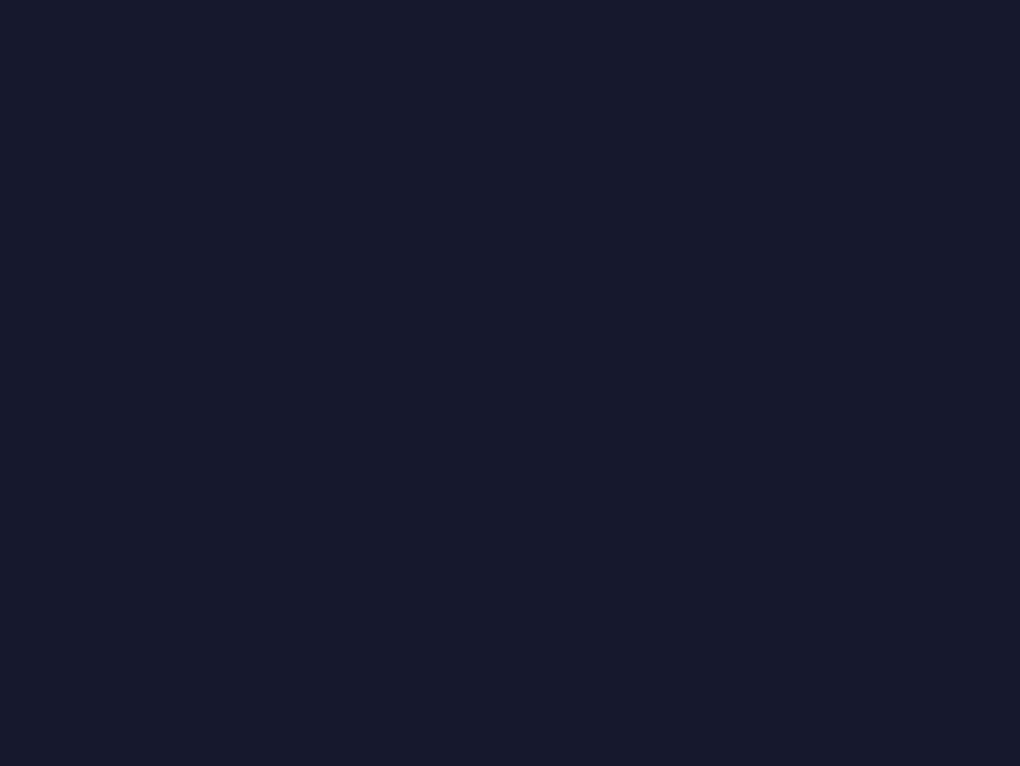 scroll, scrollTop: 0, scrollLeft: 0, axis: both 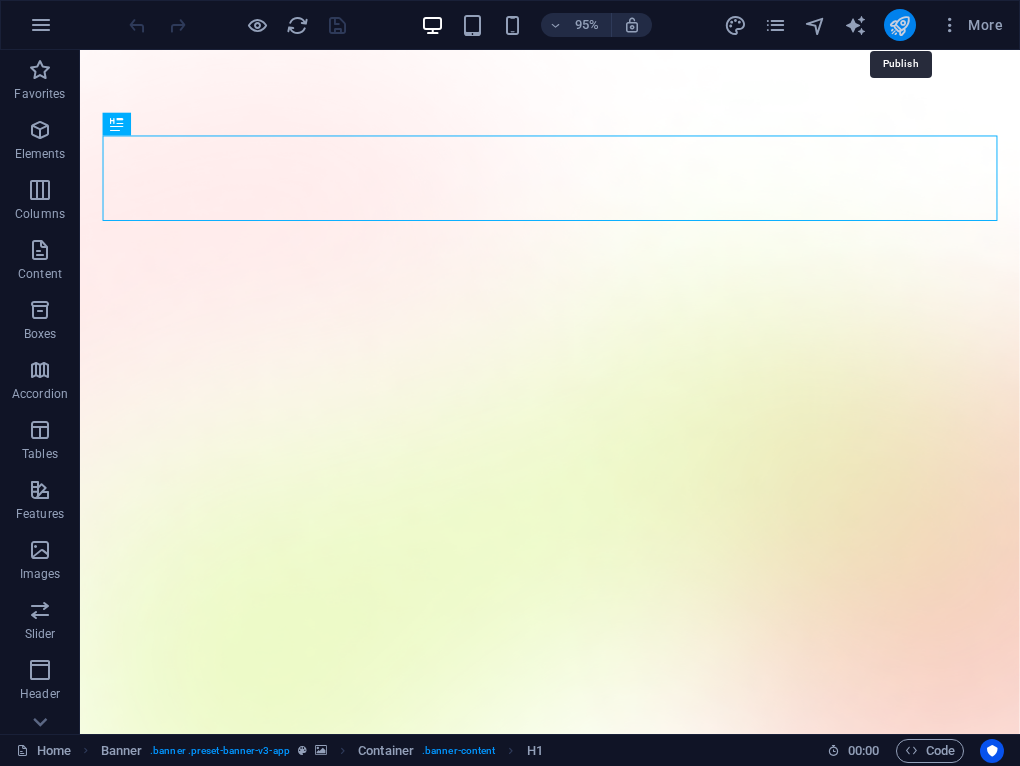 click at bounding box center [899, 25] 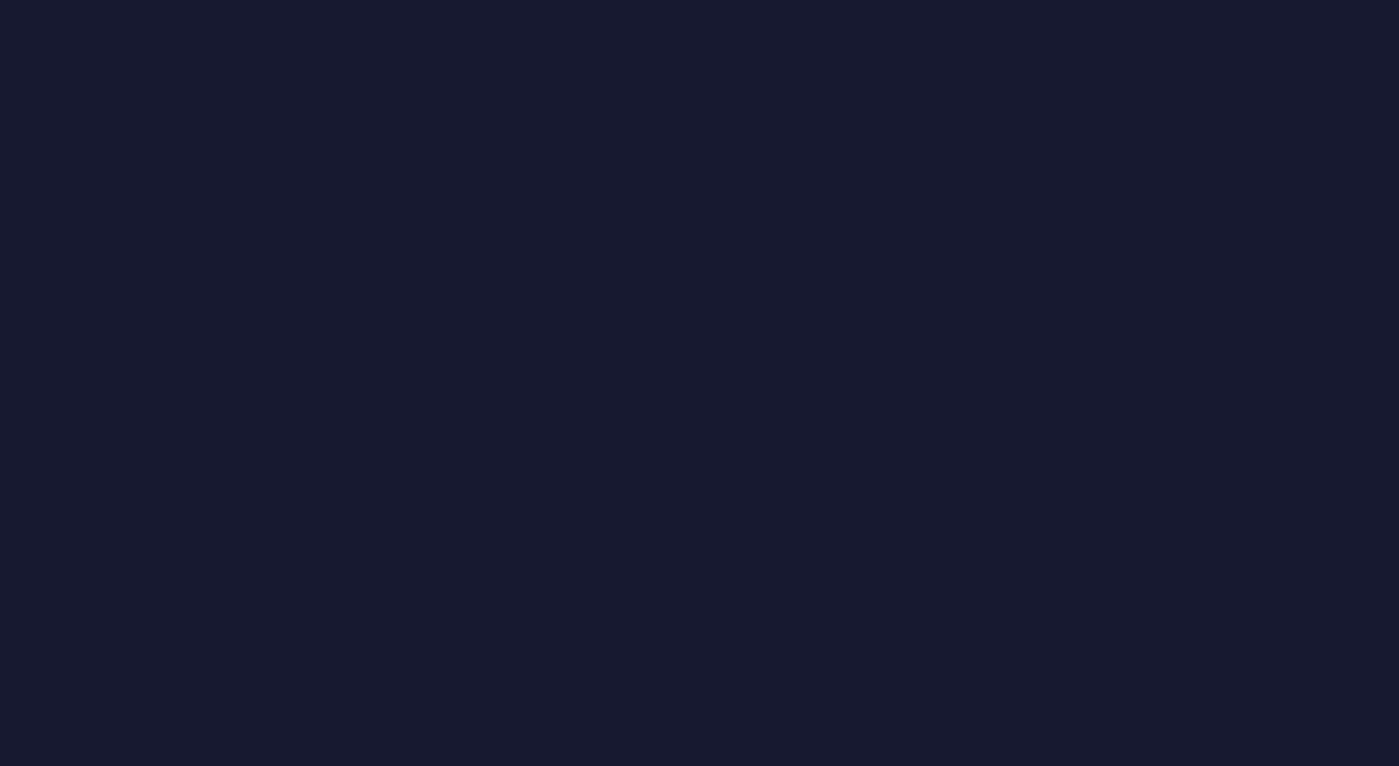 scroll, scrollTop: 0, scrollLeft: 0, axis: both 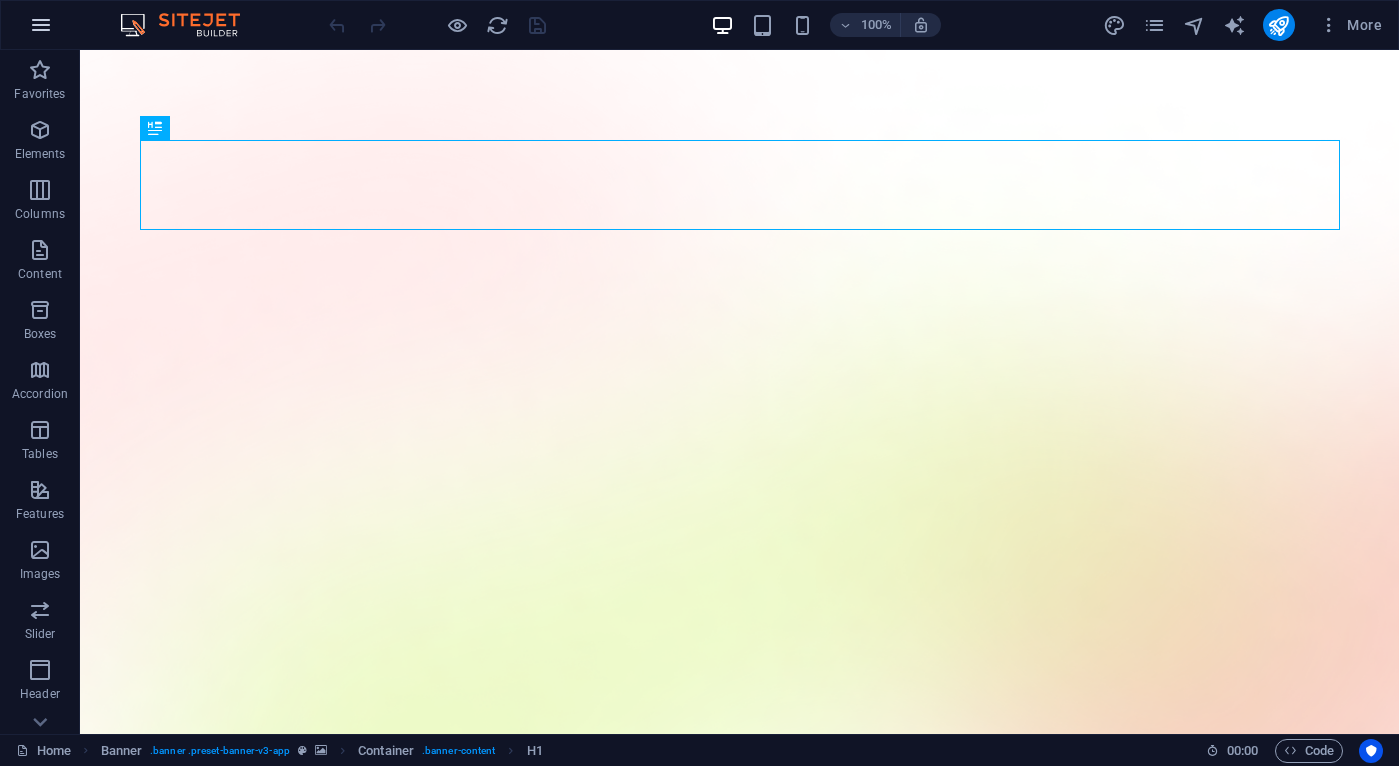click at bounding box center (41, 25) 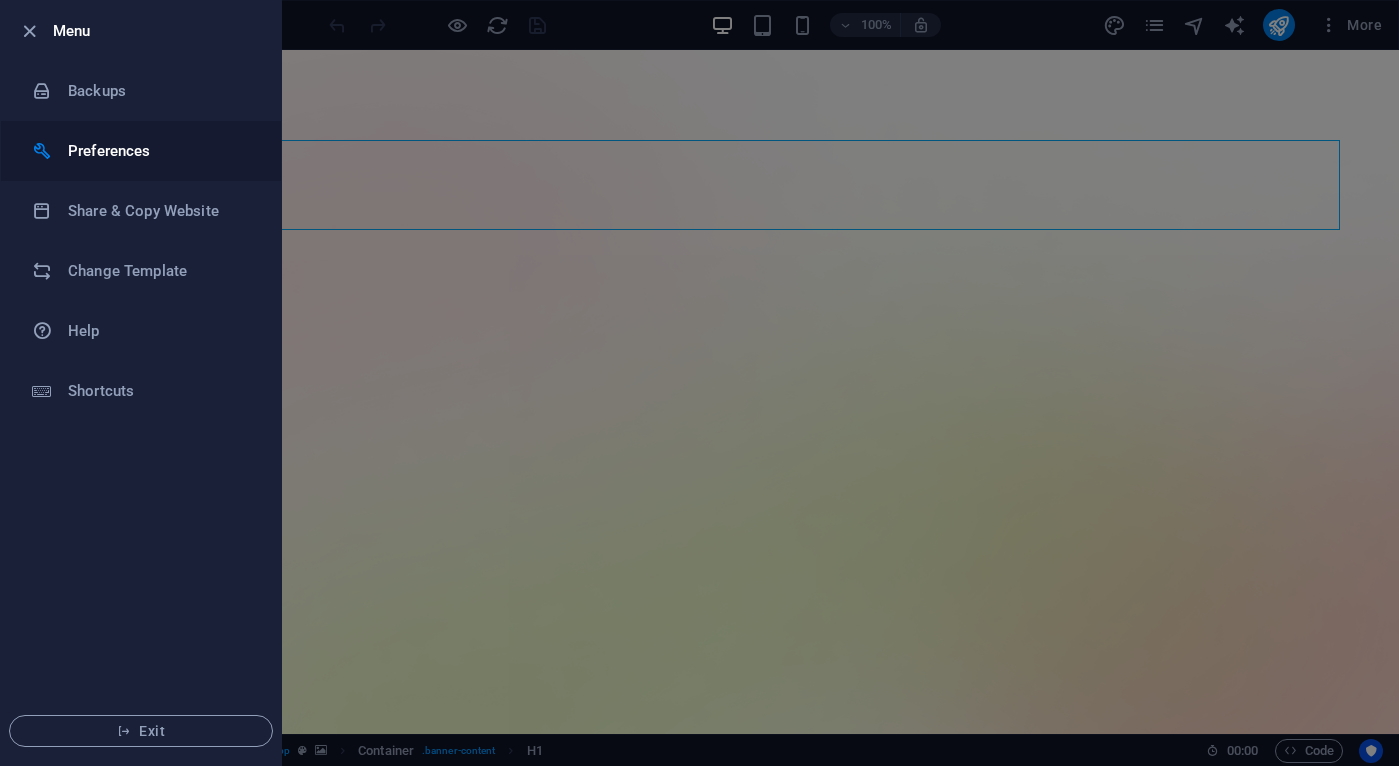 click on "Preferences" at bounding box center [160, 151] 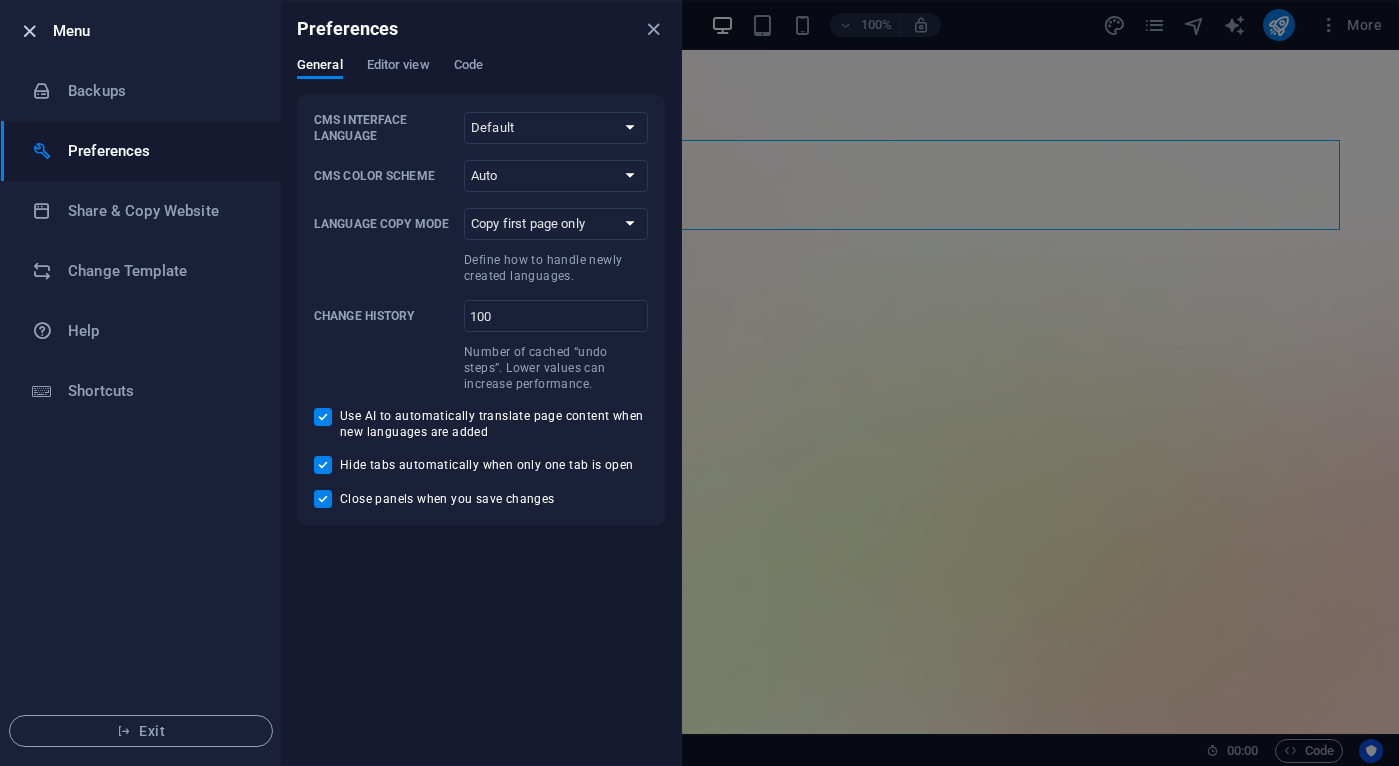 click at bounding box center (29, 31) 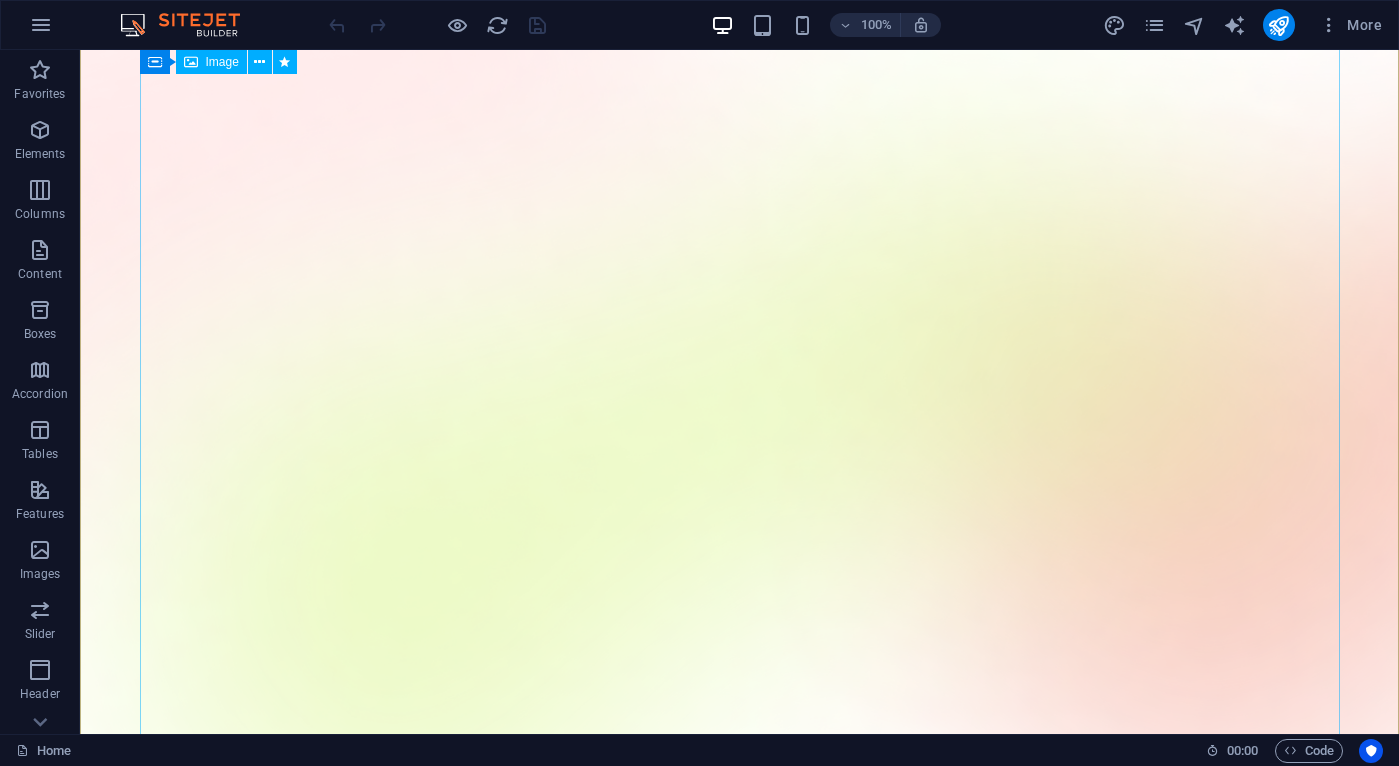 scroll, scrollTop: 0, scrollLeft: 0, axis: both 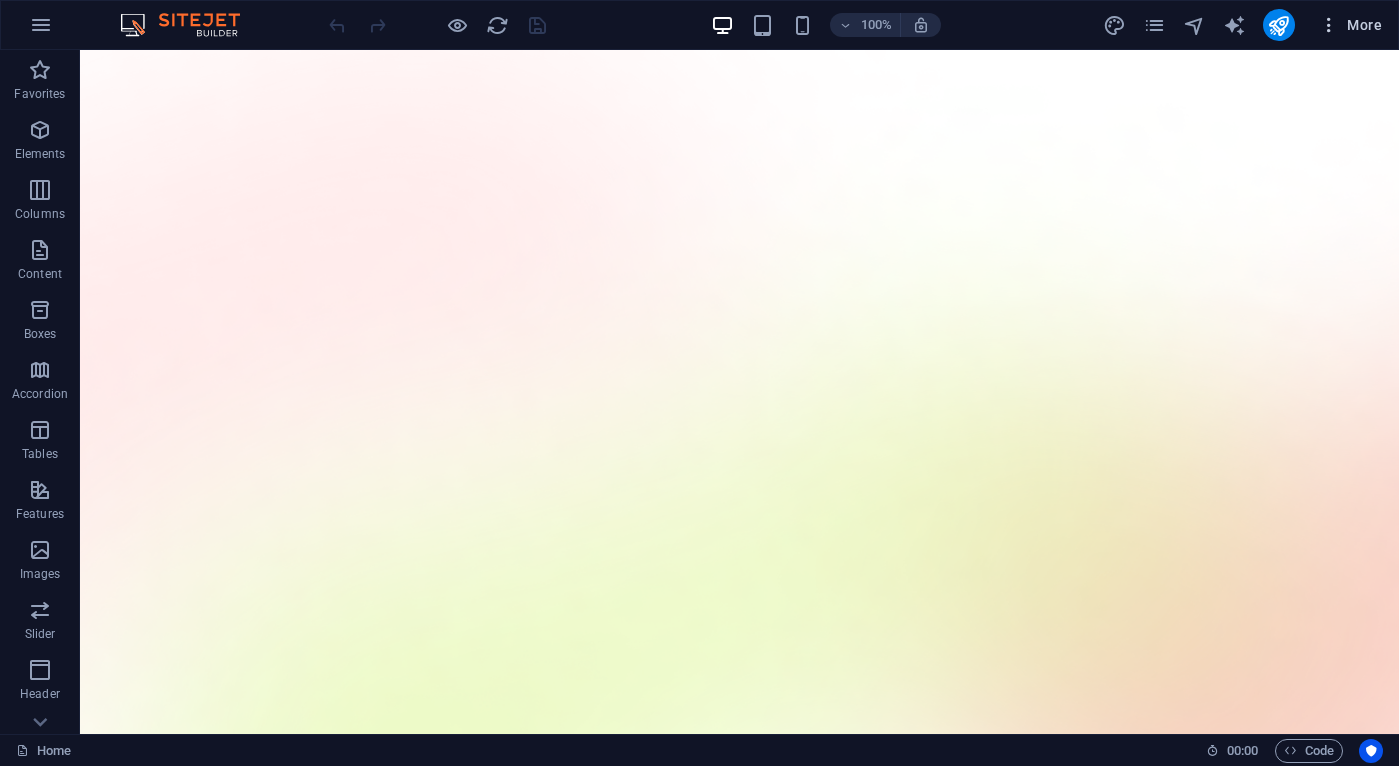 click on "More" at bounding box center [1350, 25] 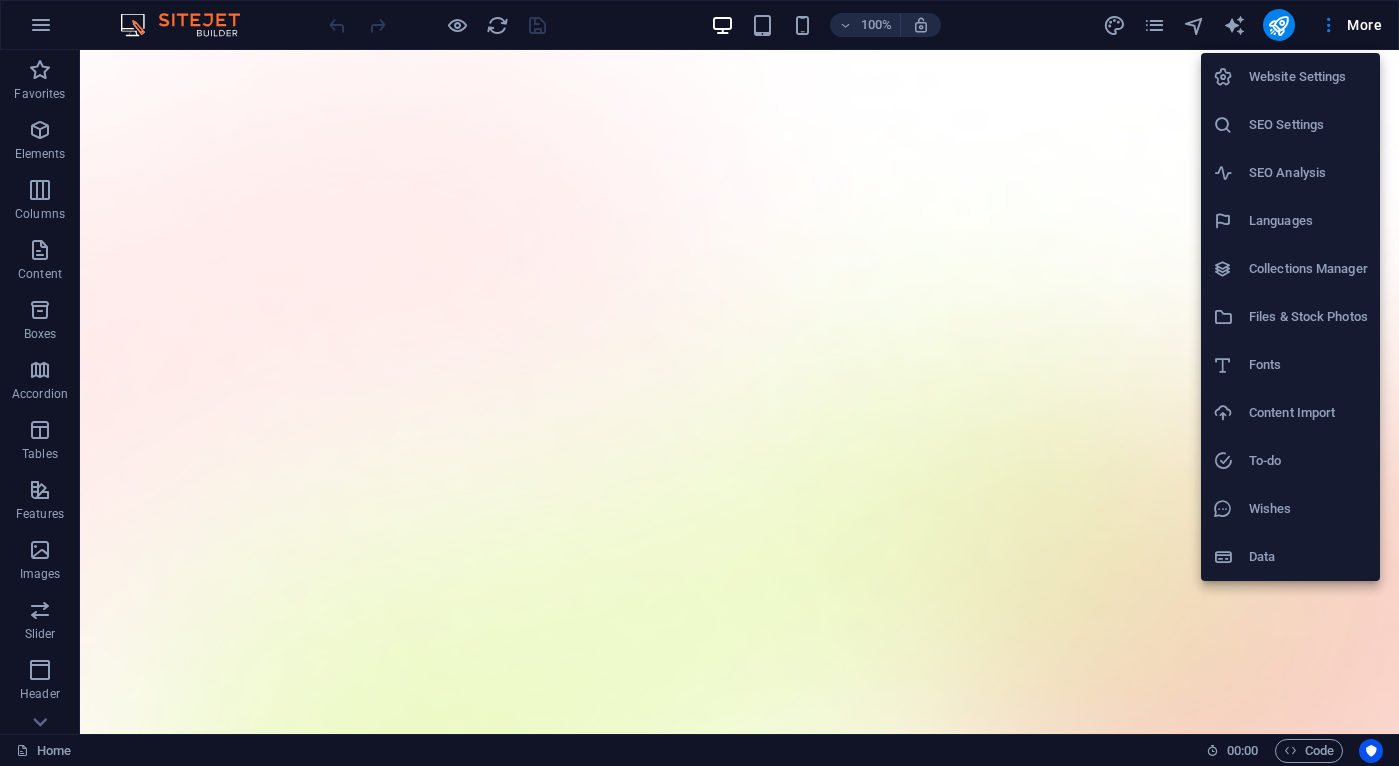 click at bounding box center (699, 383) 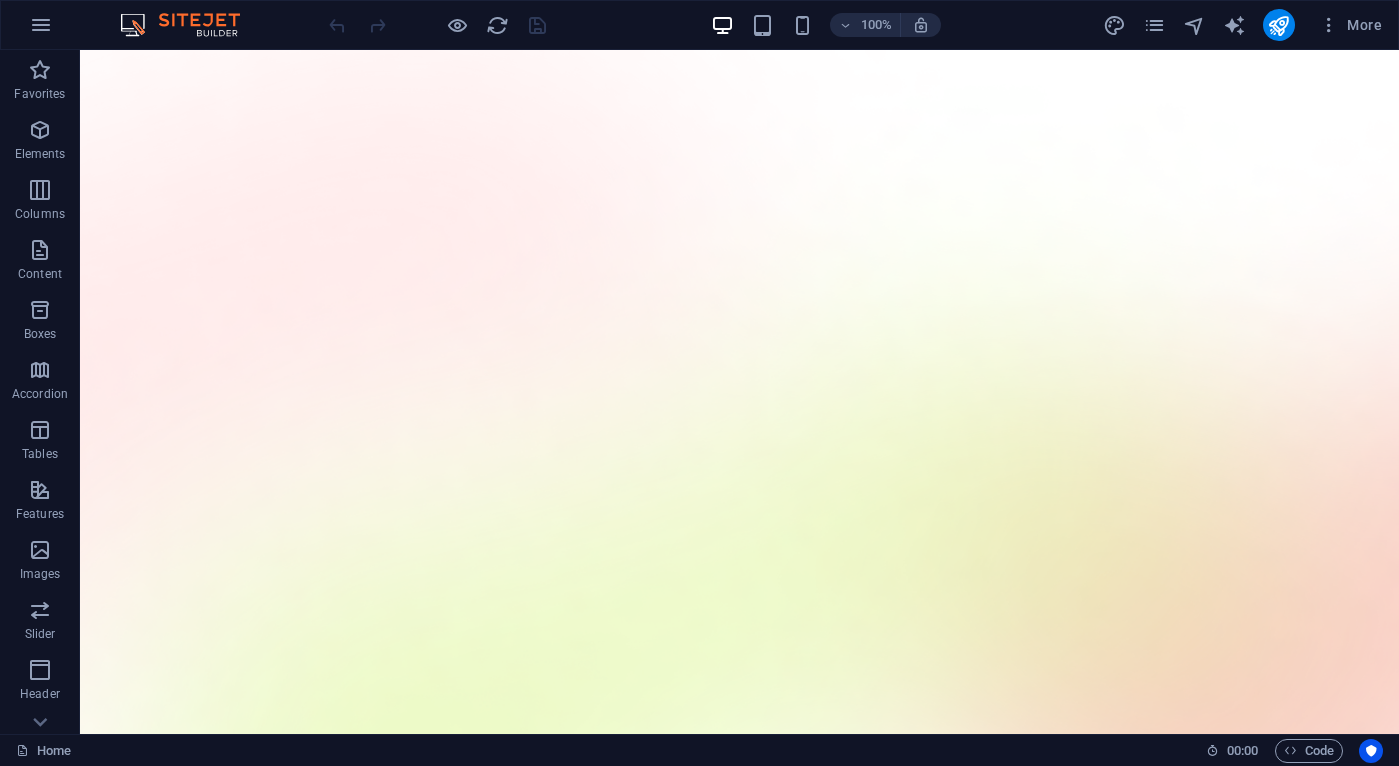 click at bounding box center [190, 25] 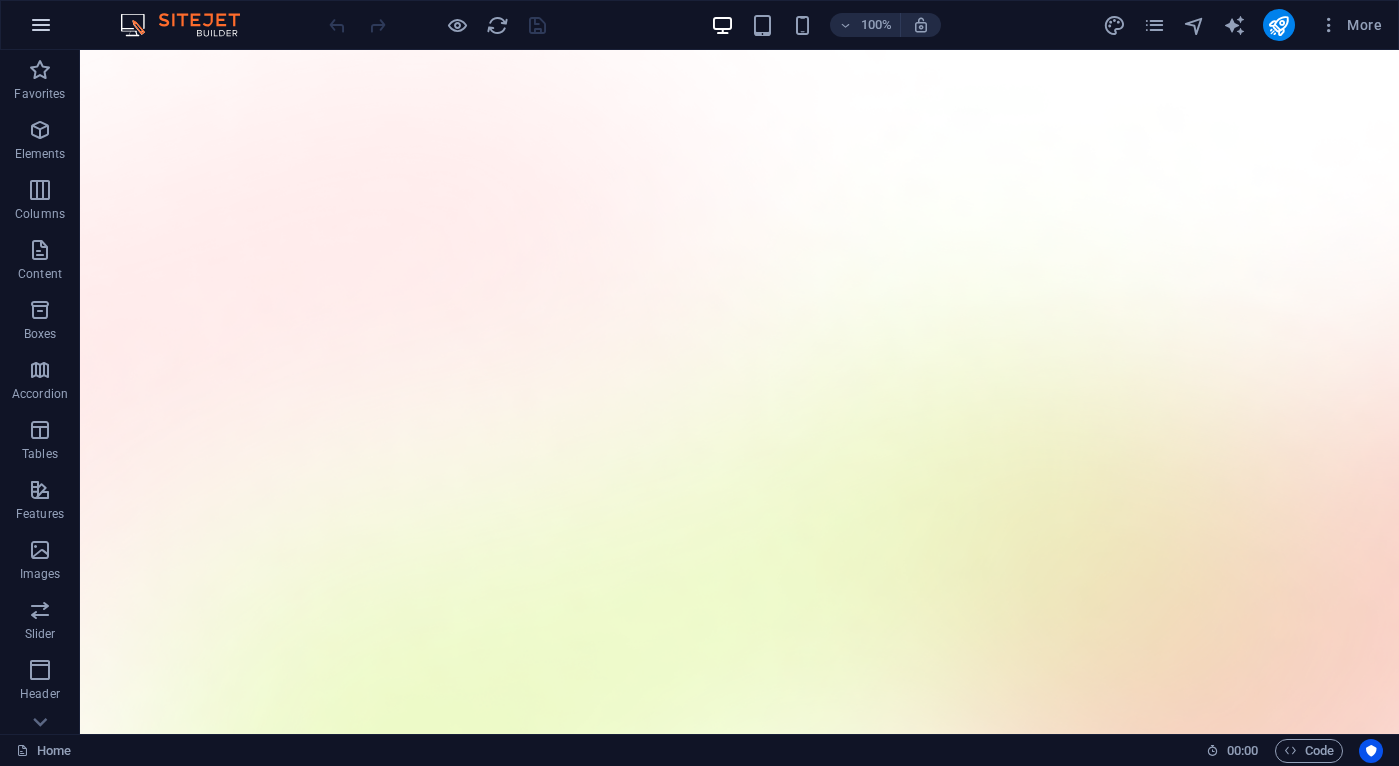 click at bounding box center [41, 25] 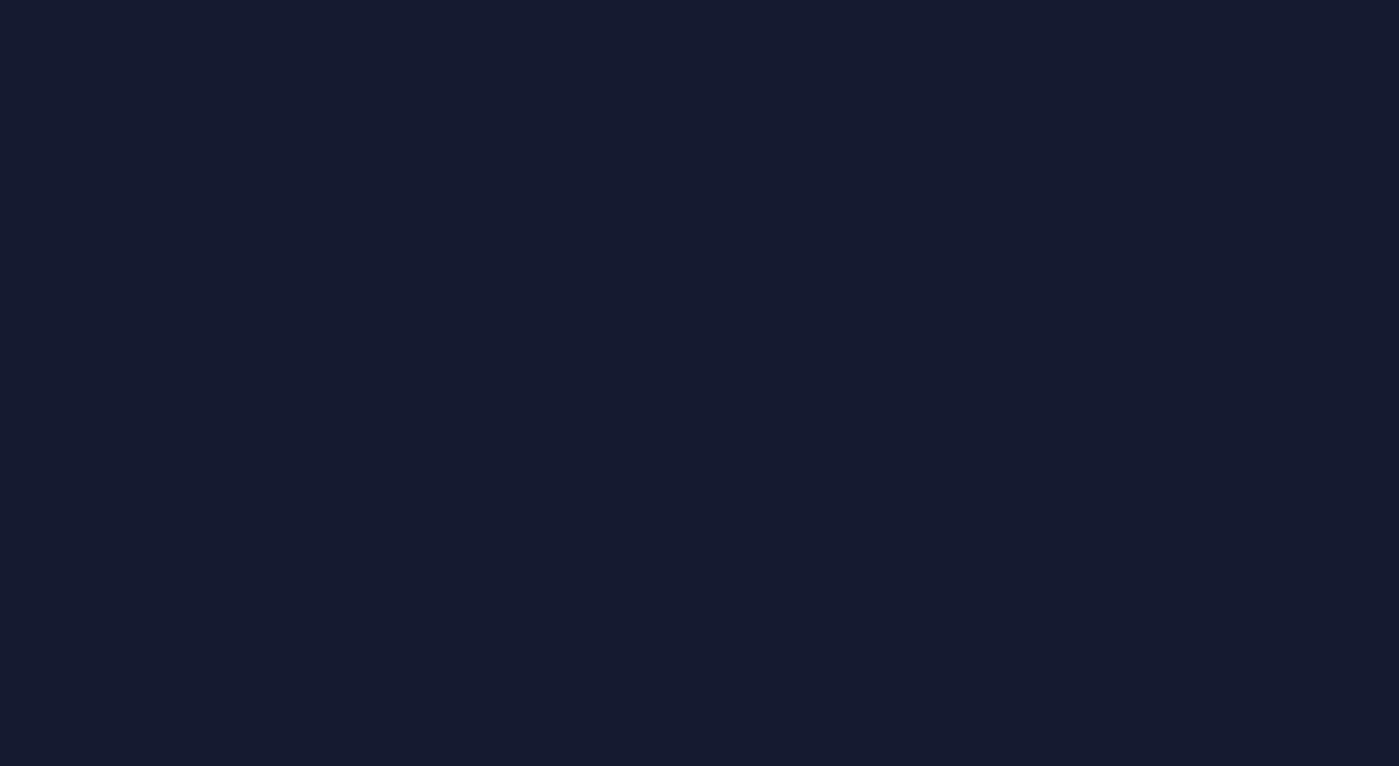 scroll, scrollTop: 0, scrollLeft: 0, axis: both 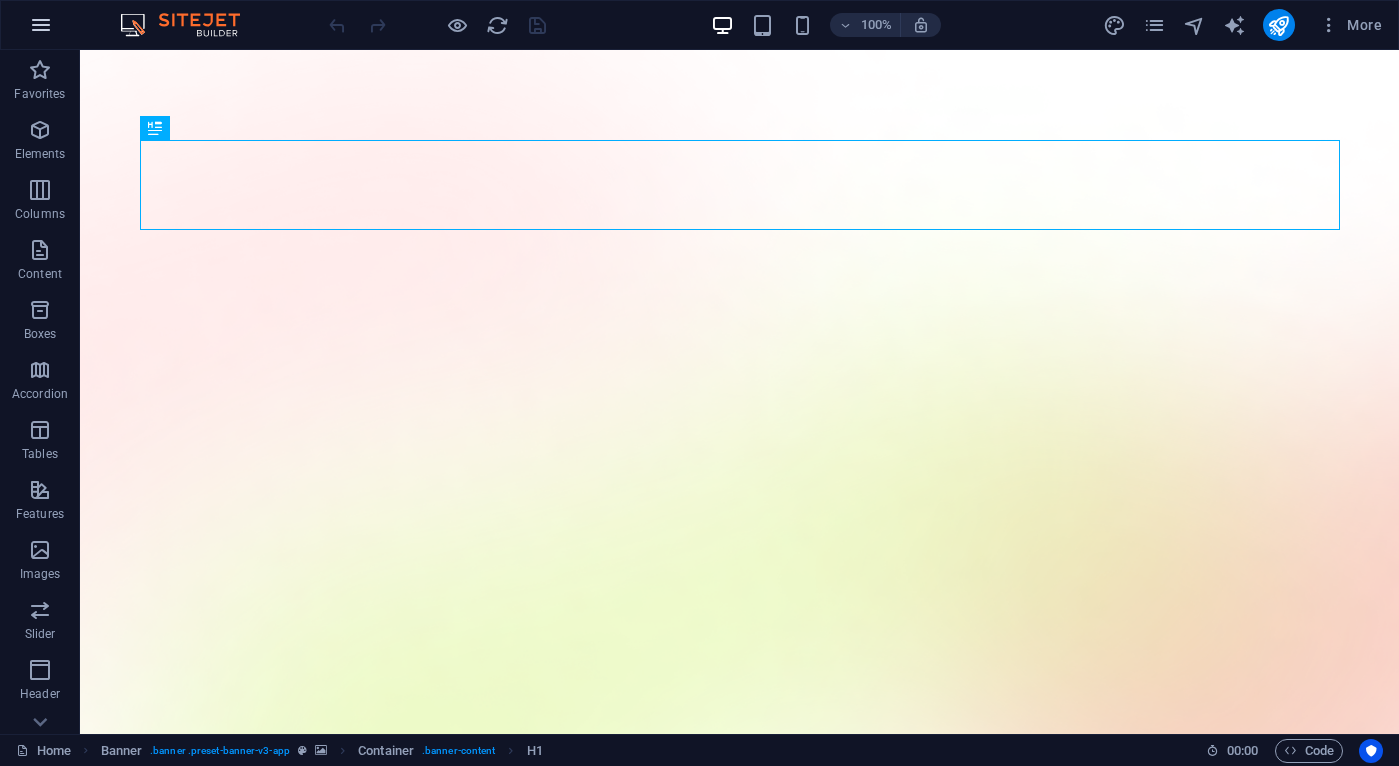 click at bounding box center (41, 25) 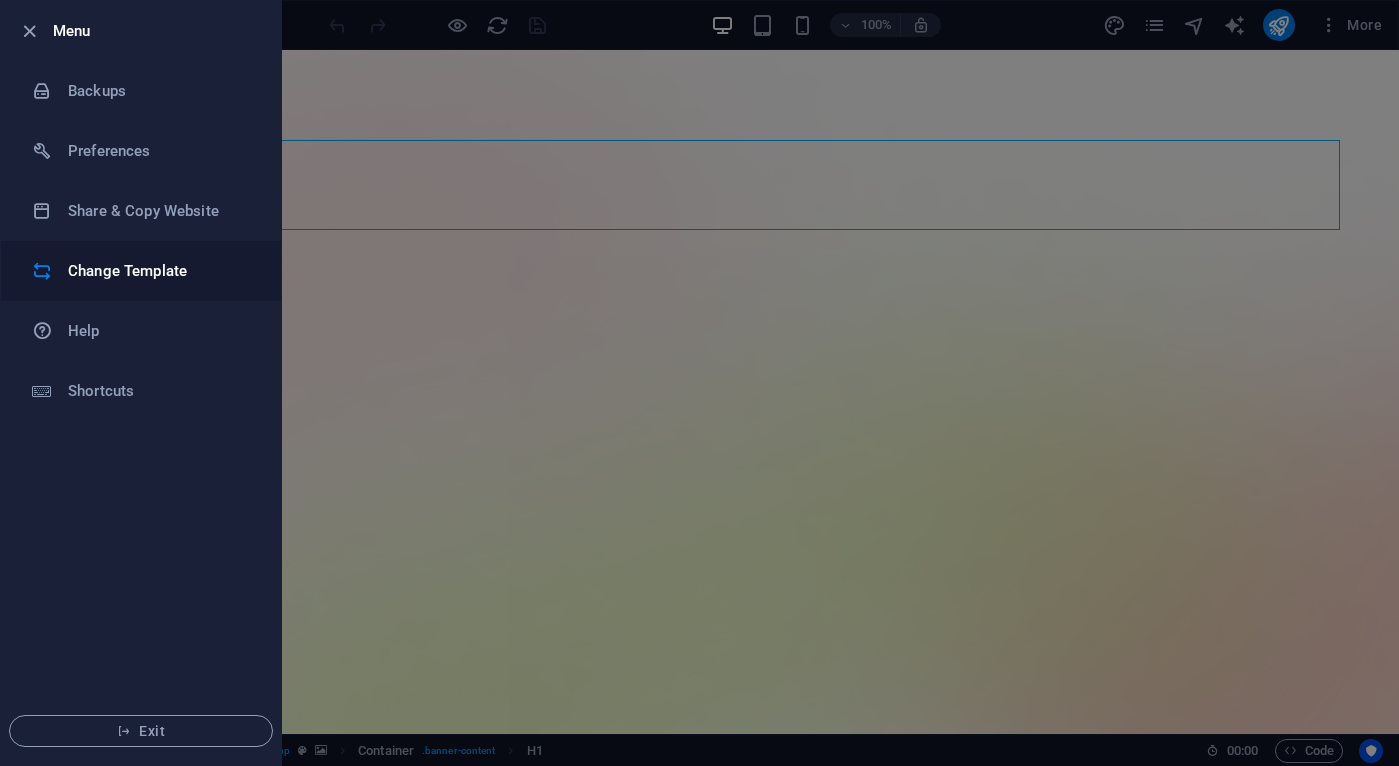 click on "Change Template" at bounding box center [160, 271] 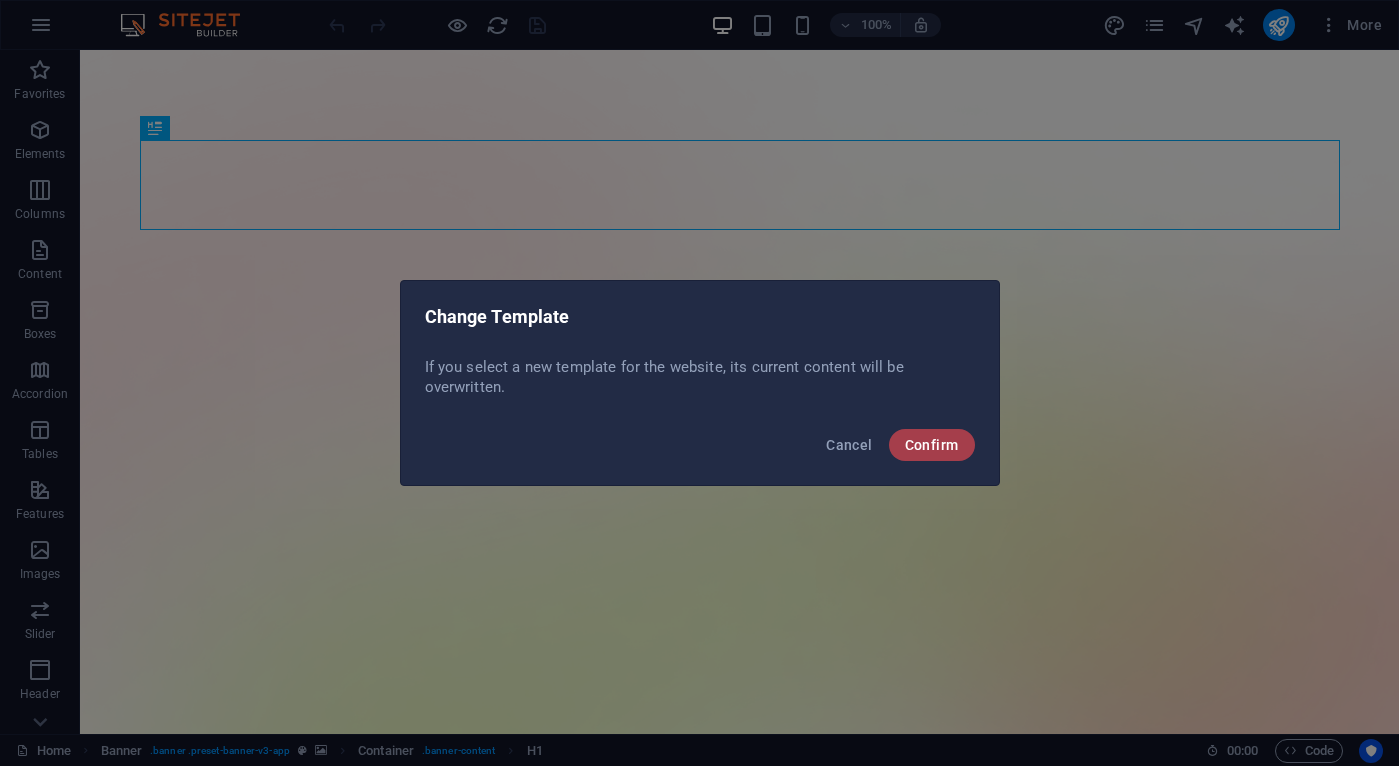 click on "Confirm" at bounding box center (932, 445) 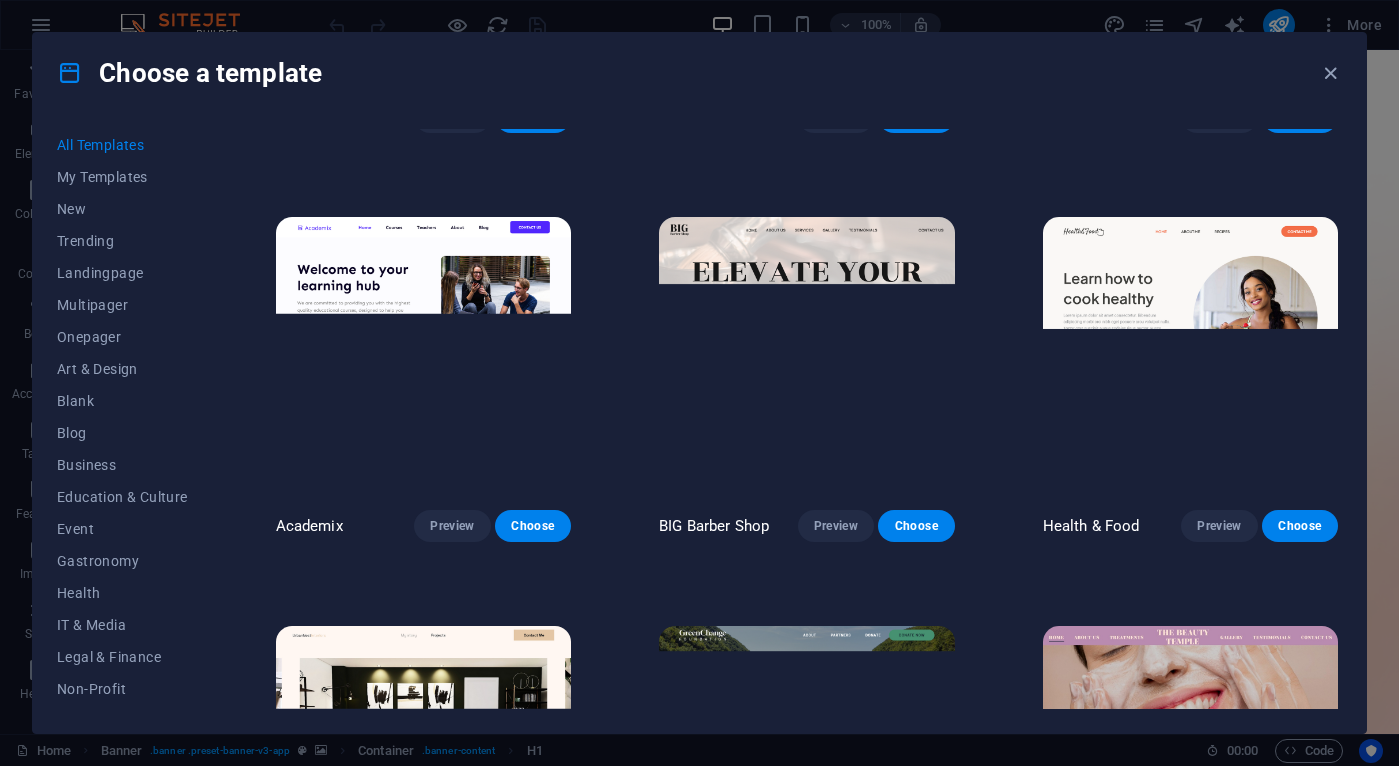 scroll, scrollTop: 165, scrollLeft: 0, axis: vertical 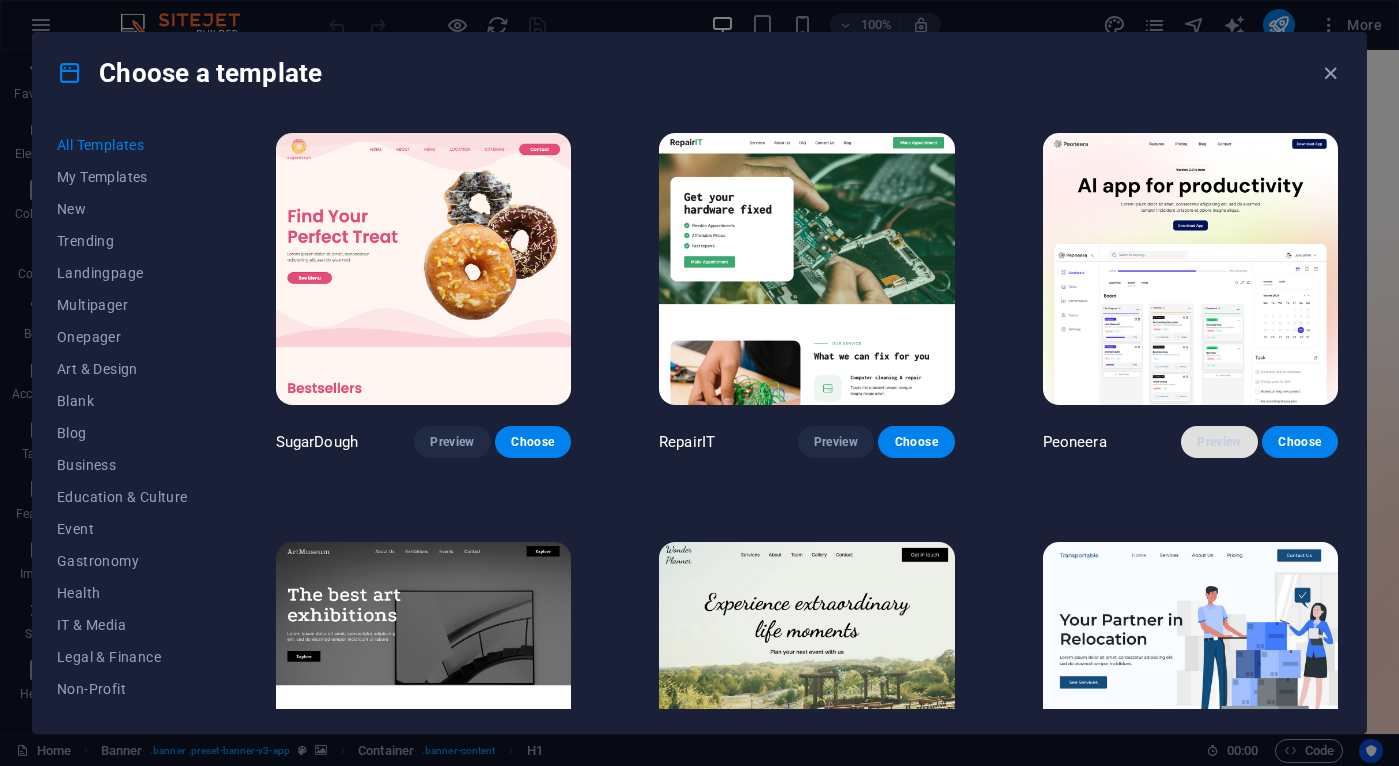 click on "Preview" at bounding box center [1219, 442] 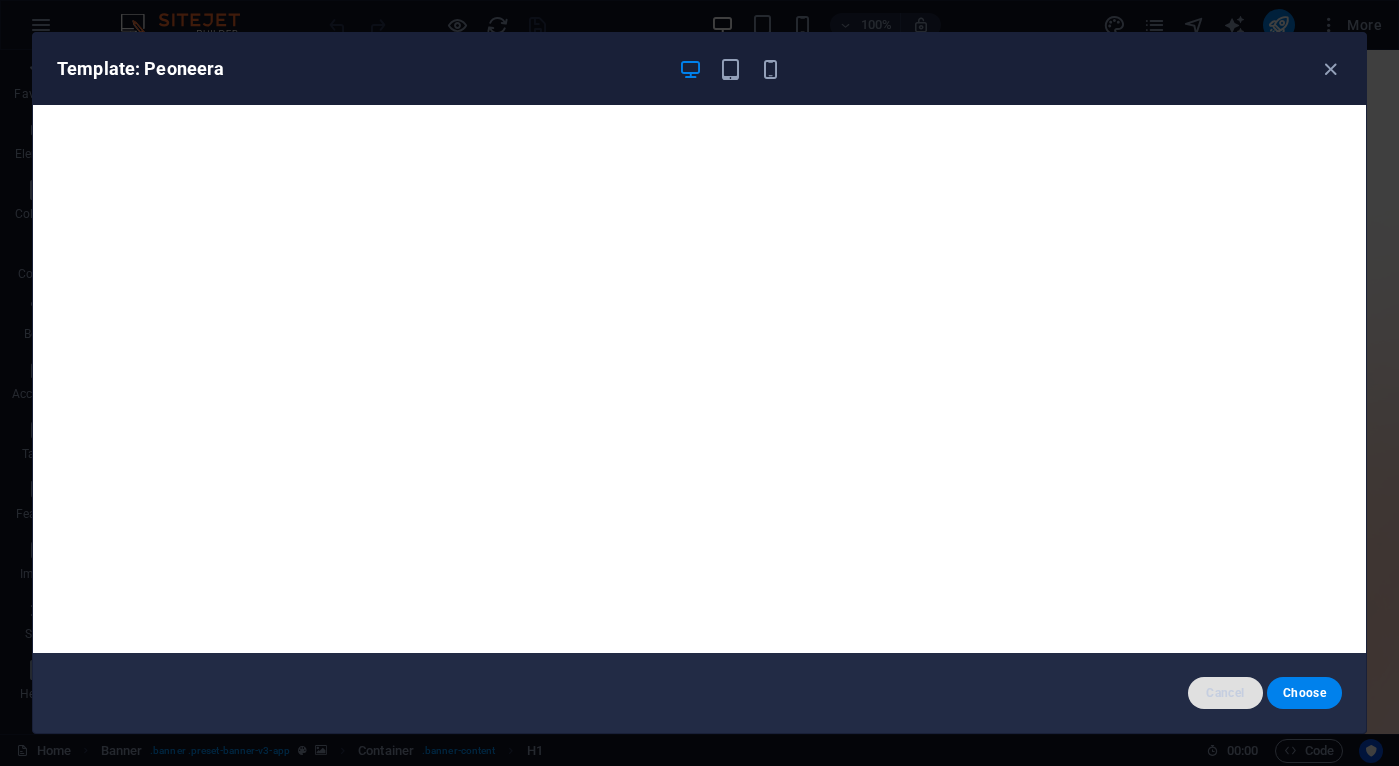 click on "Cancel" at bounding box center [1225, 693] 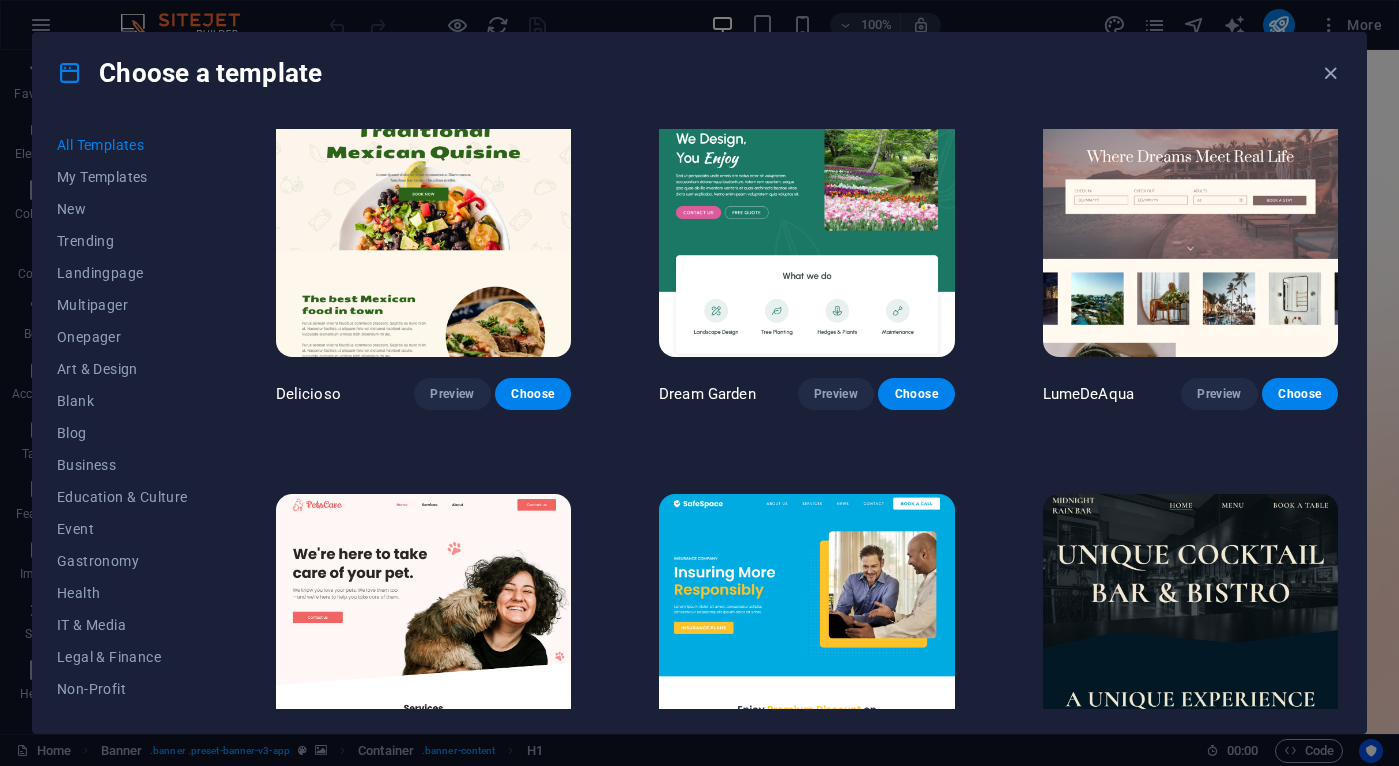 scroll, scrollTop: 0, scrollLeft: 0, axis: both 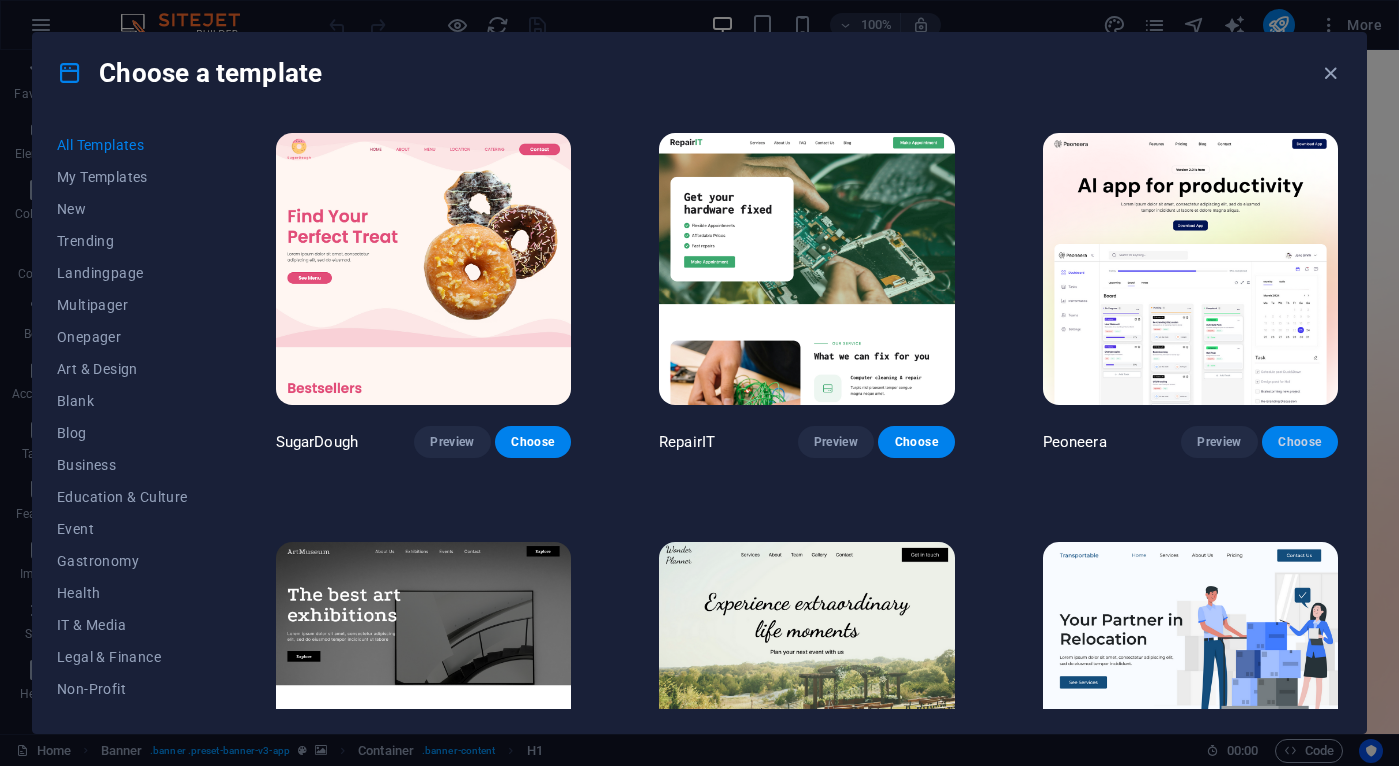 click on "Choose" at bounding box center [1300, 442] 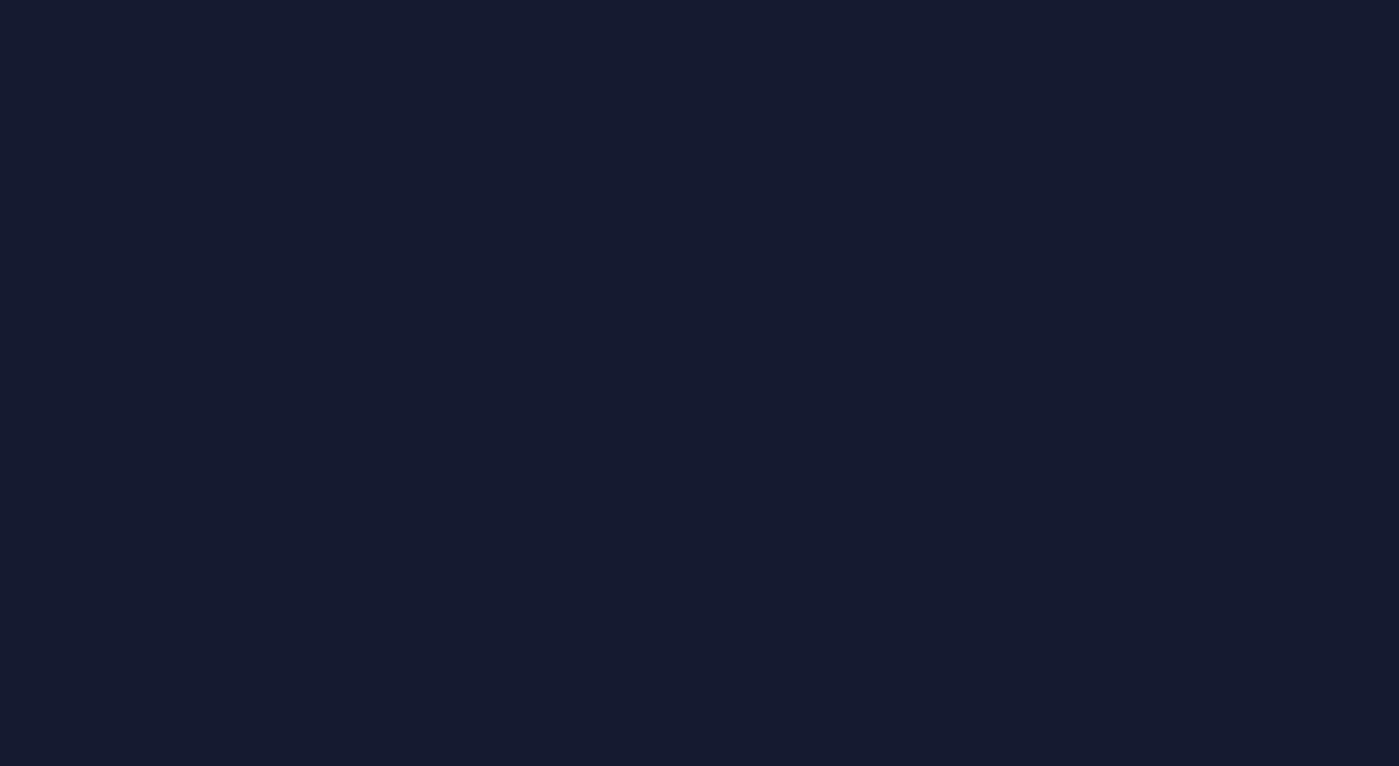 scroll, scrollTop: 0, scrollLeft: 0, axis: both 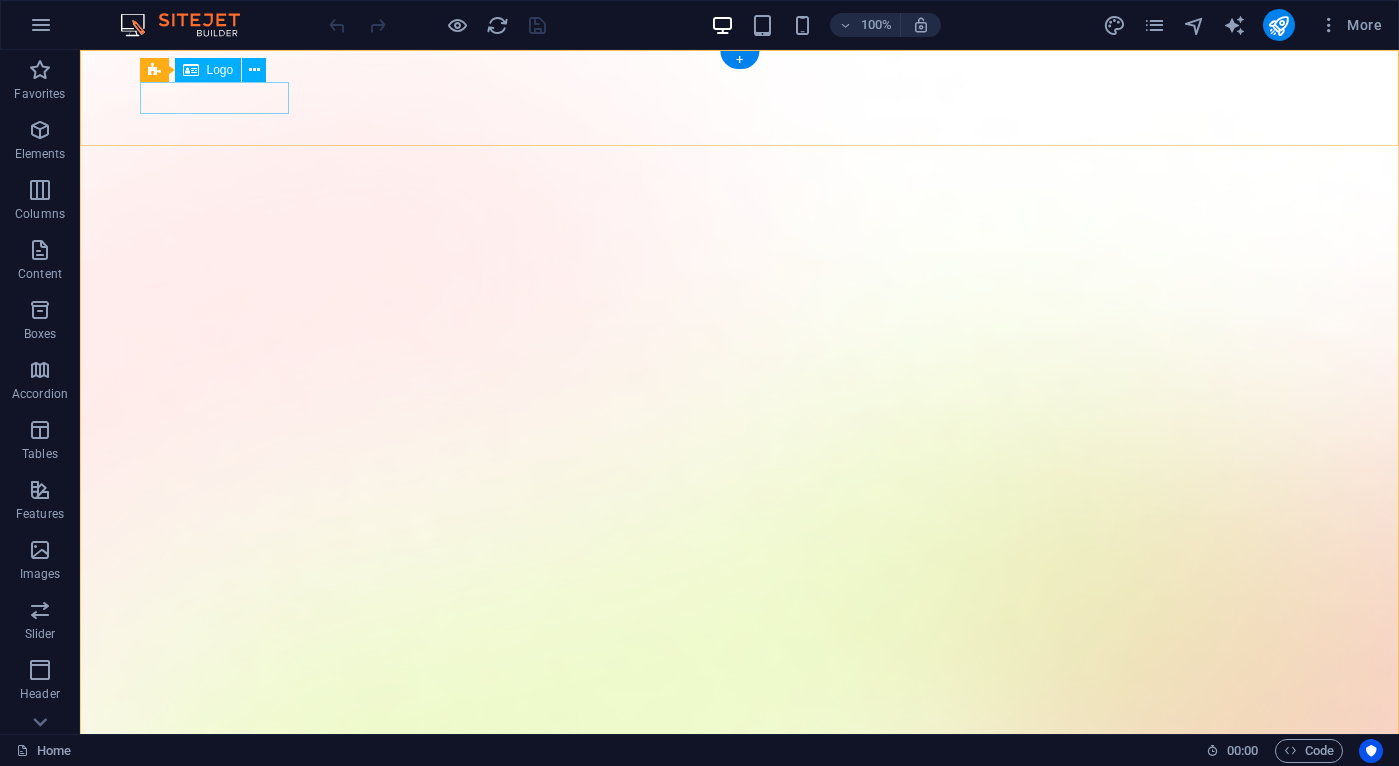 click at bounding box center (740, 1514) 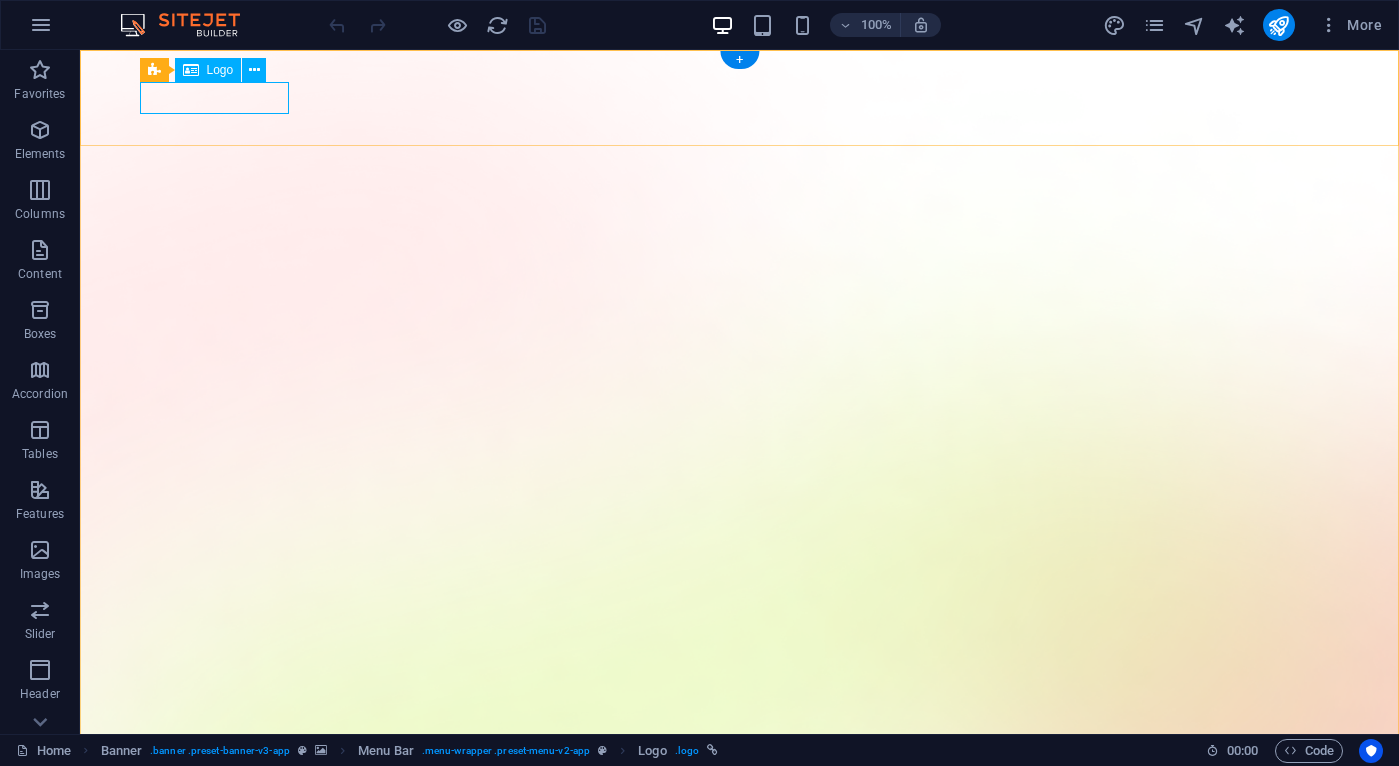 click at bounding box center (740, 1514) 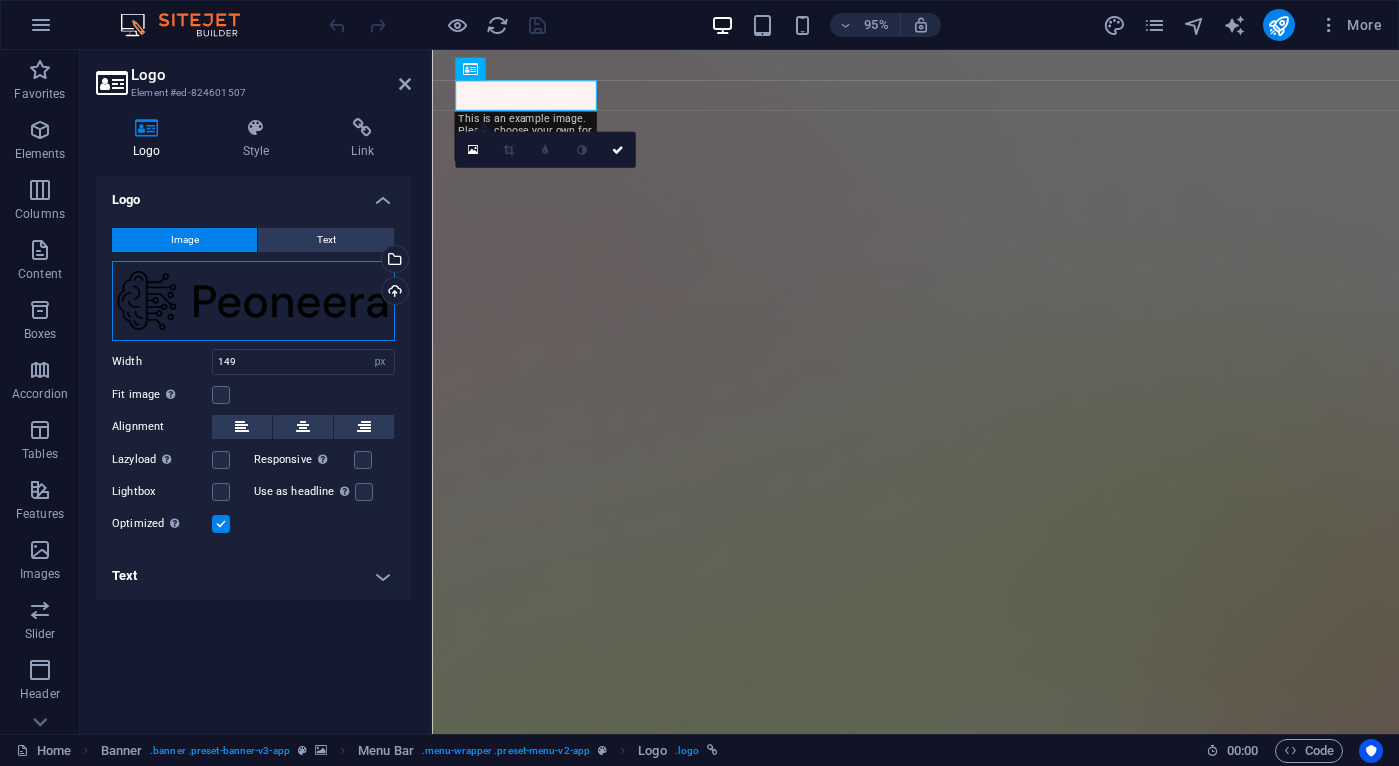 click on "Drag files here, click to choose files or select files from Files or our free stock photos & videos" at bounding box center [253, 301] 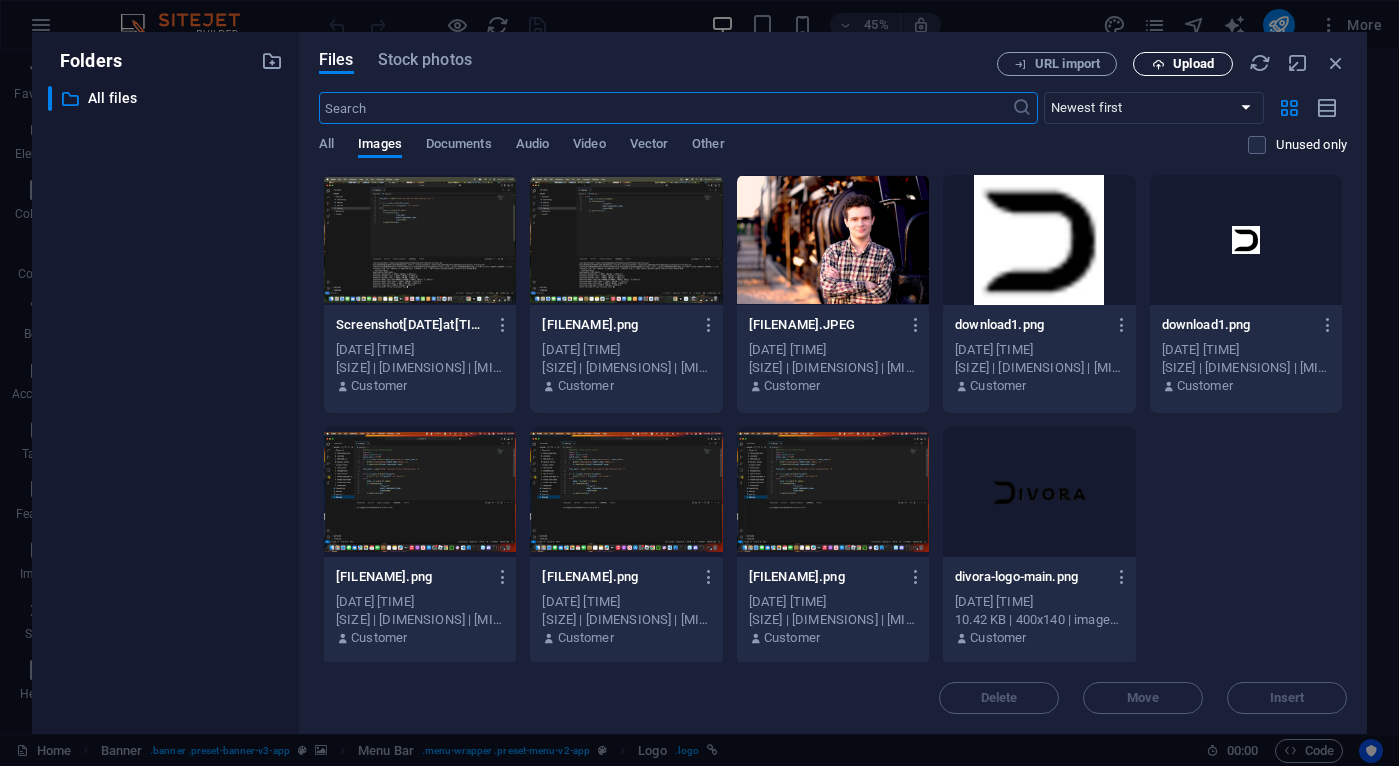 click on "Upload" at bounding box center (1183, 64) 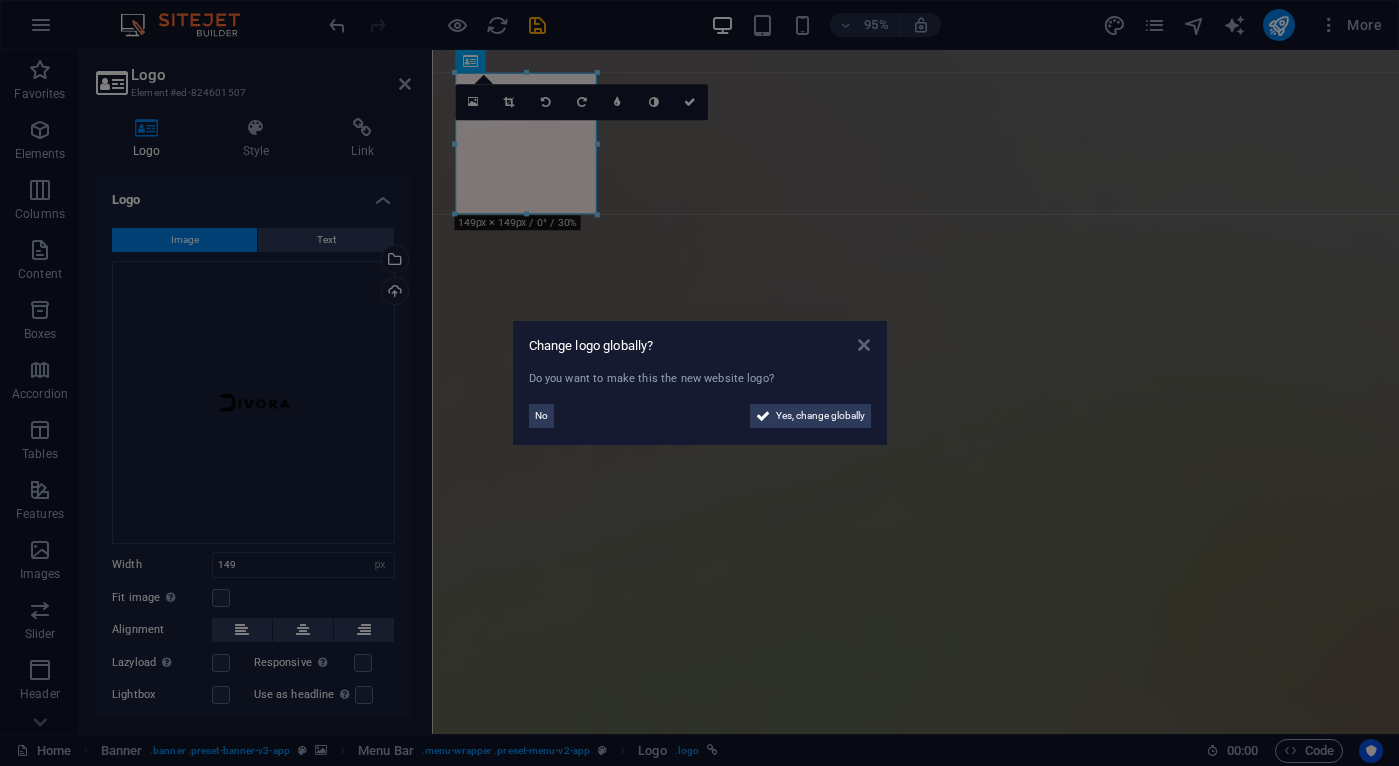 click at bounding box center [864, 345] 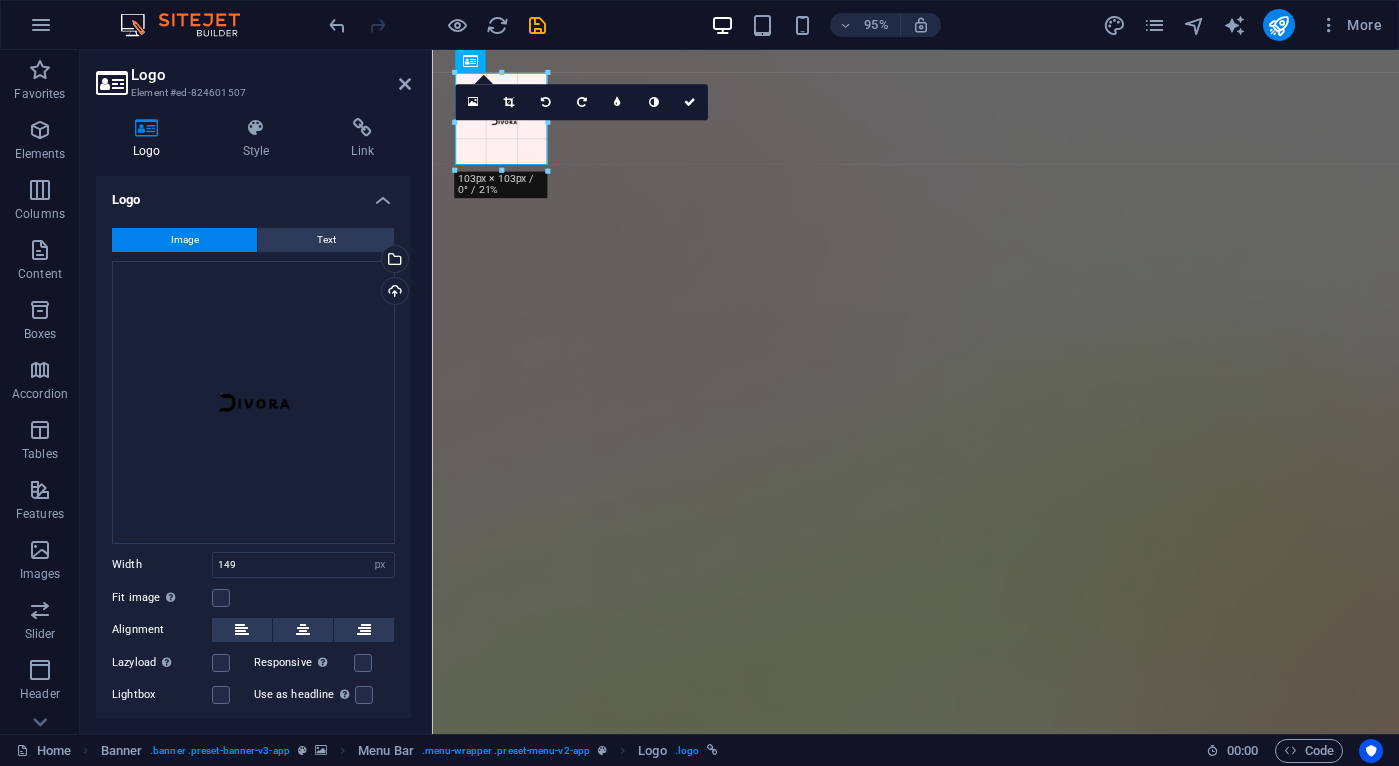 drag, startPoint x: 523, startPoint y: 214, endPoint x: 530, endPoint y: 162, distance: 52.46904 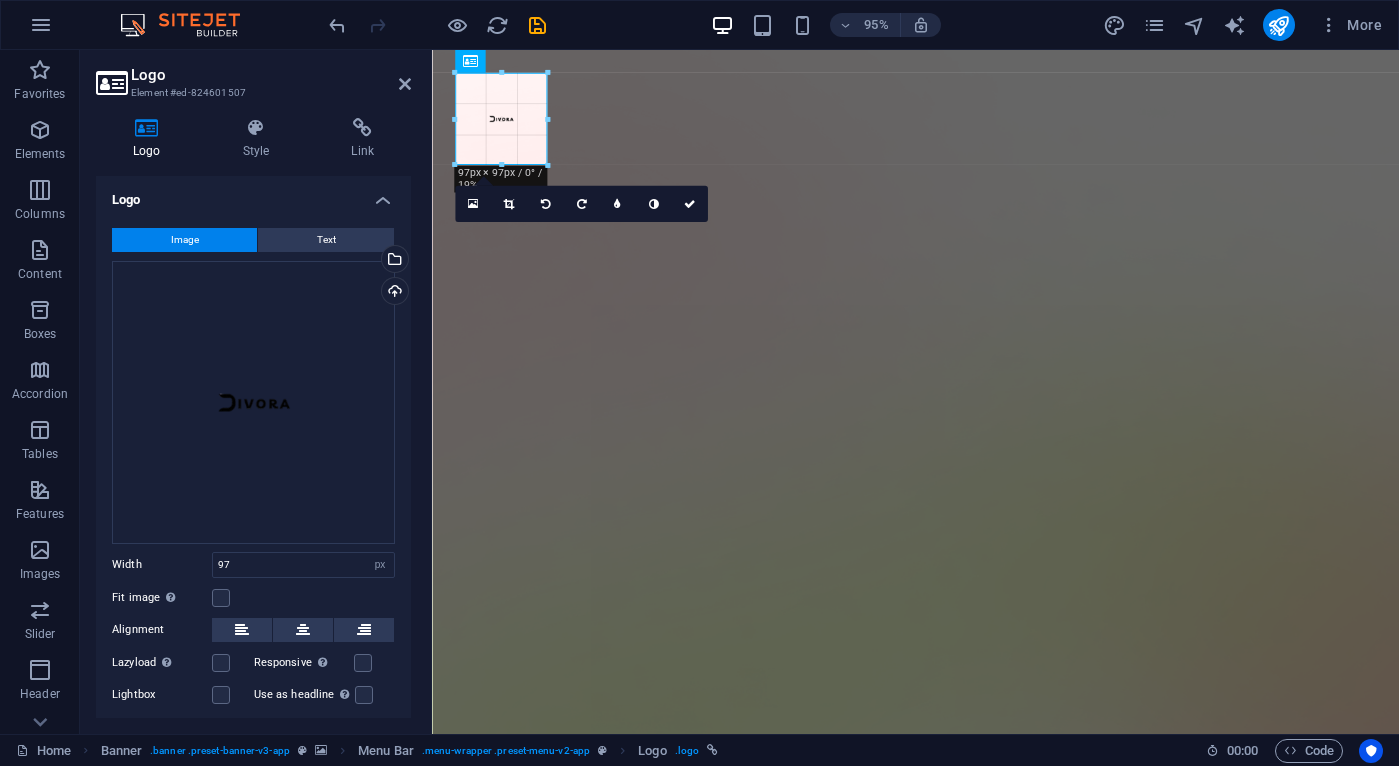 drag, startPoint x: 502, startPoint y: 71, endPoint x: 74, endPoint y: 41, distance: 429.0501 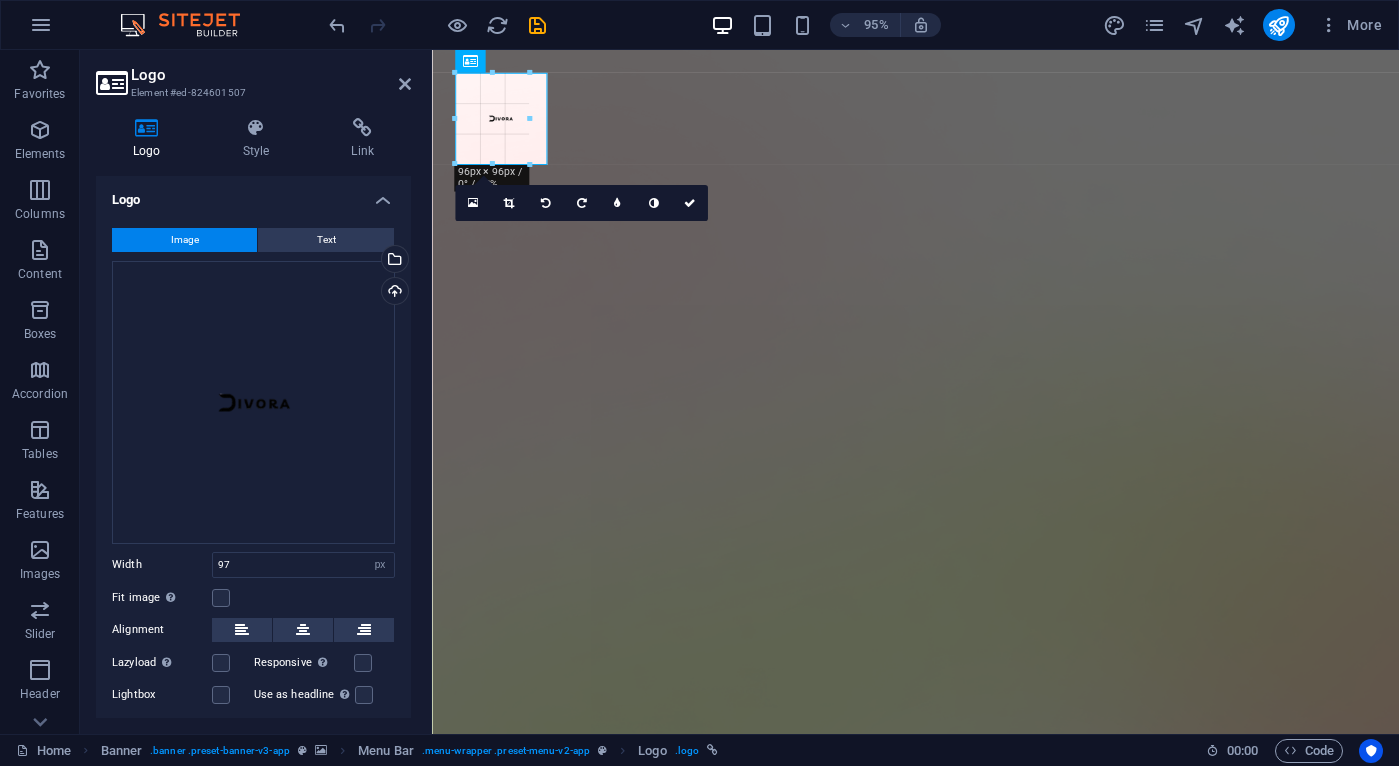 type on "96" 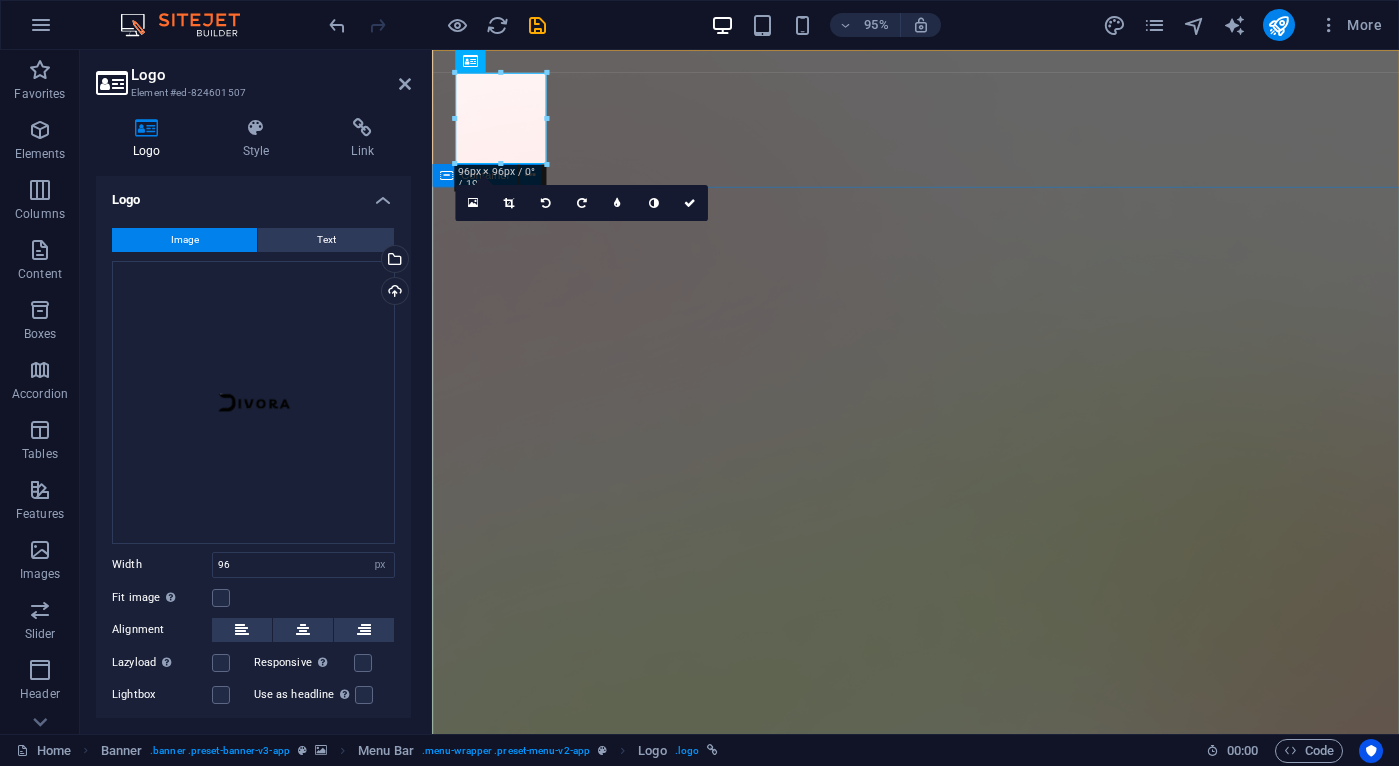 click on "Version 2.0 is here AI app for productivity Lorem ipsum dolor sit amet, consectetur adipiscing elit, sed do eiusmod tempor incididunt ut labore et dolore magna aliqua. Download App" at bounding box center [941, 2311] 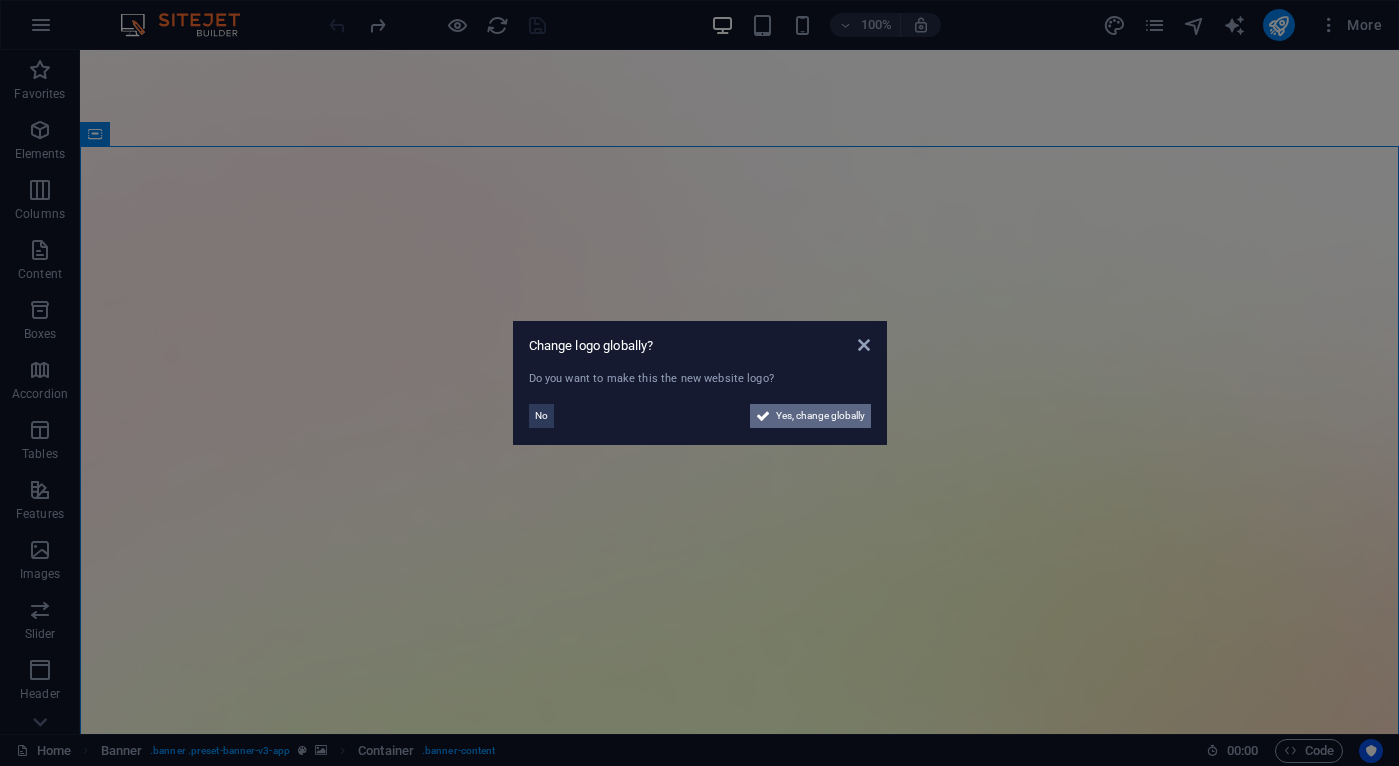 click on "Yes, change globally" at bounding box center [820, 416] 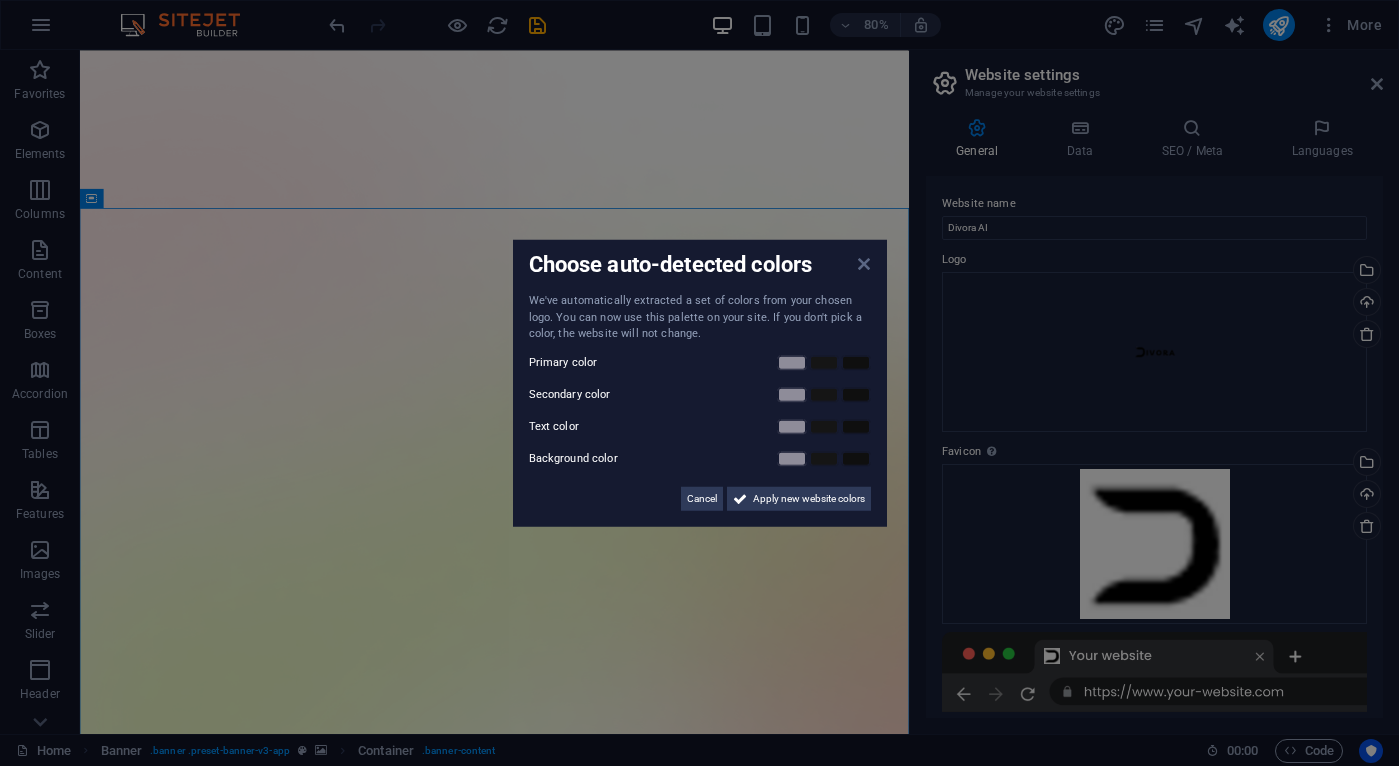 click at bounding box center (864, 264) 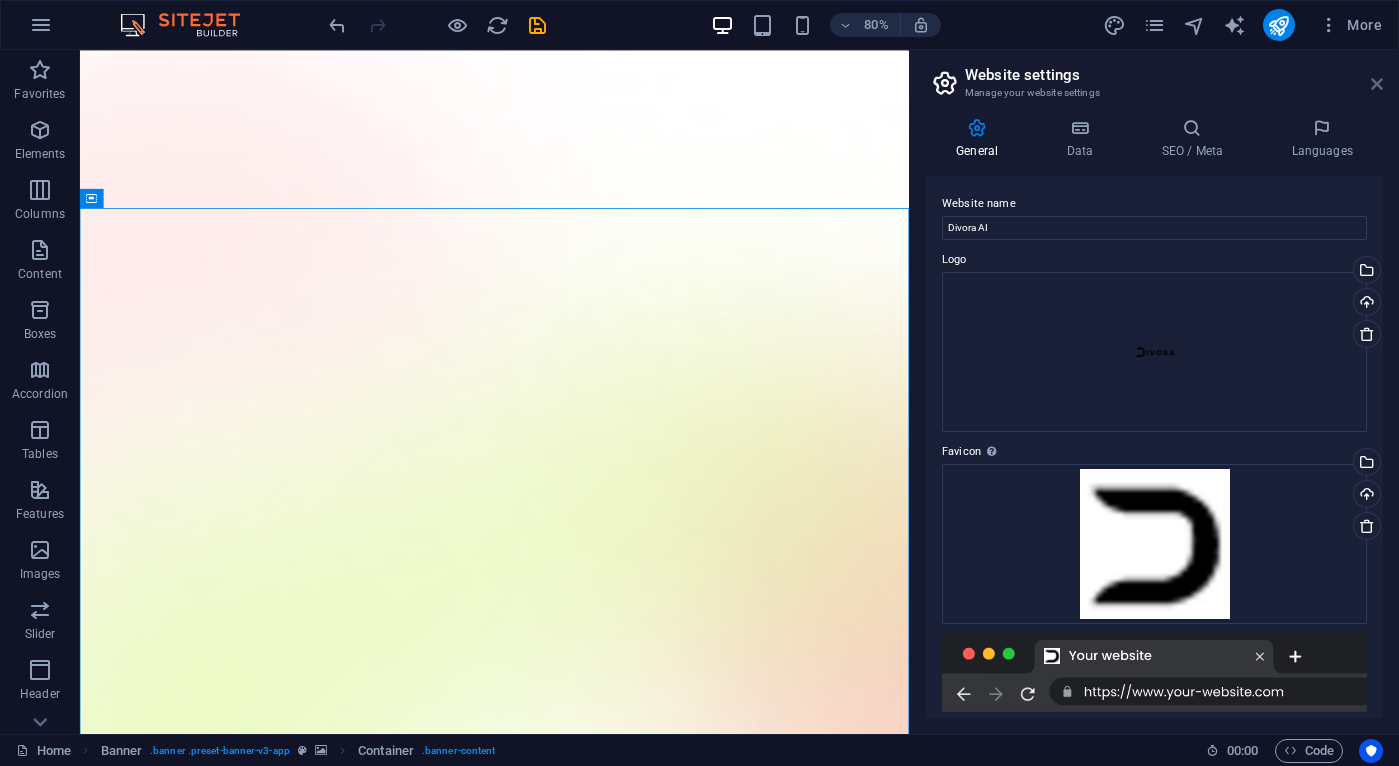 click at bounding box center [1377, 84] 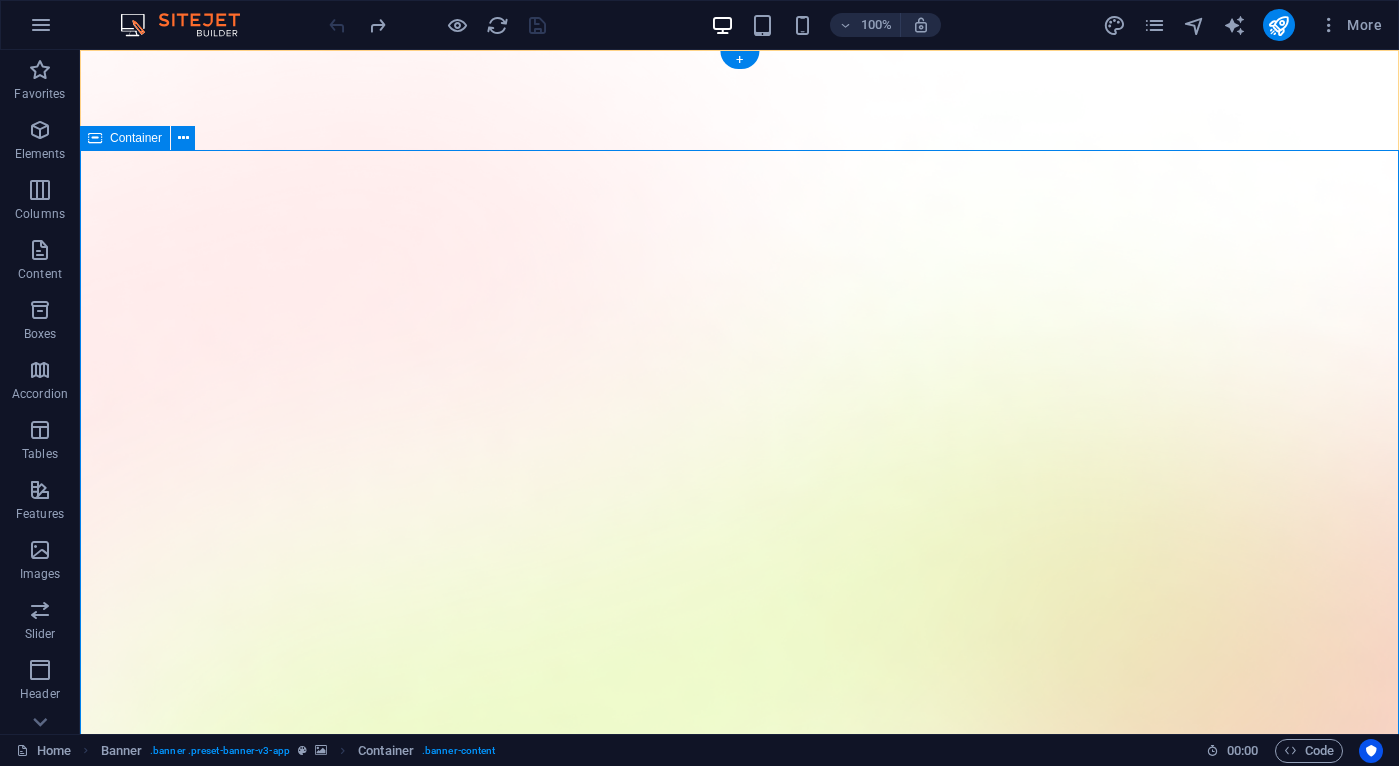 click on "Version 2.0 is here AI app for productivity Lorem ipsum dolor sit amet, consectetur adipiscing elit, sed do eiusmod tempor incididunt ut labore et dolore magna aliqua. Download App" at bounding box center [739, 2320] 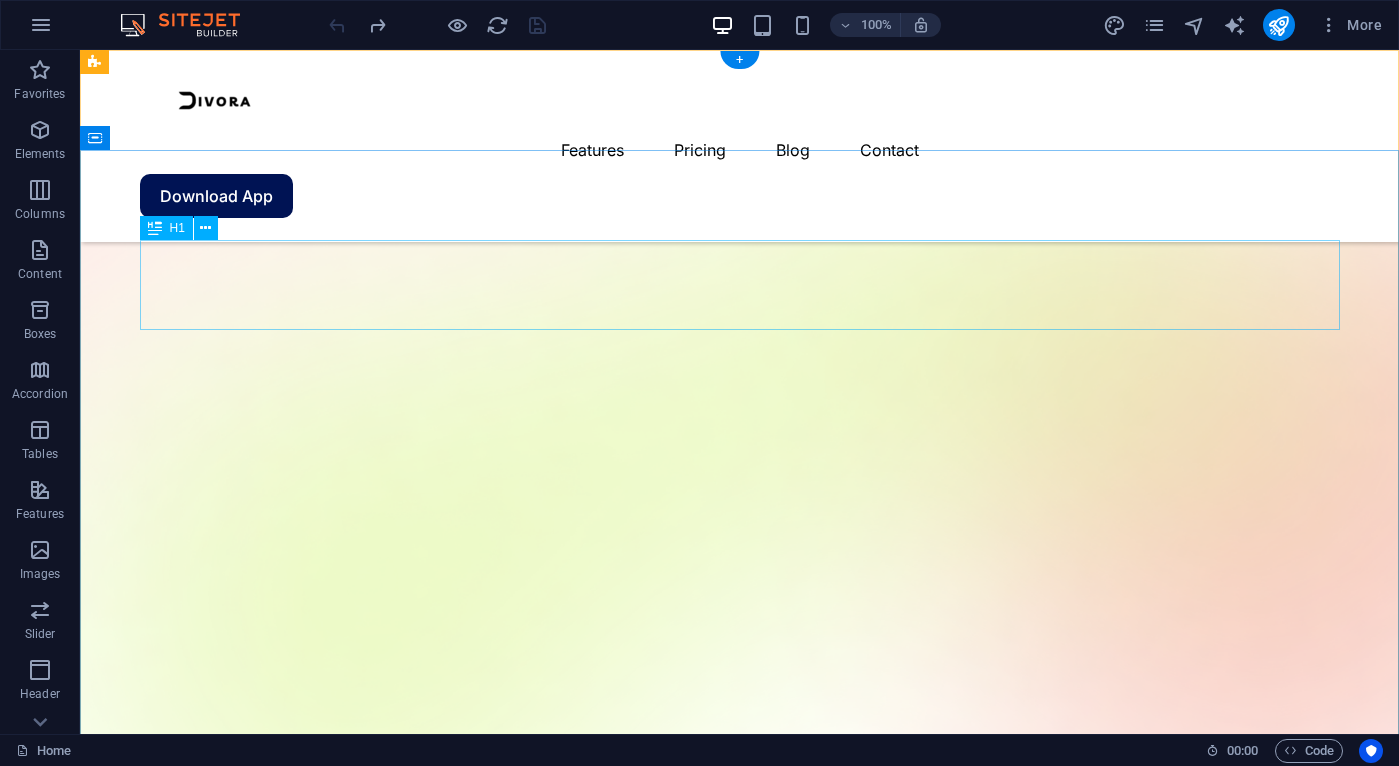 scroll, scrollTop: 0, scrollLeft: 0, axis: both 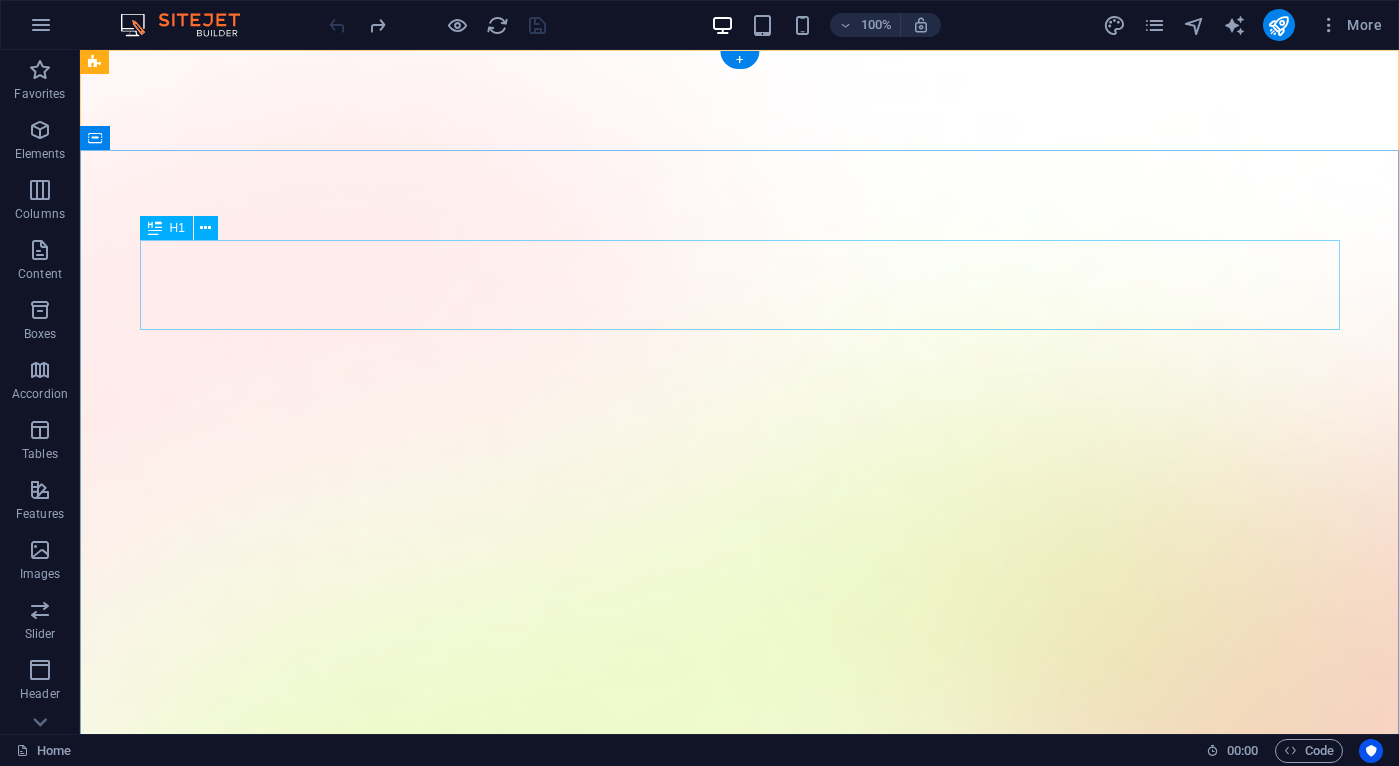 click on "AI app for productivity" at bounding box center (740, 1805) 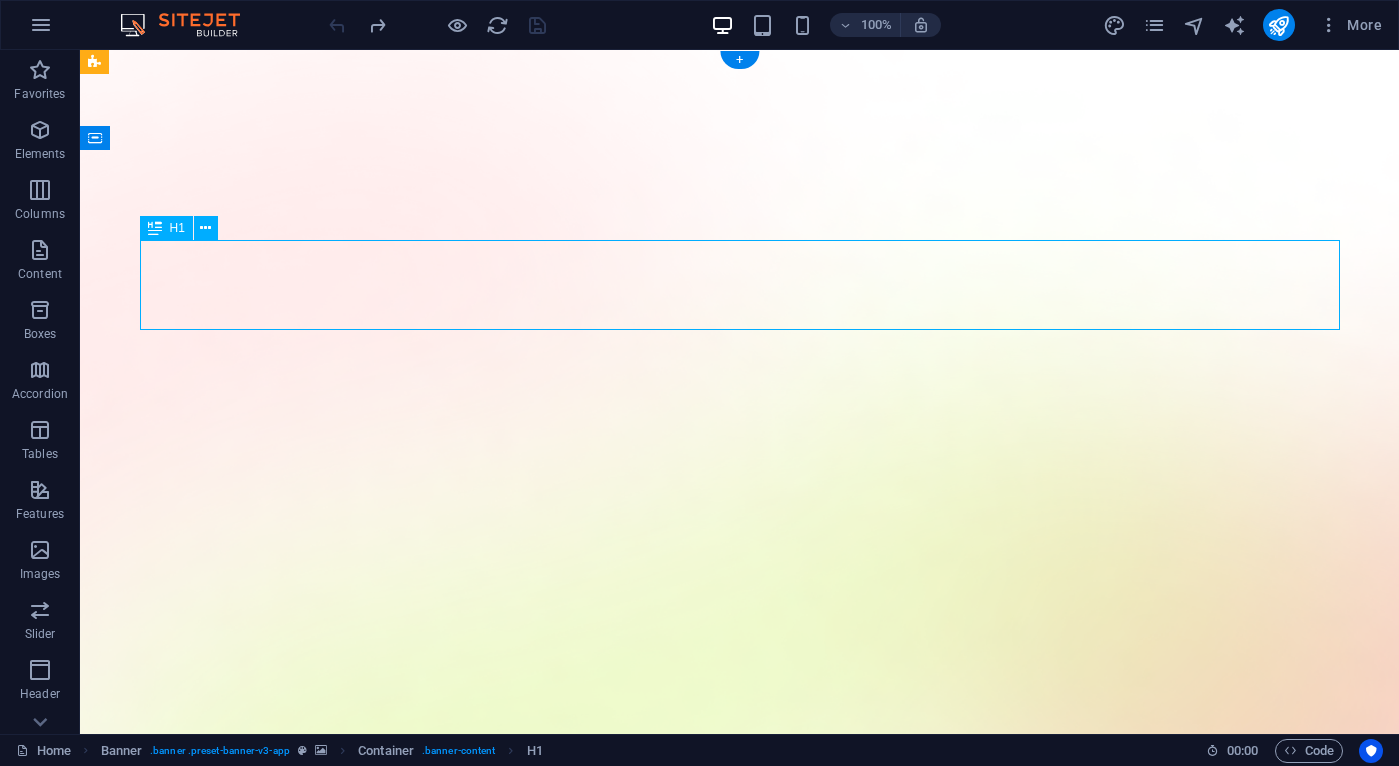 click on "AI app for productivity" at bounding box center (740, 1805) 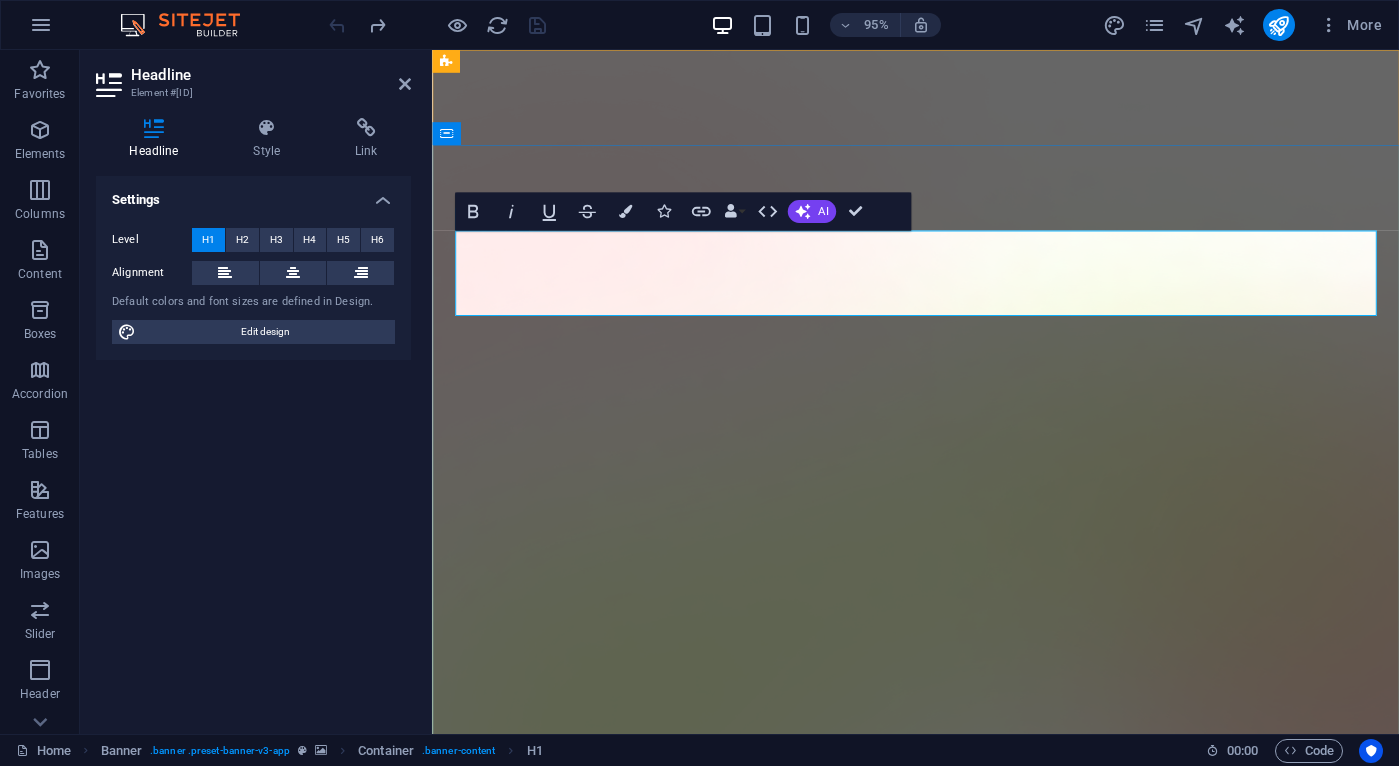 type 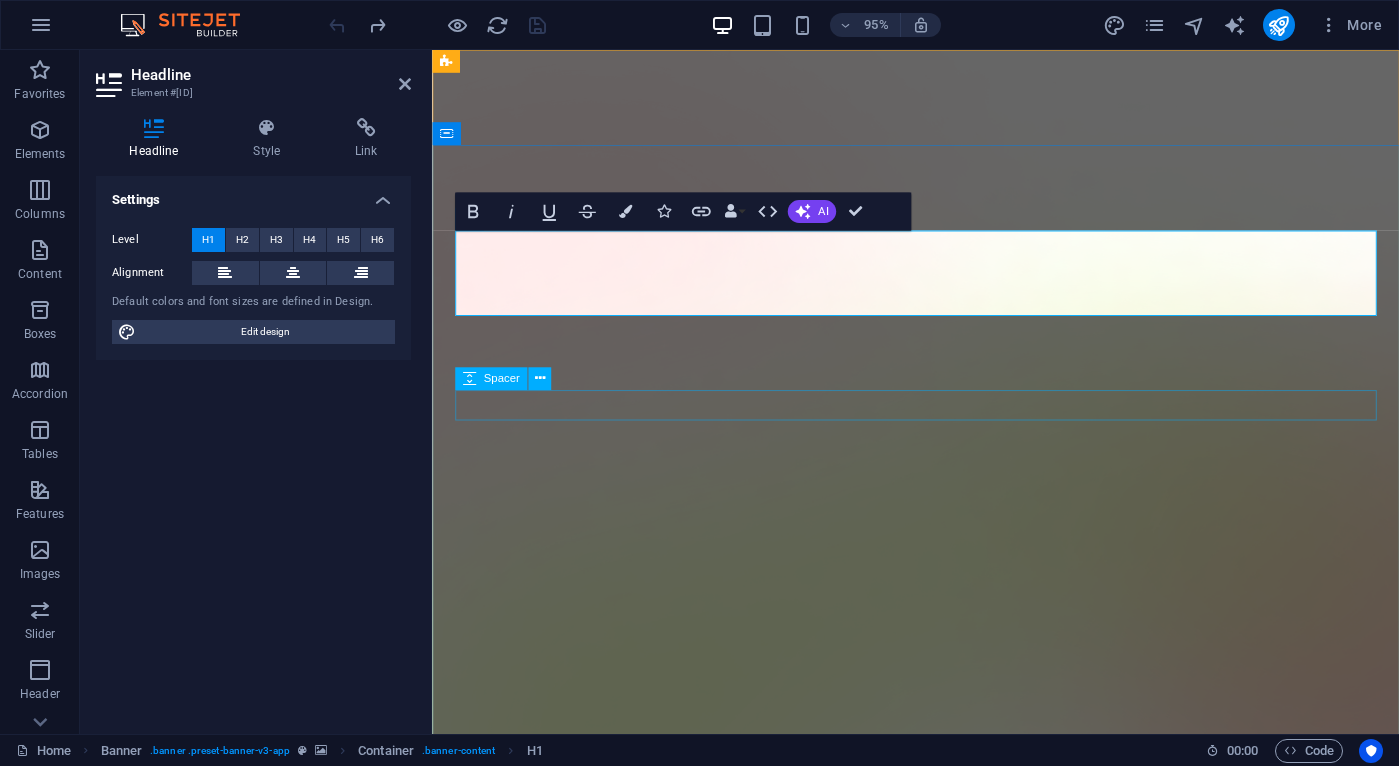 click at bounding box center (941, 1780) 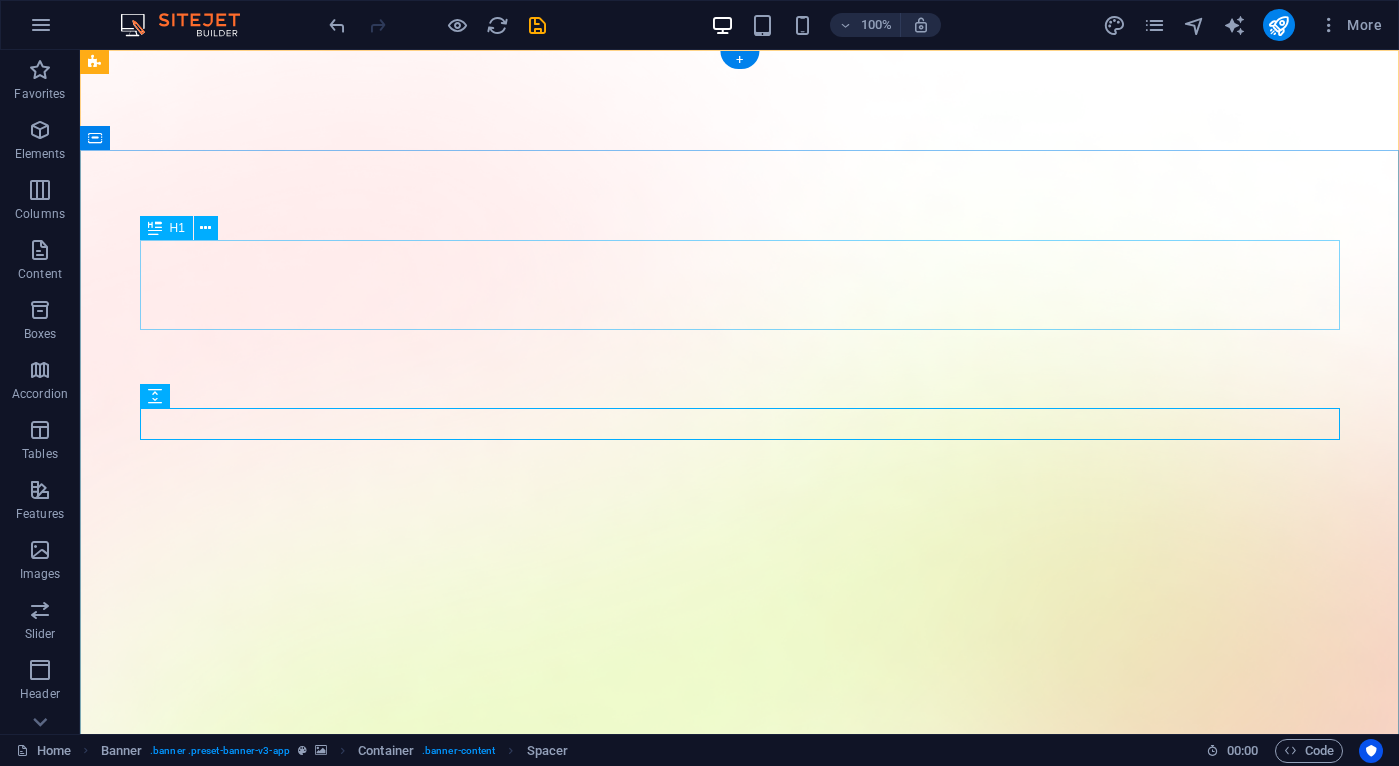 click on "AI built for everyone" at bounding box center (740, 1805) 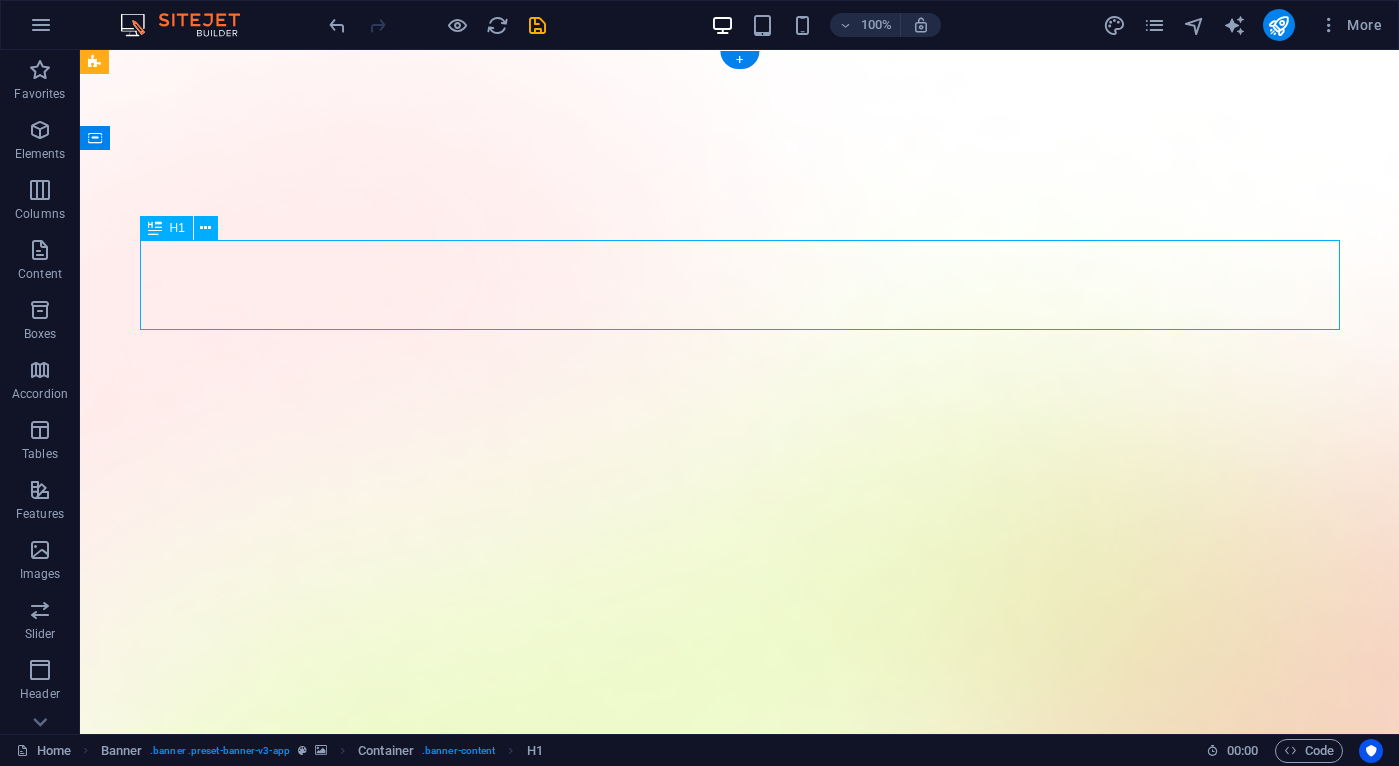 click on "AI built for everyone" at bounding box center (740, 1805) 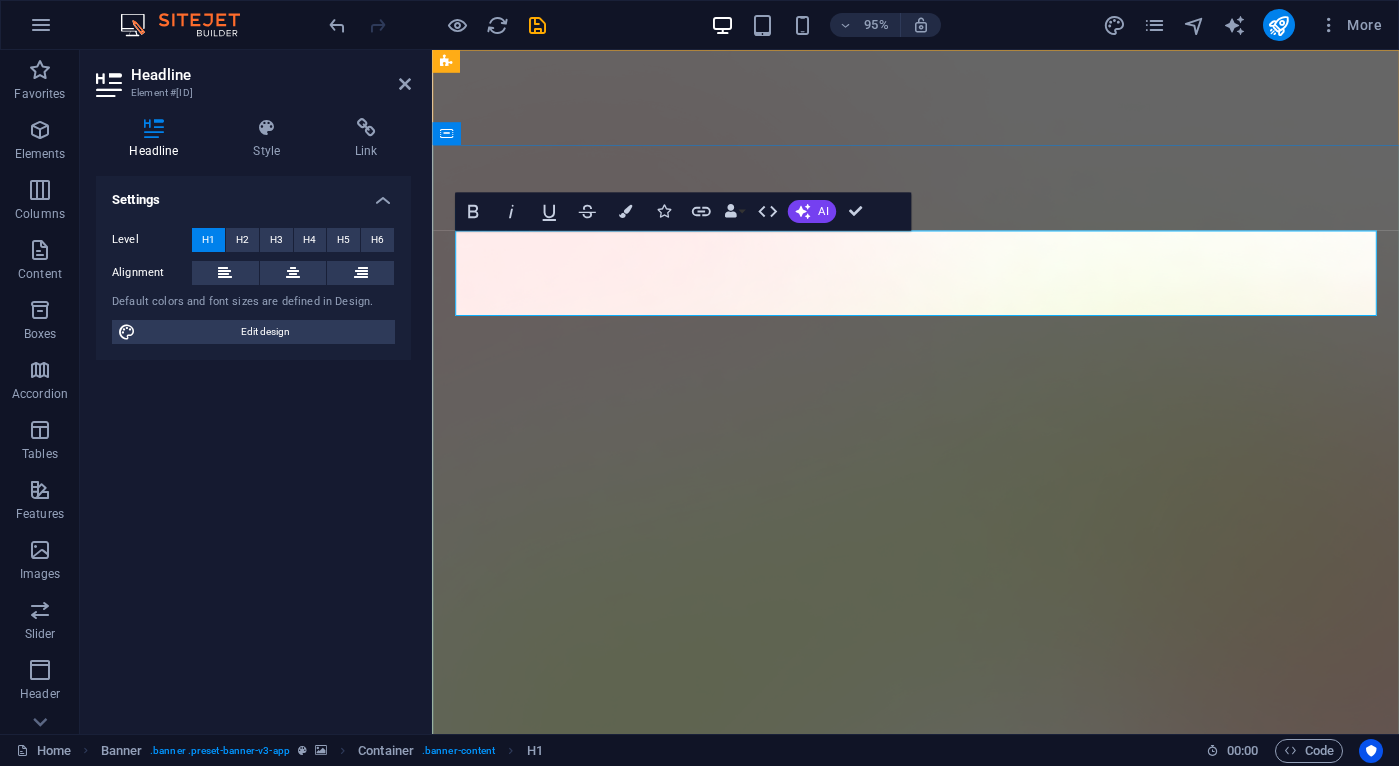 type 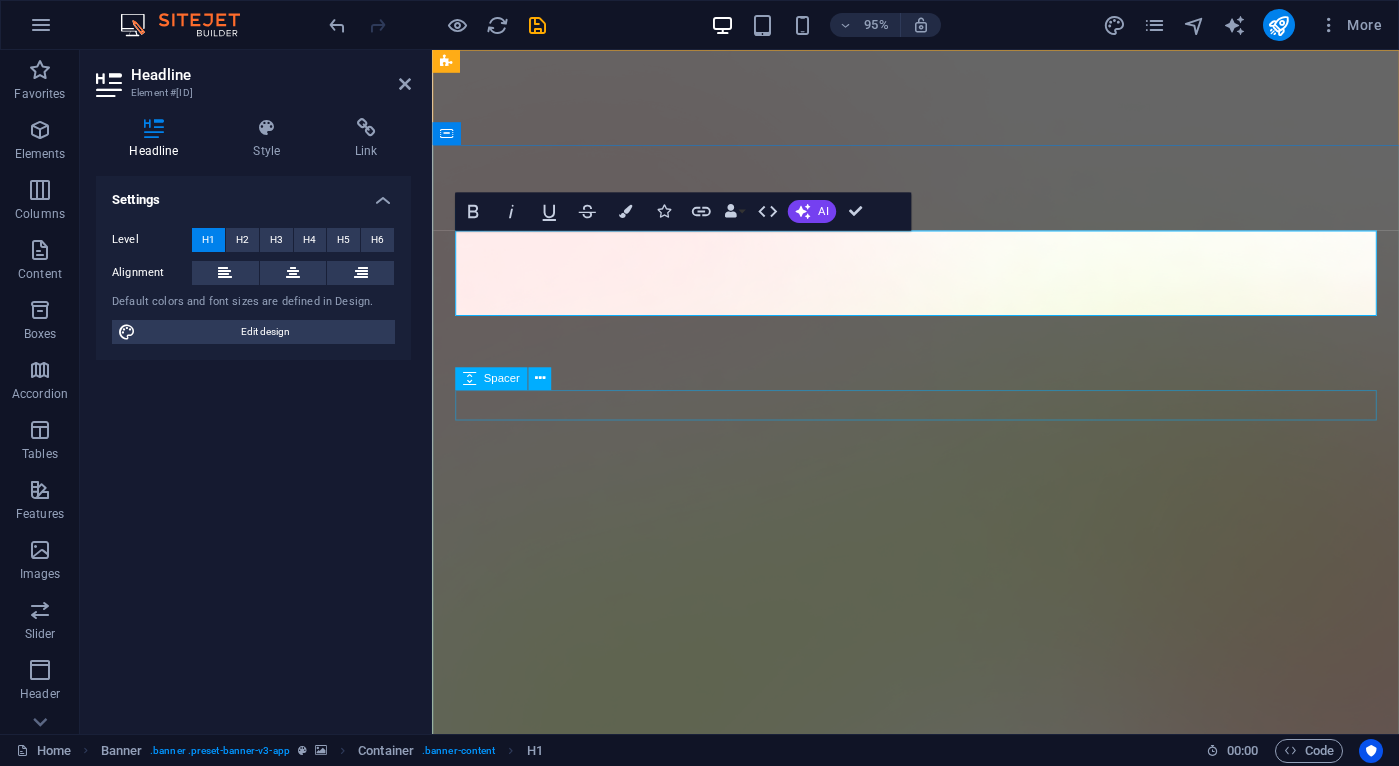 click at bounding box center (941, 1780) 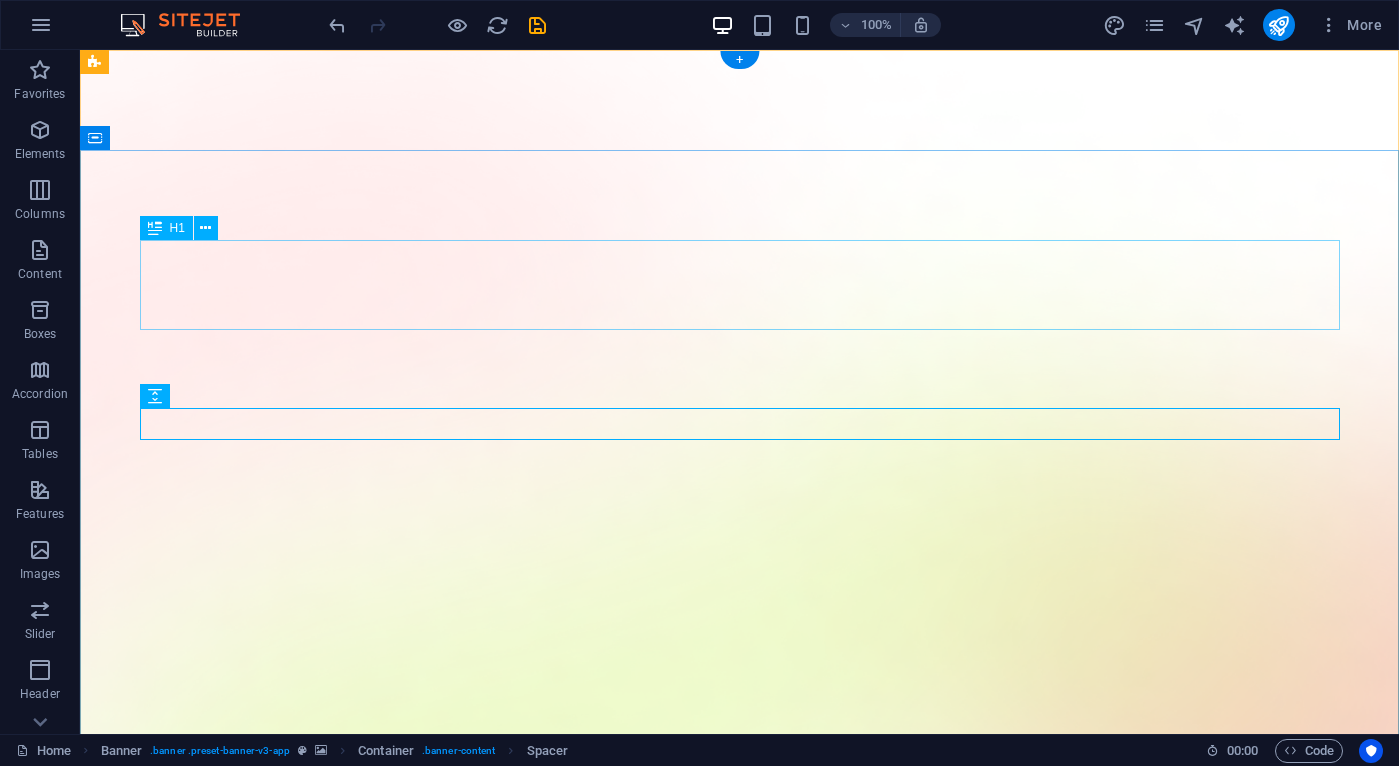 click on "AI For Non Pro's" at bounding box center [740, 1805] 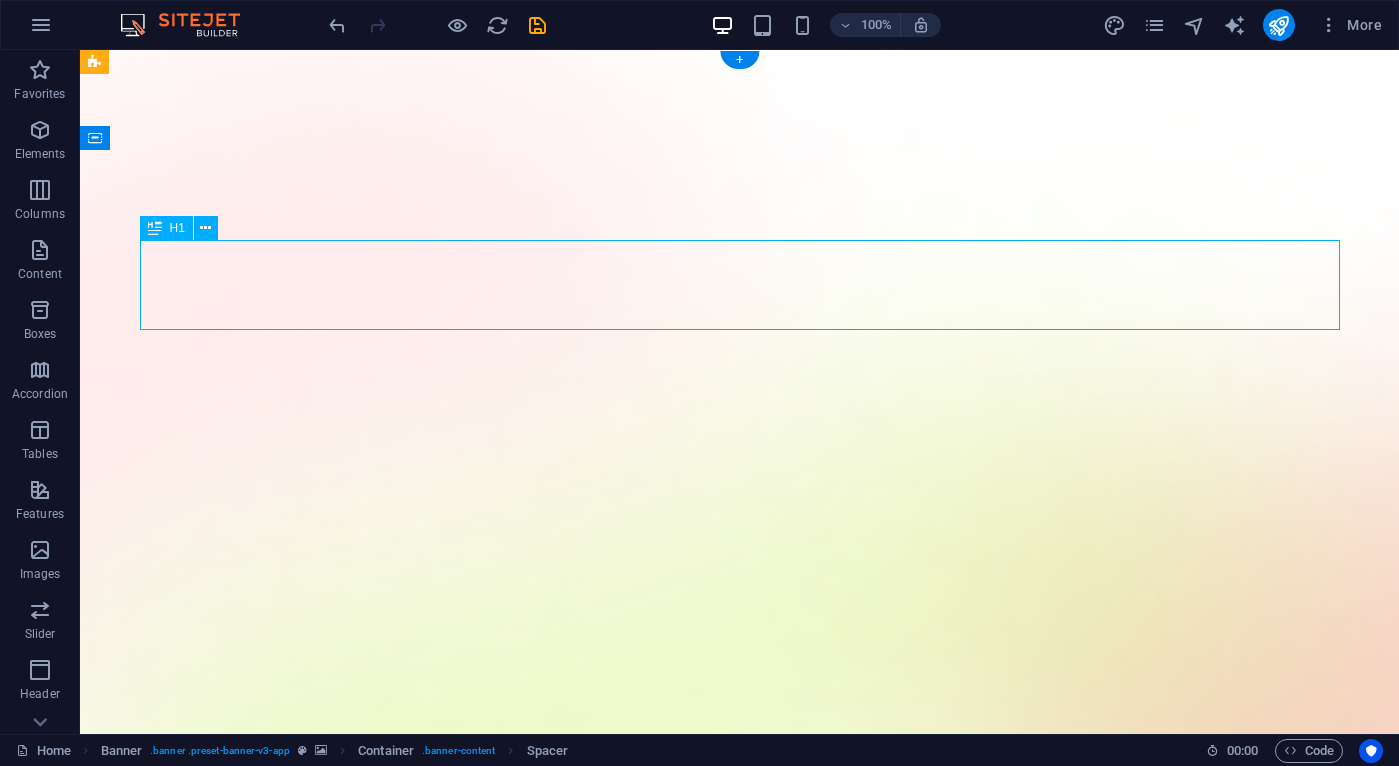click on "AI For Non Pro's" at bounding box center (740, 1805) 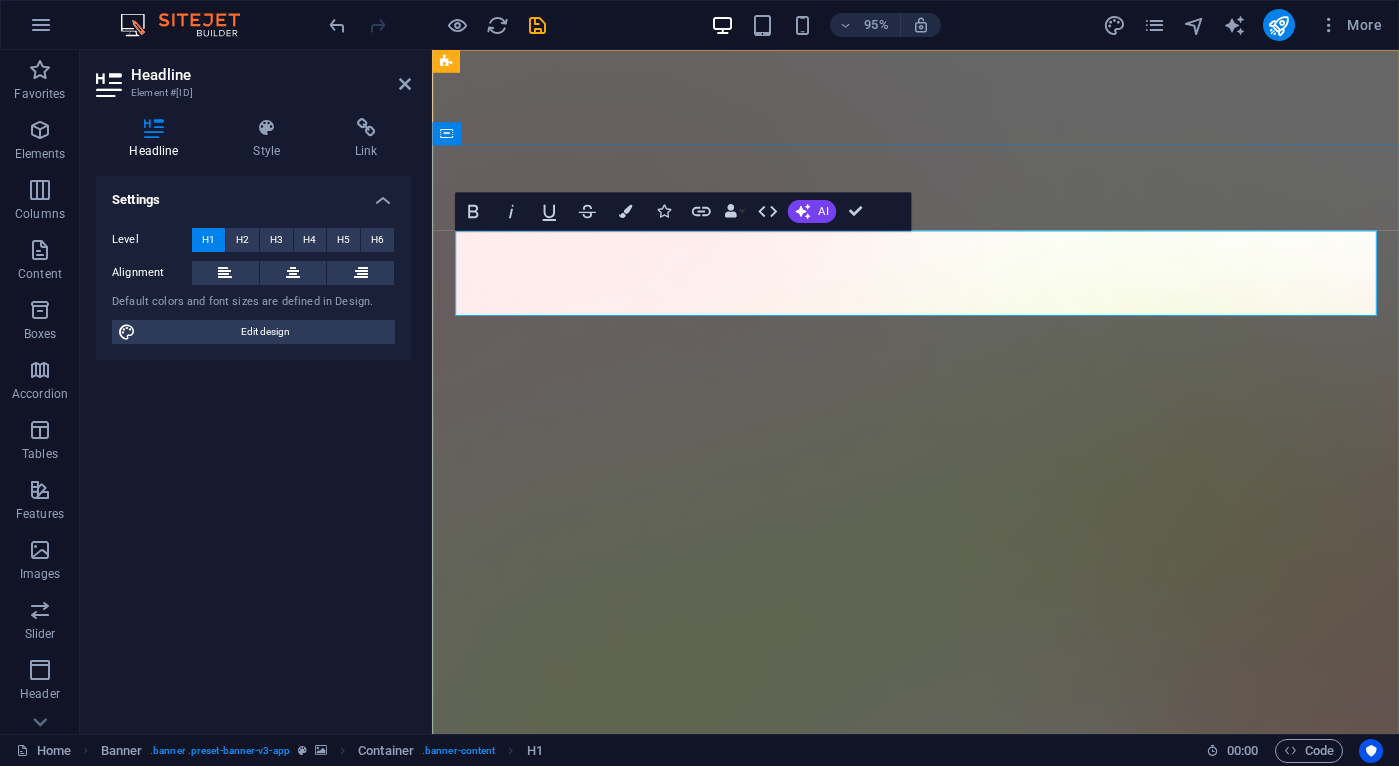 type 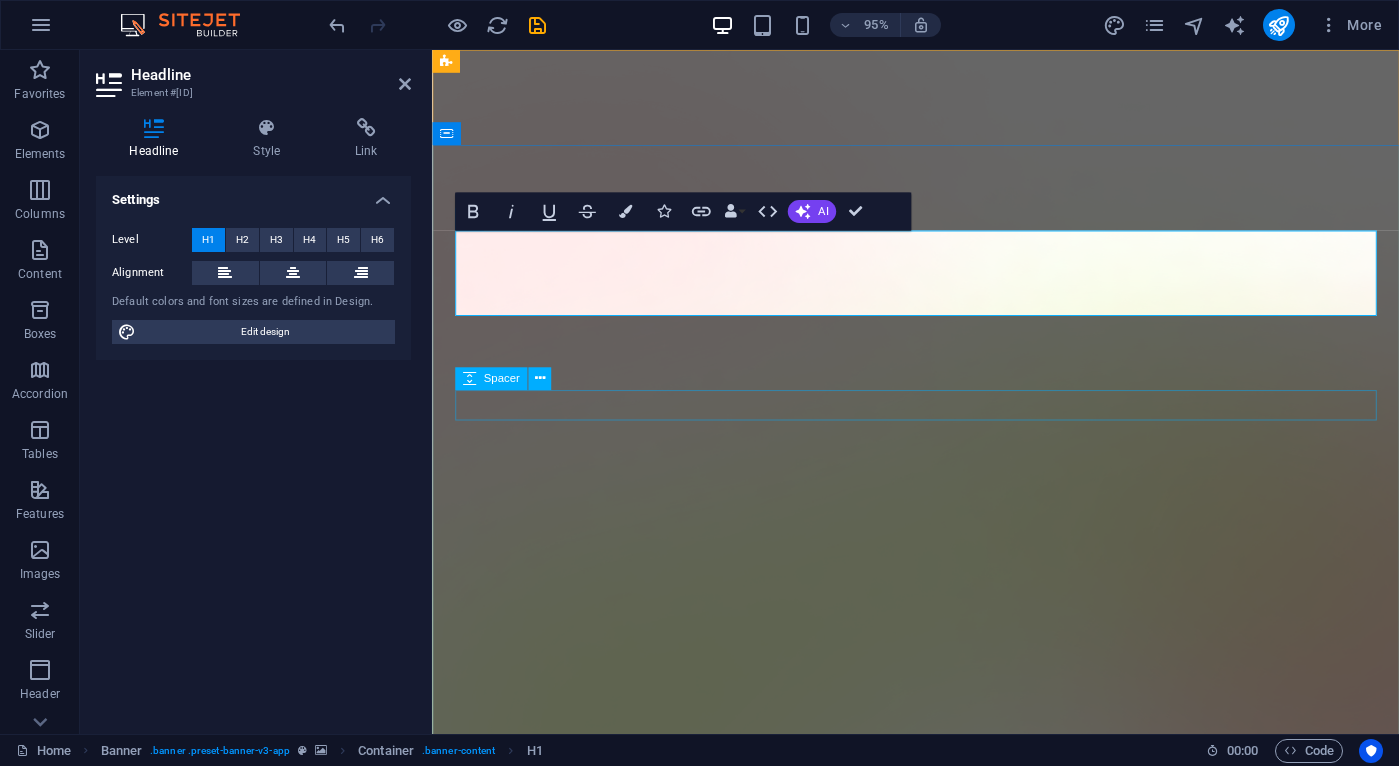 click at bounding box center [941, 1780] 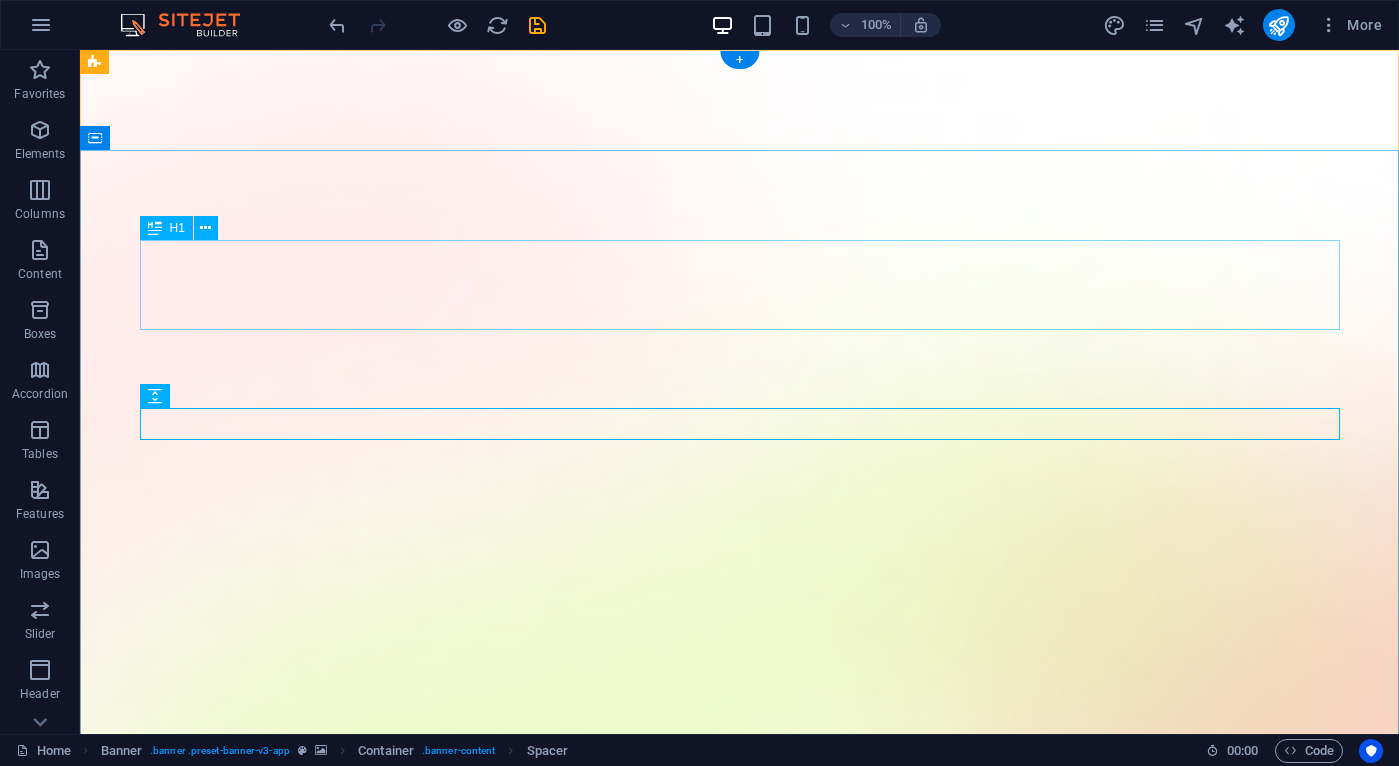 click on "AI Made Easy" at bounding box center [740, 1805] 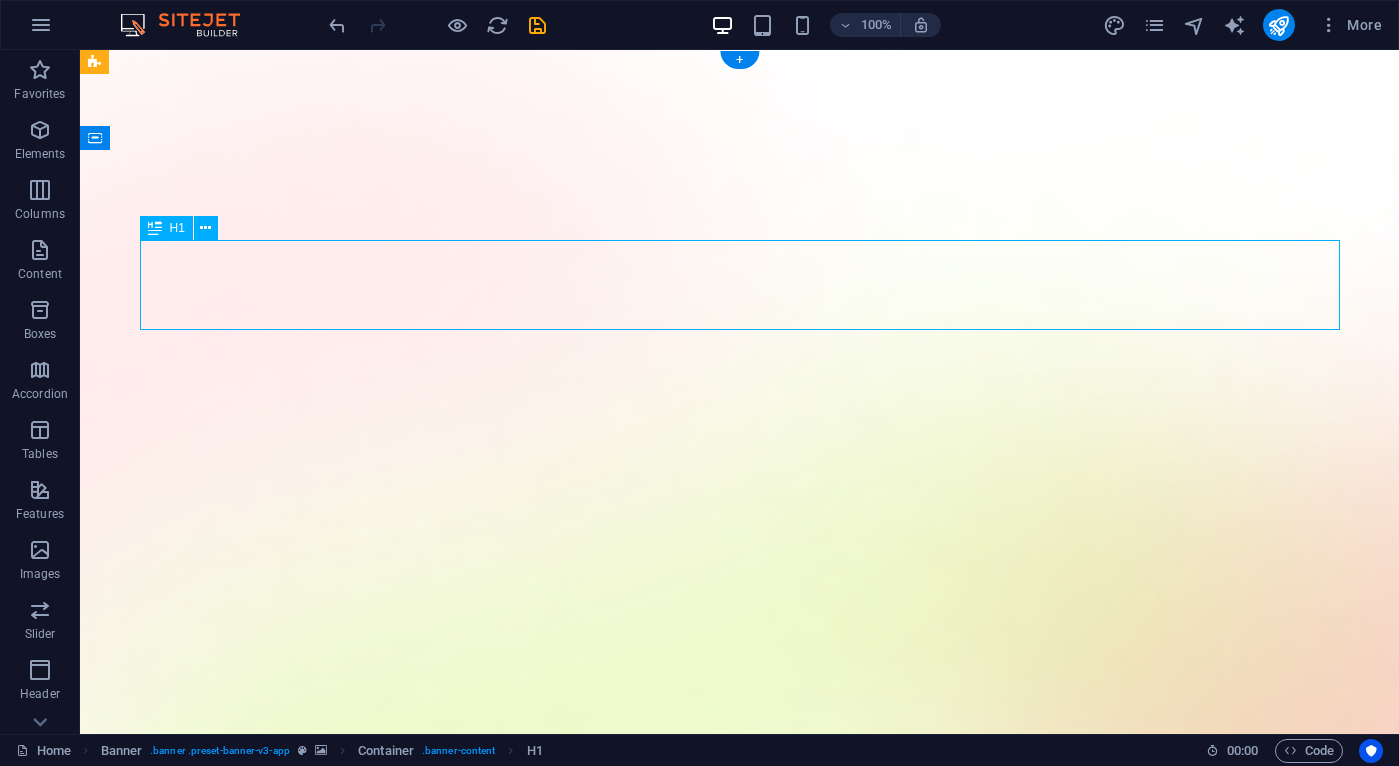 click on "AI Made Easy" at bounding box center (740, 1805) 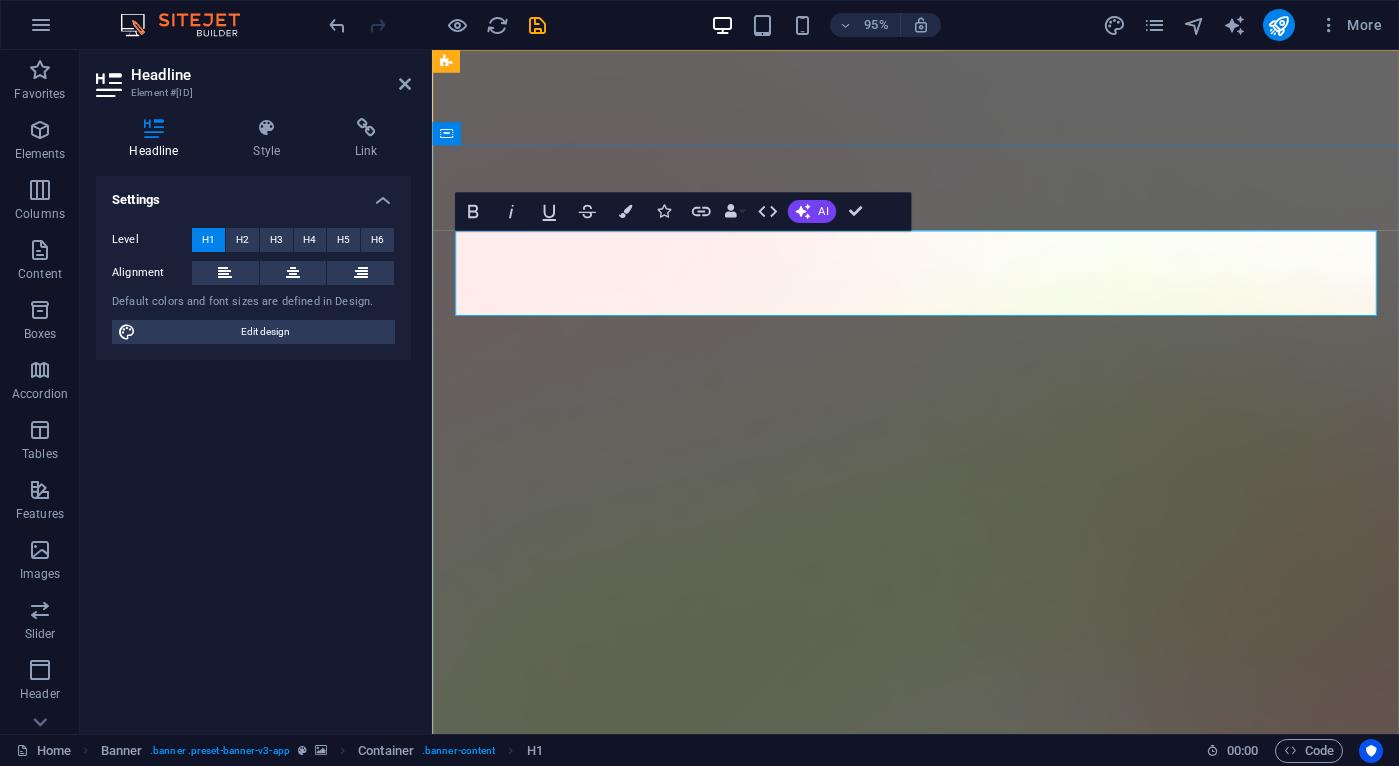 type 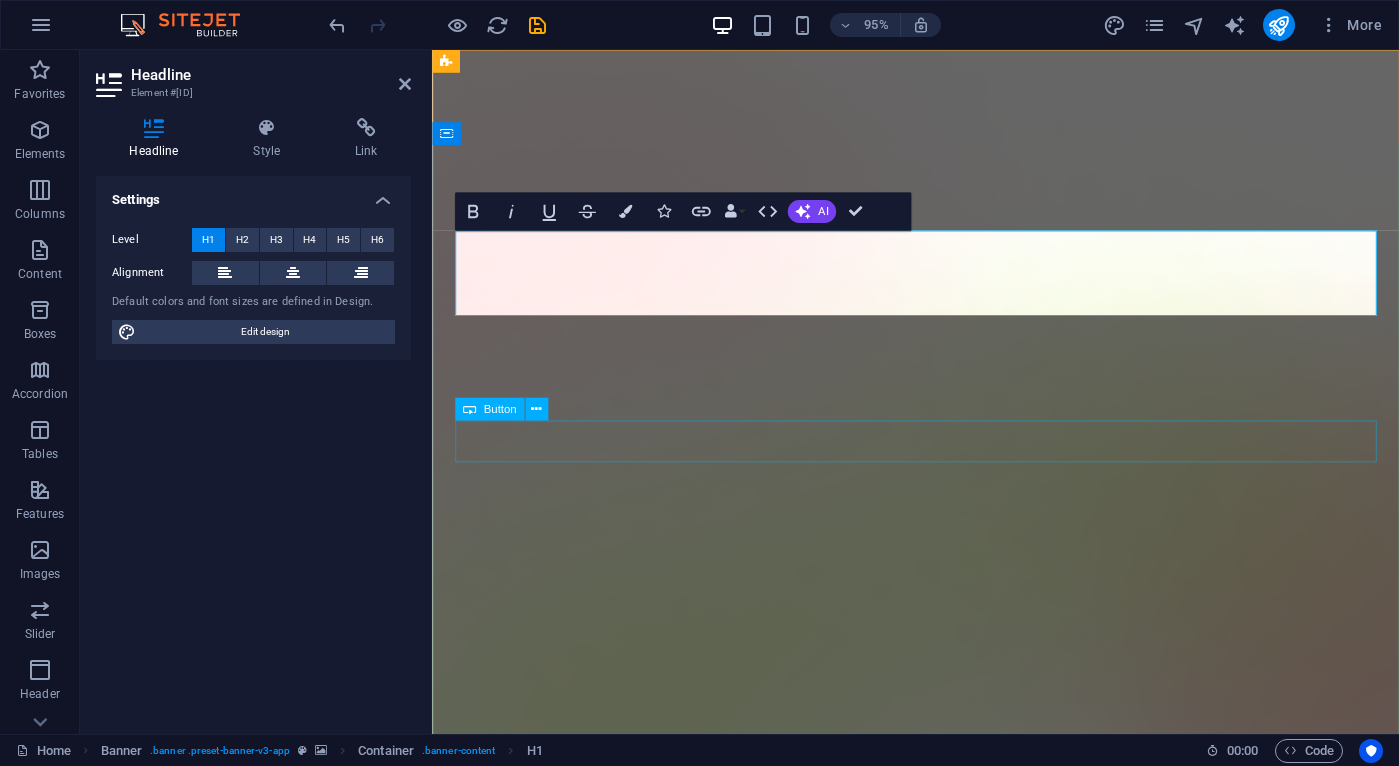 click on "Download App" at bounding box center (941, 1818) 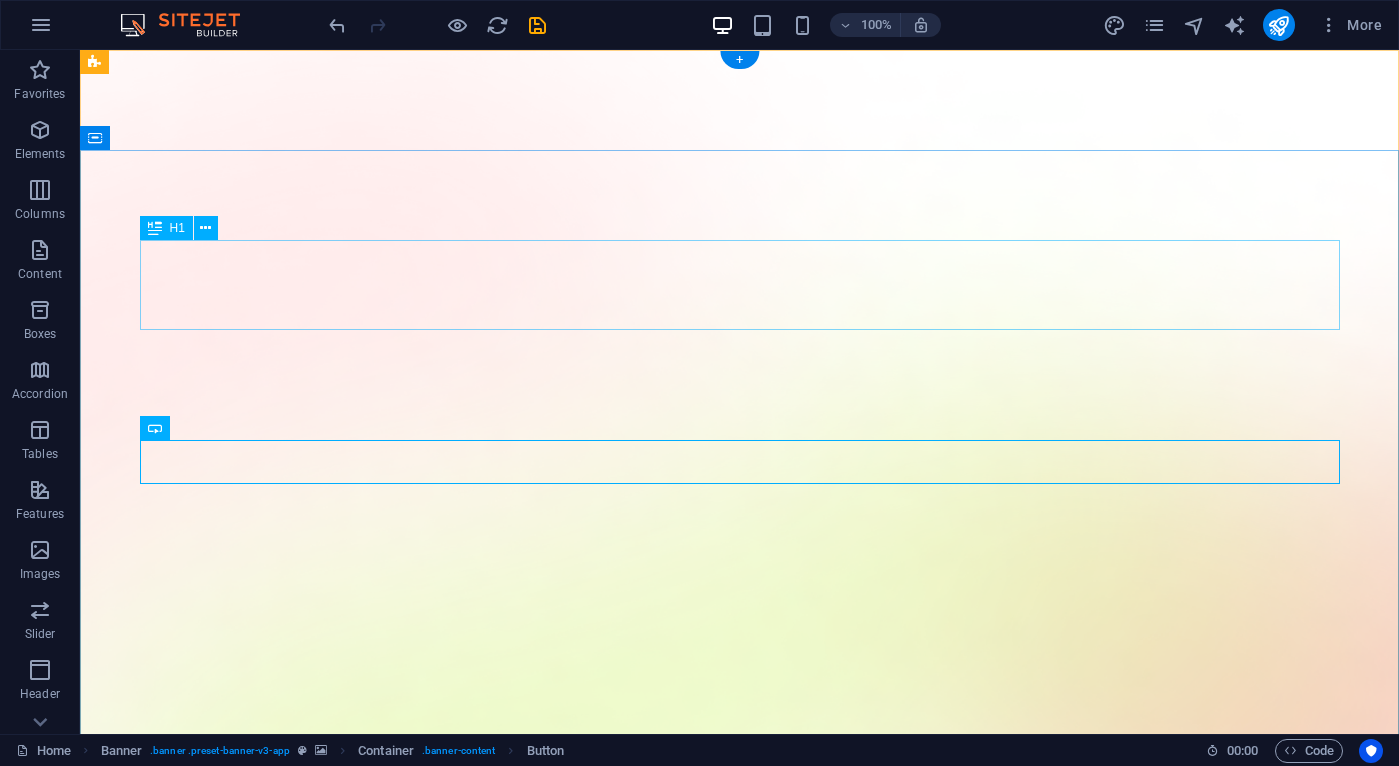 click on "Build AI With Power" at bounding box center (740, 1805) 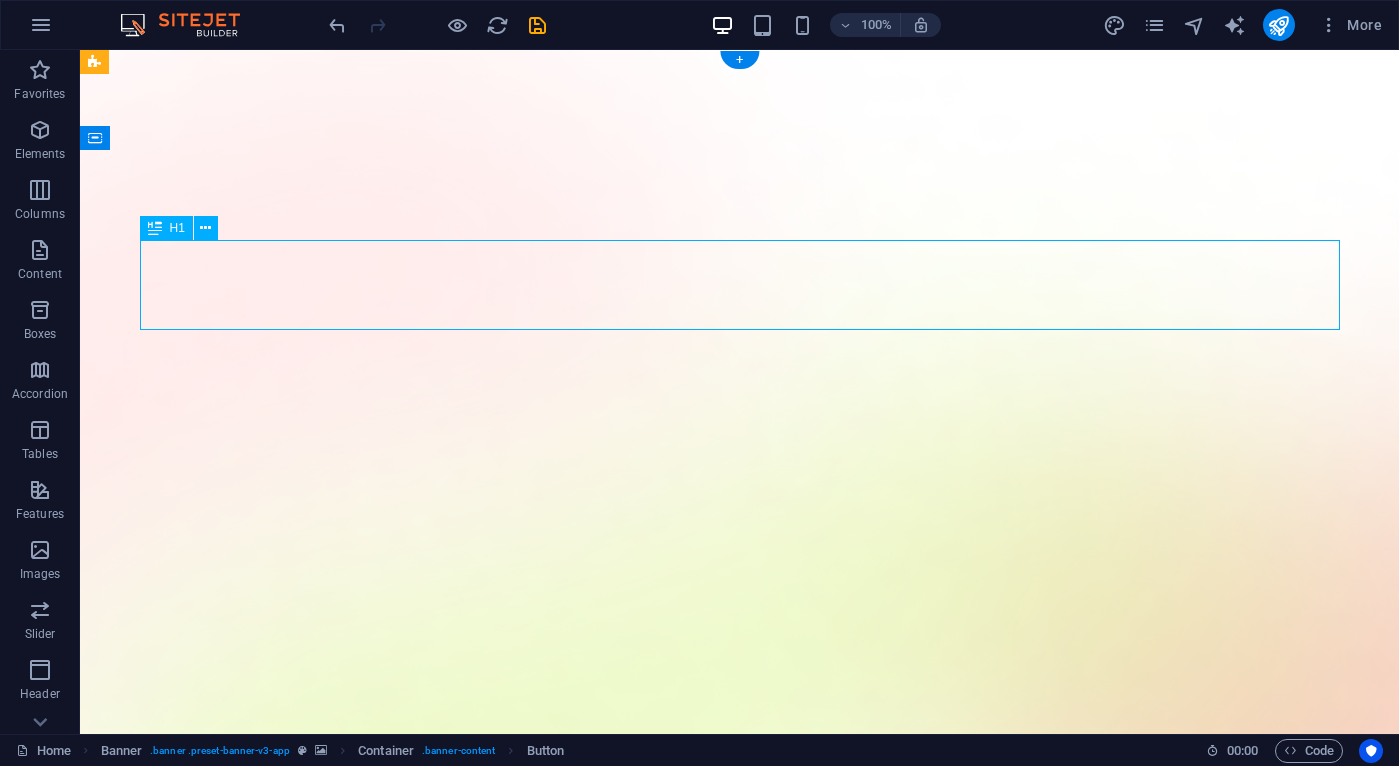 click on "Build AI With Power" at bounding box center (740, 1805) 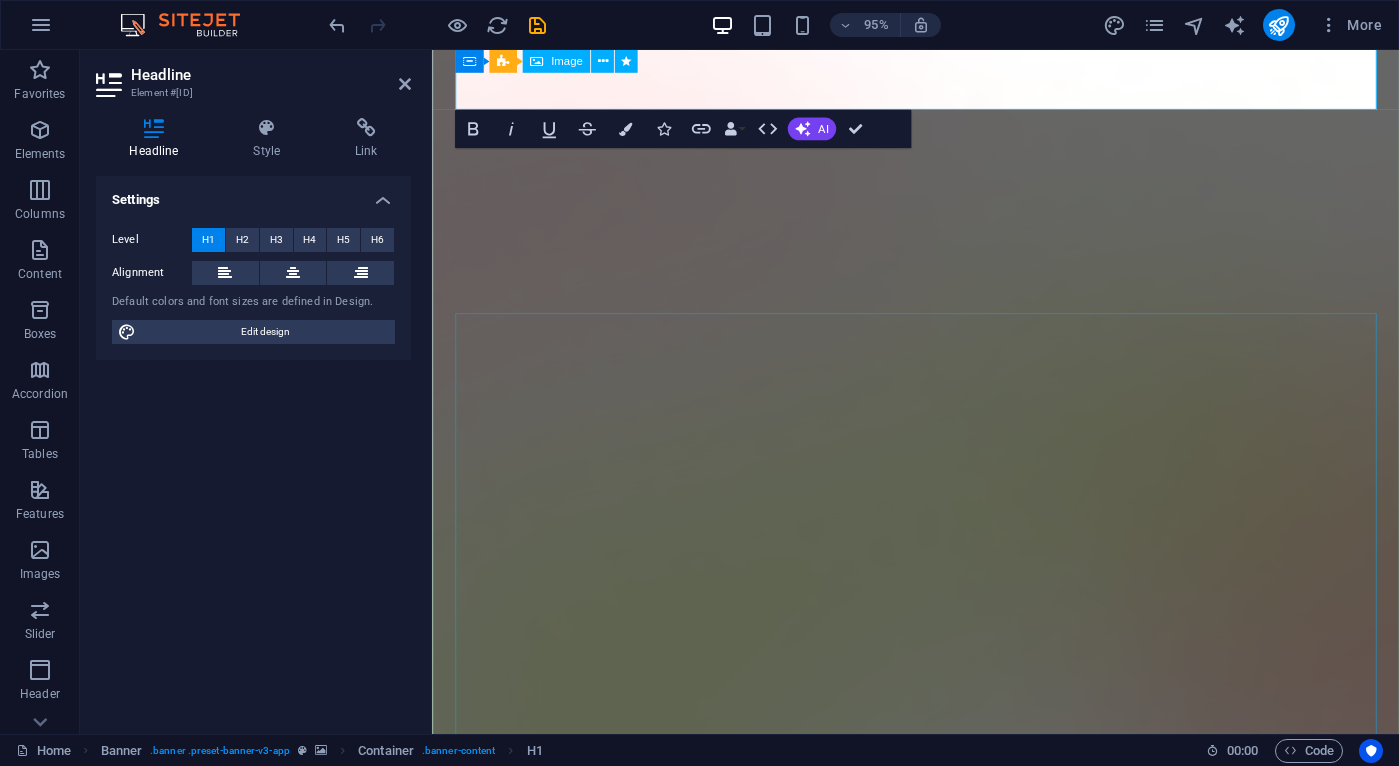 scroll, scrollTop: 0, scrollLeft: 0, axis: both 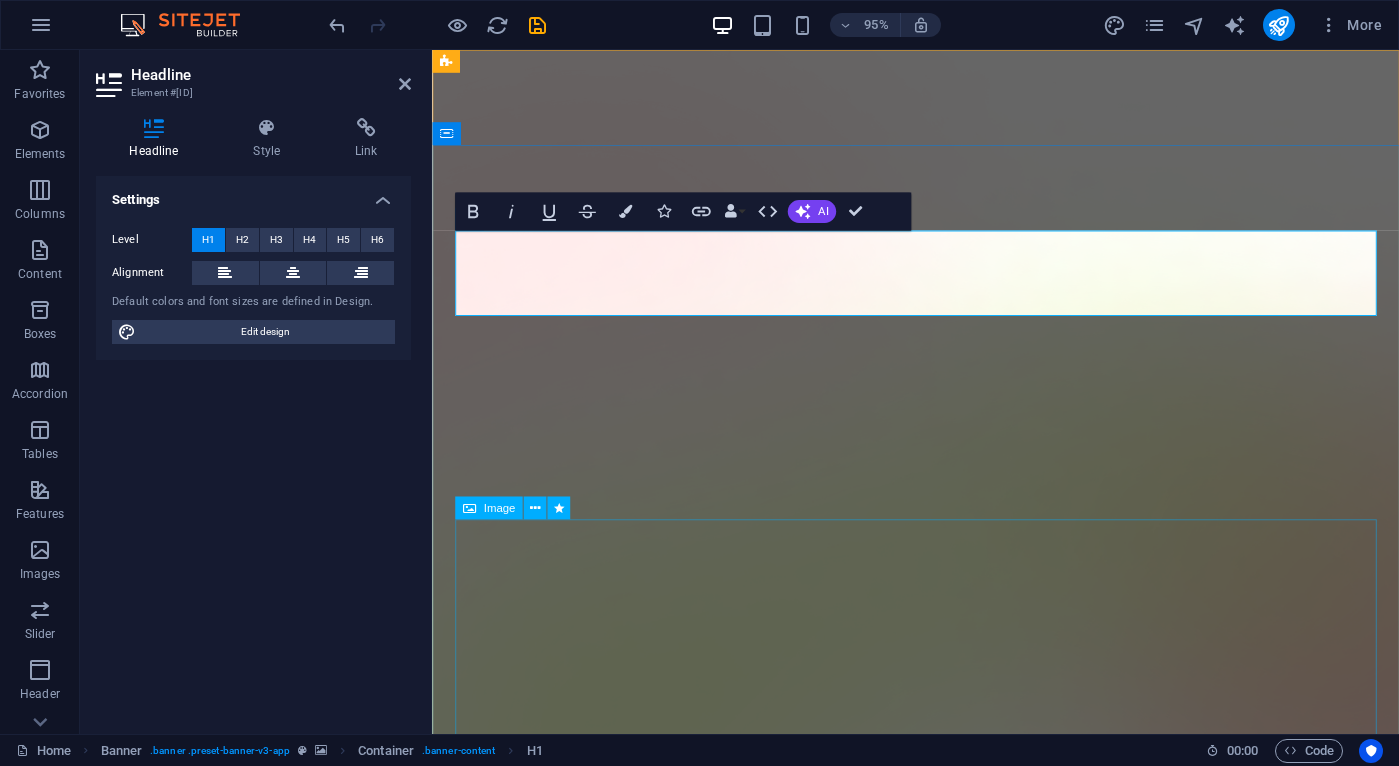 type 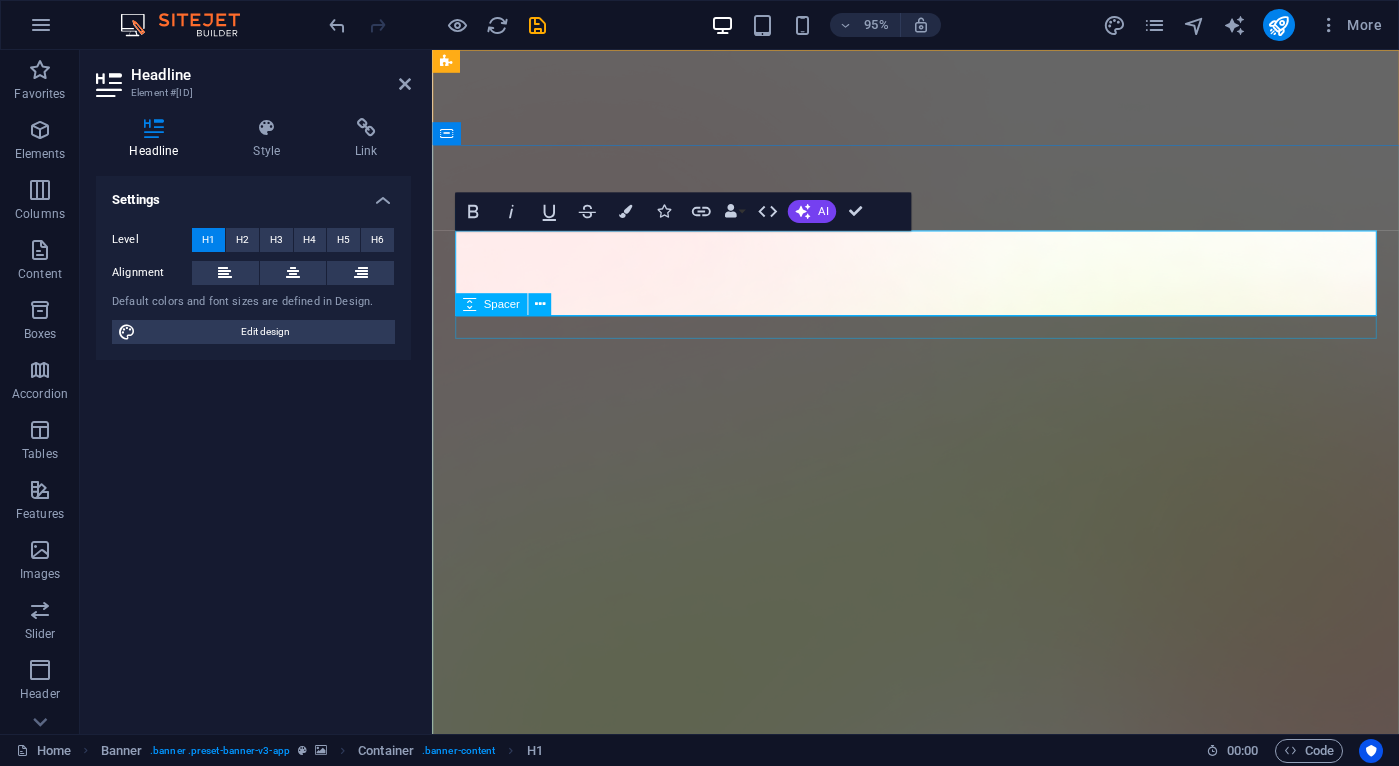click at bounding box center [941, 1698] 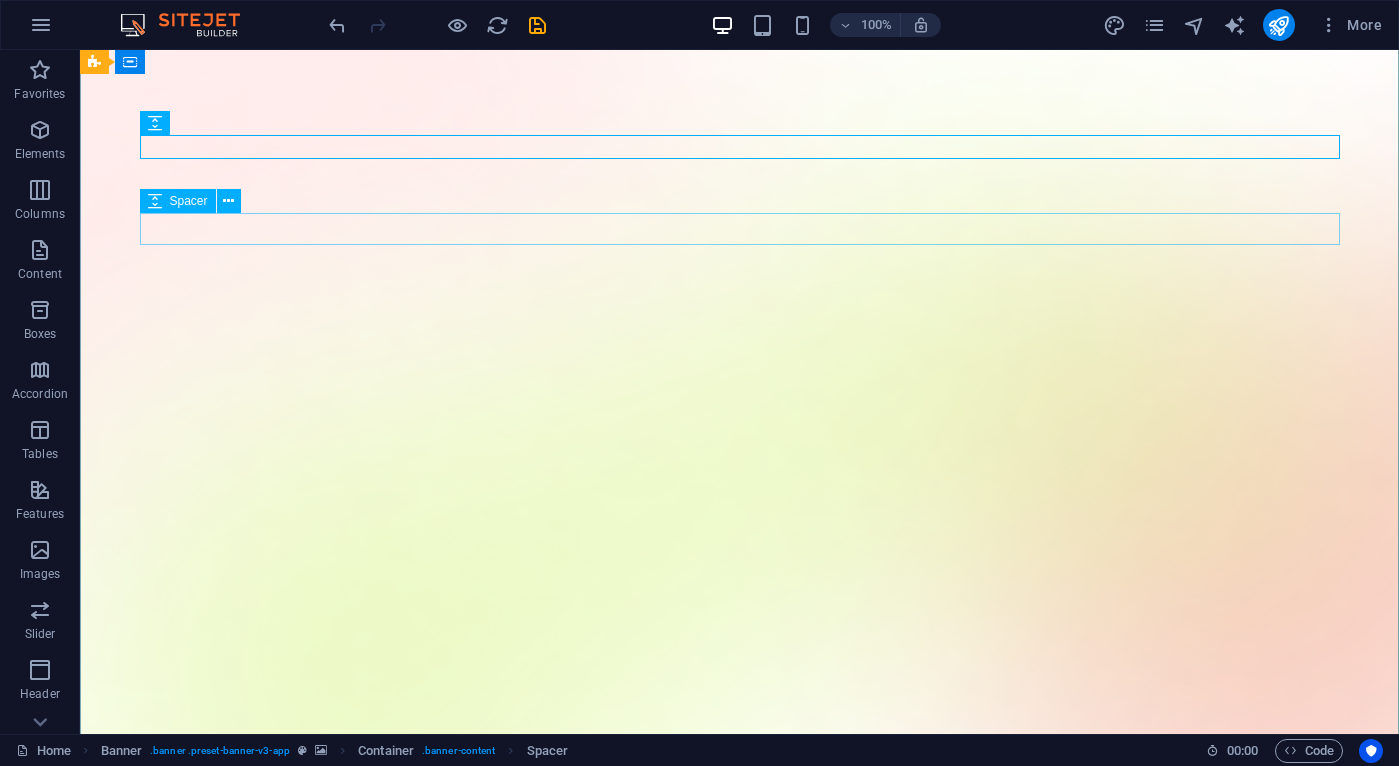 scroll, scrollTop: 0, scrollLeft: 0, axis: both 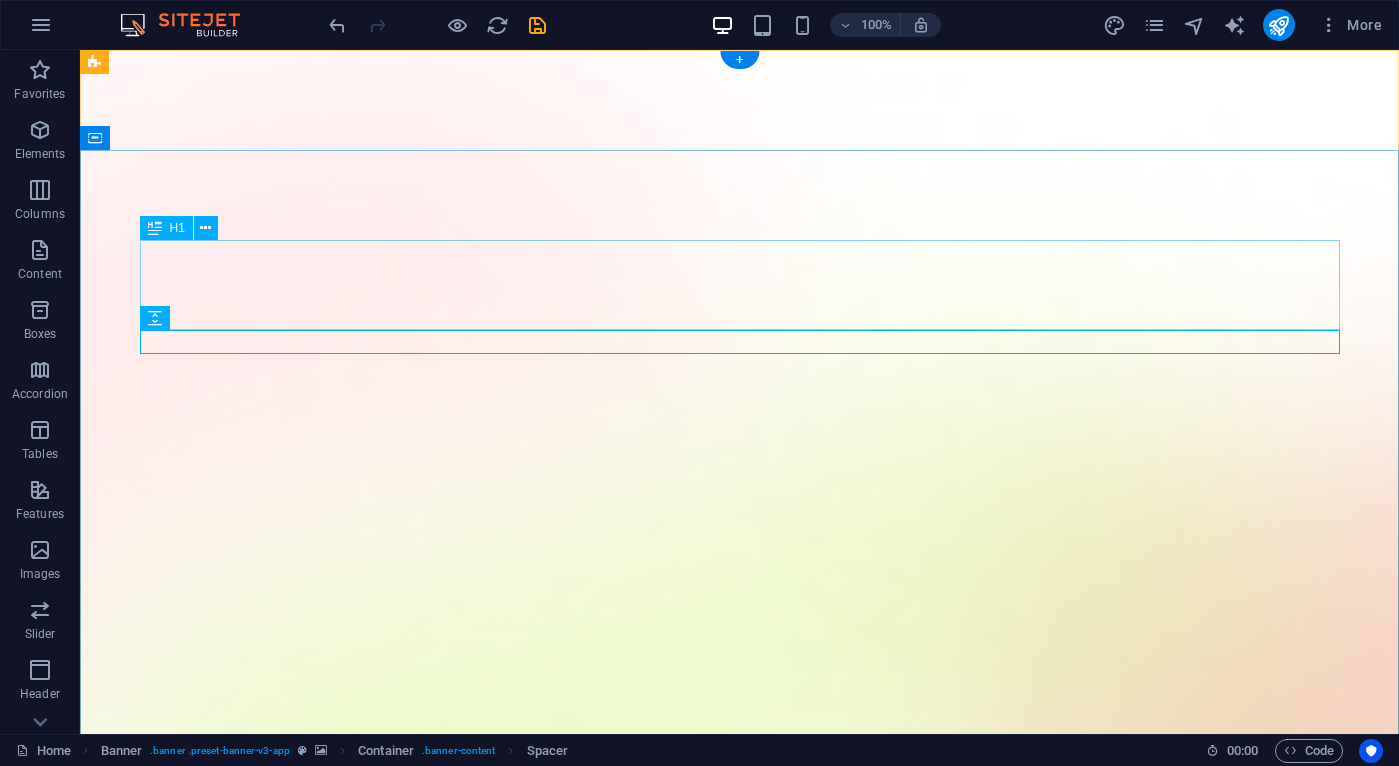 click on "AI Built For You" at bounding box center [740, 1805] 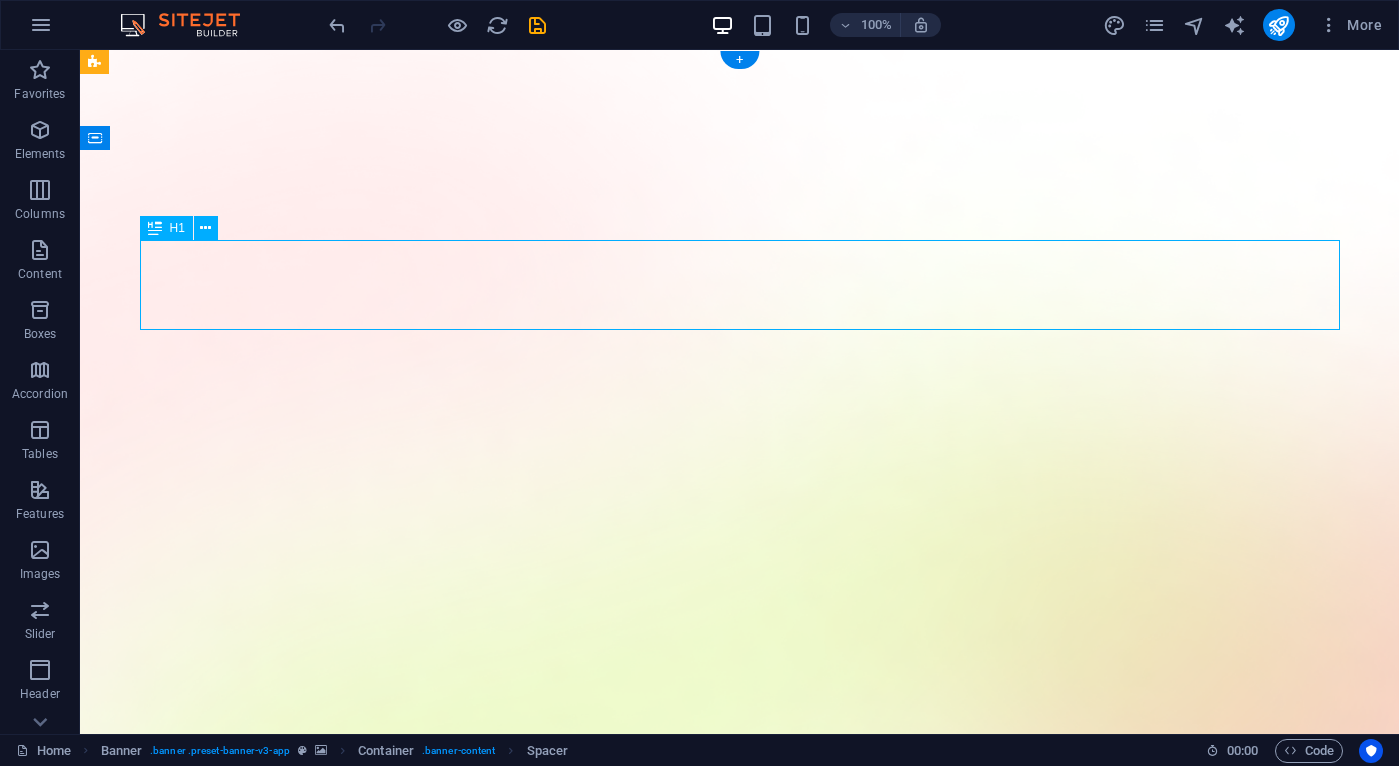 click on "AI Built For You" at bounding box center (740, 1805) 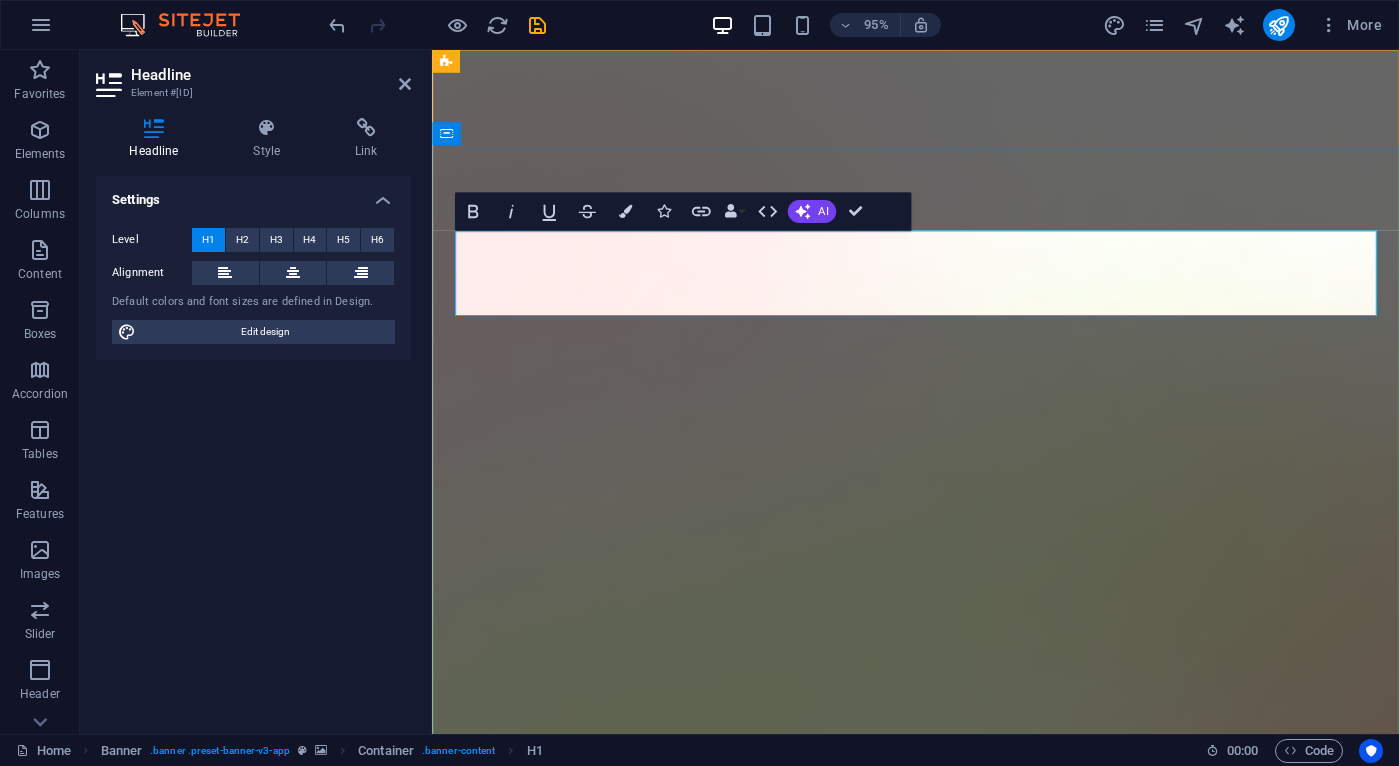 click on "AI Built For You" at bounding box center (941, 1805) 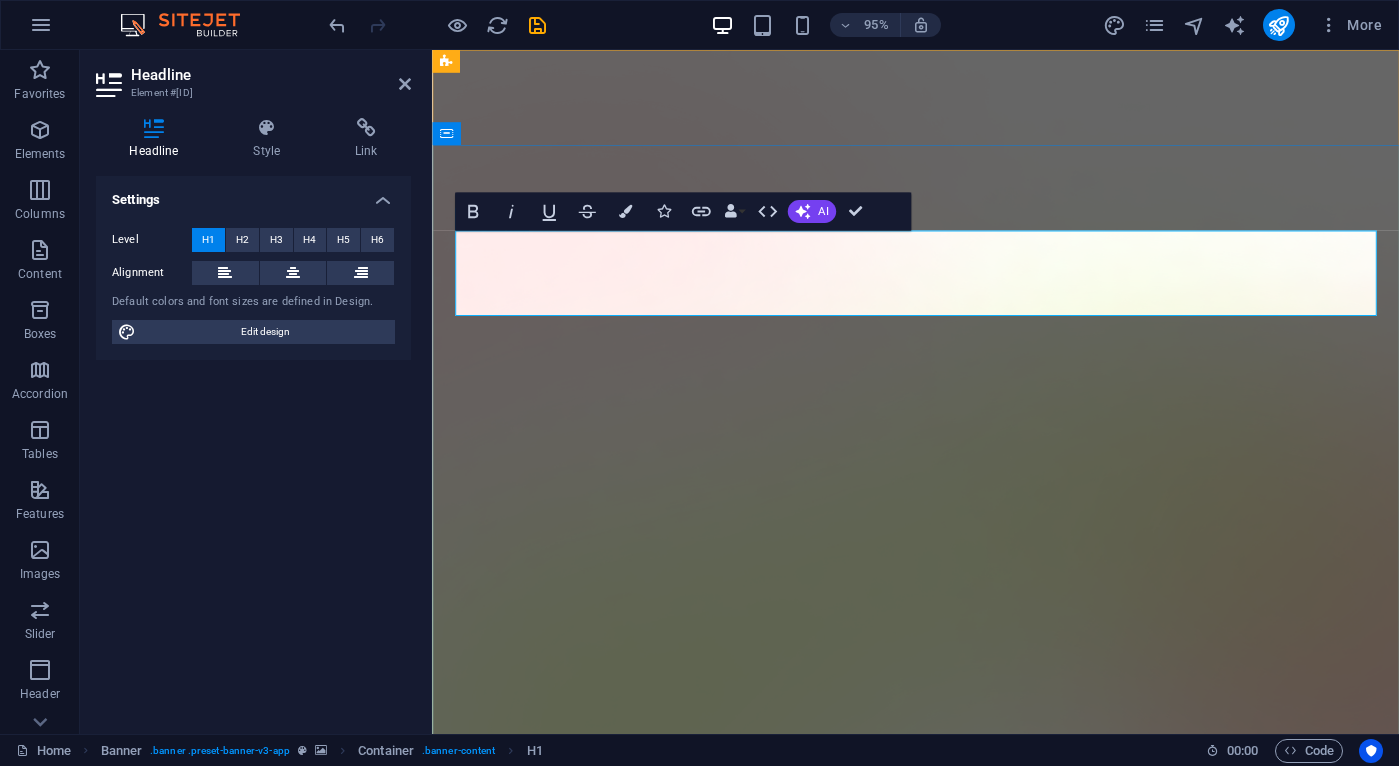 type 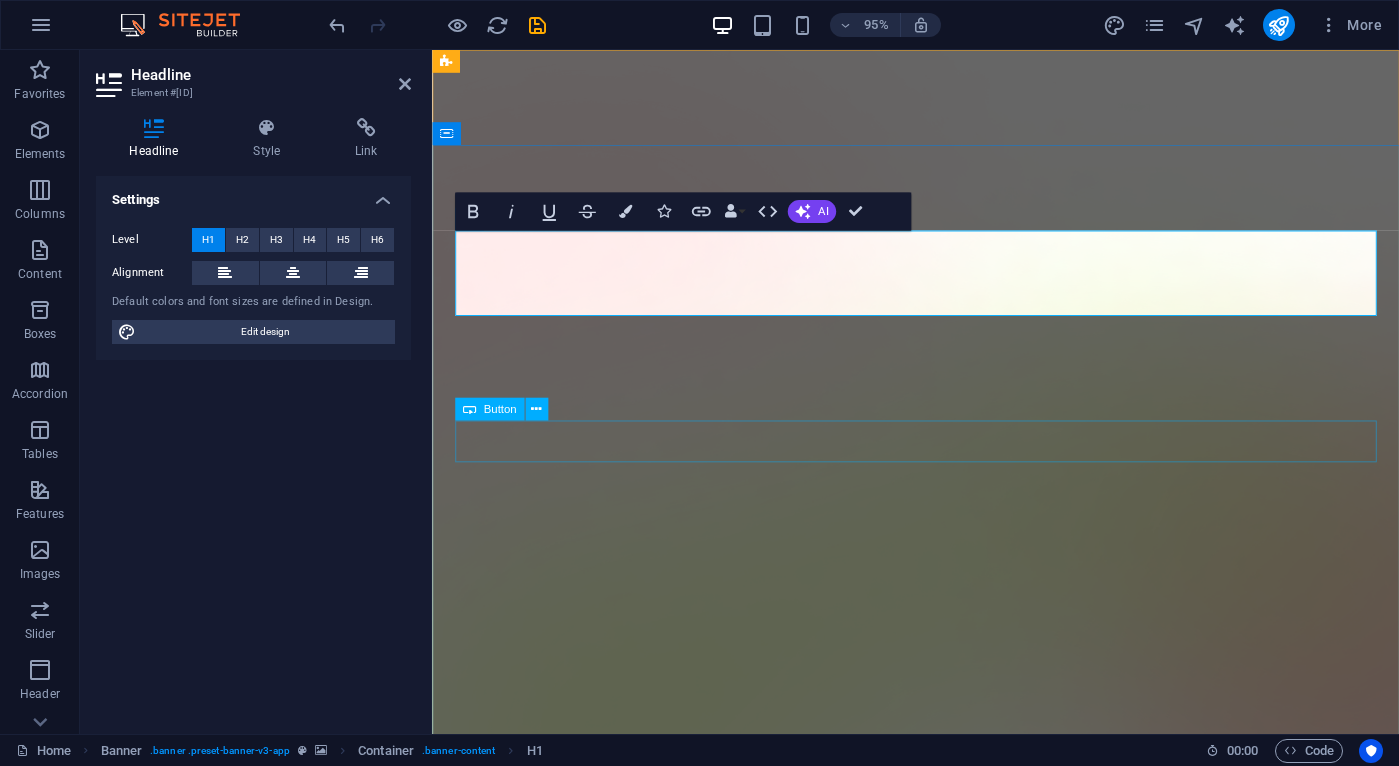 click on "Download App" at bounding box center [941, 1818] 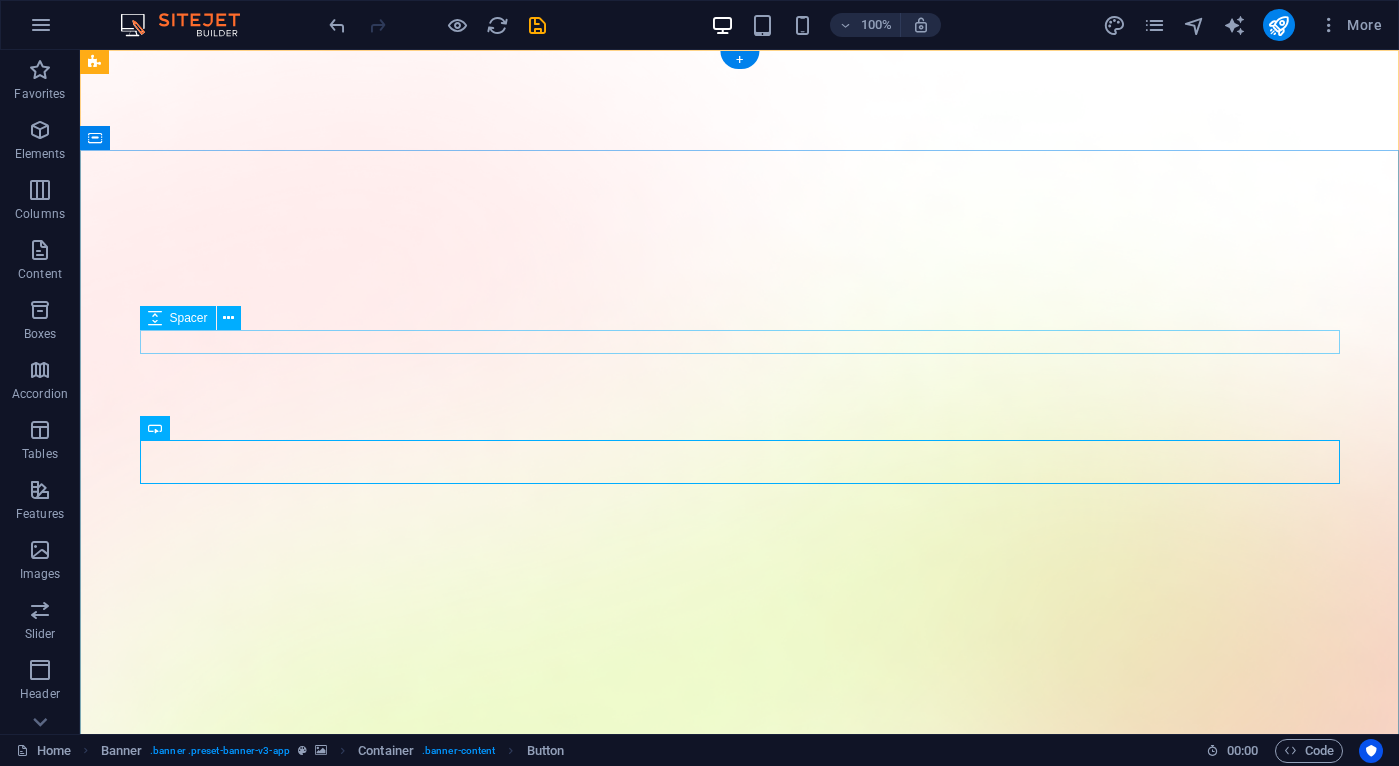 scroll, scrollTop: 73, scrollLeft: 0, axis: vertical 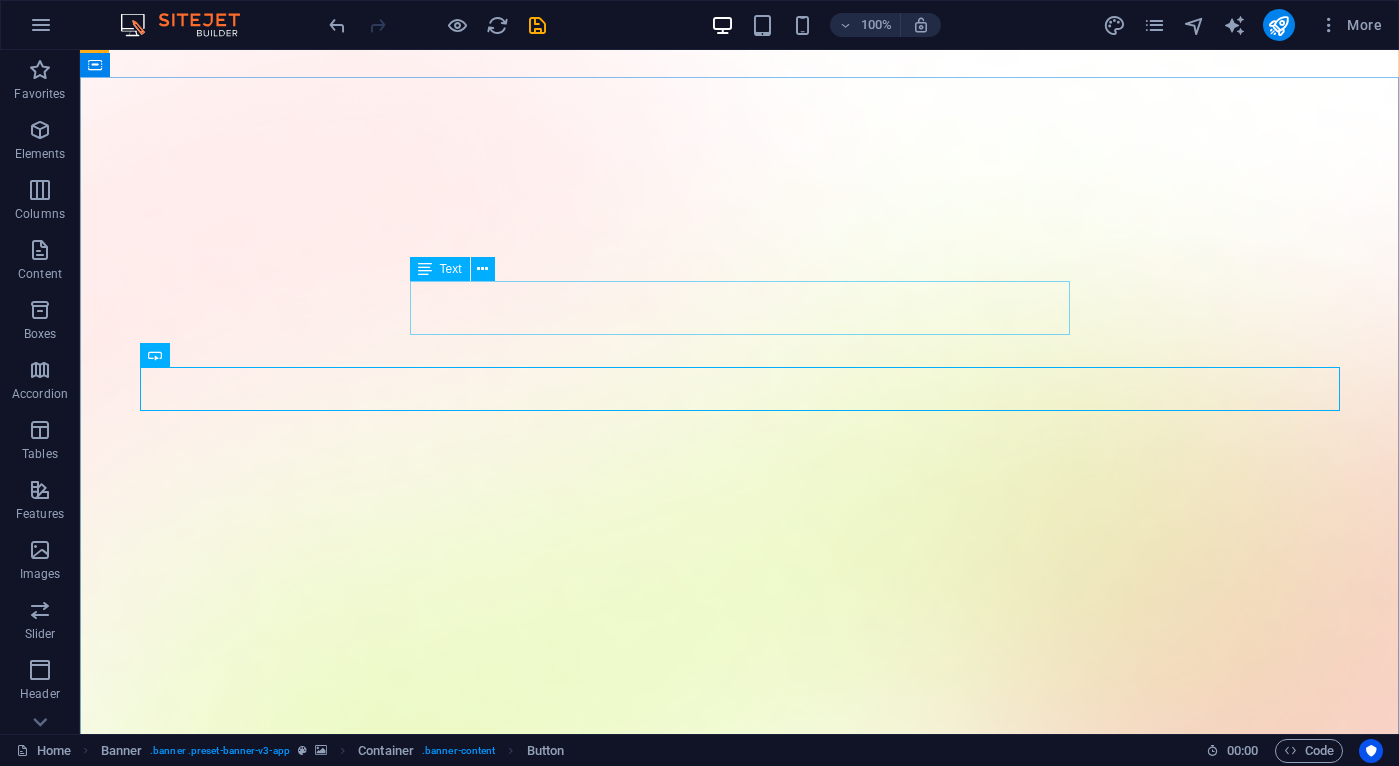 click on "Lorem ipsum dolor sit amet, consectetur adipiscing elit, sed do eiusmod tempor incididunt ut labore et dolore magna aliqua." at bounding box center (740, 1814) 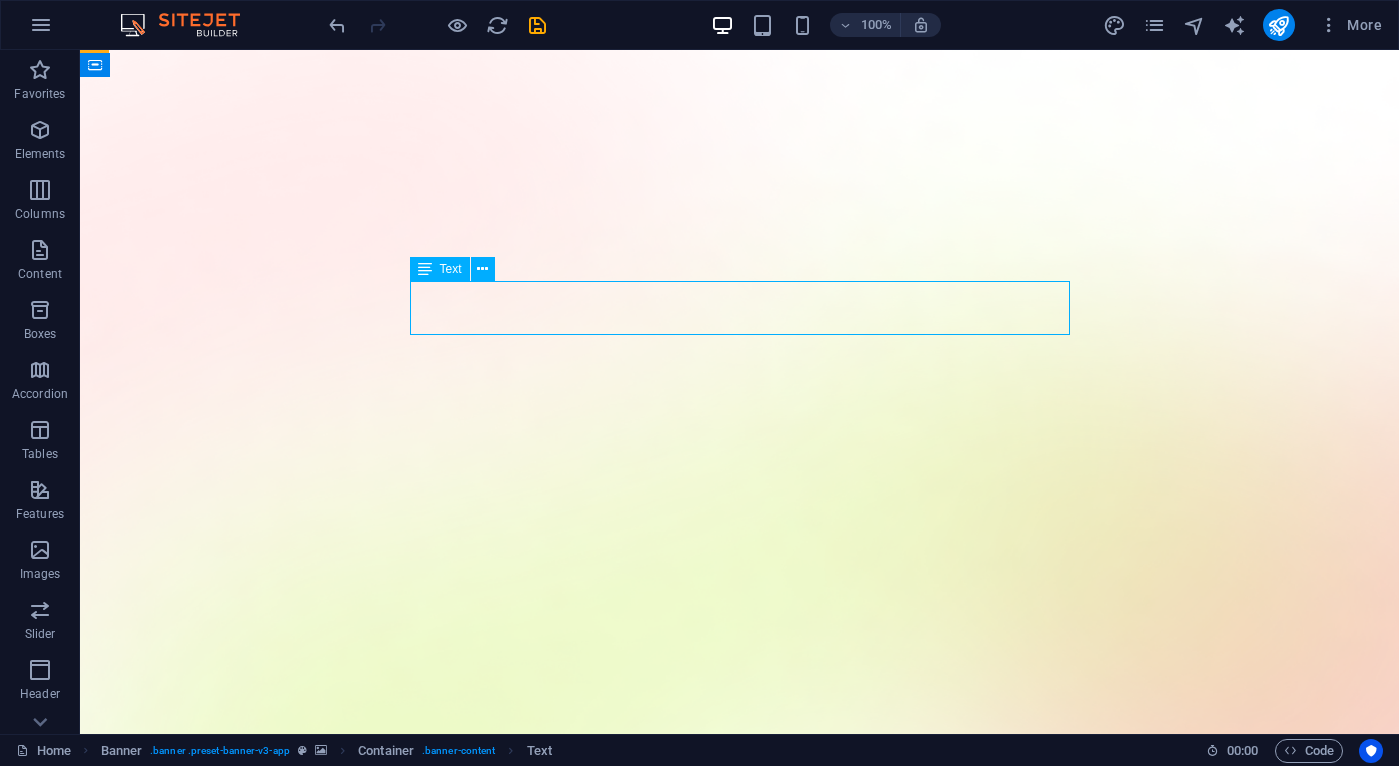 click on "Lorem ipsum dolor sit amet, consectetur adipiscing elit, sed do eiusmod tempor incididunt ut labore et dolore magna aliqua." at bounding box center [740, 1814] 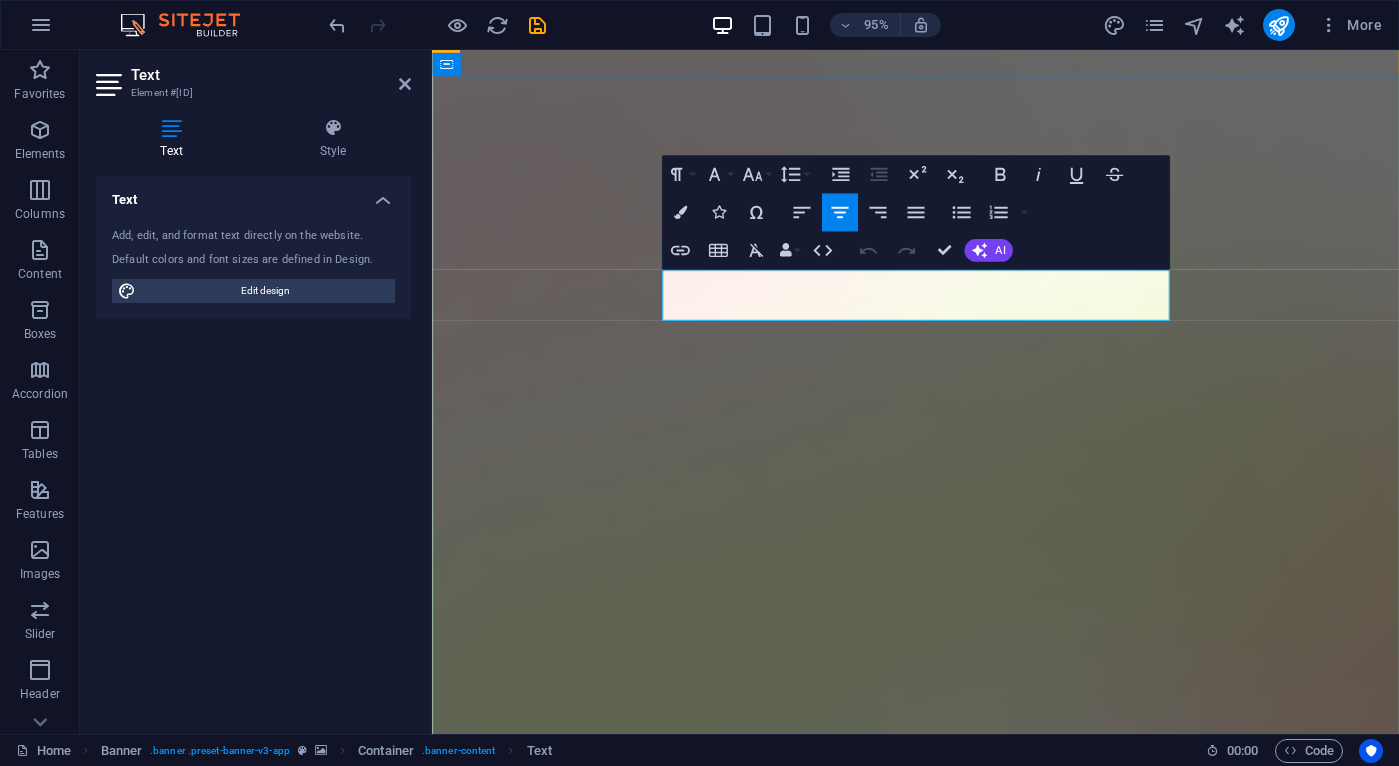click on "Lorem ipsum dolor sit amet, consectetur adipiscing elit, sed do eiusmod tempor incididunt ut labore et dolore magna aliqua." at bounding box center [941, 1828] 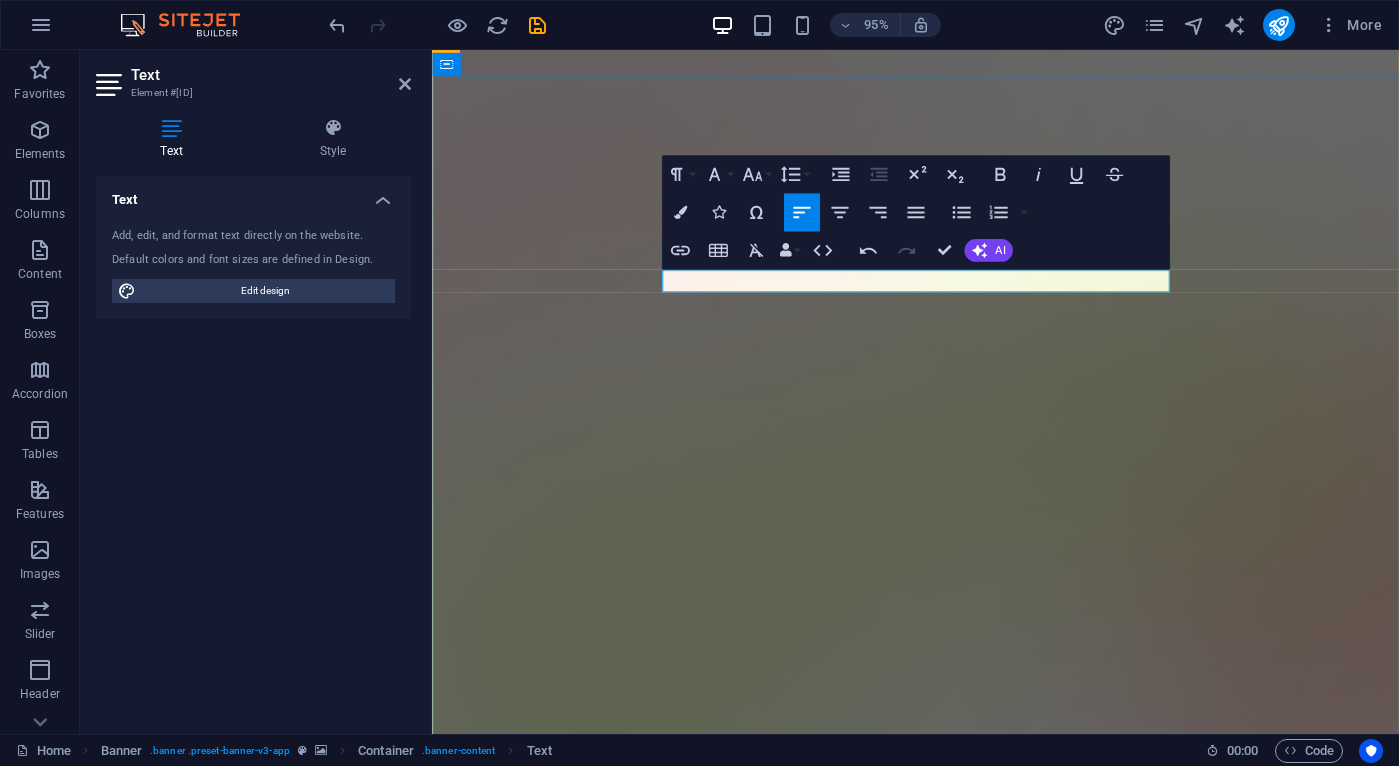 type 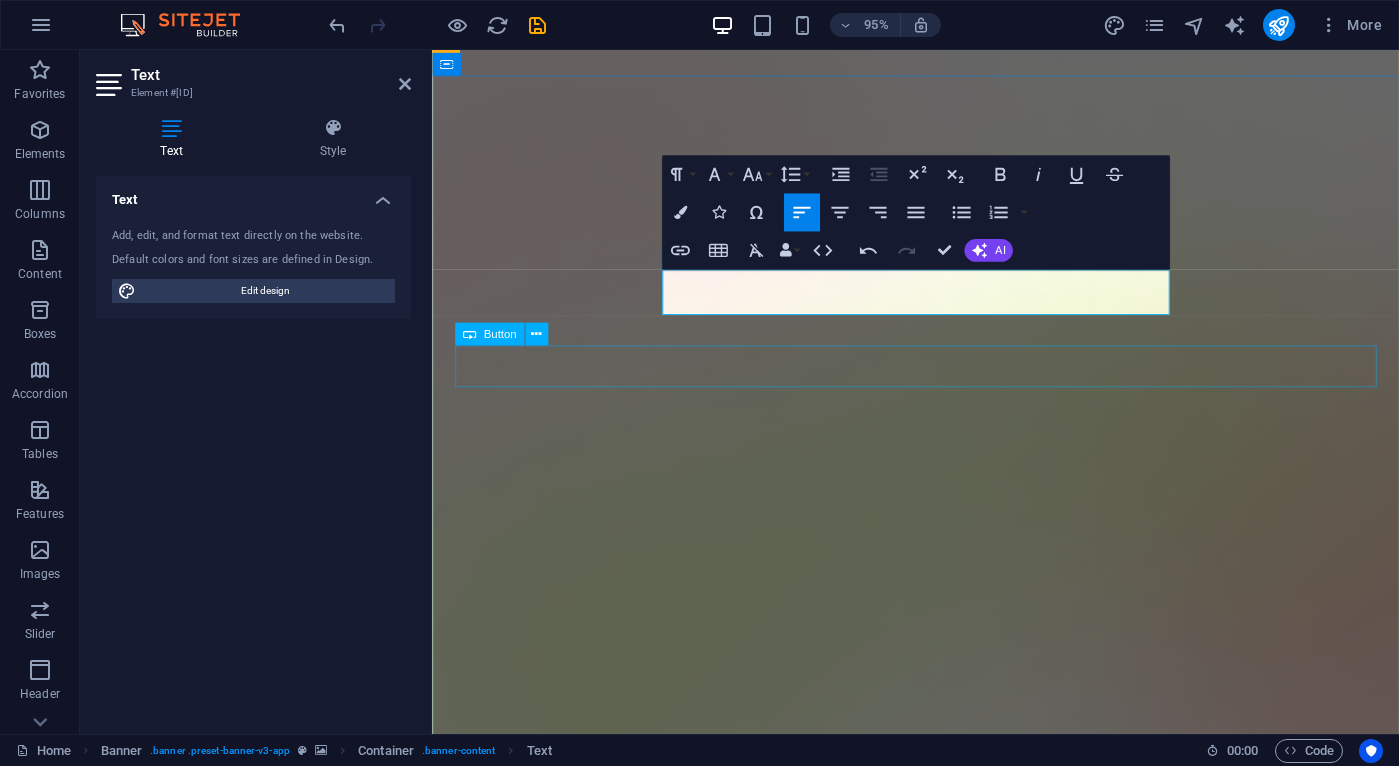click on "Download App" at bounding box center (941, 1733) 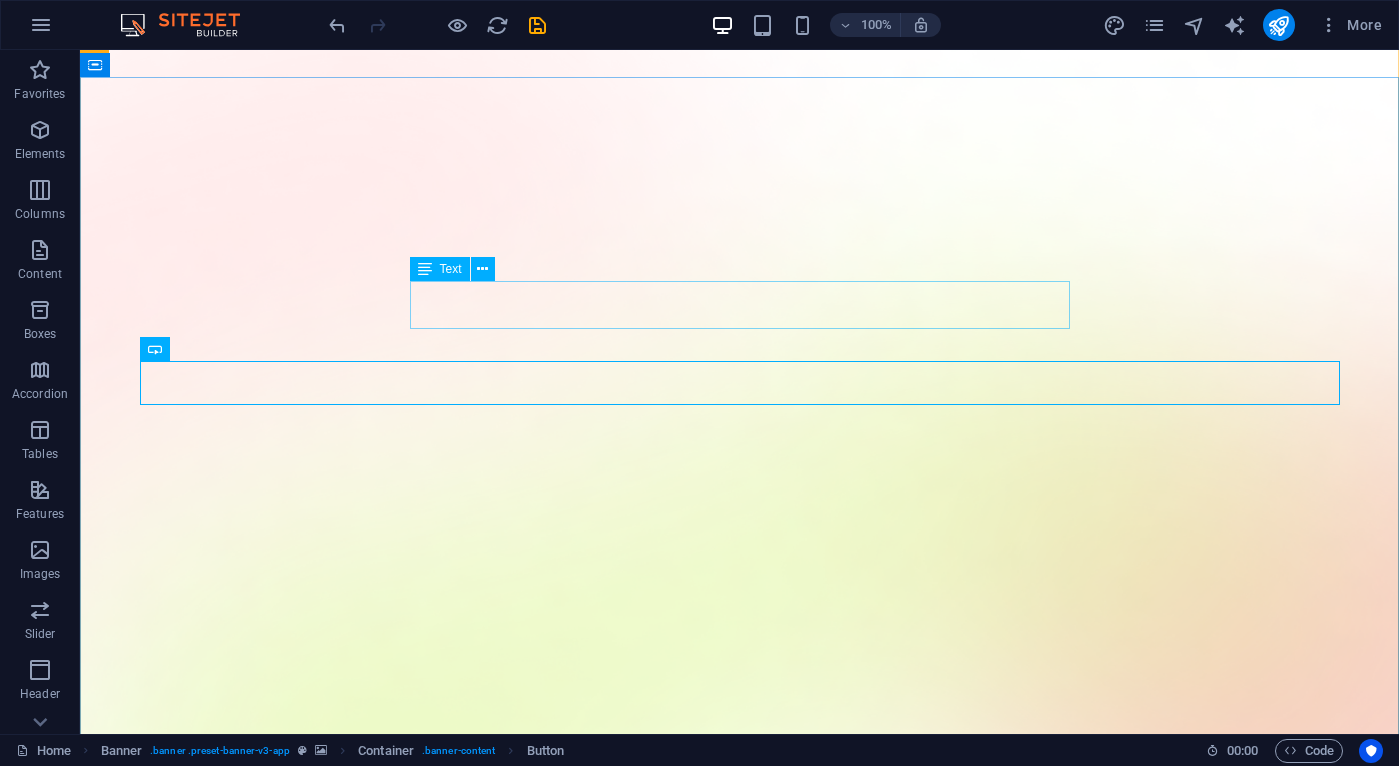 click on "Everyone should have the power to build their AI models from the ground up without being an expert. This is the home for non experts." at bounding box center [740, 1807] 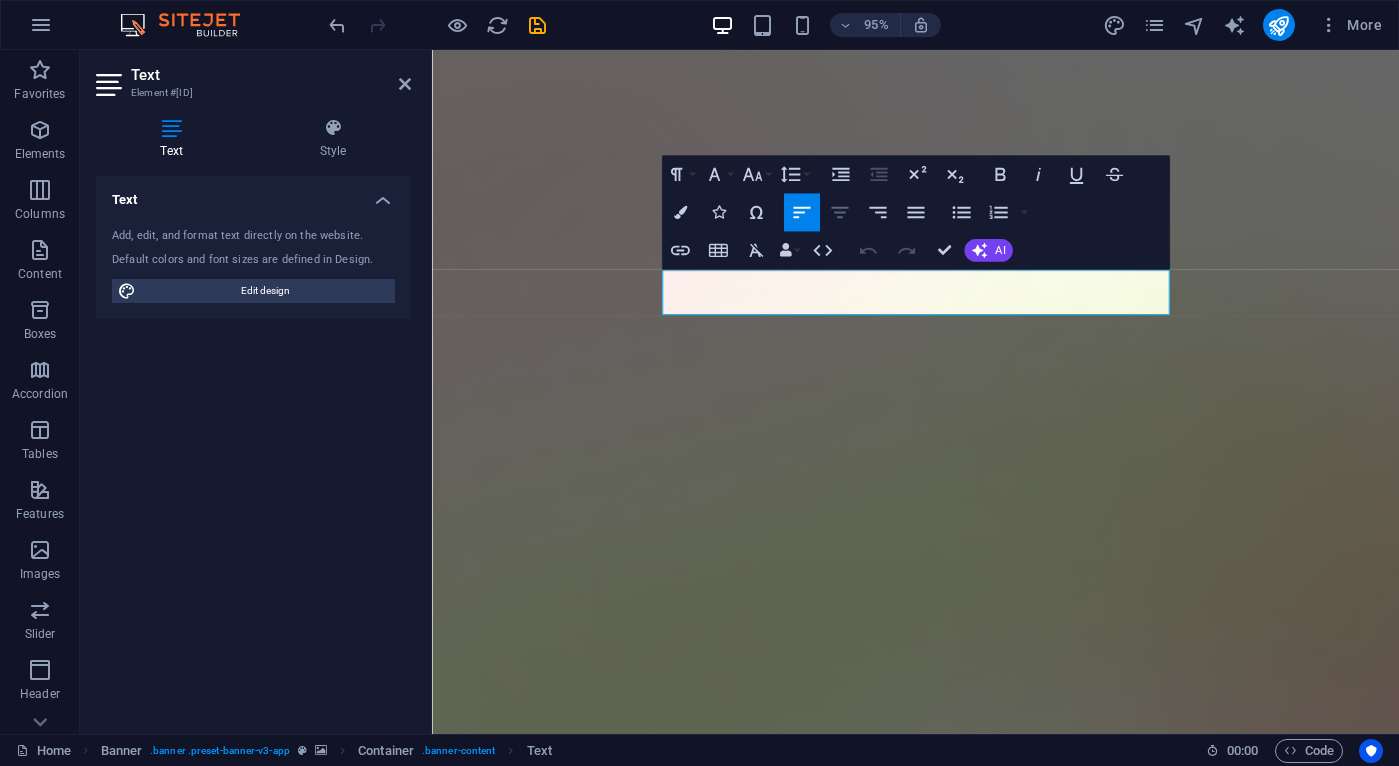 click 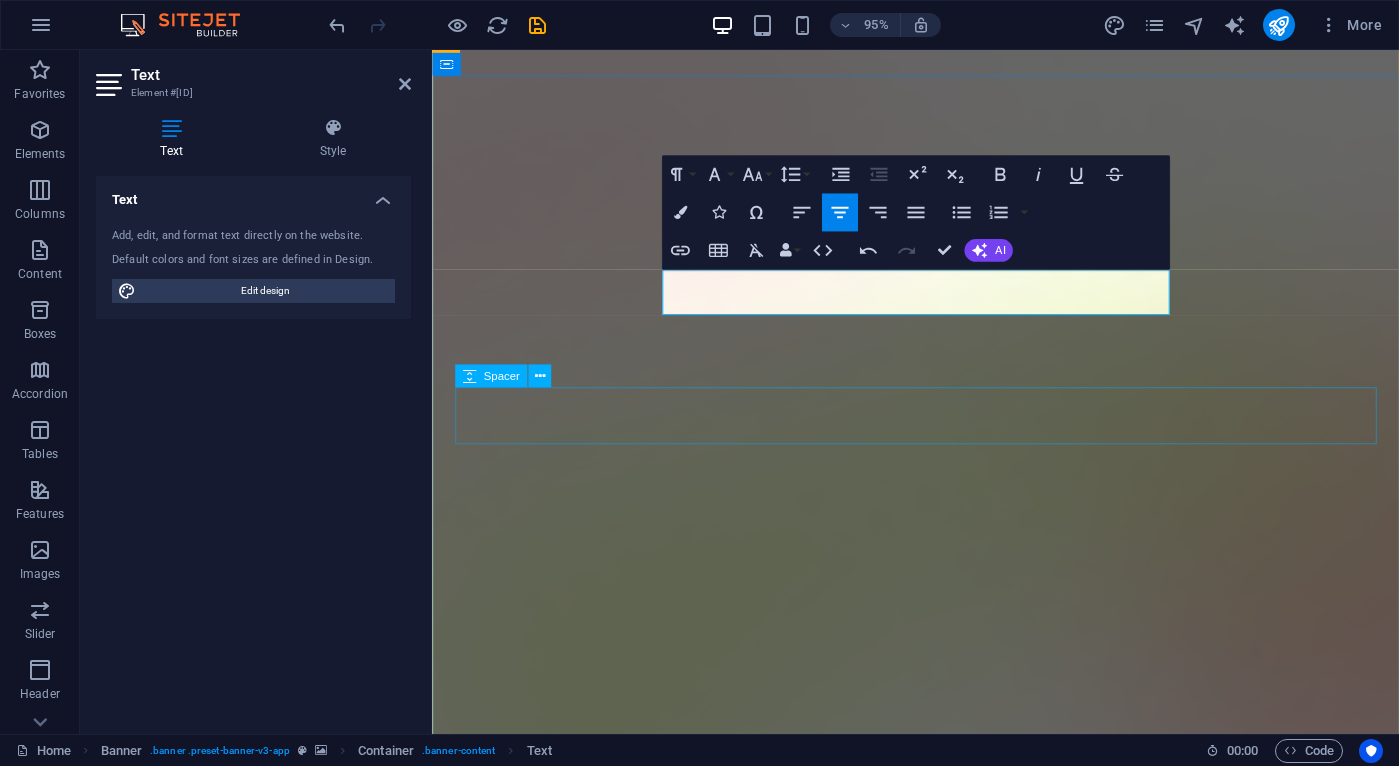 click at bounding box center (941, 1785) 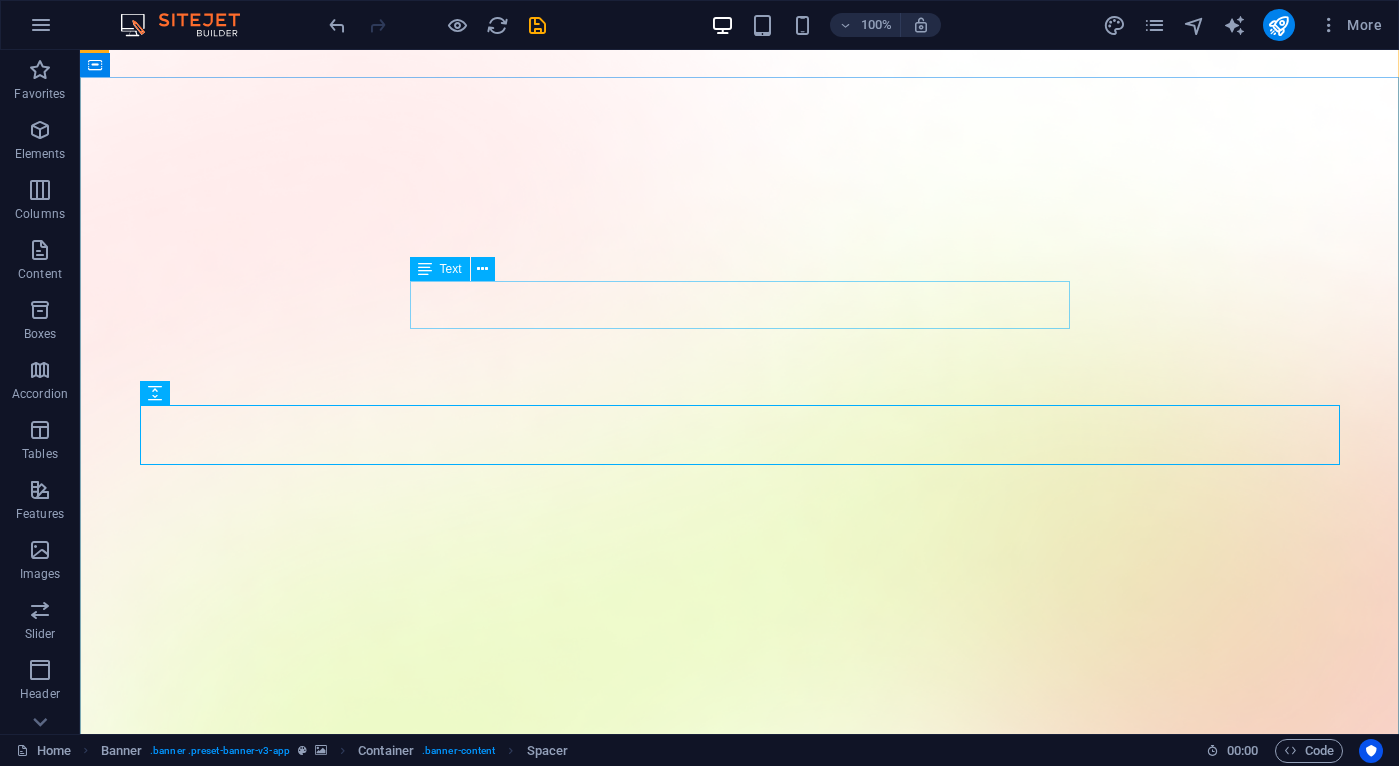 click on "Everyone should have the power to build their AI models from the ground up without being an expert. This is the home for non experts." at bounding box center [740, 1807] 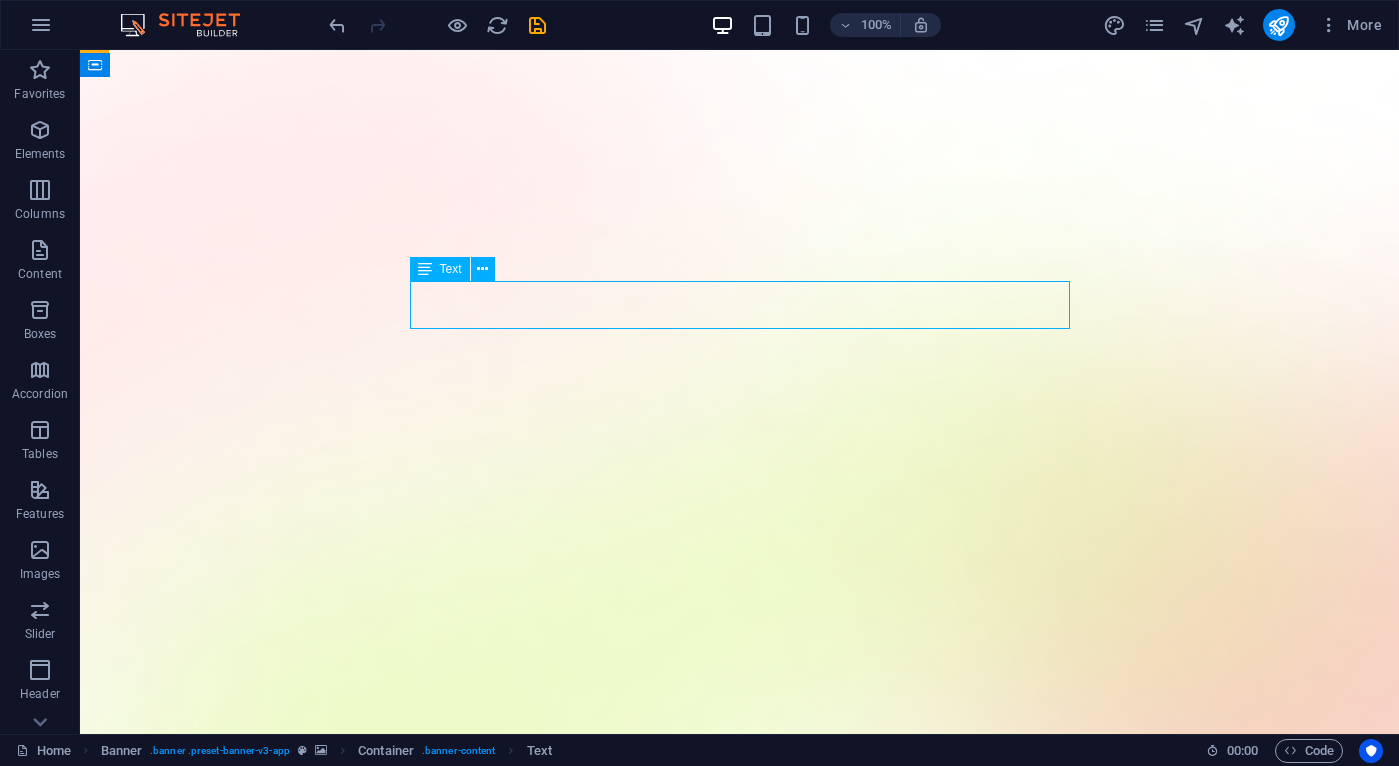 click on "Everyone should have the power to build their AI models from the ground up without being an expert. This is the home for non experts." at bounding box center (740, 1807) 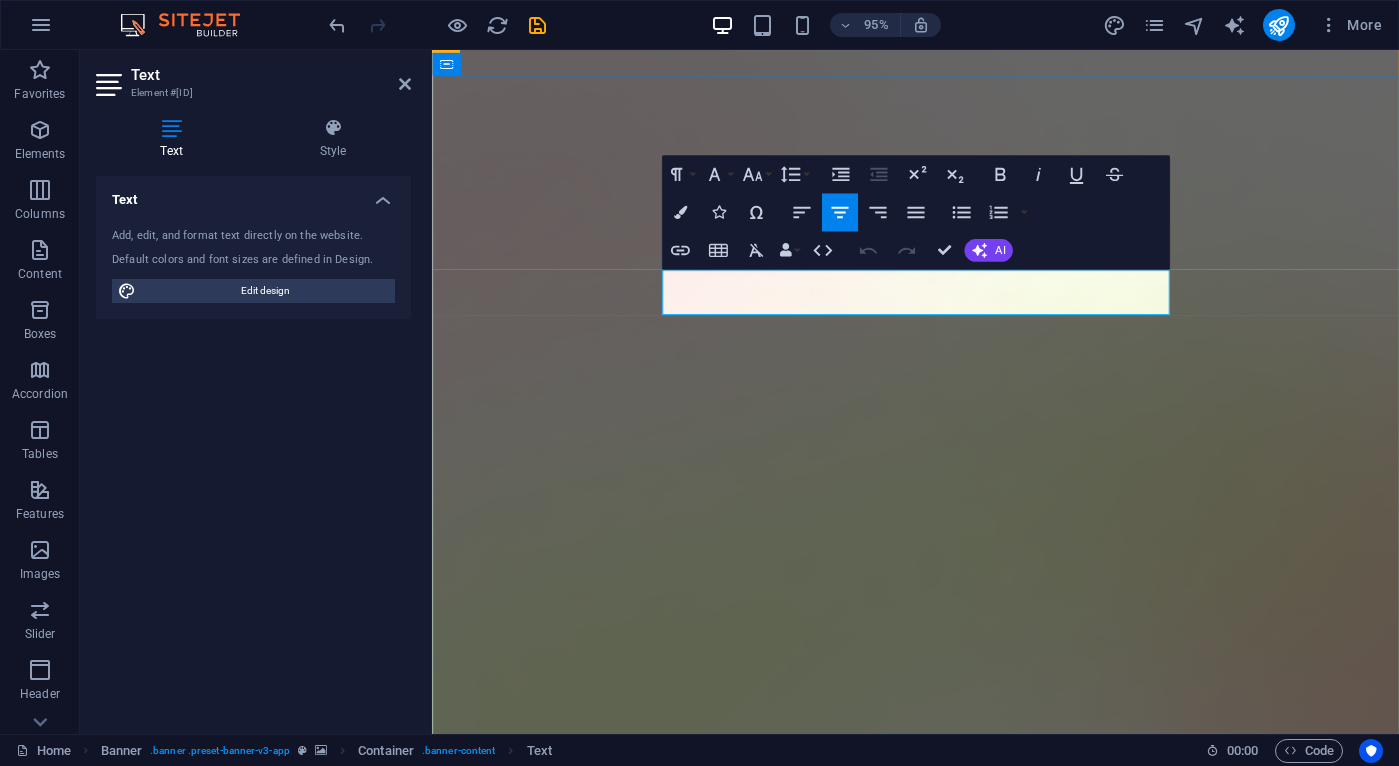 click on "Everyone should have the power to build their AI models from the ground up without being an expert. This is the home for non experts." at bounding box center (941, 1819) 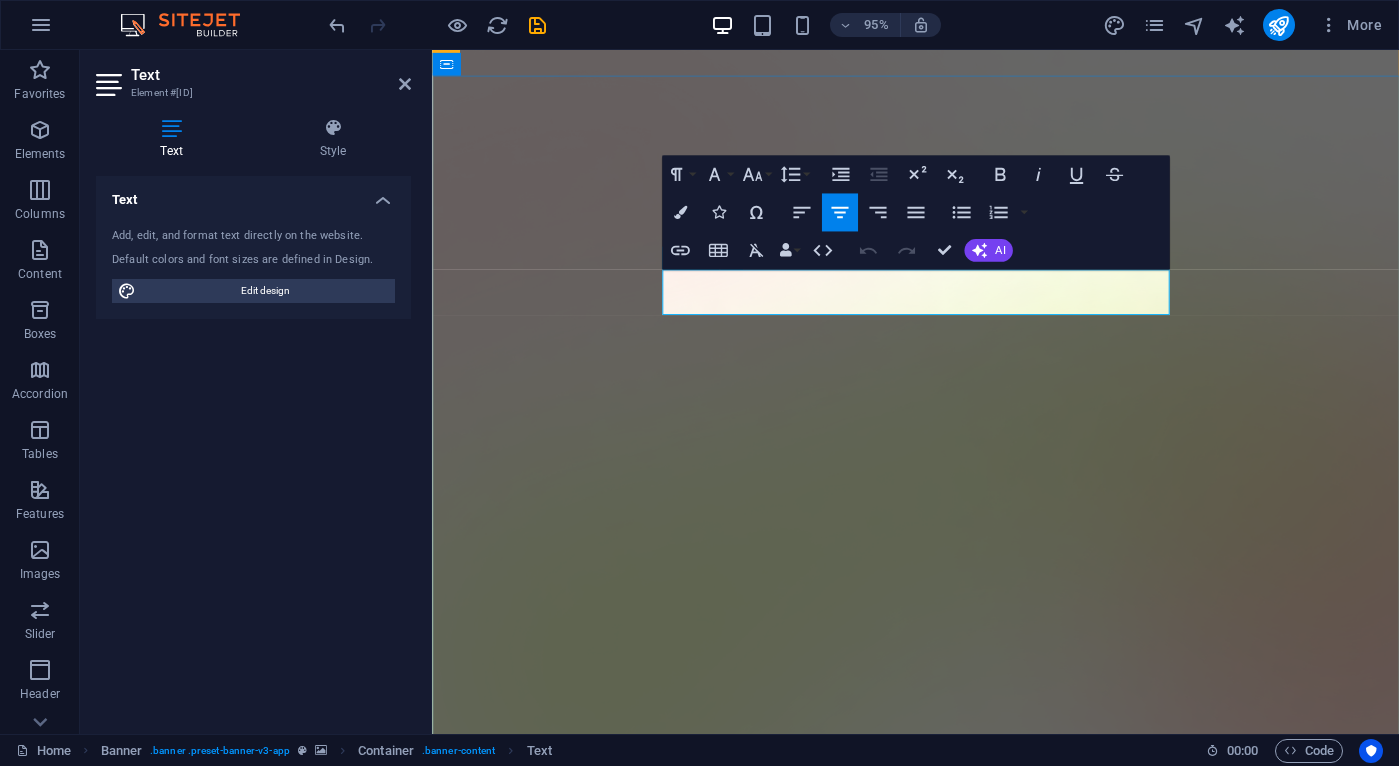 type 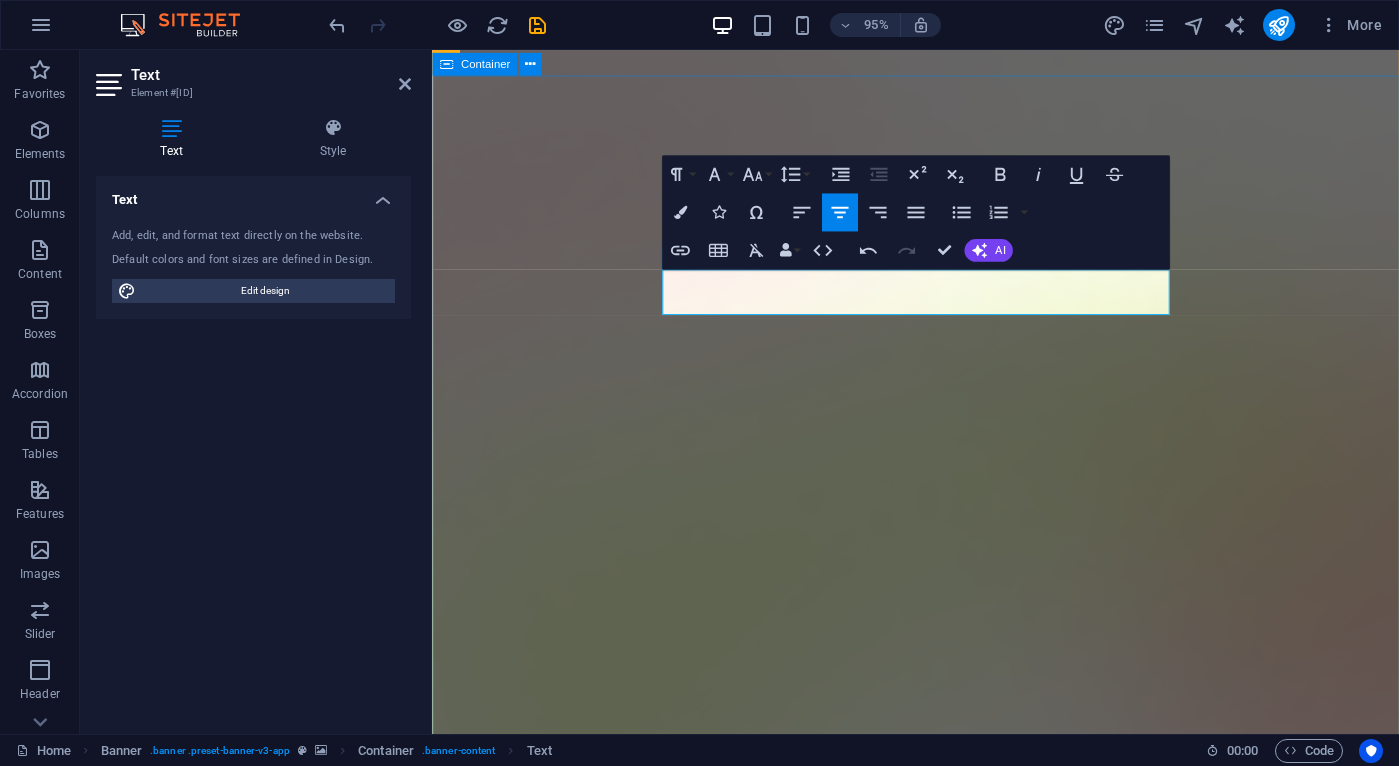 click on "Version 2.0 is here AI Made Easy Everyone should have the power to build their AI models from the ground up without being an expert. H ome for non experts. Download App" at bounding box center [941, 1994] 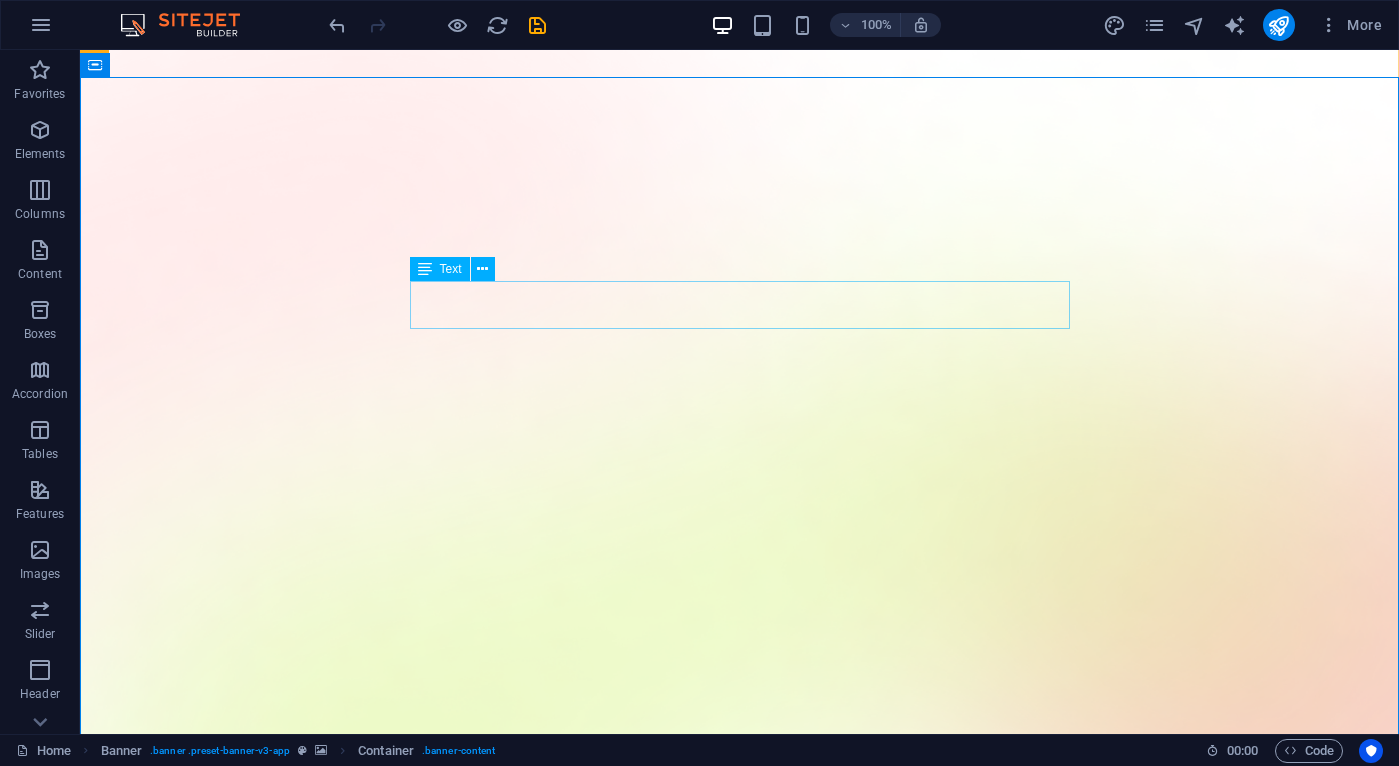 click on "Everyone should have the power to build their AI models from the ground up without being an expert. Home for non experts." at bounding box center (740, 1807) 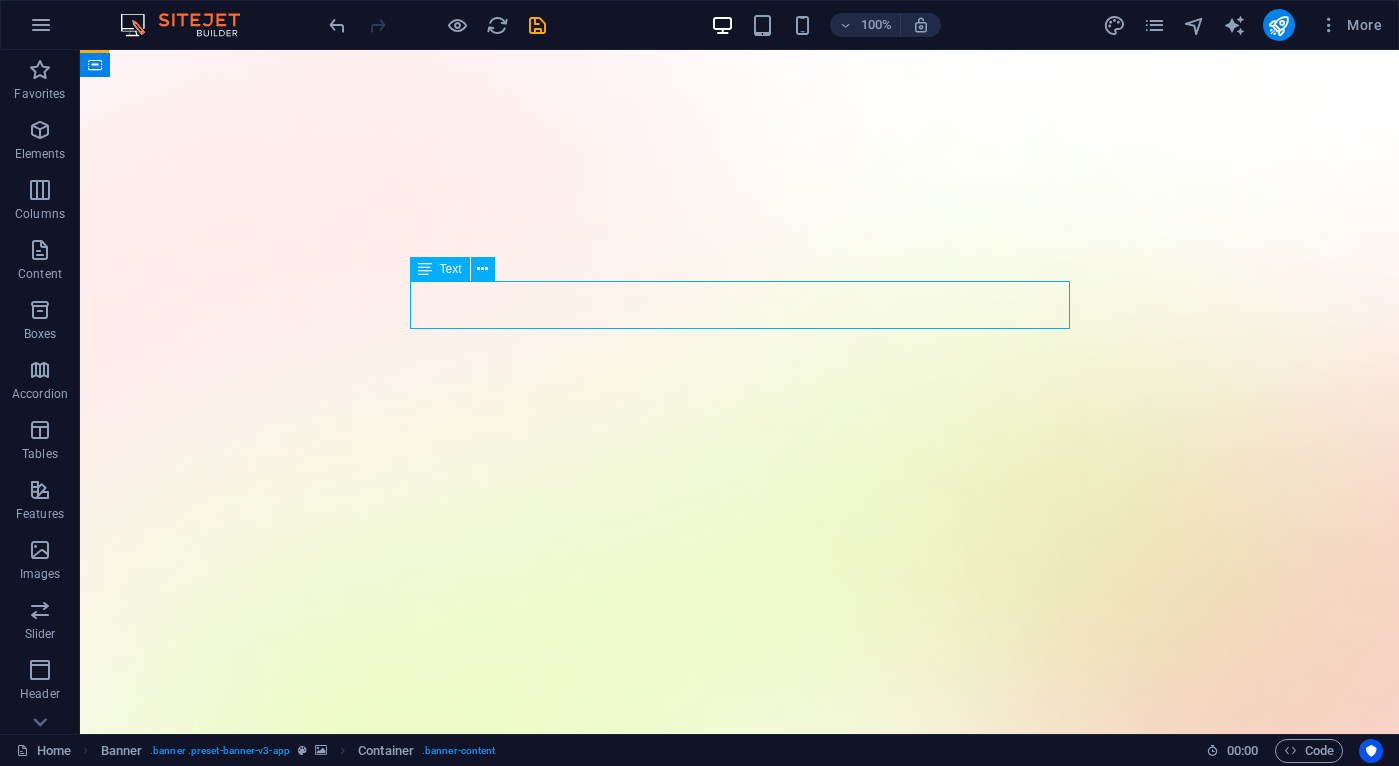 click on "Everyone should have the power to build their AI models from the ground up without being an expert. Home for non experts." at bounding box center [740, 1807] 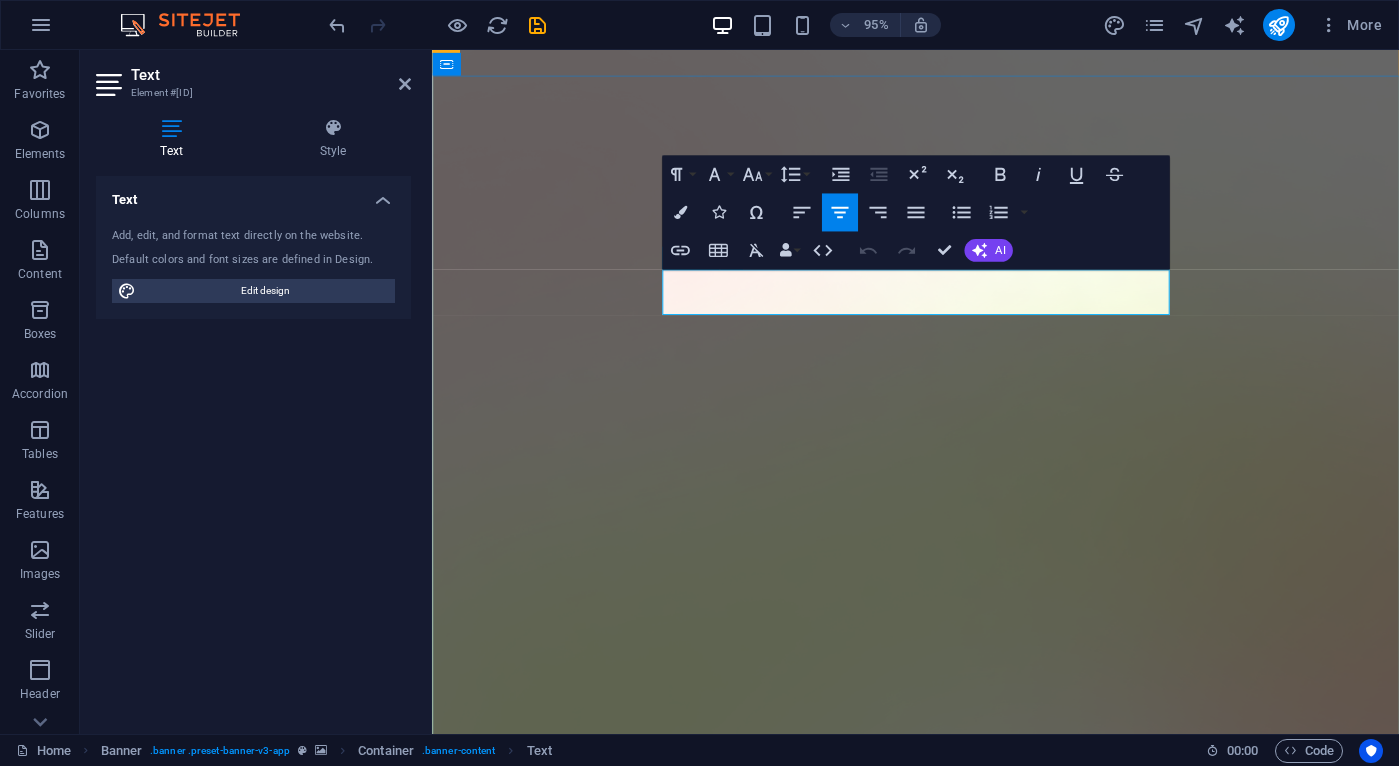 click on "Everyone should have the power to build their AI models from the ground up without being an expert. Home for non experts." at bounding box center [941, 1807] 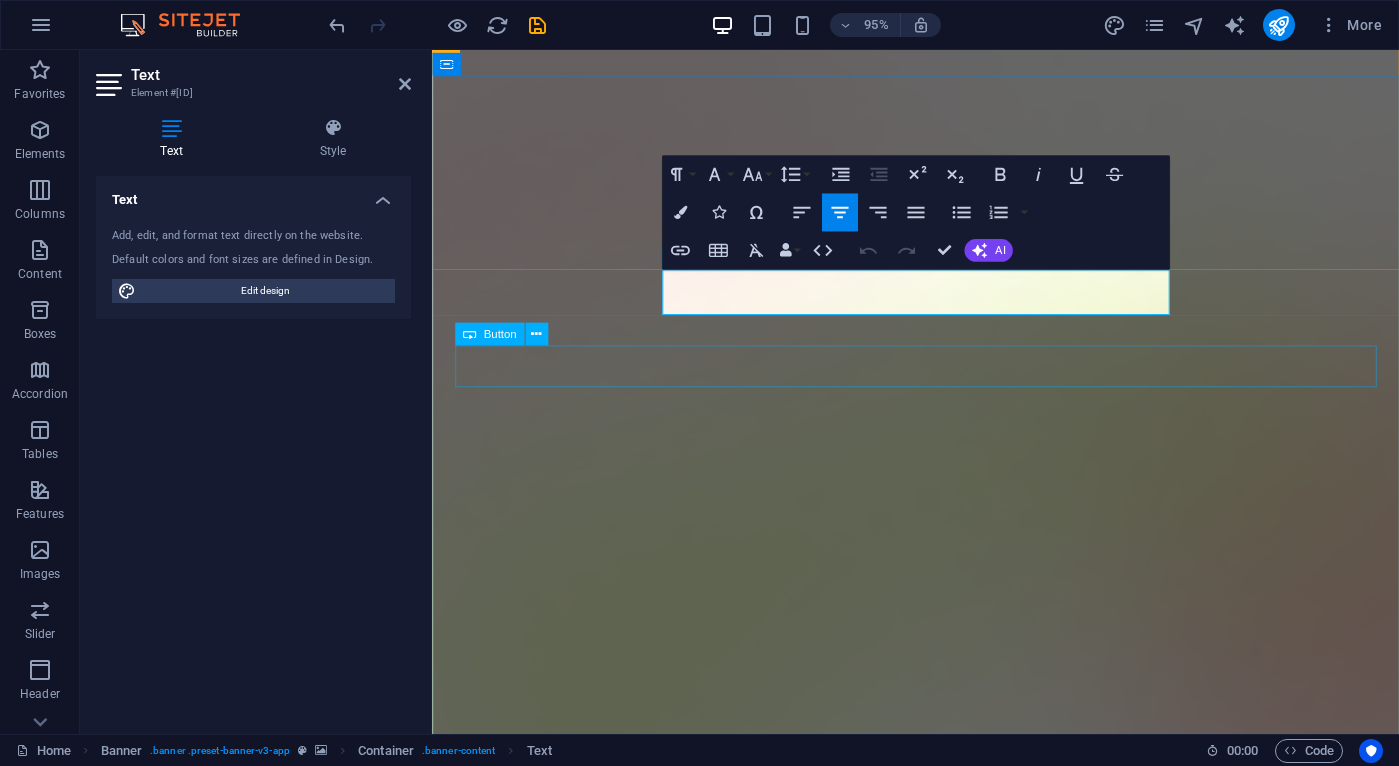 click at bounding box center (941, 1761) 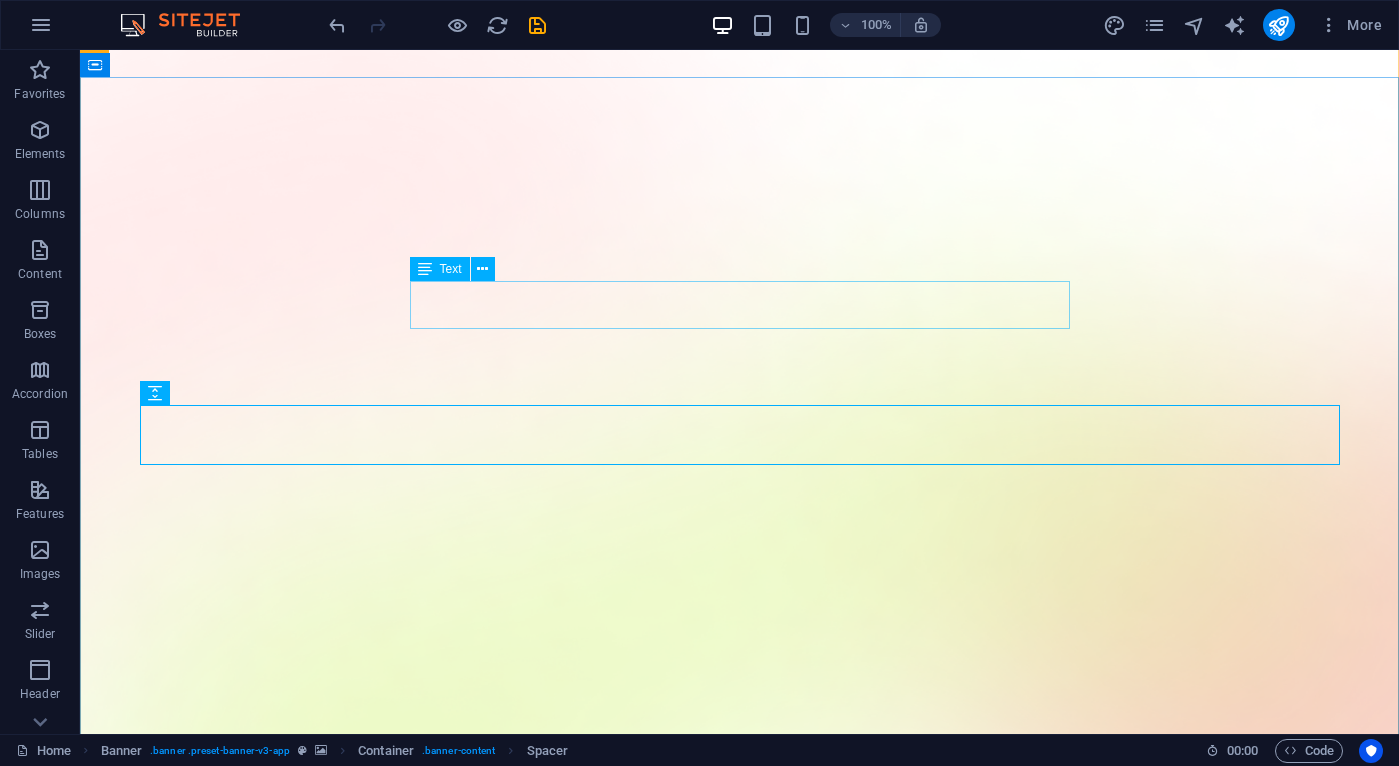 click on "Everyone should have the power to build their AI models from the ground up without being an expert." at bounding box center (740, 1807) 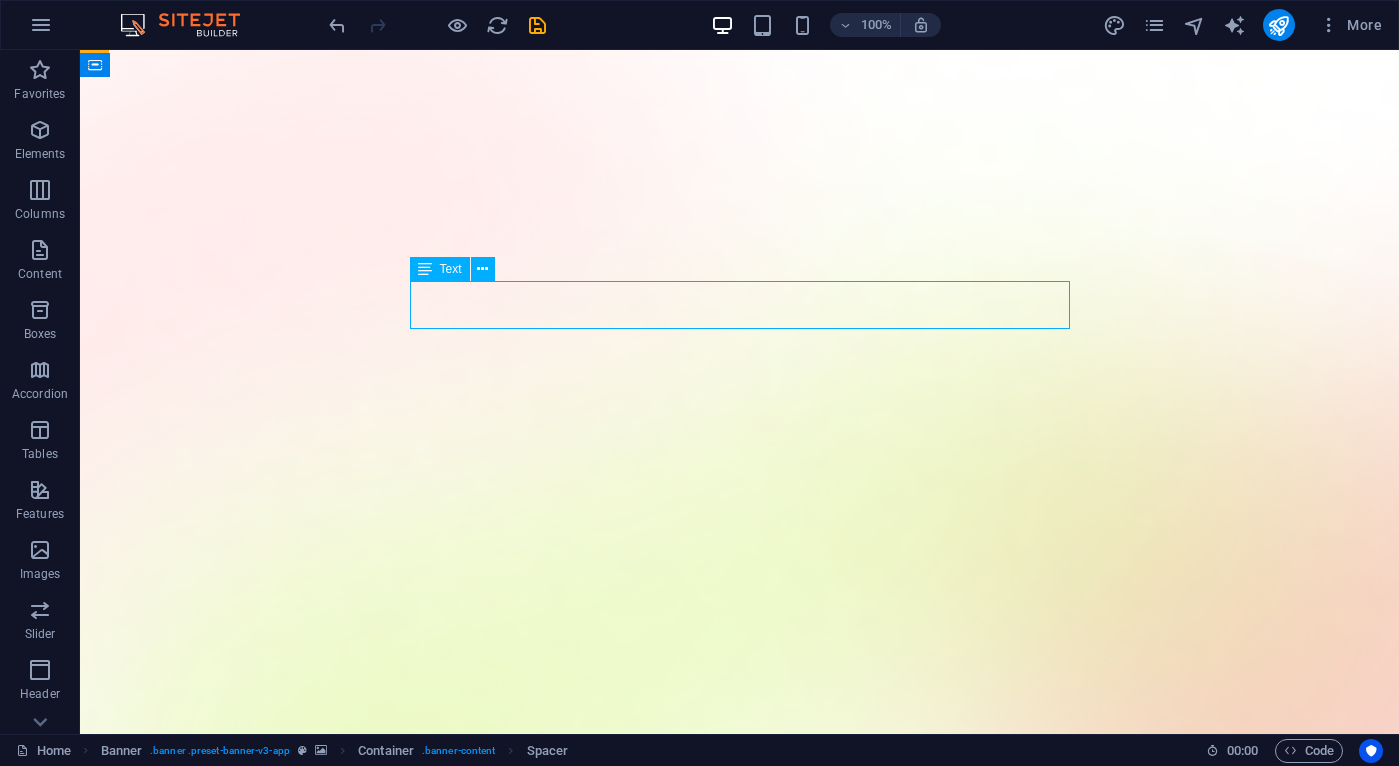 click on "Everyone should have the power to build their AI models from the ground up without being an expert." at bounding box center (740, 1807) 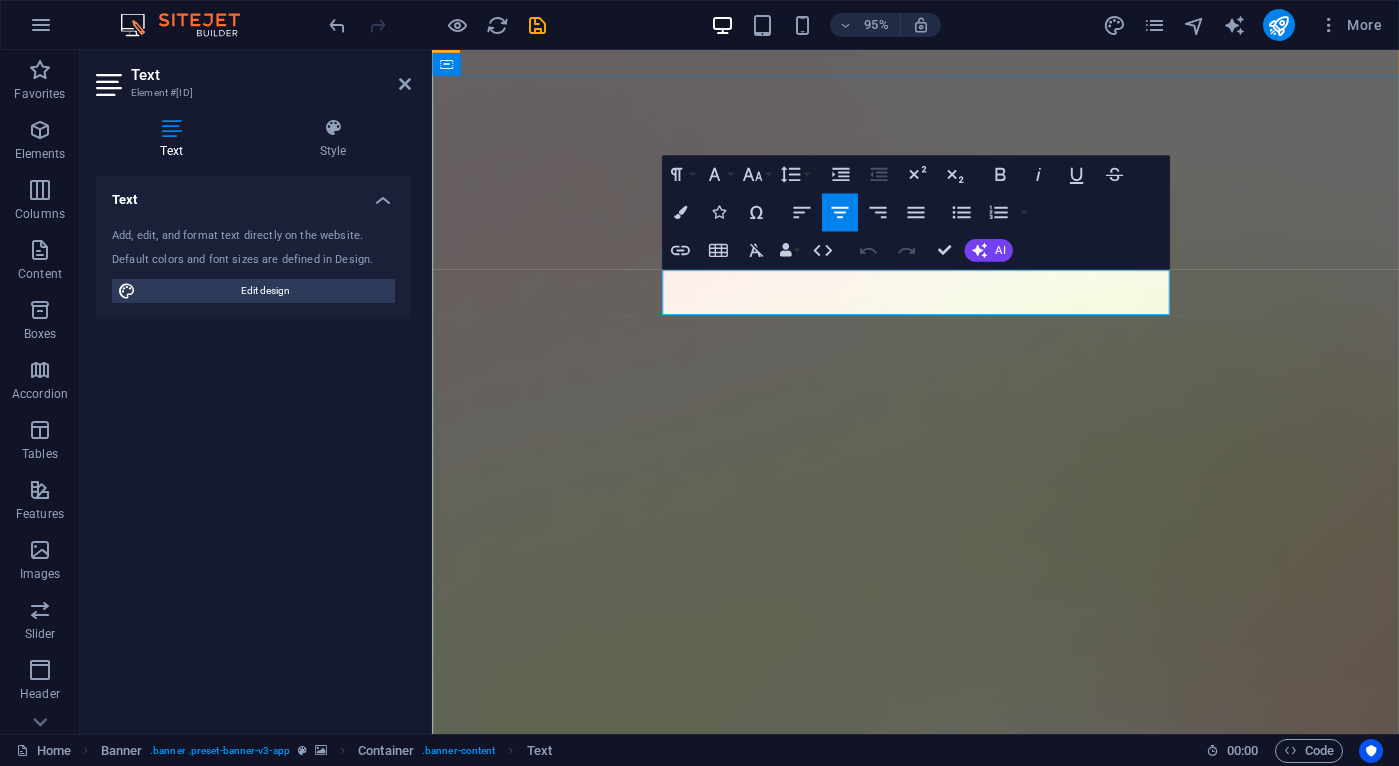 click on "Everyone should have the power to build their AI models from the ground up without being an expert." at bounding box center [941, 1807] 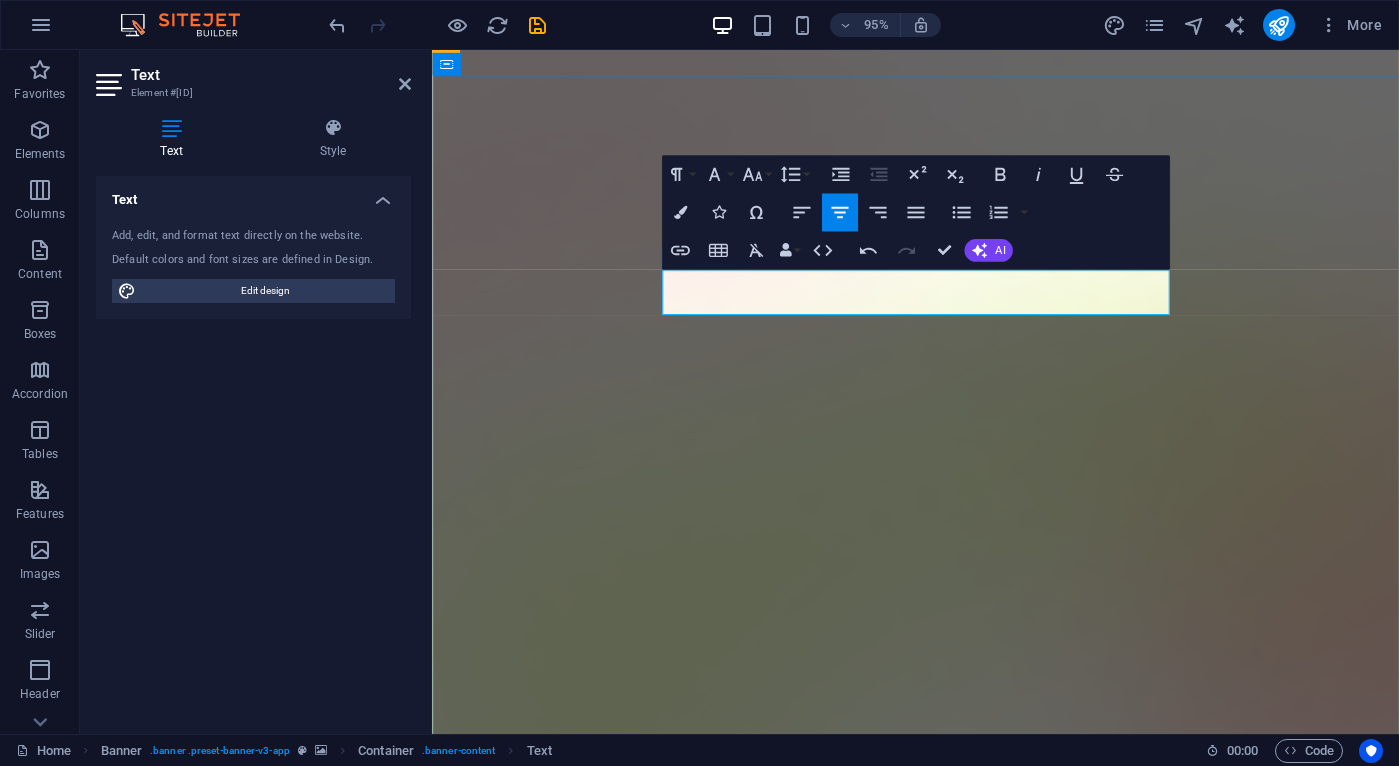 type 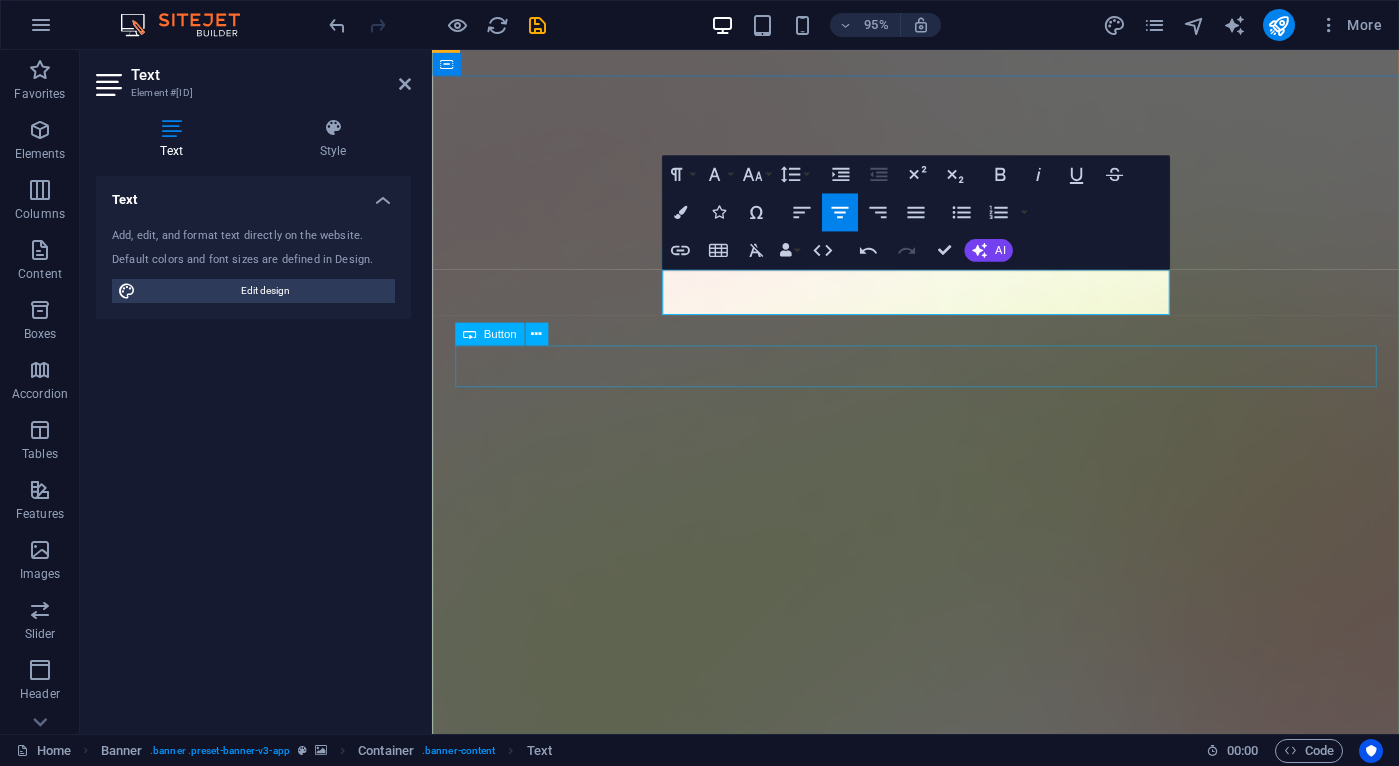 click on "Download App" at bounding box center [941, 1733] 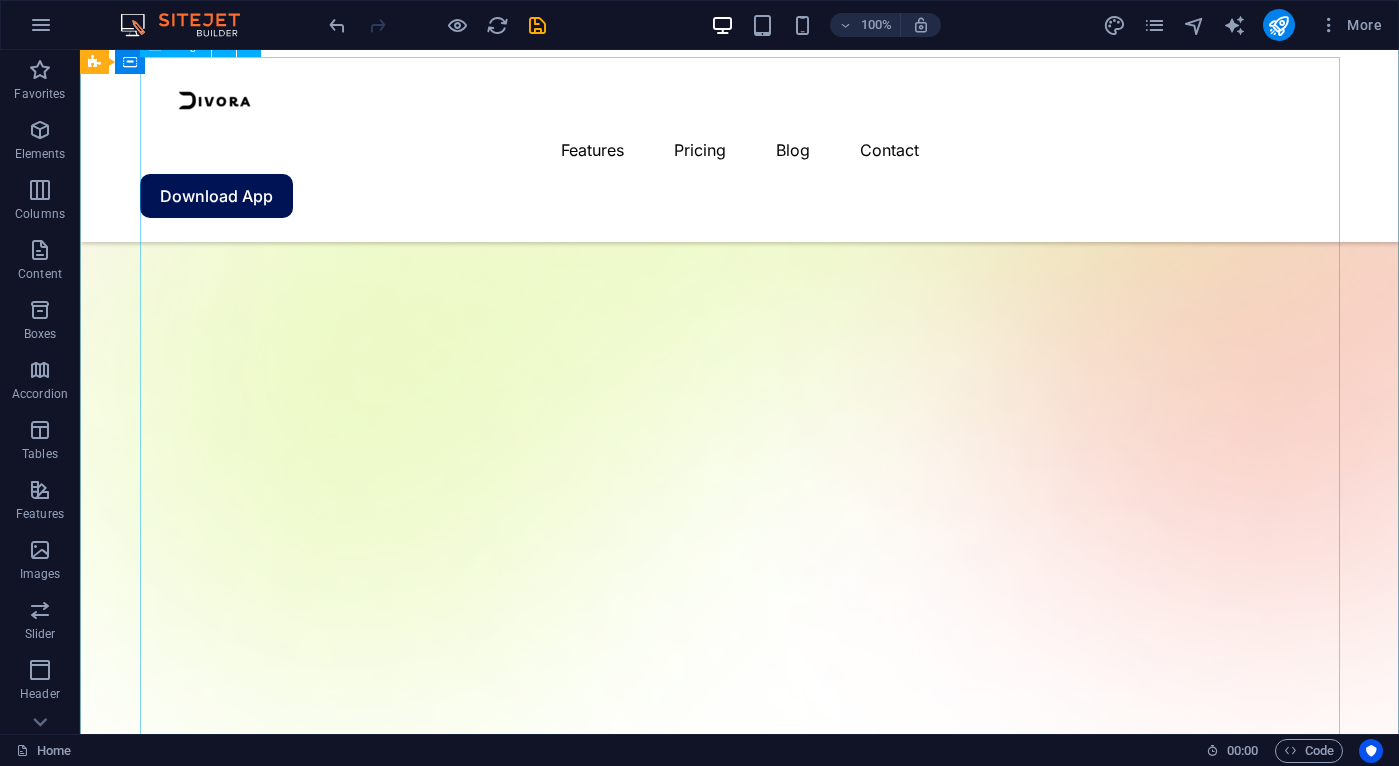 scroll, scrollTop: 490, scrollLeft: 0, axis: vertical 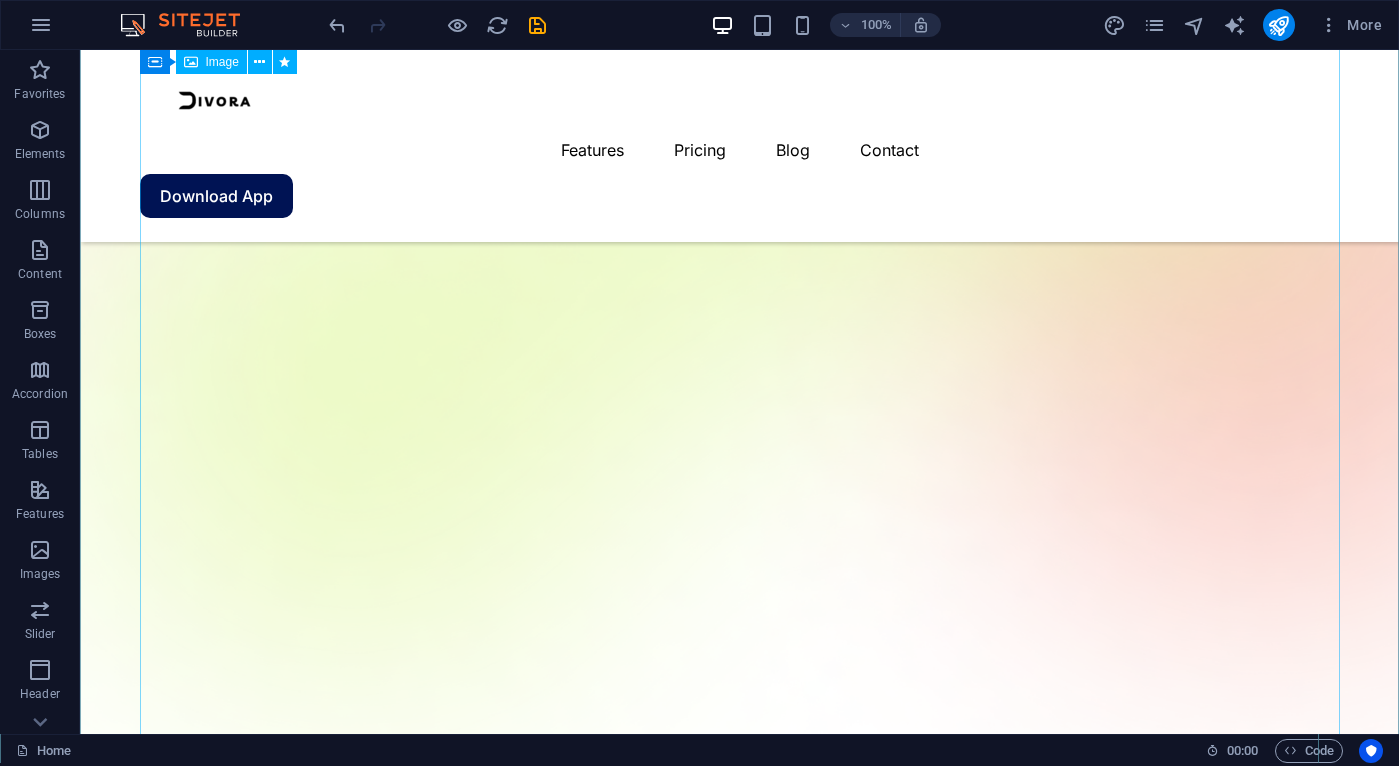 click at bounding box center (740, 1873) 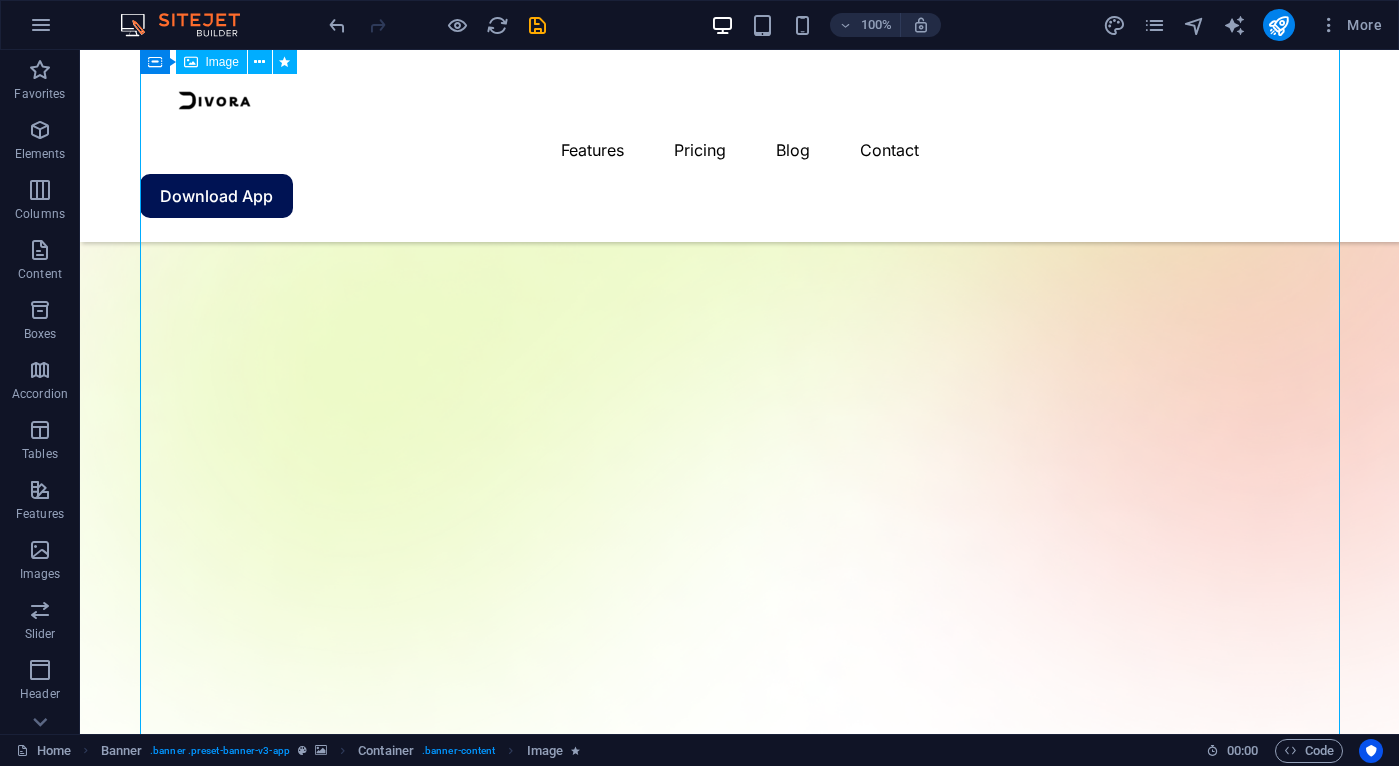 click at bounding box center [740, 1873] 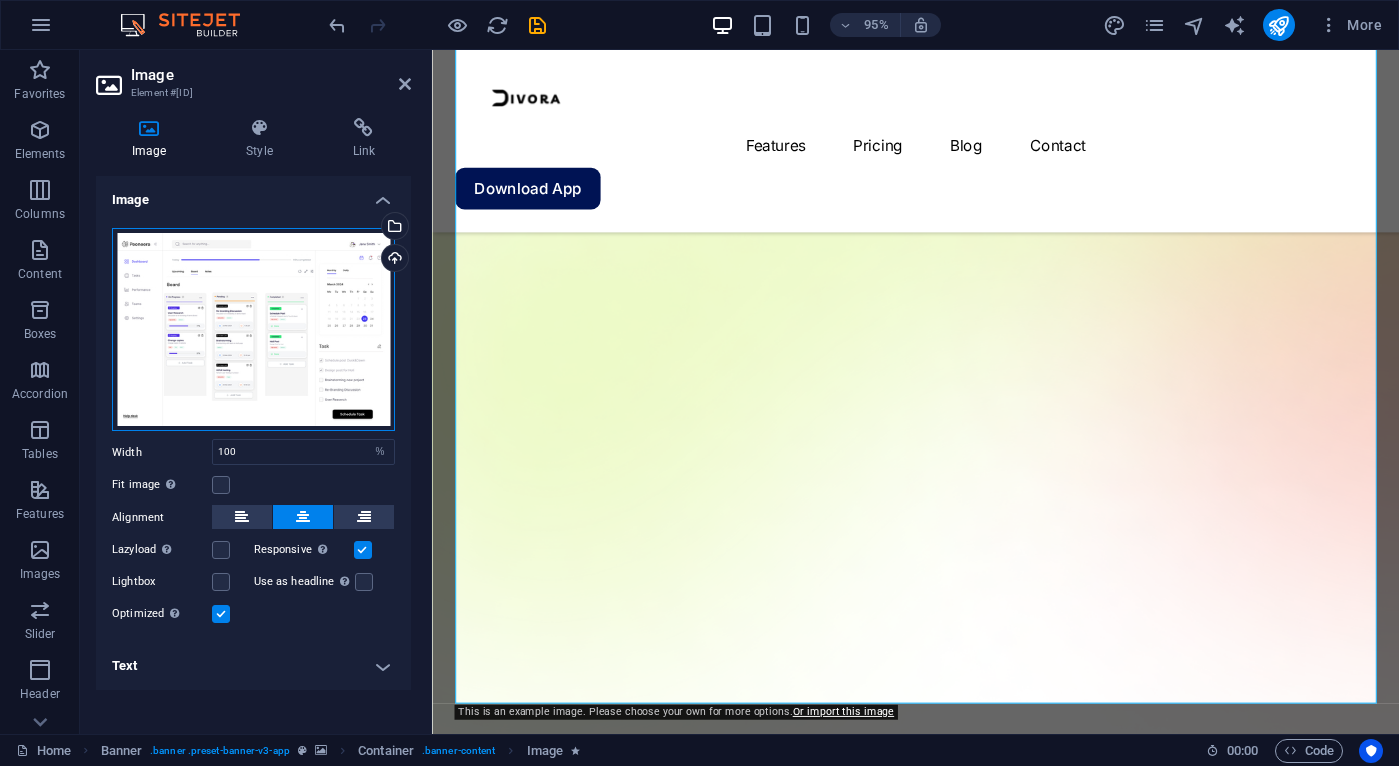 click on "Drag files here, click to choose files or select files from Files or our free stock photos & videos" at bounding box center [253, 330] 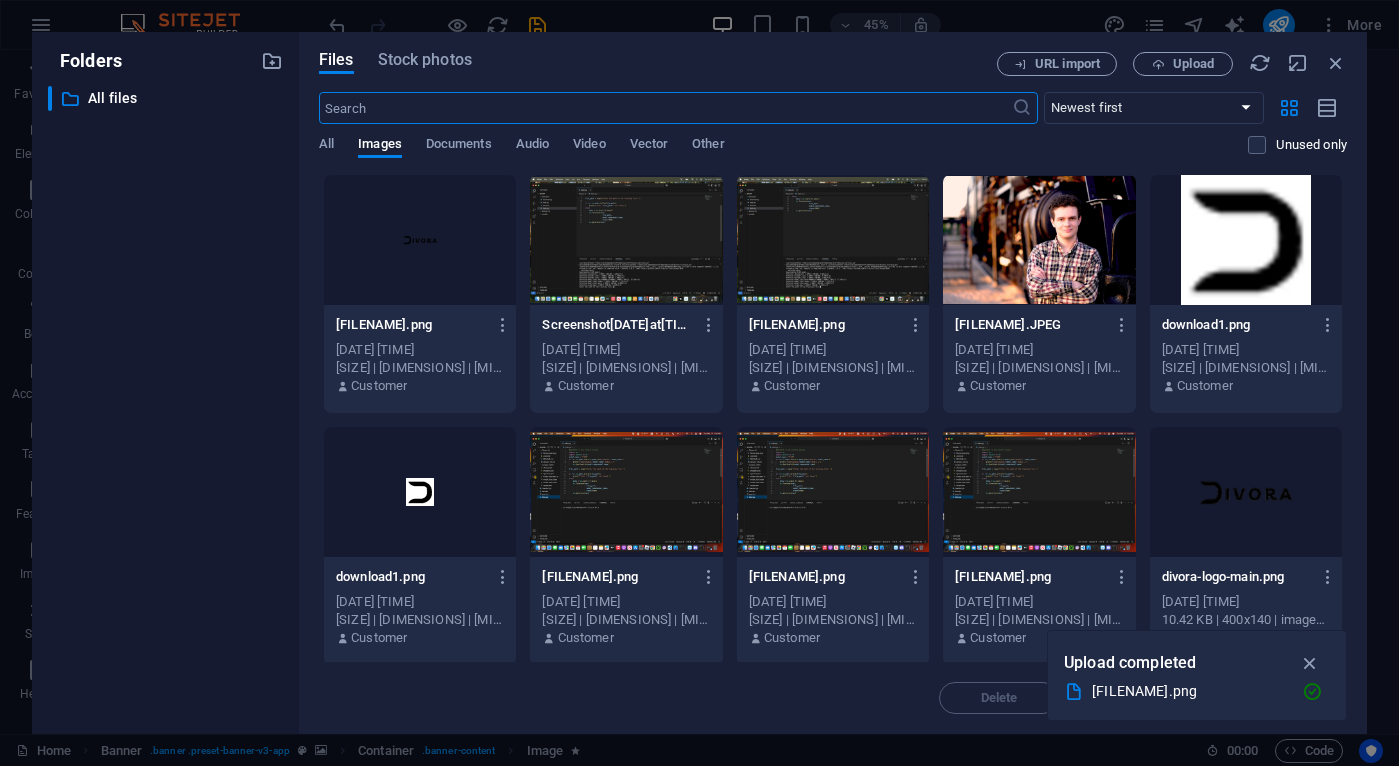 click at bounding box center (626, 240) 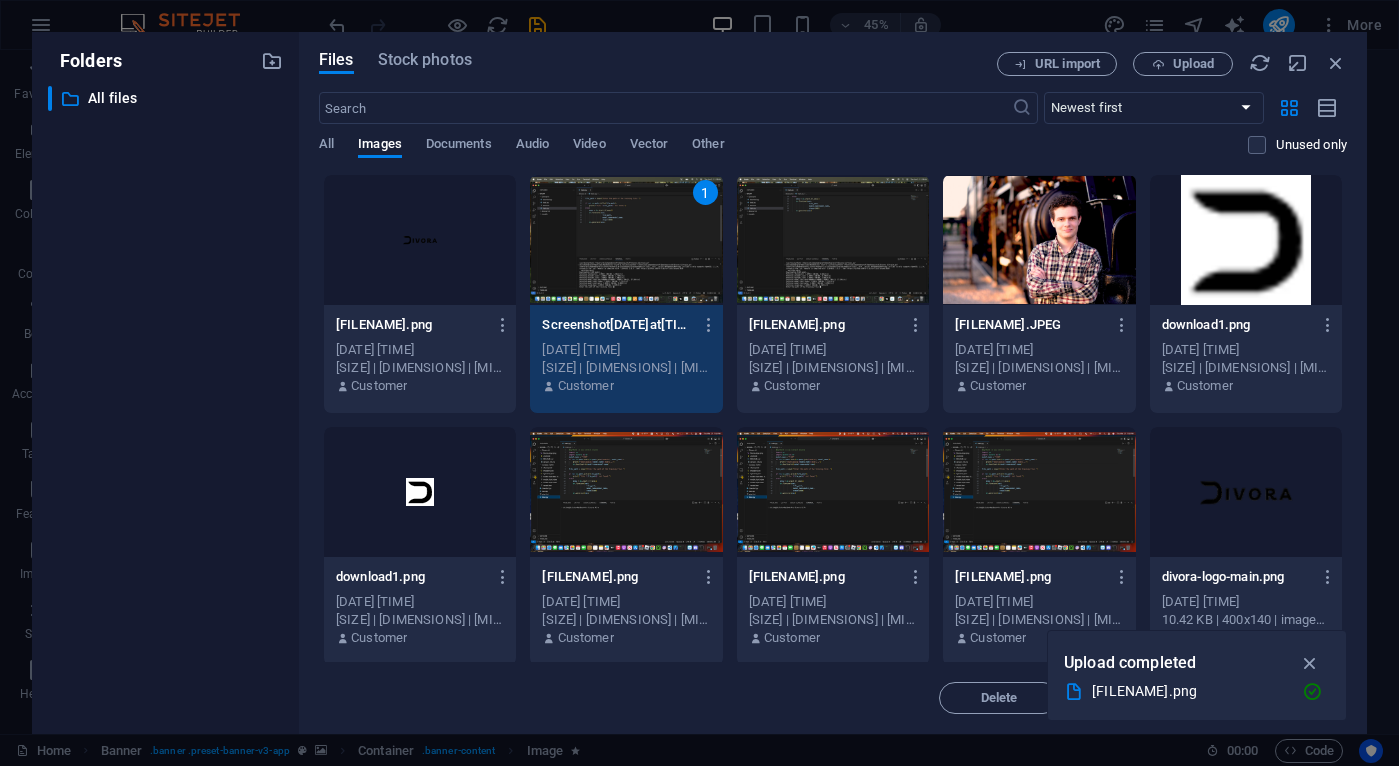 click on "1" at bounding box center [626, 240] 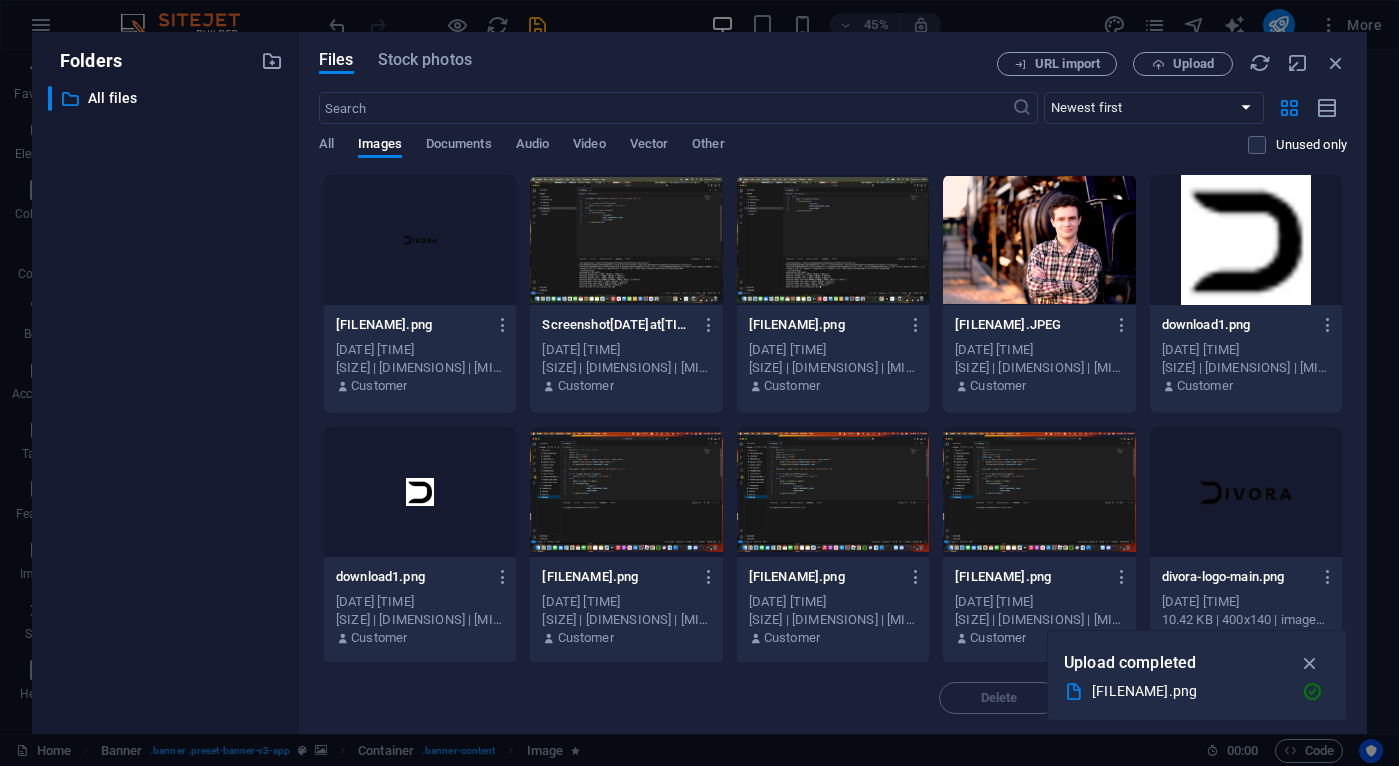 click at bounding box center [626, 240] 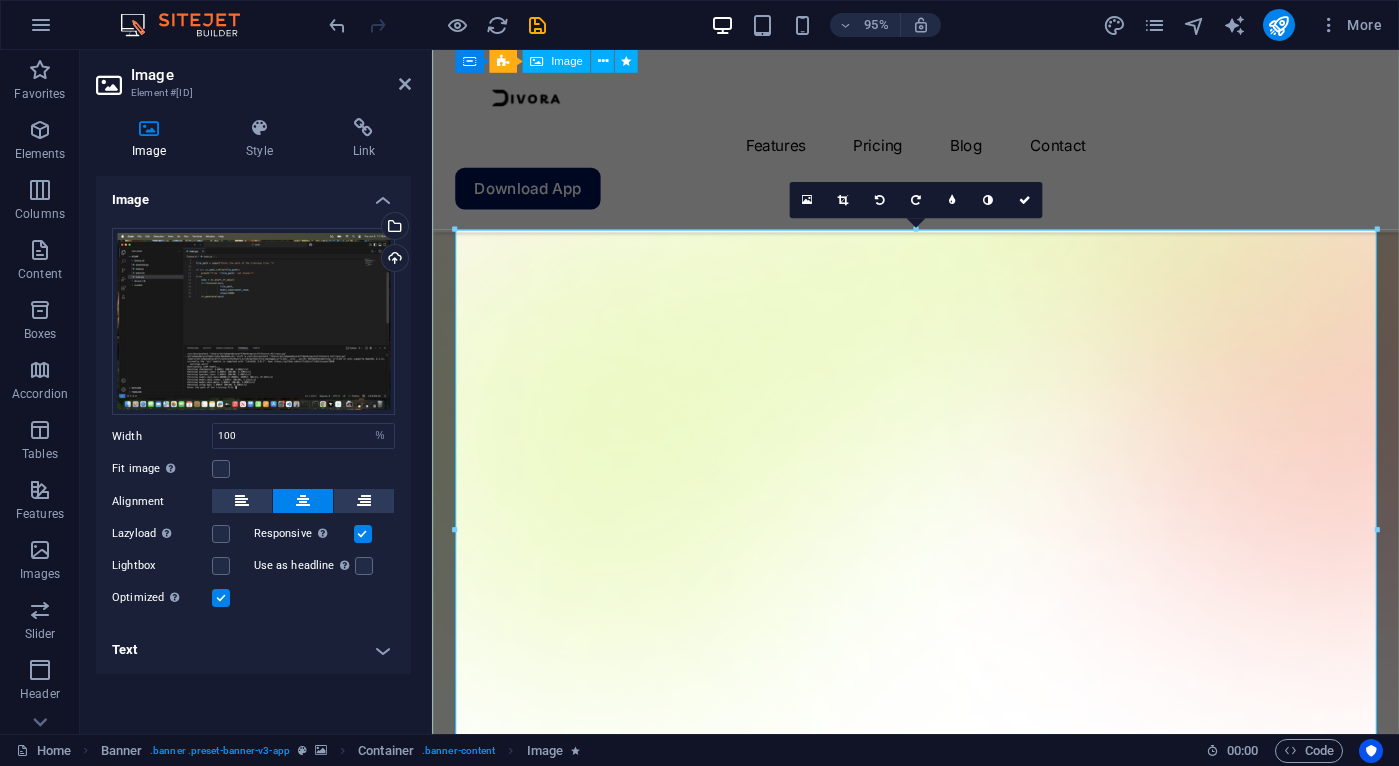 scroll, scrollTop: 275, scrollLeft: 0, axis: vertical 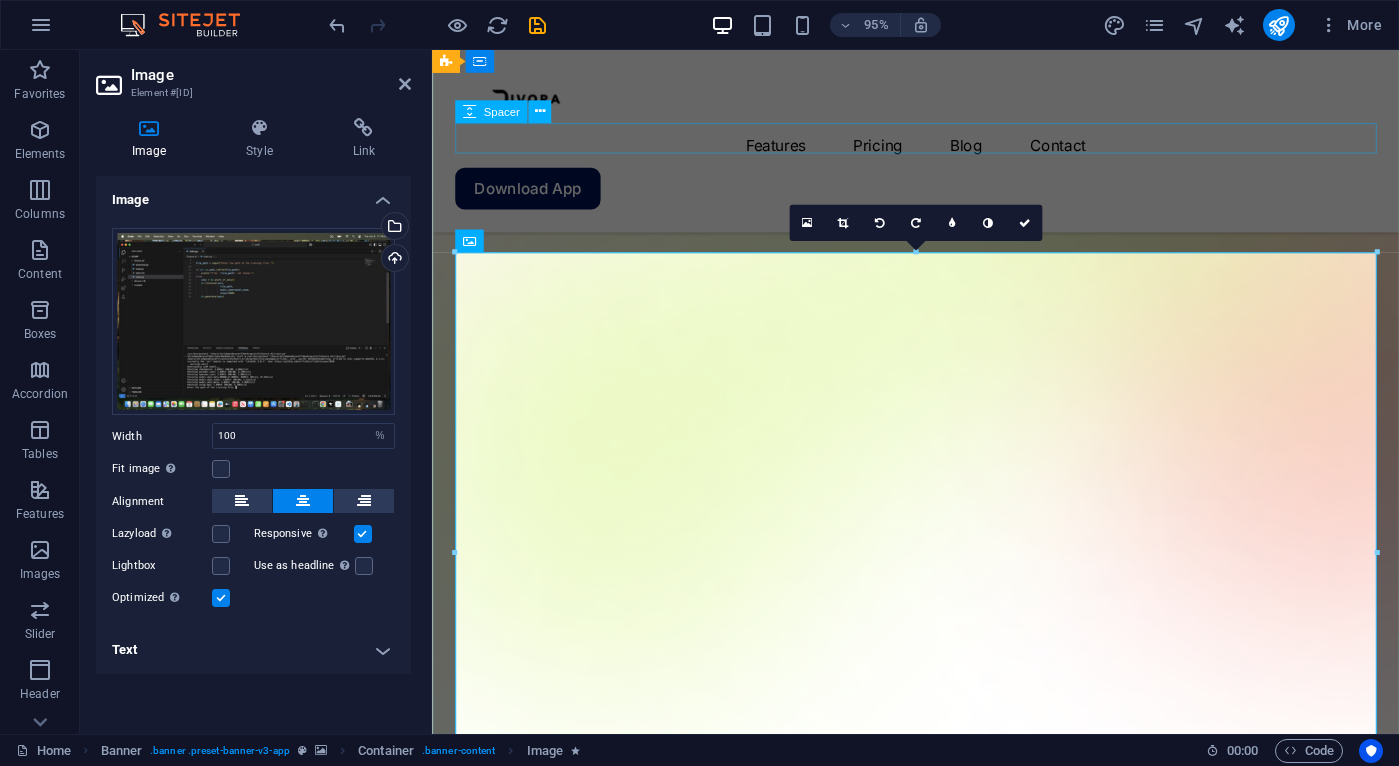click at bounding box center (941, 1342) 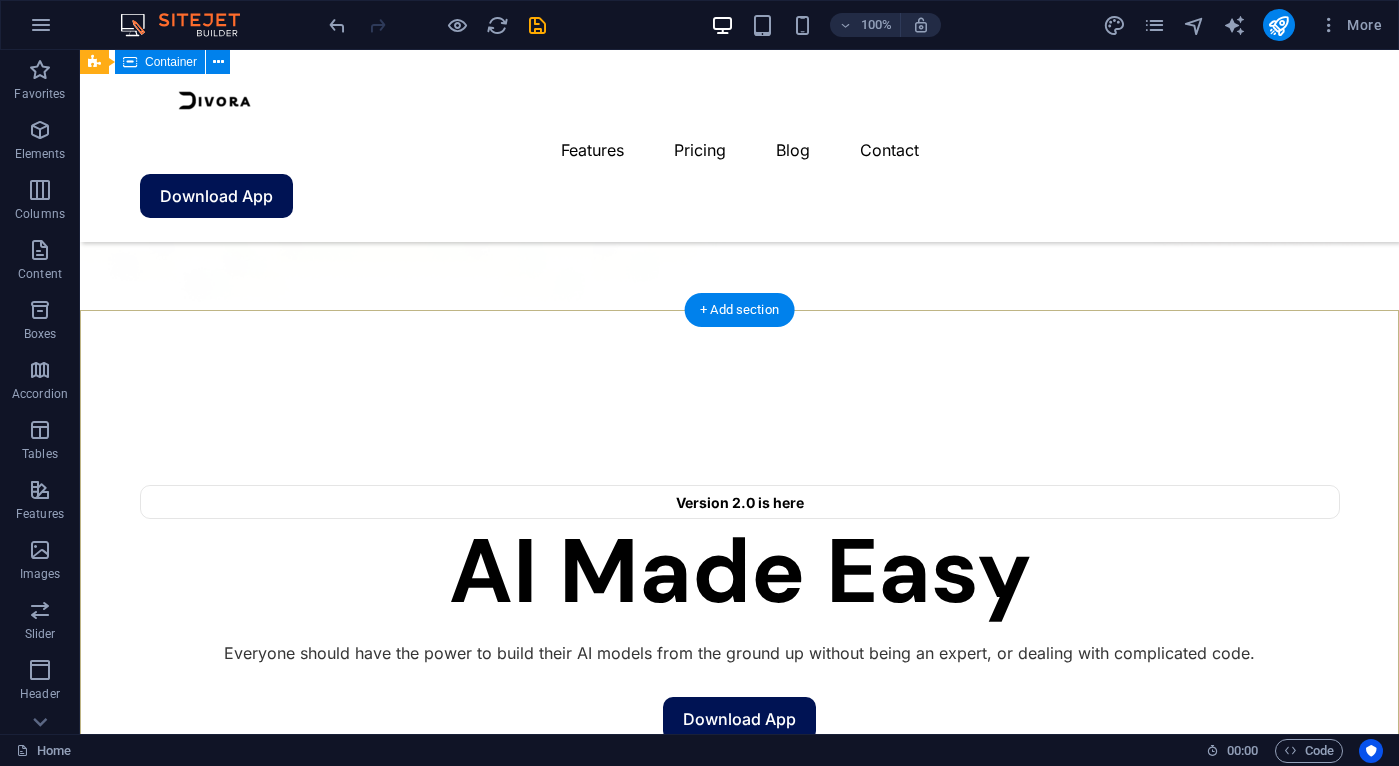 scroll, scrollTop: 1046, scrollLeft: 0, axis: vertical 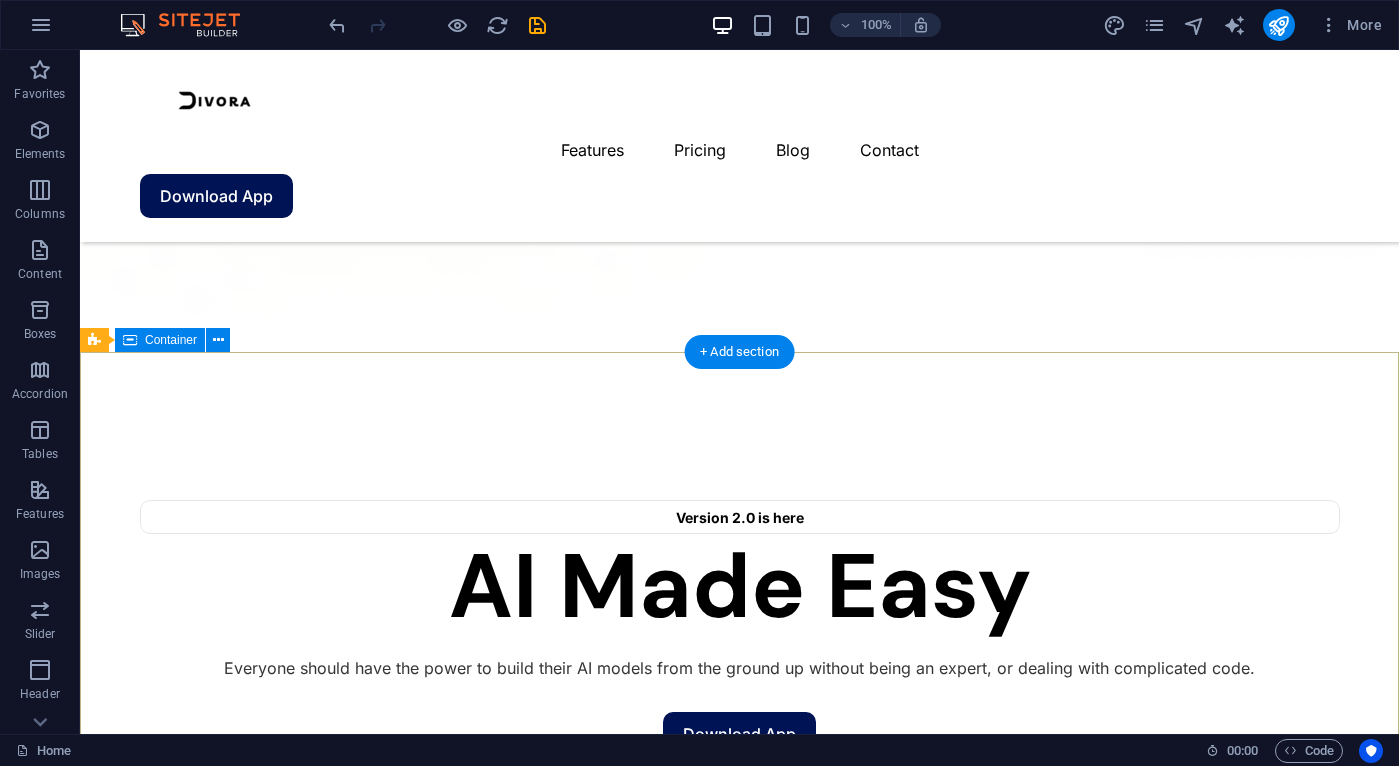 click at bounding box center (739, 2396) 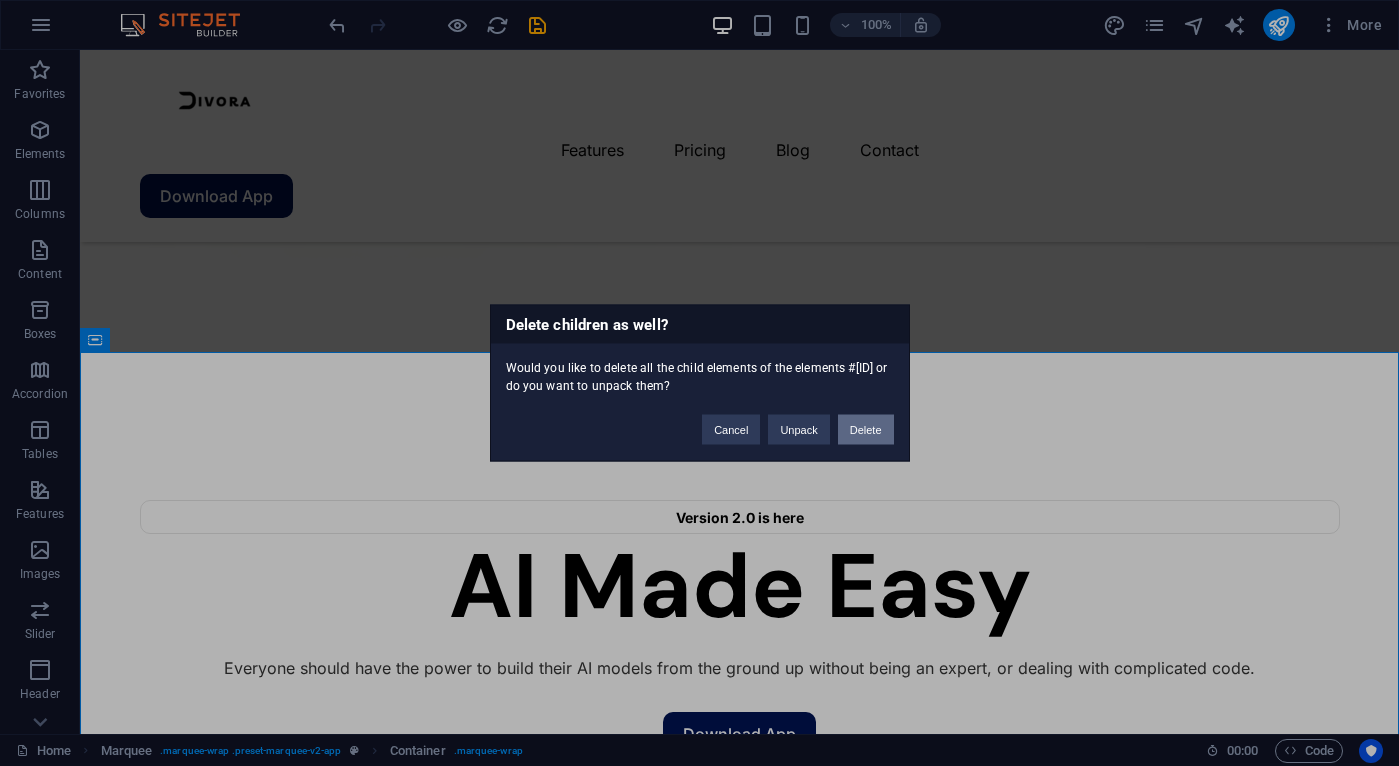 click on "Delete" at bounding box center [866, 430] 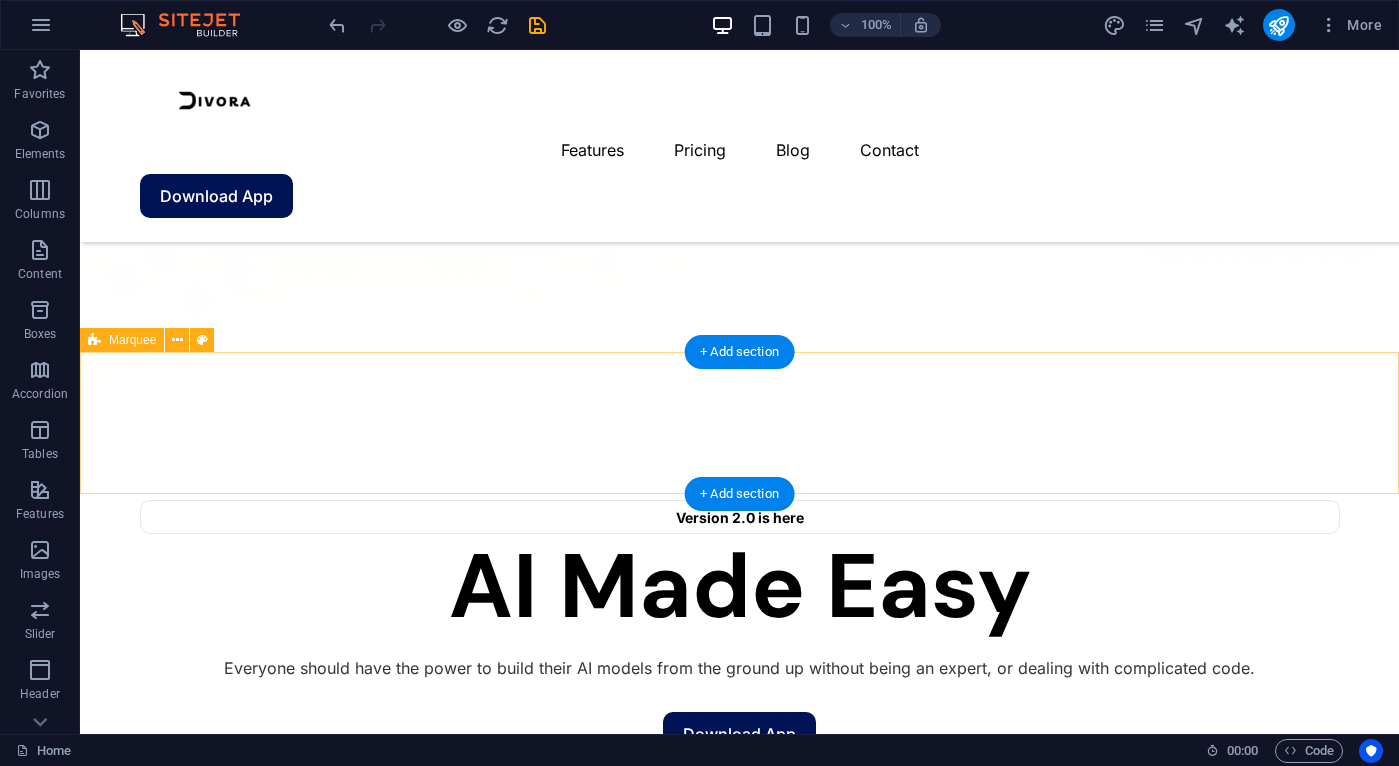 click on "Drop content here or  Add elements  Paste clipboard" at bounding box center (739, 1747) 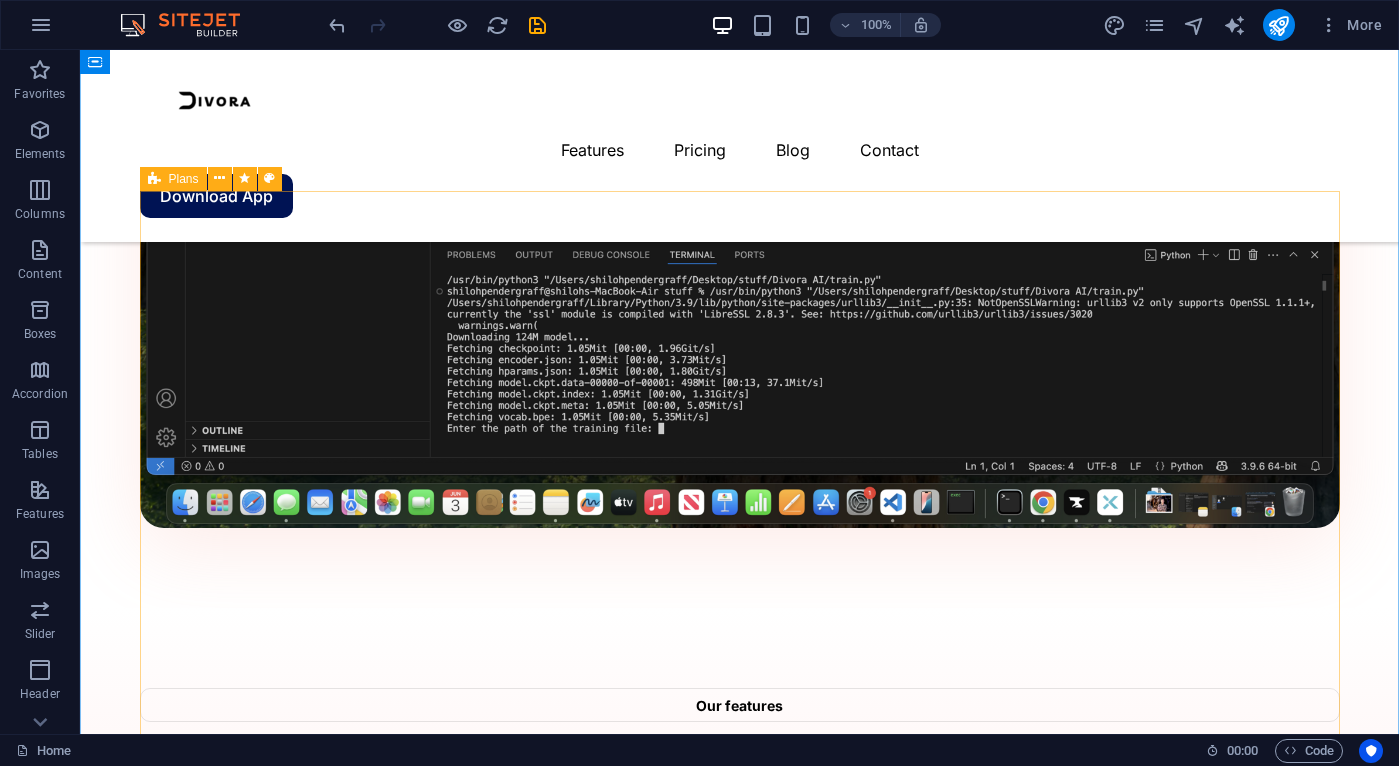 scroll, scrollTop: 2103, scrollLeft: 0, axis: vertical 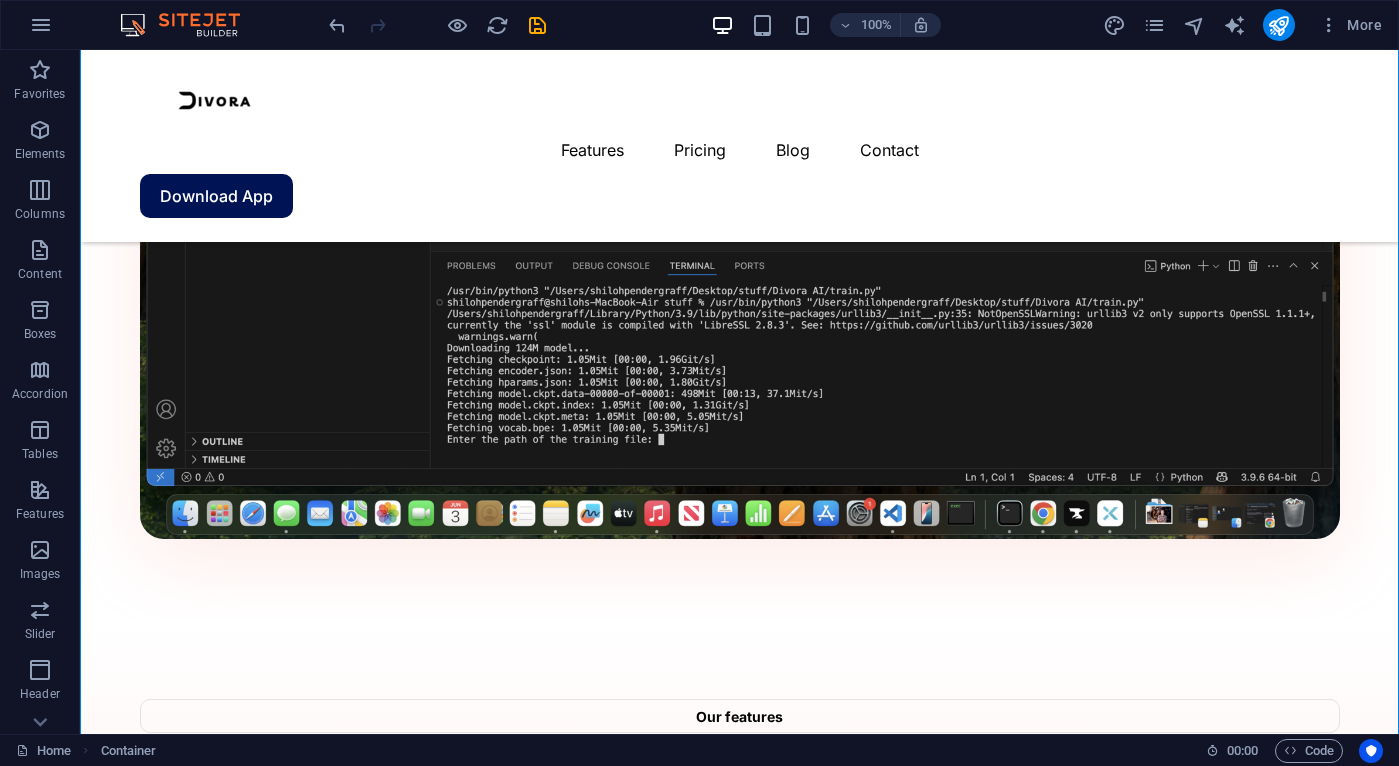 drag, startPoint x: 351, startPoint y: 474, endPoint x: 338, endPoint y: 388, distance: 86.977005 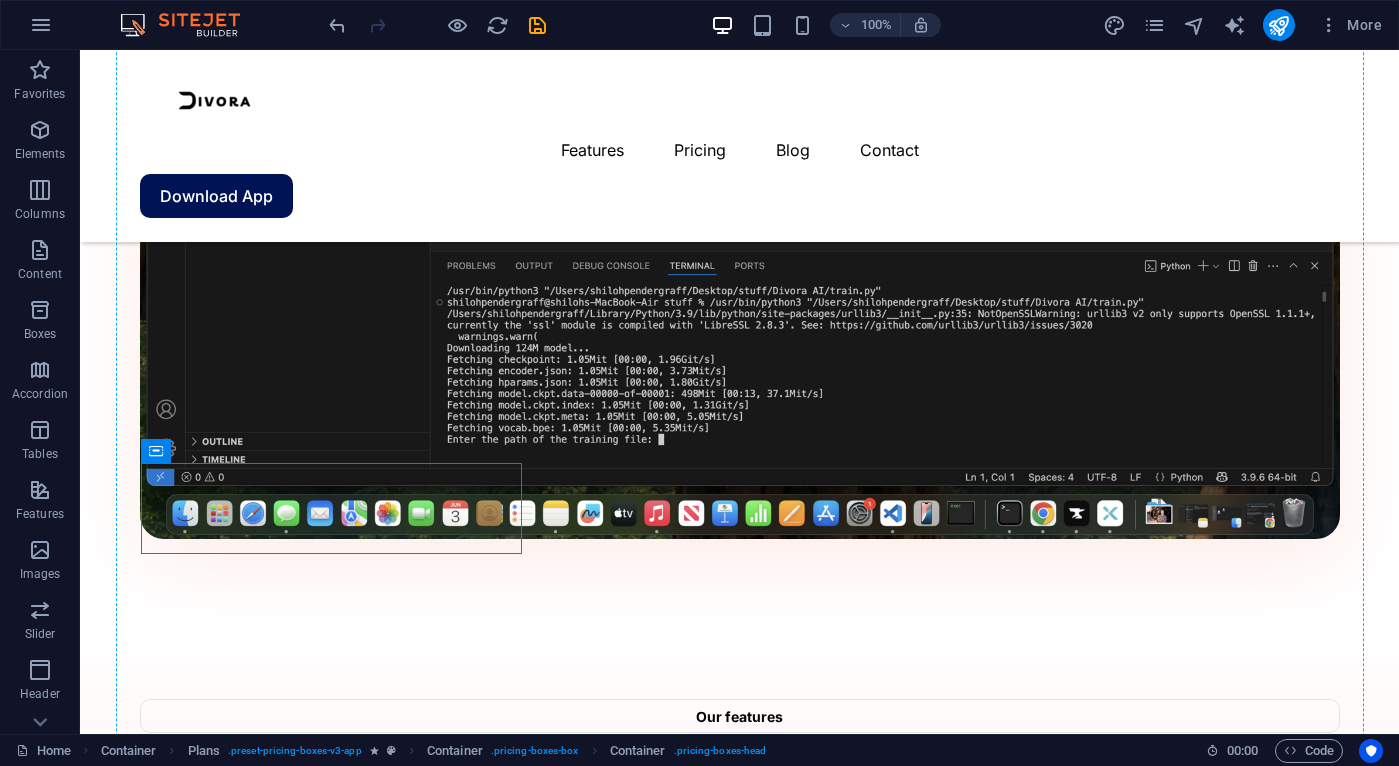 drag, startPoint x: 364, startPoint y: 474, endPoint x: 354, endPoint y: 345, distance: 129.38702 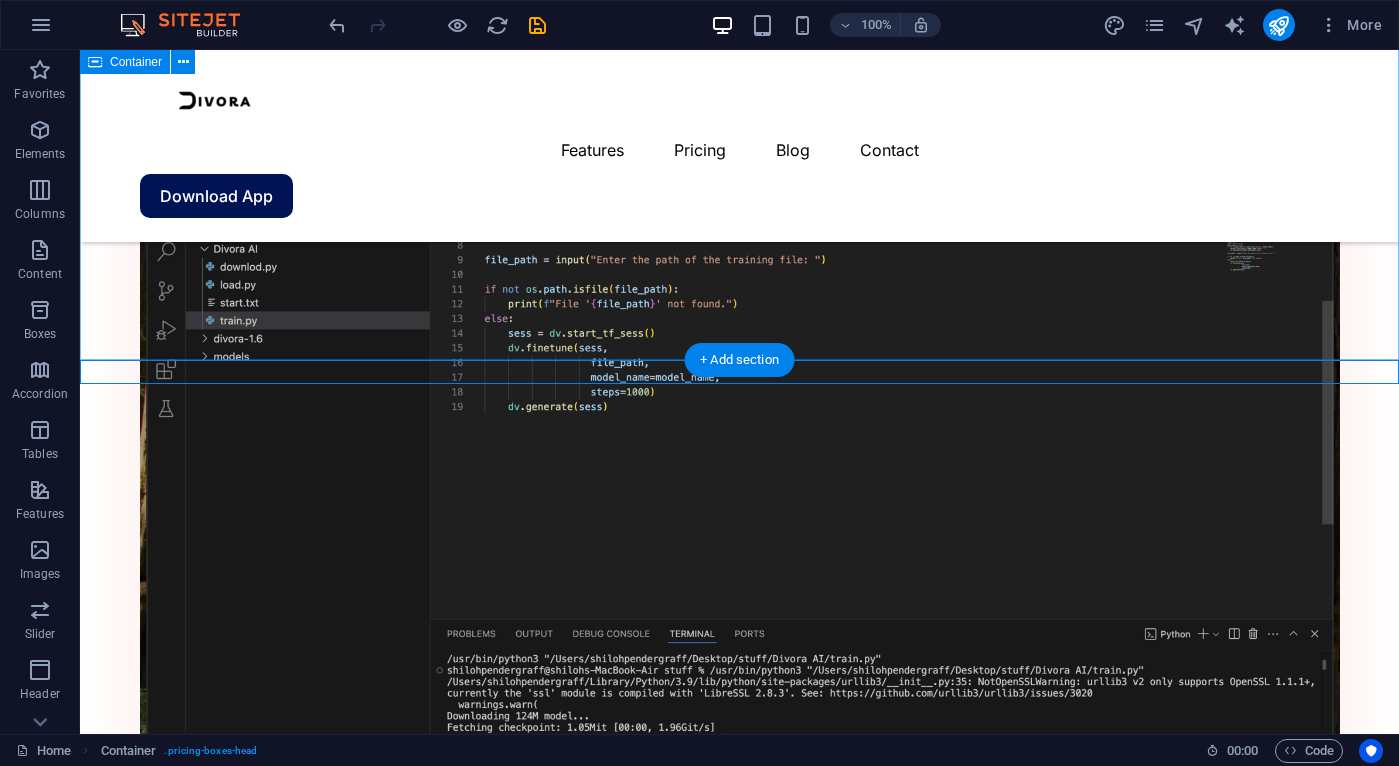 scroll, scrollTop: 1625, scrollLeft: 0, axis: vertical 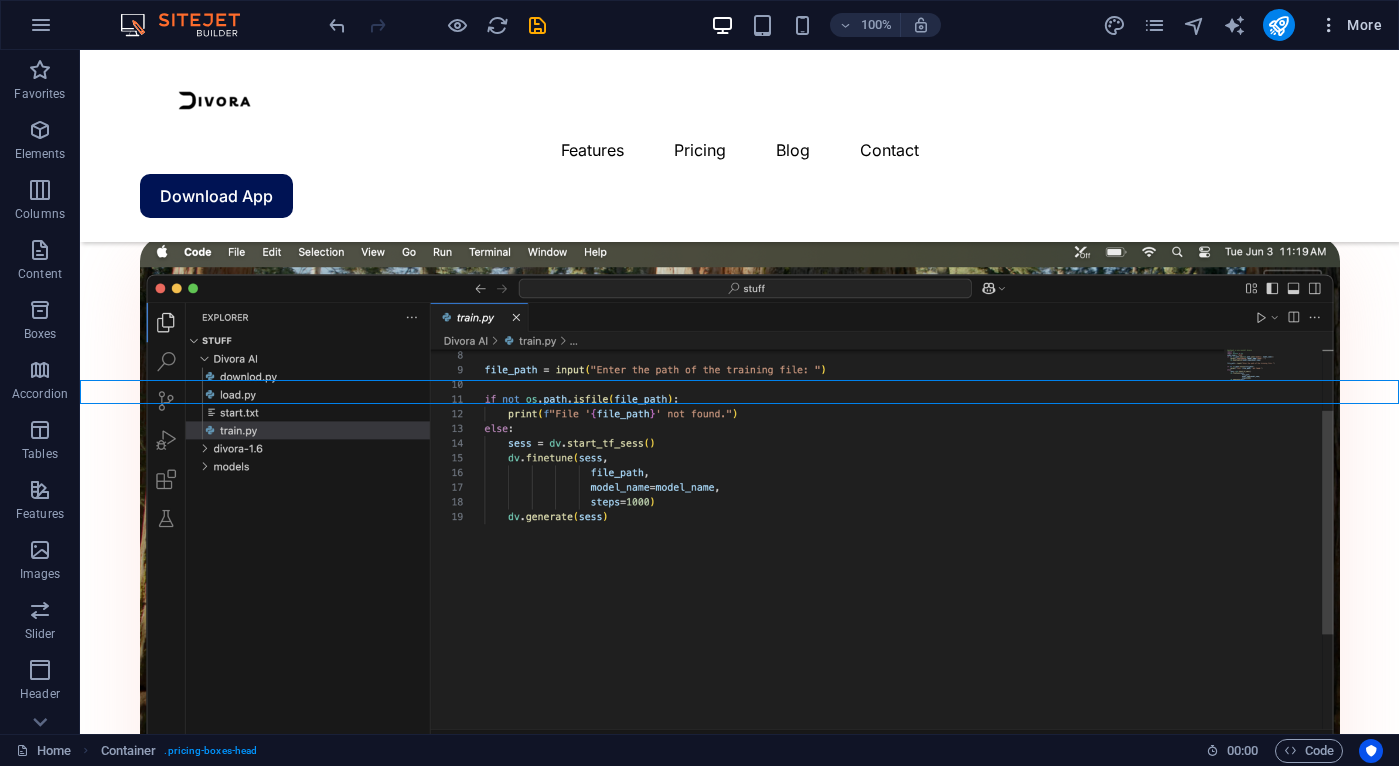 click at bounding box center (1329, 25) 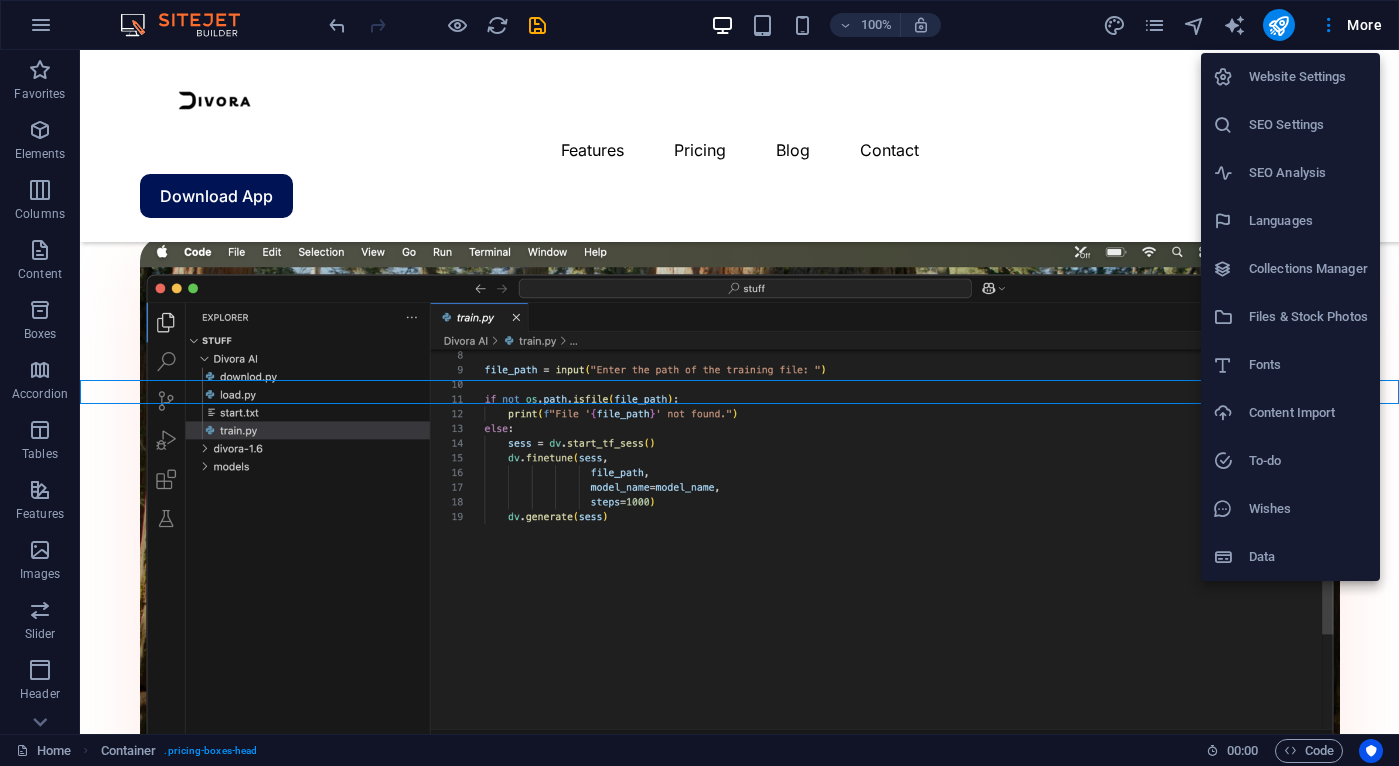 click at bounding box center [699, 383] 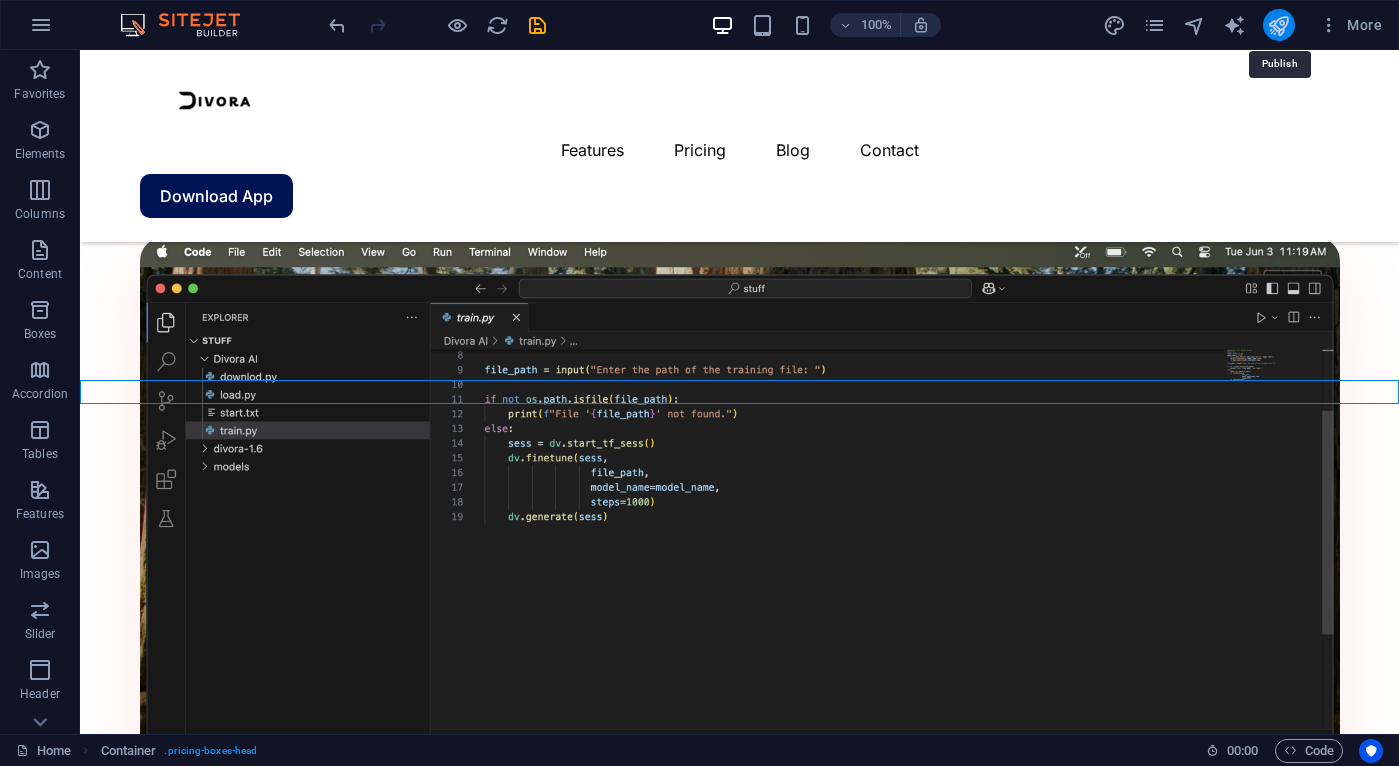 click at bounding box center [1278, 25] 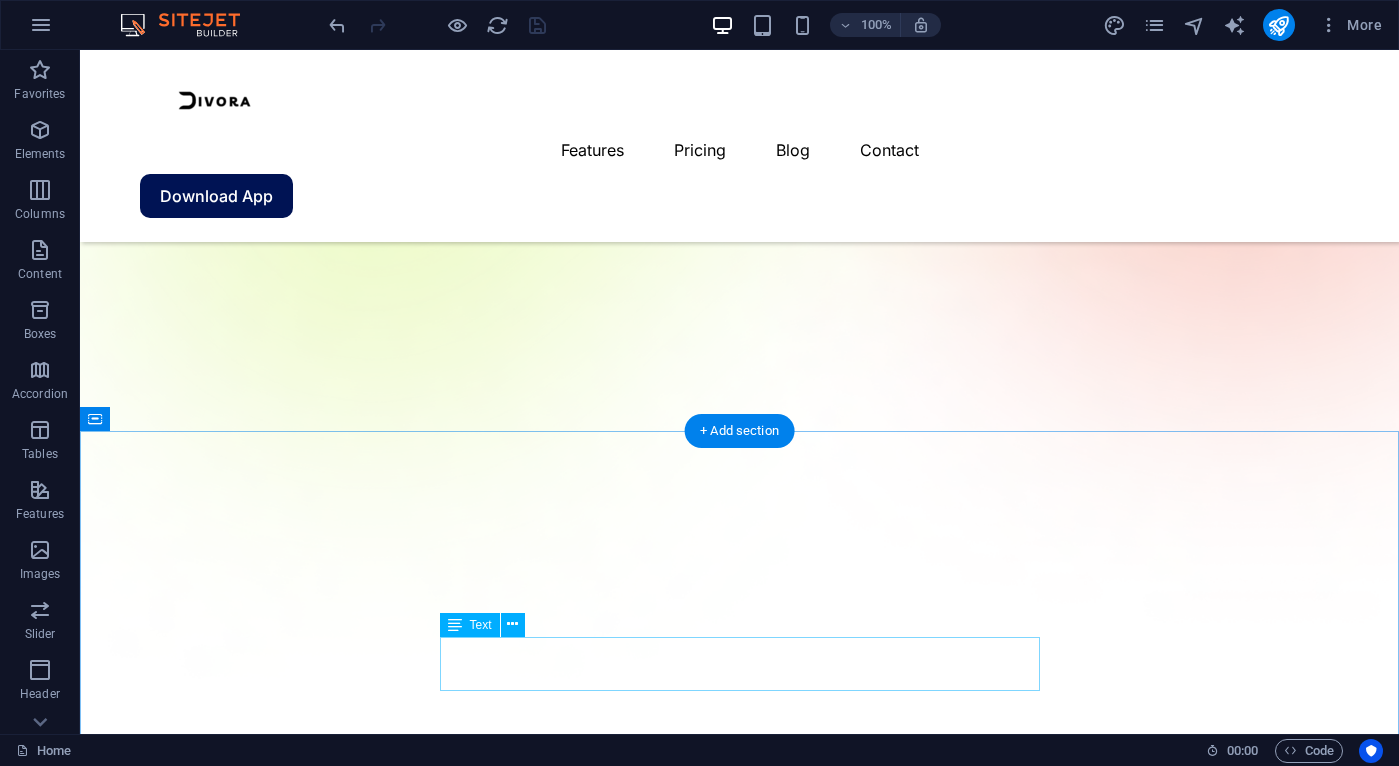 scroll, scrollTop: 0, scrollLeft: 0, axis: both 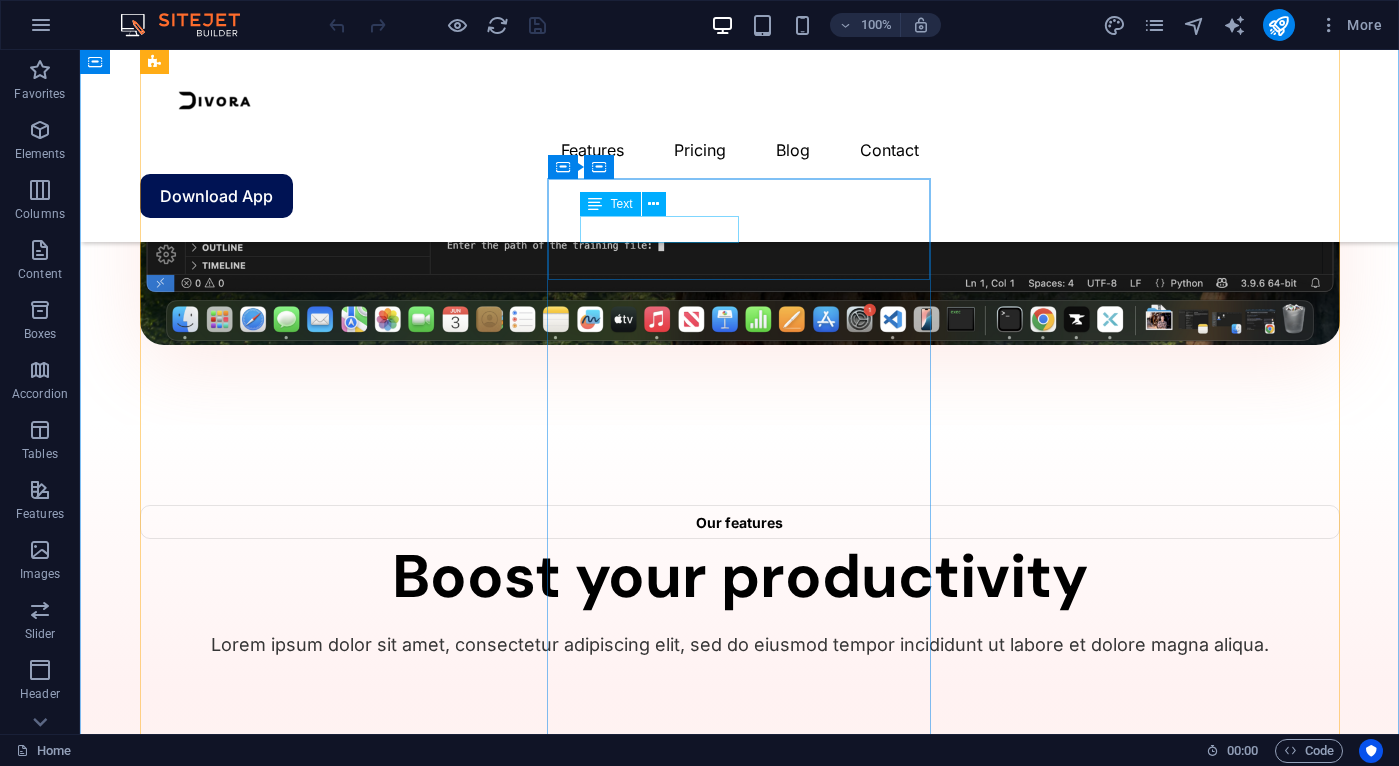 click on "Pro" at bounding box center [740, 11683] 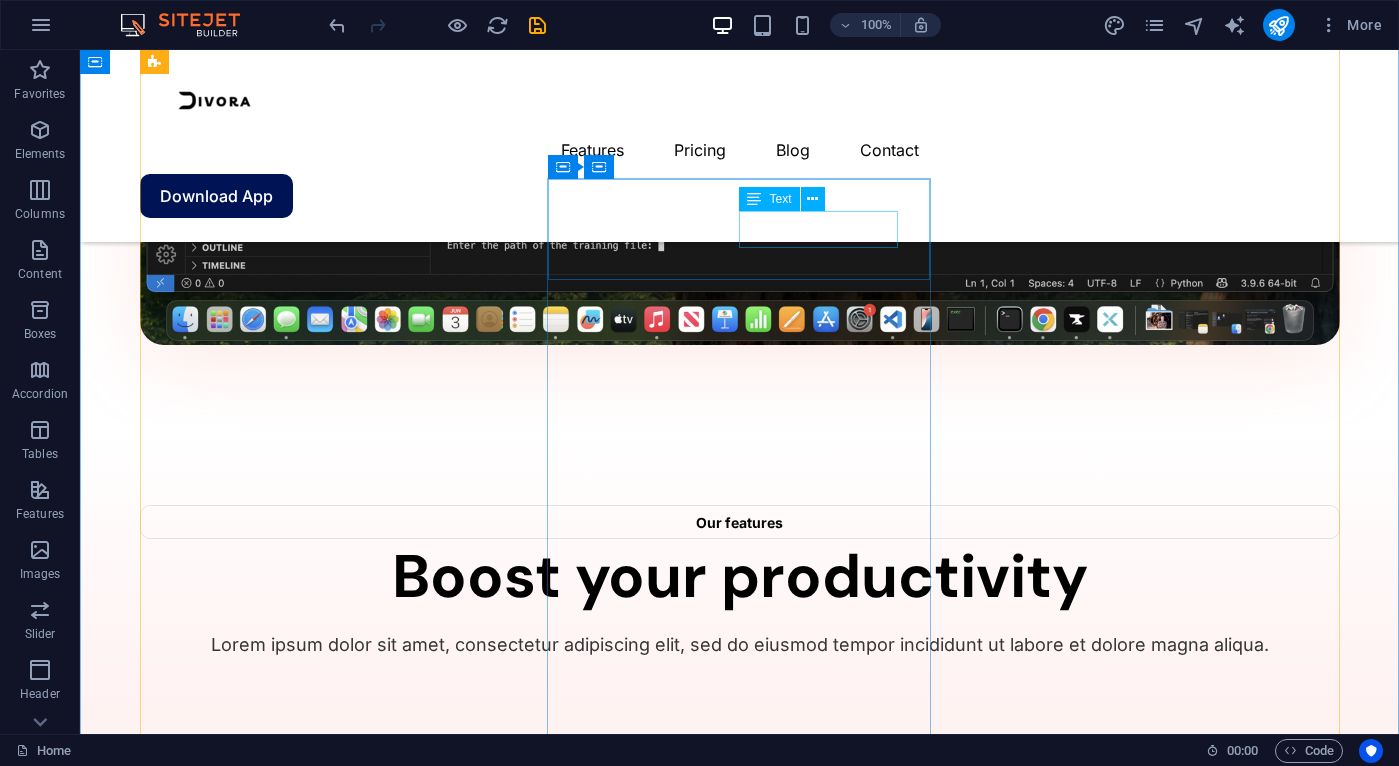 click on "most popular" at bounding box center (740, 11688) 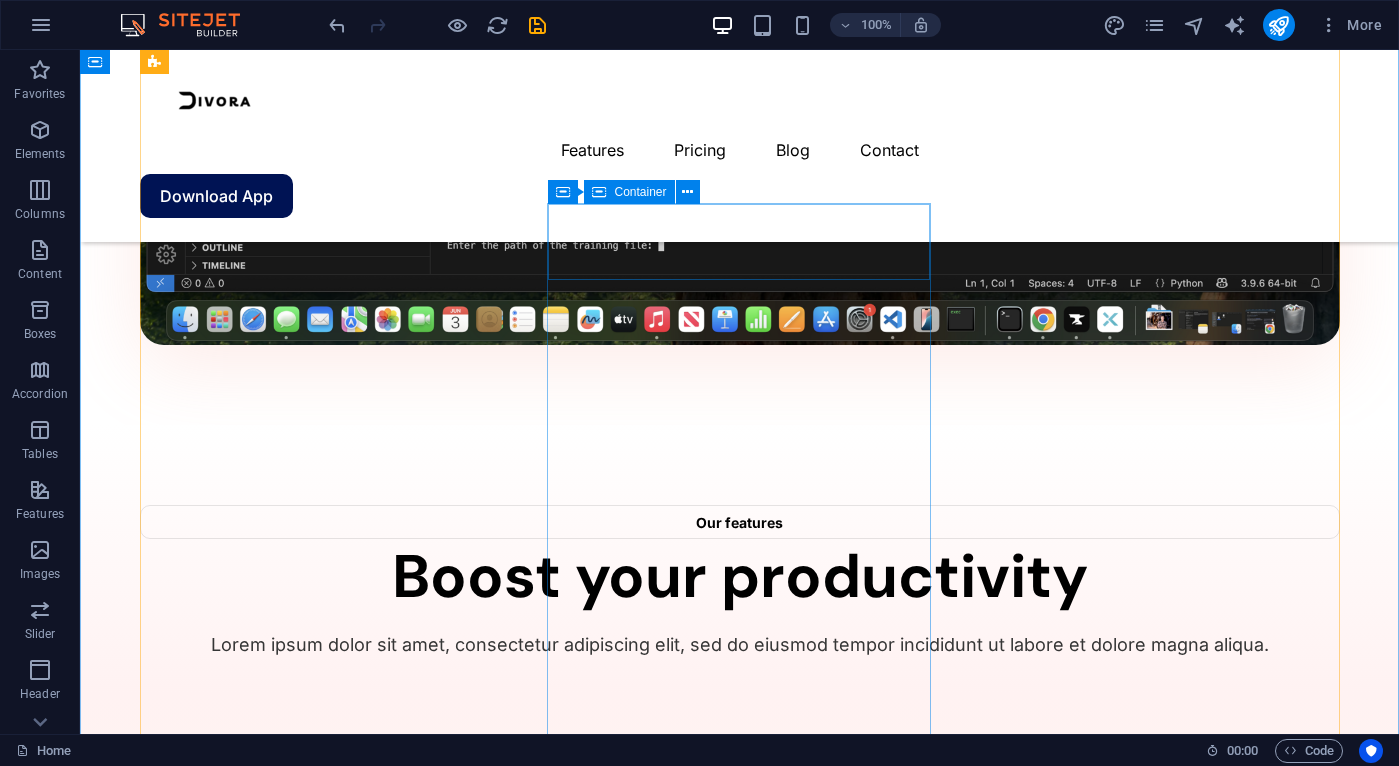 click at bounding box center [740, 11664] 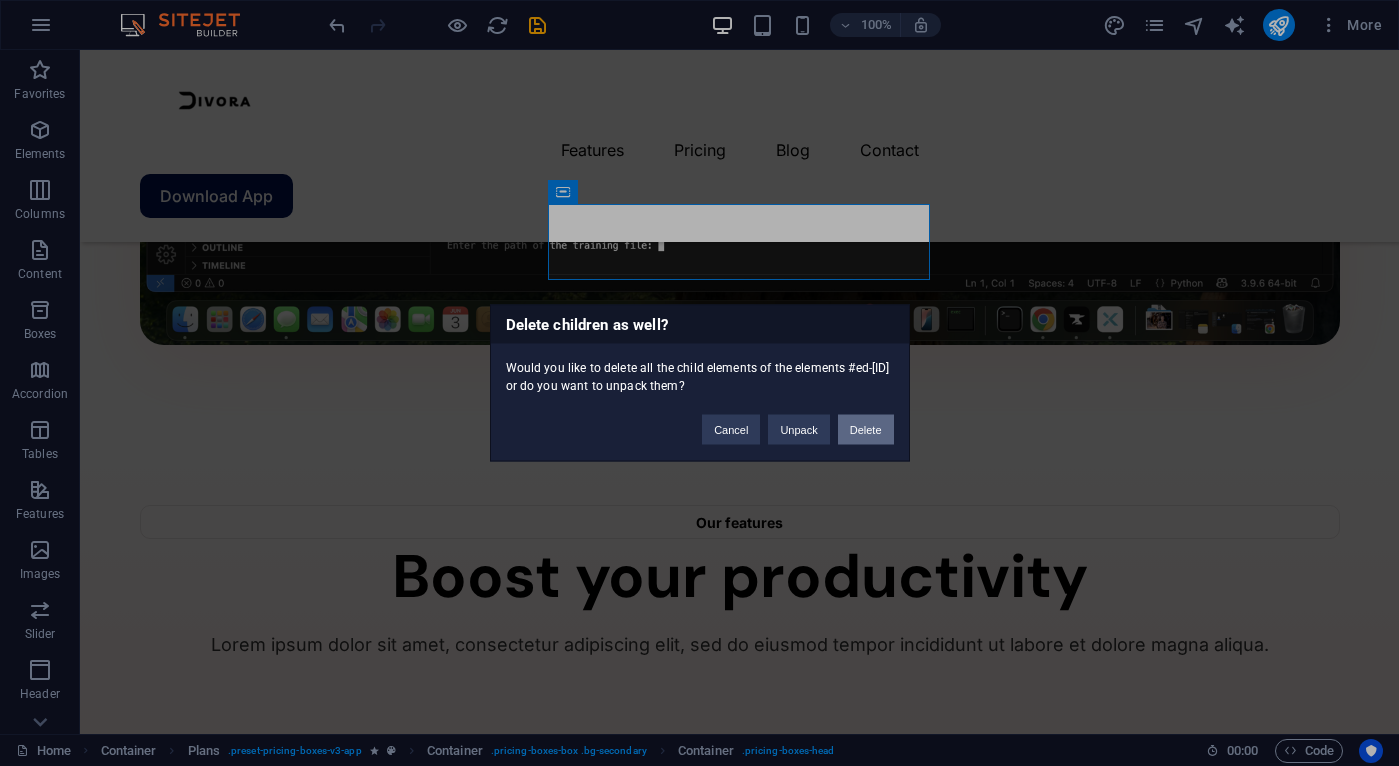 click on "Delete" at bounding box center [866, 430] 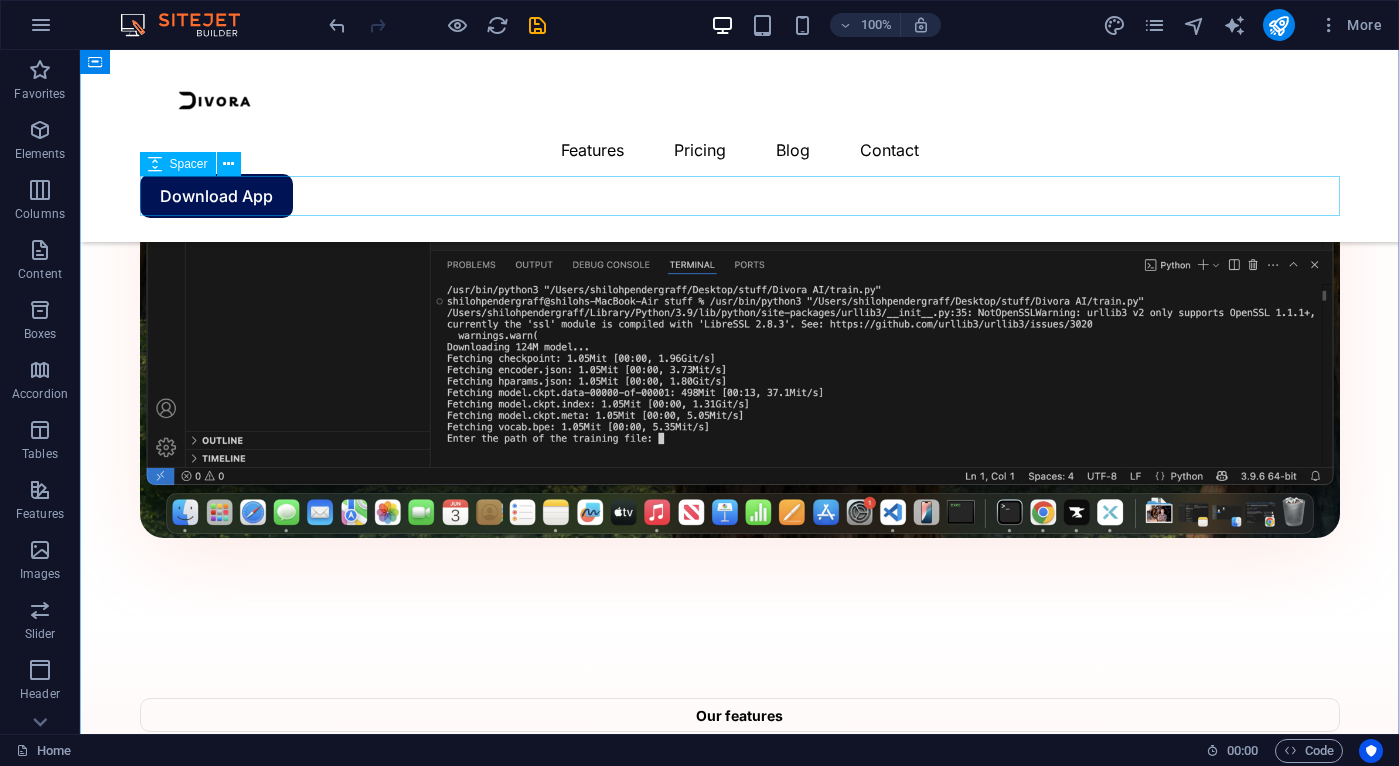 scroll, scrollTop: 2094, scrollLeft: 0, axis: vertical 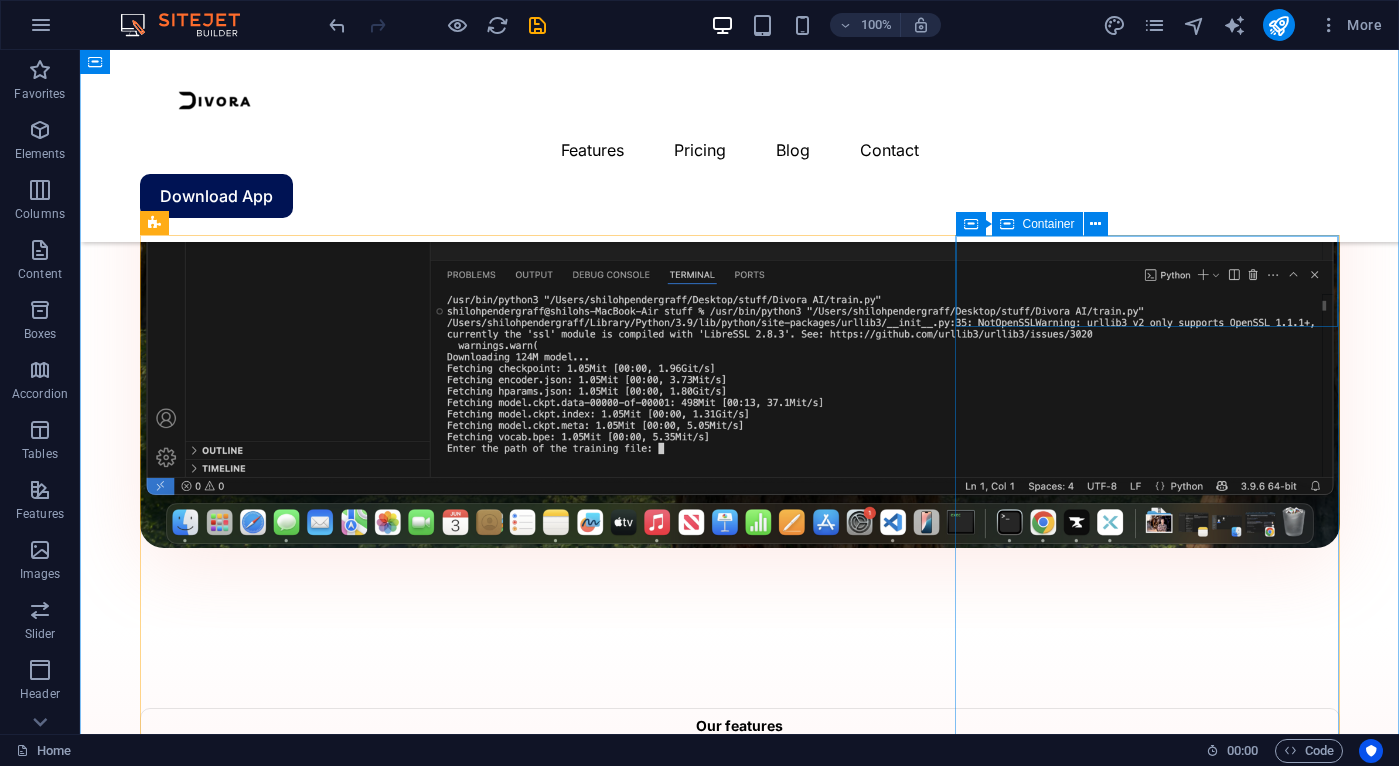 click on "Business" at bounding box center [740, 21548] 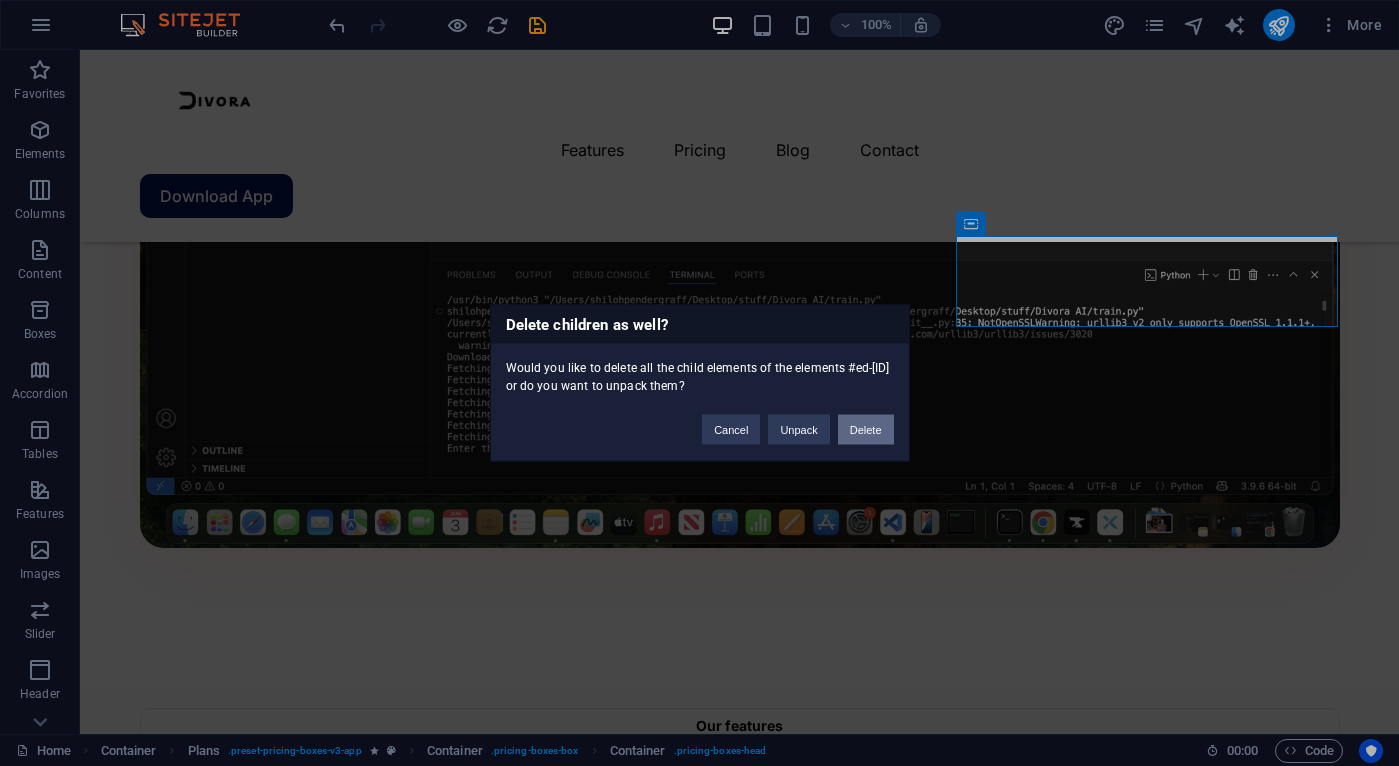 type 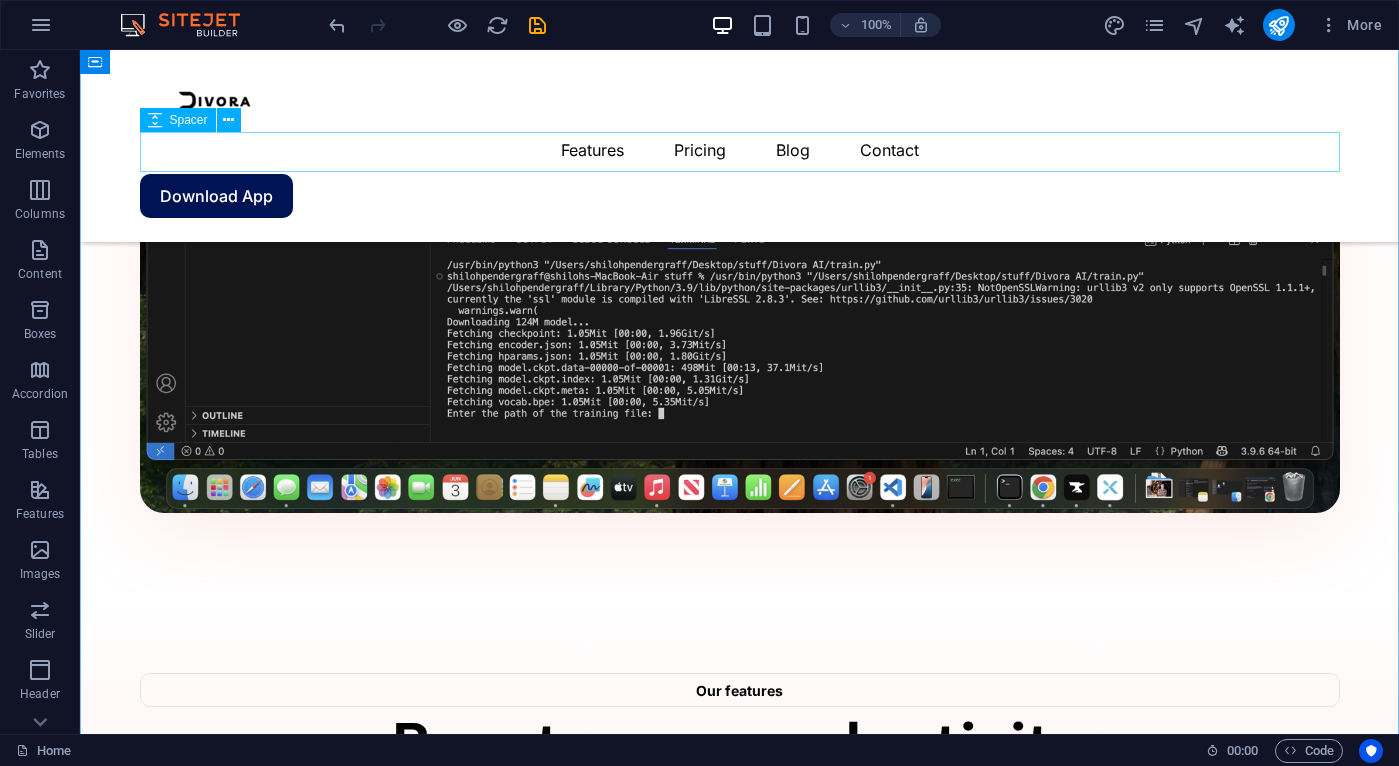 scroll, scrollTop: 2128, scrollLeft: 0, axis: vertical 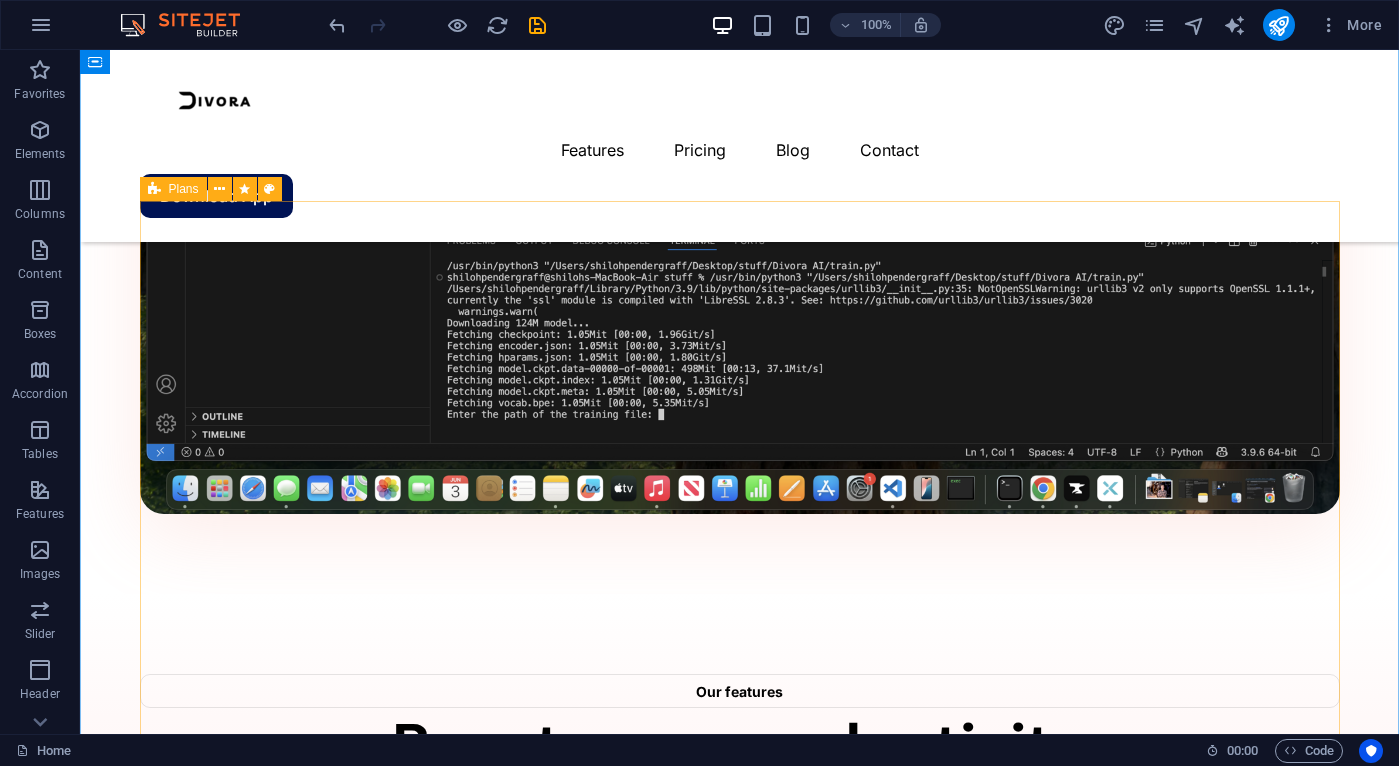 click on "$[PRICE] /monthly Get started for free       Up to 5 project members       Unlimited tasks and projects       2GB storage       Integrations       Basic support $[PRICE] /monthly Sign up now       Up to 50 project members       Unlimited tasks and projects       50GB storage       Integrations       Priority support       Advanced support       Expert support $[PRICE] /monthly Sign up now       Up to 100 project members       Unlimited tasks and projects       200GB storage       Integrations and All support types       Dedicated account manager       Custom fields       Advanced analytics       Export capabilities       API access       Advanced security features" at bounding box center (740, 20008) 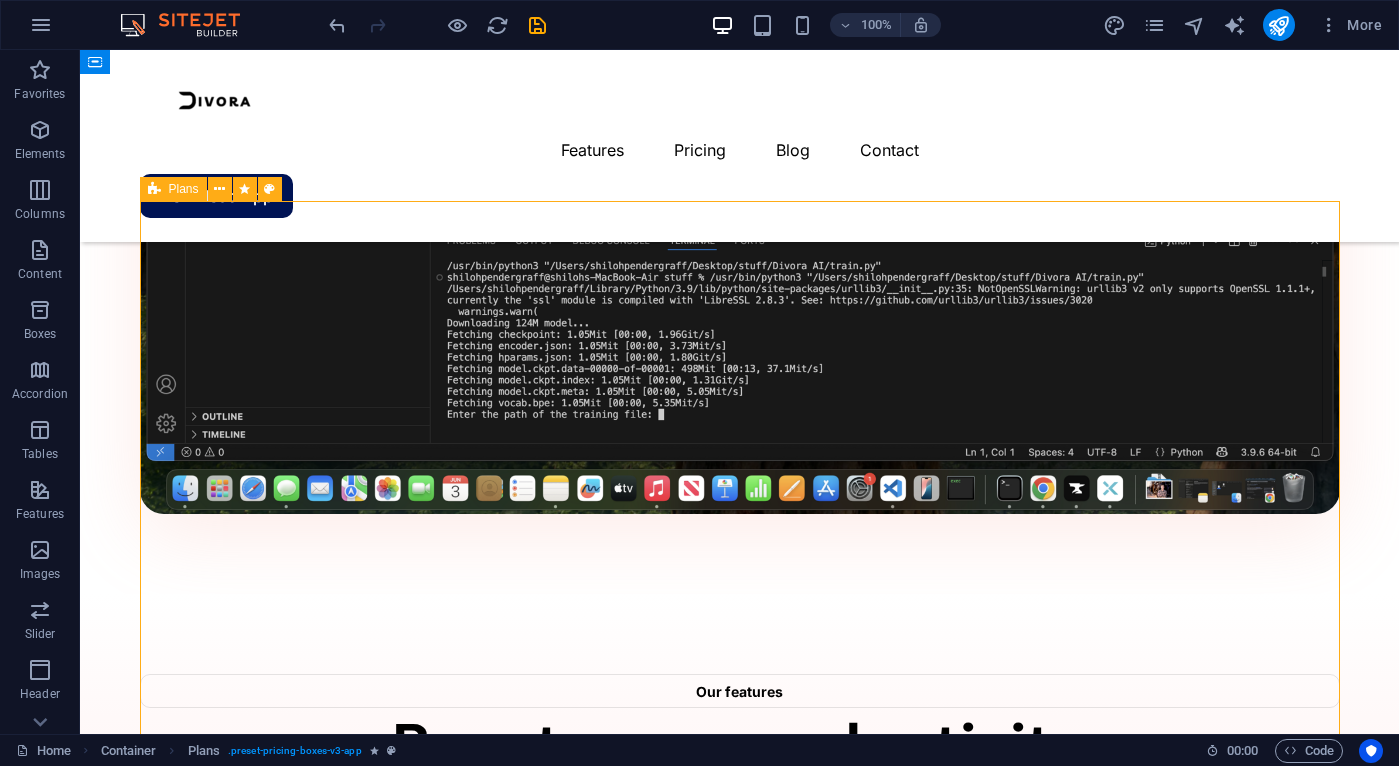 click on "$[PRICE] /monthly Get started for free       Up to 5 project members       Unlimited tasks and projects       2GB storage       Integrations       Basic support $[PRICE] /monthly Sign up now       Up to 50 project members       Unlimited tasks and projects       50GB storage       Integrations       Priority support       Advanced support       Expert support $[PRICE] /monthly Sign up now       Up to 100 project members       Unlimited tasks and projects       200GB storage       Integrations and All support types       Dedicated account manager       Custom fields       Advanced analytics       Export capabilities       API access       Advanced security features" at bounding box center (740, 20008) 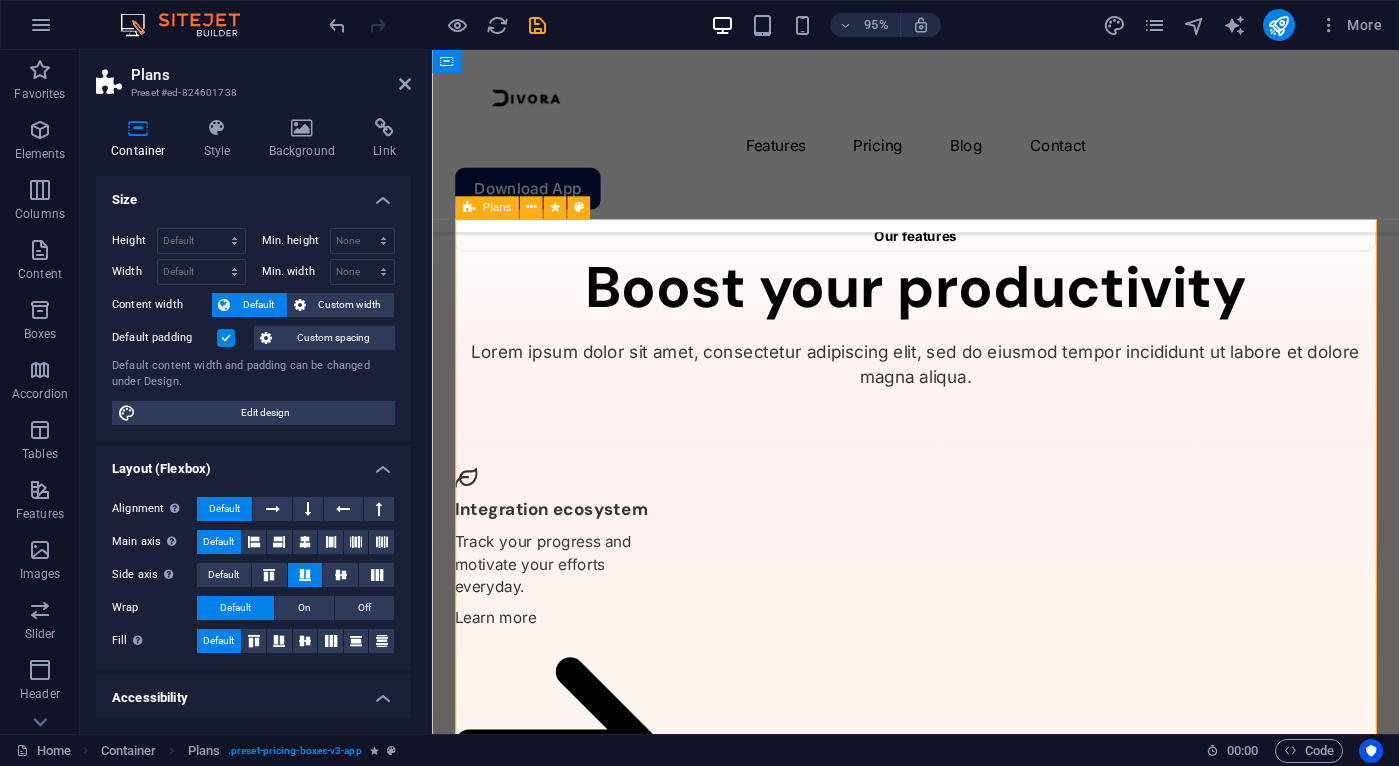 scroll, scrollTop: 2357, scrollLeft: 0, axis: vertical 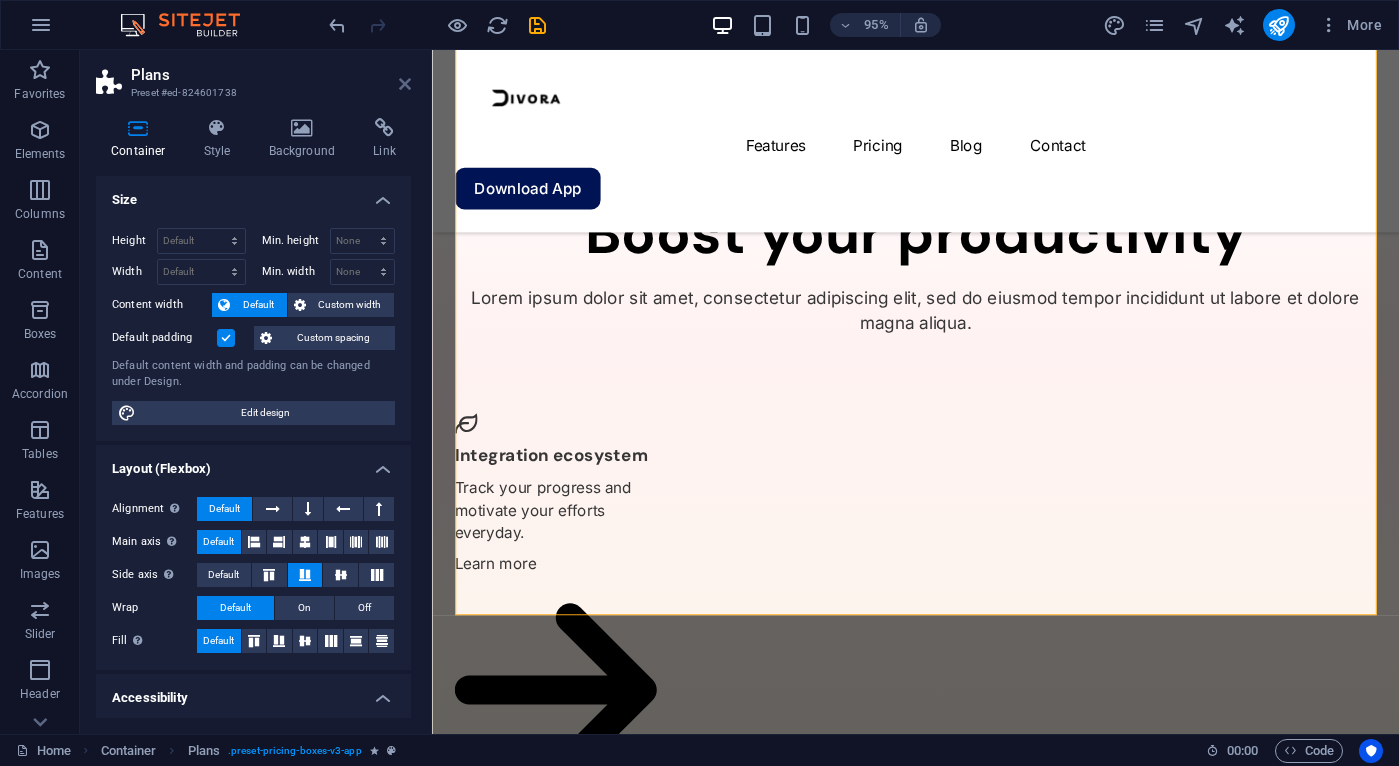click at bounding box center (405, 84) 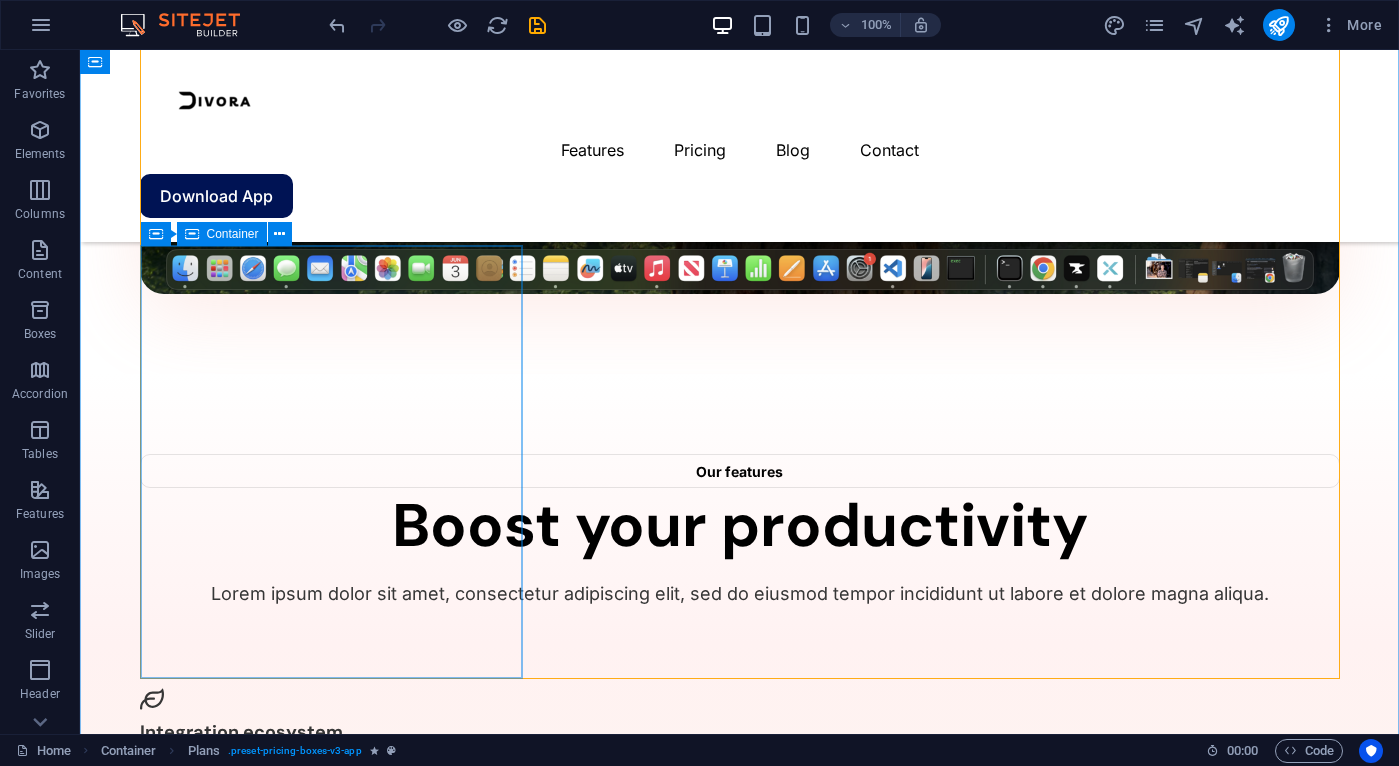 scroll, scrollTop: 2350, scrollLeft: 0, axis: vertical 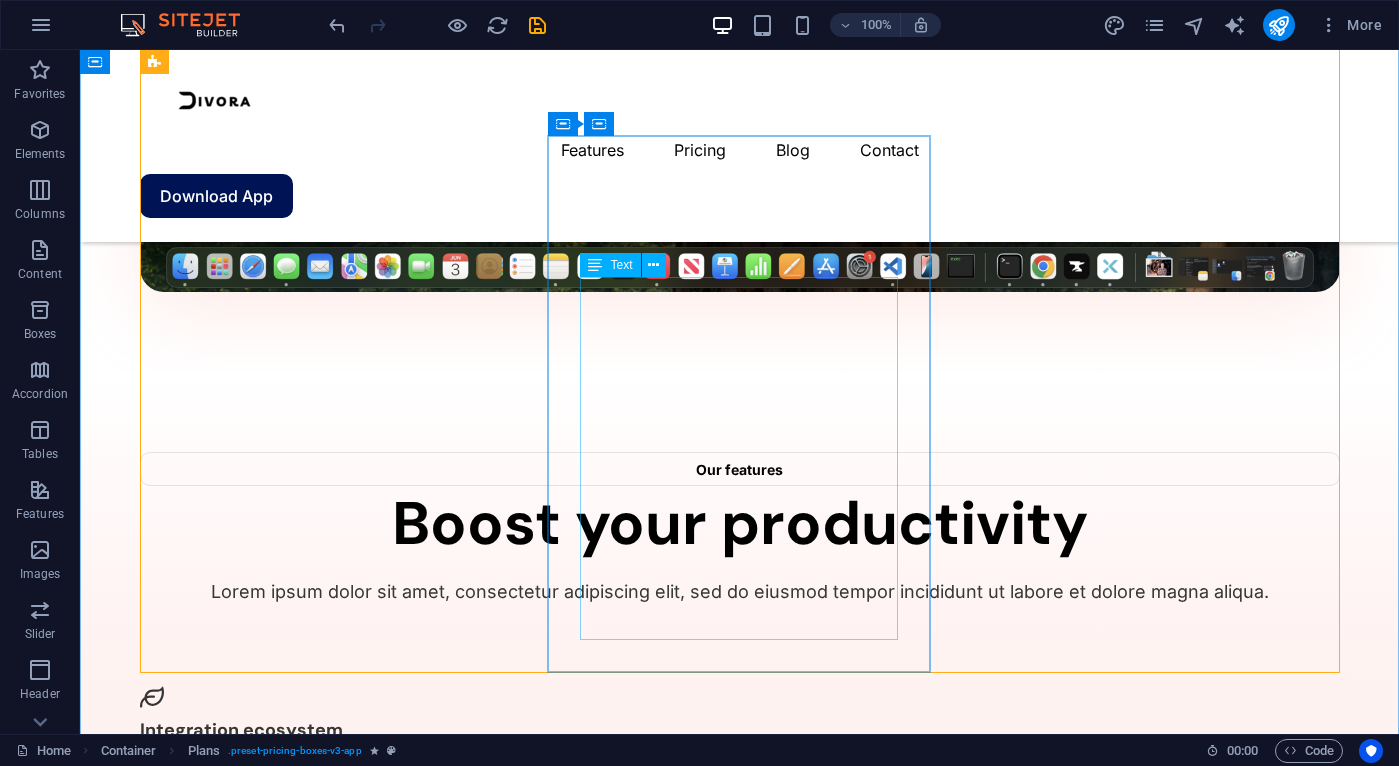 click on "Up to 50 project members       Unlimited tasks and projects       50GB storage       Integrations       Priority support       Advanced support       Expert support" at bounding box center [740, 16454] 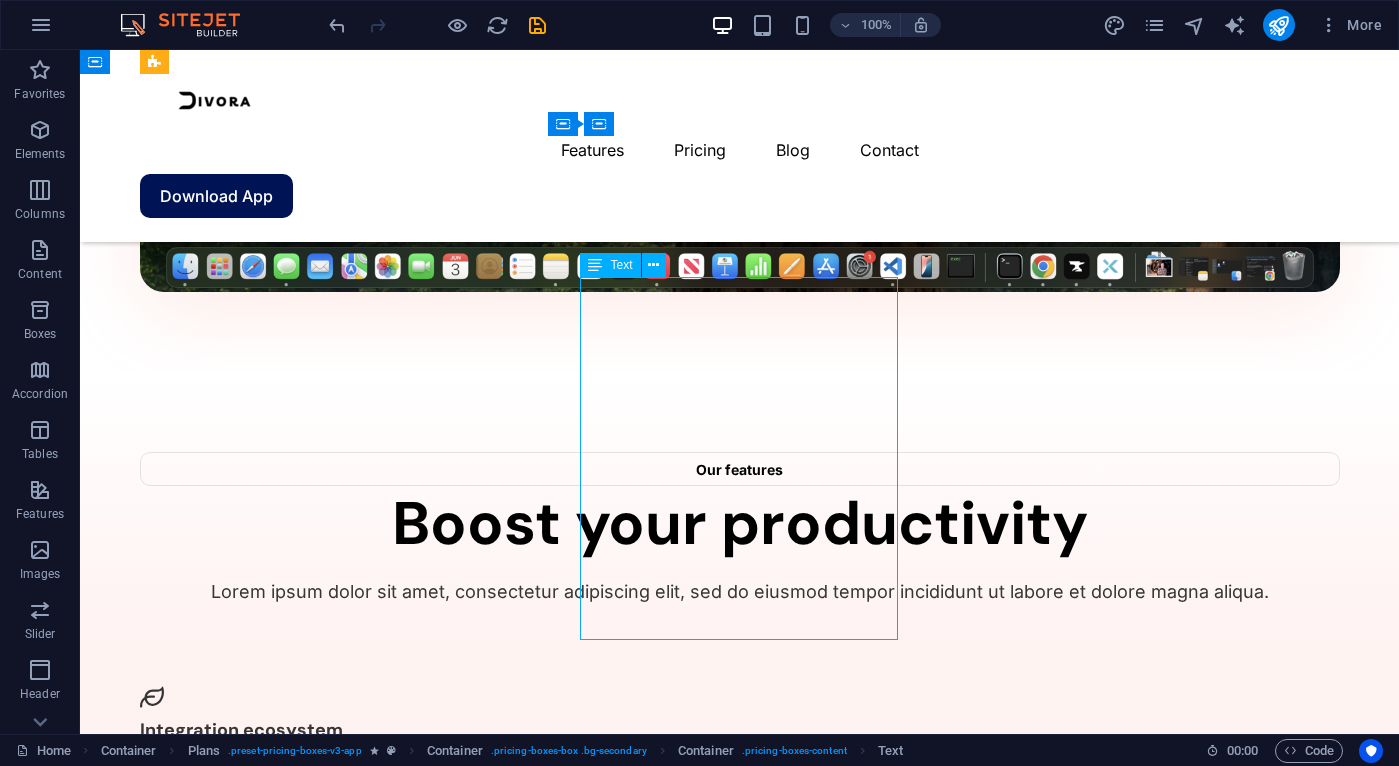 click on "Up to 50 project members       Unlimited tasks and projects       50GB storage       Integrations       Priority support       Advanced support       Expert support" at bounding box center (740, 16454) 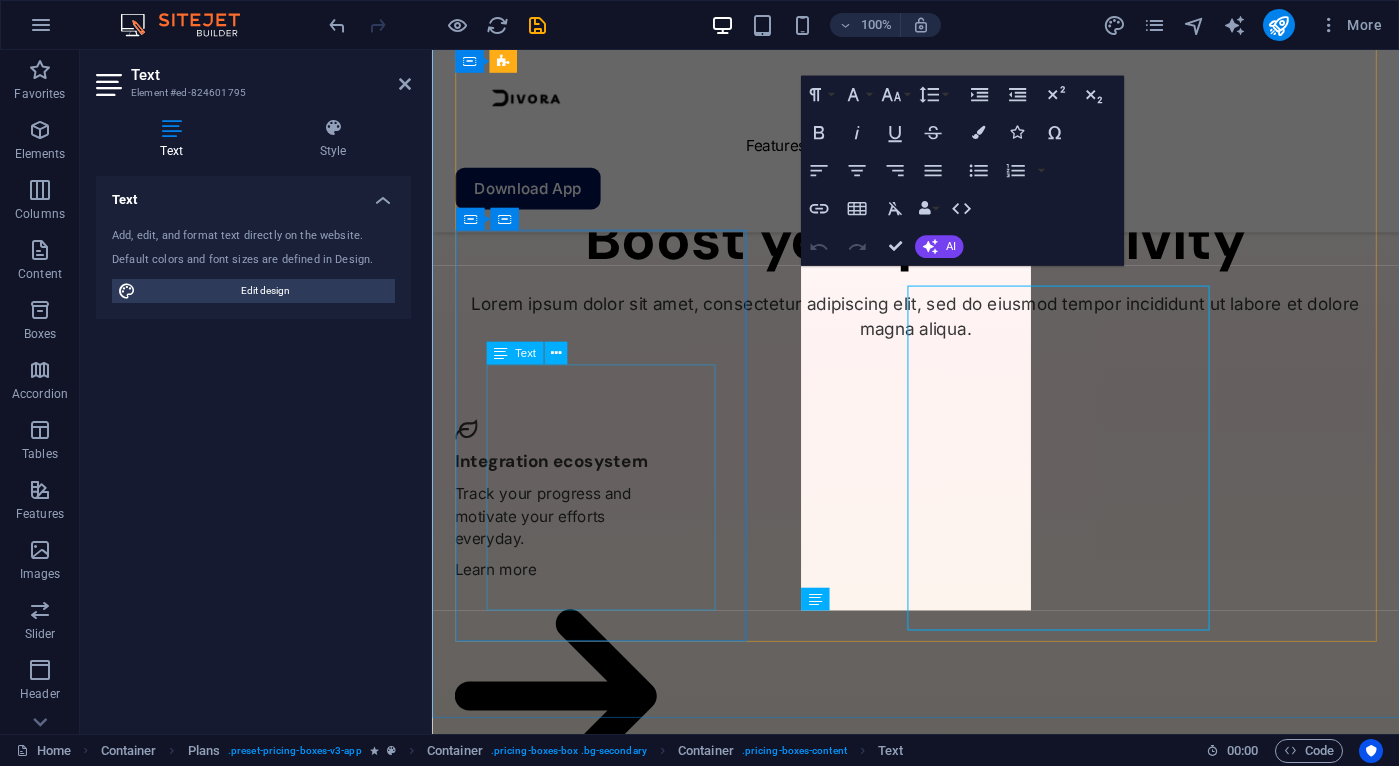 scroll, scrollTop: 2329, scrollLeft: 0, axis: vertical 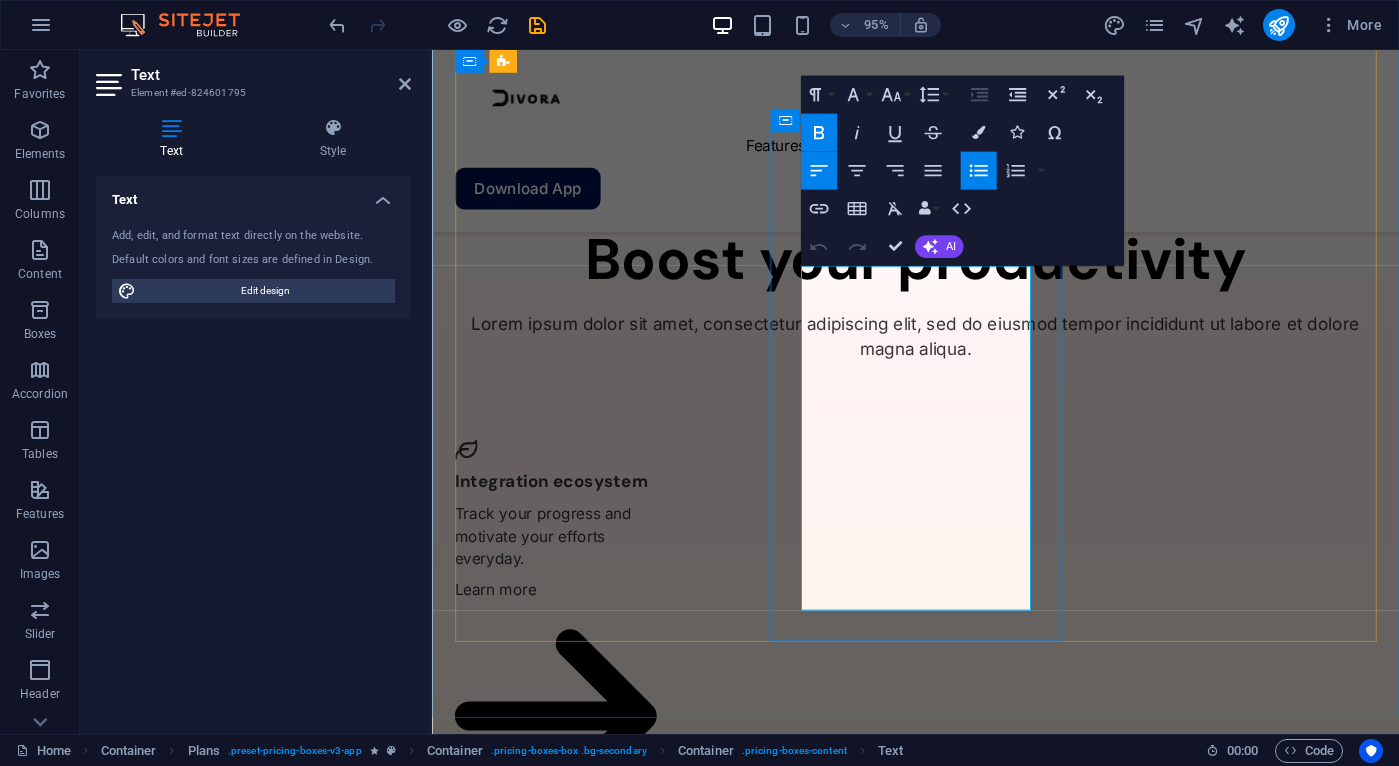 click on "Advanced support" at bounding box center [567, 16275] 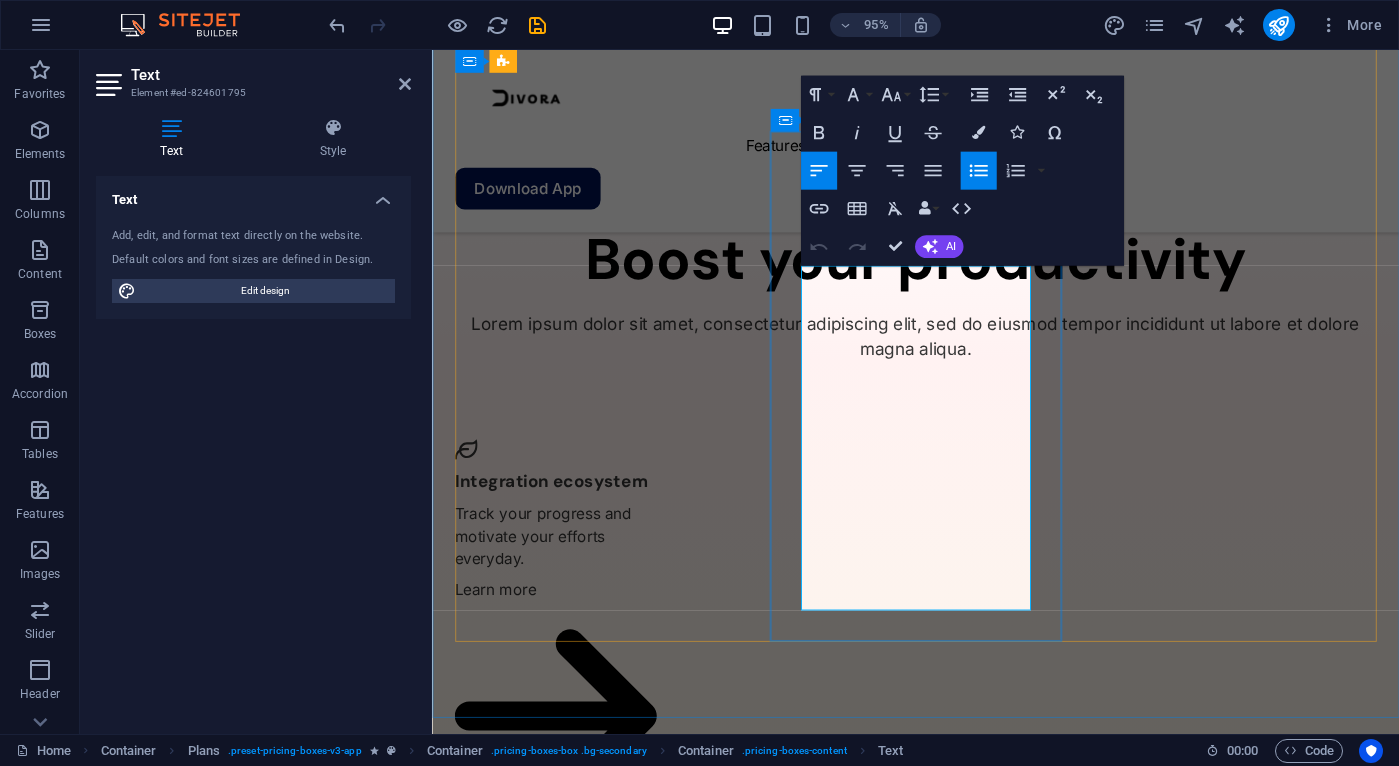 drag, startPoint x: 960, startPoint y: 617, endPoint x: 815, endPoint y: 545, distance: 161.89194 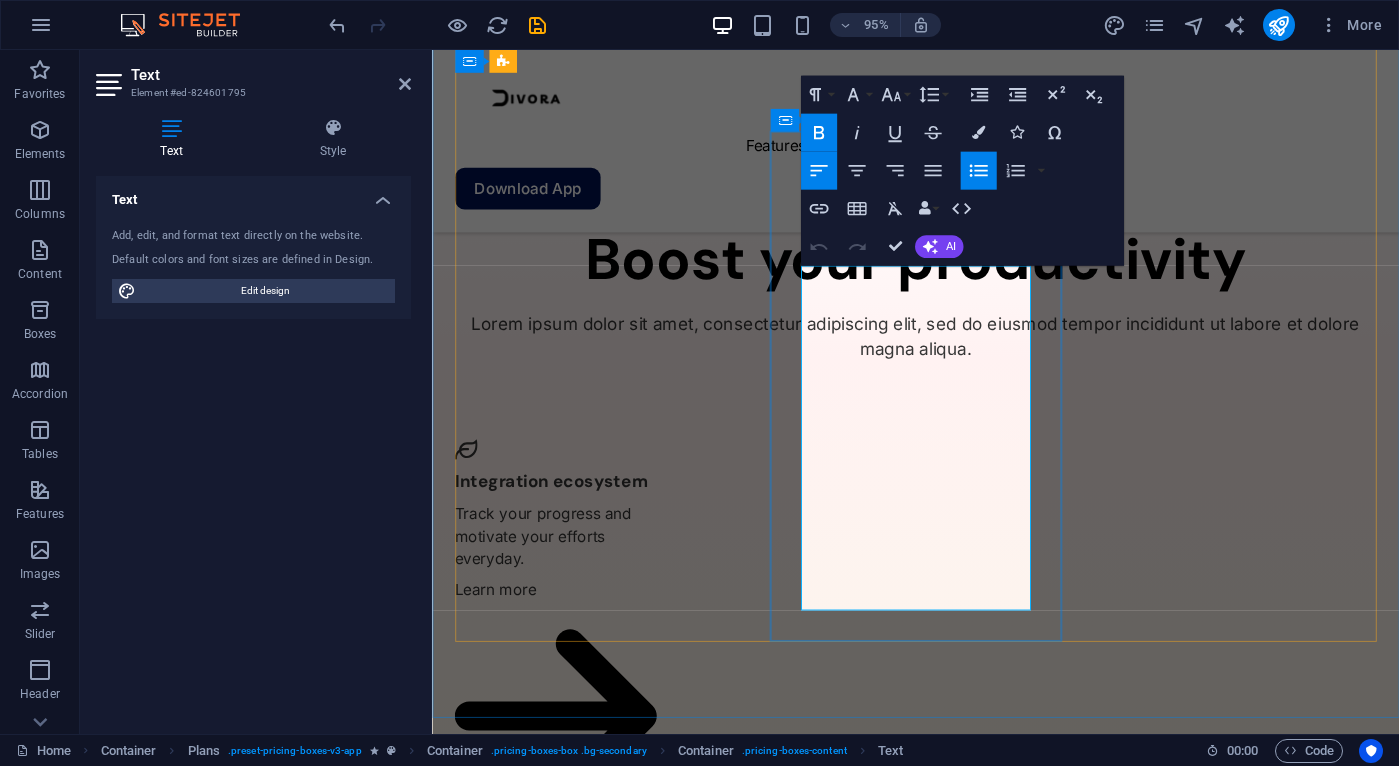 click on "Expert support" at bounding box center (941, 16846) 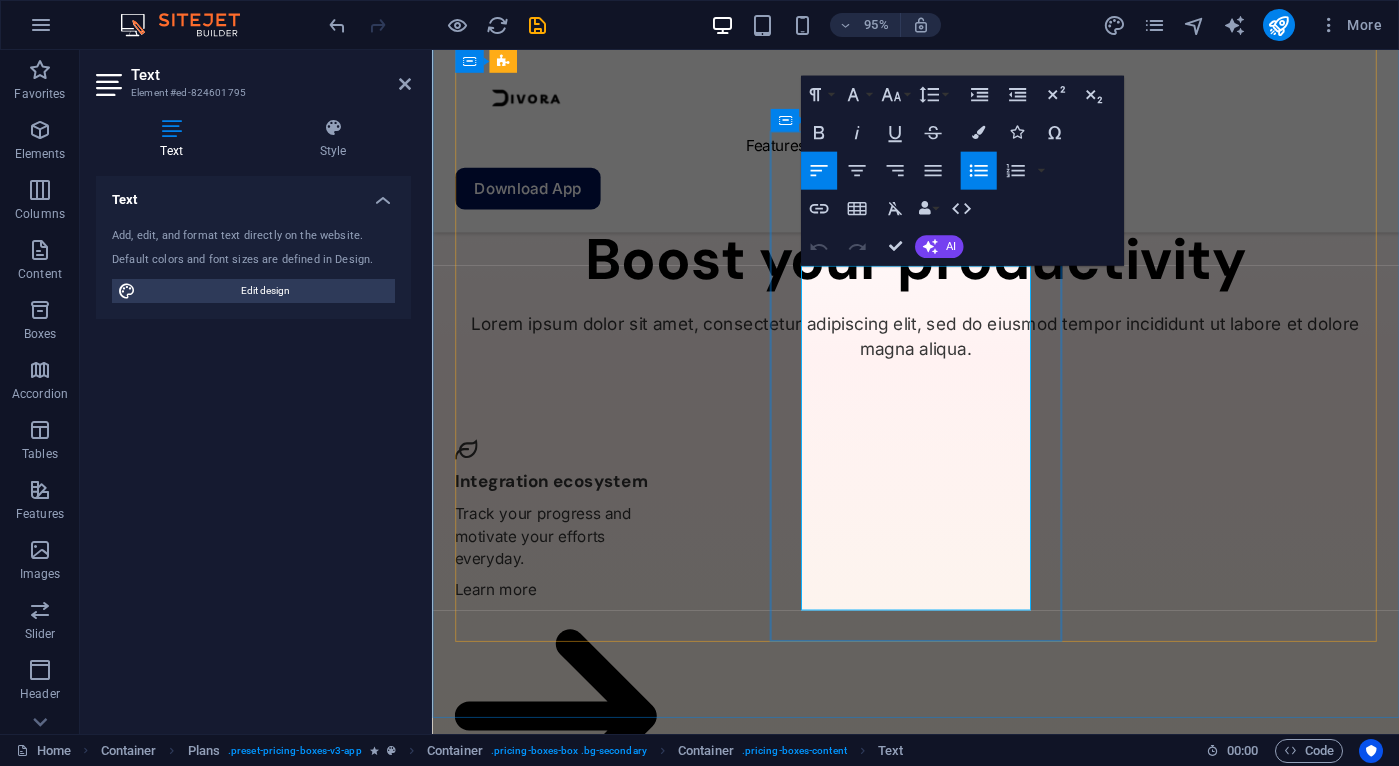 drag, startPoint x: 957, startPoint y: 607, endPoint x: 846, endPoint y: 563, distance: 119.40268 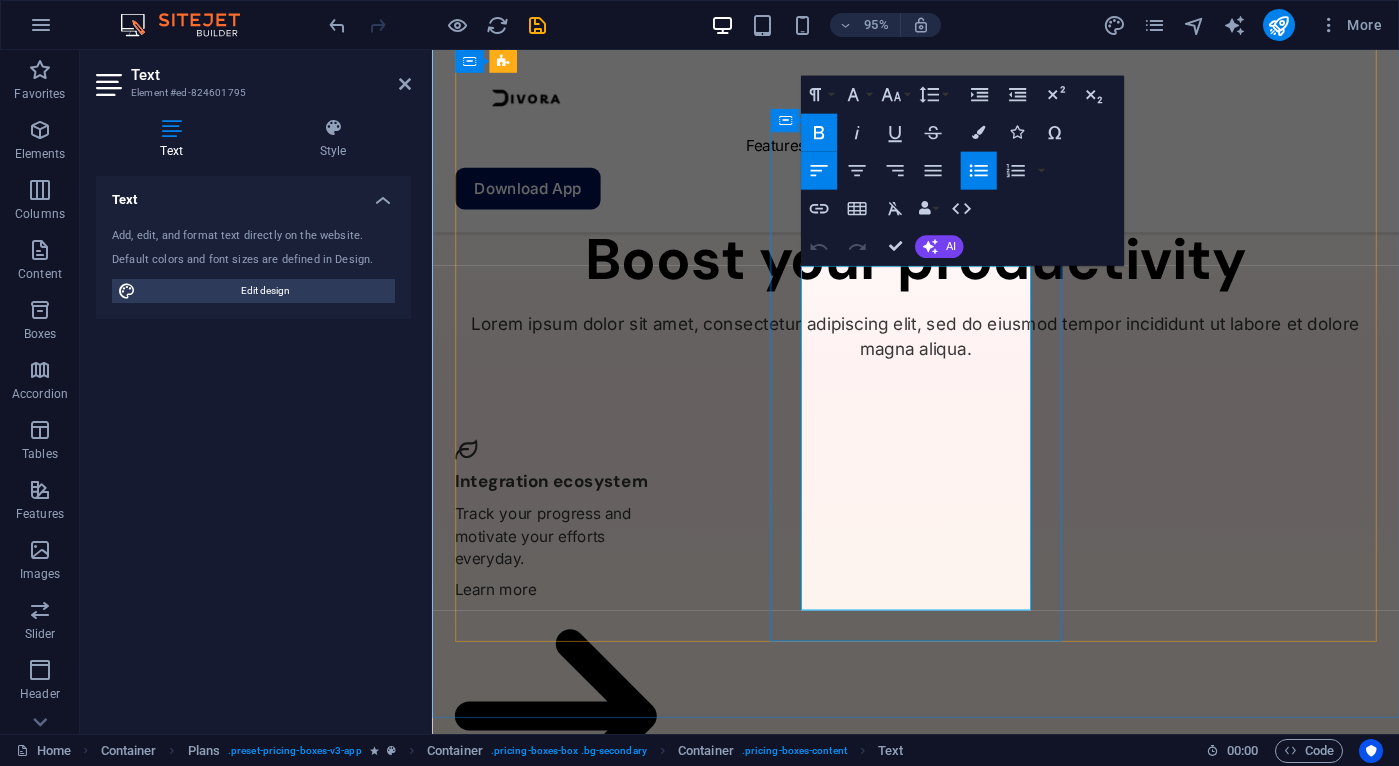 scroll, scrollTop: 2384, scrollLeft: 0, axis: vertical 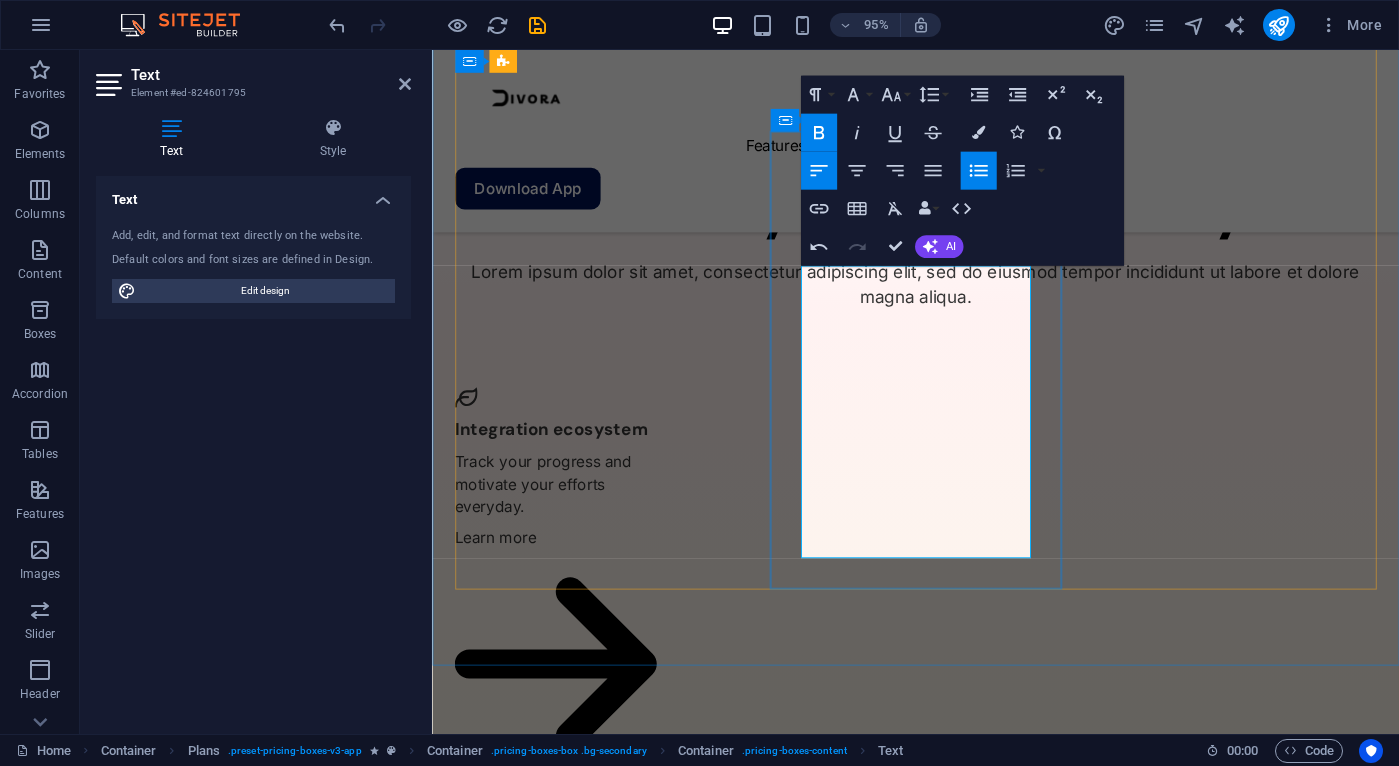 click at bounding box center (941, 15700) 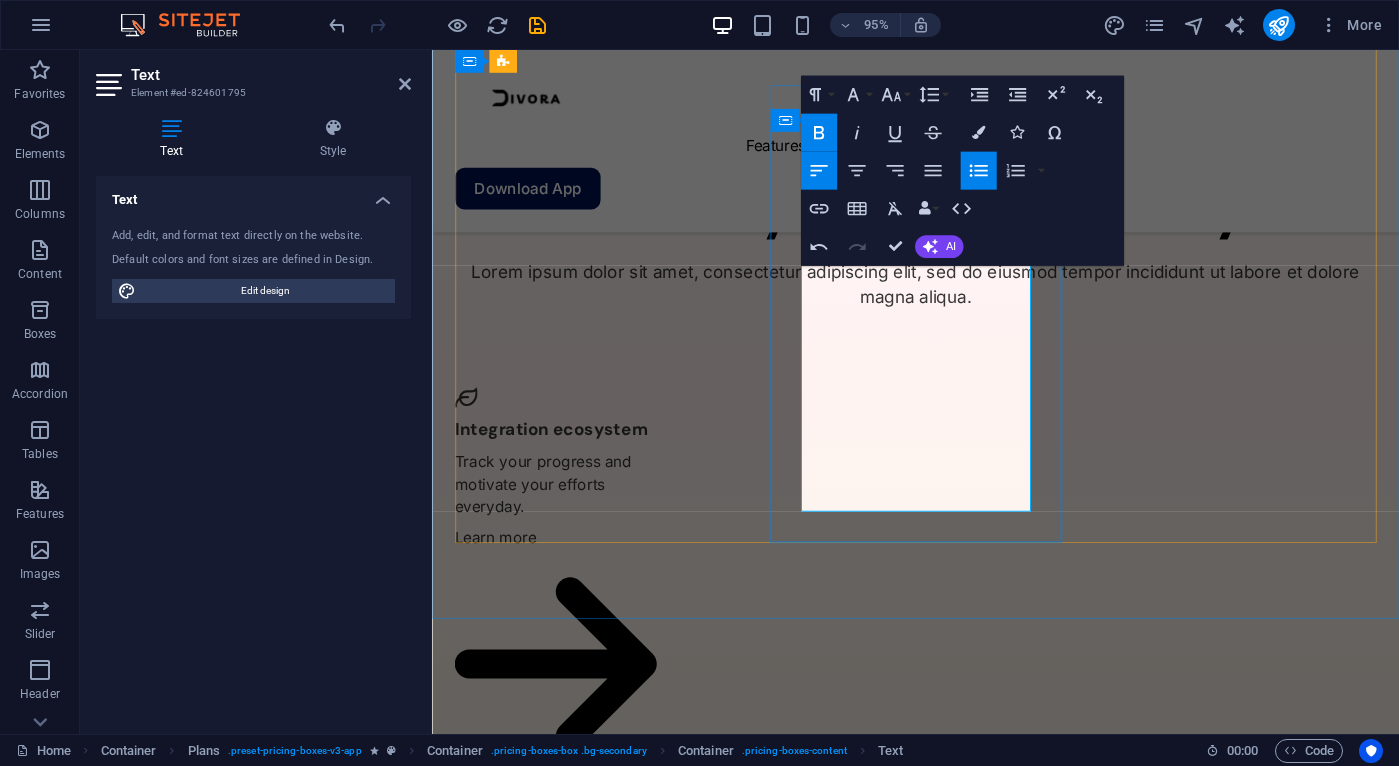 scroll, scrollTop: 2433, scrollLeft: 0, axis: vertical 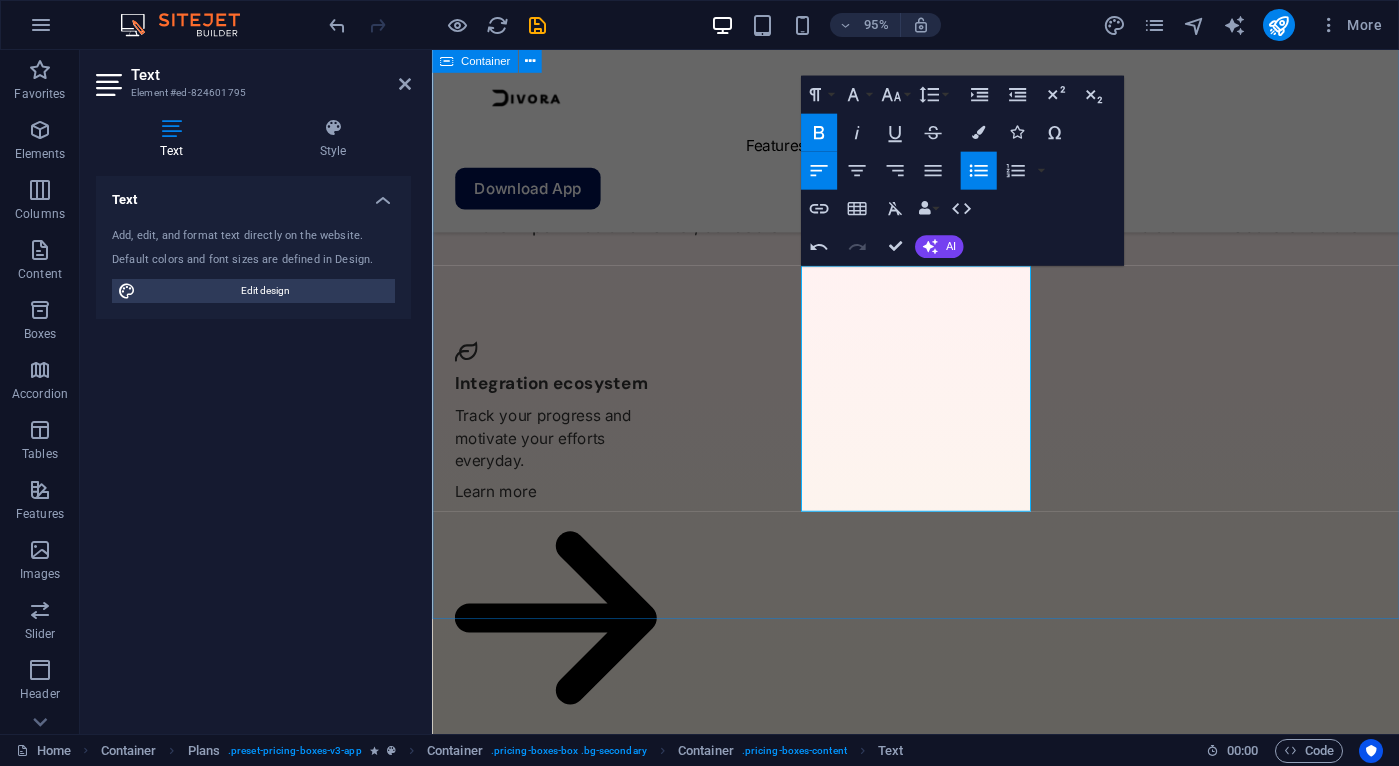 click on "Pricing Choose the best plan for you Lorem ipsum dolor sit amet, consectetur adipiscing elit, sed do eiusmod tempor incididunt ut labore et dolore magna aliqua. $[PRICE] /monthly Get started for free       Up to 5 project members       Unlimited tasks and projects       2GB storage       Integrations       Basic support $[PRICE] /monthly Sign up now       Up to 50 project members       Unlimited tasks and projects       50GB storage       Integrations       Priority support $[PRICE] /monthly Sign up now       Up to 100 project members       Unlimited tasks and projects       200GB storage       Integrations and All support types       Dedicated account manager       Custom fields       Advanced analytics       Export capabilities       API access       Advanced security features" at bounding box center (941, 14940) 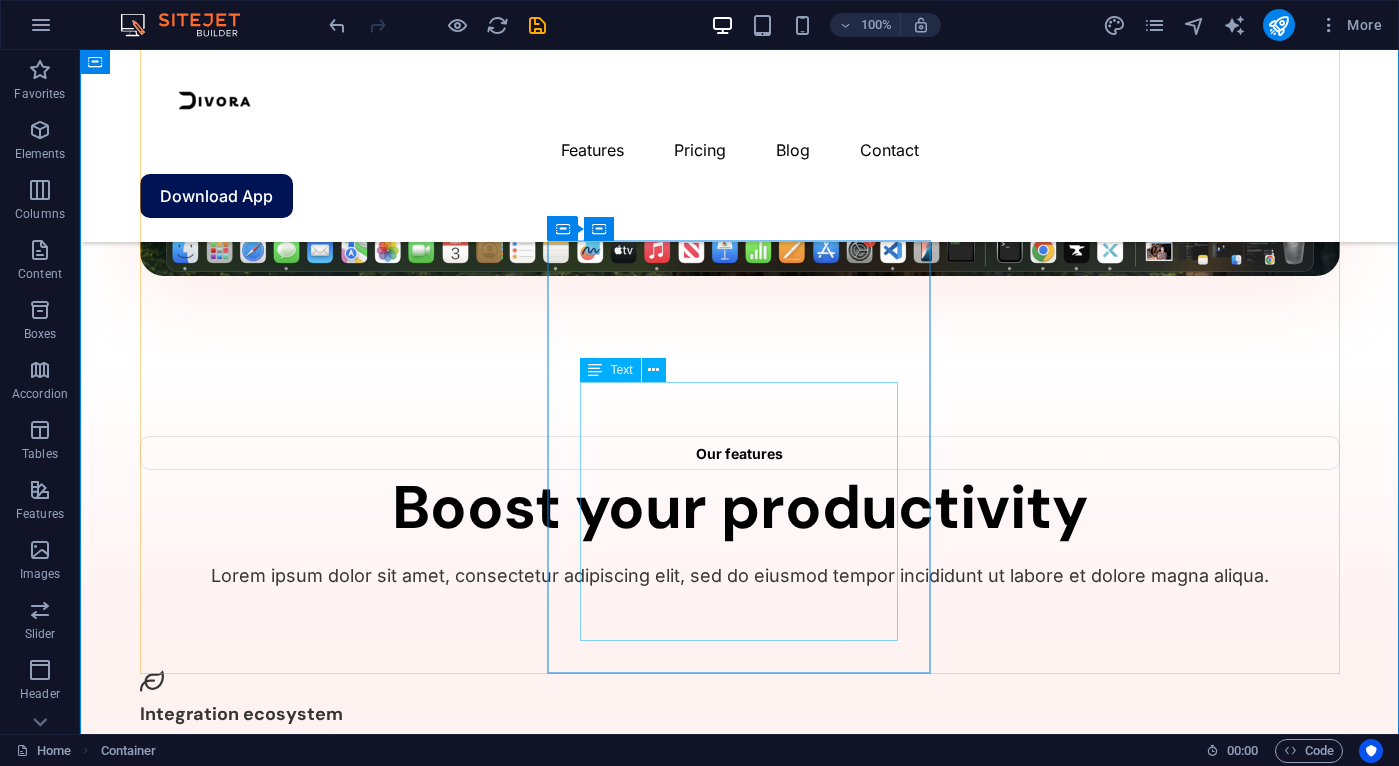 scroll, scrollTop: 2367, scrollLeft: 0, axis: vertical 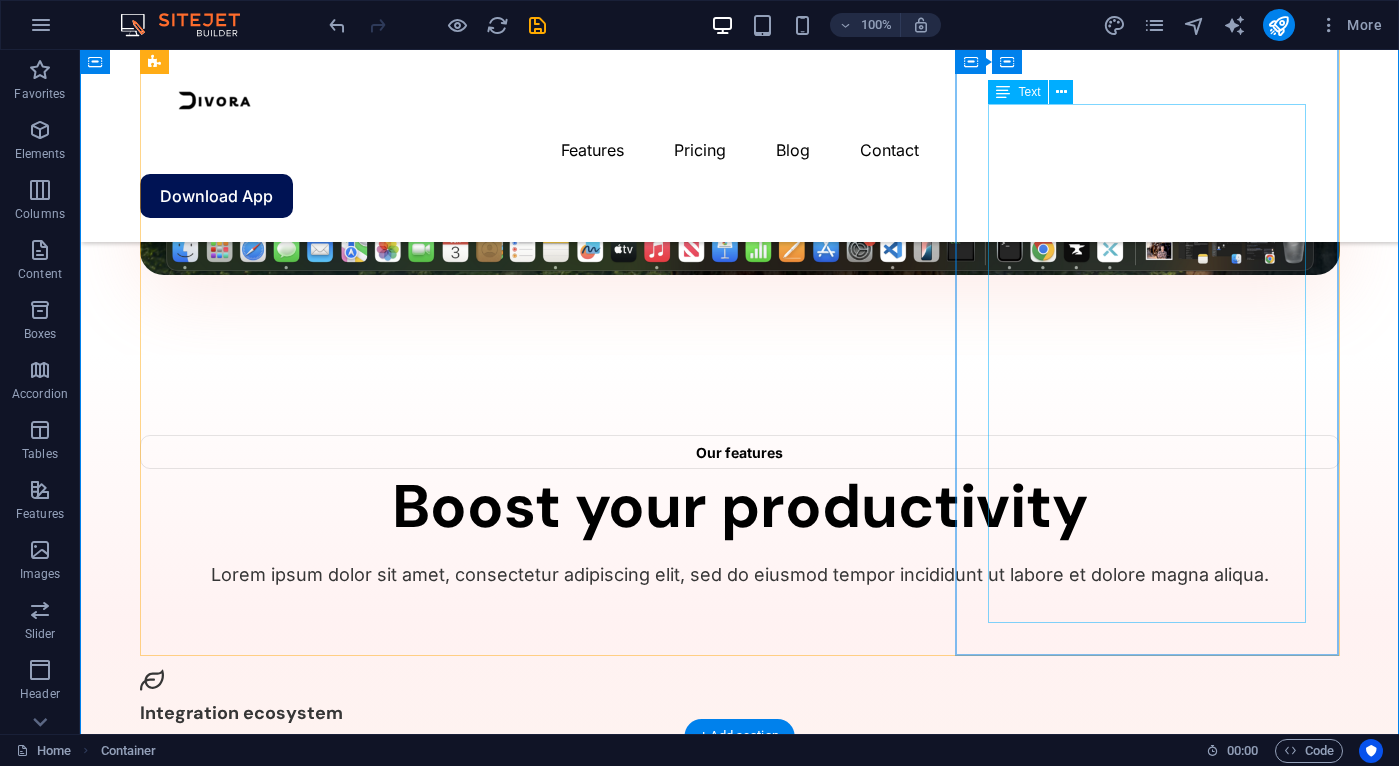 click on "Up to 100 project members       Unlimited tasks and projects       200GB storage       Integrations and All support types       Dedicated account manager       Custom fields       Advanced analytics       Export capabilities       API access       Advanced security features" at bounding box center [740, 25428] 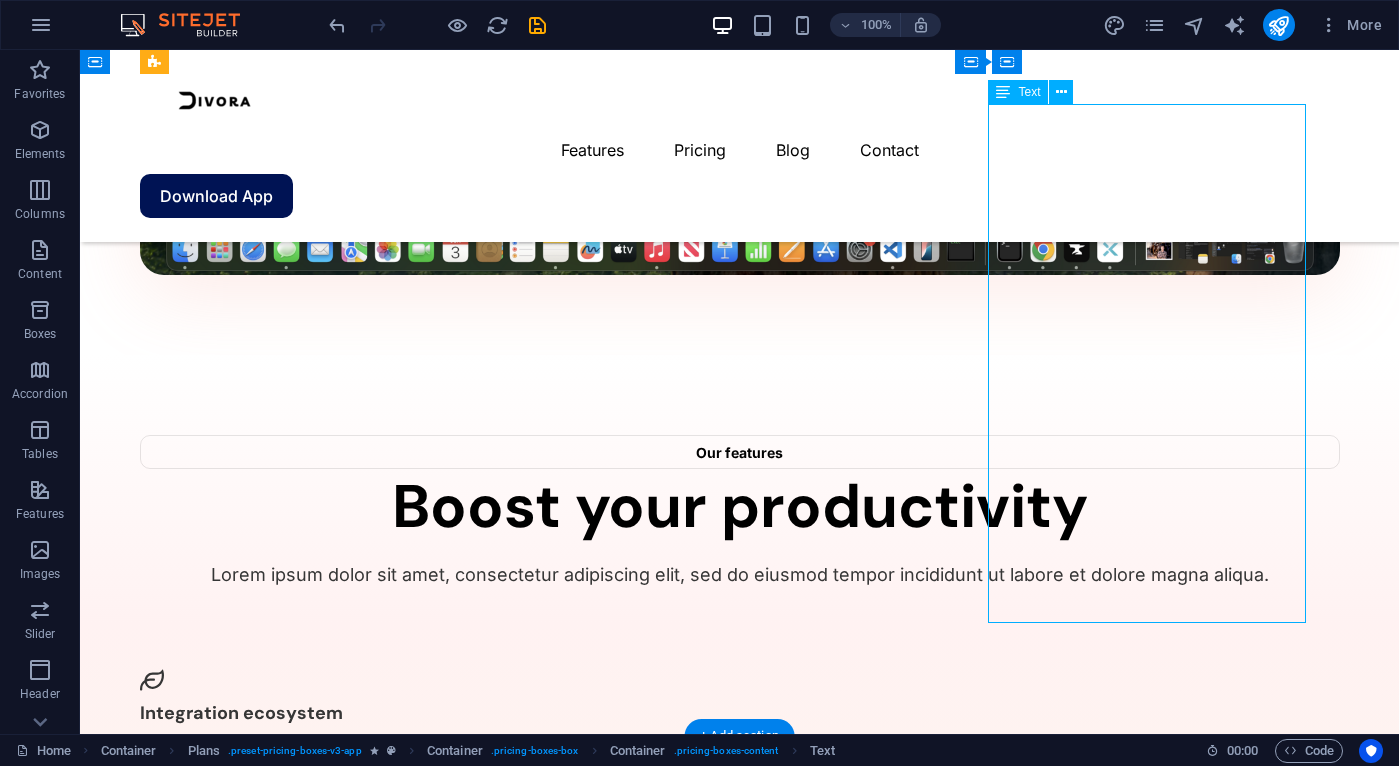 click on "Up to 100 project members       Unlimited tasks and projects       200GB storage       Integrations and All support types       Dedicated account manager       Custom fields       Advanced analytics       Export capabilities       API access       Advanced security features" at bounding box center [740, 25428] 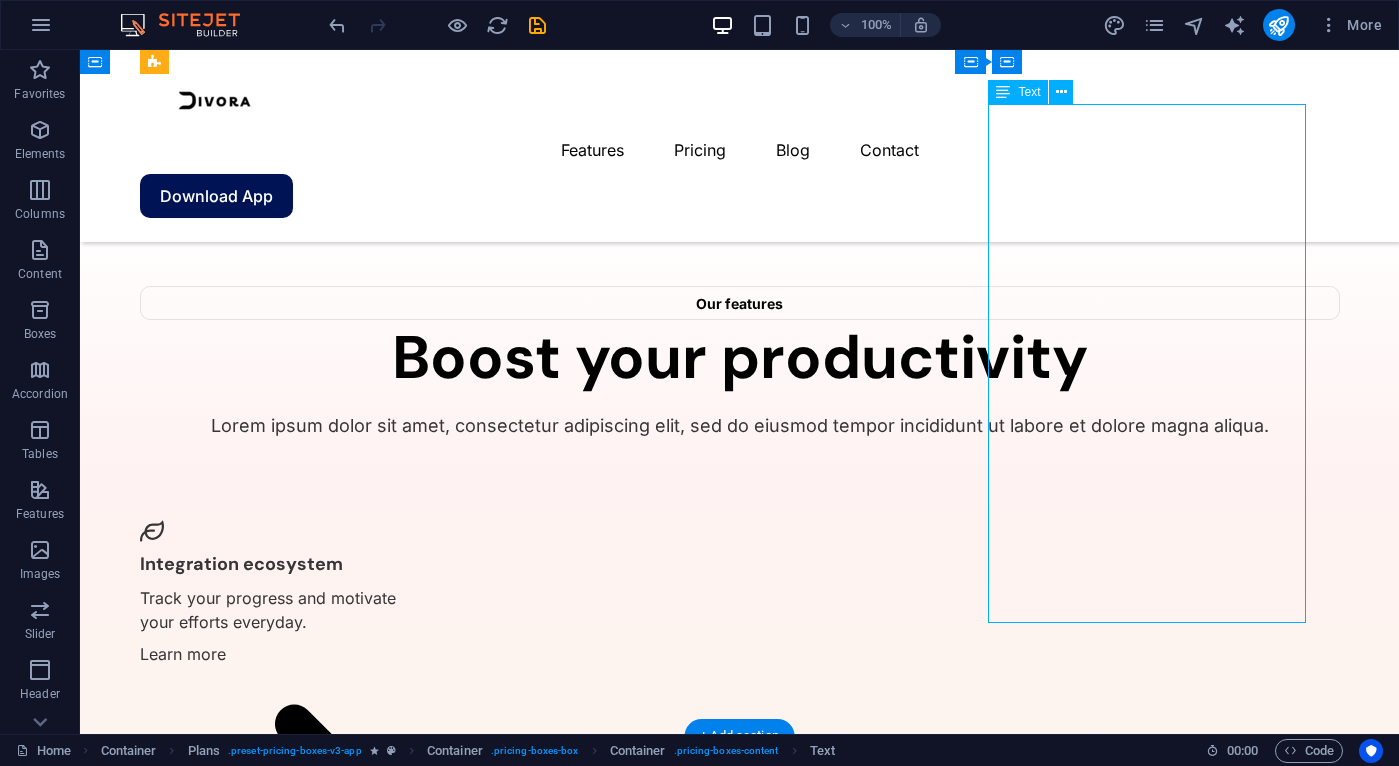 scroll, scrollTop: 2346, scrollLeft: 0, axis: vertical 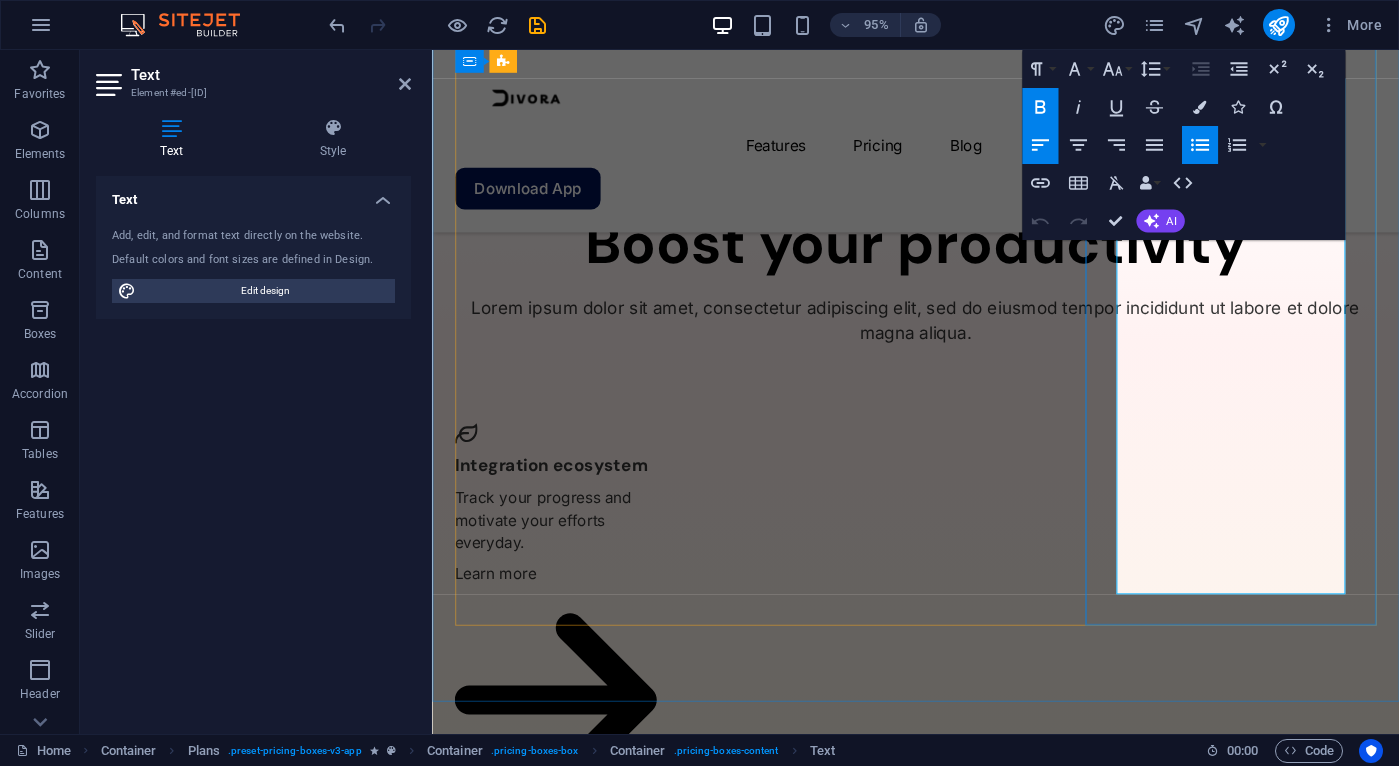 drag, startPoint x: 1367, startPoint y: 600, endPoint x: 1157, endPoint y: 537, distance: 219.24643 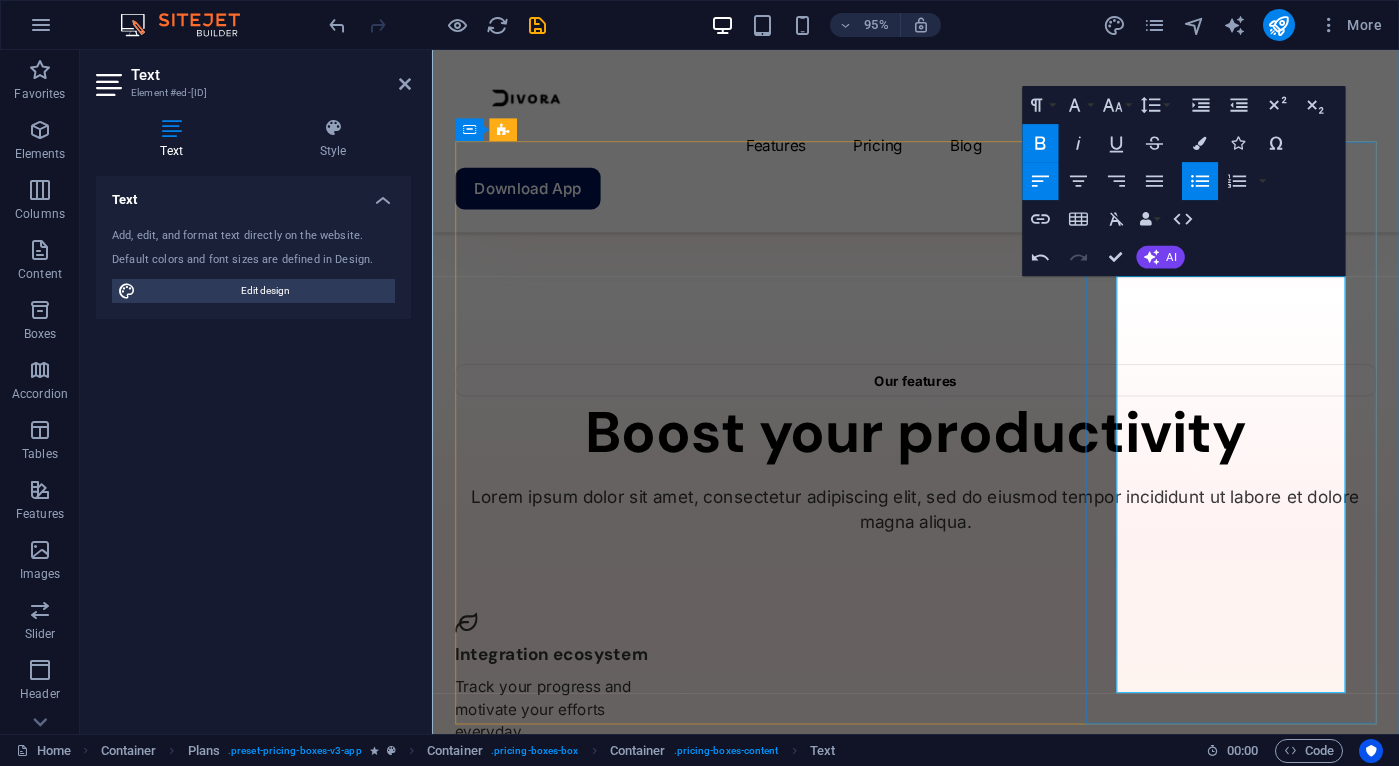 scroll, scrollTop: 2149, scrollLeft: 0, axis: vertical 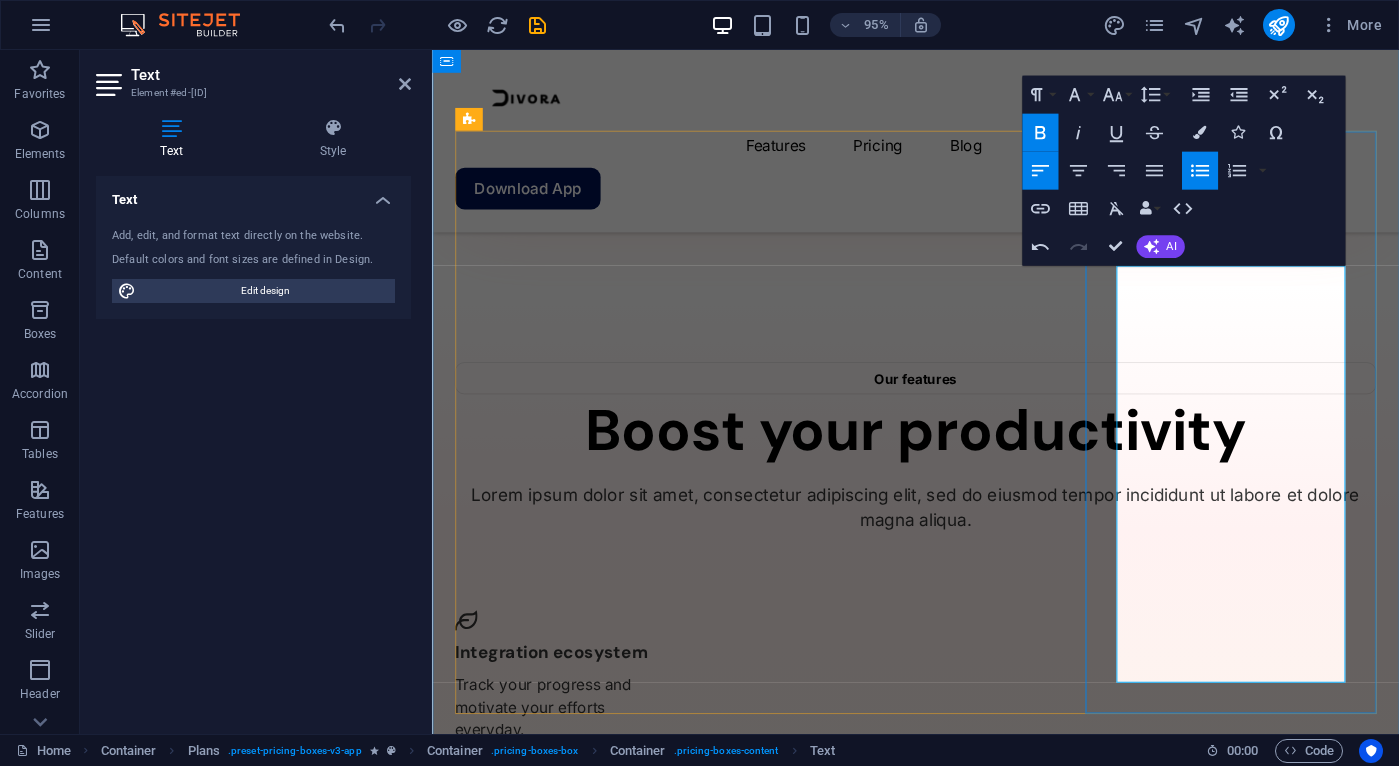 drag, startPoint x: 1314, startPoint y: 688, endPoint x: 1157, endPoint y: 585, distance: 187.77113 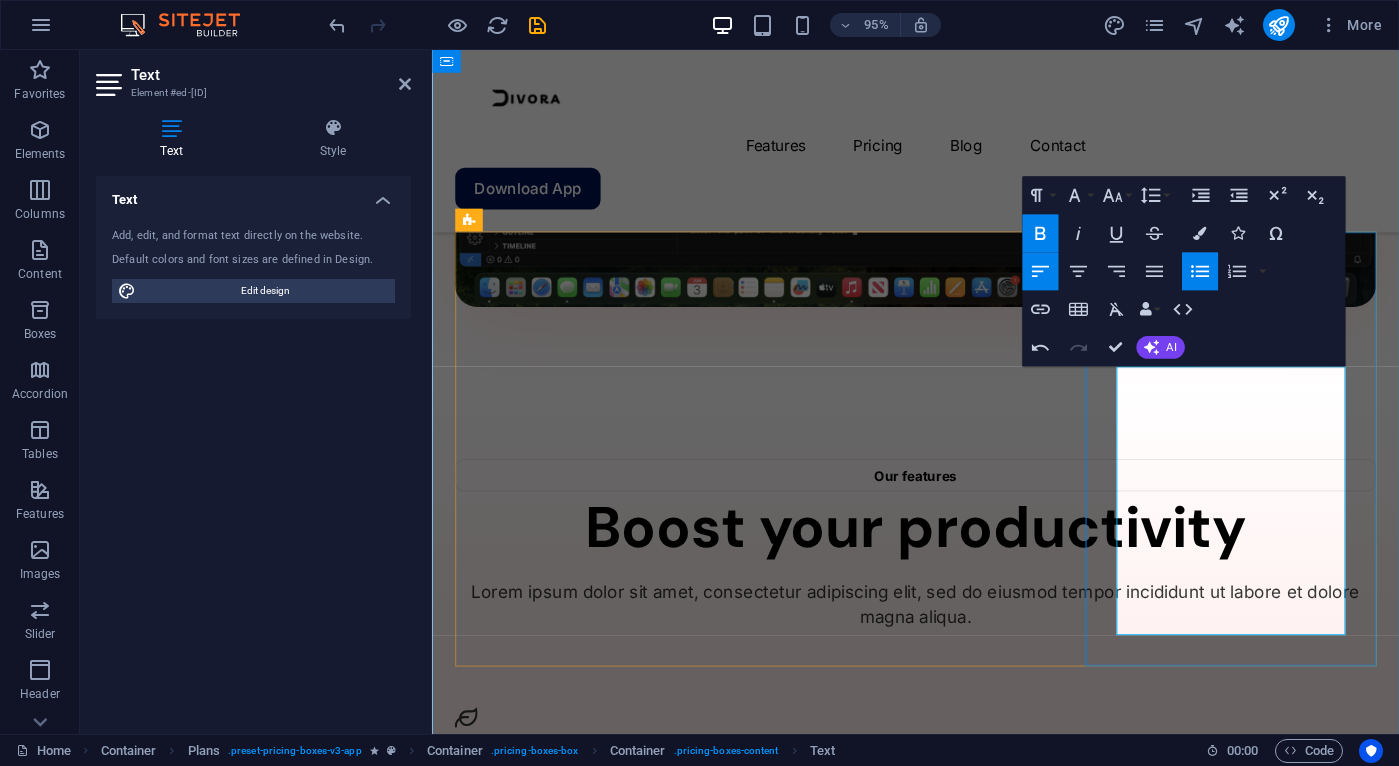 scroll, scrollTop: 2038, scrollLeft: 0, axis: vertical 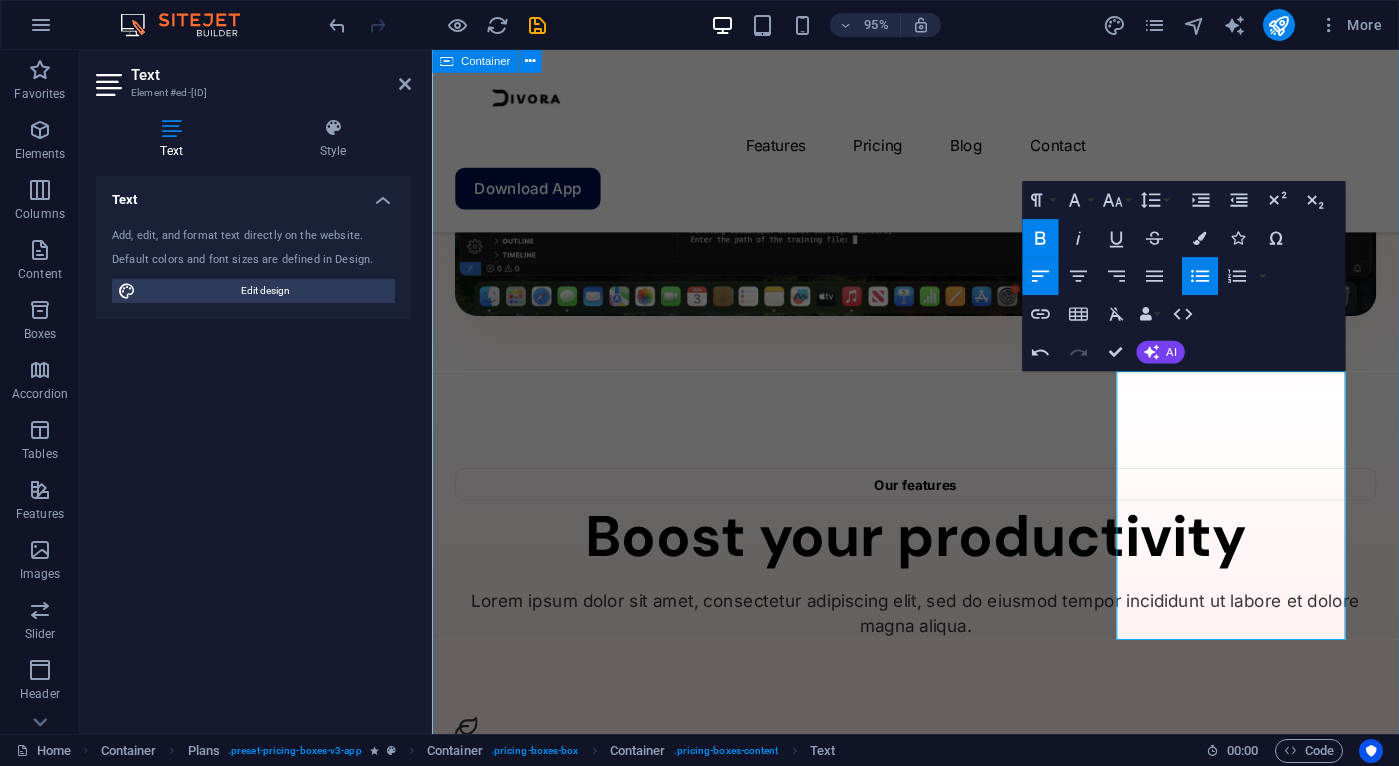 click on "Pricing Choose the best plan for you Lorem ipsum dolor sit amet, consectetur adipiscing elit, sed do eiusmod tempor incididunt ut labore et dolore magna aliqua. $[PRICE] /monthly Get started for free       Up to 5 project members       Unlimited tasks and projects       2GB storage       Integrations       Basic support $[PRICE] /monthly Sign up now       Up to 50 project members       Unlimited tasks and projects       50GB storage       Integrations       Priority support $[PRICE] /monthly Sign up now       Up to 100 project members       Unlimited tasks and projects       200GB storage       Integrations and All support types       Dedicated account manager" at bounding box center (941, 12606) 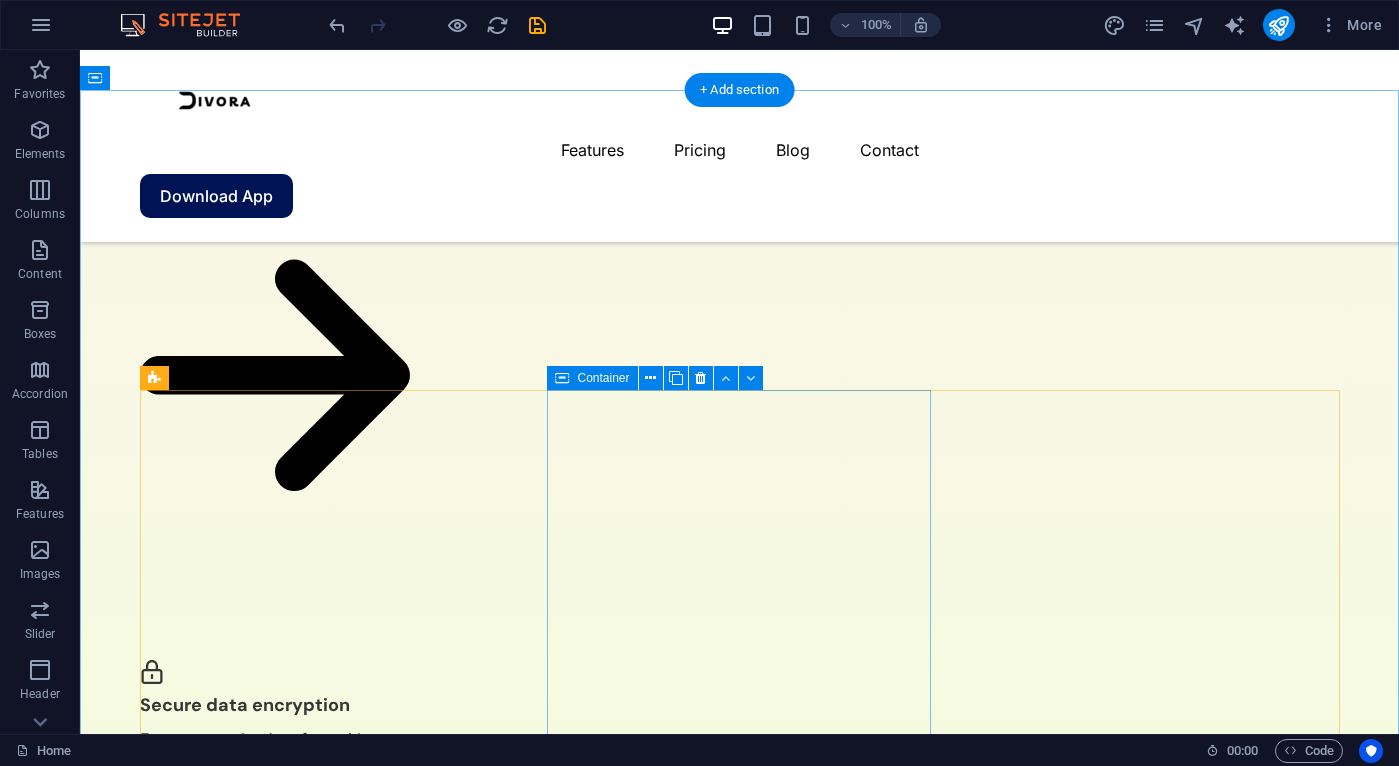 scroll, scrollTop: 3652, scrollLeft: 0, axis: vertical 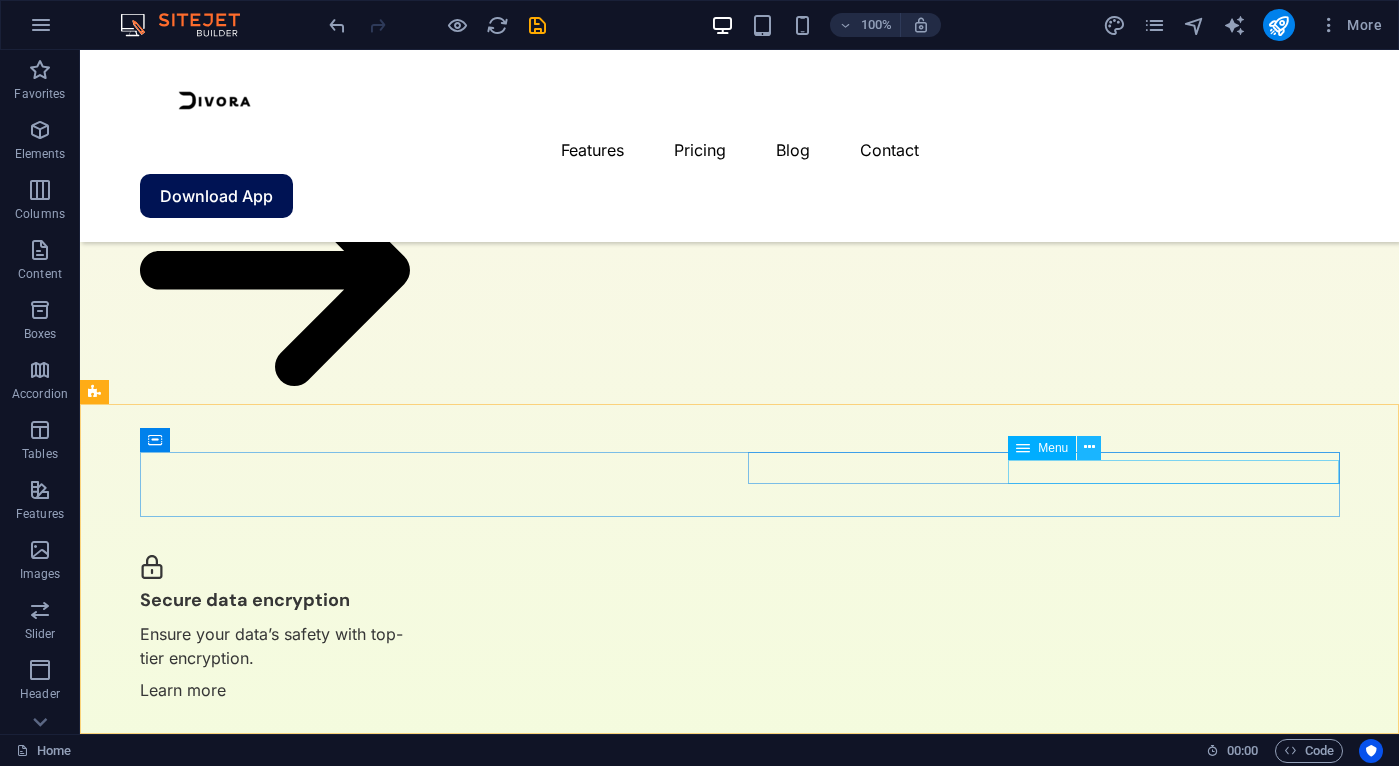 click at bounding box center [1089, 447] 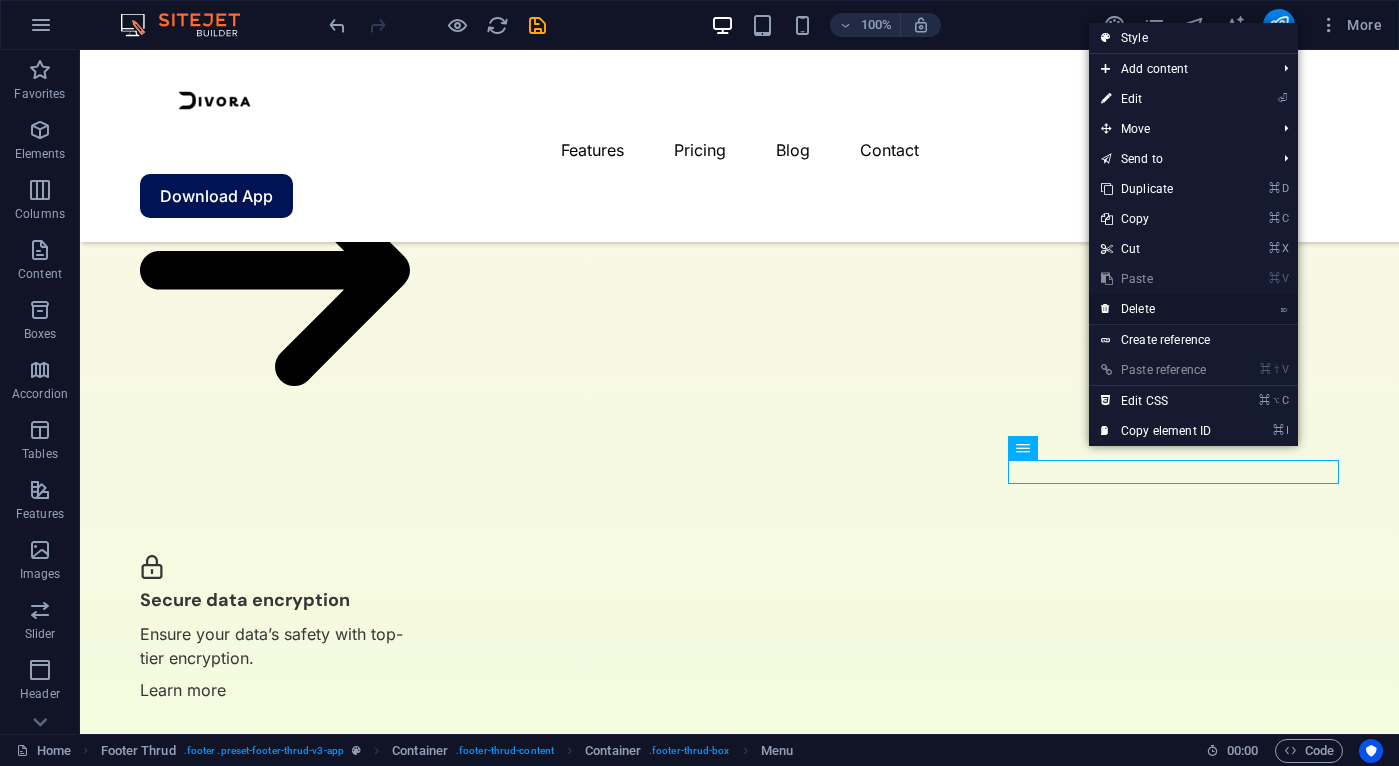 click on "⌦  Delete" at bounding box center (1156, 309) 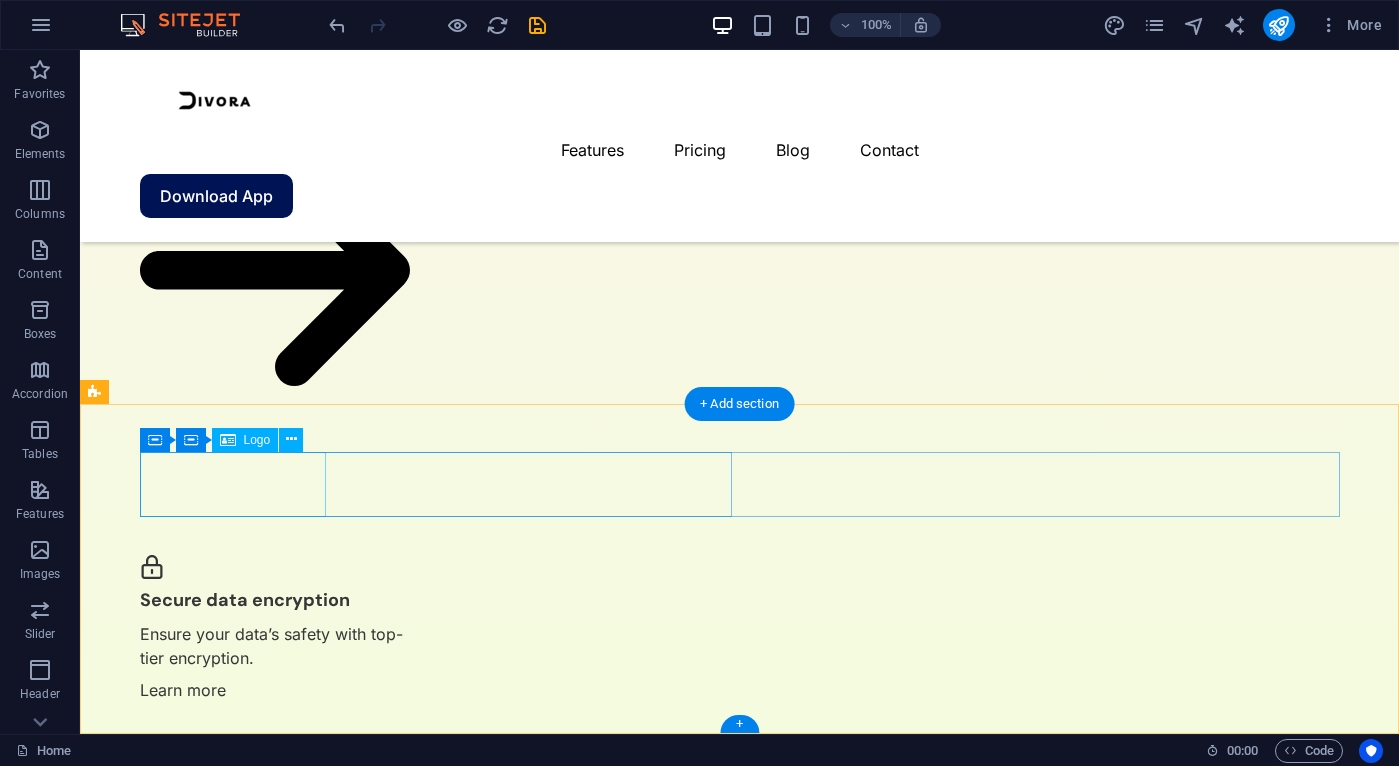 click at bounding box center [436, 26215] 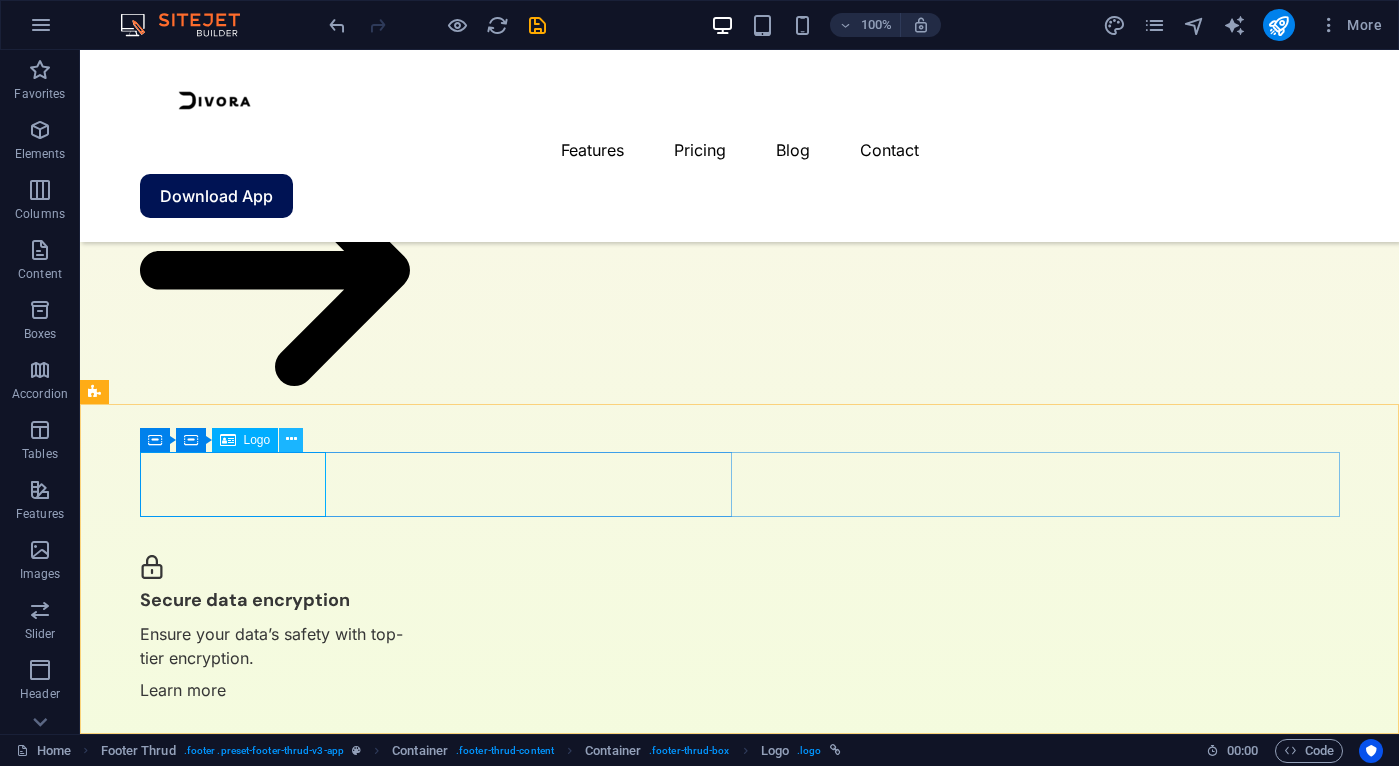click at bounding box center (291, 440) 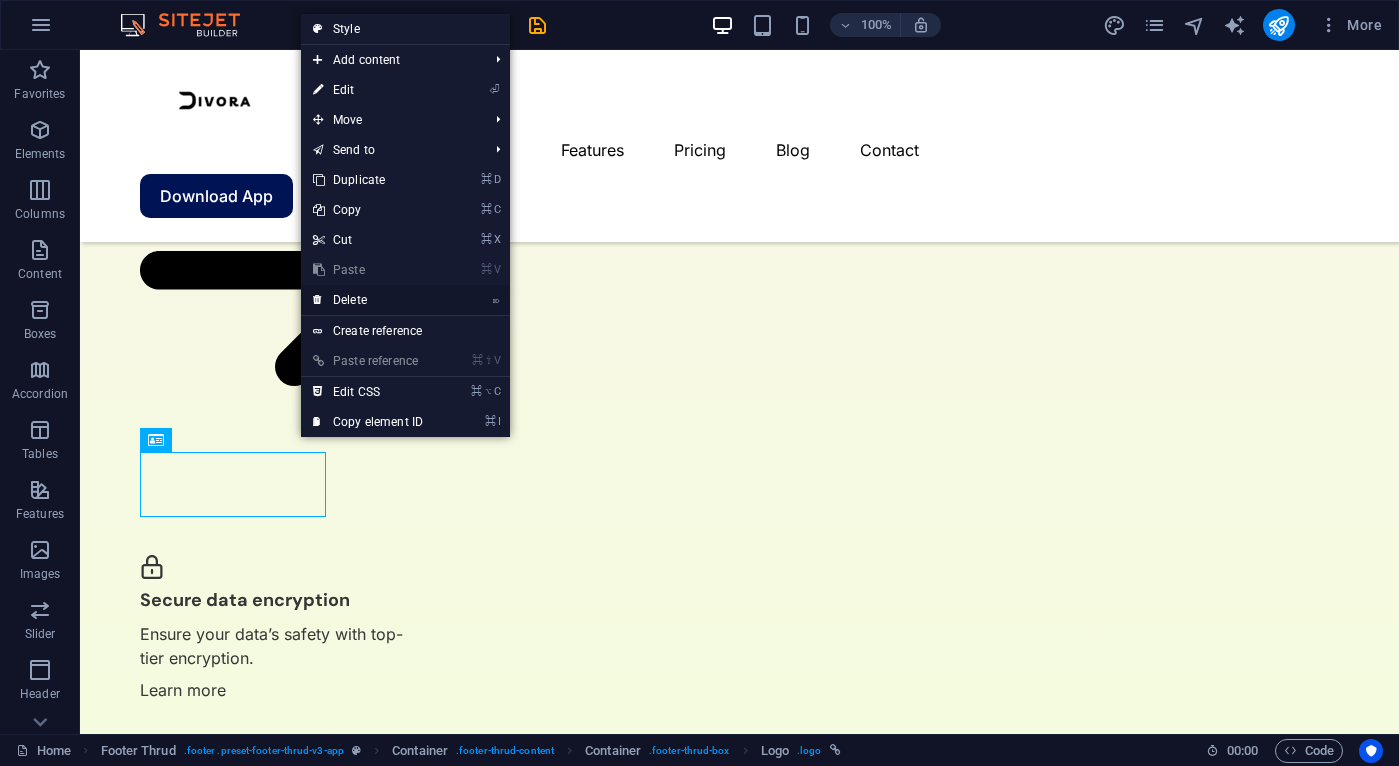 click on "⌦  Delete" at bounding box center [368, 300] 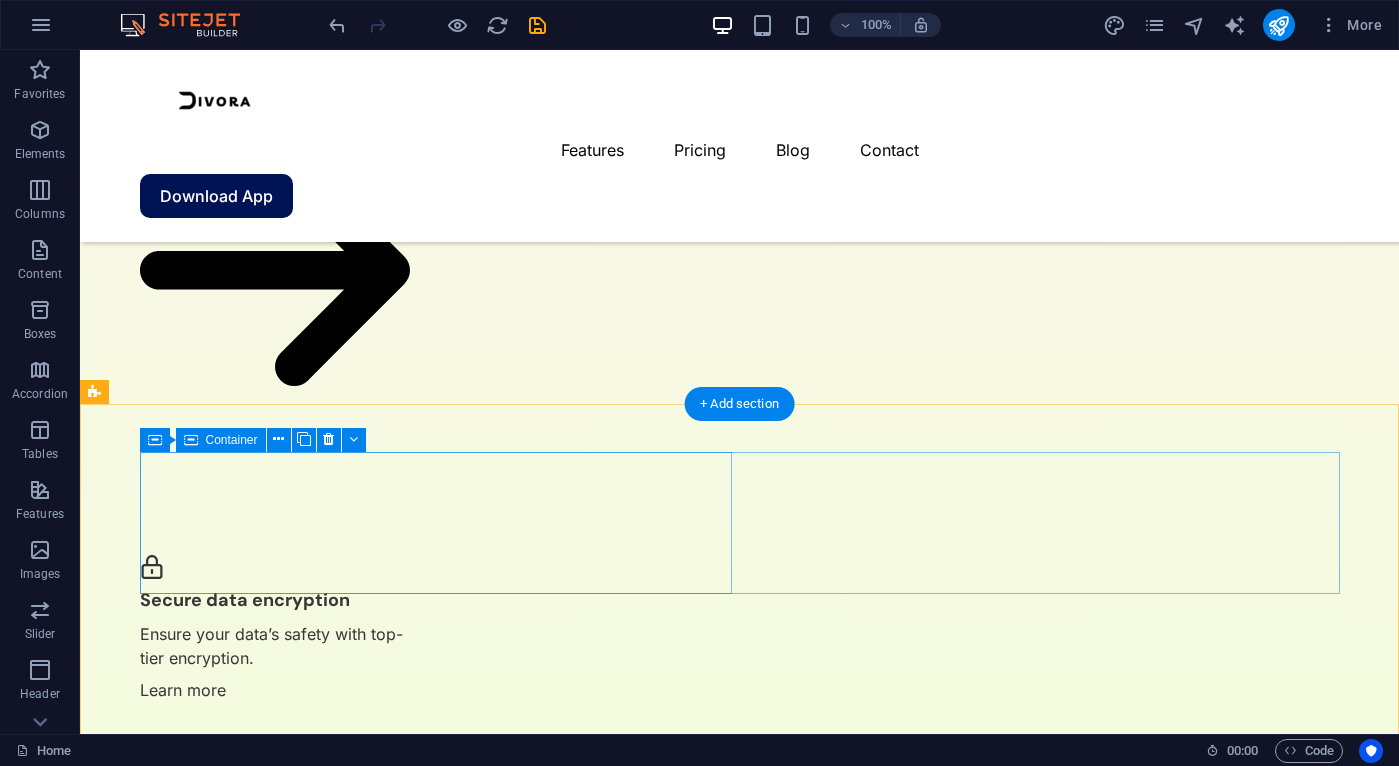 click on "Drop content here or  Add elements  Paste clipboard" at bounding box center (436, 26254) 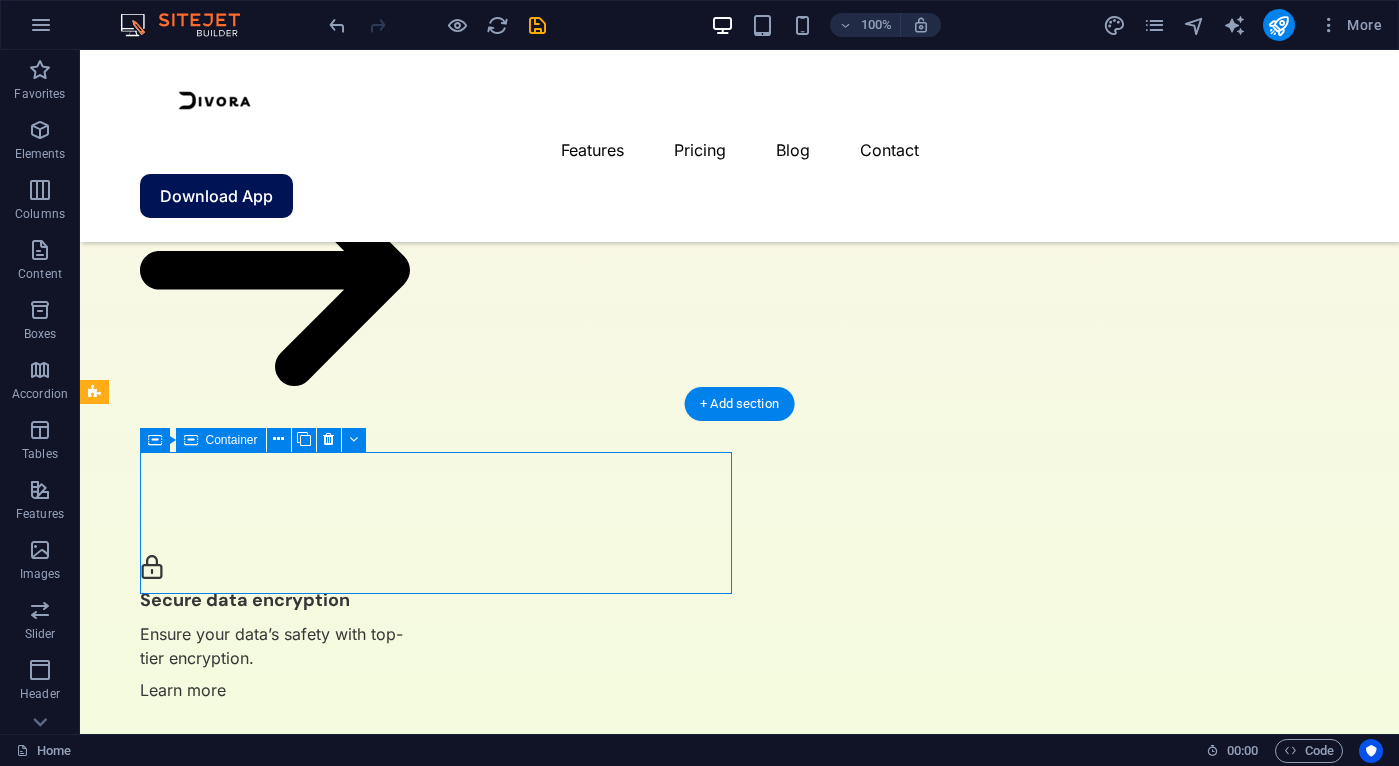 scroll, scrollTop: 3595, scrollLeft: 0, axis: vertical 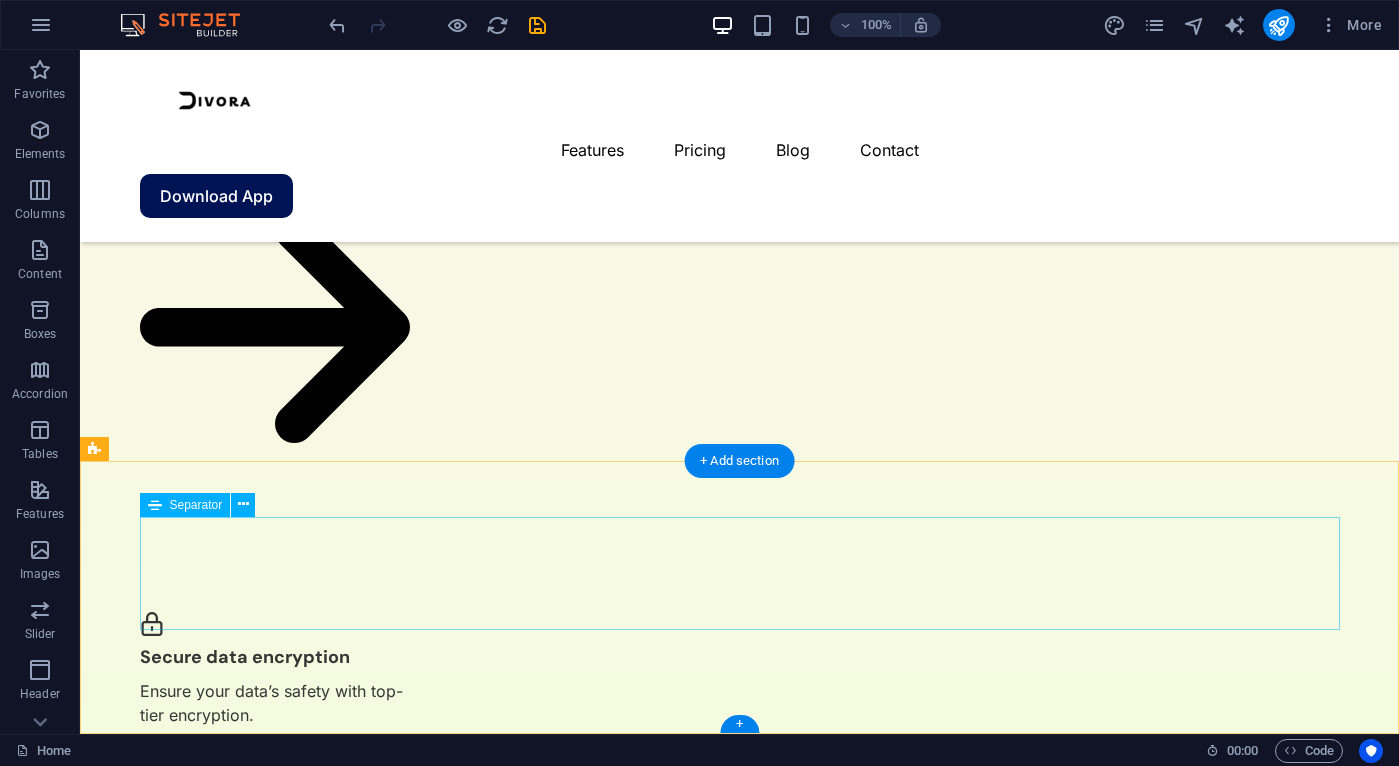 click at bounding box center [740, 26304] 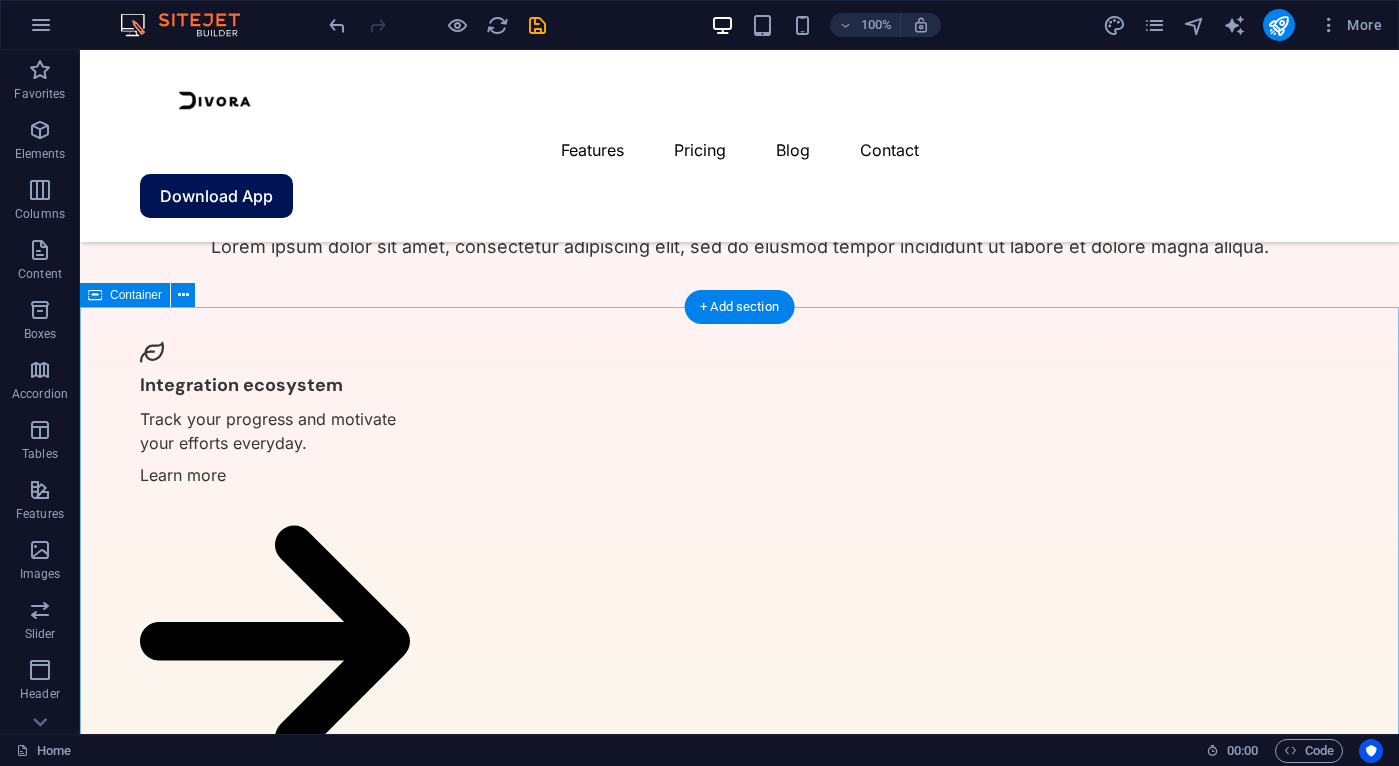 scroll, scrollTop: 3482, scrollLeft: 0, axis: vertical 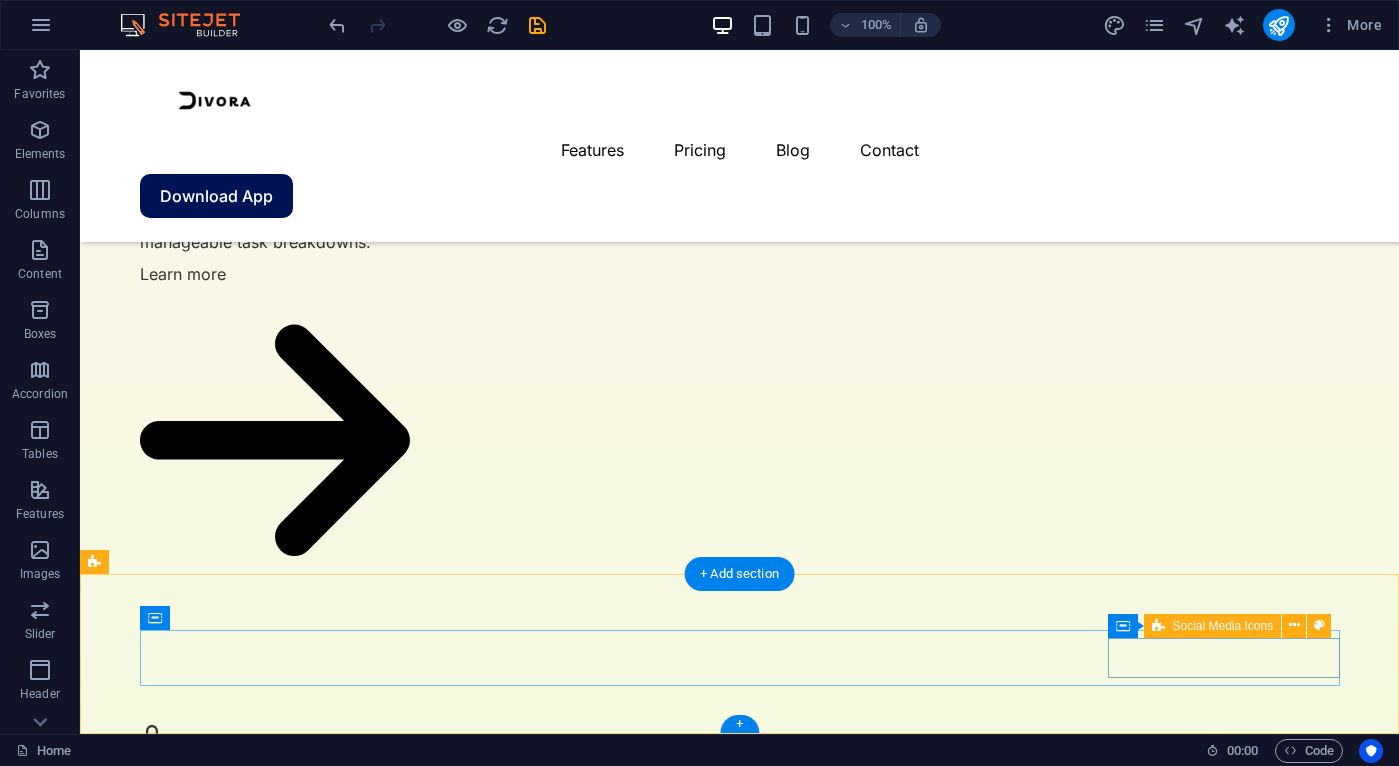 click at bounding box center (740, 26517) 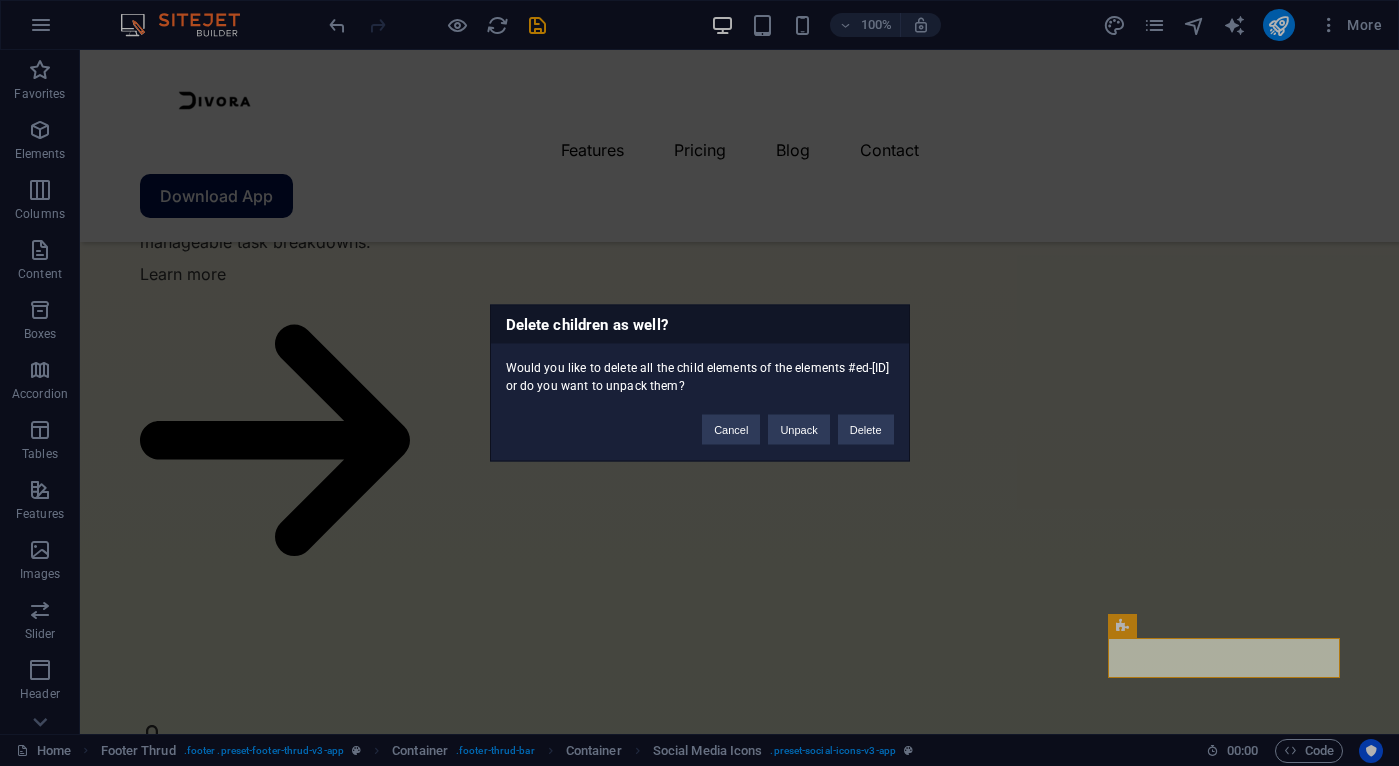 type 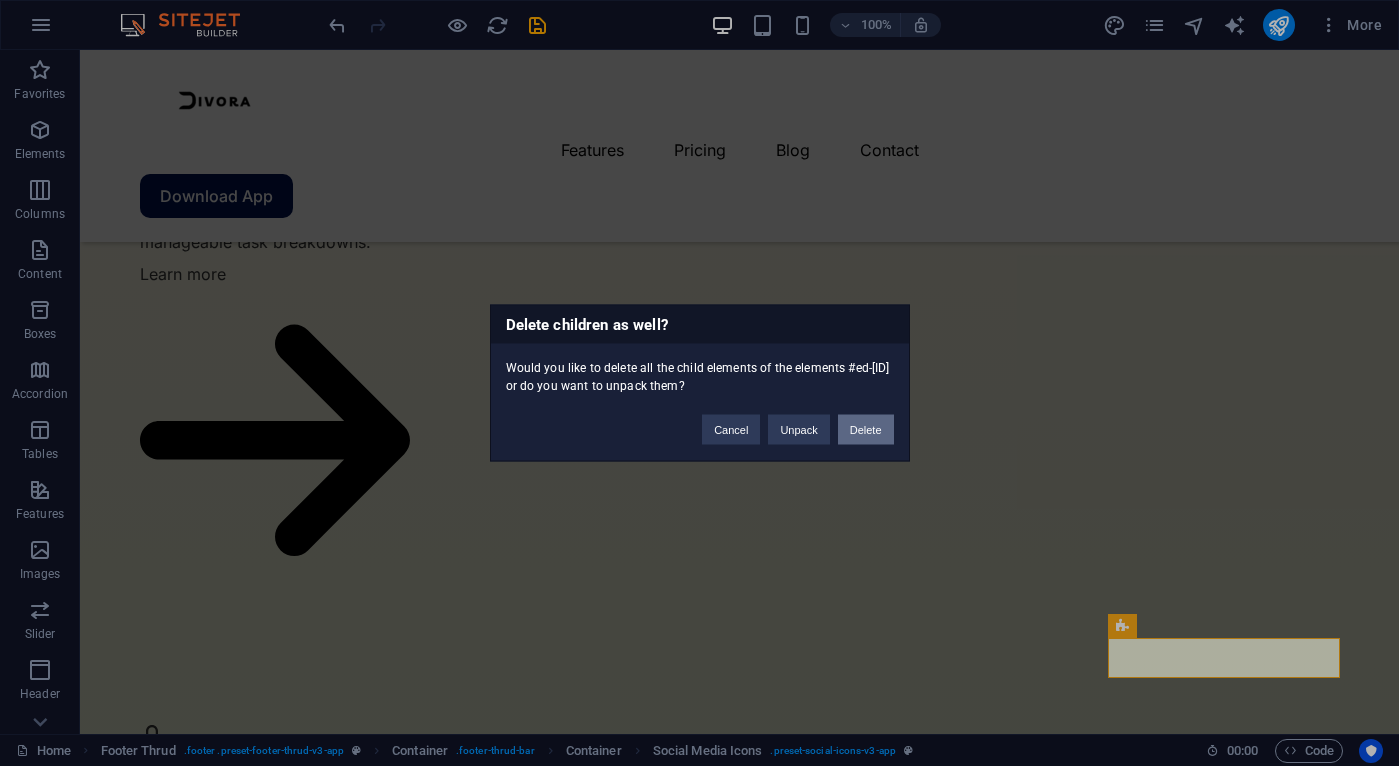 click on "Delete" at bounding box center (866, 430) 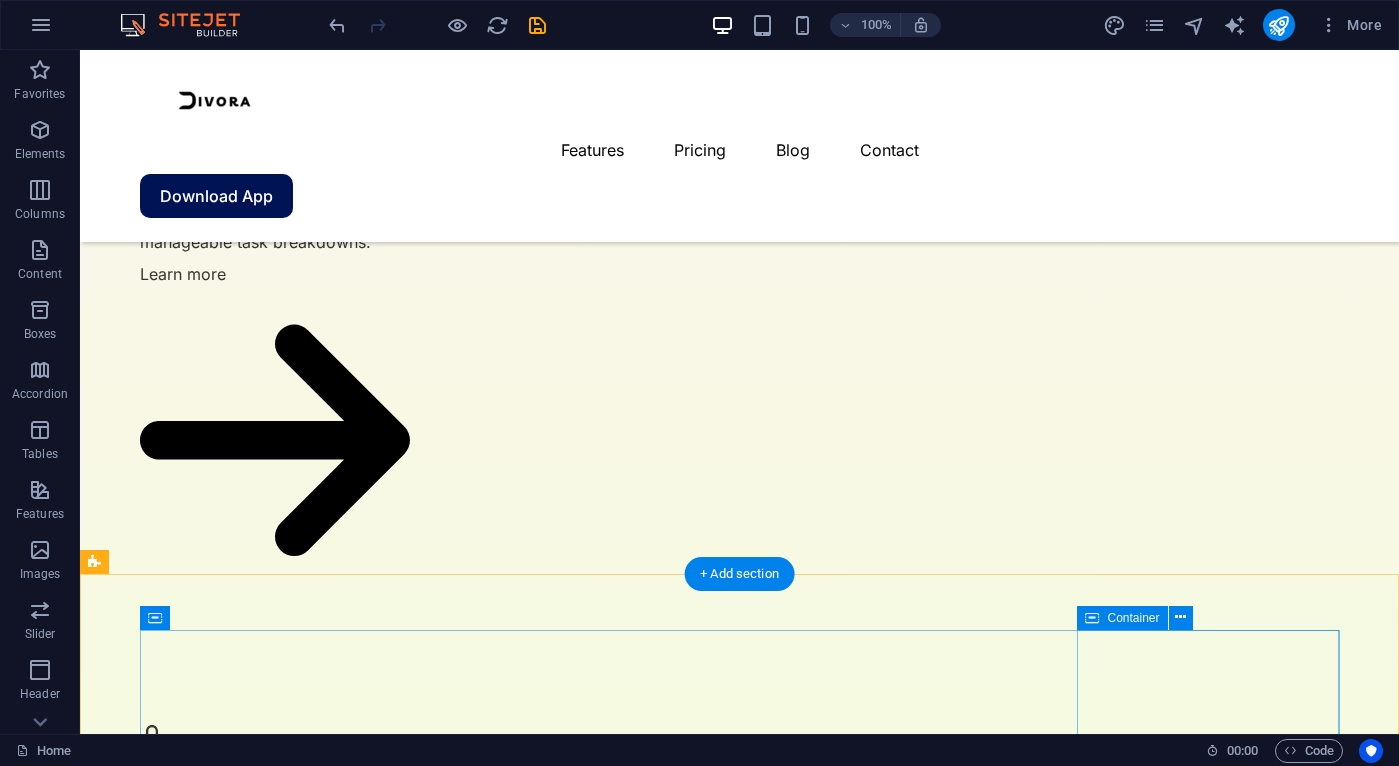 click on "Drop content here or  Add elements  Paste clipboard" at bounding box center (740, 26488) 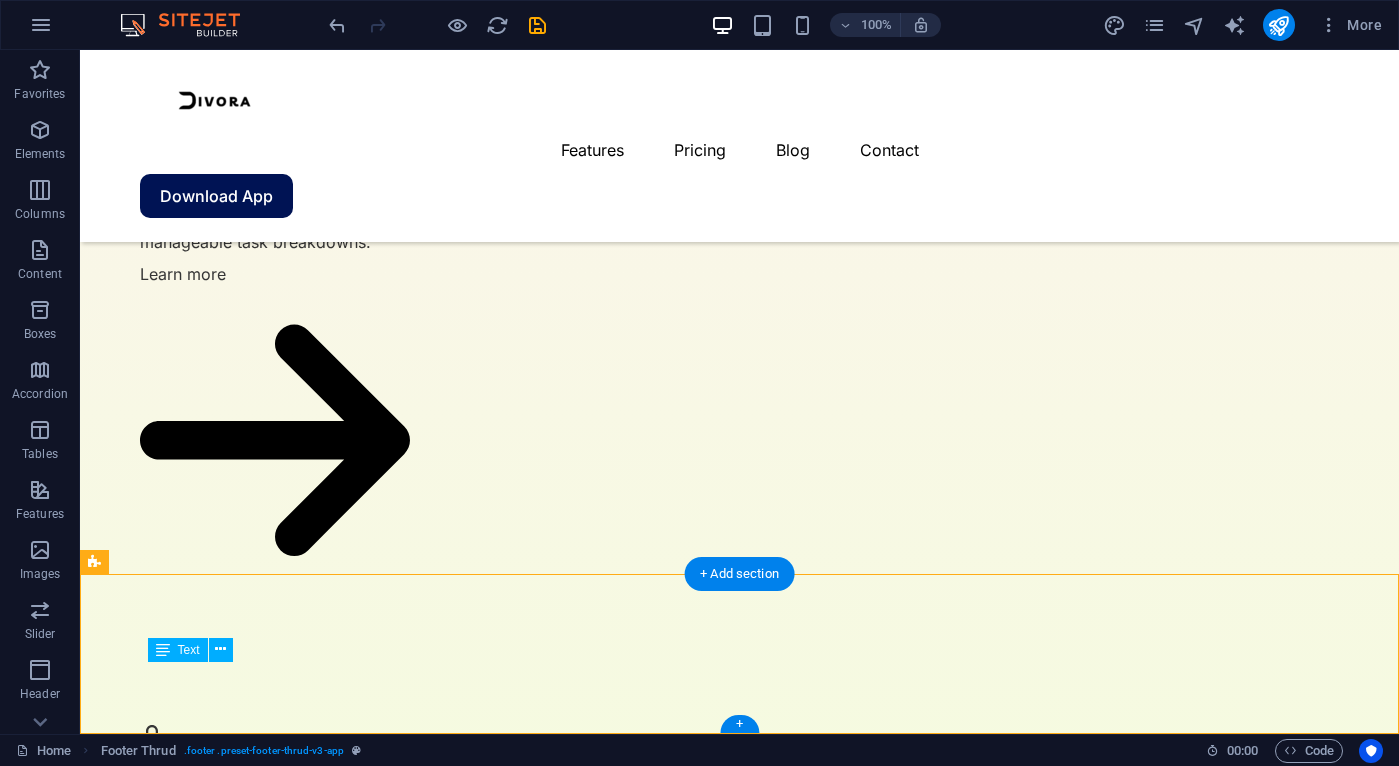 drag, startPoint x: 173, startPoint y: 679, endPoint x: 274, endPoint y: 672, distance: 101.24229 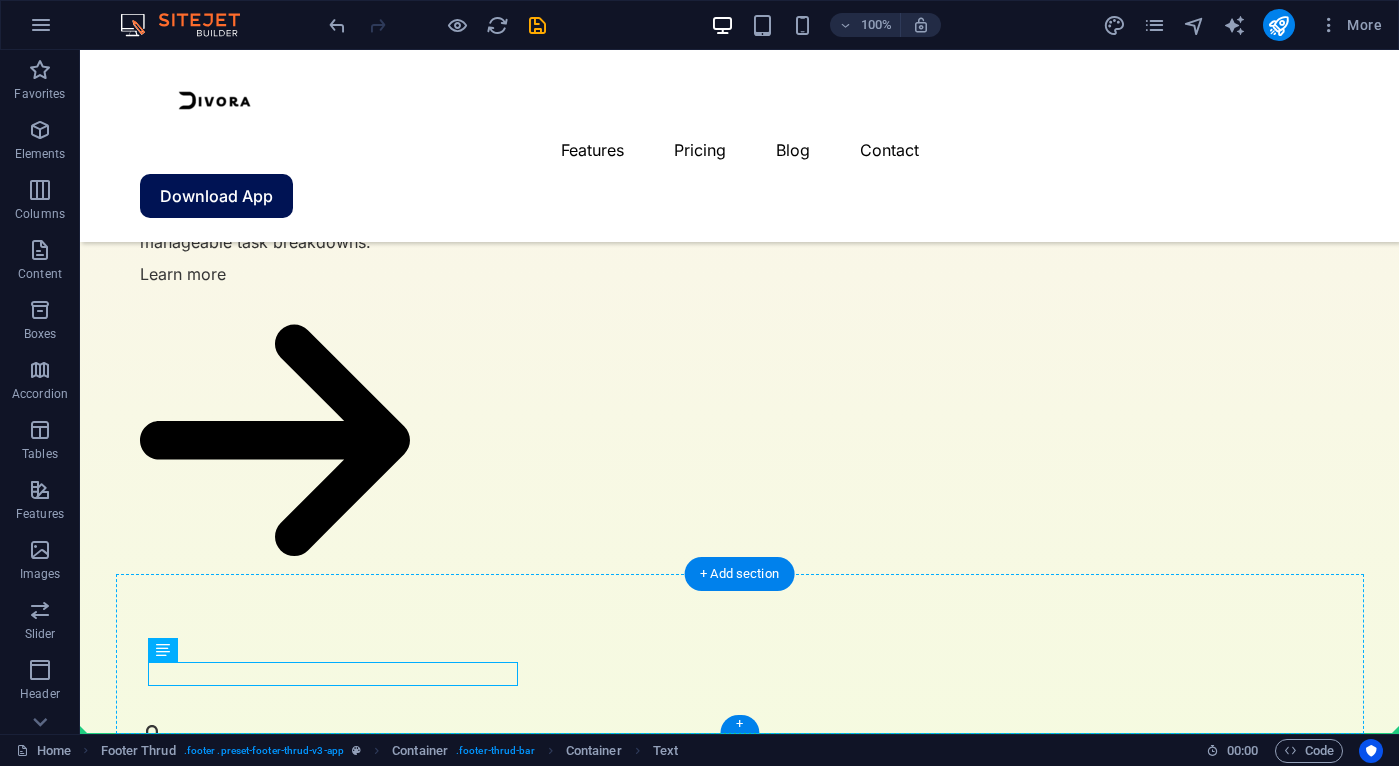 drag, startPoint x: 380, startPoint y: 673, endPoint x: 605, endPoint y: 671, distance: 225.0089 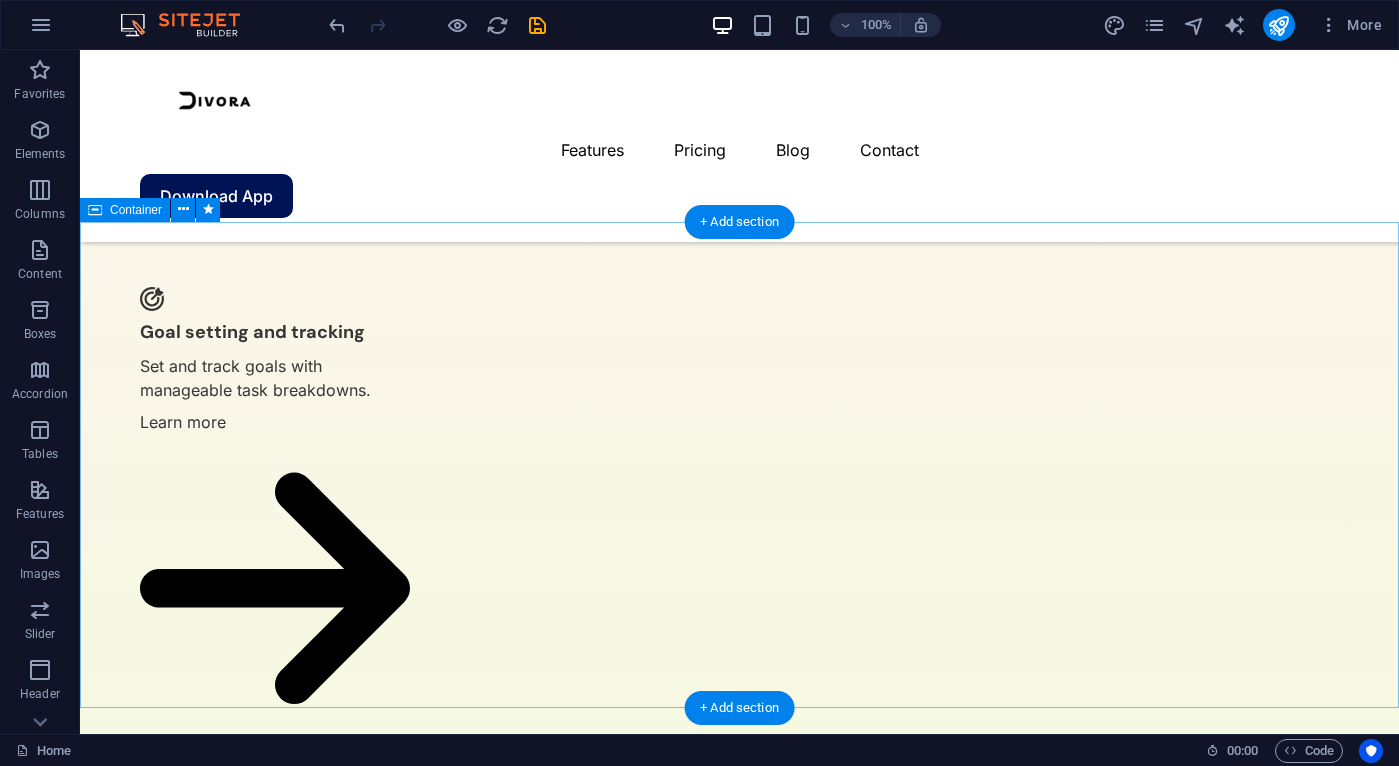 scroll, scrollTop: 3482, scrollLeft: 0, axis: vertical 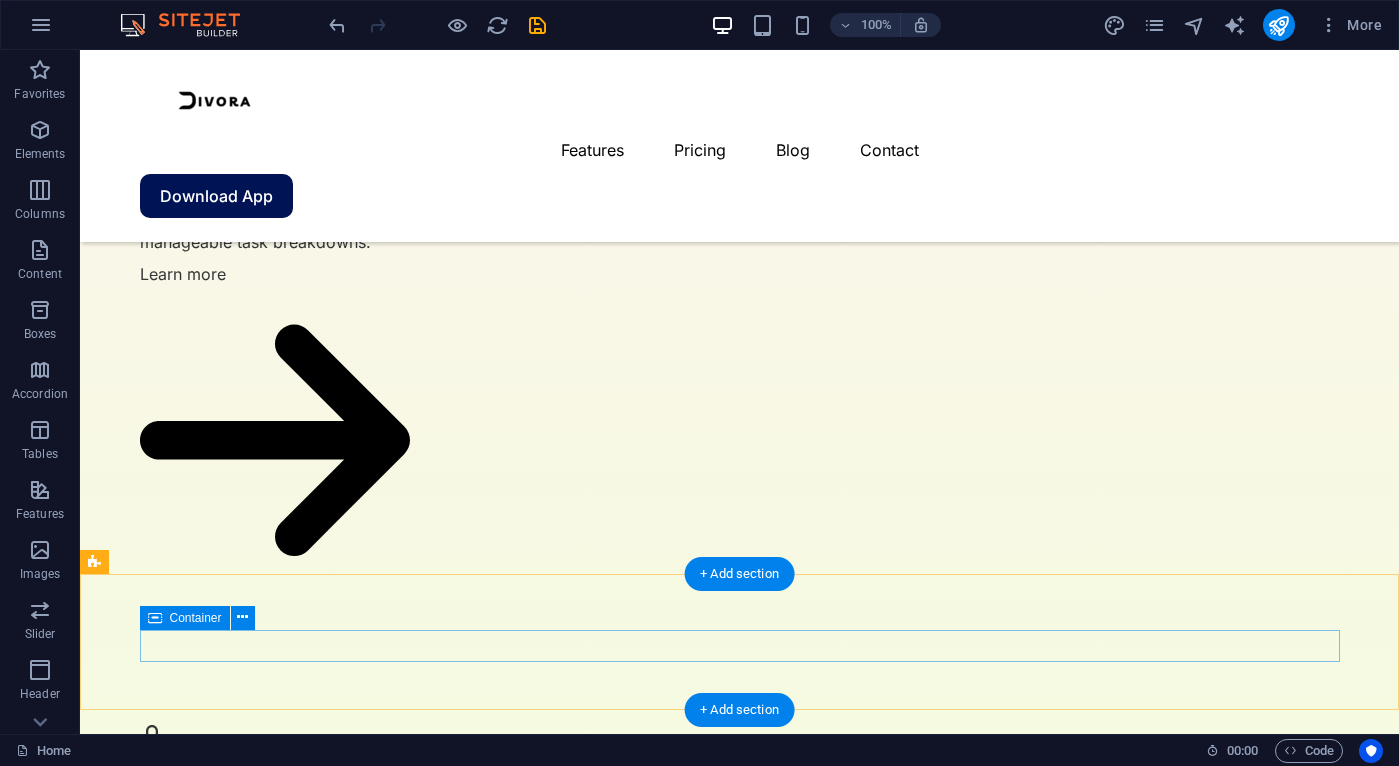 click on "divoratech.com" at bounding box center [740, 26377] 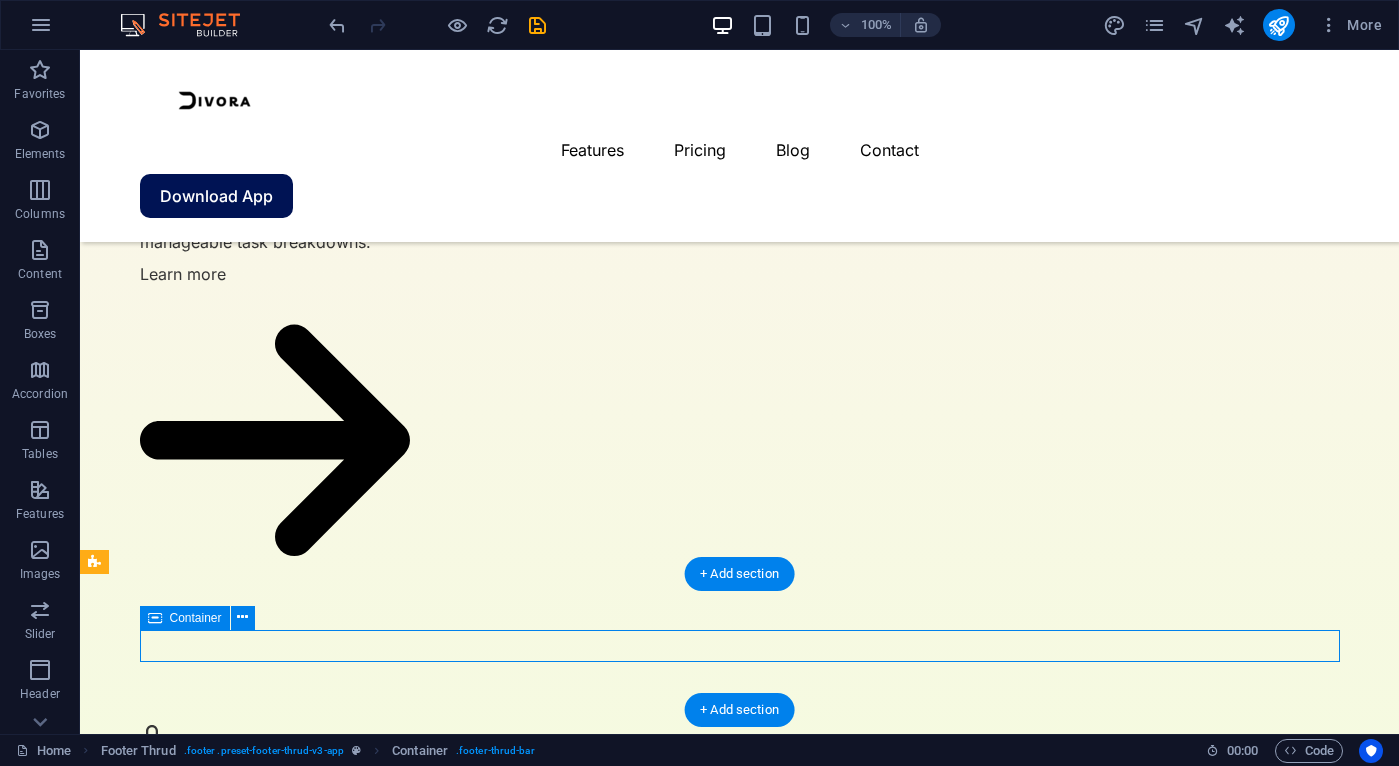 click on "divoratech.com" at bounding box center (740, 26377) 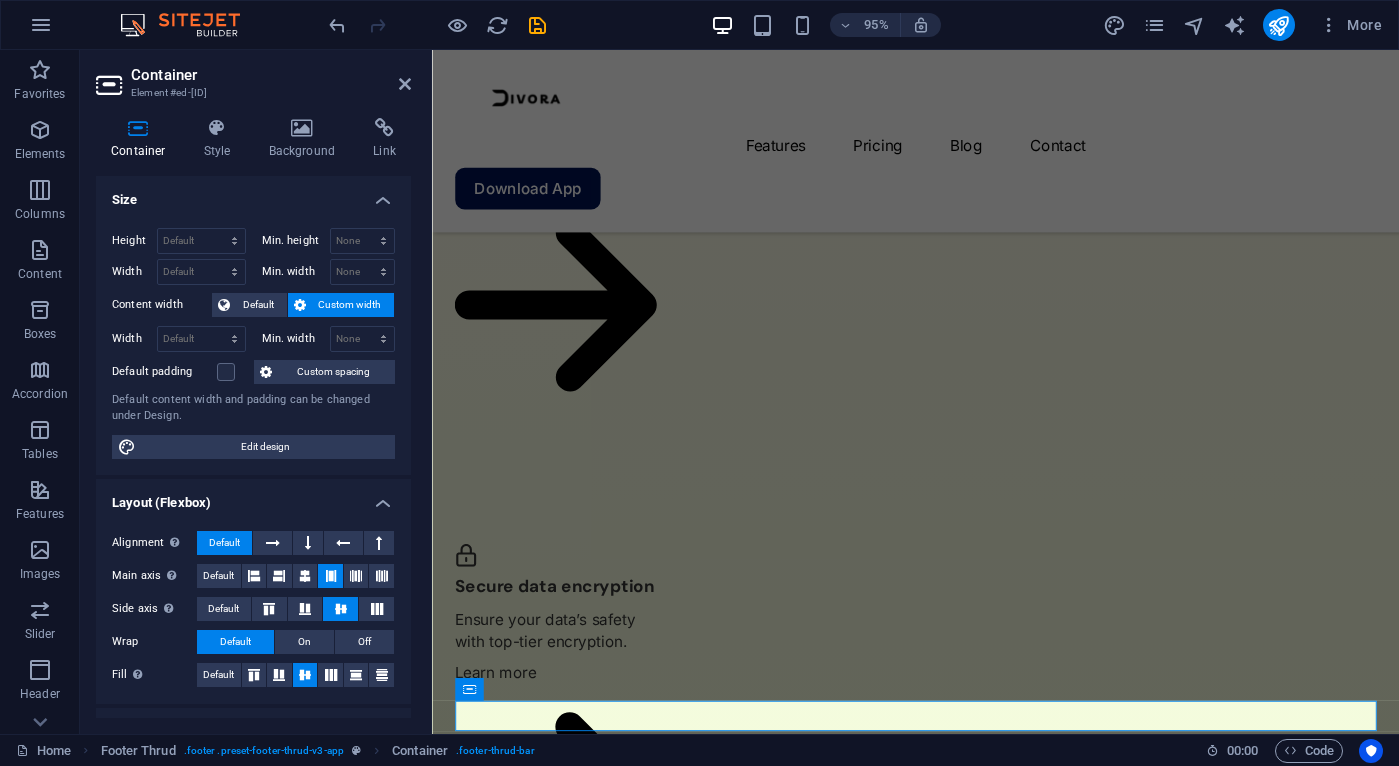 scroll, scrollTop: 3462, scrollLeft: 0, axis: vertical 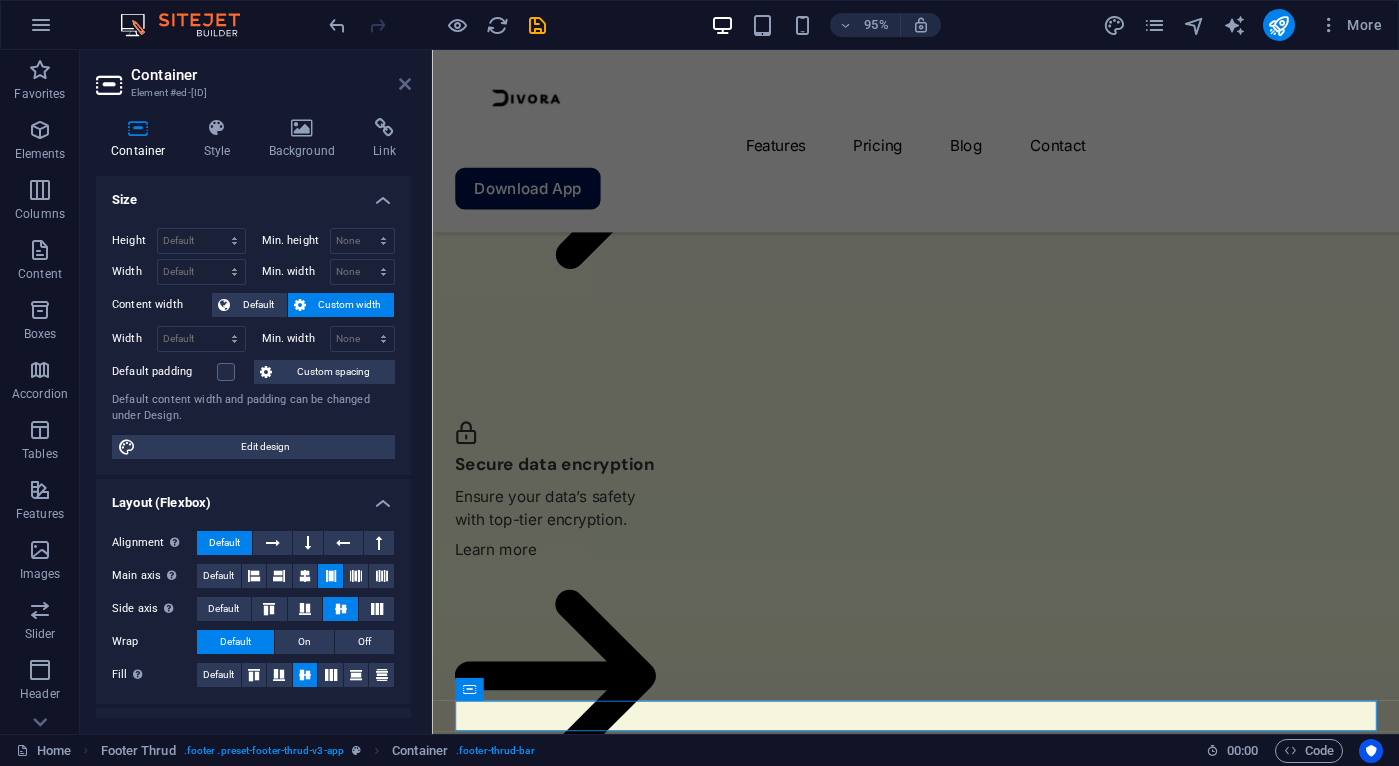 click at bounding box center [405, 84] 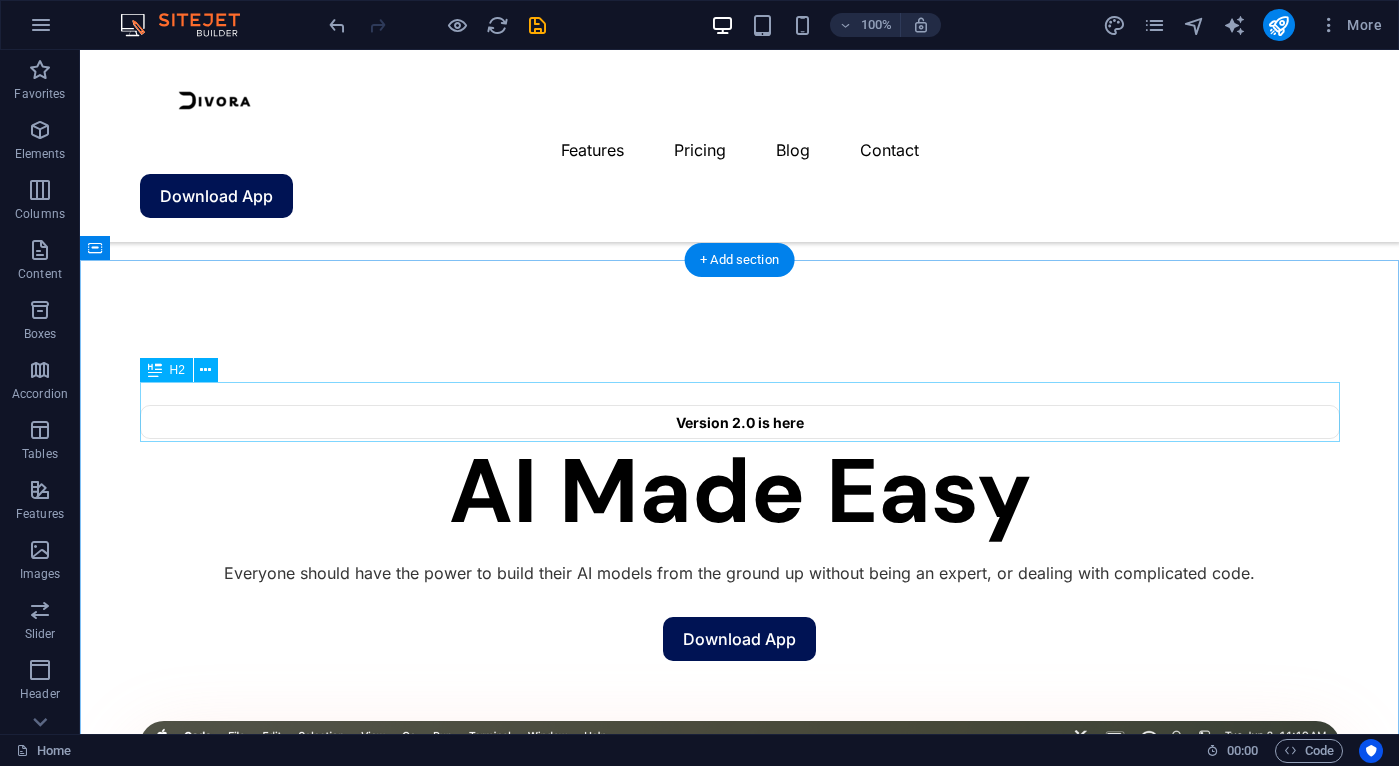 scroll, scrollTop: 1137, scrollLeft: 0, axis: vertical 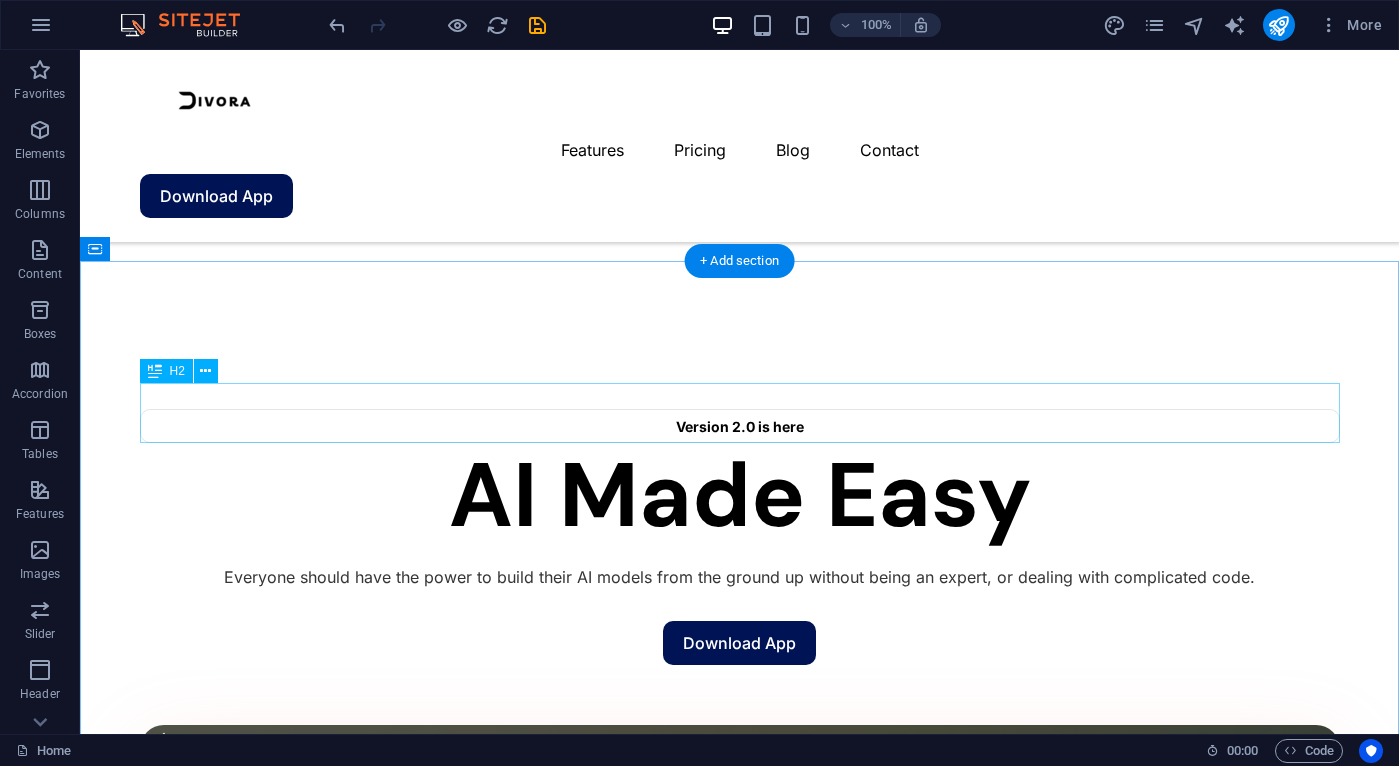click on "Boost your productivity" at bounding box center (740, 1737) 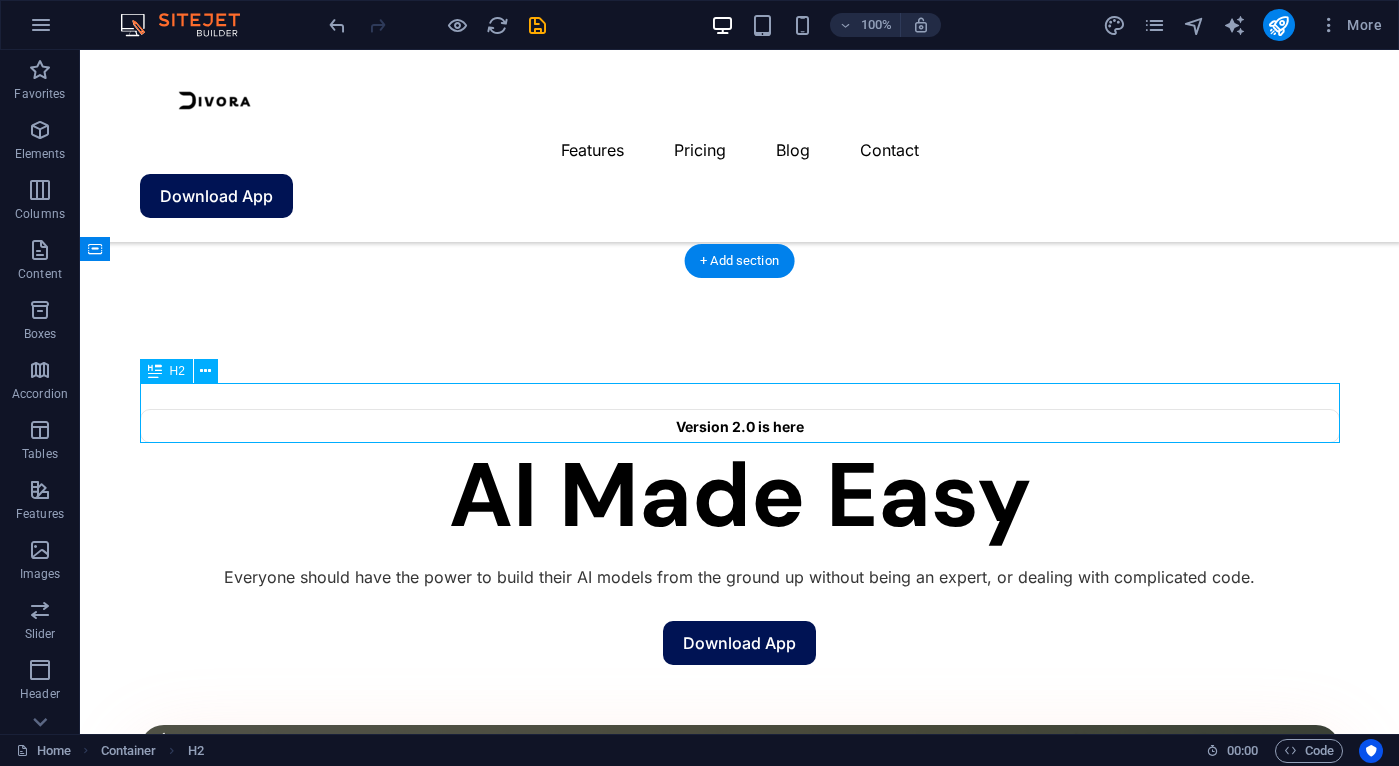 click on "Boost your productivity" at bounding box center (740, 1737) 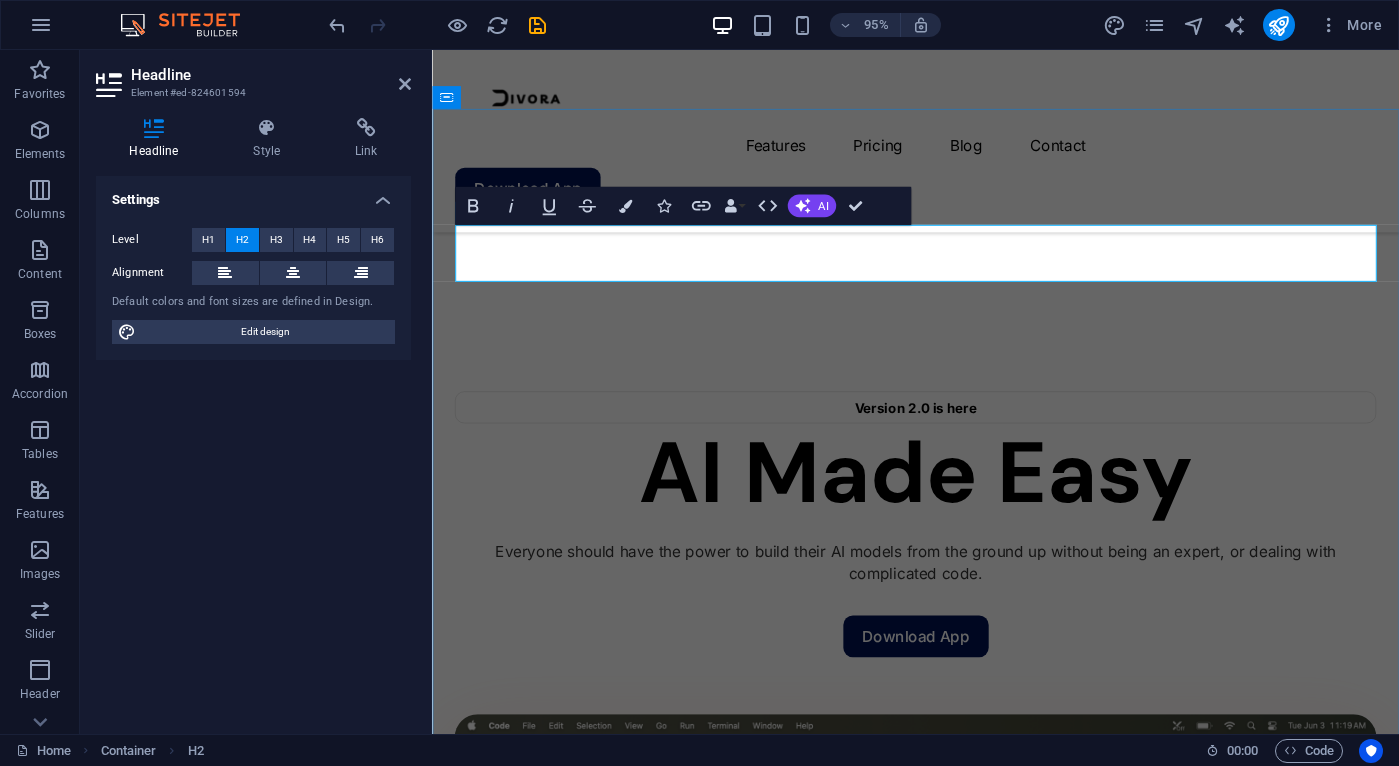 click on "Boost your productivity" at bounding box center [941, 1612] 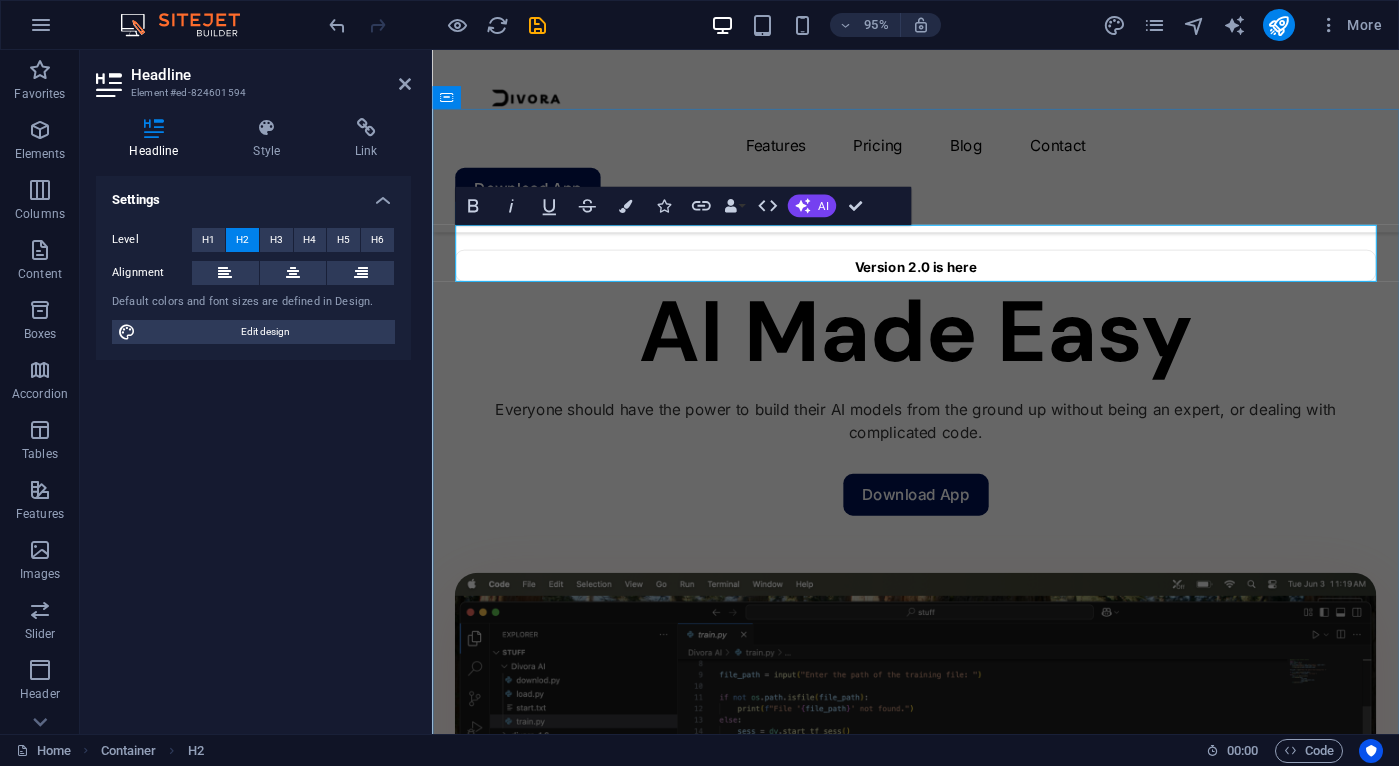 type 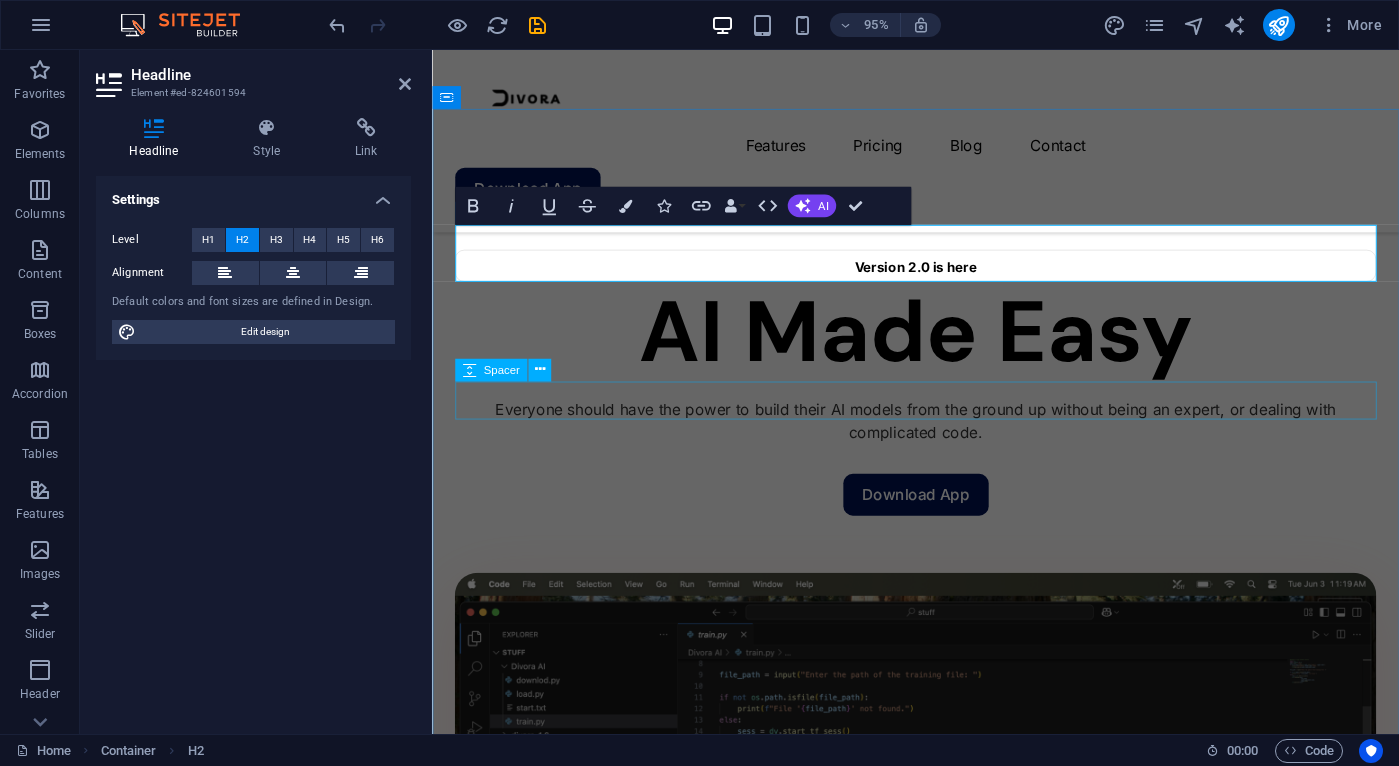 click at bounding box center (941, 1591) 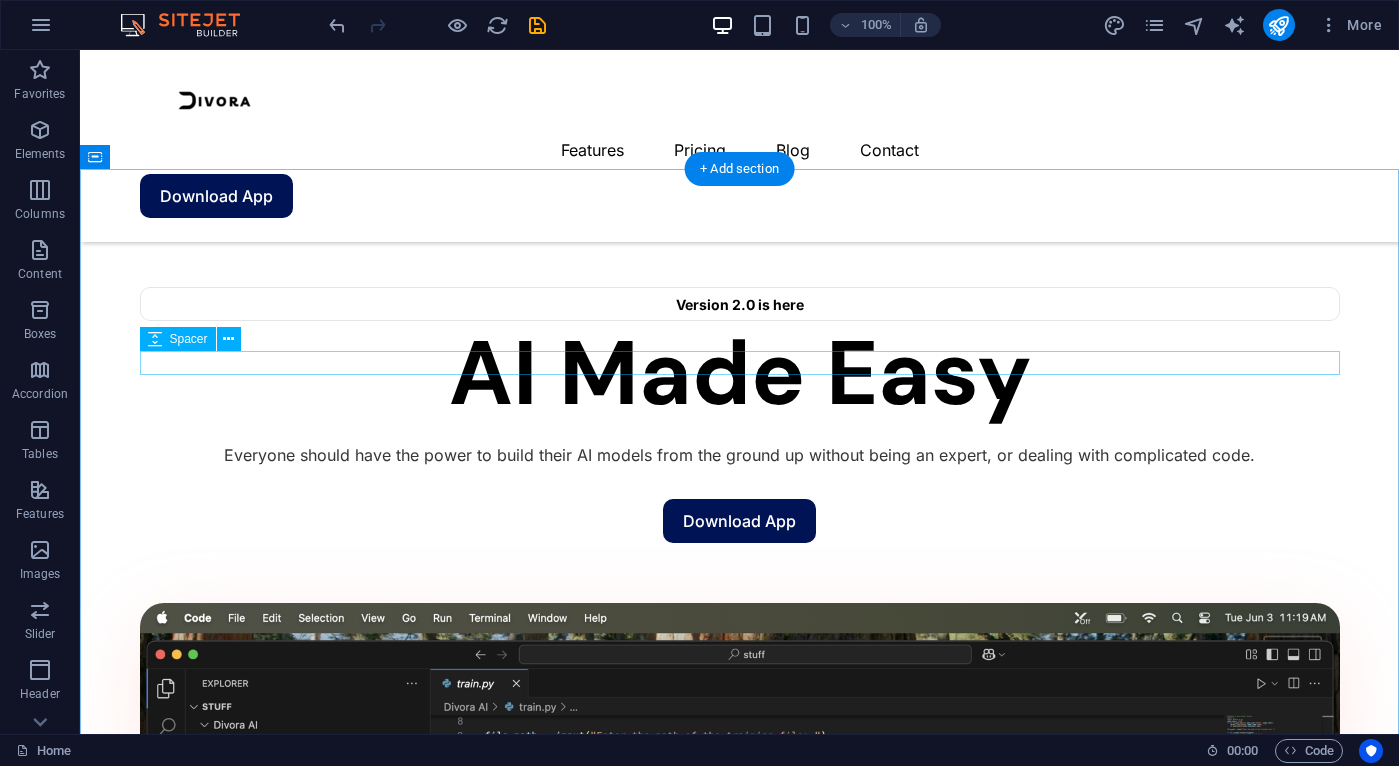 scroll, scrollTop: 1261, scrollLeft: 0, axis: vertical 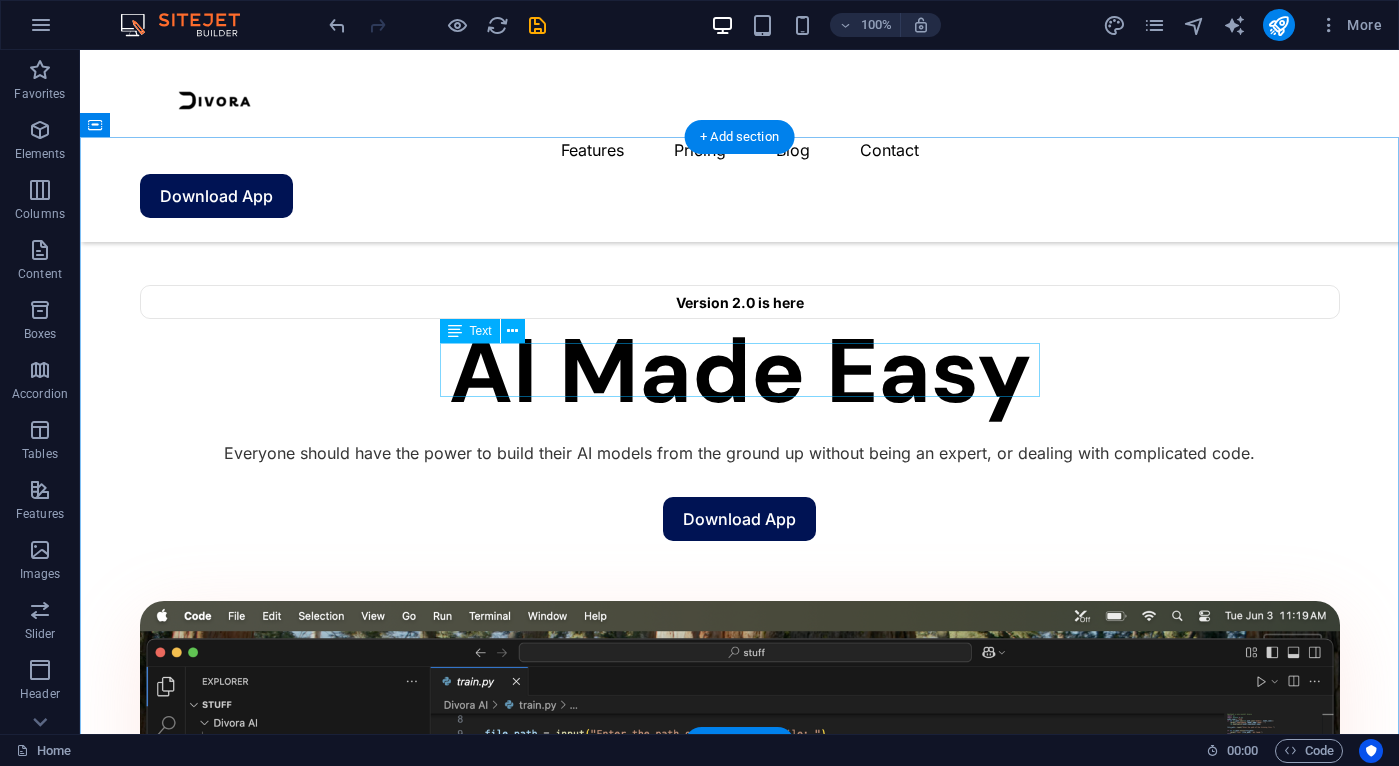 click on "Lorem ipsum dolor sit amet, consectetur adipiscing elit, sed do eiusmod tempor incididunt ut labore et dolore magna aliqua." at bounding box center [740, 1680] 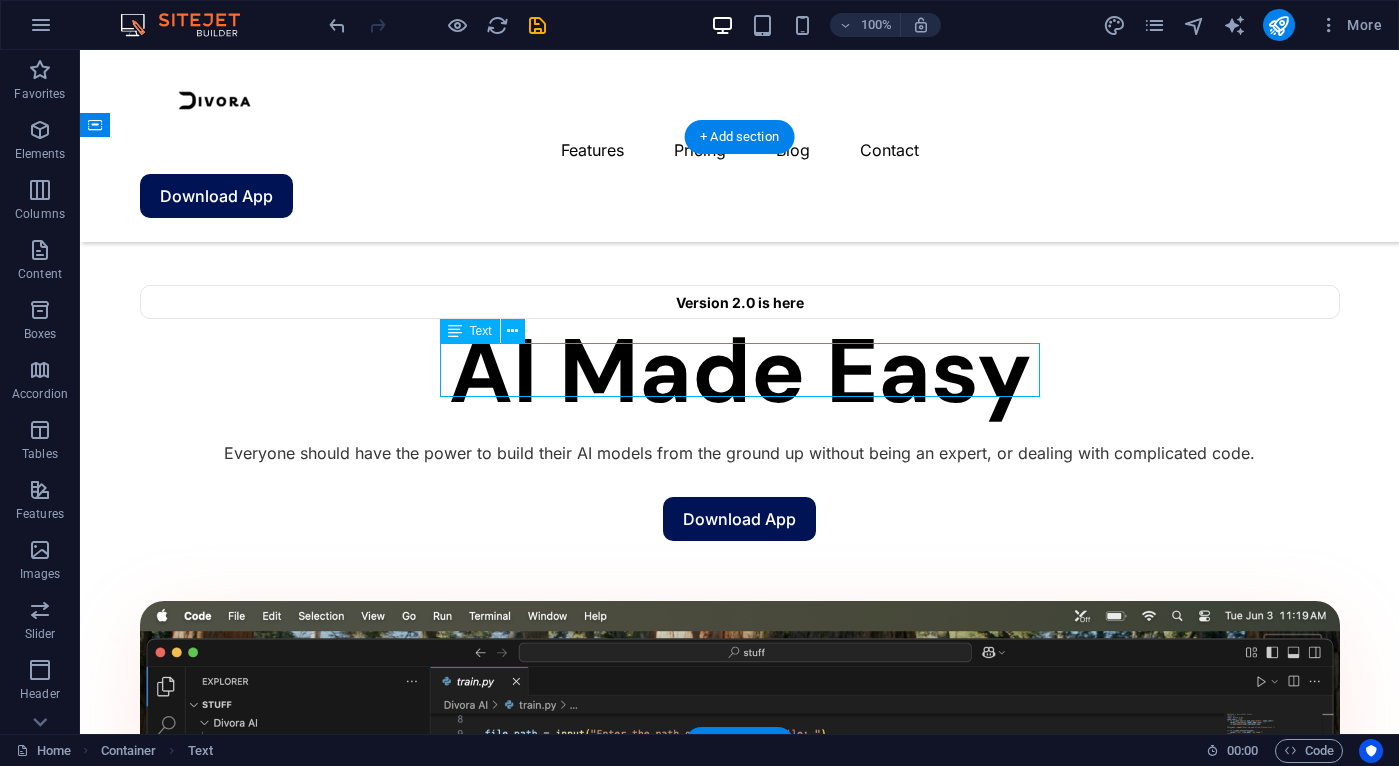click on "Lorem ipsum dolor sit amet, consectetur adipiscing elit, sed do eiusmod tempor incididunt ut labore et dolore magna aliqua." at bounding box center [740, 1680] 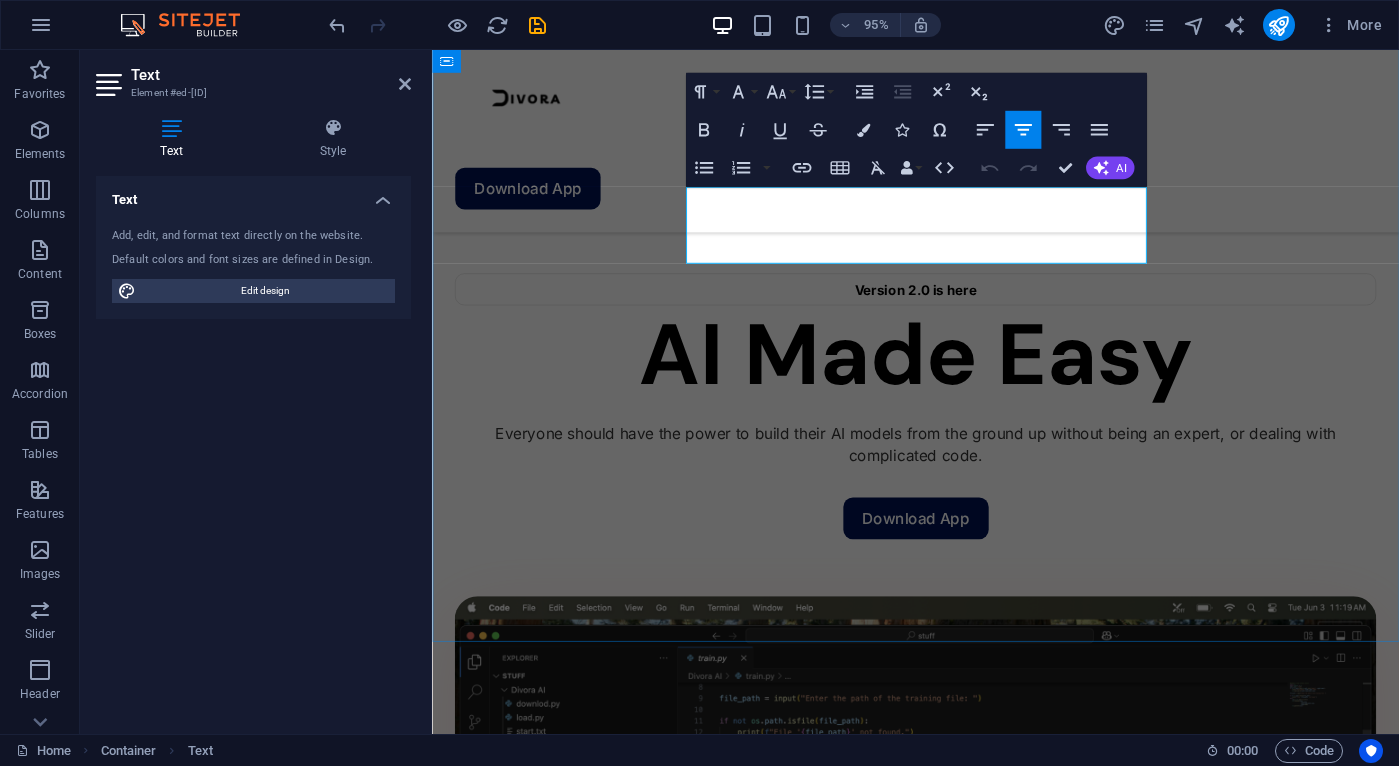 click on "Lorem ipsum dolor sit amet, consectetur adipiscing elit, sed do eiusmod tempor incididunt ut labore et dolore magna aliqua." at bounding box center [941, 1569] 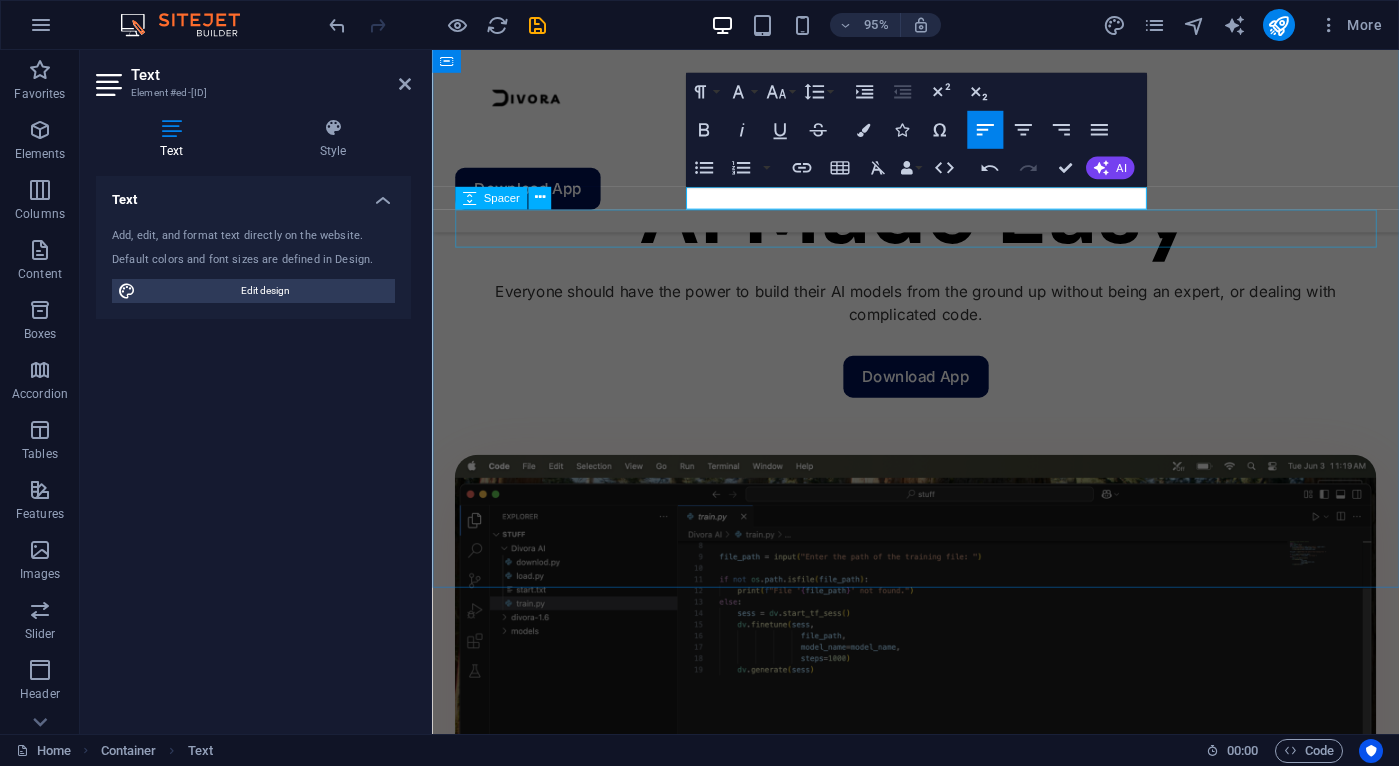 type 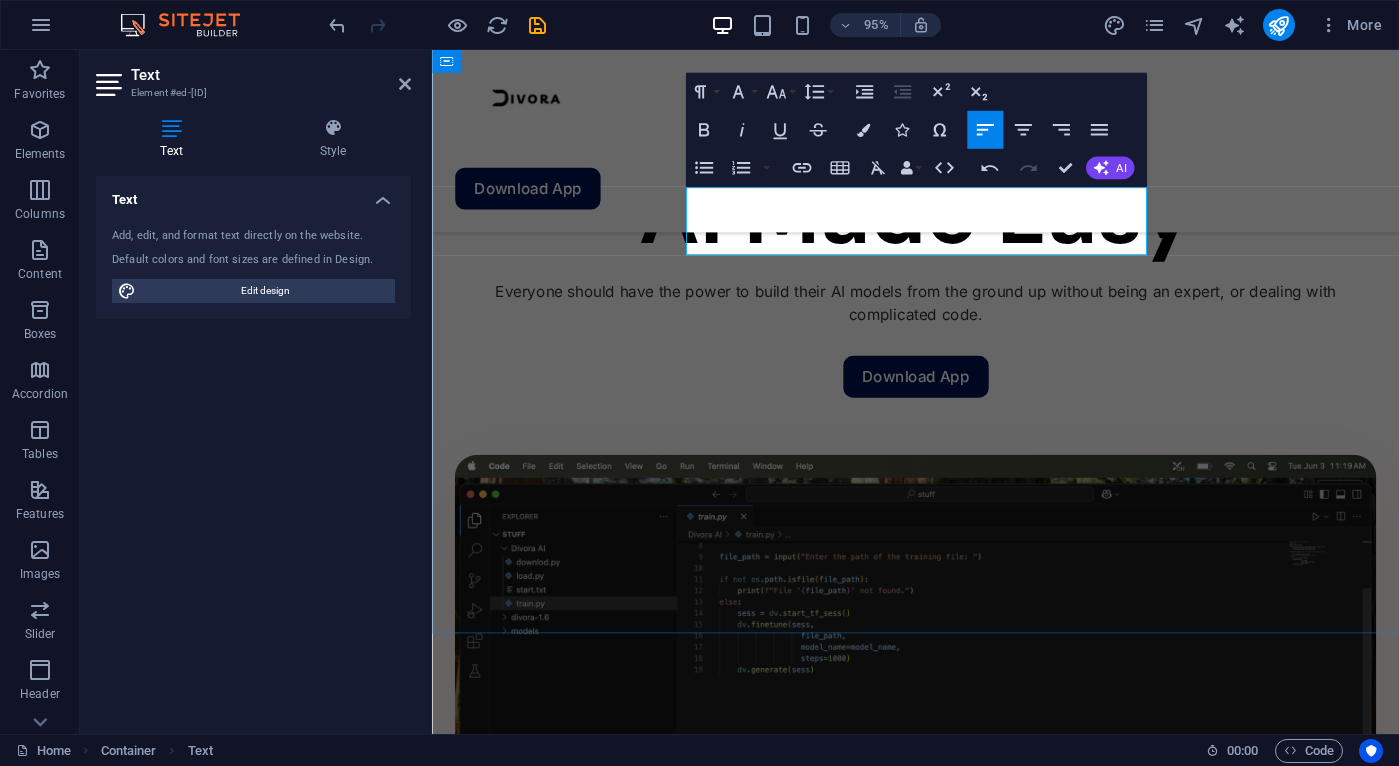click on "Divora always puts the user first. The mission is, and will always be to make the world a better place, by creating products people use and enjoy." at bounding box center (941, 1417) 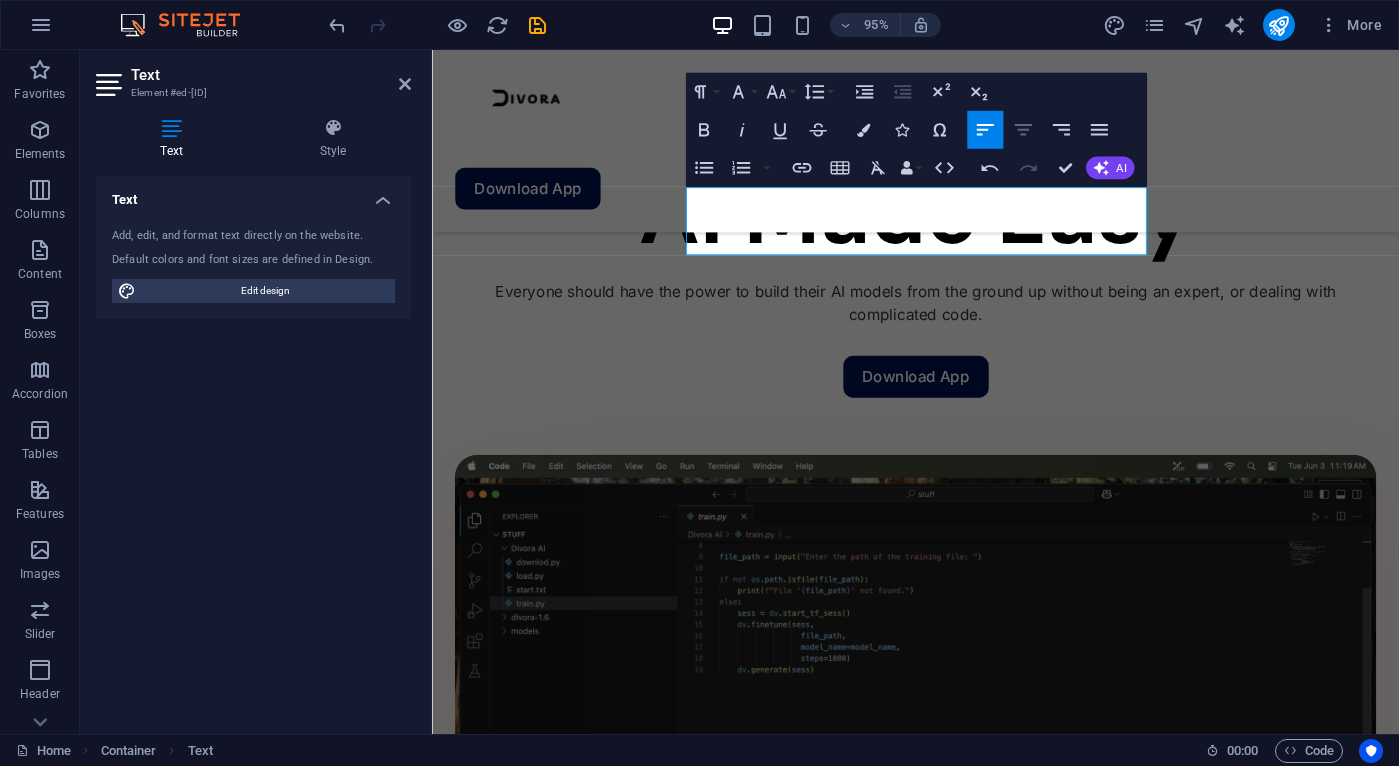 click 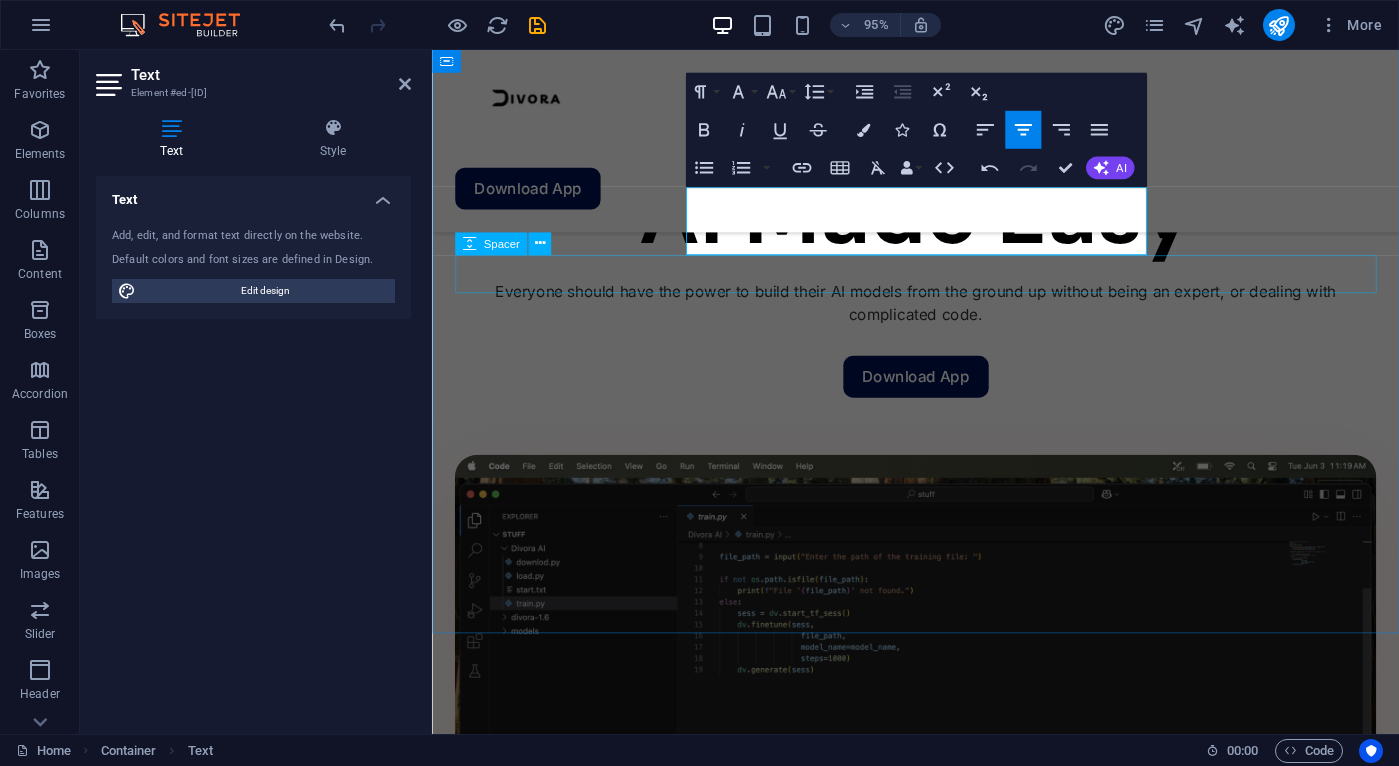 click at bounding box center (941, 1461) 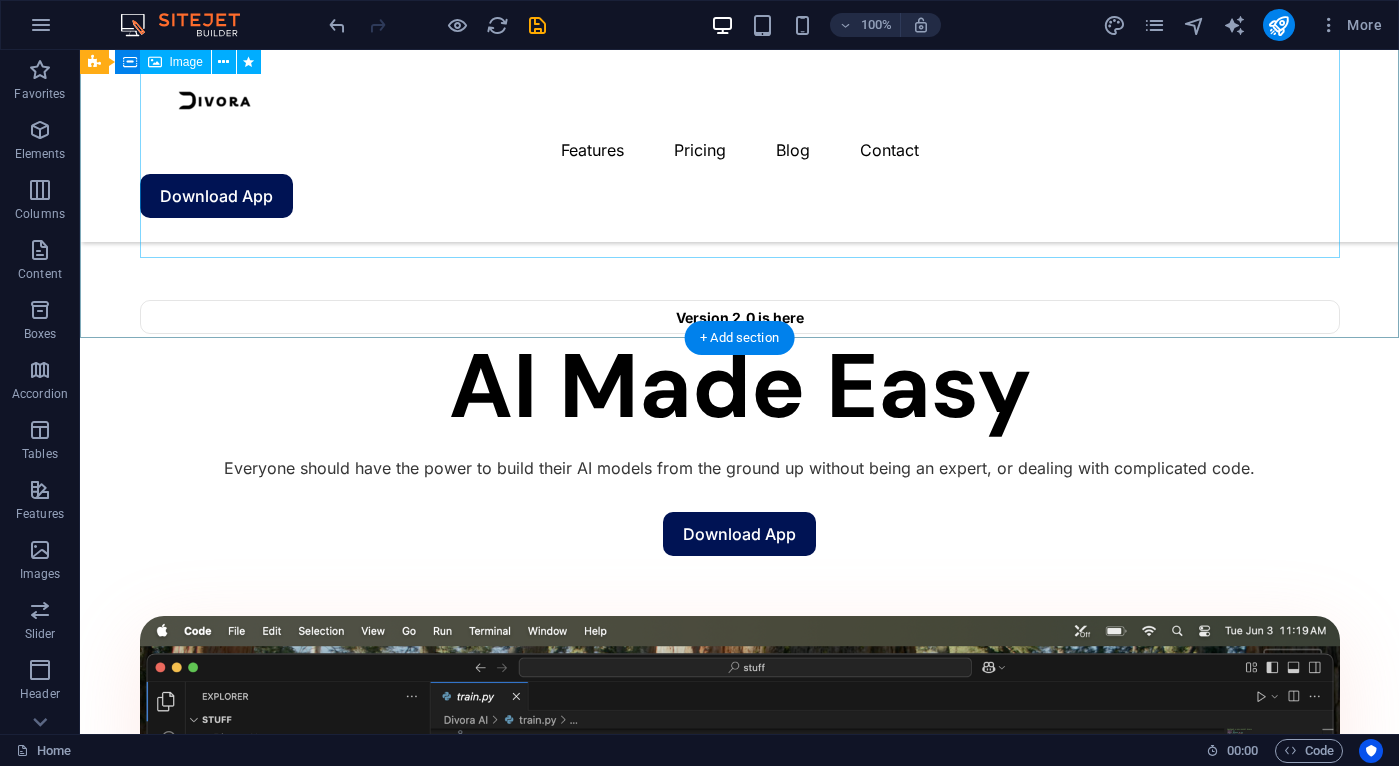 scroll, scrollTop: 1247, scrollLeft: 0, axis: vertical 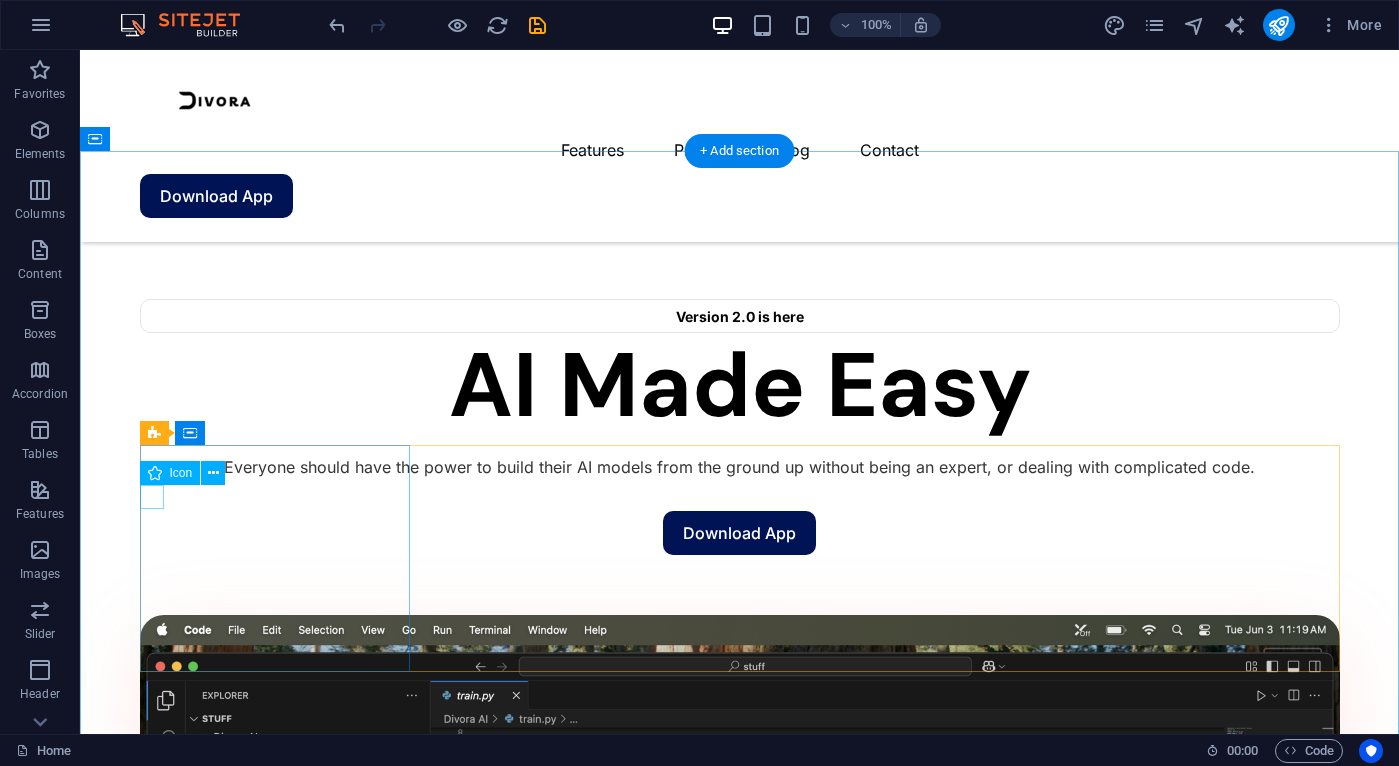 click at bounding box center (275, 1797) 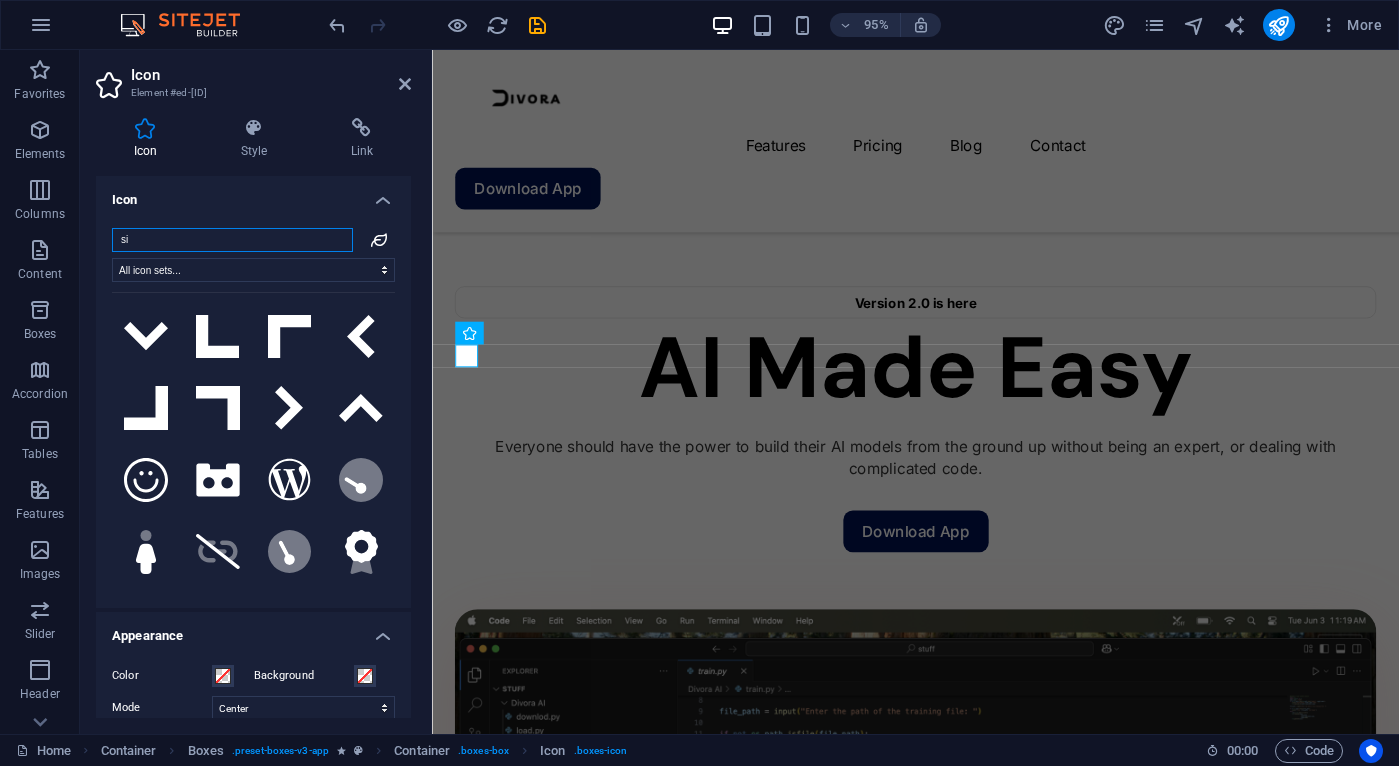 type on "s" 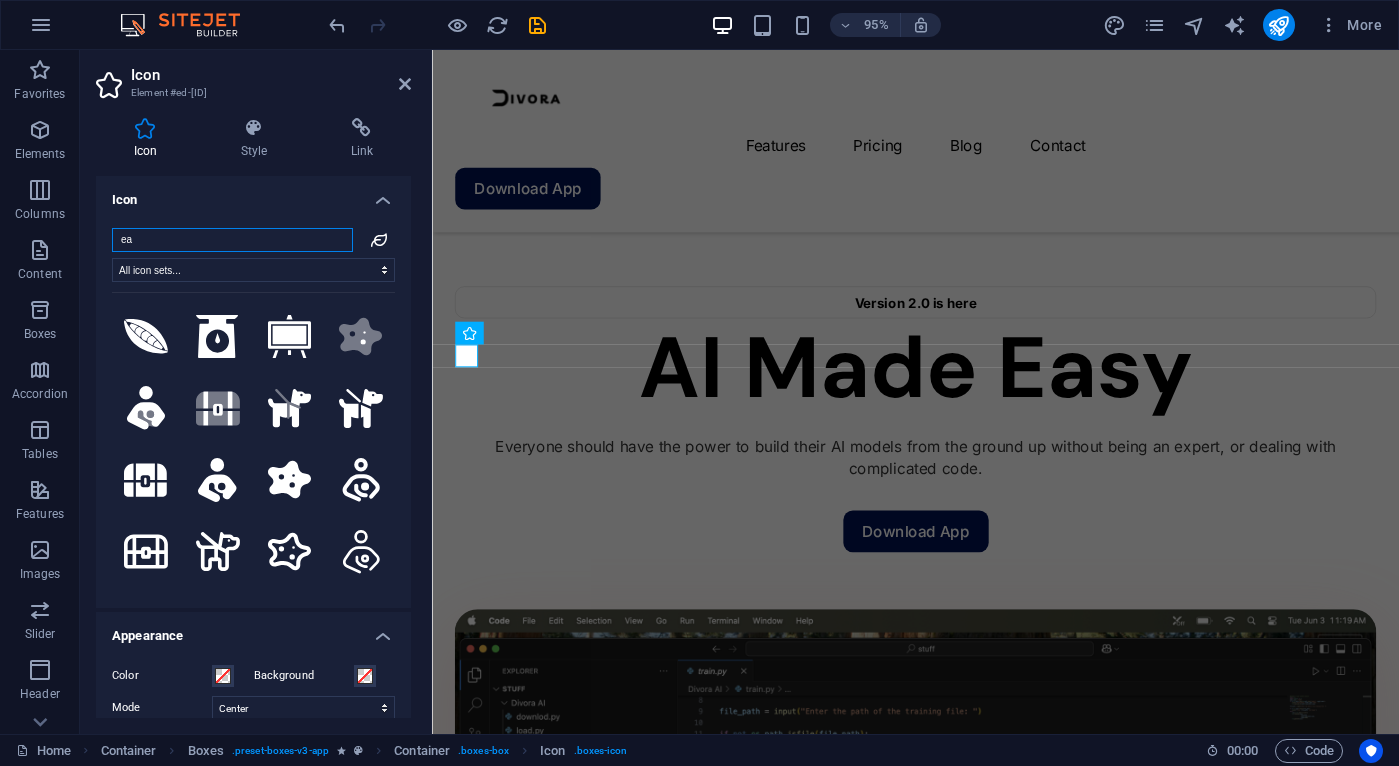 type on "e" 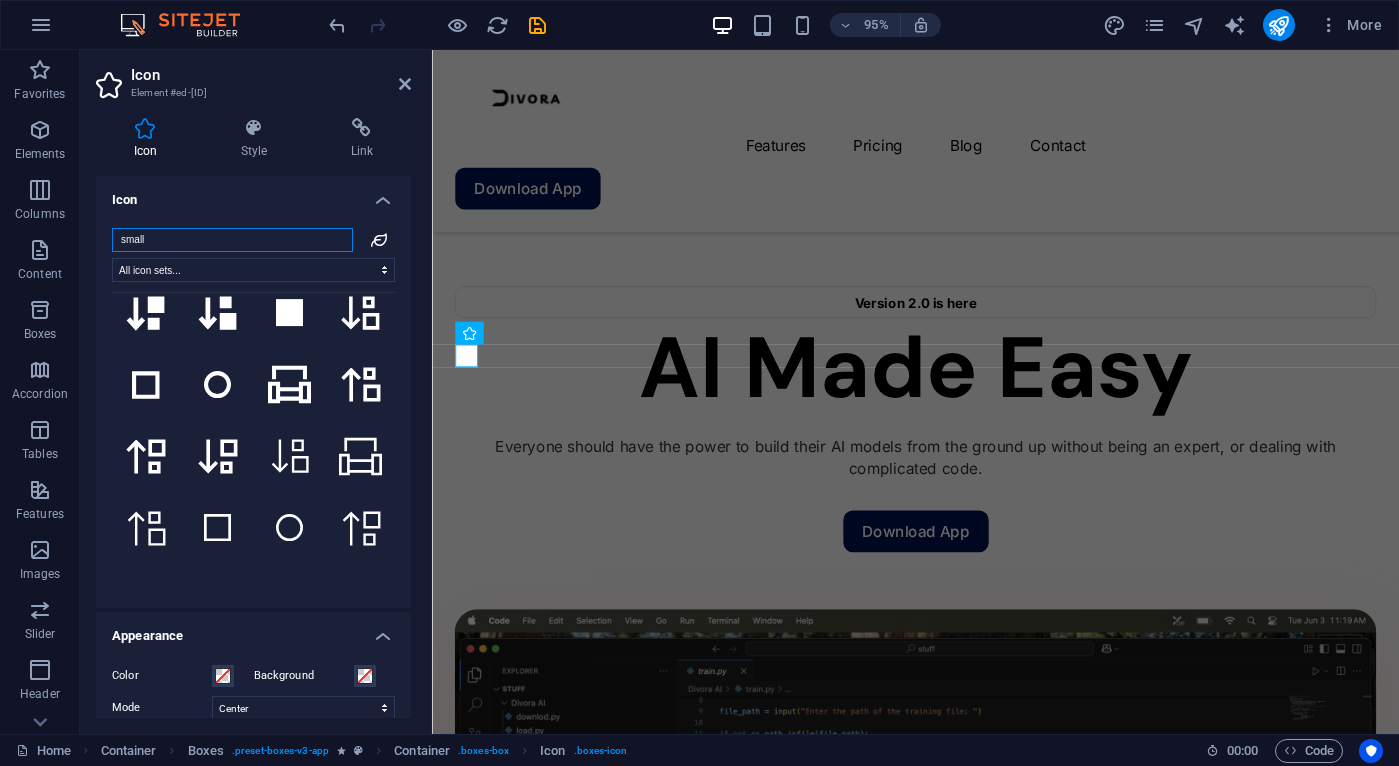 scroll, scrollTop: 801, scrollLeft: 0, axis: vertical 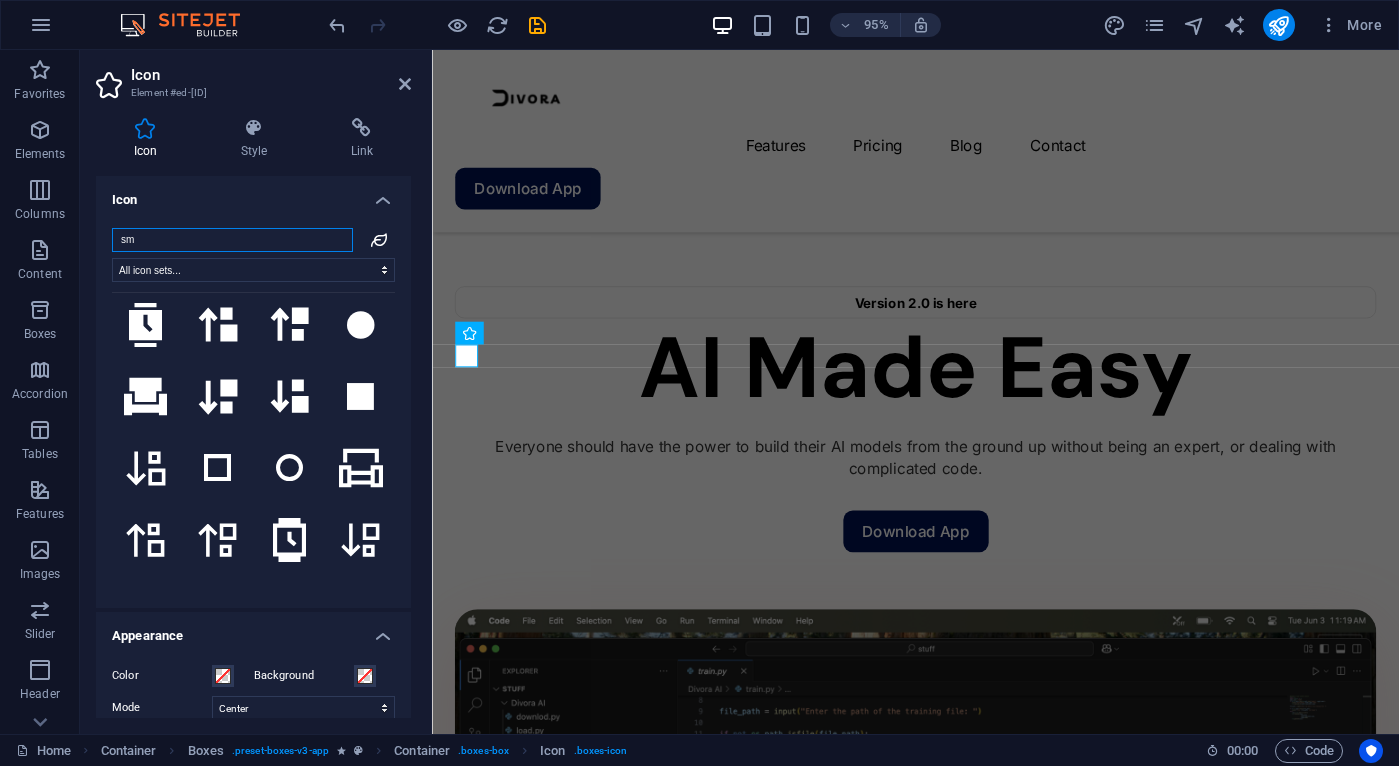 type on "s" 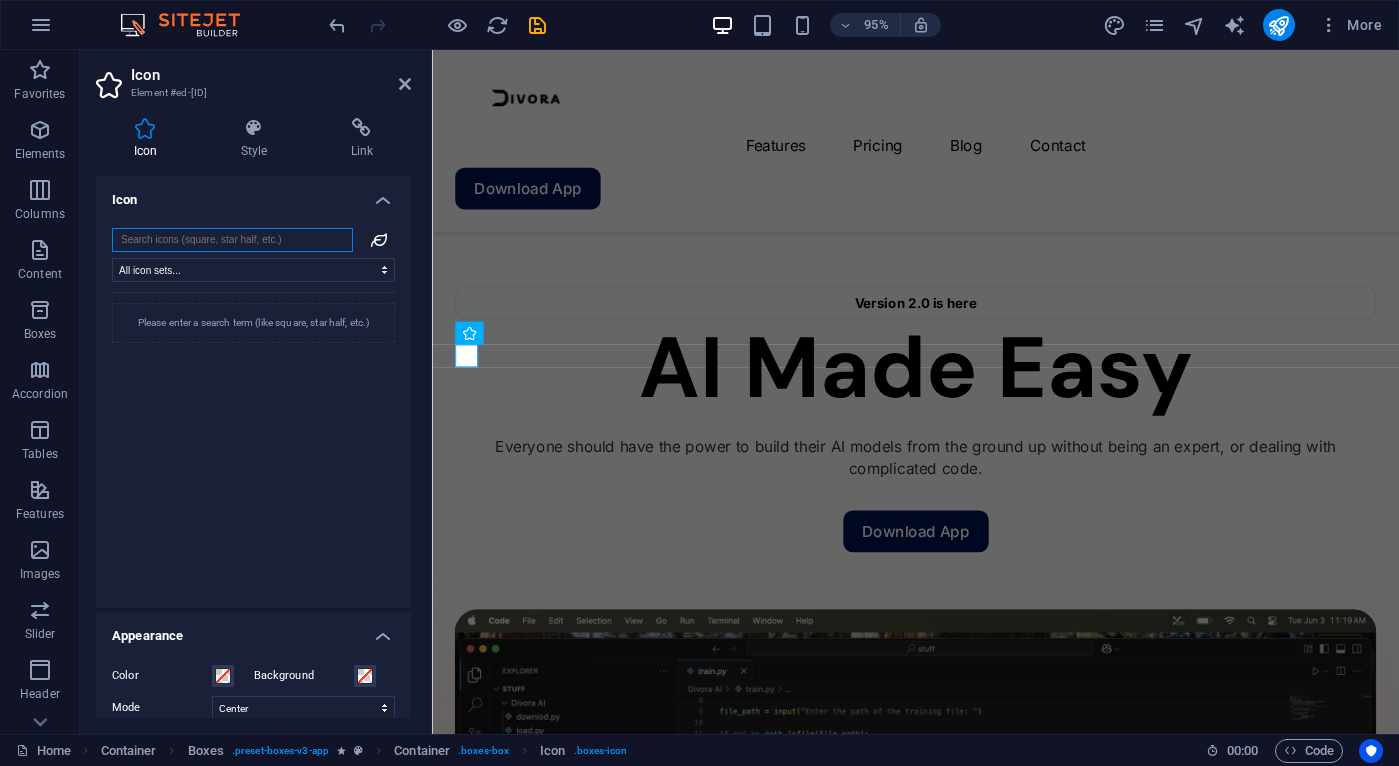 scroll, scrollTop: 0, scrollLeft: 0, axis: both 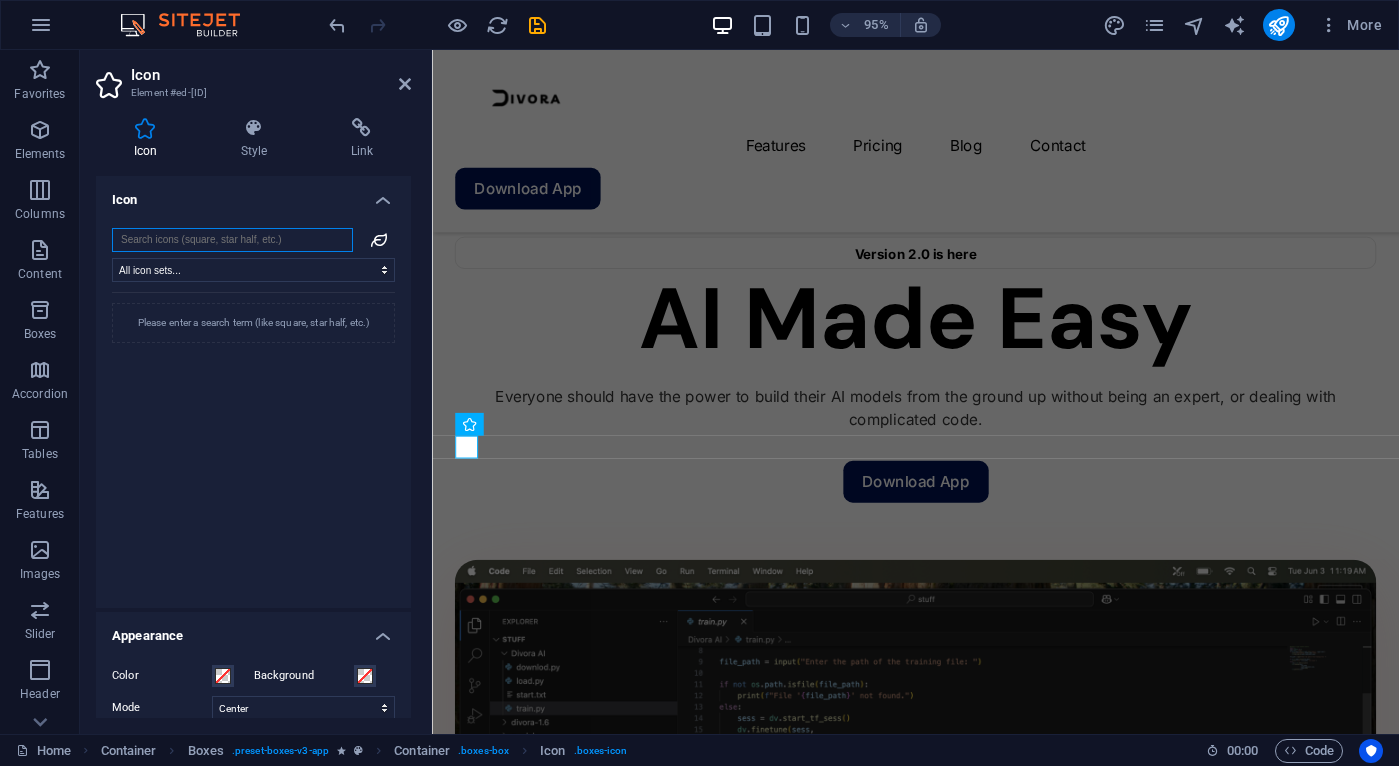drag, startPoint x: 209, startPoint y: 235, endPoint x: 209, endPoint y: 219, distance: 16 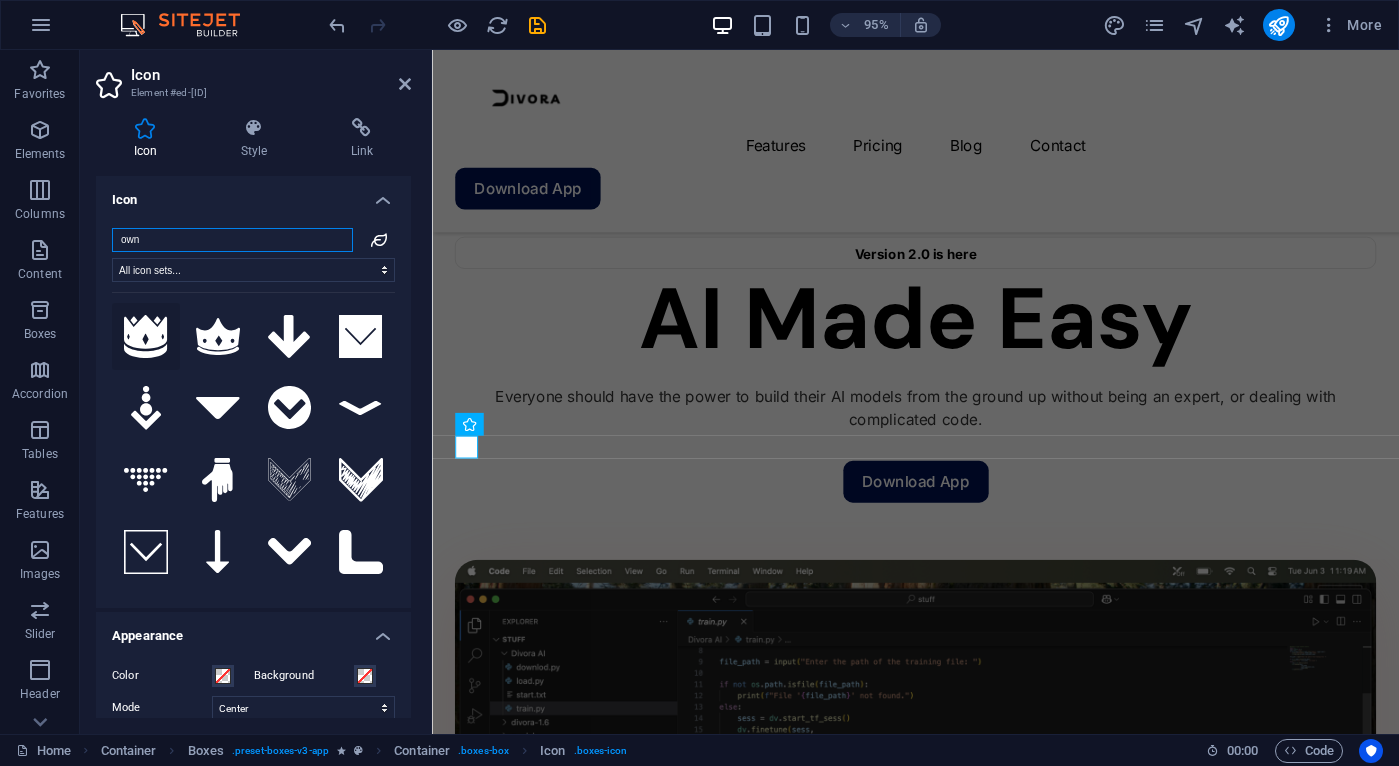 type on "own" 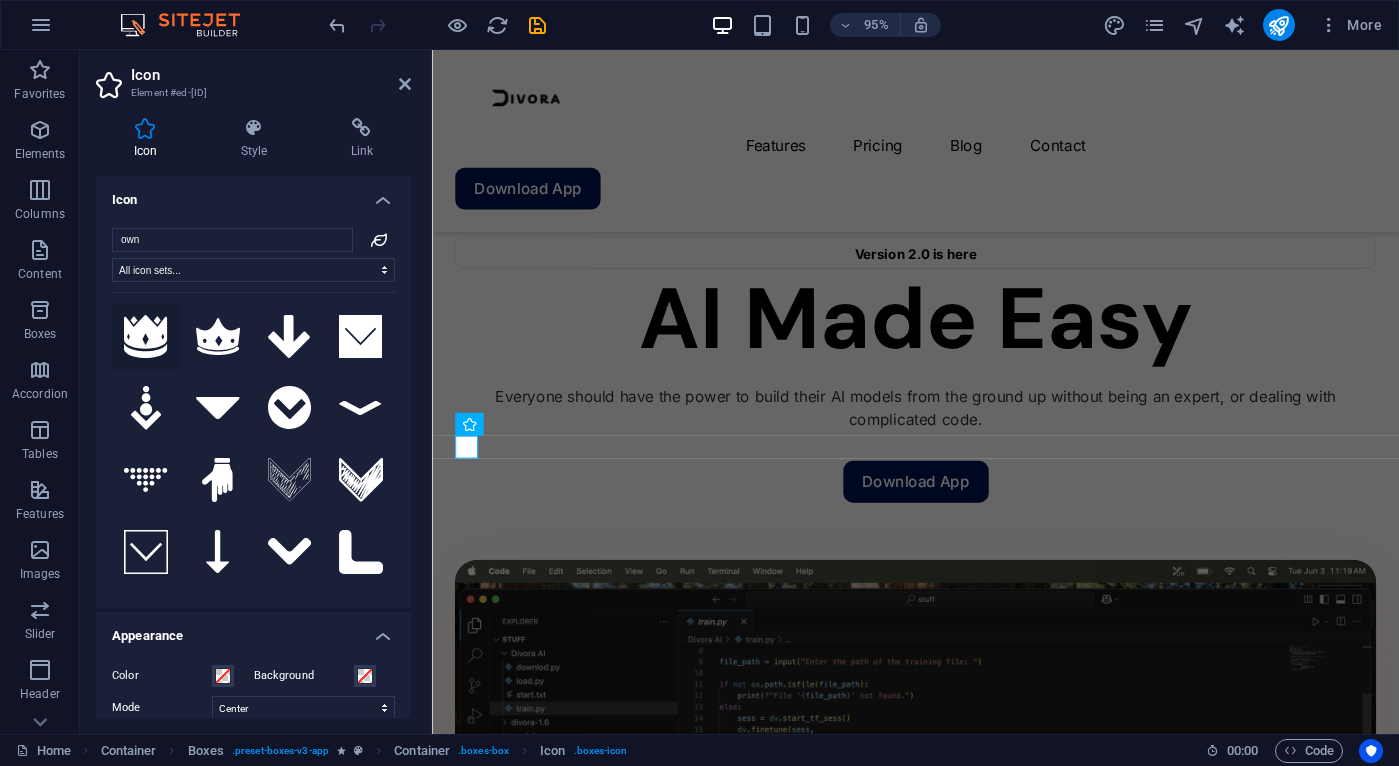 click 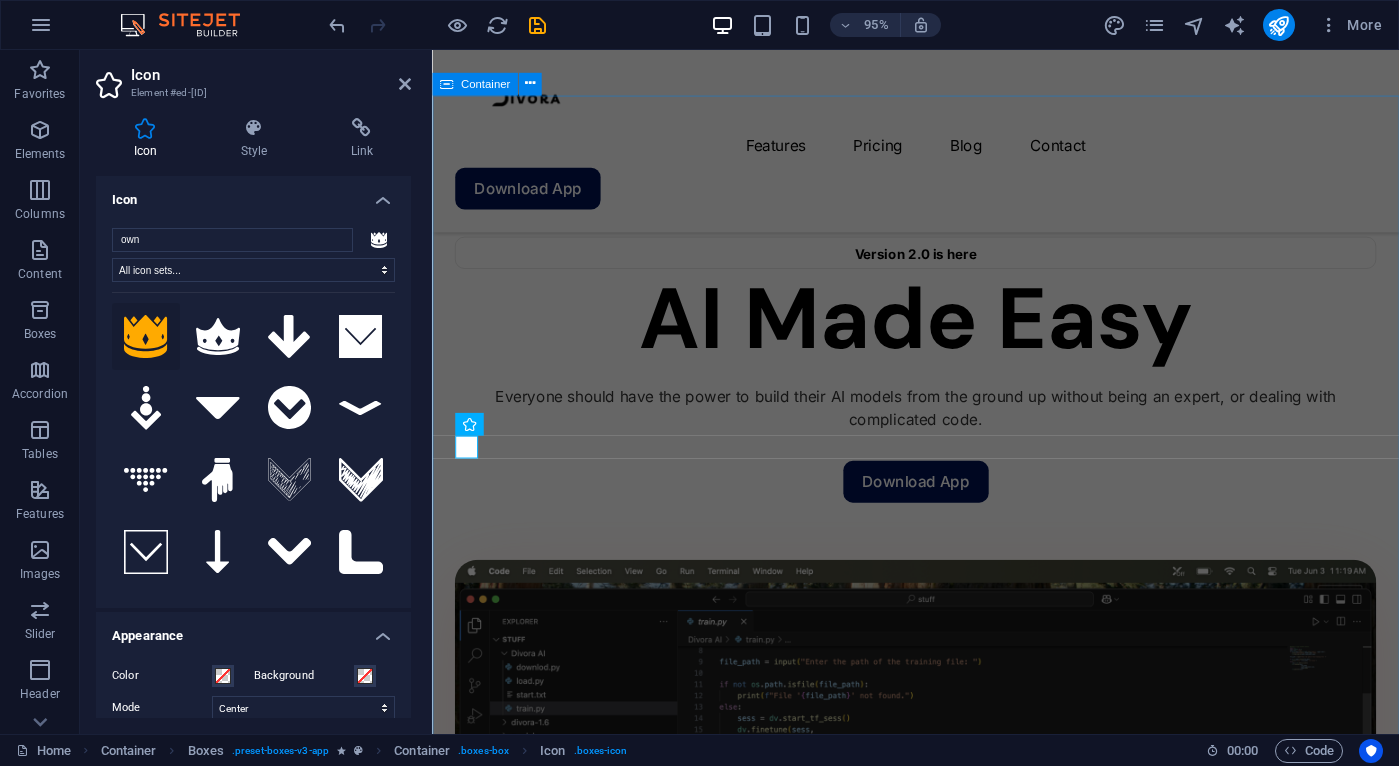 click on "Our features Why Choose Divora? Divora always puts the user first. The mission is, and will always be to make the world a better place, by creating products people use and enjoy. Integration ecosystem Track your progress and motivate your efforts everyday.
Learn more      Goal setting and tracking Set and track goals with manageable task breakdowns. Learn more      Secure data encryption Ensure your data’s safety with top-tier encryption. Learn more      Customizable notifications Get alerts on tasks and deadlines that matter most. Learn more" at bounding box center (941, 2564) 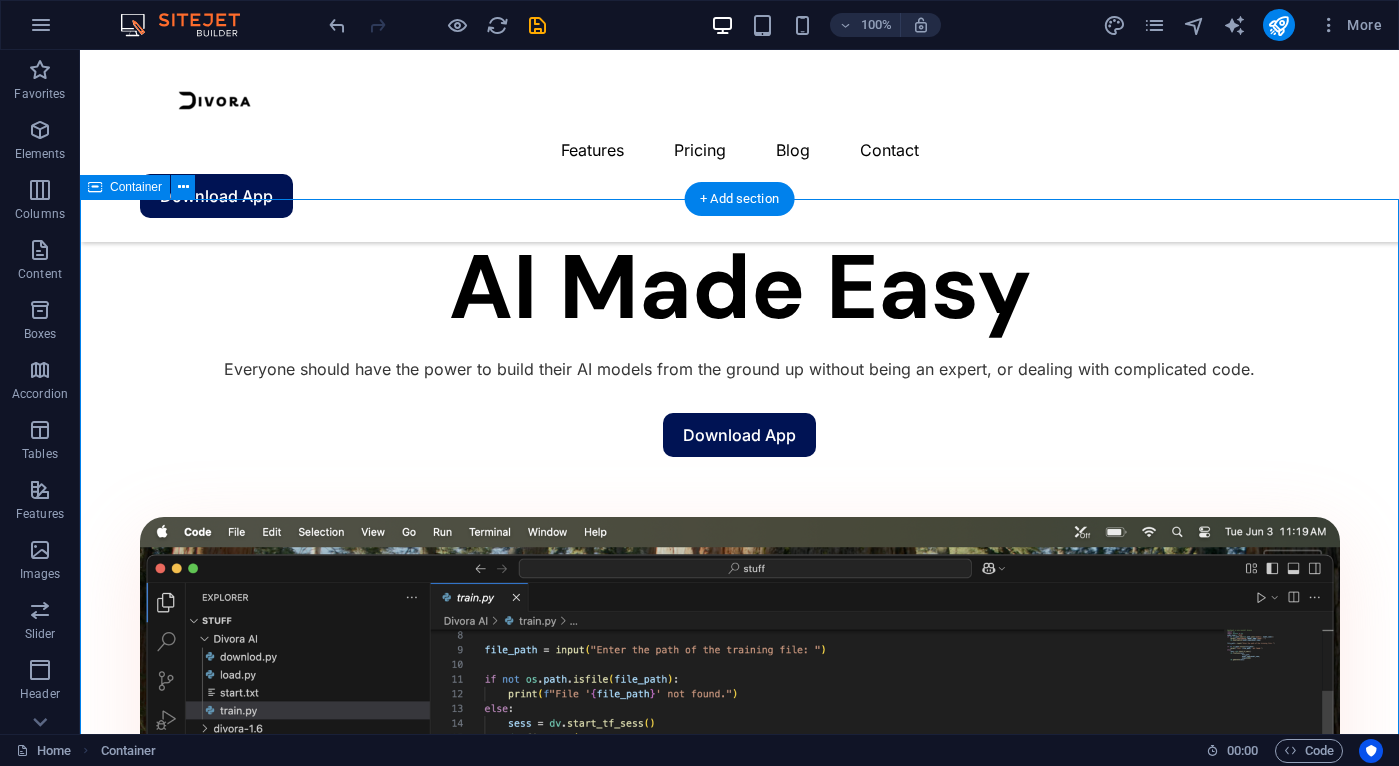 scroll, scrollTop: 1353, scrollLeft: 0, axis: vertical 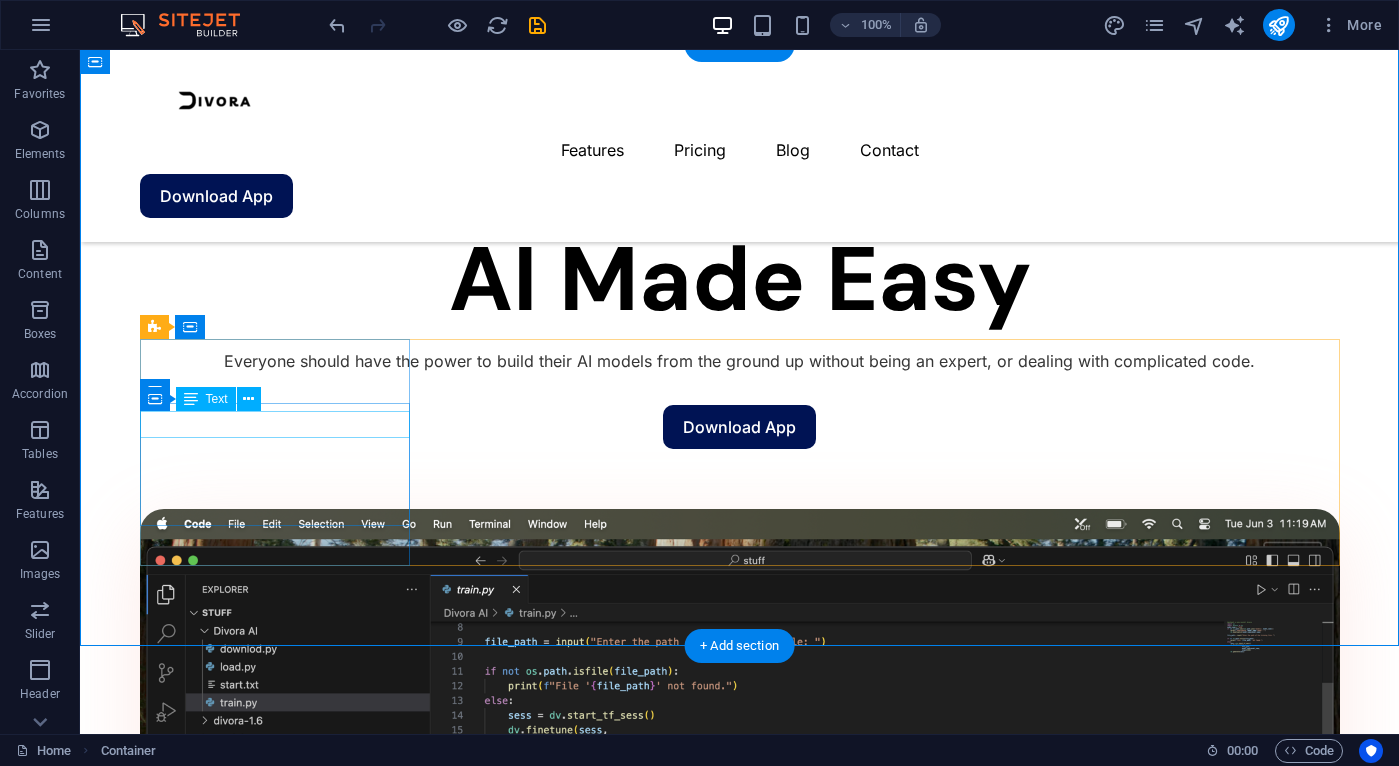 click on "Integration ecosystem" at bounding box center (275, 1724) 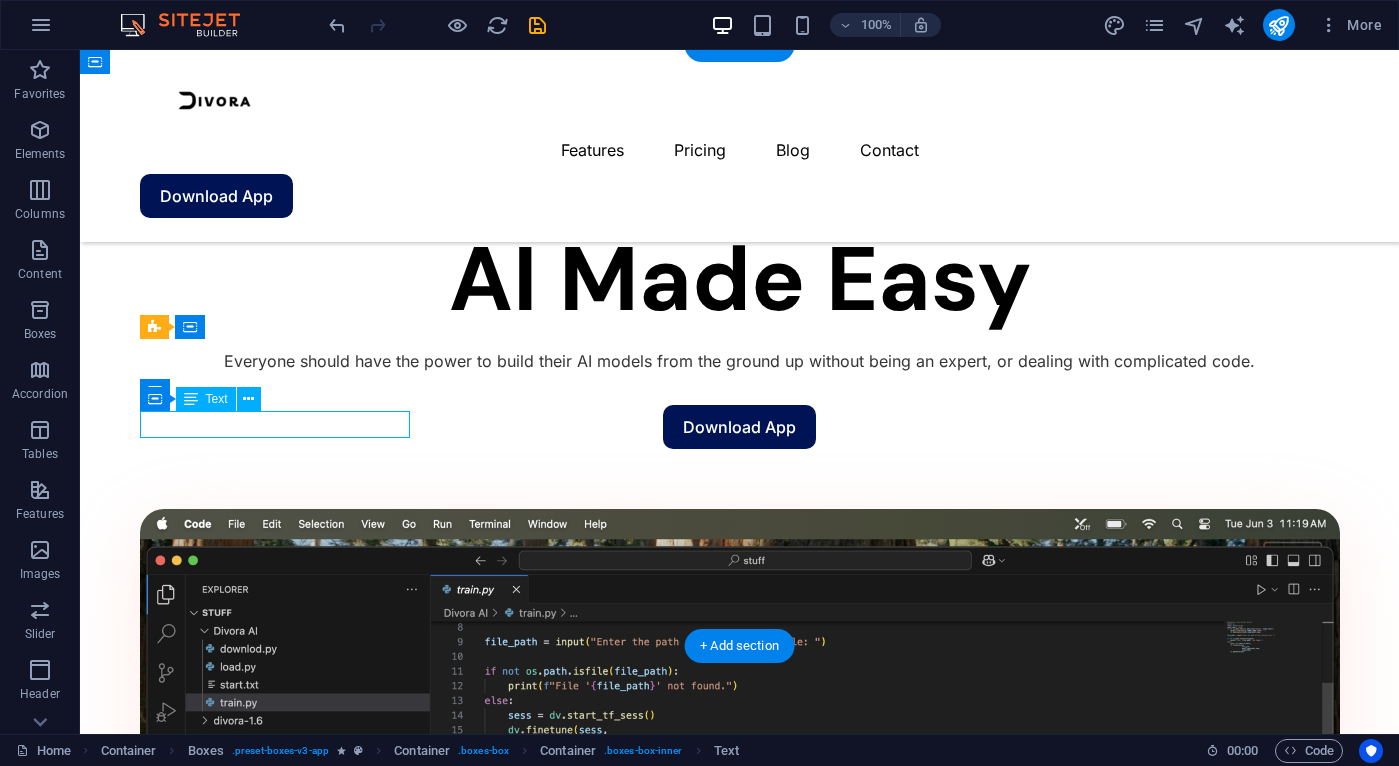 click on "Integration ecosystem" at bounding box center (275, 1724) 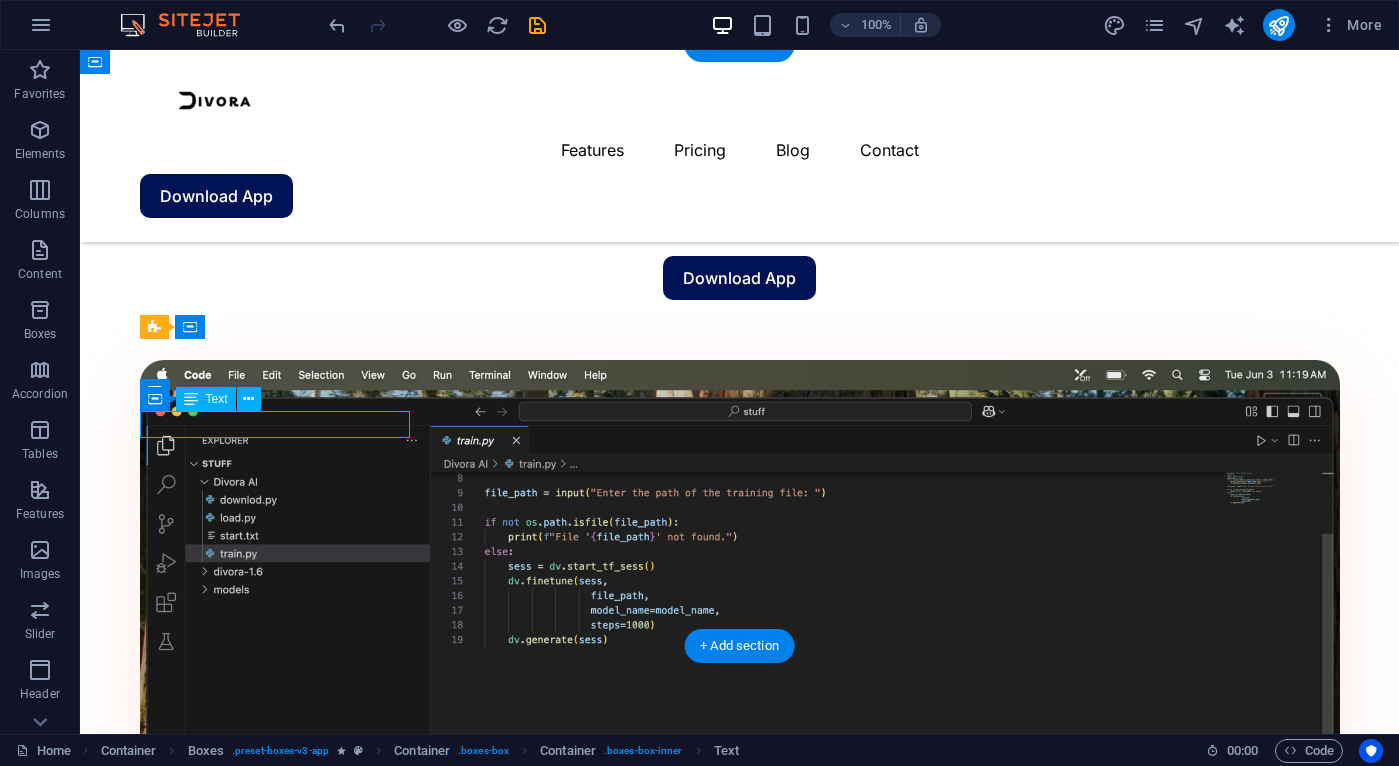 scroll, scrollTop: 1203, scrollLeft: 0, axis: vertical 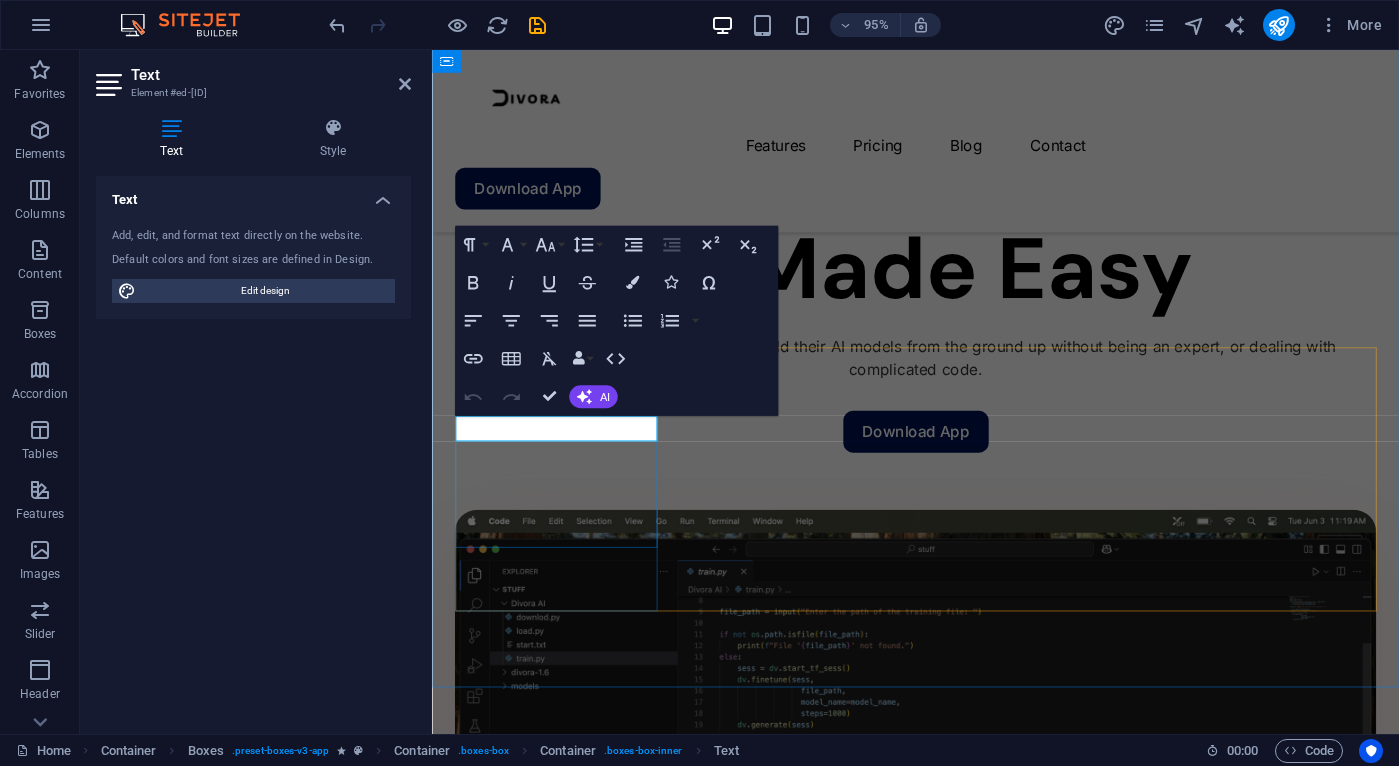 click on "Integration ecosystem" at bounding box center [557, 1624] 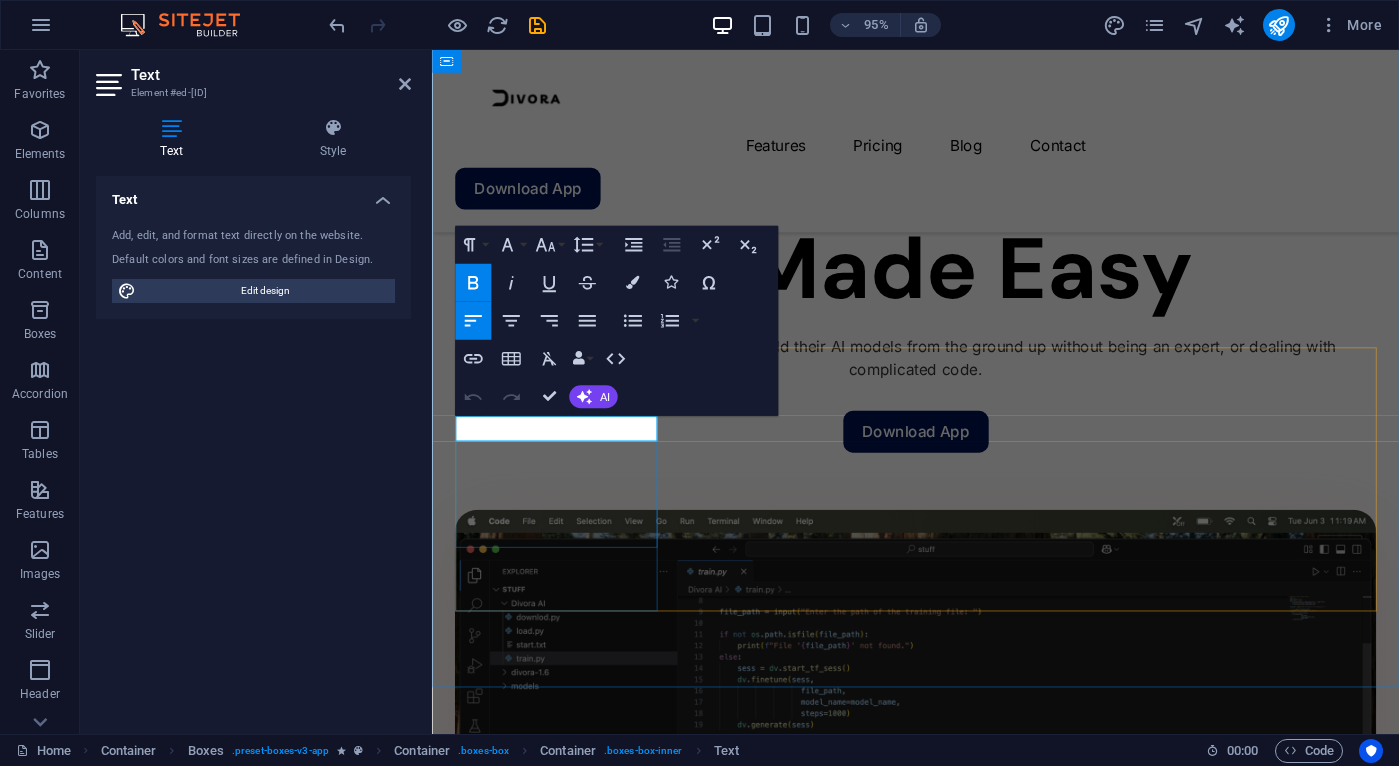 click on "Integration ecosystem" at bounding box center [557, 1624] 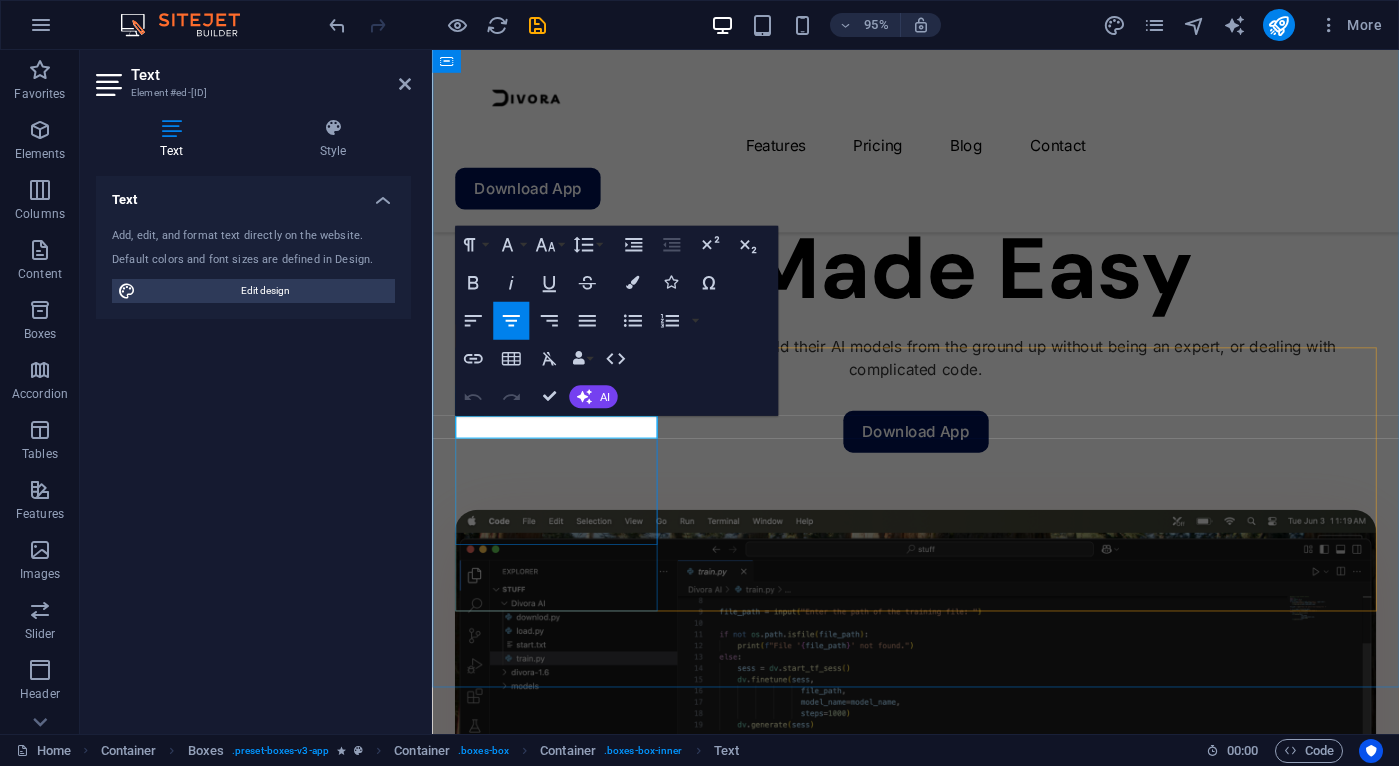 type 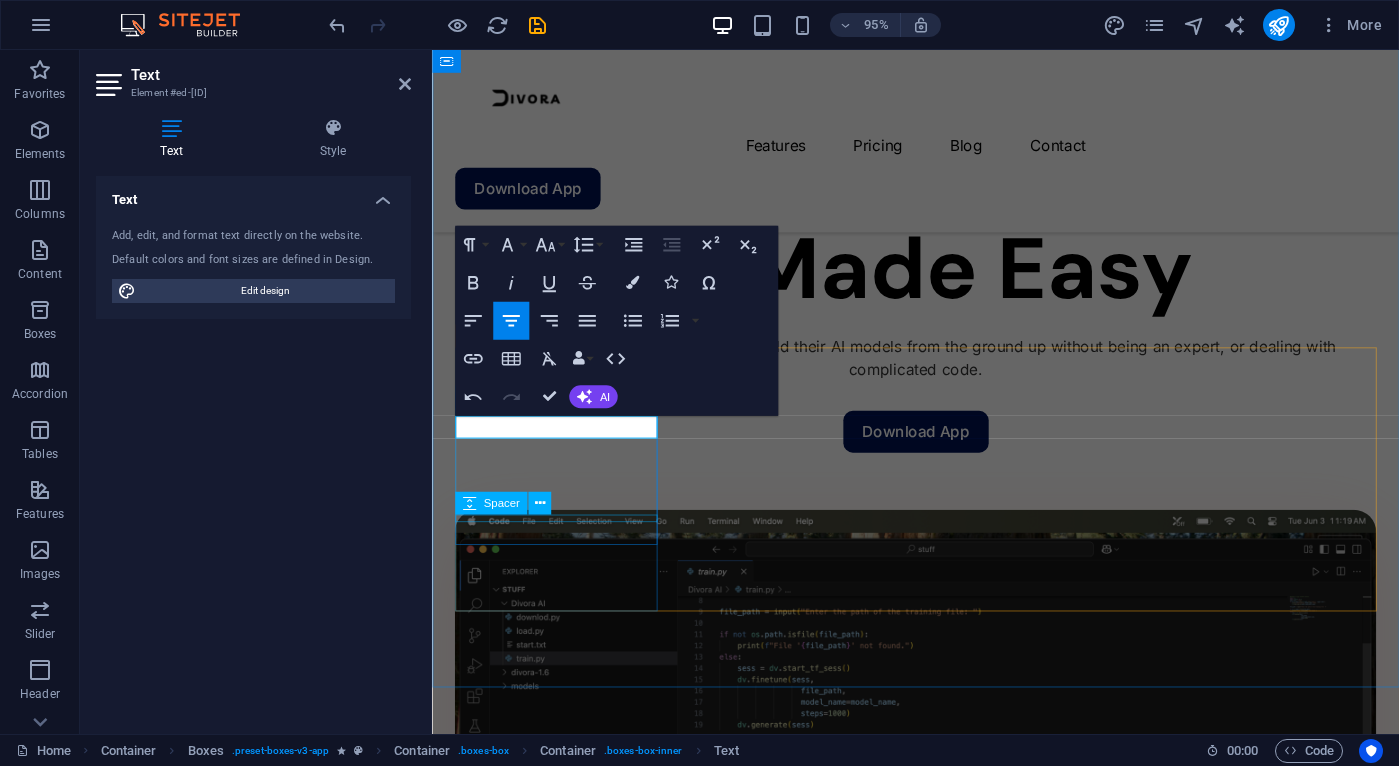 click on "Spacer" at bounding box center (509, 504) 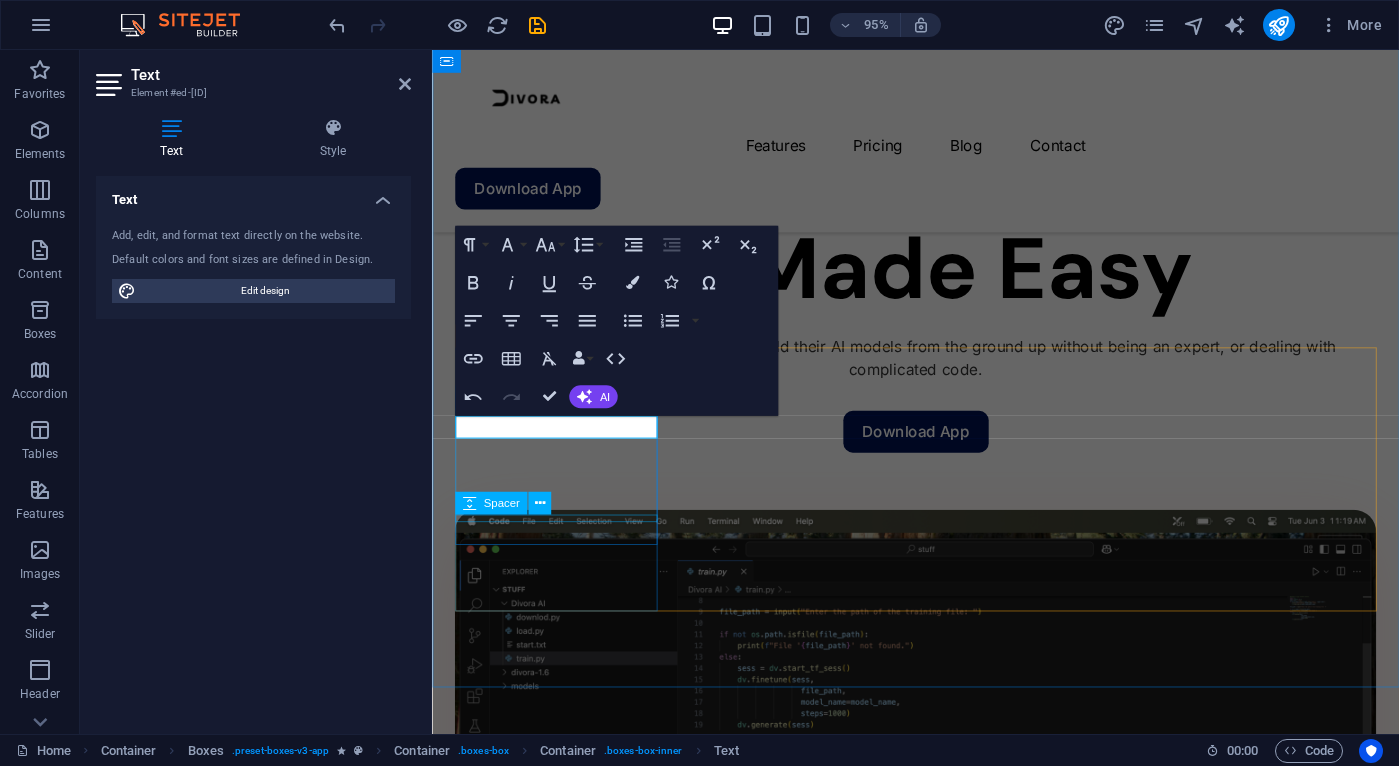 click at bounding box center [562, 1719] 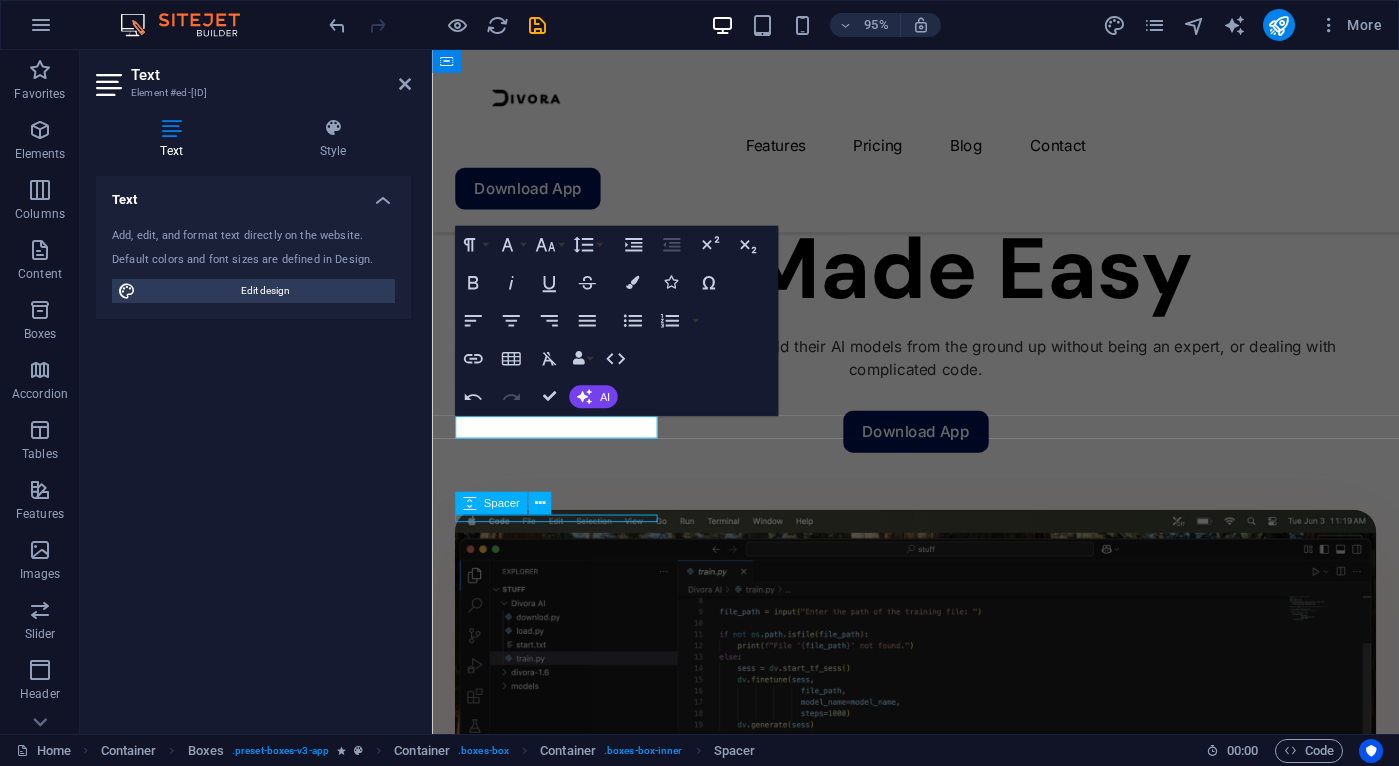 scroll, scrollTop: 1353, scrollLeft: 0, axis: vertical 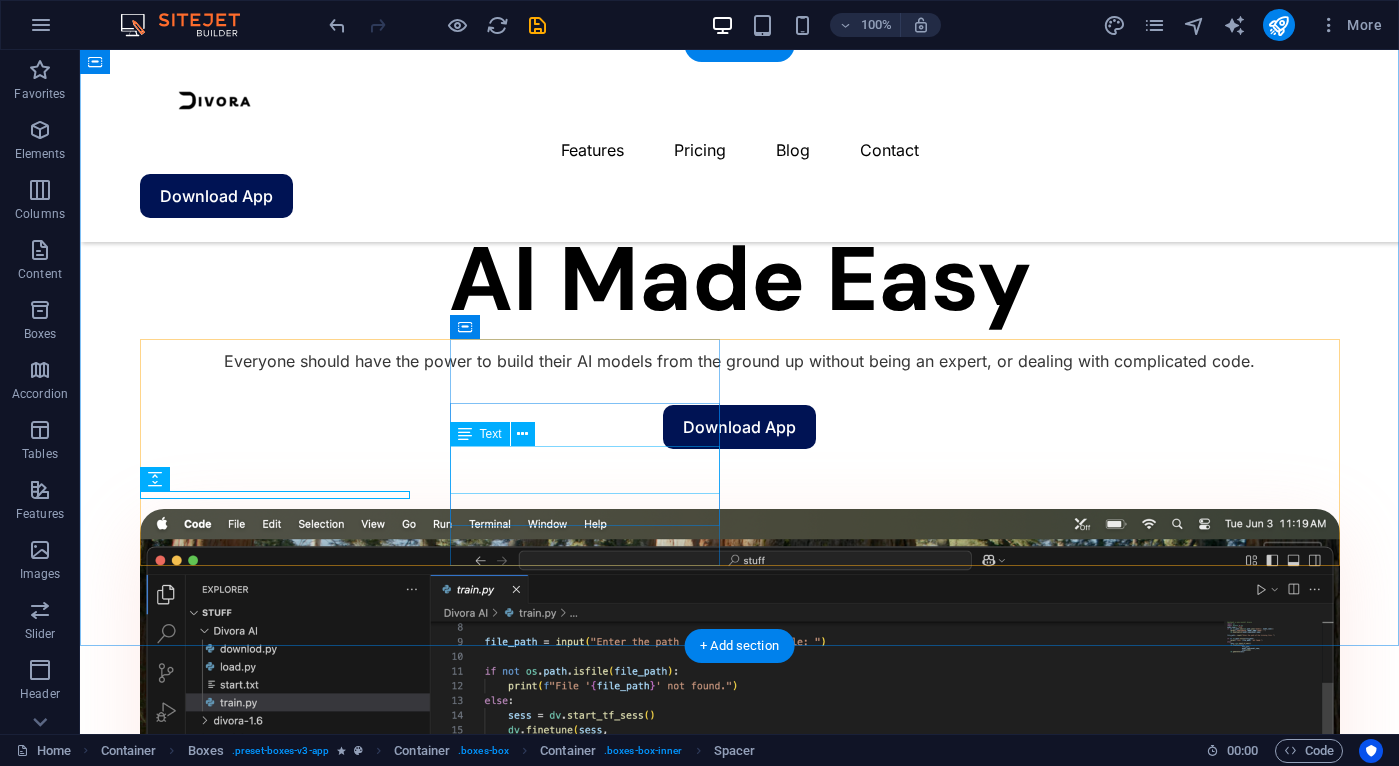 click on "Set and track goals with manageable task breakdowns." at bounding box center [275, 2353] 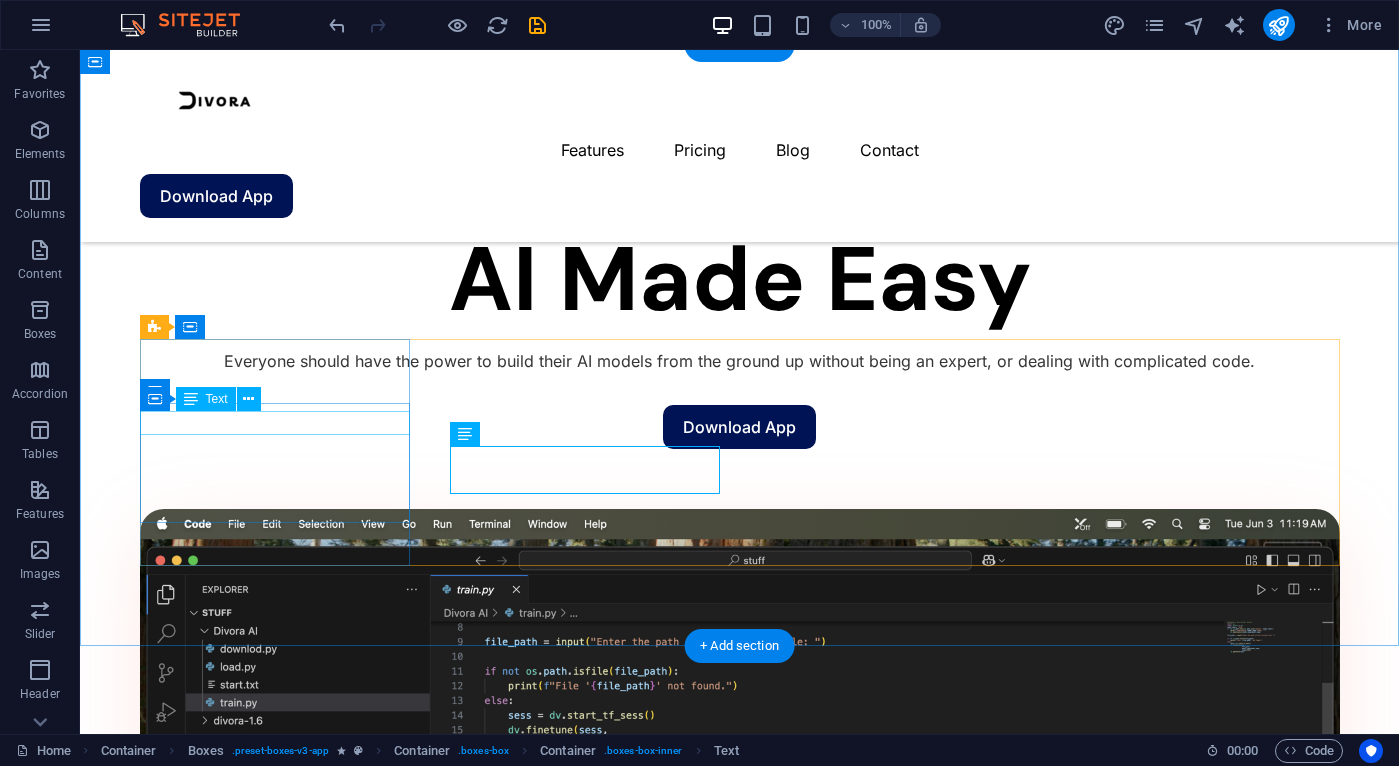 click on "Ownership" at bounding box center [275, 1723] 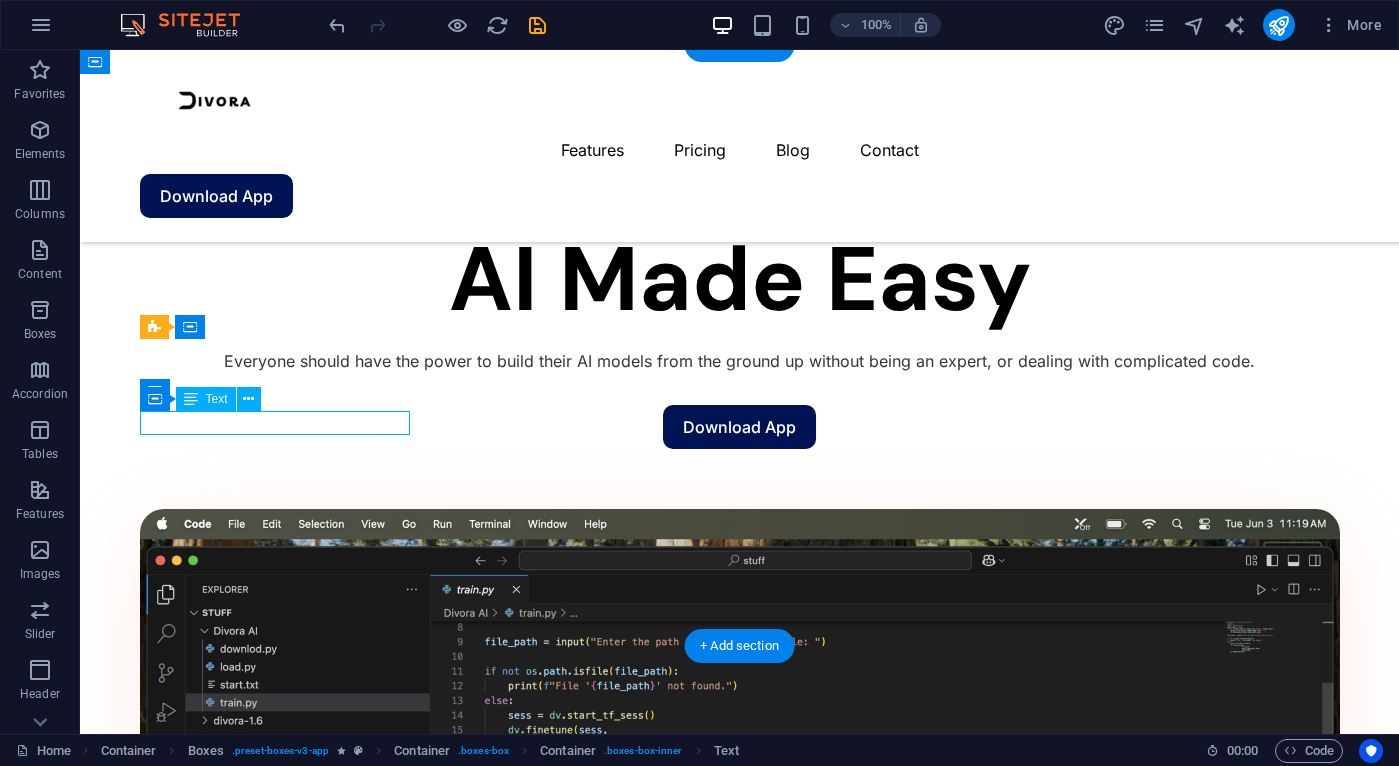 click on "Ownership" at bounding box center (275, 1723) 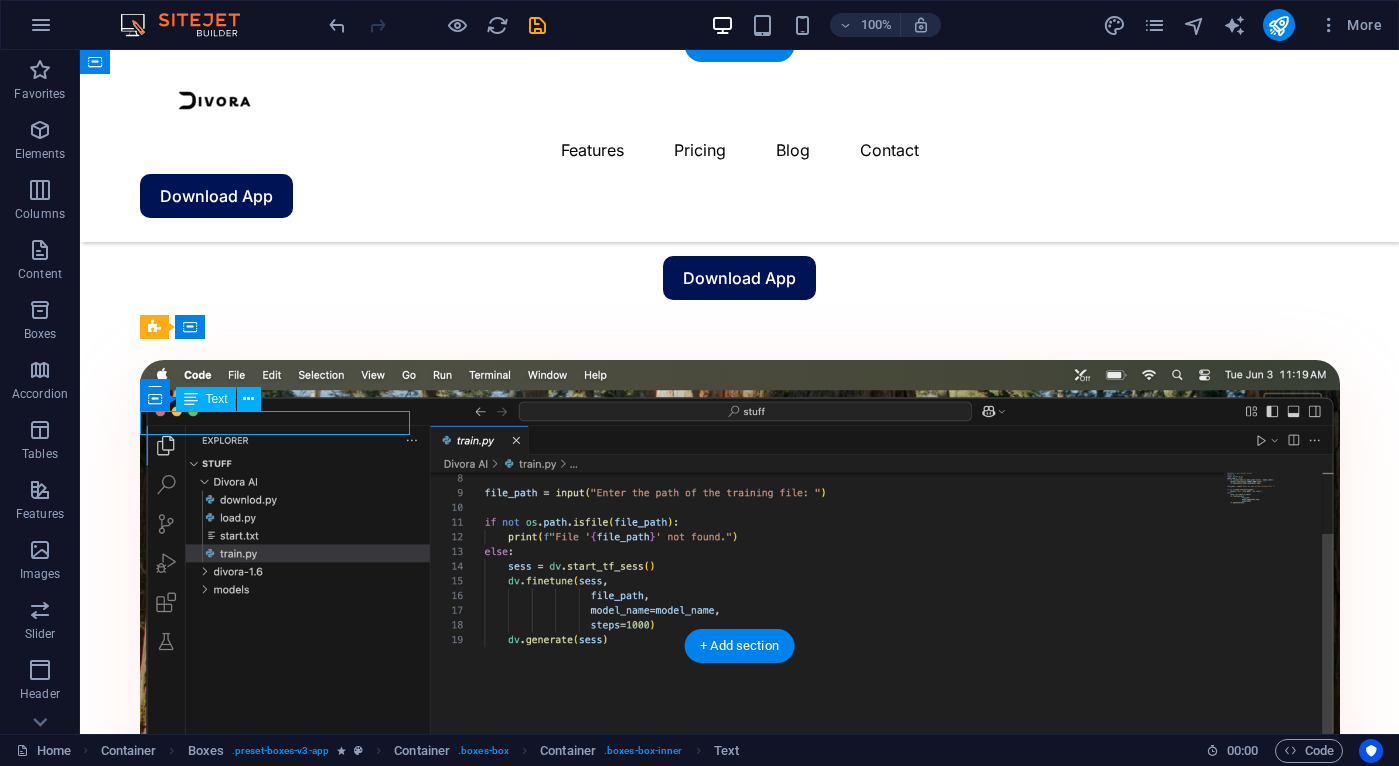 scroll, scrollTop: 1203, scrollLeft: 0, axis: vertical 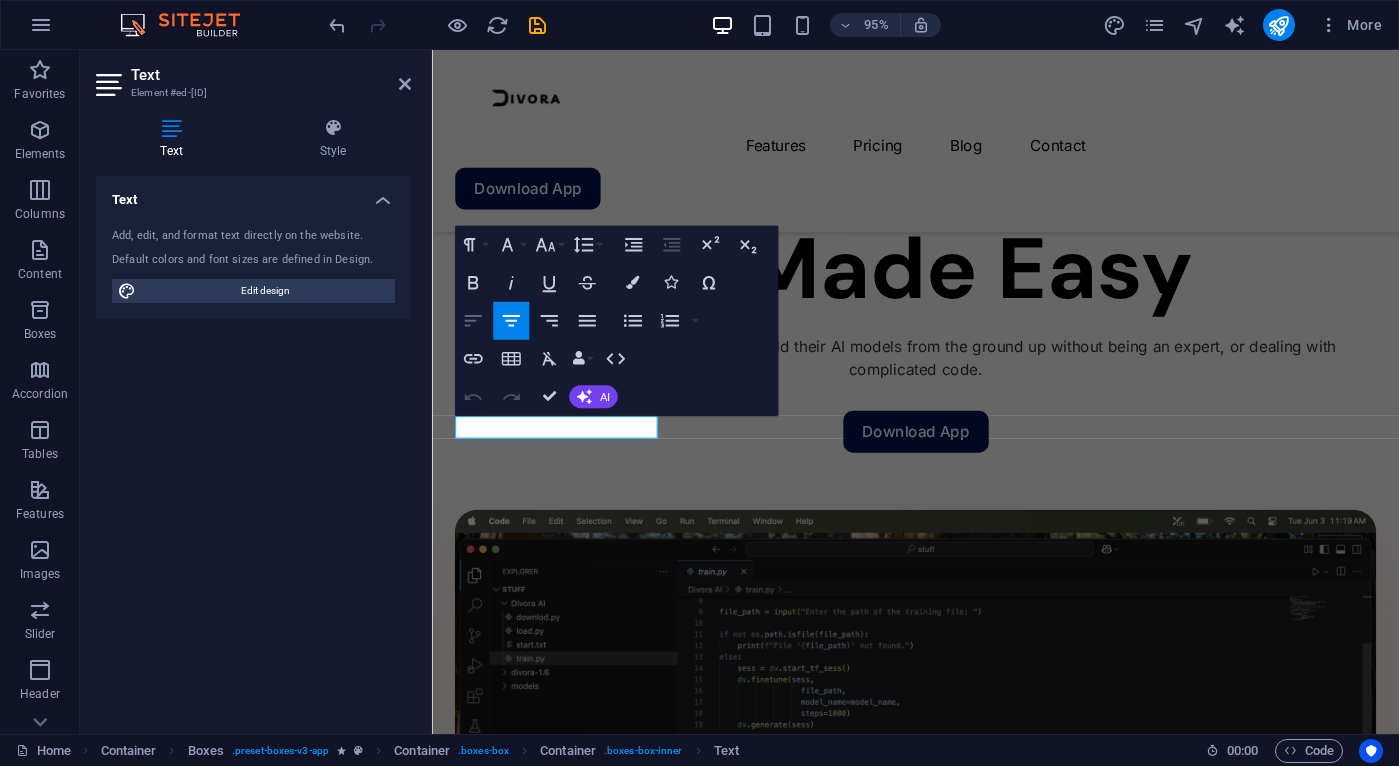 click 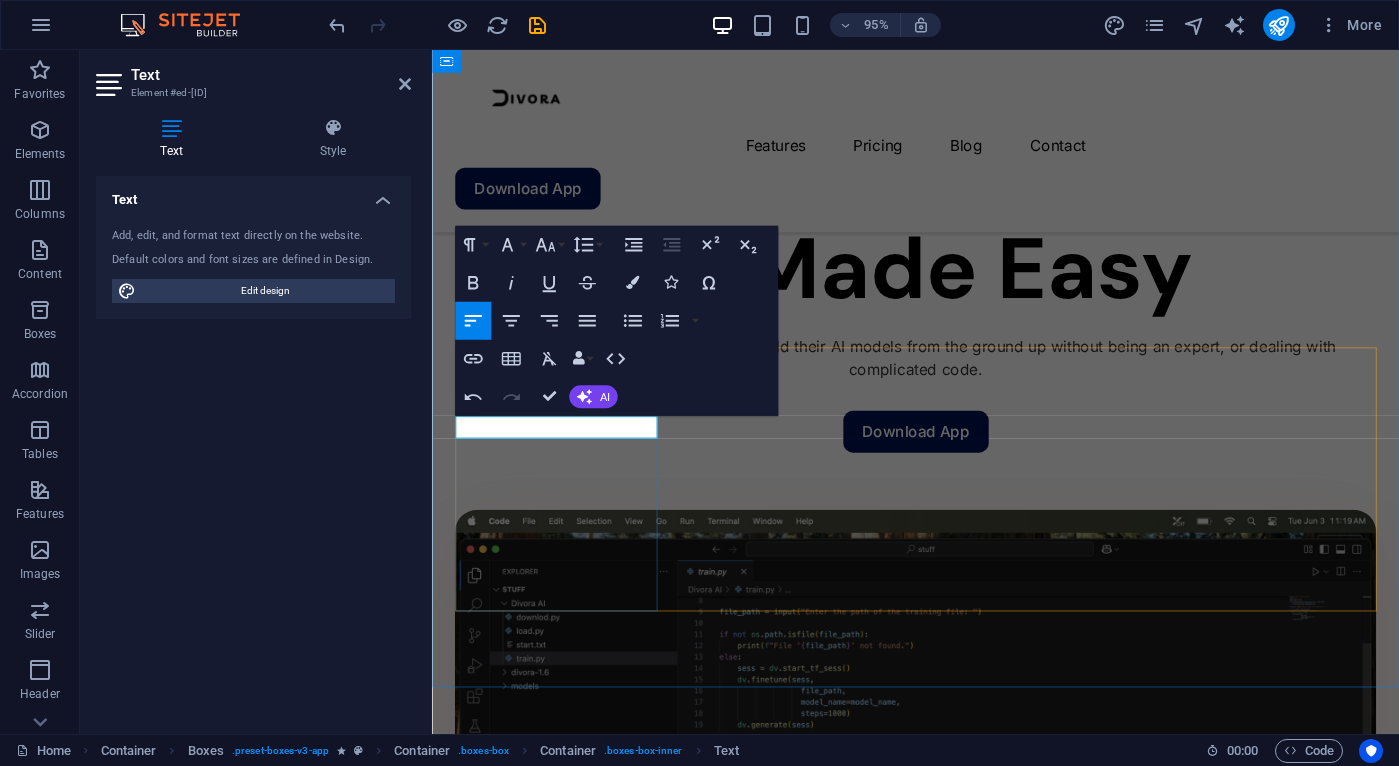 click on "Ownership Track your progress and motivate your efforts everyday.
Learn more" at bounding box center [562, 1799] 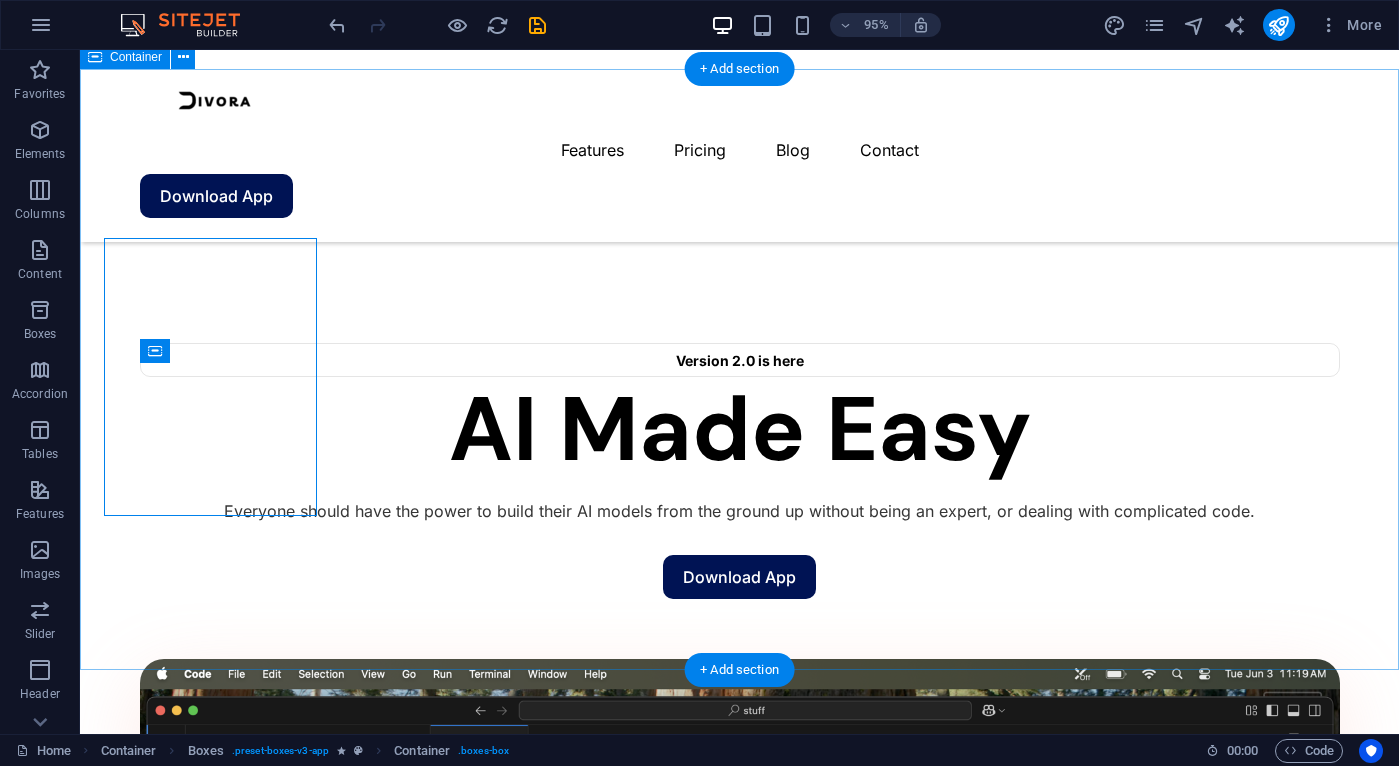 scroll, scrollTop: 1329, scrollLeft: 0, axis: vertical 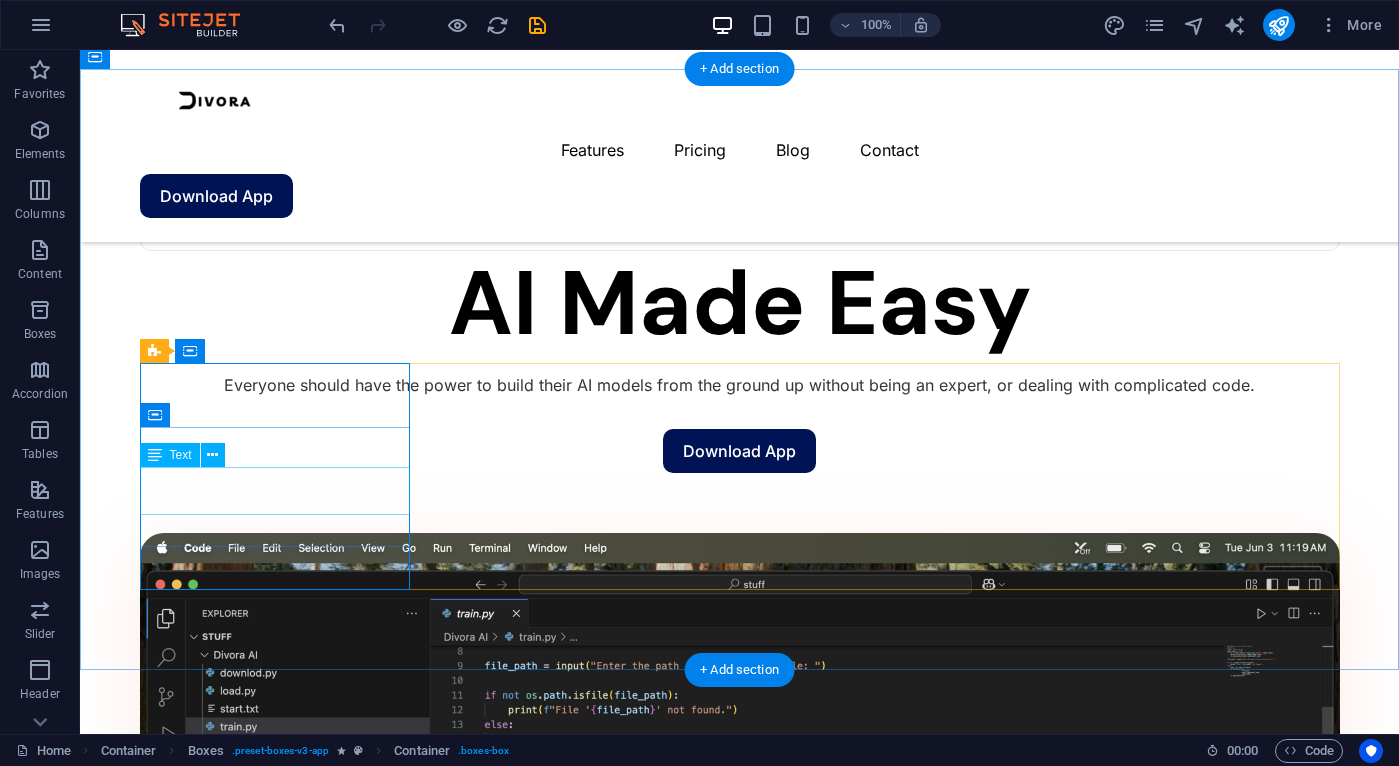 click on "Track your progress and motivate your efforts everyday." at bounding box center (275, 1791) 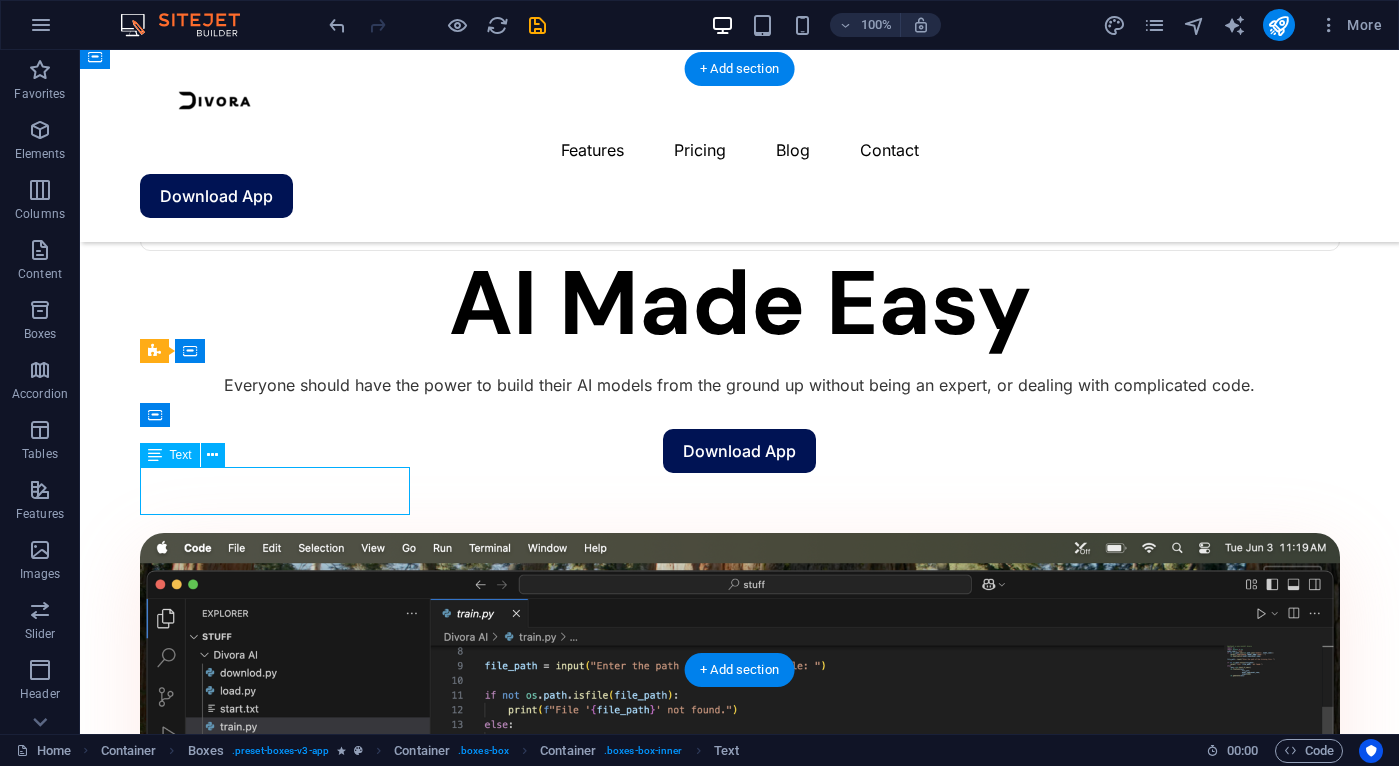 click on "Track your progress and motivate your efforts everyday." at bounding box center [275, 1791] 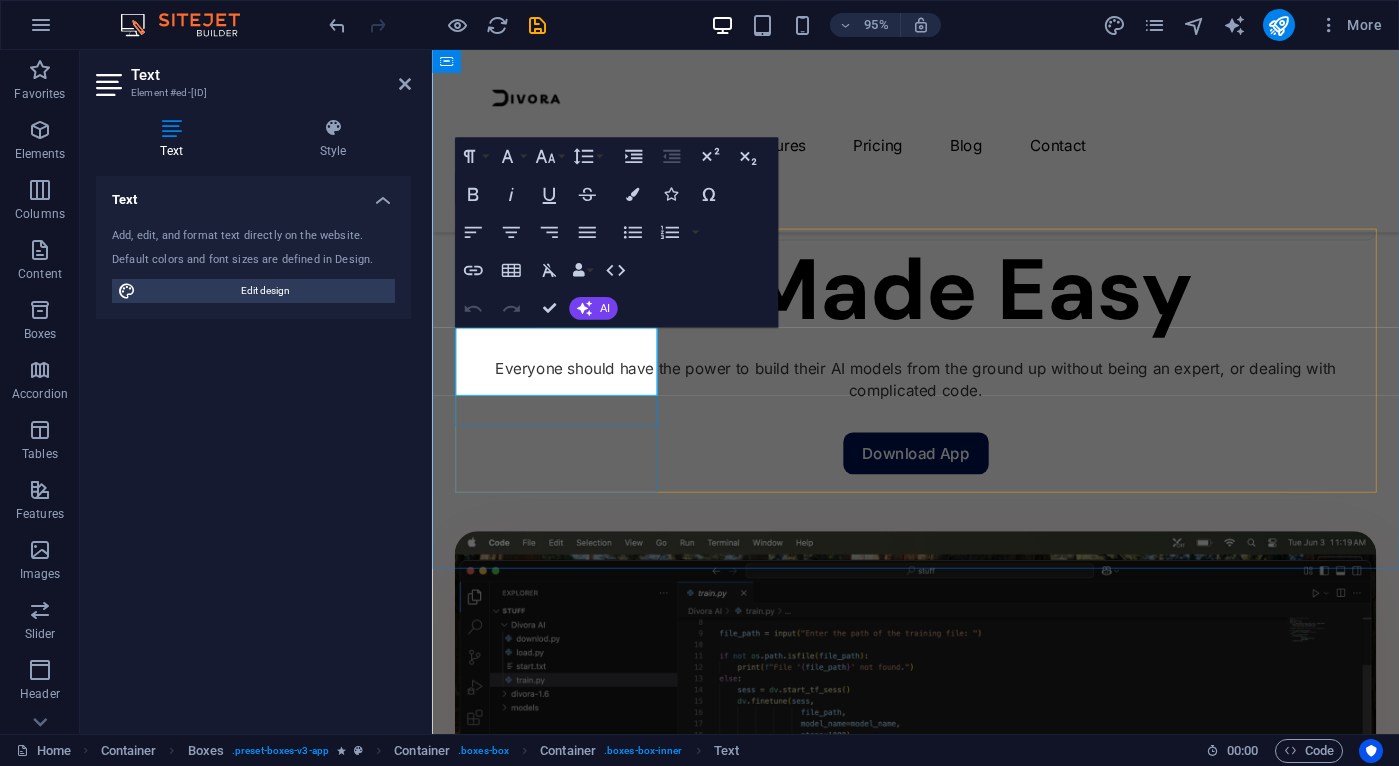 click on "Track your progress and motivate your efforts everyday." at bounding box center (562, 1702) 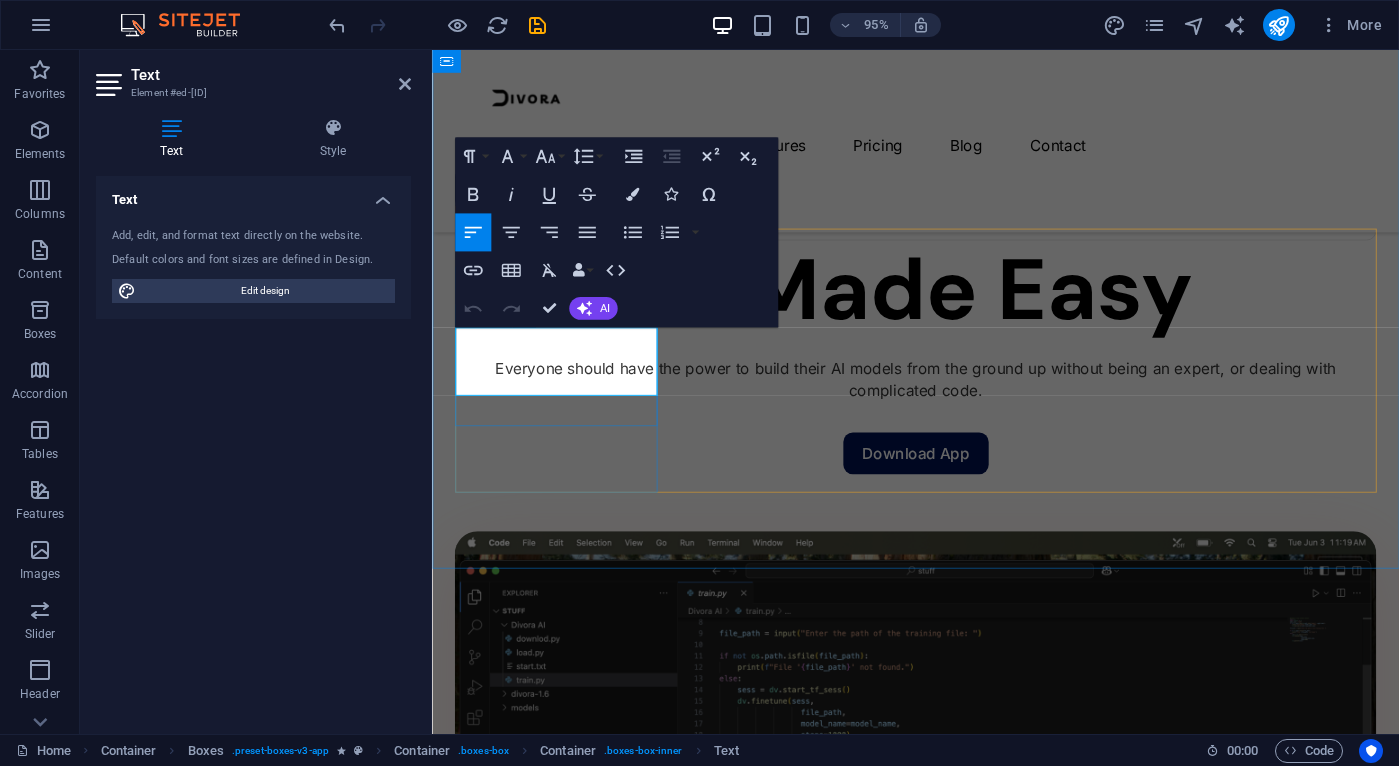 click on "Track your progress and motivate your efforts everyday." at bounding box center [562, 1702] 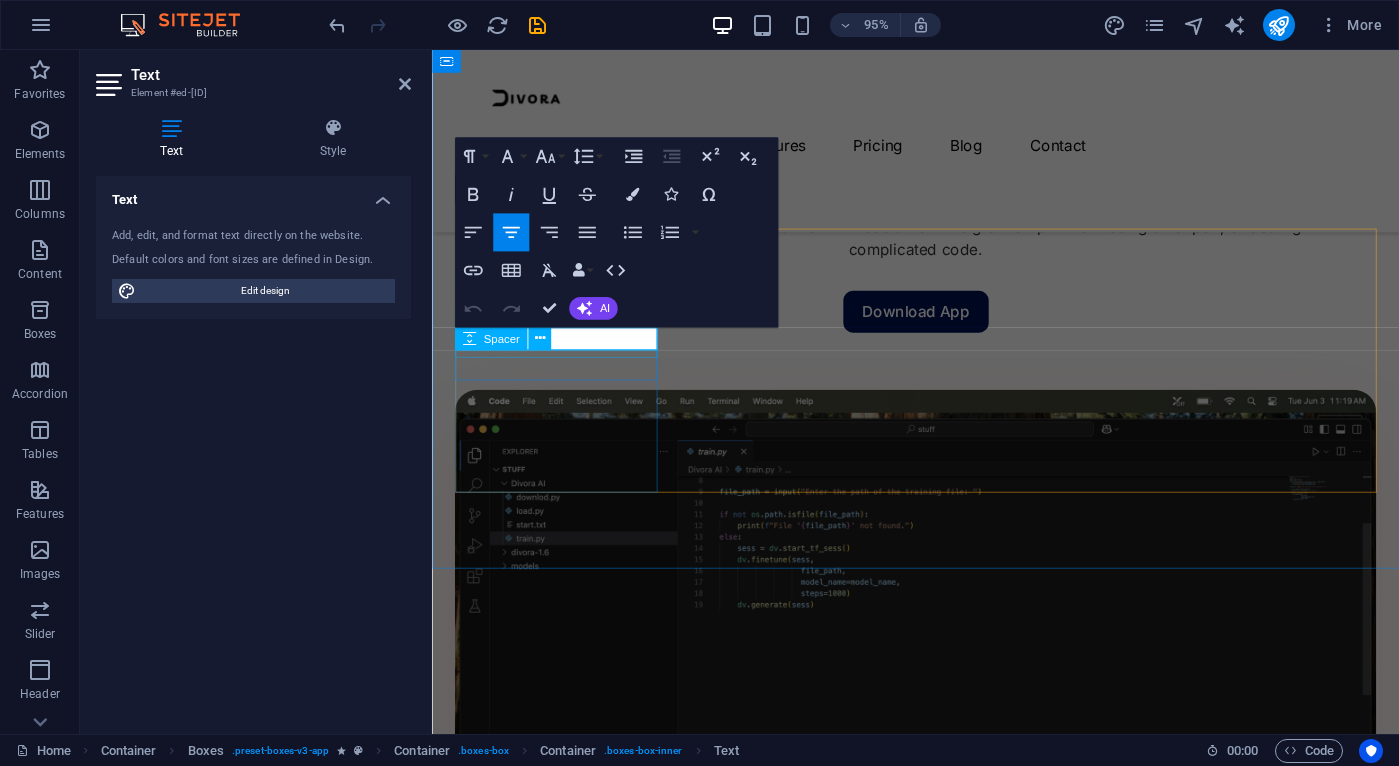 type 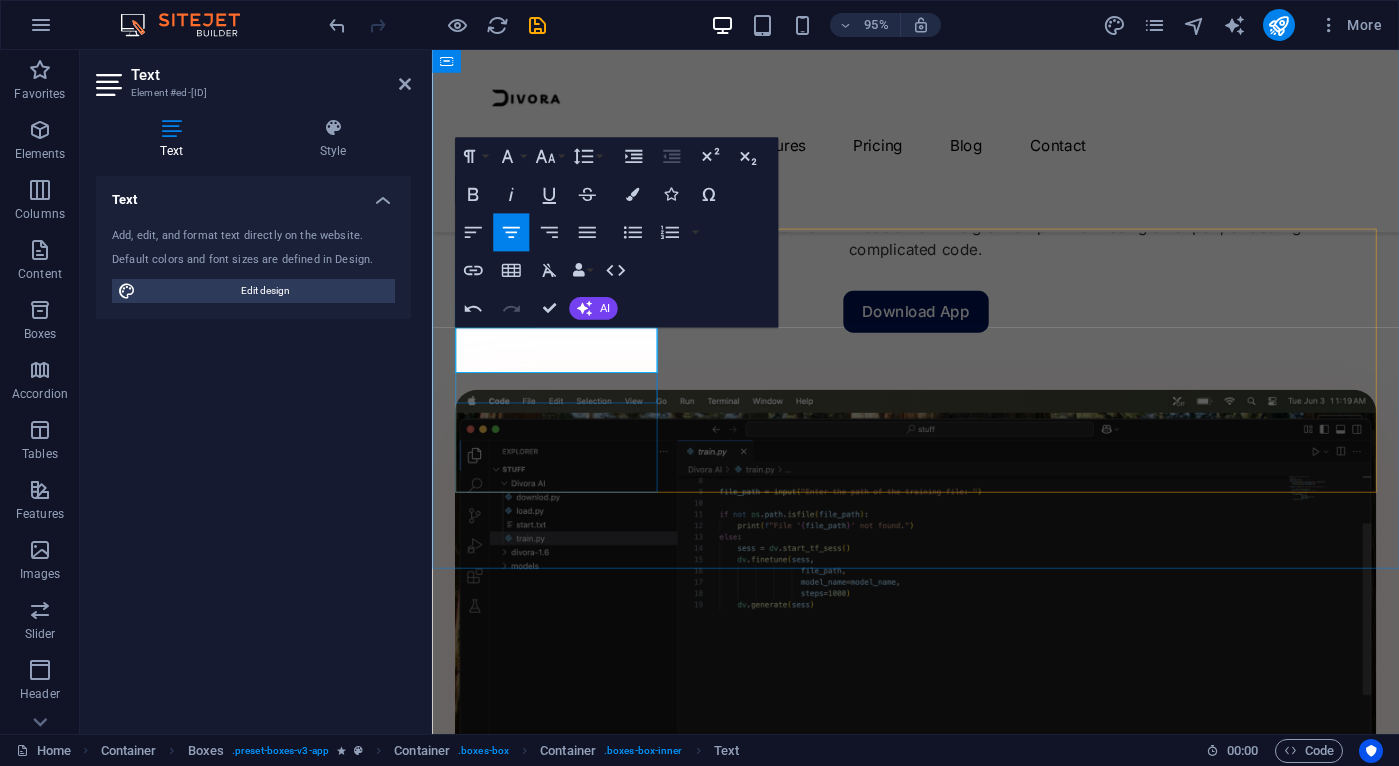 click on "Once you buy the service, you own it for life." at bounding box center [562, 1541] 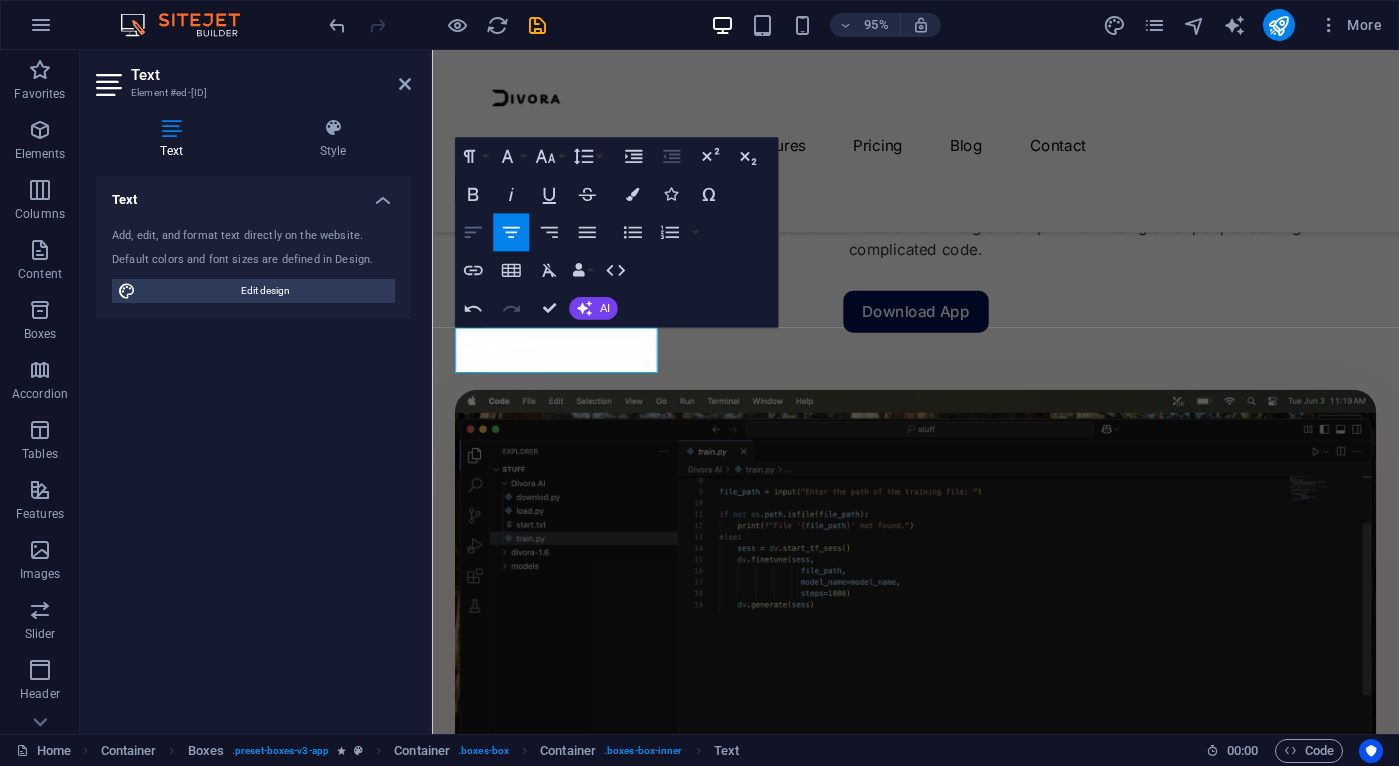 click 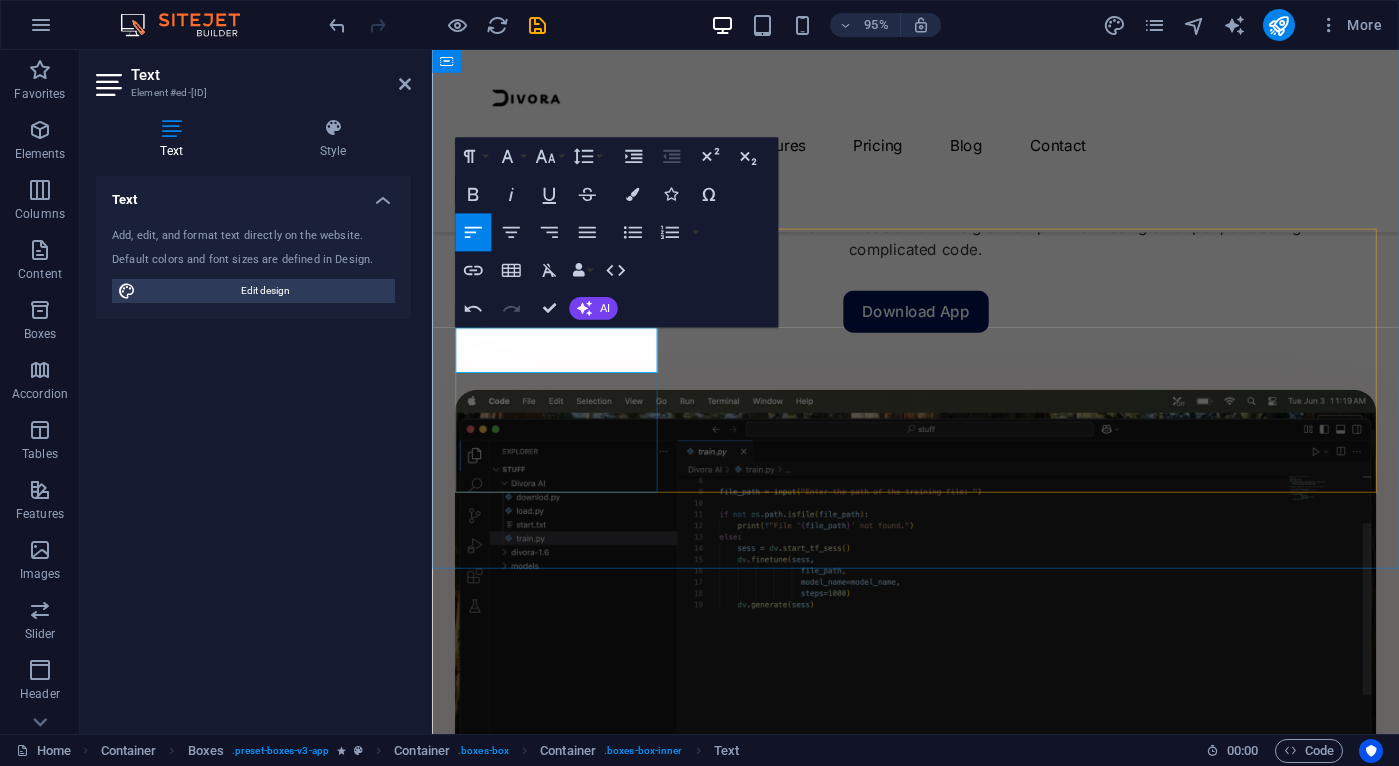 click on "Our features Why Choose Divora? Divora always puts the user first. The mission is, and will always be to make the world a better place, by creating products people use and enjoy. Ownership Once you buy the service, you own it for life.
Learn more      Goal setting and tracking Set and track goals with manageable task breakdowns. Learn more      Secure data encryption Ensure your data’s safety with top-tier encryption. Learn more      Customizable notifications Get alerts on tasks and deadlines that matter most. Learn more" at bounding box center [941, 2373] 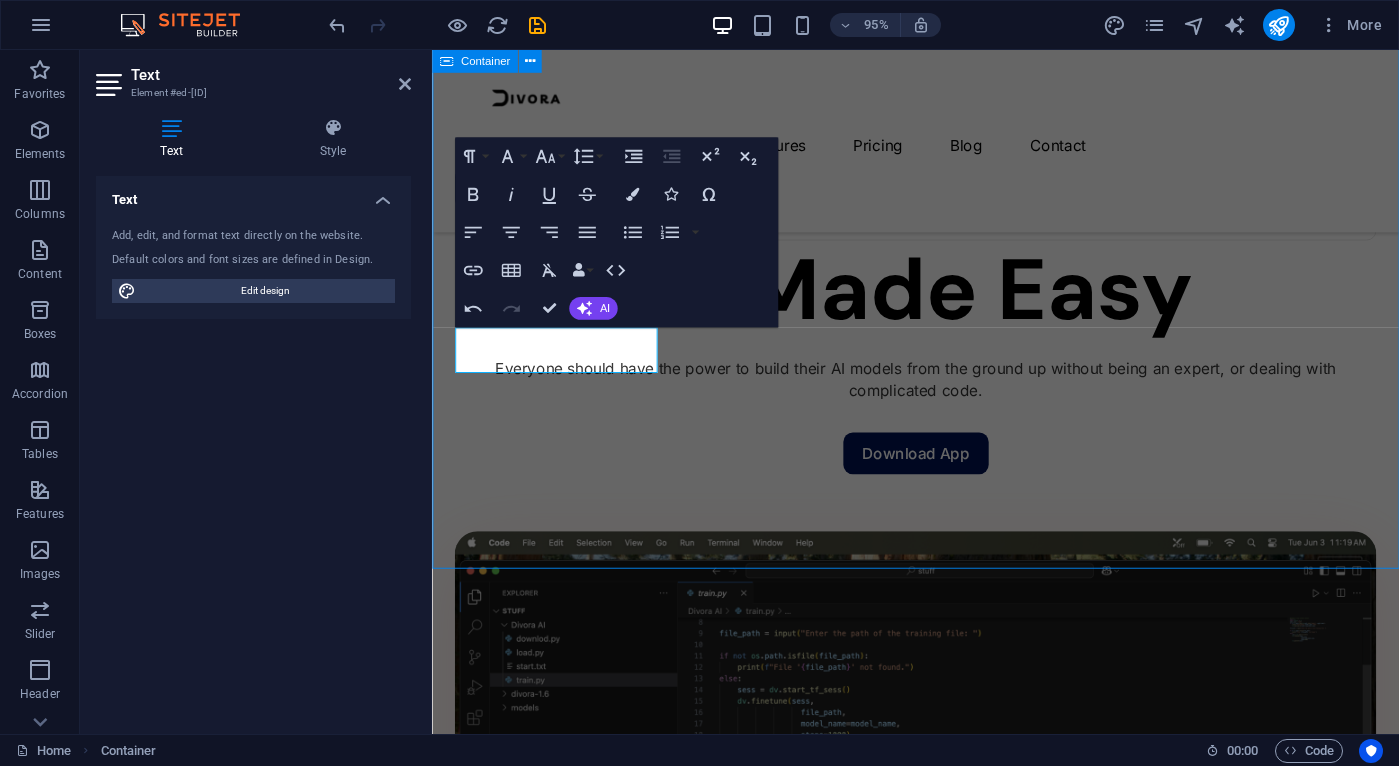 scroll, scrollTop: 1478, scrollLeft: 0, axis: vertical 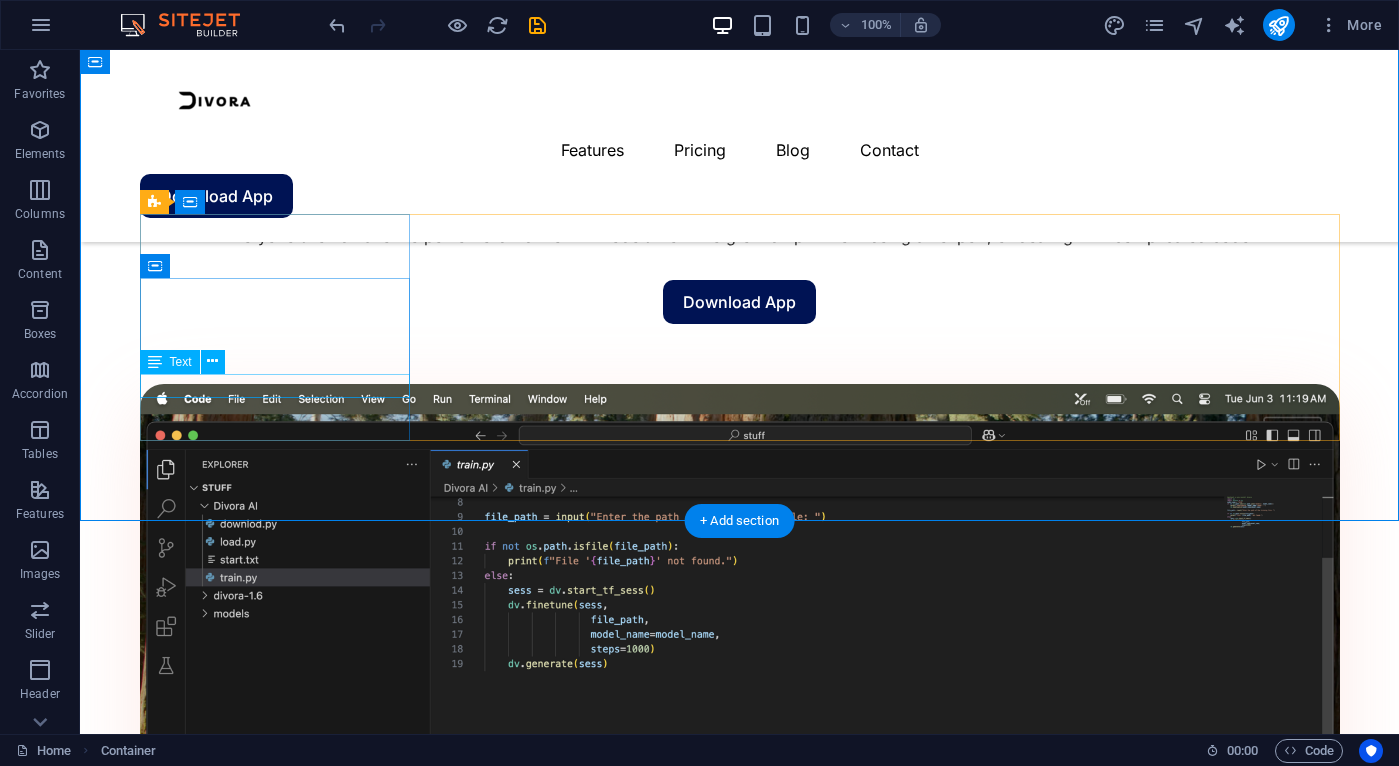 click on "Learn more" at bounding box center (275, 1855) 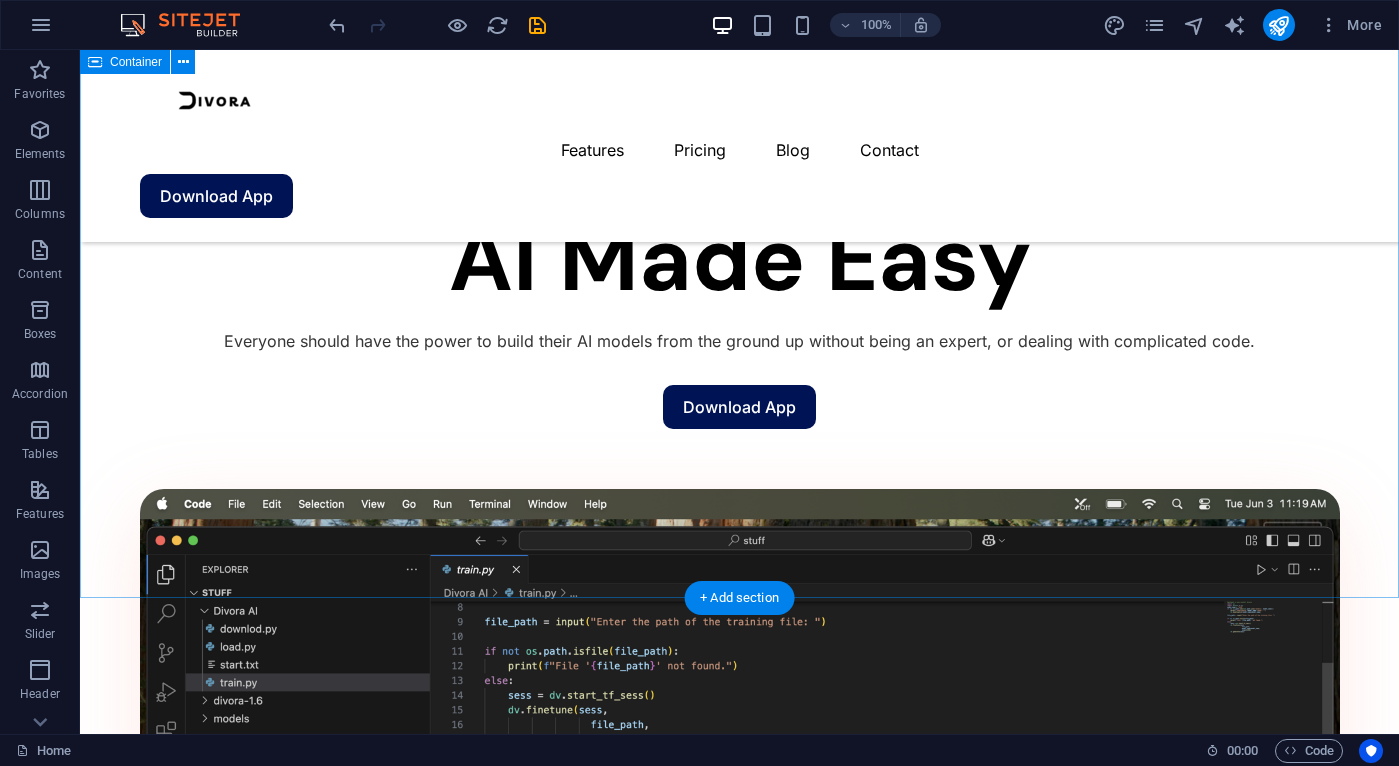 scroll, scrollTop: 1366, scrollLeft: 0, axis: vertical 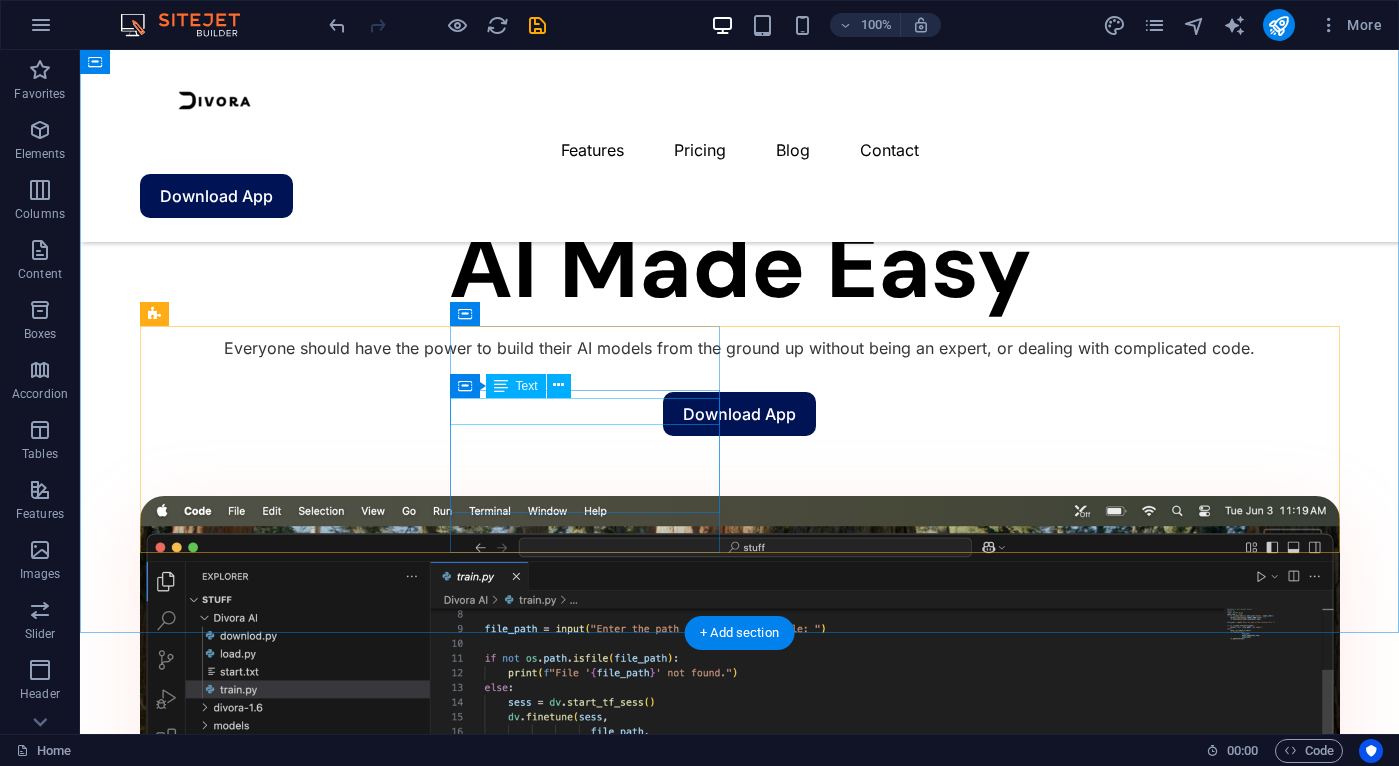 click on "Goal setting and tracking" at bounding box center (275, 1931) 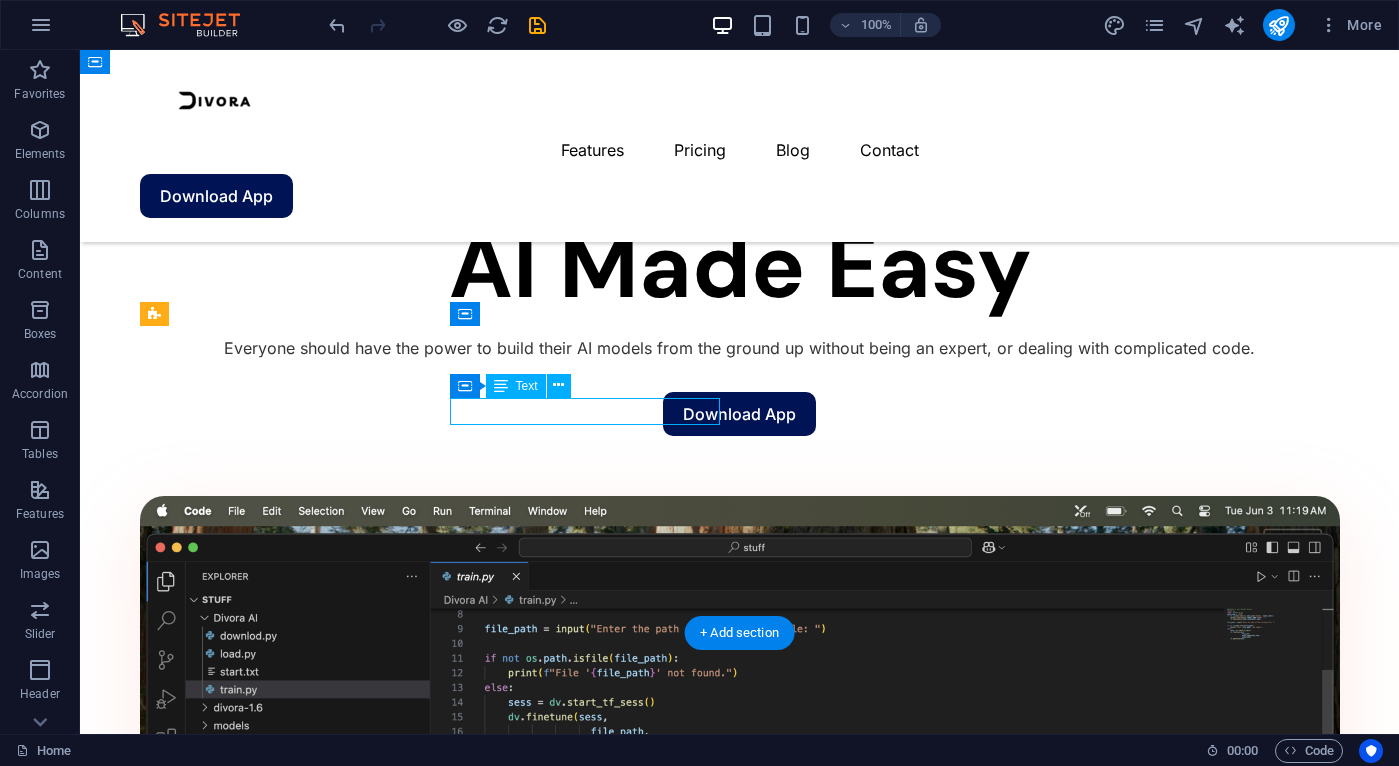 click on "Goal setting and tracking" at bounding box center [275, 1931] 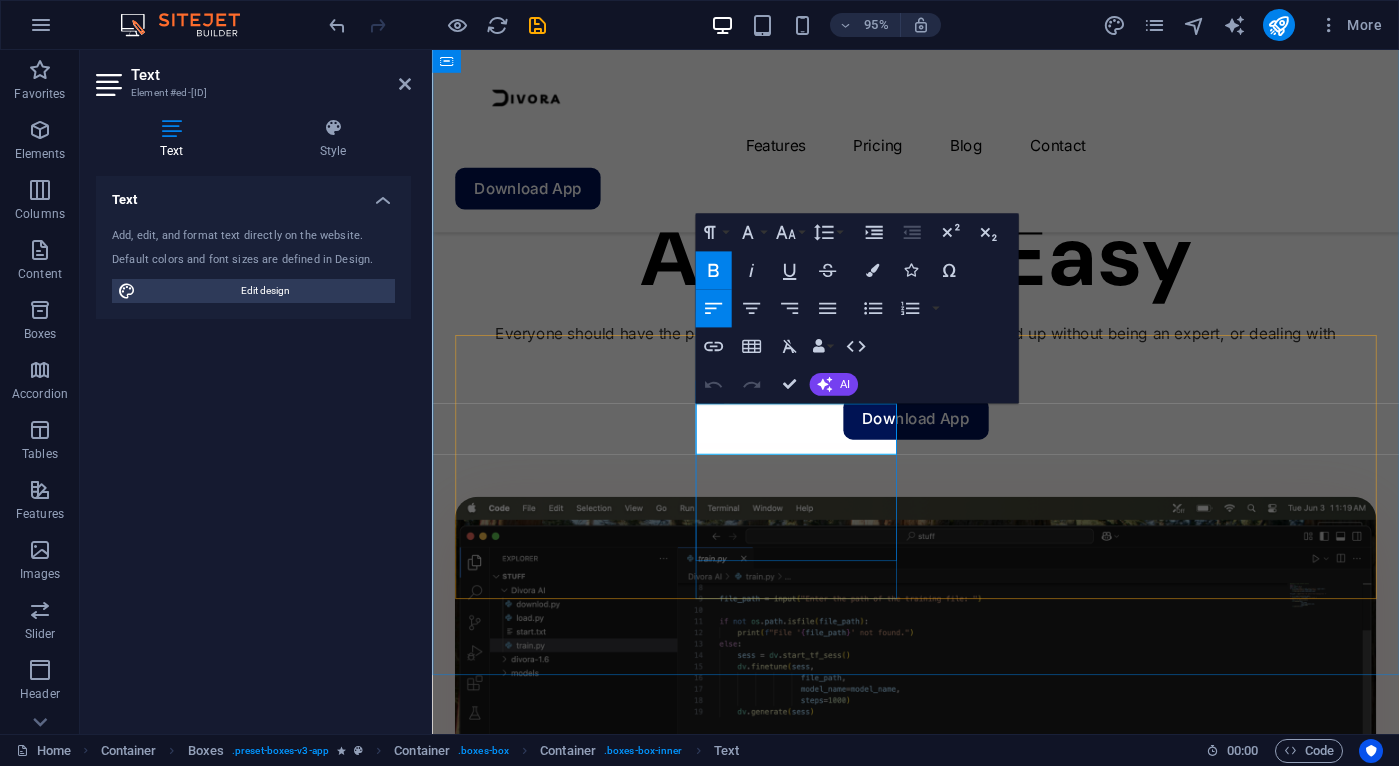 click on "Goal setting and tracking" at bounding box center [529, 1843] 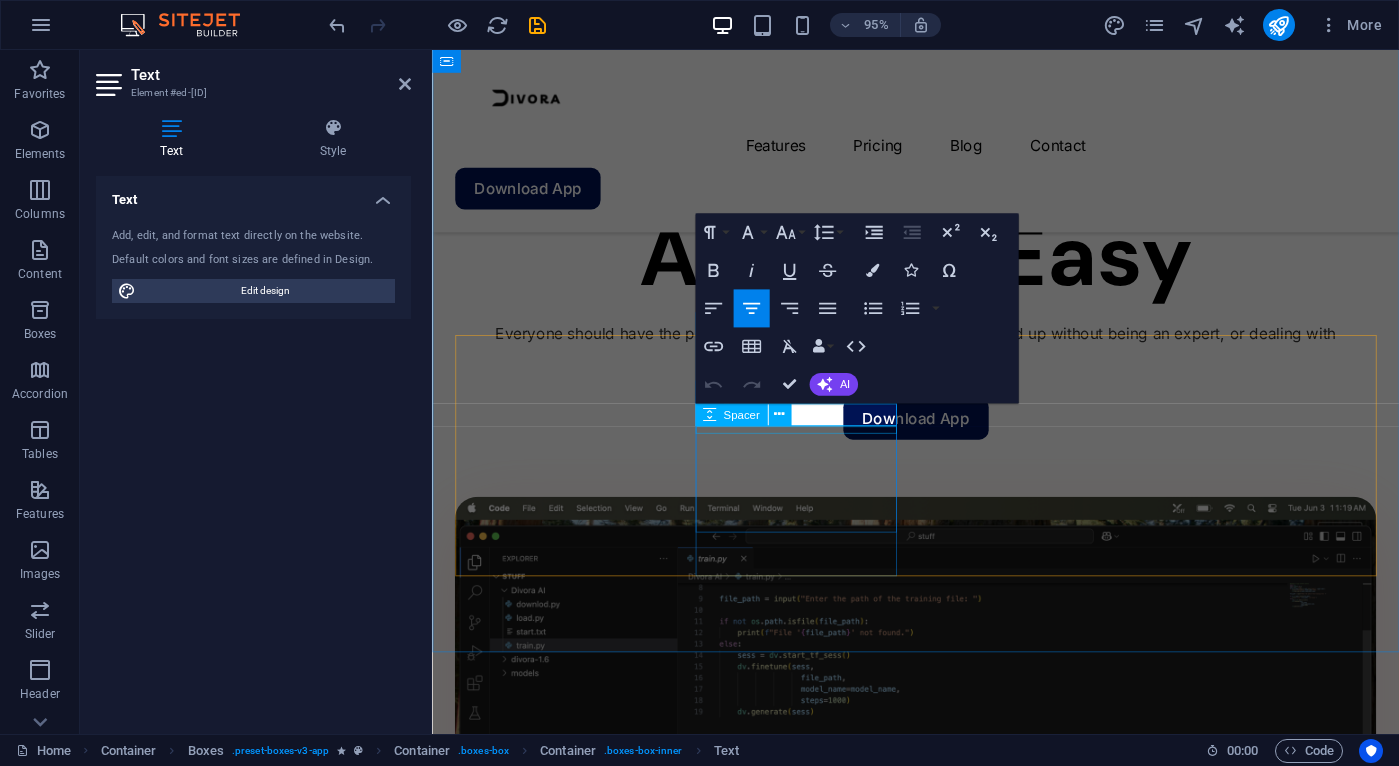 type 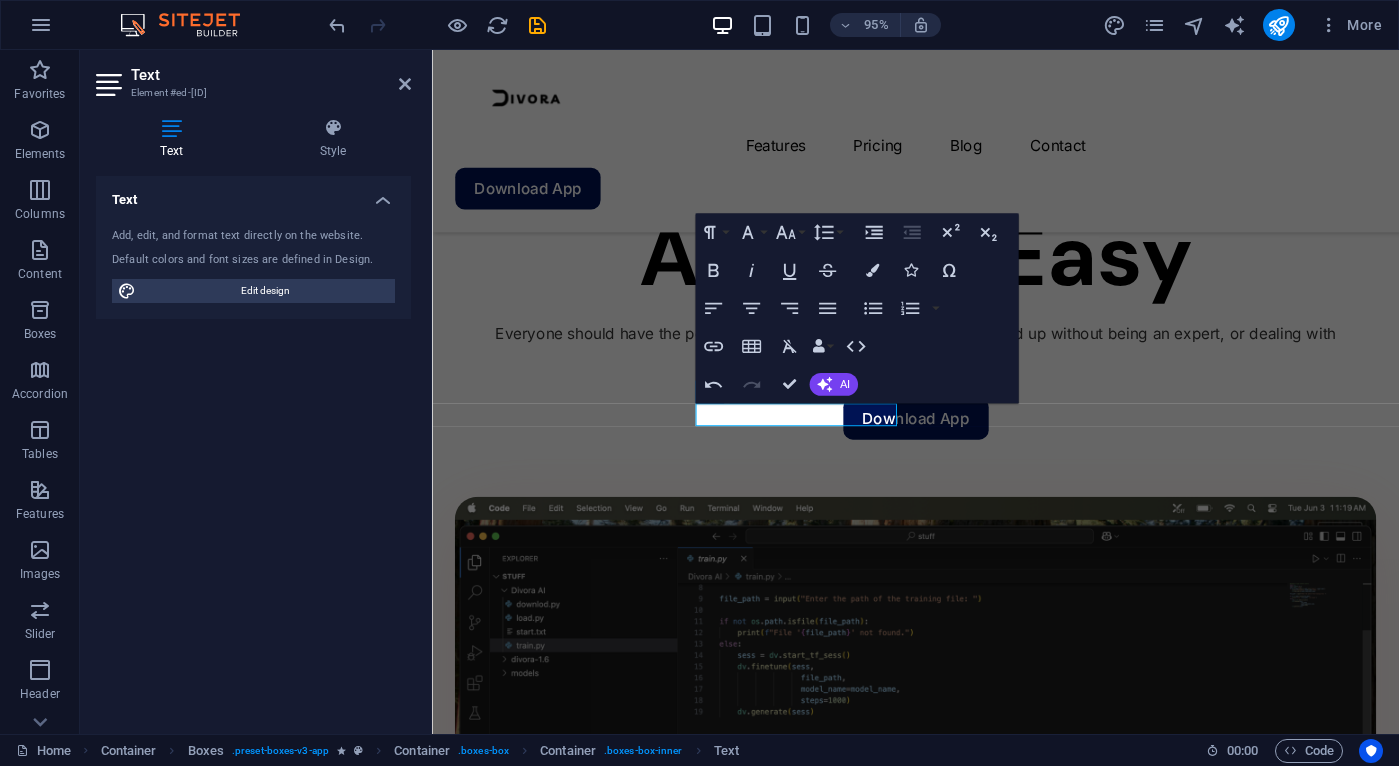 click on "Text Add, edit, and format text directly on the website. Default colors and font sizes are defined in Design. Edit design Alignment Left aligned Centered Right aligned" at bounding box center (253, 447) 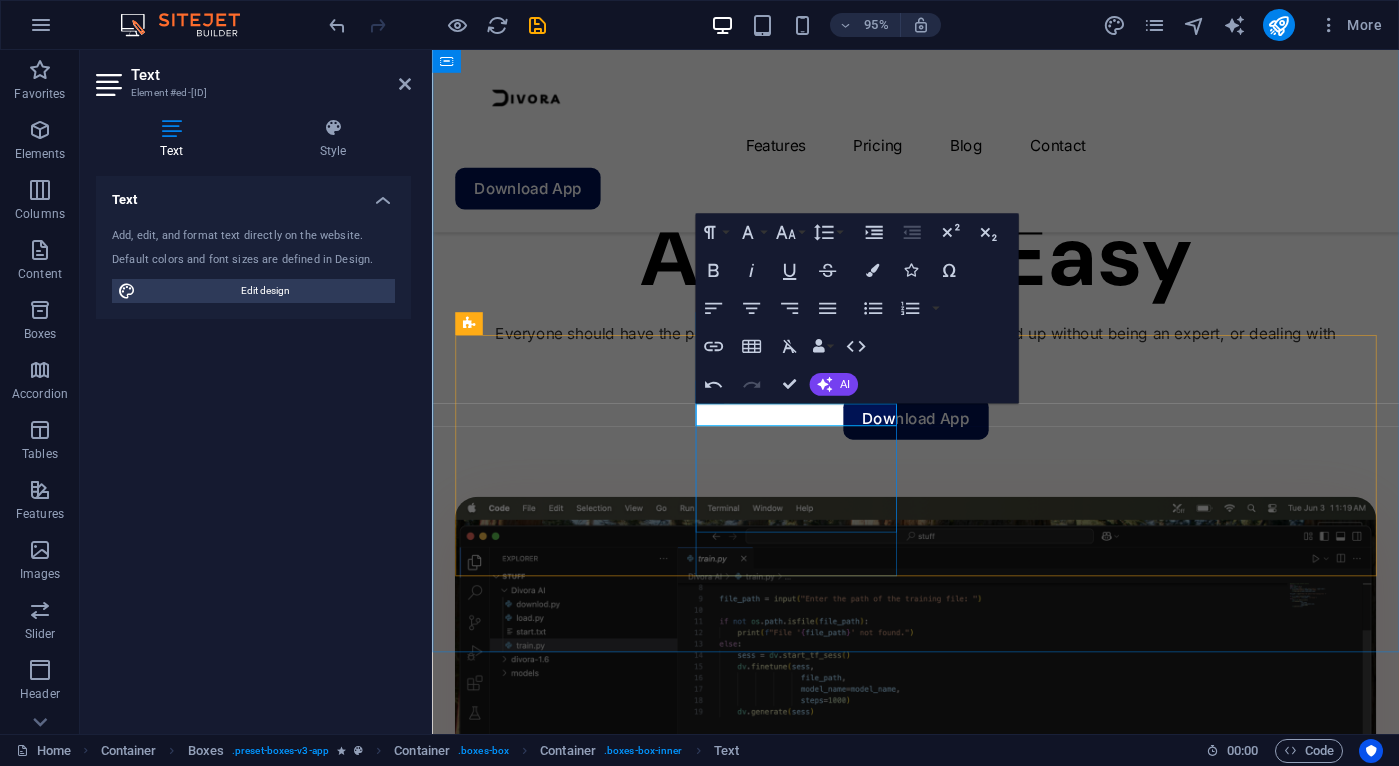 click on "Freedom" at bounding box center [562, 1829] 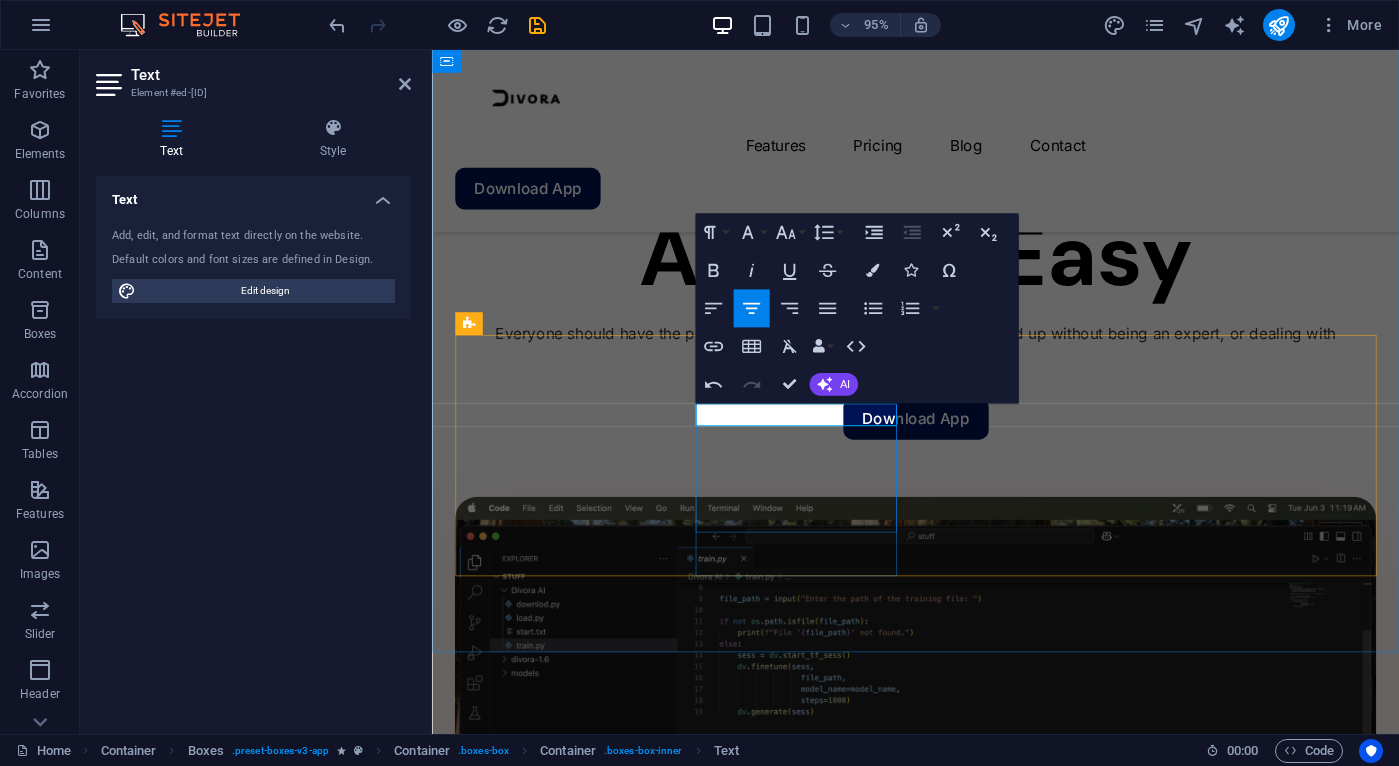 click on "Freedom" at bounding box center (562, 1829) 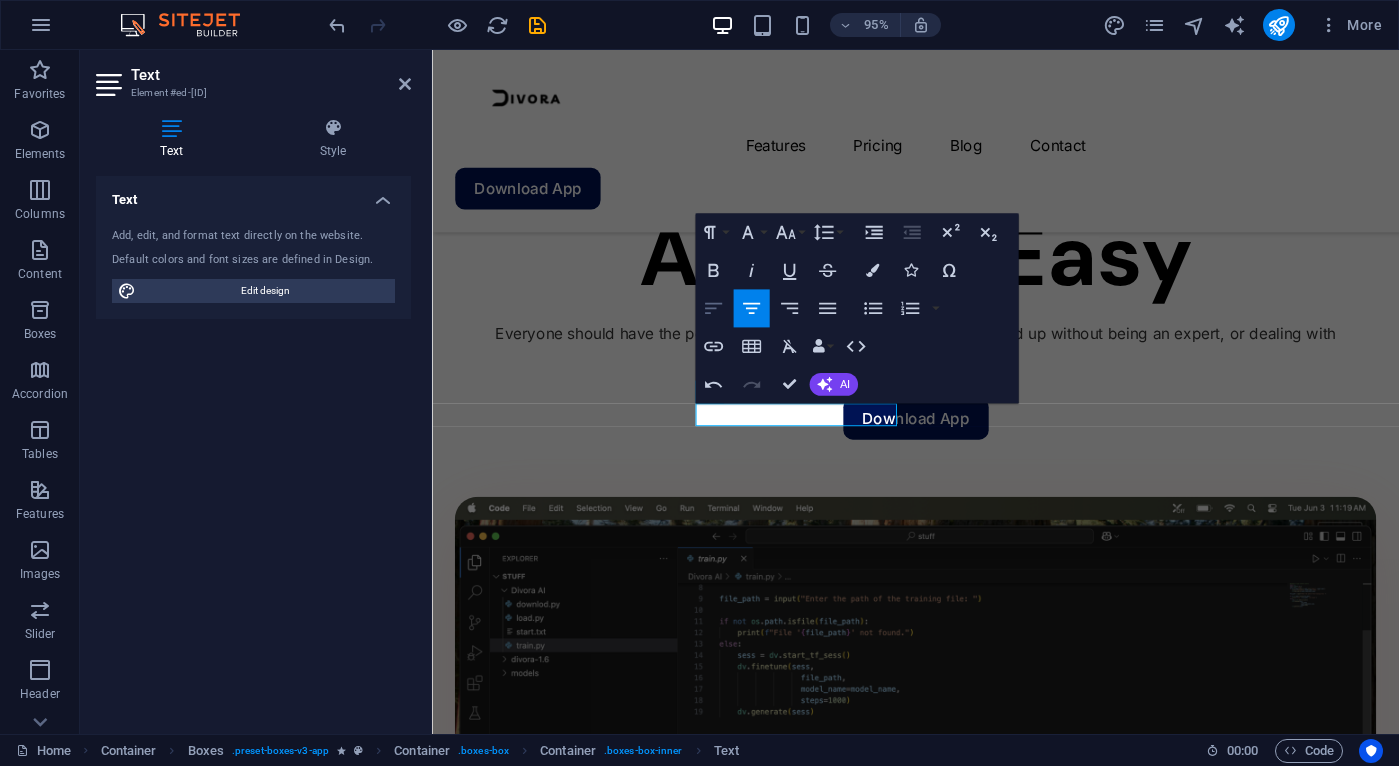 click on "Align Left" at bounding box center (713, 308) 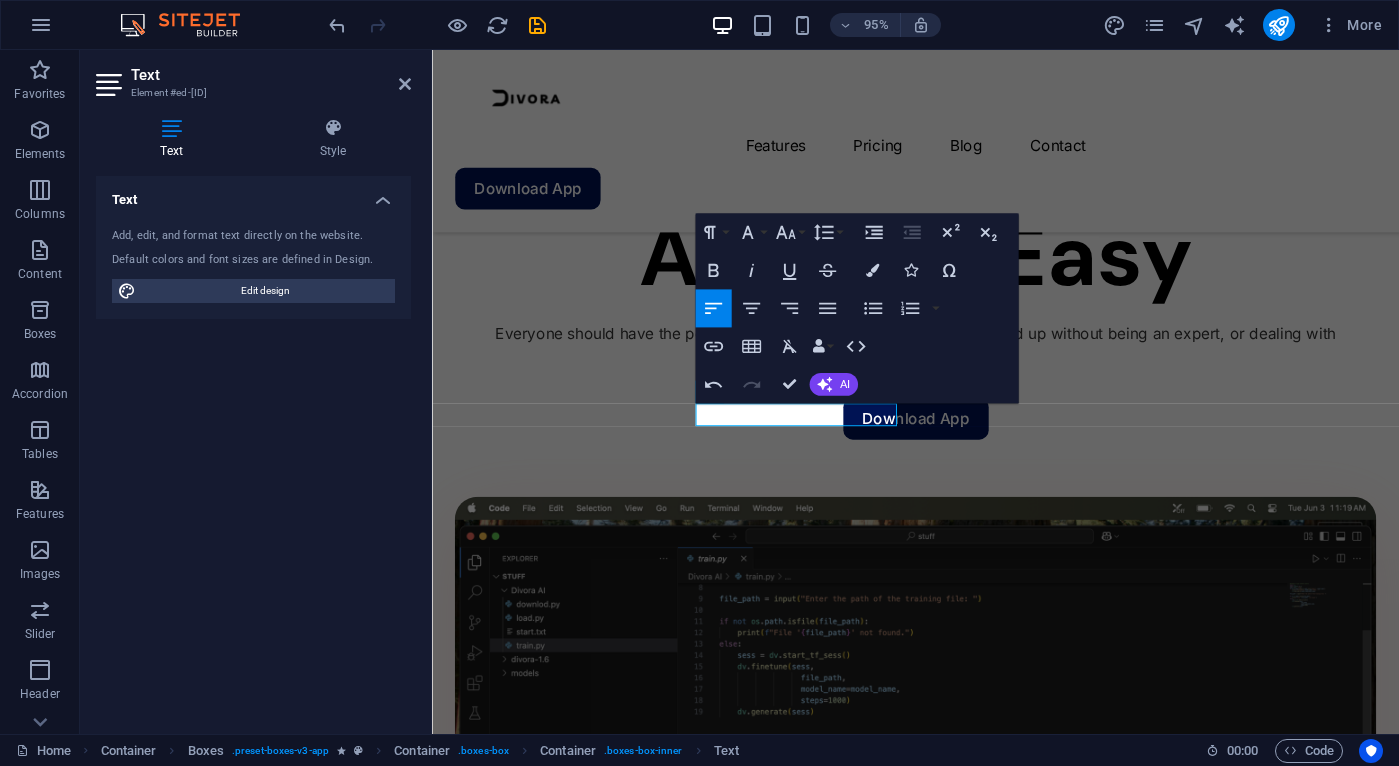 click on "Text Add, edit, and format text directly on the website. Default colors and font sizes are defined in Design. Edit design Alignment Left aligned Centered Right aligned" at bounding box center [253, 447] 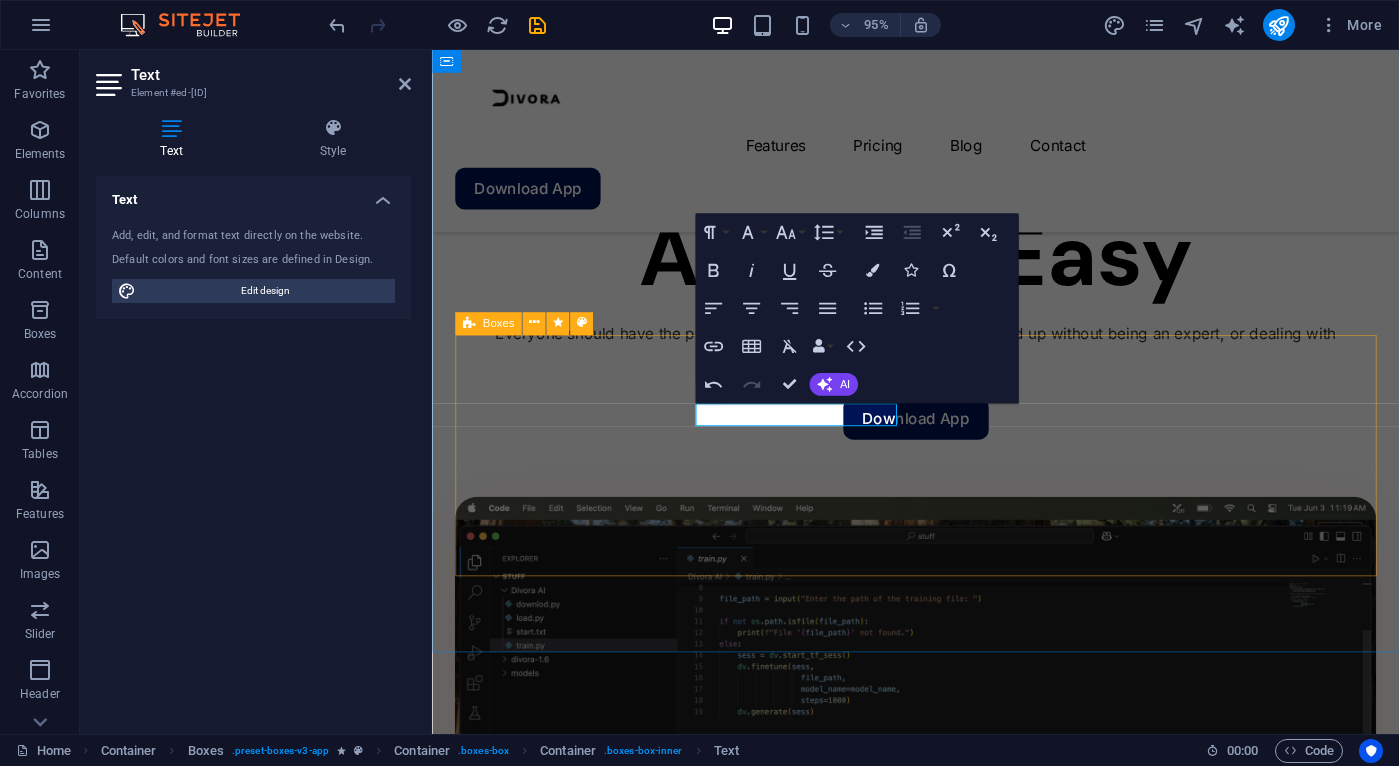 click on "Ownership Once you buy the service, you own it for life. Freedom Set and track goals with manageable task breakdowns. Learn more      Secure data encryption Ensure your data’s safety with top-tier encryption. Learn more      Customizable notifications Get alerts on tasks and deadlines that matter most. Learn more" at bounding box center [941, 2429] 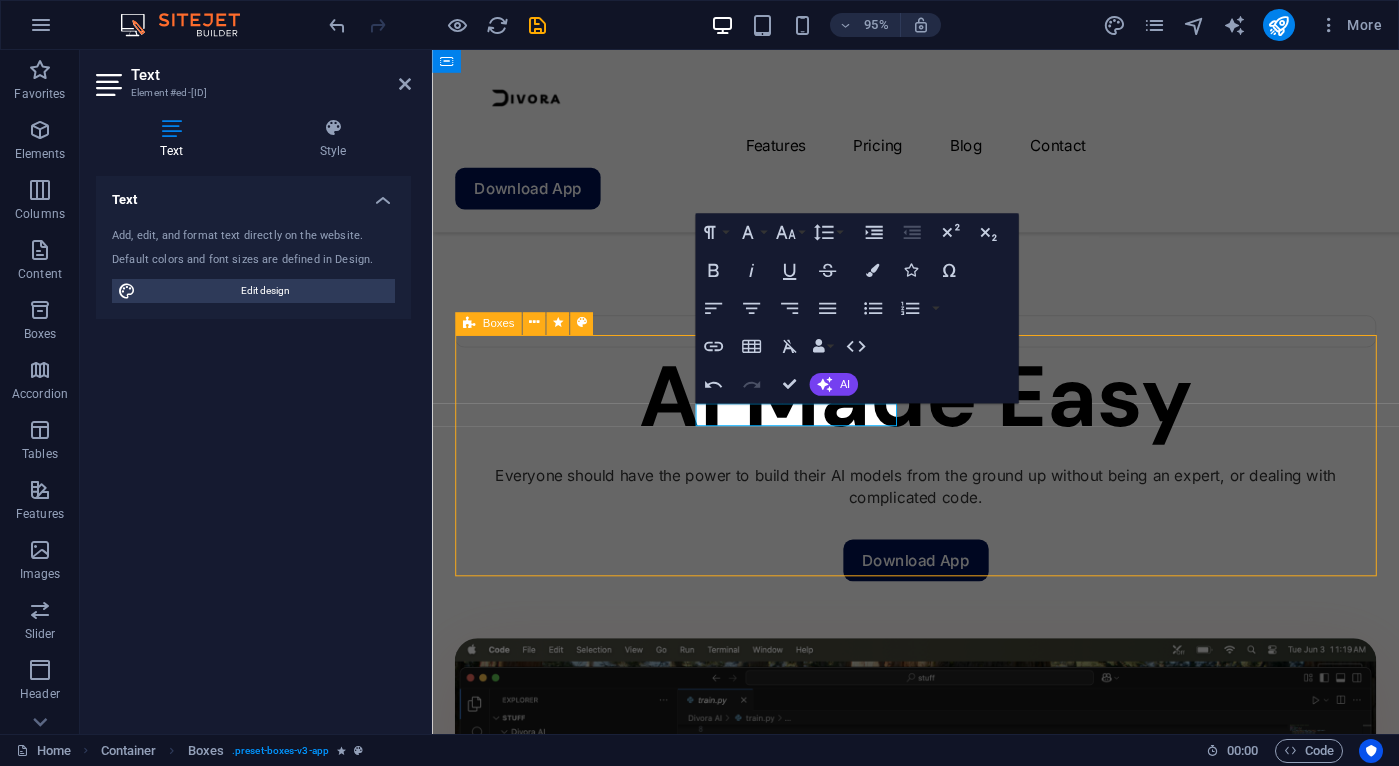 scroll, scrollTop: 1366, scrollLeft: 0, axis: vertical 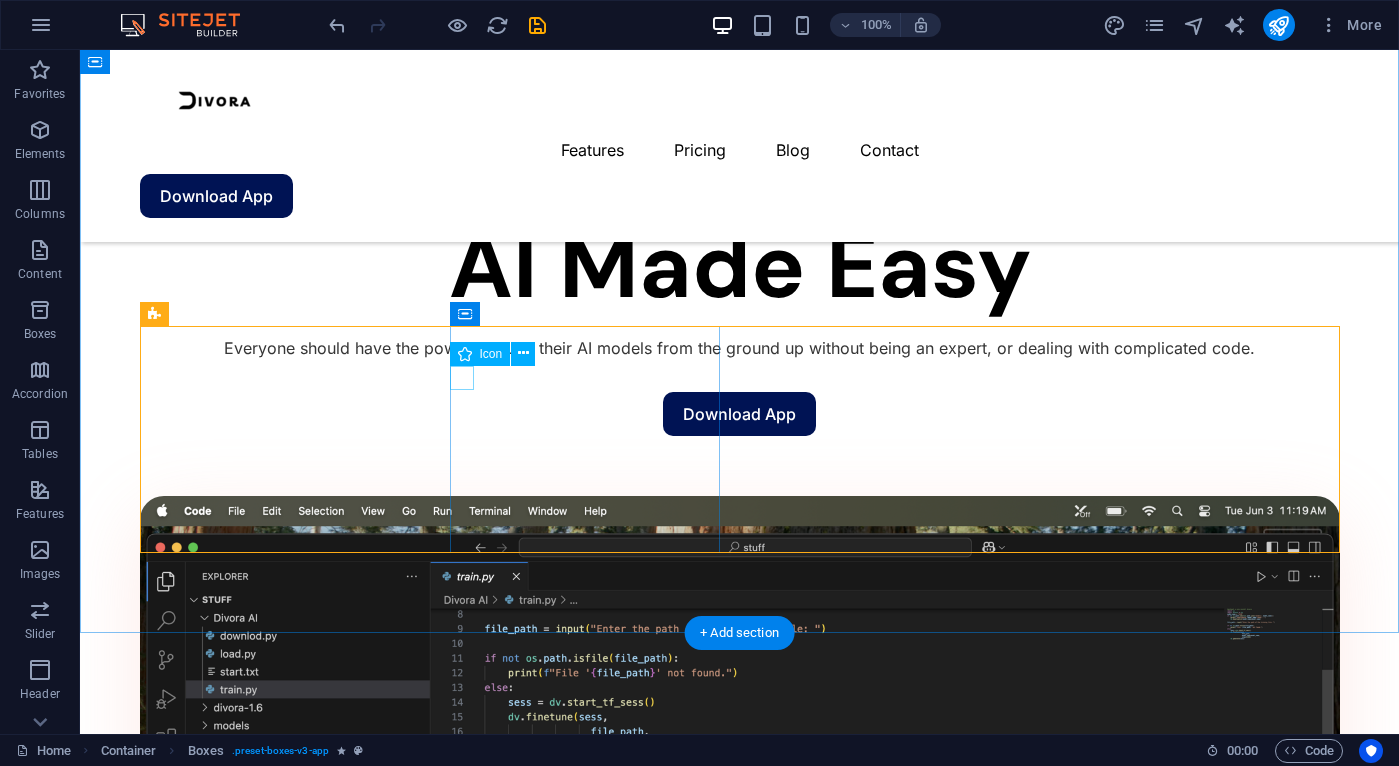 click at bounding box center (275, 1898) 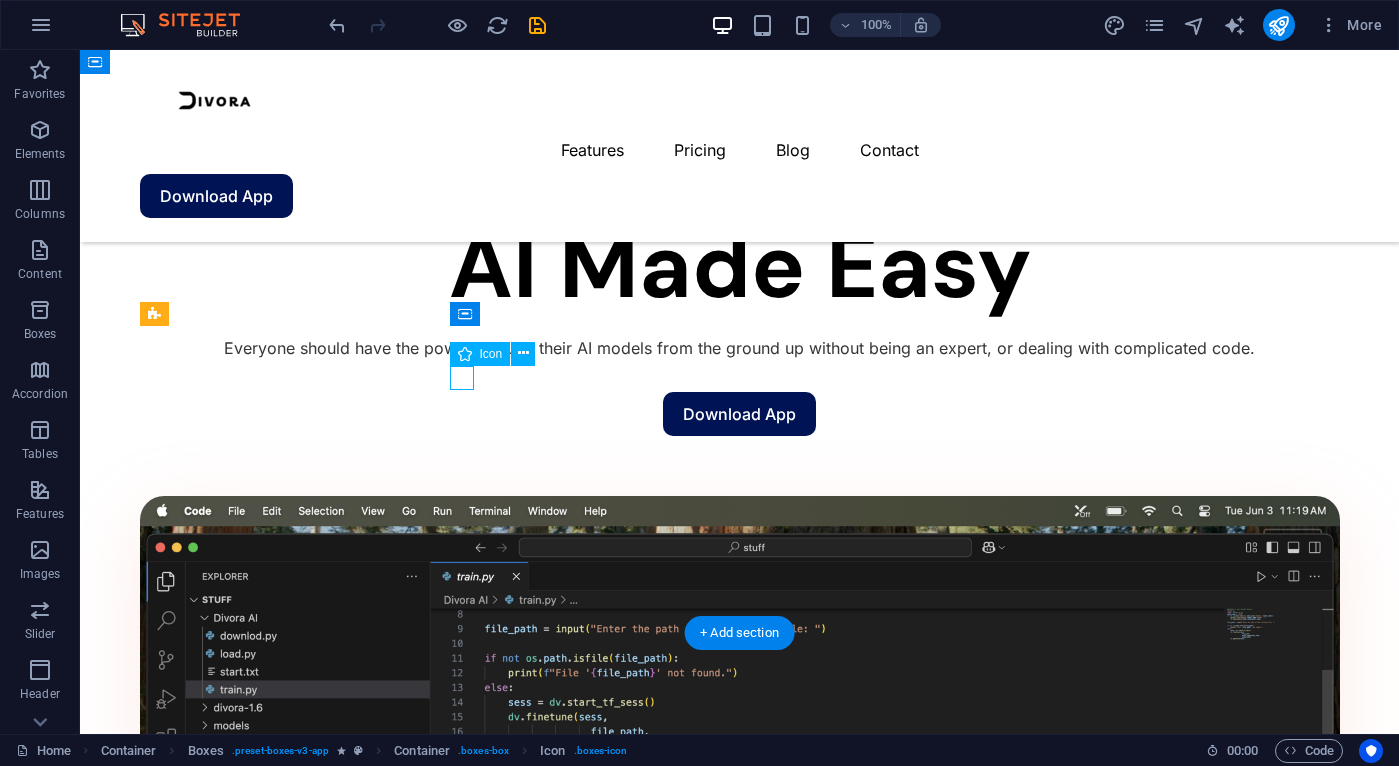 click at bounding box center [275, 1898] 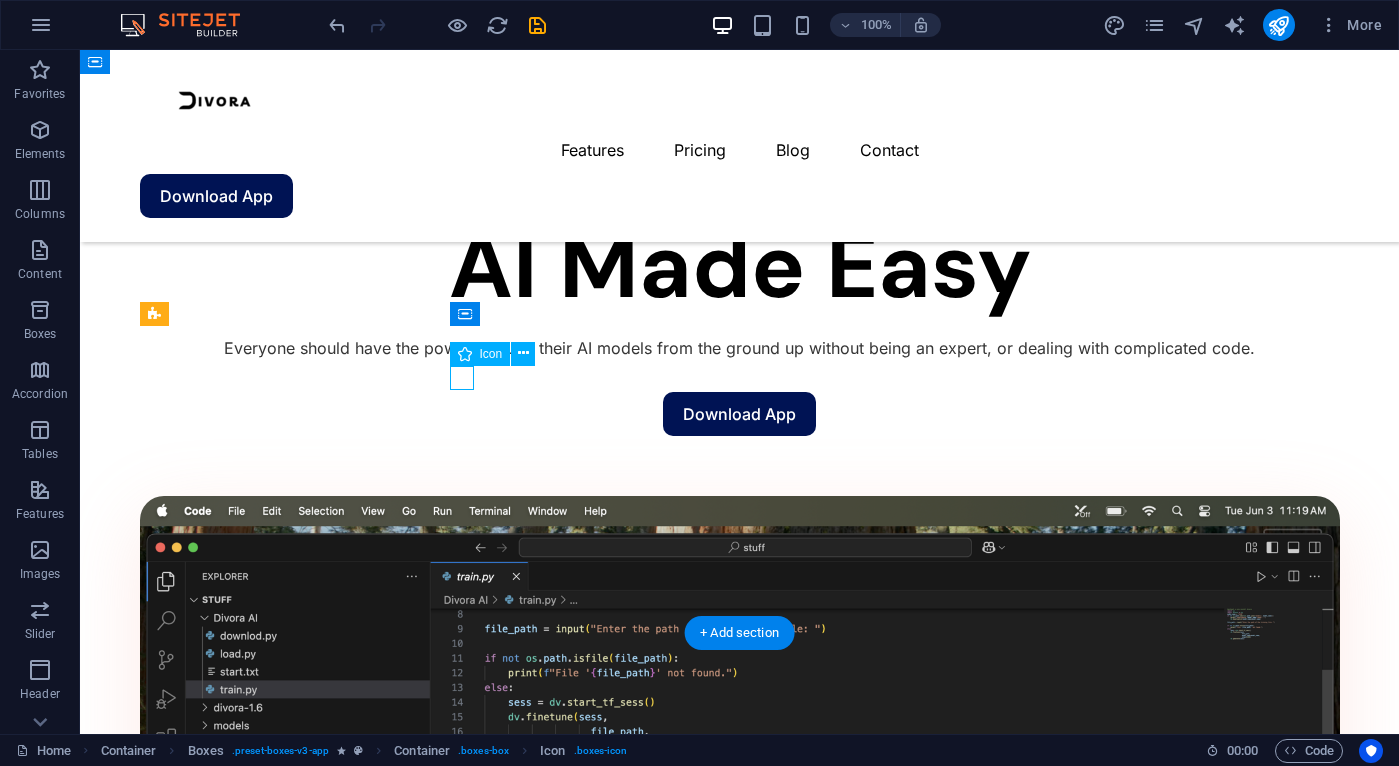 select on "xMidYMid" 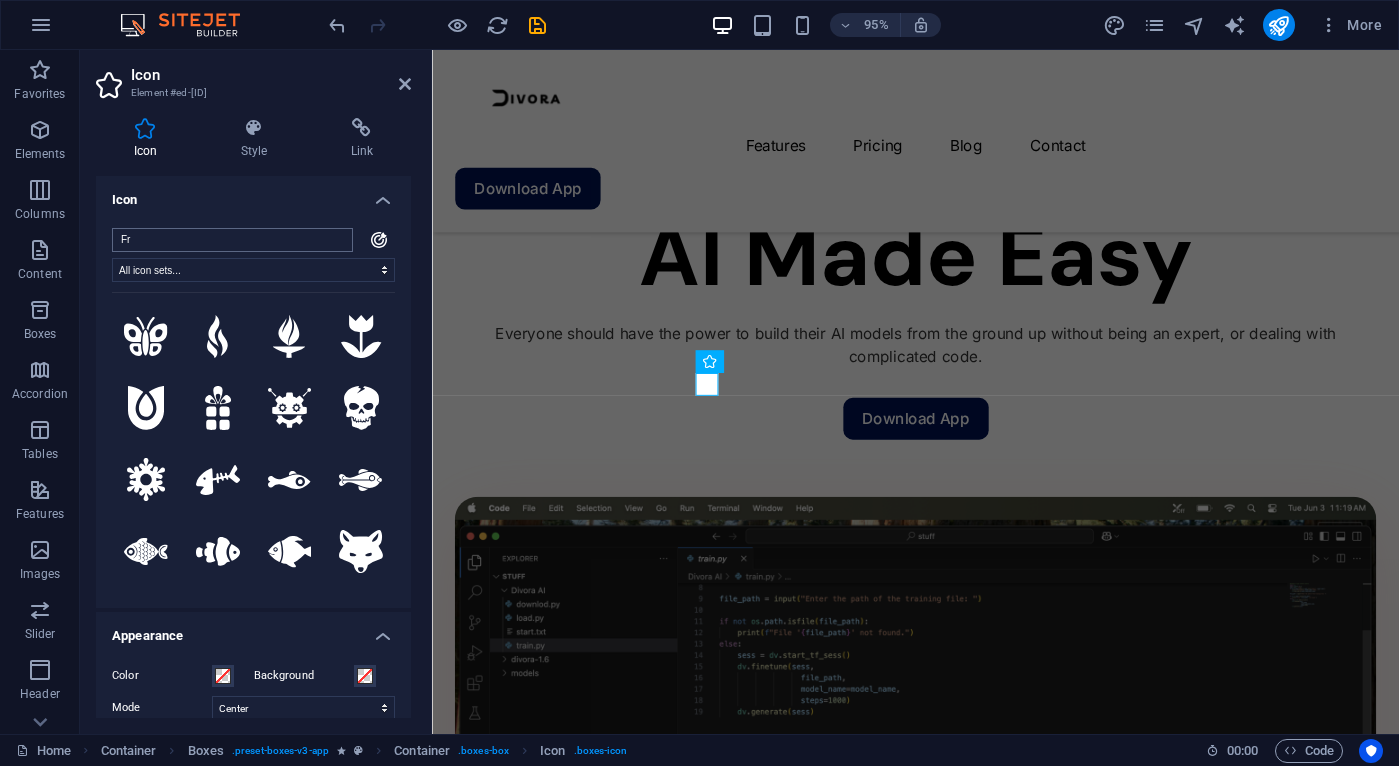 type on "Fre" 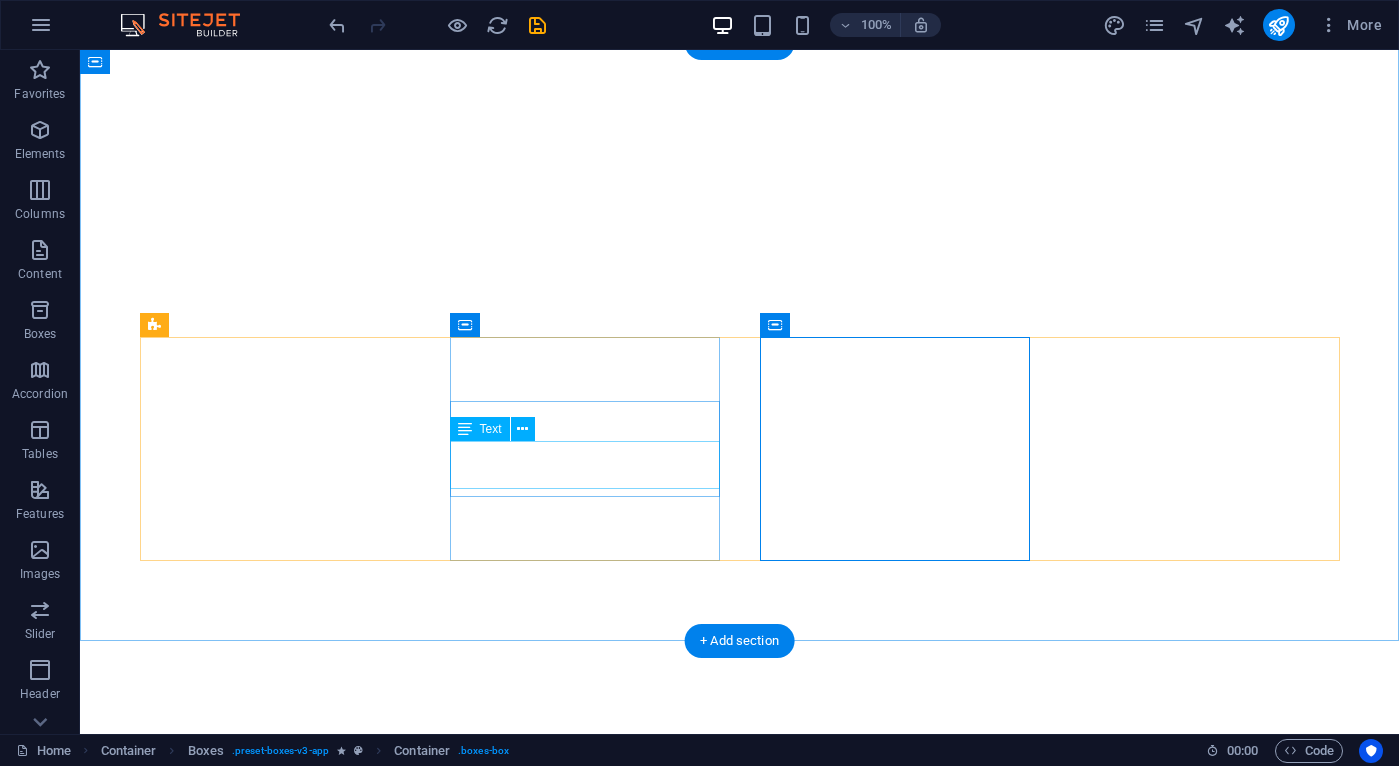 scroll, scrollTop: 0, scrollLeft: 0, axis: both 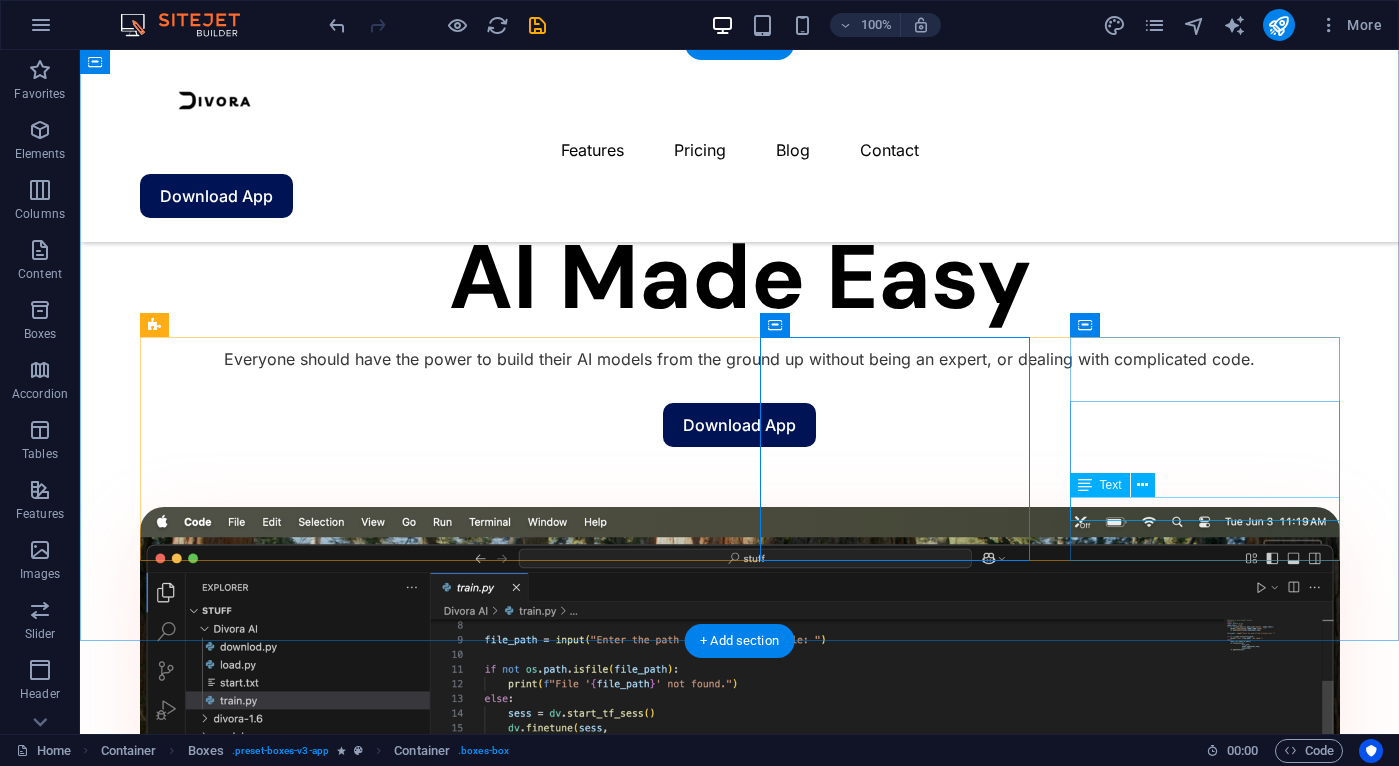 click on "Learn more" at bounding box center (275, 2638) 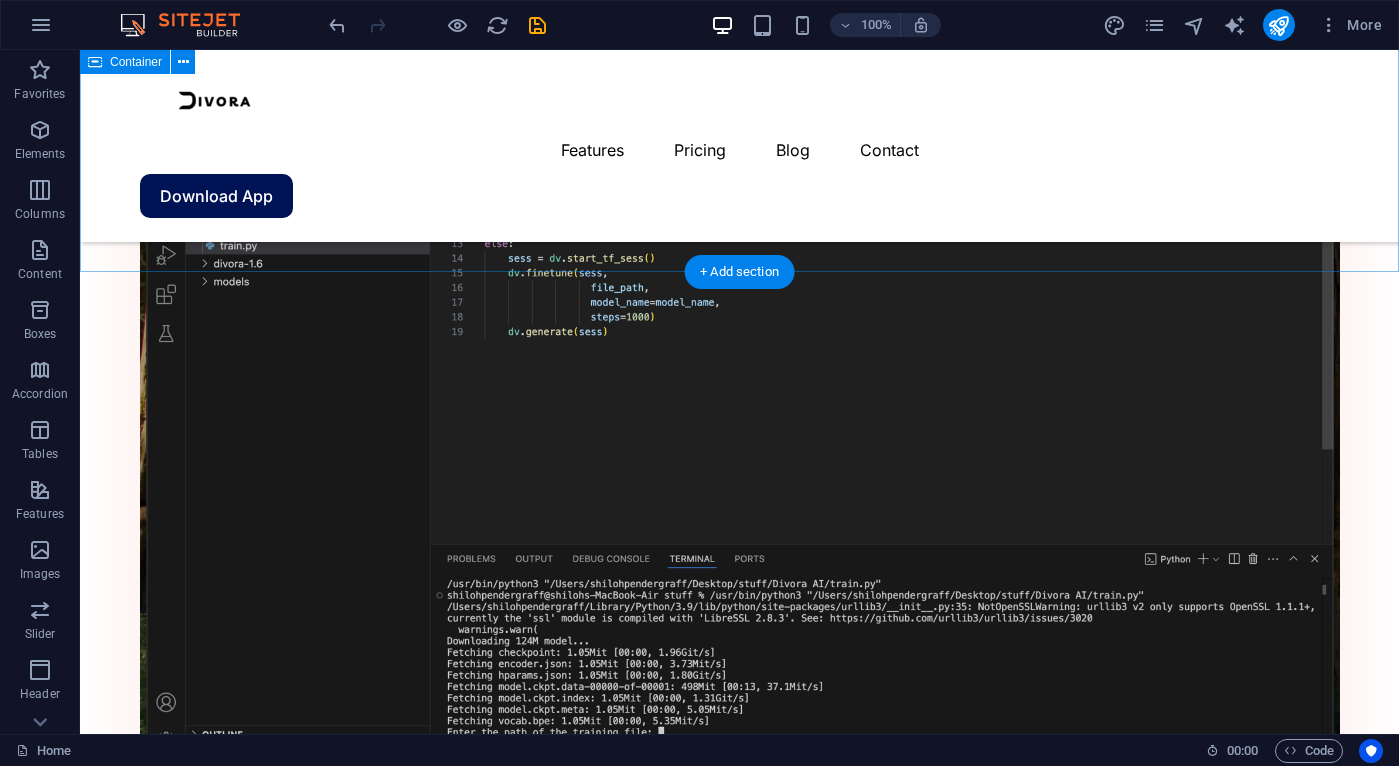 scroll, scrollTop: 1836, scrollLeft: 0, axis: vertical 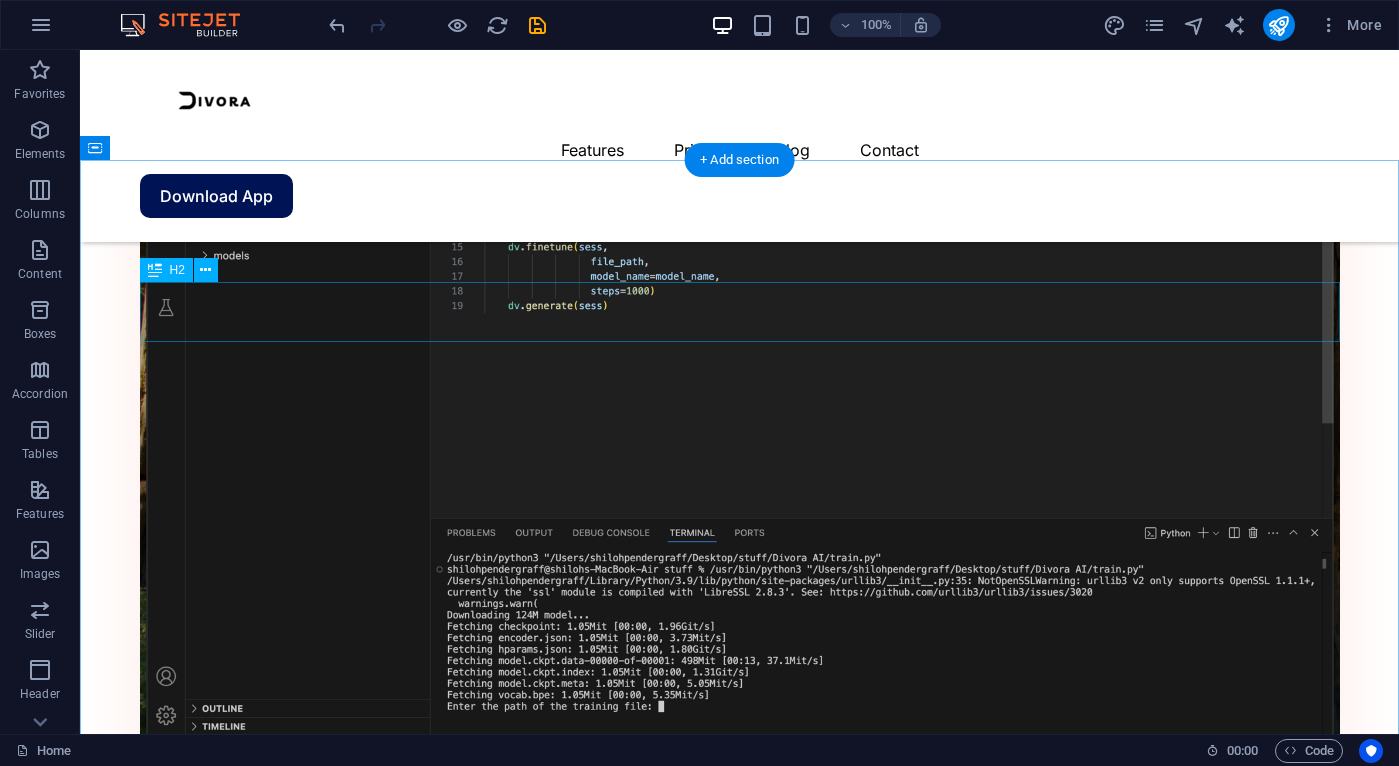 click on "Choose the best plan for you" at bounding box center (740, 3541) 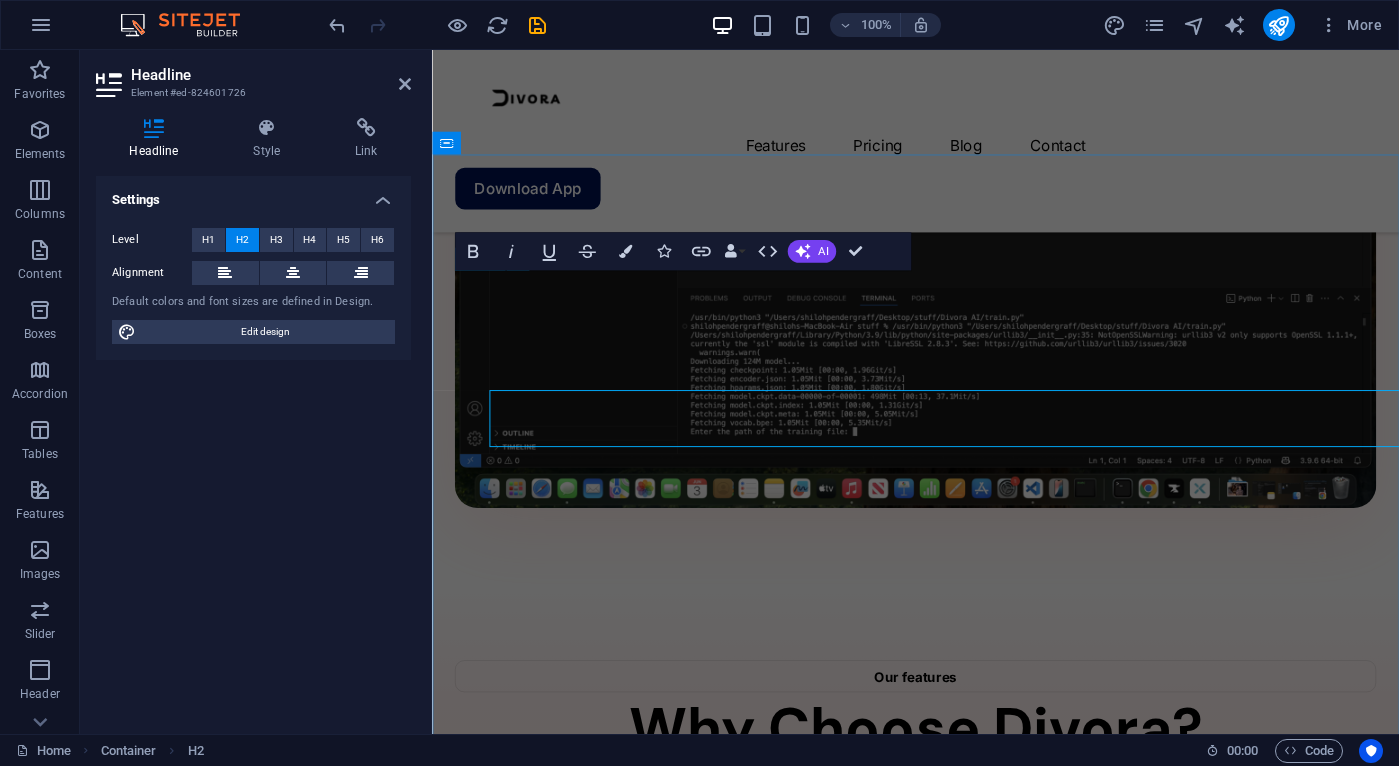 scroll, scrollTop: 1710, scrollLeft: 0, axis: vertical 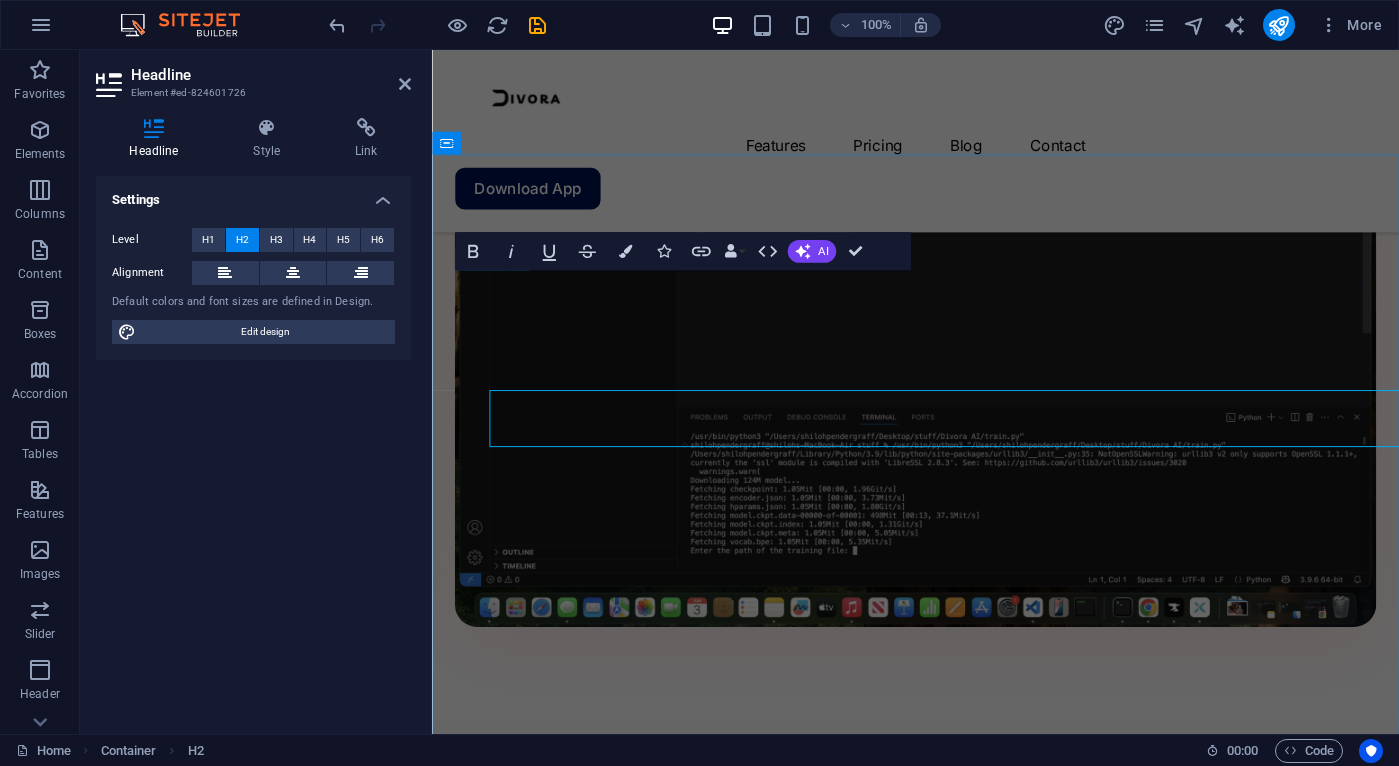 click on "Choose the best plan for you" at bounding box center [941, 3128] 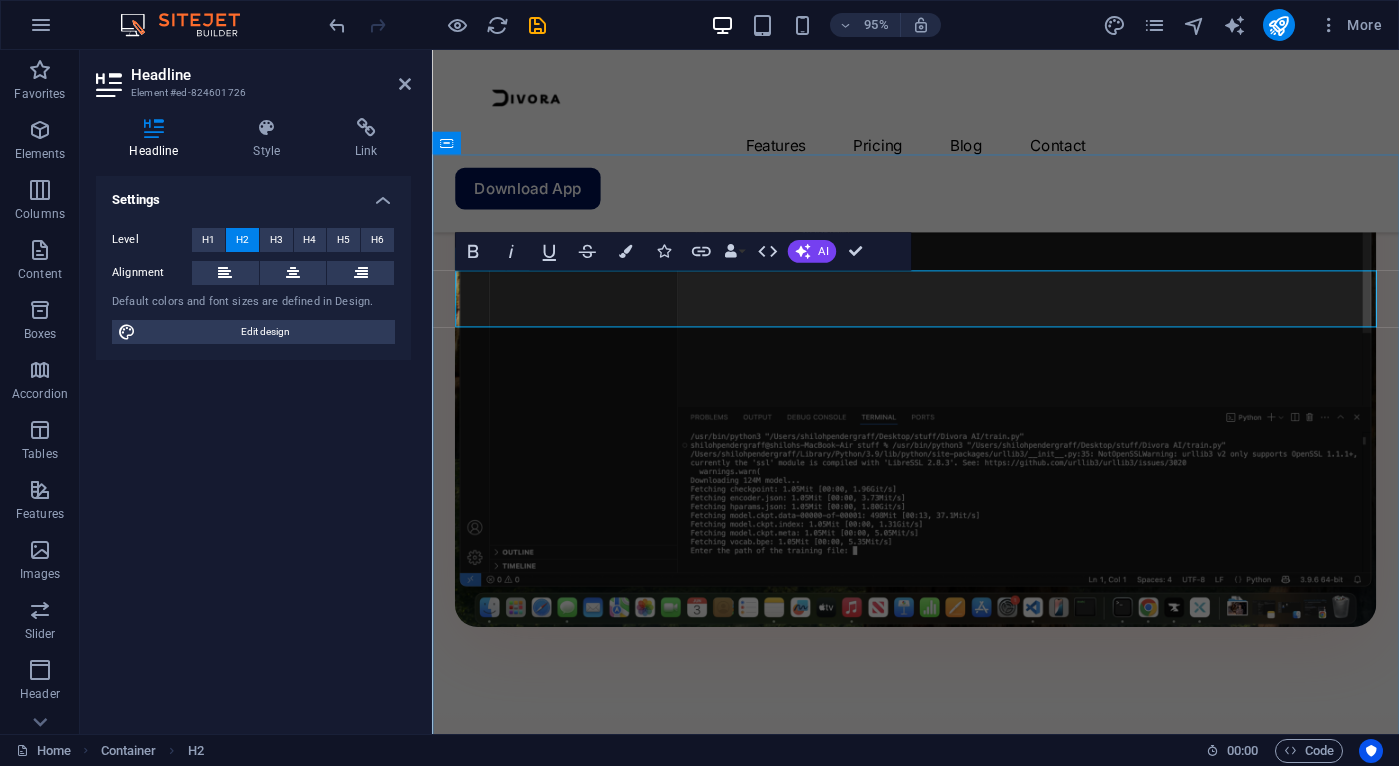 type 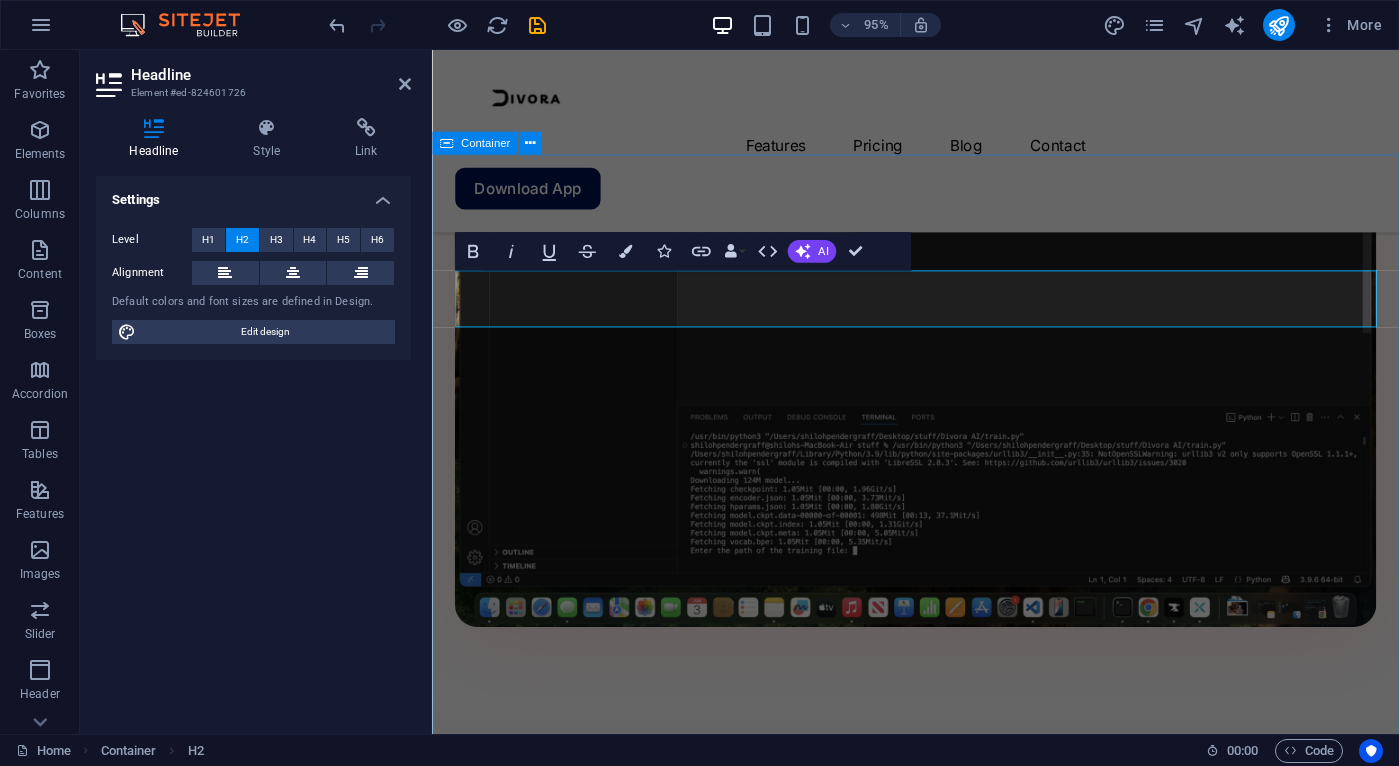 click on "Pricing Only Pay Once Lorem ipsum dolor sit amet, consectetur adipiscing elit, sed do eiusmod tempor incididunt ut labore et dolore magna aliqua. $0 /monthly Get started for free       Up to 5 project members       Unlimited tasks and projects       2GB storage       Integrations       Basic support $9 /monthly Sign up now       Up to 50 project members       Unlimited tasks and projects       50GB storage       Integrations       Priority support $19 /monthly Sign up now       Up to 100 project members       Unlimited tasks and projects       200GB storage       Integrations and All support types       Dedicated account manager" at bounding box center [941, 11627] 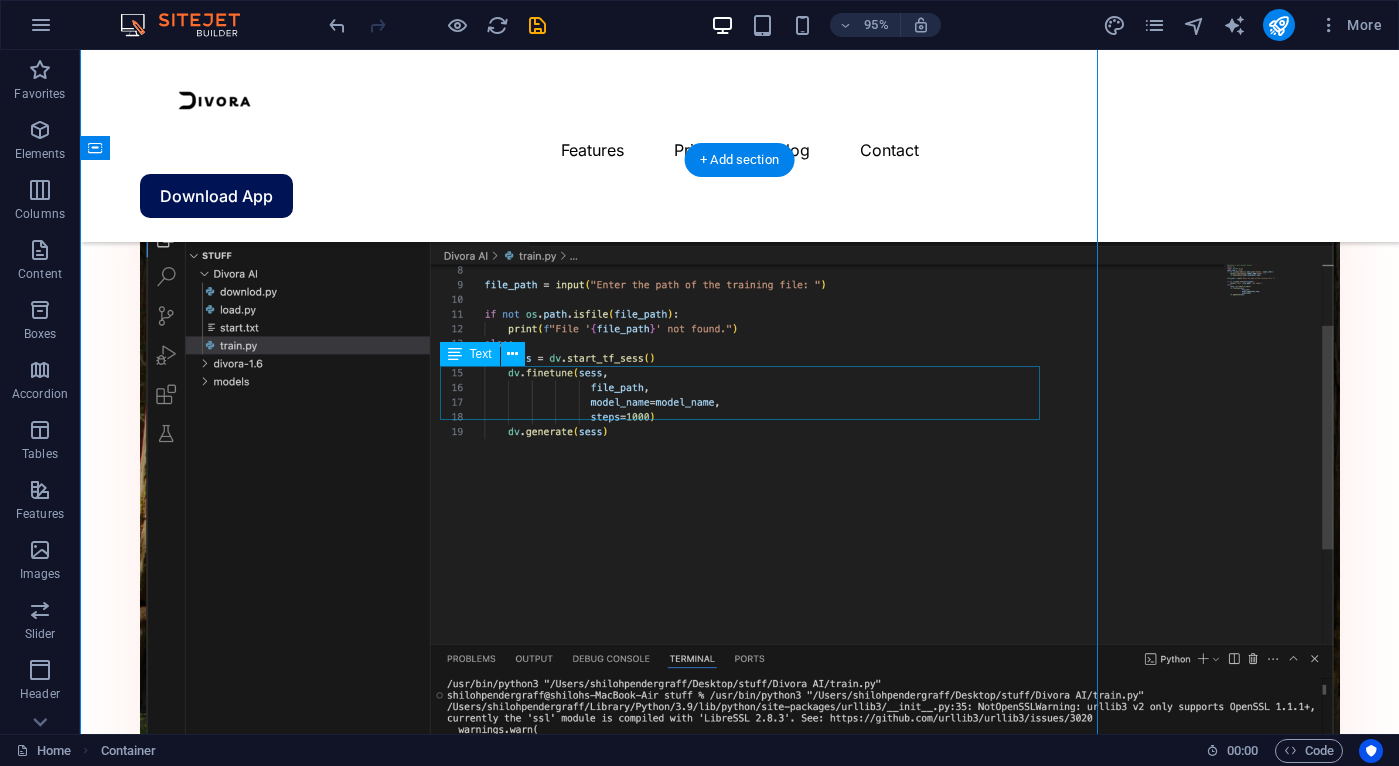 scroll, scrollTop: 1836, scrollLeft: 0, axis: vertical 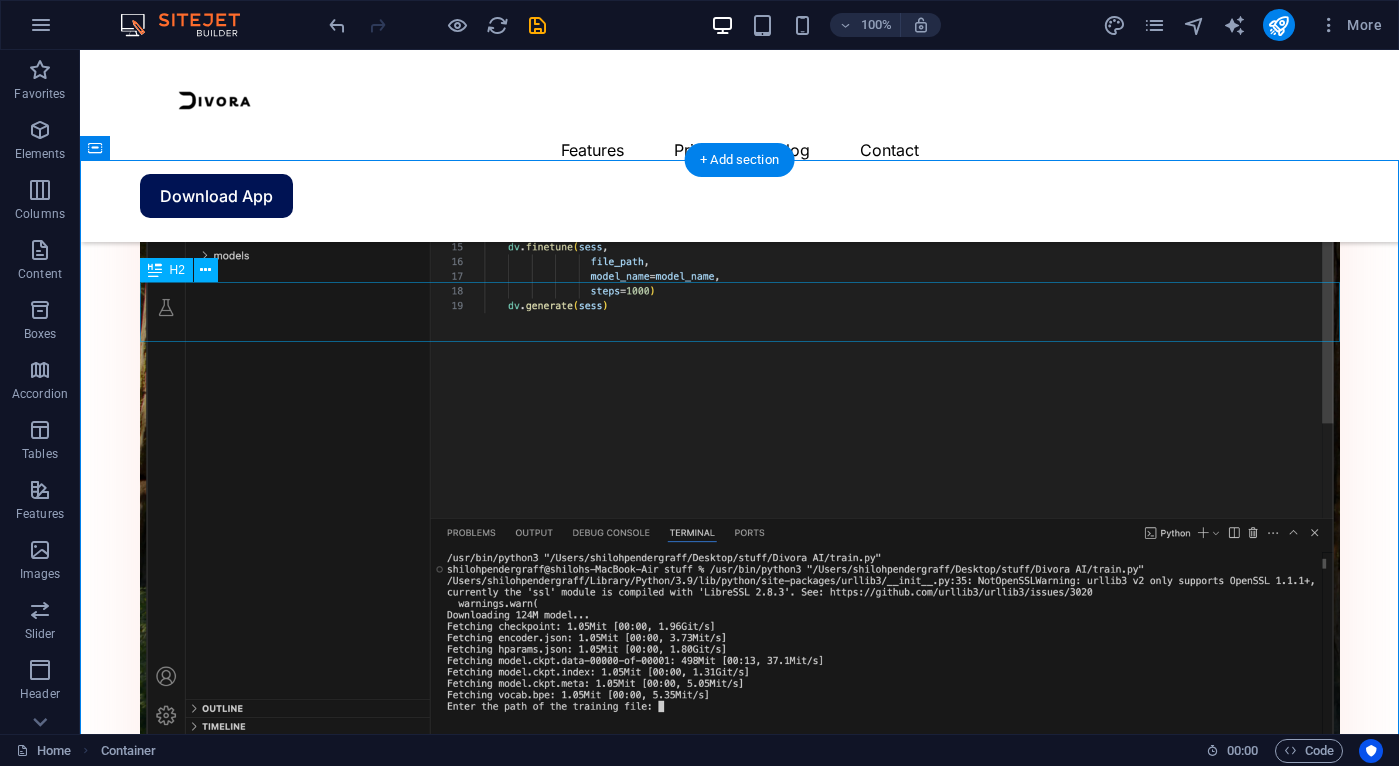 click on "Only Pay Once" at bounding box center [740, 3541] 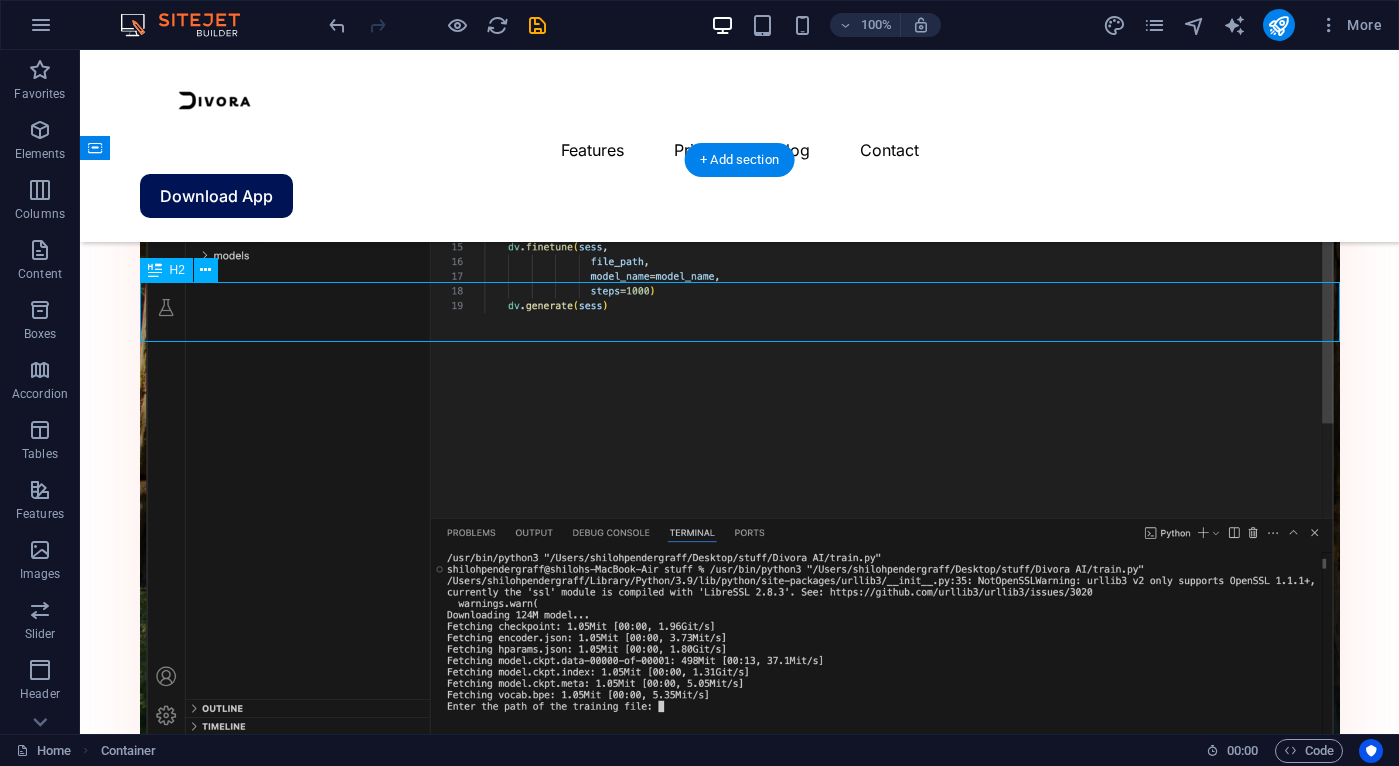 click on "Only Pay Once" at bounding box center (740, 3541) 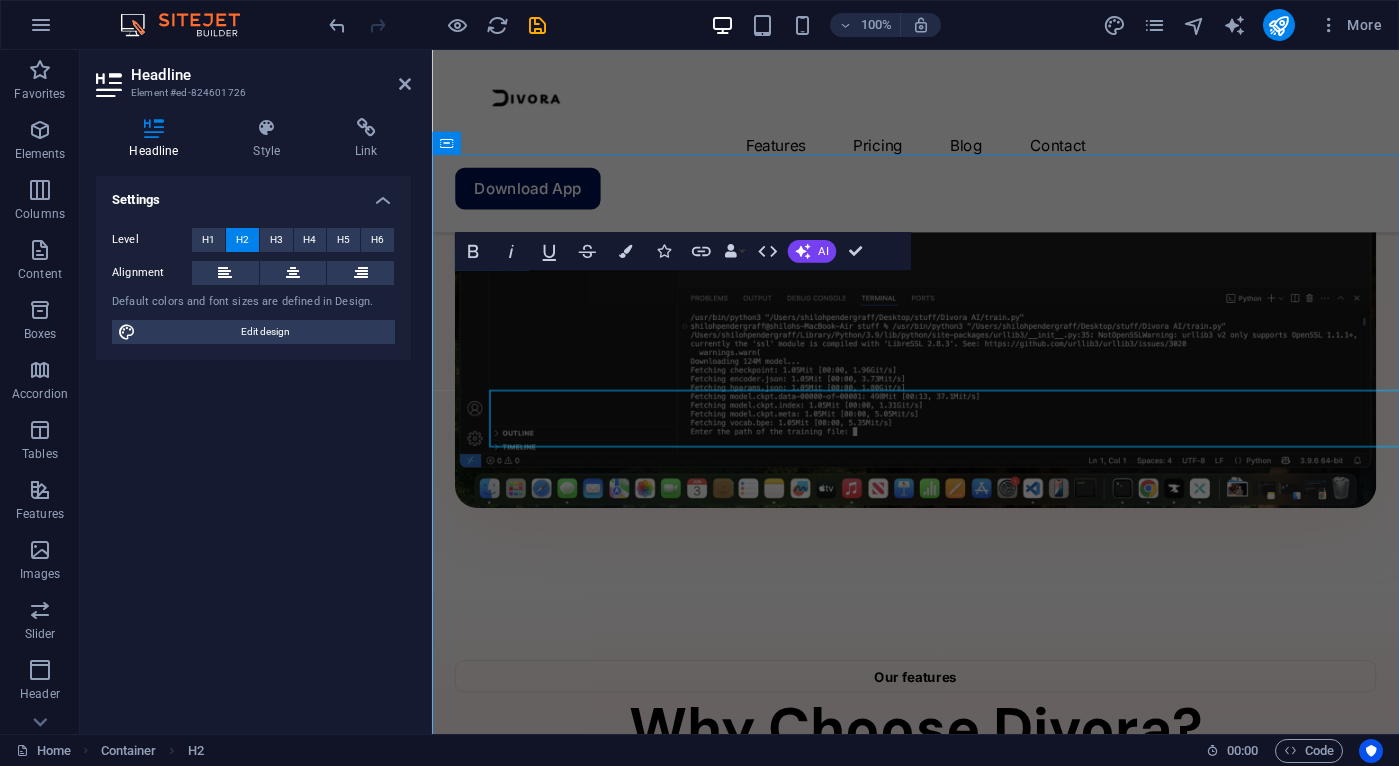 scroll, scrollTop: 1710, scrollLeft: 0, axis: vertical 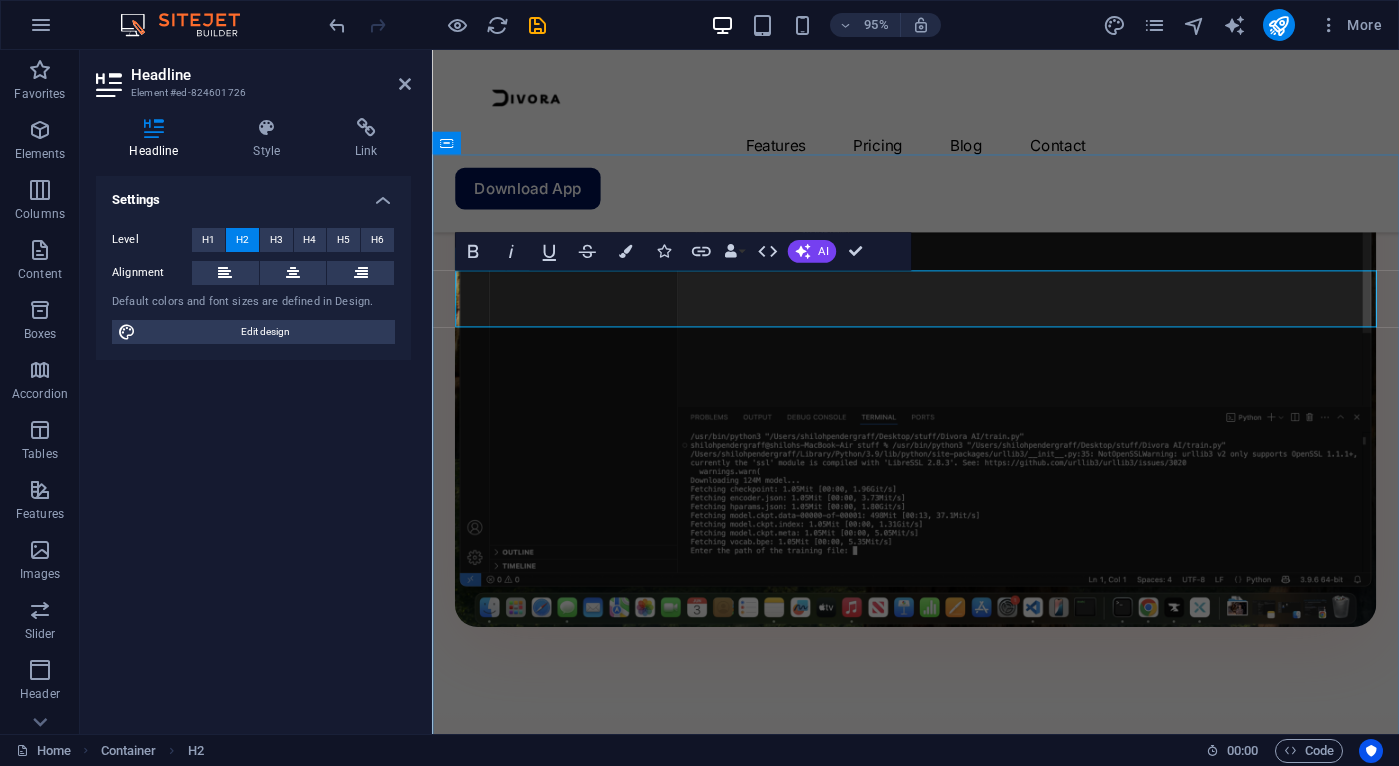click on "Only Pay Once" at bounding box center (941, 3128) 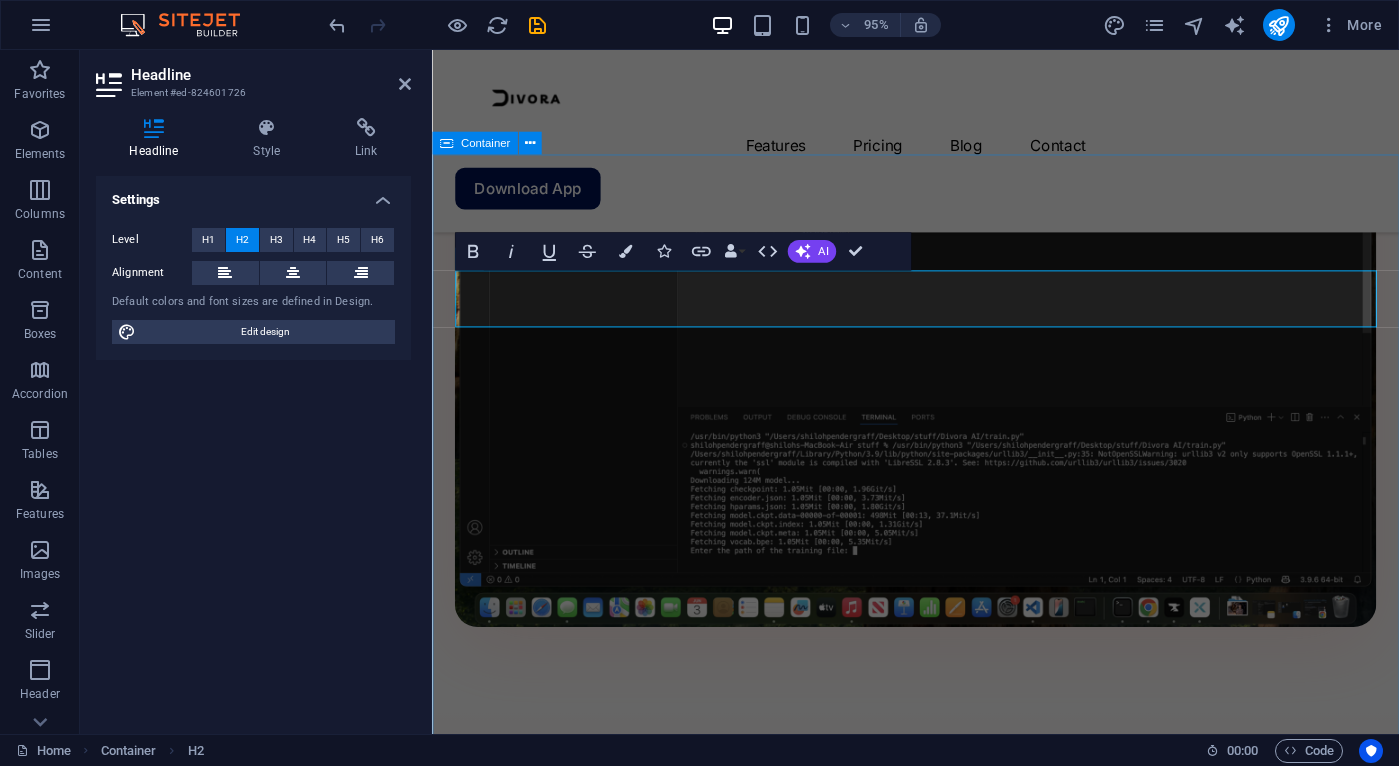 click on "Pricing Pay Once Lorem ipsum dolor sit amet, consectetur adipiscing elit, sed do eiusmod tempor incididunt ut labore et dolore magna aliqua. $0 /monthly Get started for free       Up to 5 project members       Unlimited tasks and projects       2GB storage       Integrations       Basic support $9 /monthly Sign up now       Up to 50 project members       Unlimited tasks and projects       50GB storage       Integrations       Priority support $19 /monthly Sign up now       Up to 100 project members       Unlimited tasks and projects       200GB storage       Integrations and All support types       Dedicated account manager" at bounding box center (941, 11627) 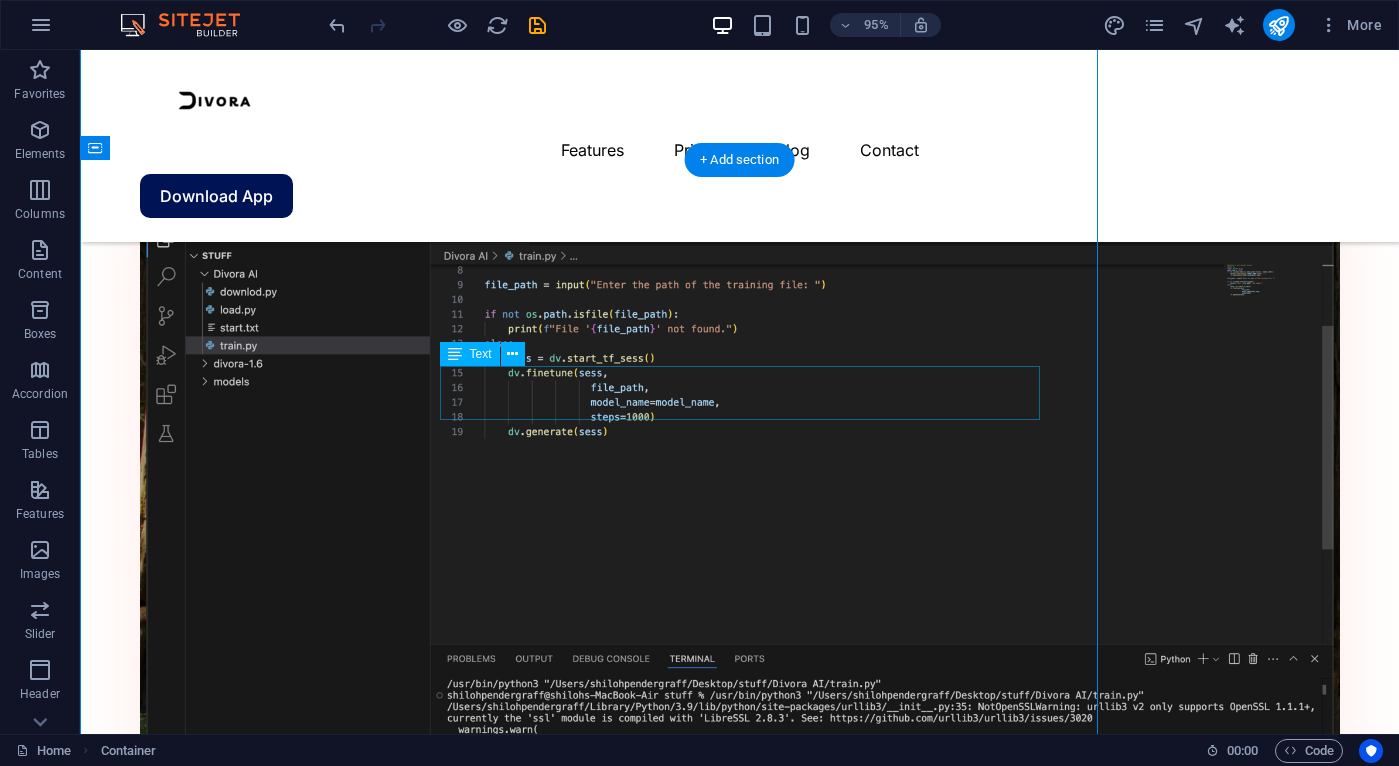 scroll, scrollTop: 1836, scrollLeft: 0, axis: vertical 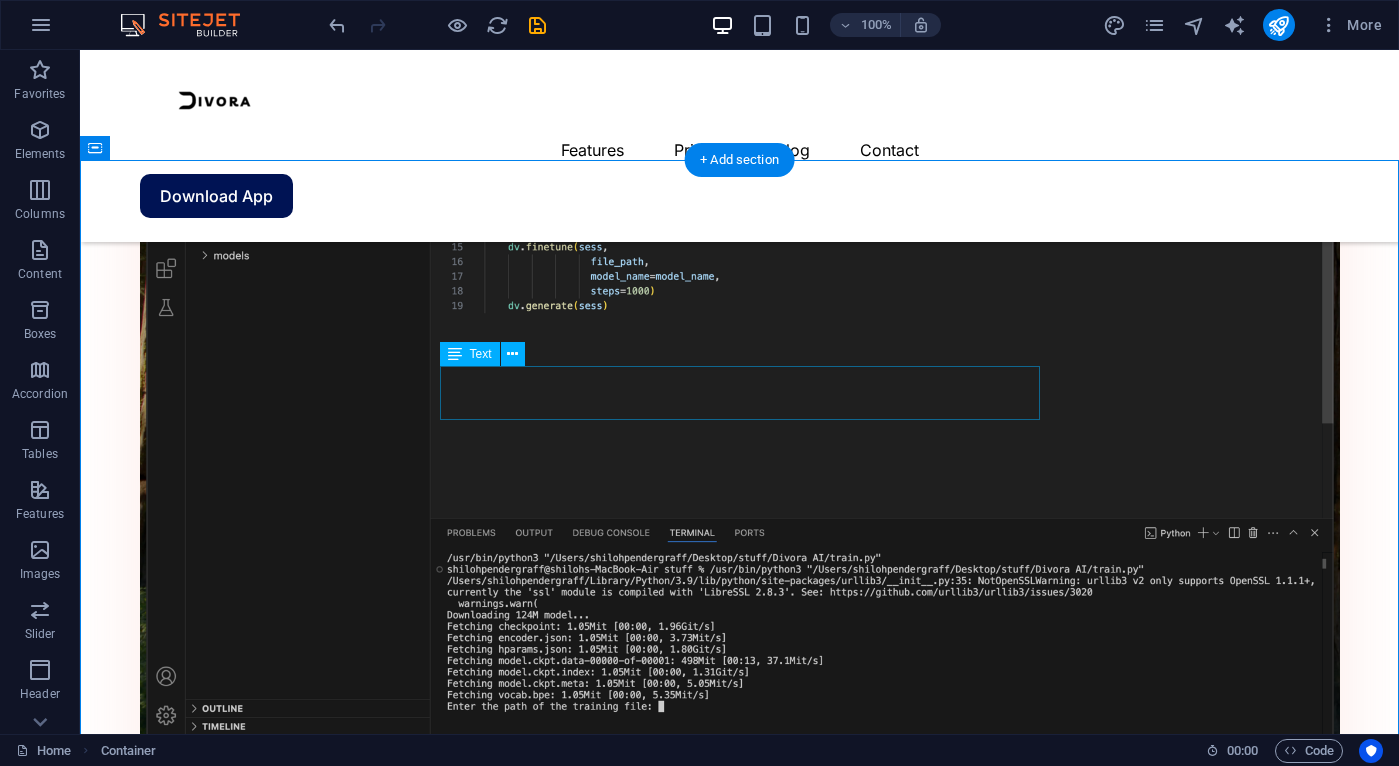 click on "Lorem ipsum dolor sit amet, consectetur adipiscing elit, sed do eiusmod tempor incididunt ut labore et dolore magna aliqua." at bounding box center (740, 3608) 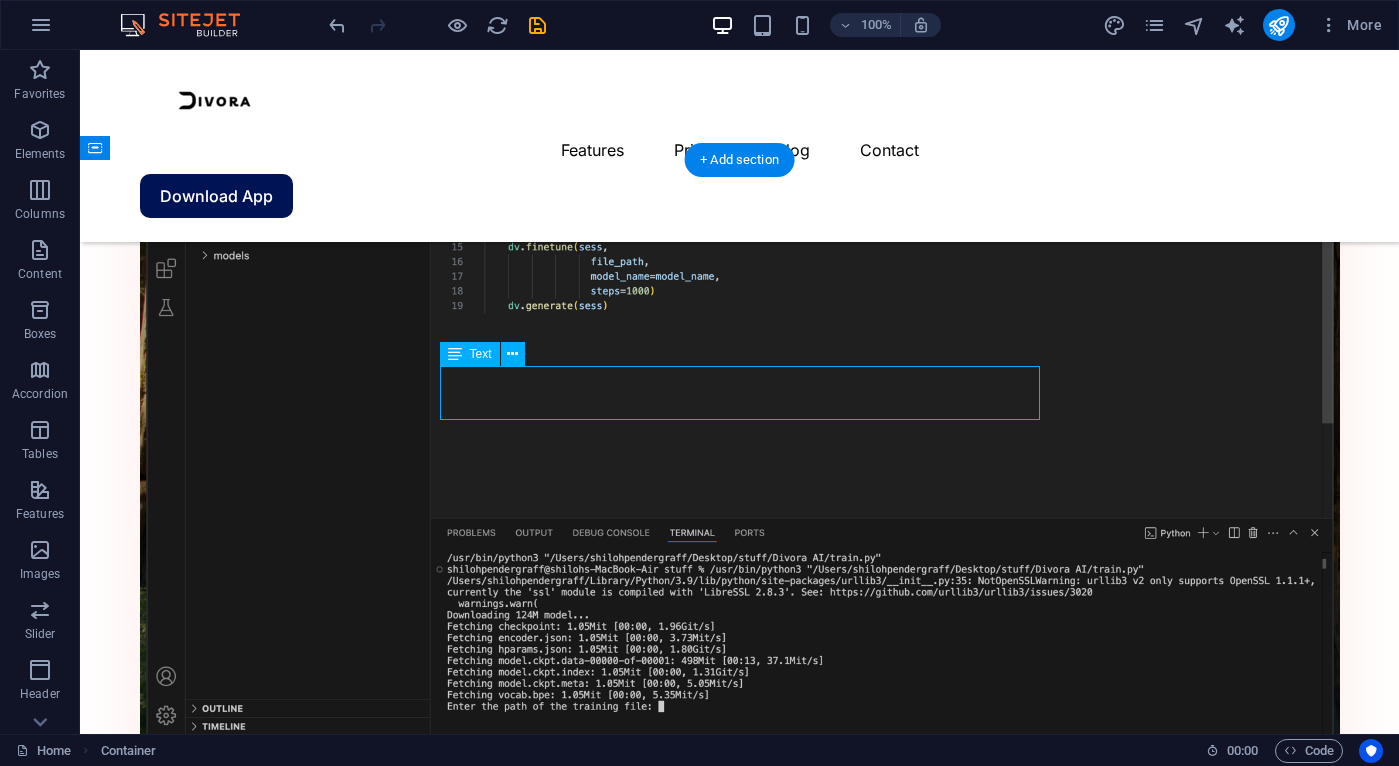 click on "Lorem ipsum dolor sit amet, consectetur adipiscing elit, sed do eiusmod tempor incididunt ut labore et dolore magna aliqua." at bounding box center (740, 3608) 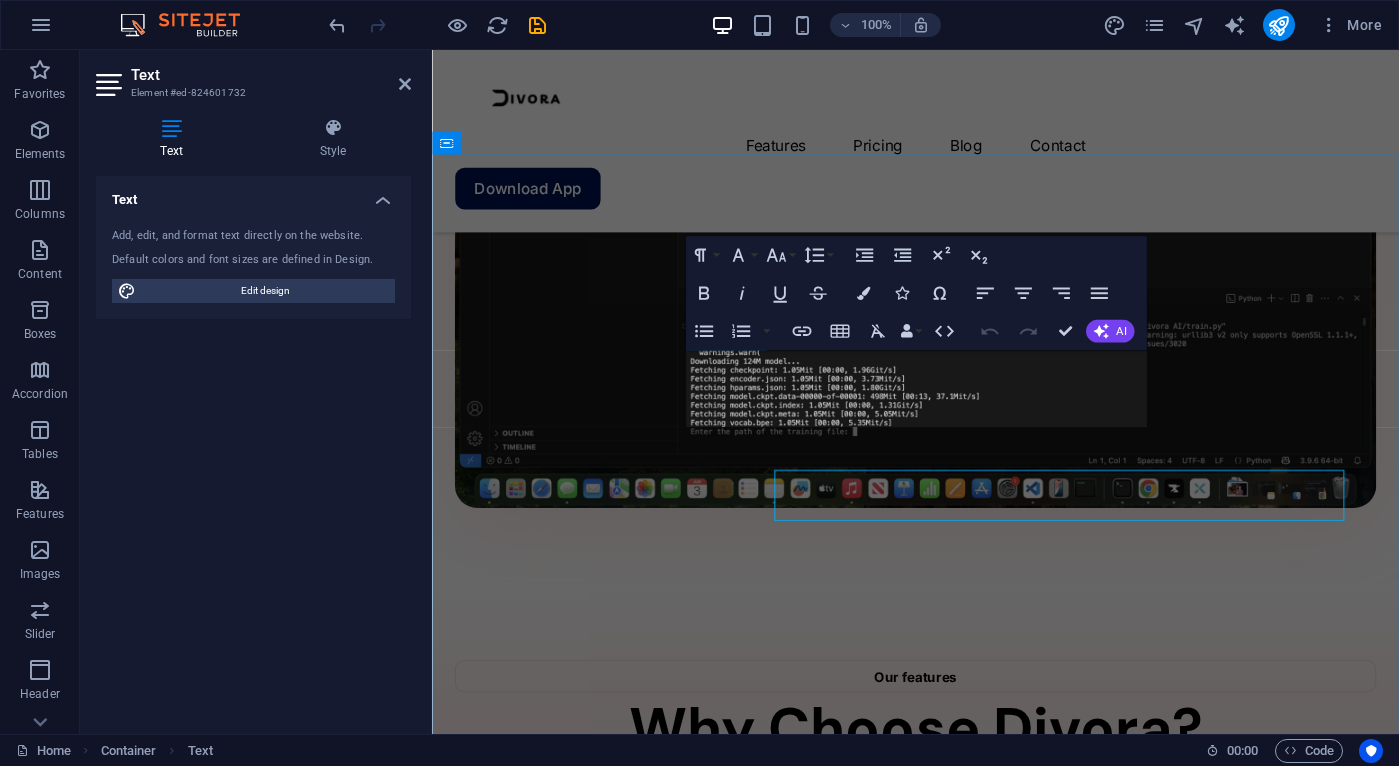 scroll, scrollTop: 1710, scrollLeft: 0, axis: vertical 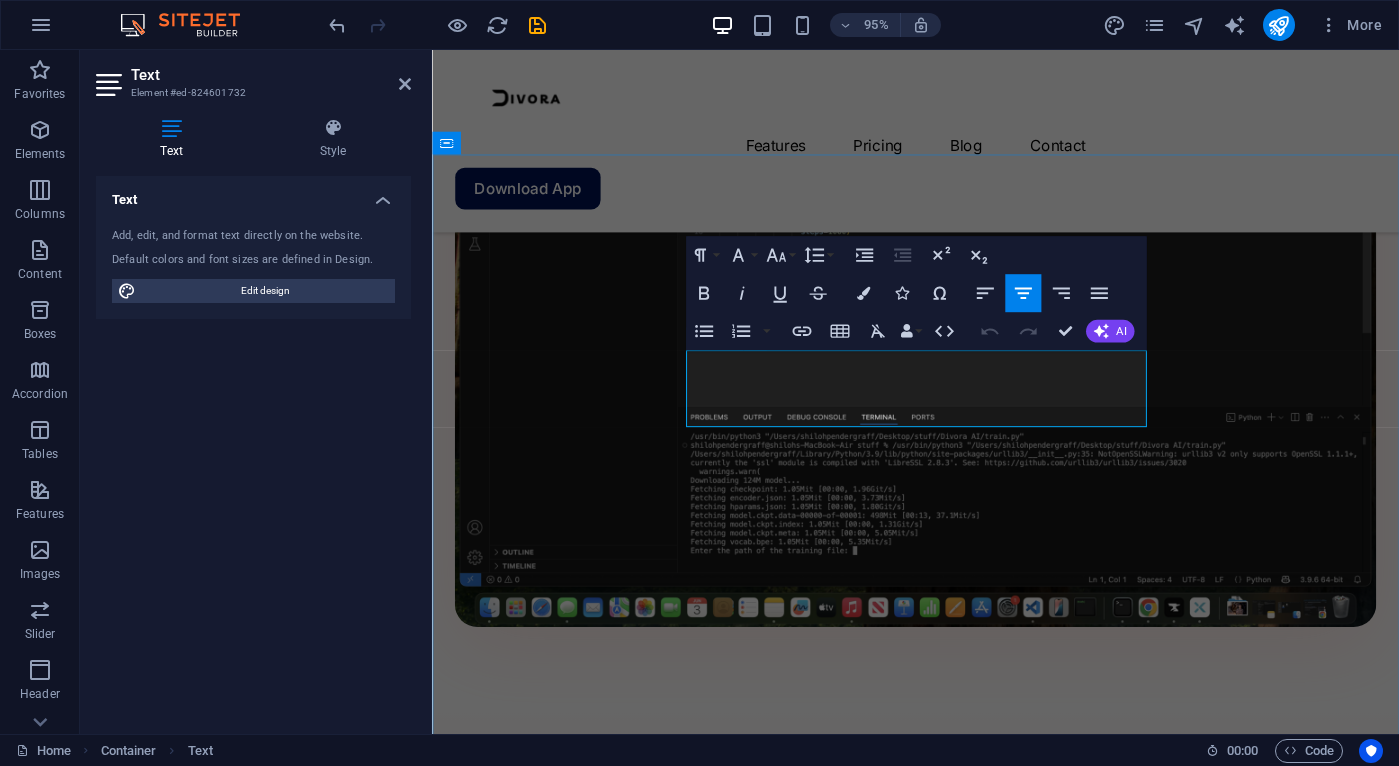 click on "Lorem ipsum dolor sit amet, consectetur adipiscing elit, sed do eiusmod tempor incididunt ut labore et dolore magna aliqua." at bounding box center [941, 3209] 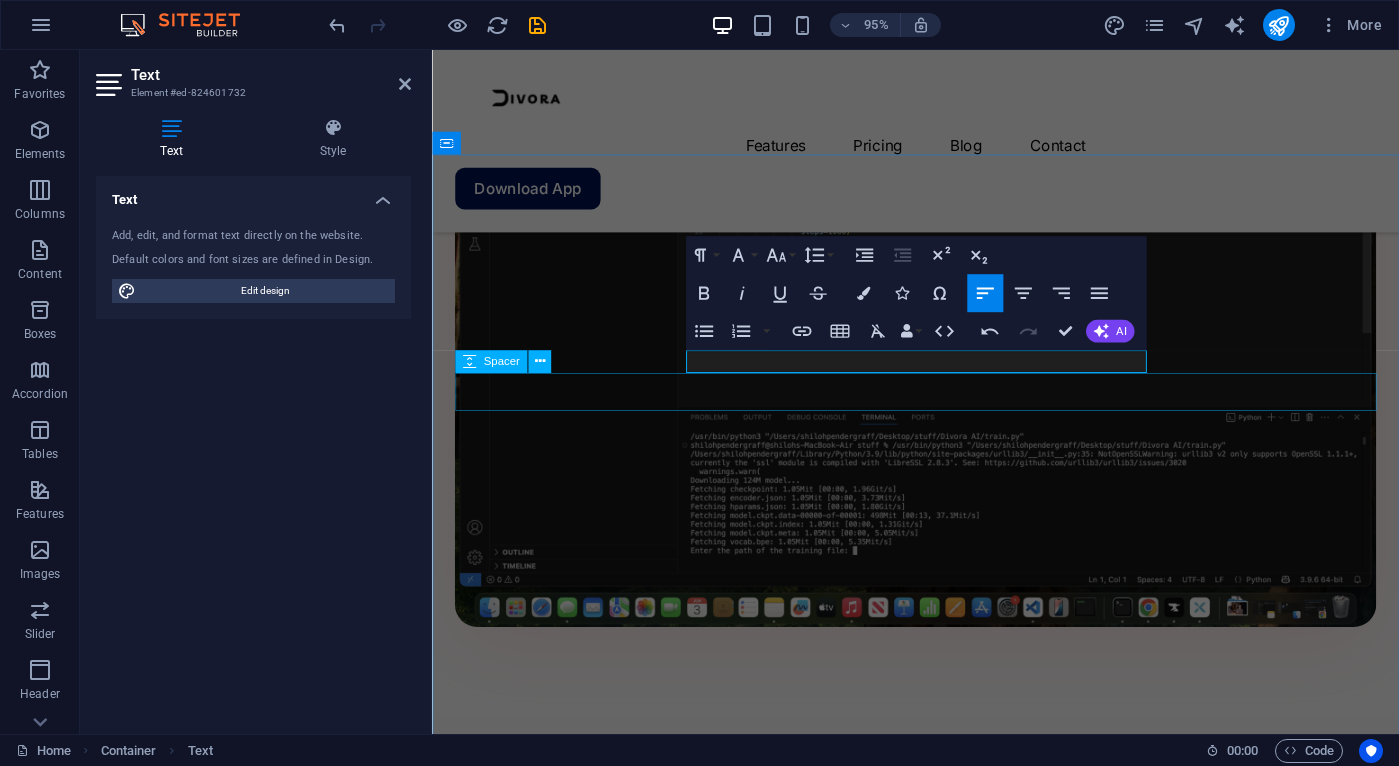 type 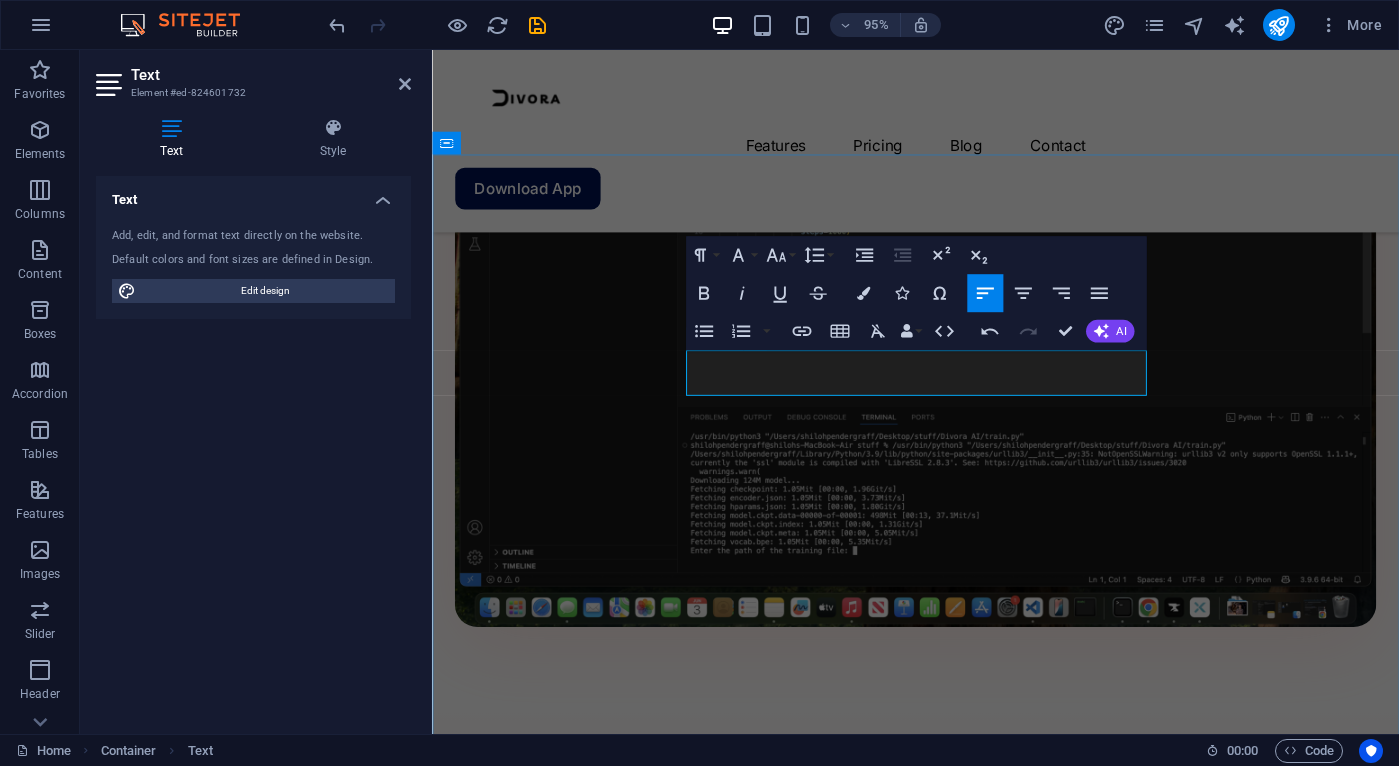 click on "You only have to pay once to use. Once you purchase it, you keep it for life." at bounding box center [941, 3194] 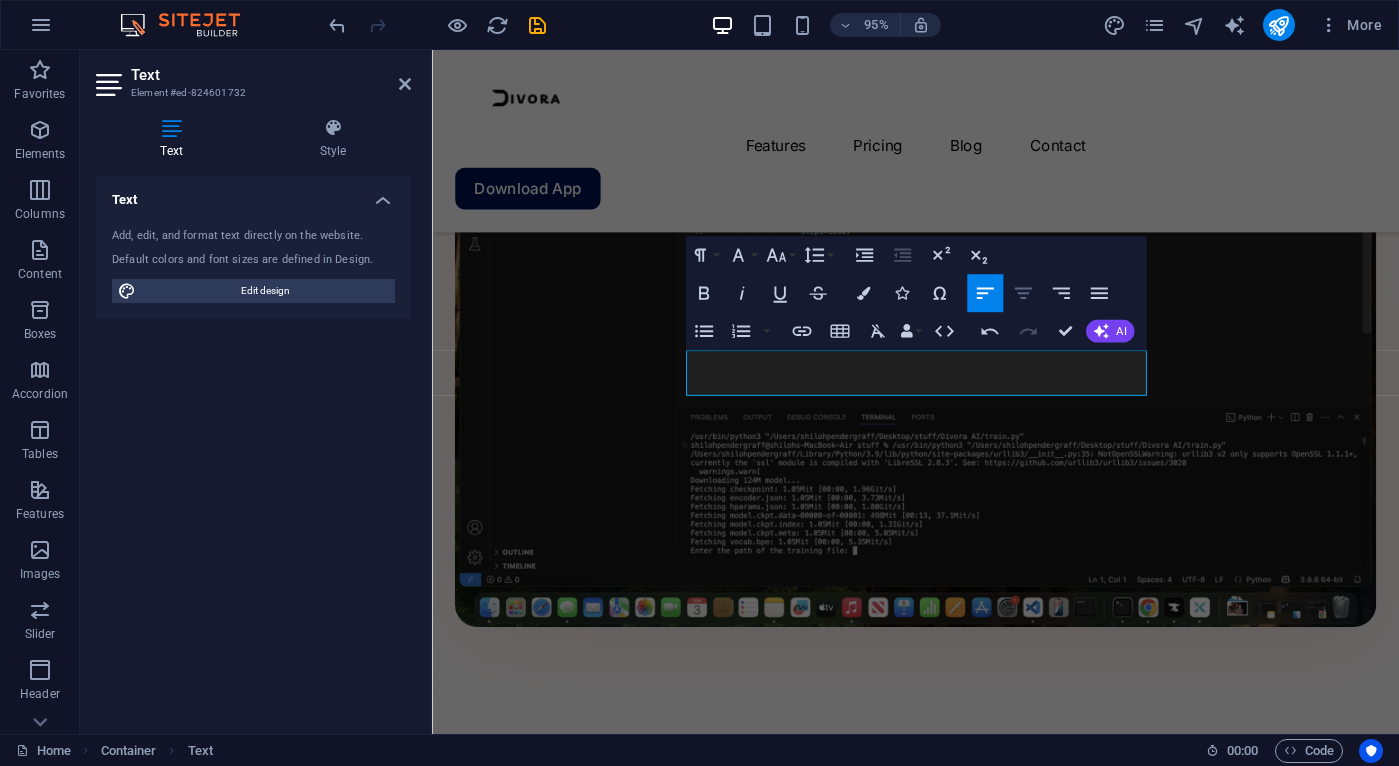 click 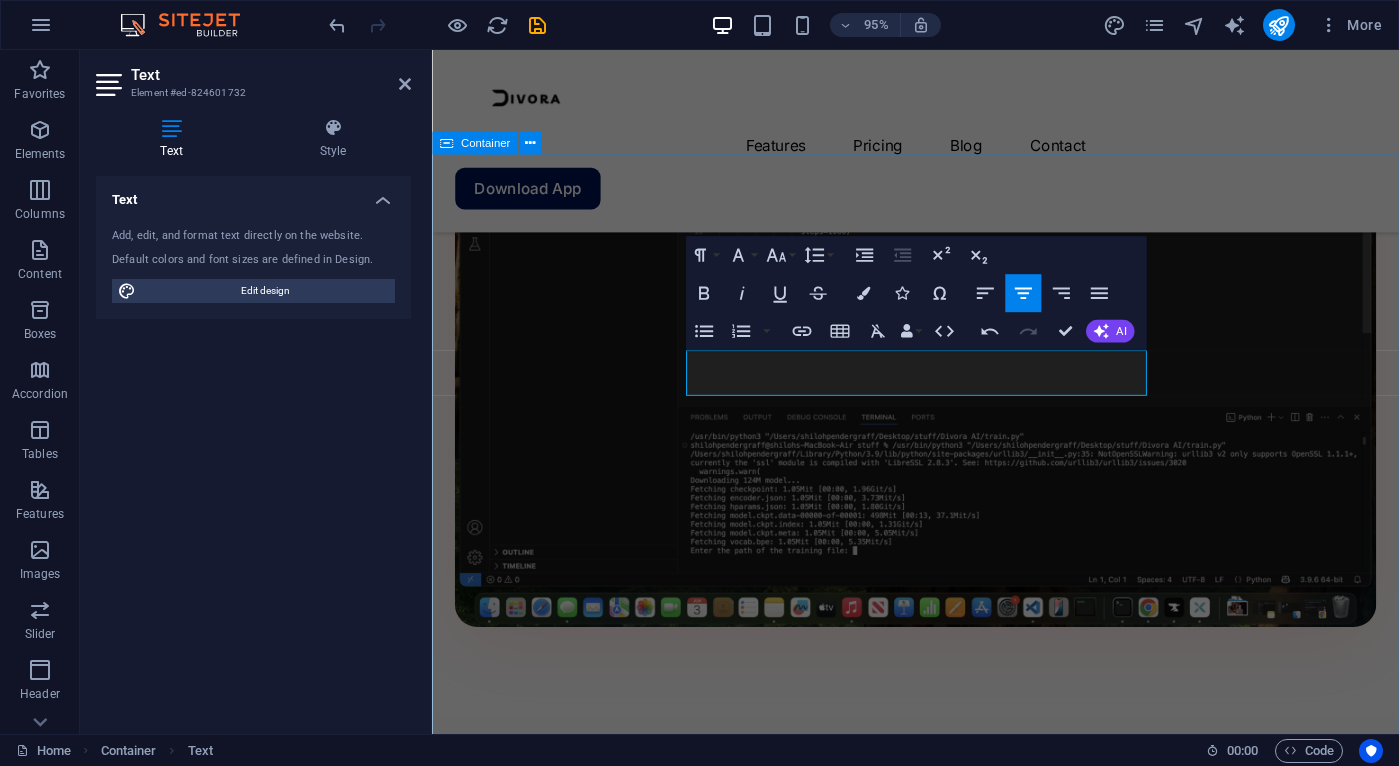 click on "Pricing Pay Once You only have to pay once to use. Once you purchase it, you keep it for life. $0 /monthly Get started for free       Up to 5 project members       Unlimited tasks and projects       2GB storage       Integrations       Basic support $9 /monthly Sign up now       Up to 50 project members       Unlimited tasks and projects       50GB storage       Integrations       Priority support $19 /monthly Sign up now       Up to 100 project members       Unlimited tasks and projects       200GB storage       Integrations and All support types       Dedicated account manager" at bounding box center [941, 11612] 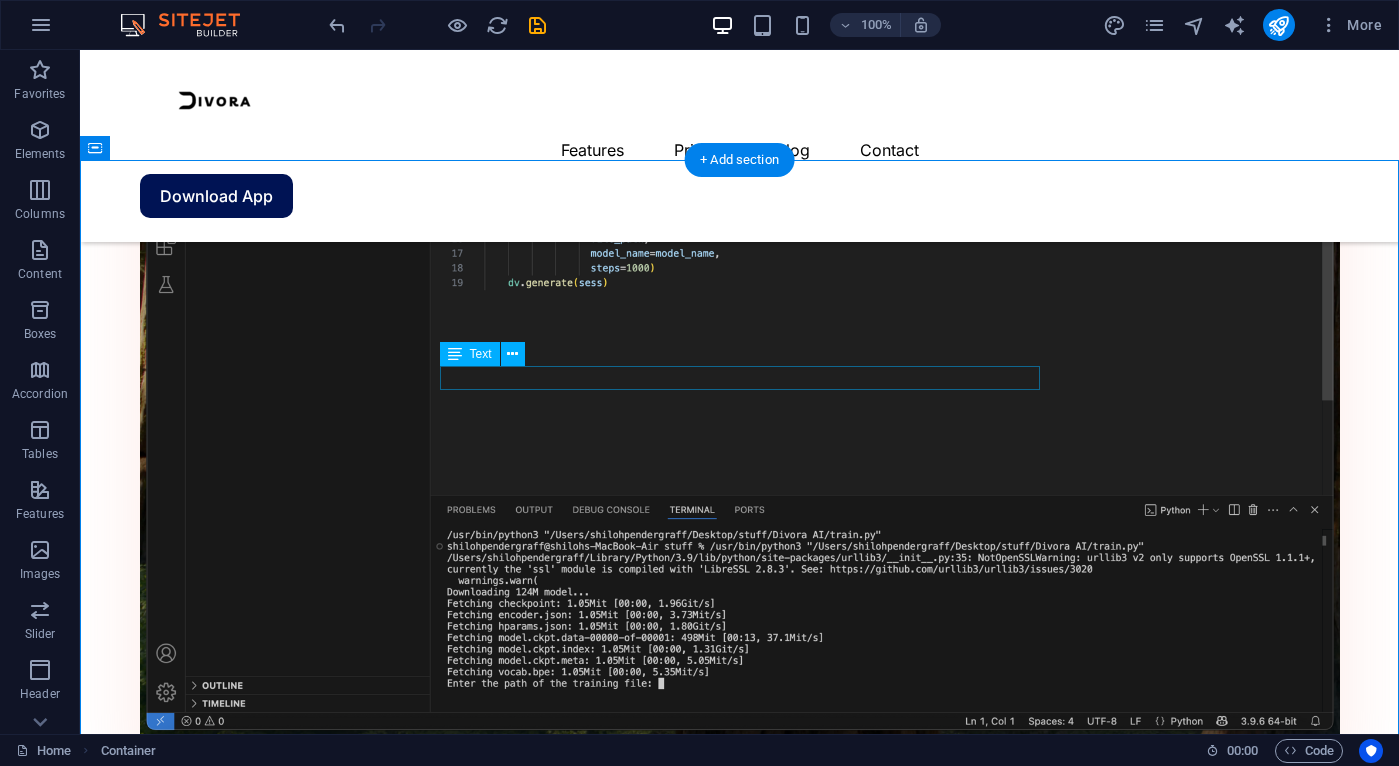 scroll, scrollTop: 1836, scrollLeft: 0, axis: vertical 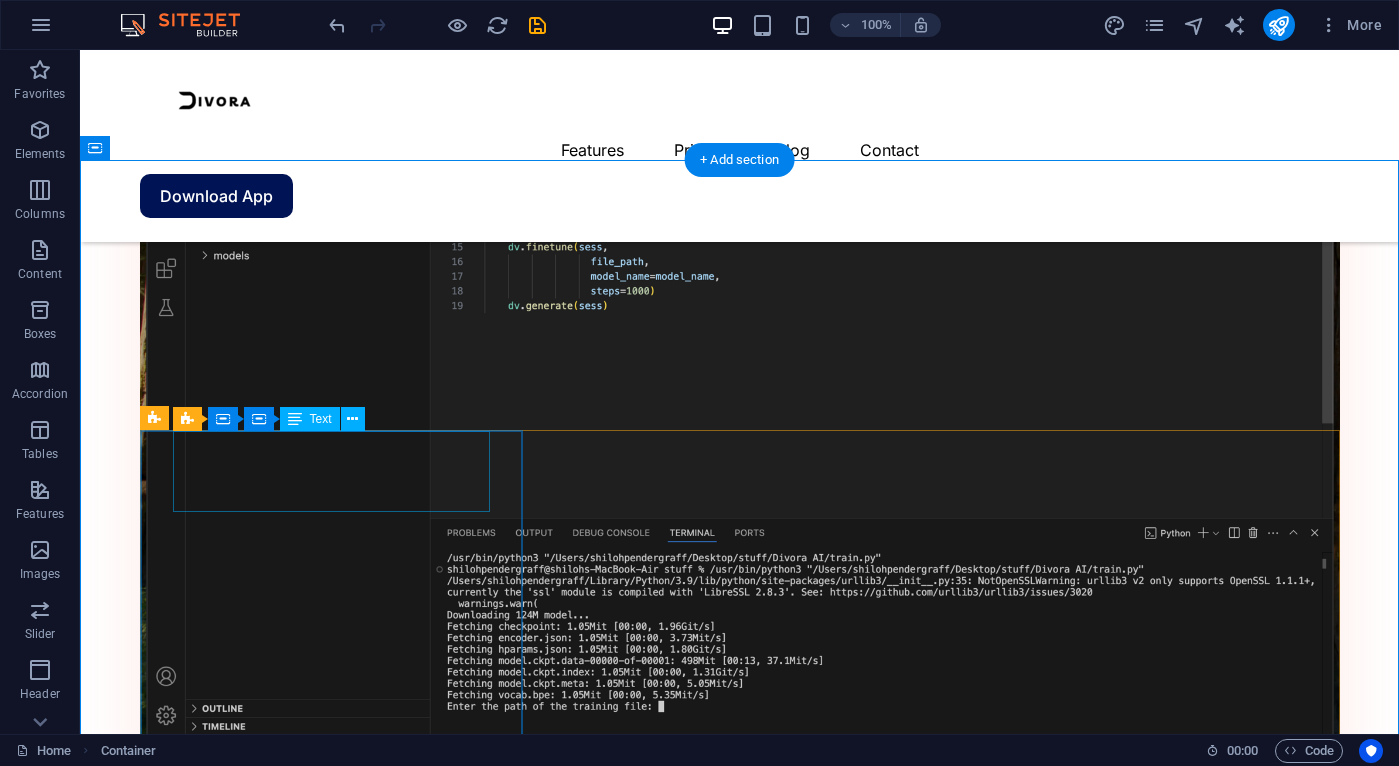 click on "$0 /monthly" at bounding box center (740, 3700) 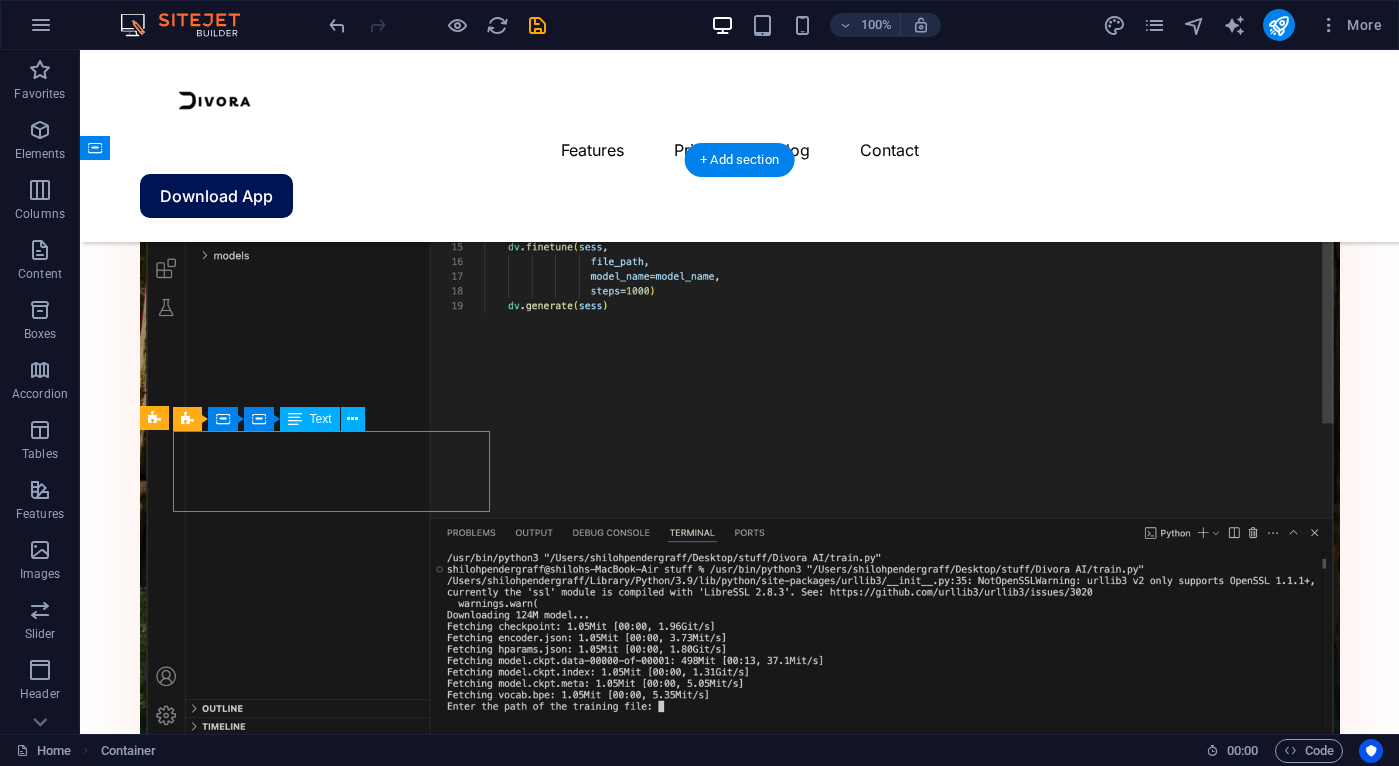 click on "$0 /monthly" at bounding box center (740, 3700) 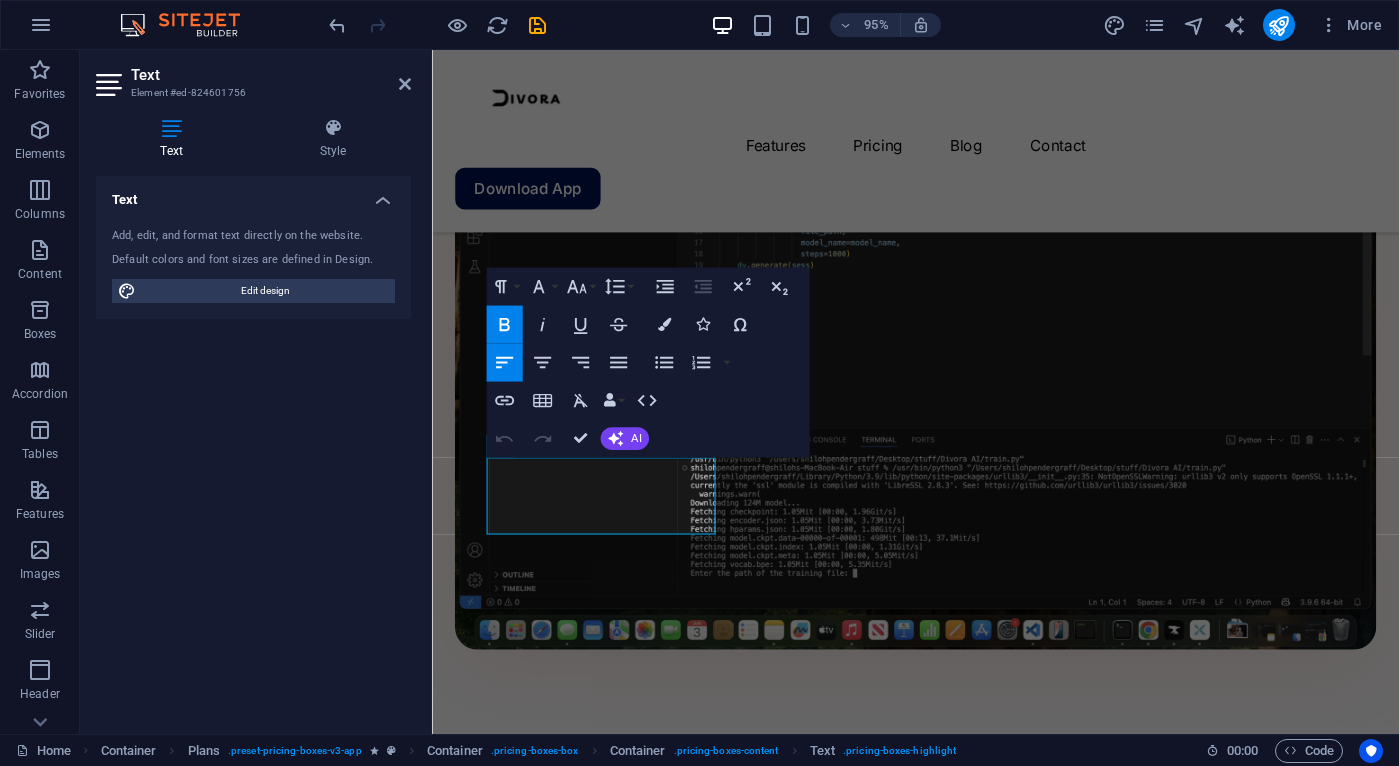 scroll, scrollTop: 1710, scrollLeft: 0, axis: vertical 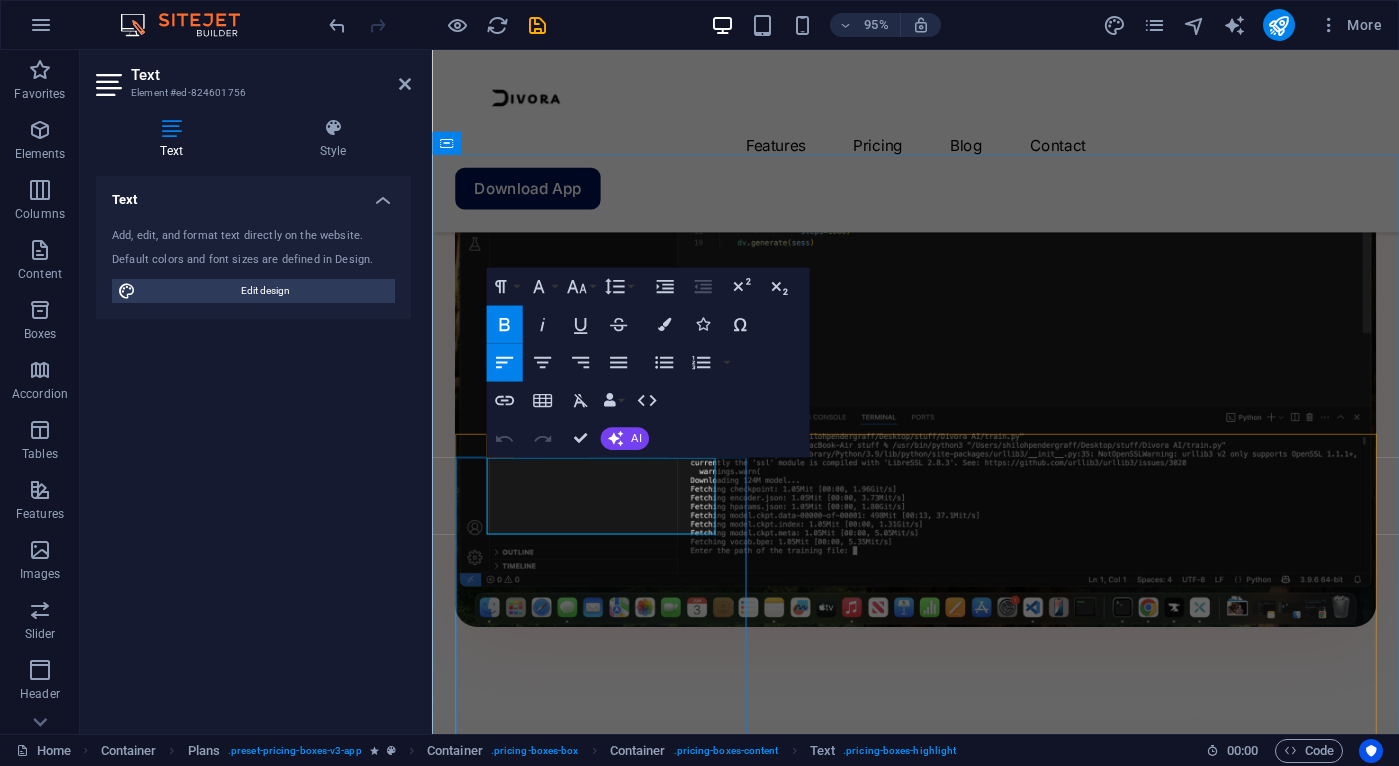 click on "$0" at bounding box center (524, 3287) 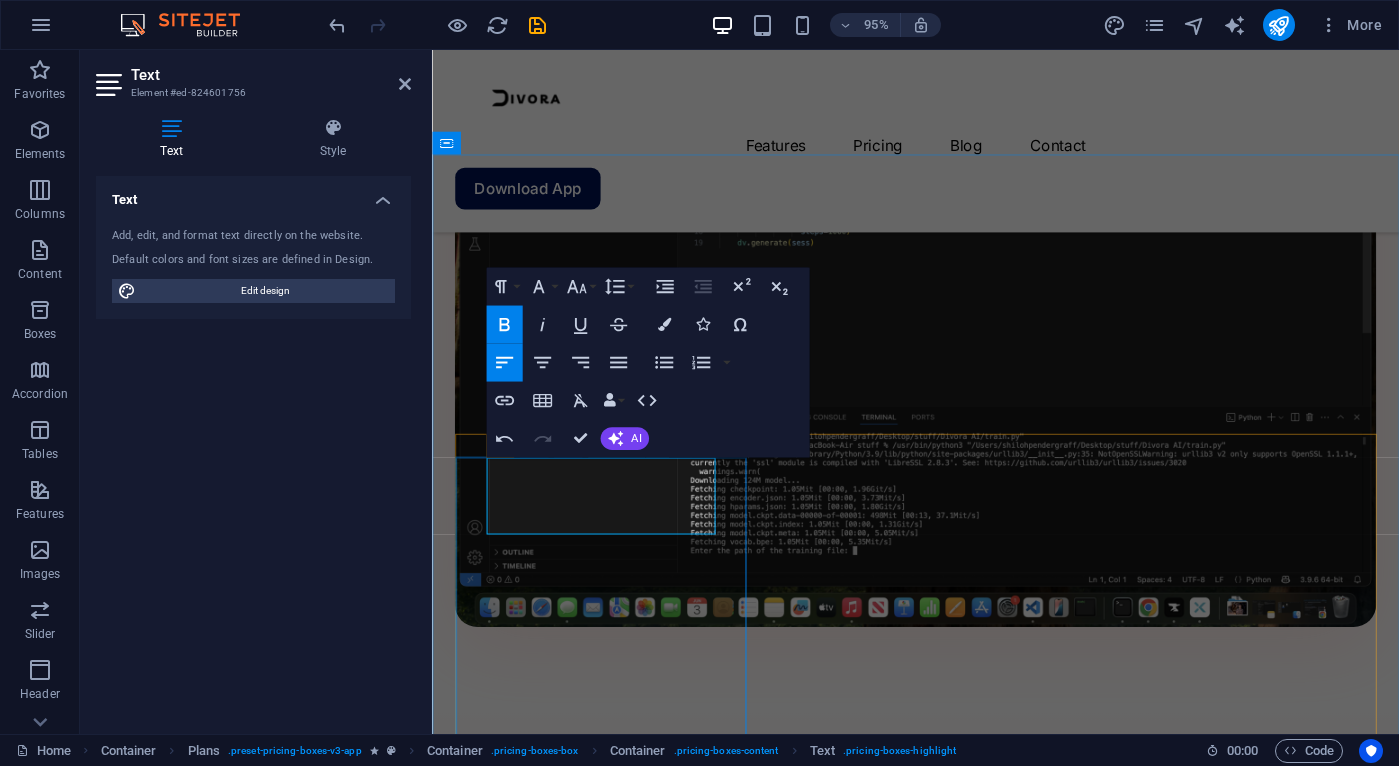 click on "$145 /monthly" at bounding box center [941, 3287] 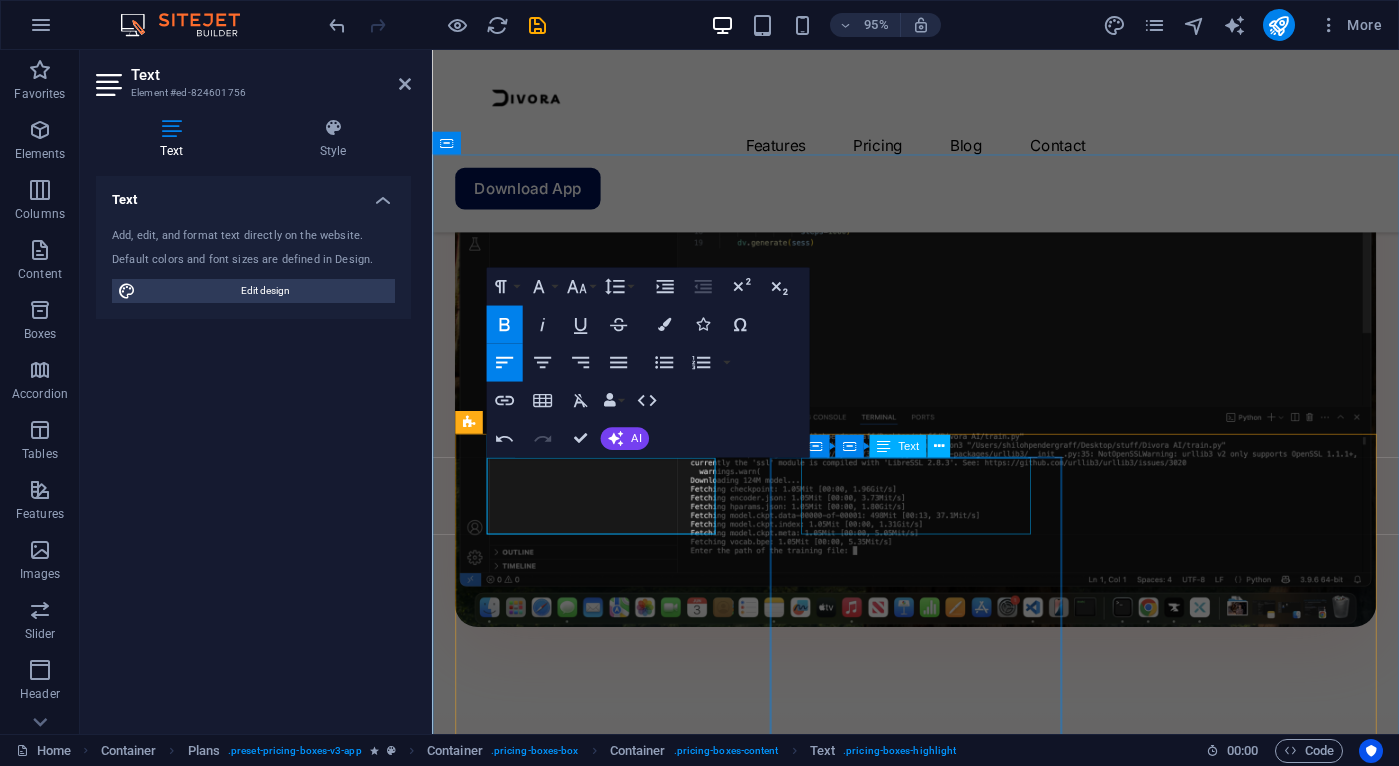 click on "$9 /monthly" at bounding box center (941, 8932) 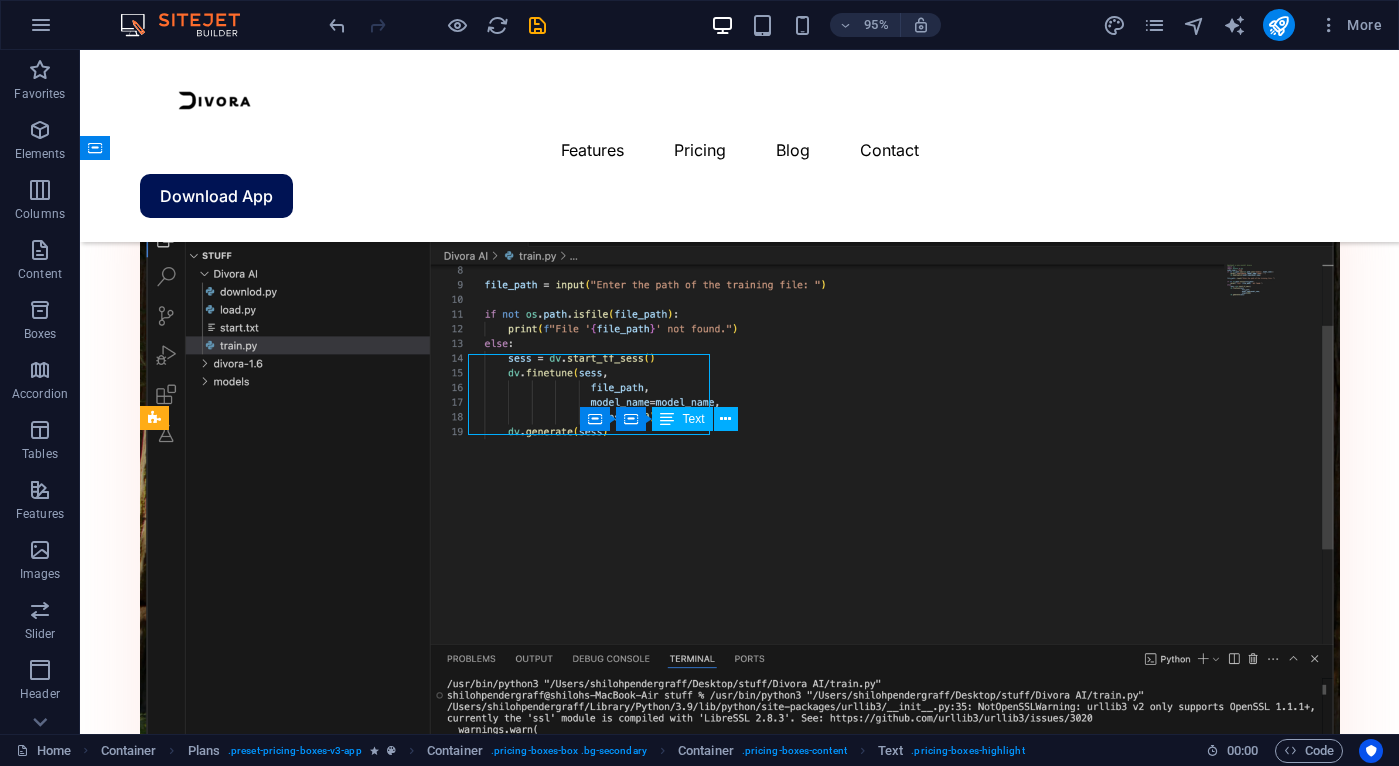 scroll, scrollTop: 1836, scrollLeft: 0, axis: vertical 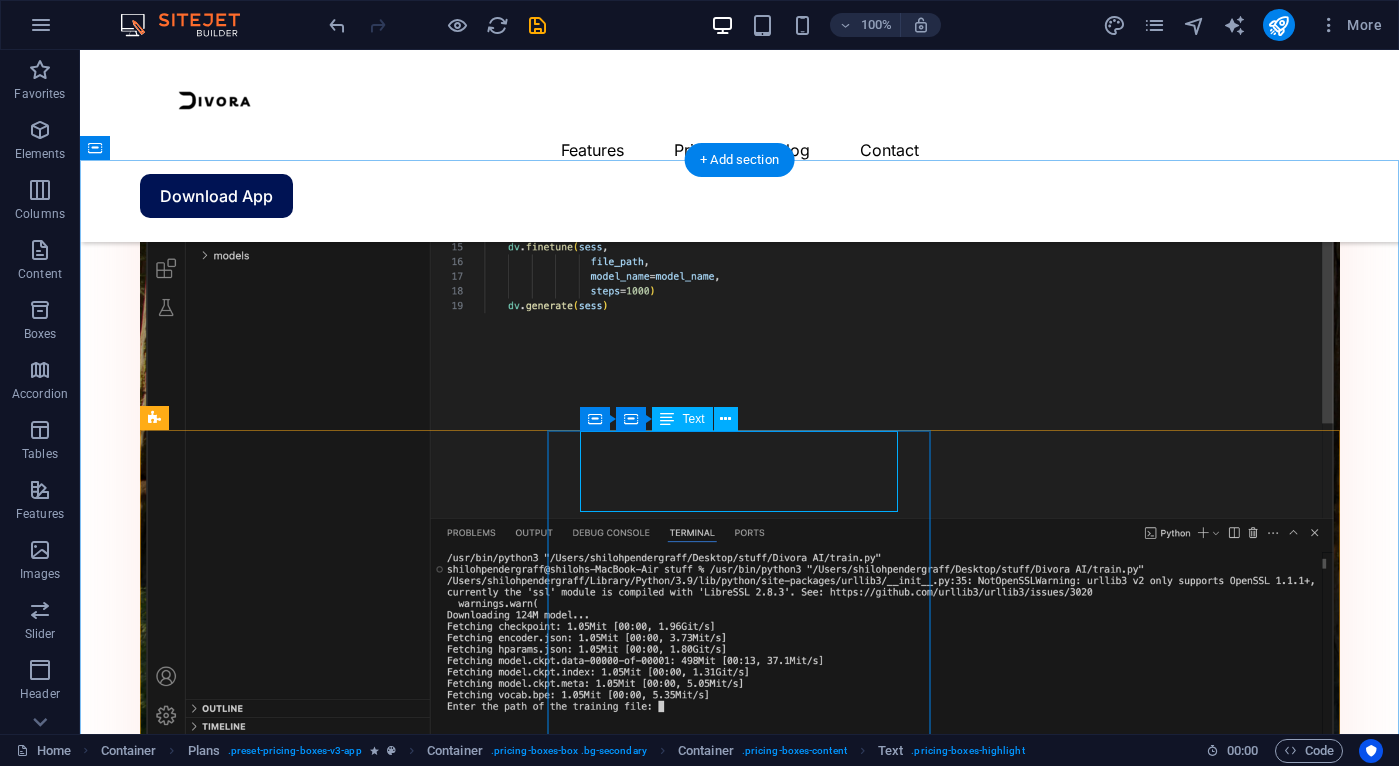 click on "$9 /monthly" at bounding box center (740, 10659) 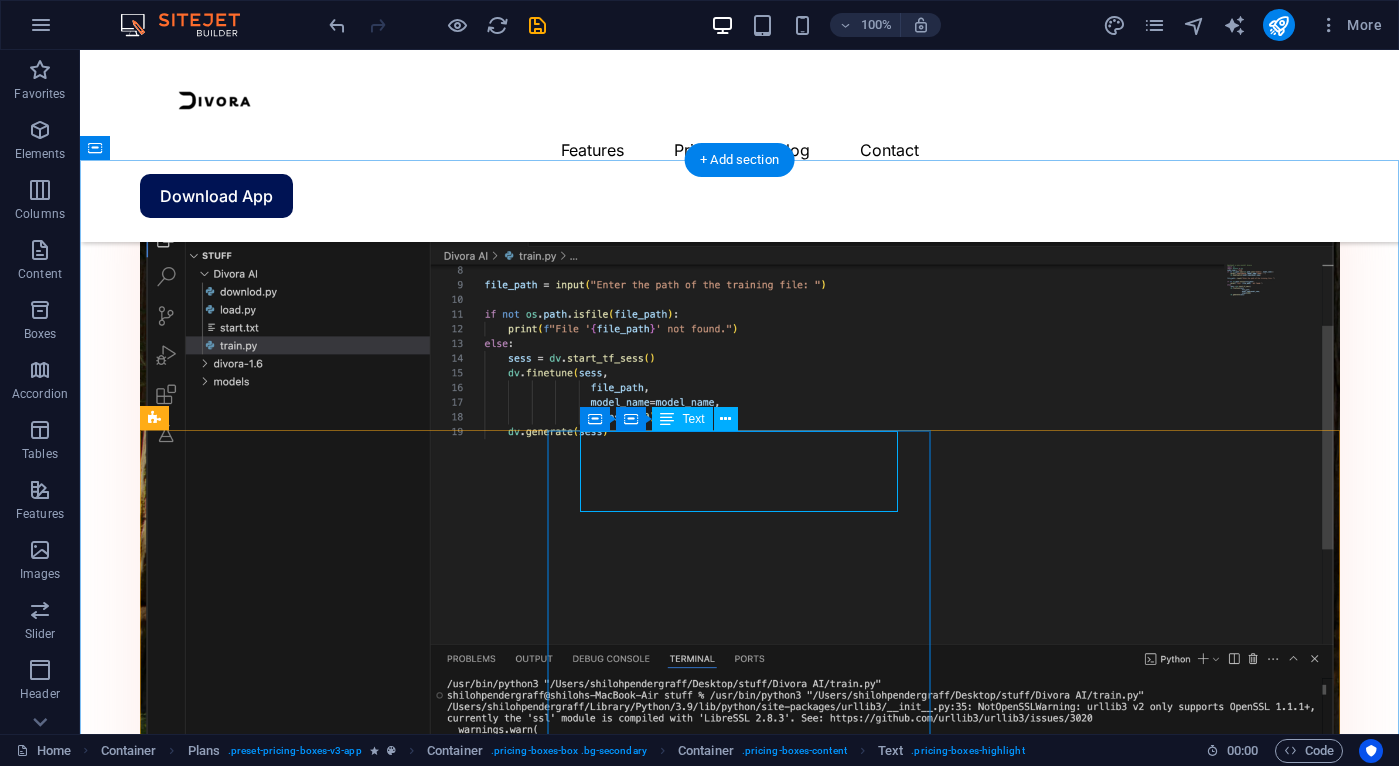 click on "$145 /Life" at bounding box center [740, 3826] 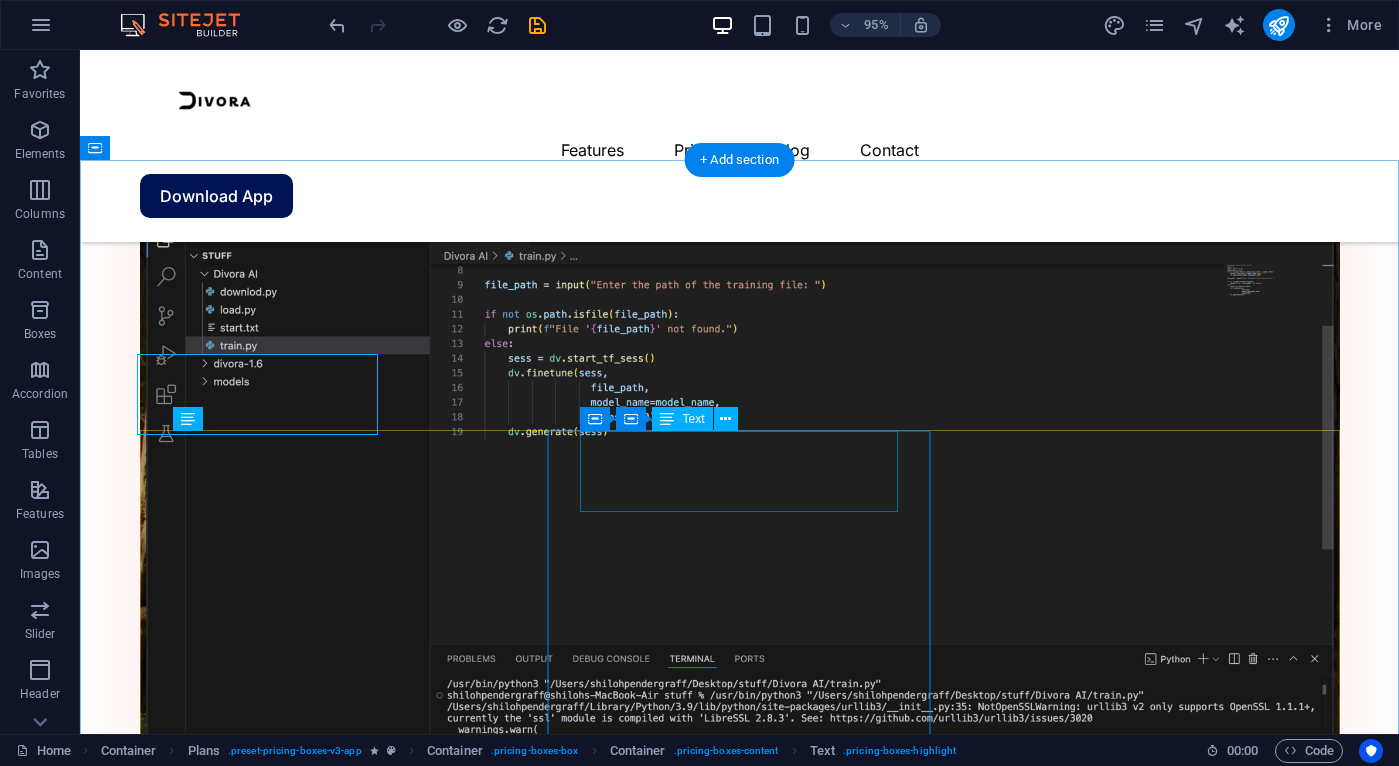 scroll, scrollTop: 1836, scrollLeft: 0, axis: vertical 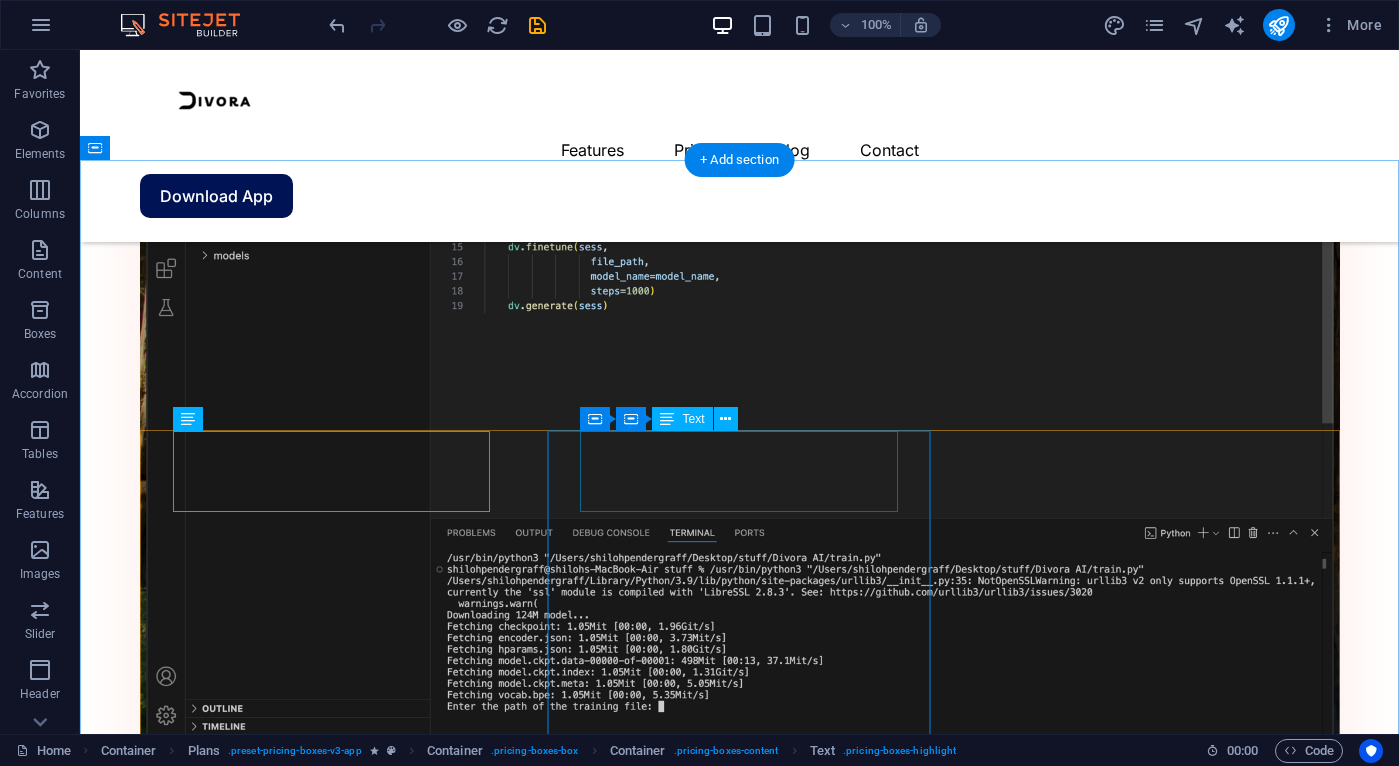 click on "$9 /monthly" at bounding box center [740, 10659] 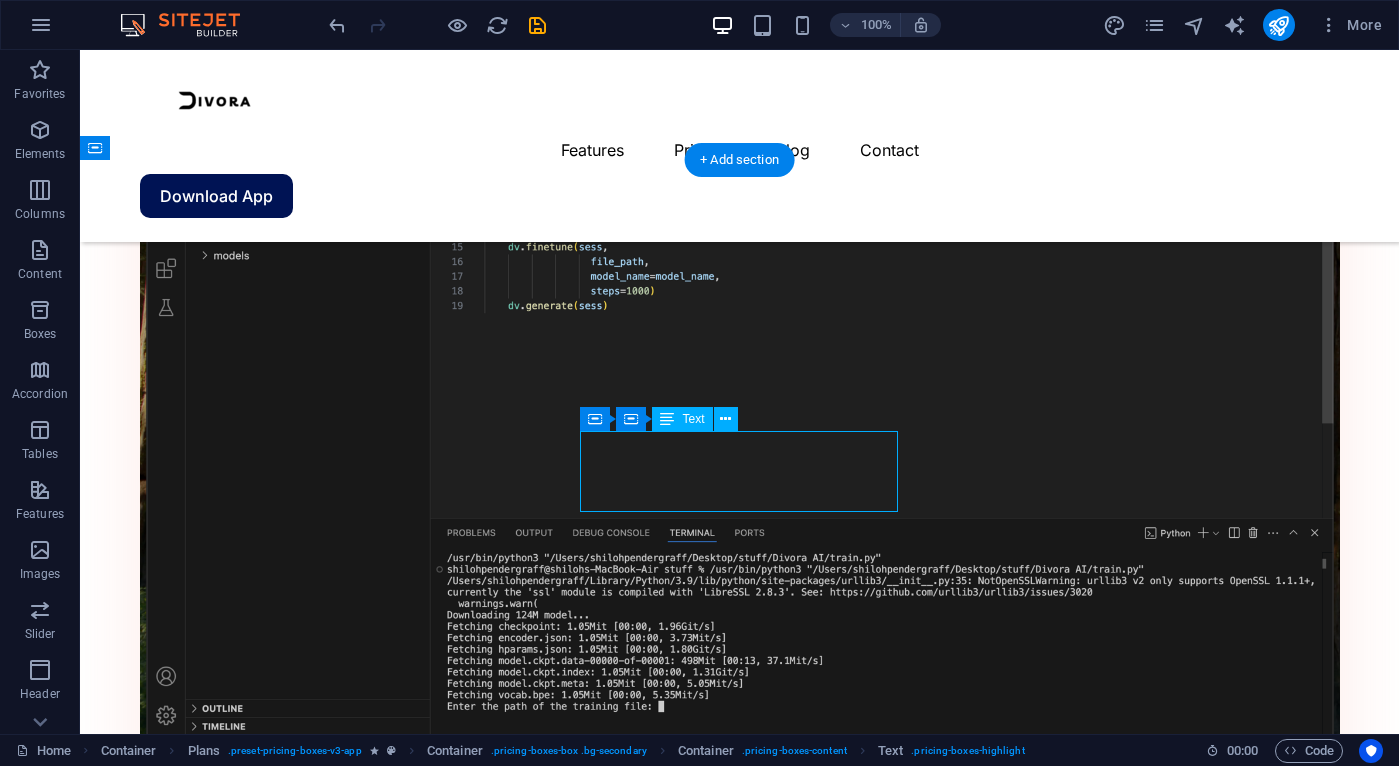 click on "$9 /monthly" at bounding box center (740, 10659) 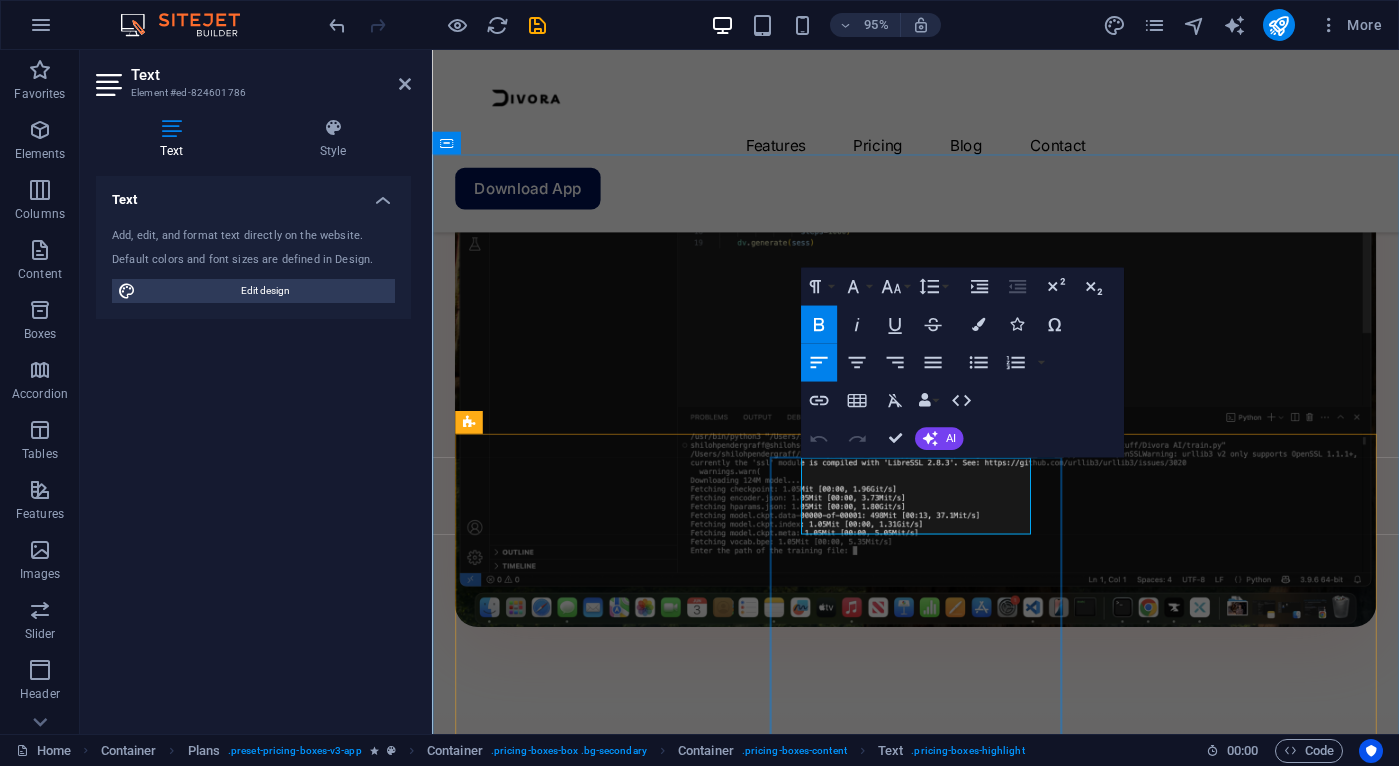 click on "$9" at bounding box center (524, 8932) 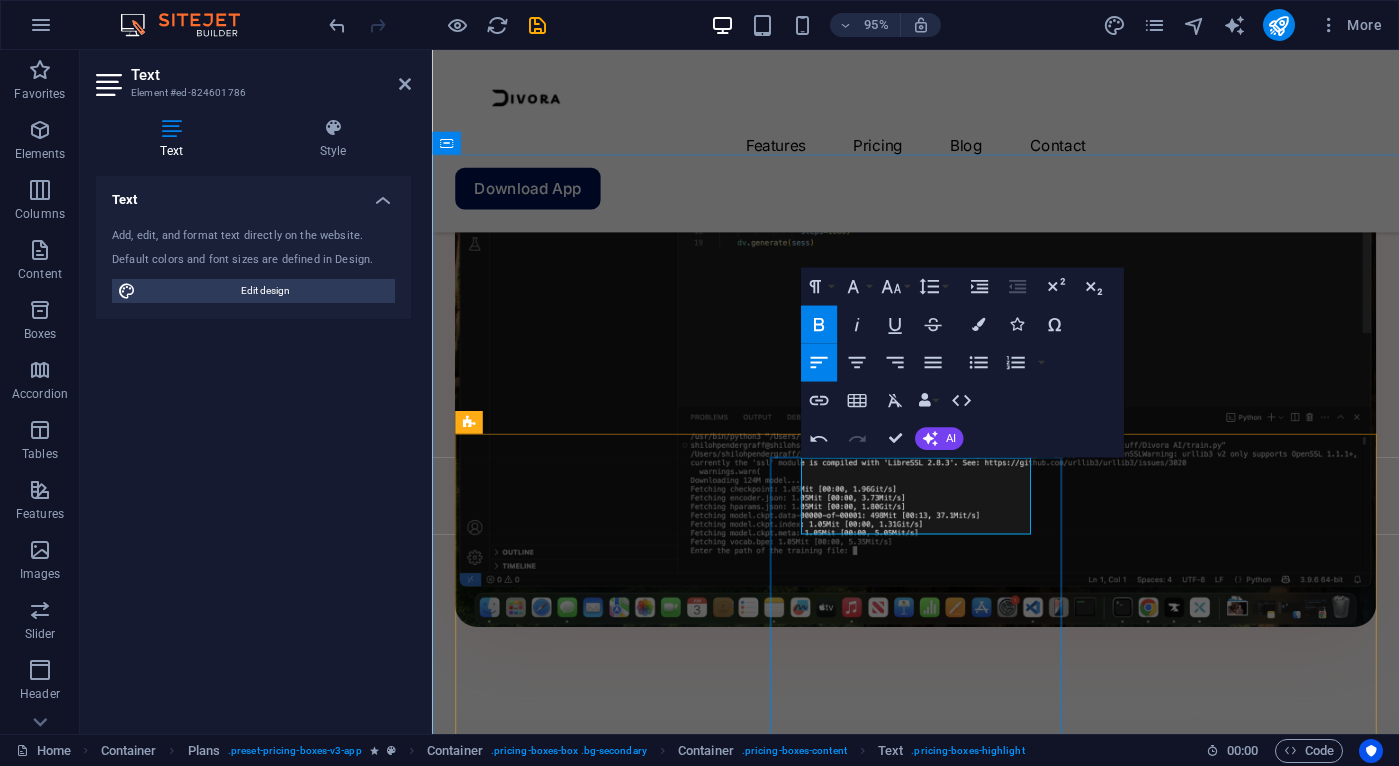 type 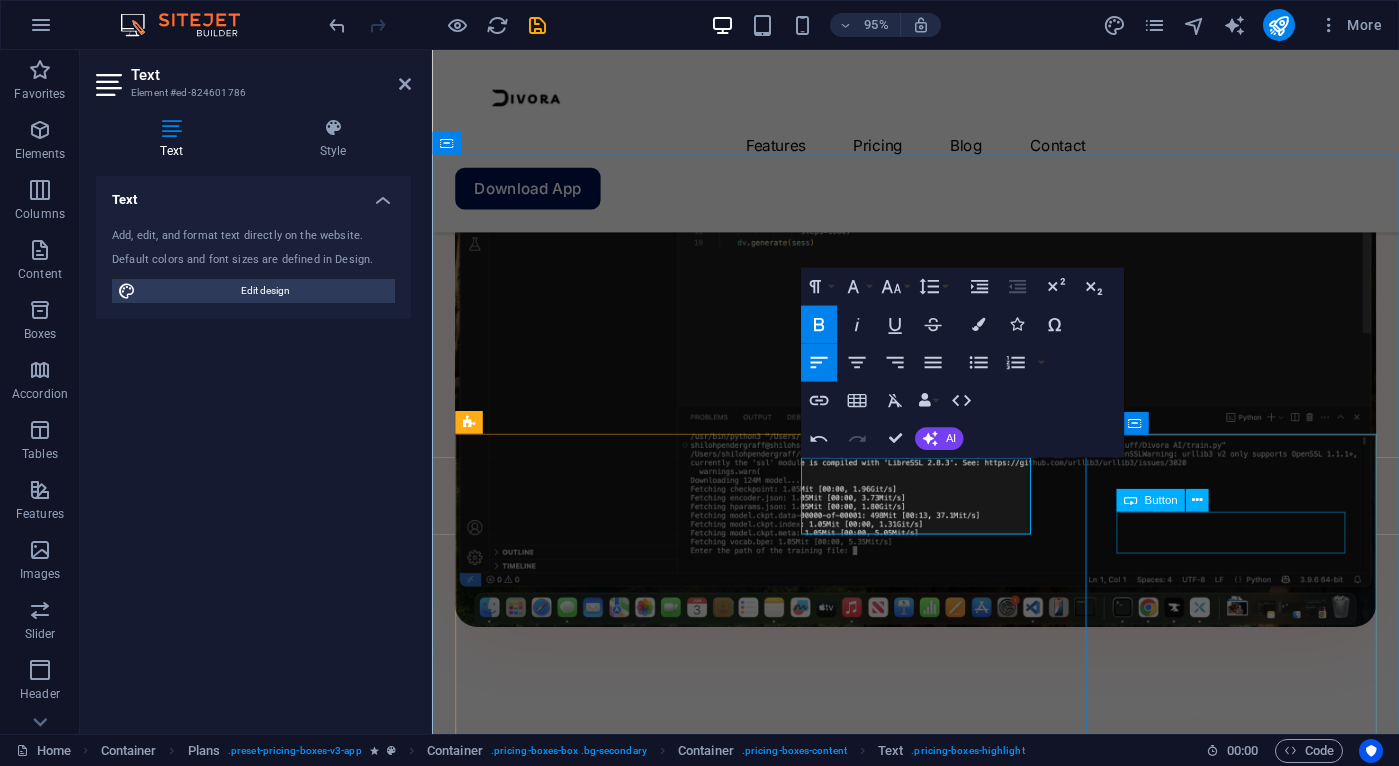 click on "Button" at bounding box center [1150, 500] 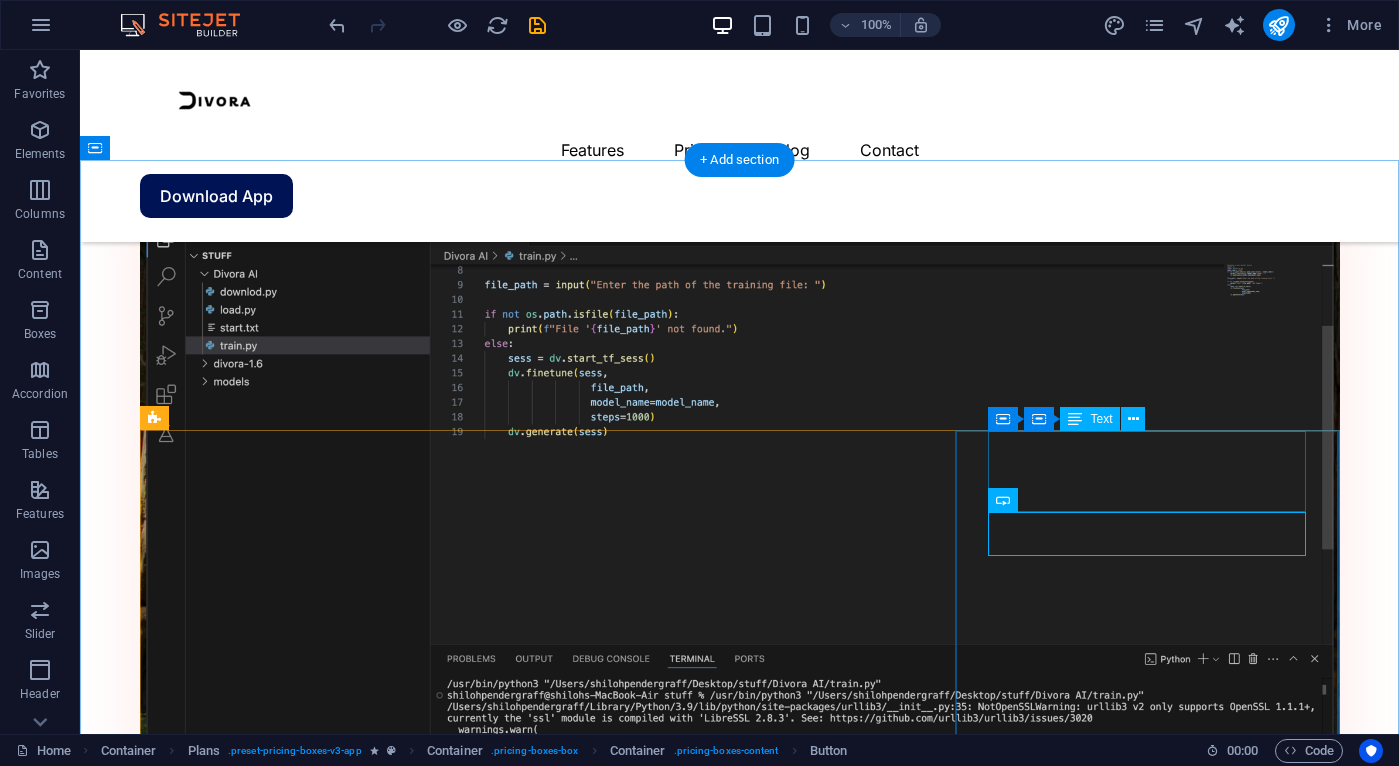 scroll, scrollTop: 1836, scrollLeft: 0, axis: vertical 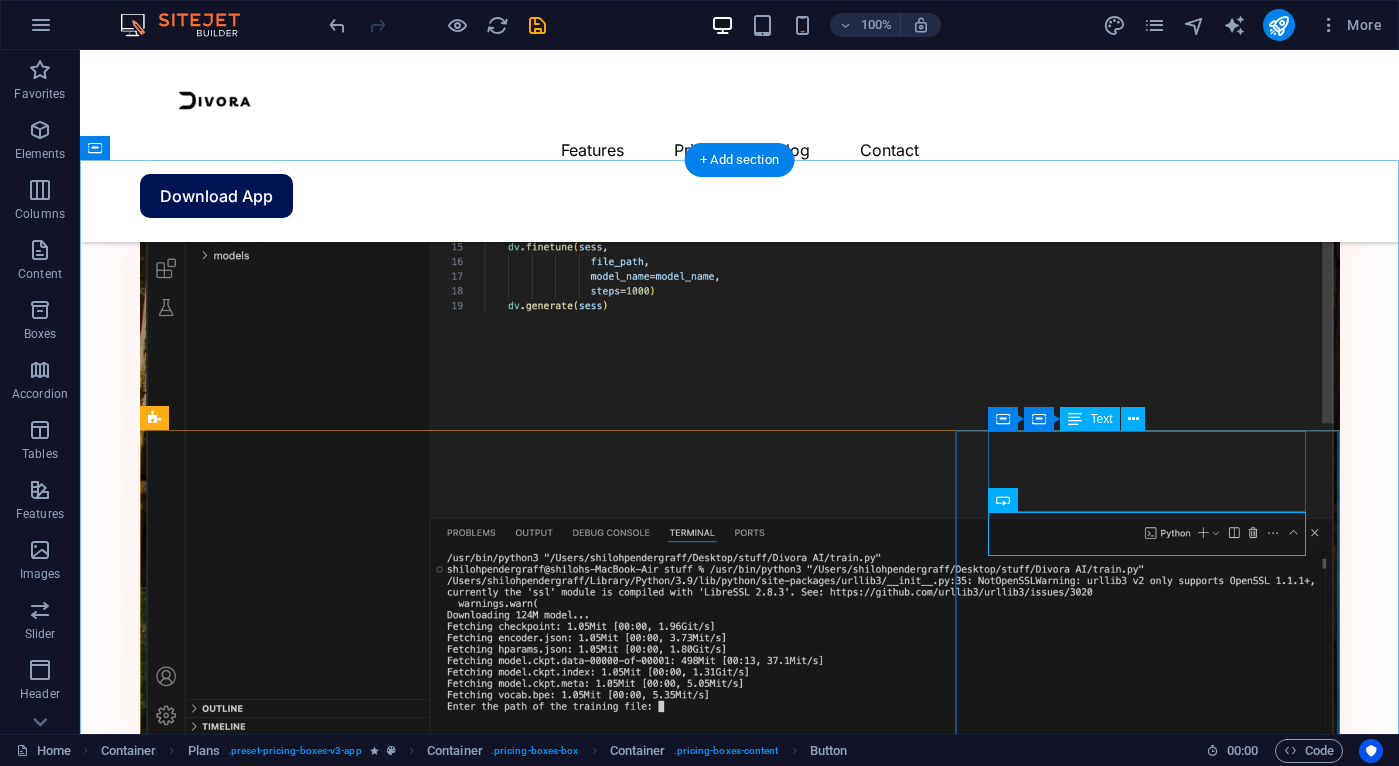 click on "$19 /monthly" at bounding box center (740, 17617) 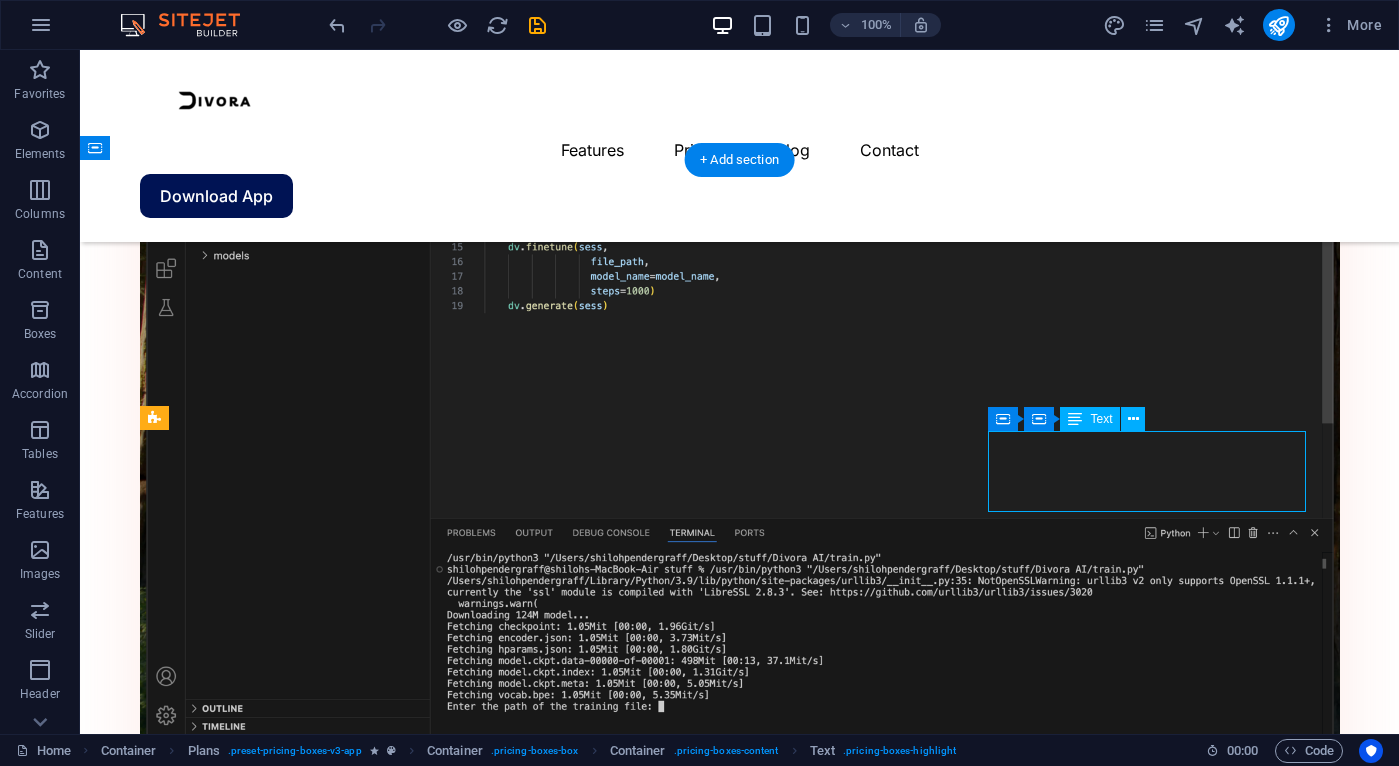 click on "$19 /monthly" at bounding box center (740, 17617) 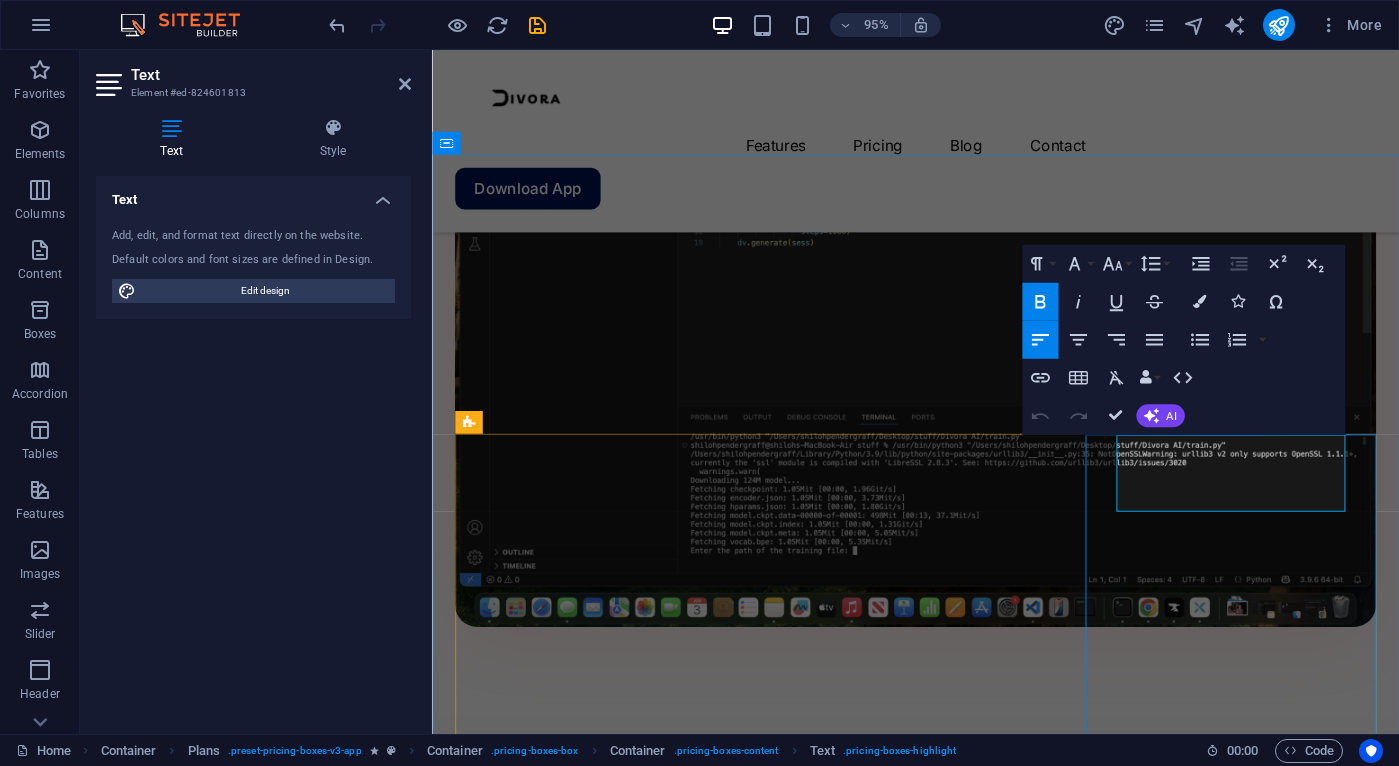 click on "$19" at bounding box center (535, 14576) 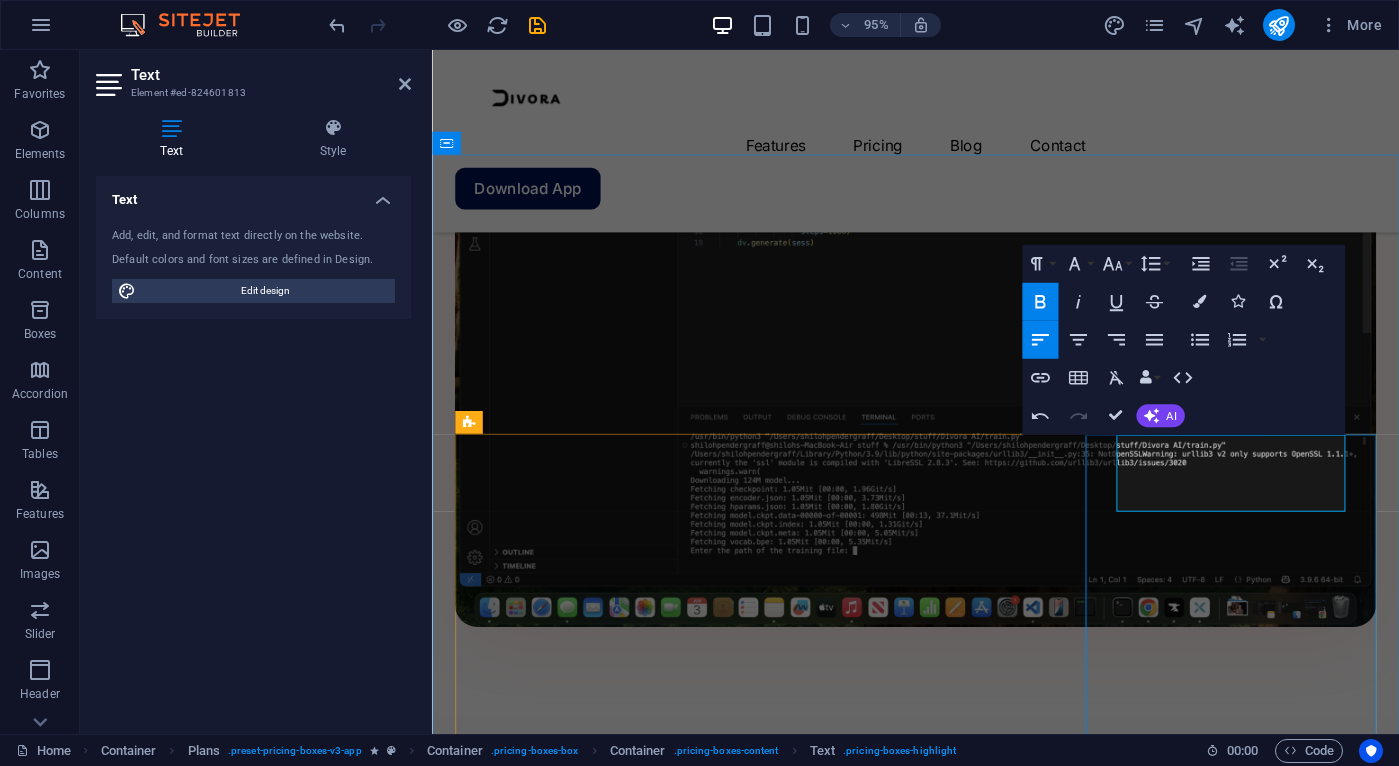 type 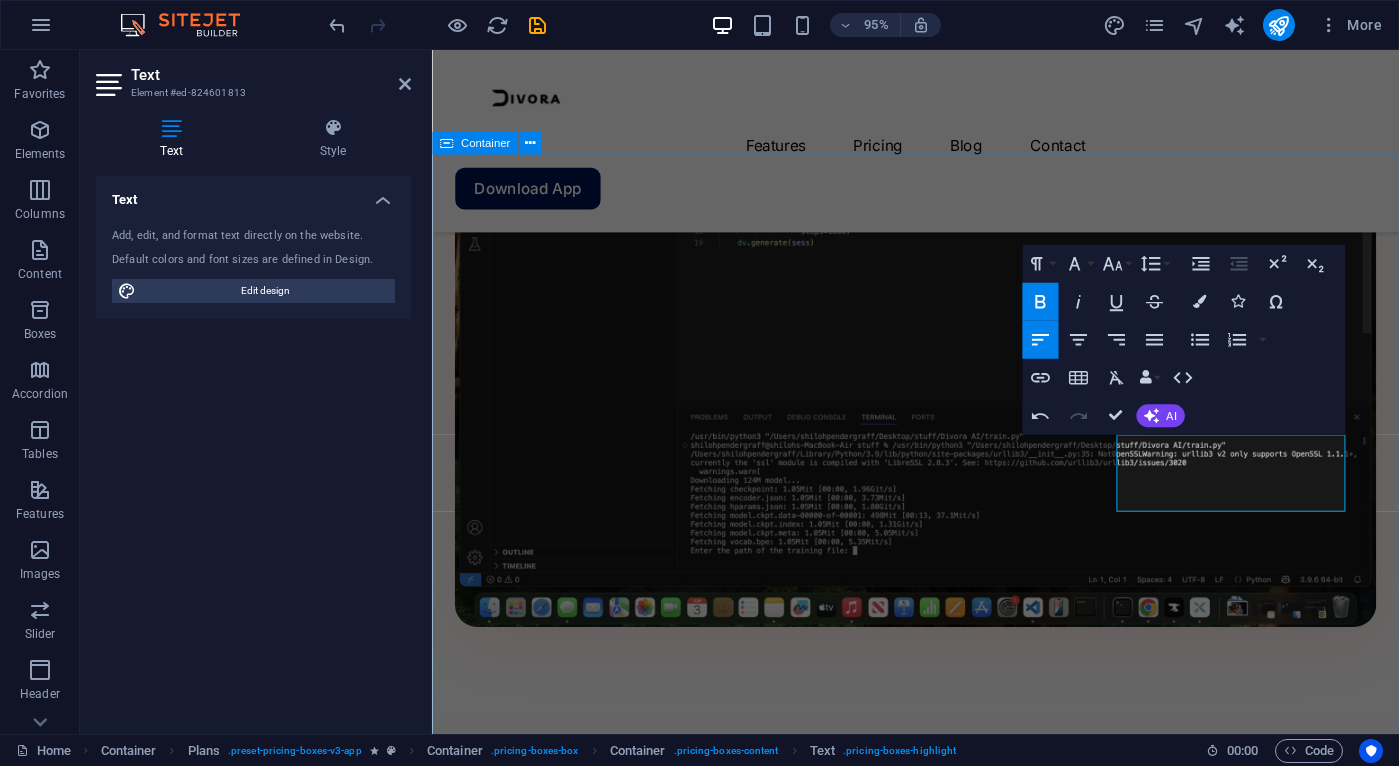 click on "Pricing Pay Once You only have to pay once to use. Once you purchase it, you keep it for life. $145 /Life Get started for free       Up to 5 project members       Unlimited tasks and projects       2GB storage       Integrations       Basic support $145 /Life Sign up now       Up to 50 project members       Unlimited tasks and projects       50GB storage       Integrations       Priority support $145 /Life Sign up now       Up to 100 project members       Unlimited tasks and projects       200GB storage       Integrations and All support types       Dedicated account manager" at bounding box center [941, 11612] 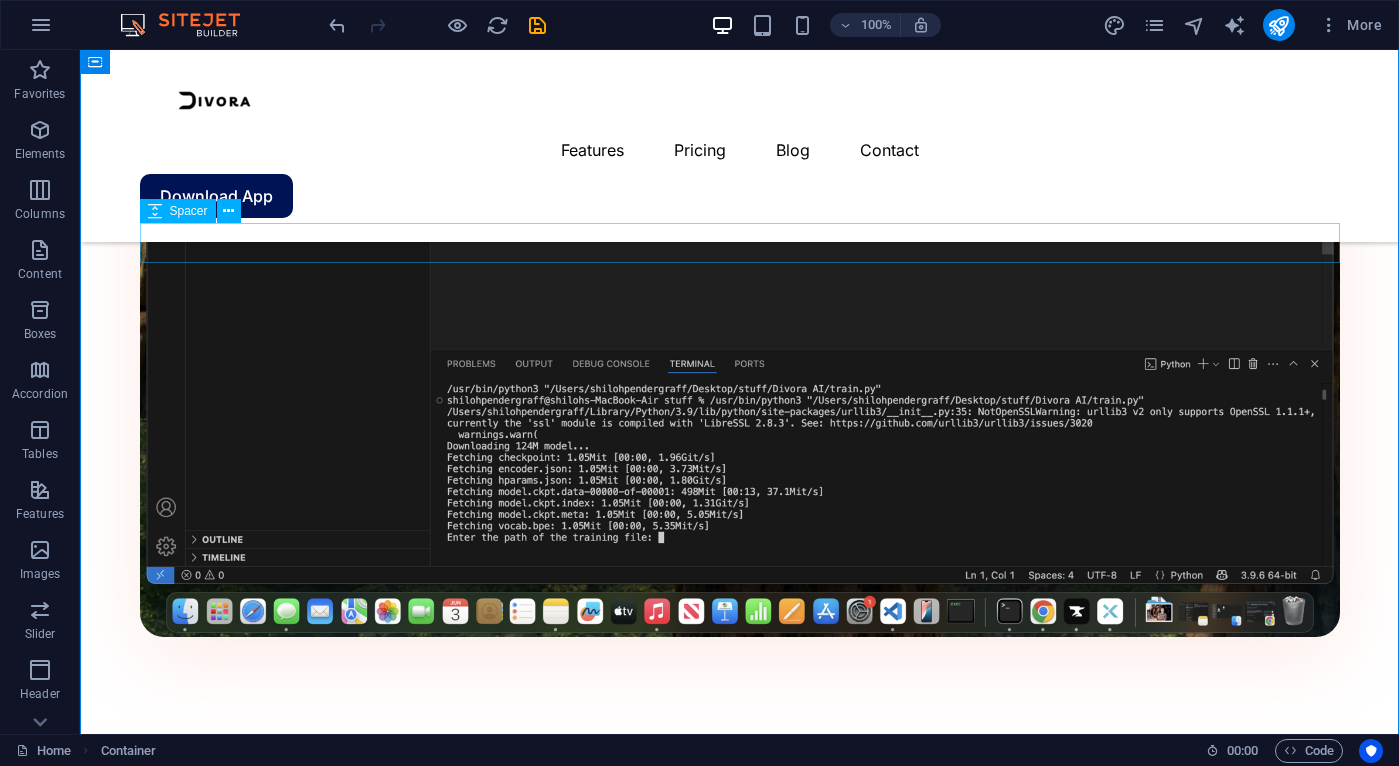 scroll, scrollTop: 2003, scrollLeft: 0, axis: vertical 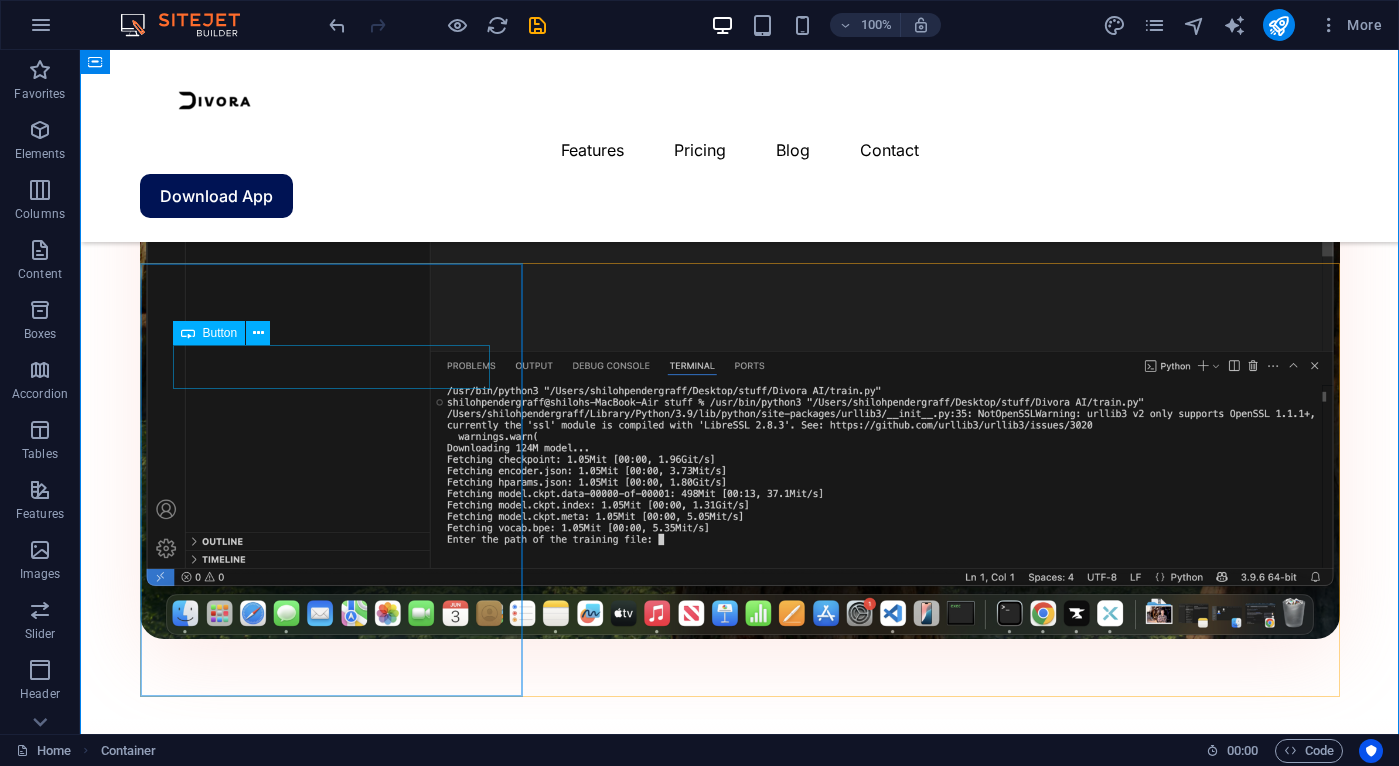 click on "Get started for free" at bounding box center [740, 3596] 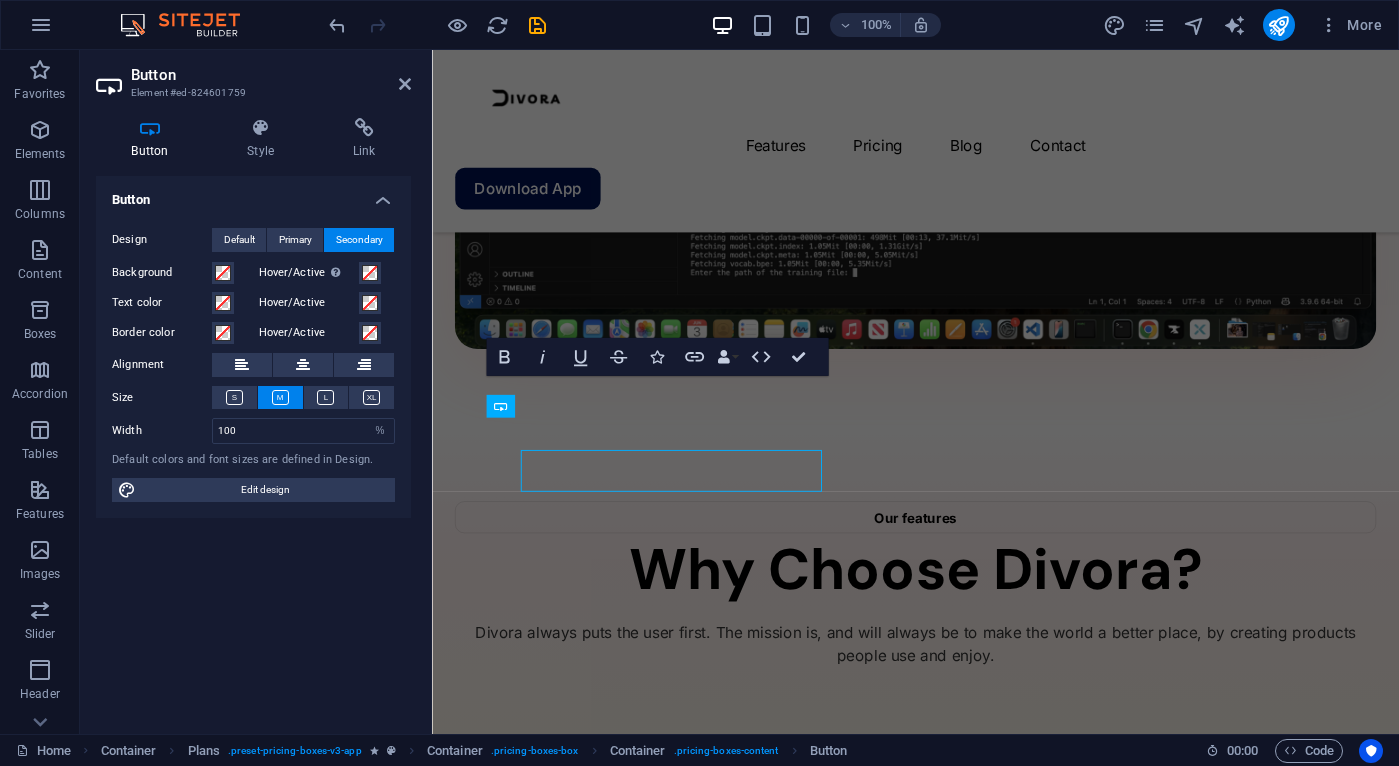 scroll, scrollTop: 1877, scrollLeft: 0, axis: vertical 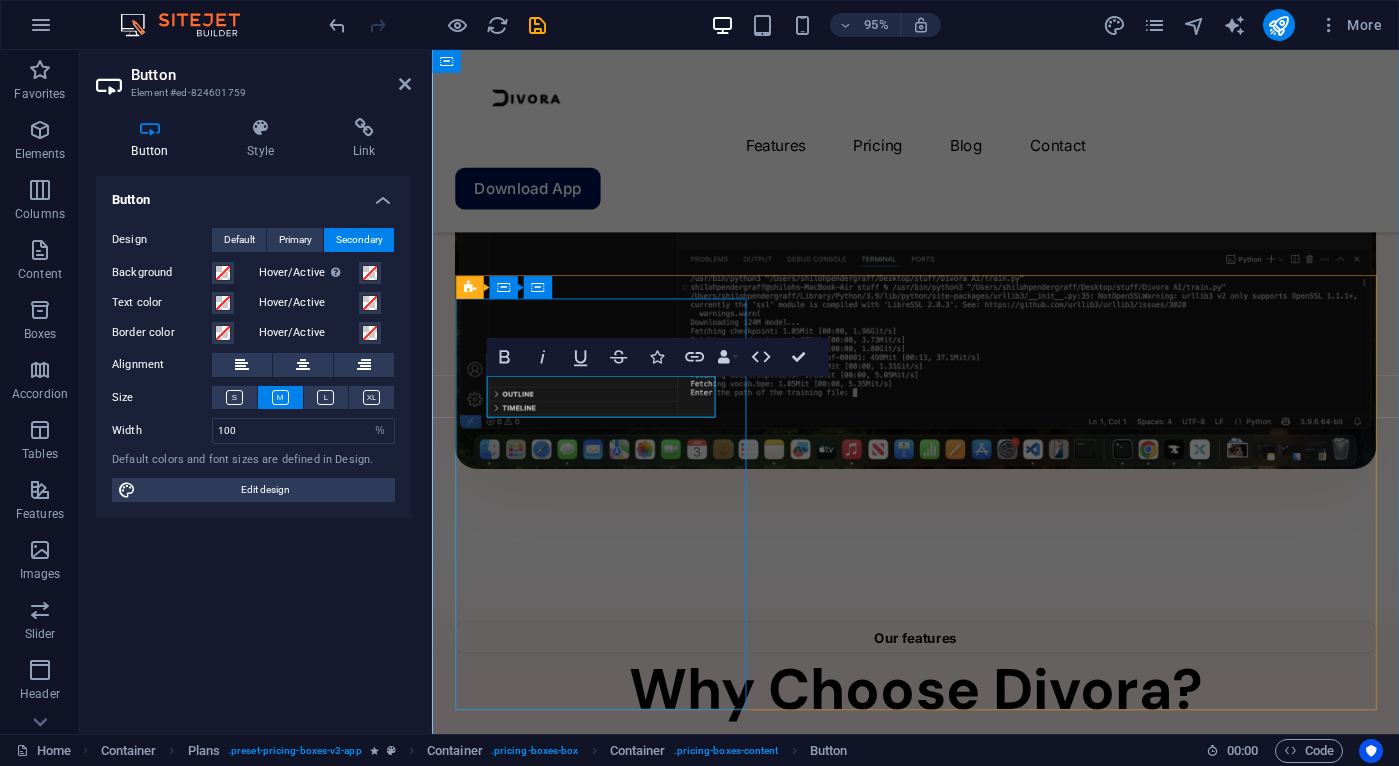 type 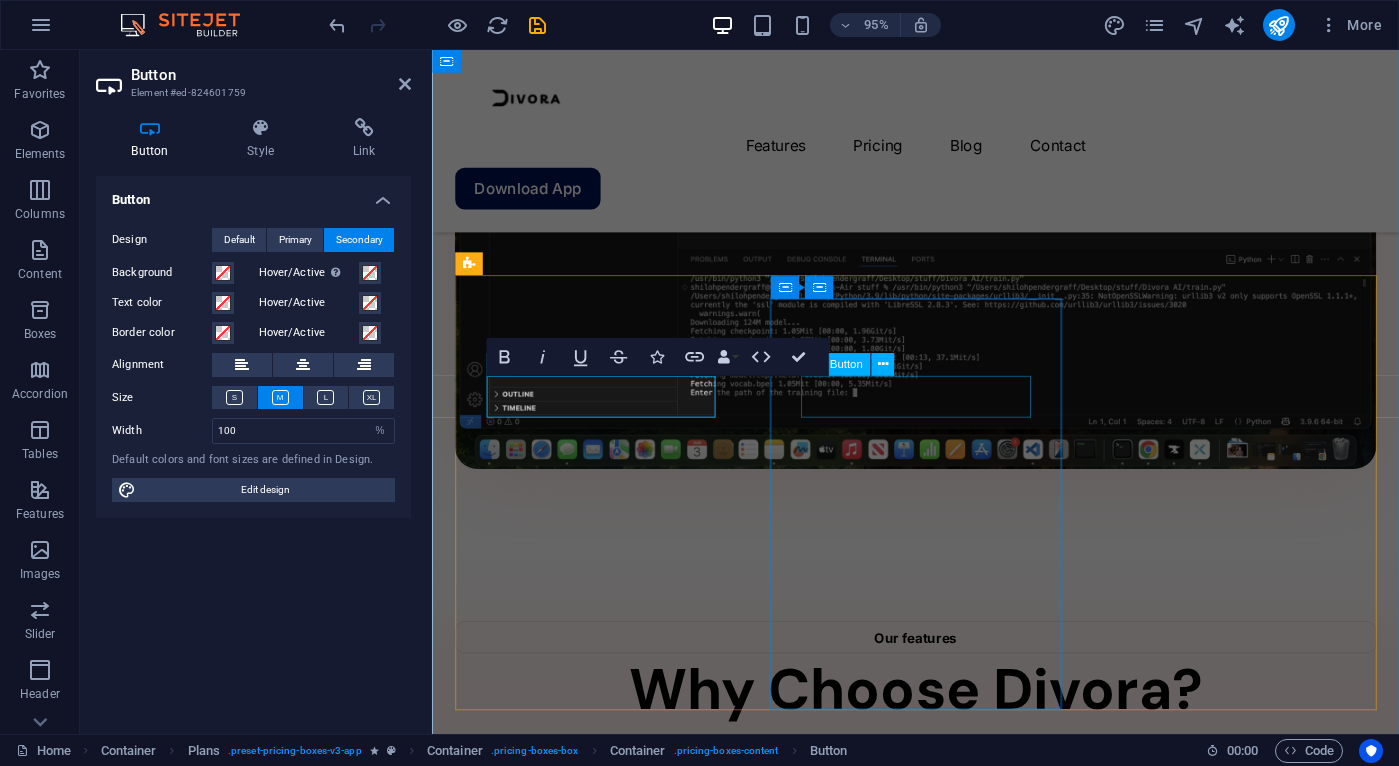 click on "Sign up now" at bounding box center (941, 8828) 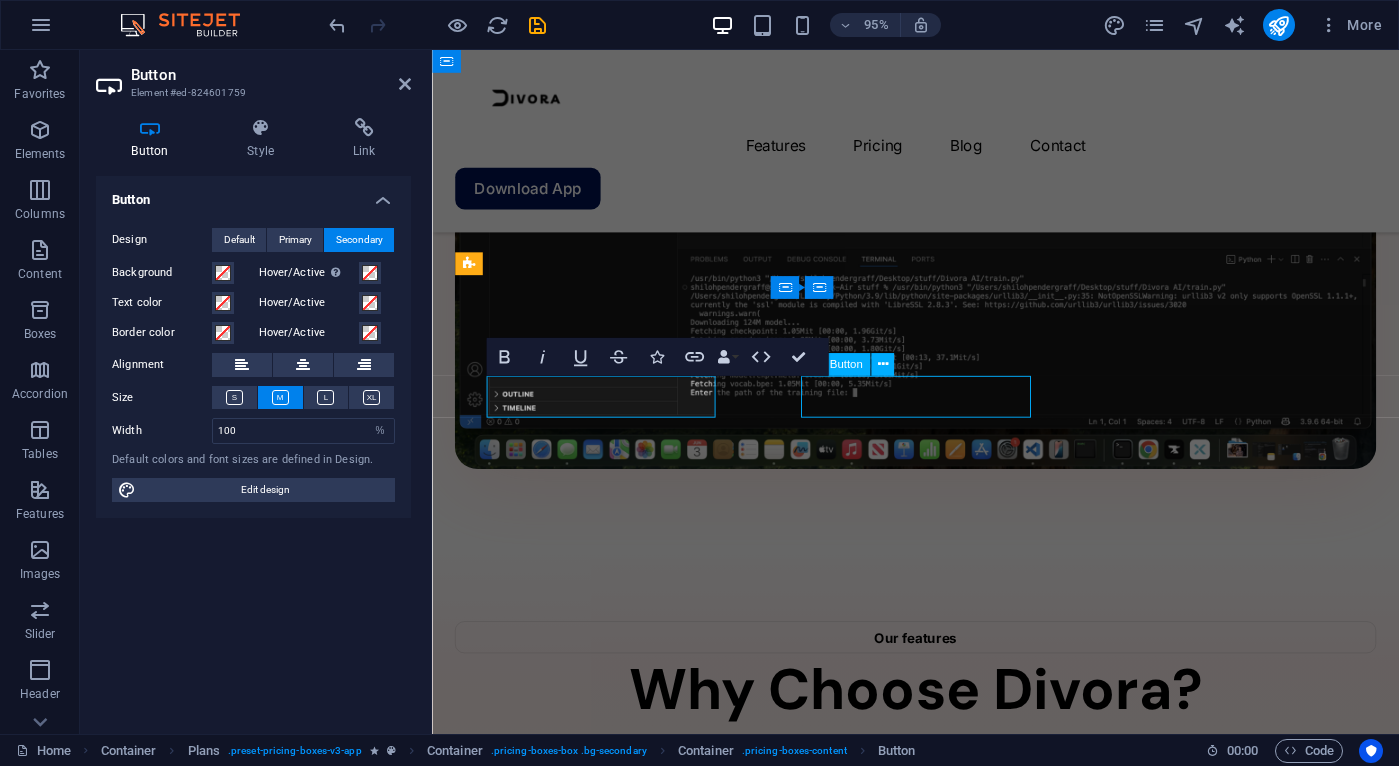 click on "Sign up now" at bounding box center (941, 8828) 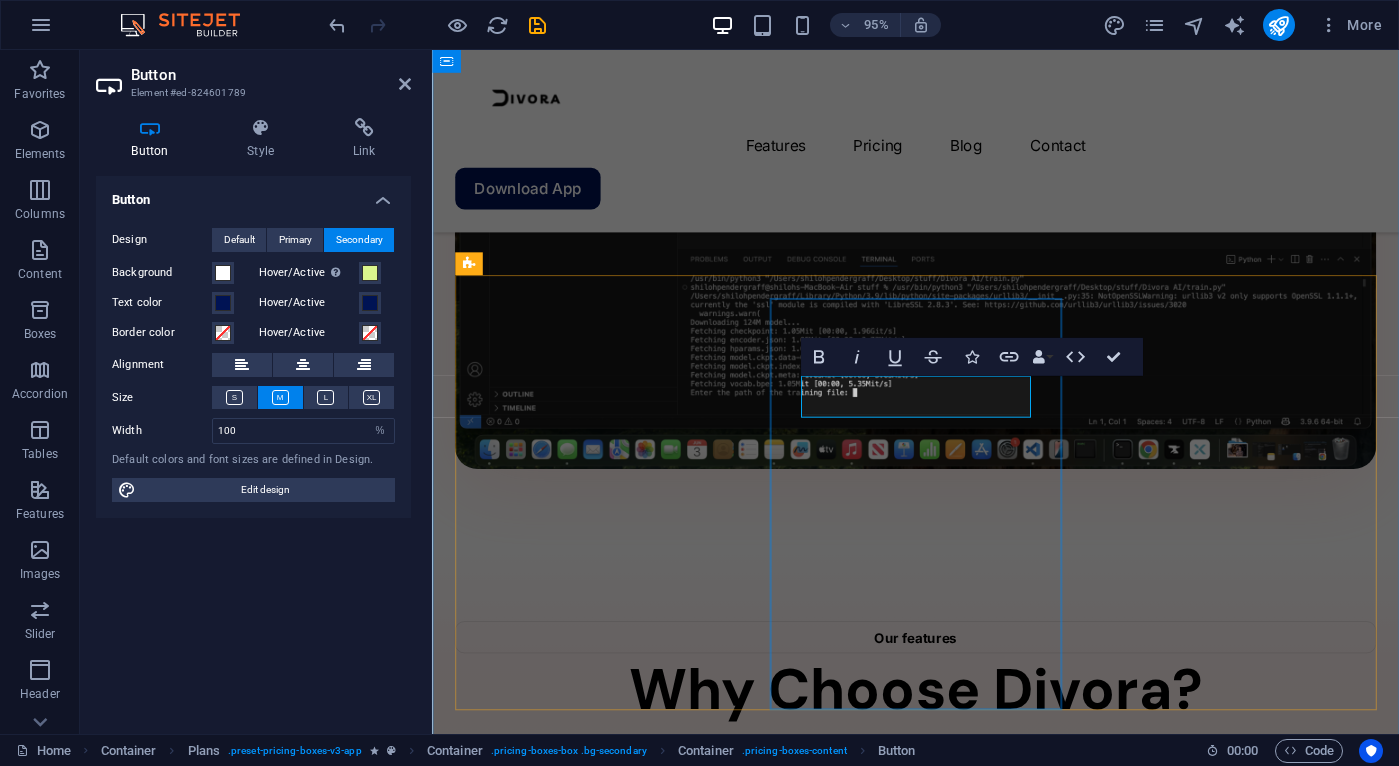 type 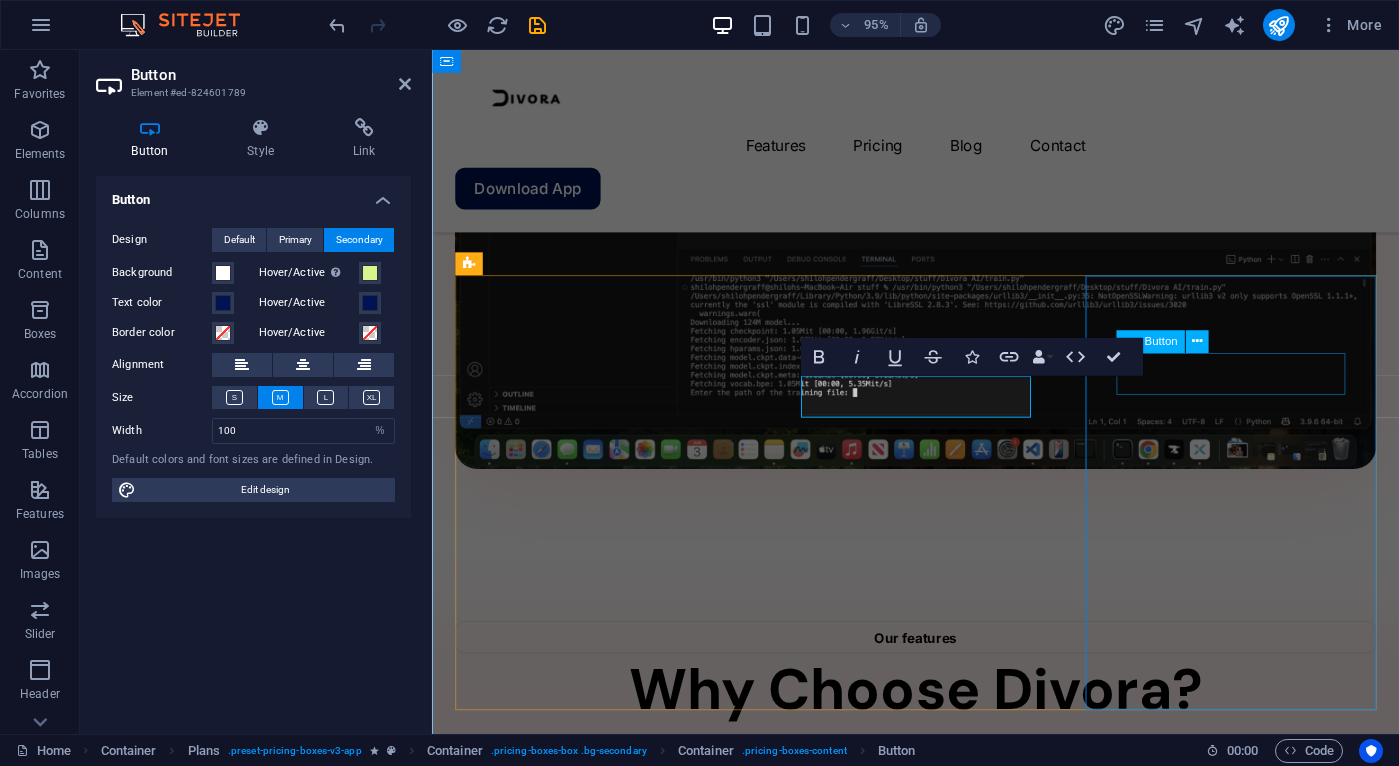 click on "Sign up now" at bounding box center [941, 14472] 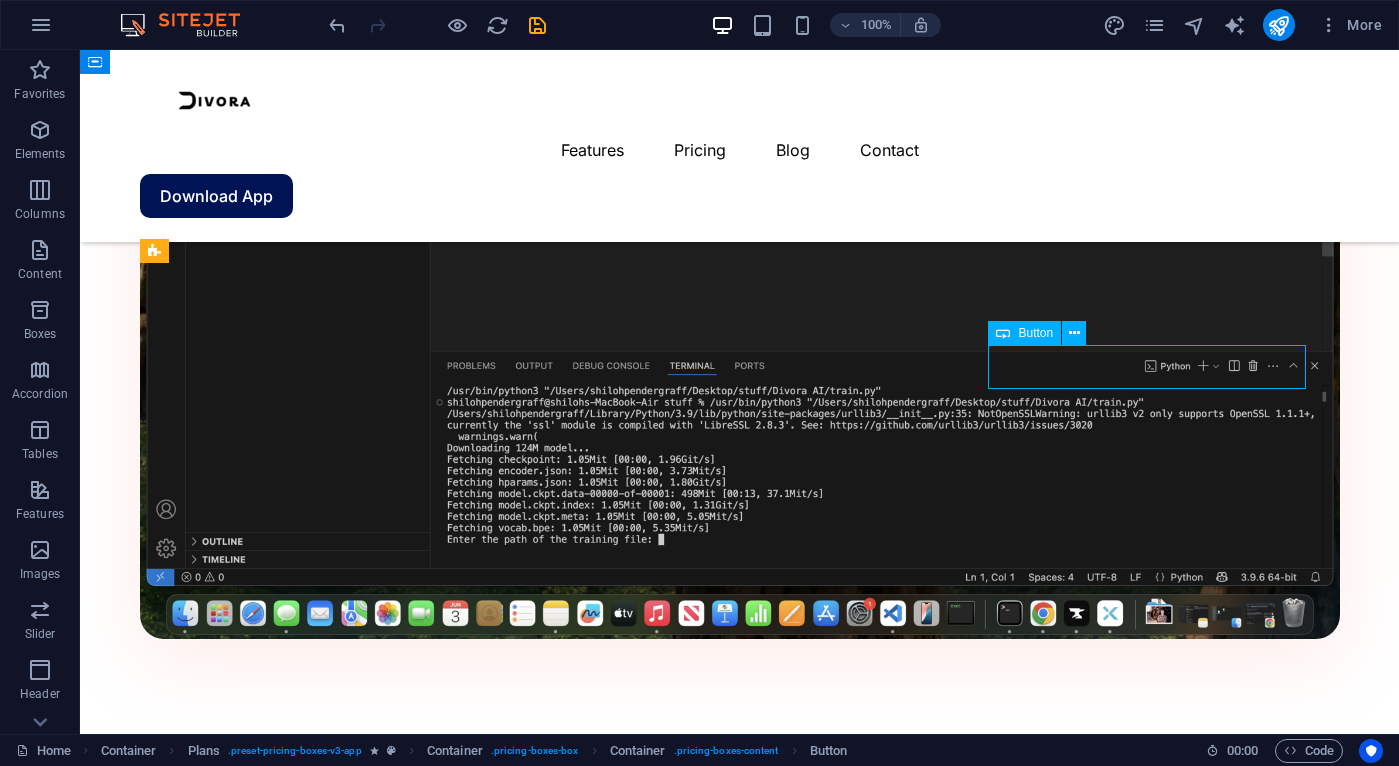 click on "Sign up now" at bounding box center [740, 17513] 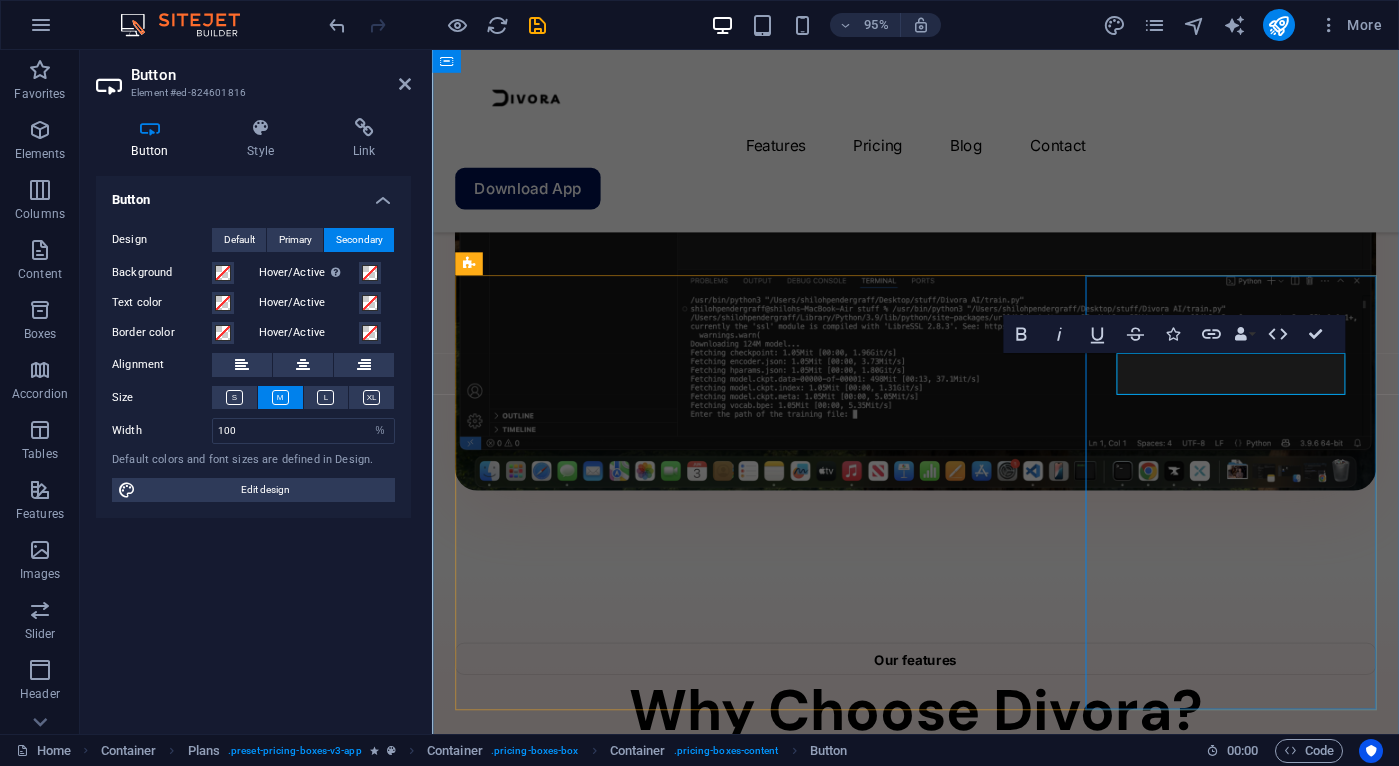 scroll, scrollTop: 1877, scrollLeft: 0, axis: vertical 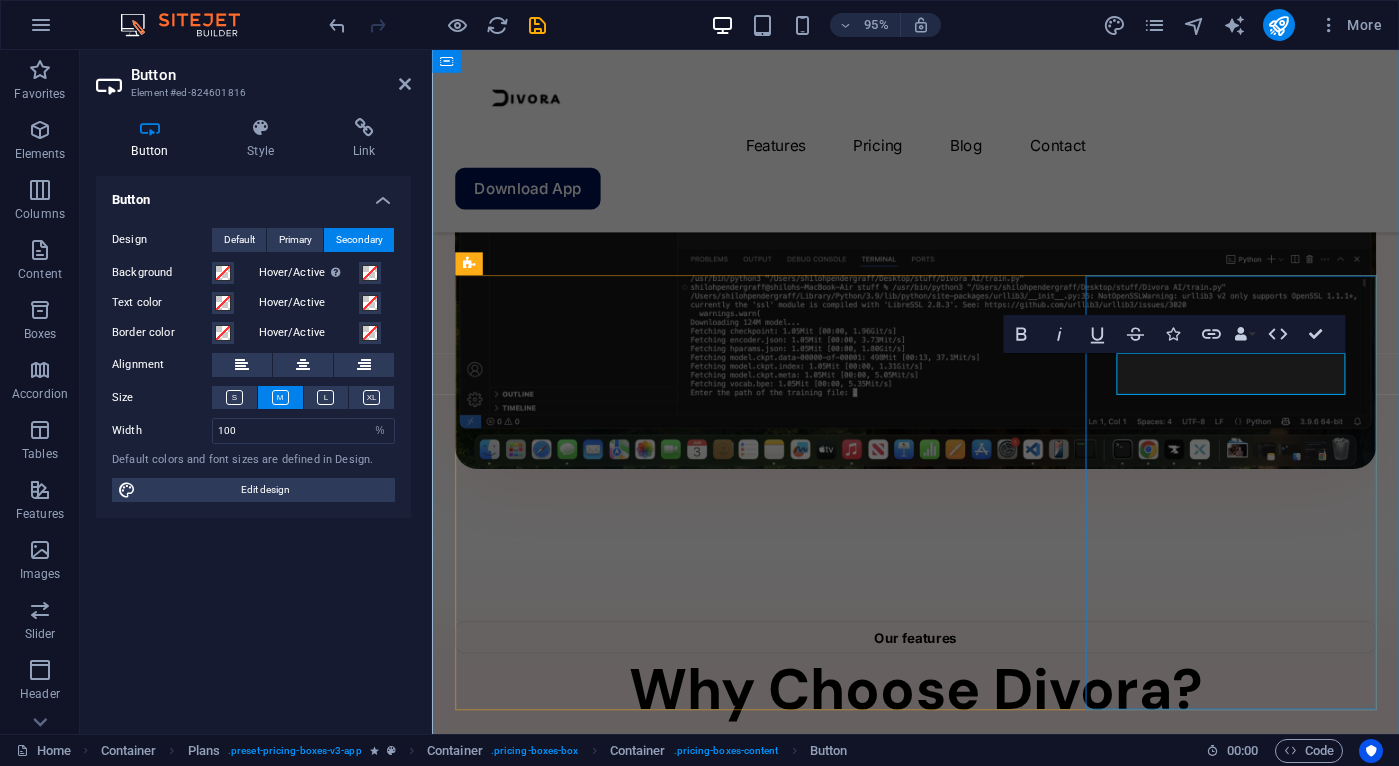 type 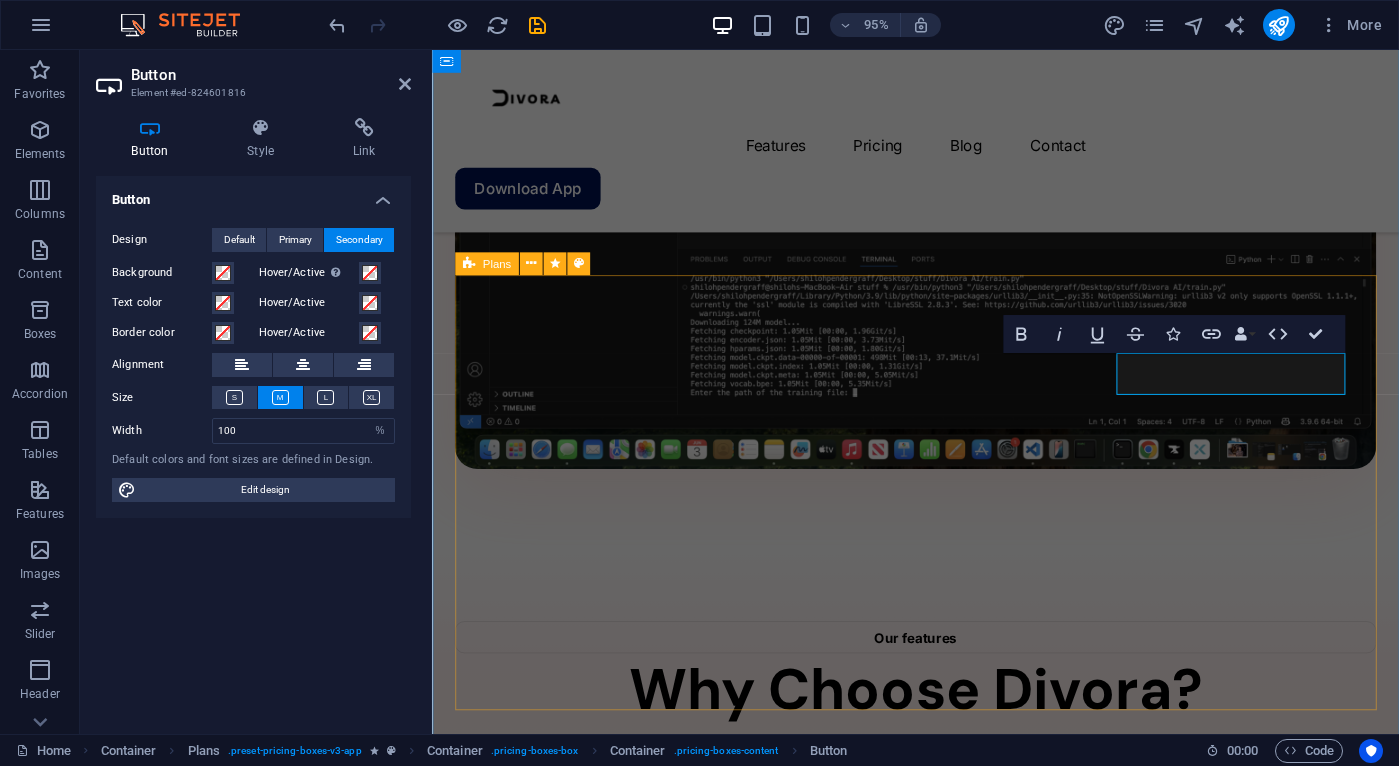 click on "$145 /Life Get Now       Up to 5 project members       Unlimited tasks and projects       2GB storage       Integrations       Basic support $145 /Life Get Now       Up to 50 project members       Unlimited tasks and projects       50GB storage       Integrations       Priority support $145 /Life Get Now       Up to 100 project members       Unlimited tasks and projects       200GB storage       Integrations and All support types       Dedicated account manager" at bounding box center (941, 11540) 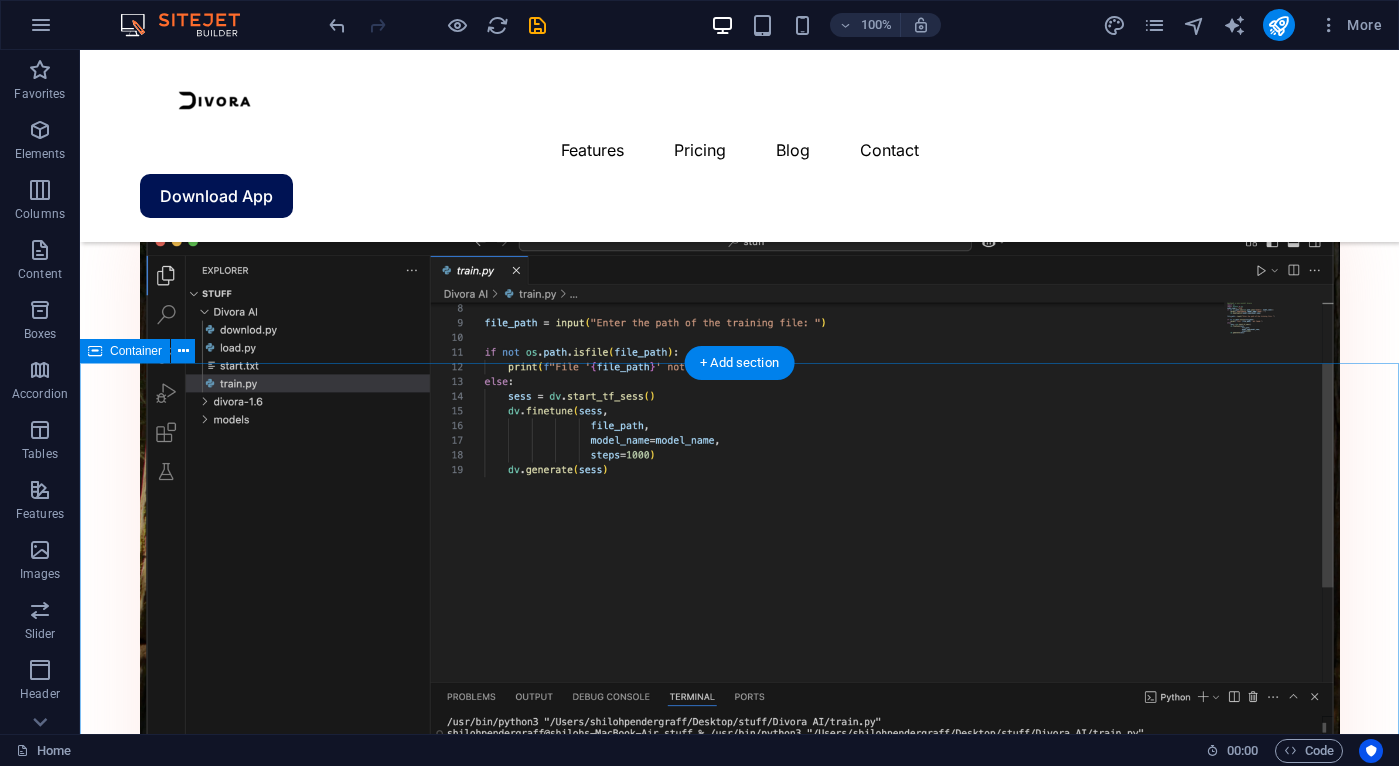 scroll, scrollTop: 2006, scrollLeft: 0, axis: vertical 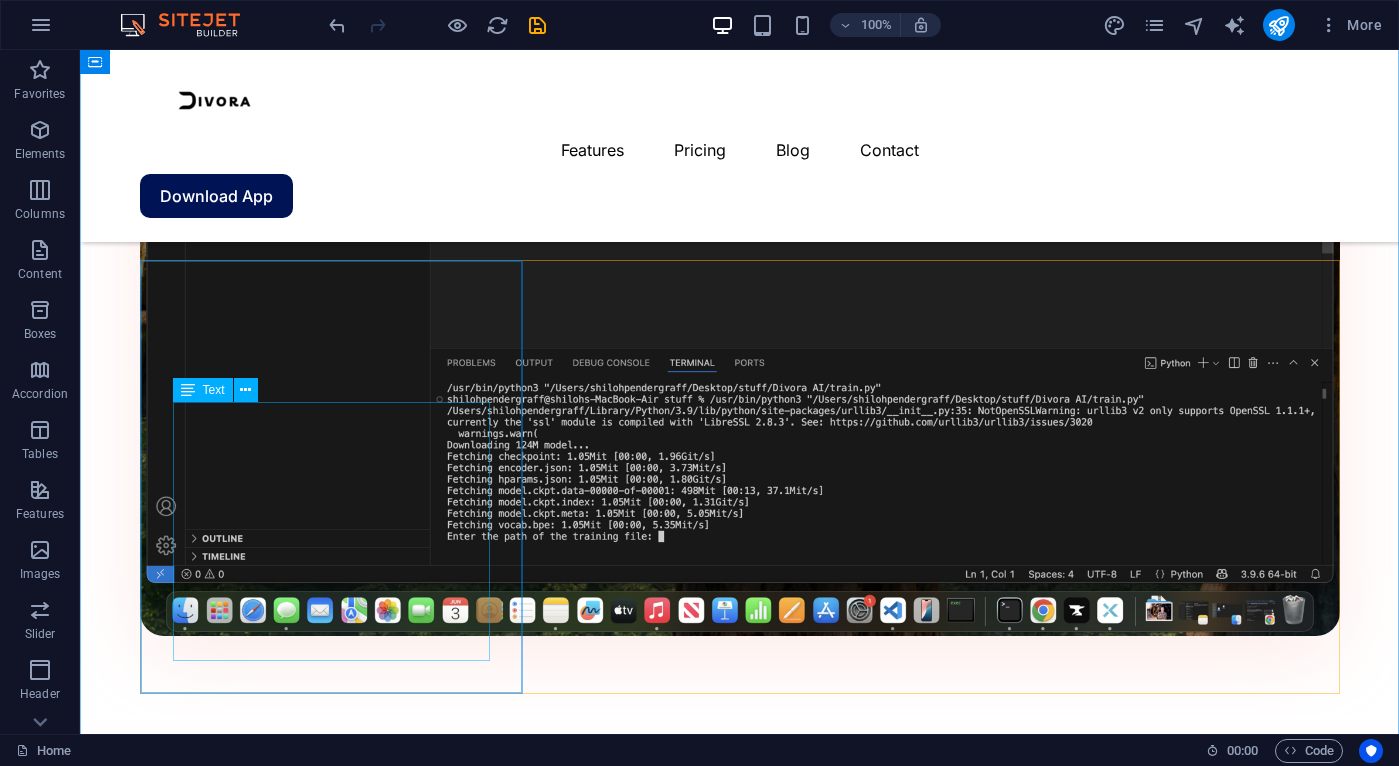 click on "Up to 5 project members       Unlimited tasks and projects       2GB storage       Integrations       Basic support" at bounding box center [740, 7017] 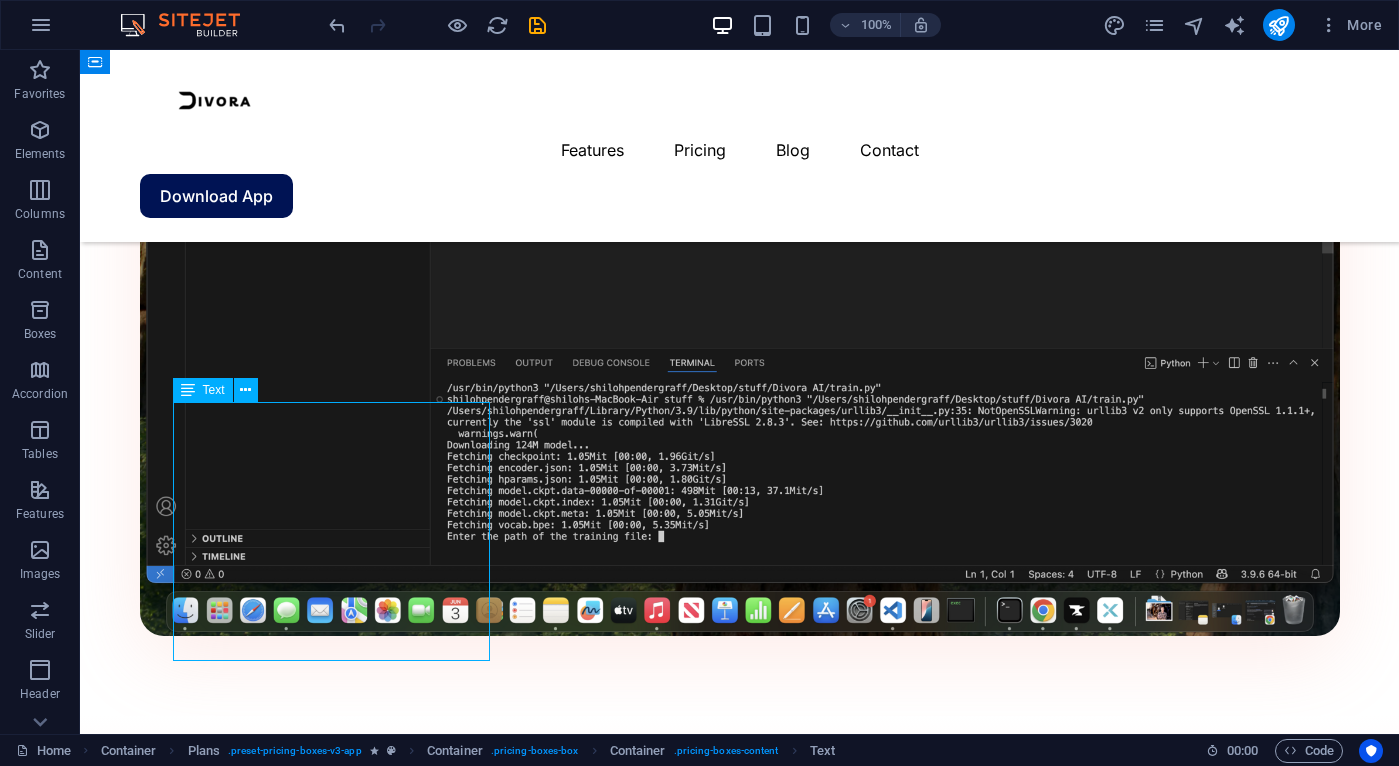 click on "Up to 5 project members       Unlimited tasks and projects       2GB storage       Integrations       Basic support" at bounding box center (740, 7017) 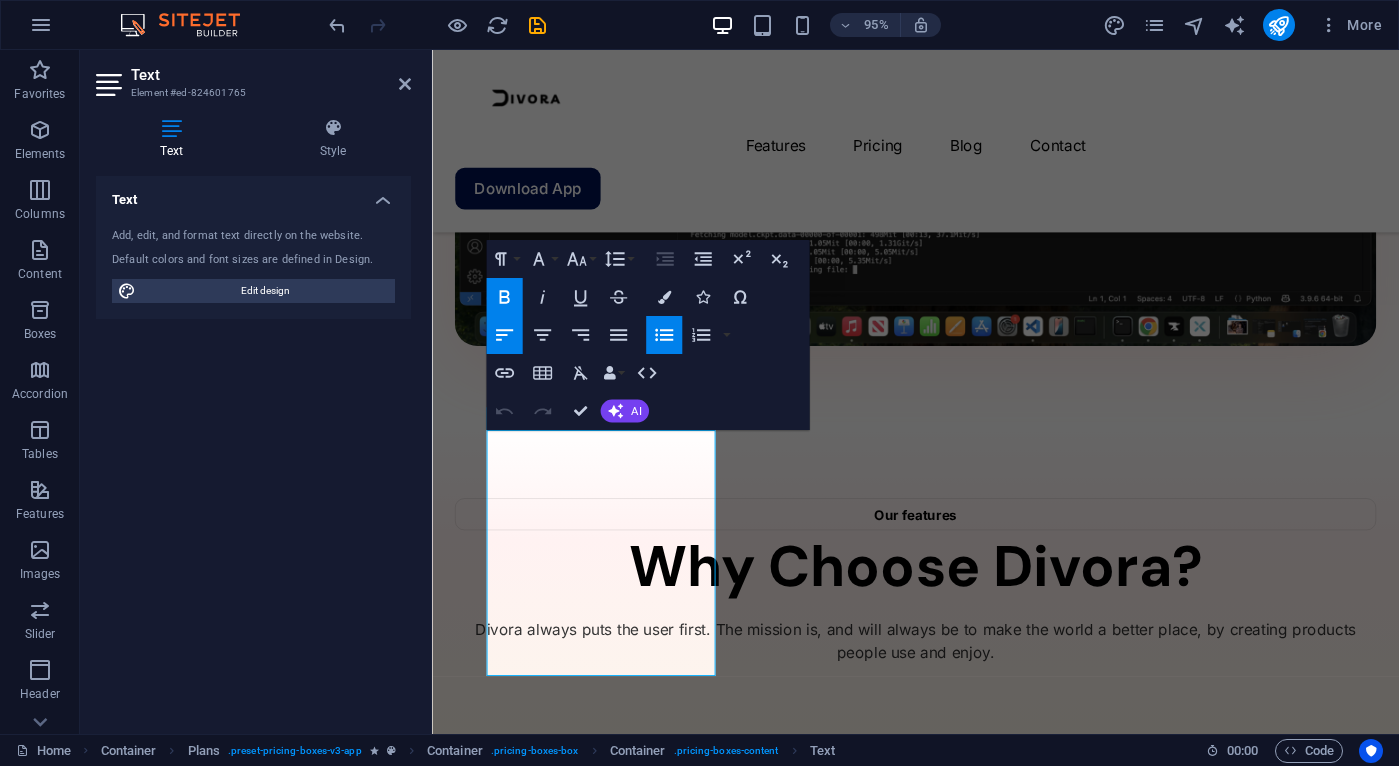 scroll, scrollTop: 1880, scrollLeft: 0, axis: vertical 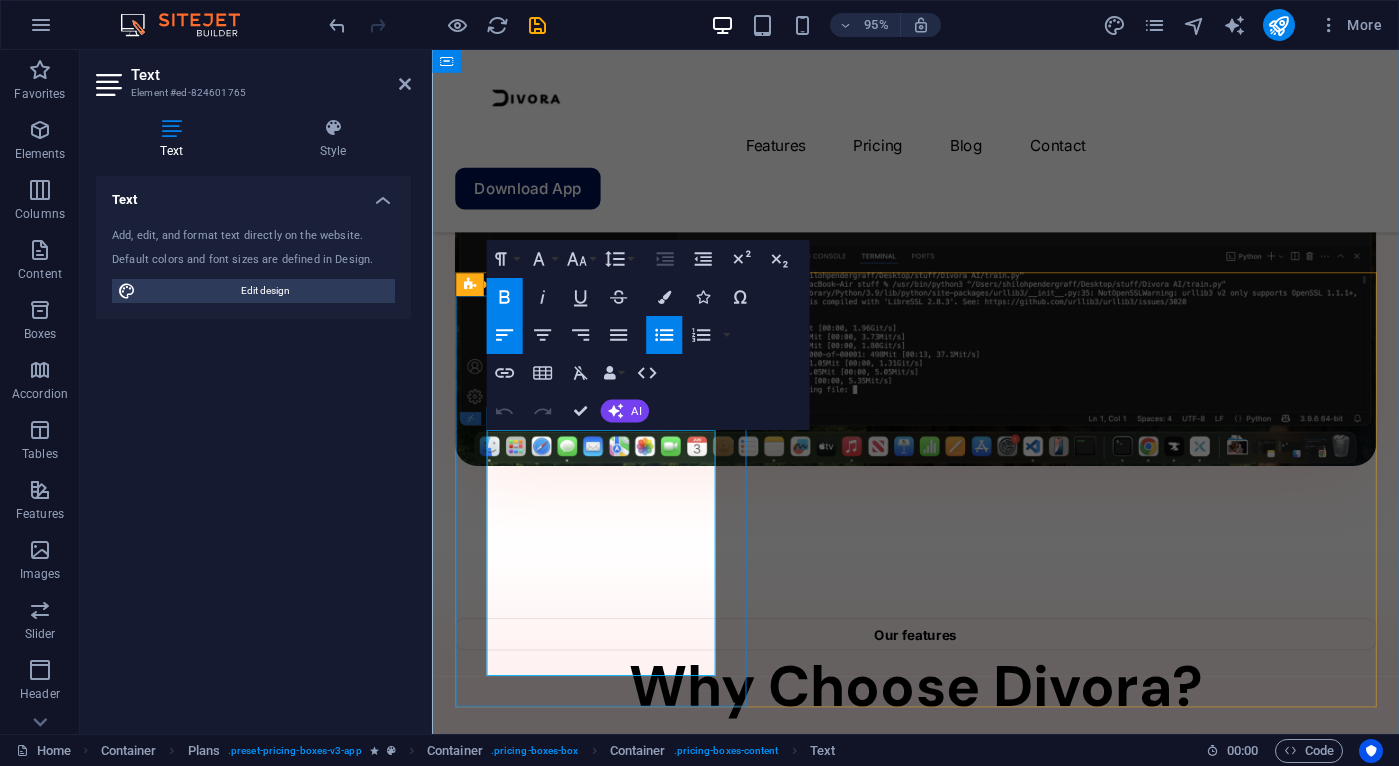 click on "Up to 5 project members" at bounding box center (941, 3764) 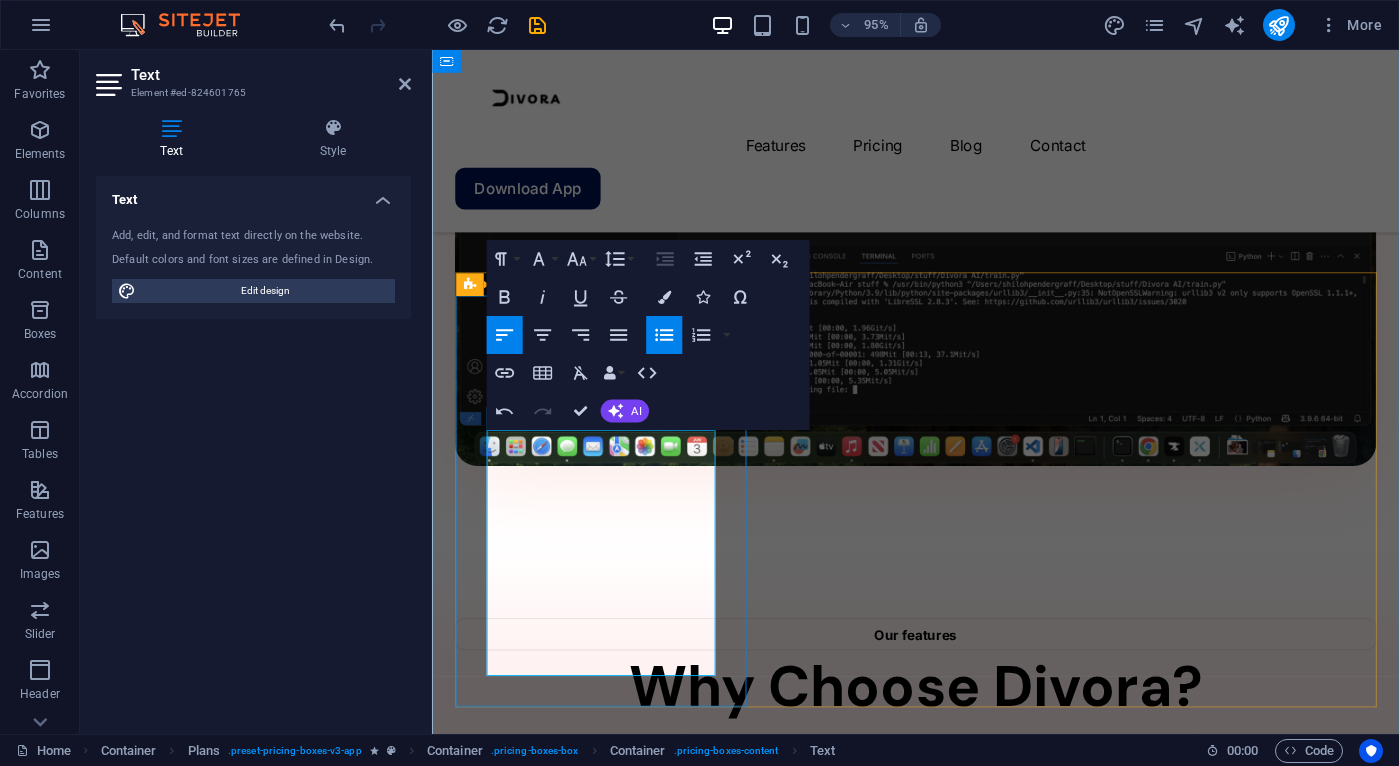type 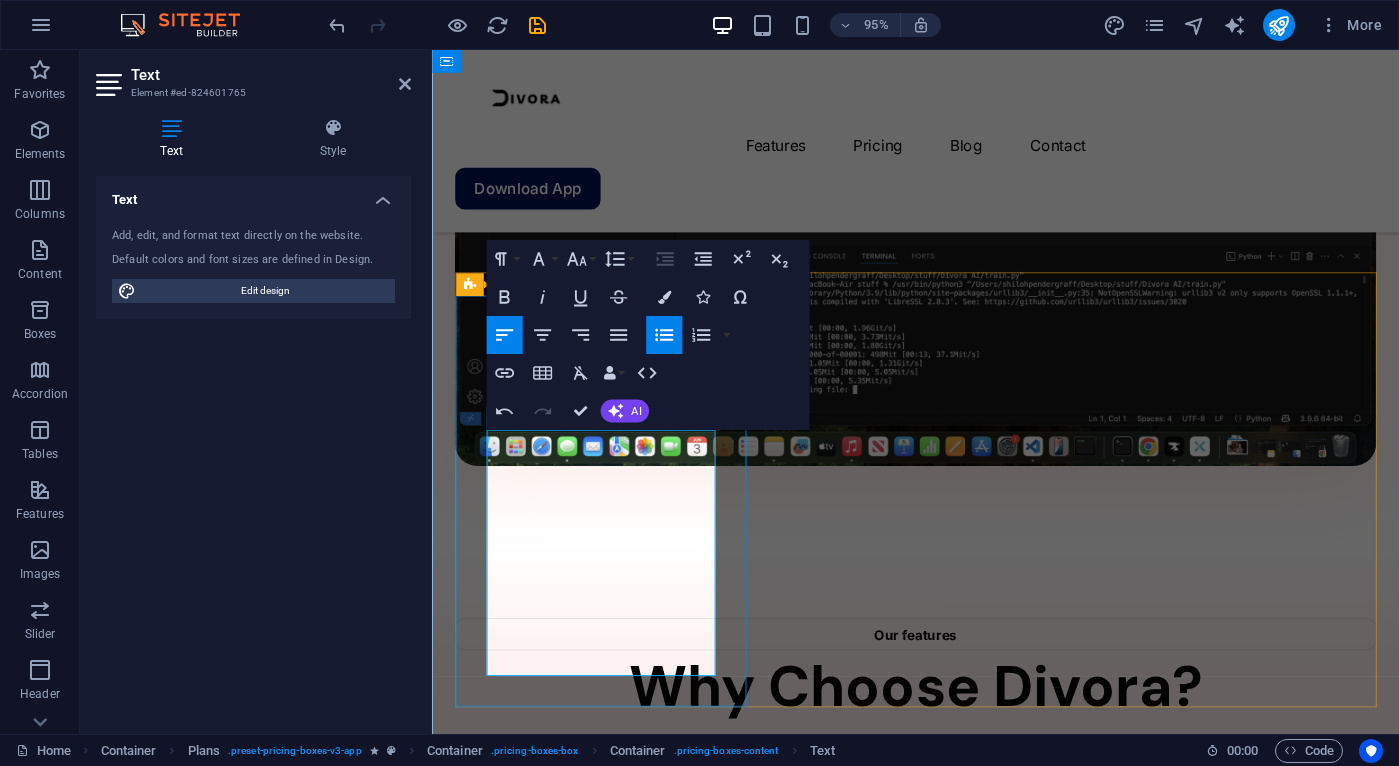 drag, startPoint x: 678, startPoint y: 481, endPoint x: 518, endPoint y: 485, distance: 160.04999 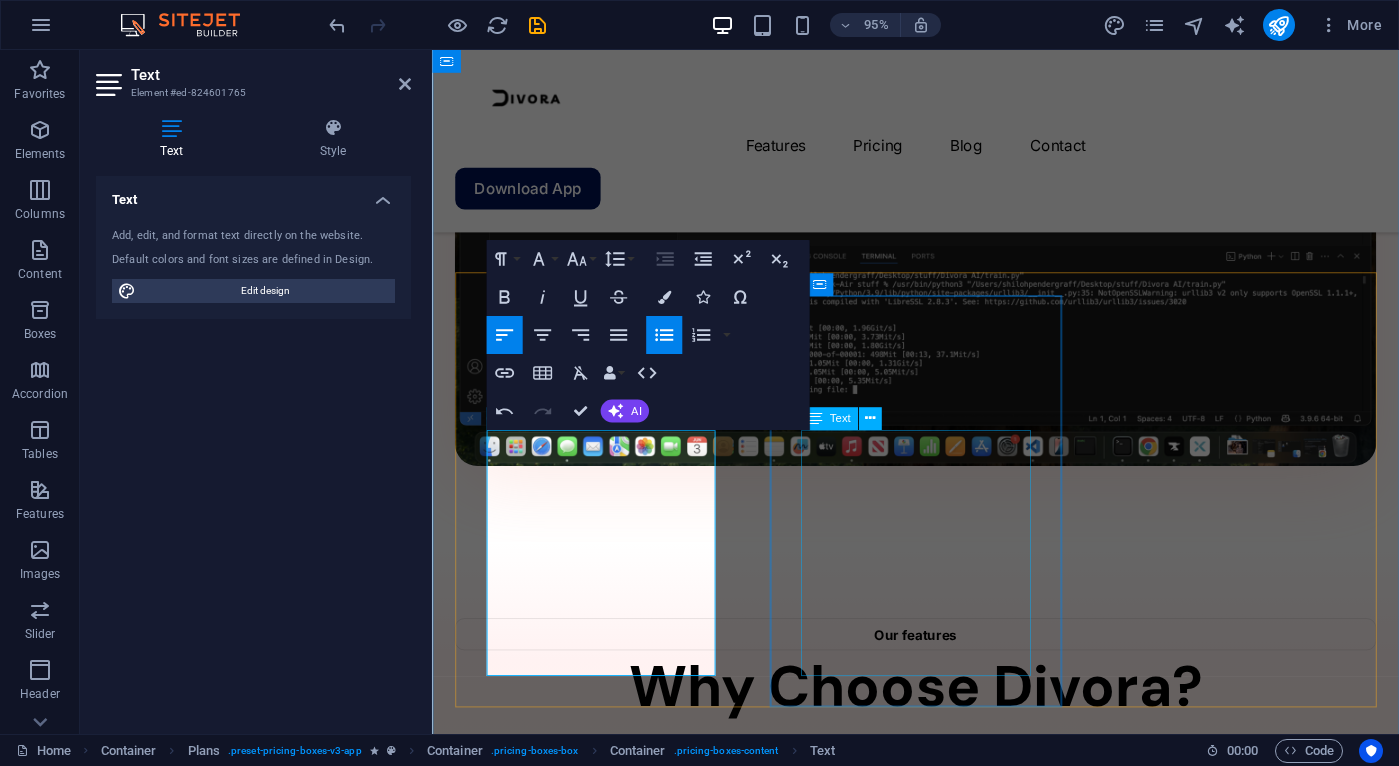 click on "Up to 50 project members       Unlimited tasks and projects       50GB storage       Integrations       Priority support" at bounding box center (941, 11592) 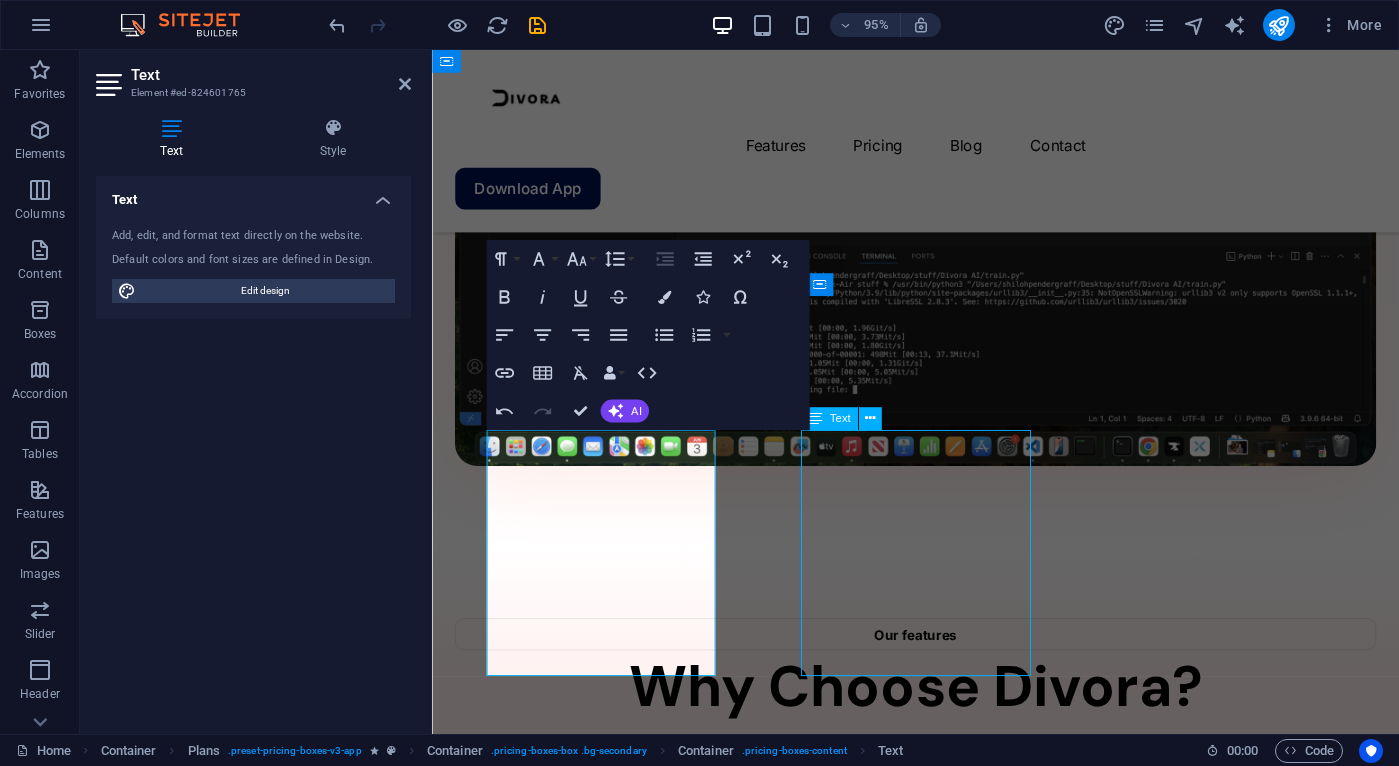 scroll, scrollTop: 2006, scrollLeft: 0, axis: vertical 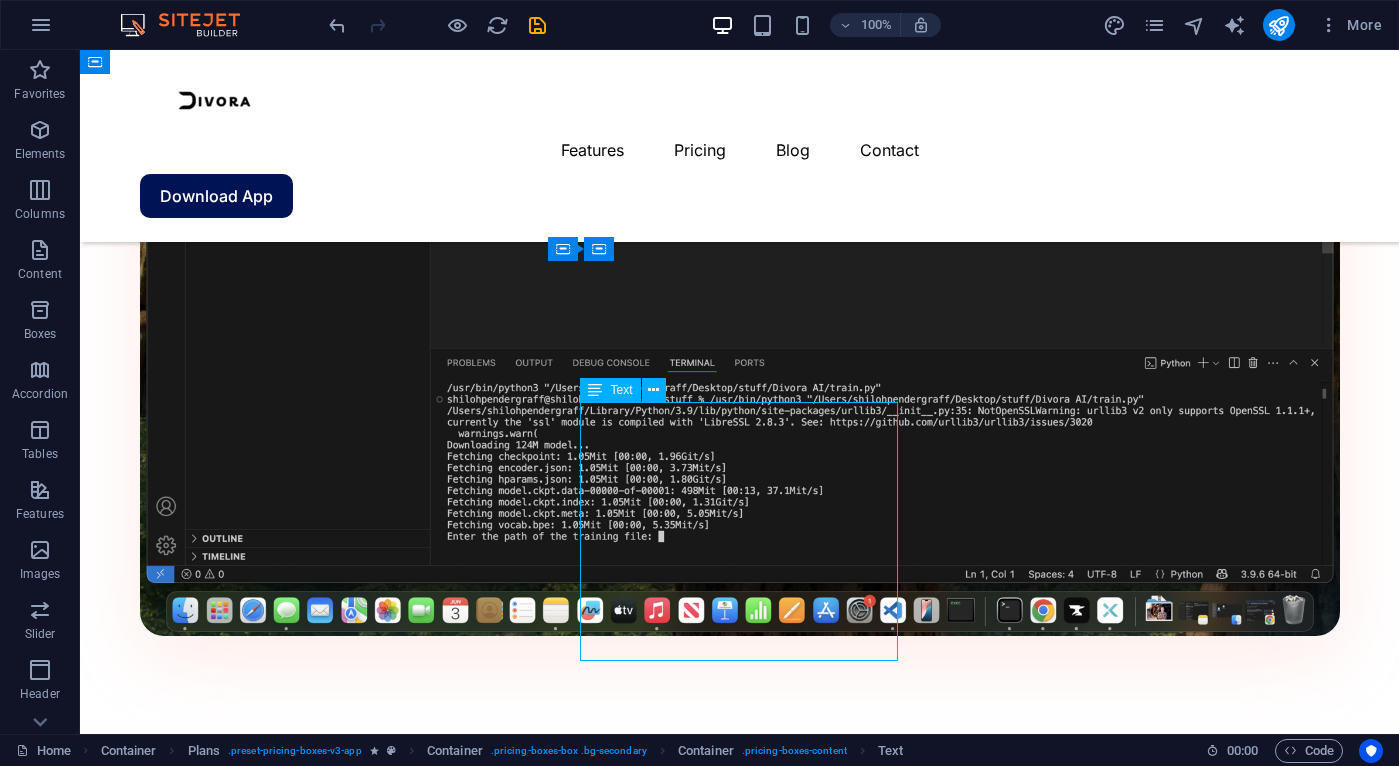 click on "Up to 50 project members       Unlimited tasks and projects       50GB storage       Integrations       Priority support" at bounding box center (740, 13976) 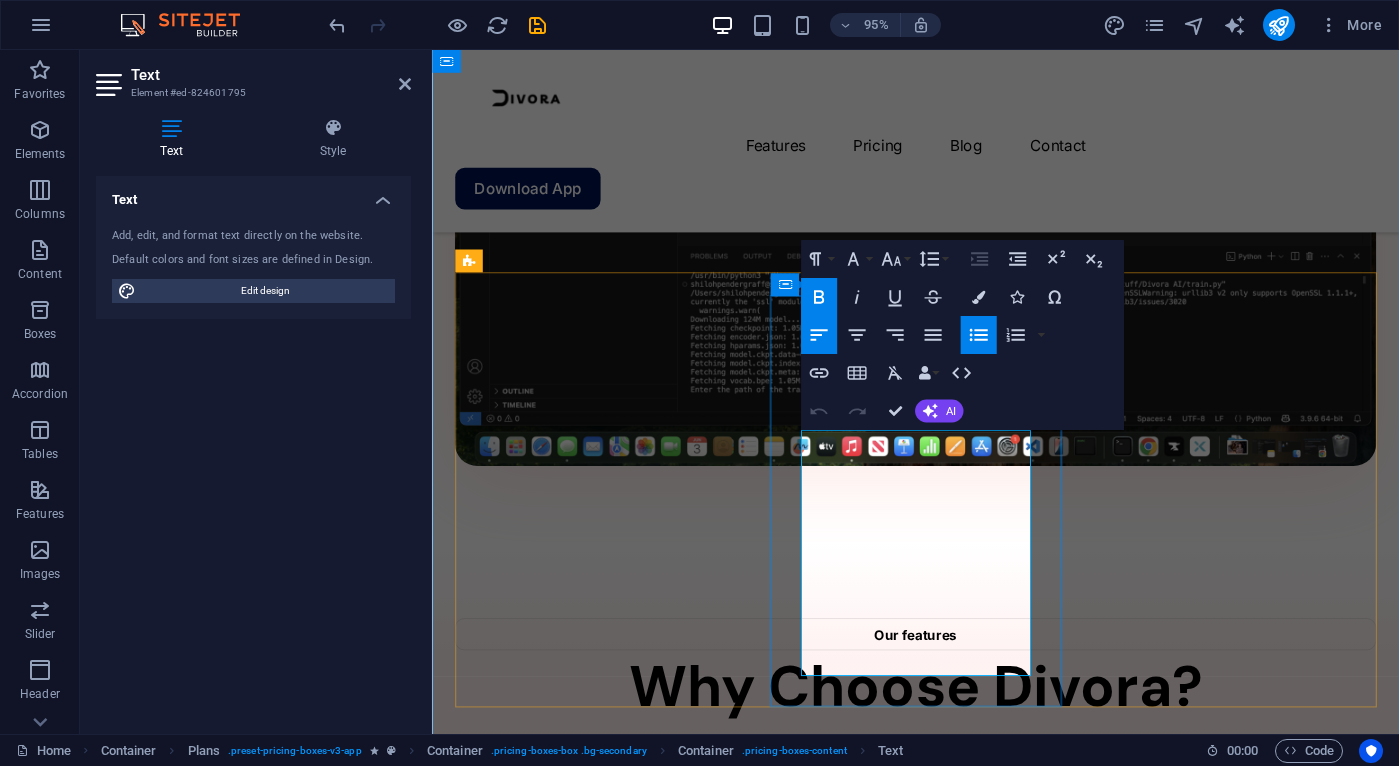 click on "Up to 50 project members" at bounding box center (592, 9928) 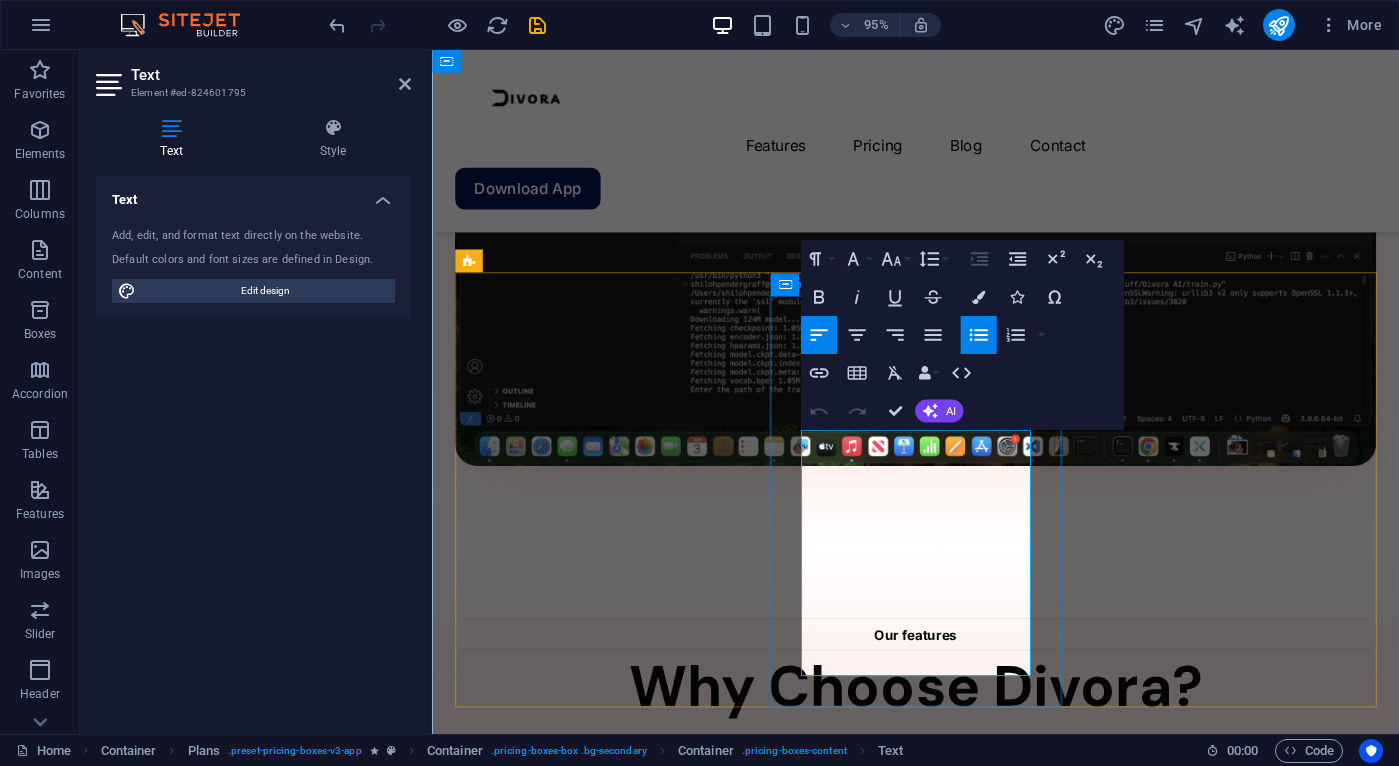 click on "Up to 50 project members" at bounding box center [592, 9928] 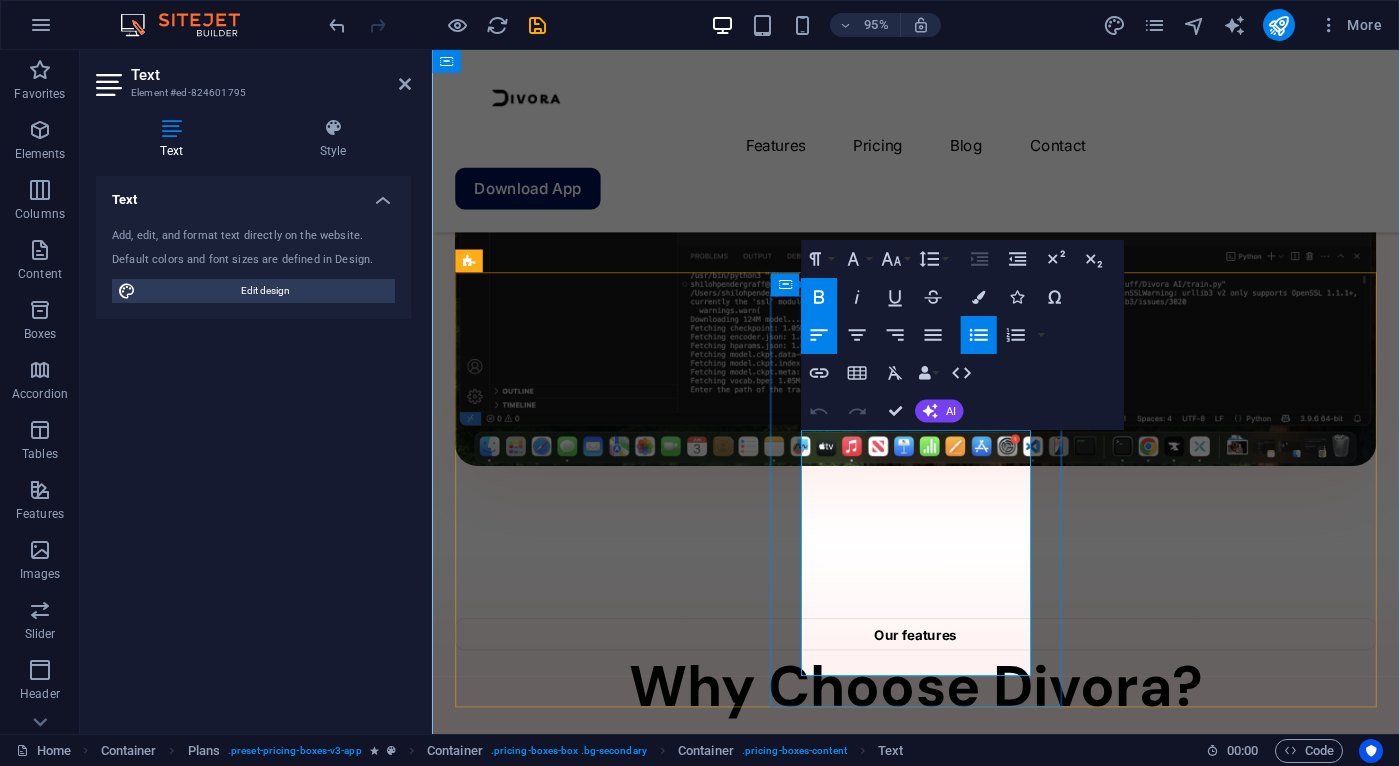 click on "Up to 50 project members" at bounding box center [592, 9928] 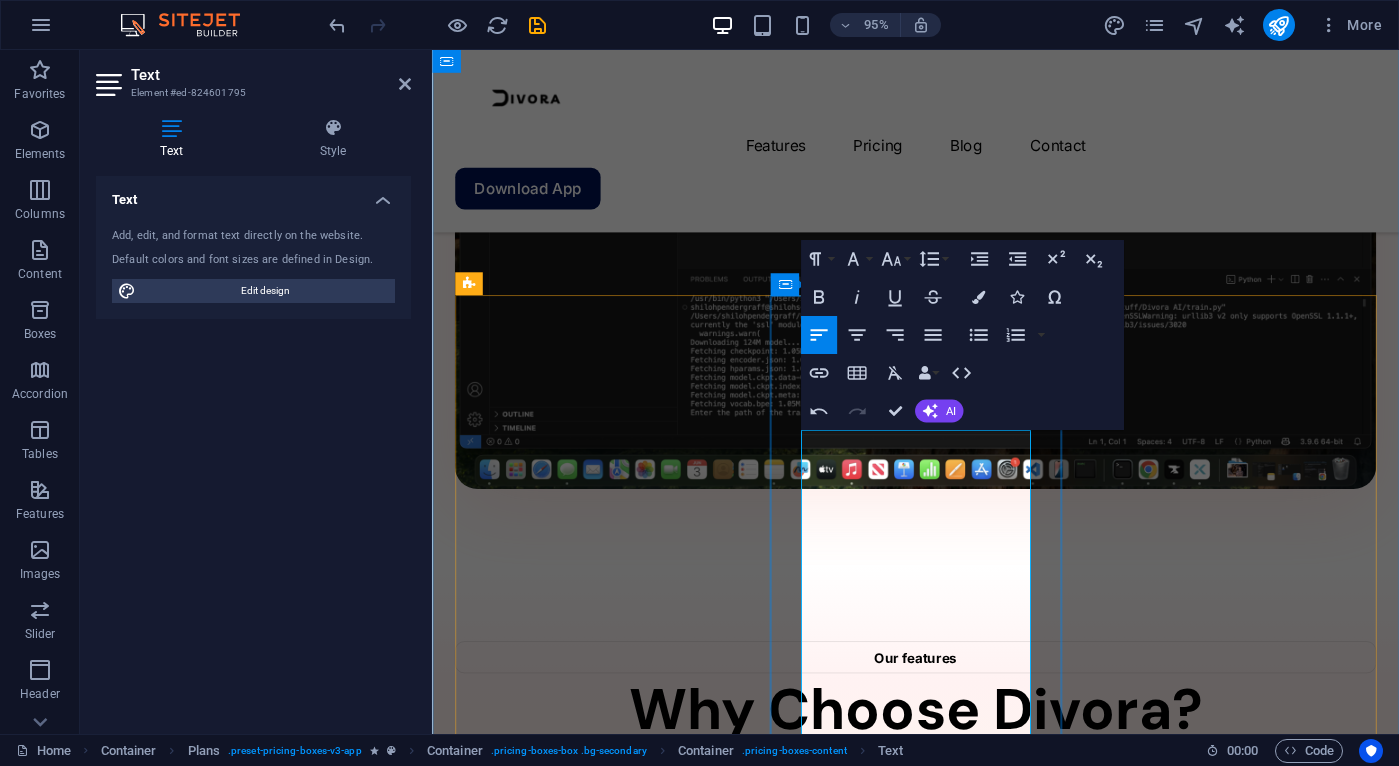scroll, scrollTop: 1880, scrollLeft: 0, axis: vertical 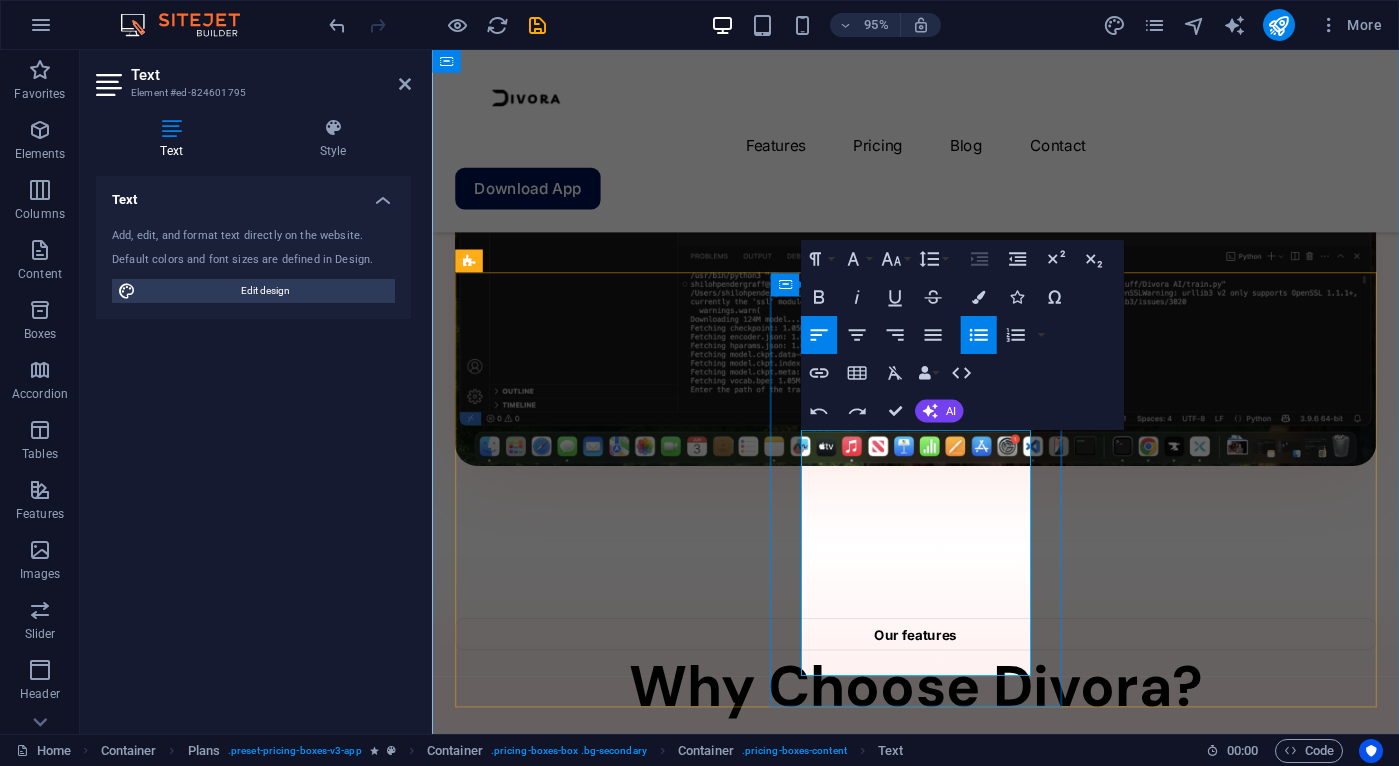 click on "​" at bounding box center [941, 9409] 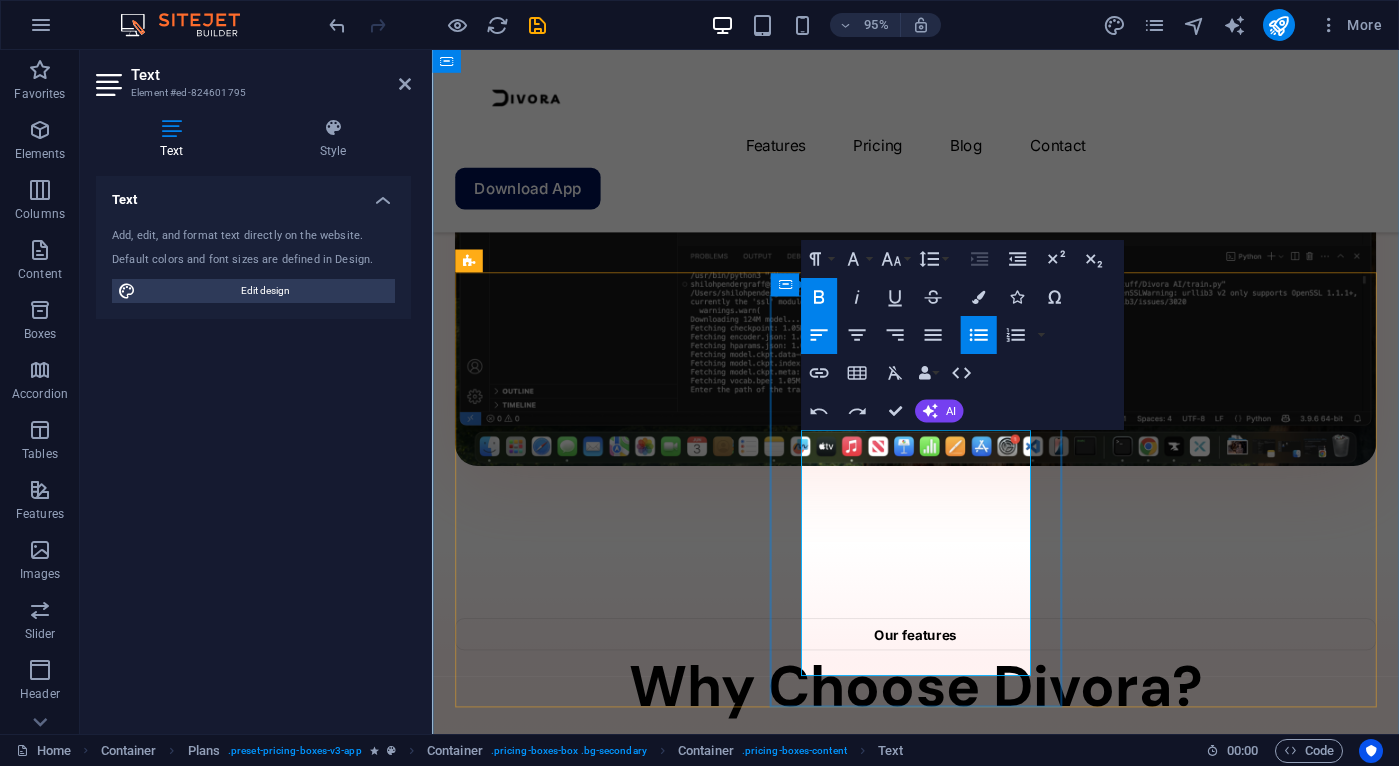 type 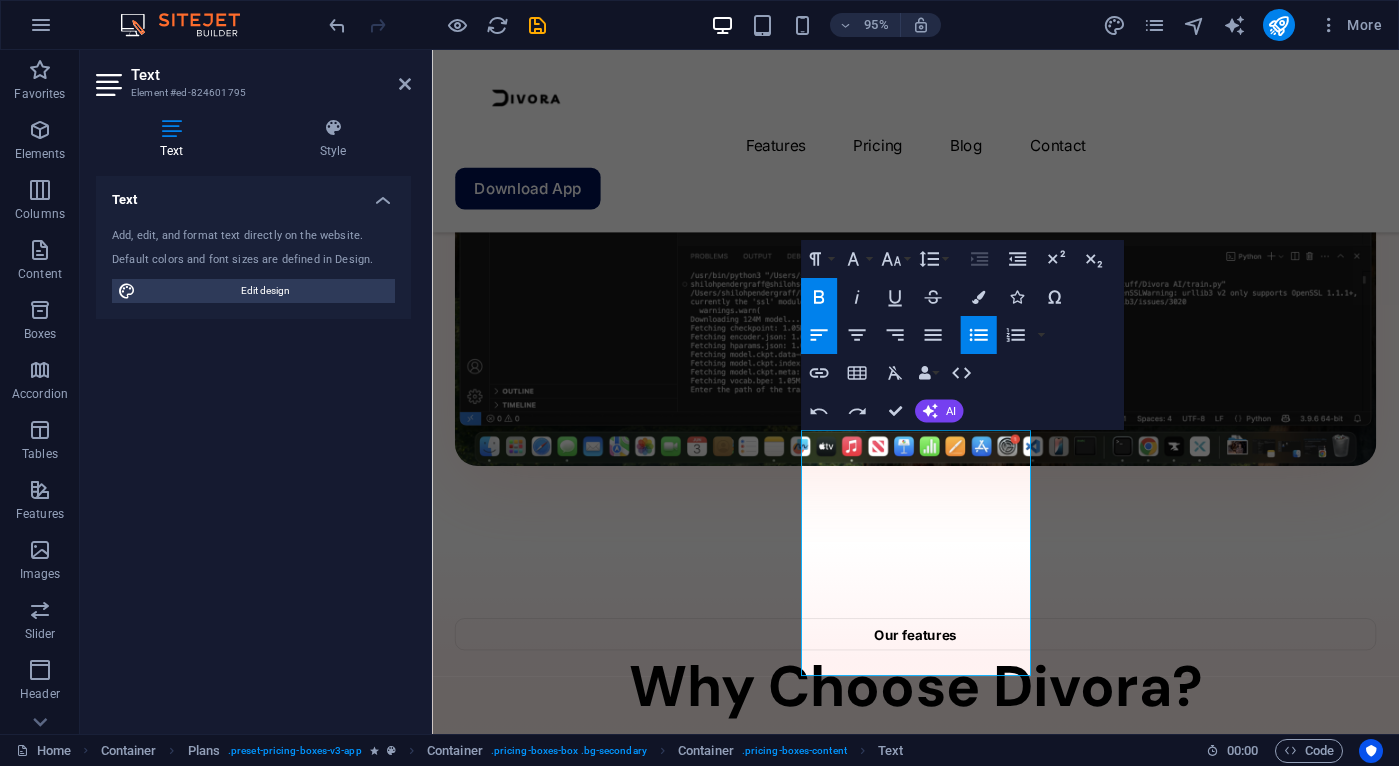 click 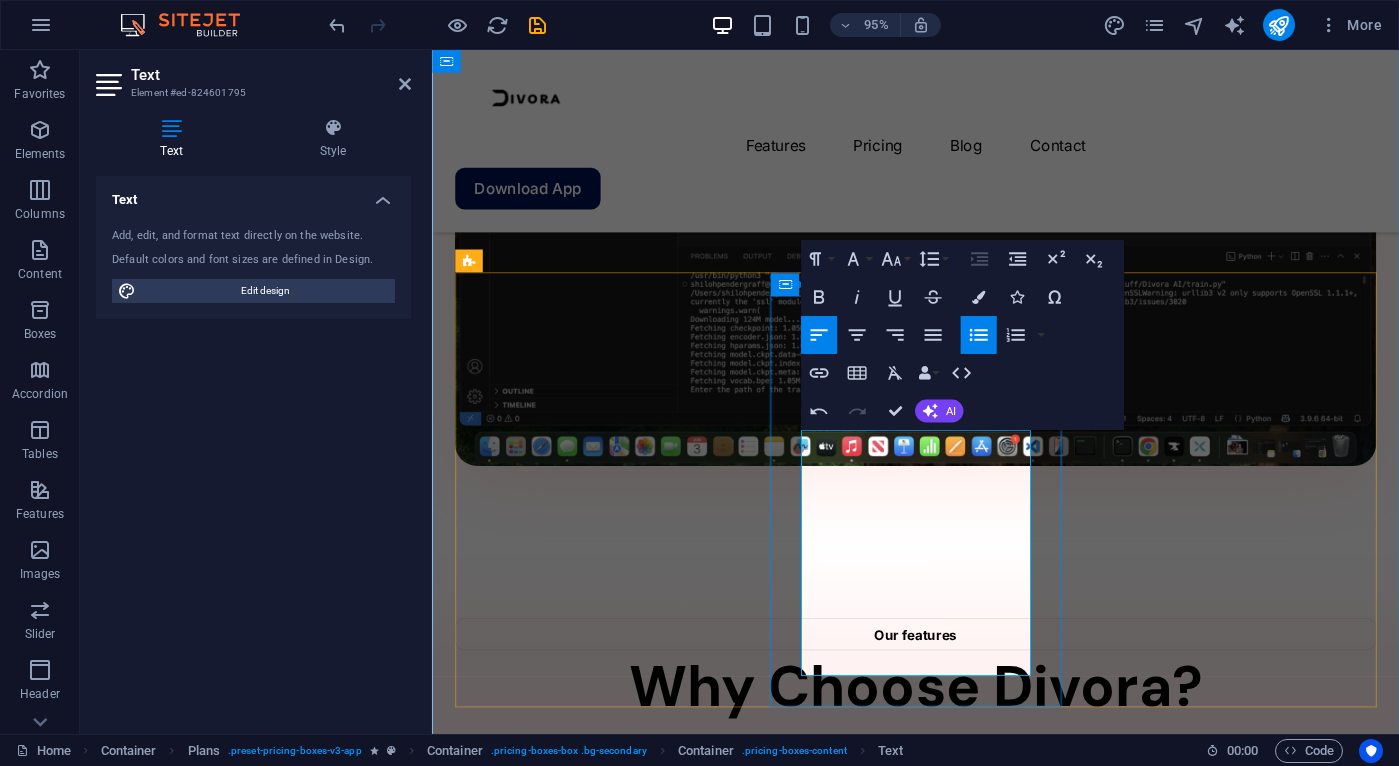 click on "AI for non experts" at bounding box center (583, 9927) 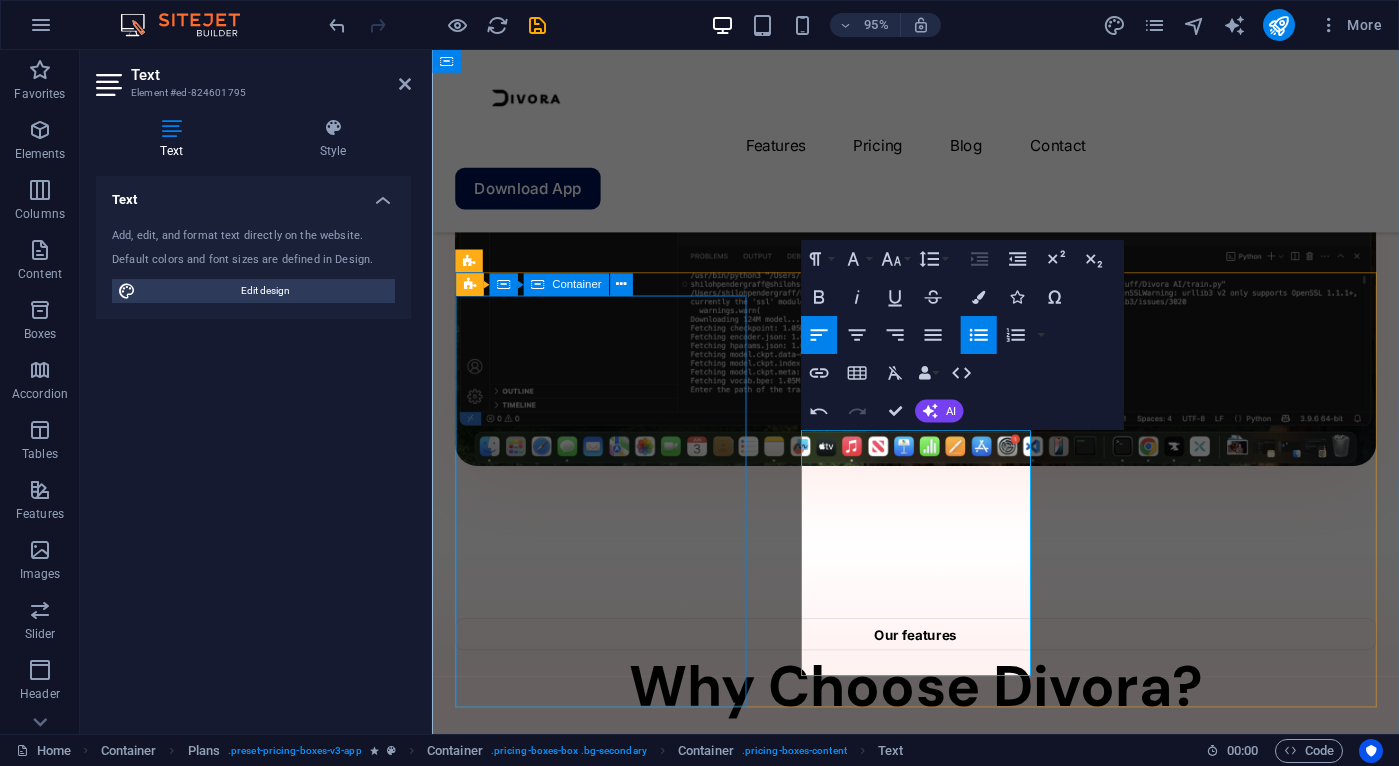 click on "$145 /Life Get Now       AI for non experts       Unlimited tasks and projects       2GB storage       Integrations       Basic support" at bounding box center (941, 5892) 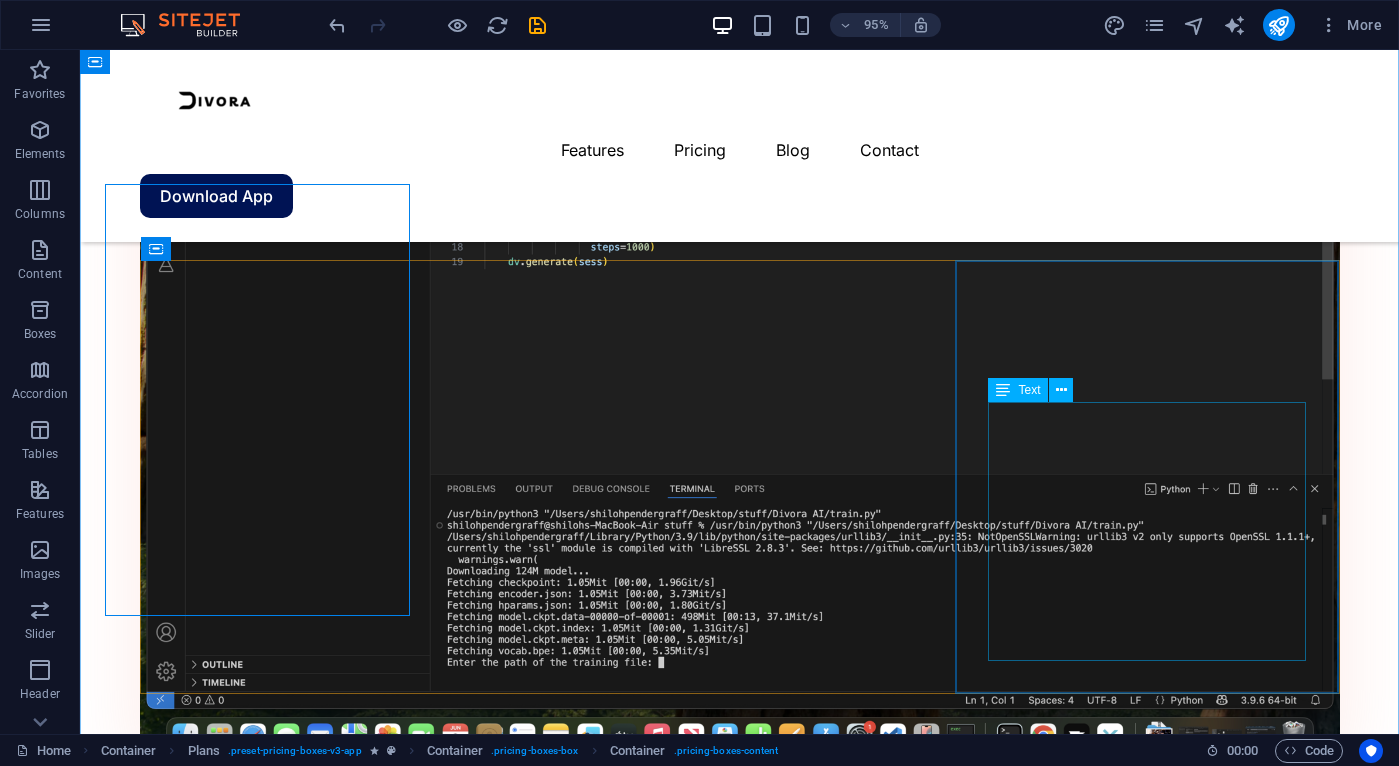 scroll, scrollTop: 2006, scrollLeft: 0, axis: vertical 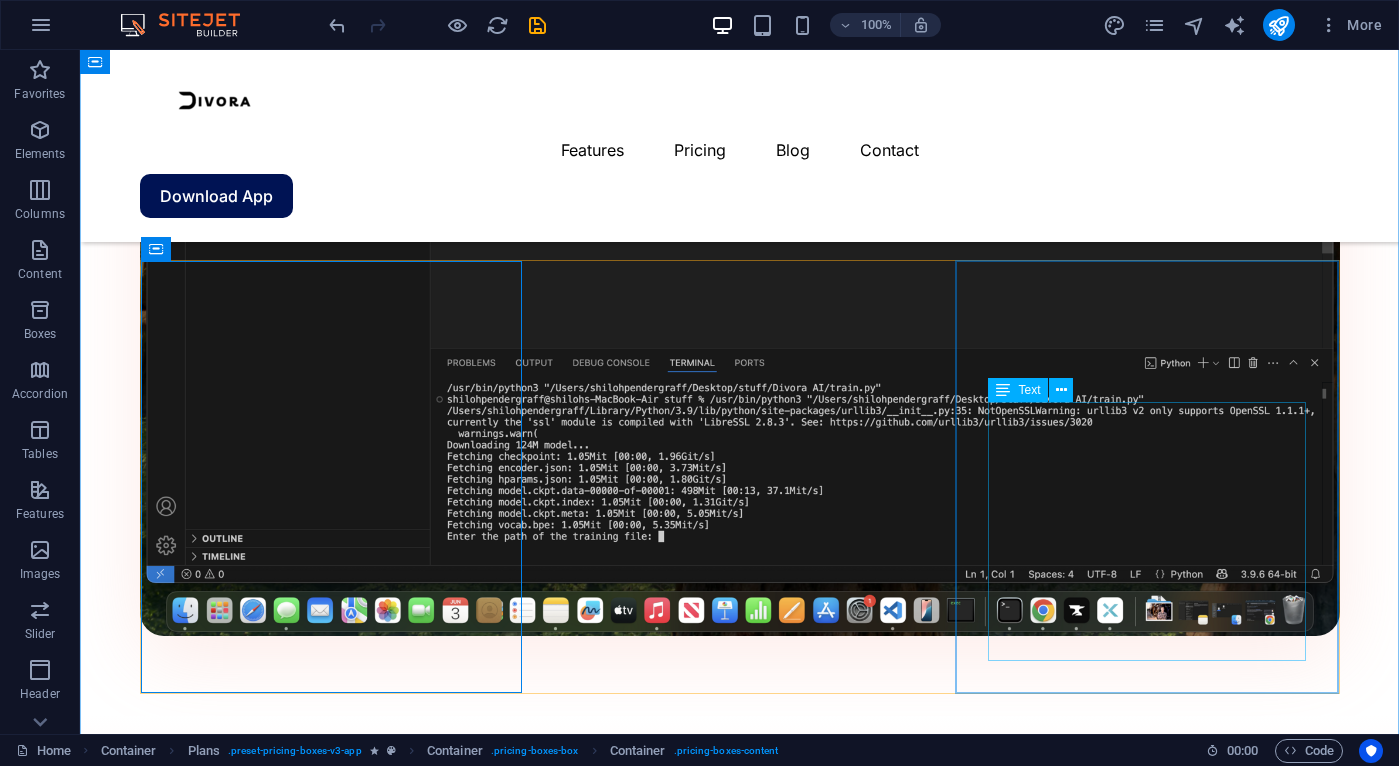 click on "Up to 100 project members       Unlimited tasks and projects       200GB storage       Integrations and All support types       Dedicated account manager" at bounding box center [740, 20934] 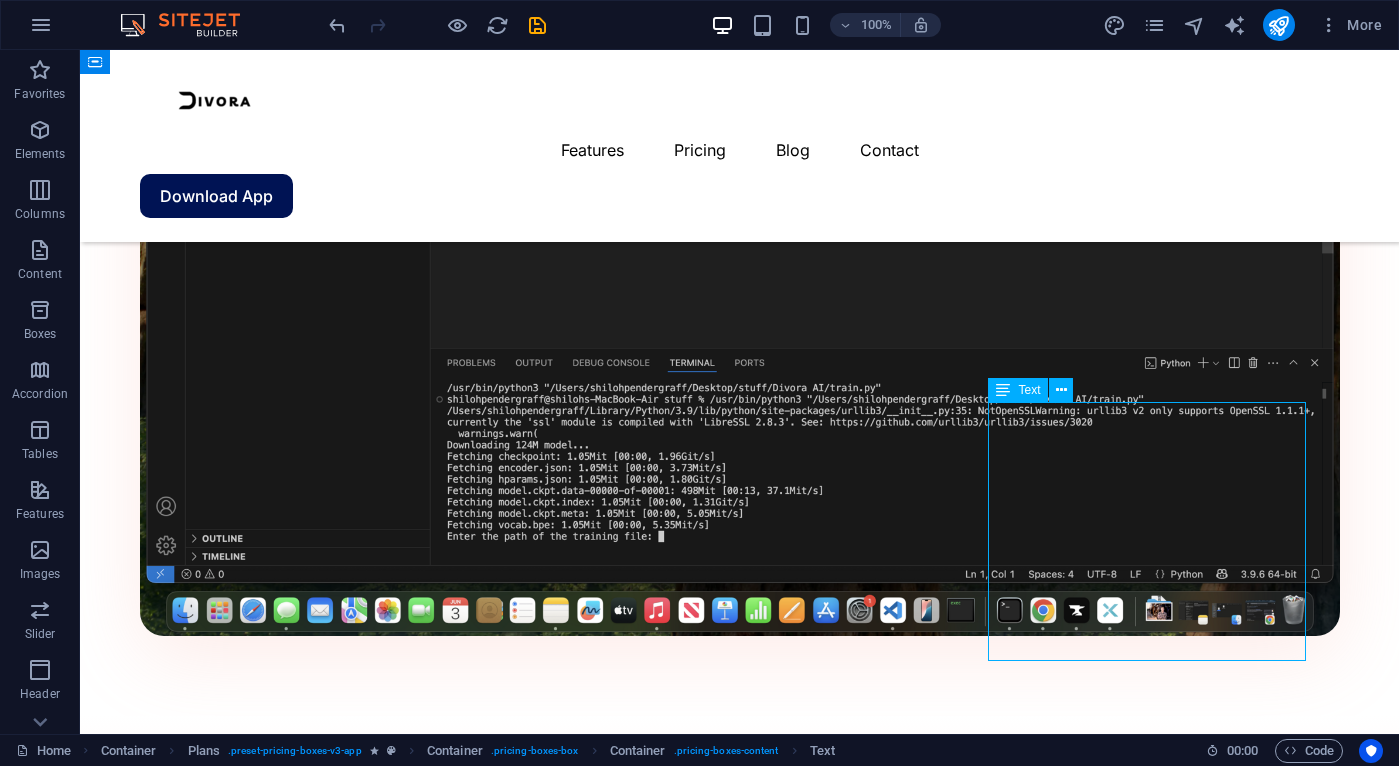 click on "Up to 100 project members       Unlimited tasks and projects       200GB storage       Integrations and All support types       Dedicated account manager" at bounding box center (740, 20934) 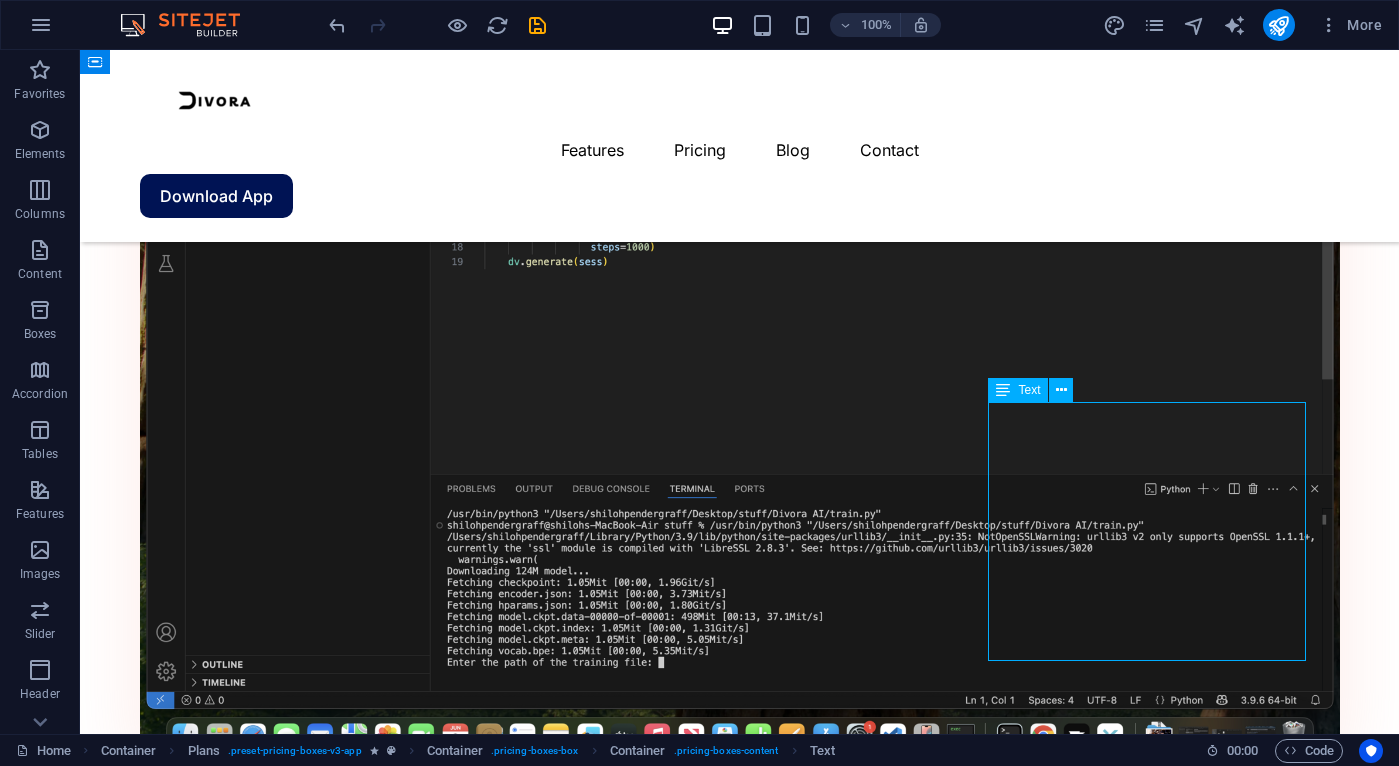 click on "$145 /Life Get Now       AI for non experts       Unlimited tasks and projects       2GB storage       Integrations       Basic support $145 /Life Get Now       AI for non experts       Unlimited tasks and projects       50GB storage       Integrations       Priority support $145 /Life Get Now       Up to 100 project members       Unlimited tasks and projects       200GB storage       Integrations and All support types       Dedicated account manager" at bounding box center (740, 14047) 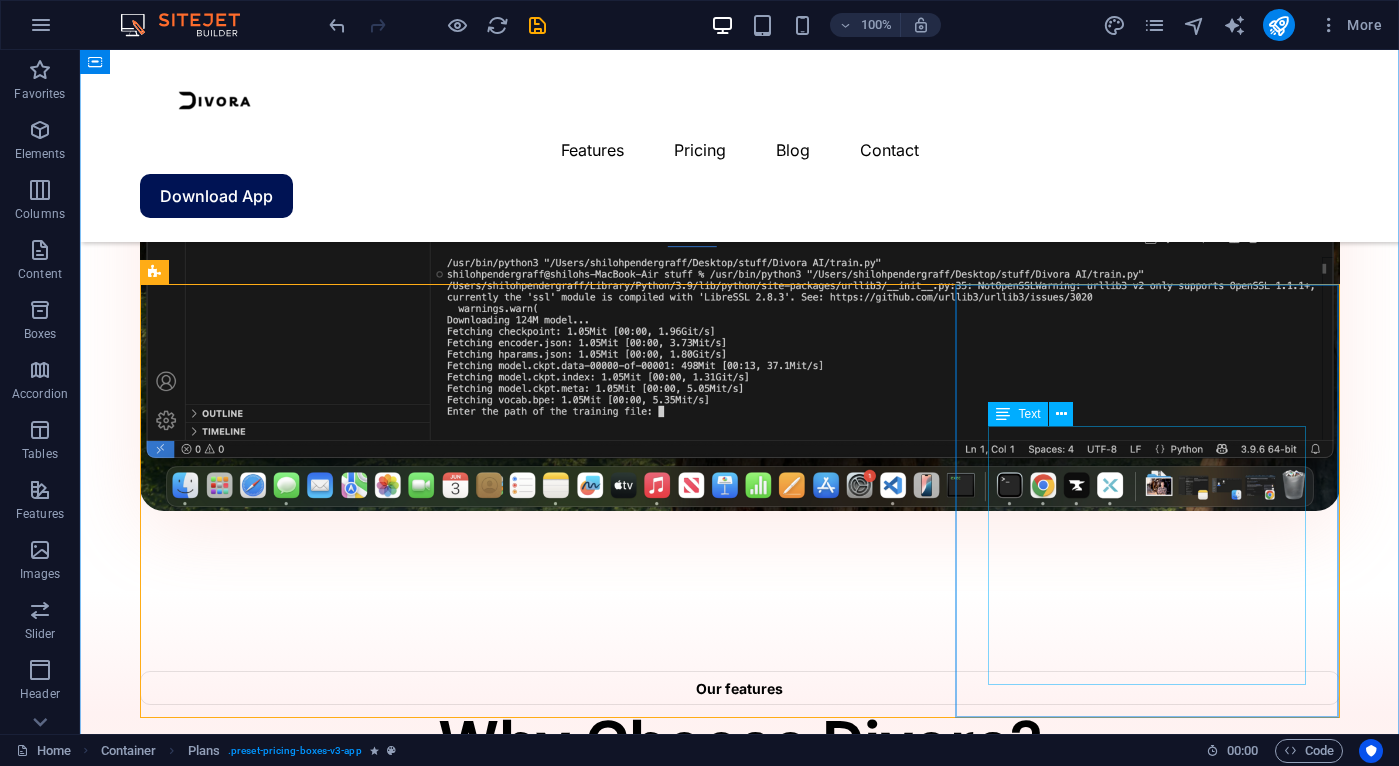 click on "Up to 100 project members       Unlimited tasks and projects       200GB storage       Integrations and All support types       Dedicated account manager" at bounding box center (740, 20809) 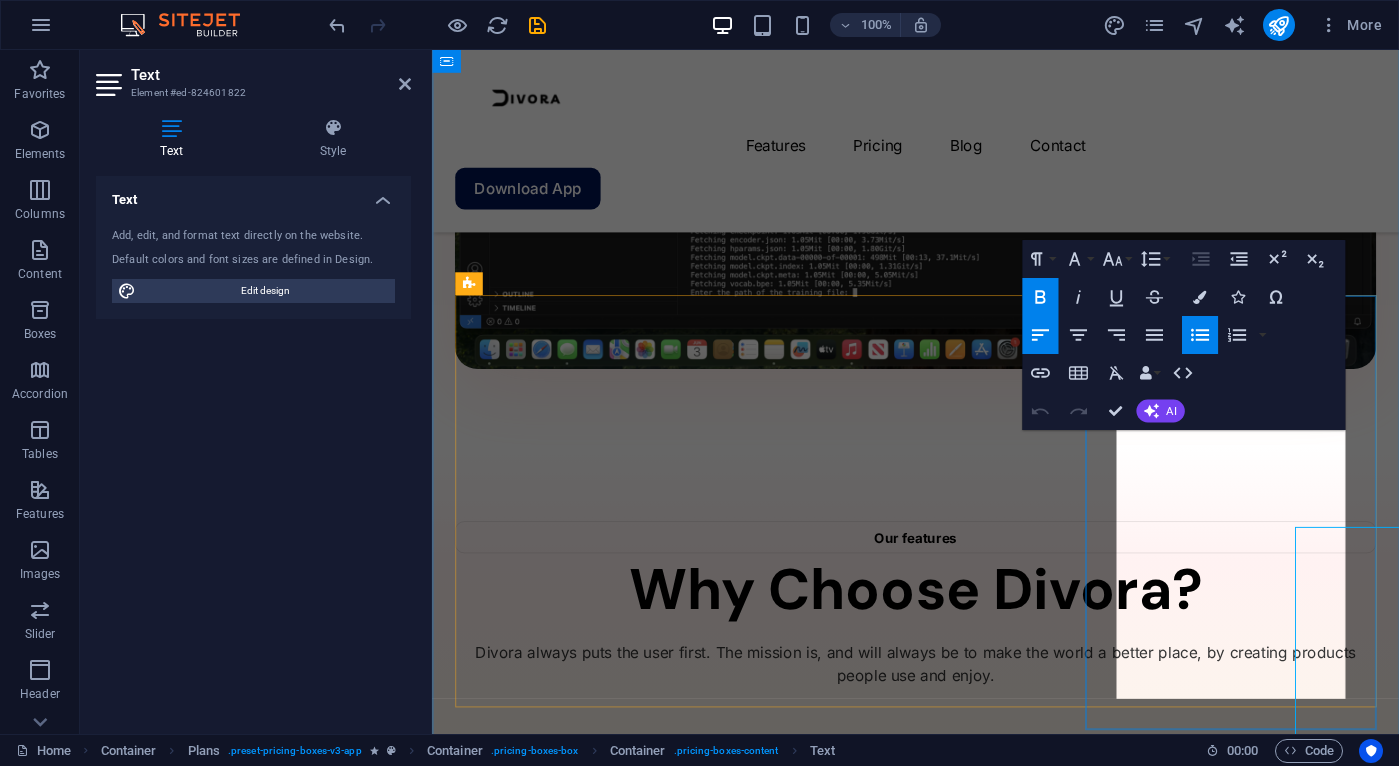 scroll, scrollTop: 1856, scrollLeft: 0, axis: vertical 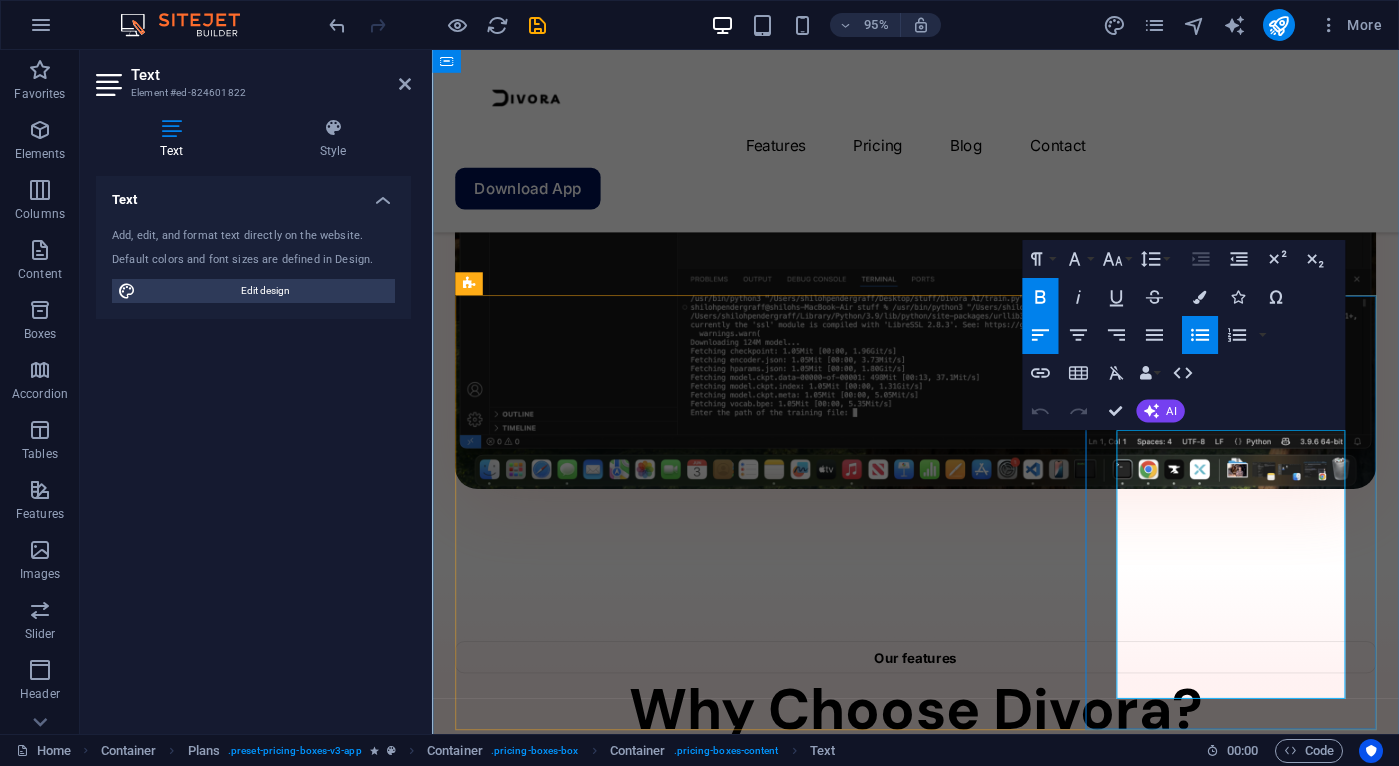 click on "Up to 100 project members" at bounding box center (941, 15077) 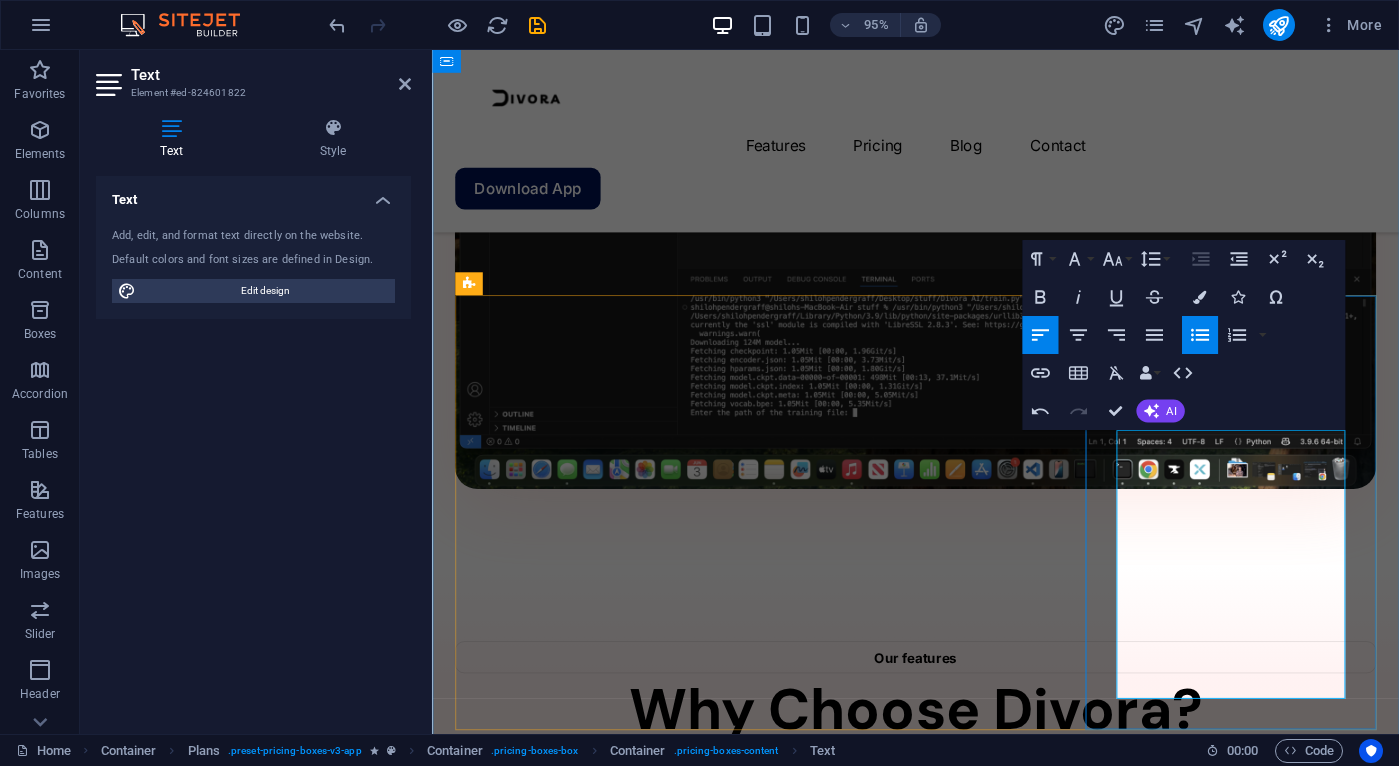 type 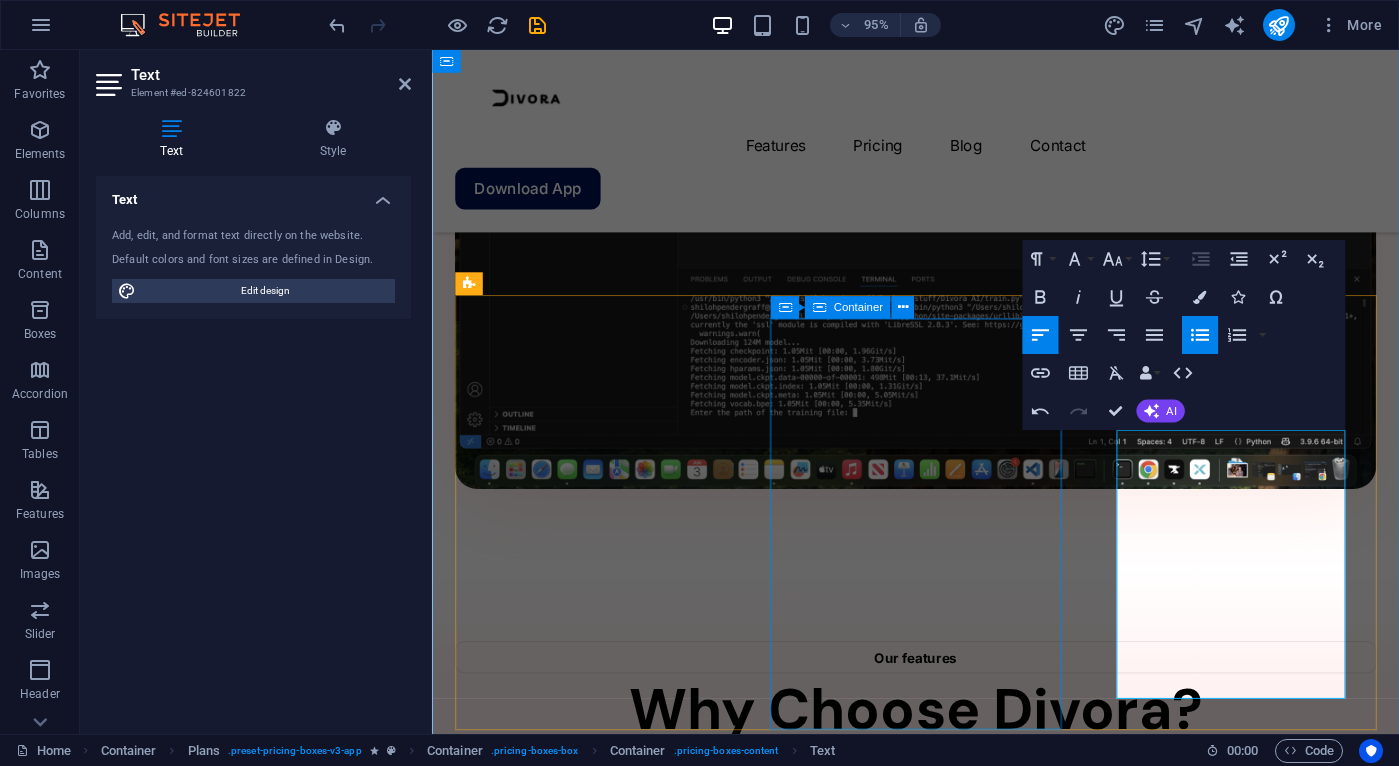 click on "$145 /Life Get Now       AI for non experts       Unlimited tasks and projects       50GB storage       Integrations       Priority support" at bounding box center (941, 11561) 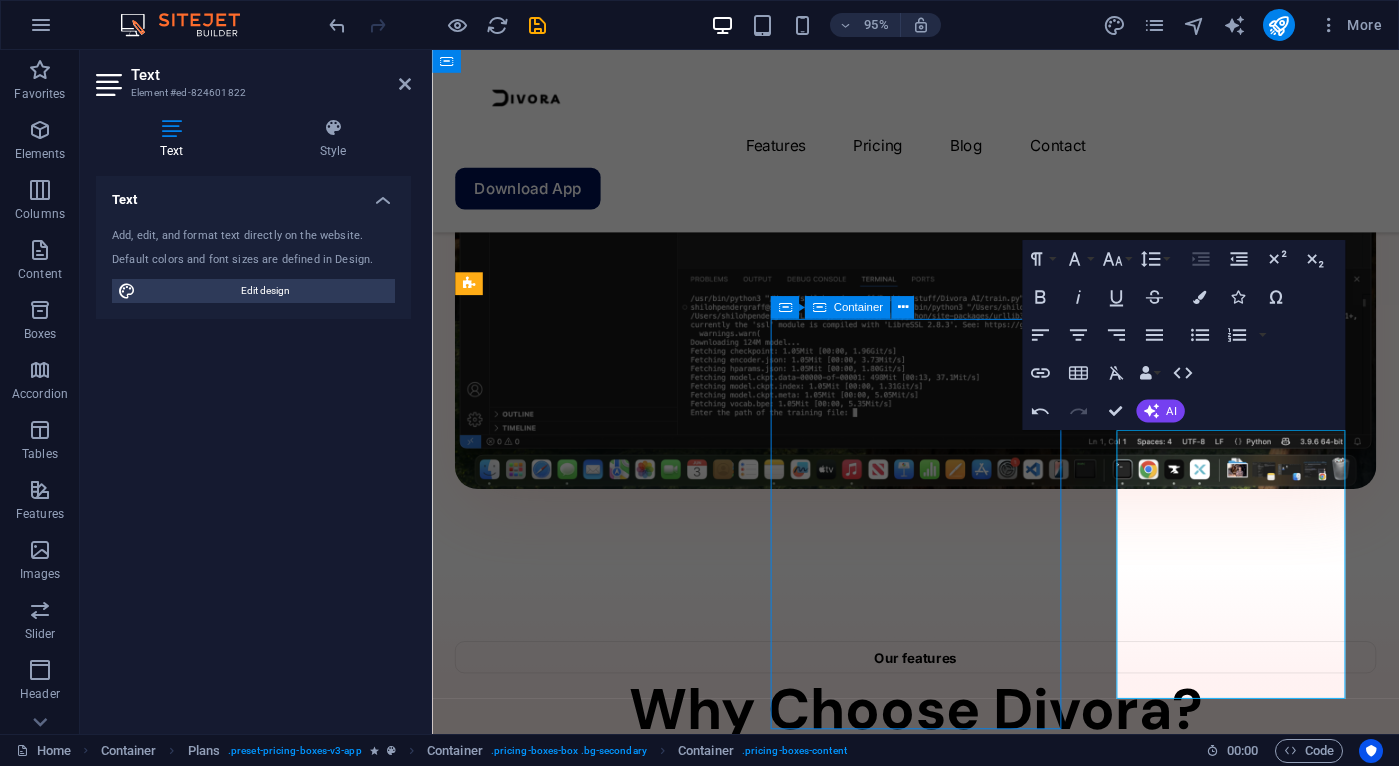 scroll, scrollTop: 1982, scrollLeft: 0, axis: vertical 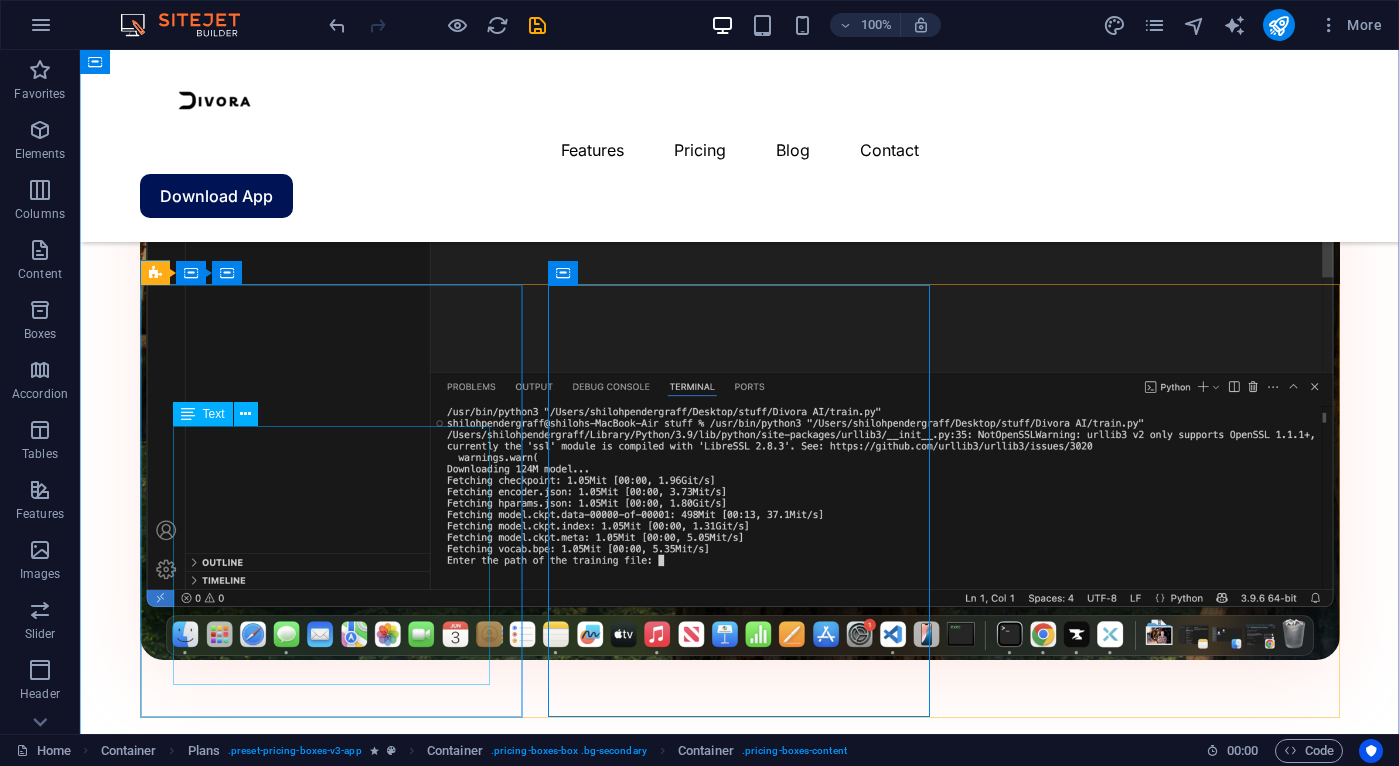click on "AI for non experts       Unlimited tasks and projects       2GB storage       Integrations       Basic support" at bounding box center [740, 7041] 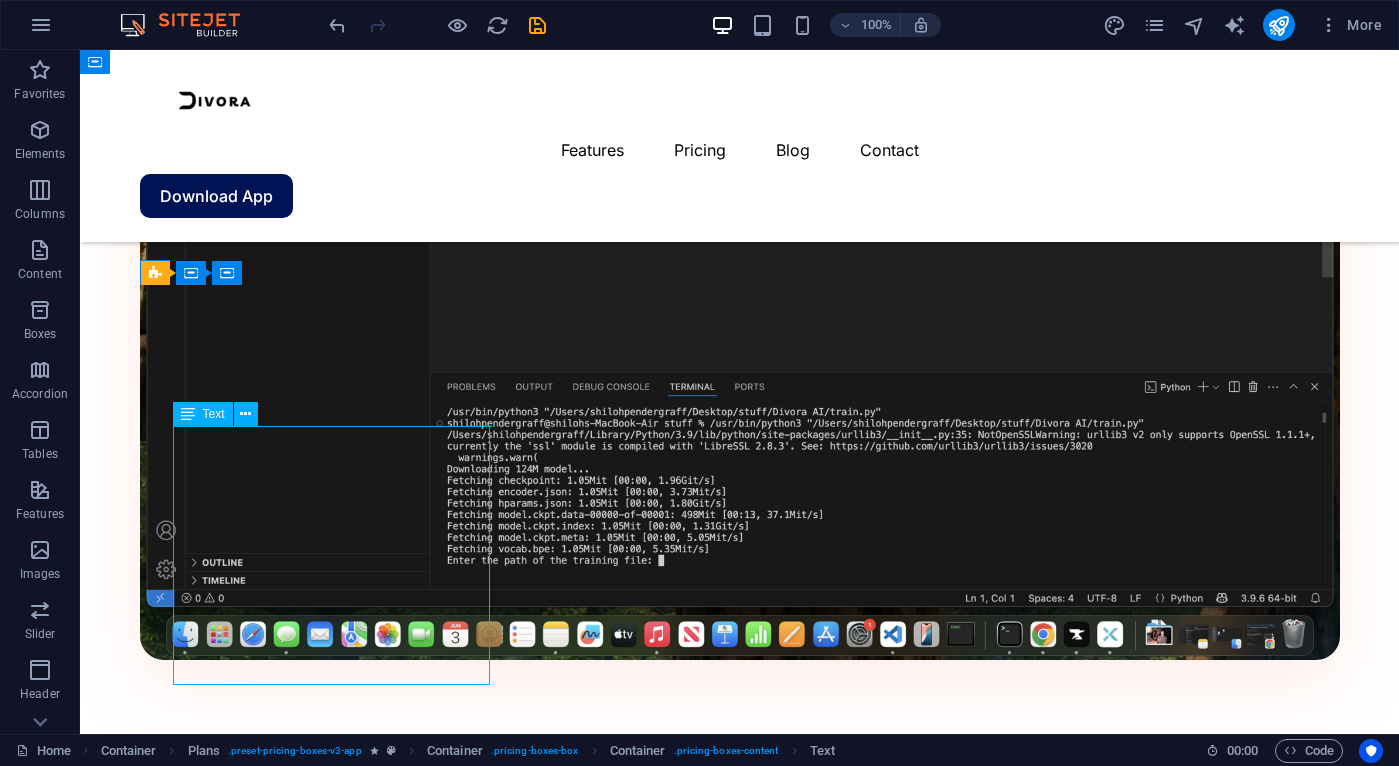 click on "AI for non experts       Unlimited tasks and projects       2GB storage       Integrations       Basic support" at bounding box center [740, 7041] 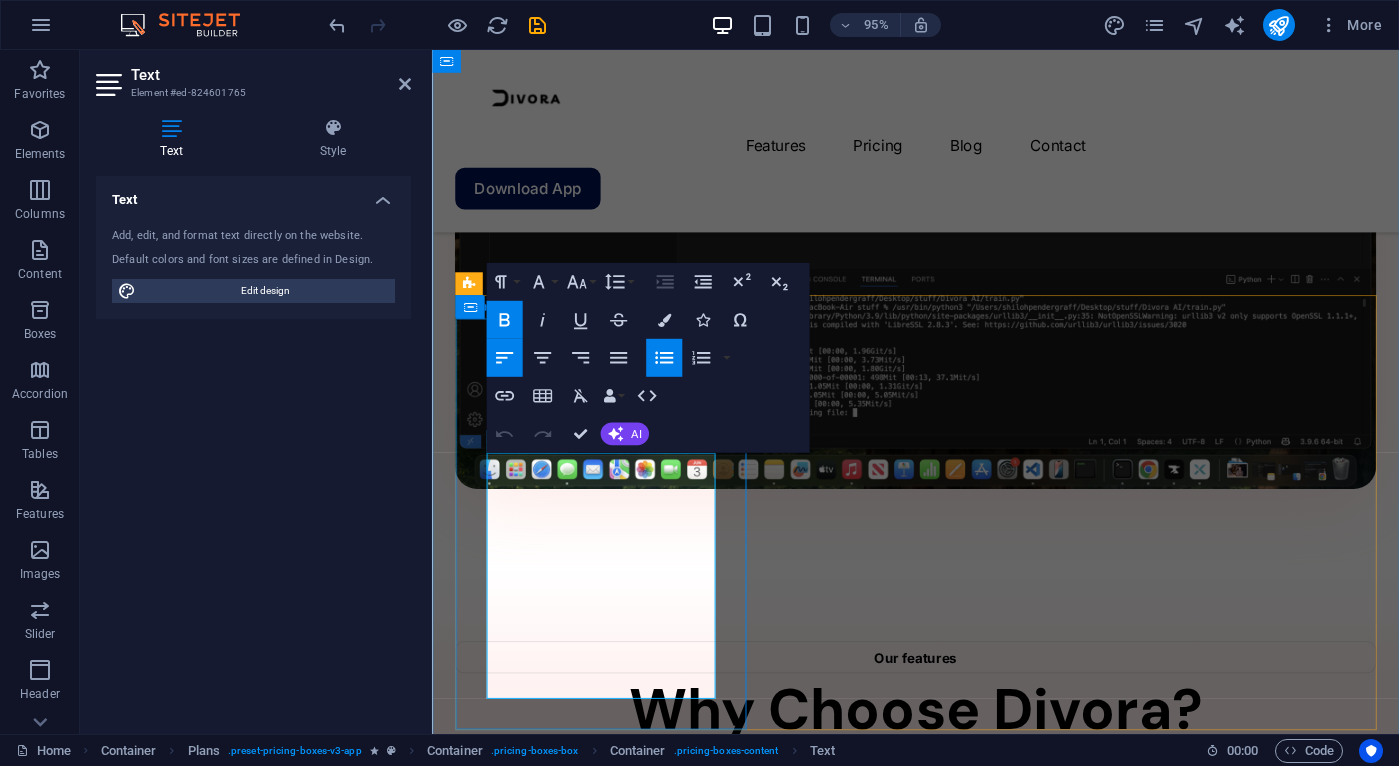 click on "Unlimited tasks and projects" at bounding box center [599, 5400] 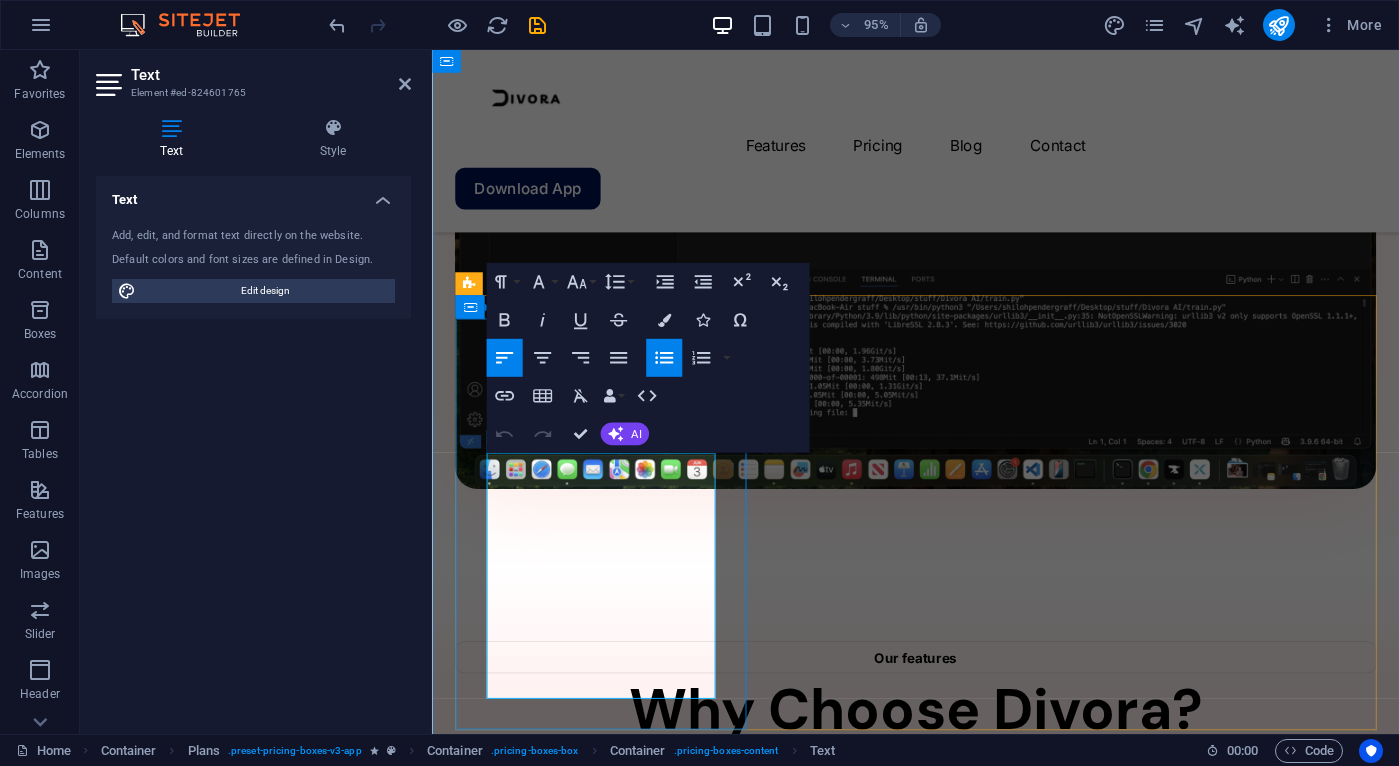 click on "Unlimited tasks and projects" at bounding box center [599, 5400] 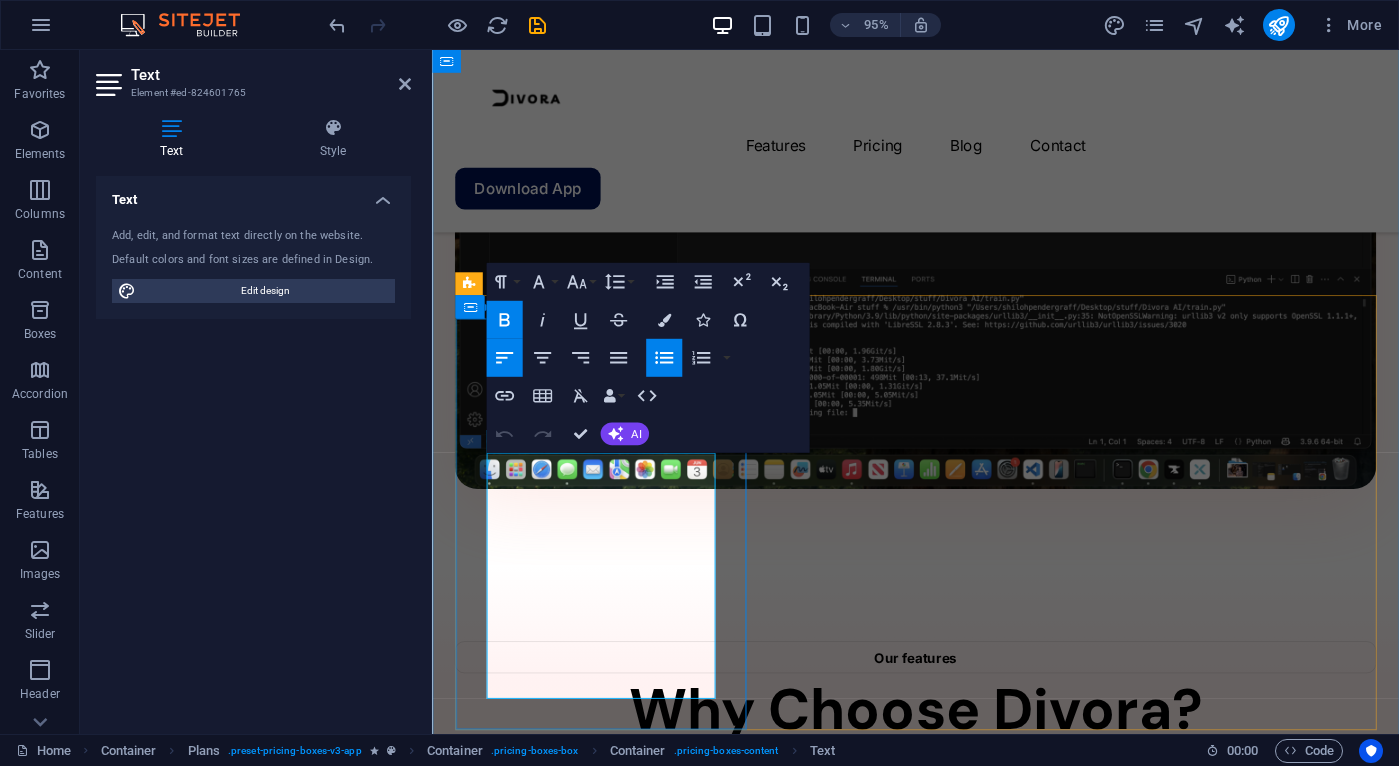 click on "Unlimited tasks and projects" at bounding box center (941, 4880) 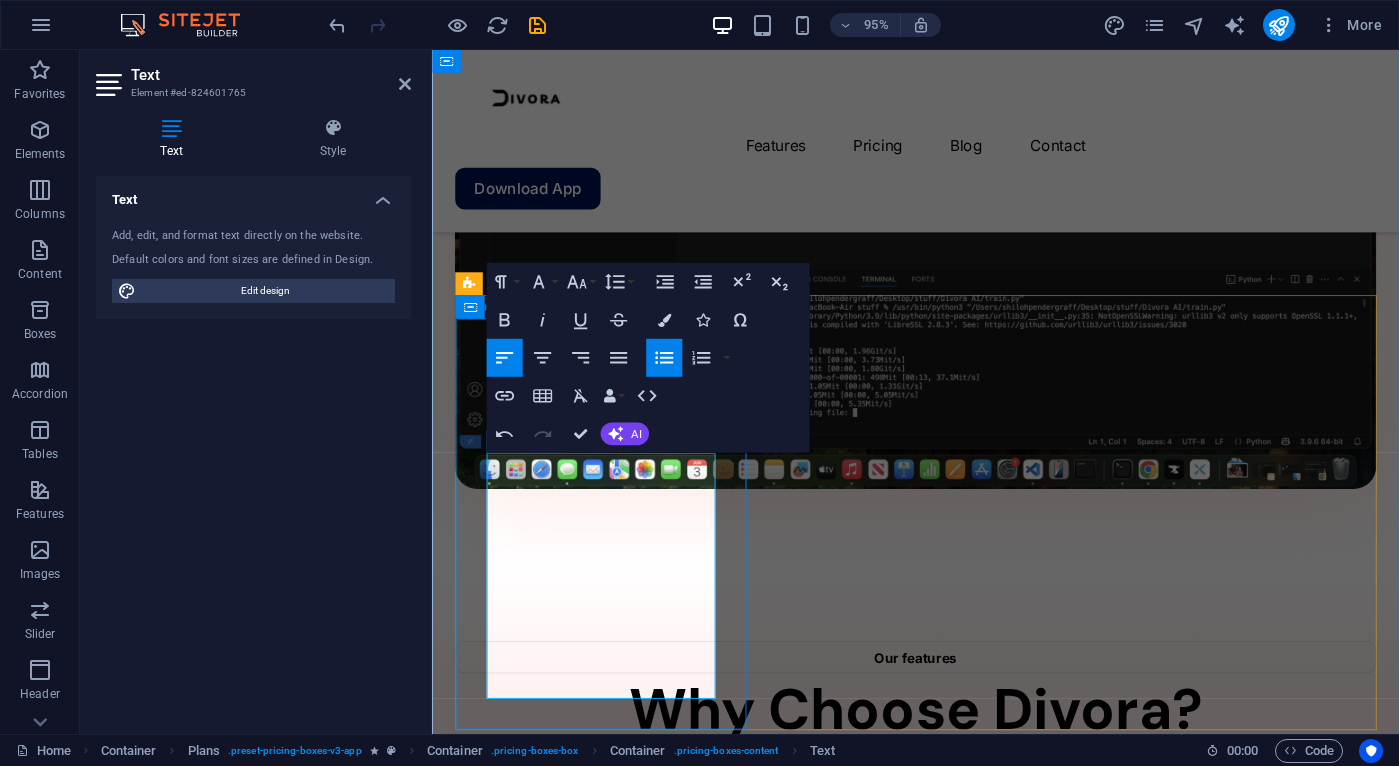 type 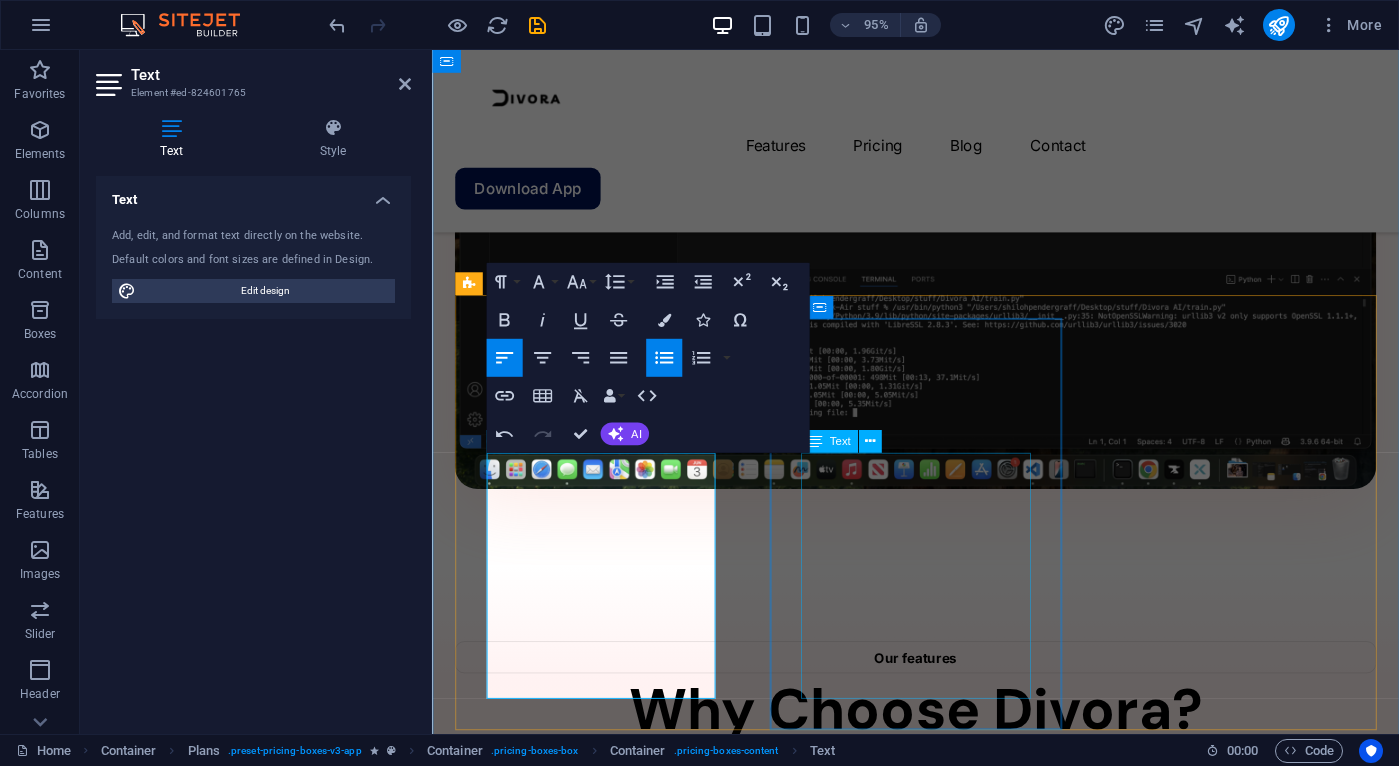 click on "AI for non experts       Unlimited tasks and projects       50GB storage       Integrations       Priority support" at bounding box center (941, 11616) 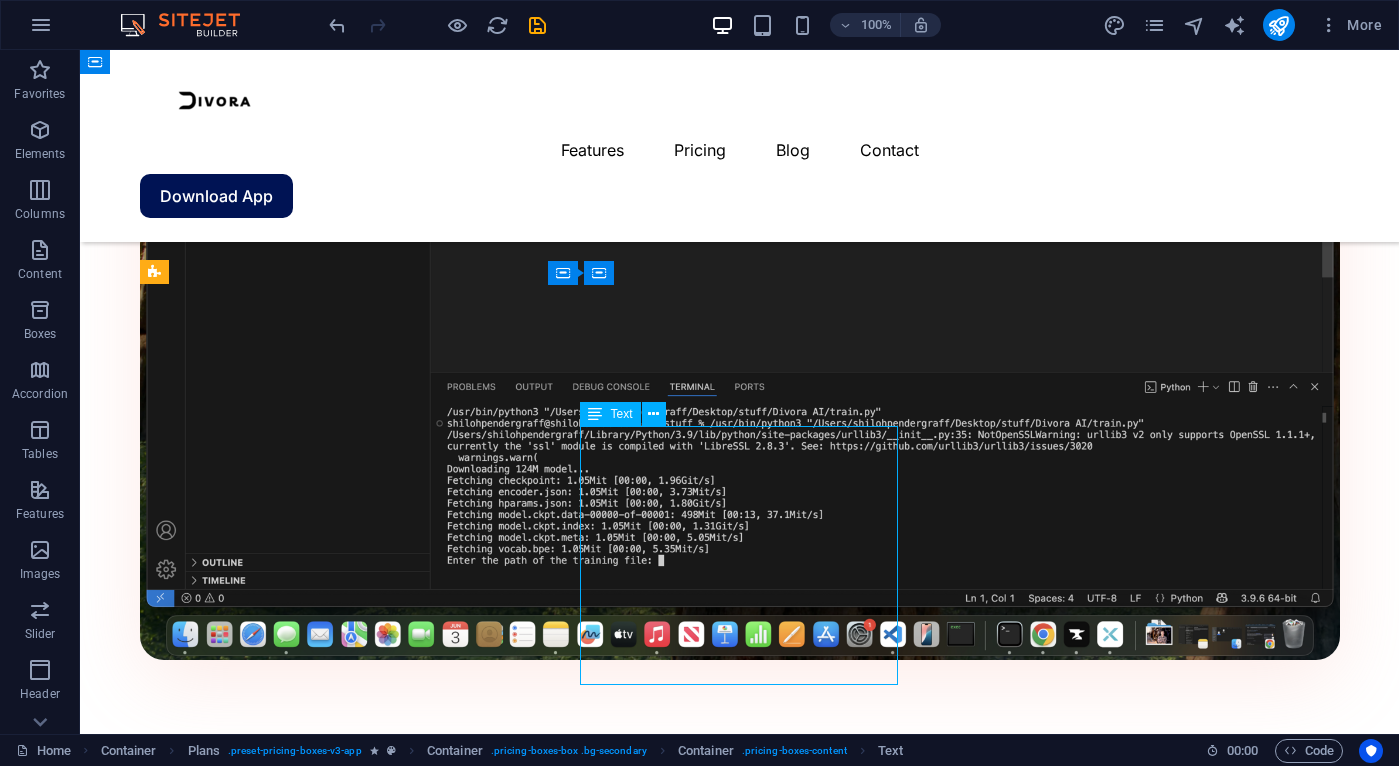 click on "AI for non experts       Unlimited tasks and projects       50GB storage       Integrations       Priority support" at bounding box center (740, 14000) 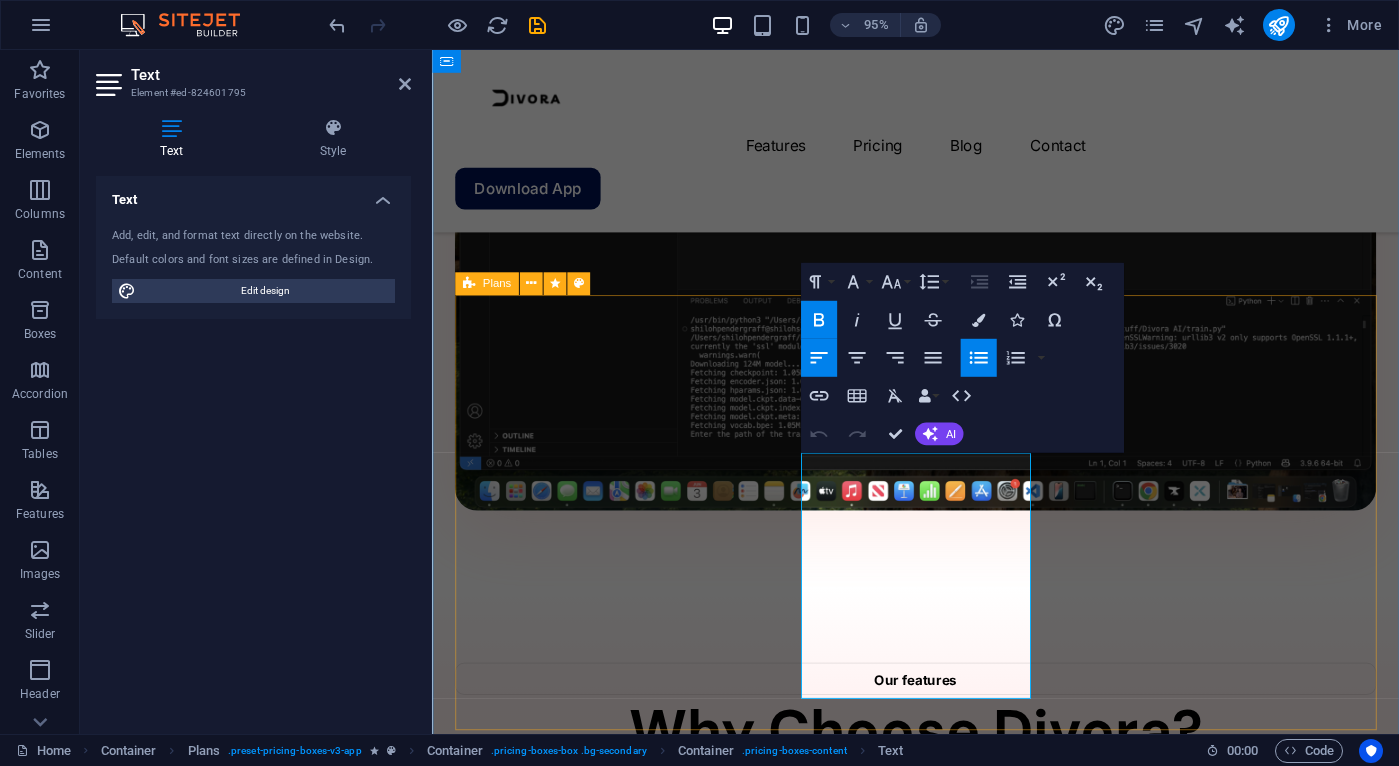 scroll, scrollTop: 1856, scrollLeft: 0, axis: vertical 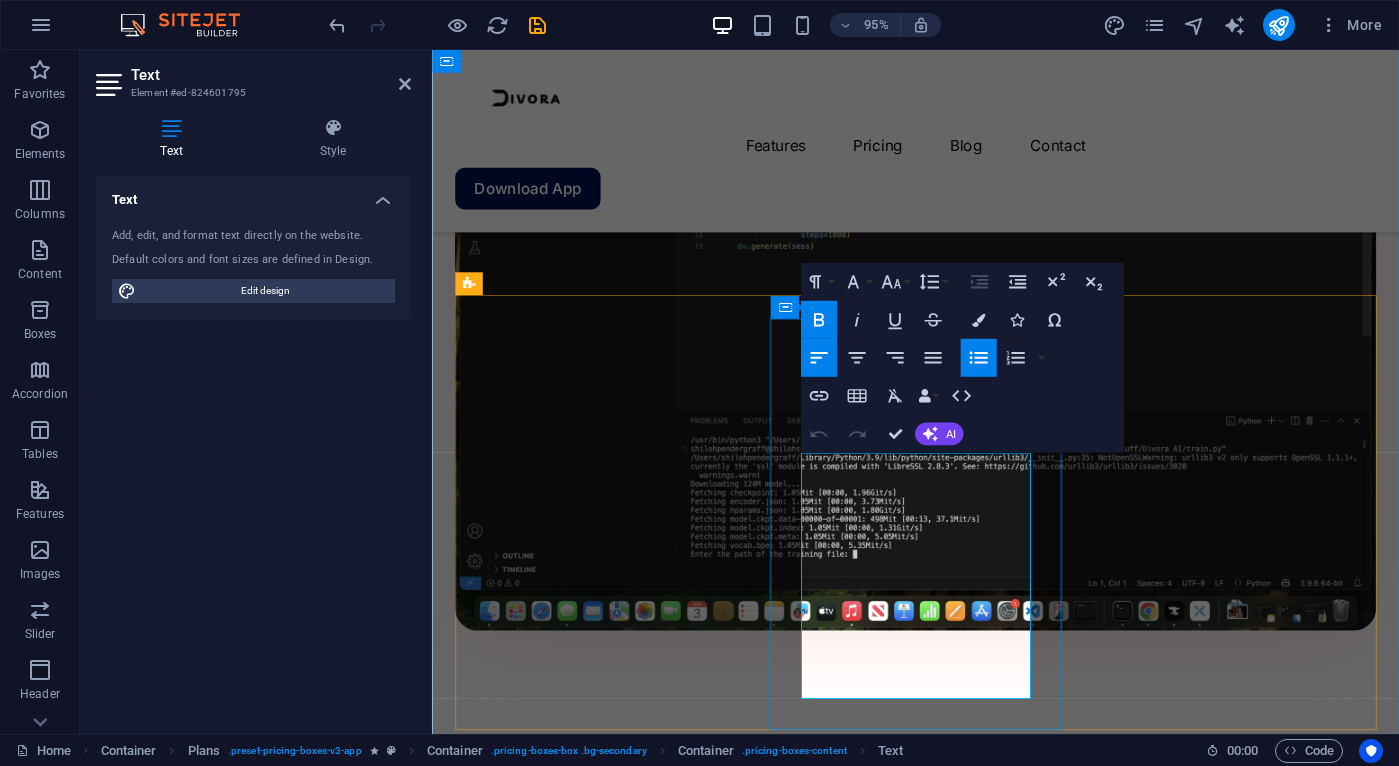 click on "Unlimited tasks and projects" at bounding box center (941, 10673) 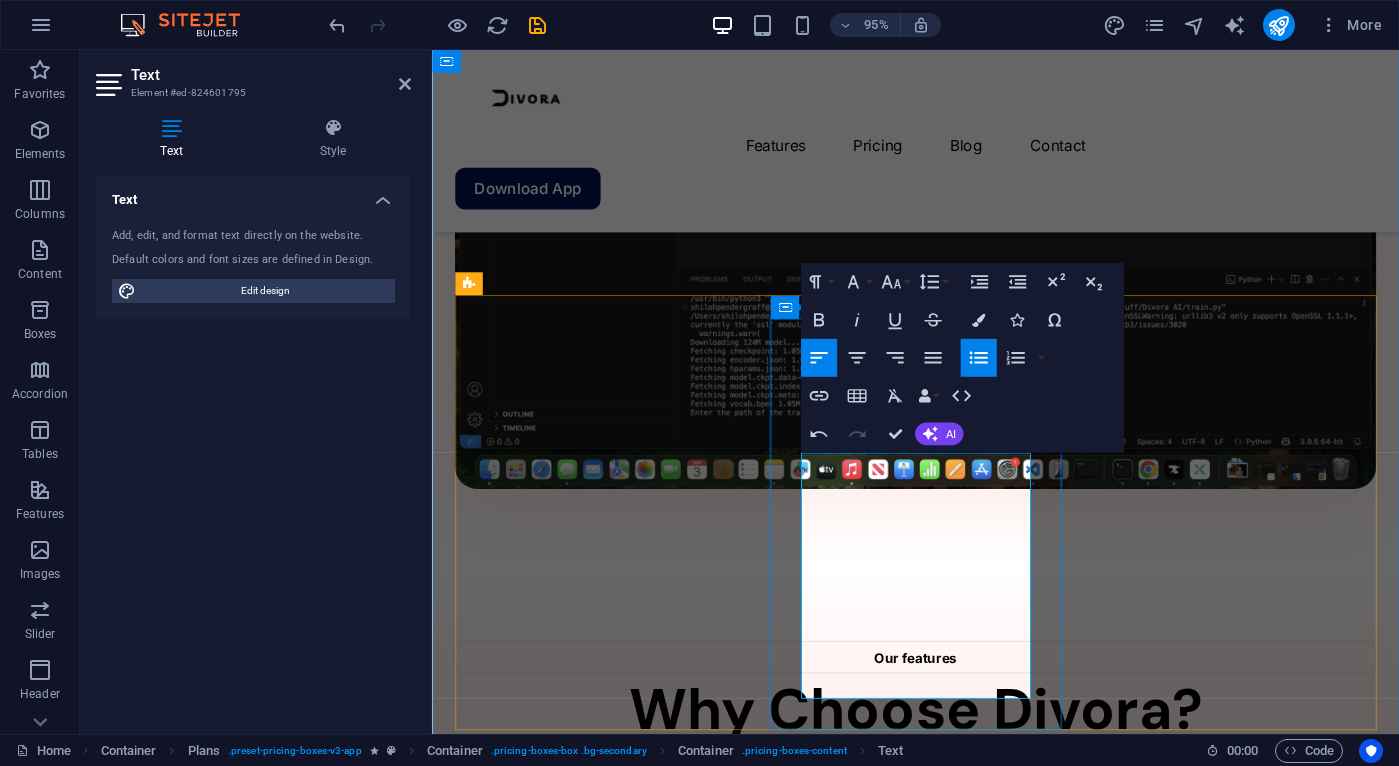 type 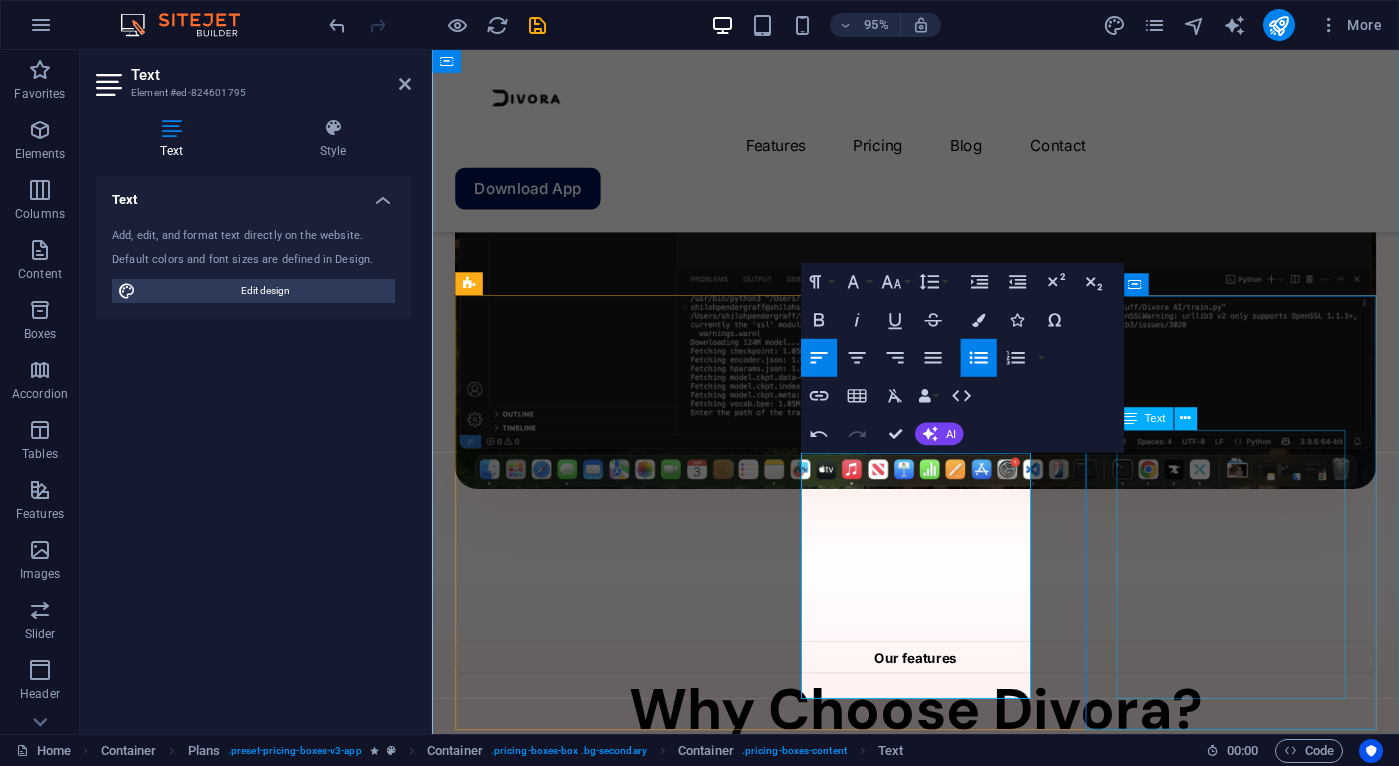 click on "AI for non experts       Unlimited tasks and projects       200GB storage       Integrations and All support types       Dedicated account manager" at bounding box center (941, 17260) 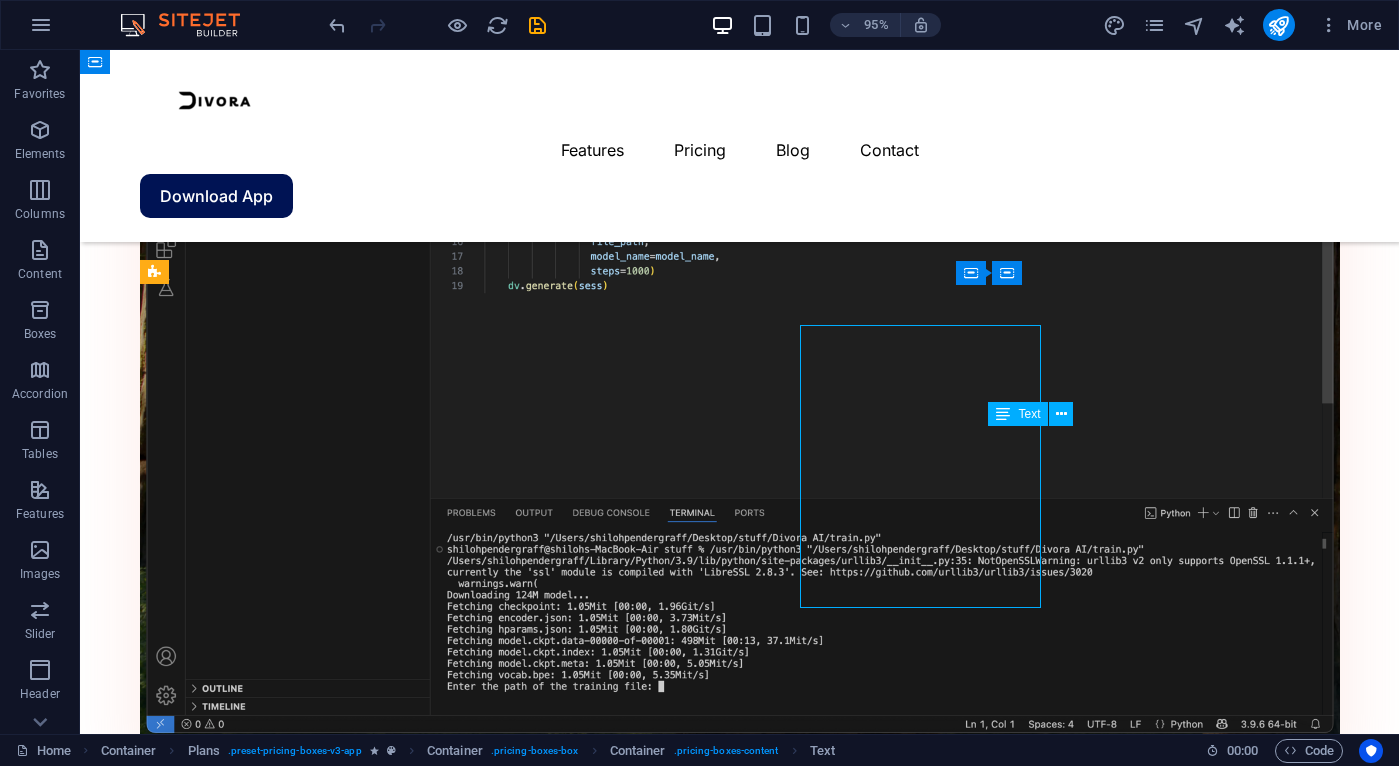scroll, scrollTop: 1982, scrollLeft: 0, axis: vertical 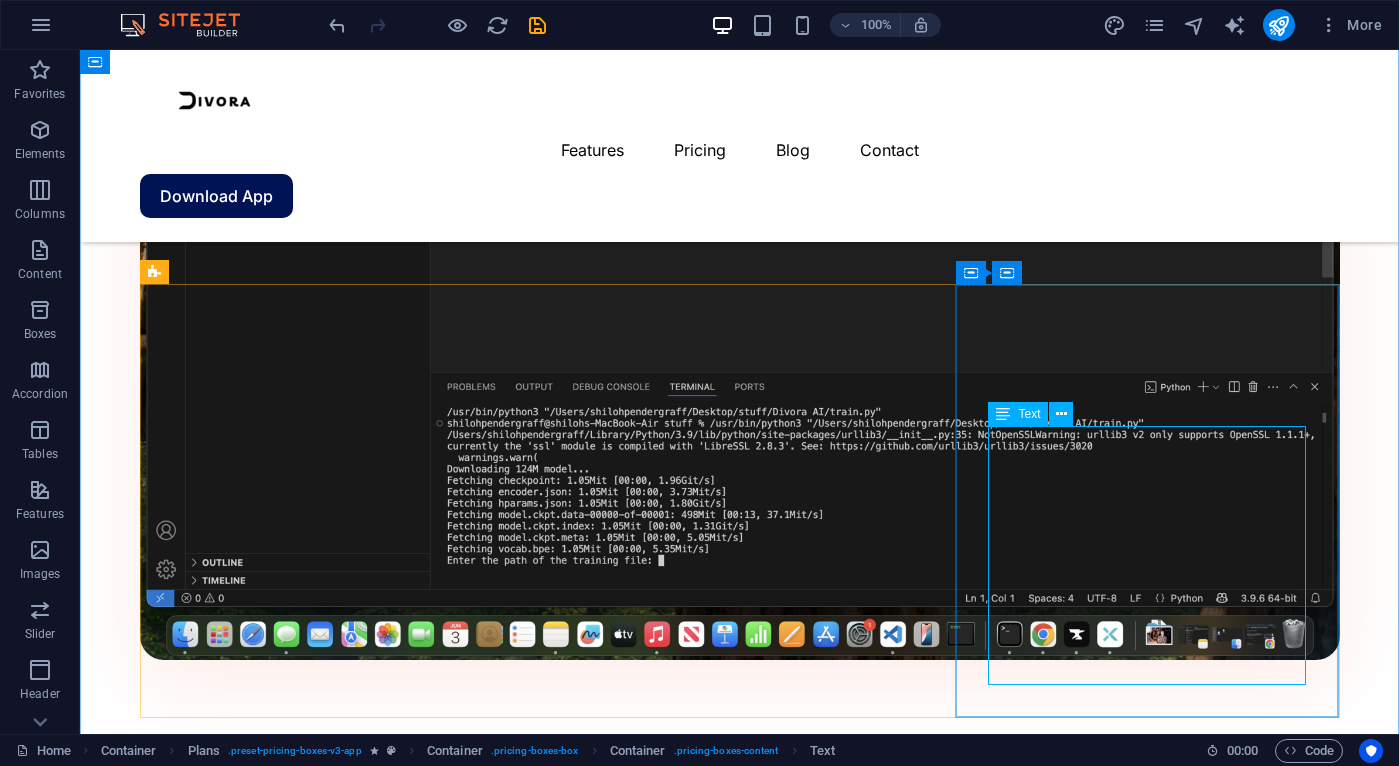 click on "AI for non experts       Unlimited tasks and projects       200GB storage       Integrations and All support types       Dedicated account manager" at bounding box center (740, 20958) 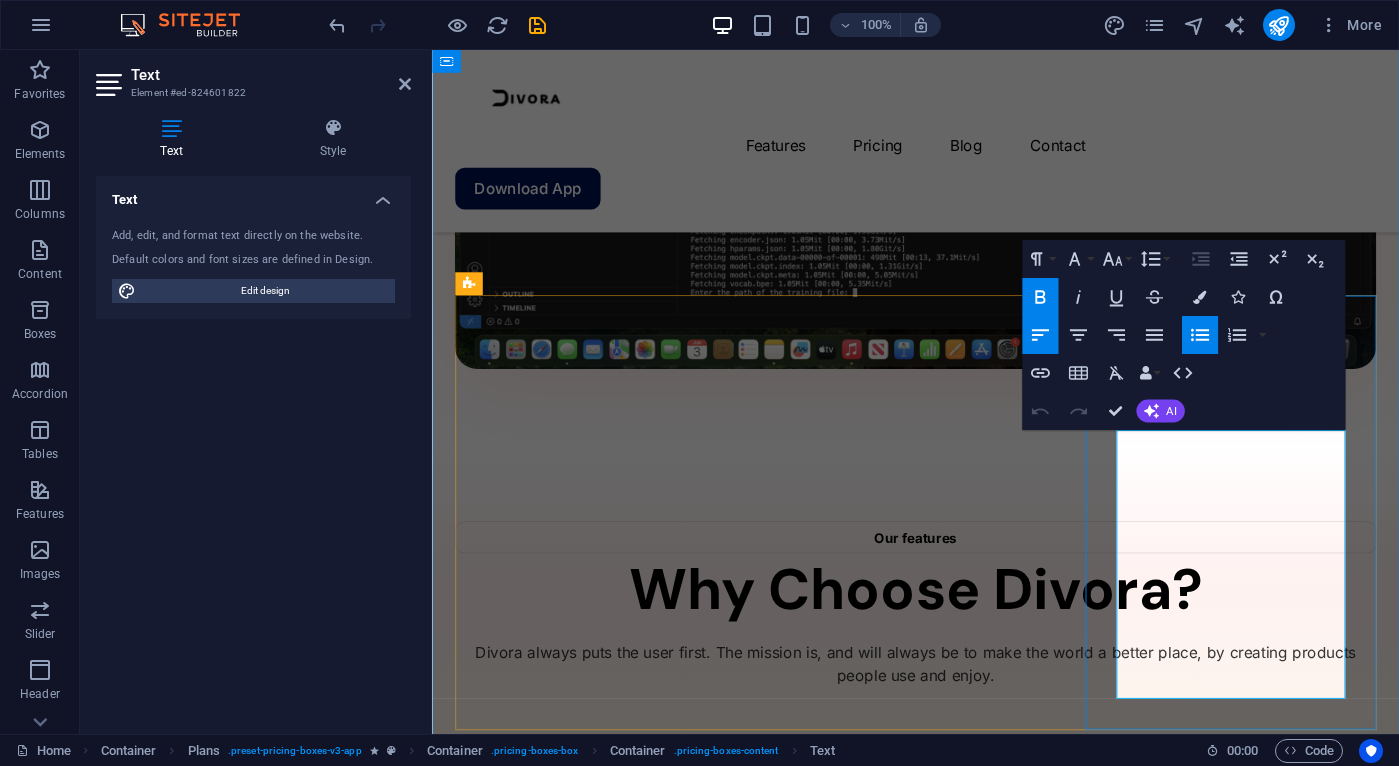 scroll, scrollTop: 1856, scrollLeft: 0, axis: vertical 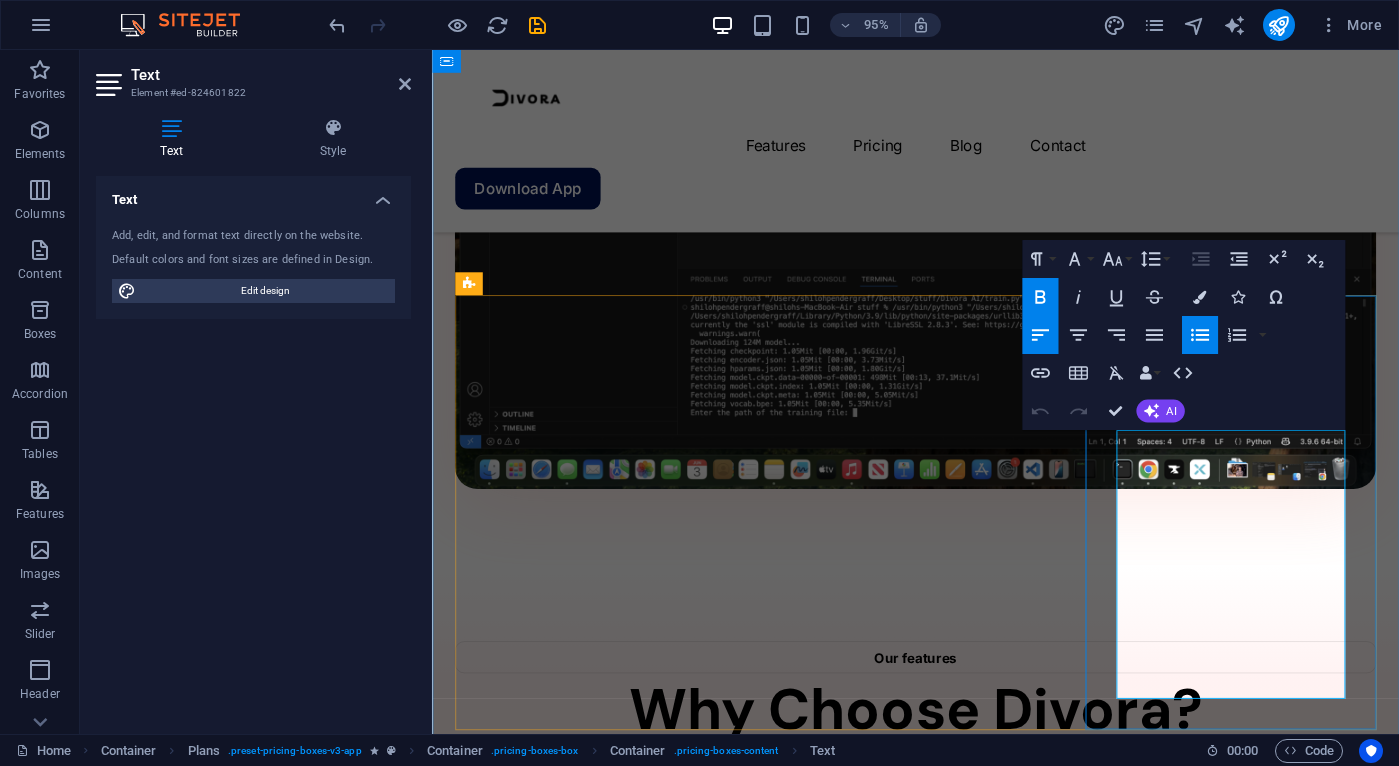 click on "Unlimited tasks and projects" at bounding box center (941, 16169) 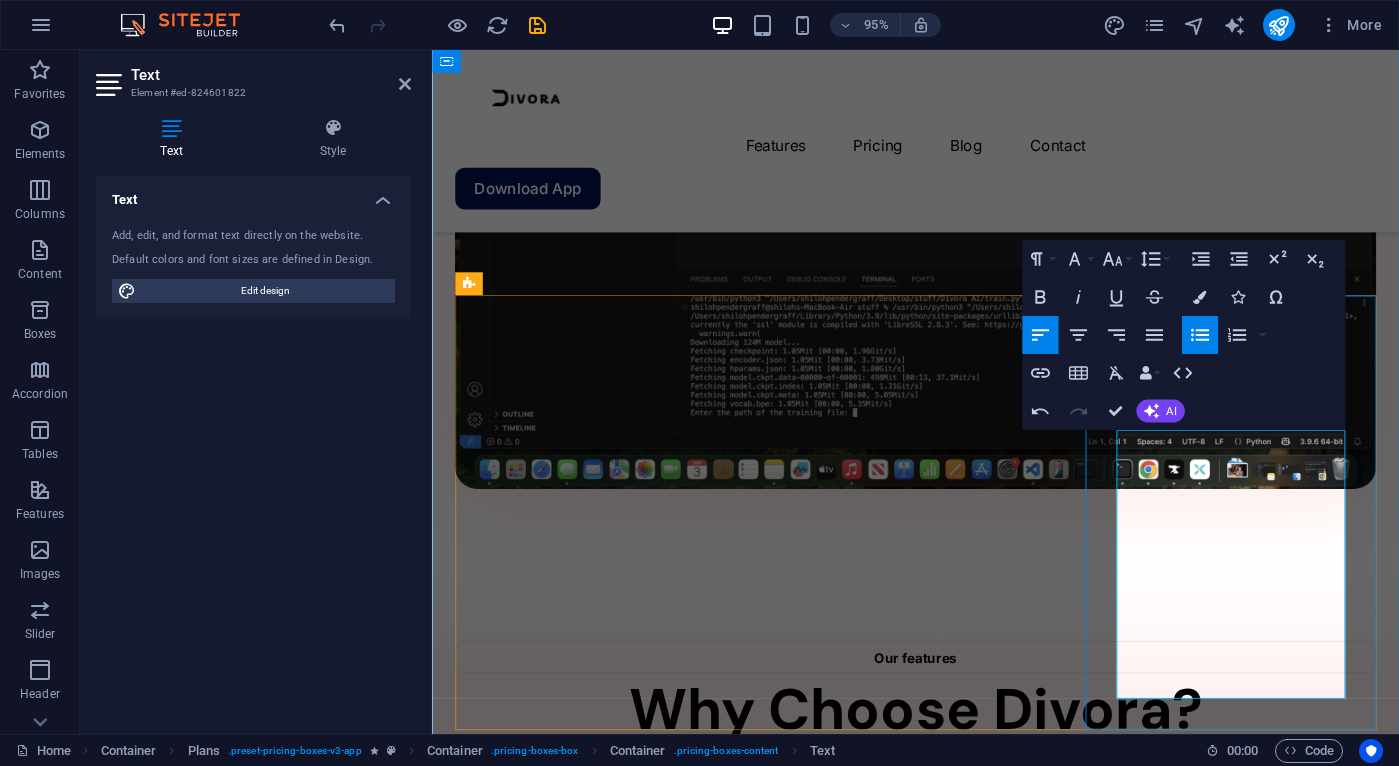 type 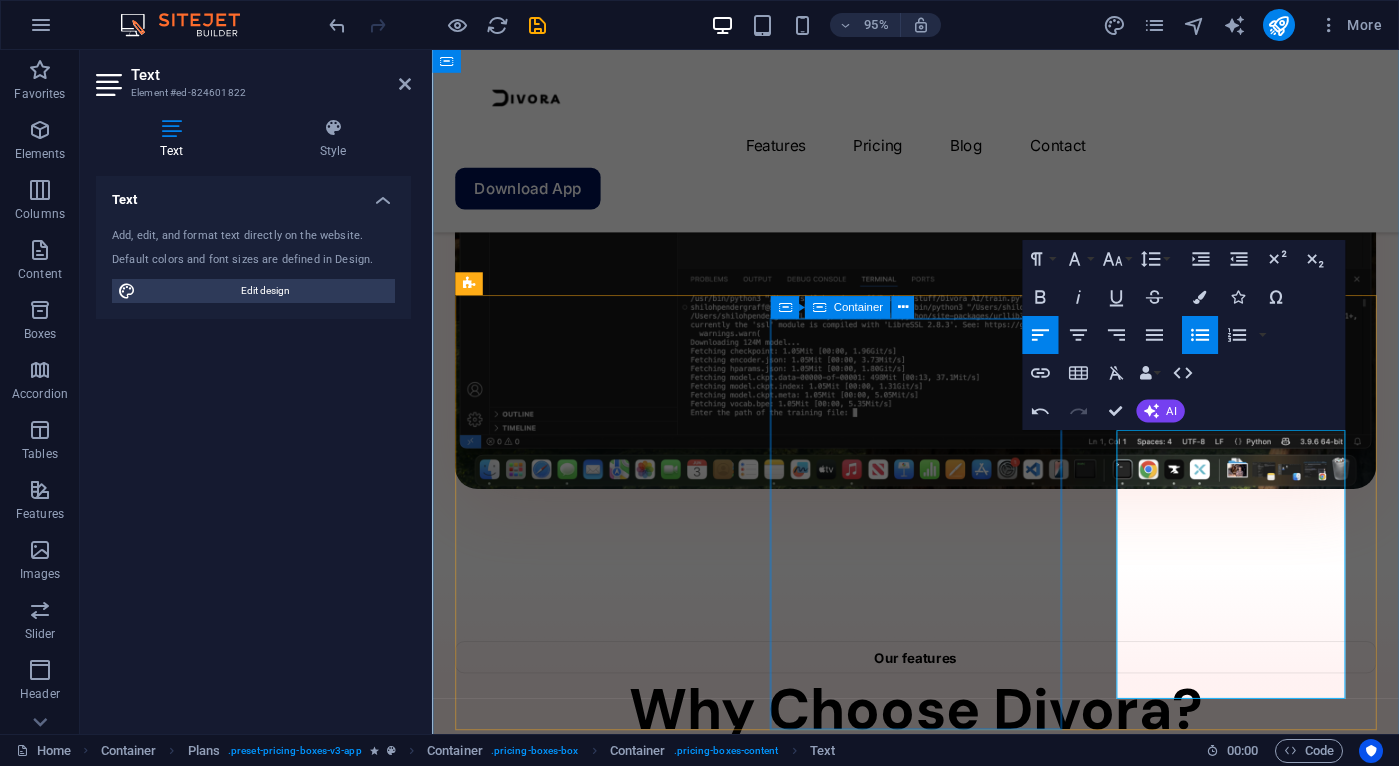 click on "$145 /Life Get Now       AI for non experts       Easy to use       50GB storage       Integrations       Priority support" at bounding box center [941, 11561] 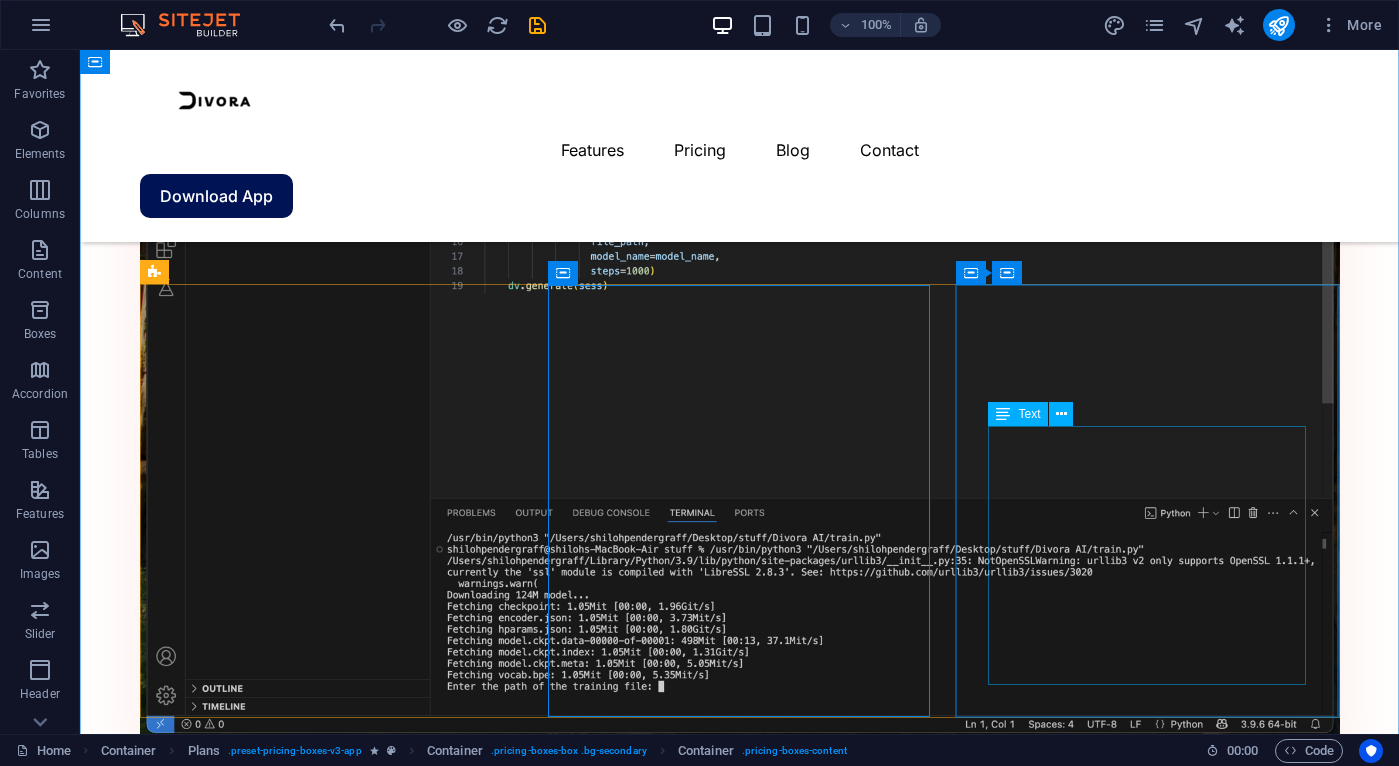 scroll, scrollTop: 1982, scrollLeft: 0, axis: vertical 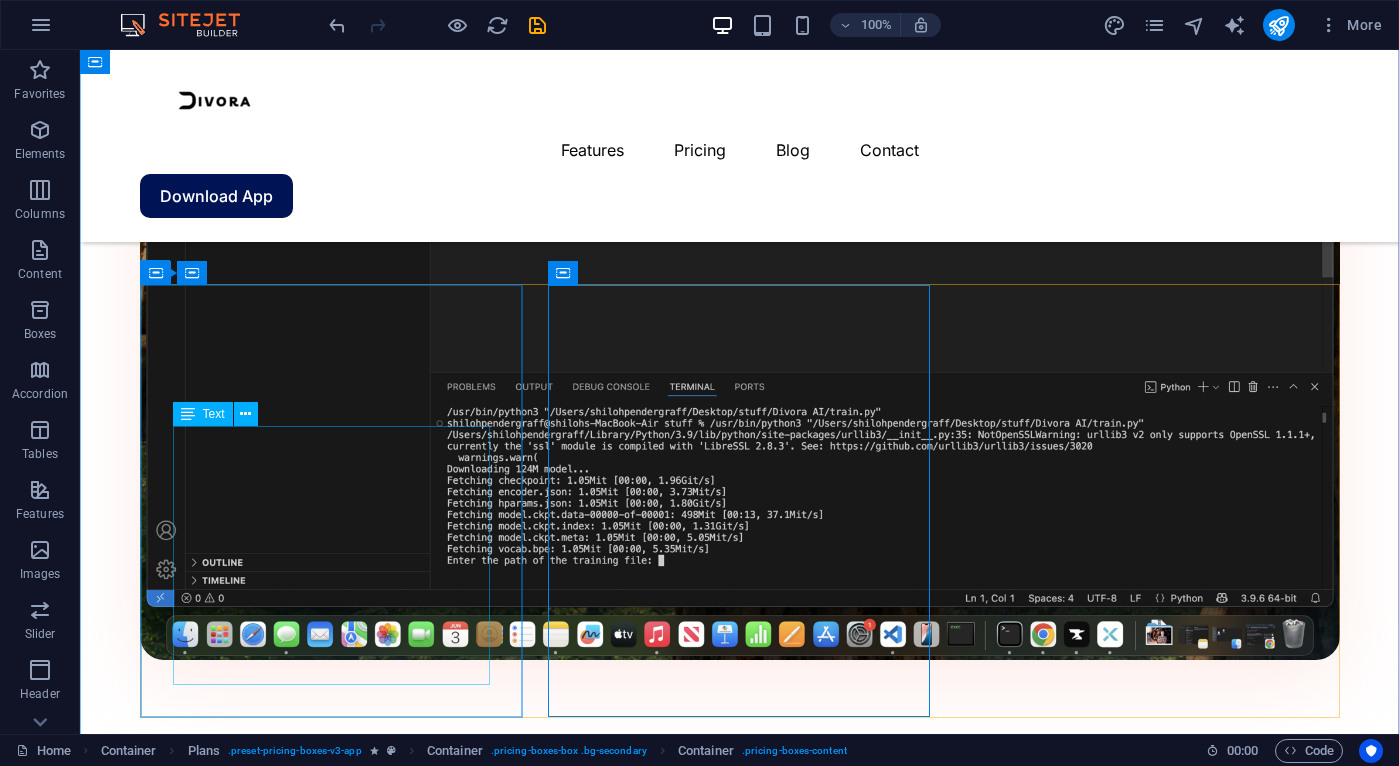 click on "AI for non experts       Easy to use       2GB storage       Integrations       Basic support" at bounding box center [740, 7041] 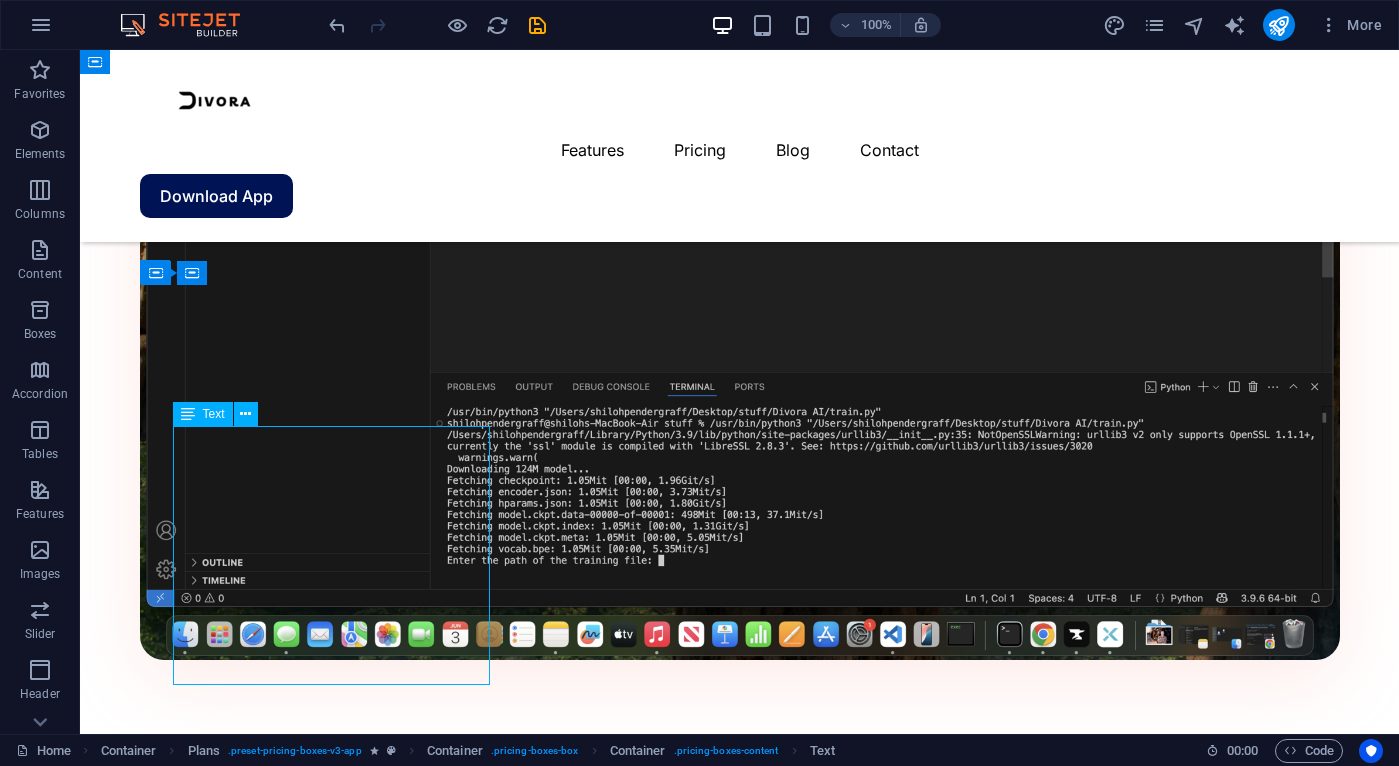 click on "AI for non experts       Easy to use       2GB storage       Integrations       Basic support" at bounding box center [740, 7041] 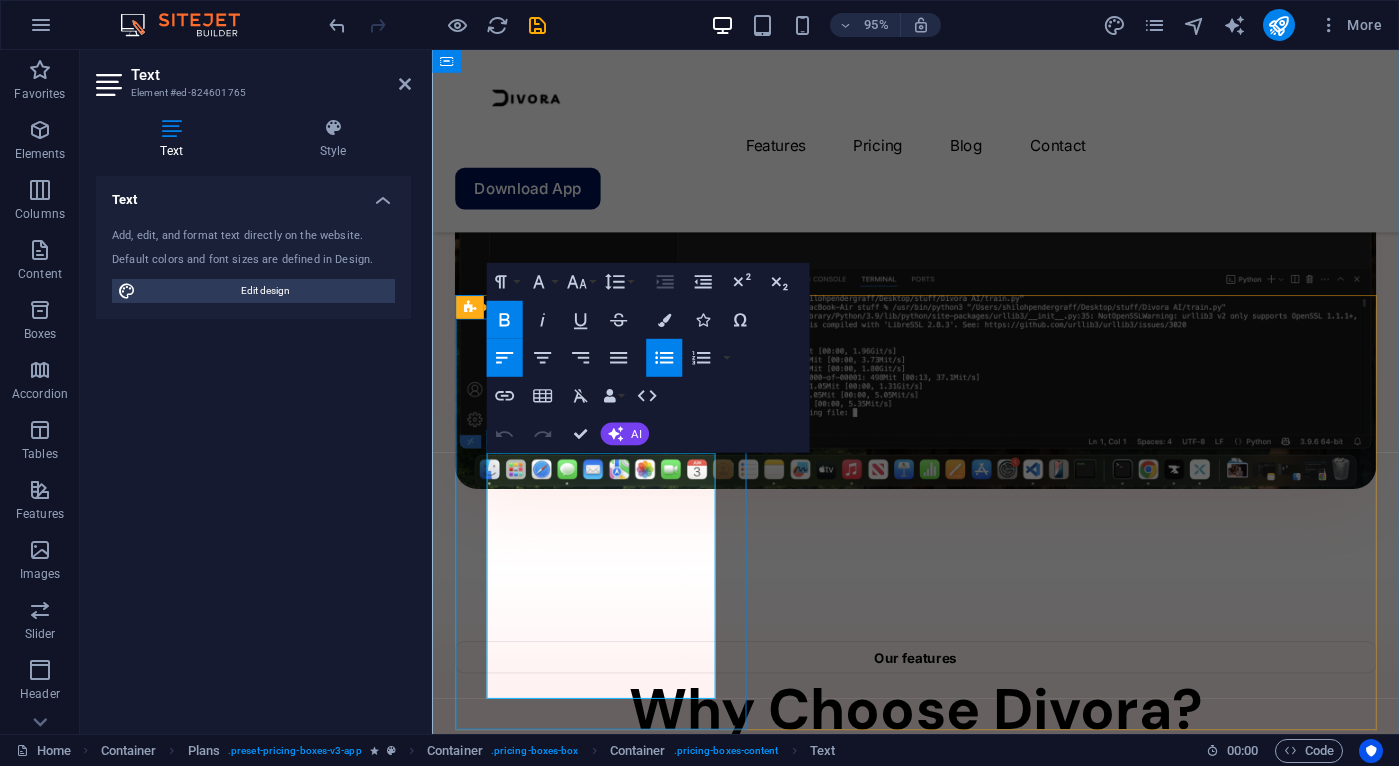 click on "2GB storage" at bounding box center (941, 5972) 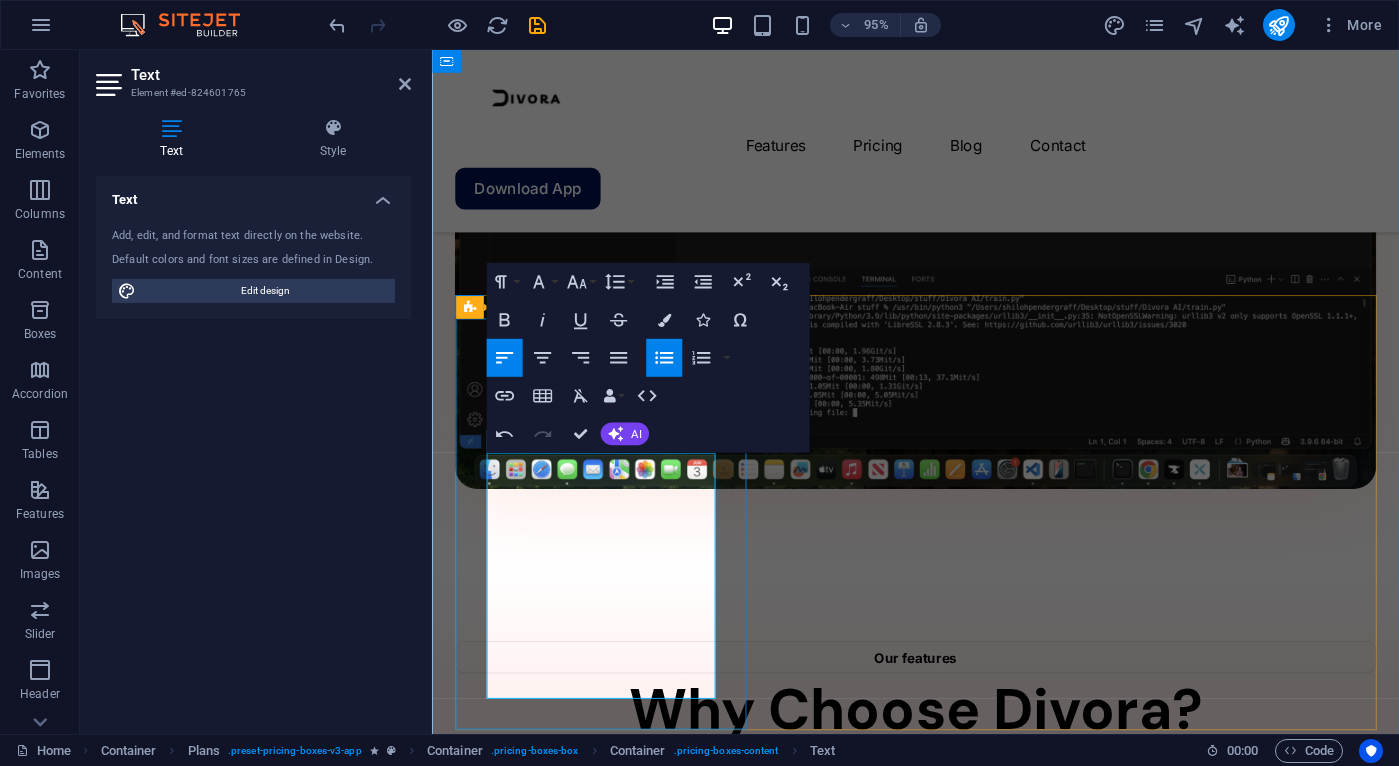 type 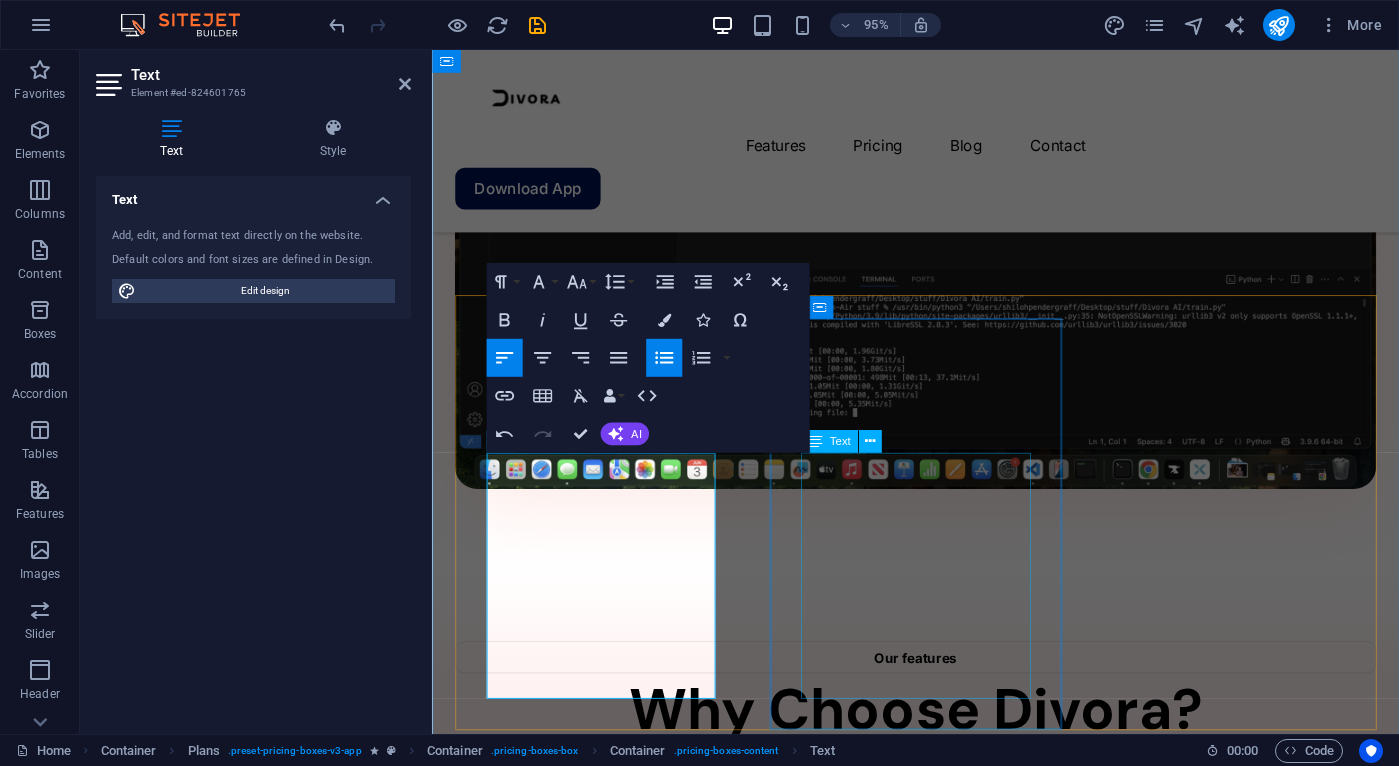 click on "AI for non experts       Easy to use       50GB storage       Integrations       Priority support" at bounding box center [941, 11616] 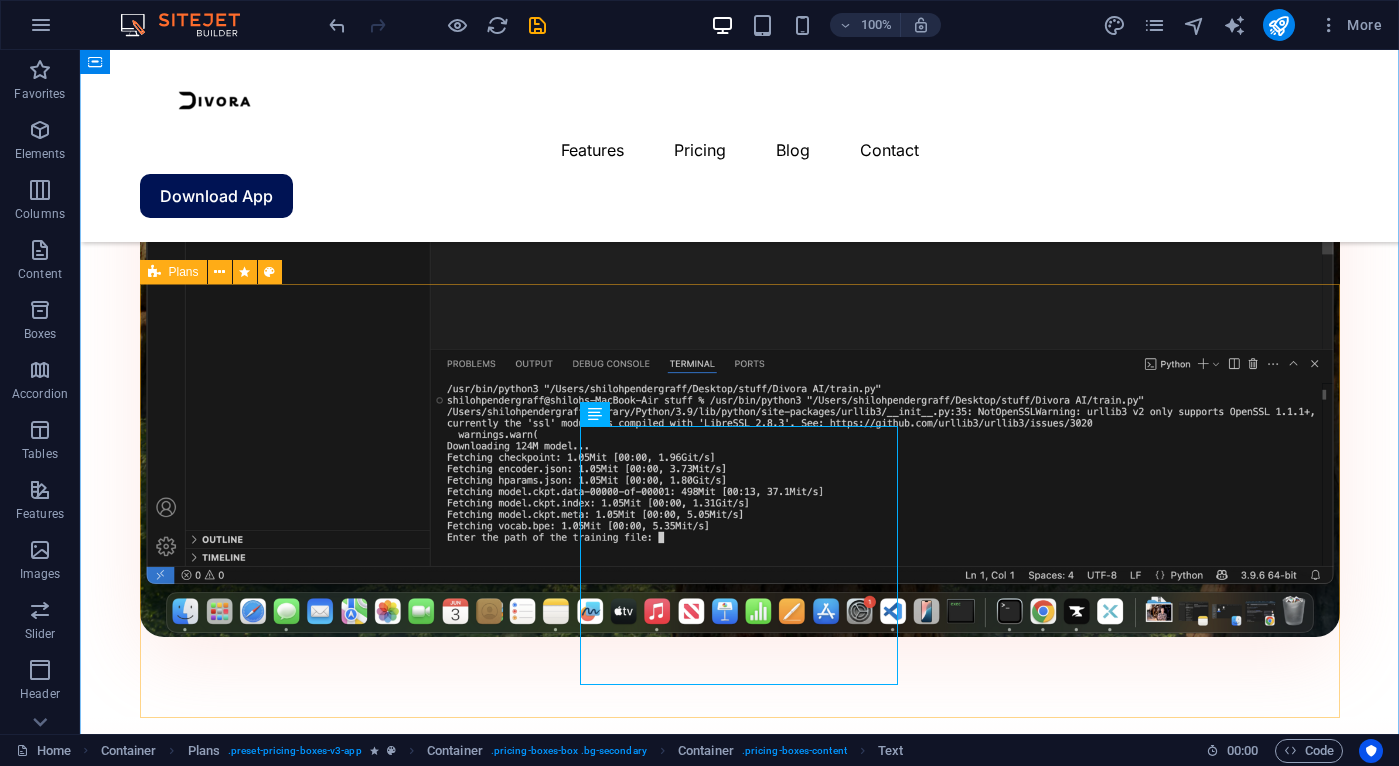 scroll, scrollTop: 1982, scrollLeft: 0, axis: vertical 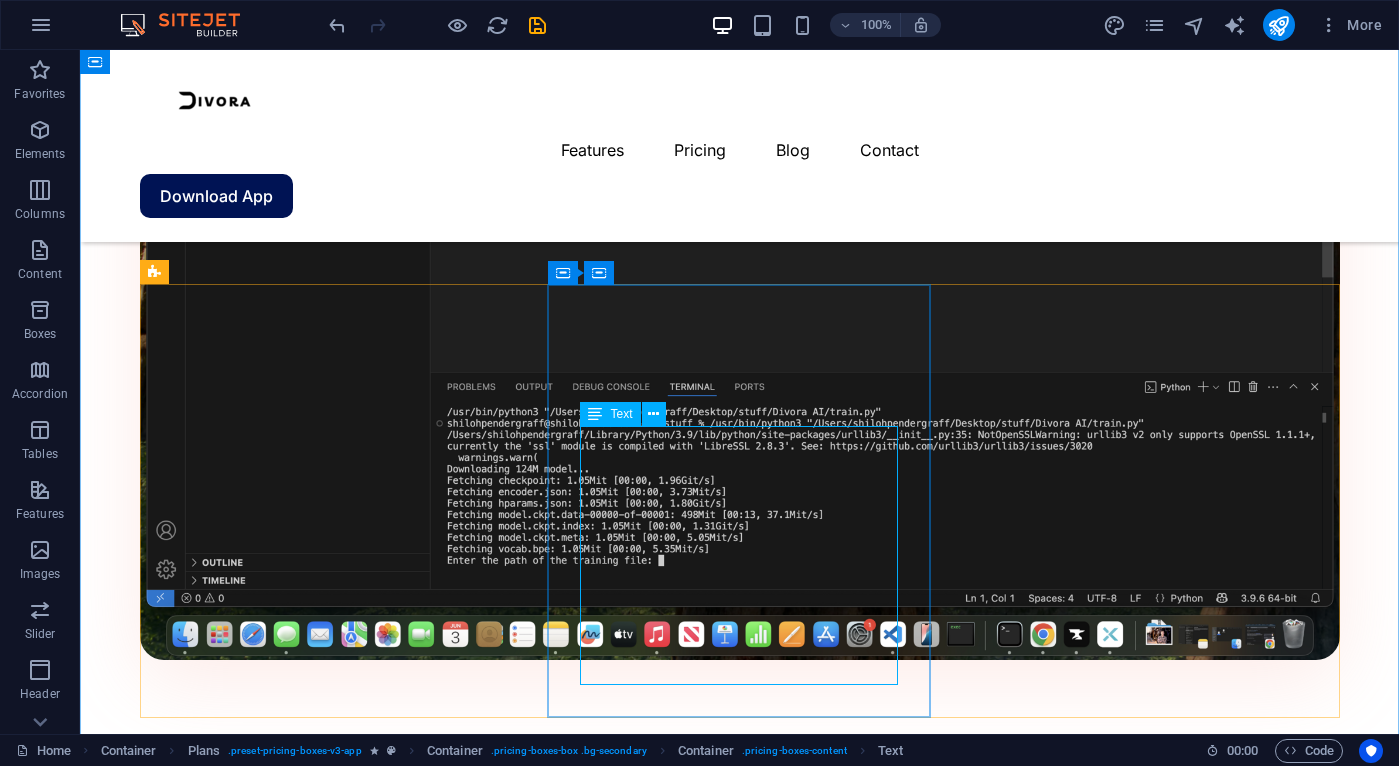click on "AI for non experts       Easy to use       50GB storage       Integrations       Priority support" at bounding box center (740, 14000) 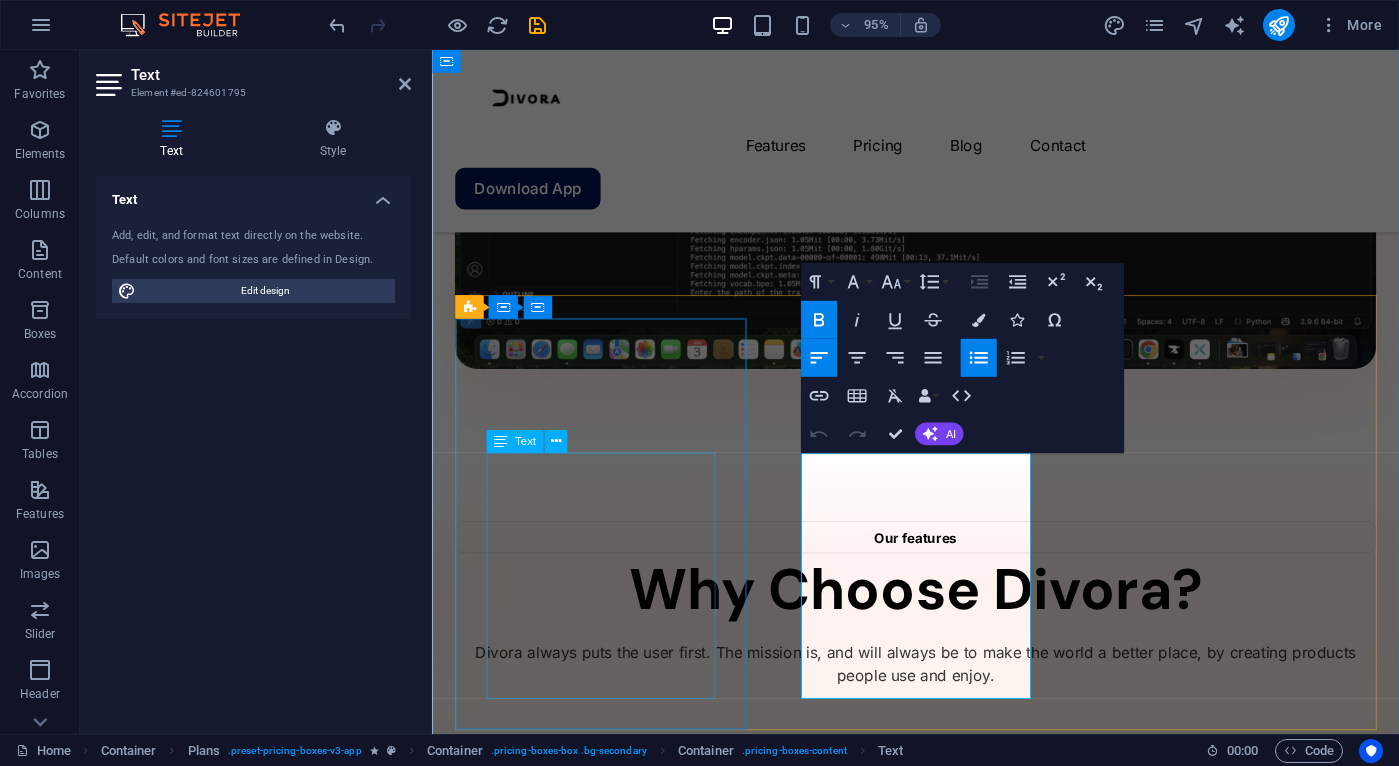 scroll, scrollTop: 1856, scrollLeft: 0, axis: vertical 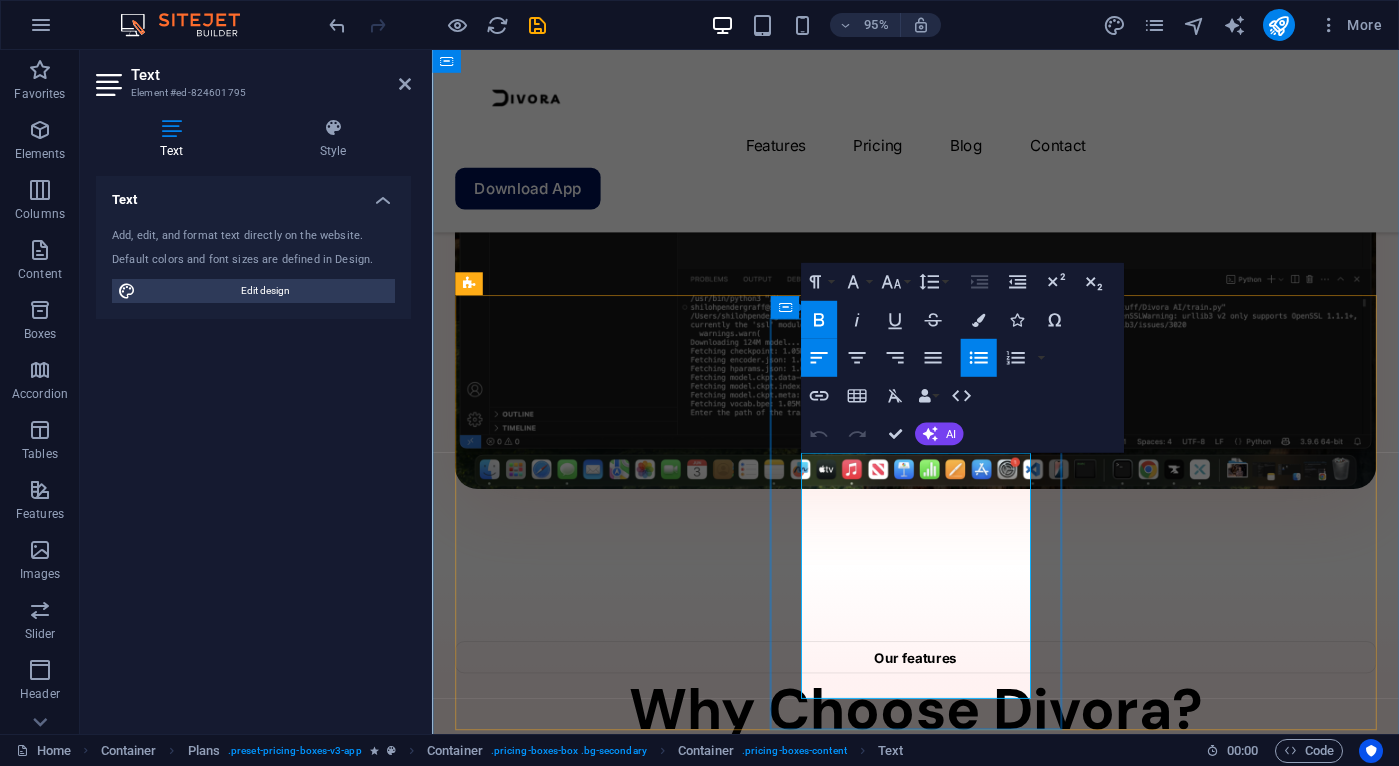 click on "50GB storage" at bounding box center (941, 11616) 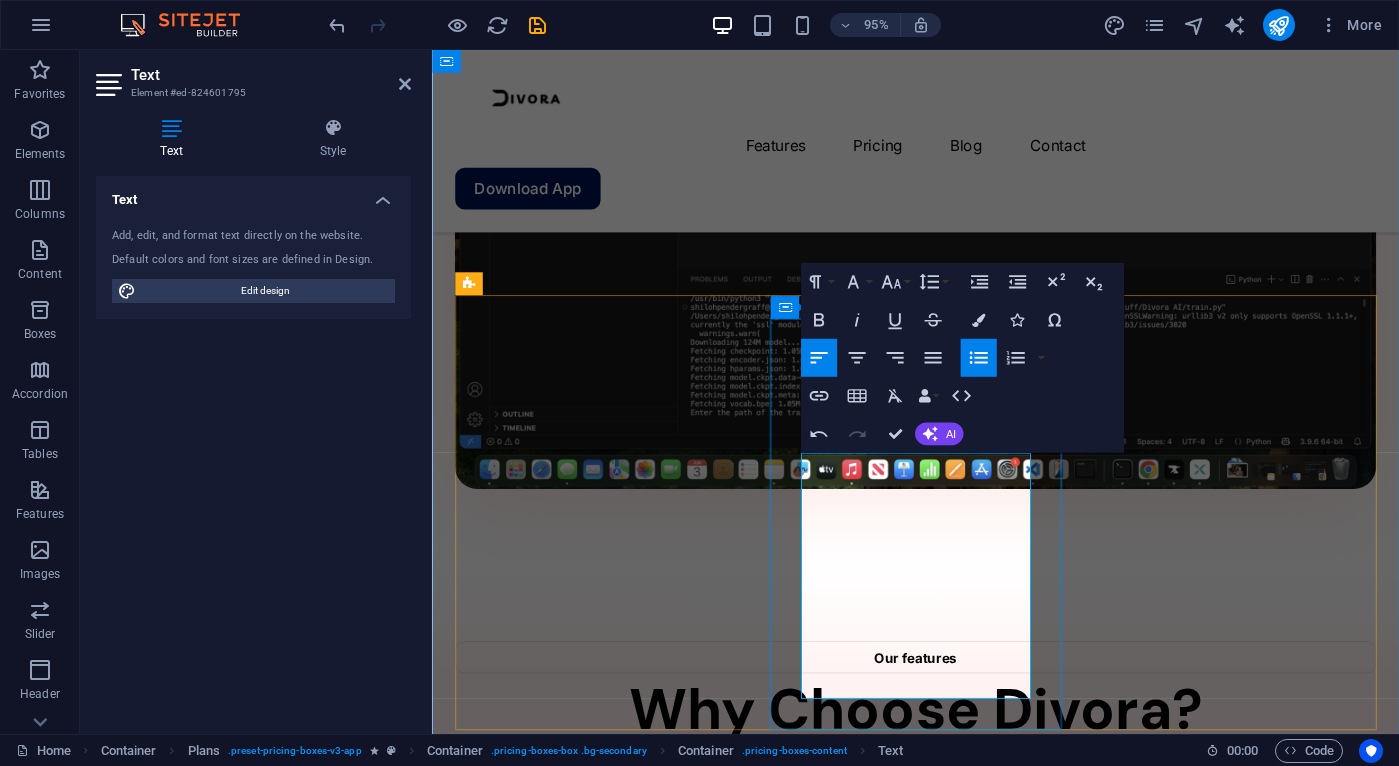type 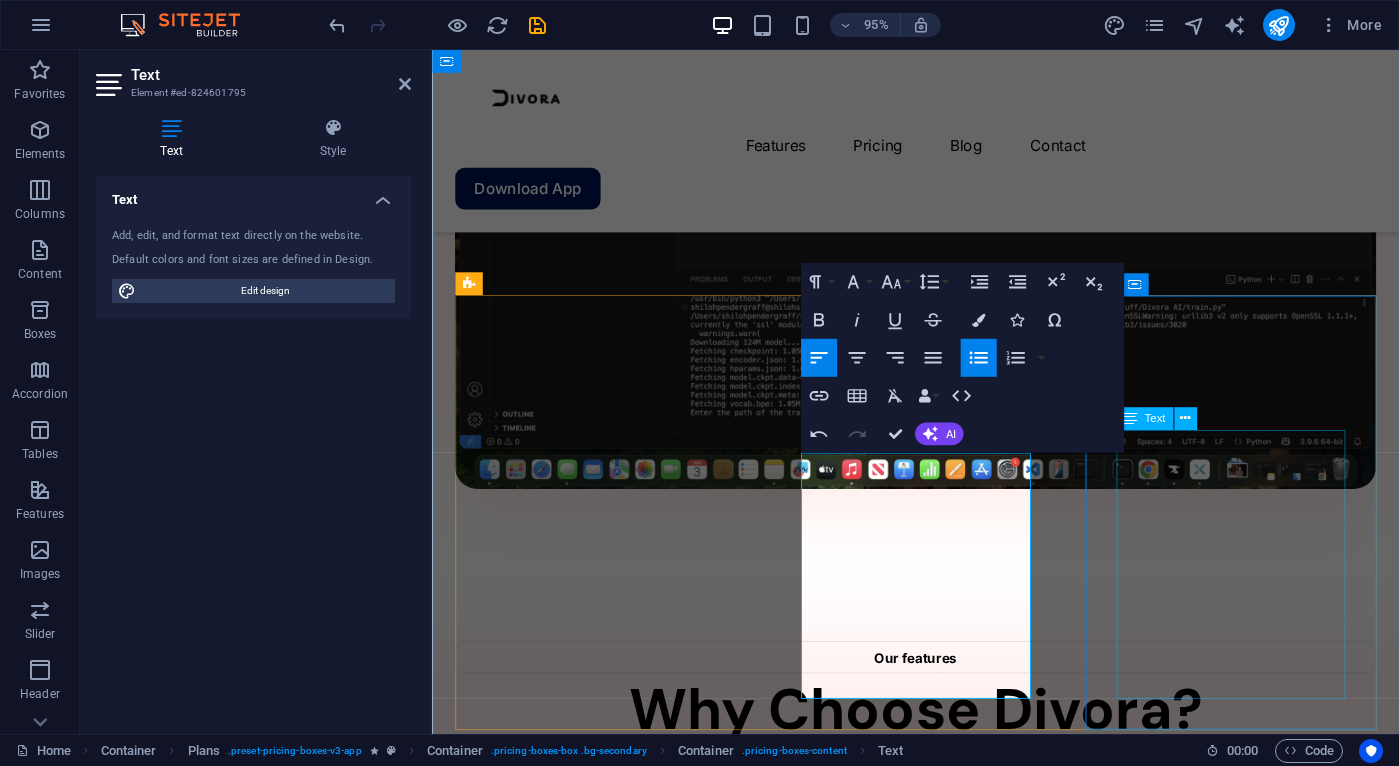 click on "AI for non experts       Easy to use       200GB storage       Integrations and All support types       Dedicated account manager" at bounding box center (941, 17260) 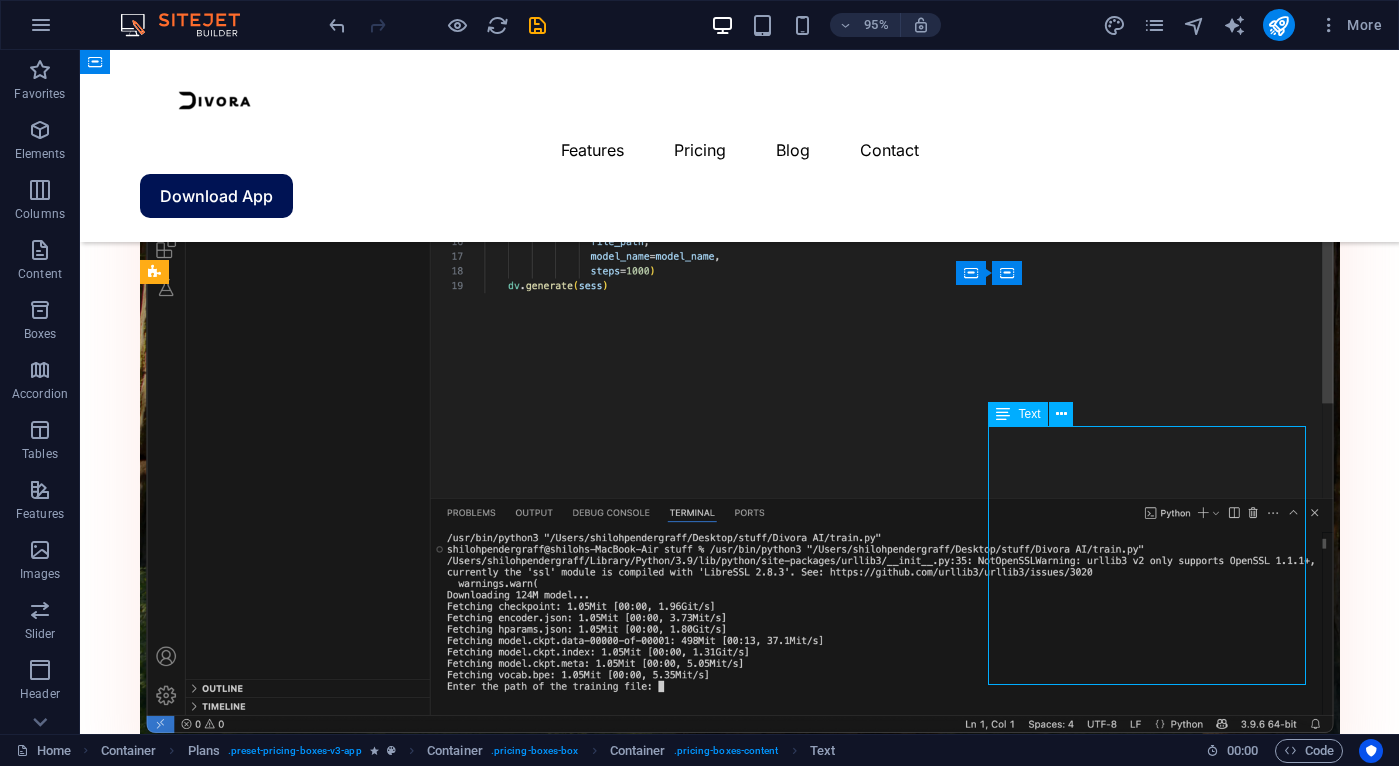 scroll, scrollTop: 1982, scrollLeft: 0, axis: vertical 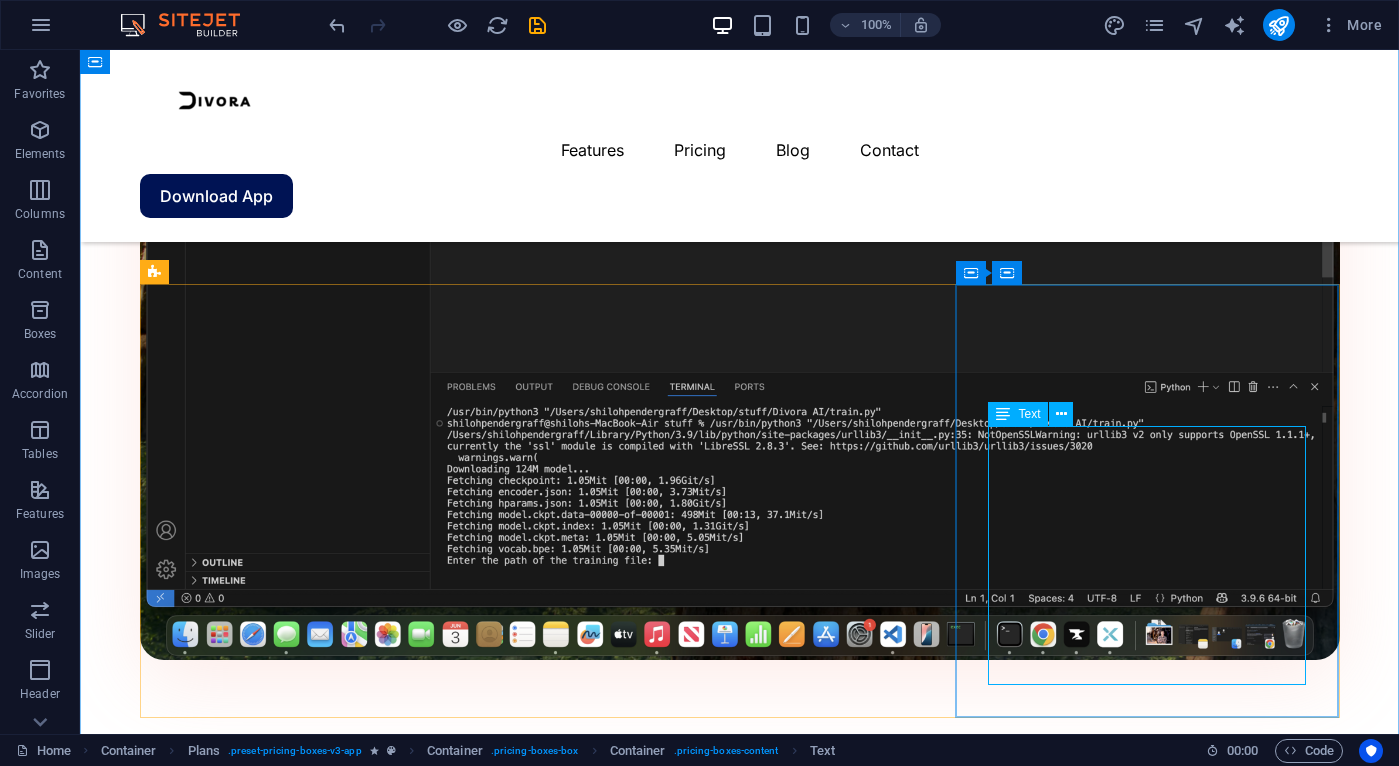 click on "AI for non experts       Easy to use       200GB storage       Integrations and All support types       Dedicated account manager" at bounding box center (740, 20958) 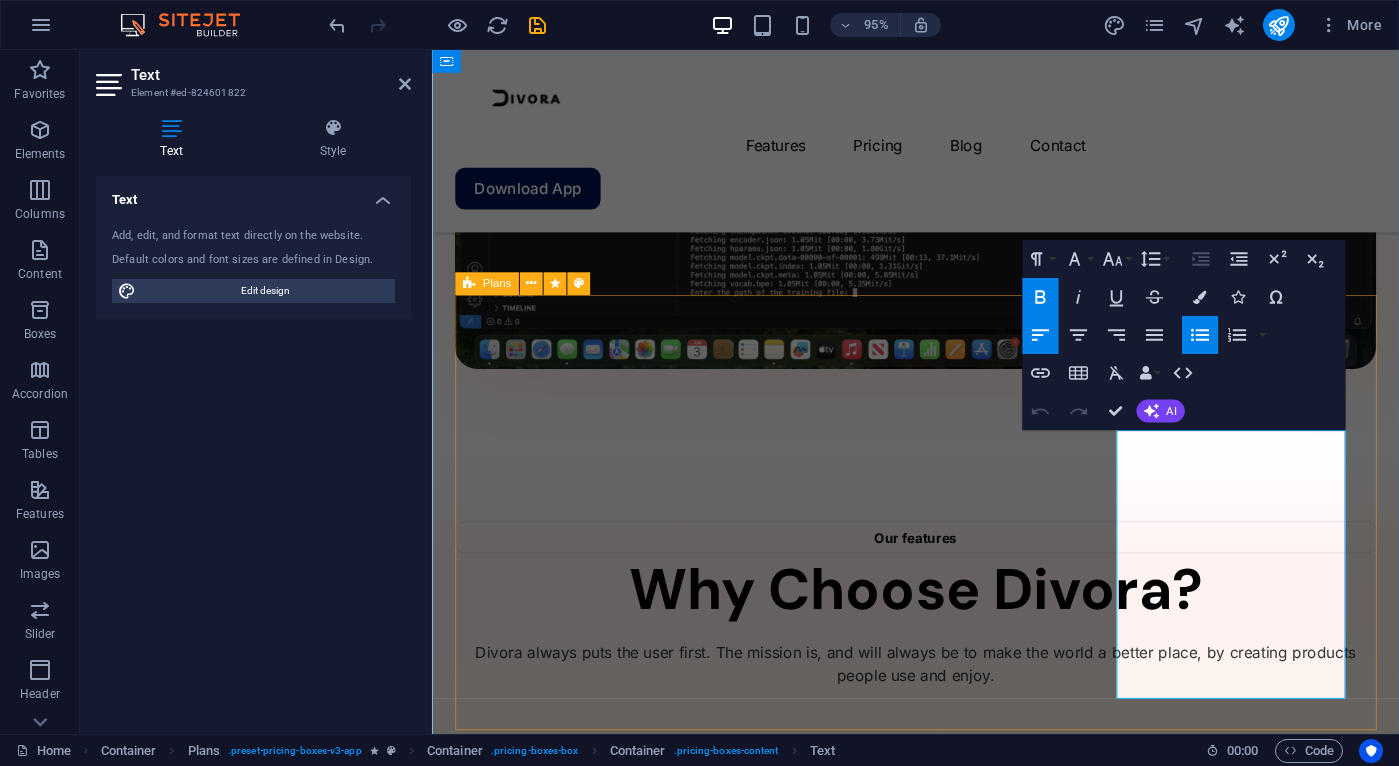 scroll, scrollTop: 1856, scrollLeft: 0, axis: vertical 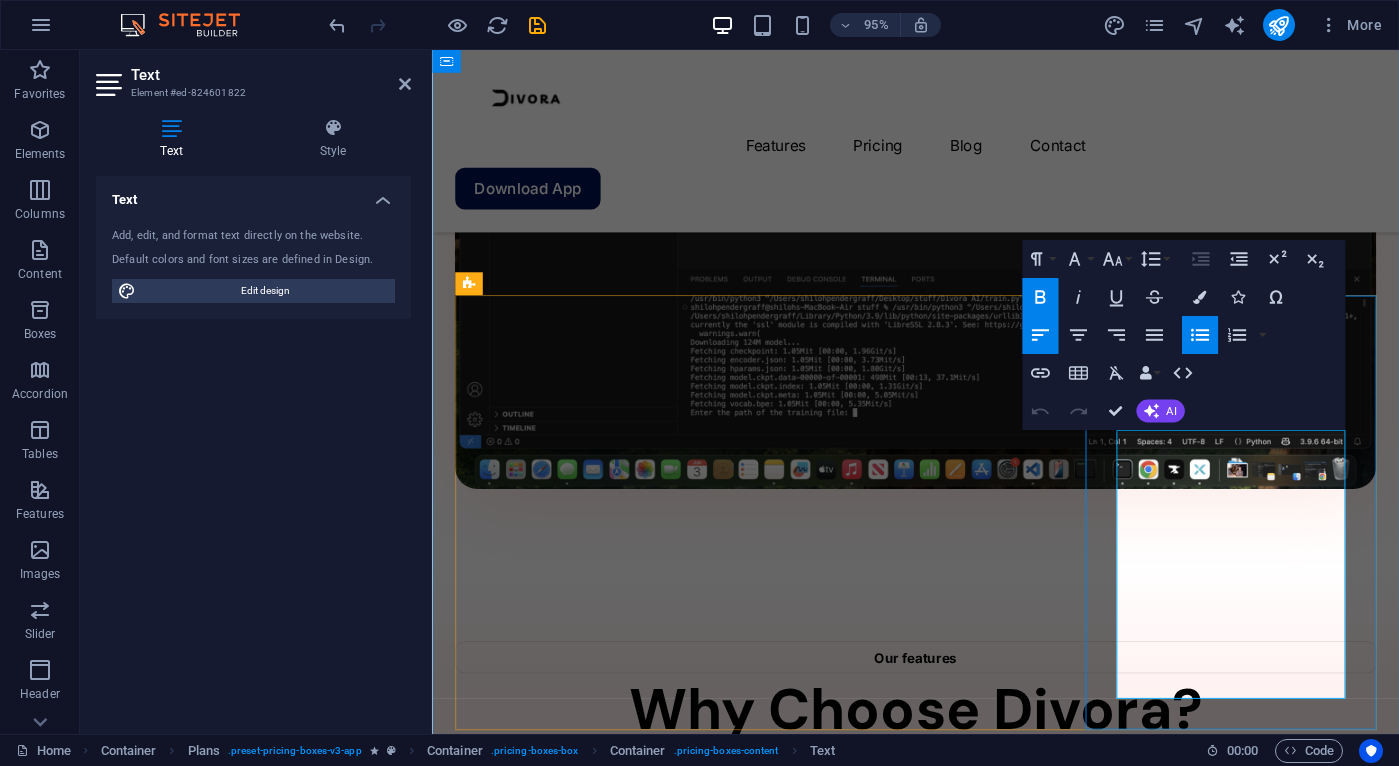 click on "200GB storage" at bounding box center [941, 17261] 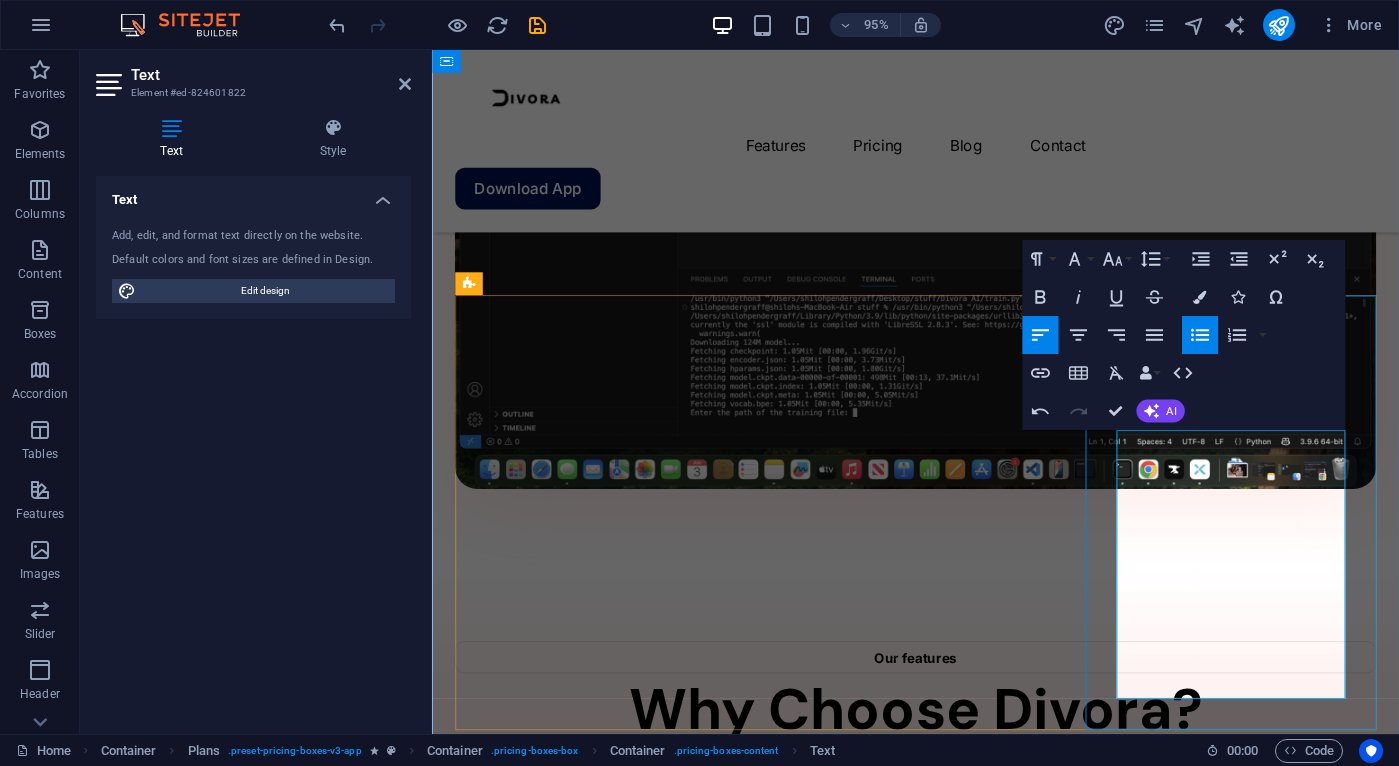 type 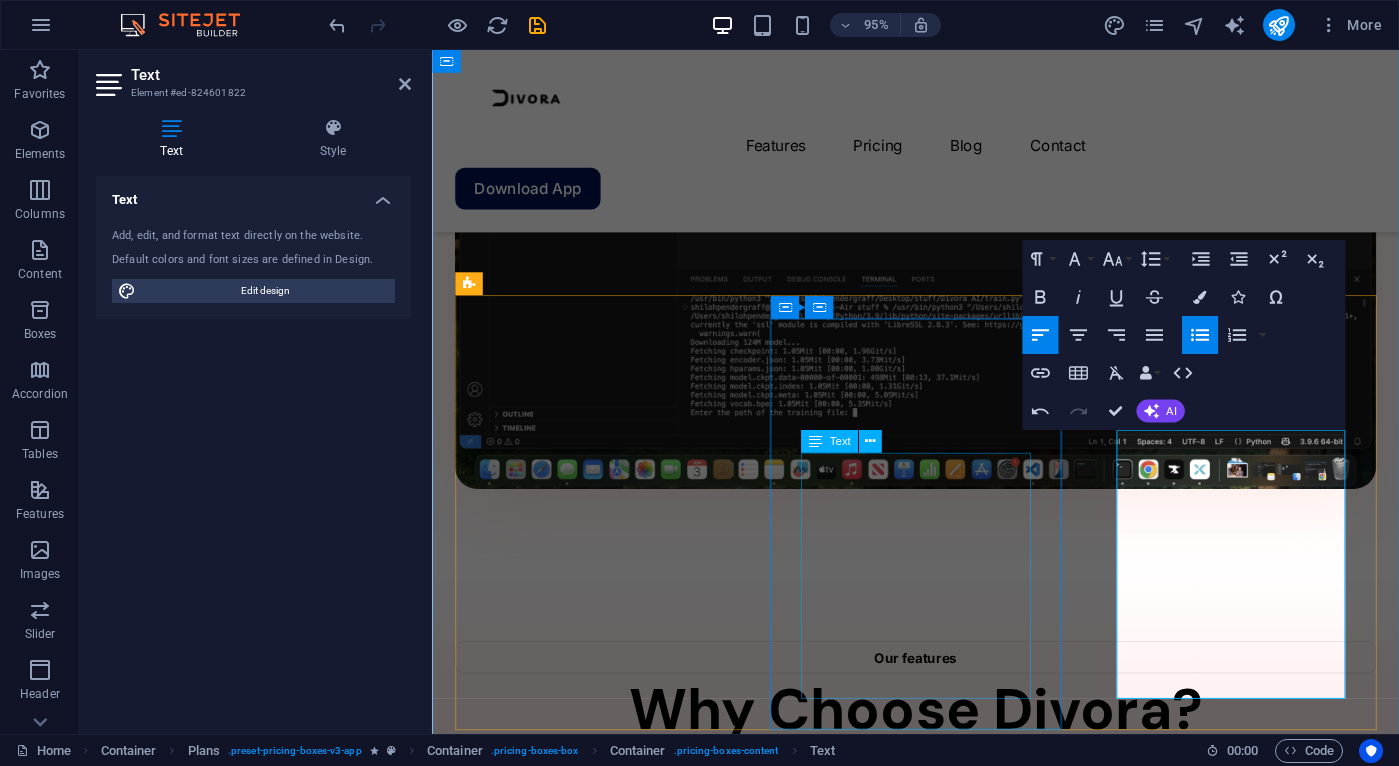 click on "AI for non experts       Easy to use       True Ownership       Integrations       Priority support" at bounding box center [941, 11616] 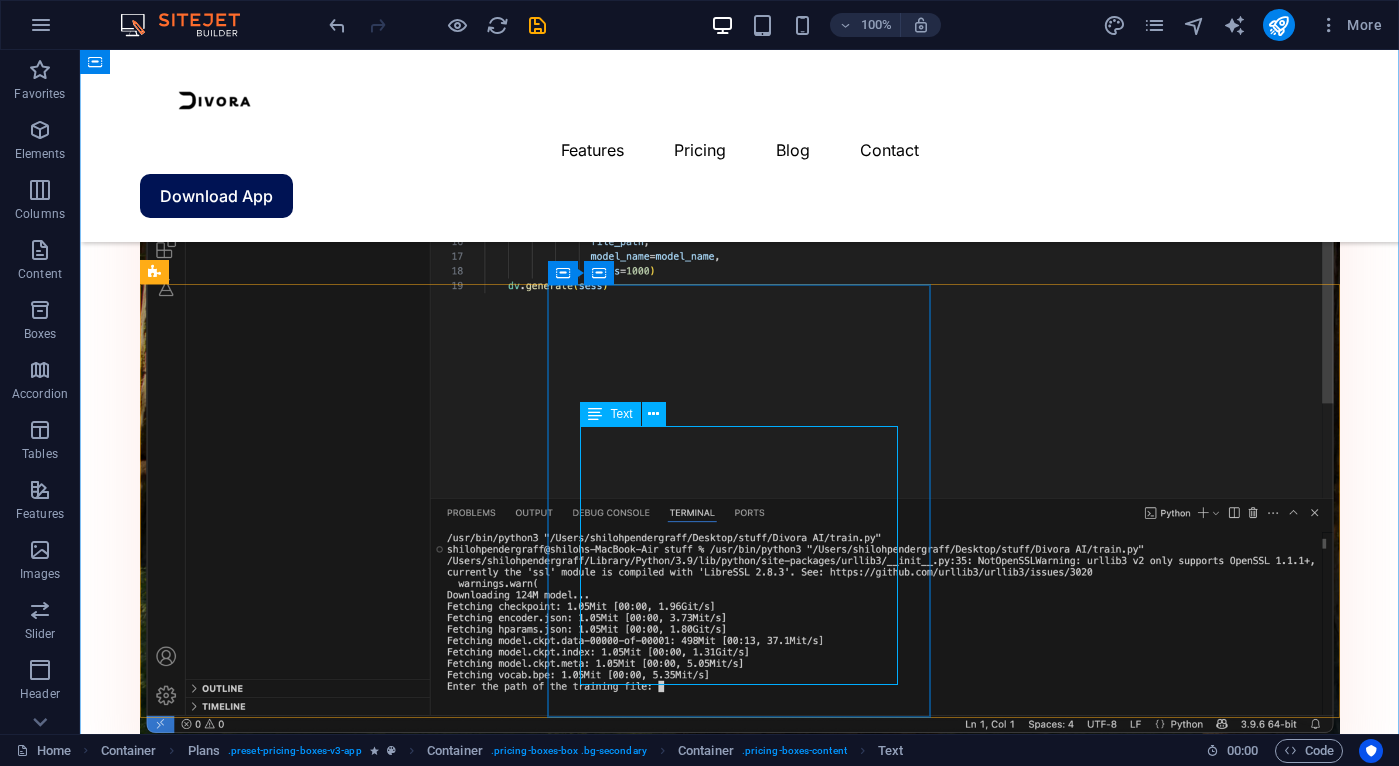 scroll, scrollTop: 1982, scrollLeft: 0, axis: vertical 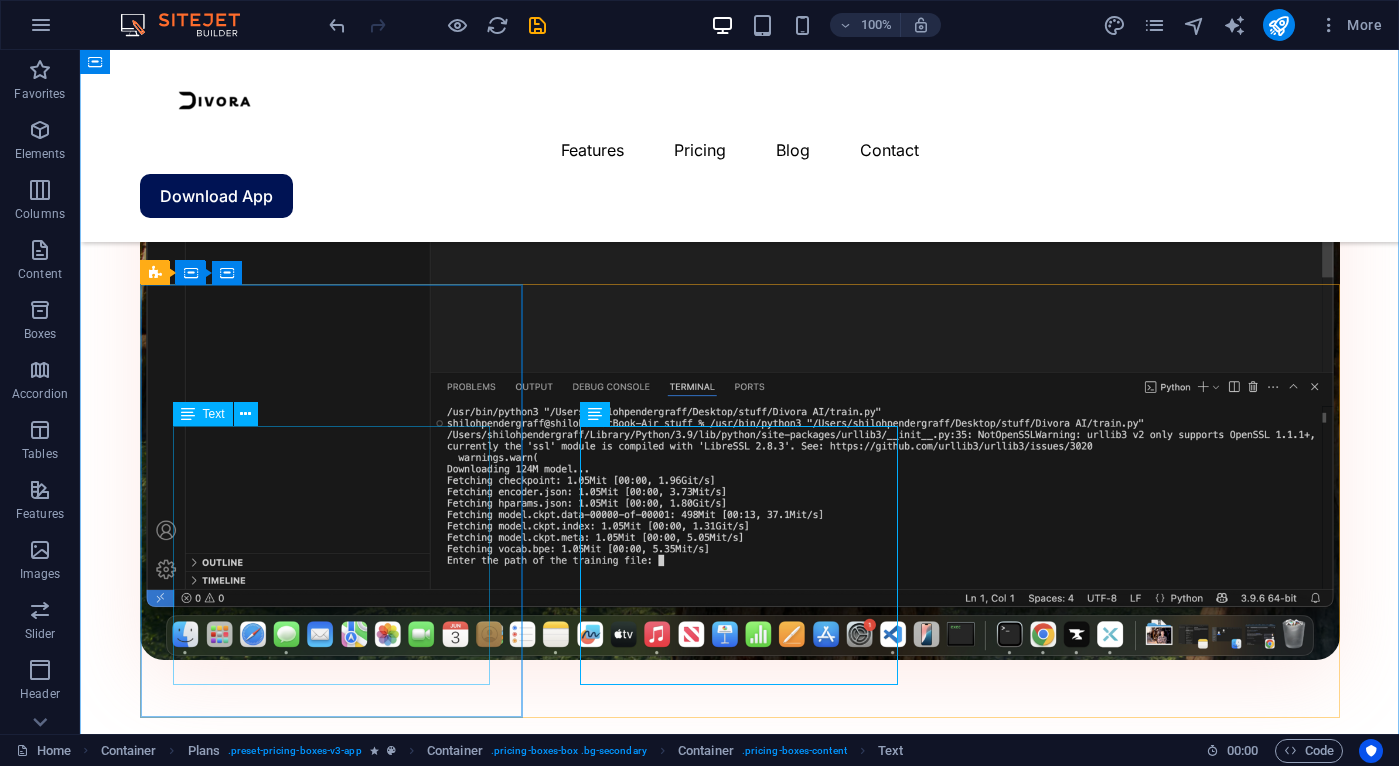 click on "AI for non experts       Easy to use       True Ownership       Integrations       Basic support" at bounding box center [740, 7041] 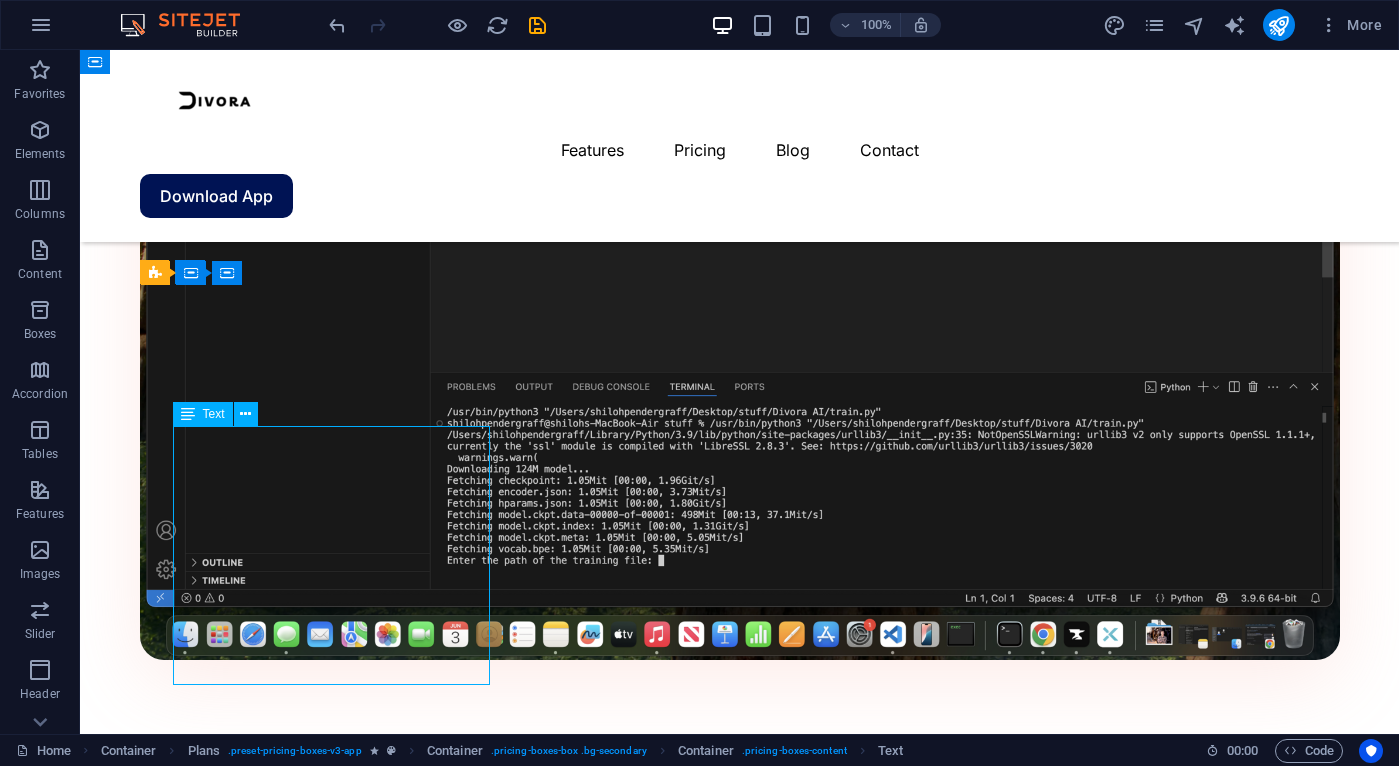 click on "AI for non experts       Easy to use       True Ownership       Integrations       Basic support" at bounding box center (740, 7041) 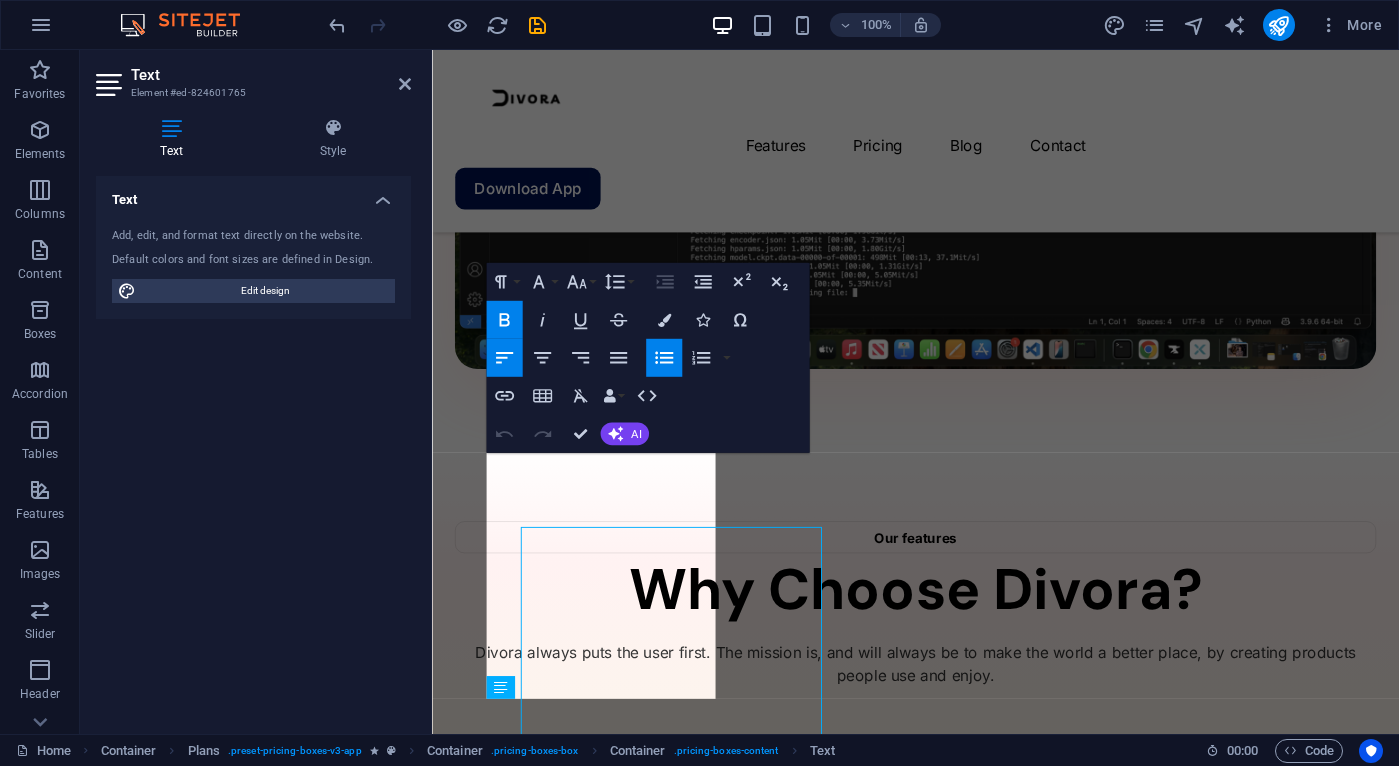 scroll, scrollTop: 1856, scrollLeft: 0, axis: vertical 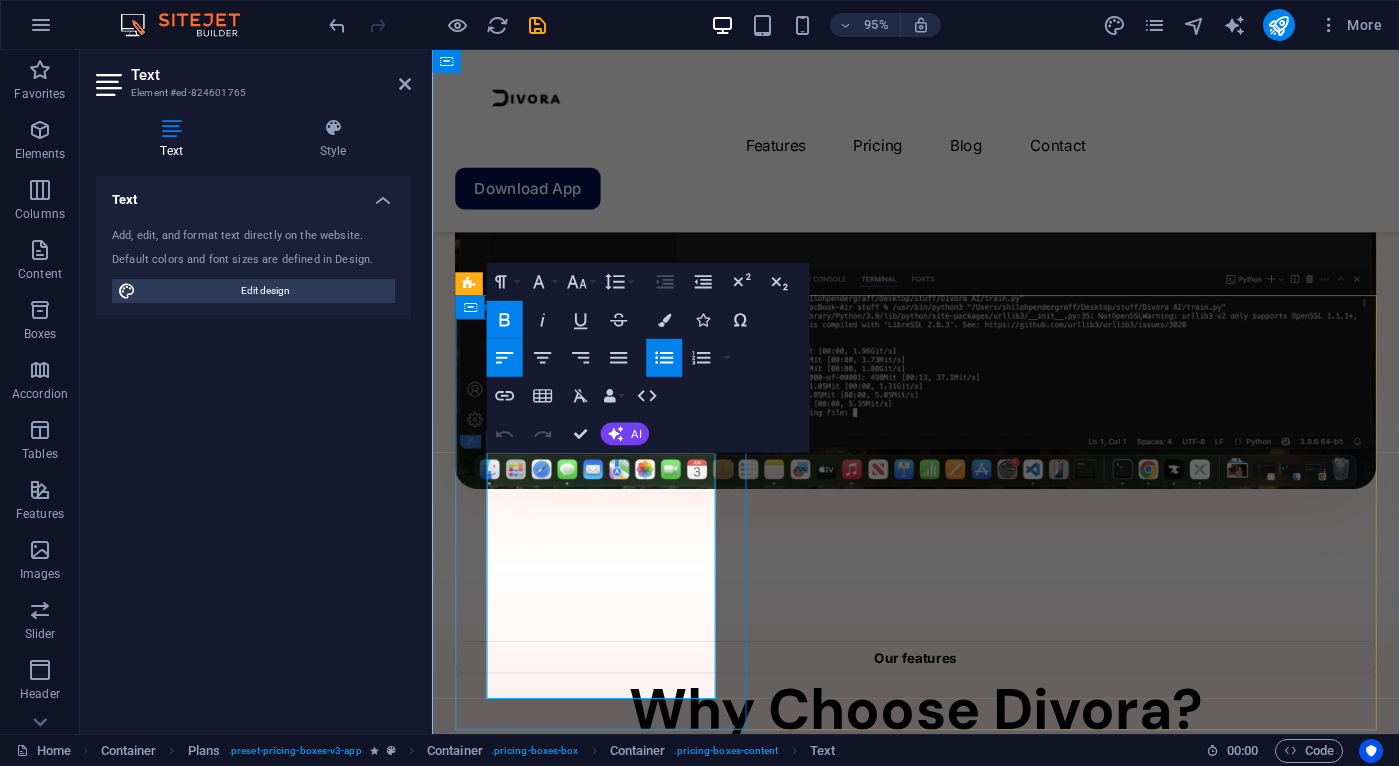 click on "Integrations" at bounding box center (941, 7063) 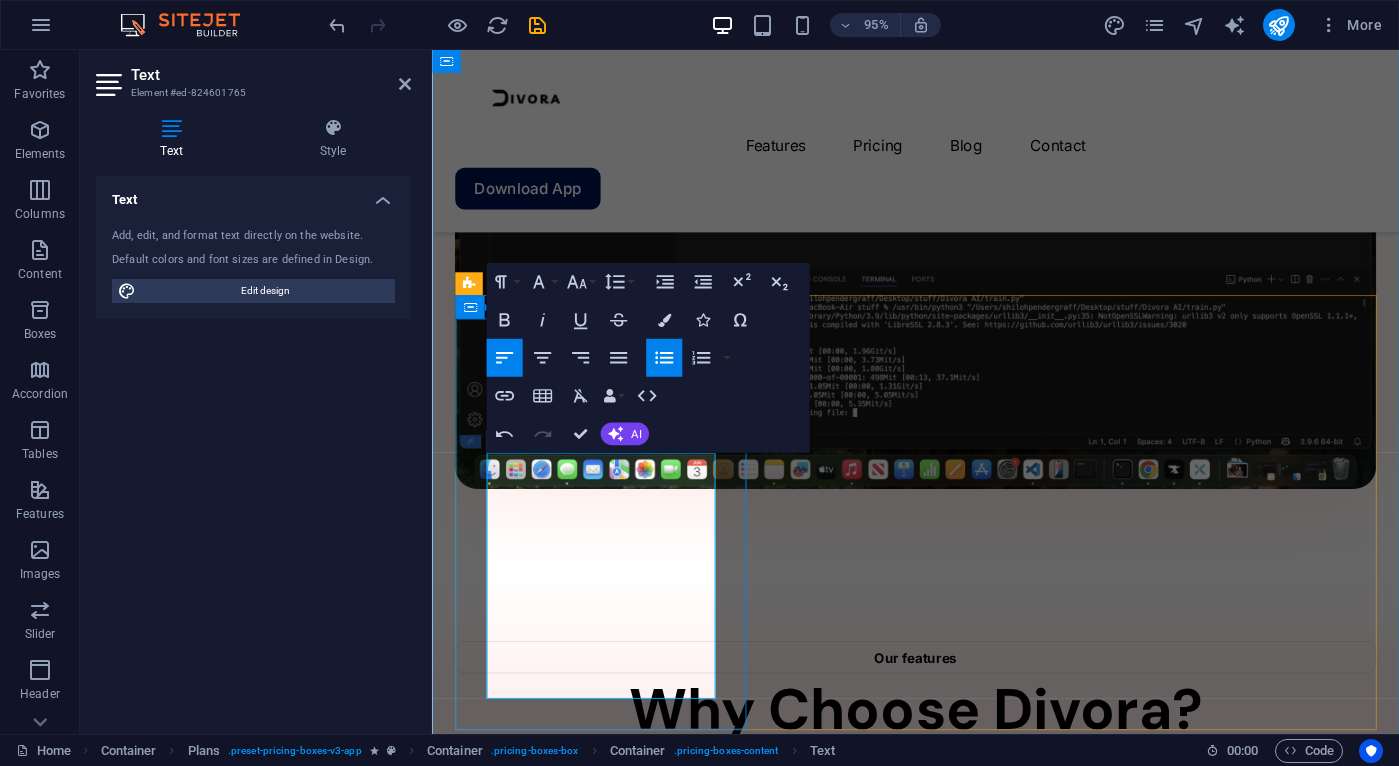 type 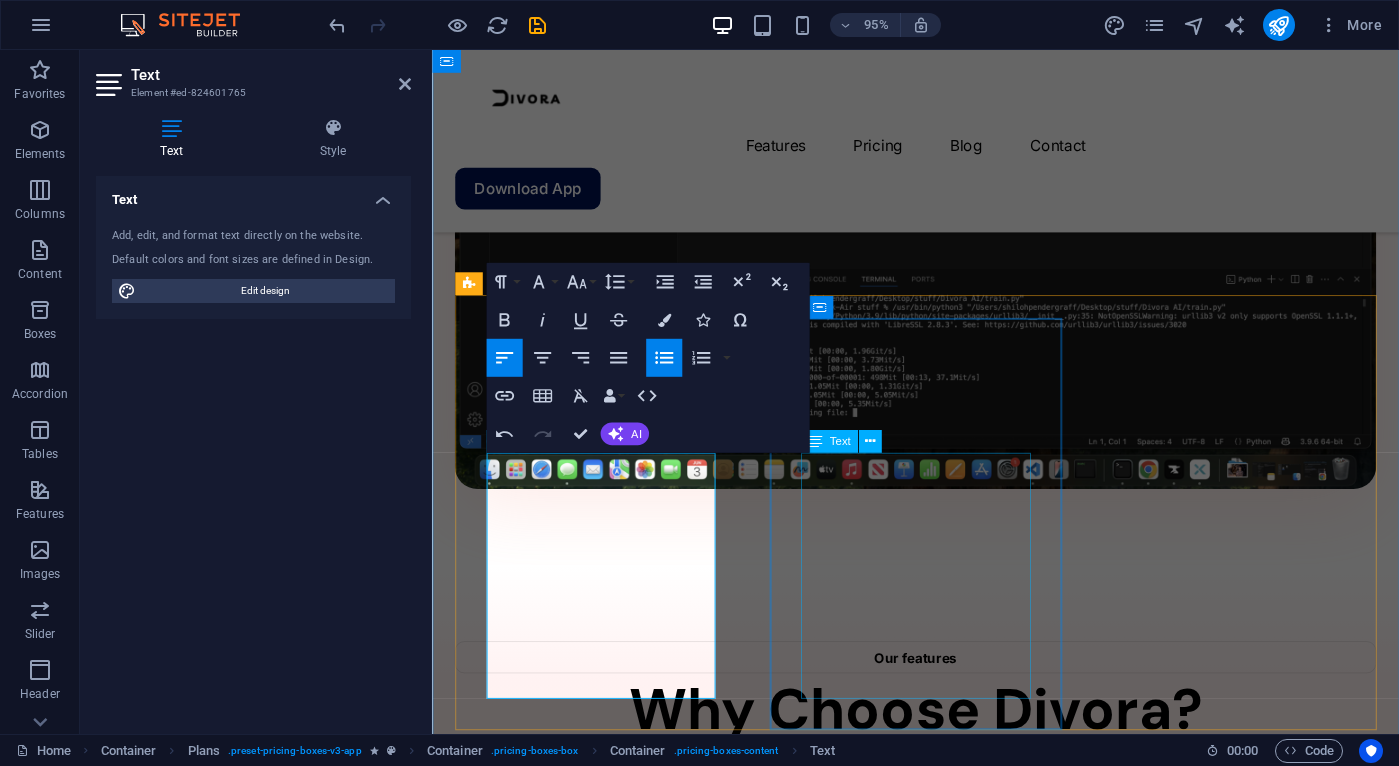 click on "AI for non experts       Easy to use       True Ownership       Integrations       Priority support" at bounding box center [941, 11616] 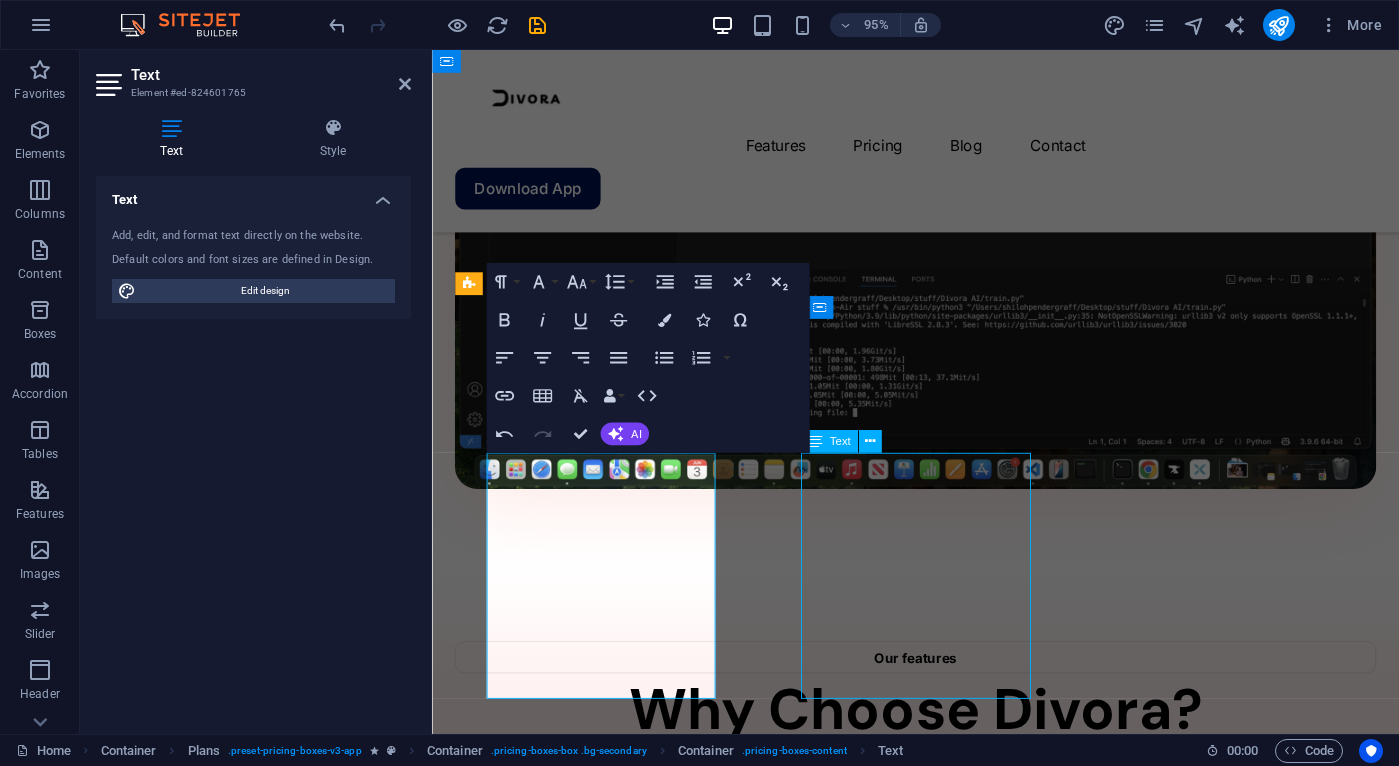 scroll, scrollTop: 1982, scrollLeft: 0, axis: vertical 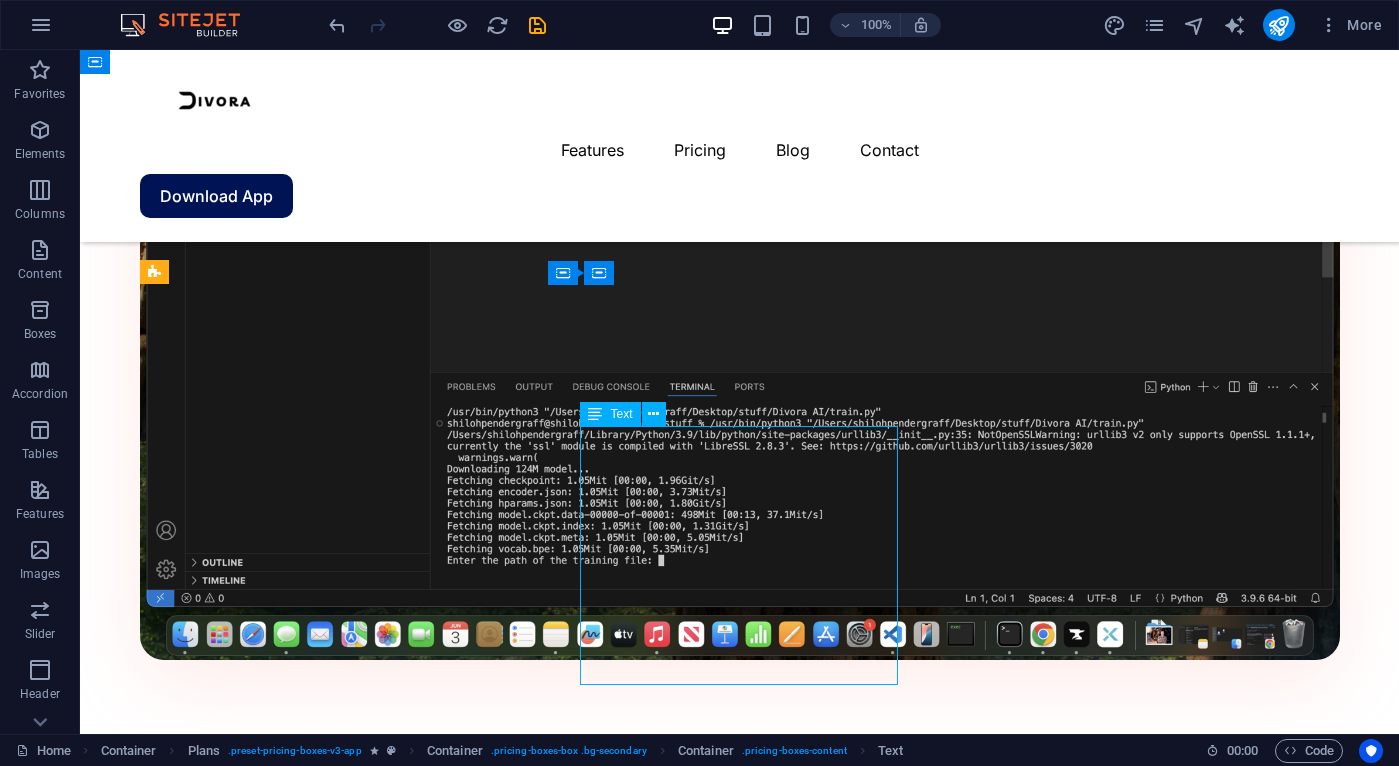 click on "AI for non experts       Easy to use       True Ownership       Integrations       Priority support" at bounding box center (740, 14000) 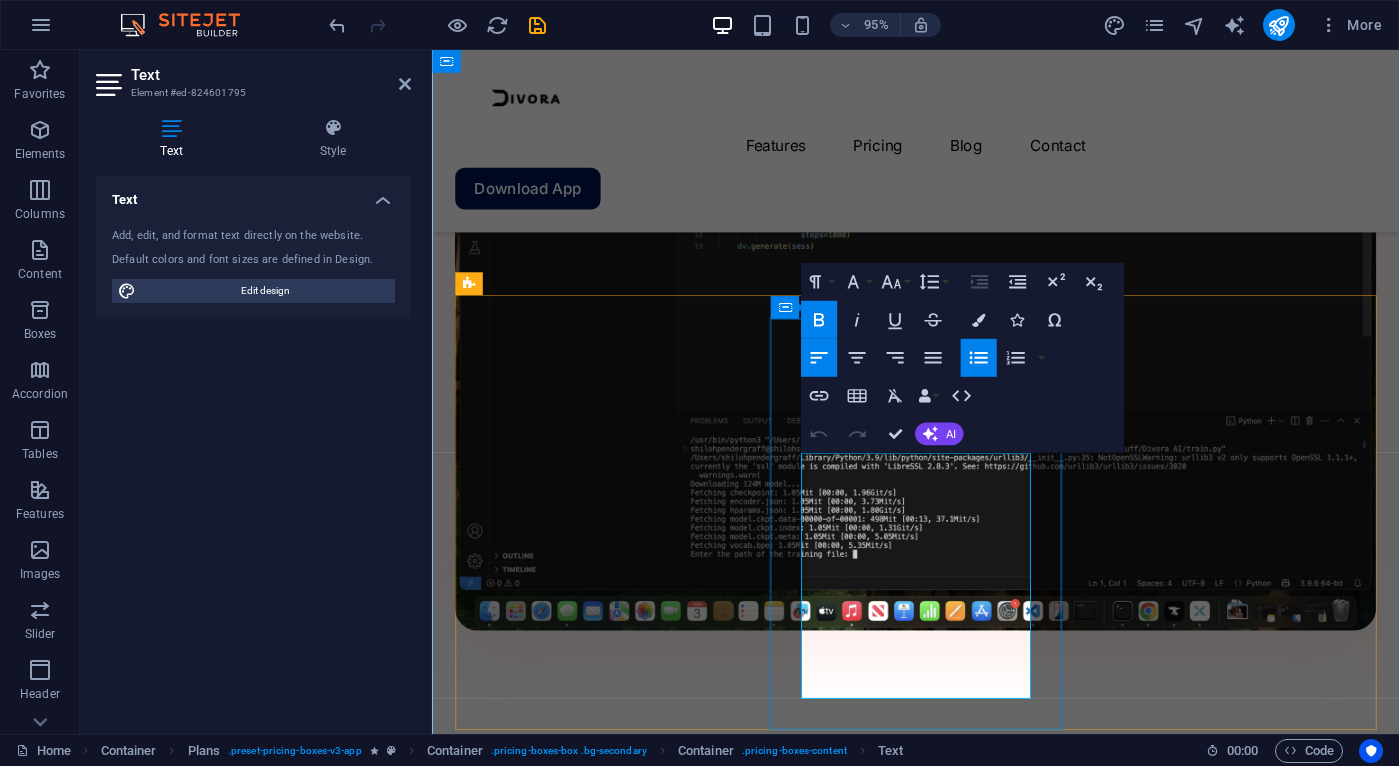 click on "Integrations" at bounding box center [941, 12857] 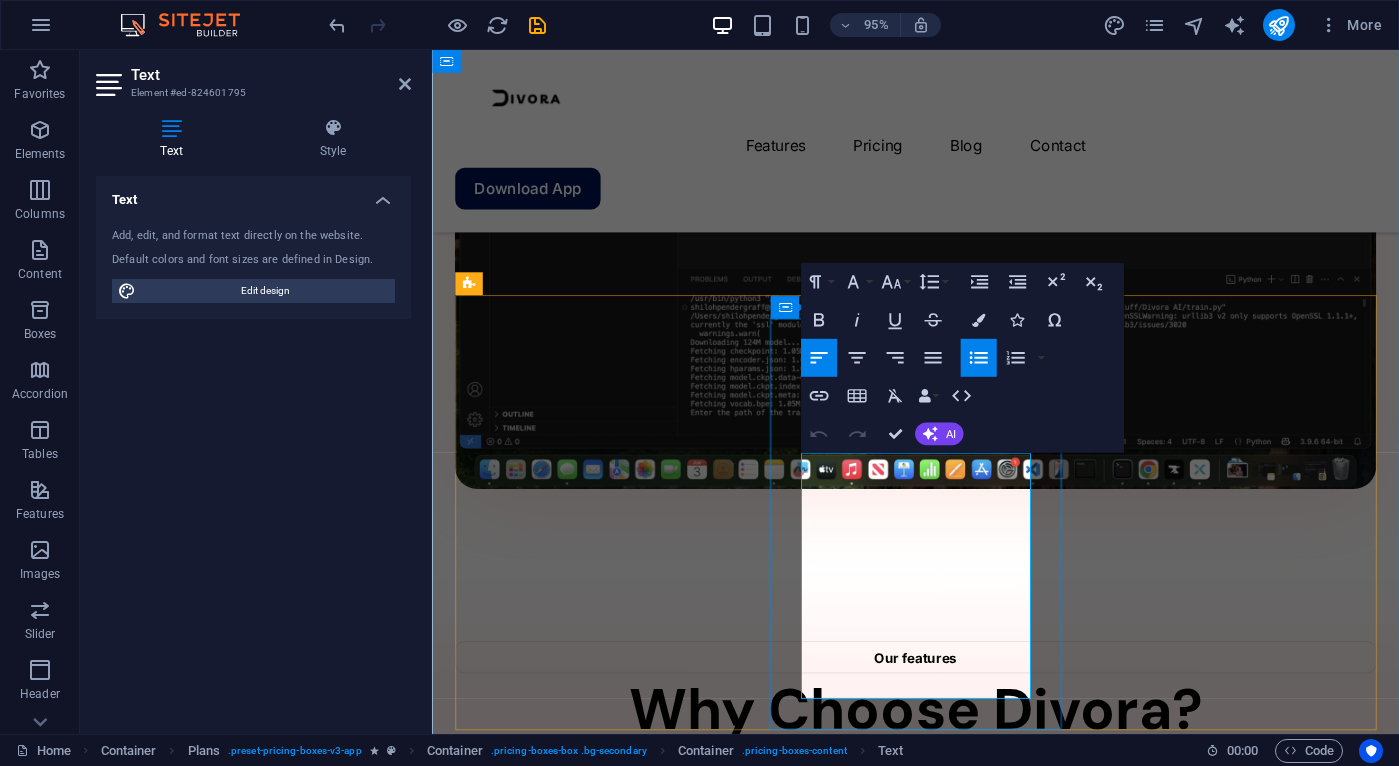 type 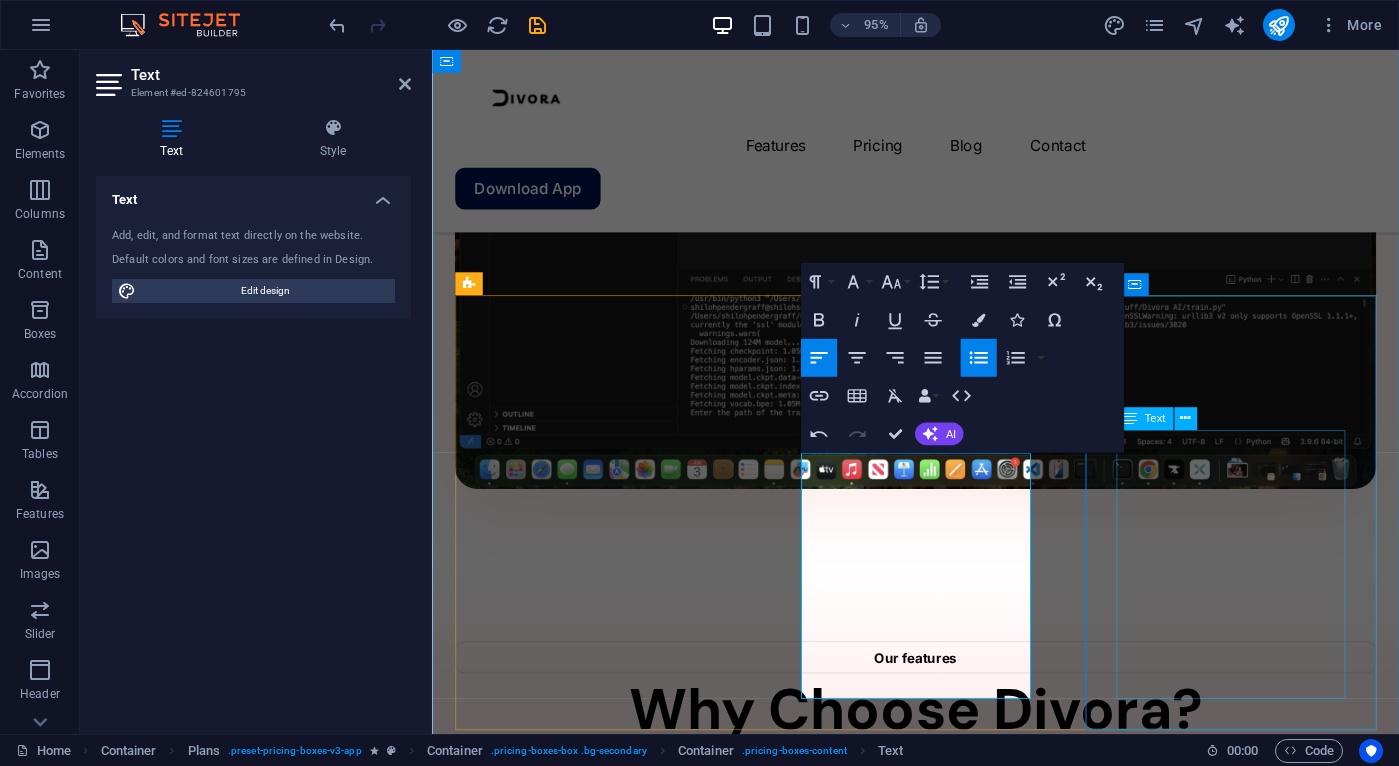 click on "AI for non experts       Easy to use       True Ownership       Integrations and All support types       Dedicated account manager" at bounding box center (941, 17260) 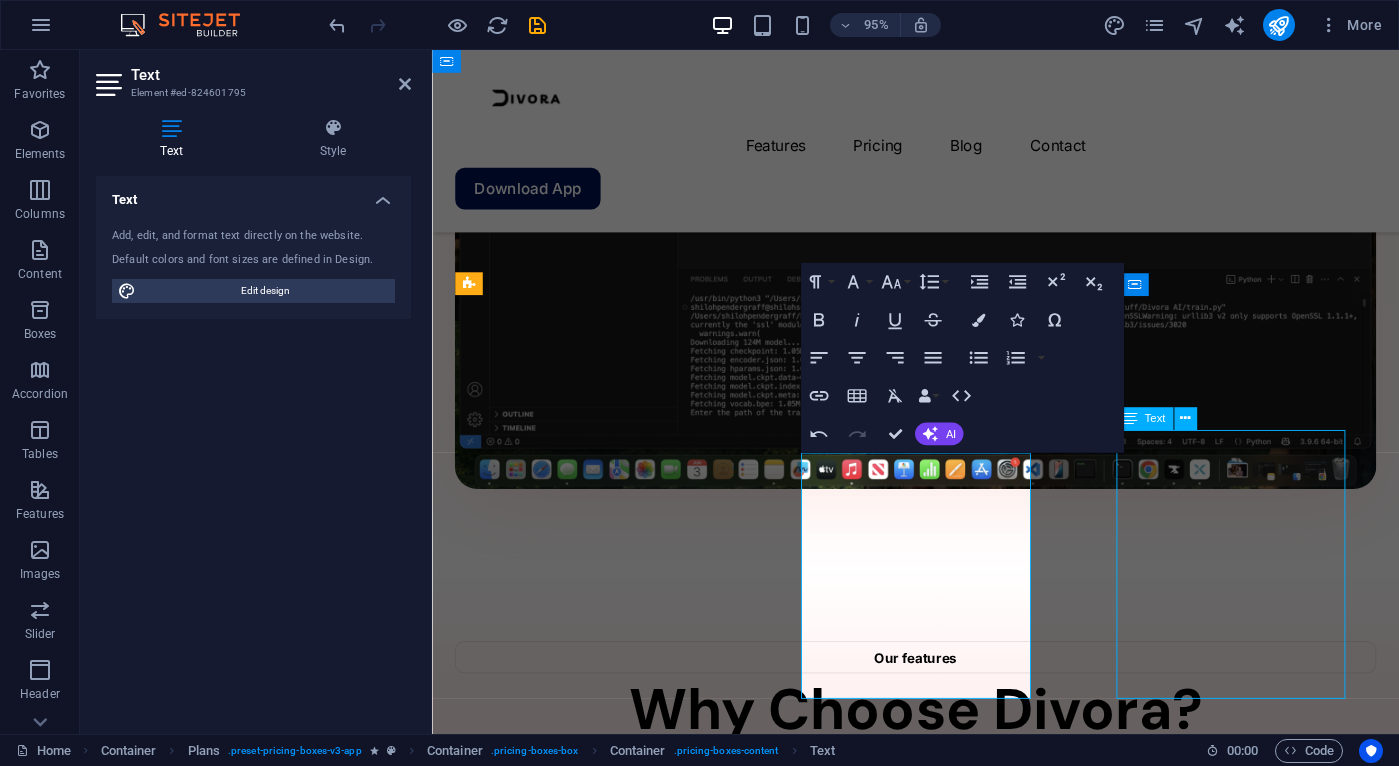 scroll, scrollTop: 1982, scrollLeft: 0, axis: vertical 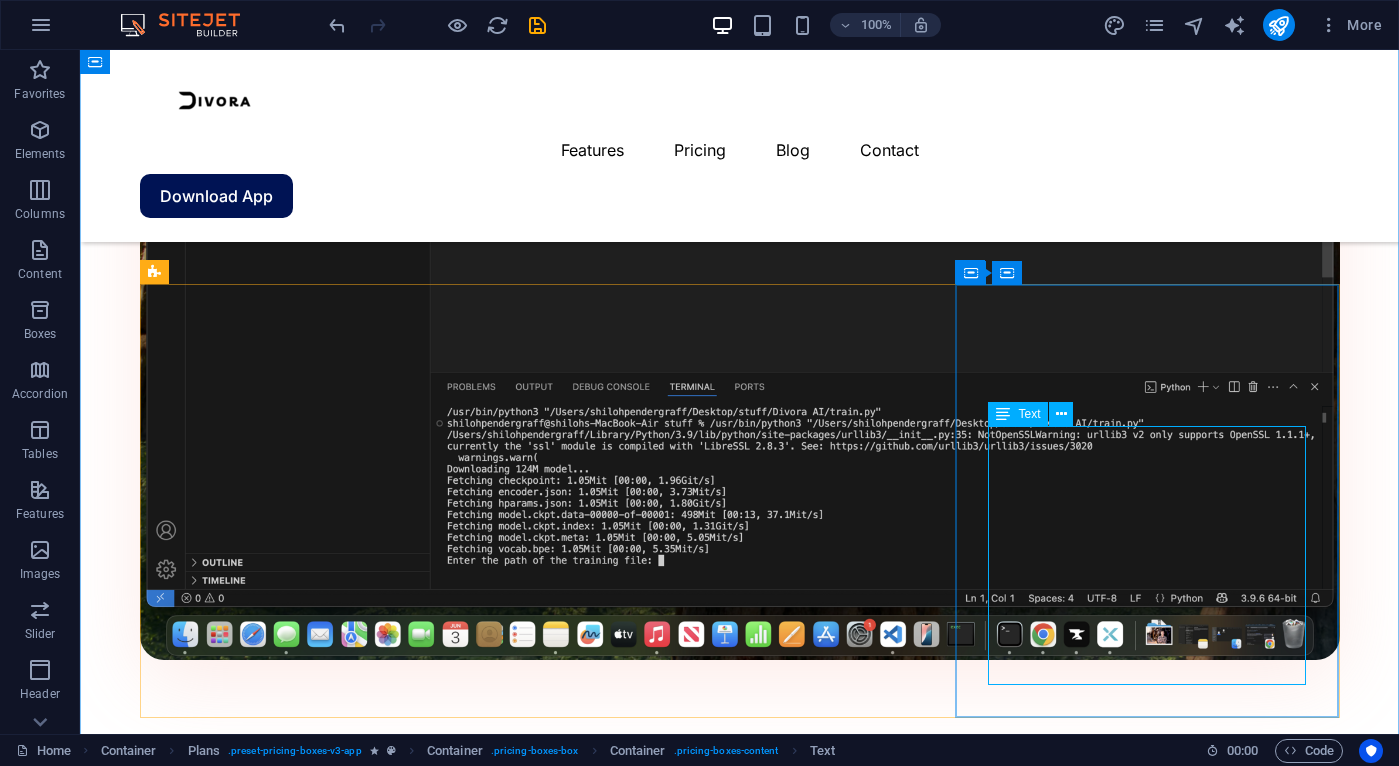 click on "AI for non experts       Easy to use       True Ownership       Integrations and All support types       Dedicated account manager" at bounding box center (740, 20958) 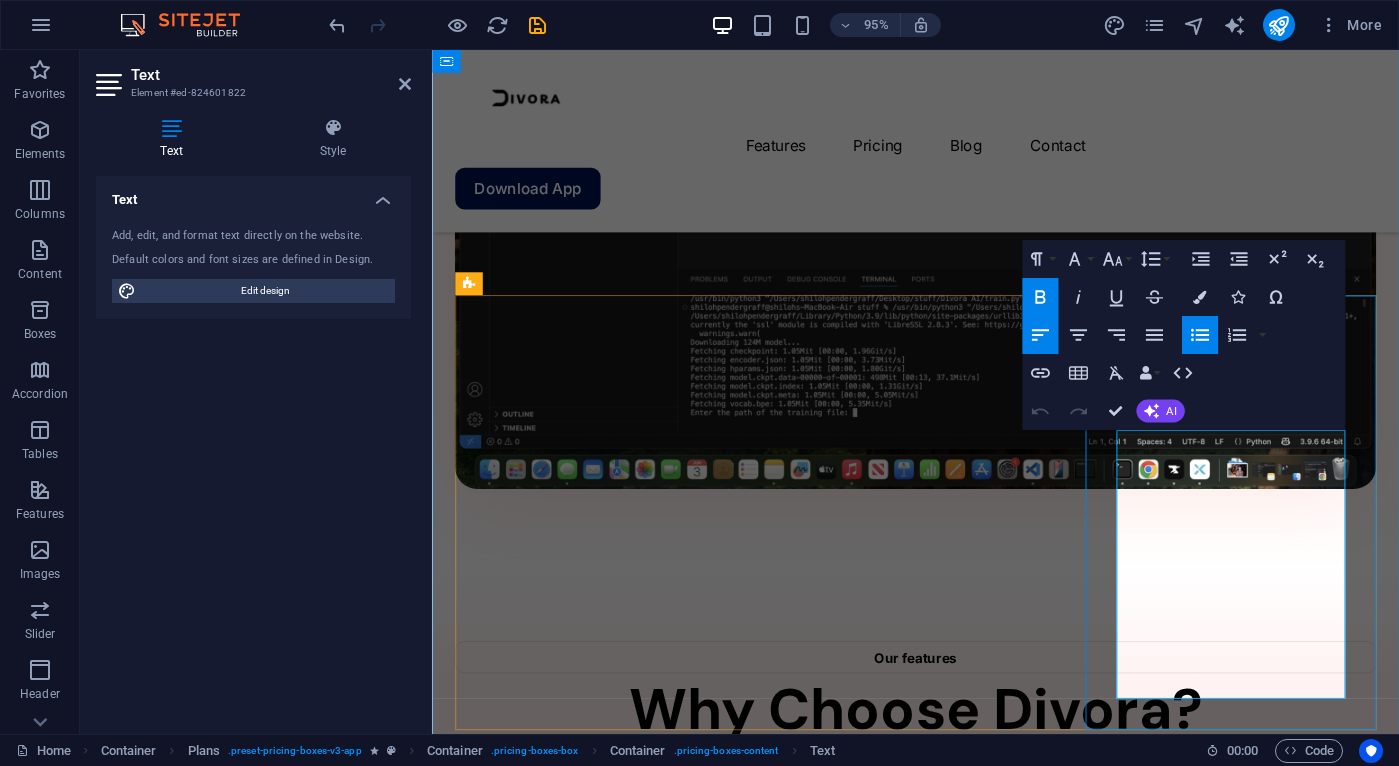 click 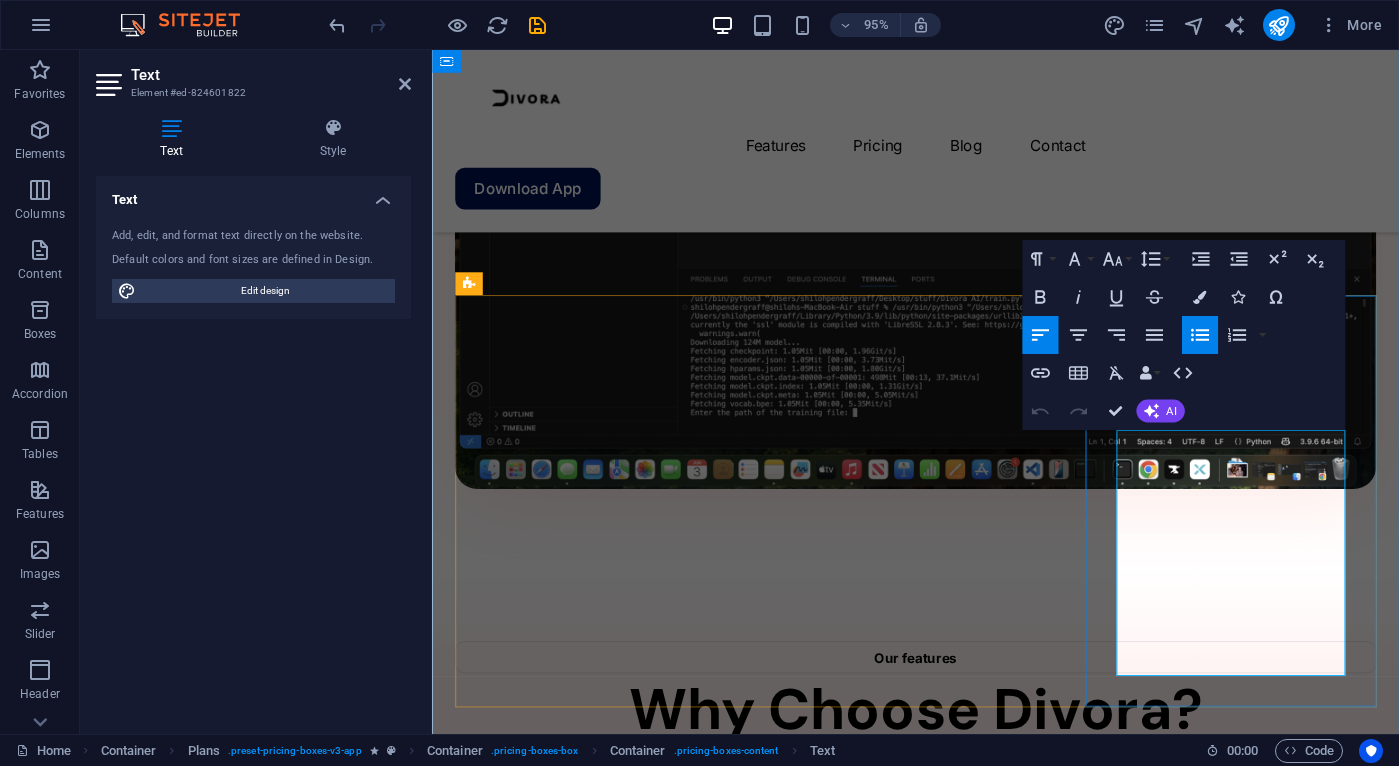 type 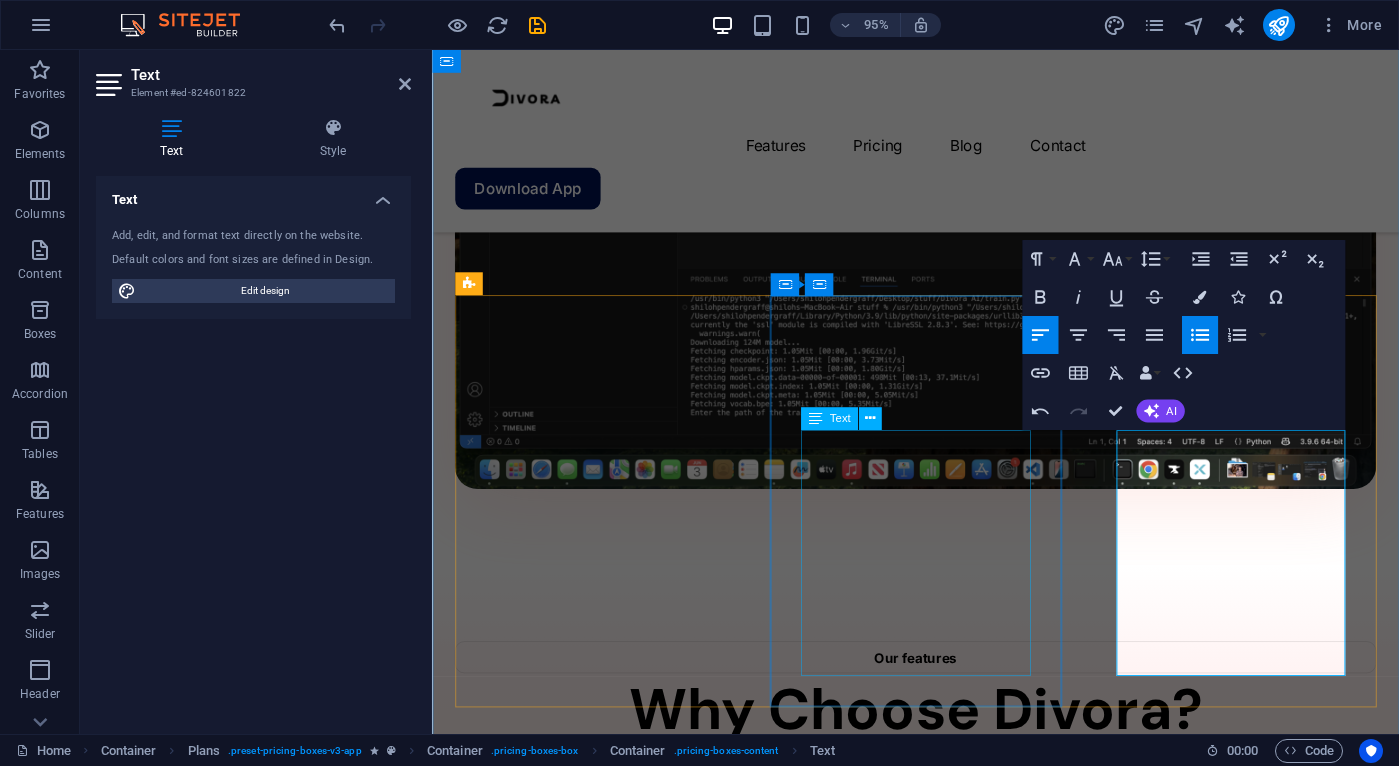 click on "$145 /Life Get Now       AI for non experts       Easy to use       True Ownership       Pay Once       Priority support" at bounding box center [941, 11561] 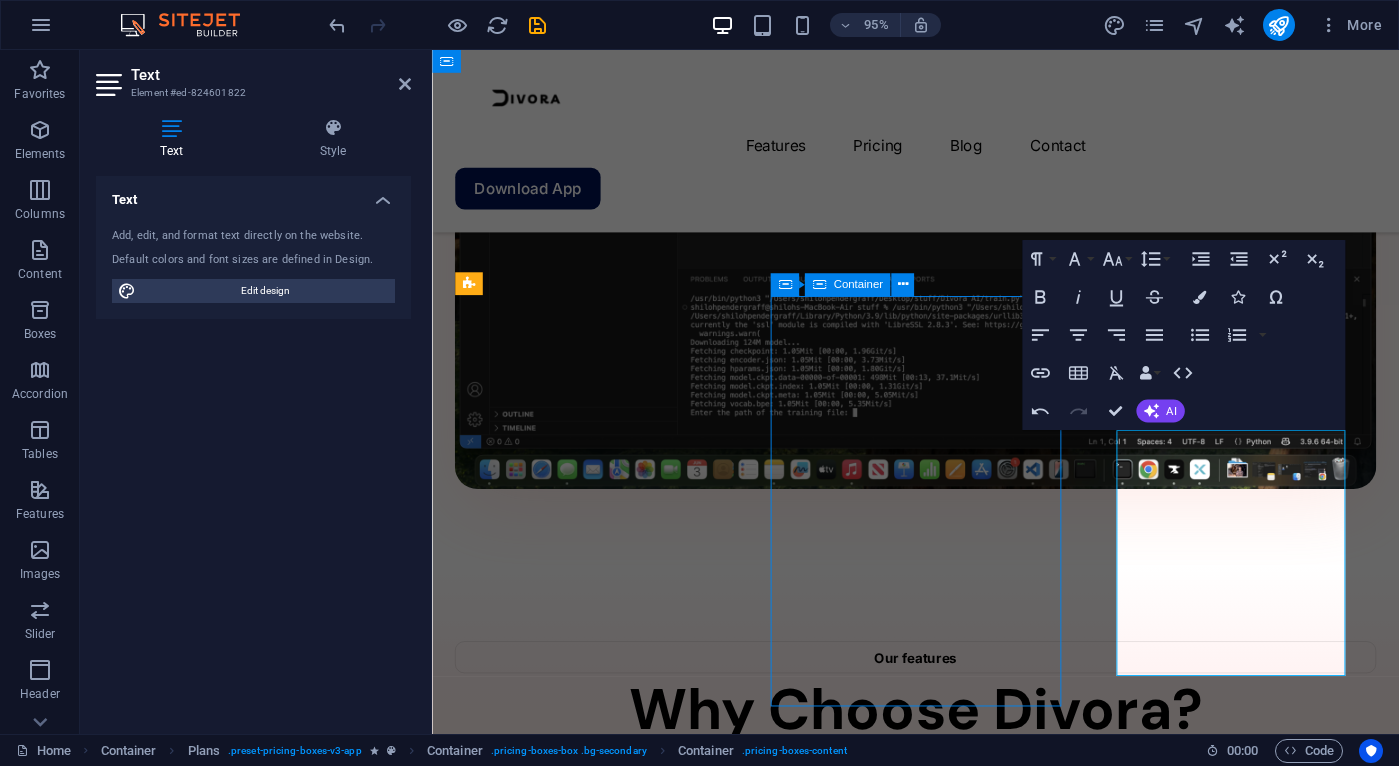 scroll, scrollTop: 1982, scrollLeft: 0, axis: vertical 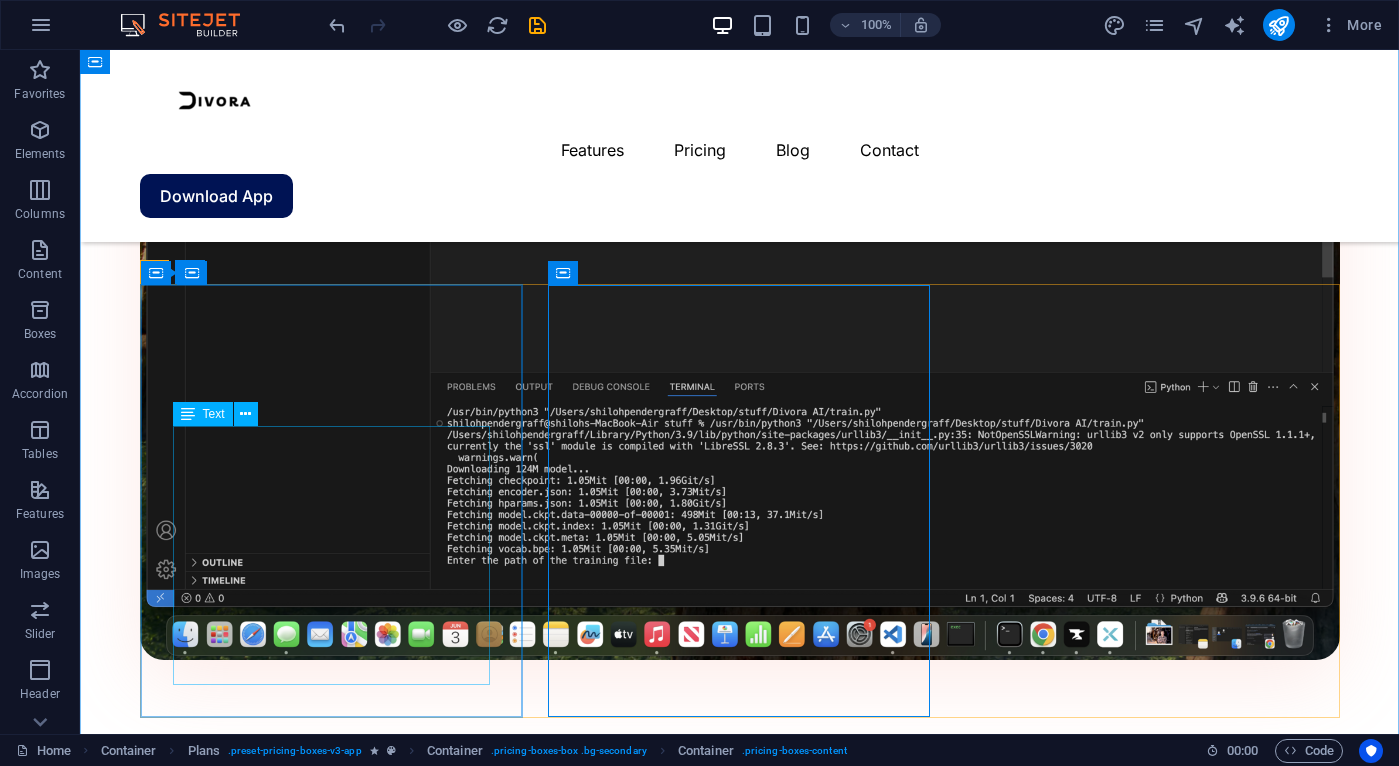 click on "AI for non experts       Easy to use       True Ownership       Pay Once       Basic support" at bounding box center (740, 7041) 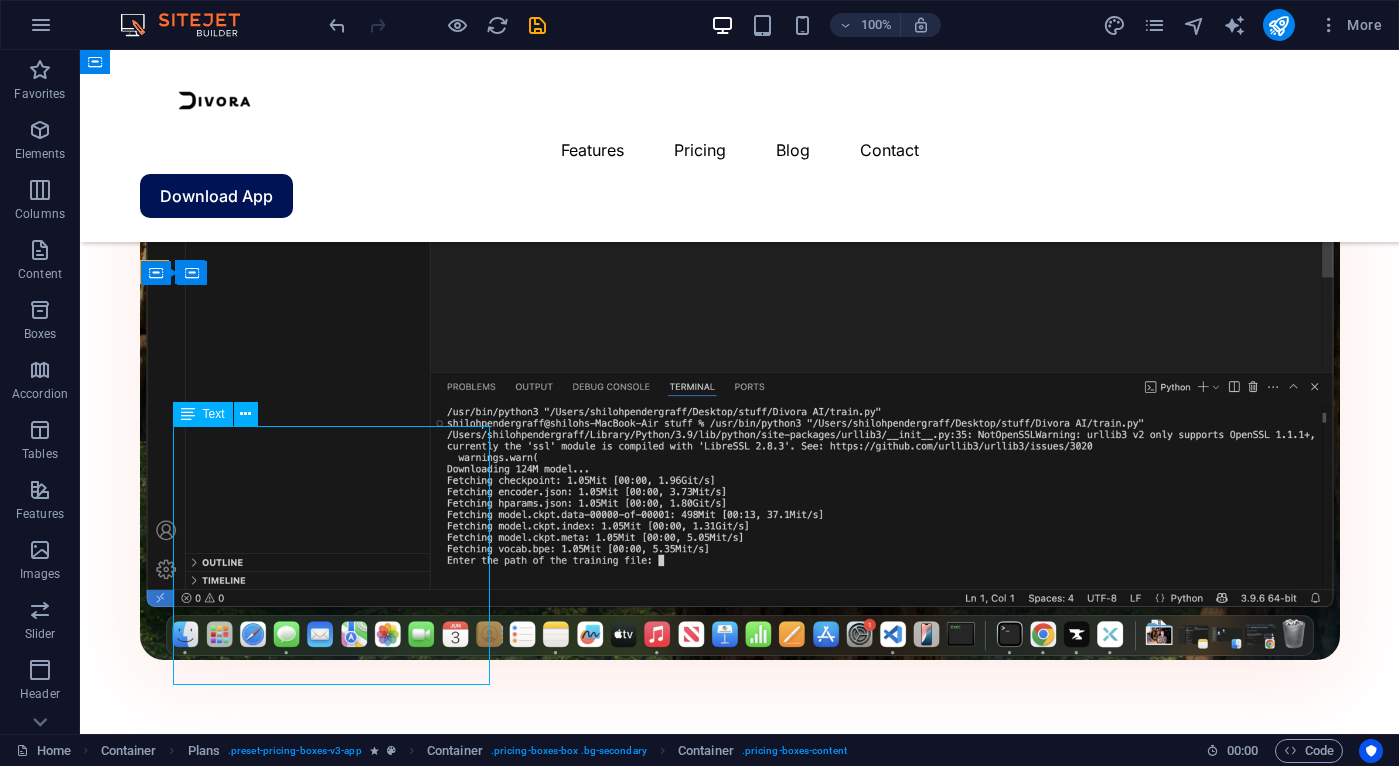 click on "AI for non experts       Easy to use       True Ownership       Pay Once       Basic support" at bounding box center (740, 7041) 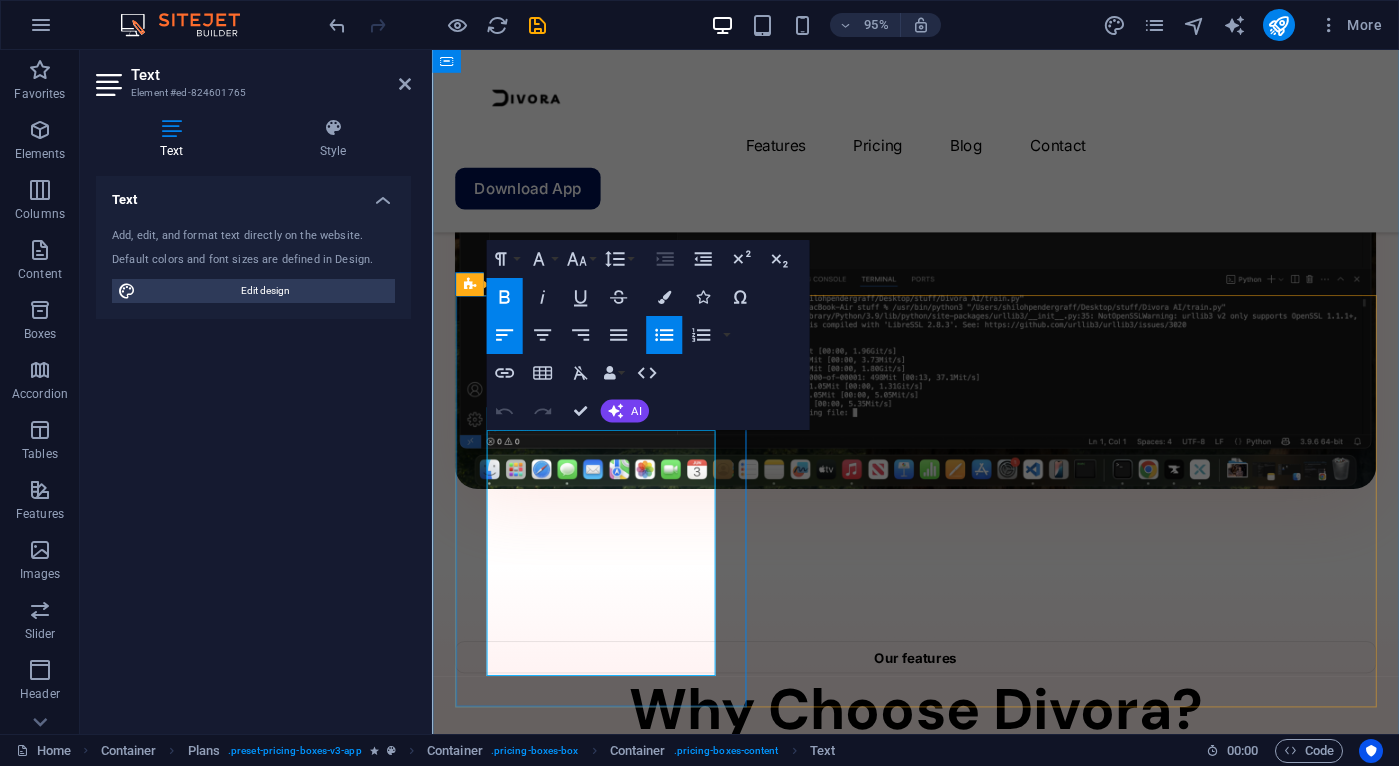 drag, startPoint x: 623, startPoint y: 688, endPoint x: 521, endPoint y: 680, distance: 102.31325 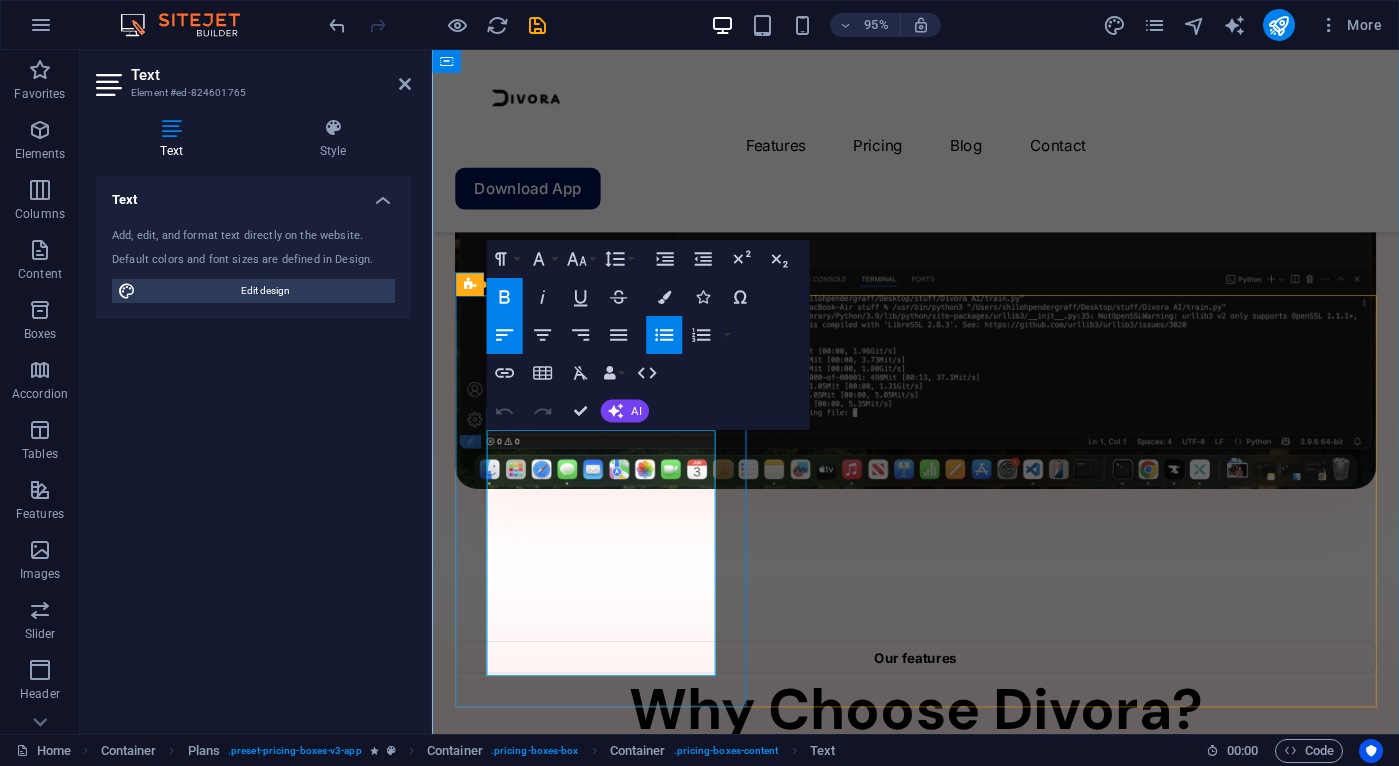 type 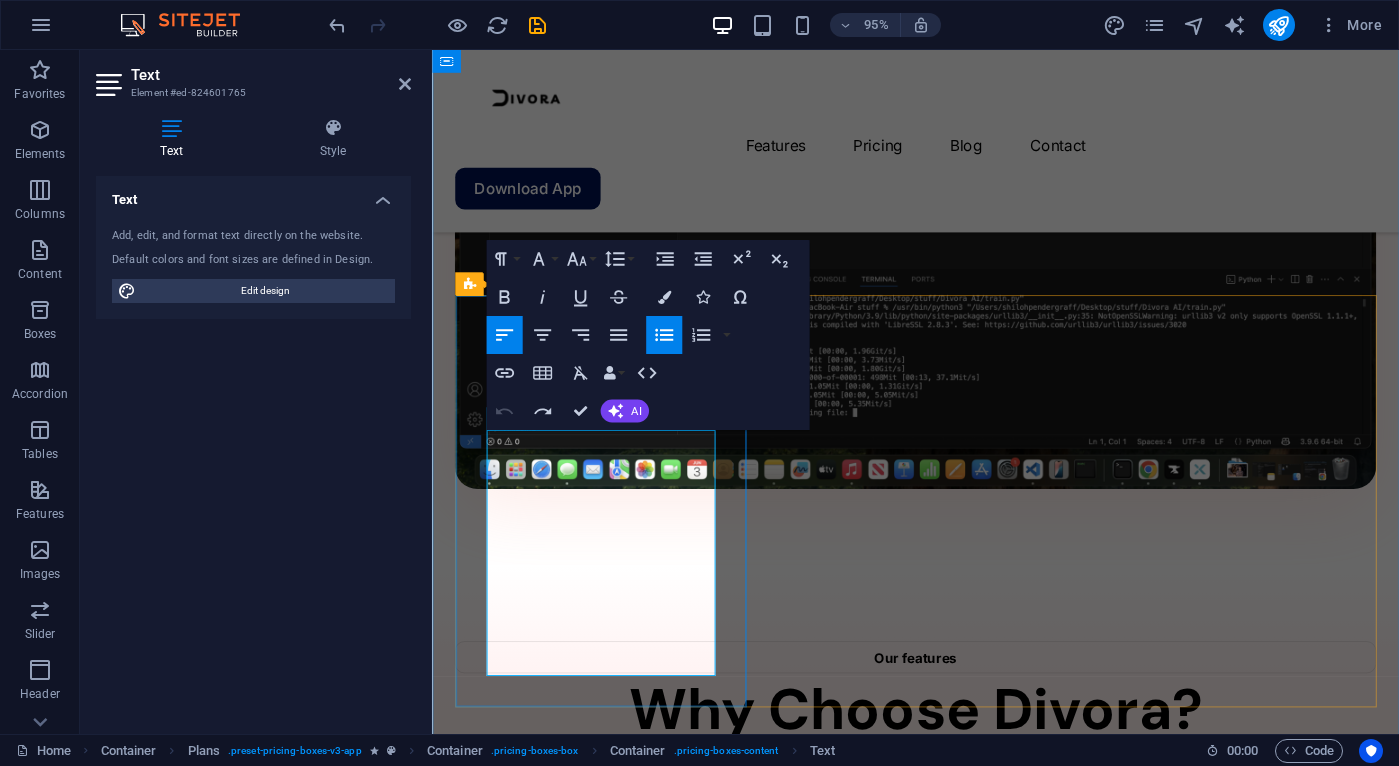 click on "Basic support" at bounding box center [941, 8154] 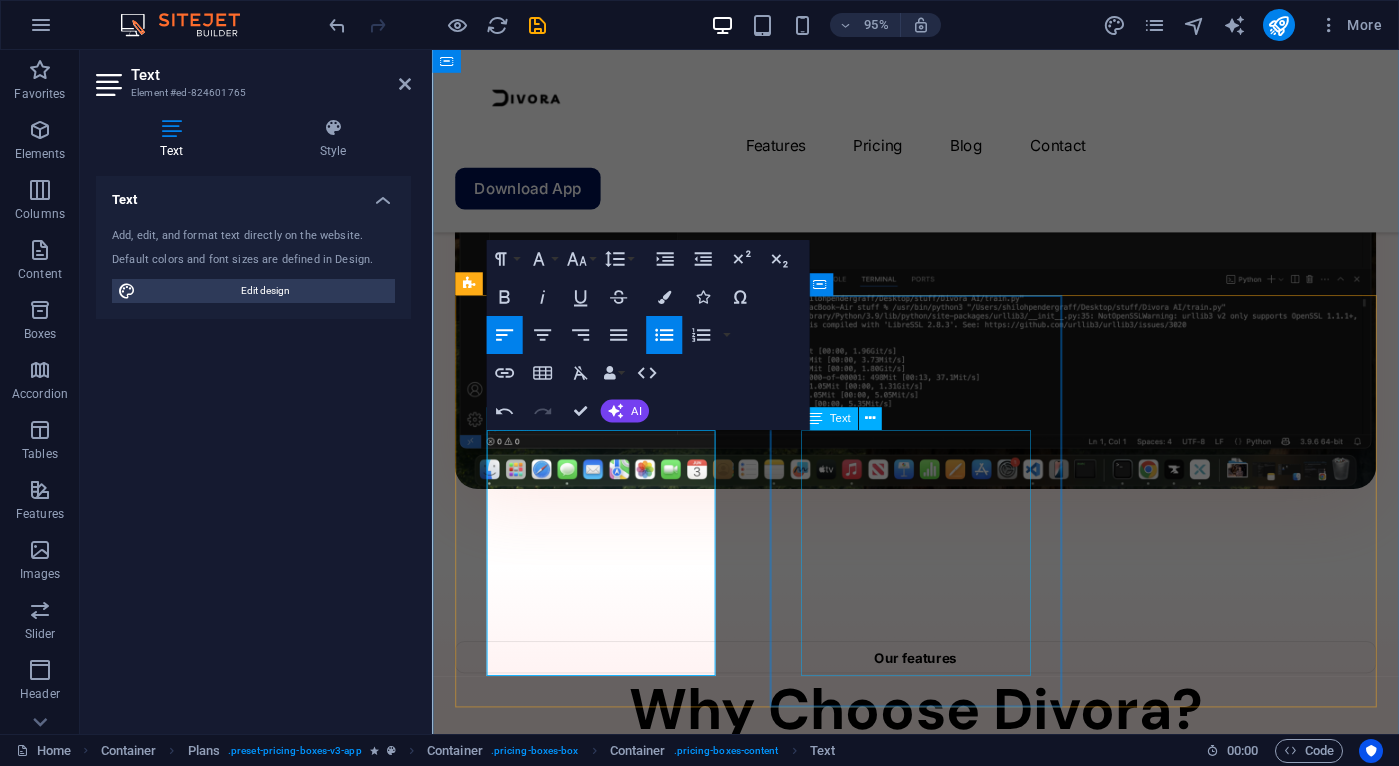 click on "AI for non experts       Easy to use       True Ownership       Pay Once       Priority support" at bounding box center (941, 11616) 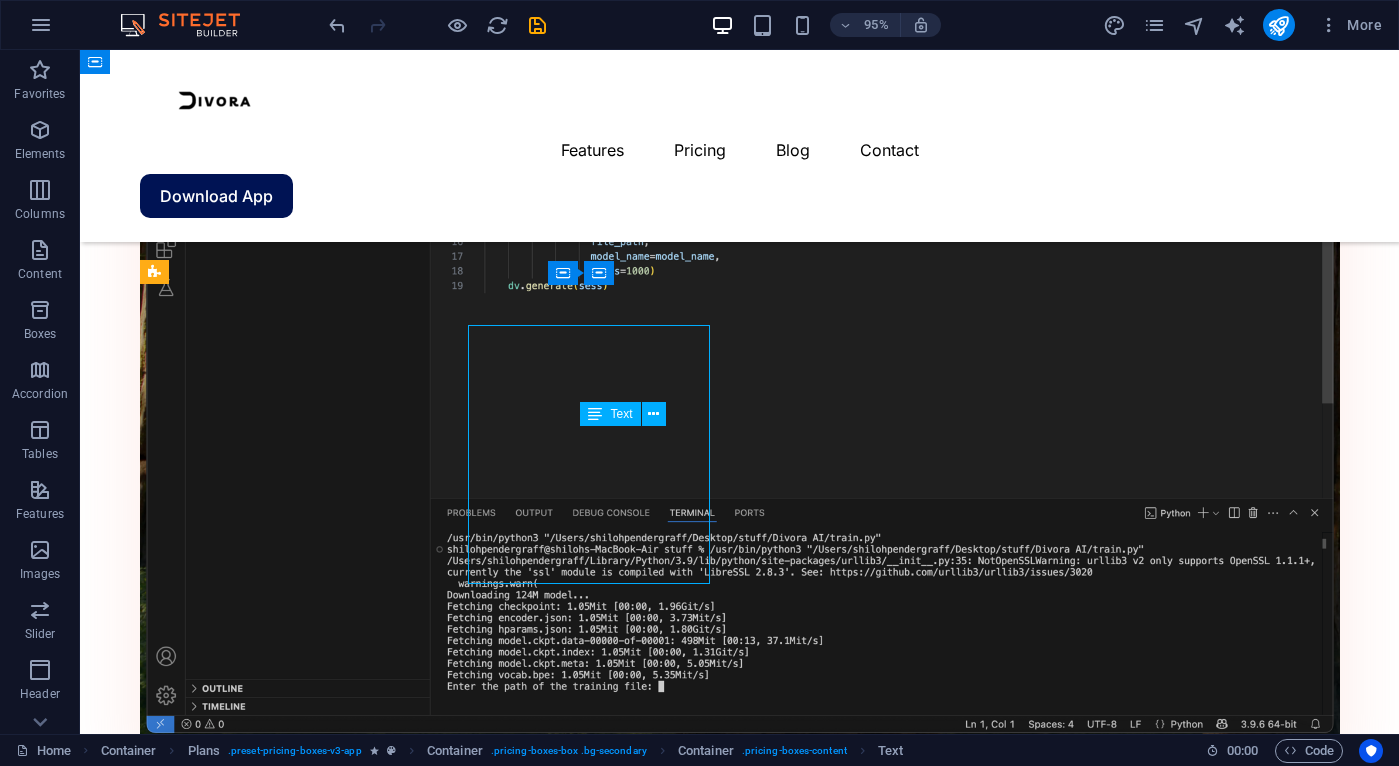 scroll, scrollTop: 1982, scrollLeft: 0, axis: vertical 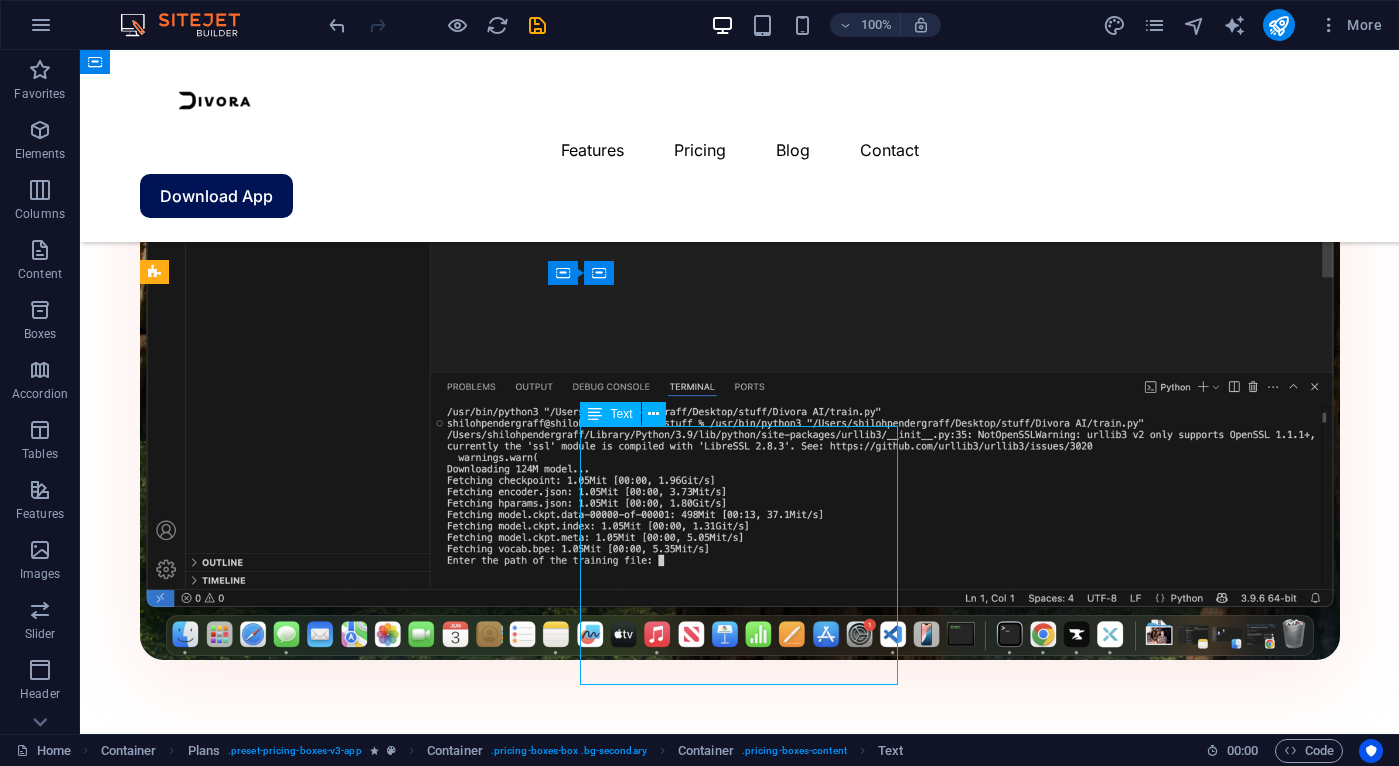 click on "AI for non experts       Easy to use       True Ownership       Pay Once       Priority support" at bounding box center [740, 14000] 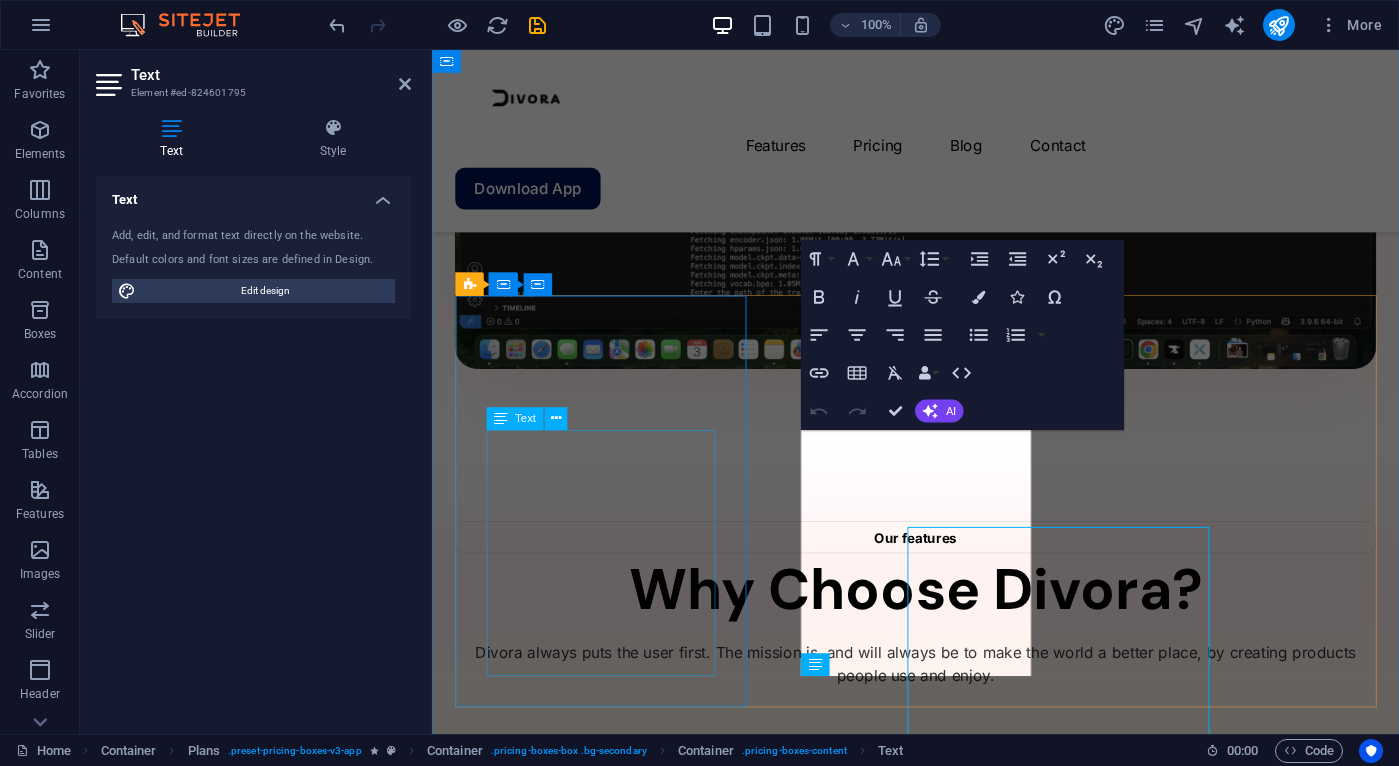 scroll, scrollTop: 1856, scrollLeft: 0, axis: vertical 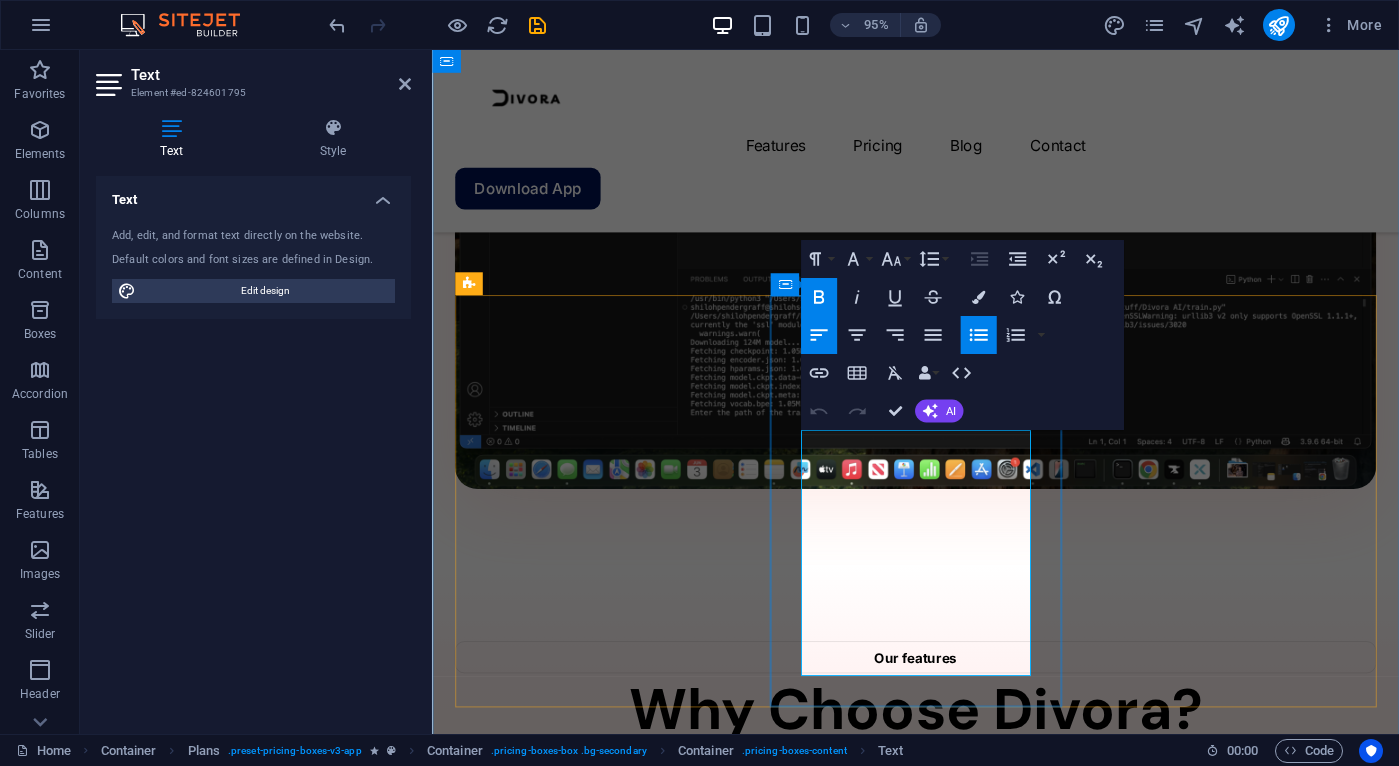 click on "Priority support" at bounding box center [941, 13798] 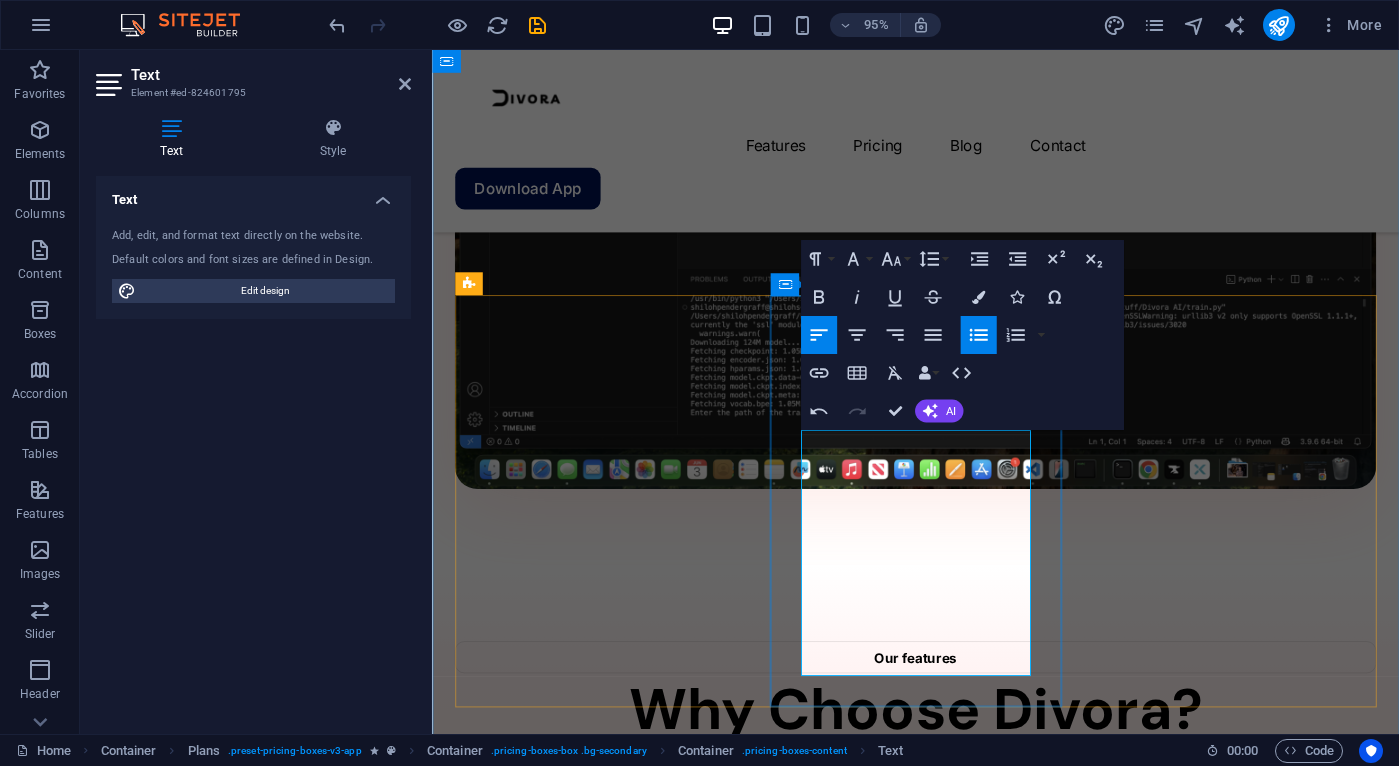 type 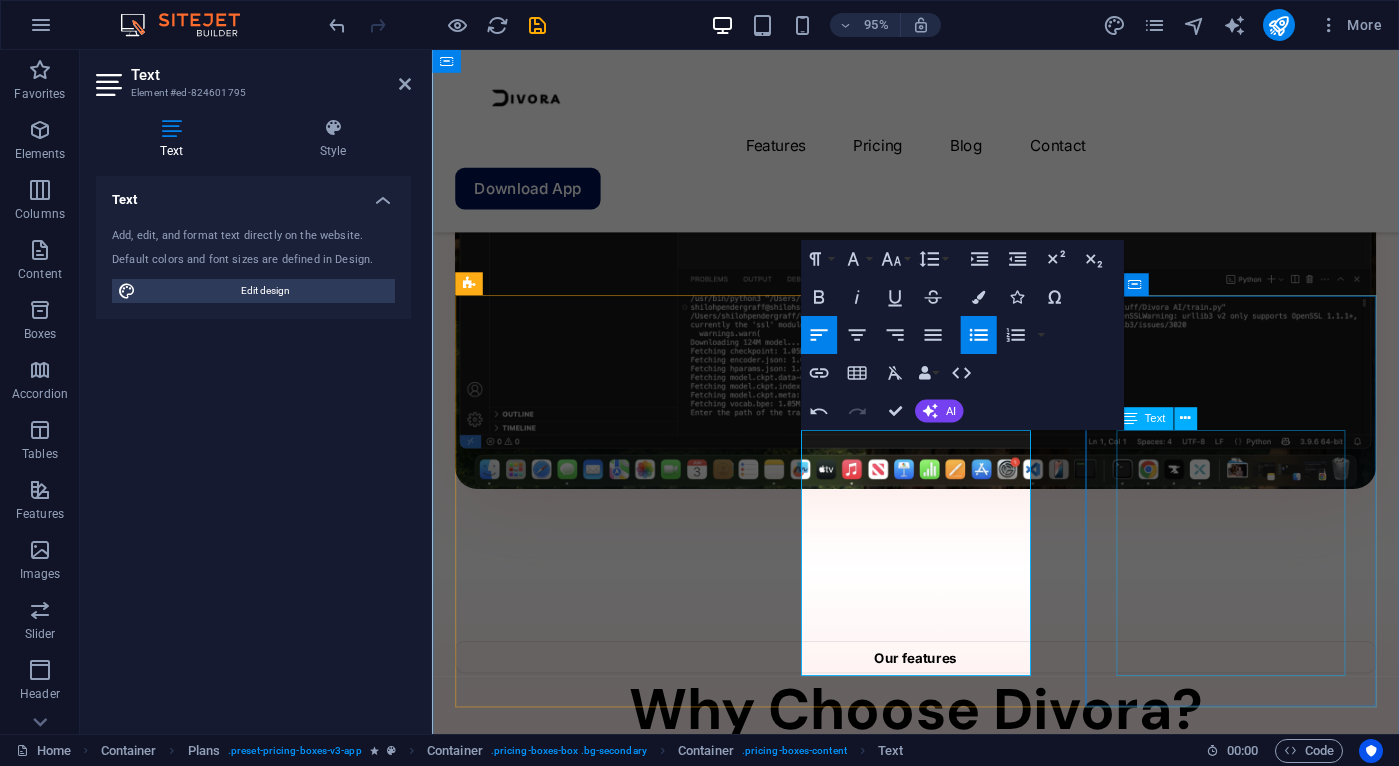 click on "AI for non experts       Easy to use       True Ownership       Pay Once       Dedicated account manager" at bounding box center [941, 17260] 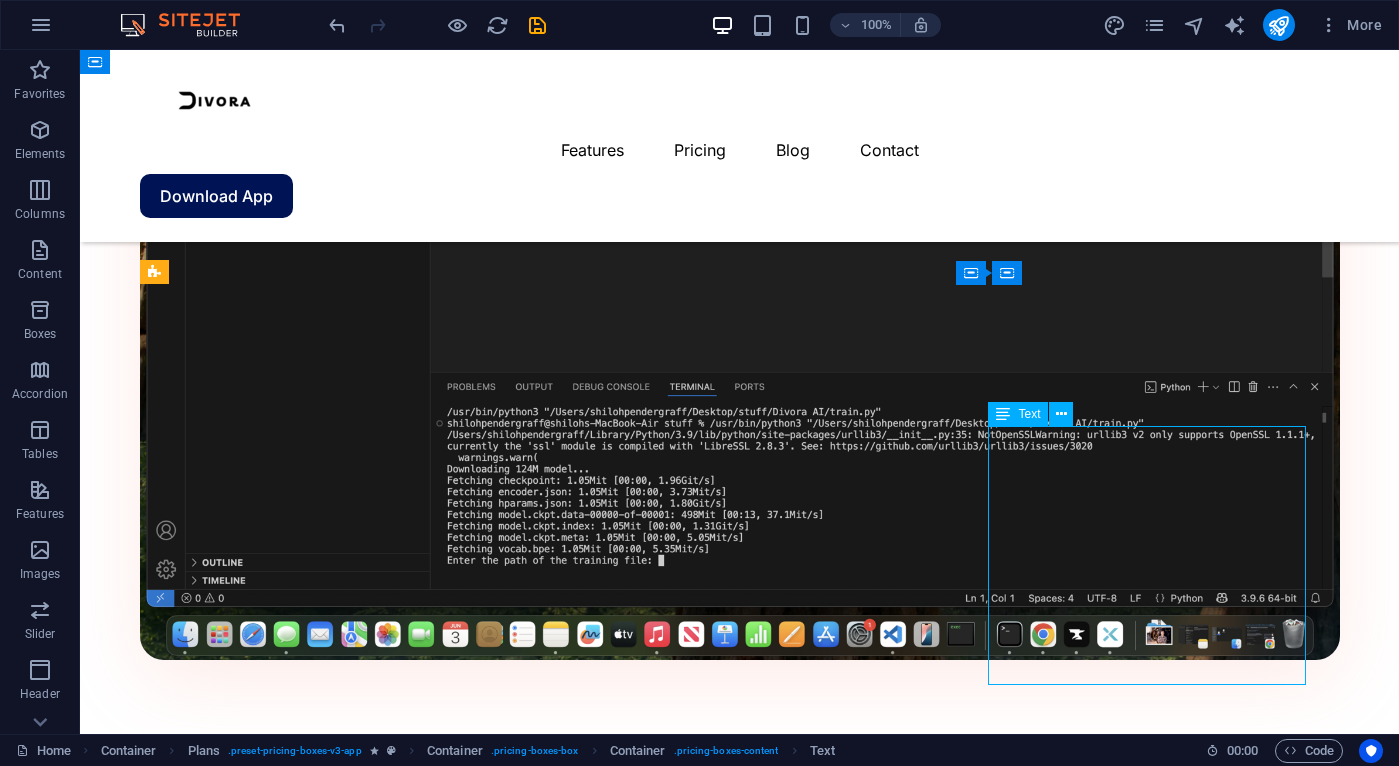 click on "AI for non experts       Easy to use       True Ownership       Pay Once       Dedicated account manager" at bounding box center (740, 20958) 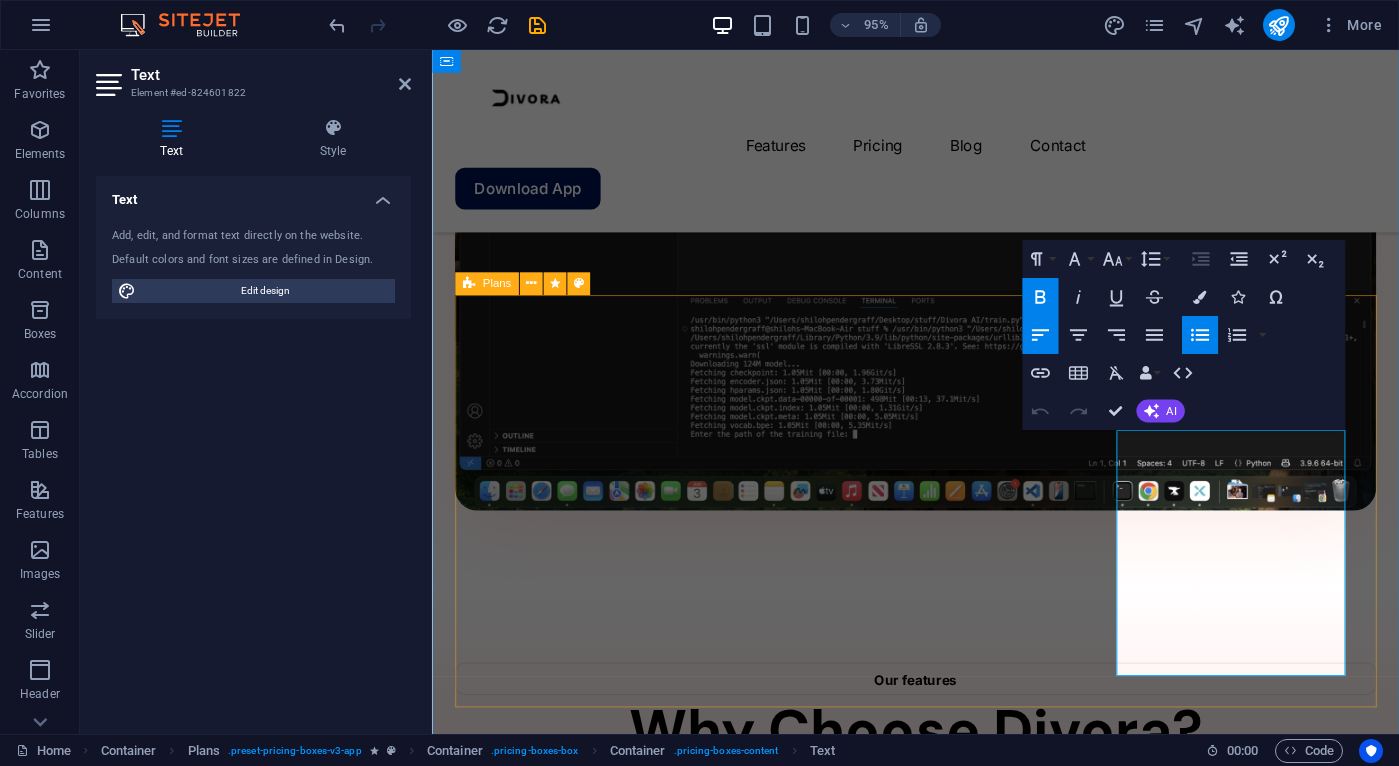 scroll, scrollTop: 1856, scrollLeft: 0, axis: vertical 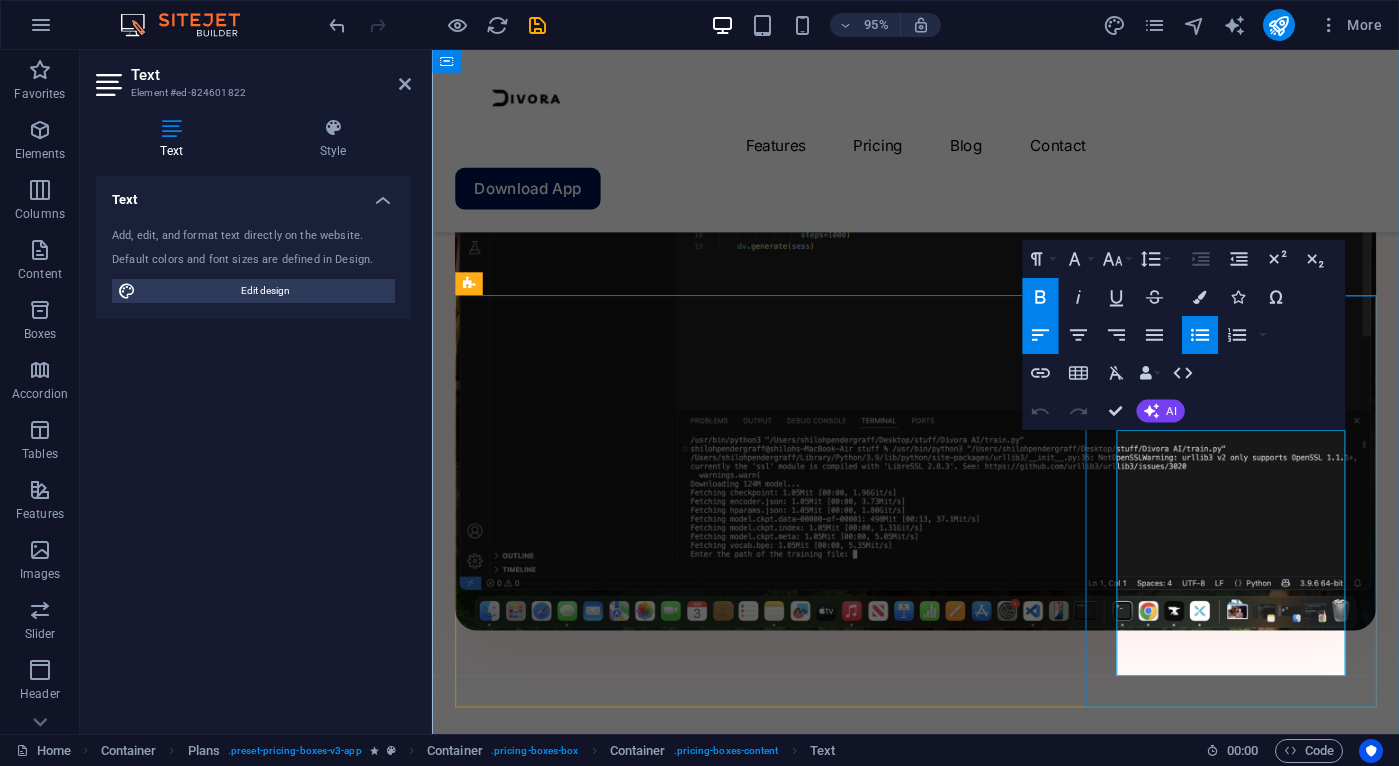 click on "Dedicated account manager" at bounding box center [599, 20113] 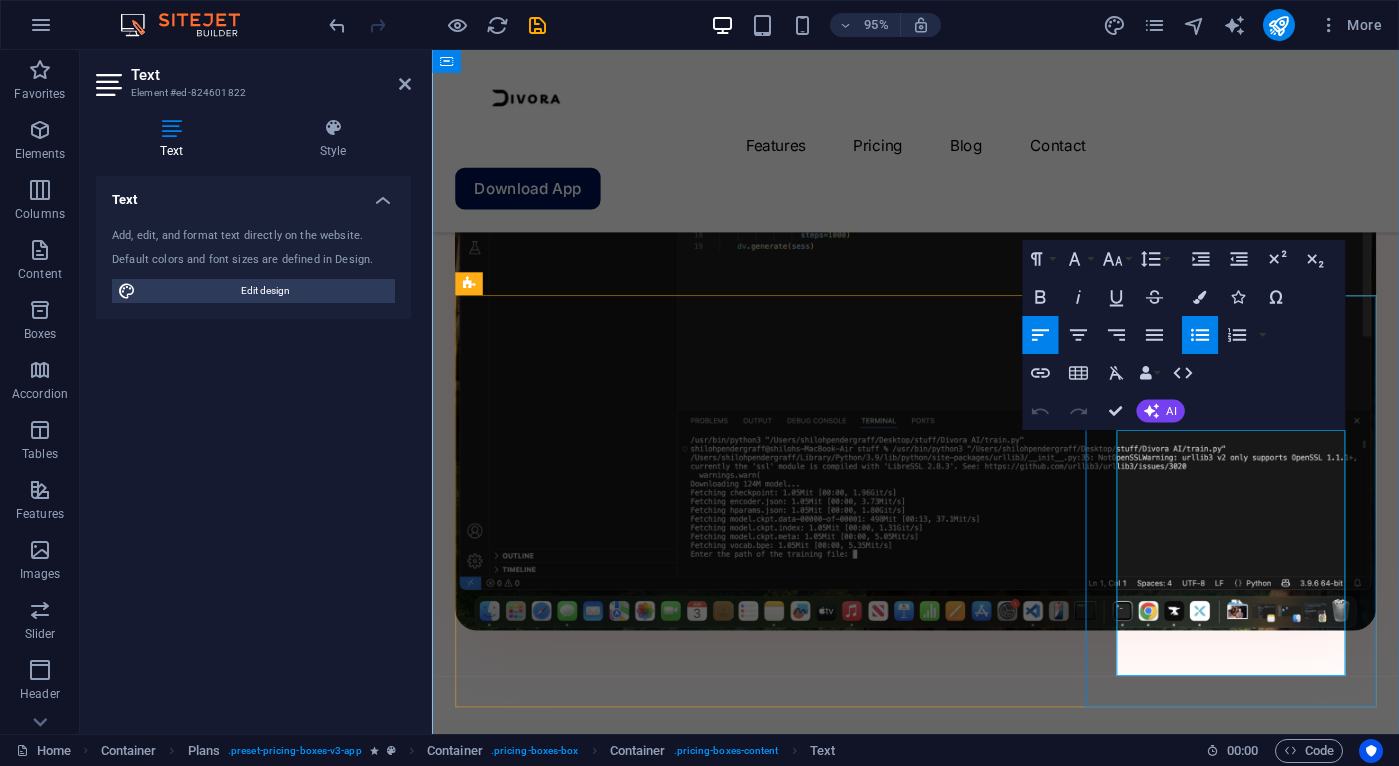 click on "Dedicated account manager" at bounding box center [599, 20113] 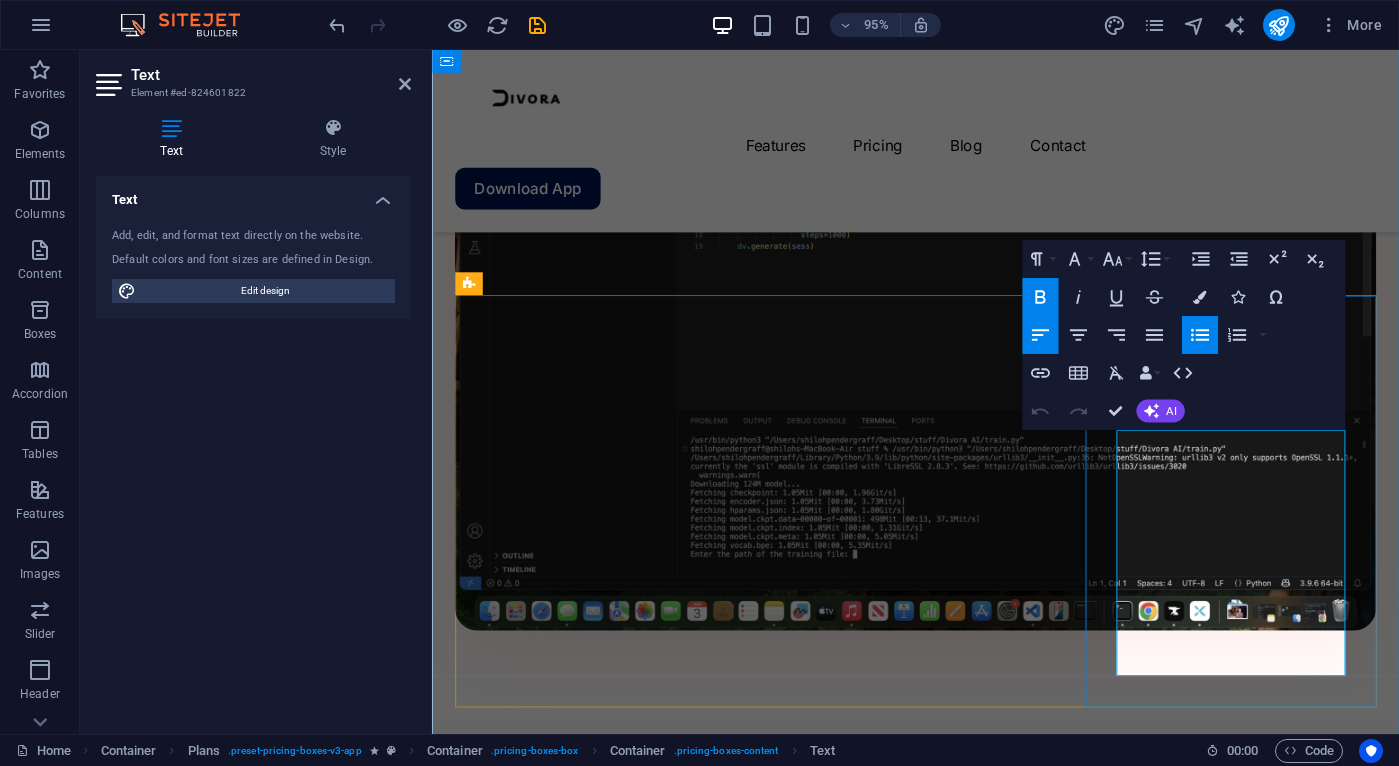 click on "Dedicated account manager" at bounding box center (941, 19592) 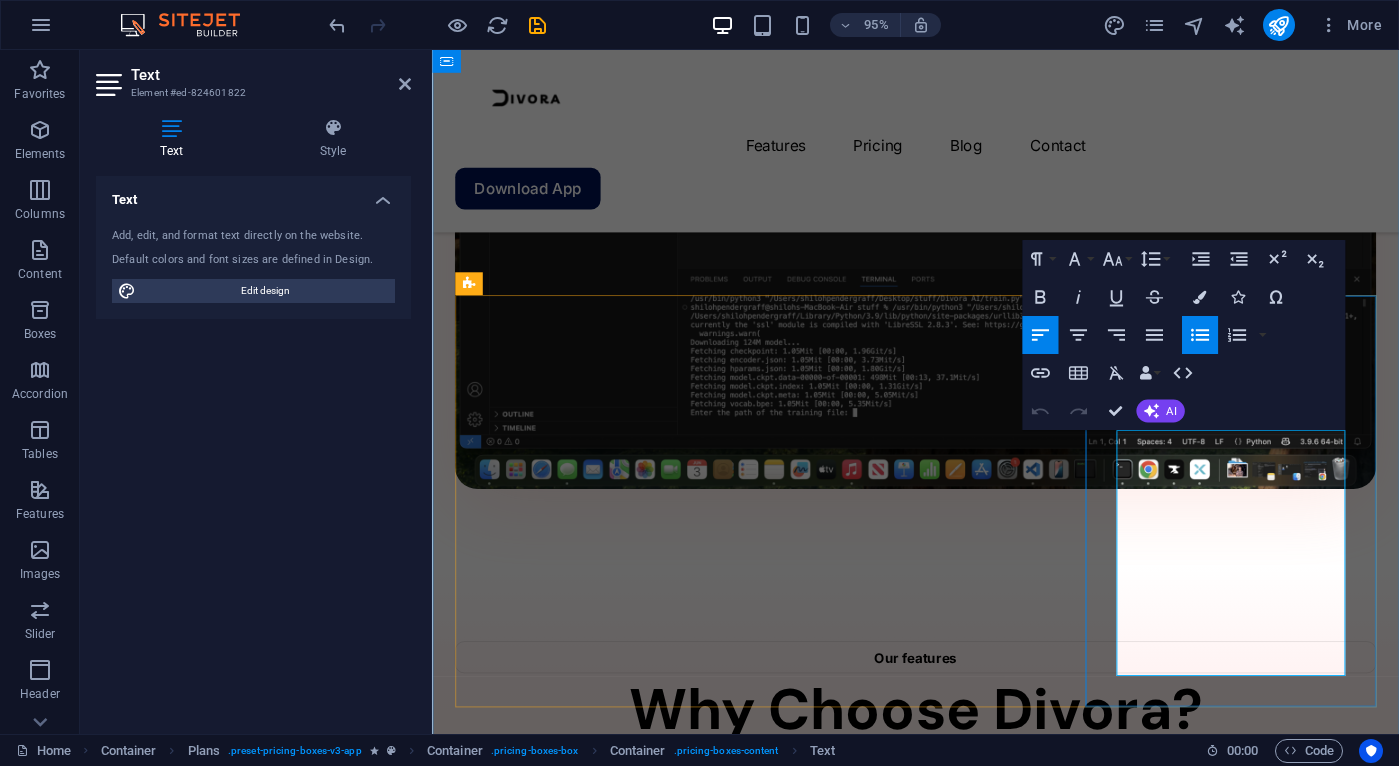 type 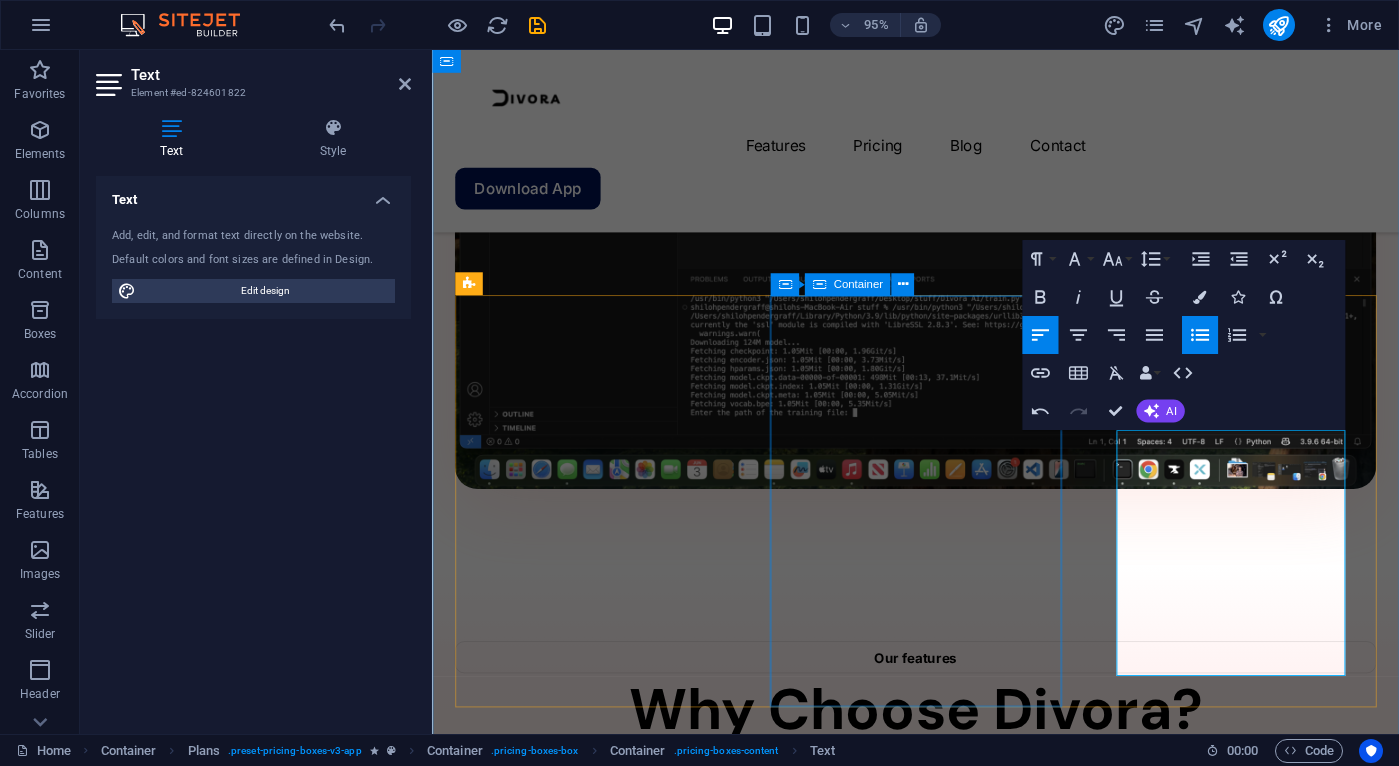 click on "$145 /Life Get Now       AI for non experts       Easy to use       True Ownership       Pay Once       For Life" at bounding box center [941, 11561] 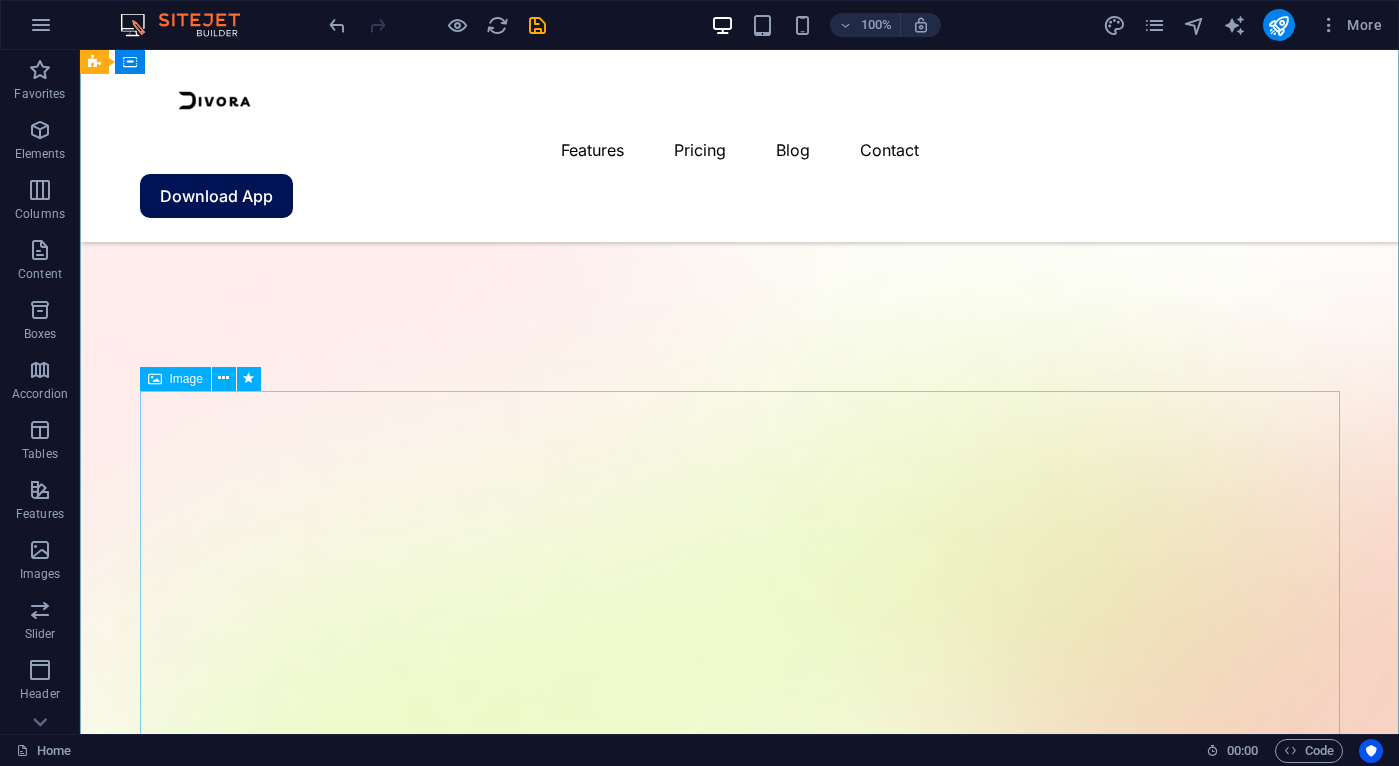 scroll, scrollTop: 0, scrollLeft: 0, axis: both 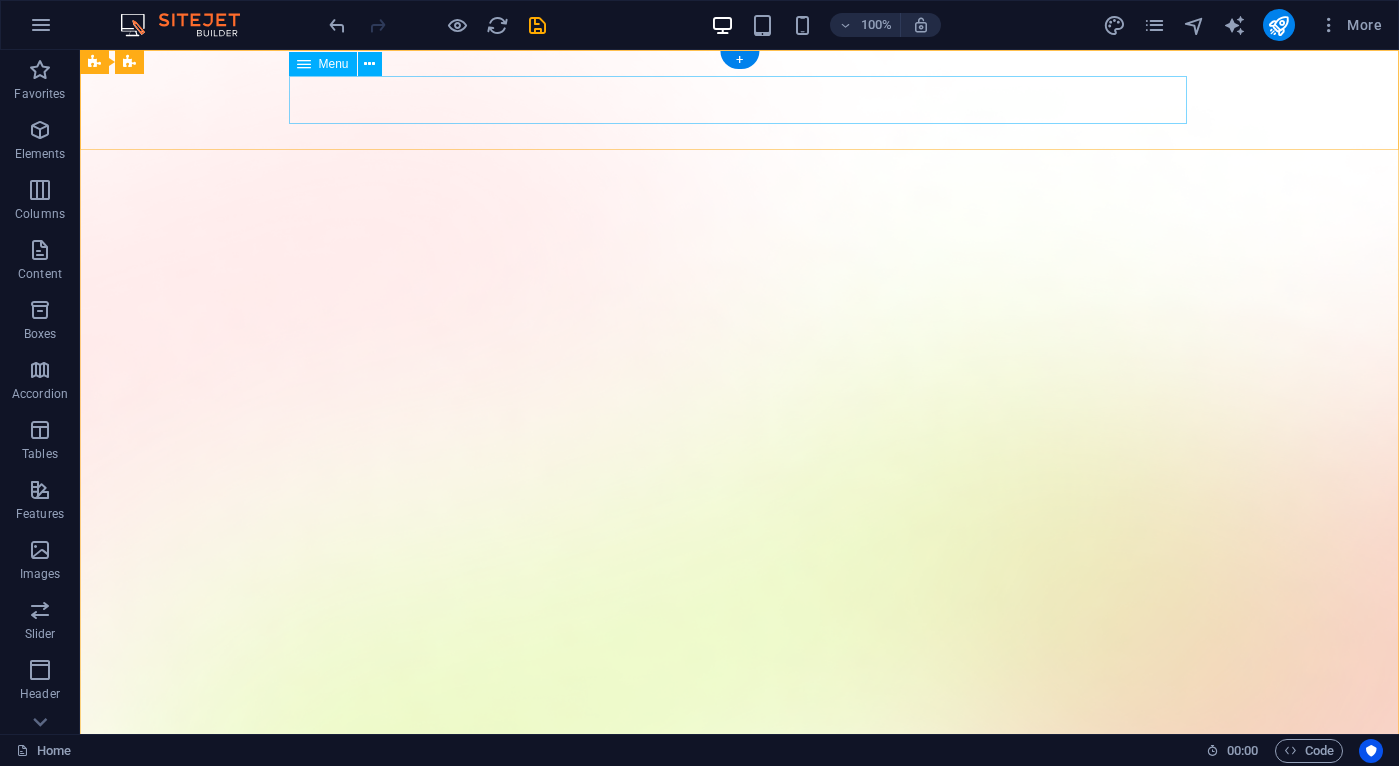 click on "Features Pricing Blog Contact" at bounding box center (740, 1498) 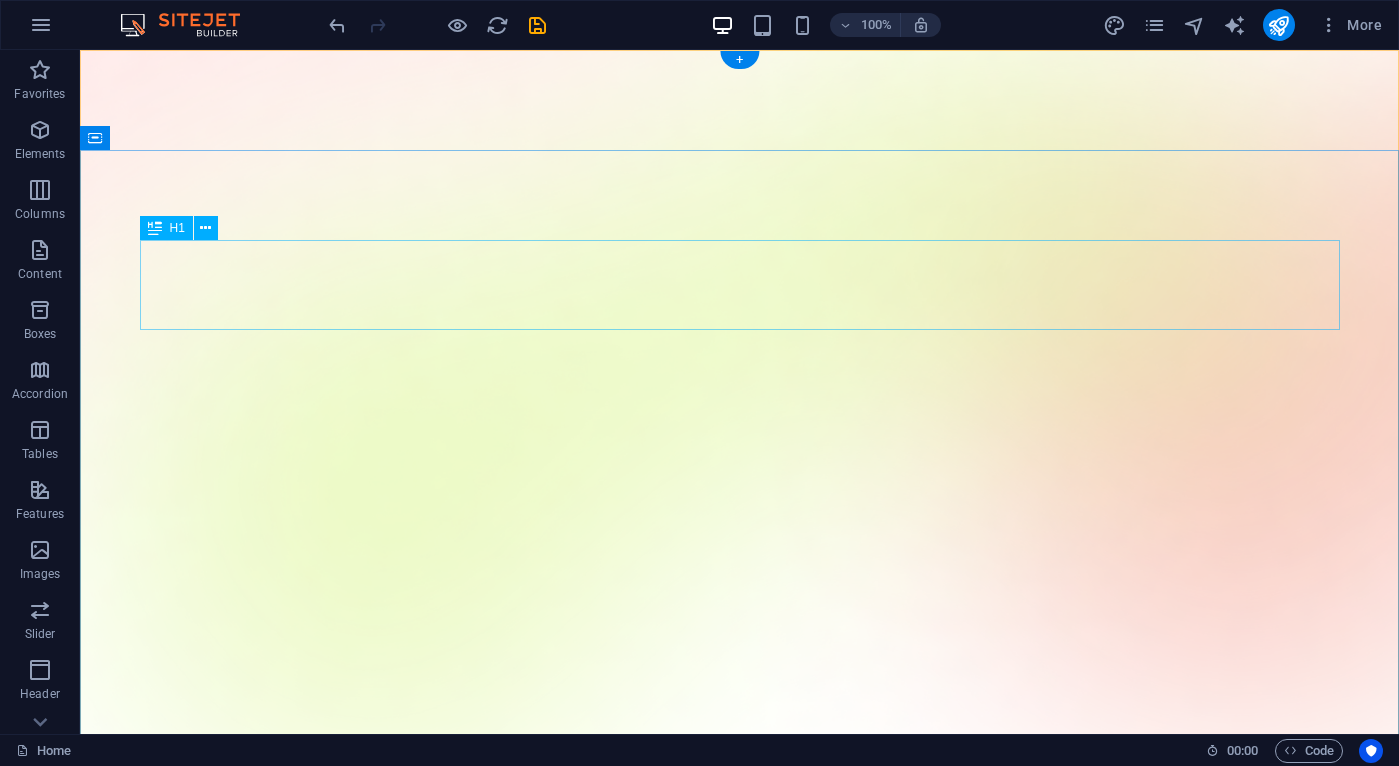 scroll, scrollTop: 0, scrollLeft: 0, axis: both 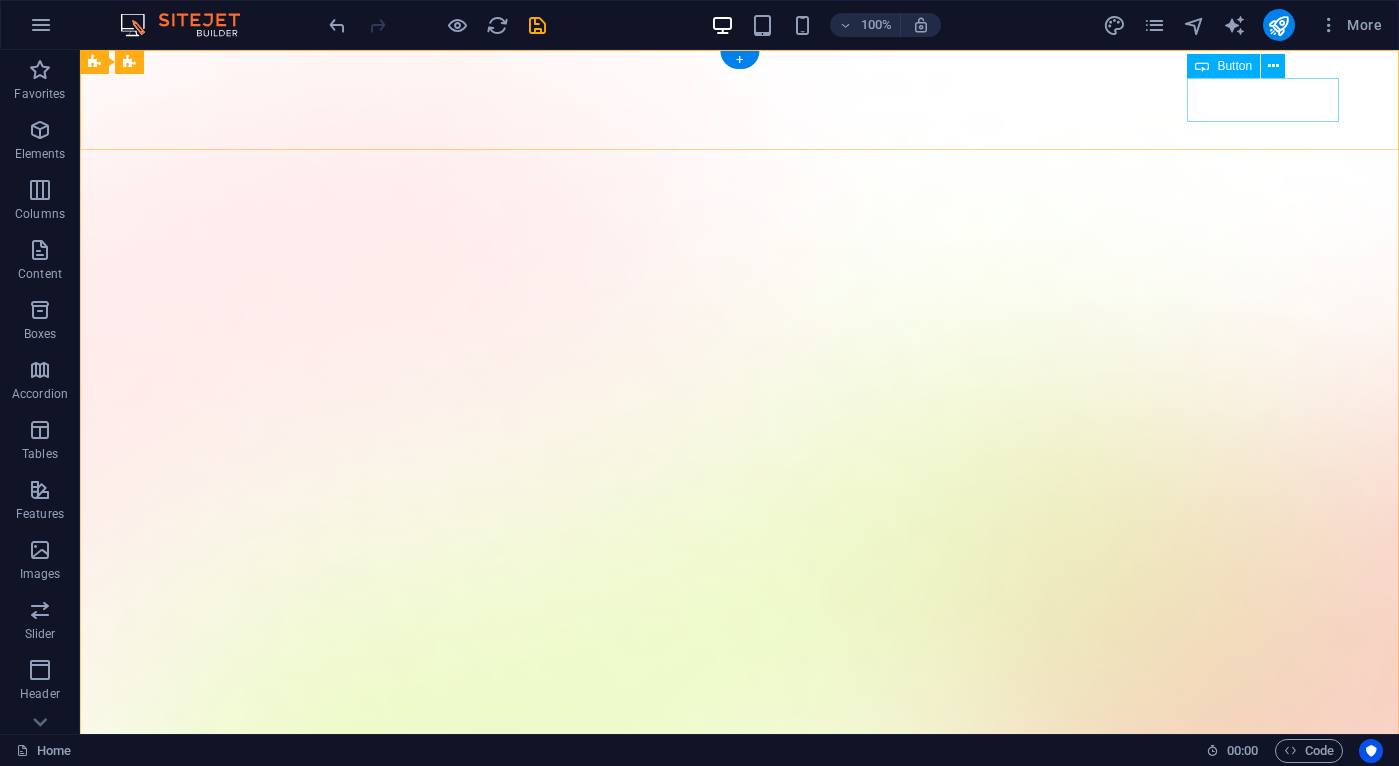 click on "Download App" at bounding box center (740, 1496) 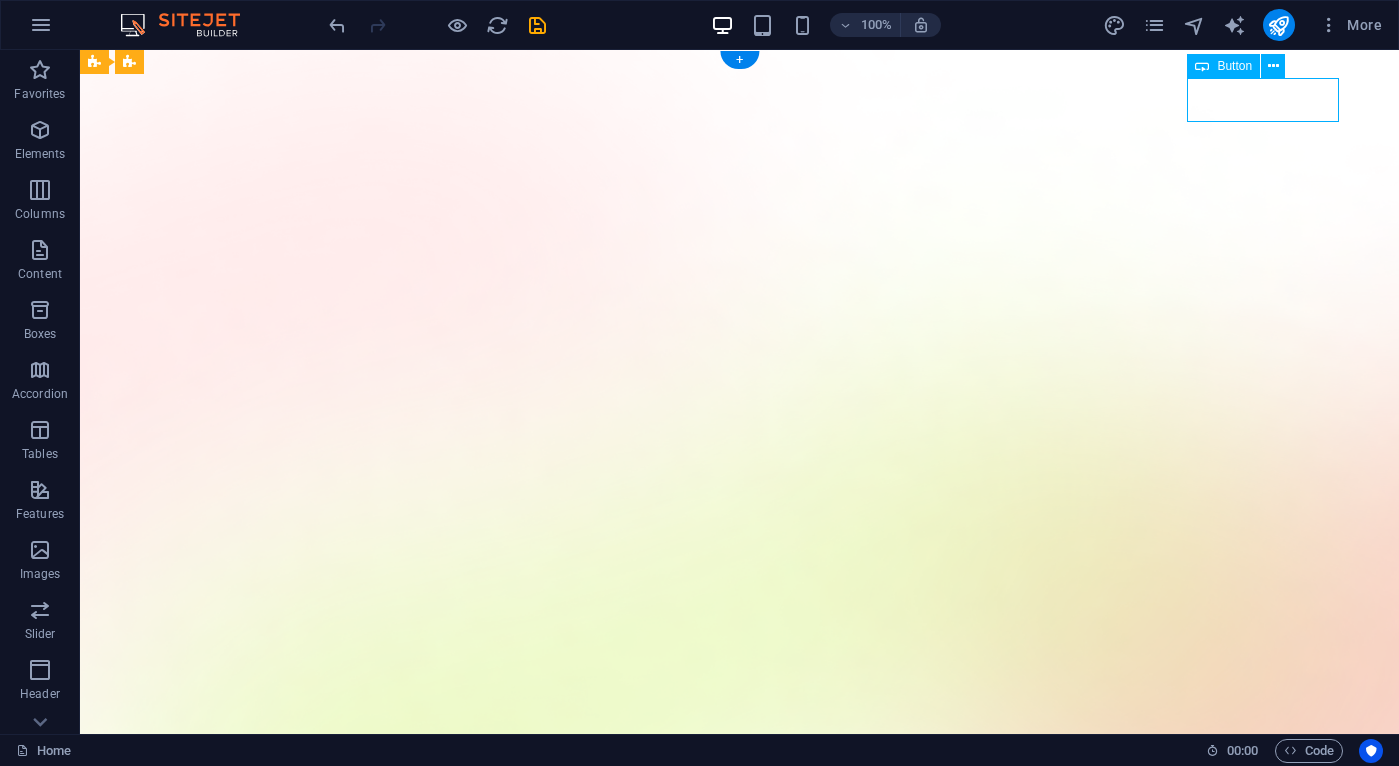 click on "Download App" at bounding box center [740, 1496] 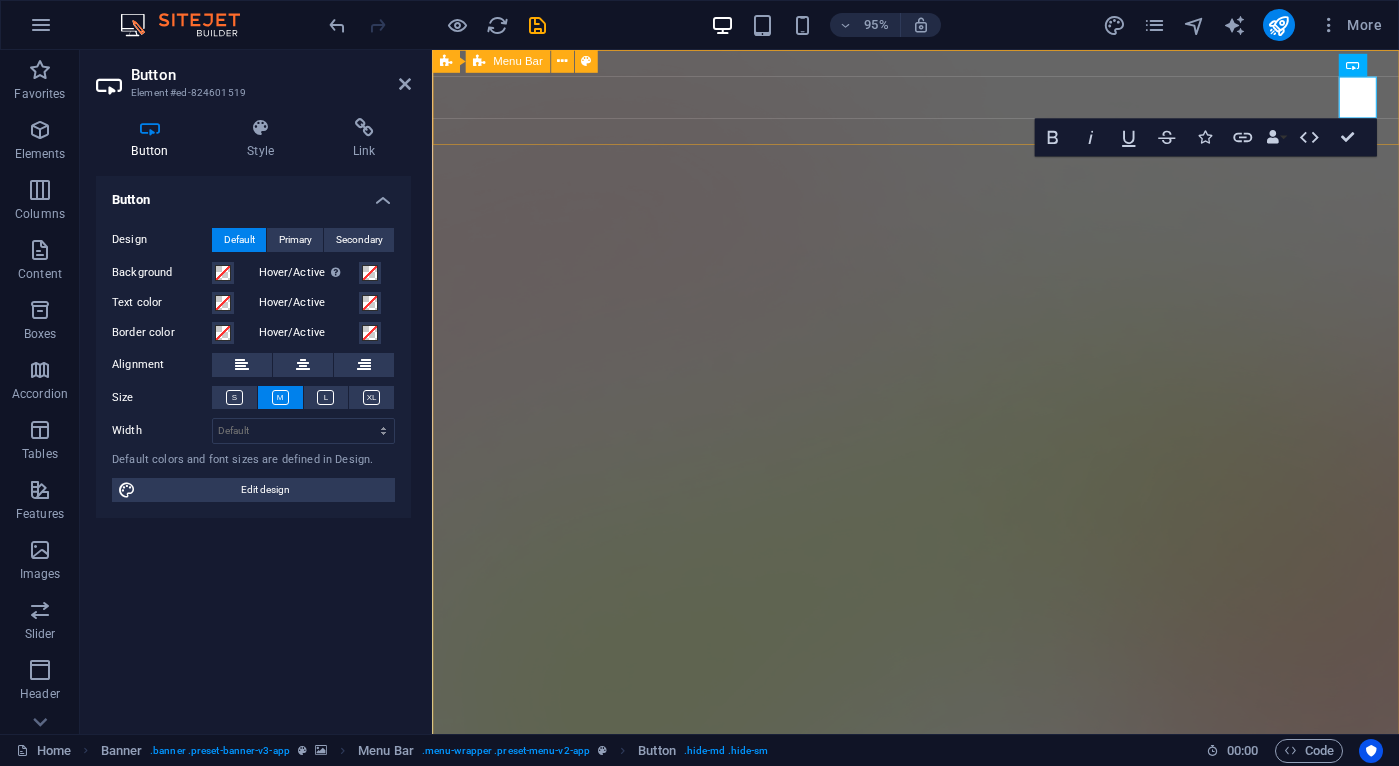 type 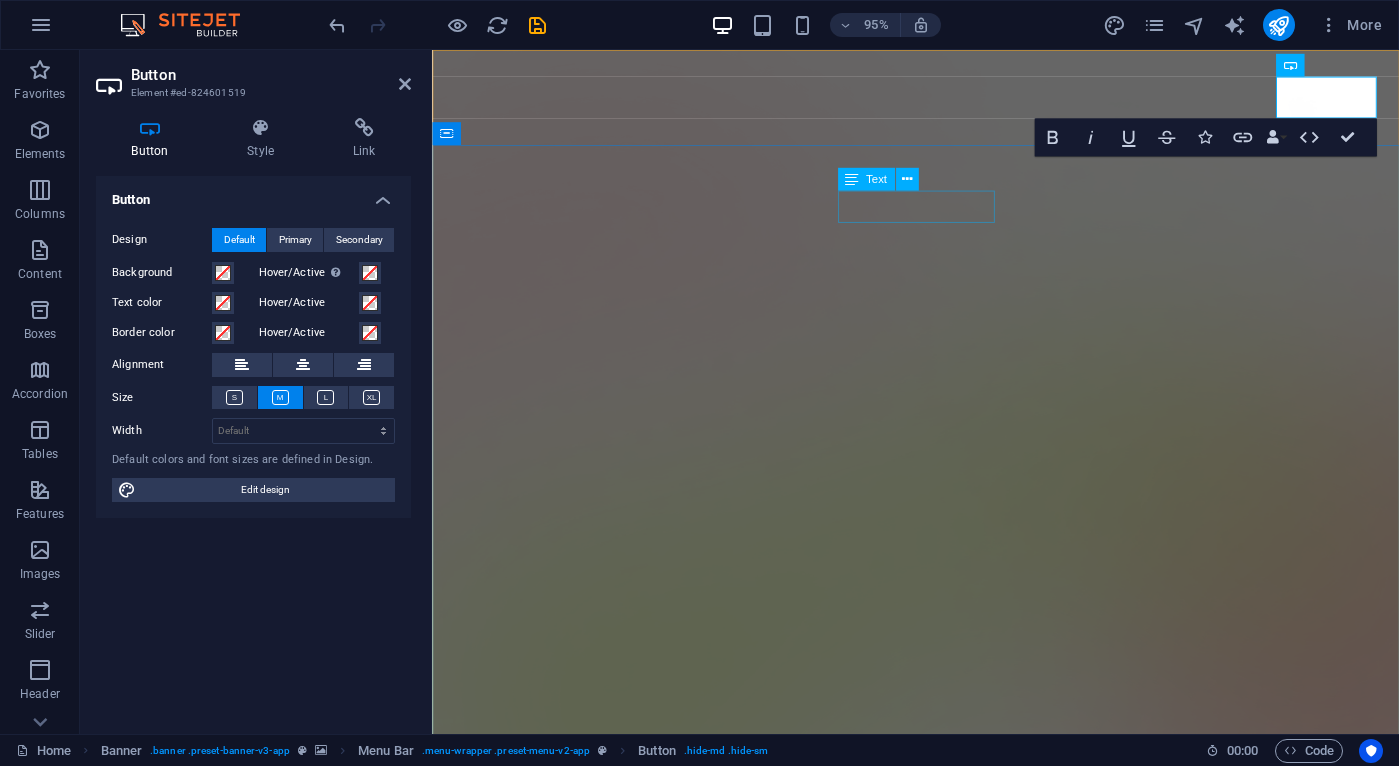 click on "Version 2.0 is here" at bounding box center [941, 1458] 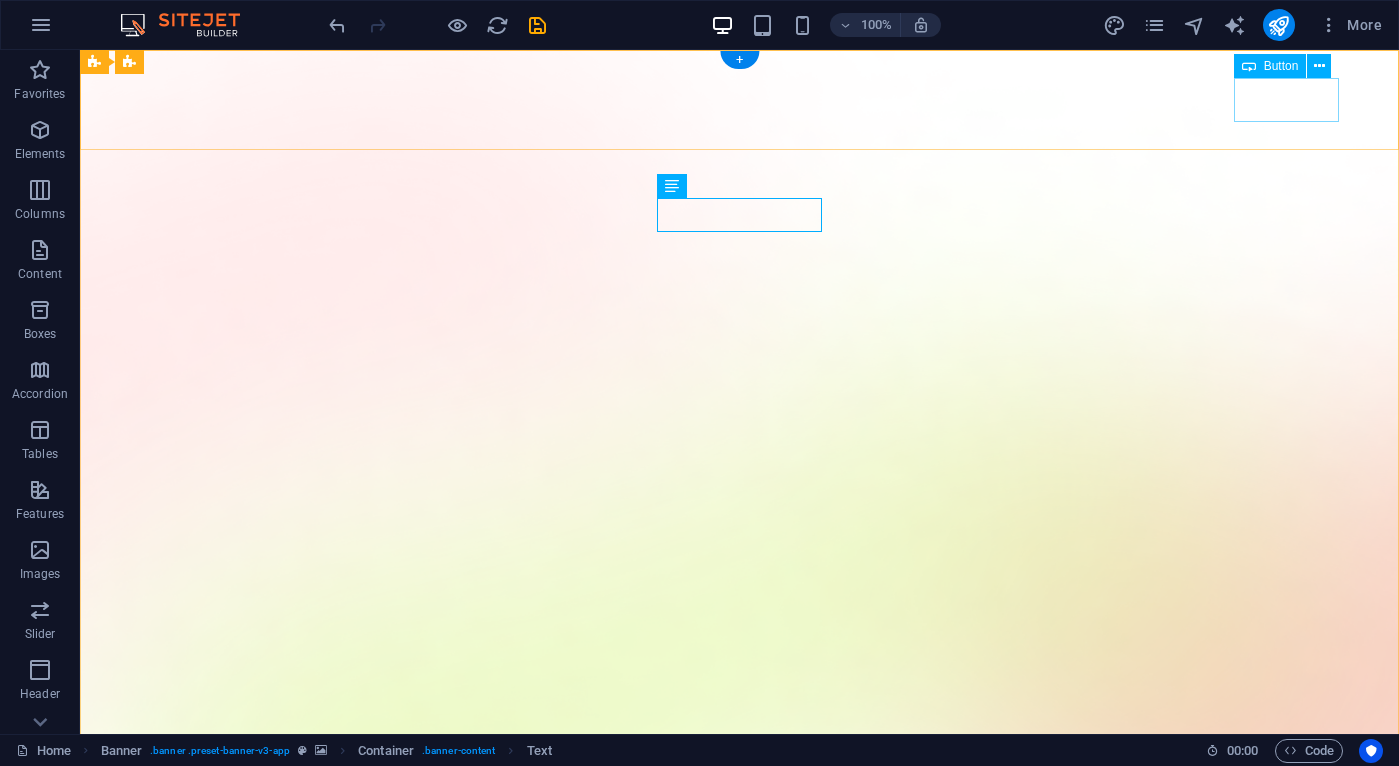 click on "Get Now" at bounding box center [740, 1496] 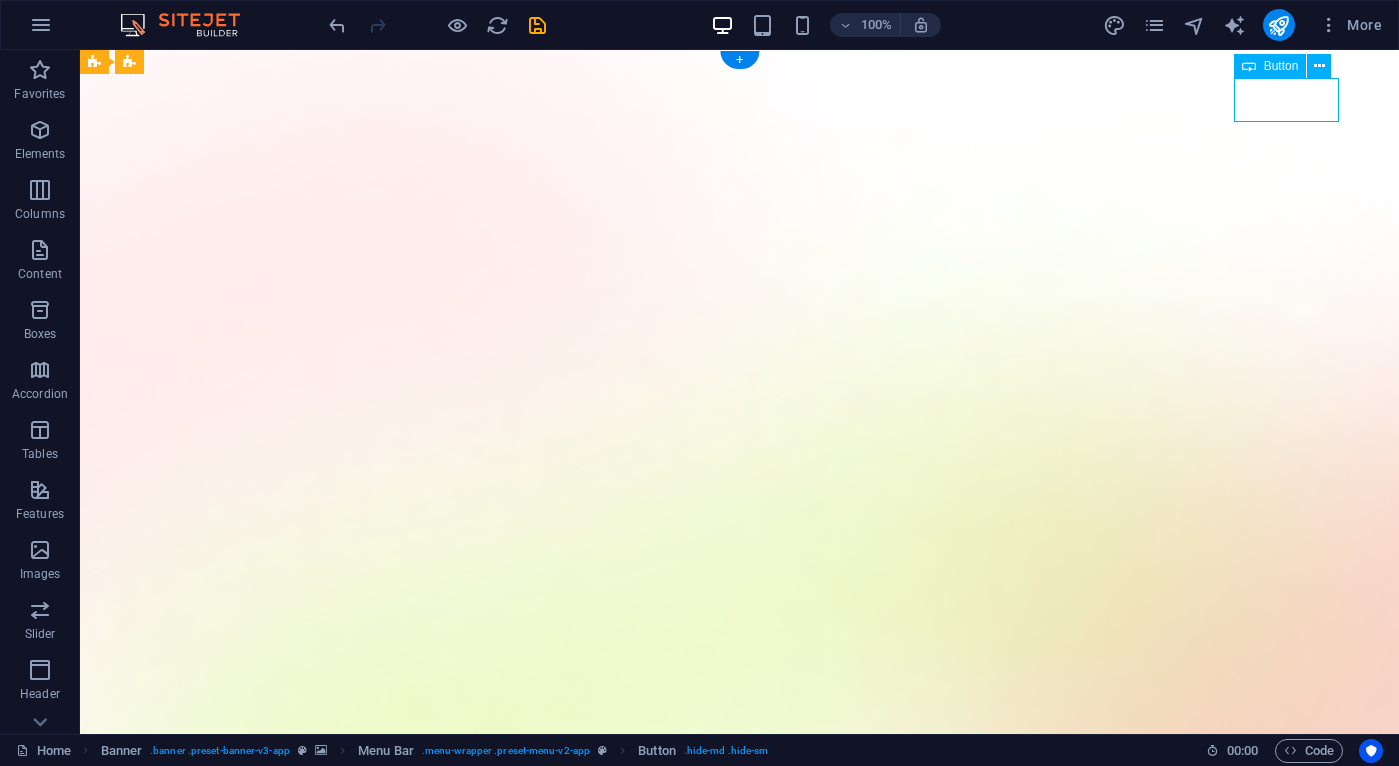 click on "Get Now" at bounding box center [740, 1496] 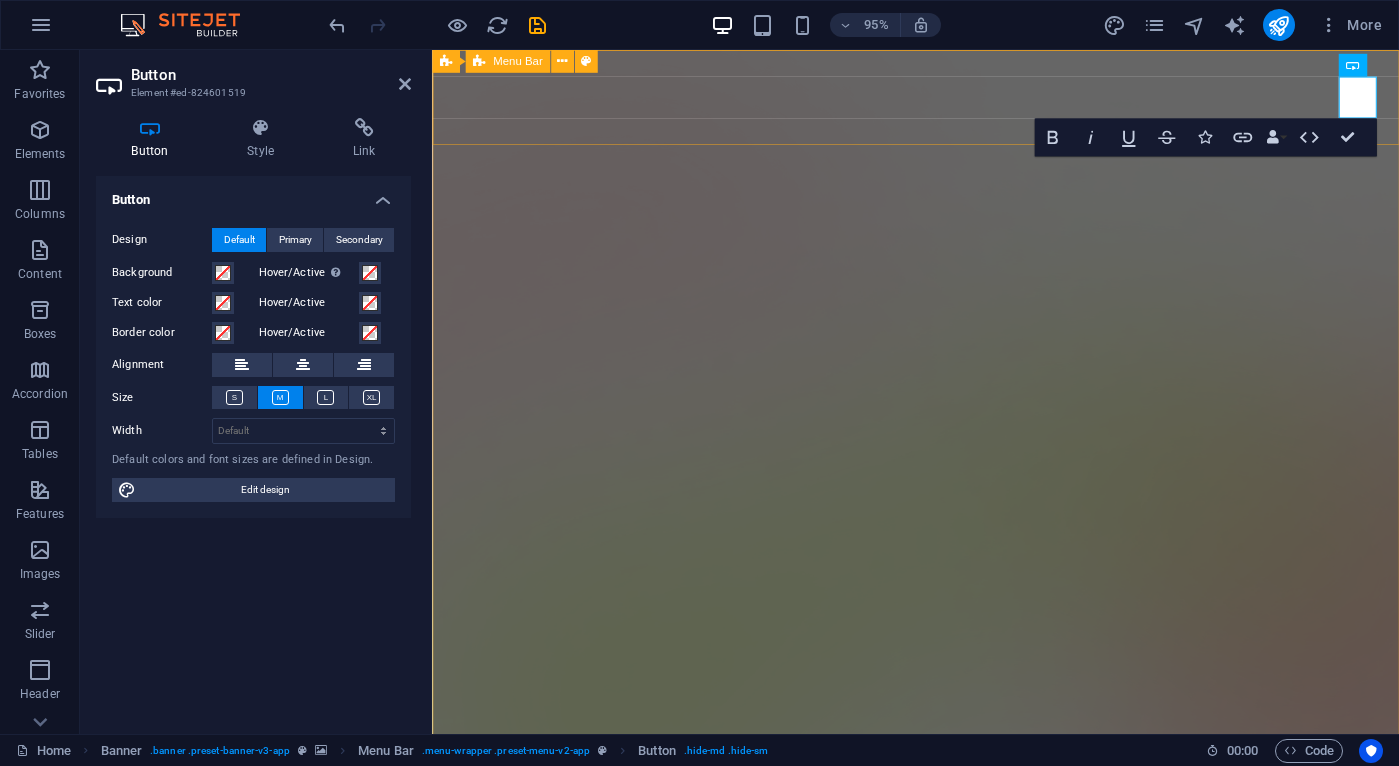 type 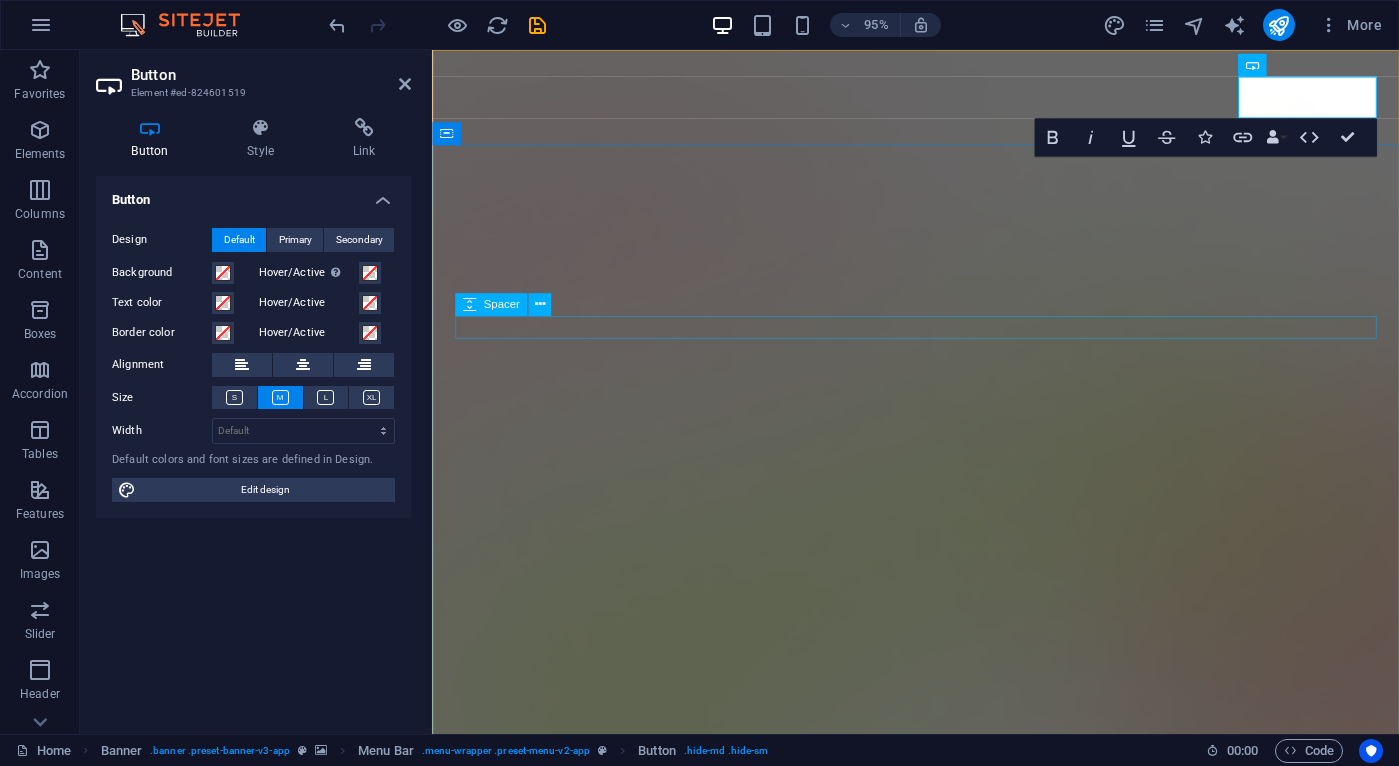 click at bounding box center [941, 1585] 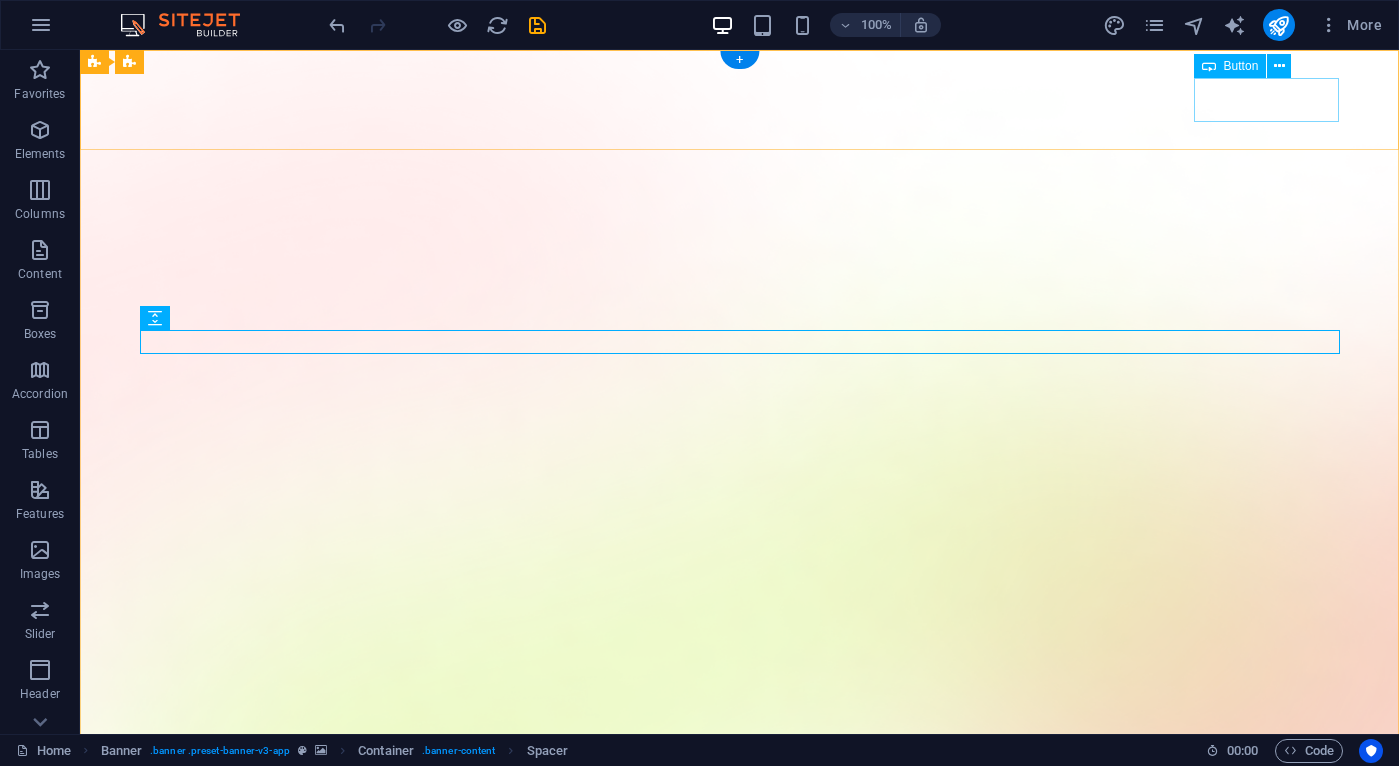 click on "Downlad Now" at bounding box center (740, 1496) 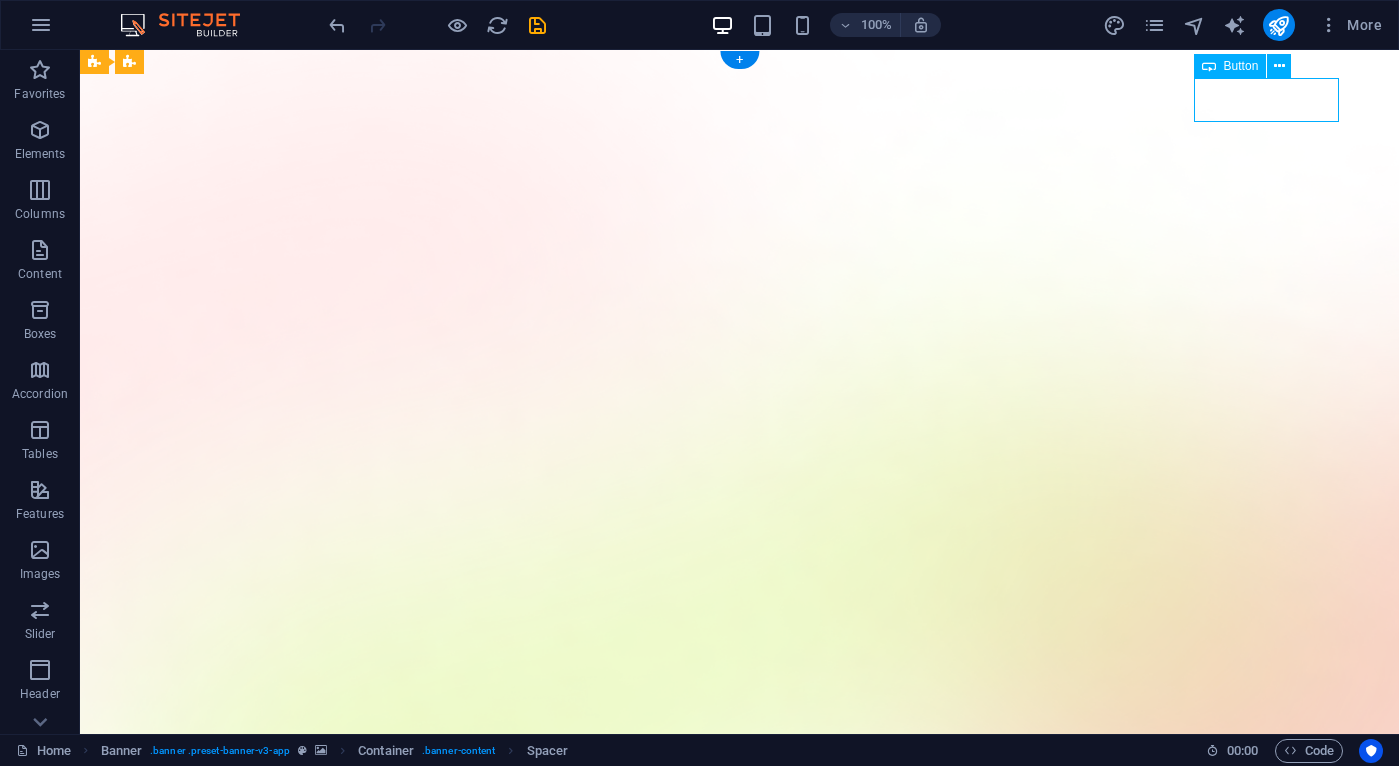 click on "Downlad Now" at bounding box center [740, 1496] 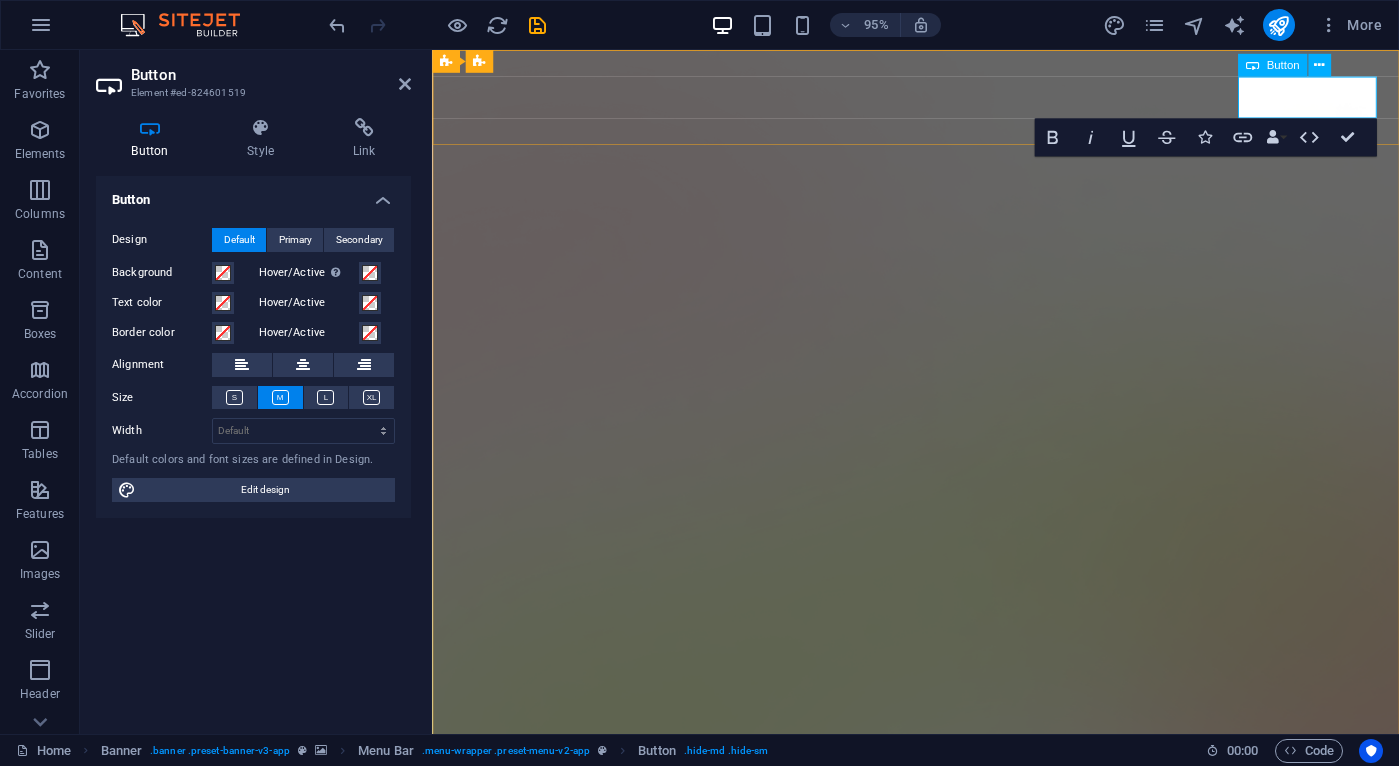 click on "Downlad Now" at bounding box center [529, 1496] 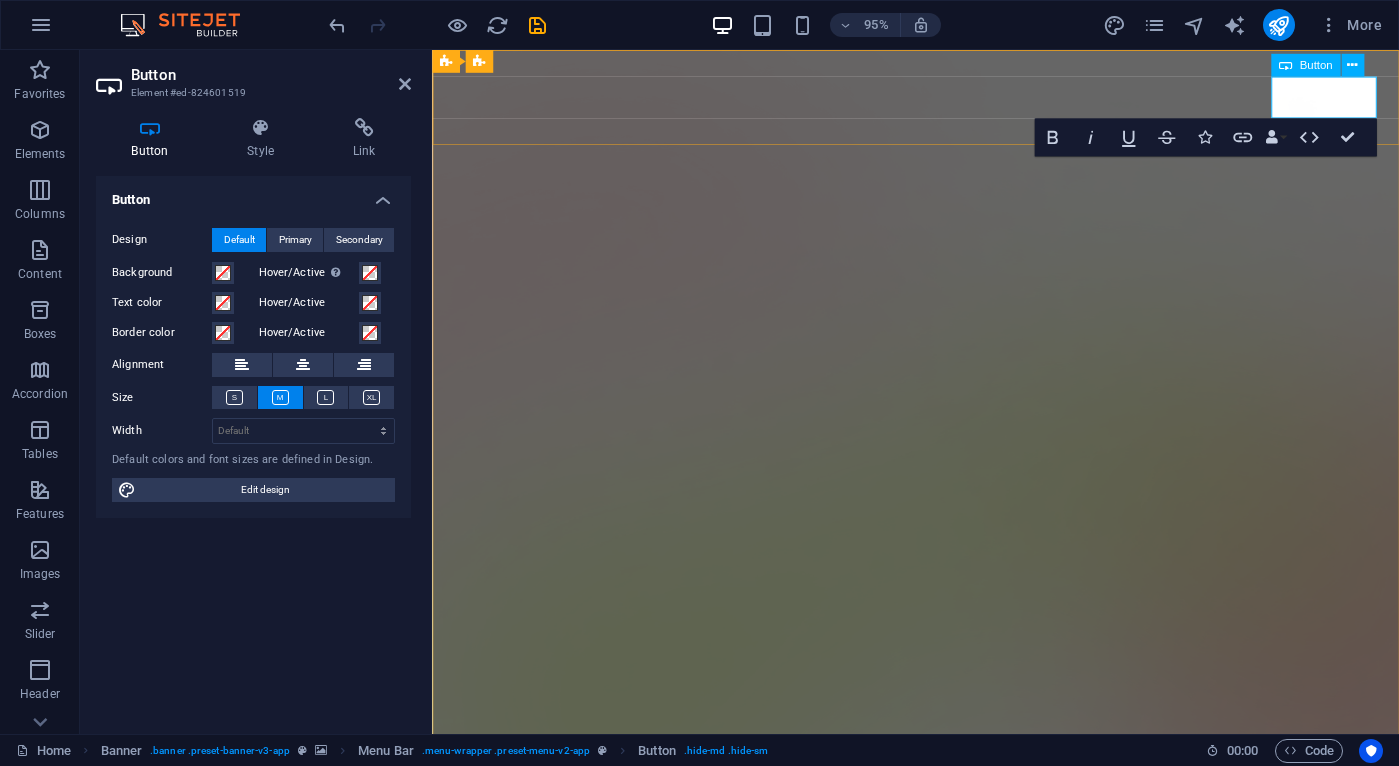 type 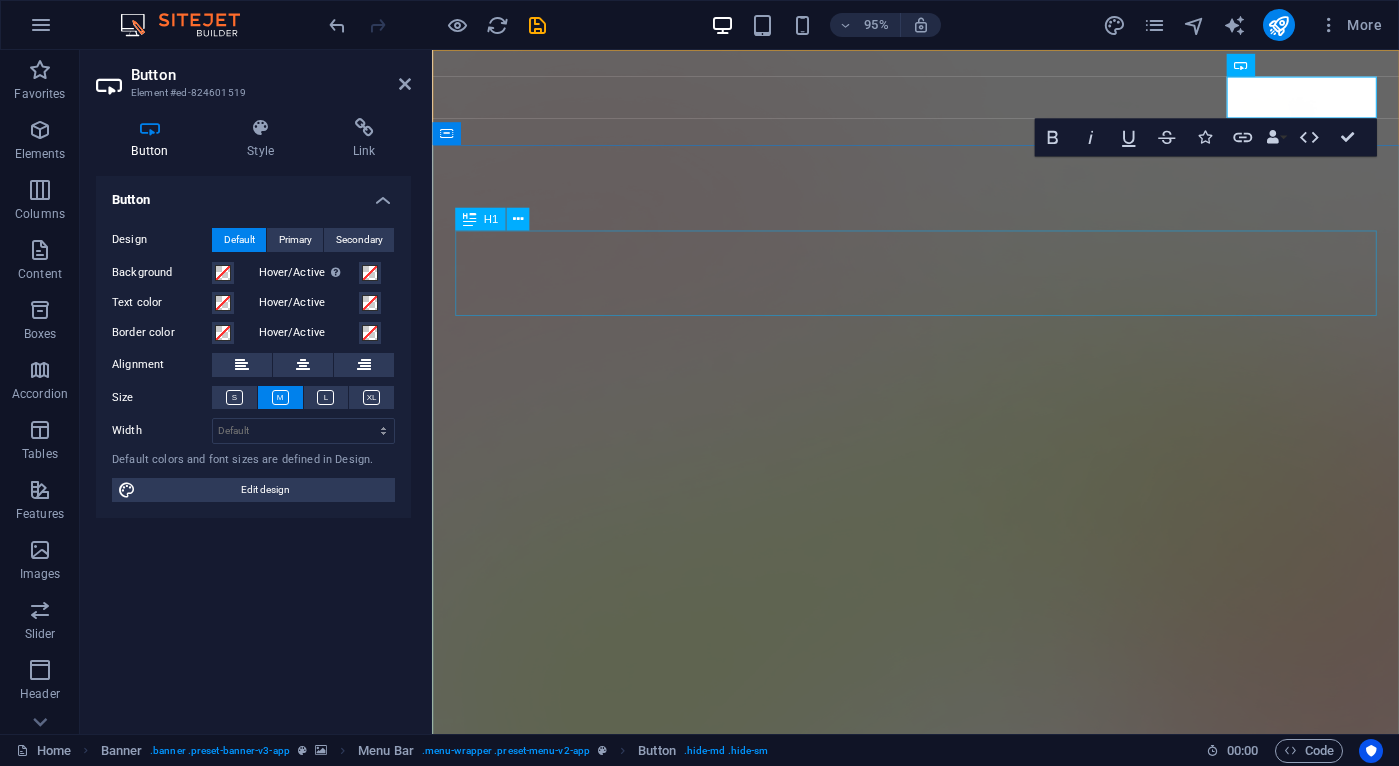 click on "AI Made Easy" at bounding box center [941, 1528] 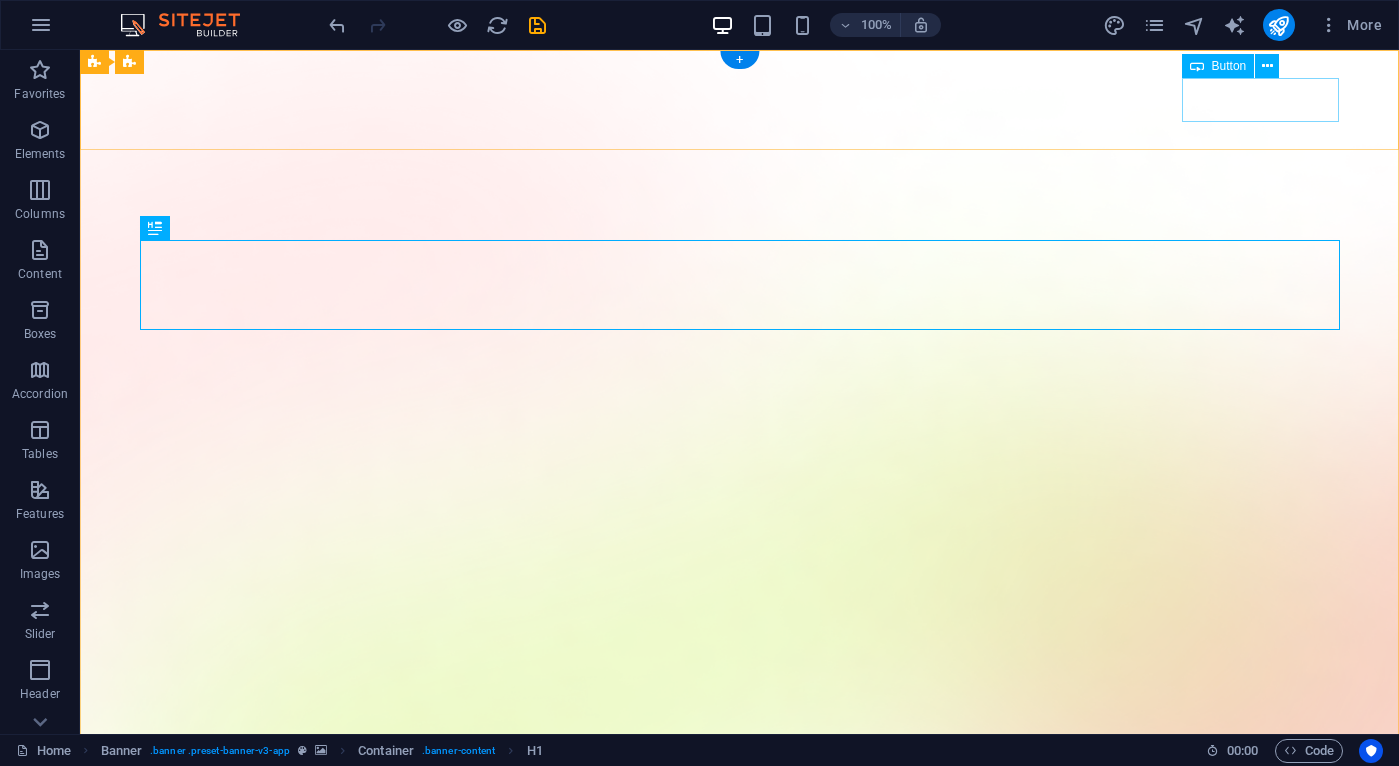 click on "Downlad Today" at bounding box center [740, 1496] 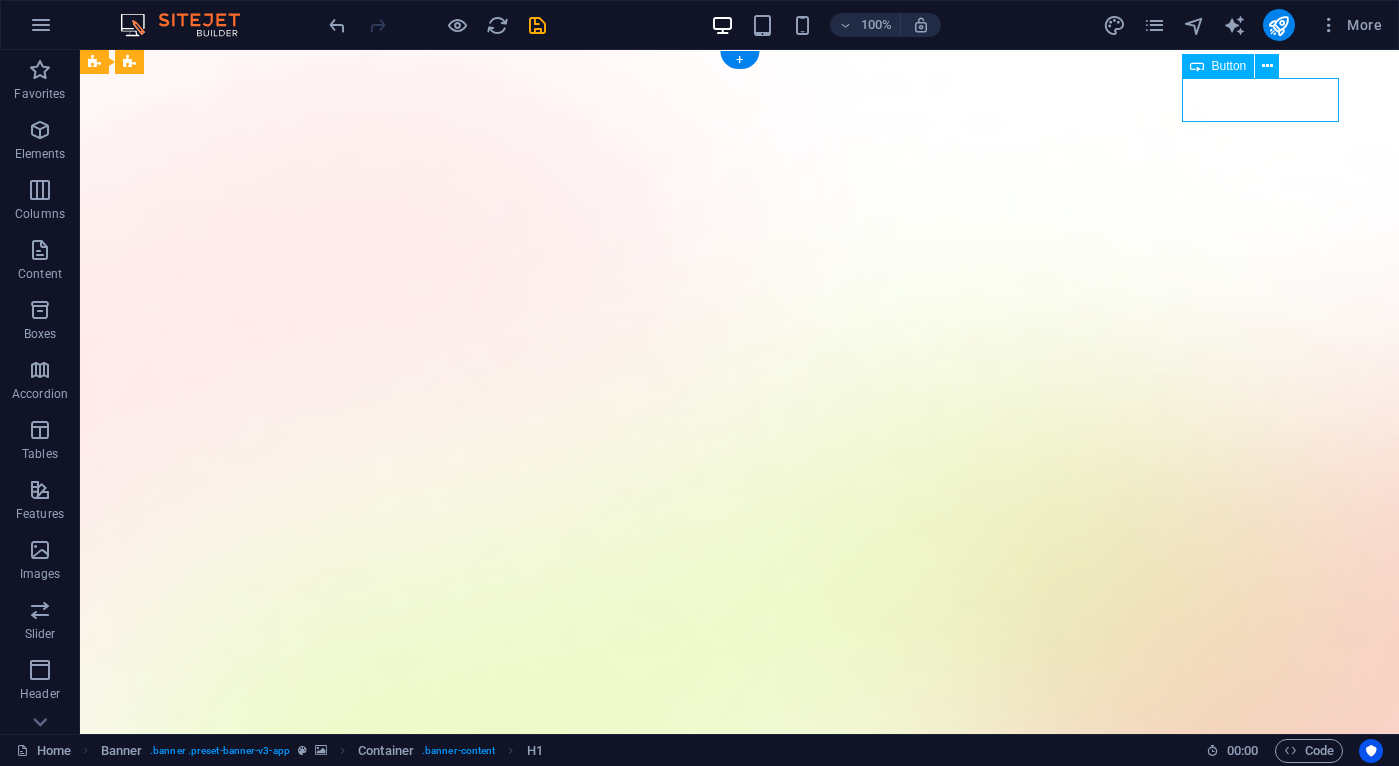 click on "Downlad Today" at bounding box center [740, 1496] 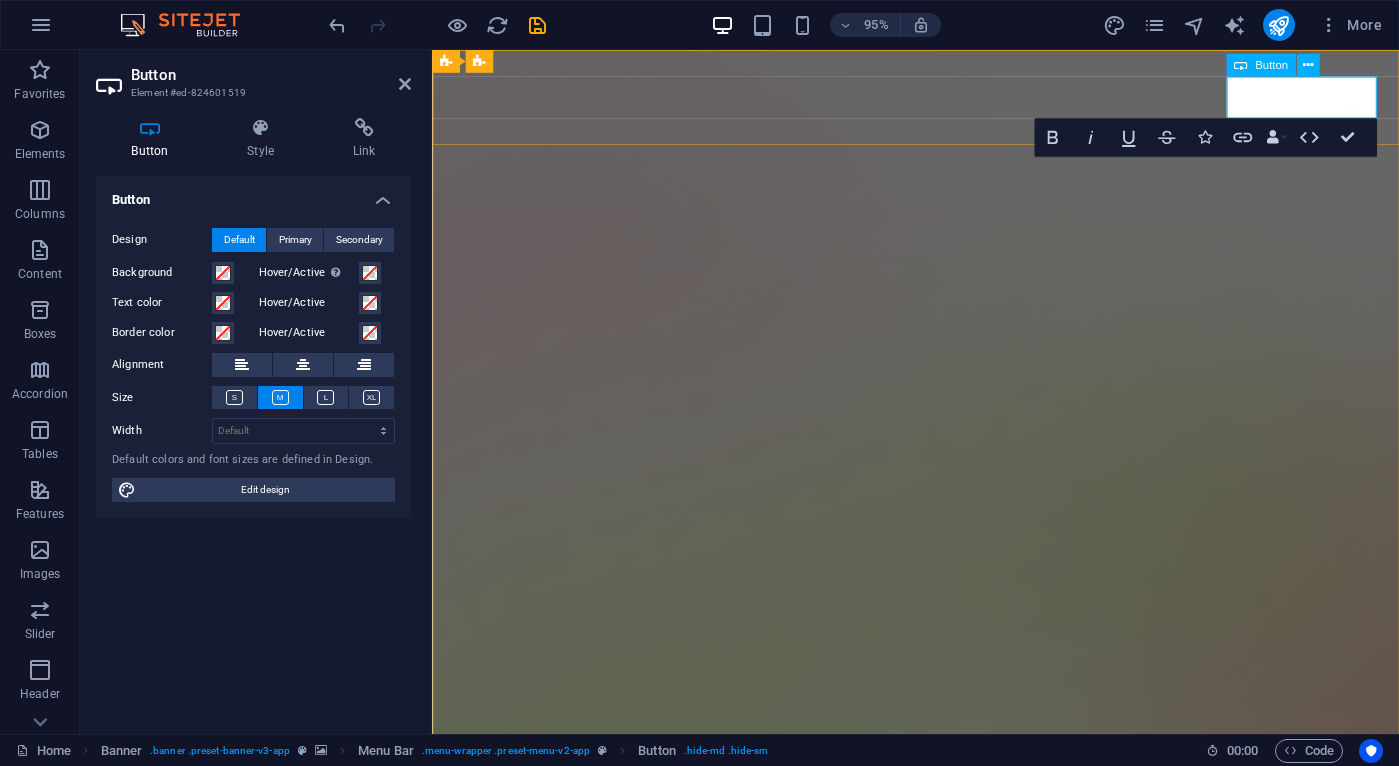 click on "Downlad Today" at bounding box center [535, 1496] 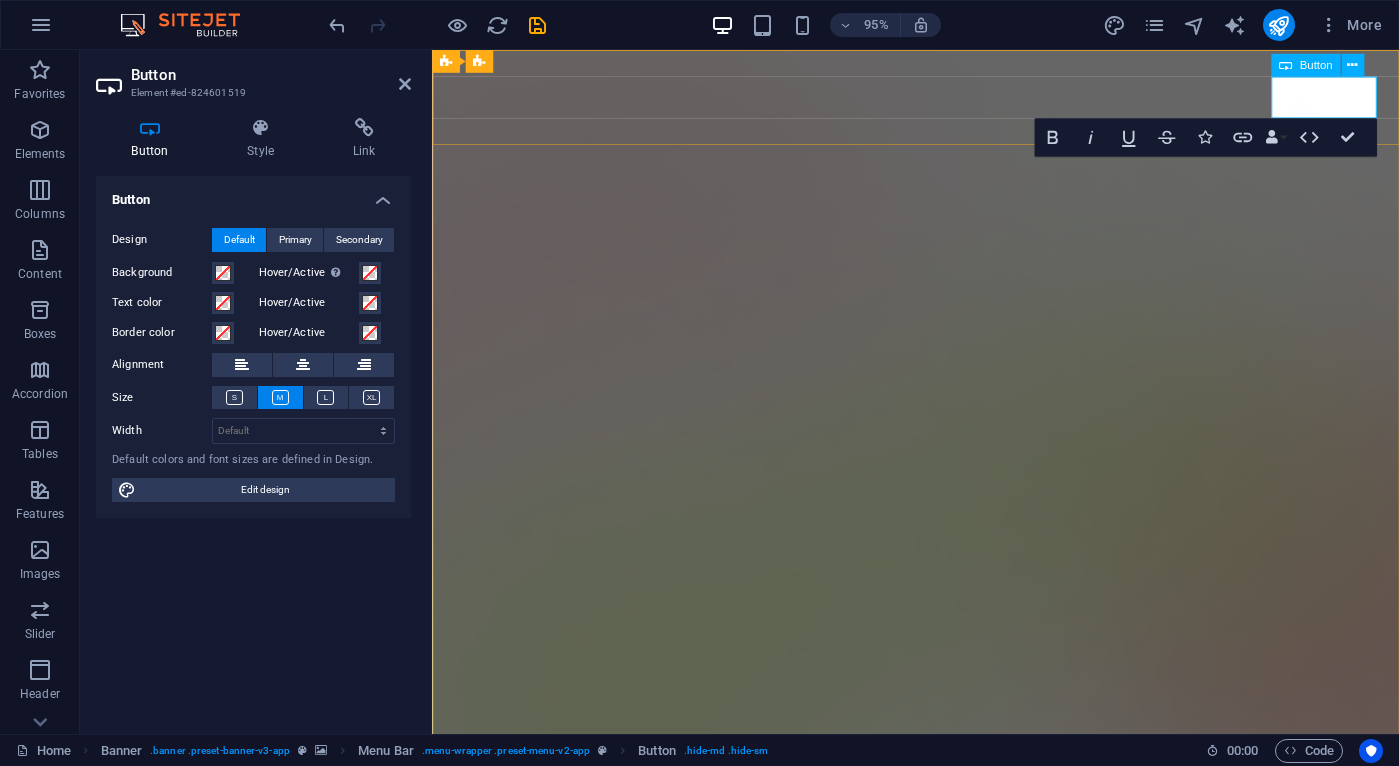 type 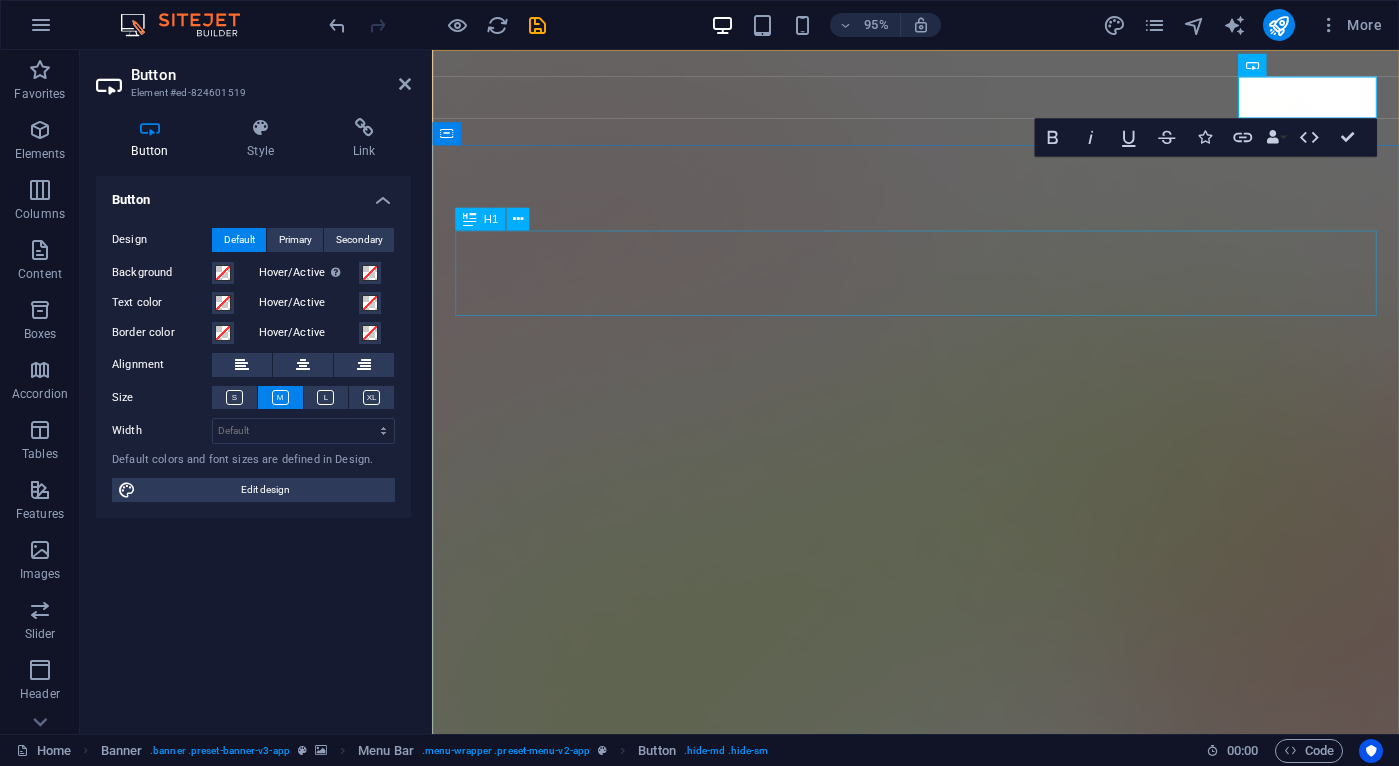 click on "AI Made Easy" at bounding box center (941, 1528) 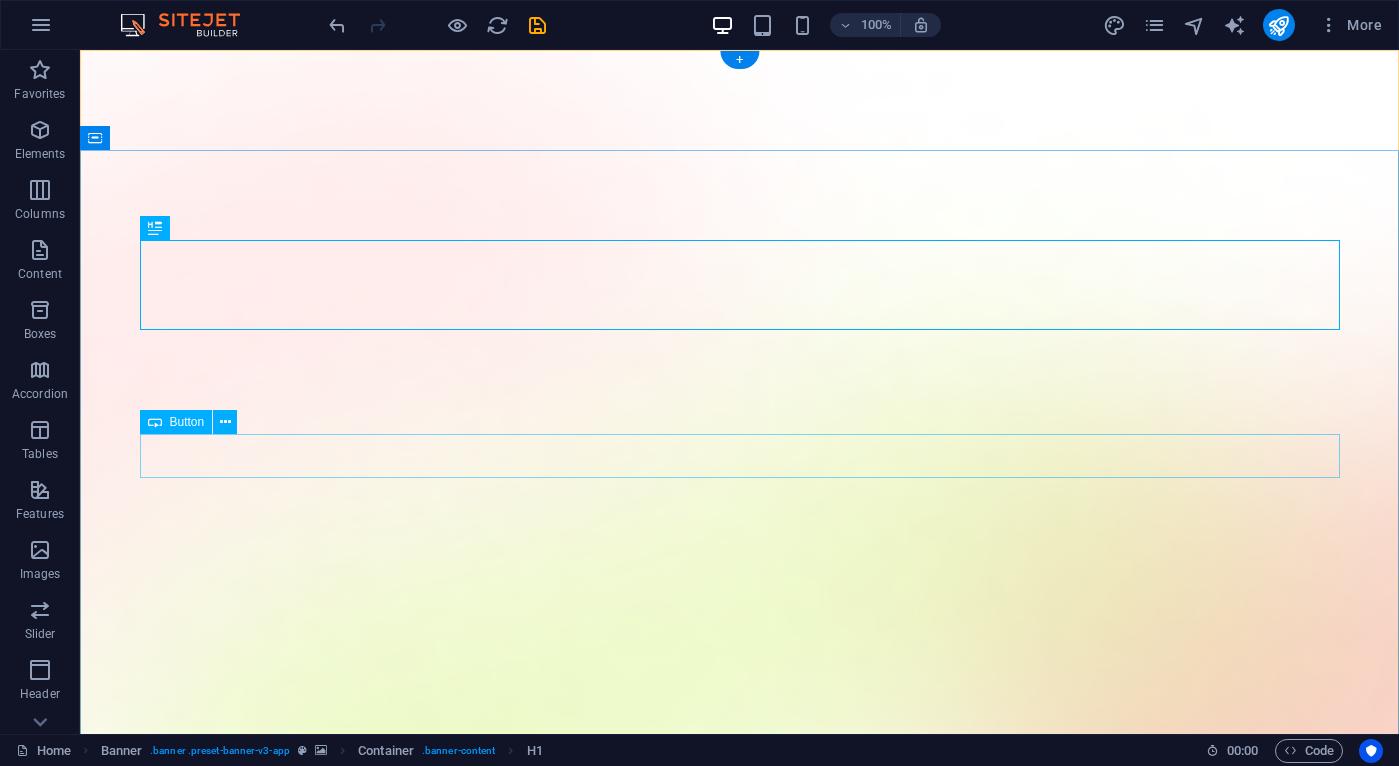 click on "Download App" at bounding box center (740, 1824) 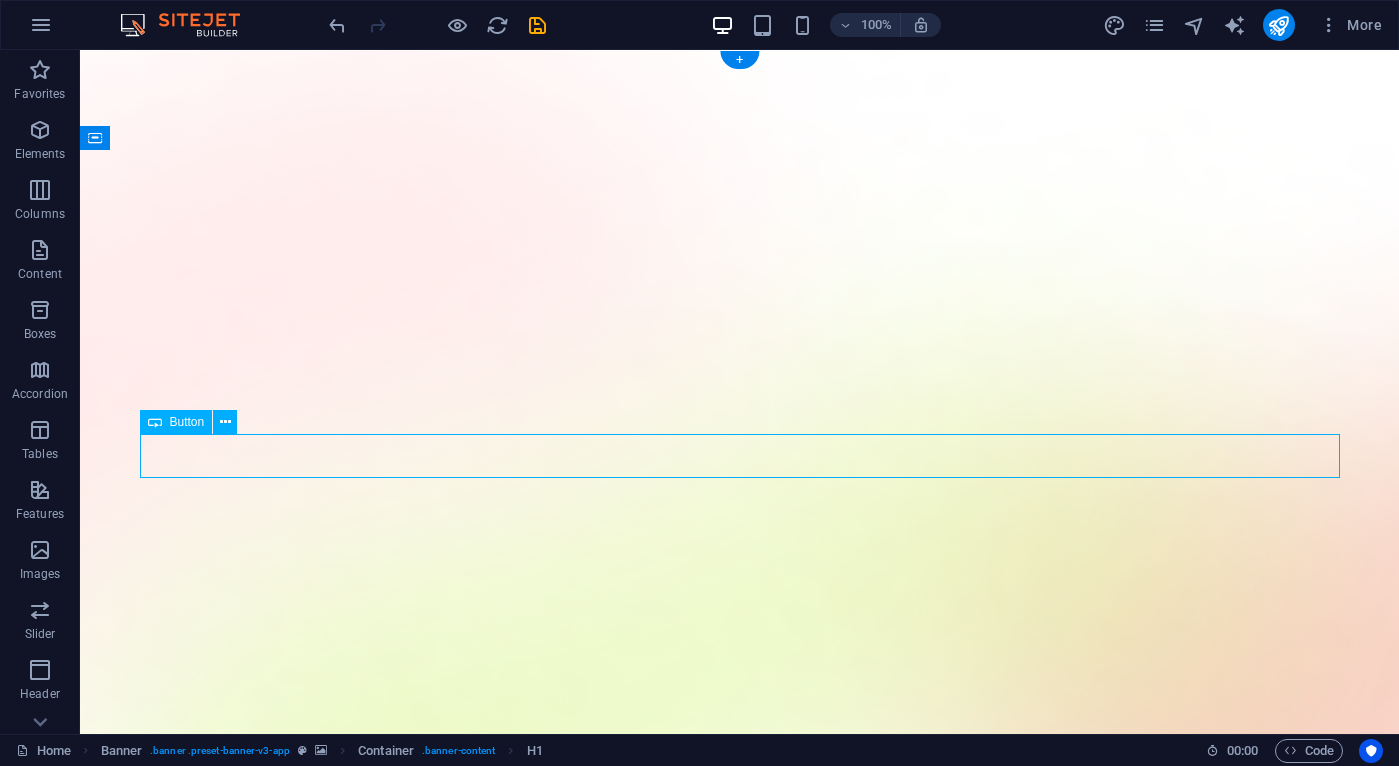 click on "Download App" at bounding box center [740, 1824] 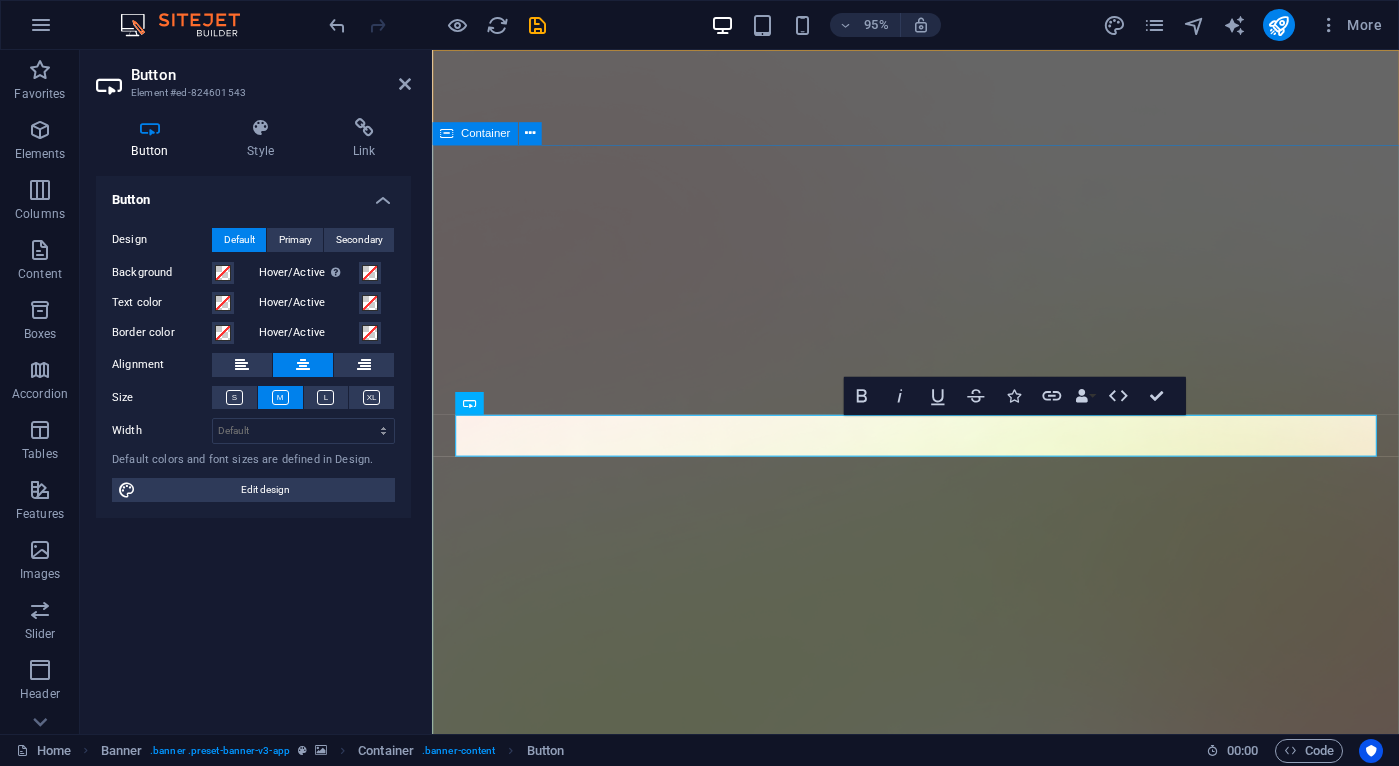 click on "Version 2.0 is here AI Made Easy Everyone should have the power to build their AI models from the ground up without being an expert, or dealing with complicated code. Download App" at bounding box center [941, 2091] 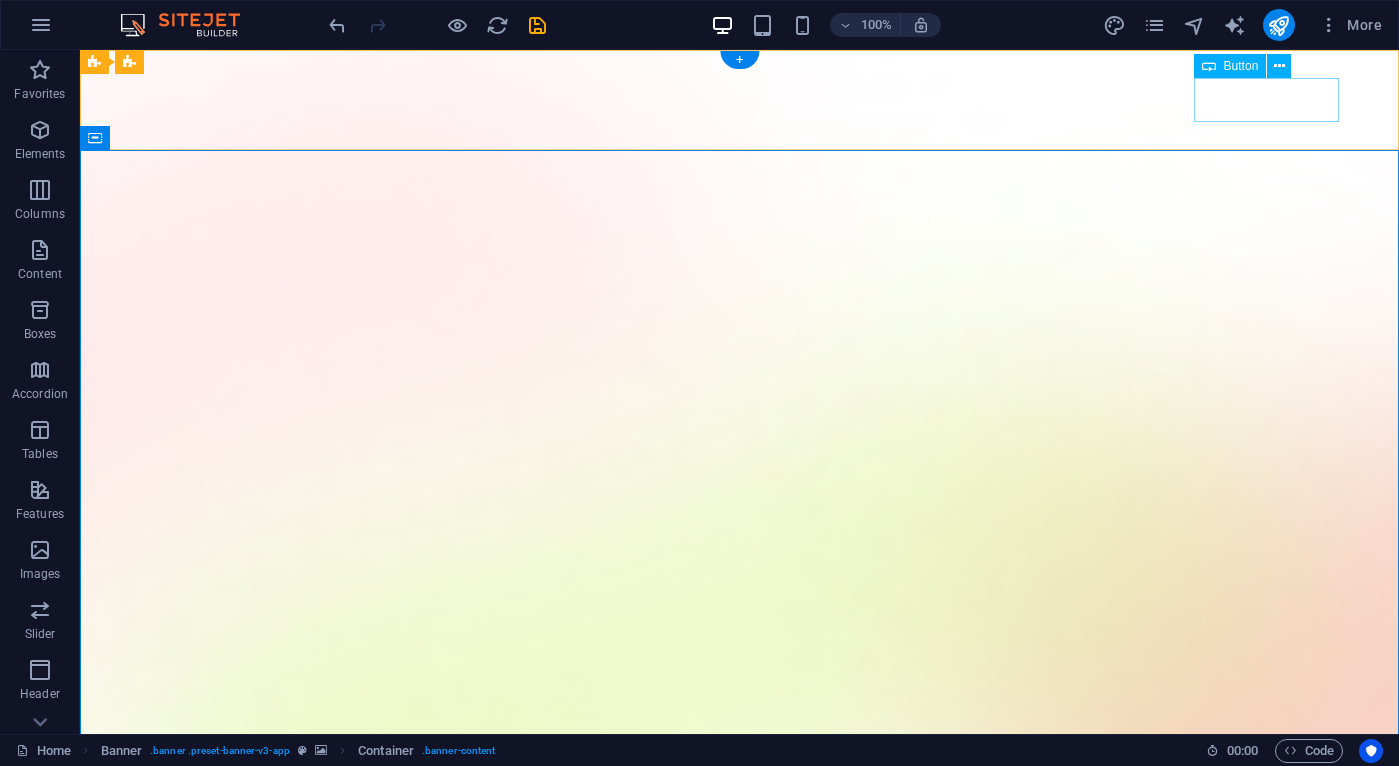 click on "Downlad Now" at bounding box center (740, 1496) 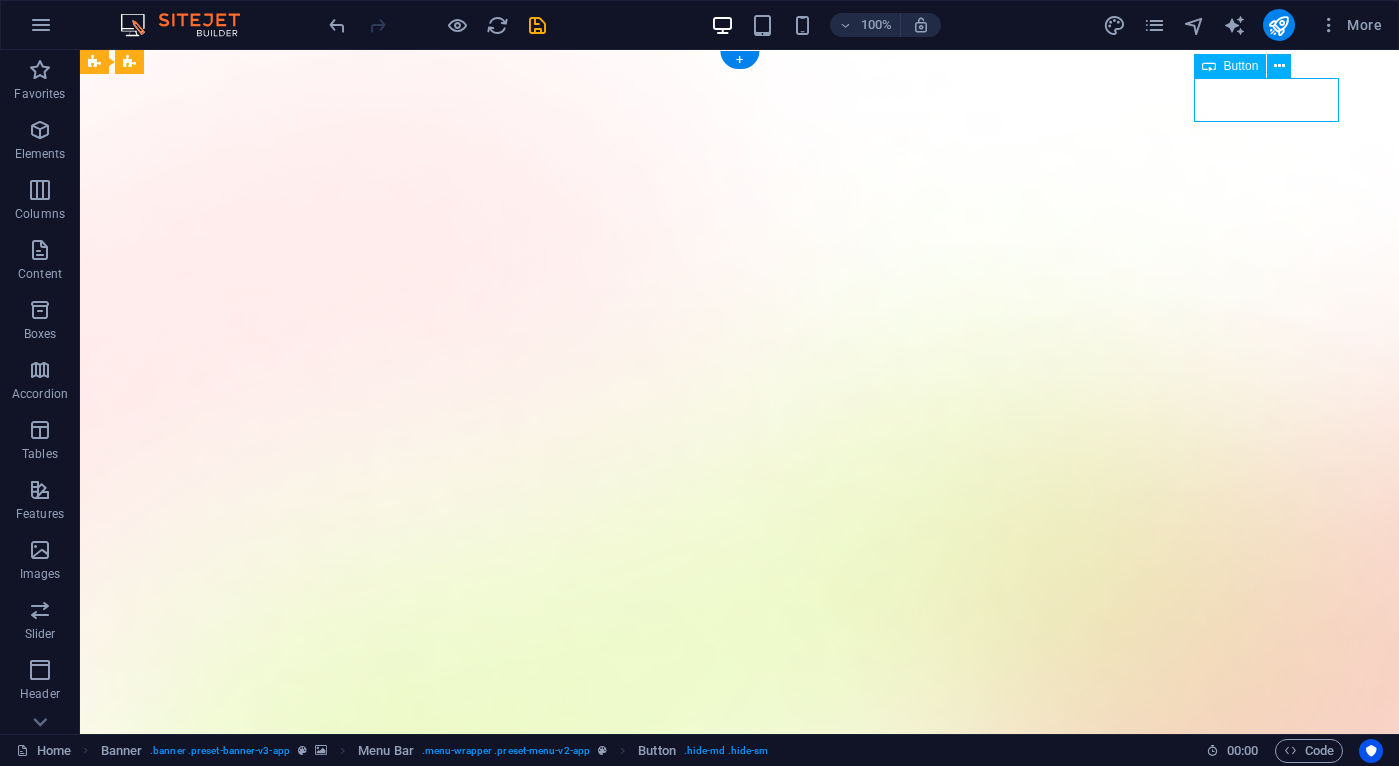 click on "Downlad Now" at bounding box center [740, 1496] 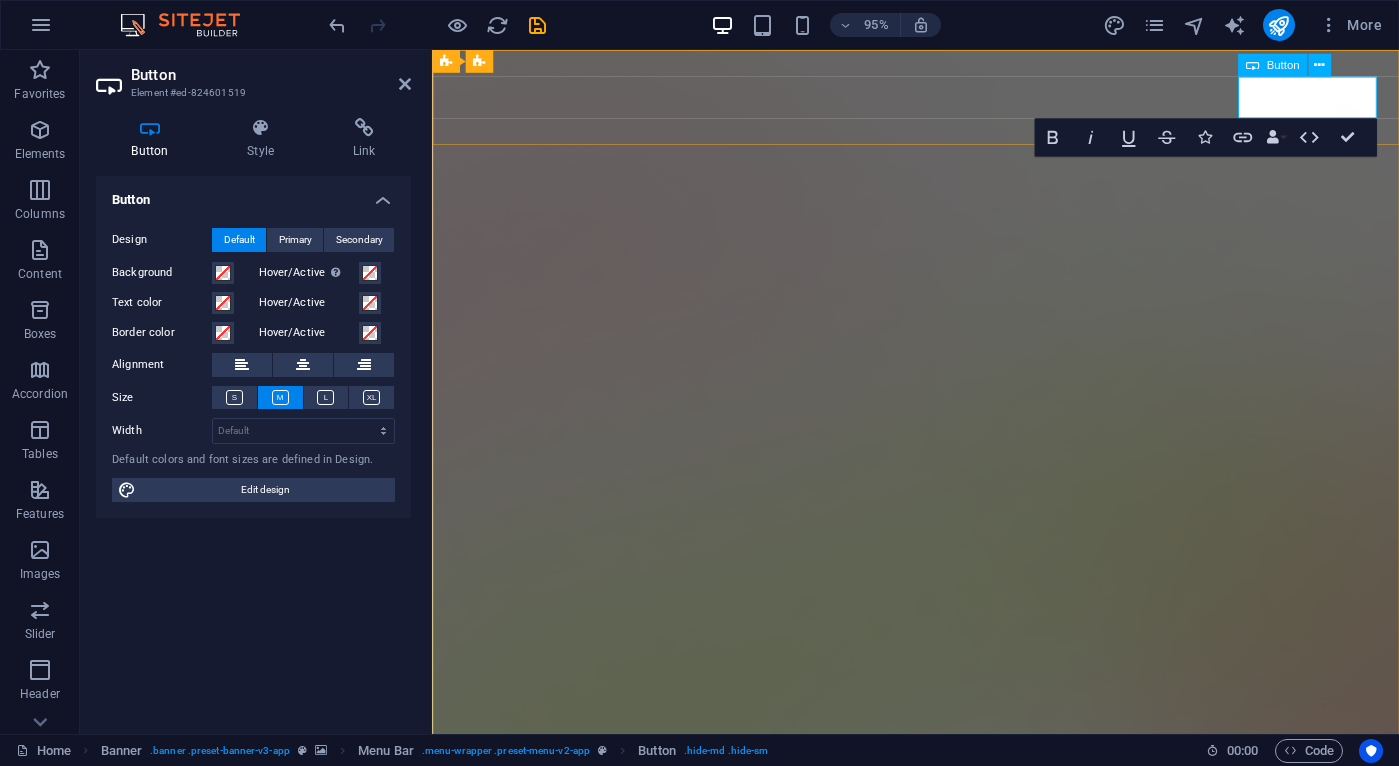 click on "Downlad Now" at bounding box center [529, 1496] 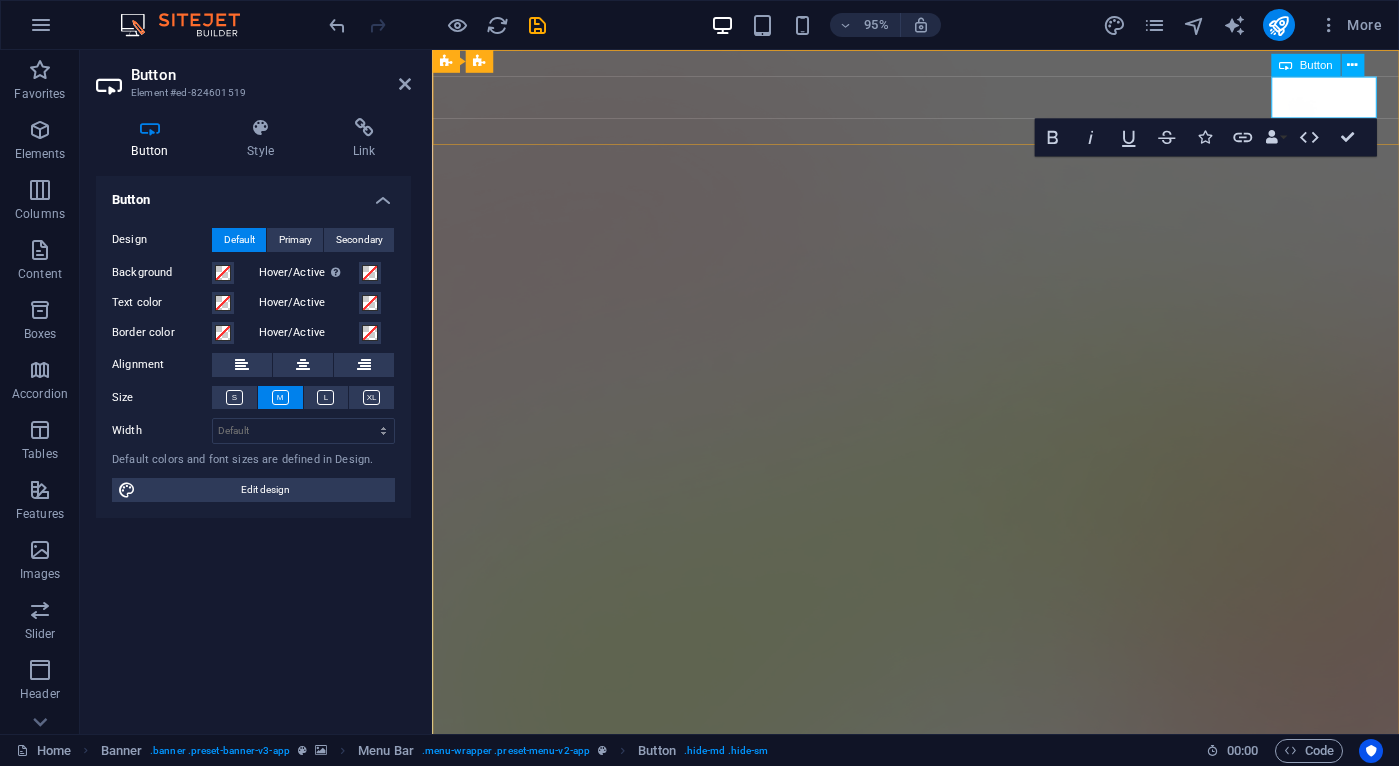 type 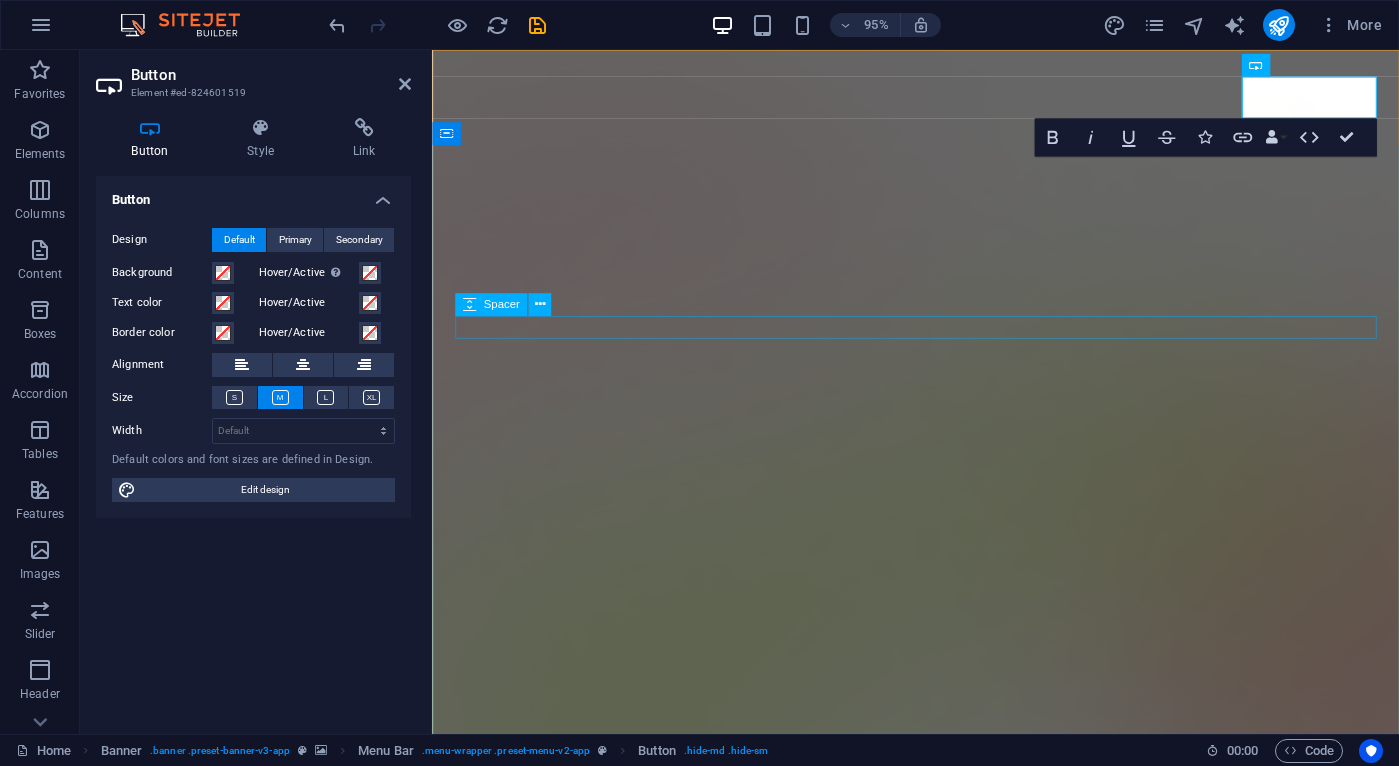 click at bounding box center [941, 1585] 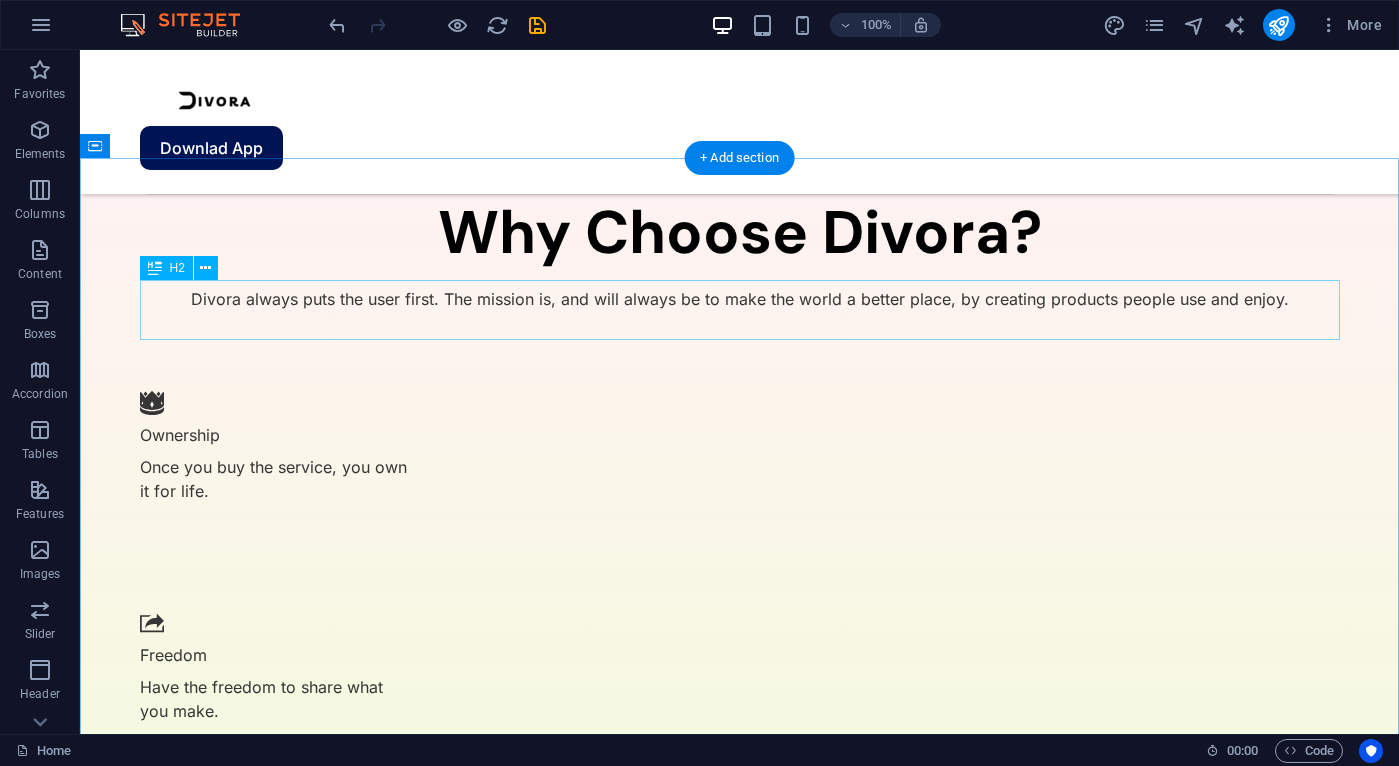 scroll, scrollTop: 2675, scrollLeft: 0, axis: vertical 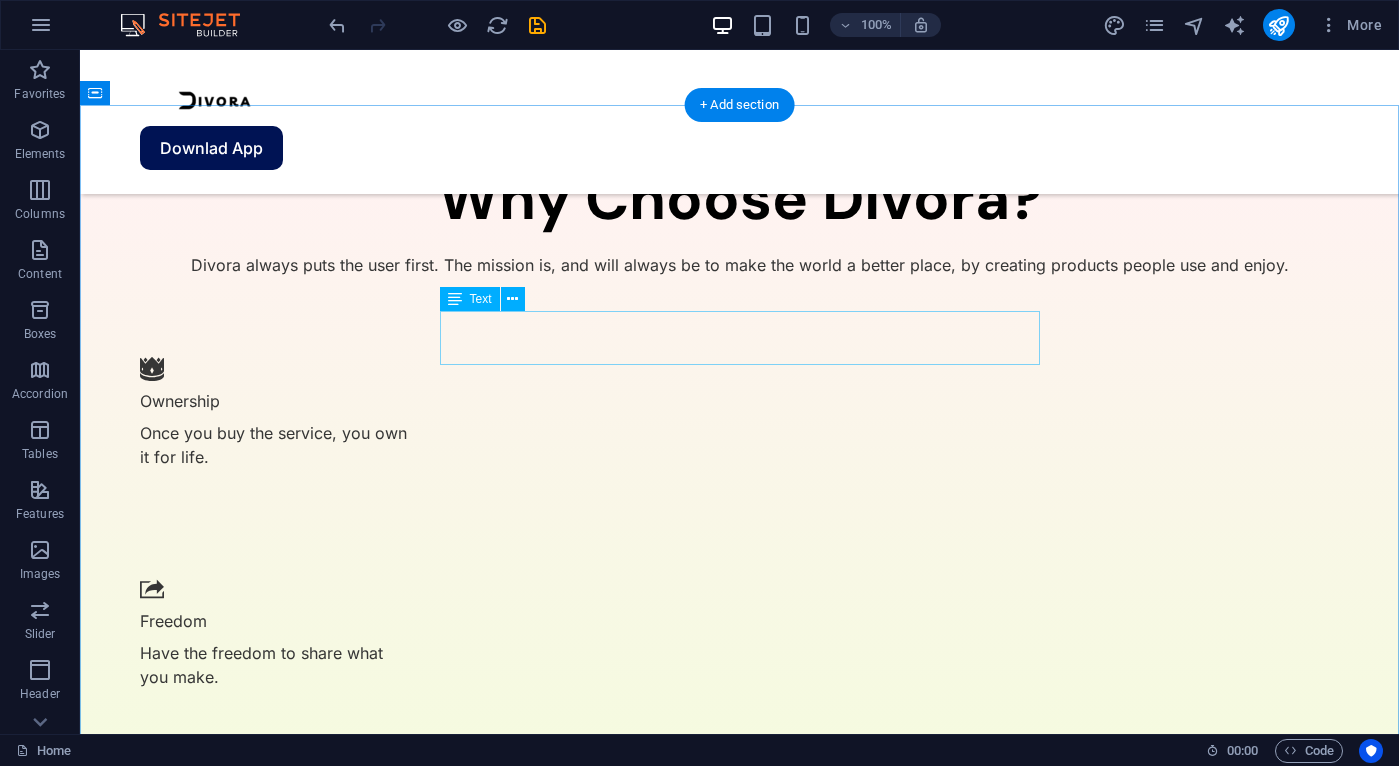 click on "Lorem ipsum dolor sit amet, consectetur adipiscing elit, sed do eiusmod tempor incididunt ut labore et dolore magna aliqua." at bounding box center [740, 23983] 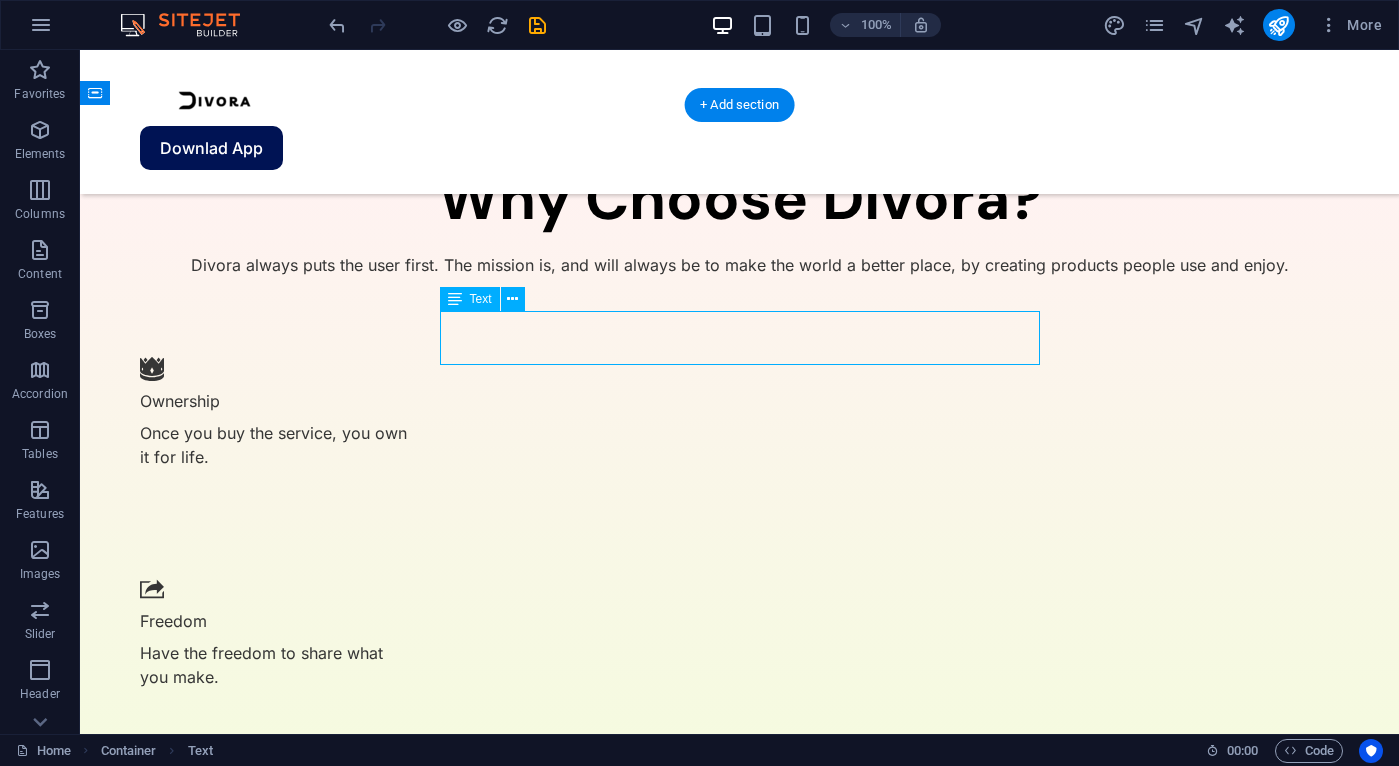 click on "Lorem ipsum dolor sit amet, consectetur adipiscing elit, sed do eiusmod tempor incididunt ut labore et dolore magna aliqua." at bounding box center (740, 23983) 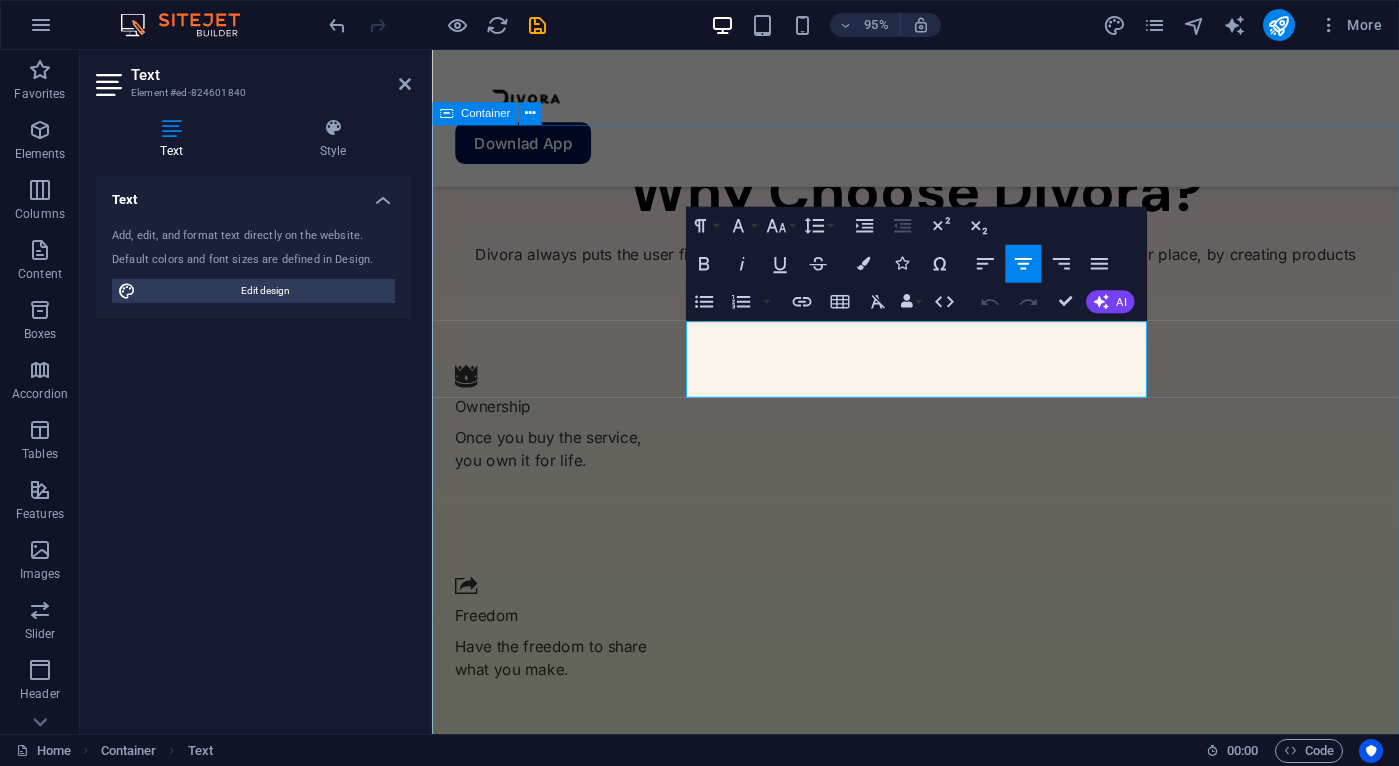 click on "Testimonials What our users said Lorem ipsum dolor sit amet, consectetur adipiscing elit, sed do eiusmod tempor incididunt ut labore et dolore magna aliqua. ”Changed the way I work” Lorem ipsum dolor sit amet consectetur eget maecenas sapien fusce egestas risus purus suspendisse turpis. Christopher White VP of Operations at Spotify “Transformed my work process” Lorem ipsum dolor sit amet consectetur eget maecenas sapien fusce egestas risus purus suspendisse turpis. Stephanie Powell VP of Sales at SalesForce ”Best app for productivity” Lorem ipsum dolor sit amet consectetur eget maecenas sapien fusce egestas risus purus suspendisse turpis. Madeline Thomas VP of Operations at Apple" at bounding box center (941, 20331) 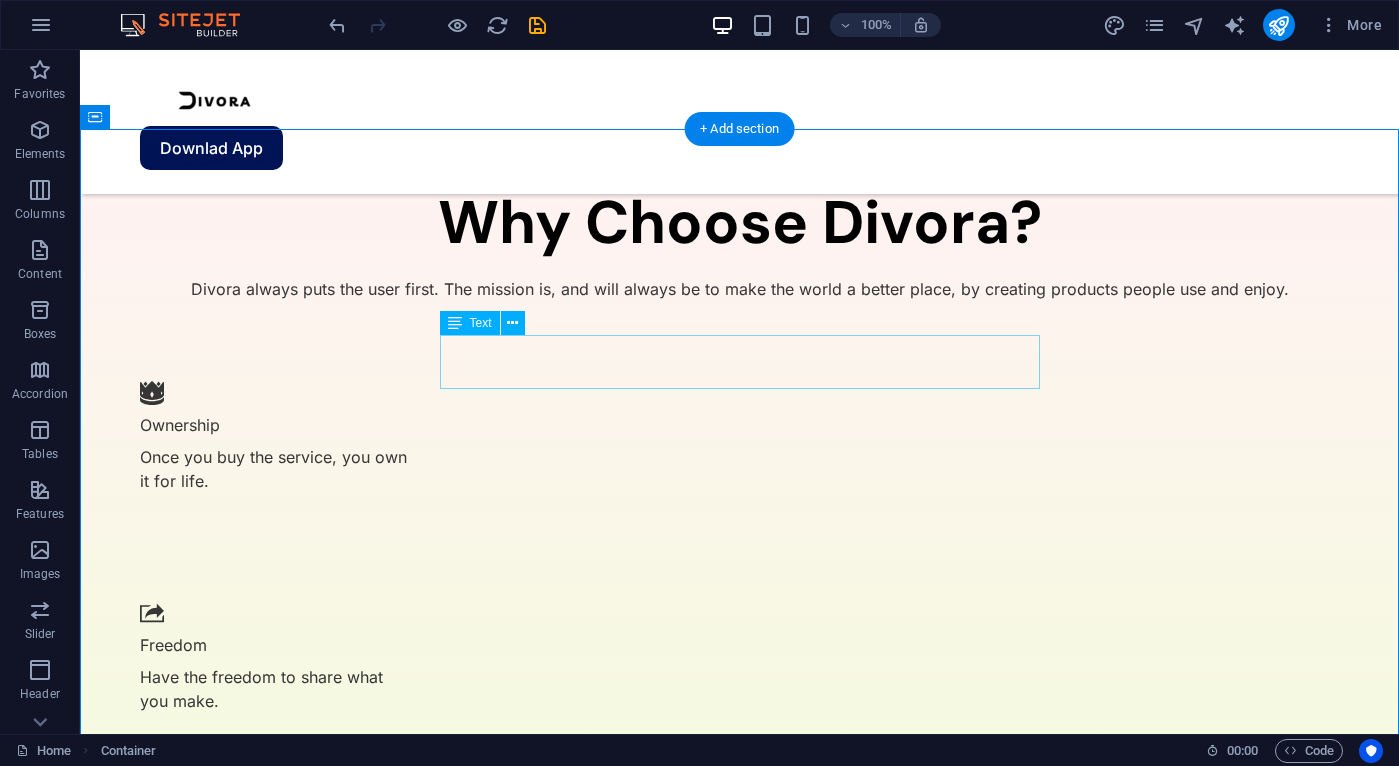 click on "Lorem ipsum dolor sit amet, consectetur adipiscing elit, sed do eiusmod tempor incididunt ut labore et dolore magna aliqua." at bounding box center (740, 24007) 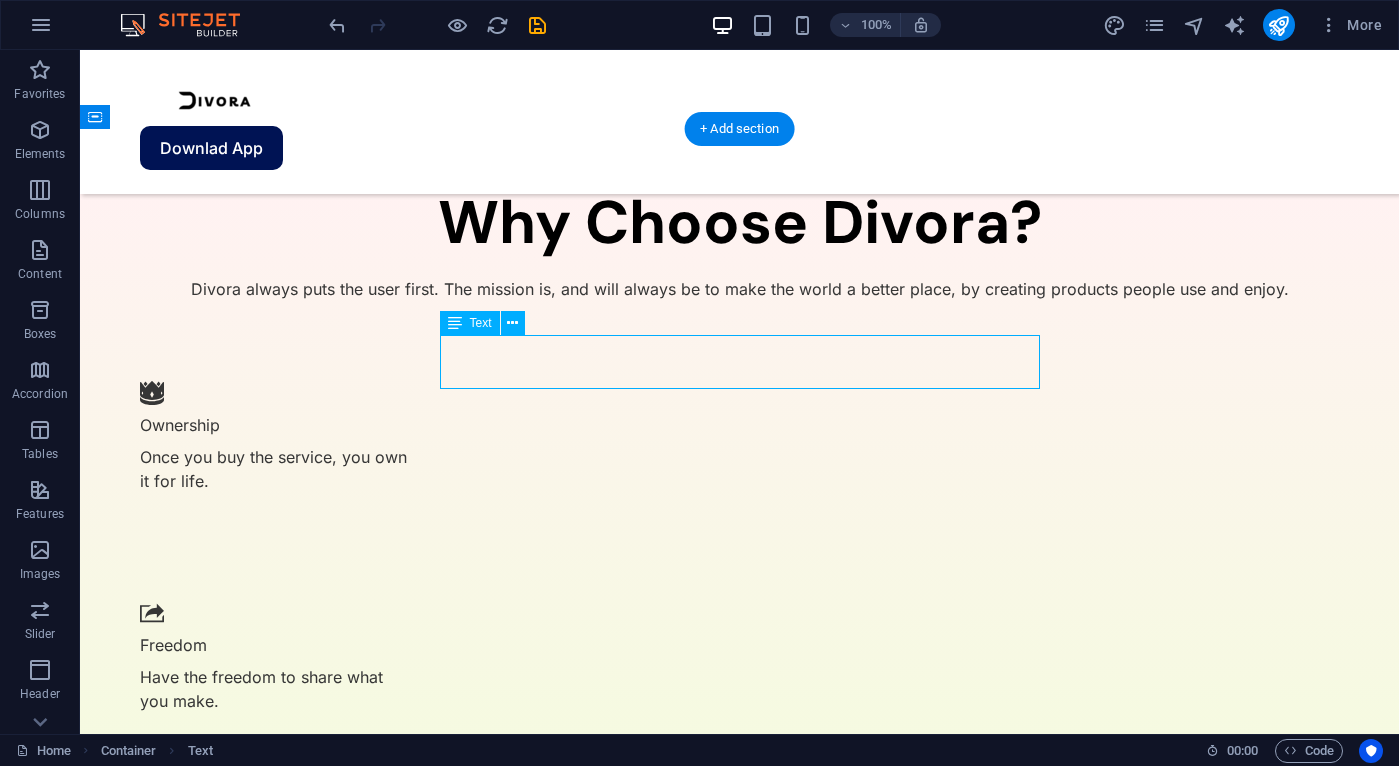 click on "Lorem ipsum dolor sit amet, consectetur adipiscing elit, sed do eiusmod tempor incididunt ut labore et dolore magna aliqua." at bounding box center (740, 24007) 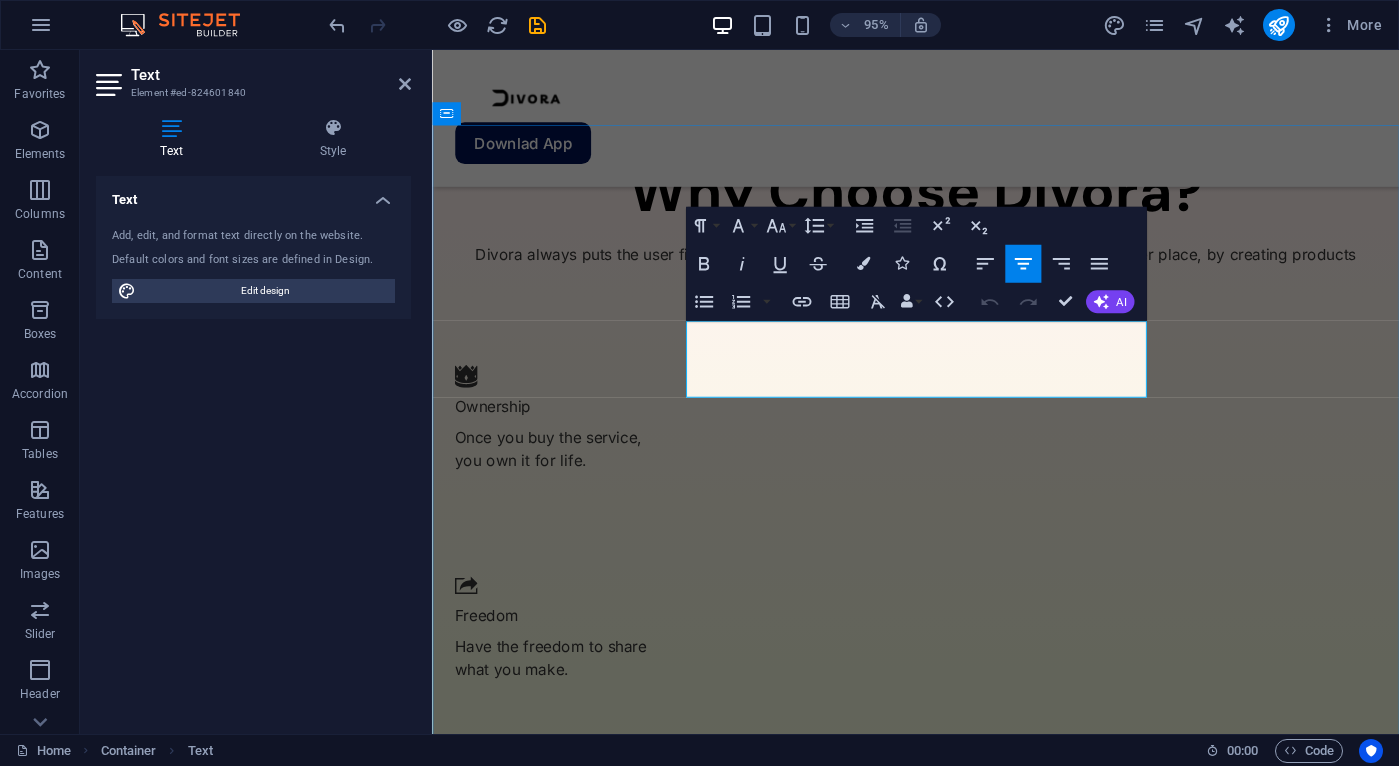 click on "Lorem ipsum dolor sit amet, consectetur adipiscing elit, sed do eiusmod tempor incididunt ut labore et dolore magna aliqua." at bounding box center [941, 19791] 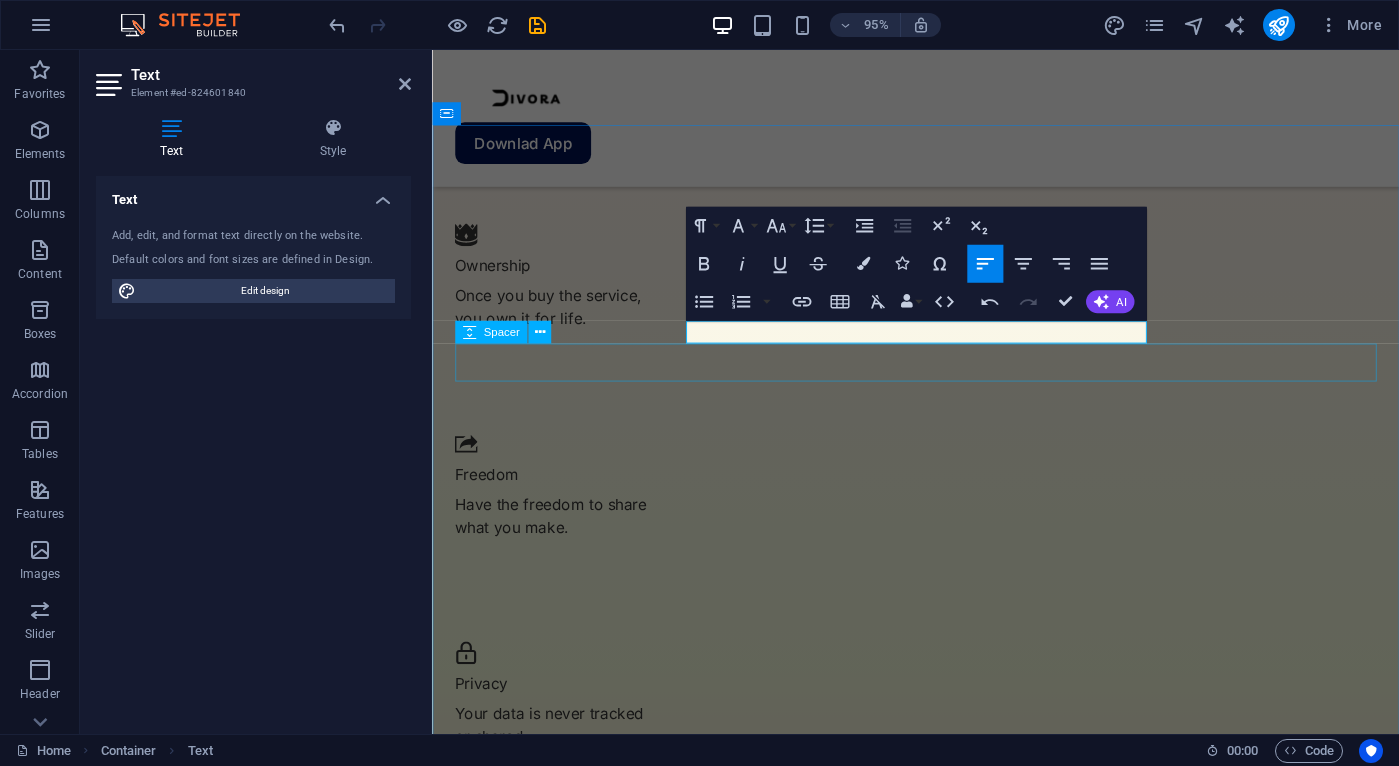 type 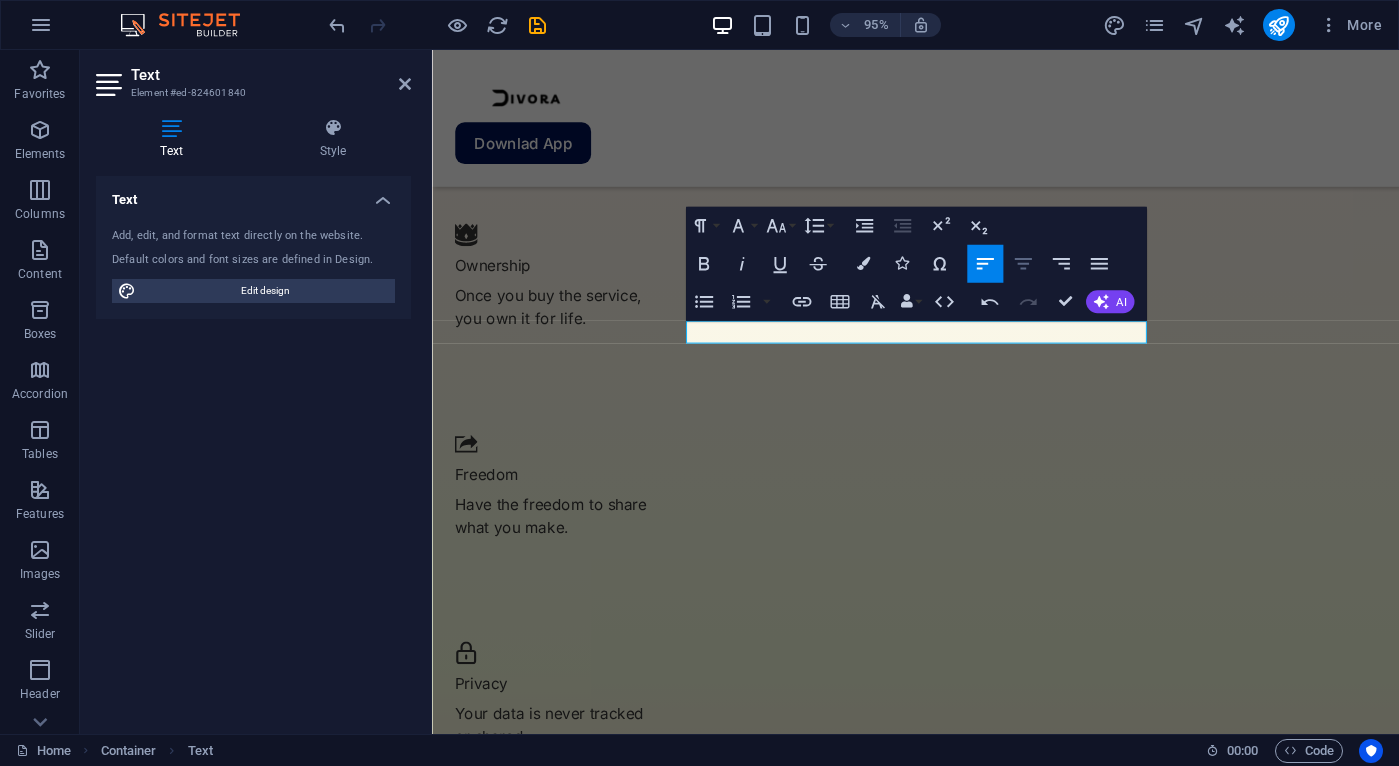 click 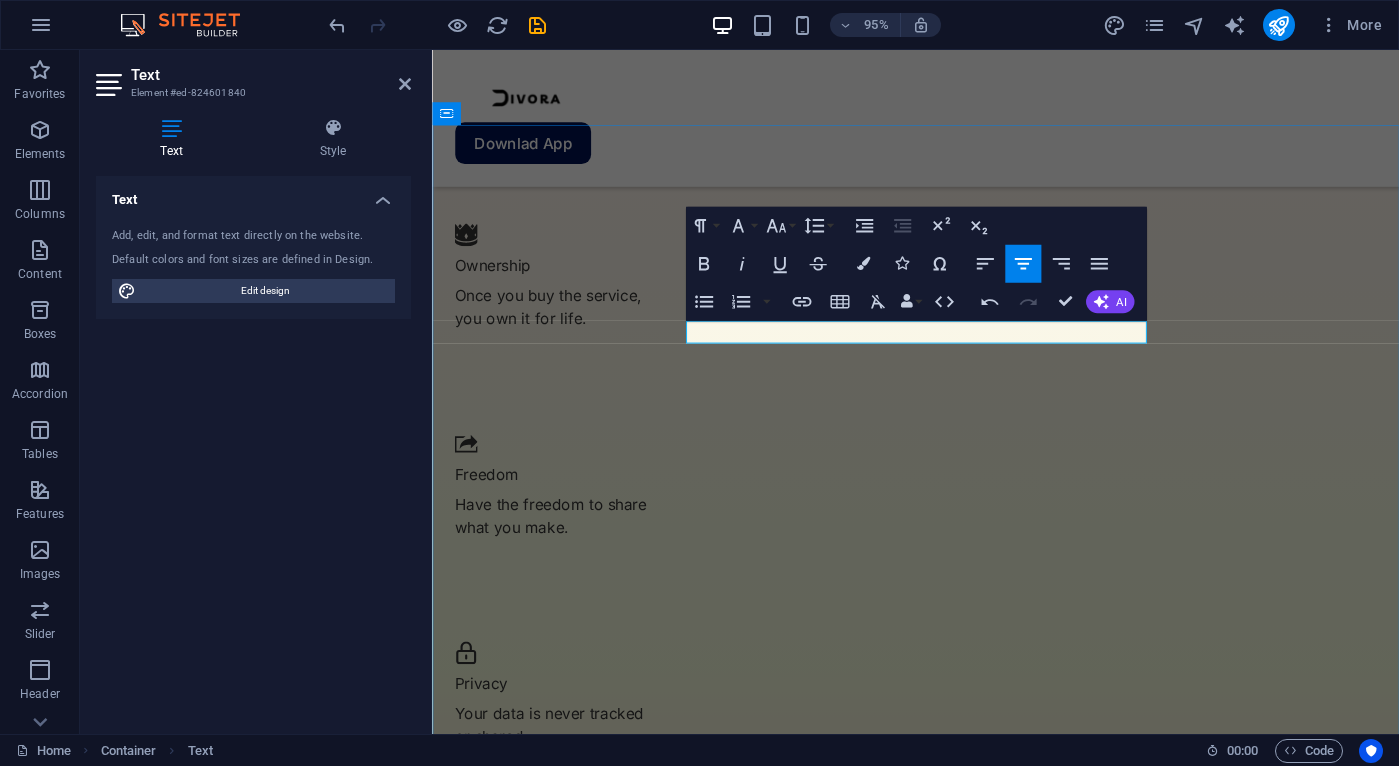 click on "Ever wounder what people actually think about it?" at bounding box center [941, 19627] 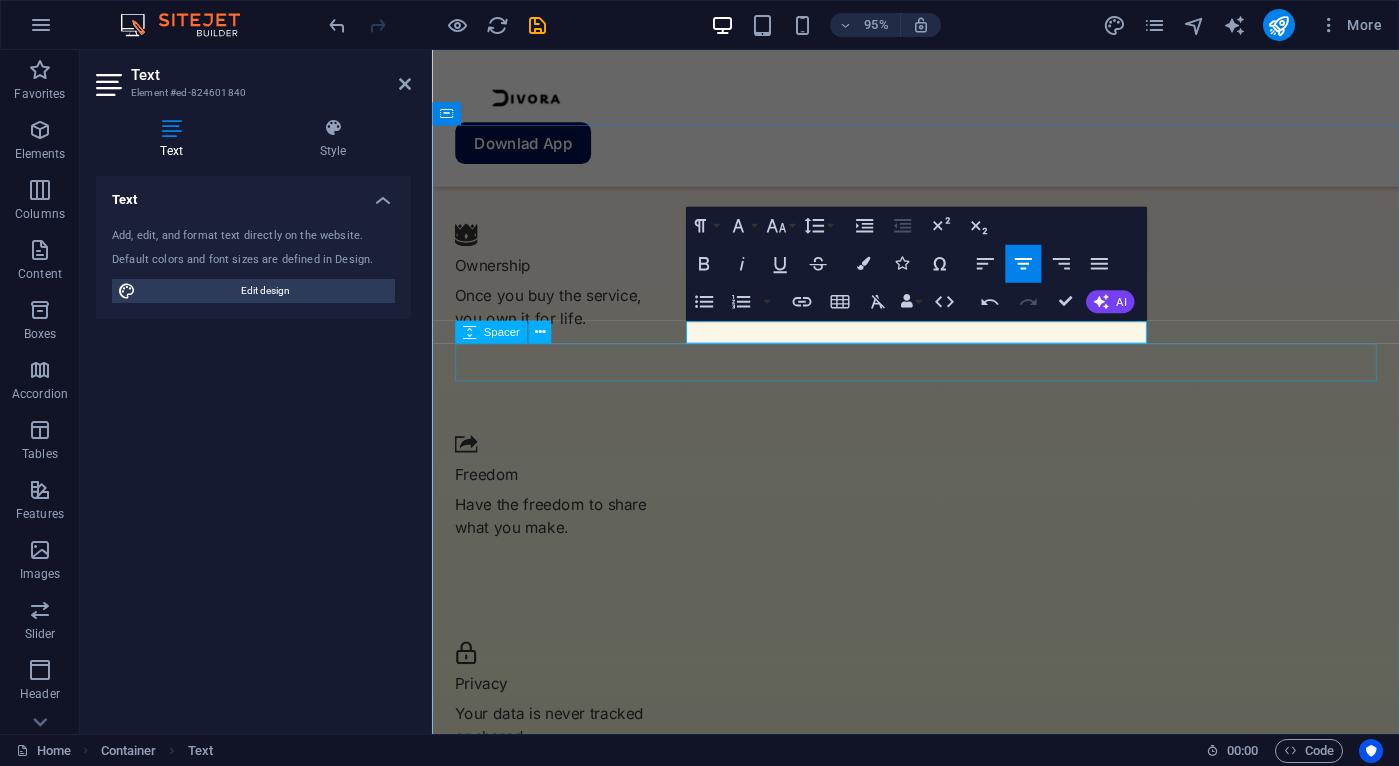 click at bounding box center (941, 19659) 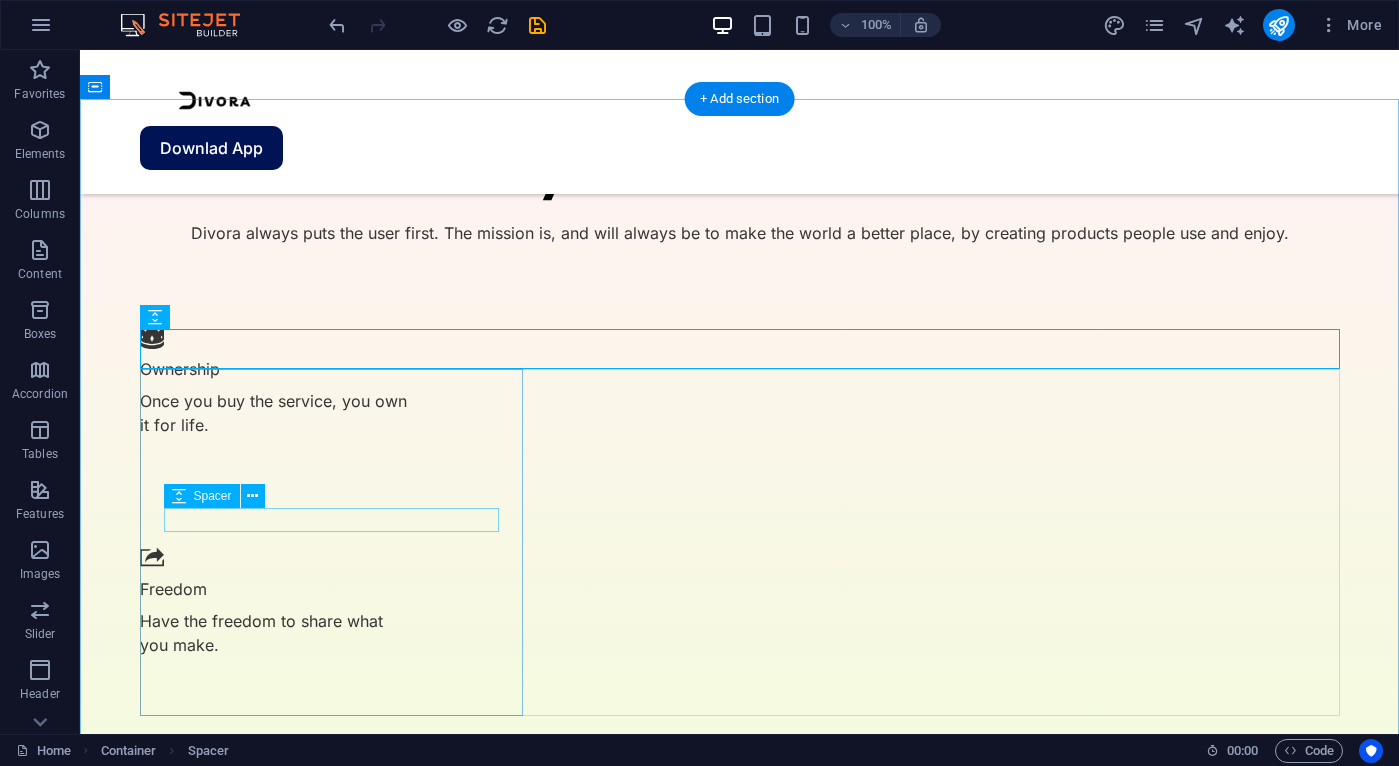 scroll, scrollTop: 2713, scrollLeft: 0, axis: vertical 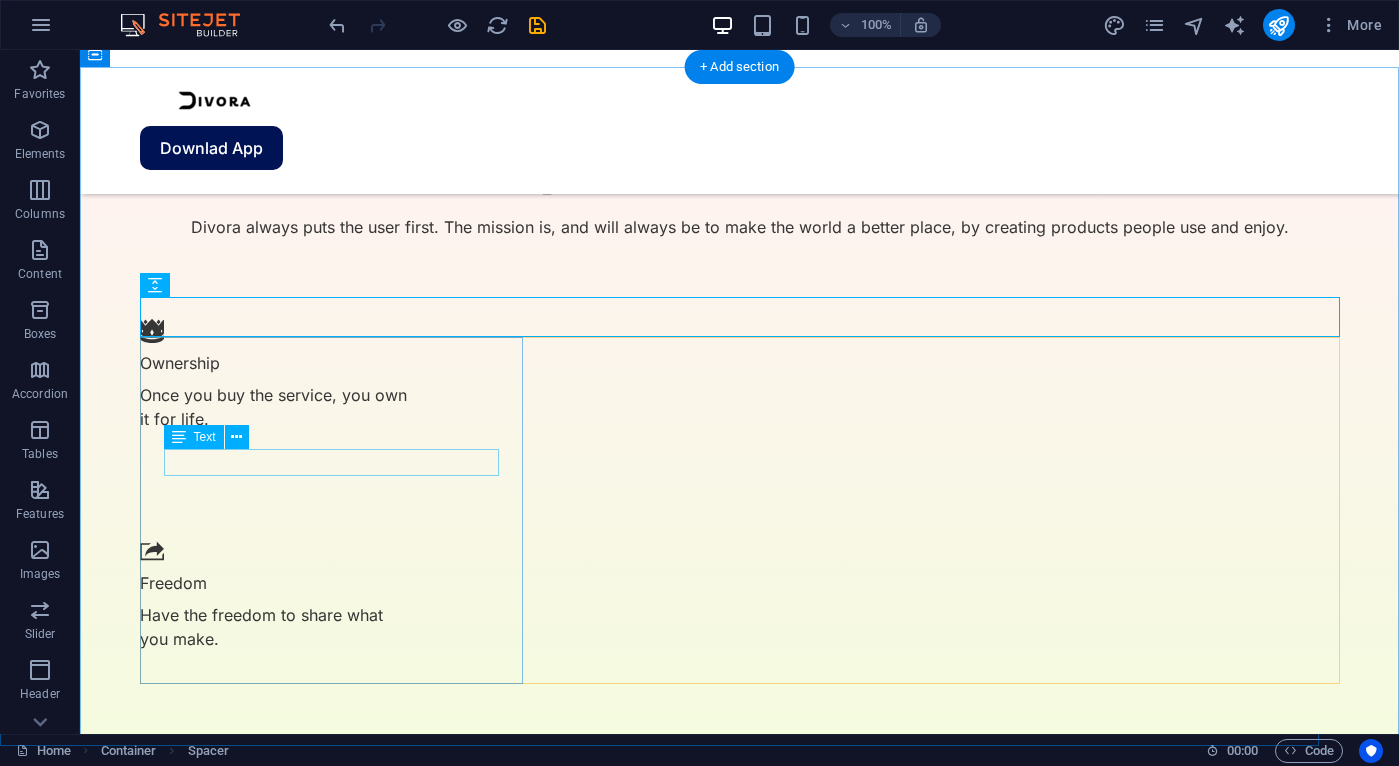 click on "”Changed the way I work”" at bounding box center [332, 24121] 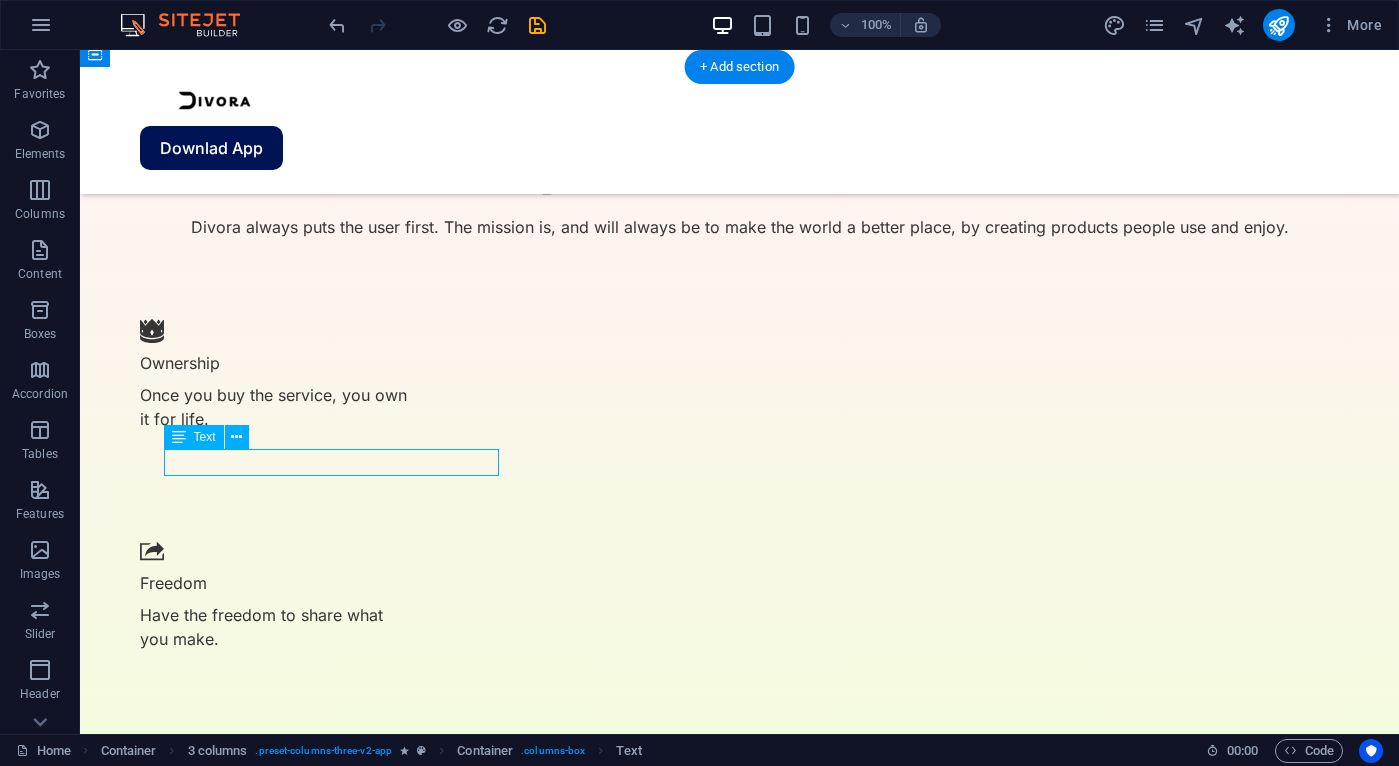 click on "”Changed the way I work”" at bounding box center [332, 24121] 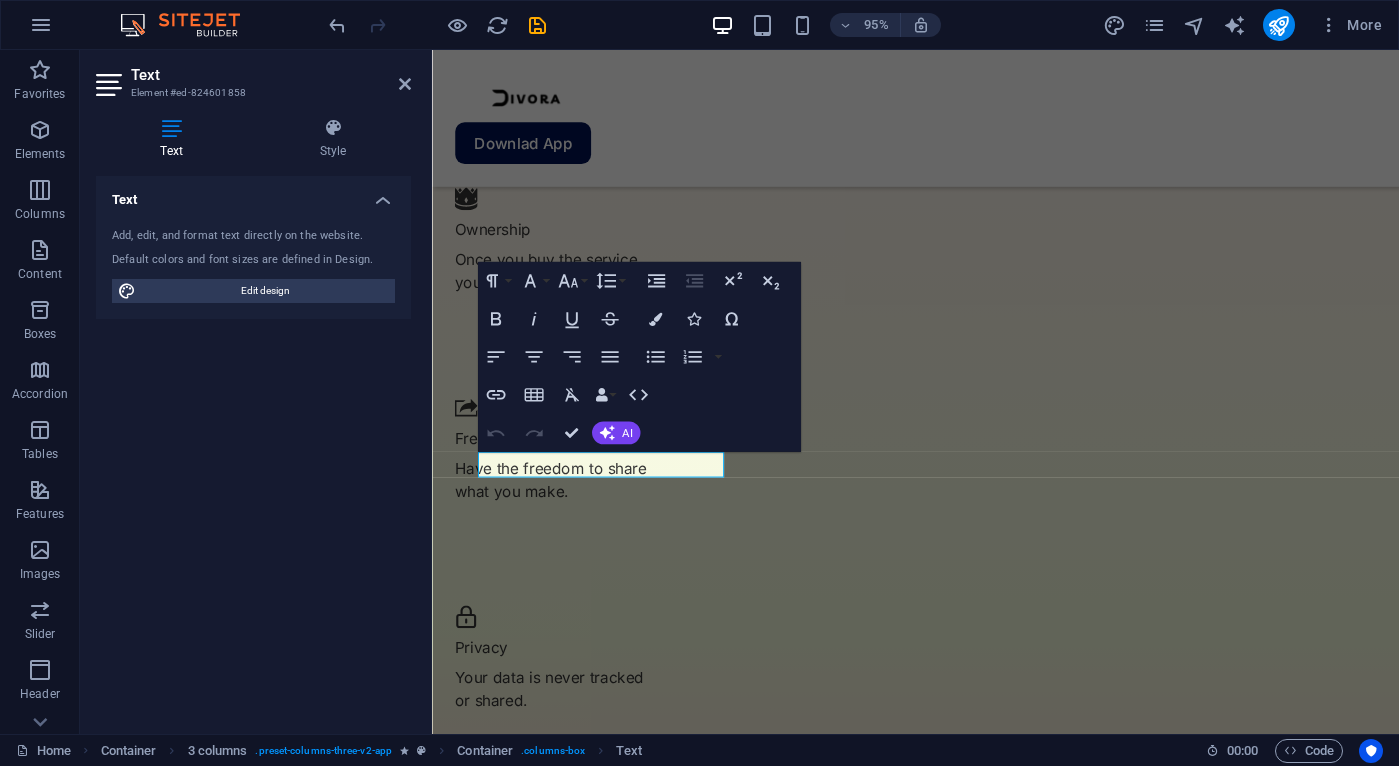 click on "Text Add, edit, and format text directly on the website. Default colors and font sizes are defined in Design. Edit design Alignment Left aligned Centered Right aligned" at bounding box center (253, 447) 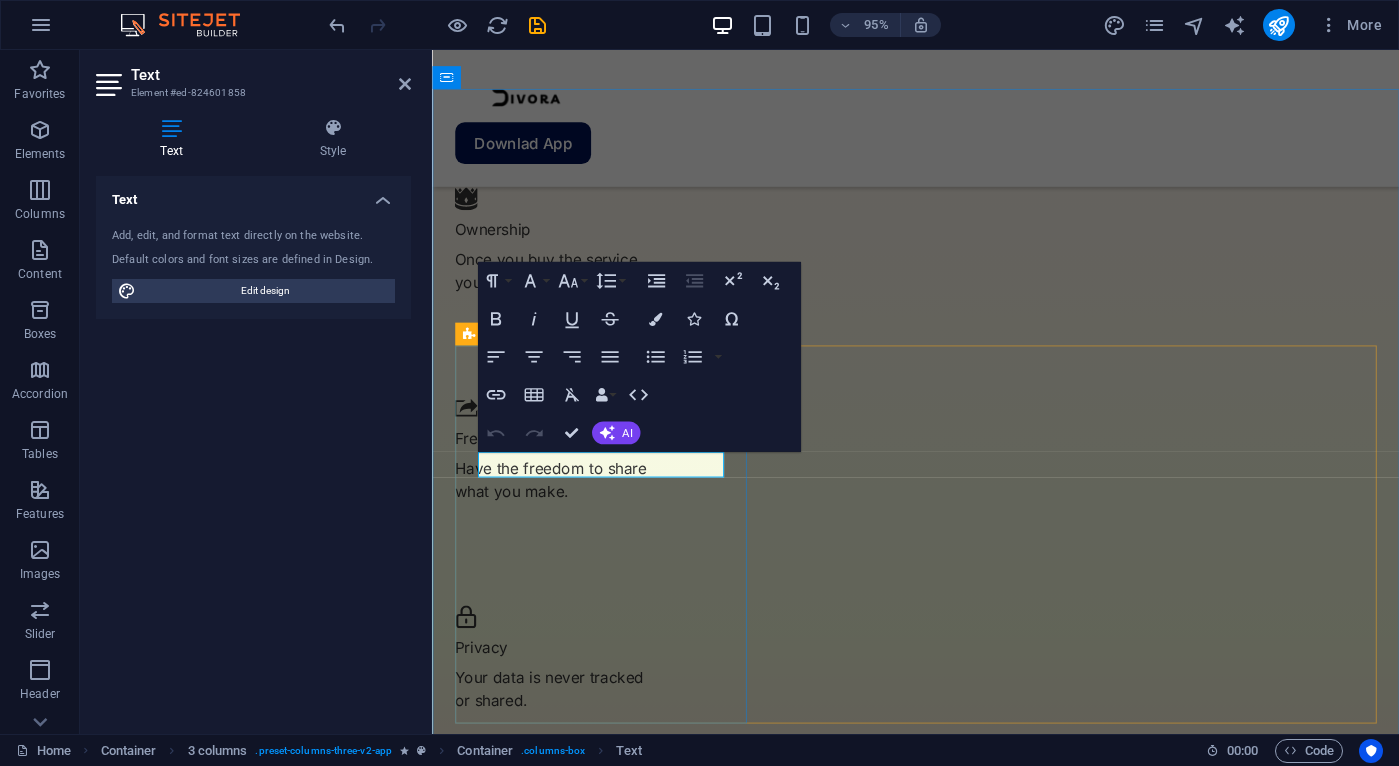 click on "”Changed the way I work”" at bounding box center [593, 19766] 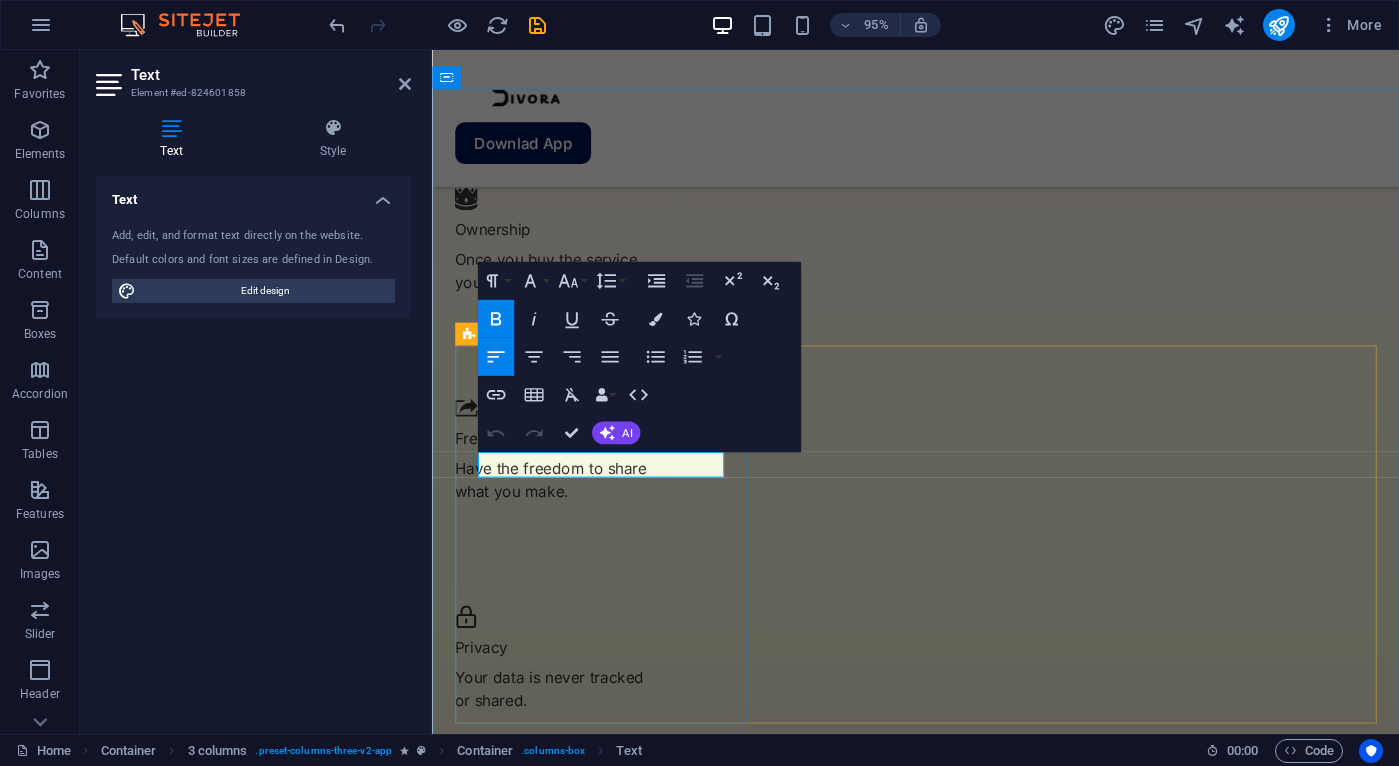 click on "”Changed the way I work”" at bounding box center (593, 19766) 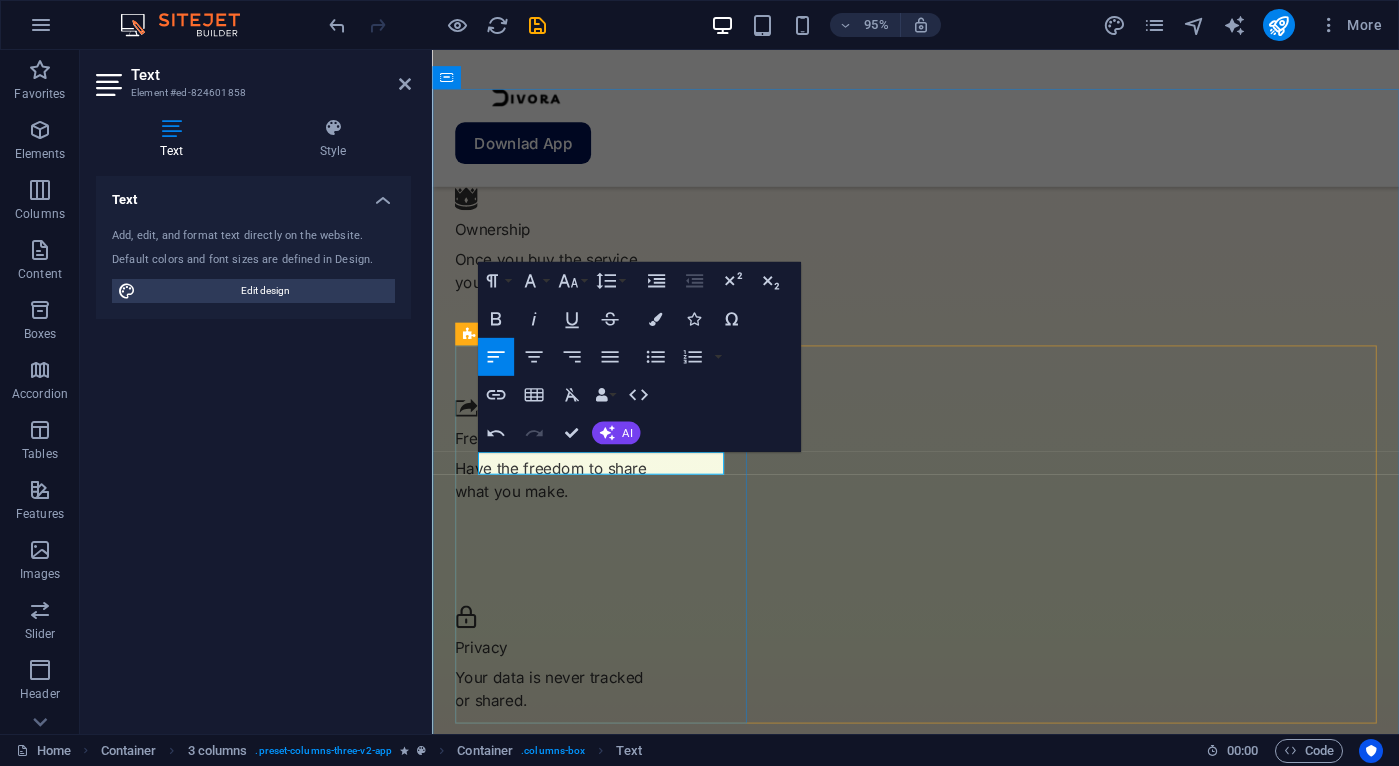 type 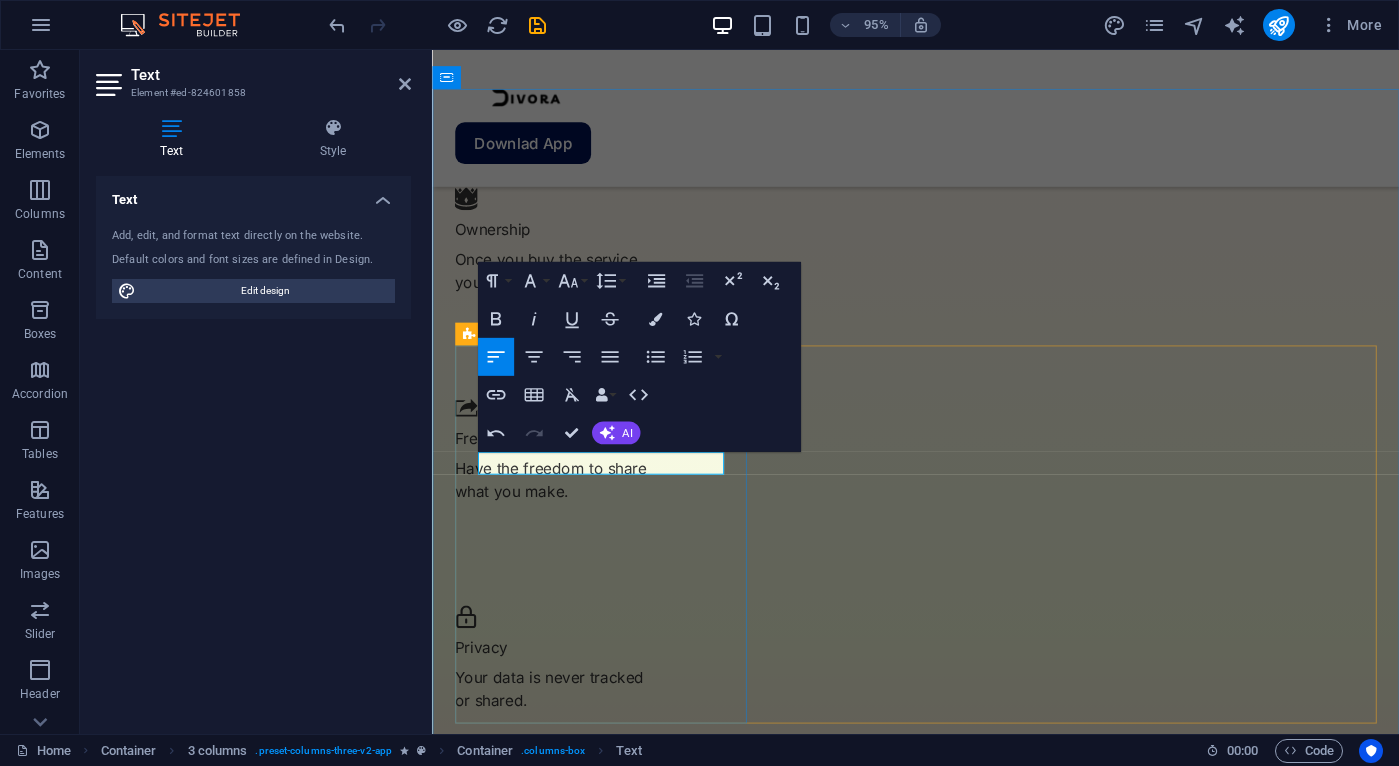 drag, startPoint x: 552, startPoint y: 485, endPoint x: 470, endPoint y: 490, distance: 82.1523 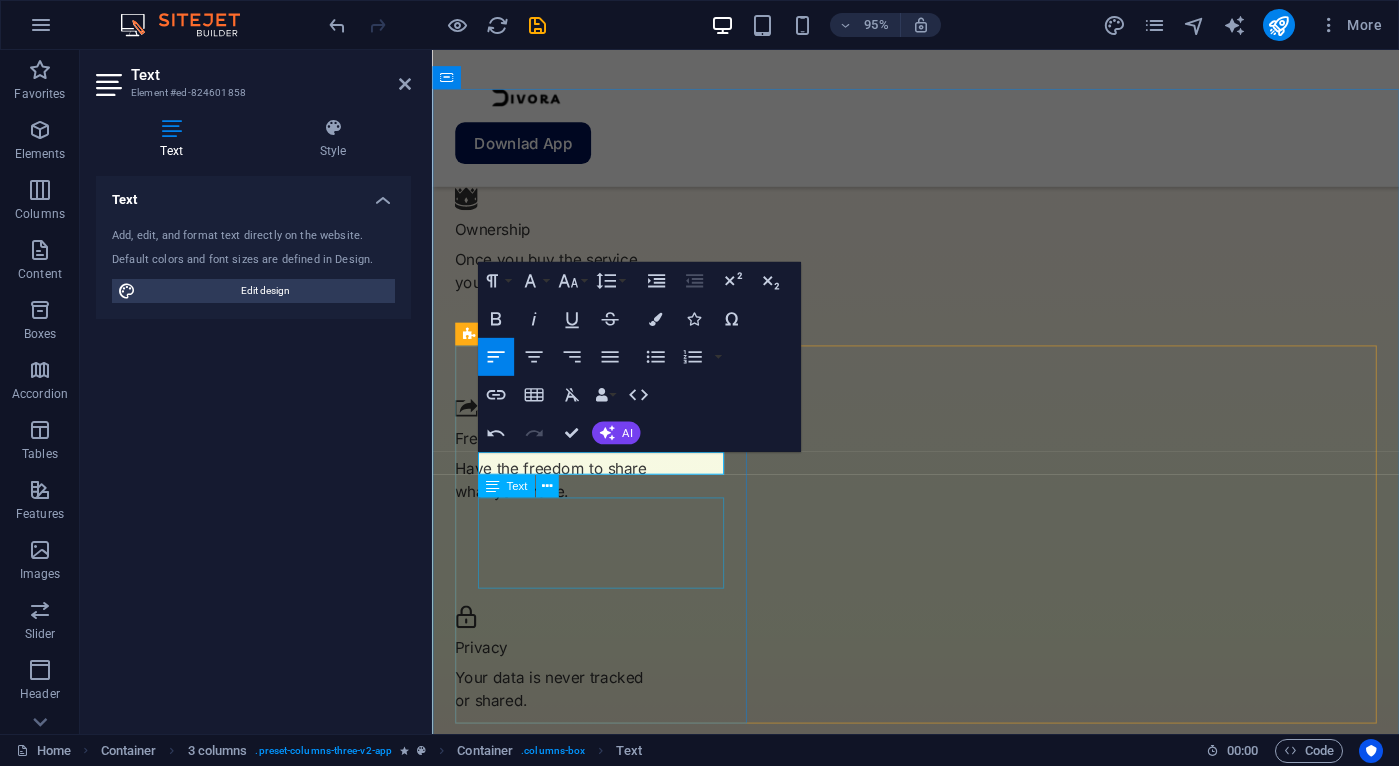 click on "Lorem ipsum dolor sit amet consectetur eget maecenas sapien fusce egestas risus purus suspendisse turpis." at bounding box center (609, 19849) 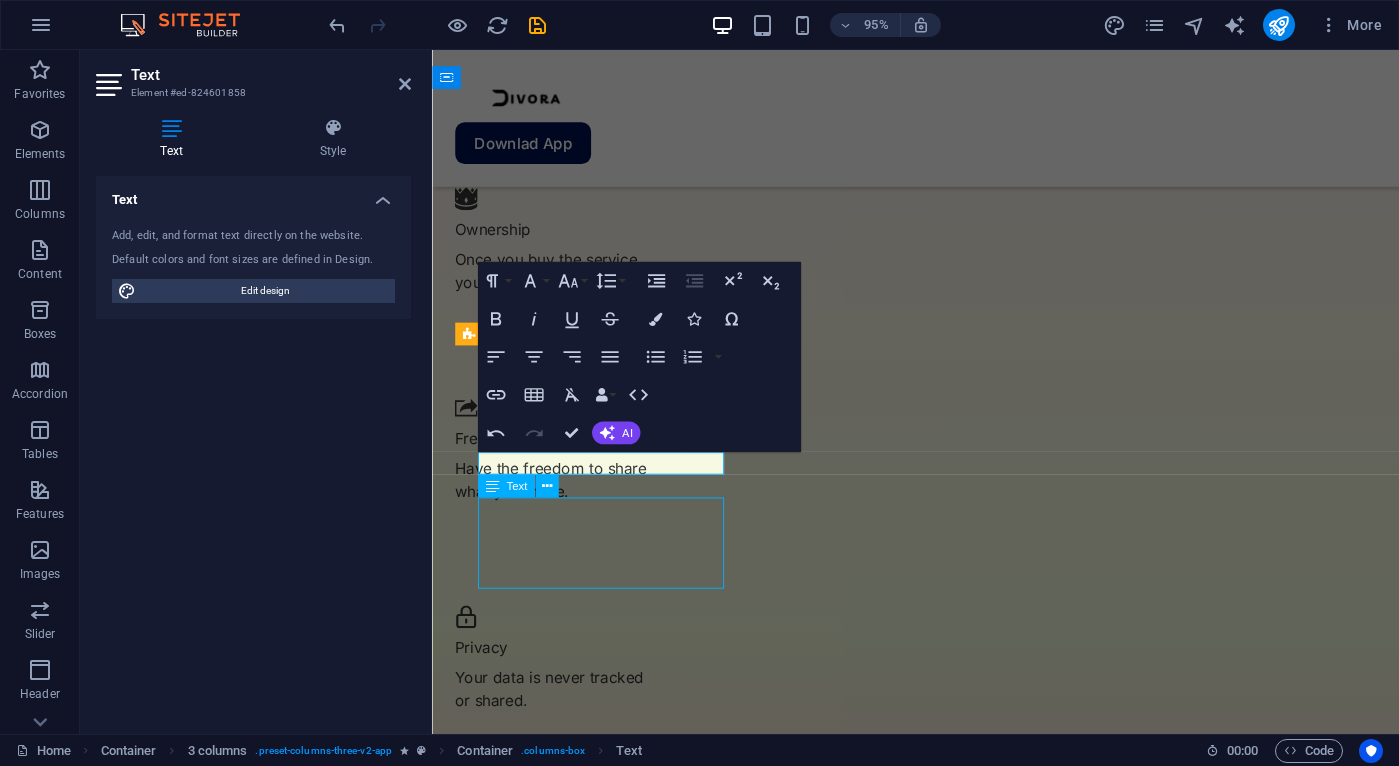 scroll, scrollTop: 2713, scrollLeft: 0, axis: vertical 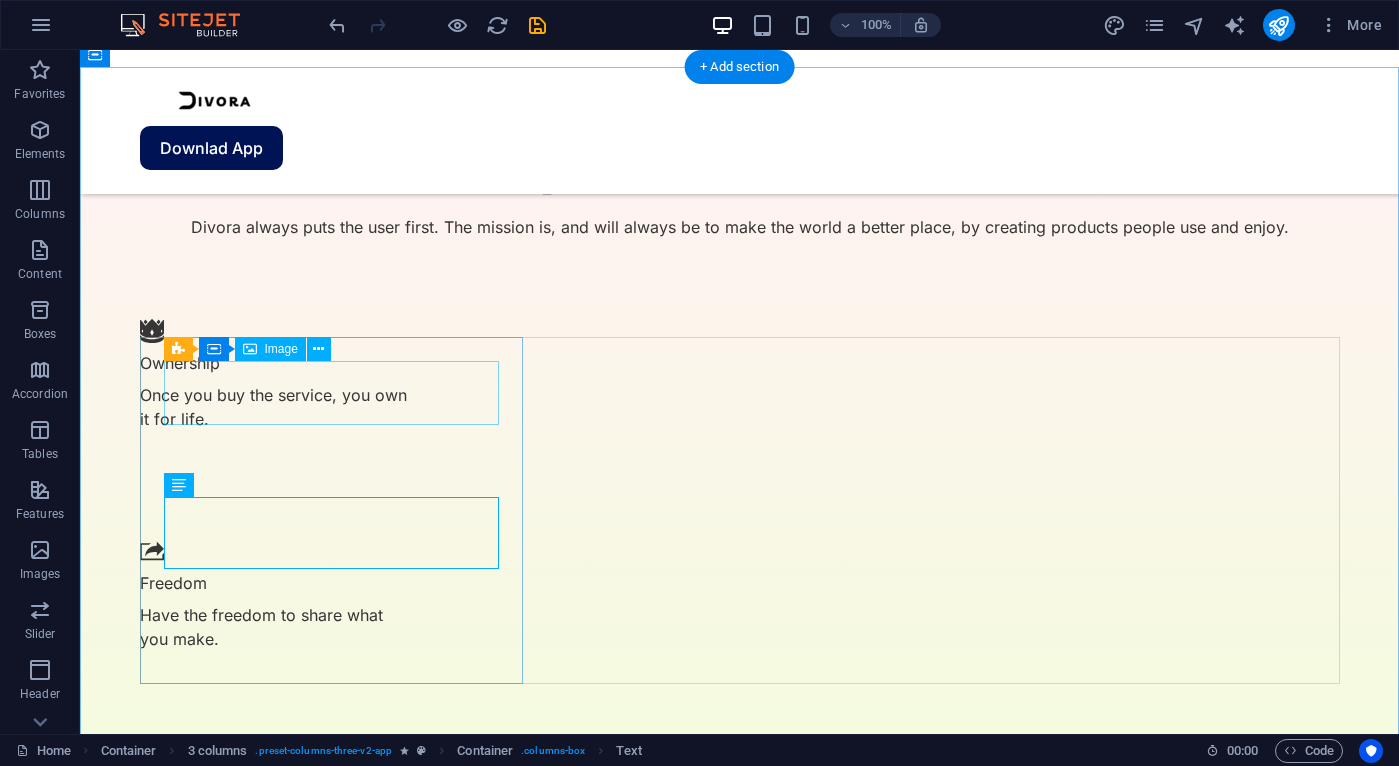 click at bounding box center [332, 24052] 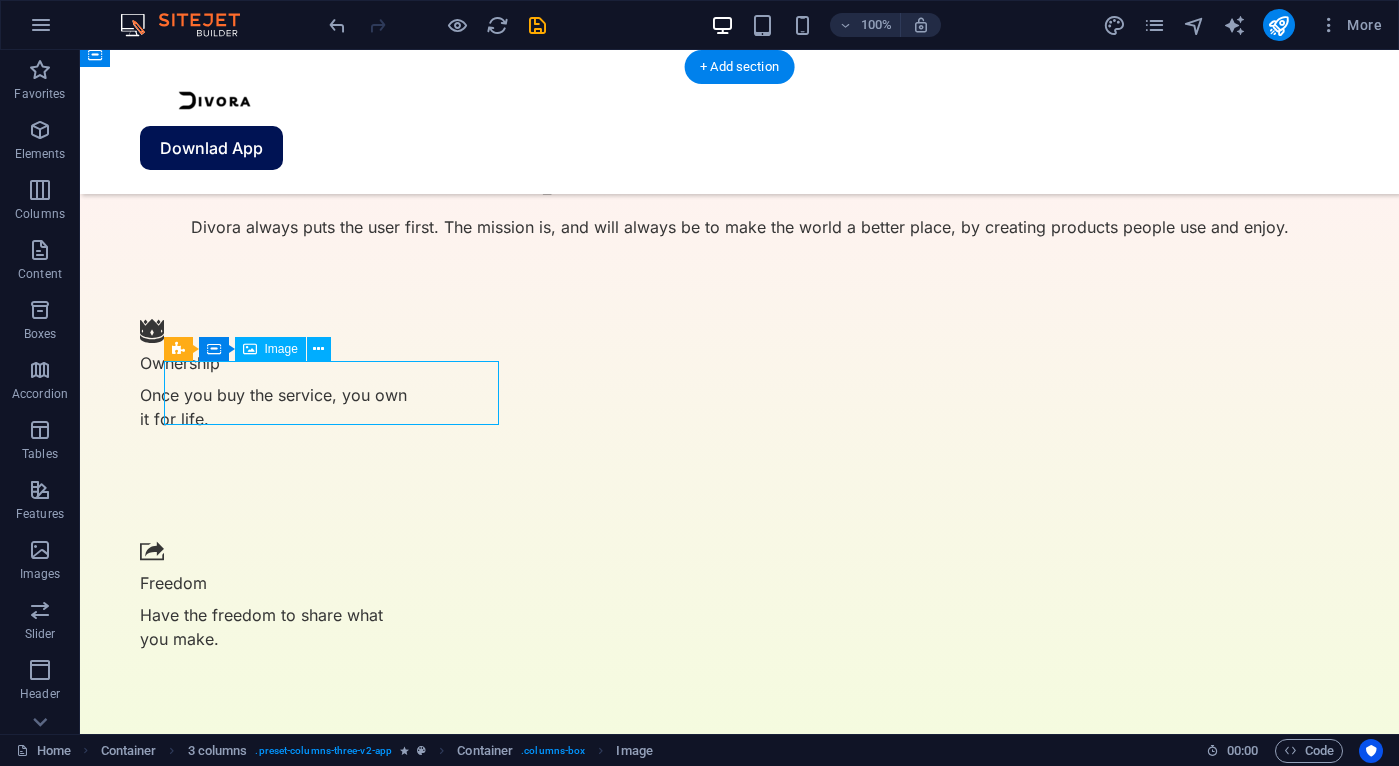 click at bounding box center (332, 24052) 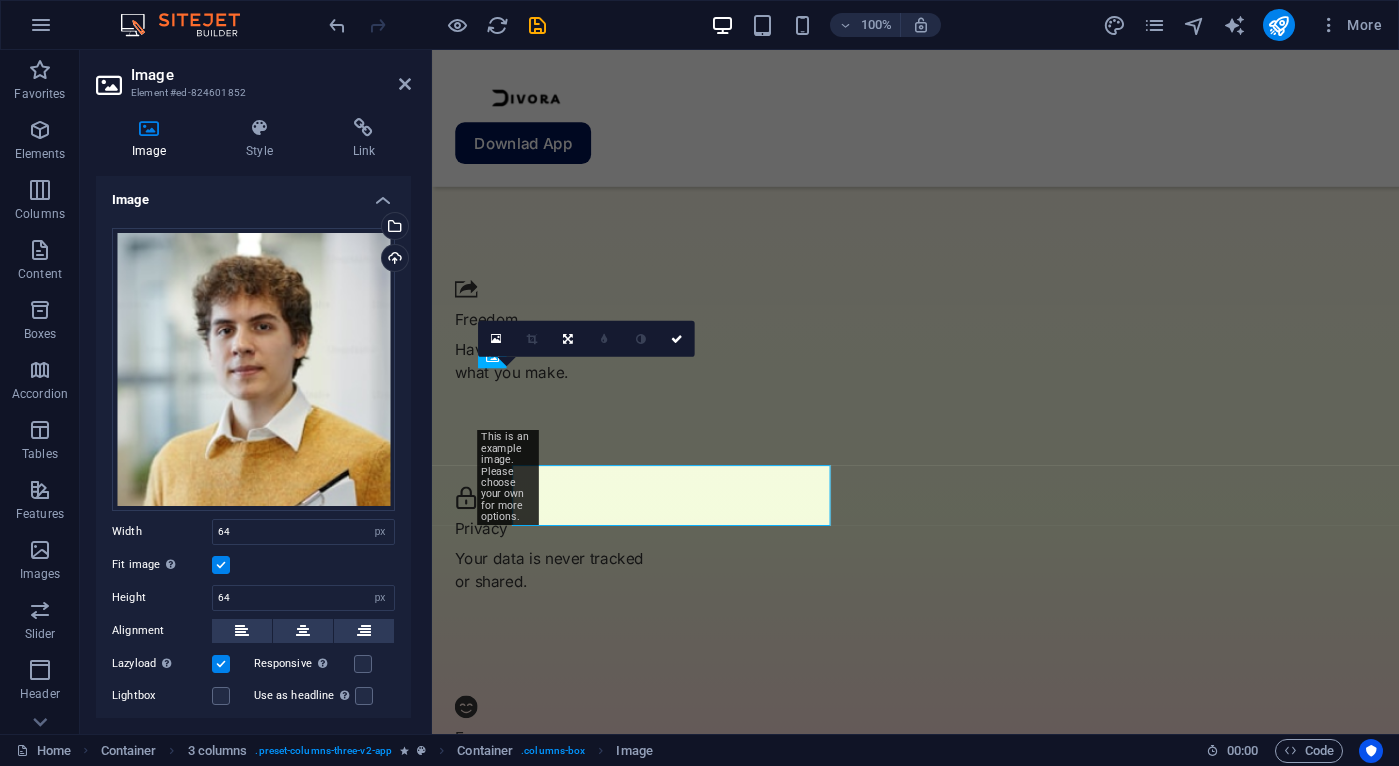 scroll, scrollTop: 2587, scrollLeft: 0, axis: vertical 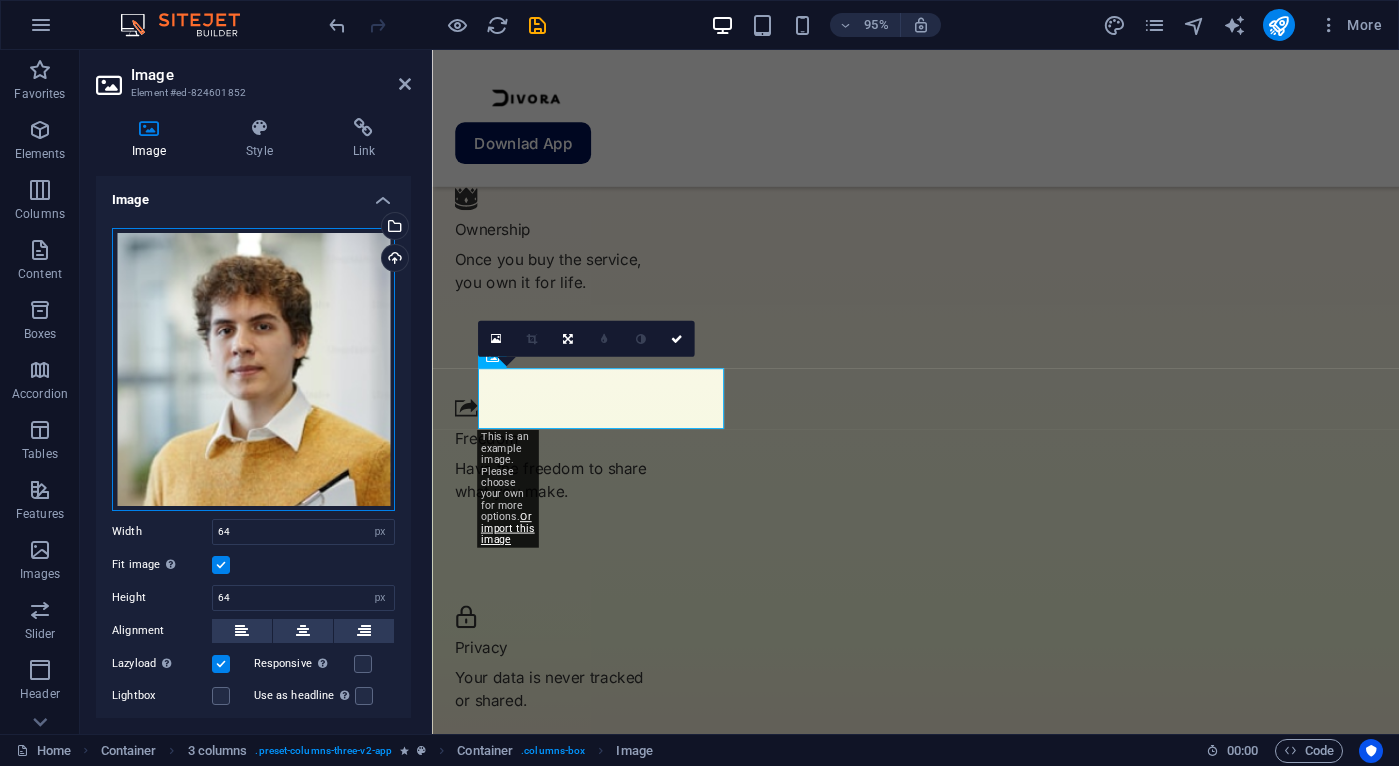 click on "Drag files here, click to choose files or select files from Files or our free stock photos & videos" at bounding box center (253, 369) 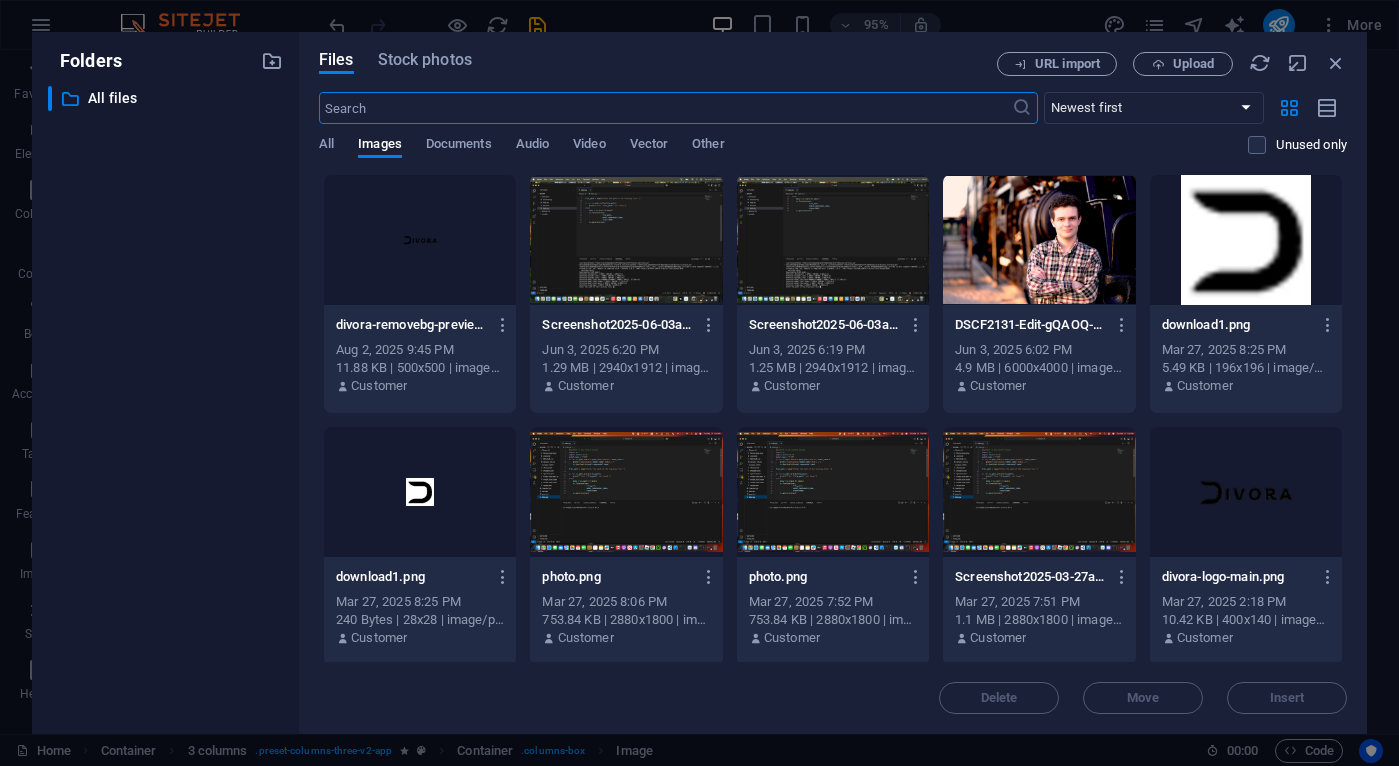 scroll, scrollTop: 2557, scrollLeft: 0, axis: vertical 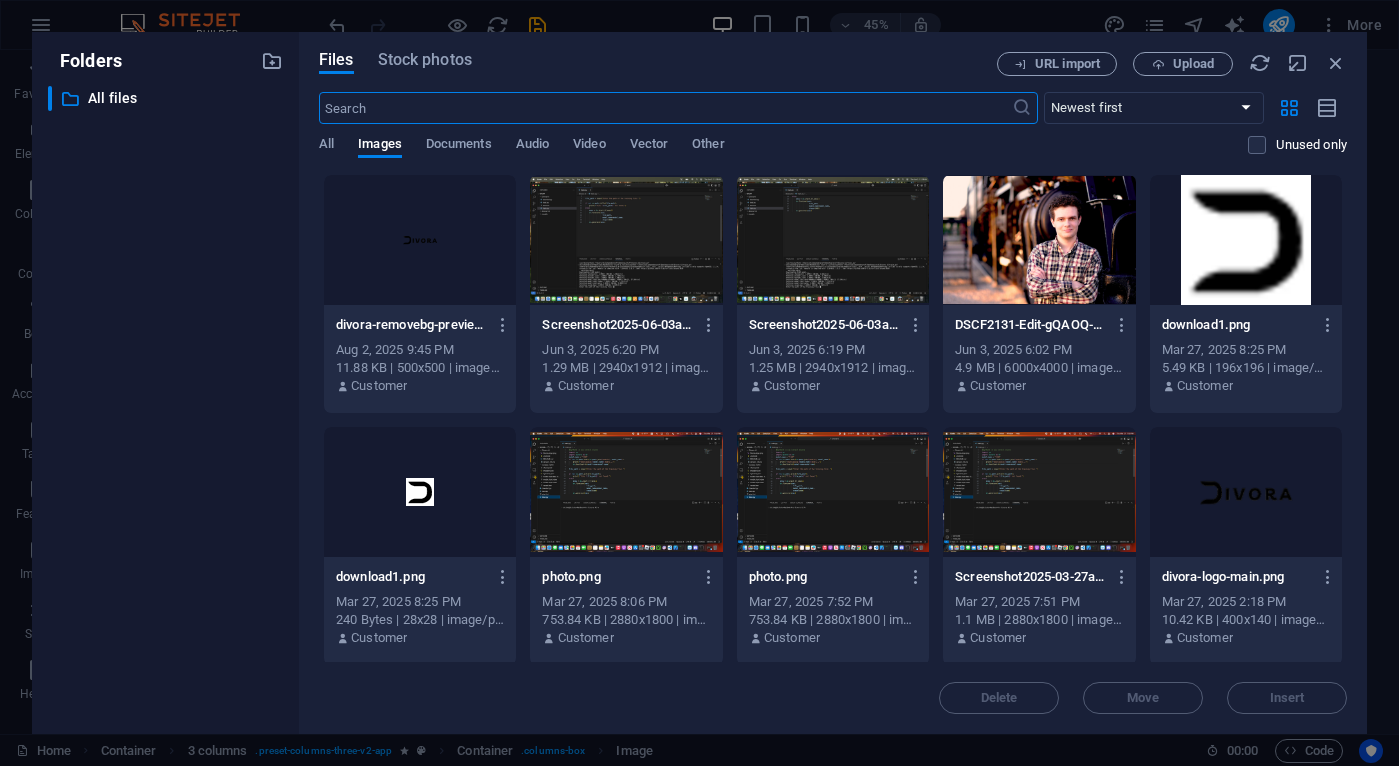 click at bounding box center (1246, 240) 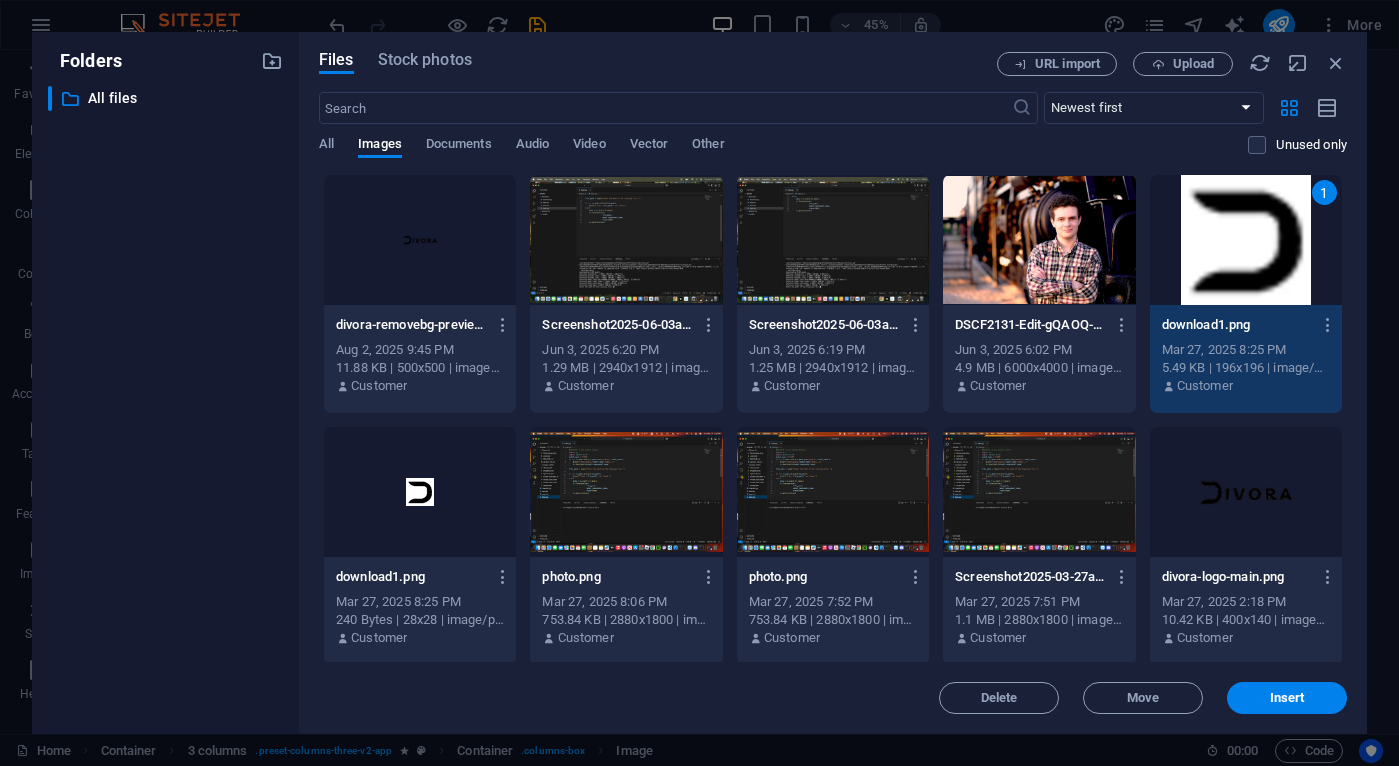 click on "1" at bounding box center [1246, 240] 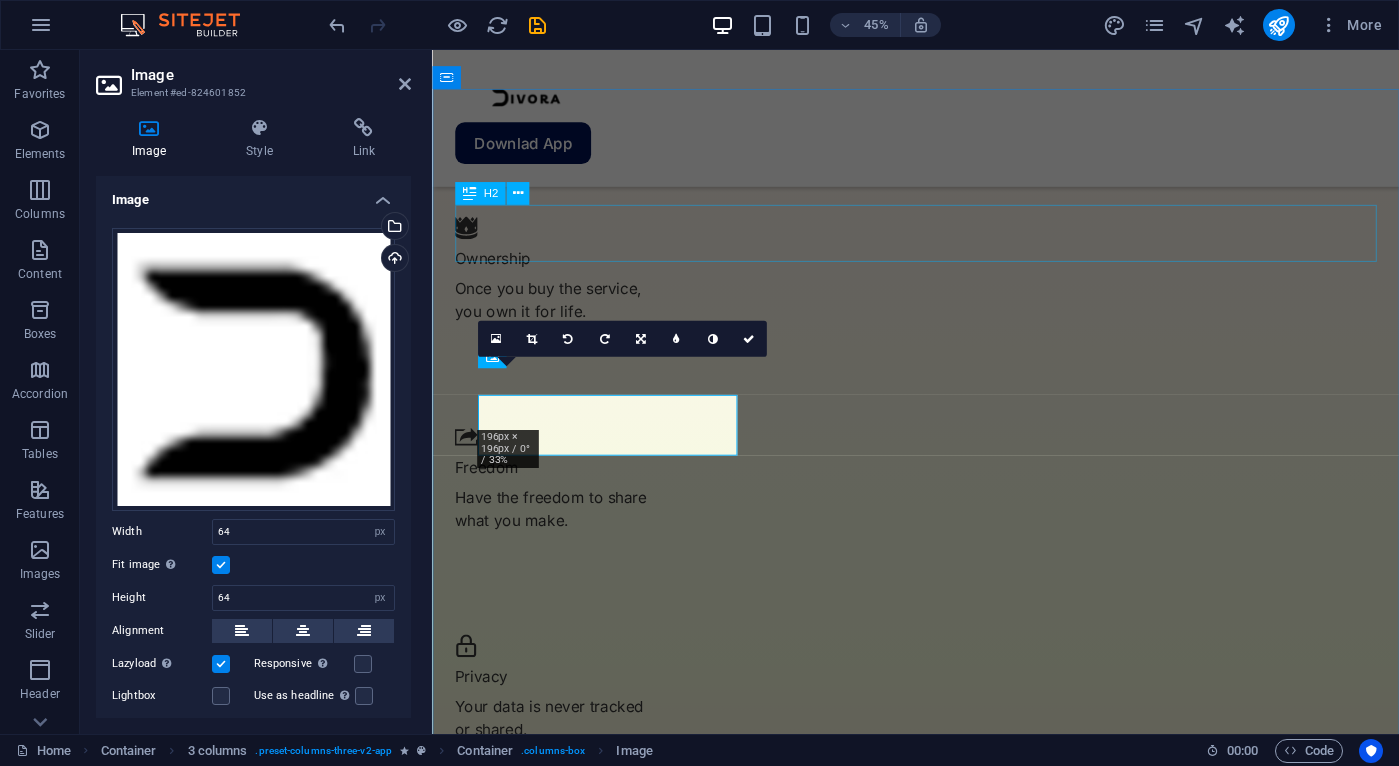 click on "What our users said" at bounding box center (941, 19553) 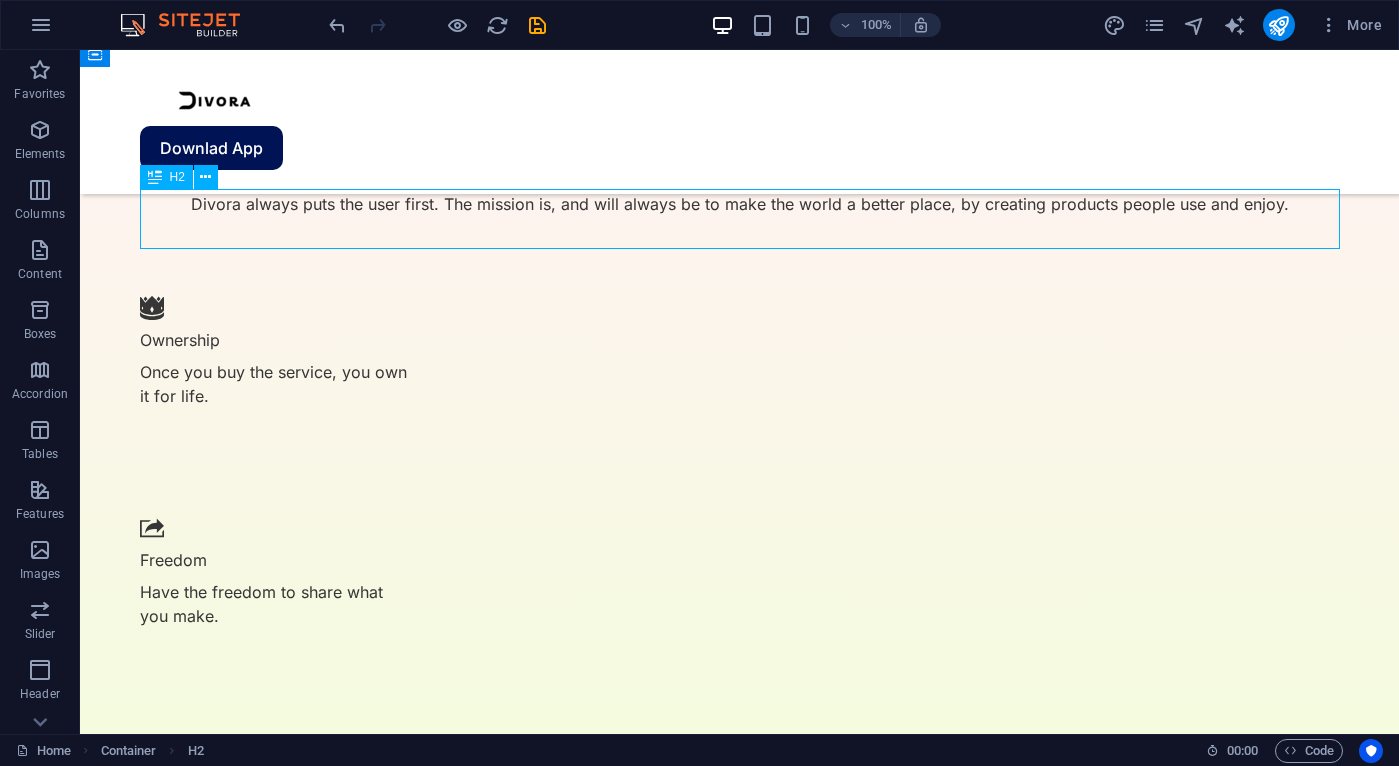 scroll, scrollTop: 2713, scrollLeft: 0, axis: vertical 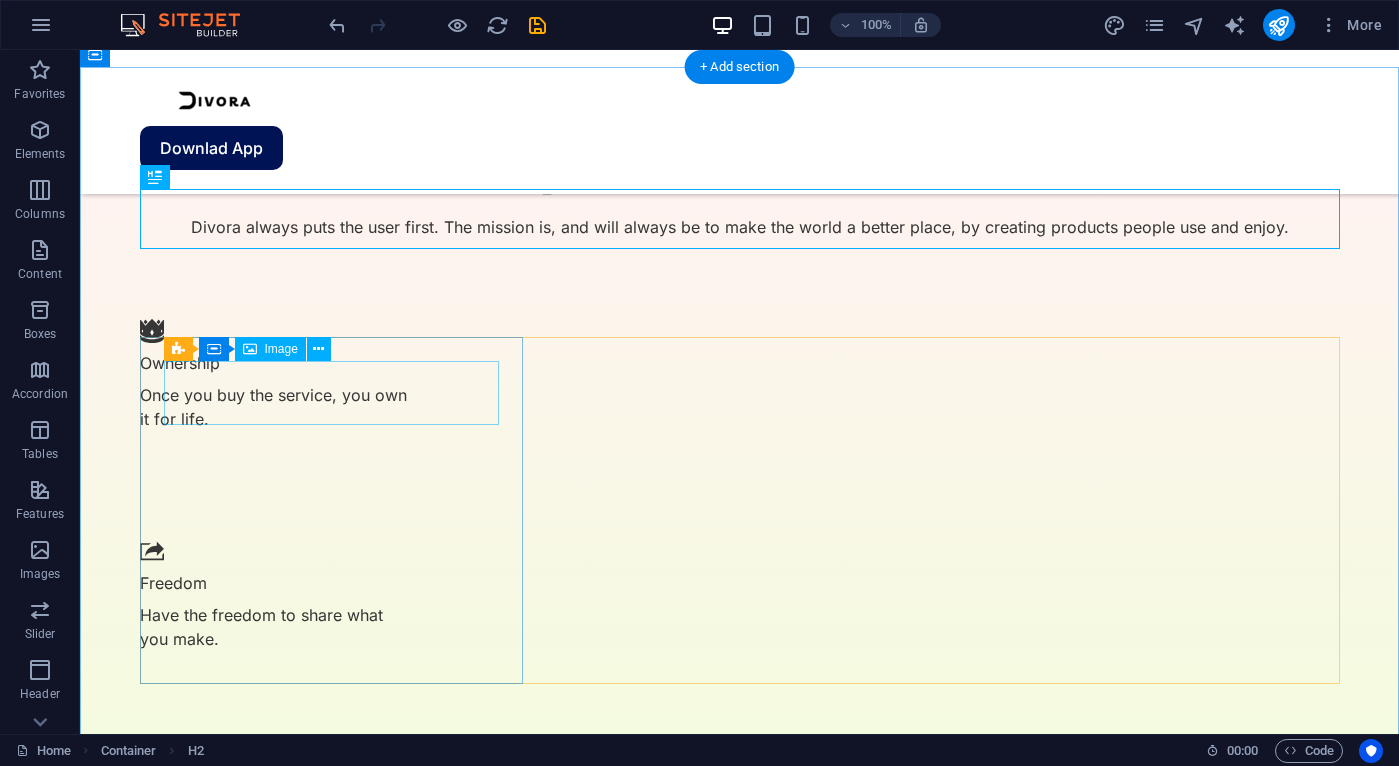 click at bounding box center (332, 24052) 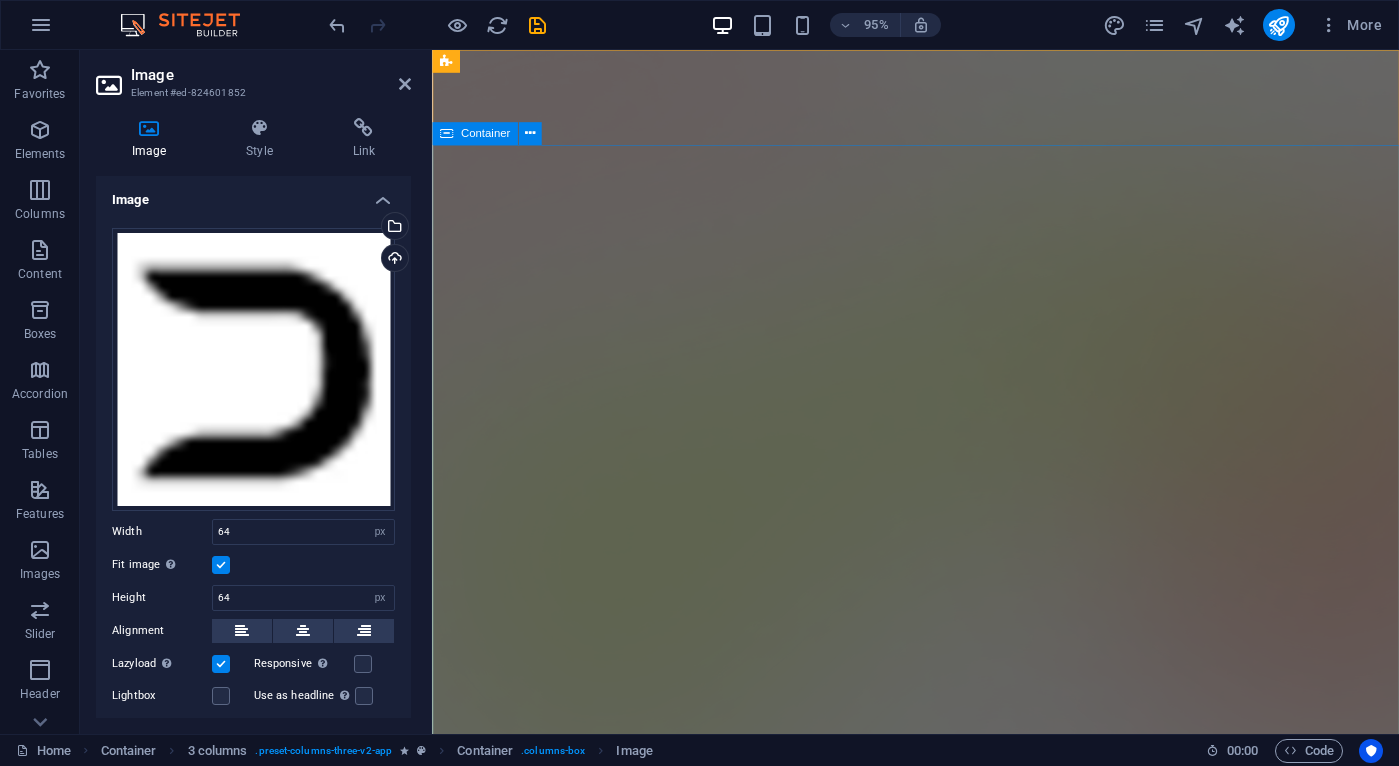scroll, scrollTop: 0, scrollLeft: 0, axis: both 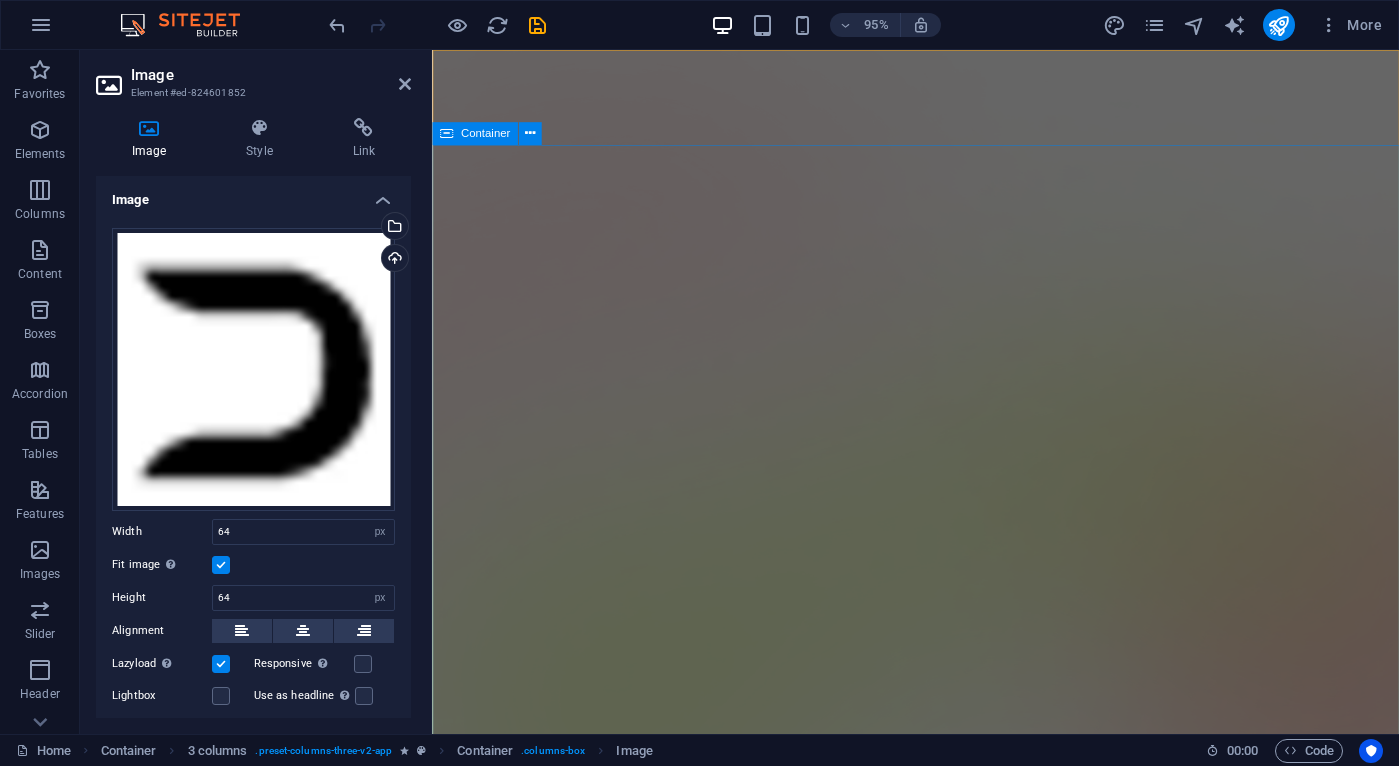 click on "Version 2.0 is here AI Made Easy Everyone should have the power to build their AI models from the ground up without being an expert, or dealing with complicated code. Download App" at bounding box center [941, 1942] 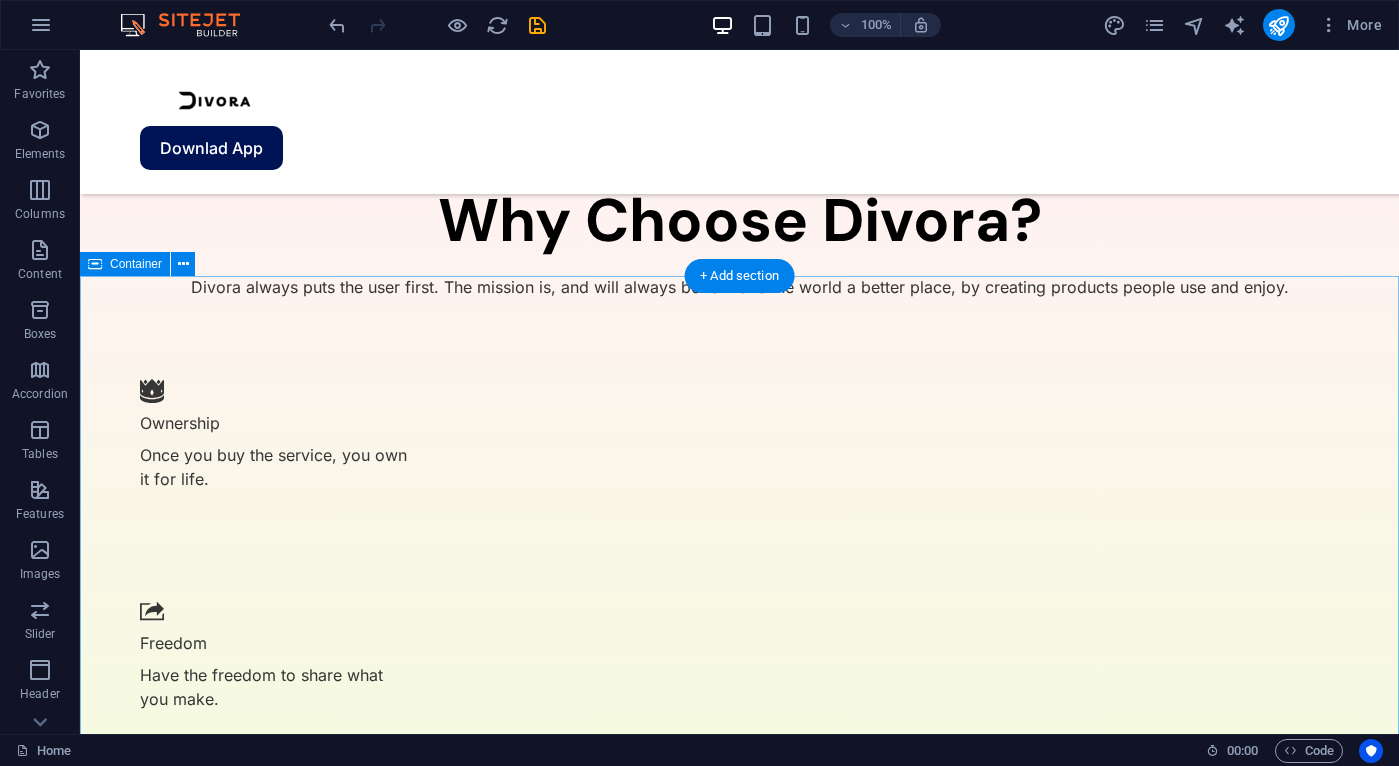 scroll, scrollTop: 2671, scrollLeft: 0, axis: vertical 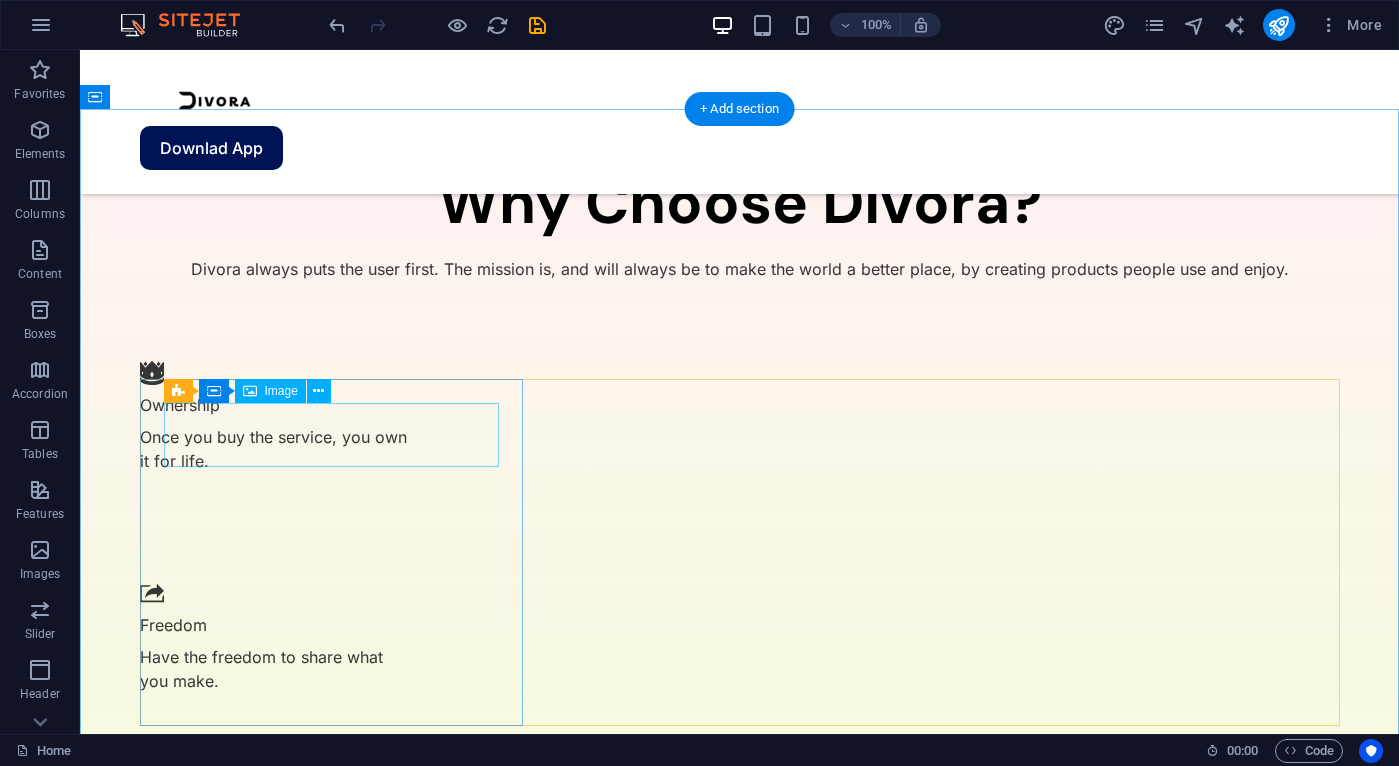 click at bounding box center (332, 24094) 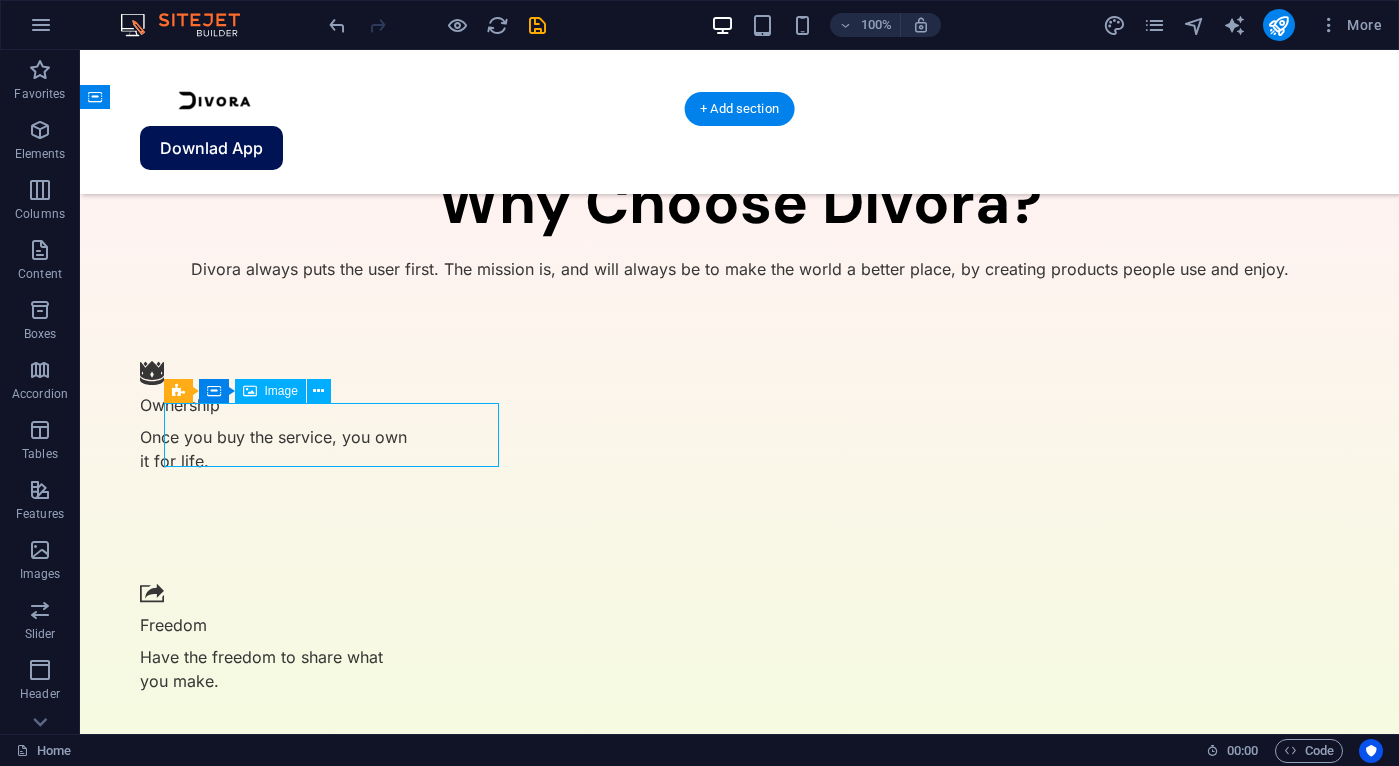 click at bounding box center [332, 24094] 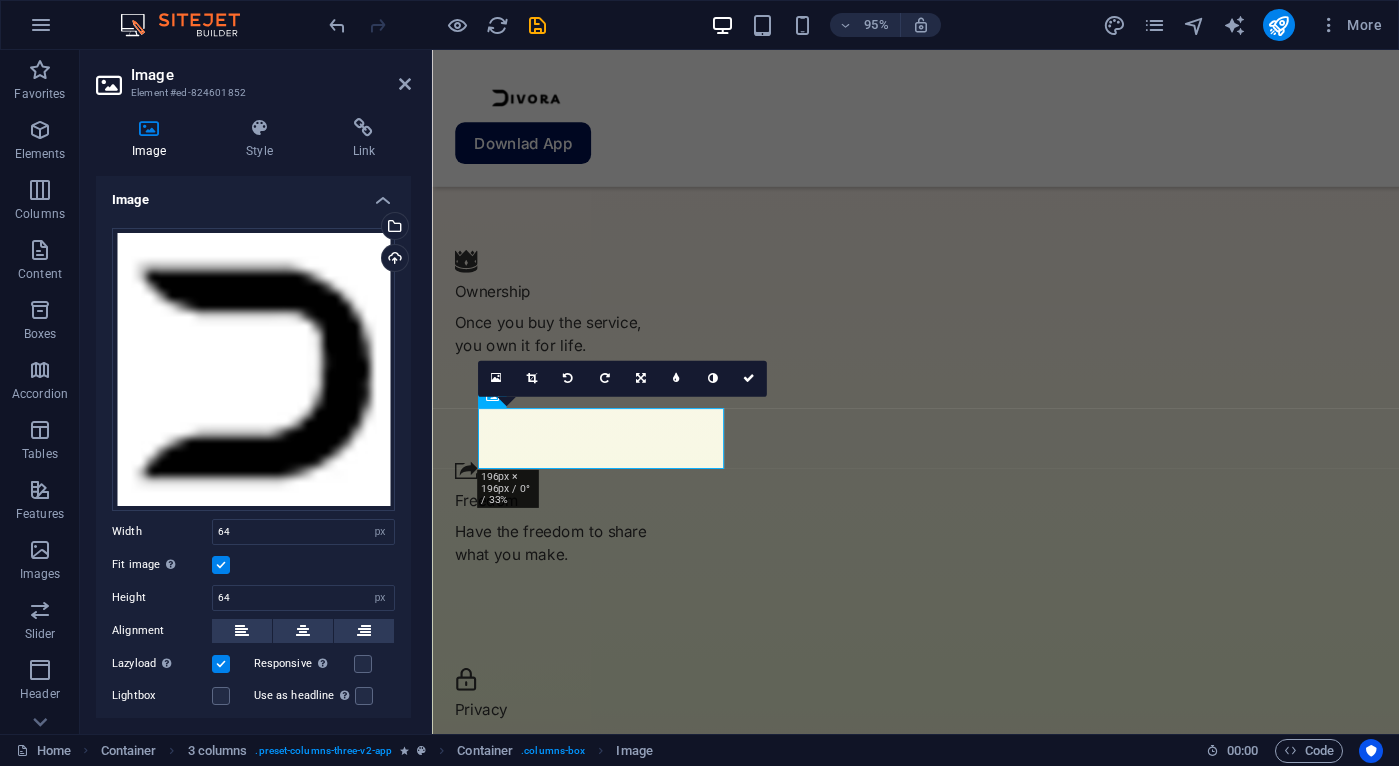 scroll, scrollTop: 2545, scrollLeft: 0, axis: vertical 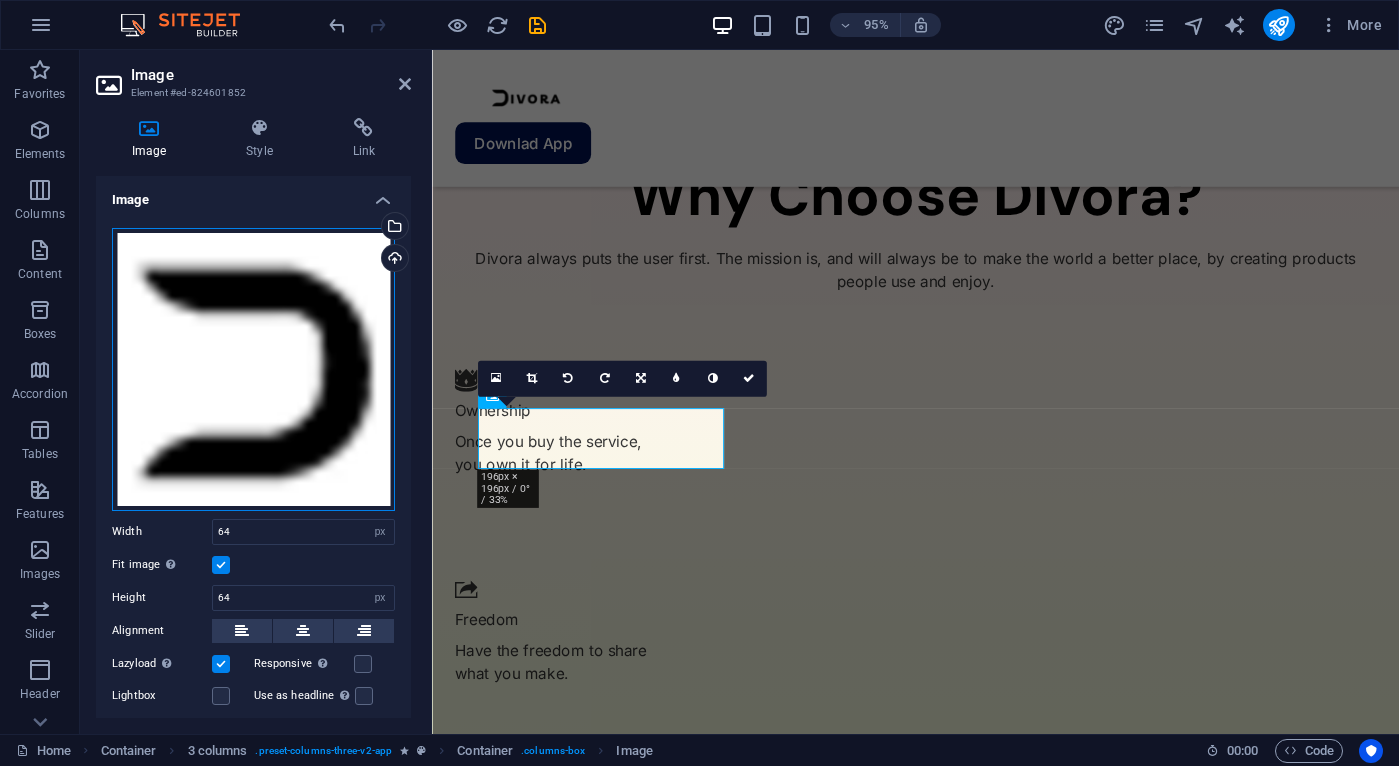 click on "Drag files here, click to choose files or select files from Files or our free stock photos & videos" at bounding box center [253, 369] 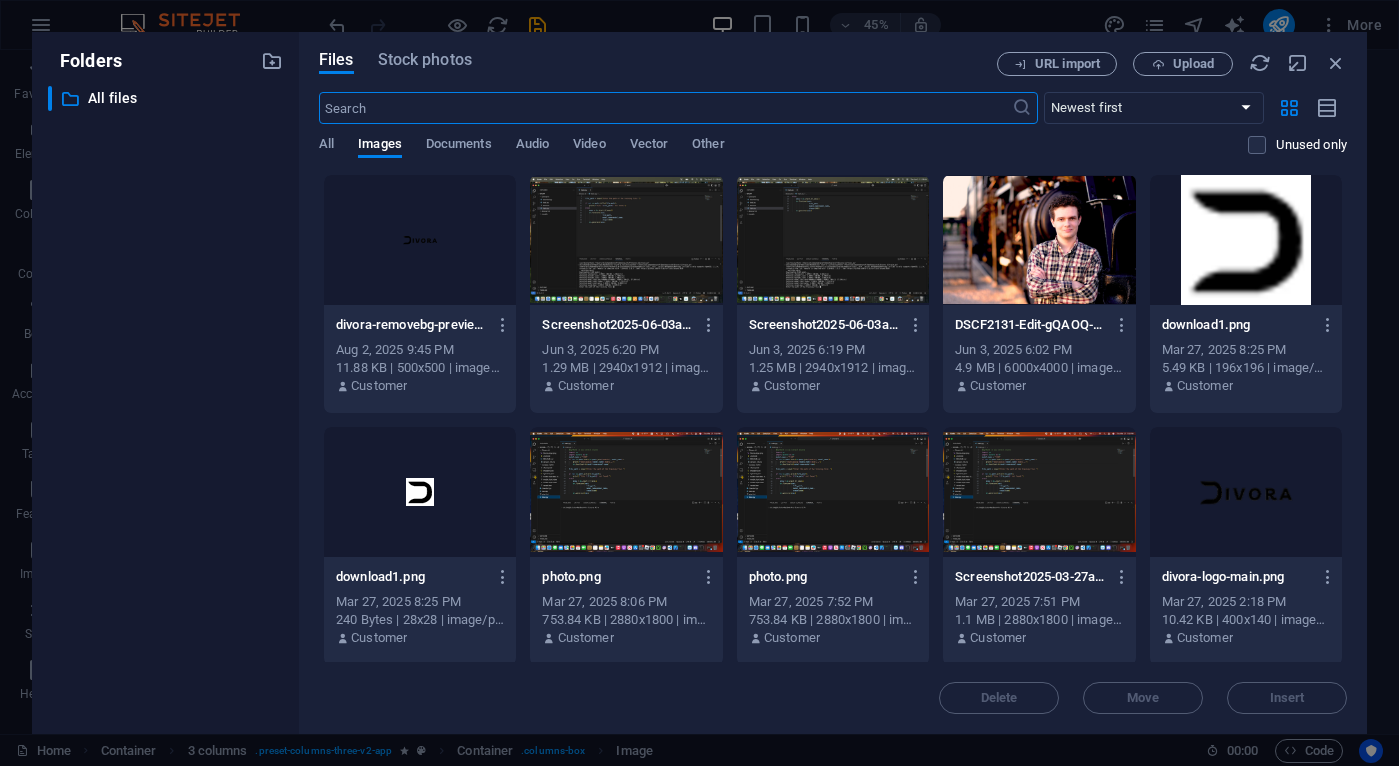 scroll, scrollTop: 2557, scrollLeft: 0, axis: vertical 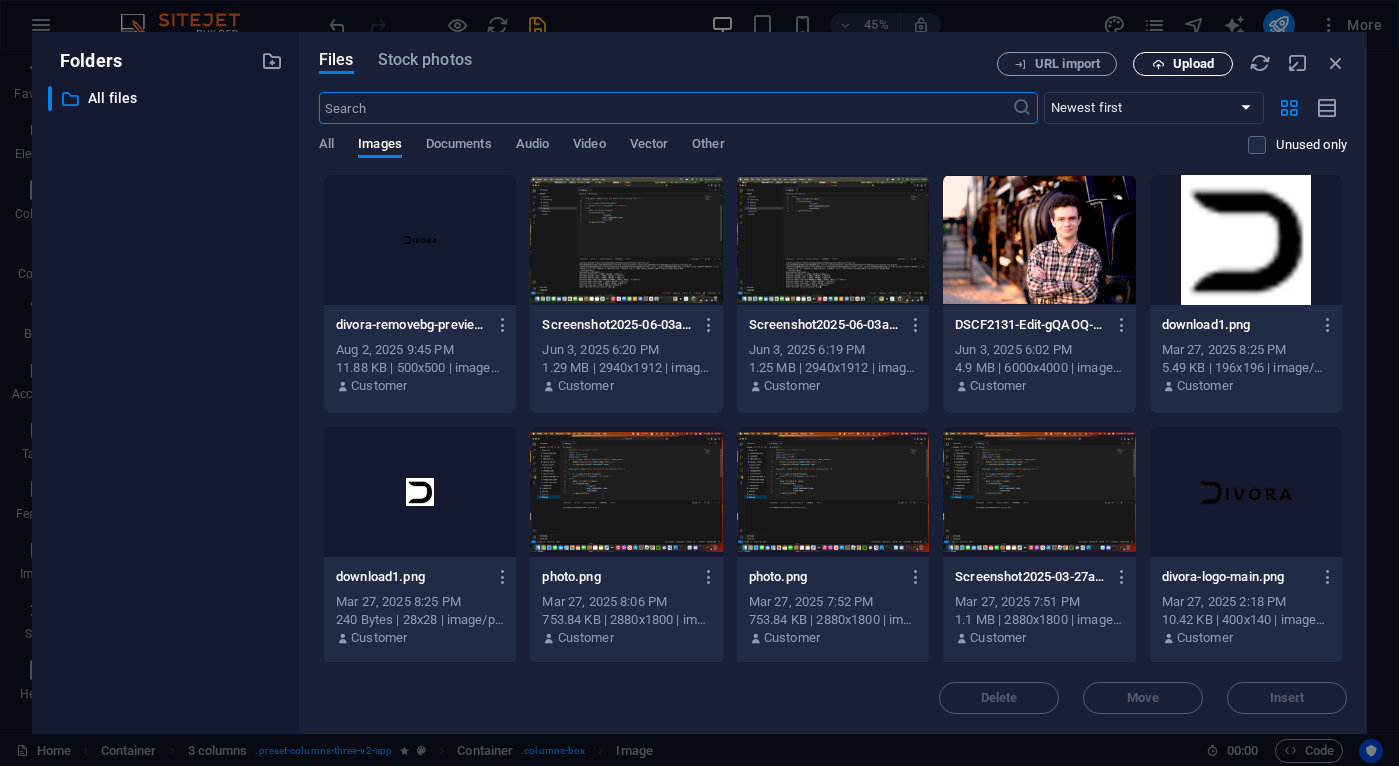 click at bounding box center [1158, 64] 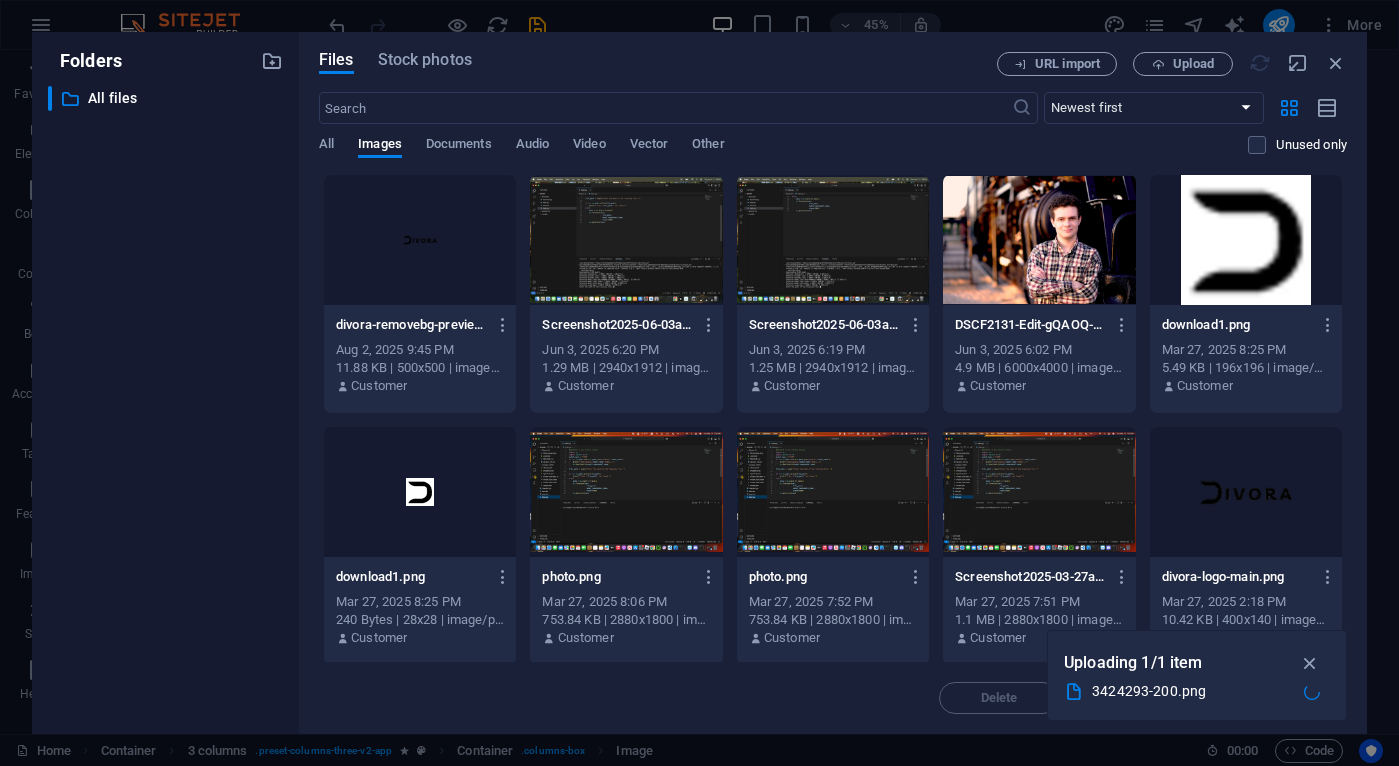 scroll, scrollTop: 2545, scrollLeft: 0, axis: vertical 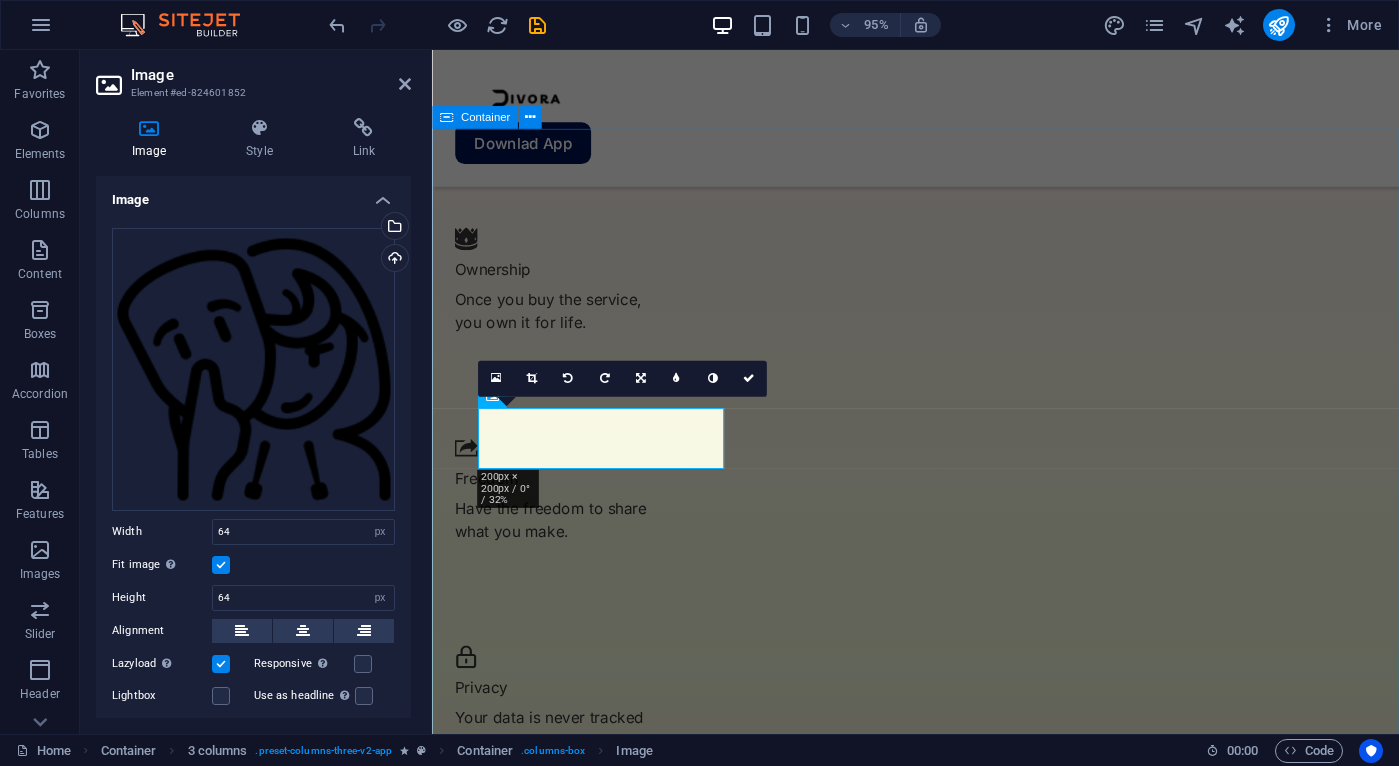 click on "Testimonials What our users said Ever wonder what people actually think about it? Joshua  Lorem ipsum dolor sit amet consectetur eget maecenas sapien fusce egestas risus purus suspendisse turpis. Christopher White VP of Operations at Spotify “Transformed my work process” Lorem ipsum dolor sit amet consectetur eget maecenas sapien fusce egestas risus purus suspendisse turpis. Stephanie Powell VP of Sales at SalesForce ”Best app for productivity” Lorem ipsum dolor sit amet consectetur eget maecenas sapien fusce egestas risus purus suspendisse turpis. Madeline Thomas VP of Operations at Apple" at bounding box center (941, 20170) 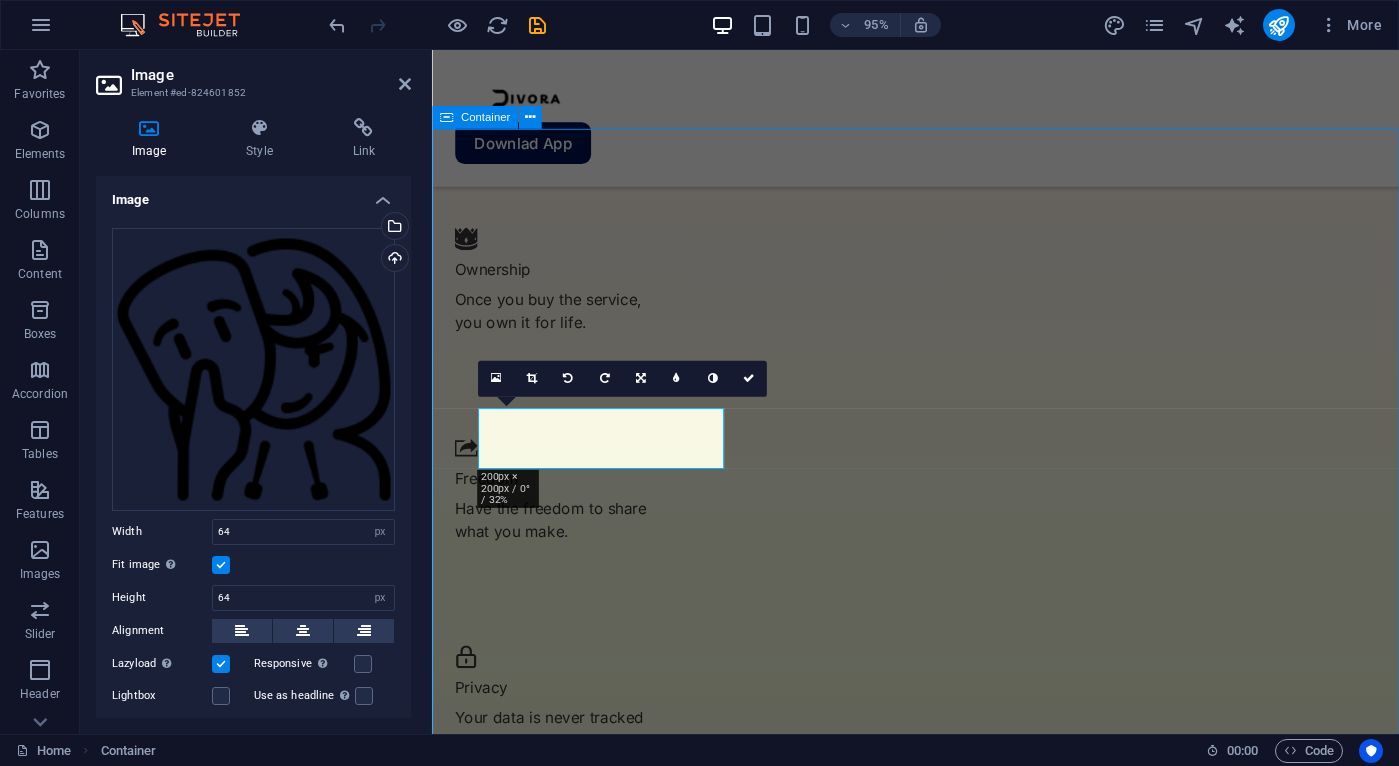 scroll, scrollTop: 2671, scrollLeft: 0, axis: vertical 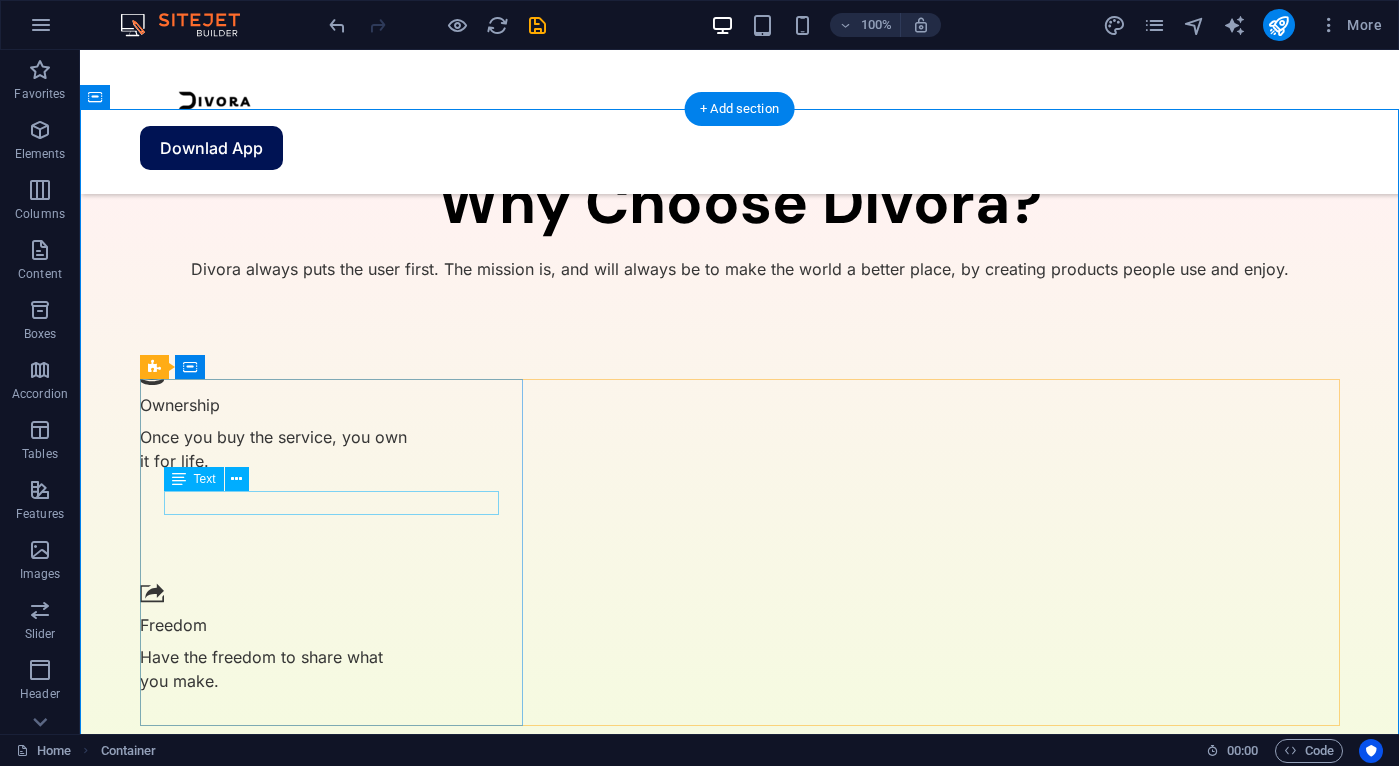 click on "Joshua" at bounding box center [332, 24162] 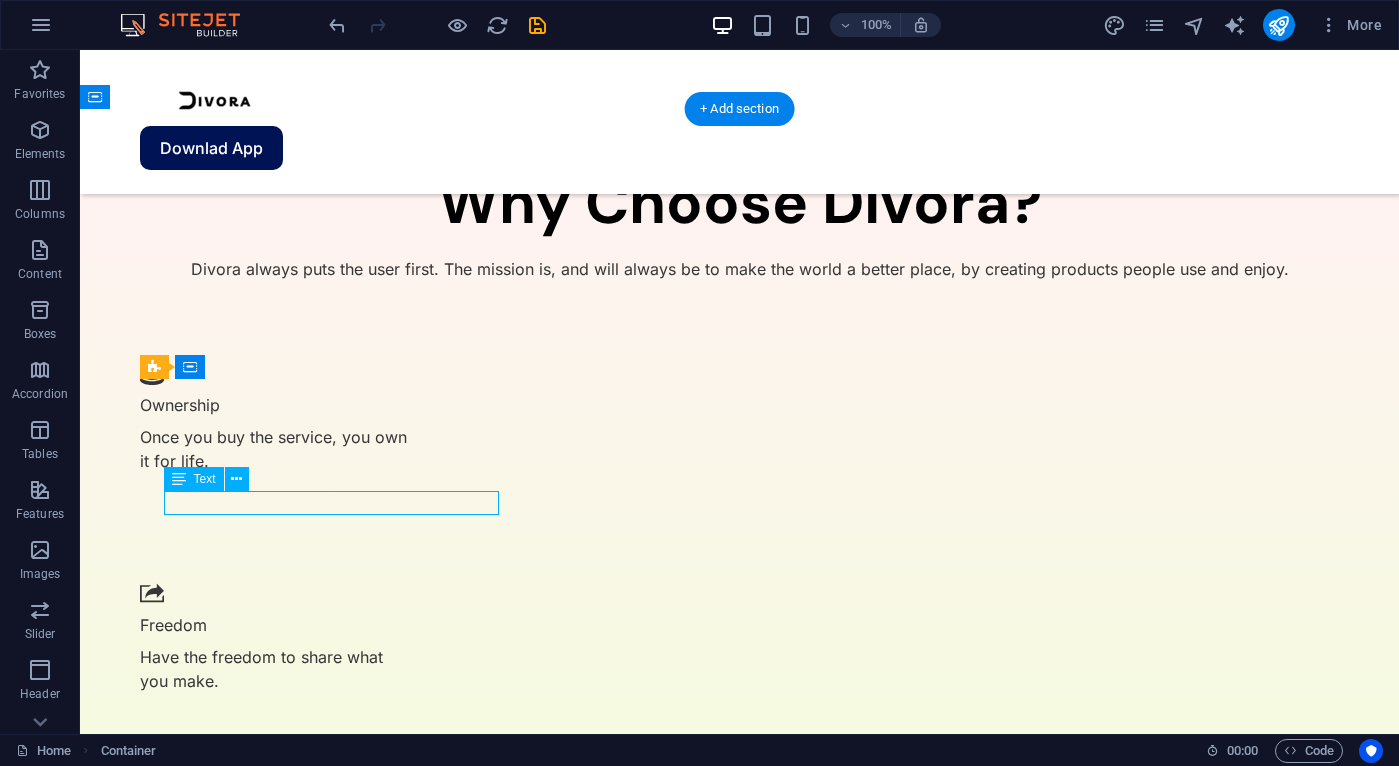 click on "Joshua" at bounding box center [332, 24162] 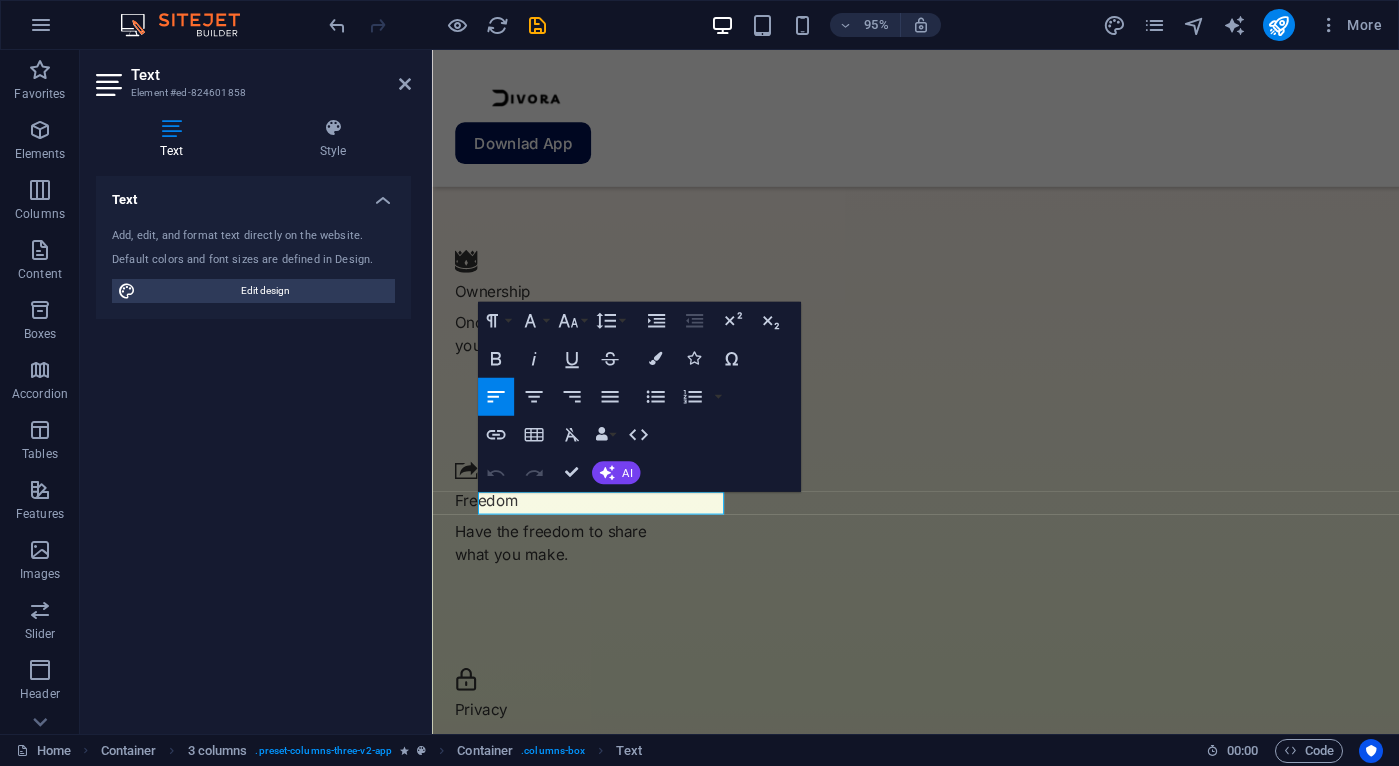 scroll, scrollTop: 2545, scrollLeft: 0, axis: vertical 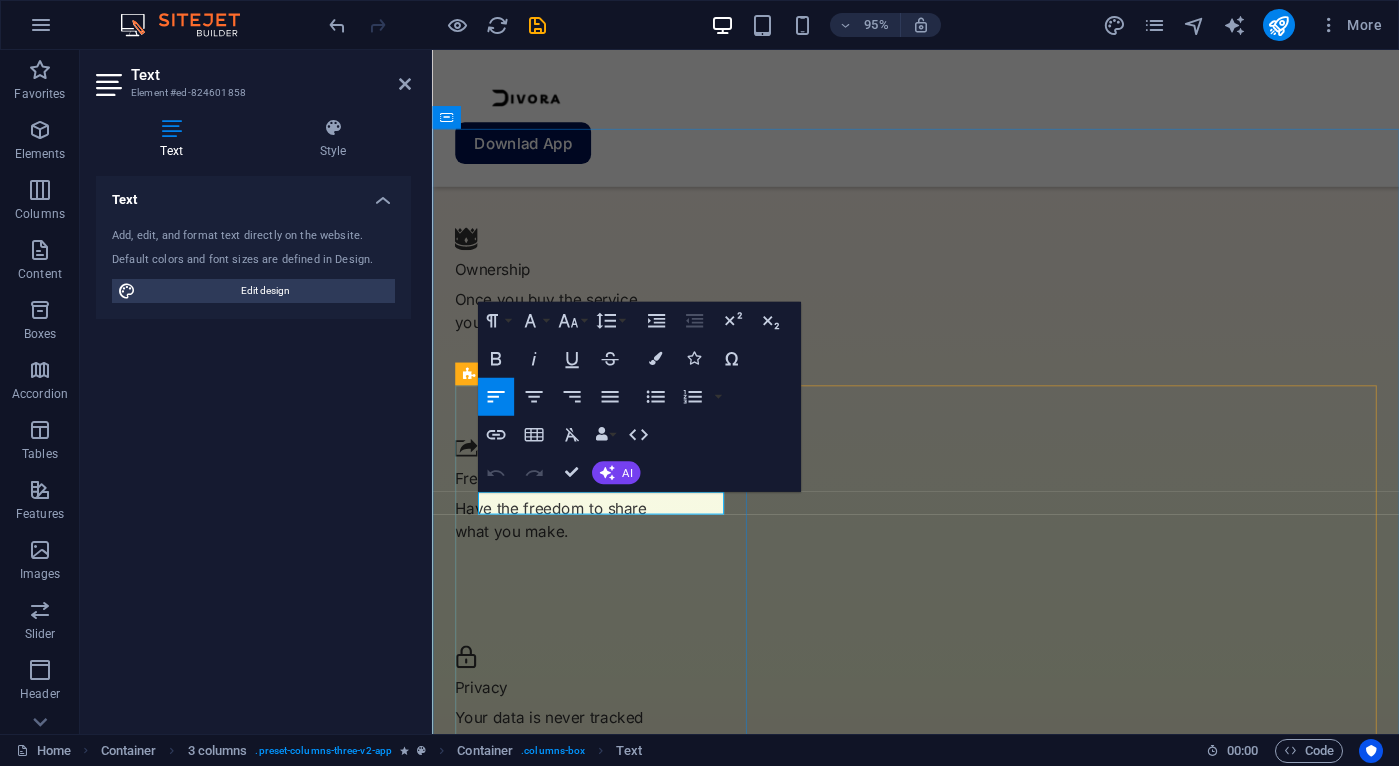 click on "Joshua" at bounding box center [609, 19807] 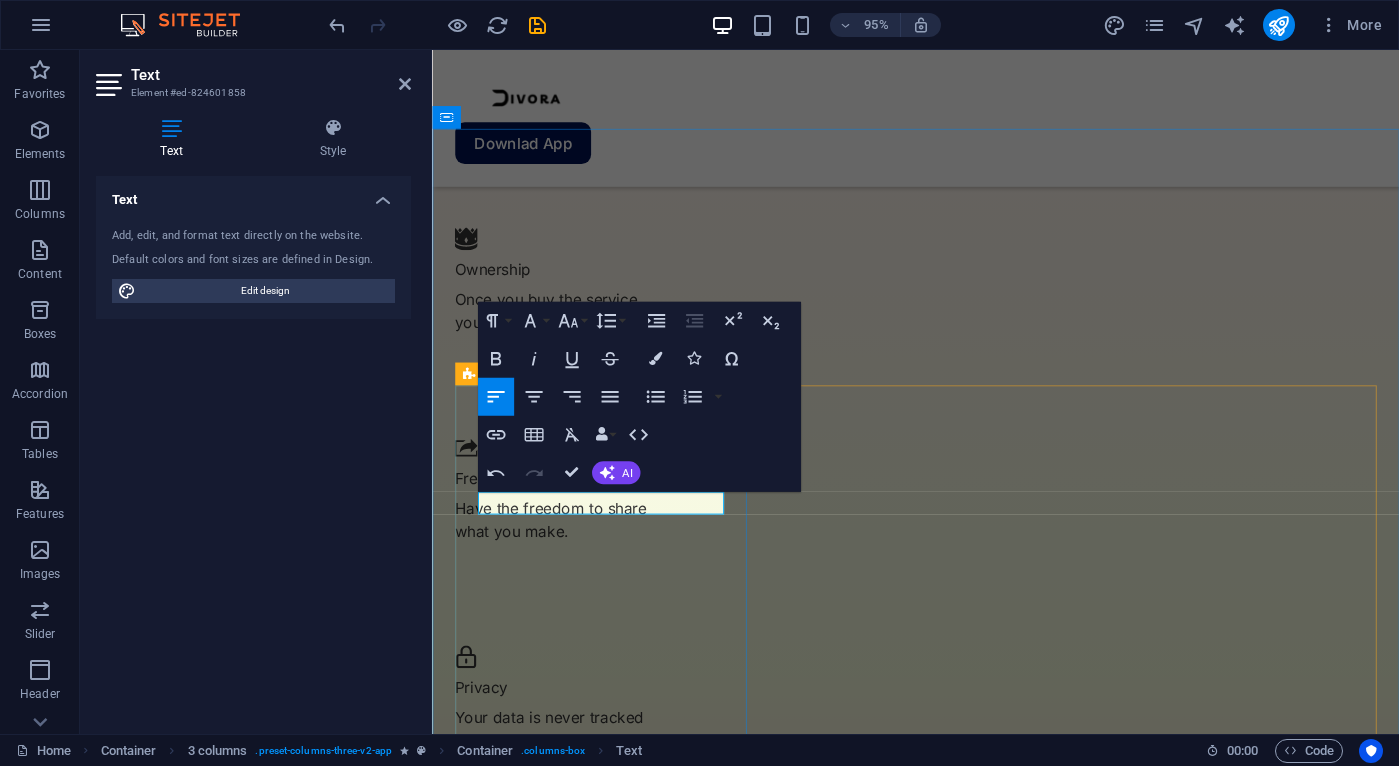 click on "Joshua S." at bounding box center [609, 19807] 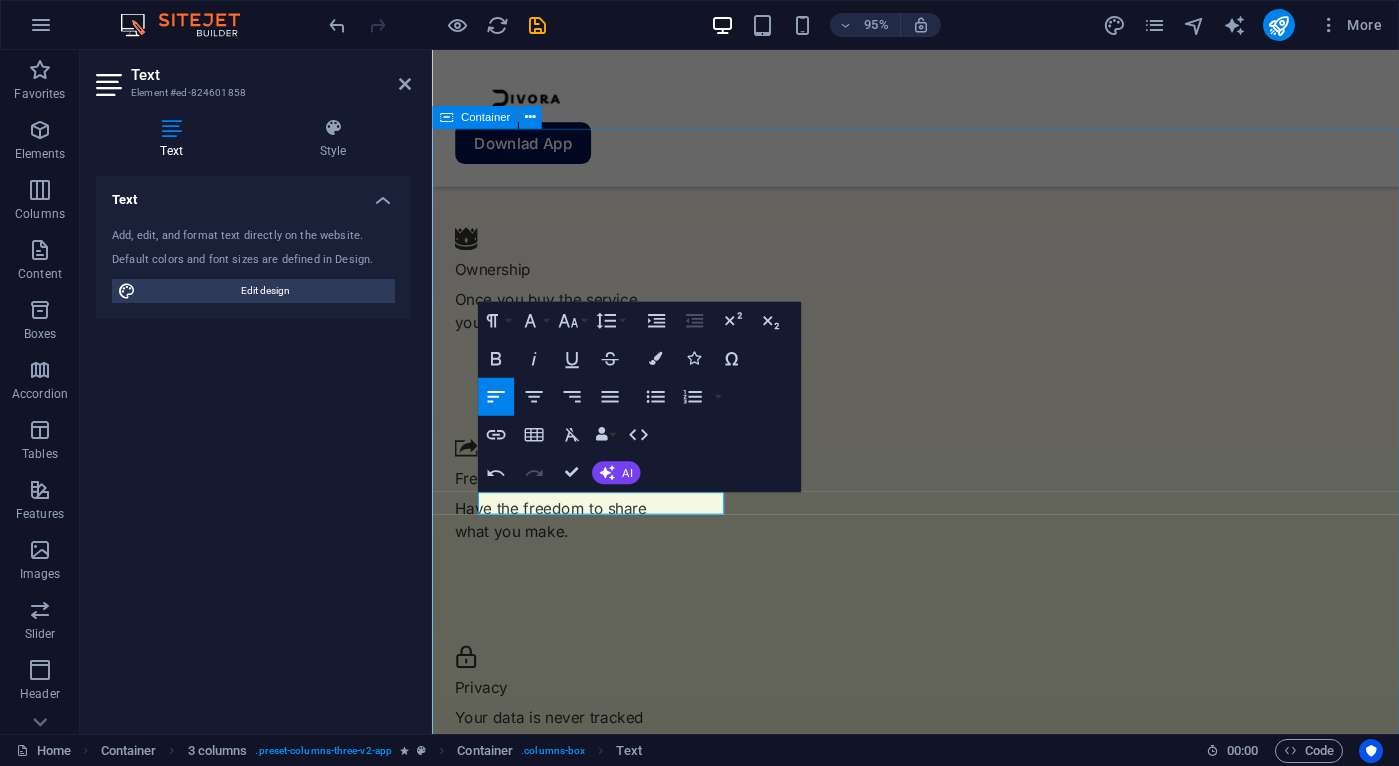 click on "Testimonials What our users said Ever wonder what people actually think about it? Joshua S Lorem ipsum dolor sit amet consectetur eget maecenas sapien fusce egestas risus purus suspendisse turpis. Christopher White VP of Operations at Spotify “Transformed my work process” Lorem ipsum dolor sit amet consectetur eget maecenas sapien fusce egestas risus purus suspendisse turpis. Stephanie Powell VP of Sales at SalesForce ”Best app for productivity” Lorem ipsum dolor sit amet consectetur eget maecenas sapien fusce egestas risus purus suspendisse turpis. Madeline Thomas VP of Operations at Apple" at bounding box center [941, 20170] 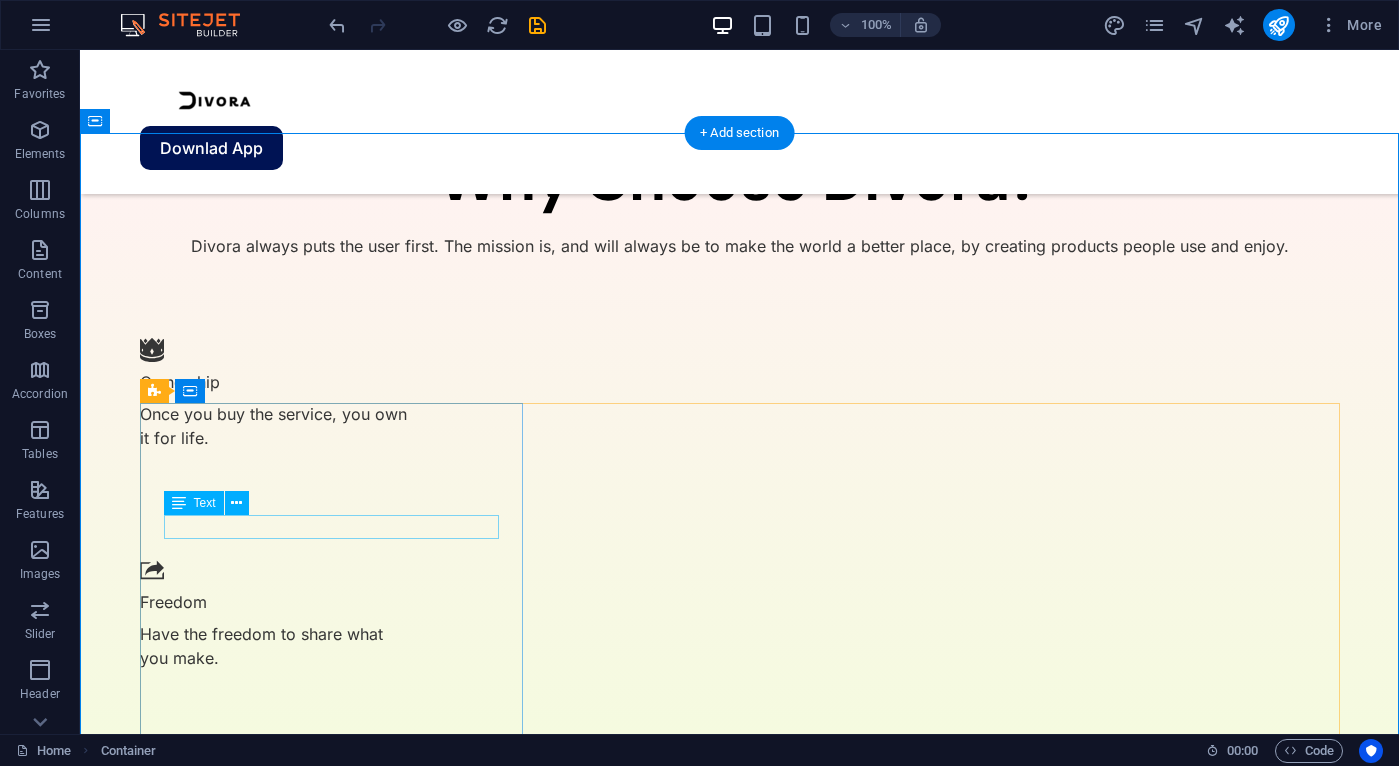 scroll, scrollTop: 2647, scrollLeft: 0, axis: vertical 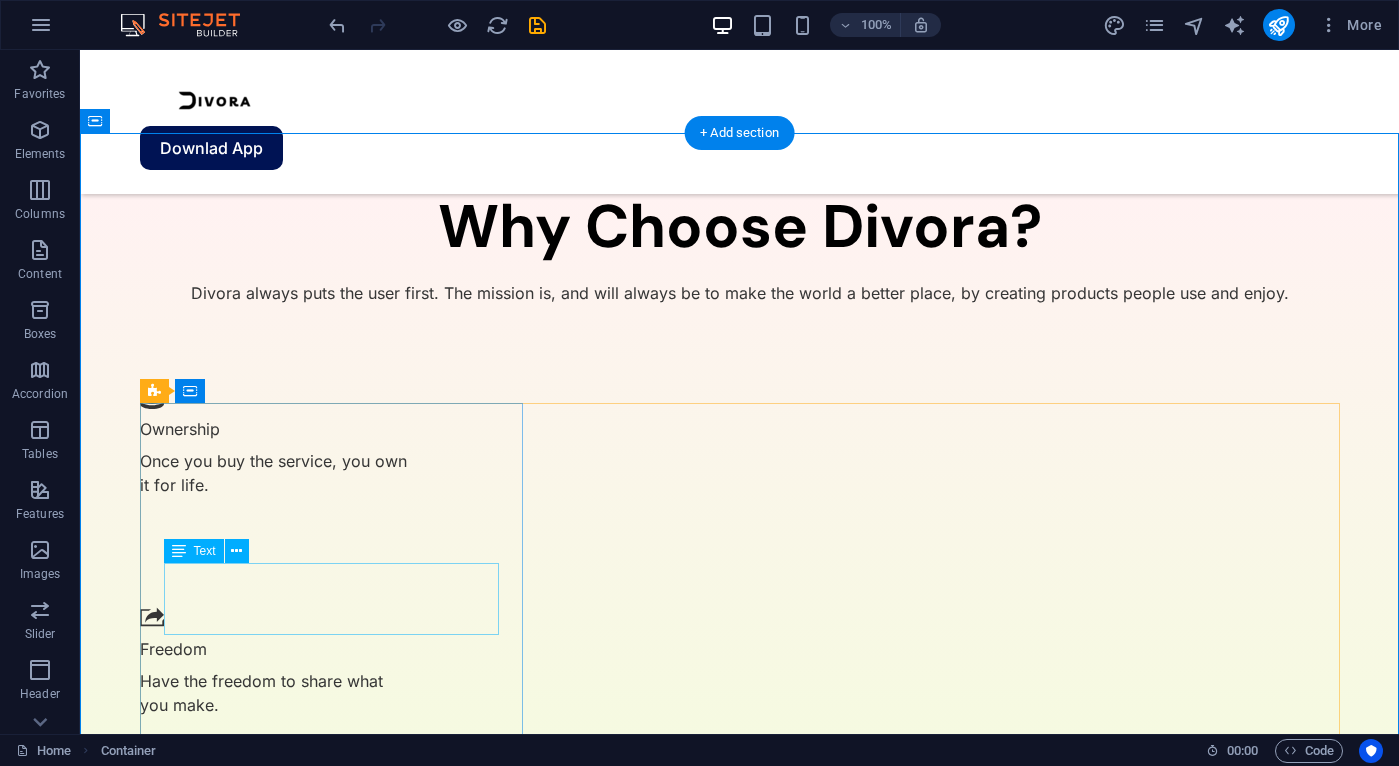 click on "Lorem ipsum dolor sit amet consectetur eget maecenas sapien fusce egestas risus purus suspendisse turpis." at bounding box center (332, 24258) 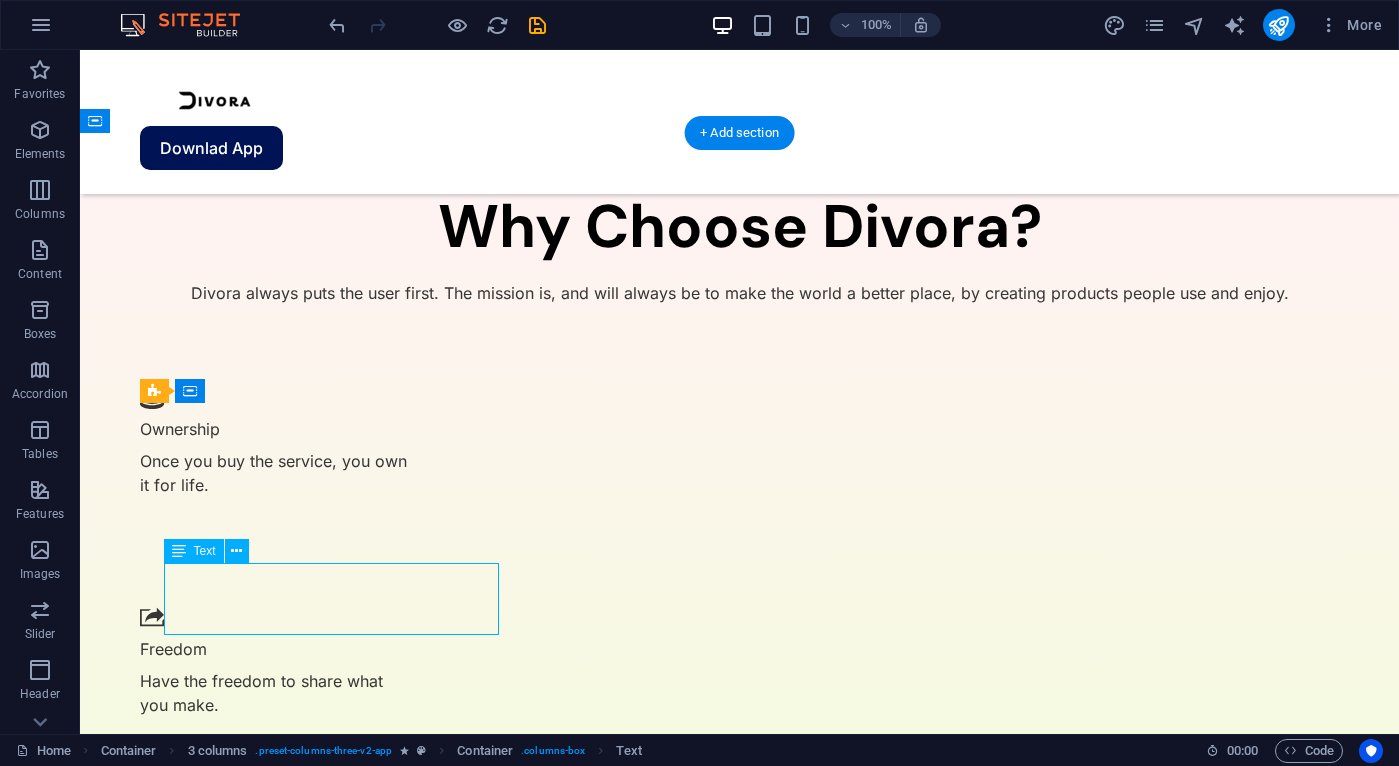 click on "Lorem ipsum dolor sit amet consectetur eget maecenas sapien fusce egestas risus purus suspendisse turpis." at bounding box center (332, 24258) 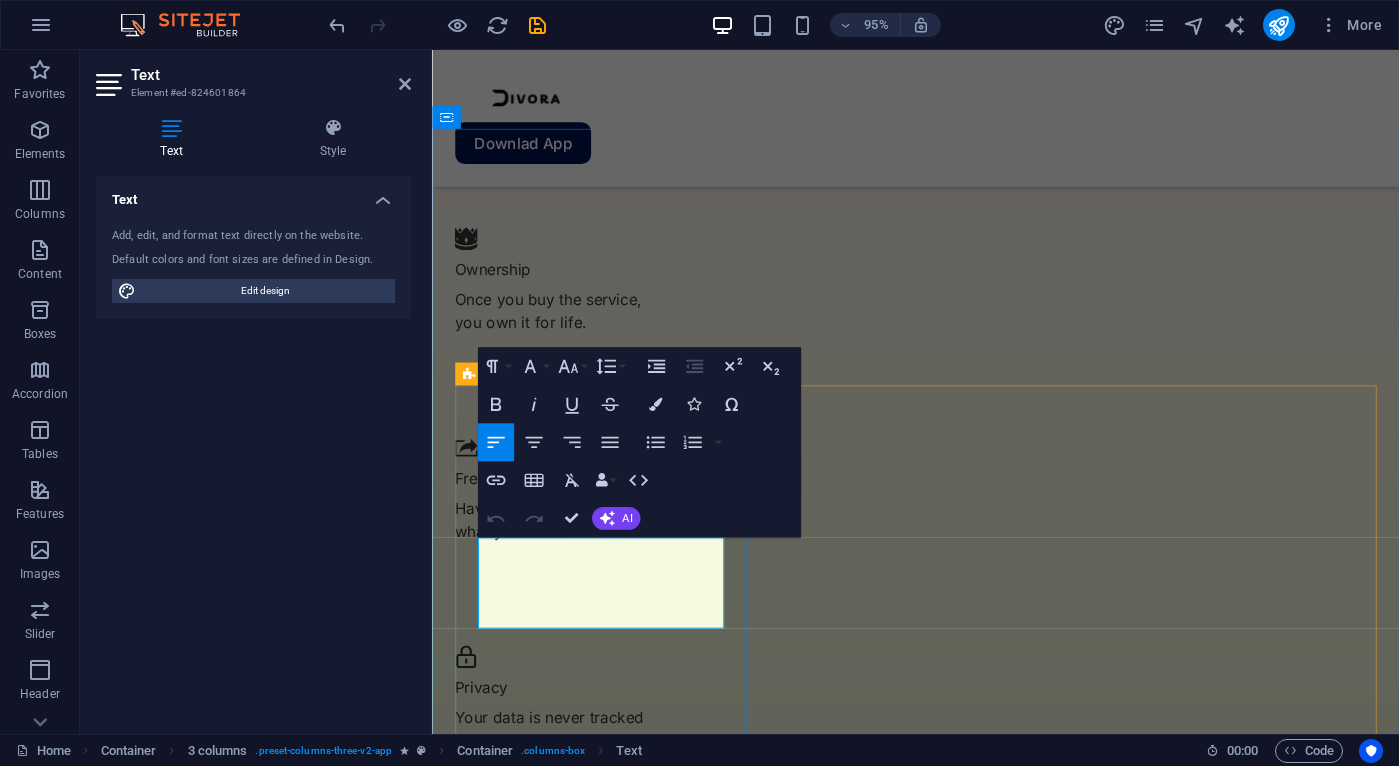 click on "Lorem ipsum dolor sit amet consectetur eget maecenas sapien fusce egestas risus purus suspendisse turpis." at bounding box center (609, 19891) 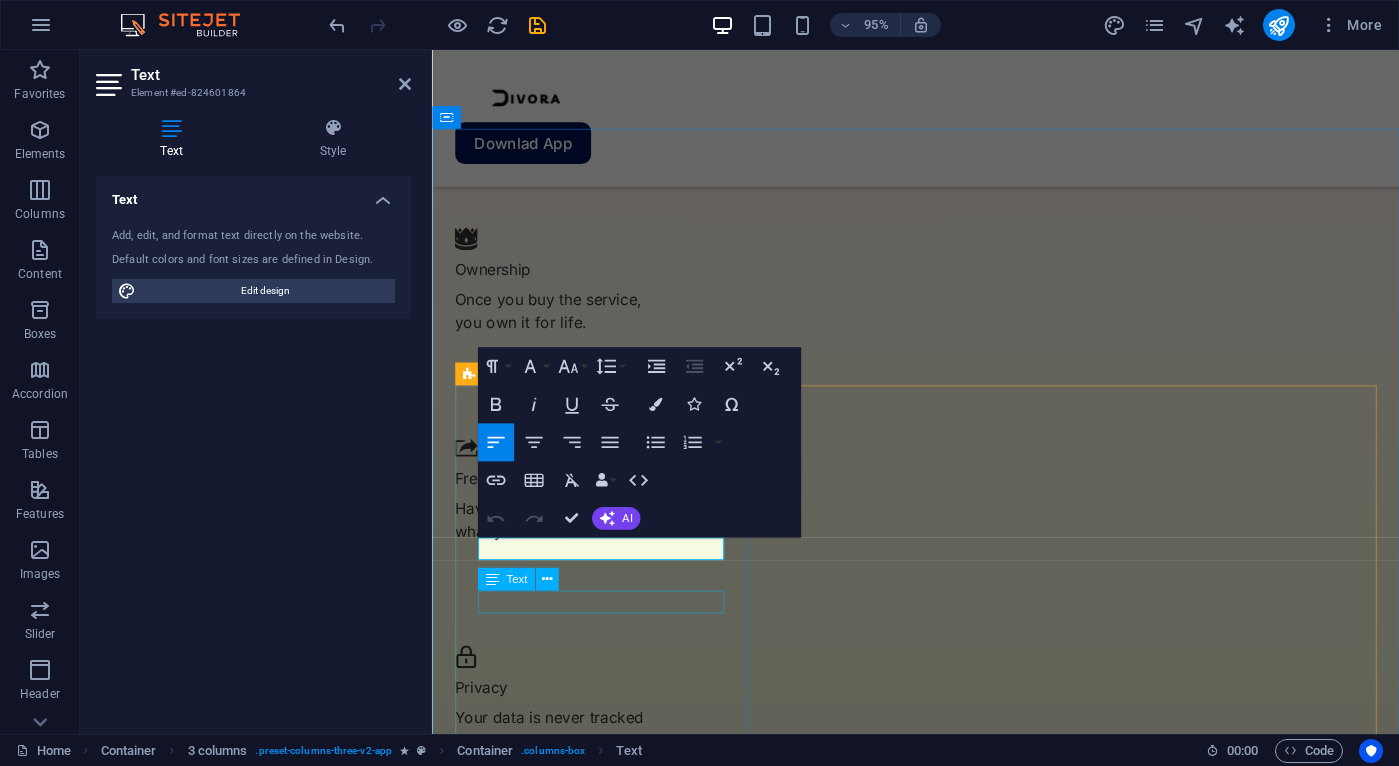 type 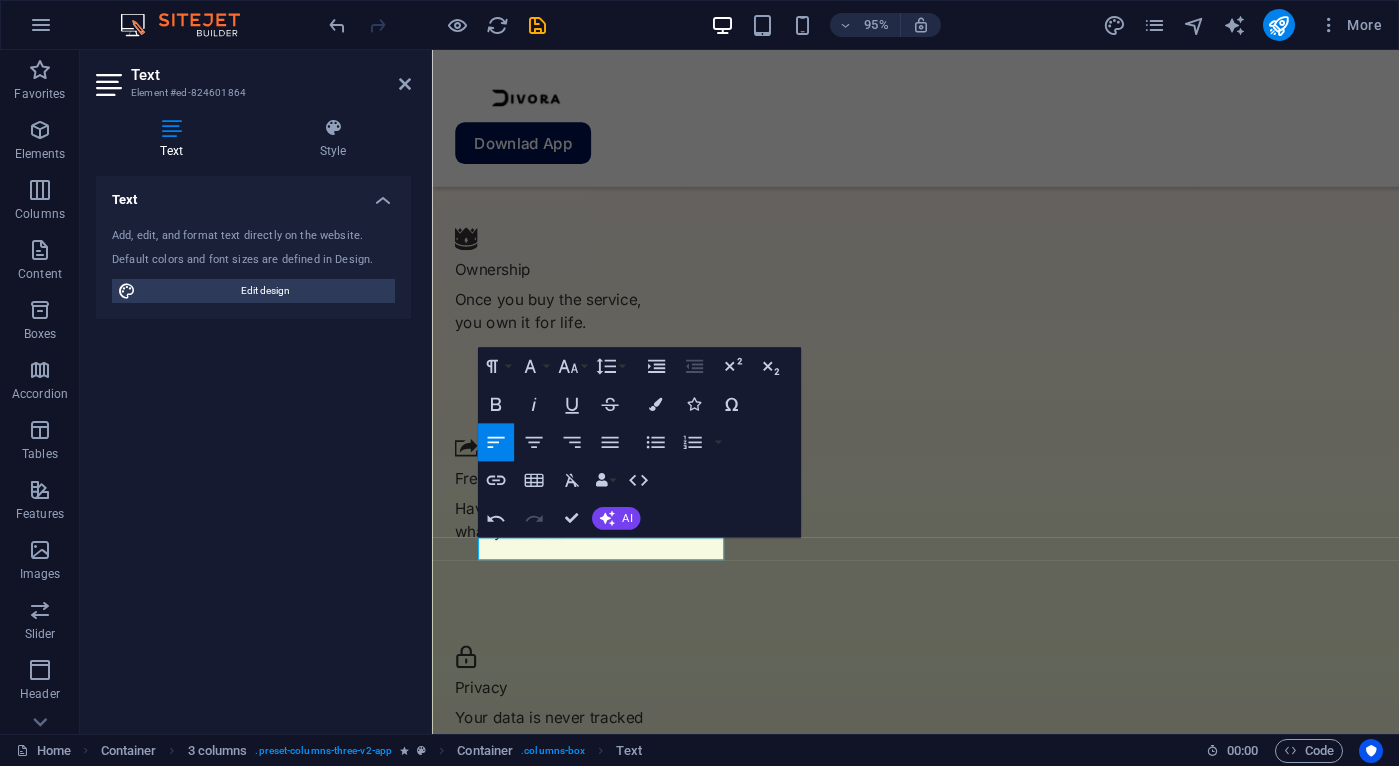 click on "Text Style Text Add, edit, and format text directly on the website. Default colors and font sizes are defined in Design. Edit design Alignment Left aligned Centered Right aligned 3 columns Element Layout How this element expands within the layout (Flexbox). Size Default auto px % 1/1 1/2 1/3 1/4 1/5 1/6 1/7 1/8 1/9 1/10 Grow Shrink Order Container layout Visible Visible Opacity 100 % Overflow Spacing Margin Default auto px % rem vw vh Custom Custom auto px % rem vw vh auto px % rem vw vh auto px % rem vw vh auto px % rem vw vh Padding Default px rem % vh vw Custom Custom px rem % vh vw px rem % vh vw px rem % vh vw px rem % vh vw Border Style              - Width 1 auto px rem % vh vw Custom Custom 1 auto px rem % vh vw 1 auto px rem % vh vw 1 auto px rem % vh vw 1 auto px rem % vh vw  - Color Round corners Default px rem % vh vw Custom Custom px rem % vh vw px rem % vh vw px rem % vh vw px rem % vh vw Shadow Default None Outside Inside Color X offset 0 px rem vh vw Y offset 0 px rem vh vw Blur 0 px" at bounding box center (253, 418) 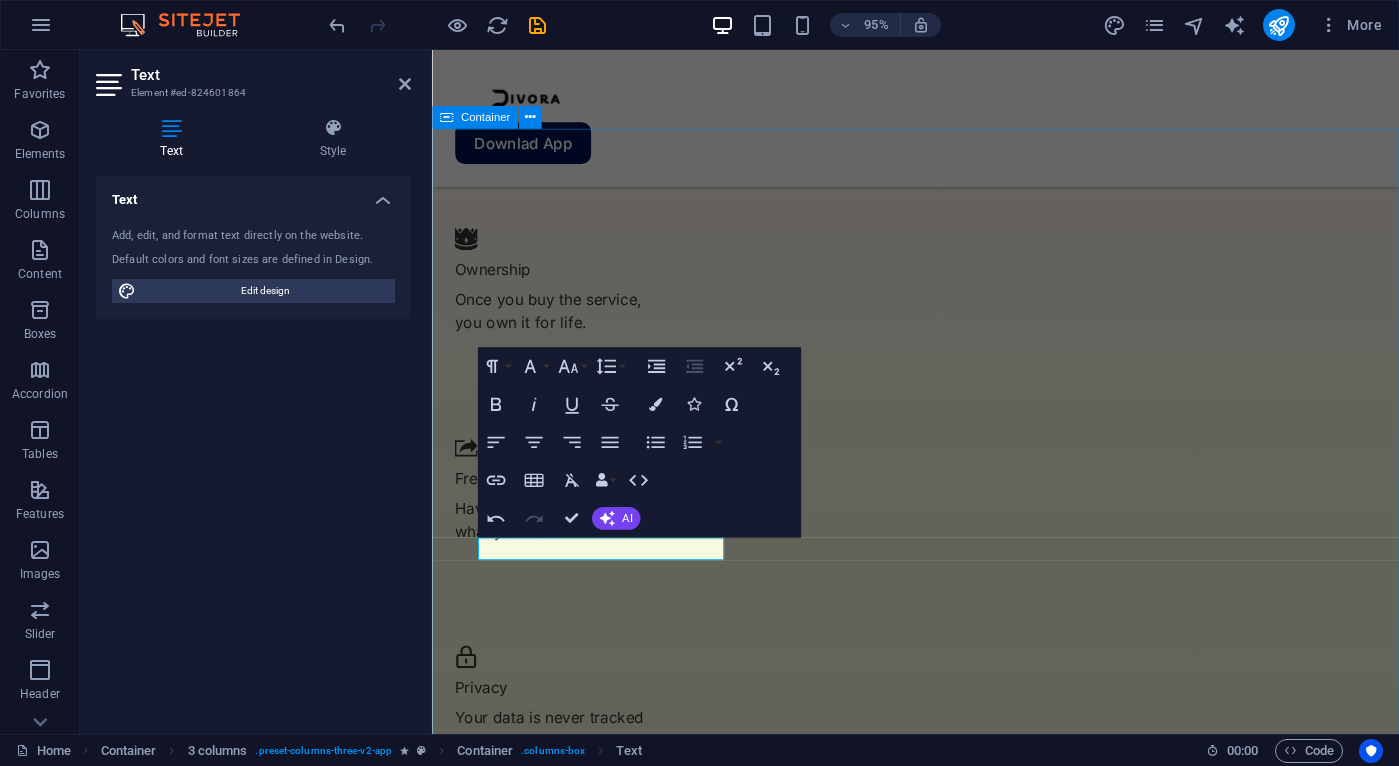 click on "Testimonials What our users said Ever wonder what people actually think about it? Joshua S It's simple and easy to use! Christopher White VP of Operations at Spotify “Transformed my work process” Lorem ipsum dolor sit amet consectetur eget maecenas sapien fusce egestas risus purus suspendisse turpis. Stephanie Powell VP of Sales at SalesForce ”Best app for productivity” Lorem ipsum dolor sit amet consectetur eget maecenas sapien fusce egestas risus purus suspendisse turpis. Madeline Thomas VP of Operations at Apple" at bounding box center (941, 20134) 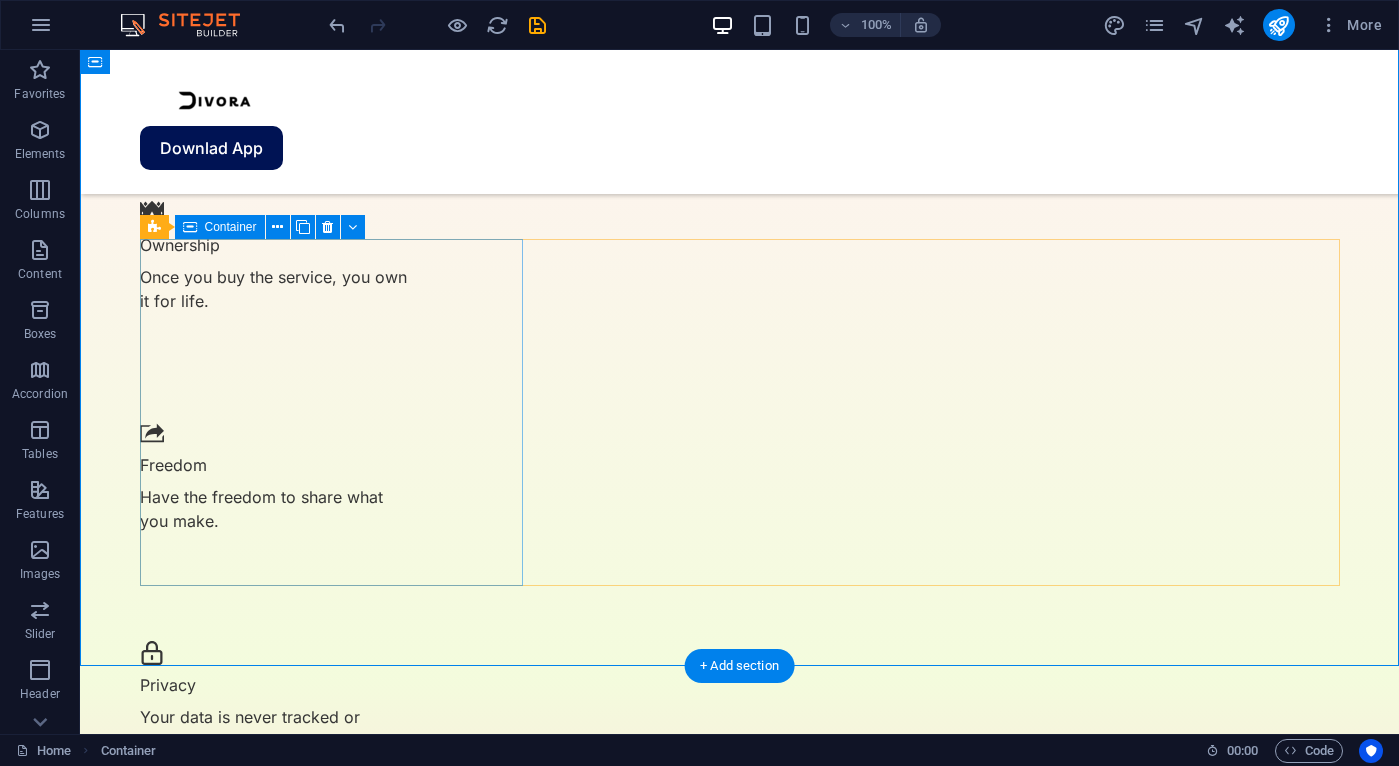 scroll, scrollTop: 2832, scrollLeft: 0, axis: vertical 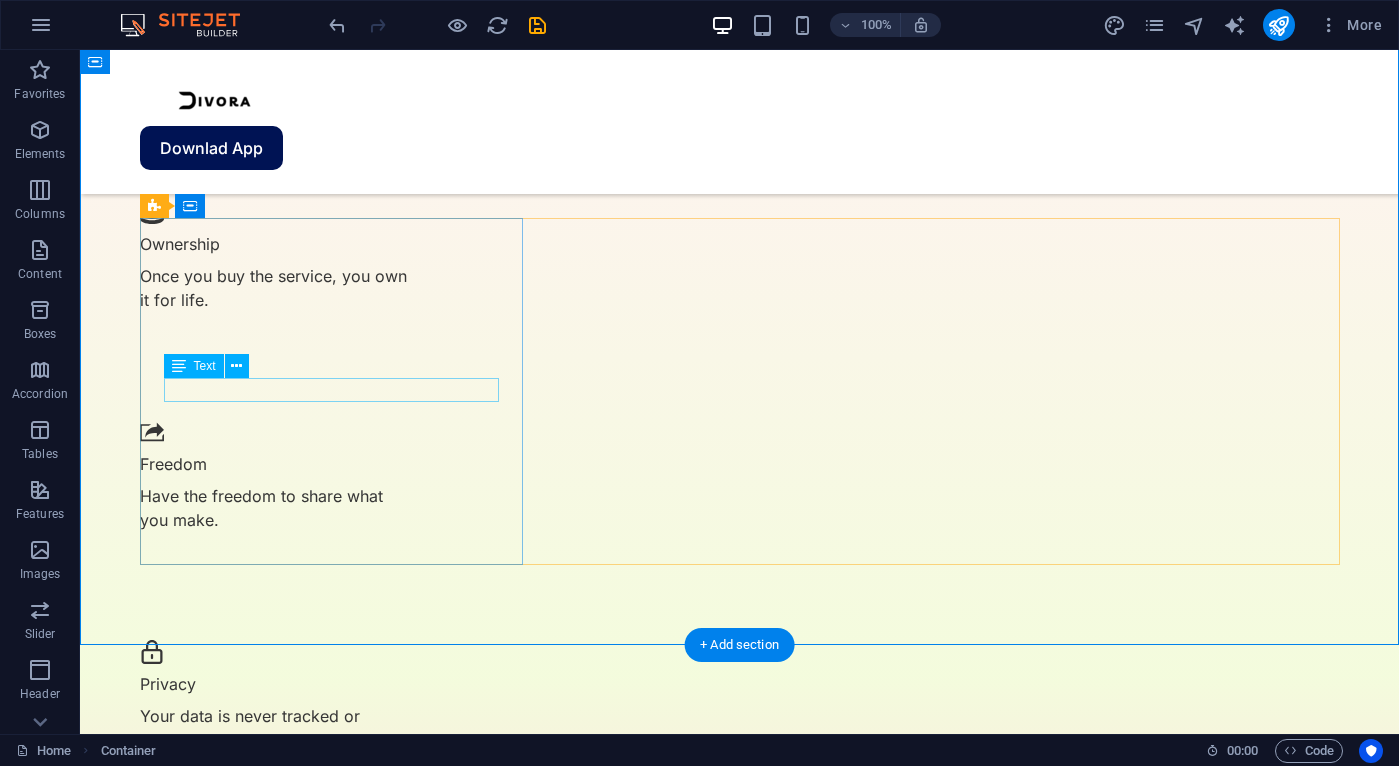 click on "It's simple and easy to use!" at bounding box center (332, 24049) 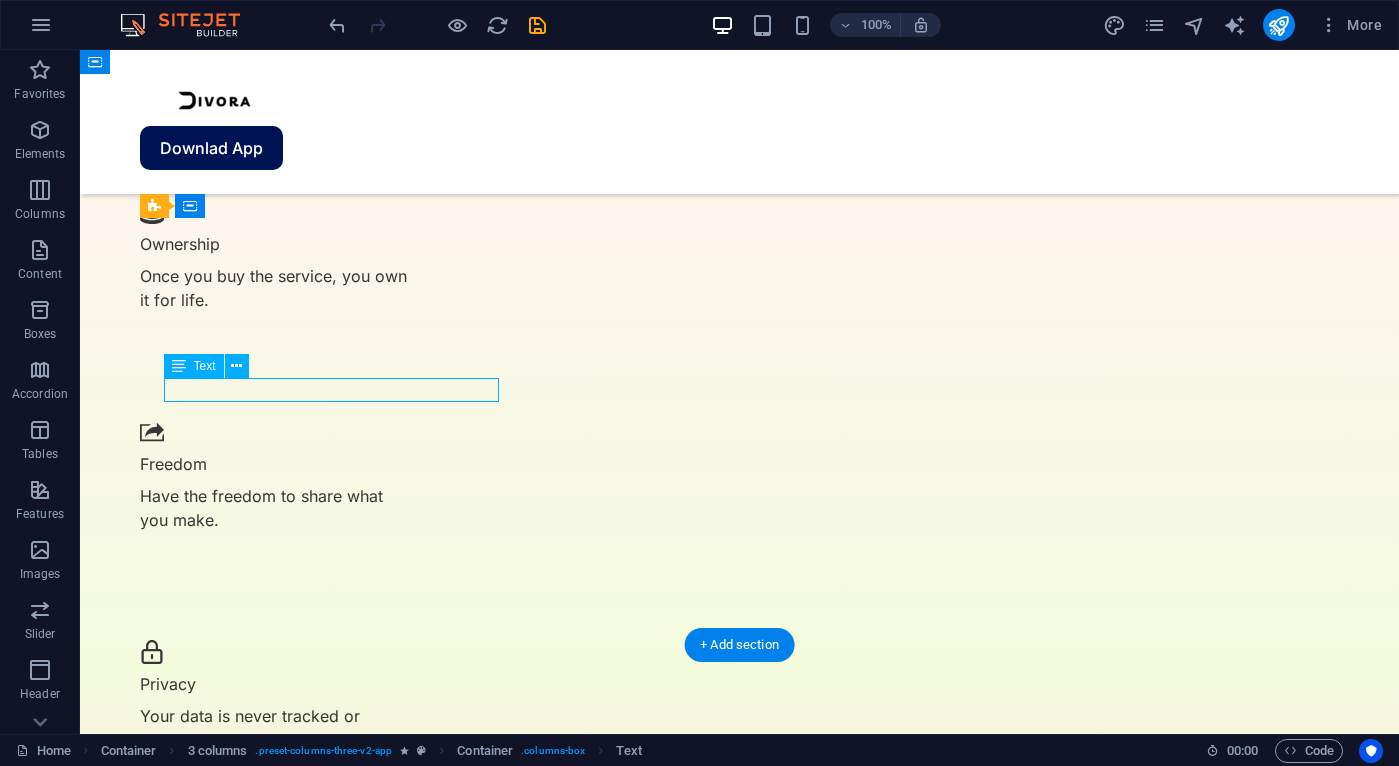 click on "It's simple and easy to use!" at bounding box center [332, 24049] 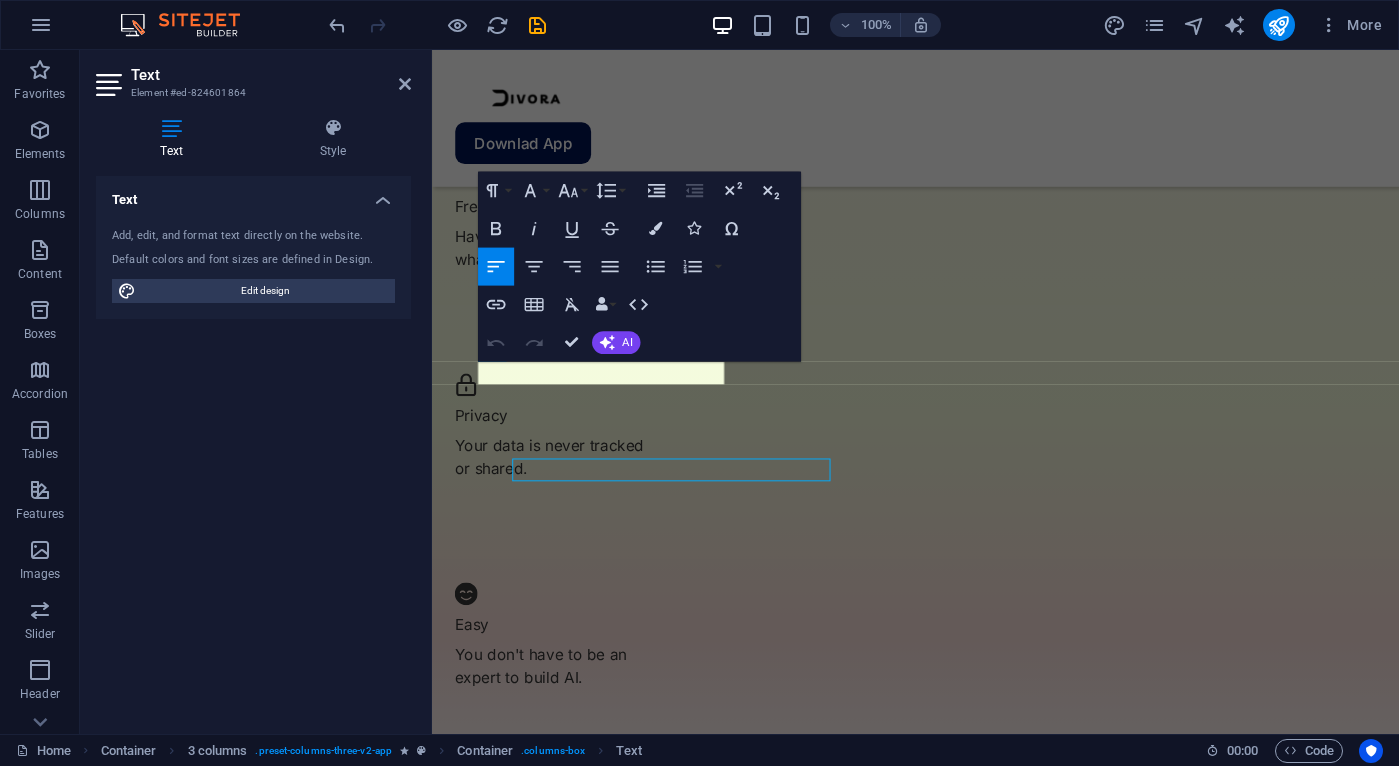 scroll, scrollTop: 2730, scrollLeft: 0, axis: vertical 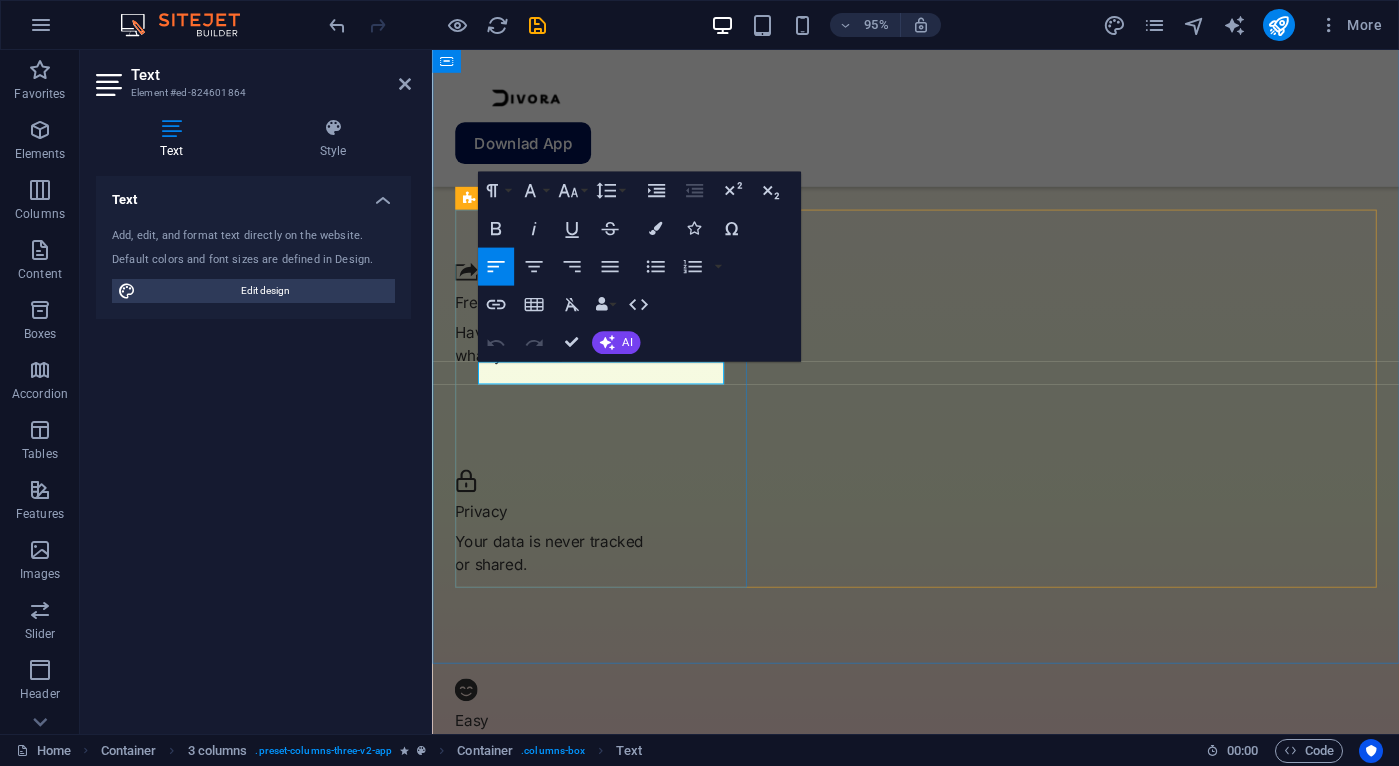 click on "It's simple and easy to use!" at bounding box center [609, 19670] 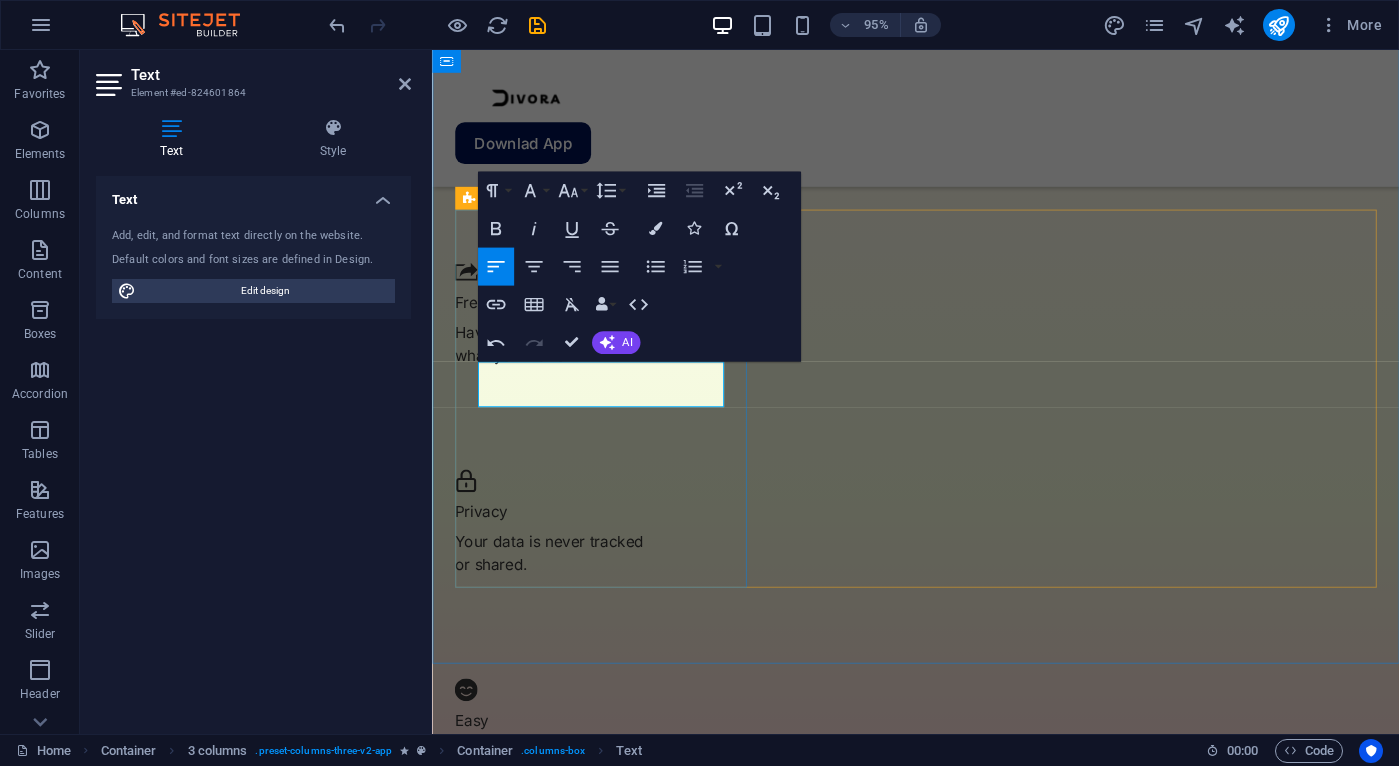 click on "Testimonials What our users said Ever wonder what people actually think about it? Joshua S It's simple and easy to use! I think people will enjoy using it. Christopher White VP of Operations at Spotify “Transformed my work process” Lorem ipsum dolor sit amet consectetur eget maecenas sapien fusce egestas risus purus suspendisse turpis. Stephanie Powell VP of Sales at SalesForce ”Best app for productivity” Lorem ipsum dolor sit amet consectetur eget maecenas sapien fusce egestas risus purus suspendisse turpis. Madeline Thomas VP of Operations at Apple" at bounding box center [941, 19961] 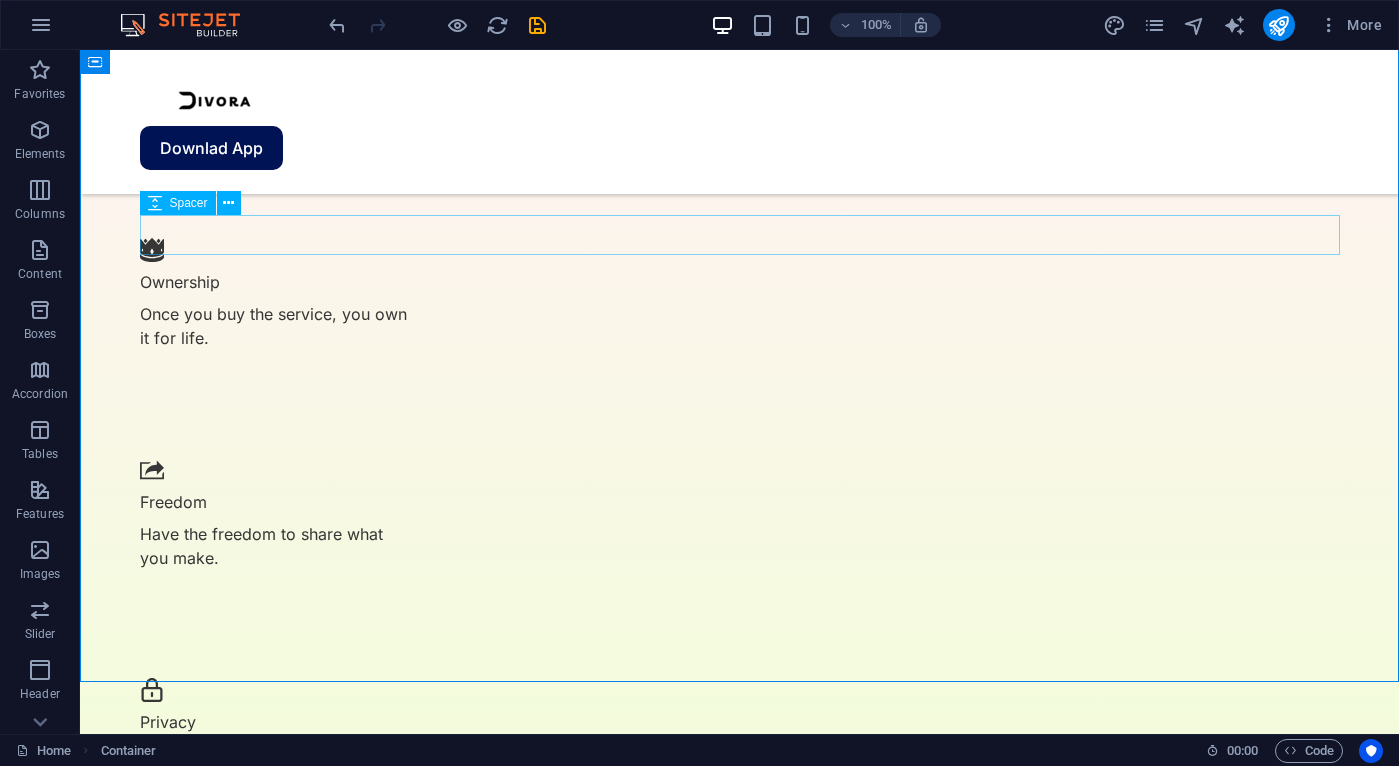 scroll, scrollTop: 2791, scrollLeft: 0, axis: vertical 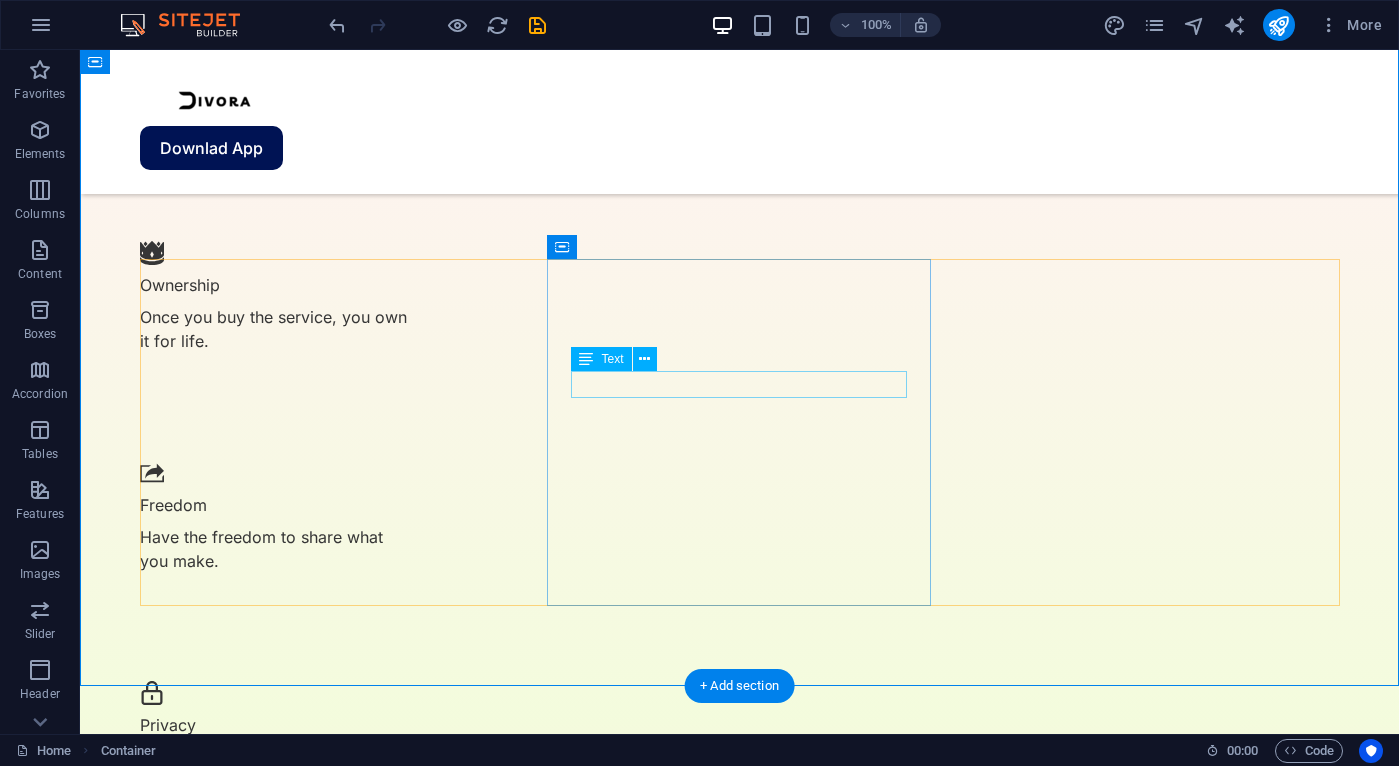 click on "“Transformed my work process”" at bounding box center (332, 24376) 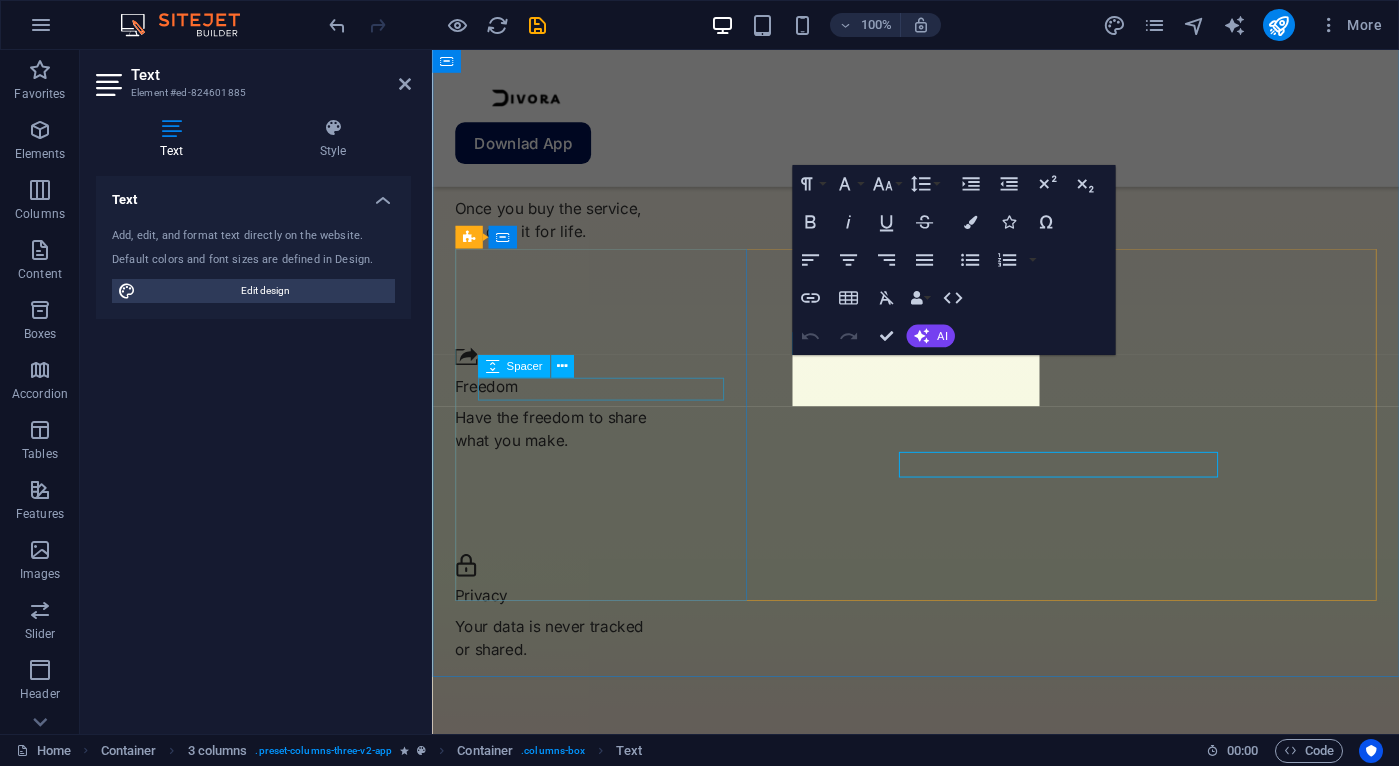 scroll, scrollTop: 2689, scrollLeft: 0, axis: vertical 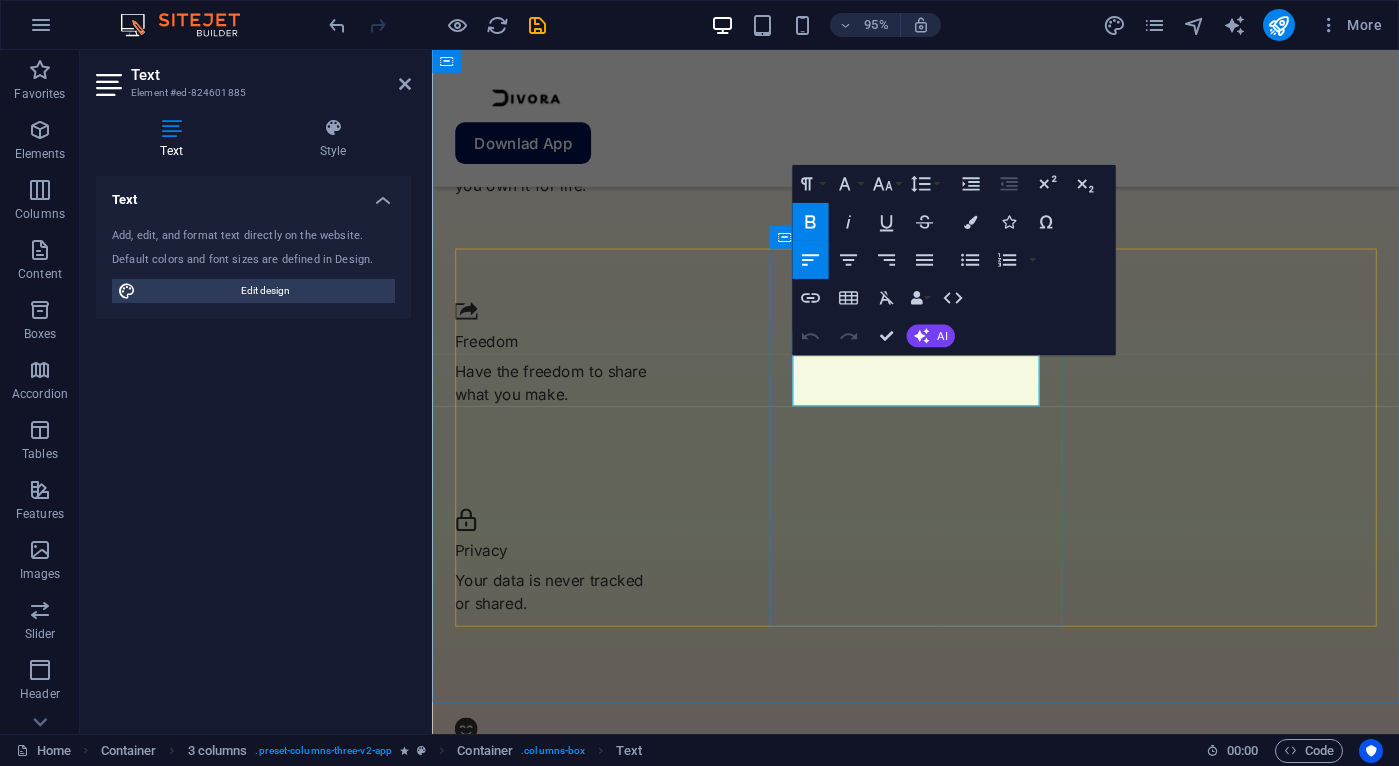 click on "“Transformed my work process”" at bounding box center [609, 20011] 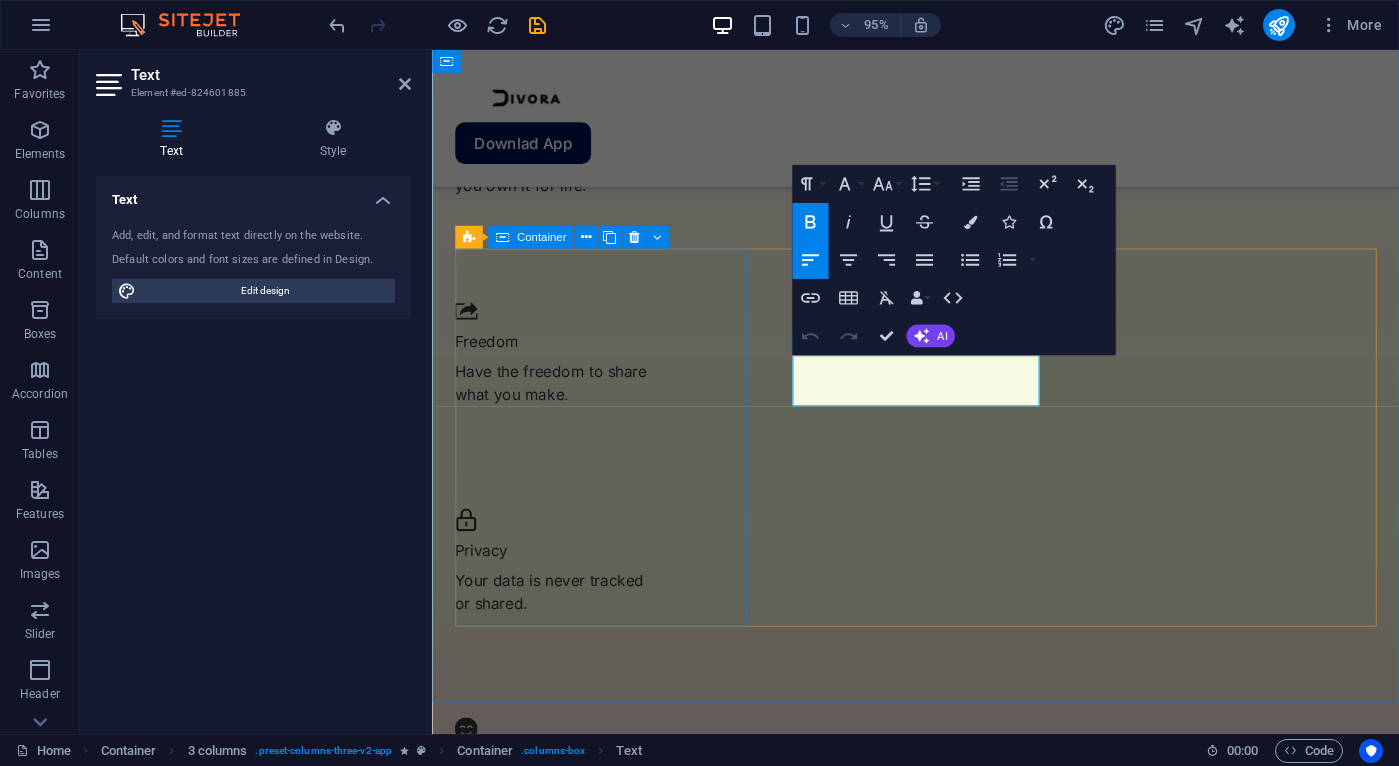 click on "Joshua S It's simple and easy to use! I think people will enjoy using it. Christopher White VP of Operations at Spotify" at bounding box center (609, 19699) 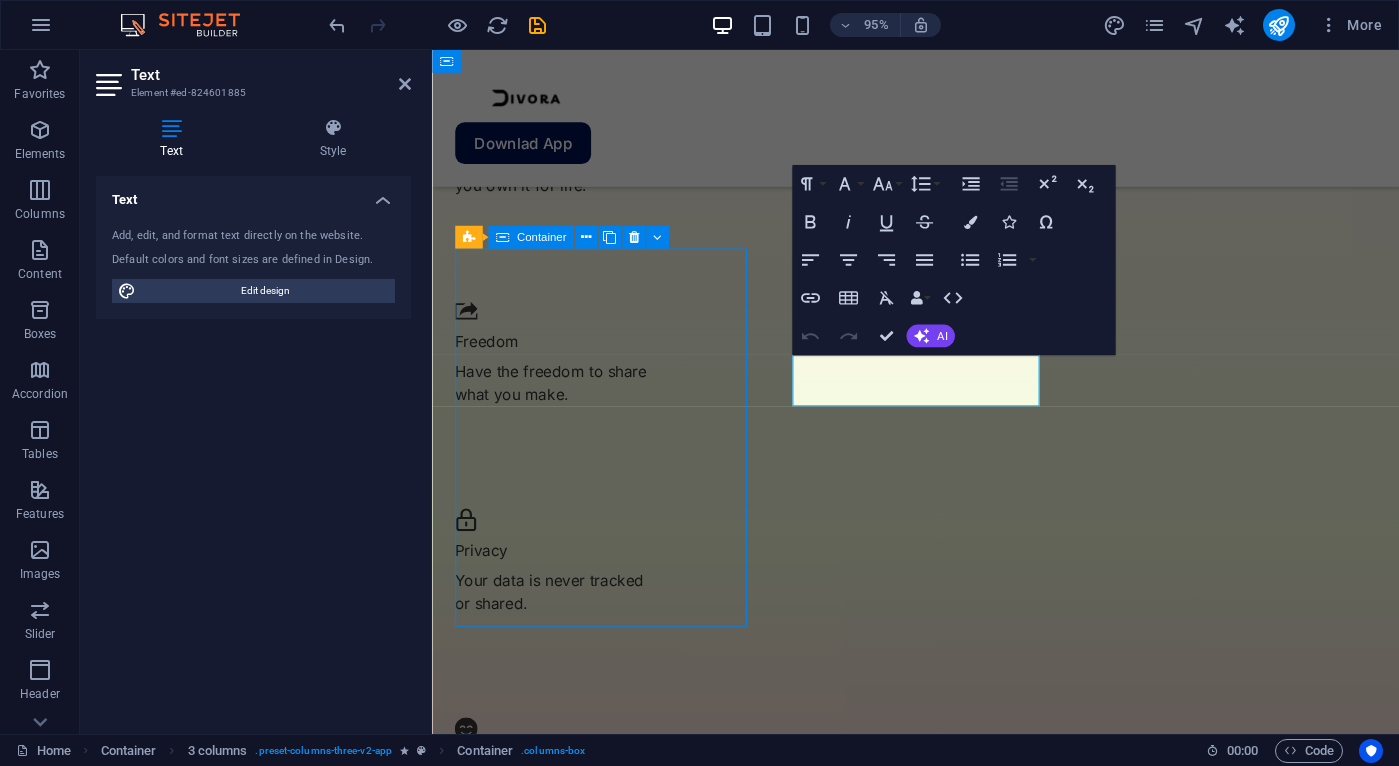 scroll, scrollTop: 2791, scrollLeft: 0, axis: vertical 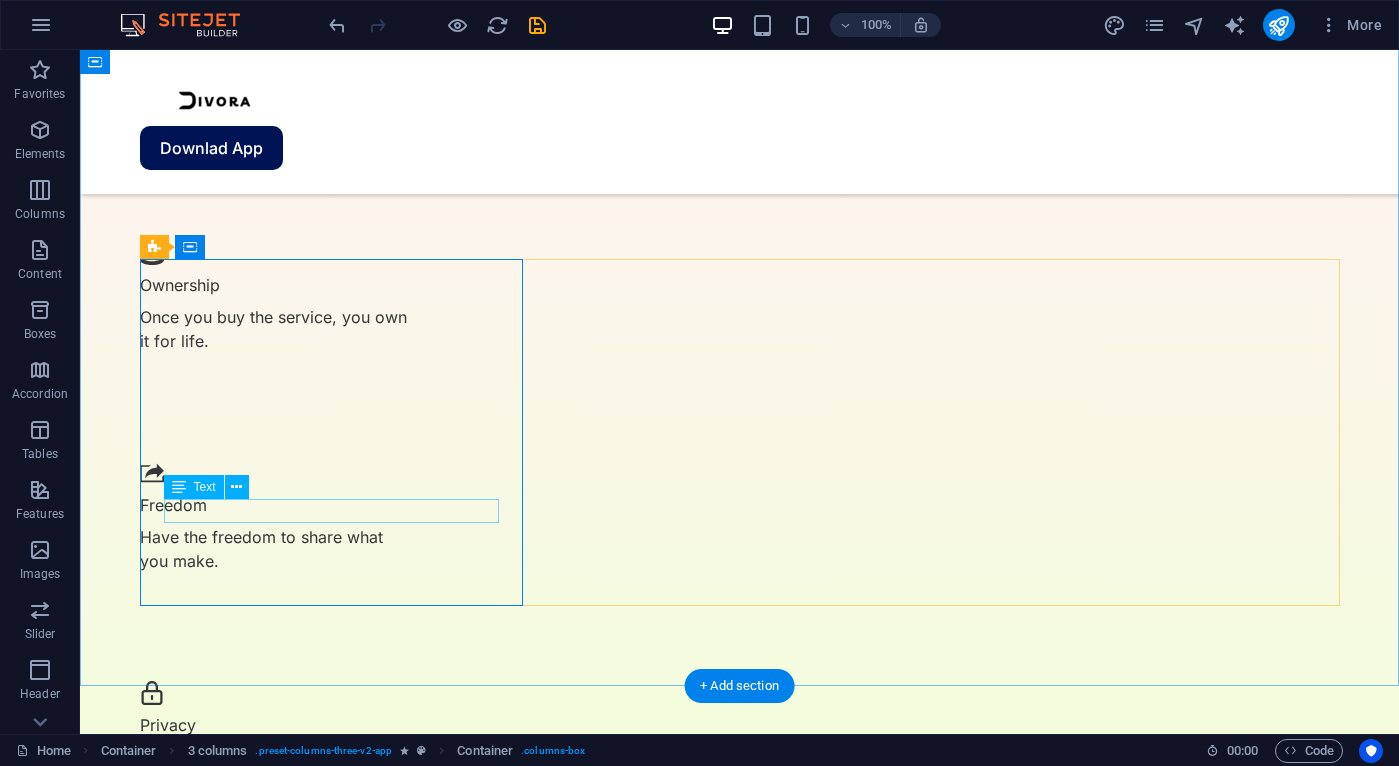 click on "Christopher White" at bounding box center [332, 24170] 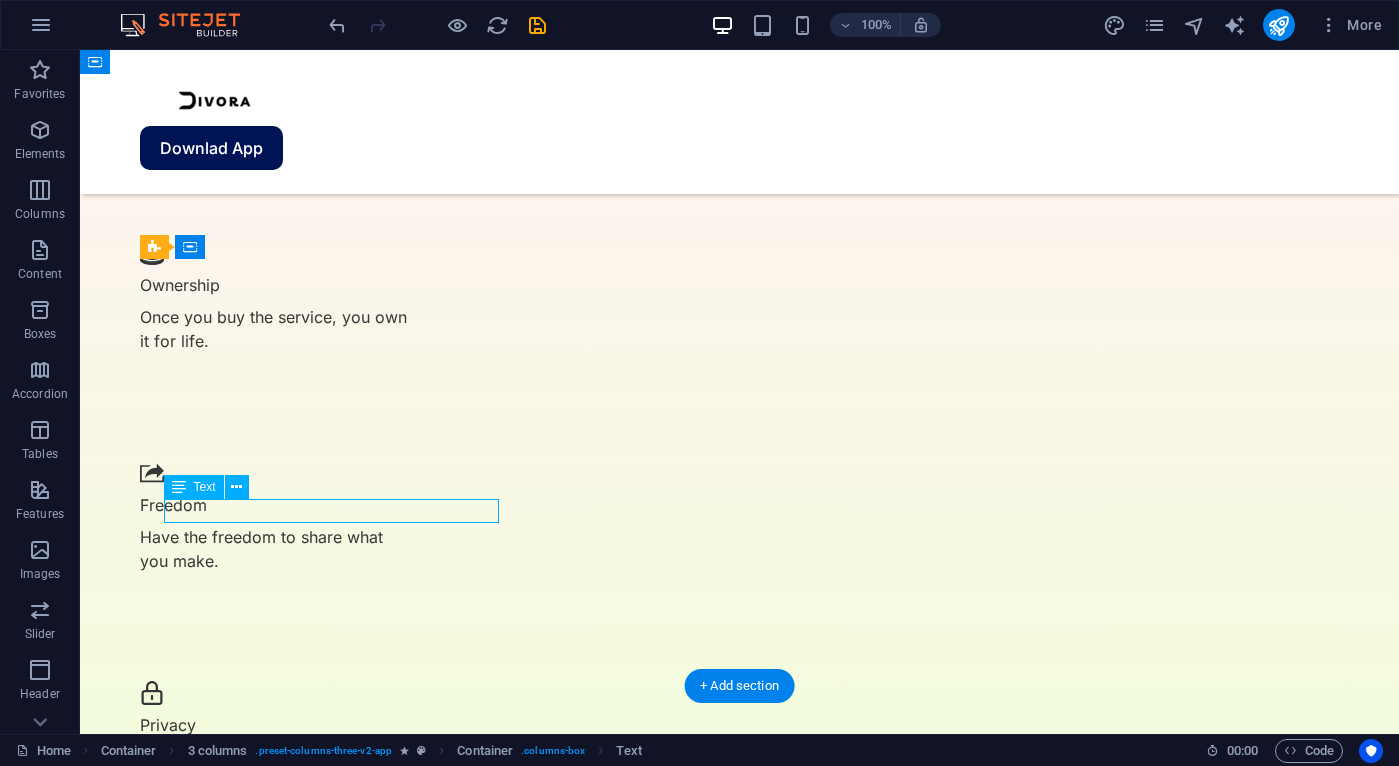 click on "Christopher White" at bounding box center (332, 24170) 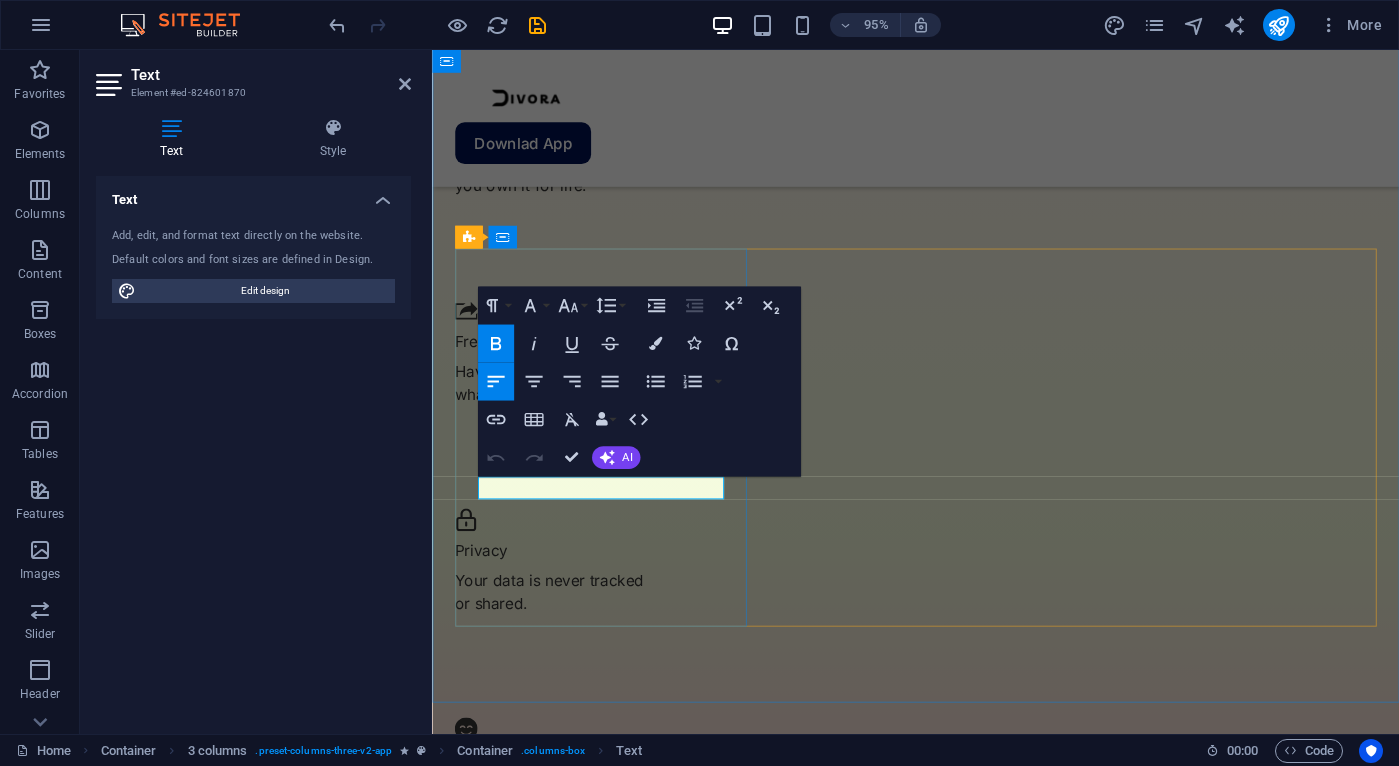 click on "Christopher White" at bounding box center (553, 19791) 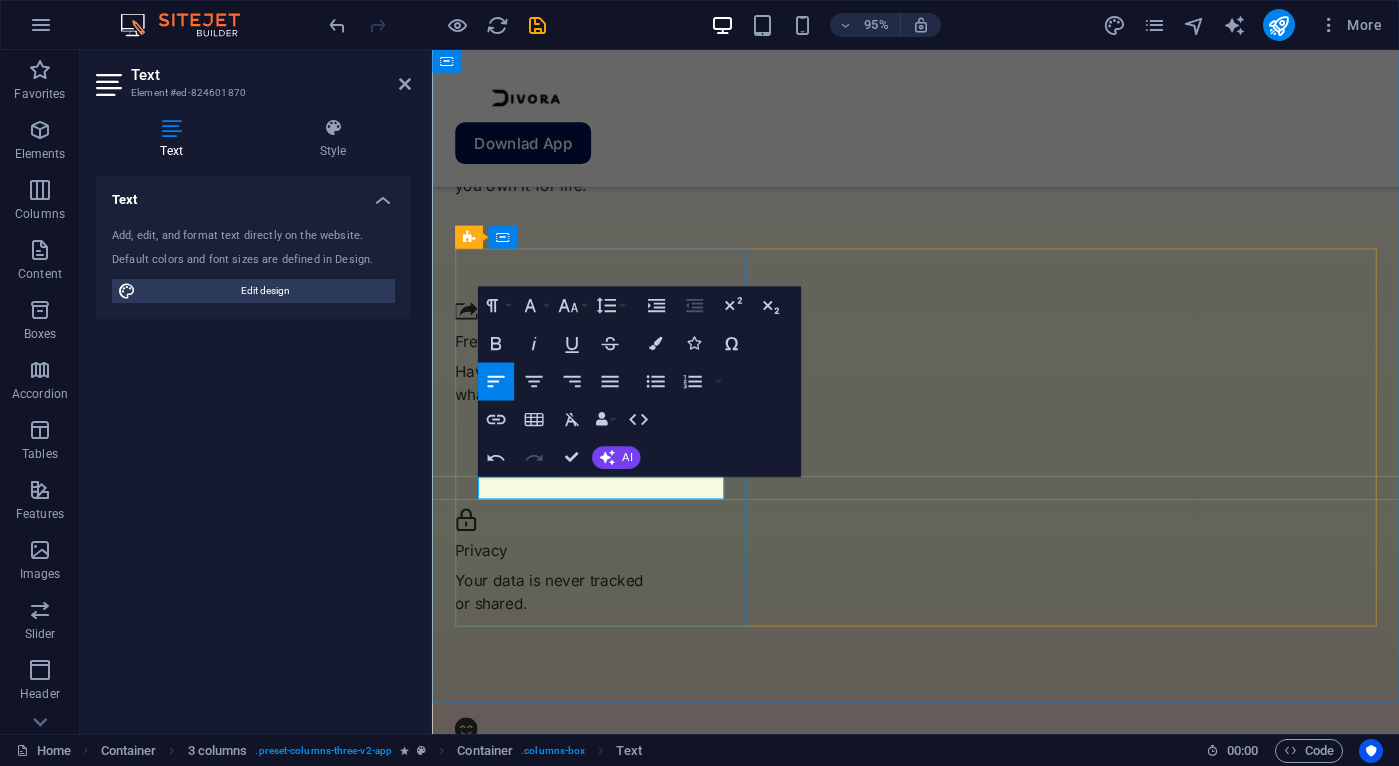 type 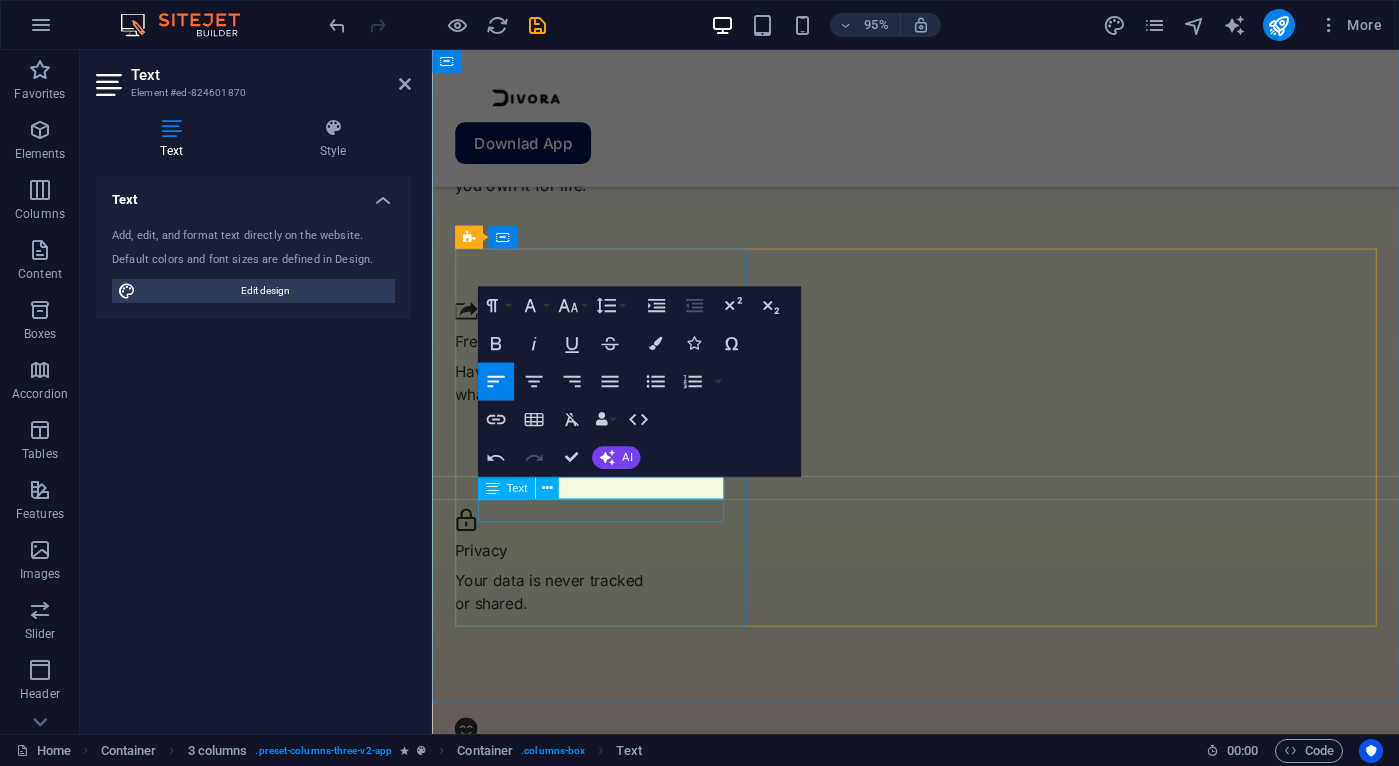 click on "VP of Operations at Spotify" at bounding box center [609, 19815] 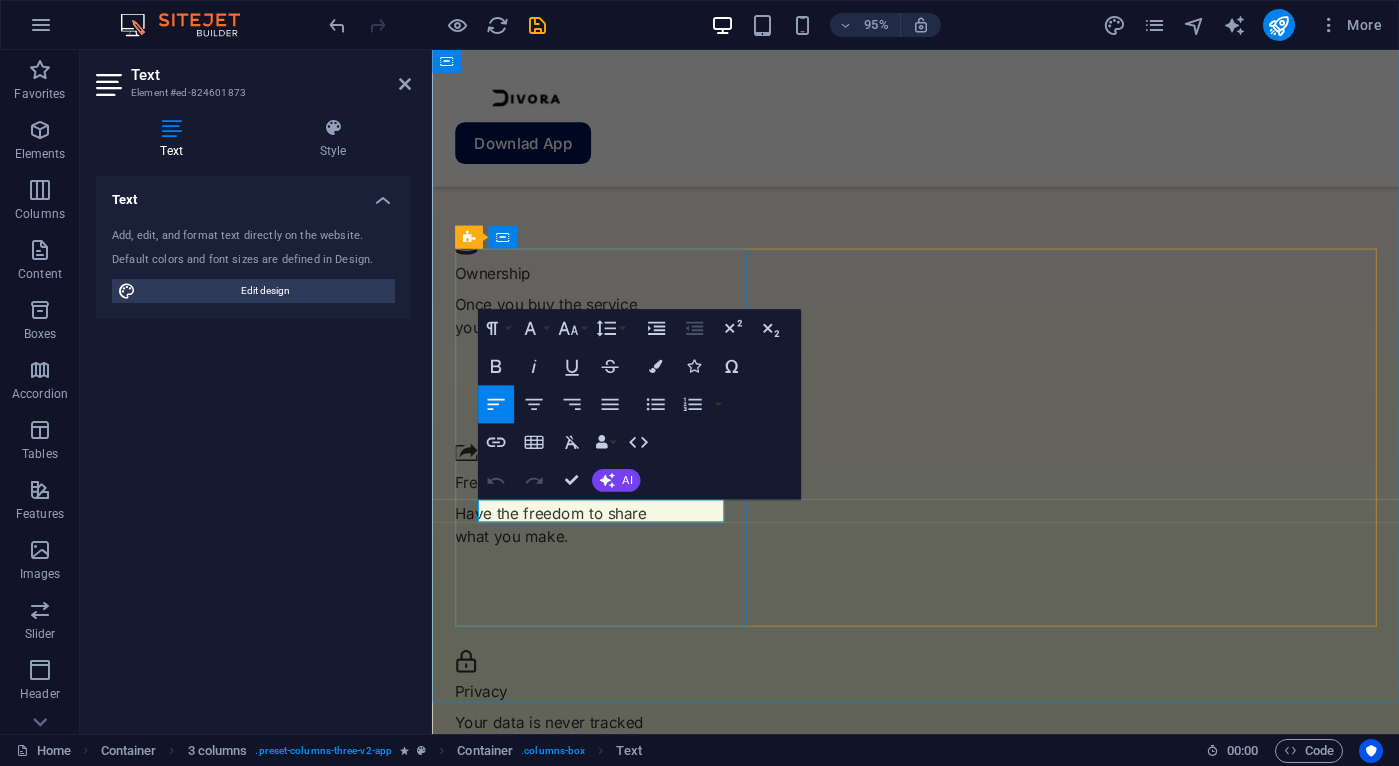 click on "VP of Operations at Spotify" at bounding box center (609, 19964) 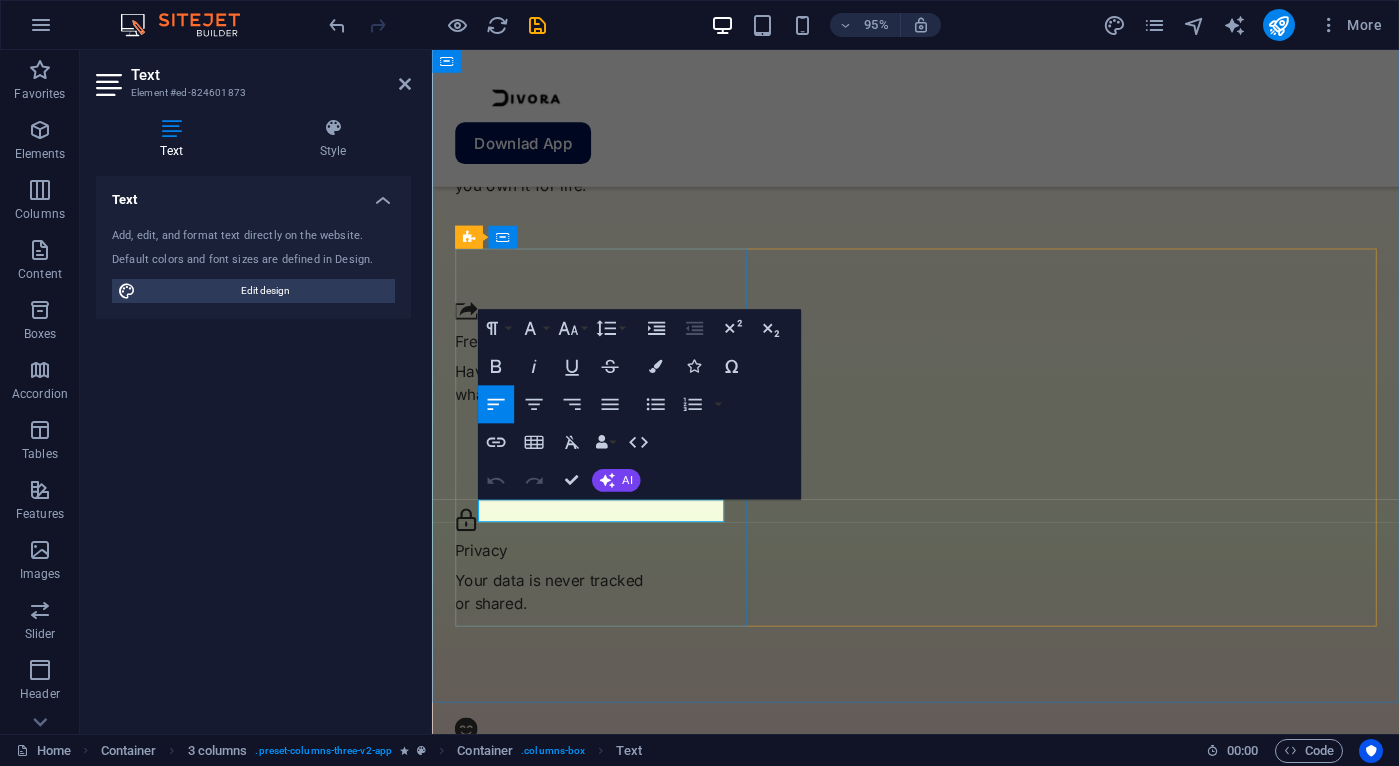 type 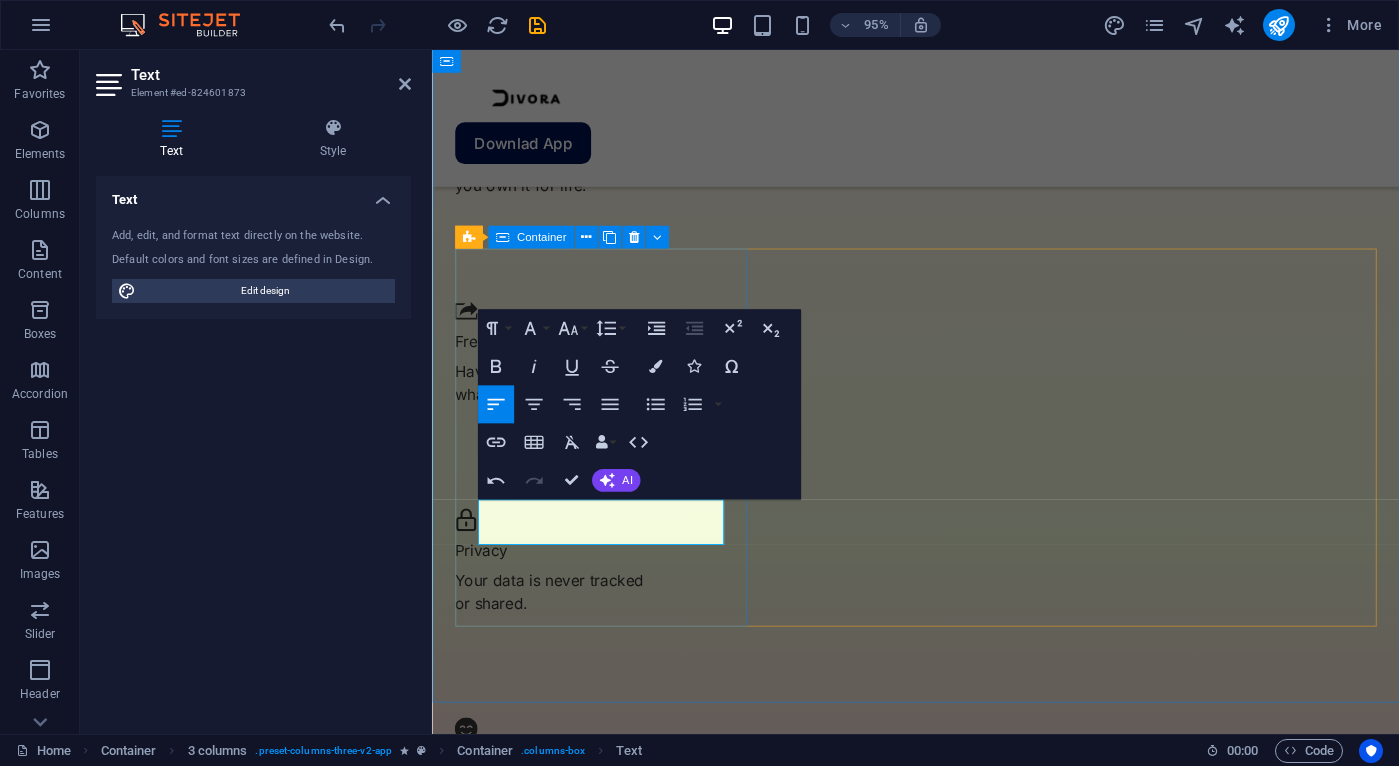 click on "Joshua S It's simple and easy to use! I think people will enjoy using it. Info: Full name and photo is protected for their privacy." at bounding box center [609, 19711] 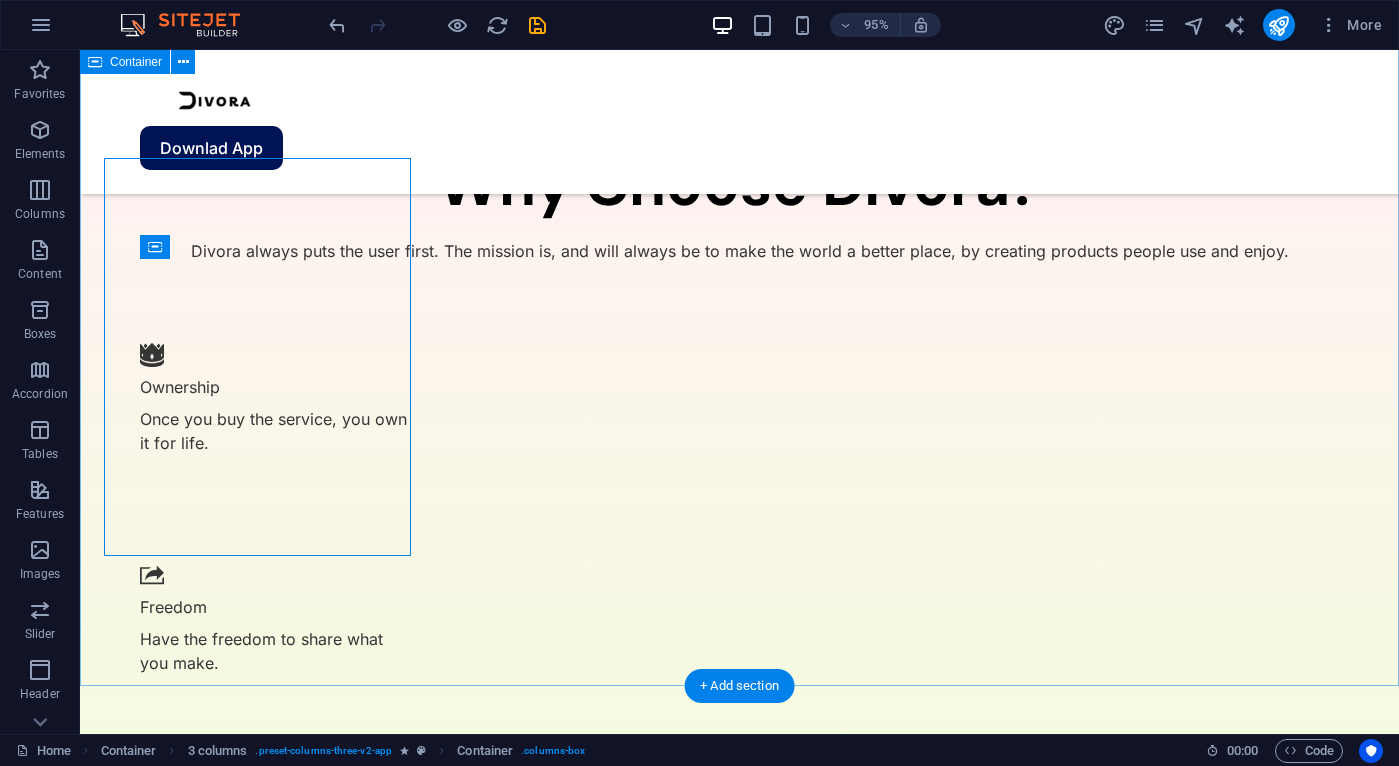 scroll, scrollTop: 2791, scrollLeft: 0, axis: vertical 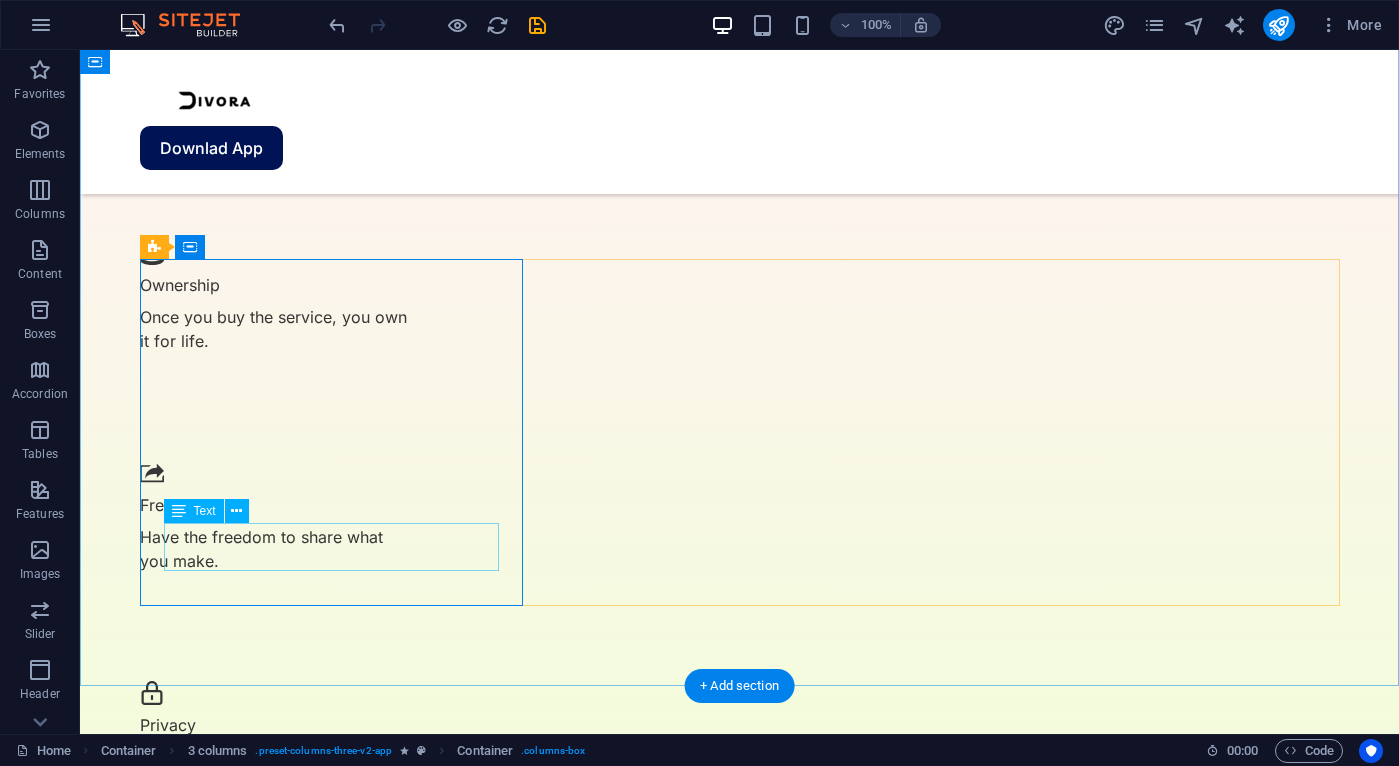 click on "Full name and photo is protected for their privacy." at bounding box center (332, 24206) 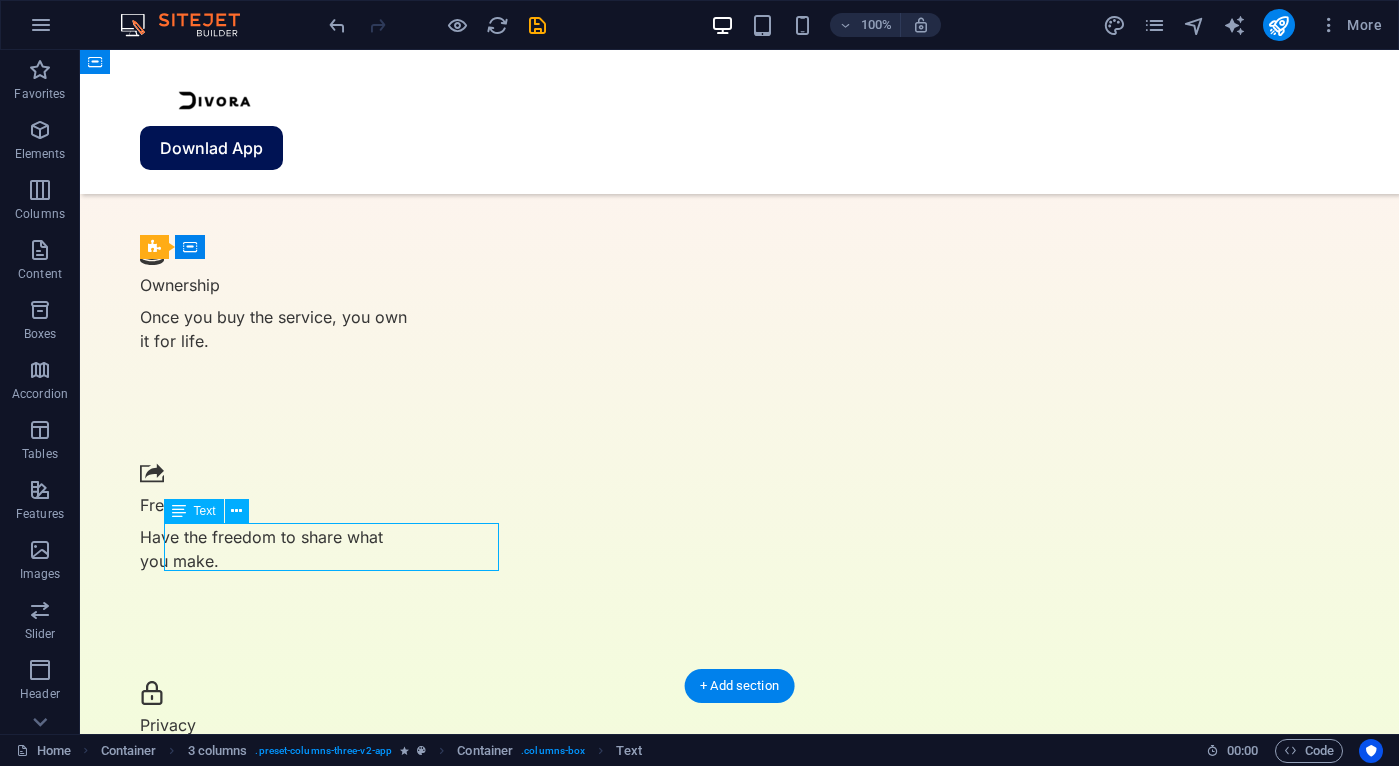 click on "Full name and photo is protected for their privacy." at bounding box center [332, 24206] 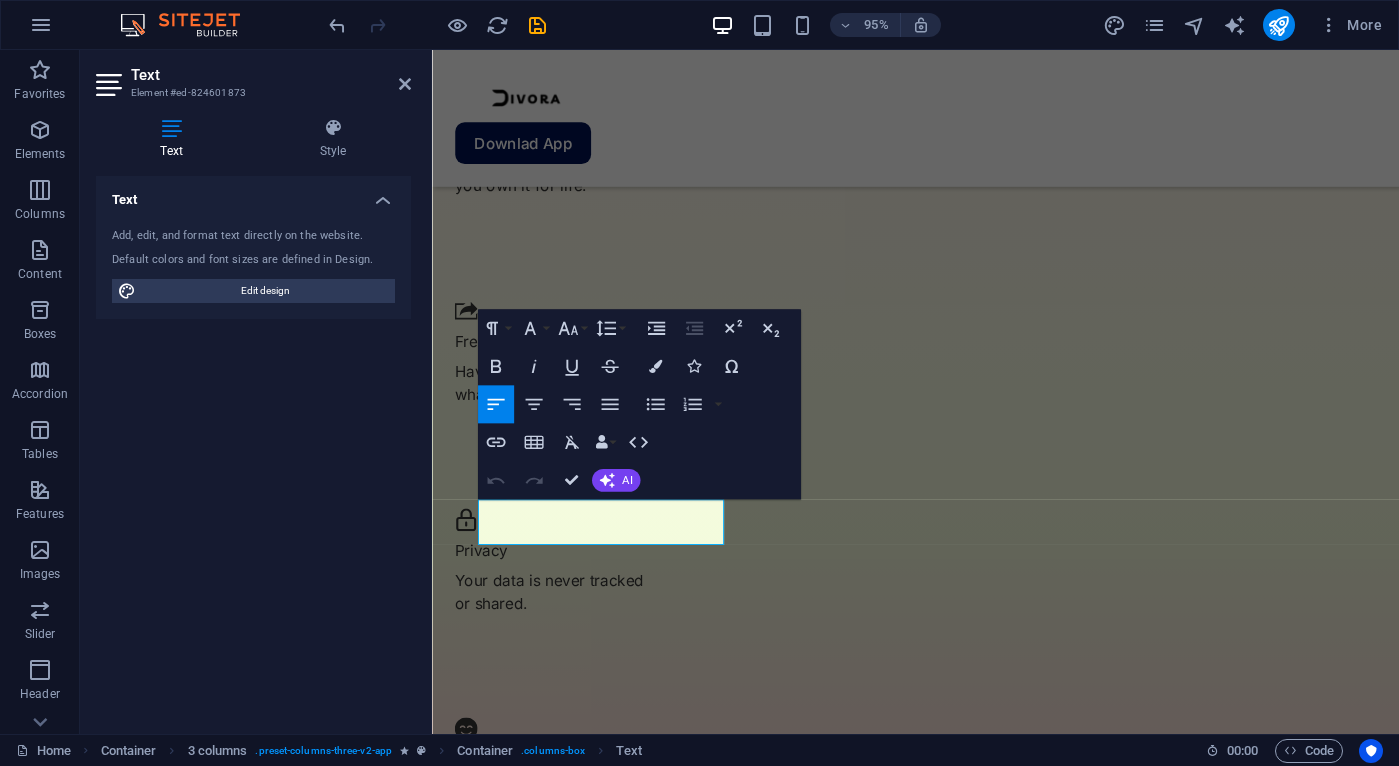 click on "Text Style Text Add, edit, and format text directly on the website. Default colors and font sizes are defined in Design. Edit design Alignment Left aligned Centered Right aligned 3 columns Element Layout How this element expands within the layout (Flexbox). Size Default auto px % 1/1 1/2 1/3 1/4 1/5 1/6 1/7 1/8 1/9 1/10 Grow Shrink Order Container layout Visible Visible Opacity 100 % Overflow Spacing Margin Default auto px % rem vw vh Custom Custom auto px % rem vw vh auto px % rem vw vh auto px % rem vw vh auto px % rem vw vh Padding Default px rem % vh vw Custom Custom px rem % vh vw px rem % vh vw px rem % vh vw px rem % vh vw Border Style              - Width 1 auto px rem % vh vw Custom Custom 1 auto px rem % vh vw 1 auto px rem % vh vw 1 auto px rem % vh vw 1 auto px rem % vh vw  - Color Round corners Default px rem % vh vw Custom Custom px rem % vh vw px rem % vh vw px rem % vh vw px rem % vh vw Shadow Default None Outside Inside Color X offset 0 px rem vh vw Y offset 0 px rem vh vw Blur 0 px" at bounding box center [253, 418] 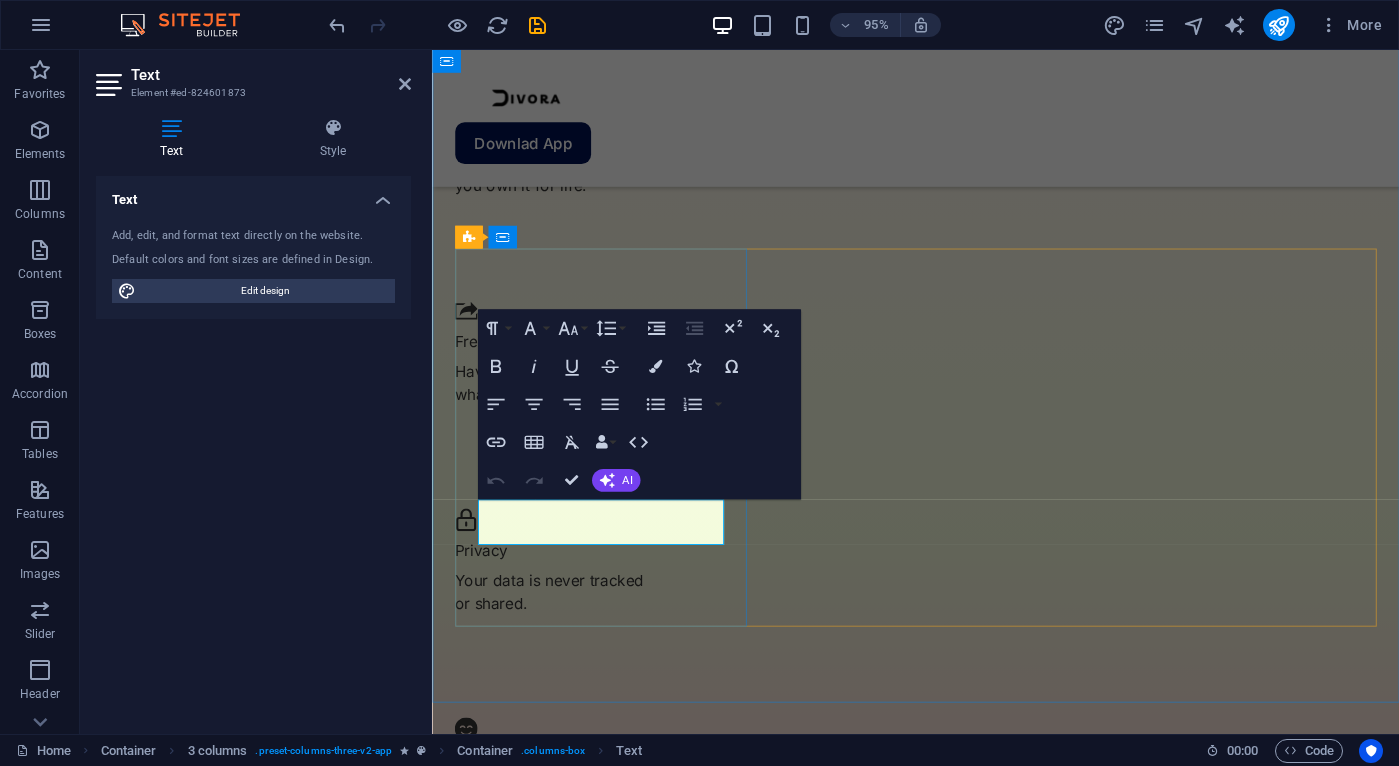 click on "Full name and photo is protected for their privacy." at bounding box center (609, 19827) 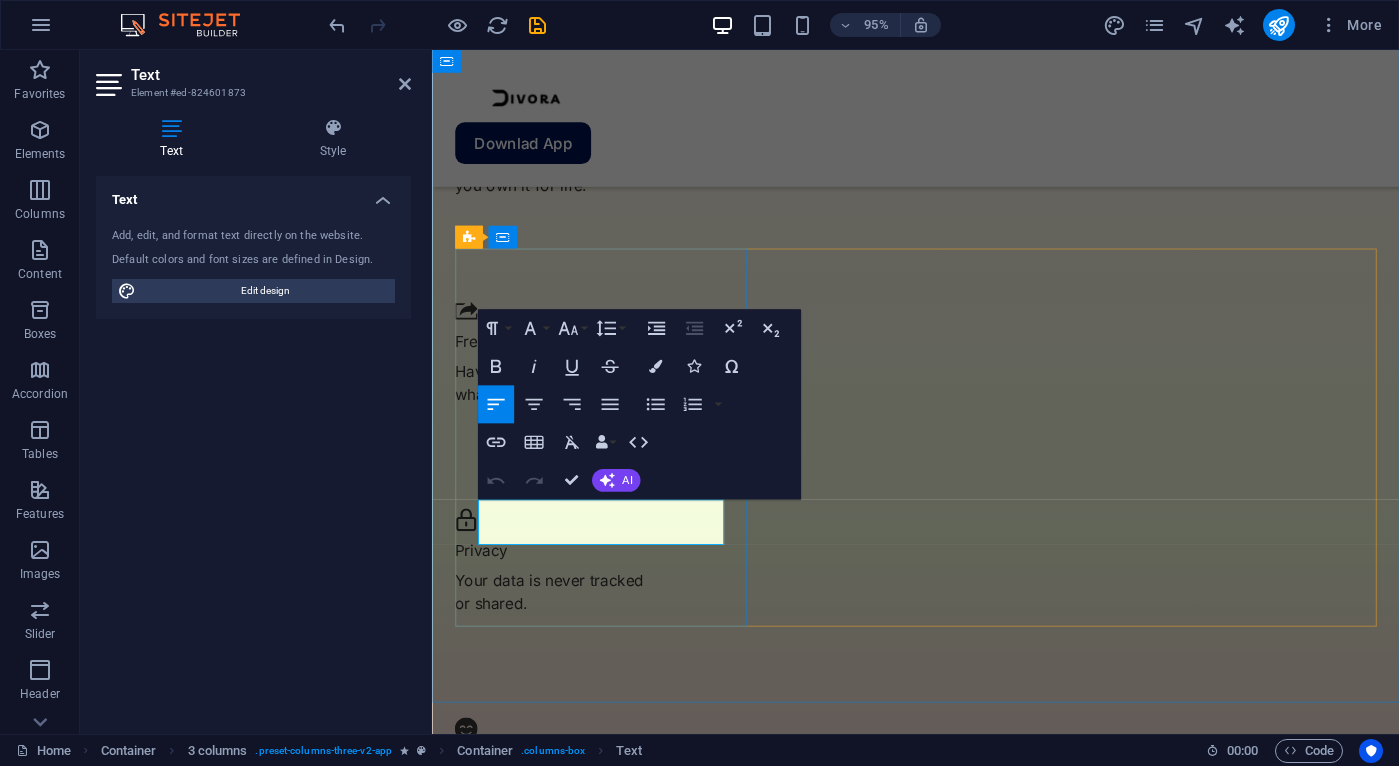 type 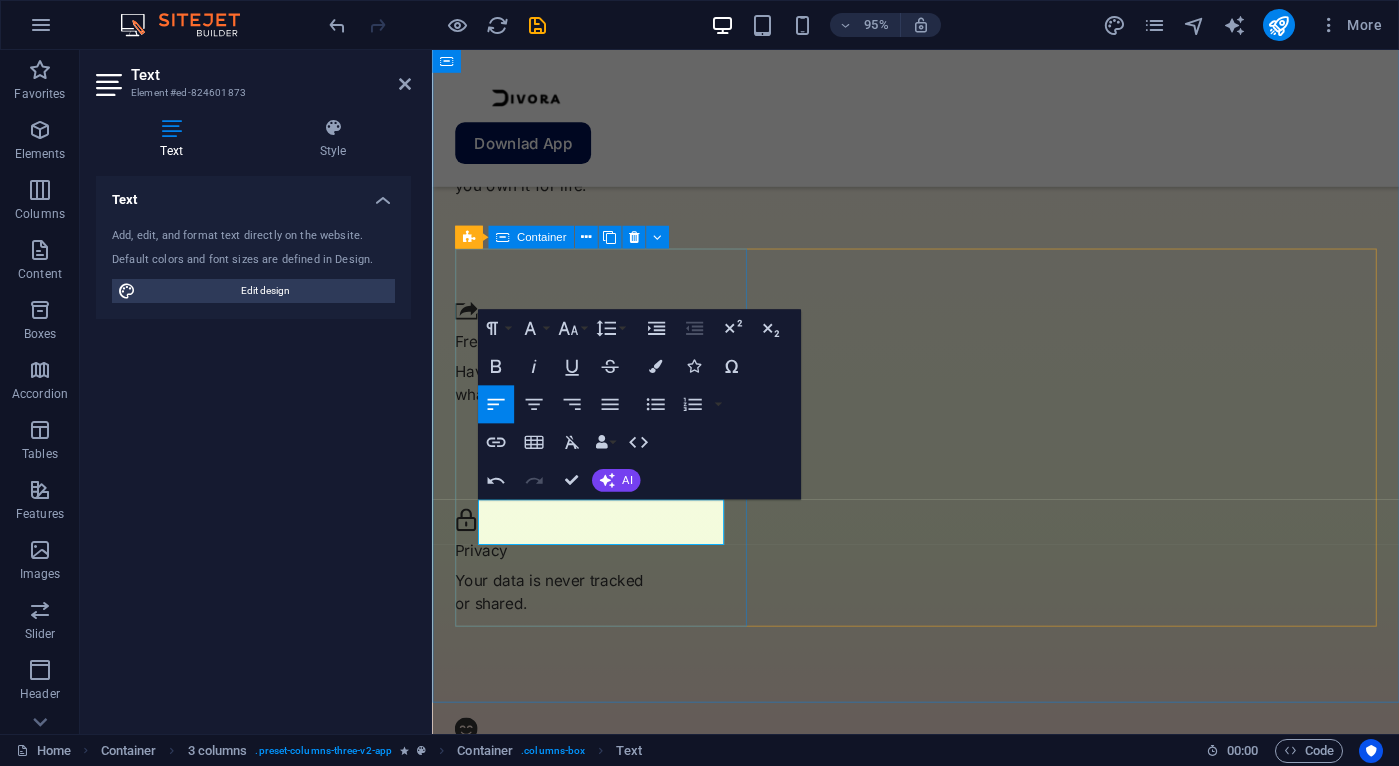 click on "Joshua S It's simple and easy to use! I think people will enjoy using it. Info: Full name and photo is protected for their benefit and   privacy." at bounding box center [609, 19711] 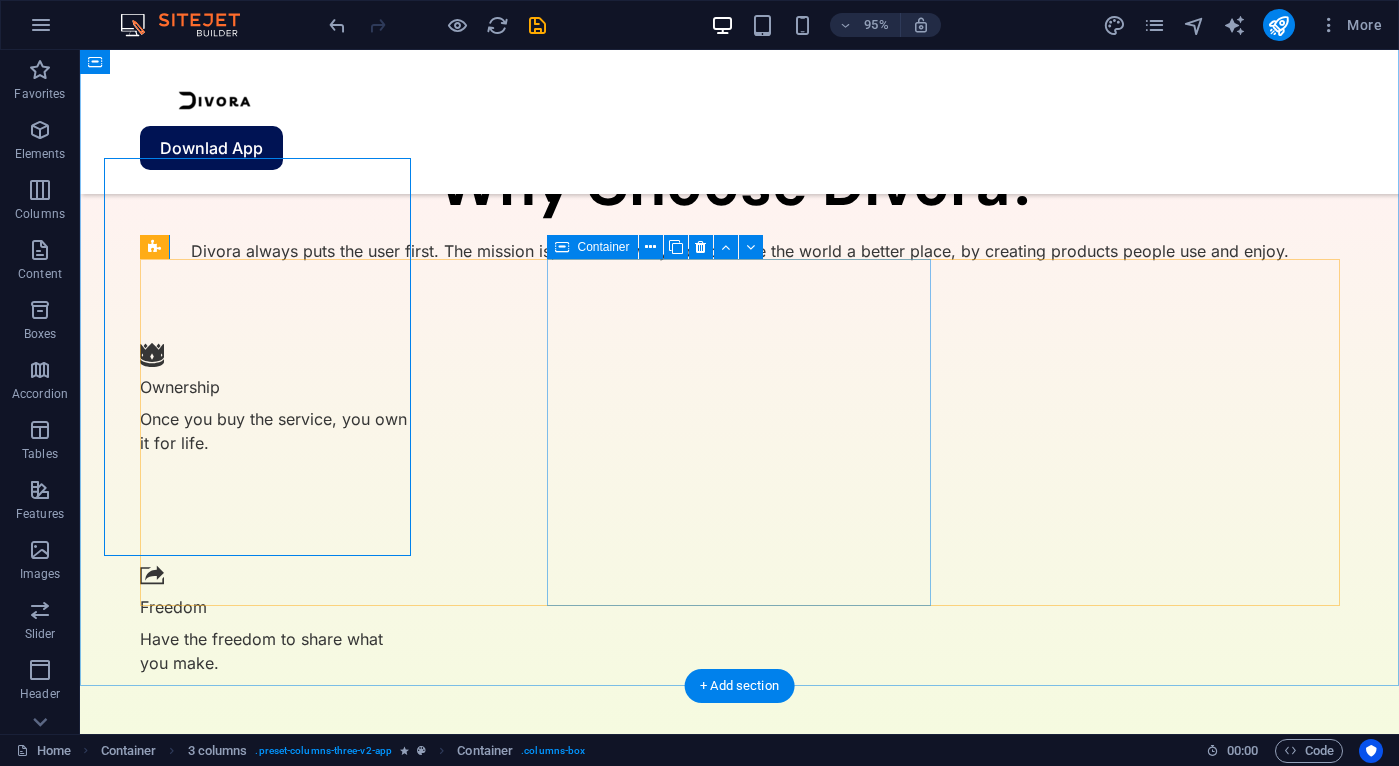 scroll, scrollTop: 2791, scrollLeft: 0, axis: vertical 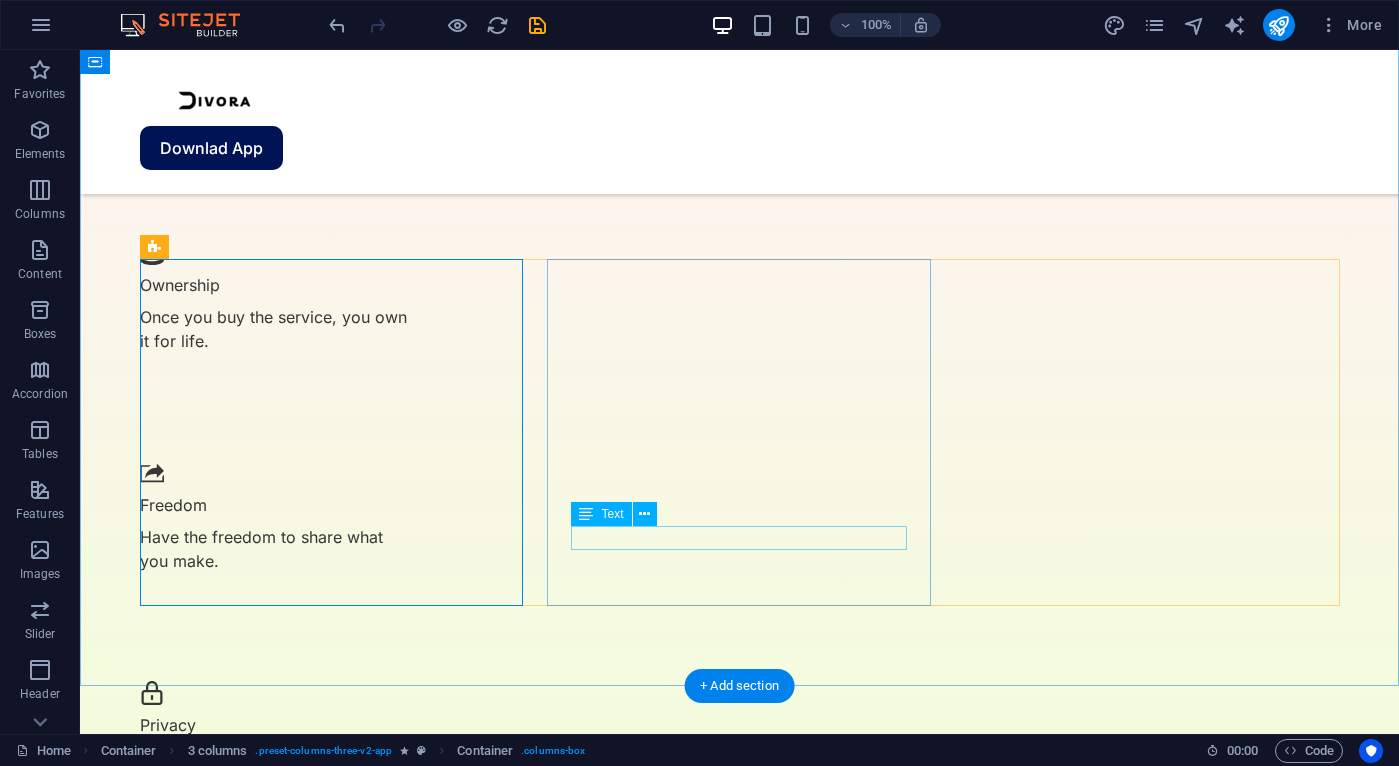 click on "Stephanie Powell" at bounding box center [332, 24553] 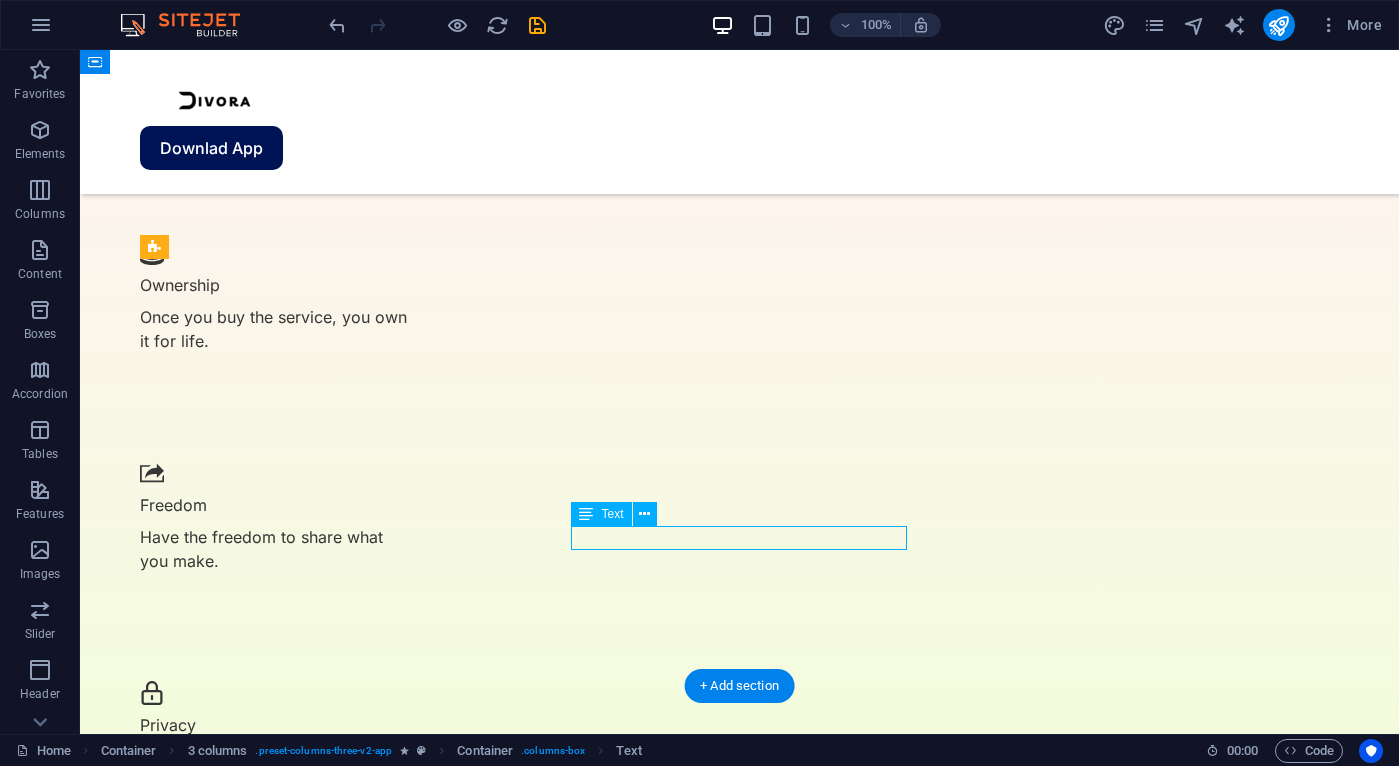 click on "Stephanie Powell" at bounding box center (332, 24553) 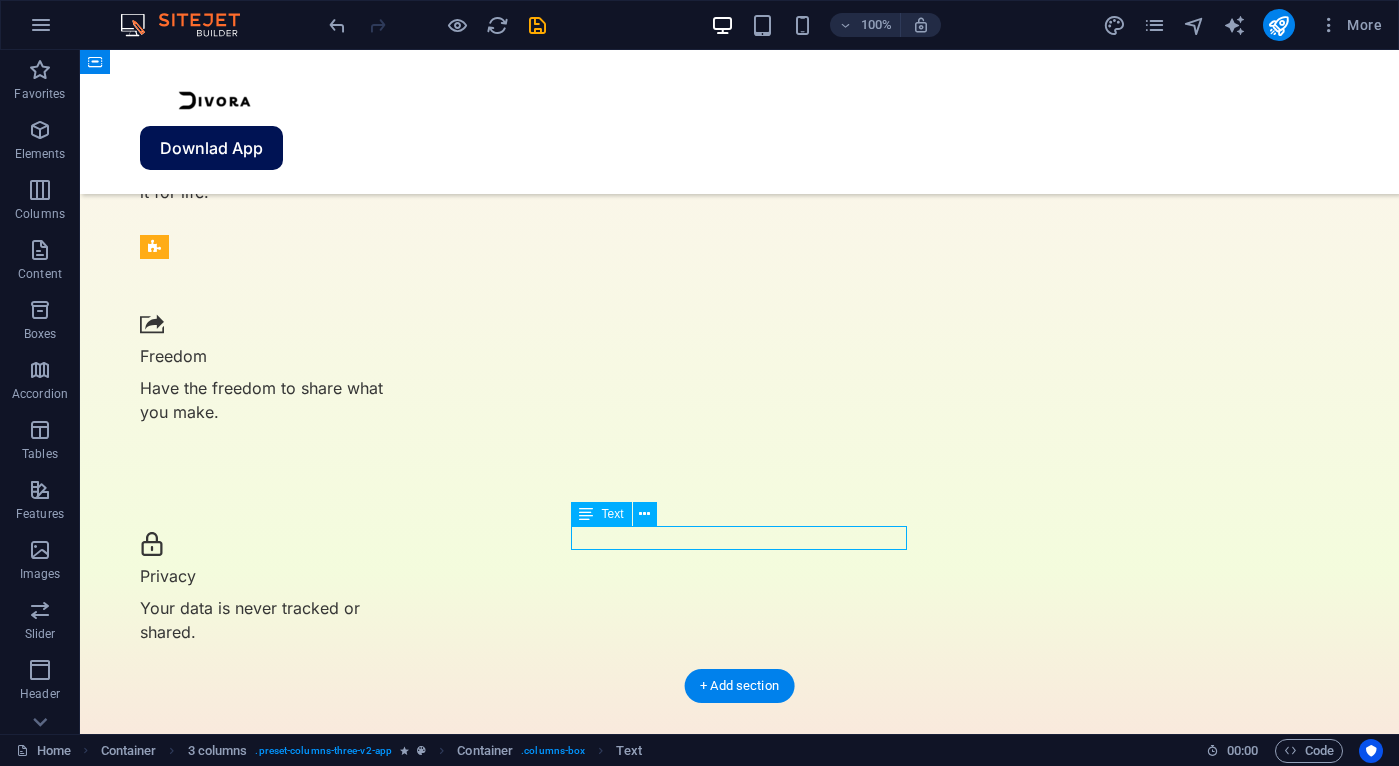 scroll, scrollTop: 2689, scrollLeft: 0, axis: vertical 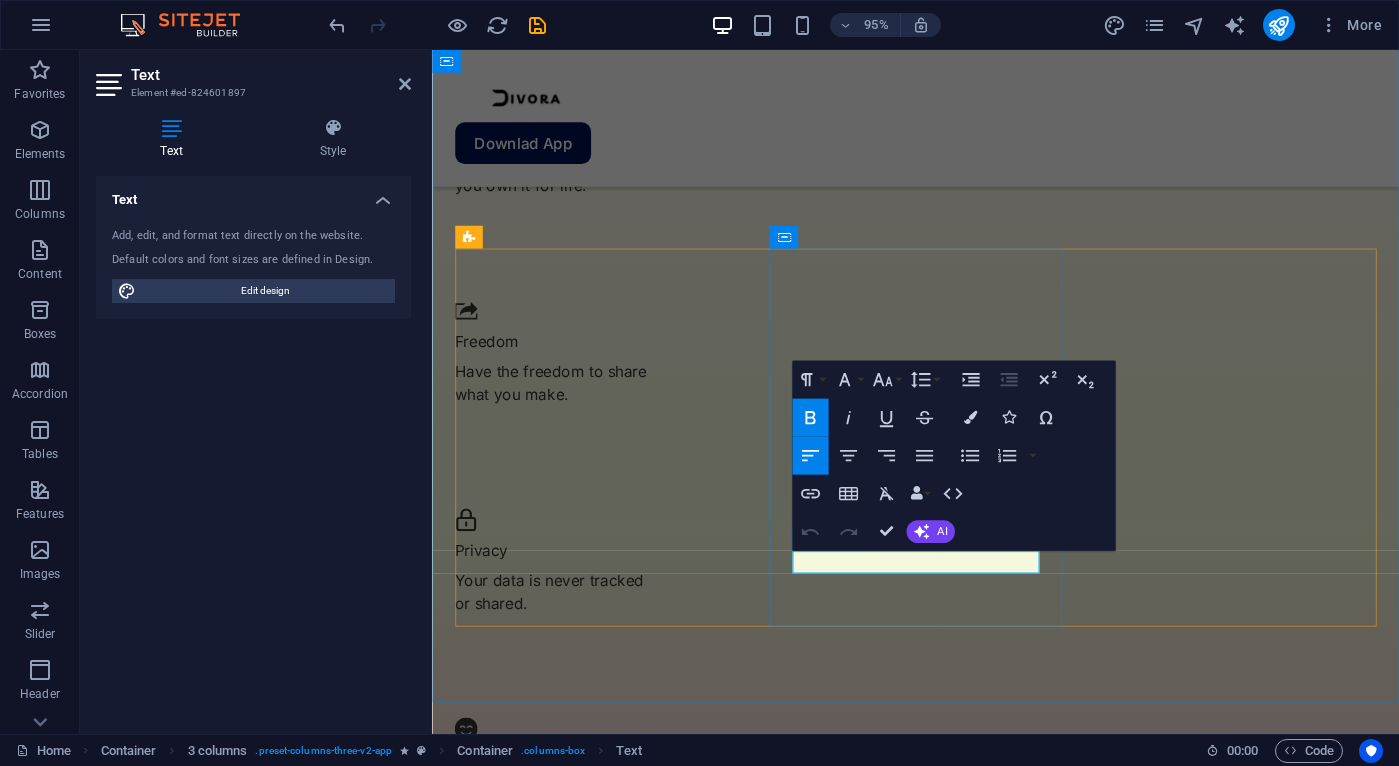 click on "Stephanie Powell" at bounding box center (547, 20225) 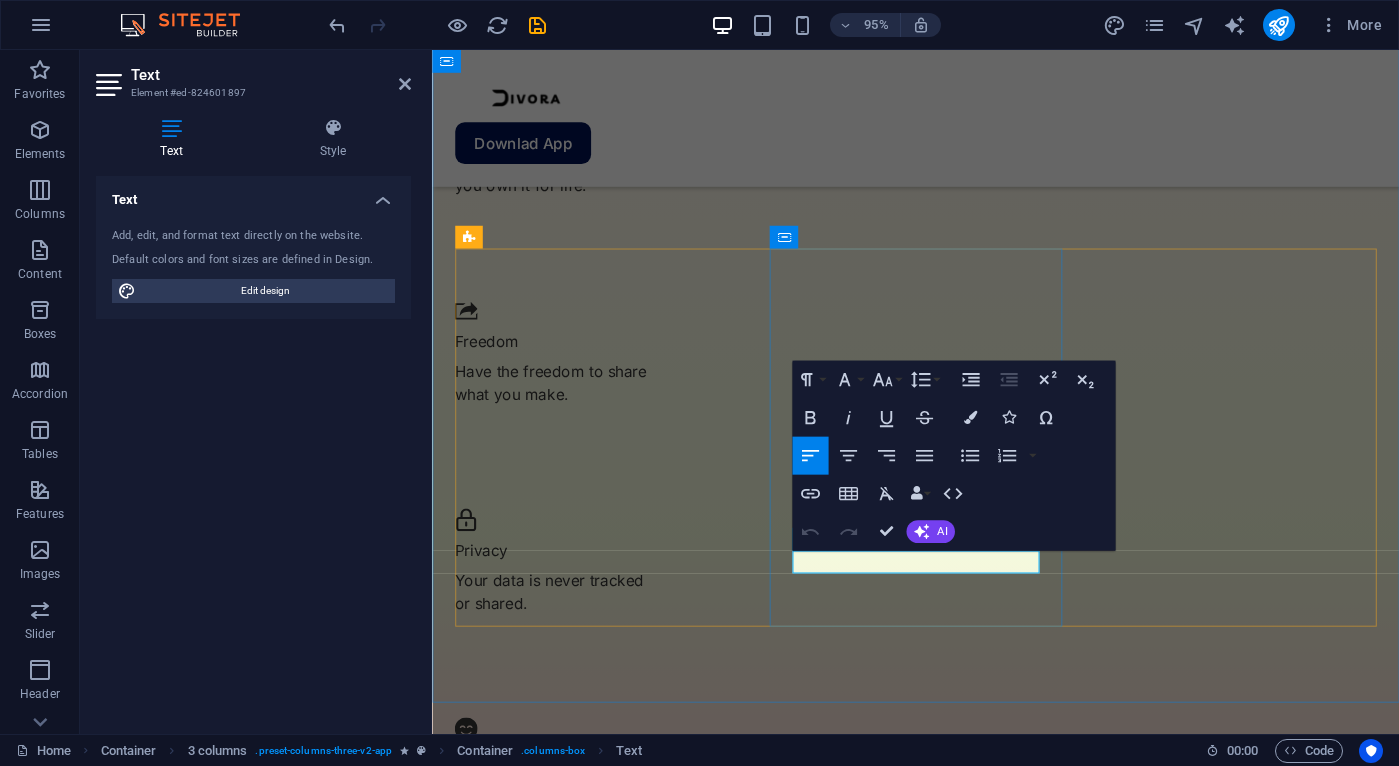 type 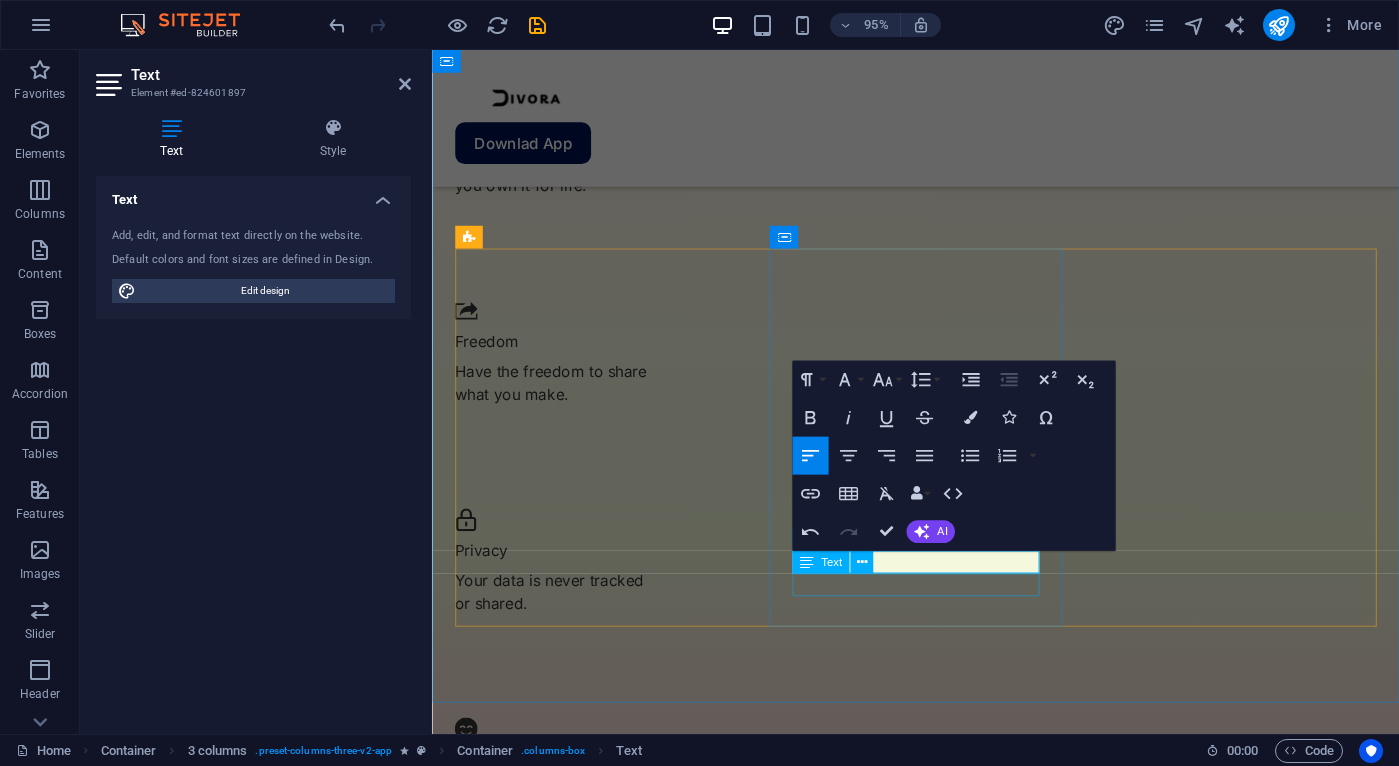 click on "VP of Sales at SalesForce" at bounding box center [609, 20249] 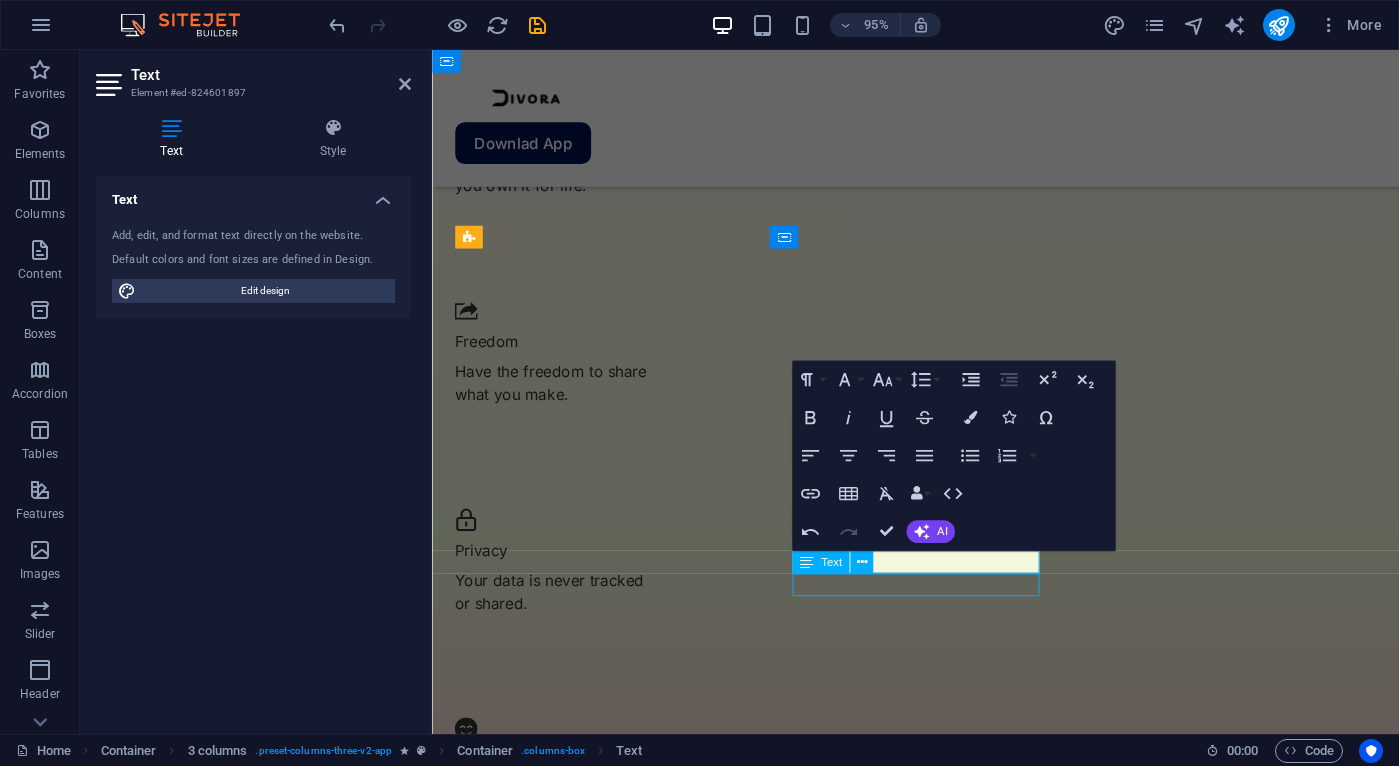 click on "VP of Sales at SalesForce" at bounding box center (609, 20249) 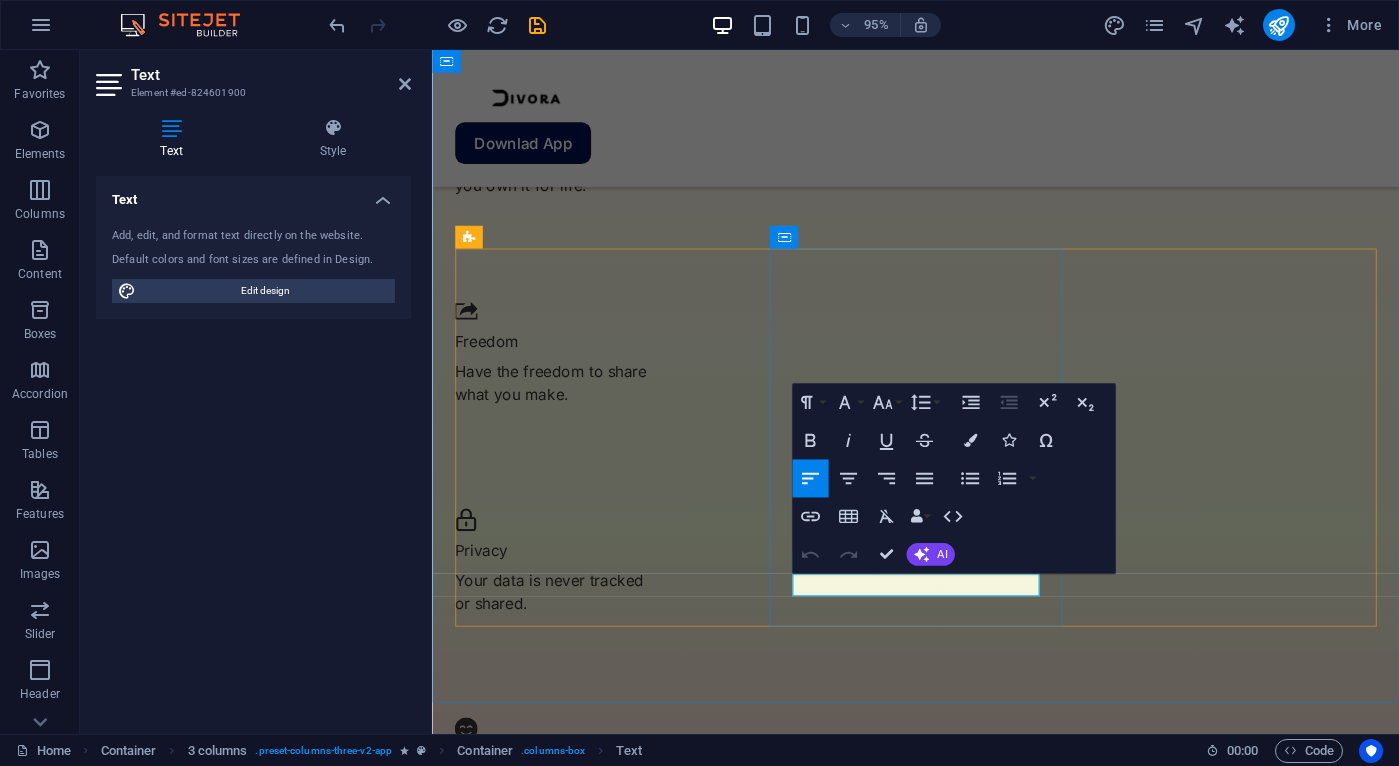 type 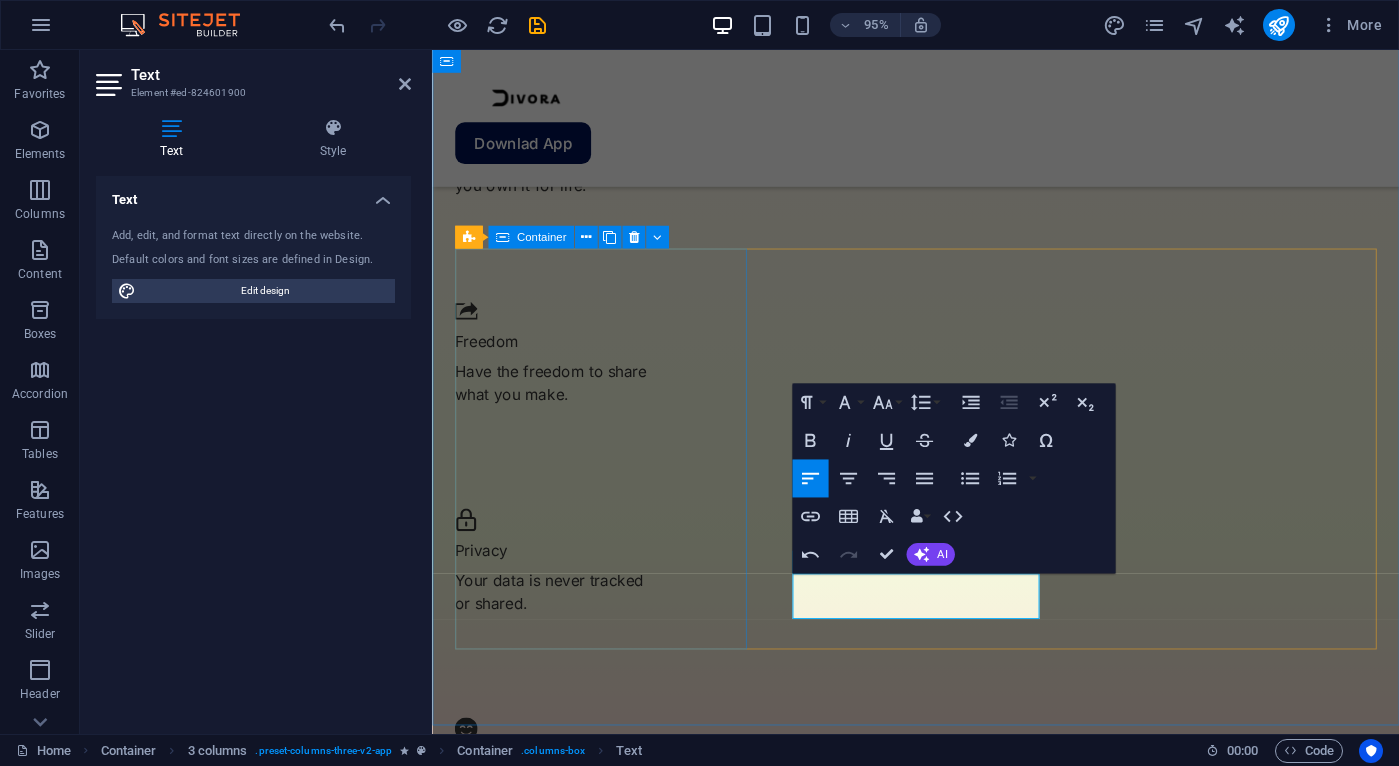click on "Joshua S It's simple and easy to use! I think people will enjoy using it. Info: Full name and photo is protected for their benefit and privacy." at bounding box center [609, 19711] 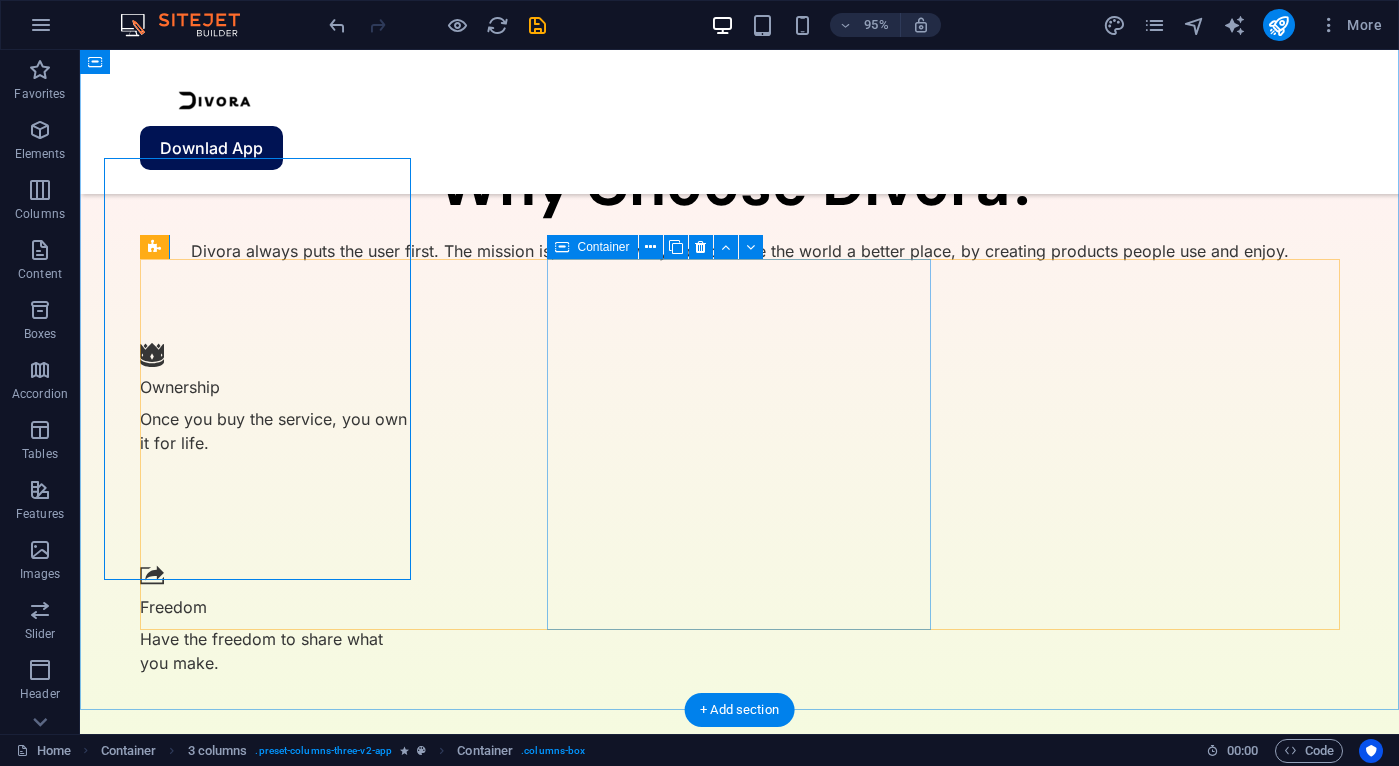 scroll, scrollTop: 2791, scrollLeft: 0, axis: vertical 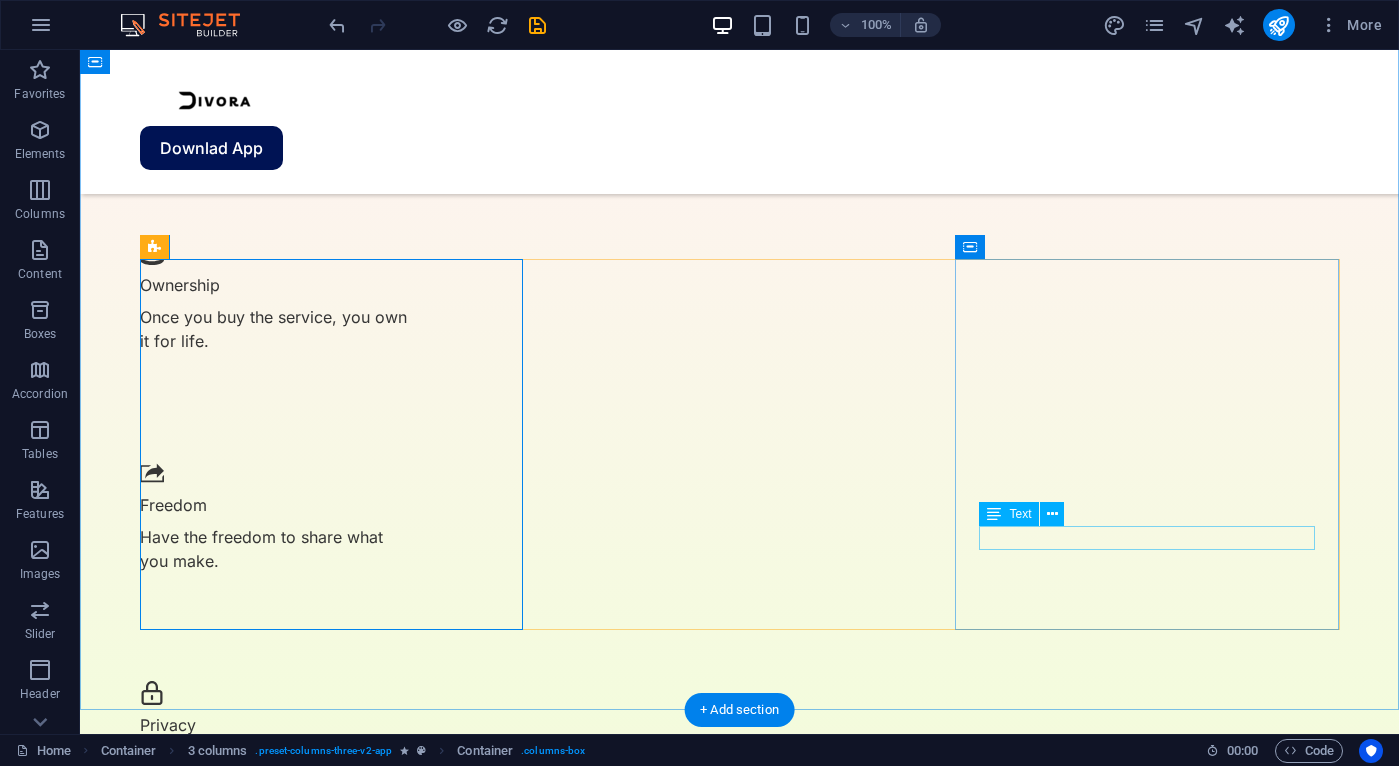 click on "Madeline Thomas" at bounding box center [332, 24936] 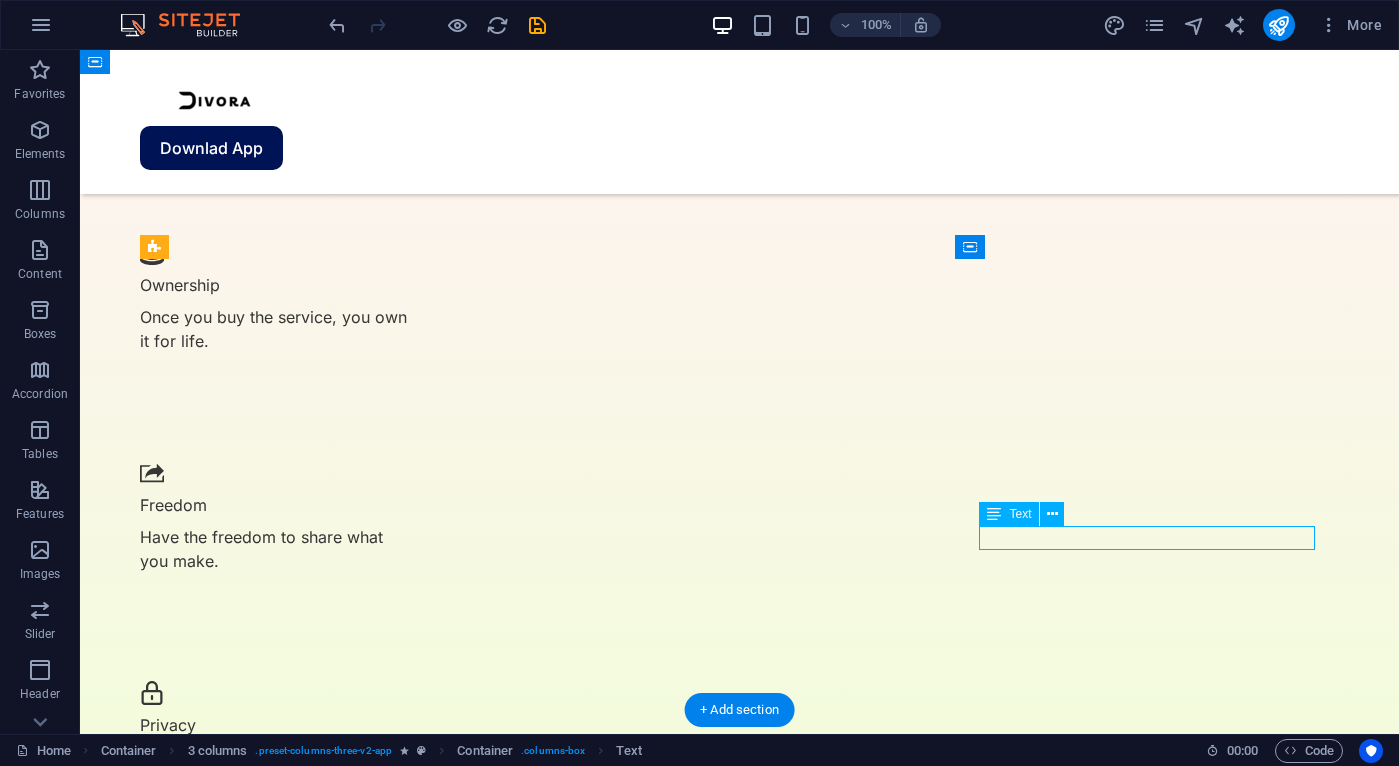 click on "Madeline Thomas" at bounding box center (332, 24936) 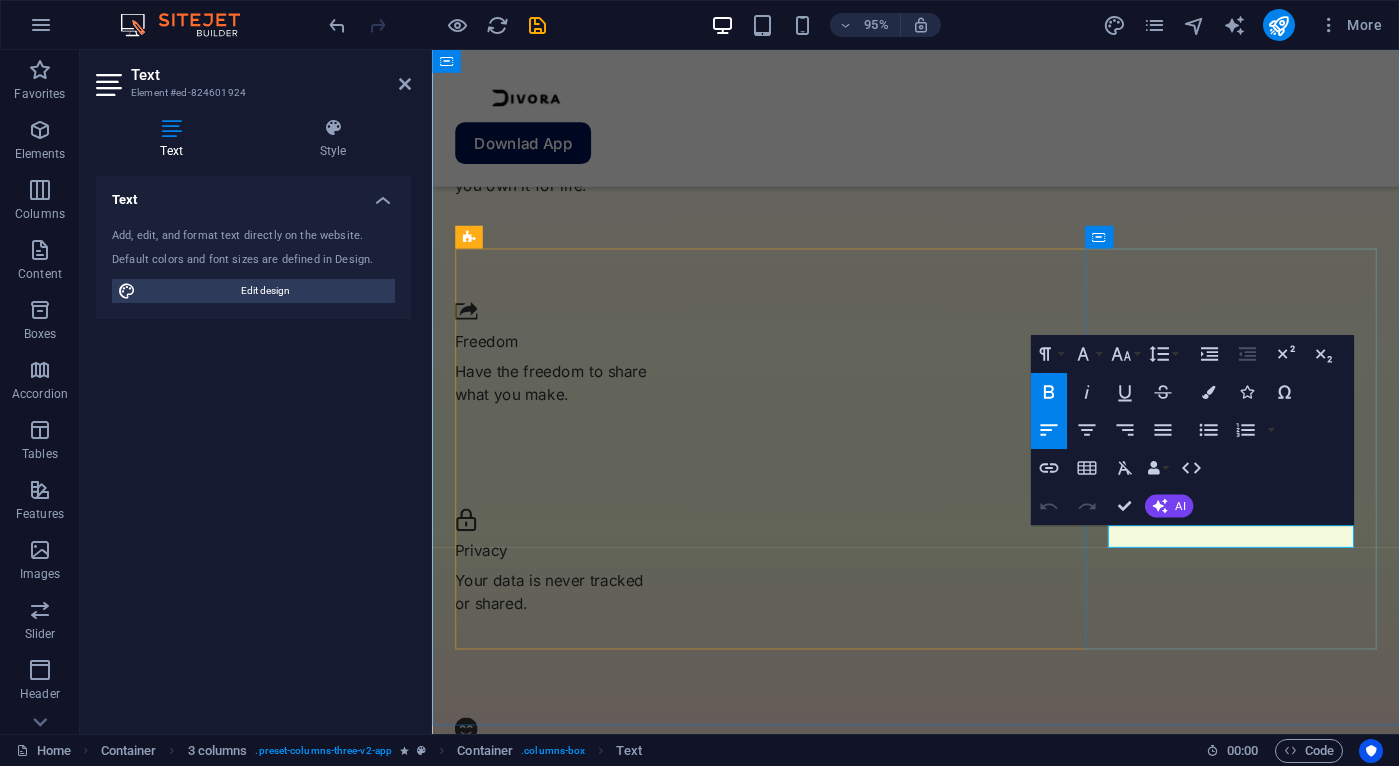 click on "Madeline Thomas" at bounding box center (549, 20632) 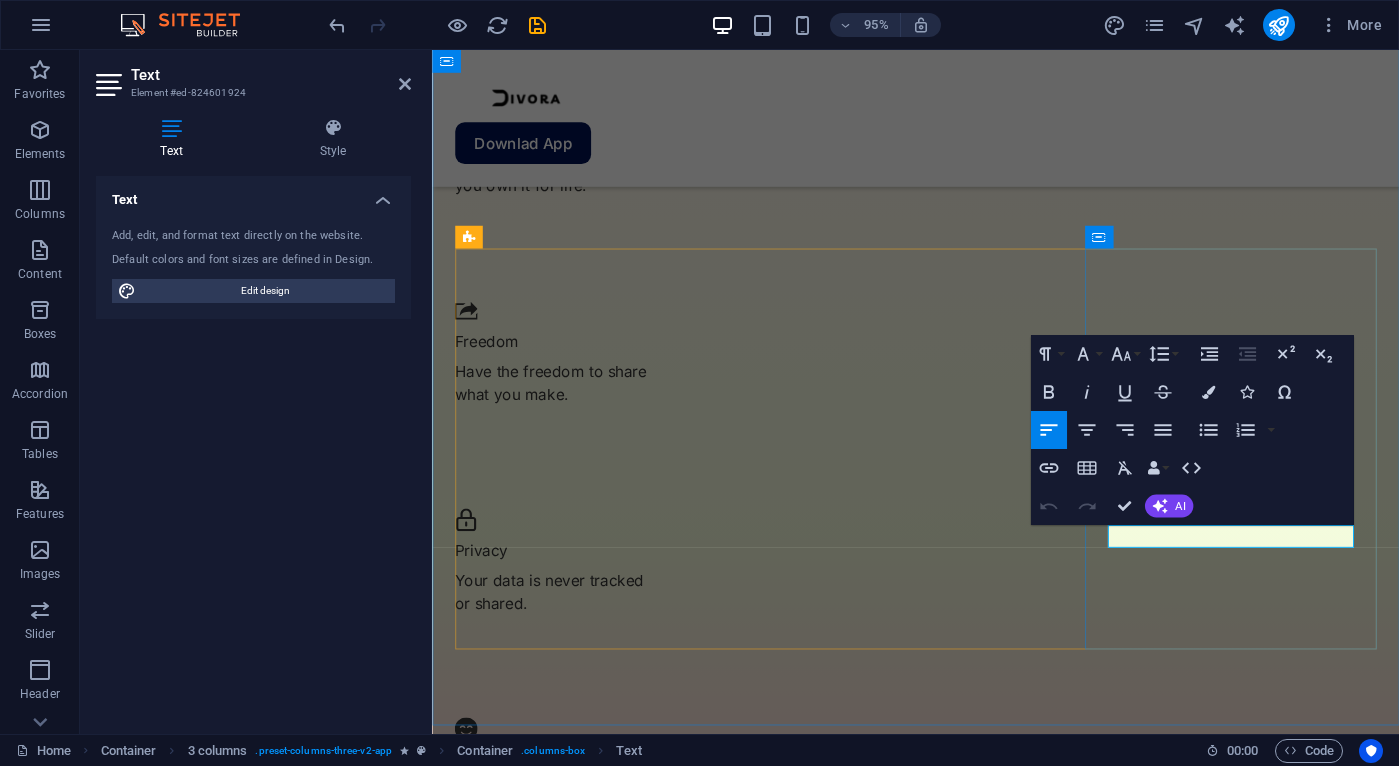 type 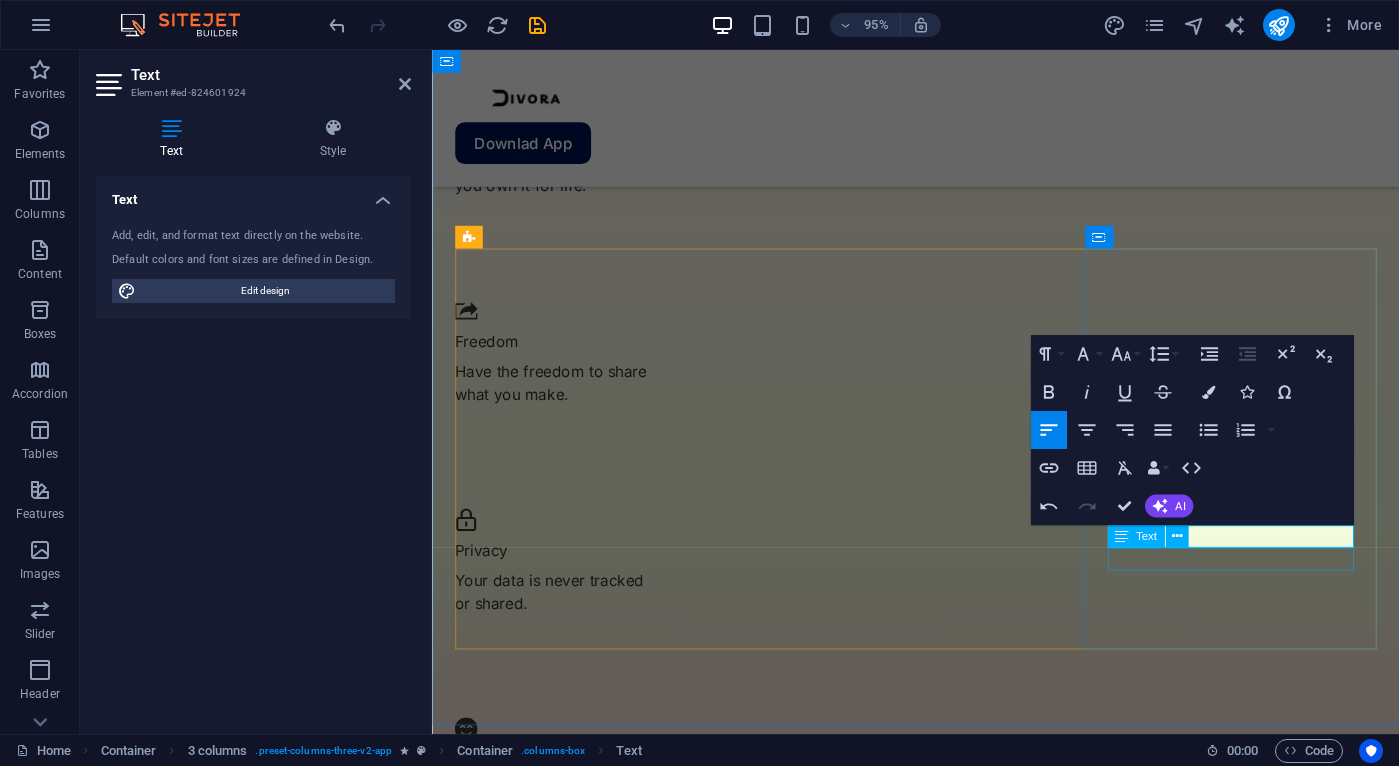 click on "VP of Operations at Apple" at bounding box center [609, 20656] 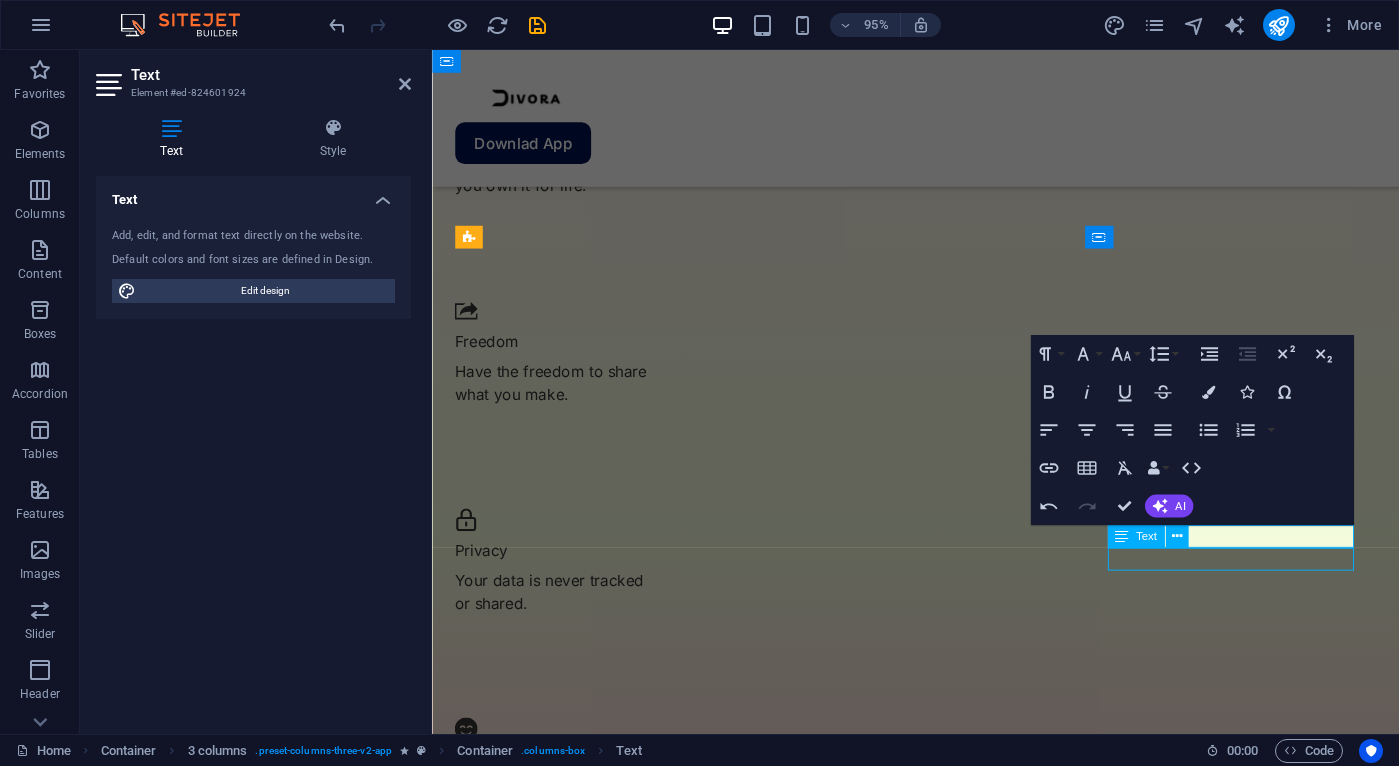 click on "VP of Operations at Apple" at bounding box center [609, 20656] 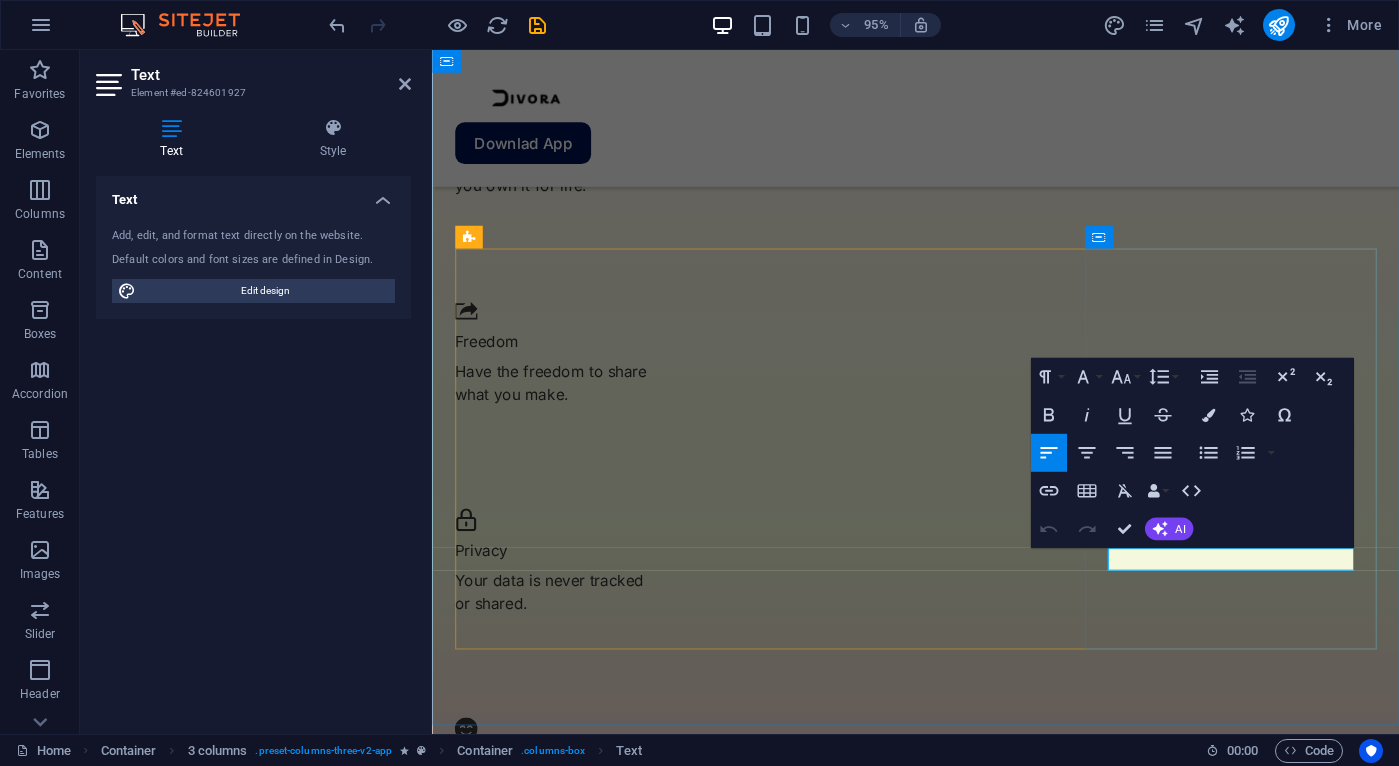 type 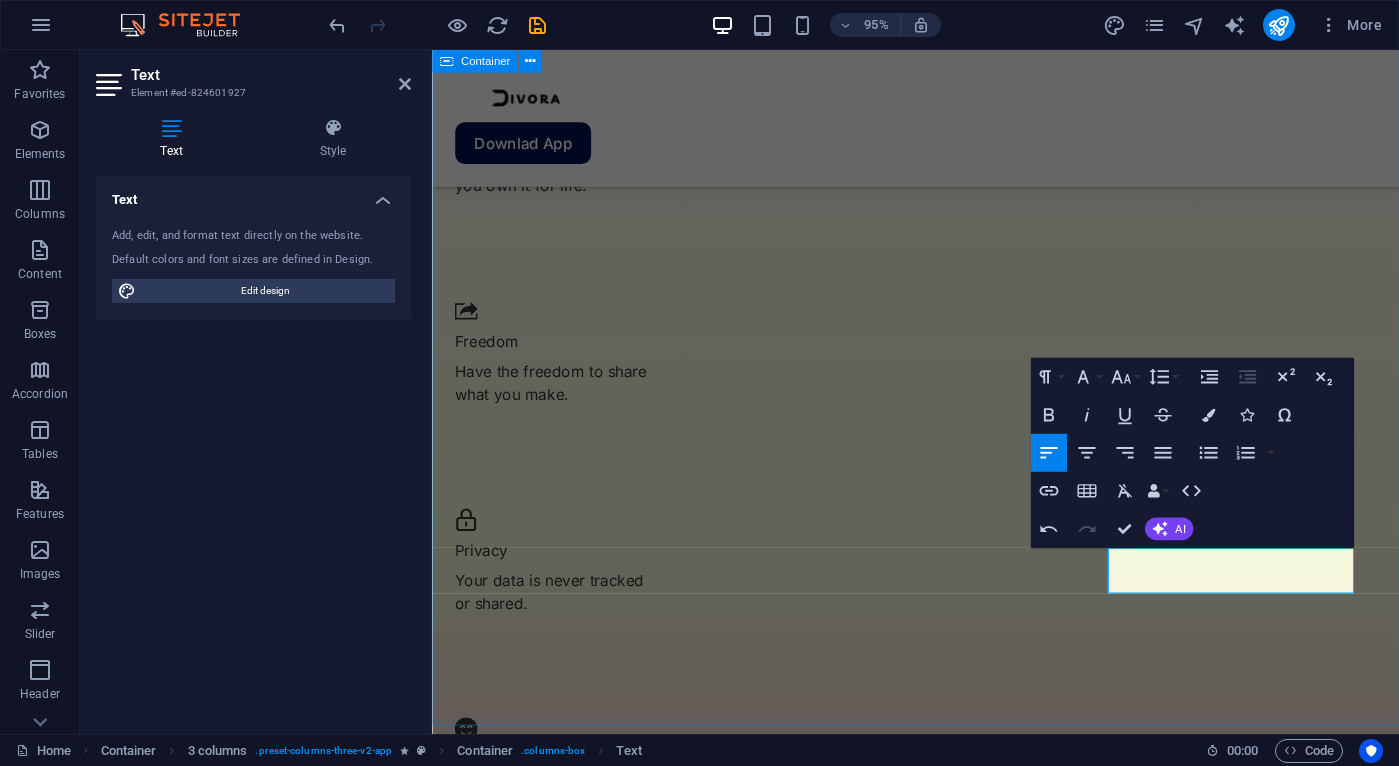 click on "Testimonials What our users said Ever wonder what people actually think about it? Joshua S It's simple and easy to use! I think people will enjoy using it. Info: Full name and photo is protected for their benefit and privacy. “Transformed my work process” Lorem ipsum dolor sit amet consectetur eget maecenas sapien fusce egestas risus purus suspendisse turpis. Info: Full name and photo is protected for their benefit and privacy. ”Best app for productivity” Lorem ipsum dolor sit amet consectetur eget maecenas sapien fusce egestas risus purus suspendisse turpis. Info: Full name and photo is protected for their benefit and privacy." at bounding box center [941, 20036] 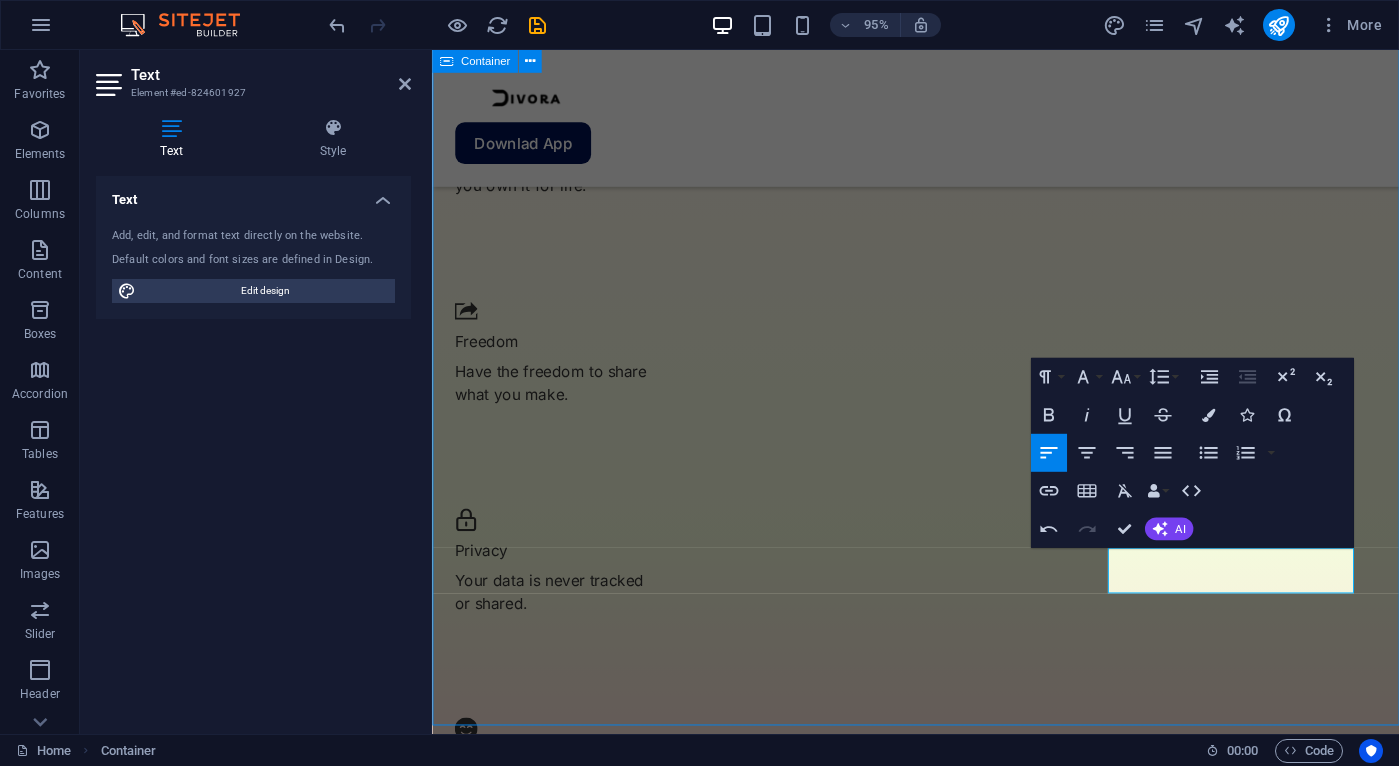 scroll, scrollTop: 2767, scrollLeft: 0, axis: vertical 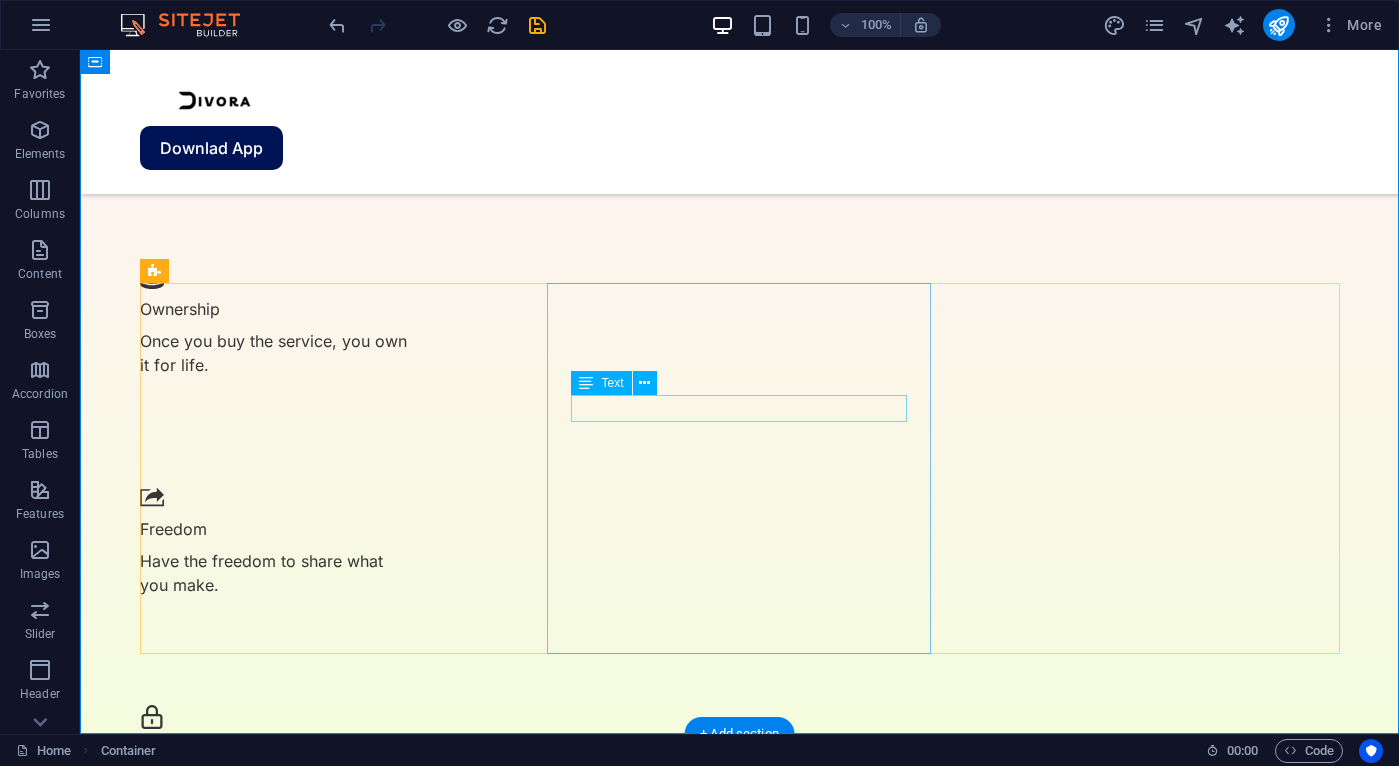 click on "“Transformed my work process”" at bounding box center (332, 24423) 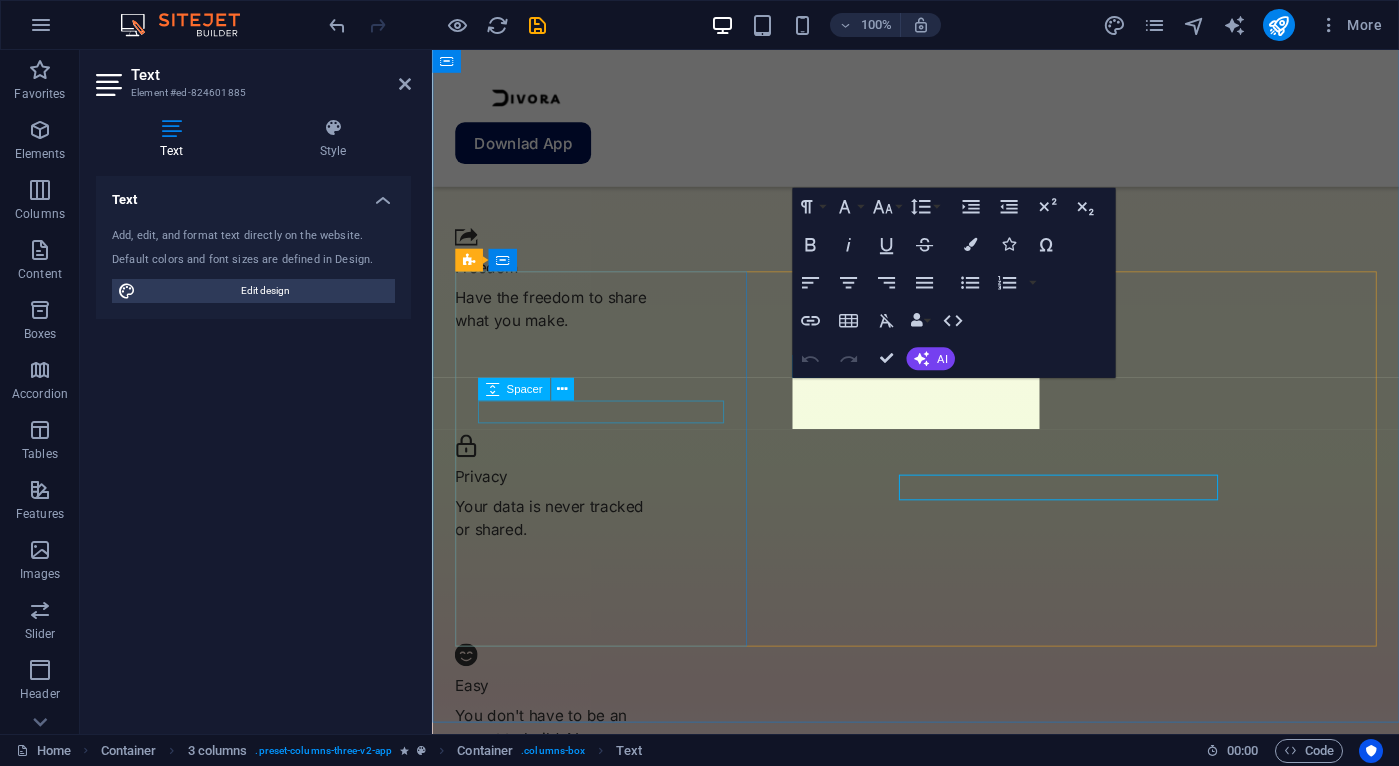 scroll, scrollTop: 2665, scrollLeft: 0, axis: vertical 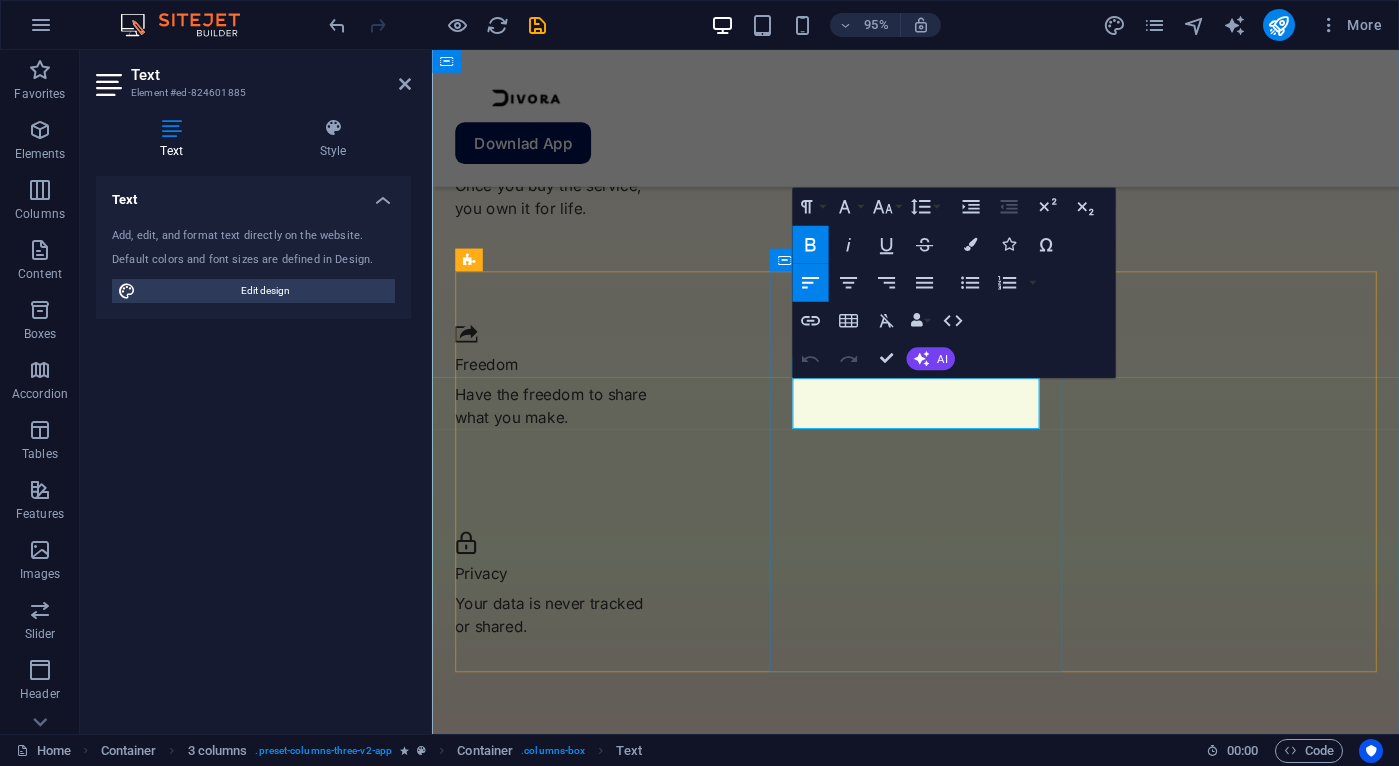 click on "“Transformed my work process”" at bounding box center (580, 20057) 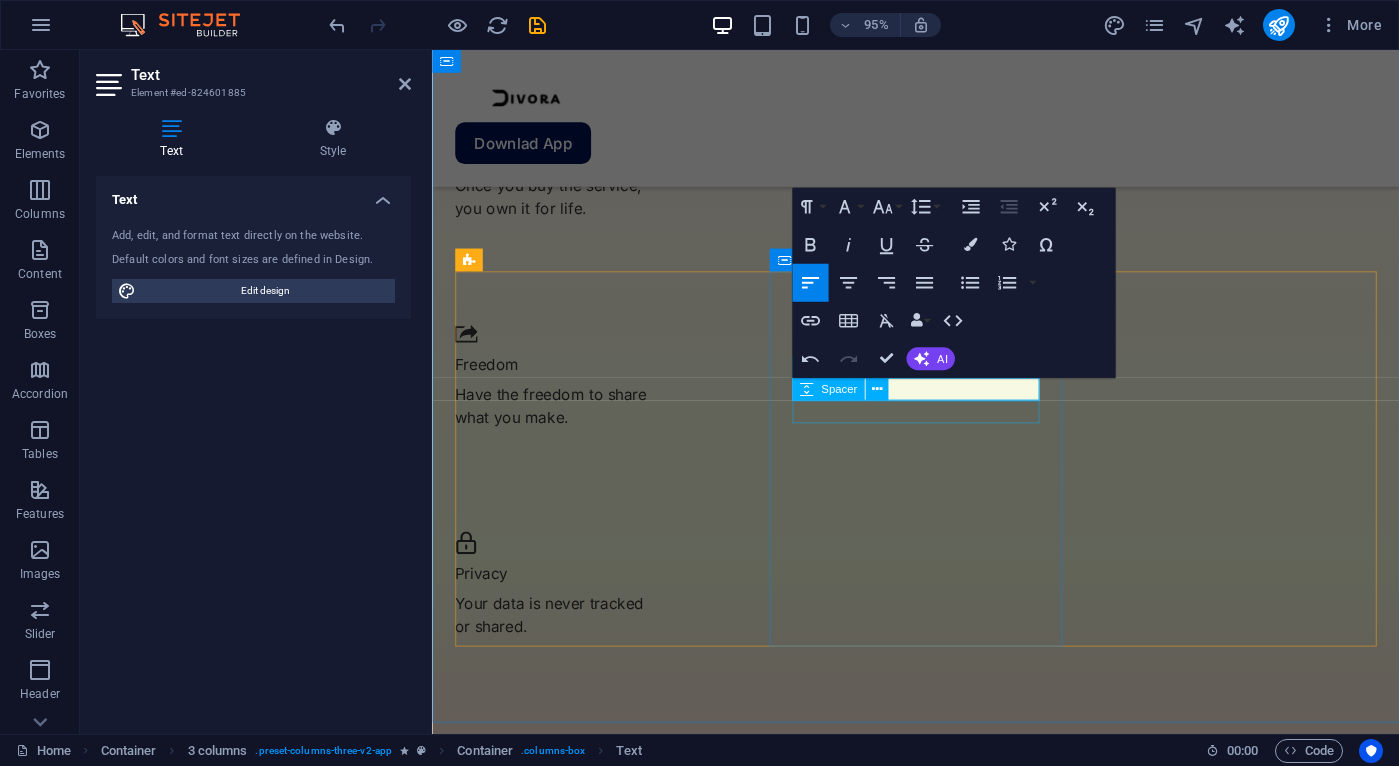 type 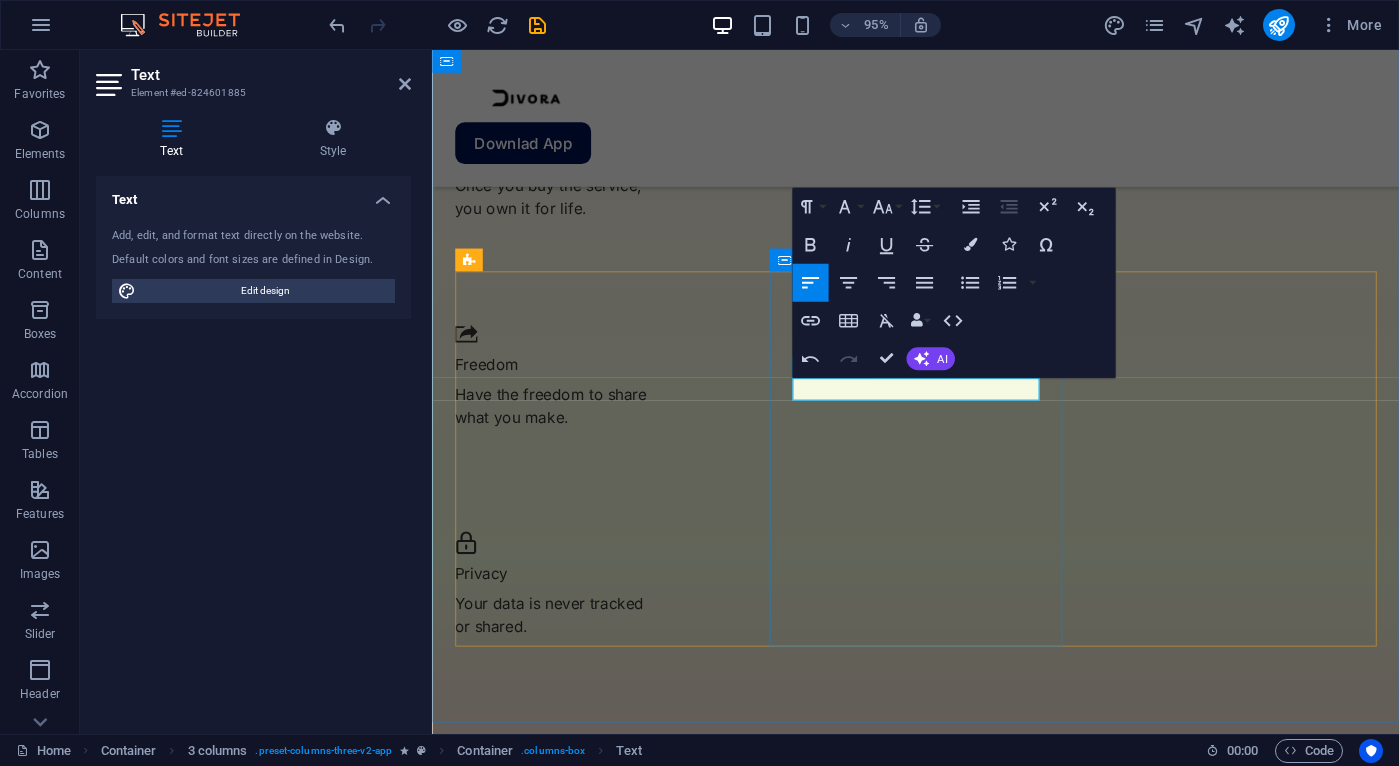 click on "Colton JH Lorem ipsum dolor sit amet consectetur eget maecenas sapien fusce egestas risus purus suspendisse turpis. Info: Full name and photo is protected for their benefit and privacy." at bounding box center [609, 20115] 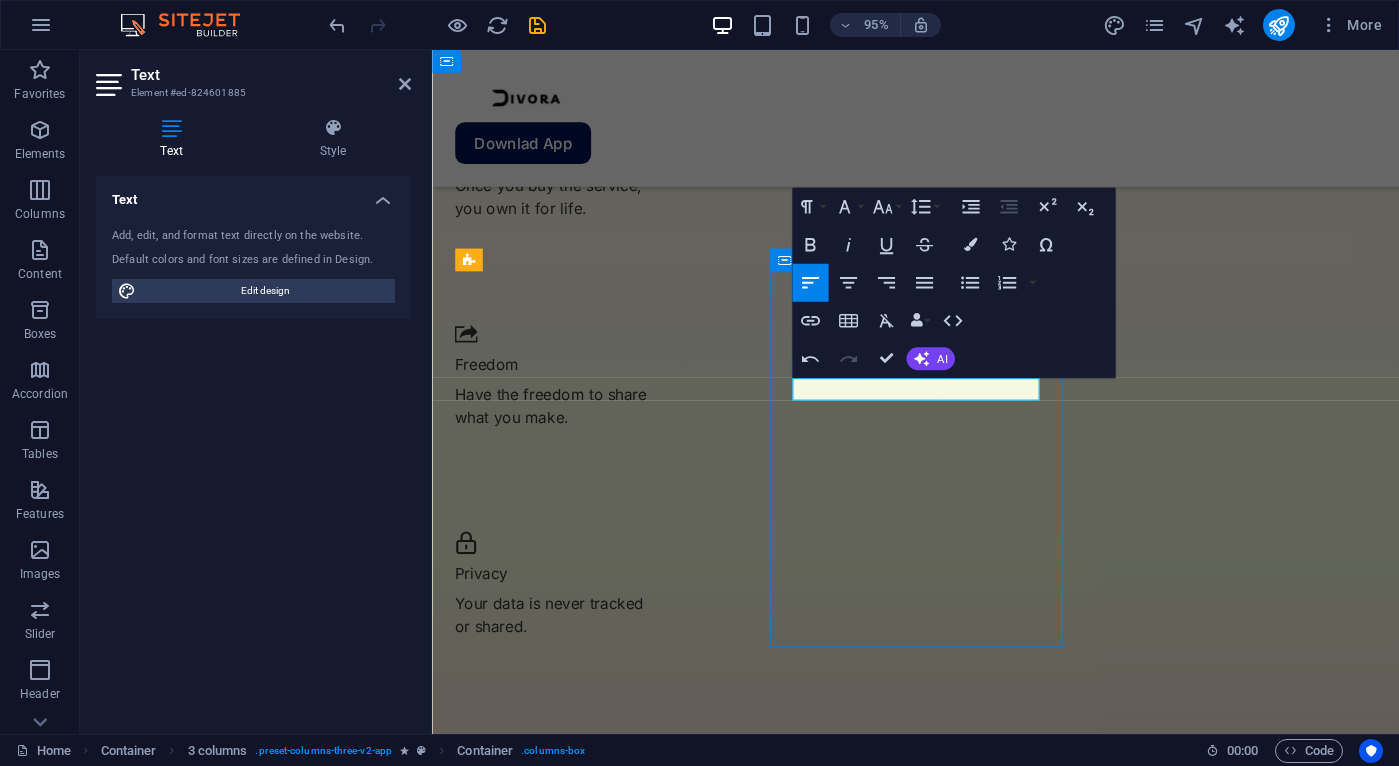 scroll, scrollTop: 2767, scrollLeft: 0, axis: vertical 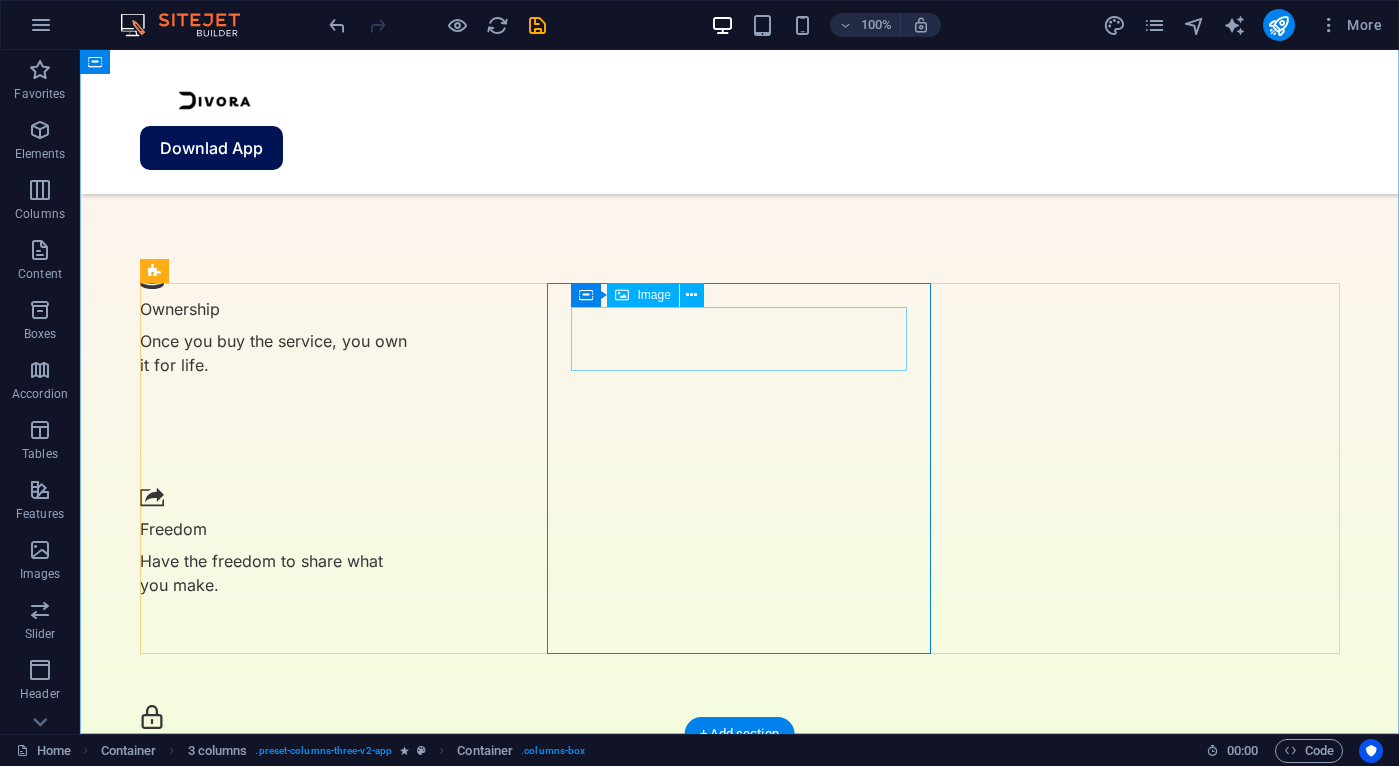 click at bounding box center (332, 24354) 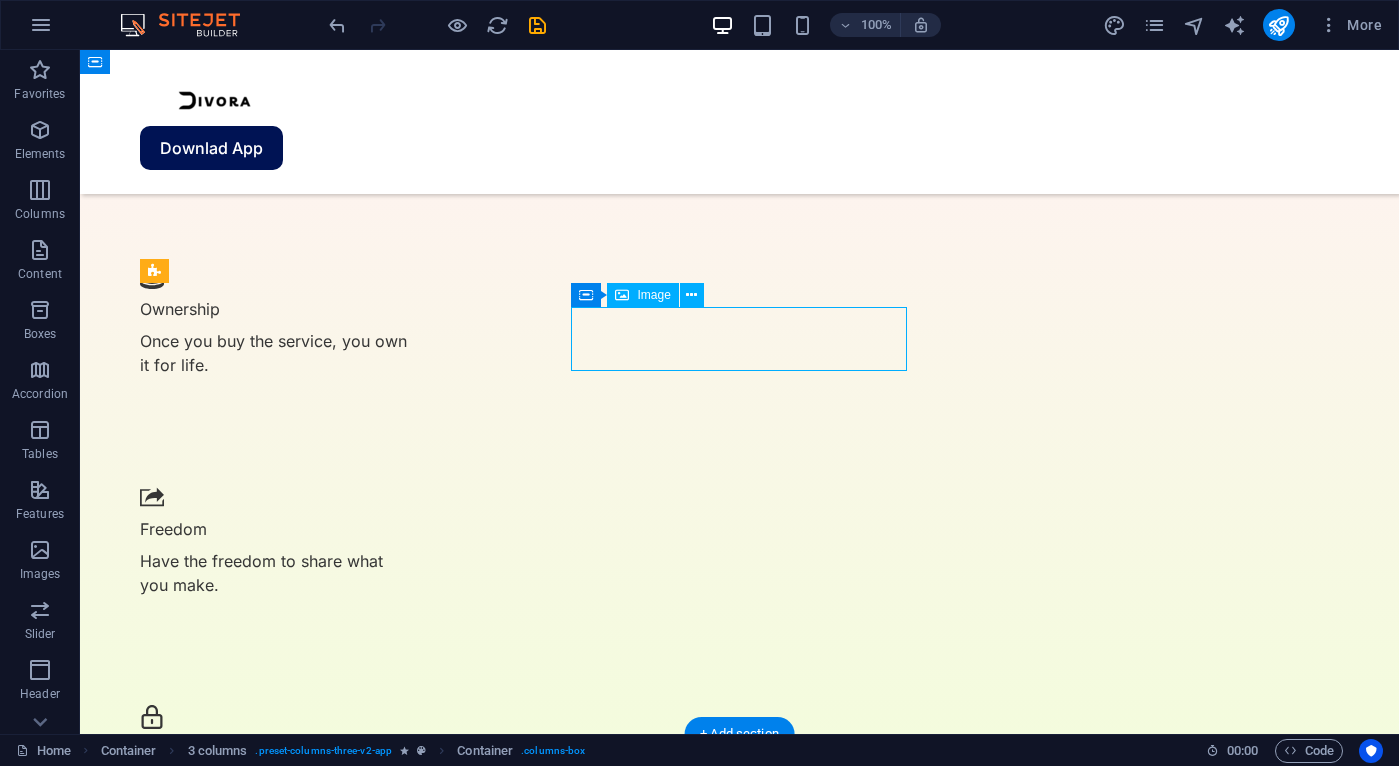 click at bounding box center [332, 24354] 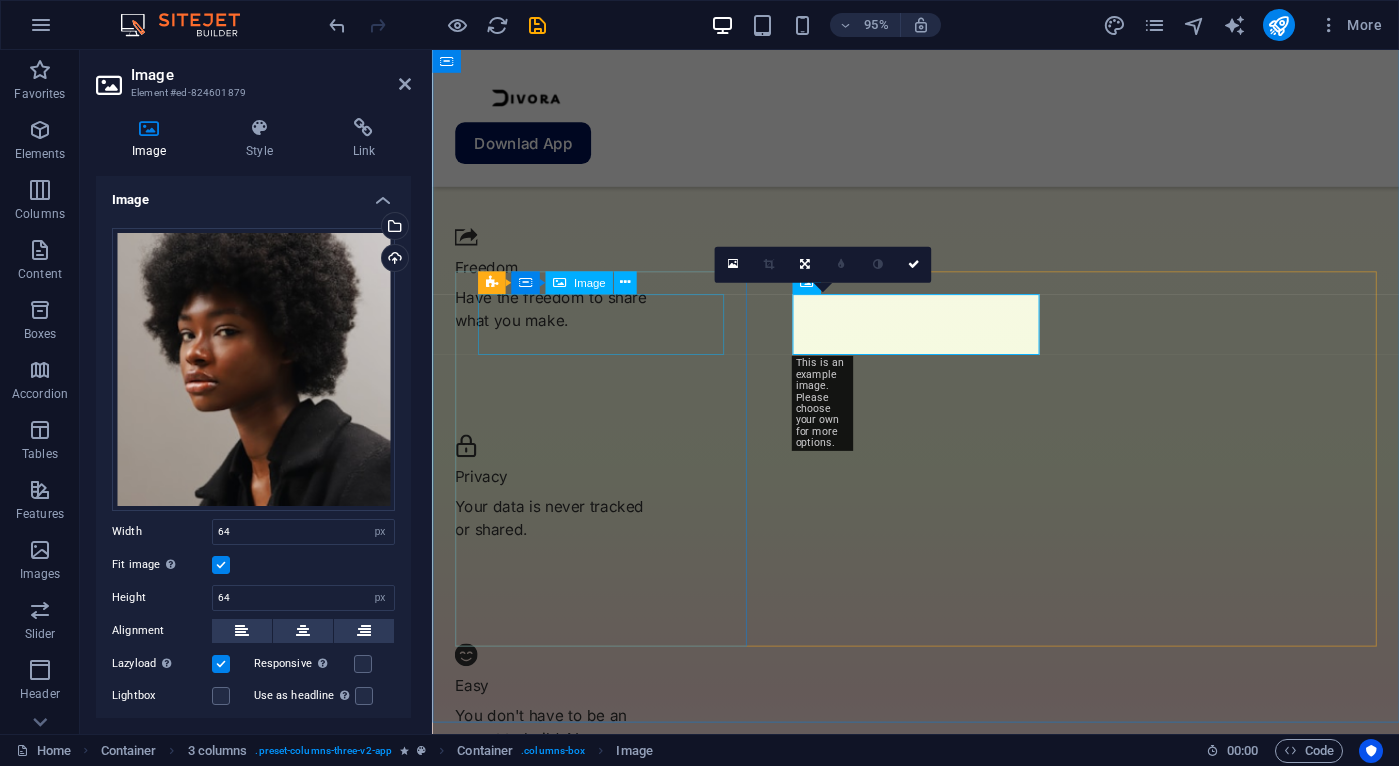 scroll, scrollTop: 2665, scrollLeft: 0, axis: vertical 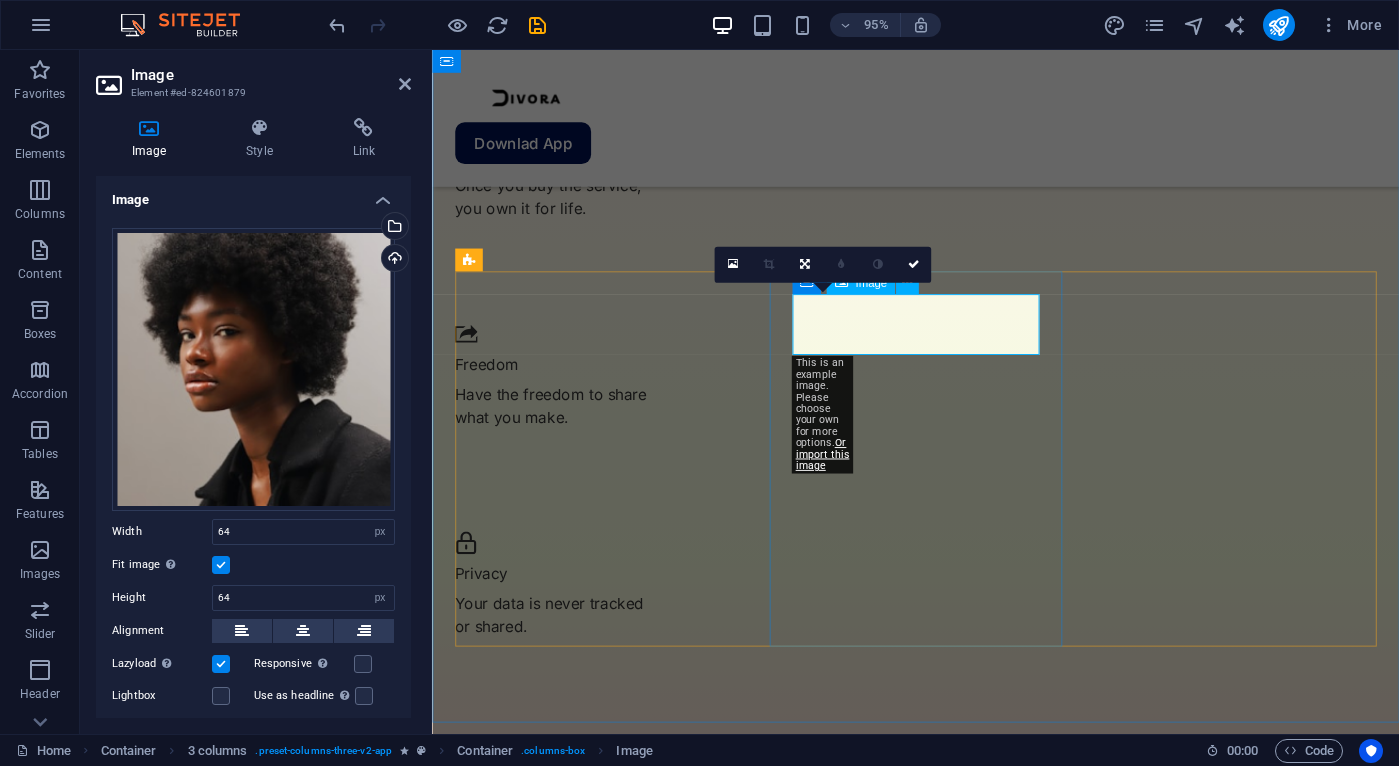 click at bounding box center (609, 19975) 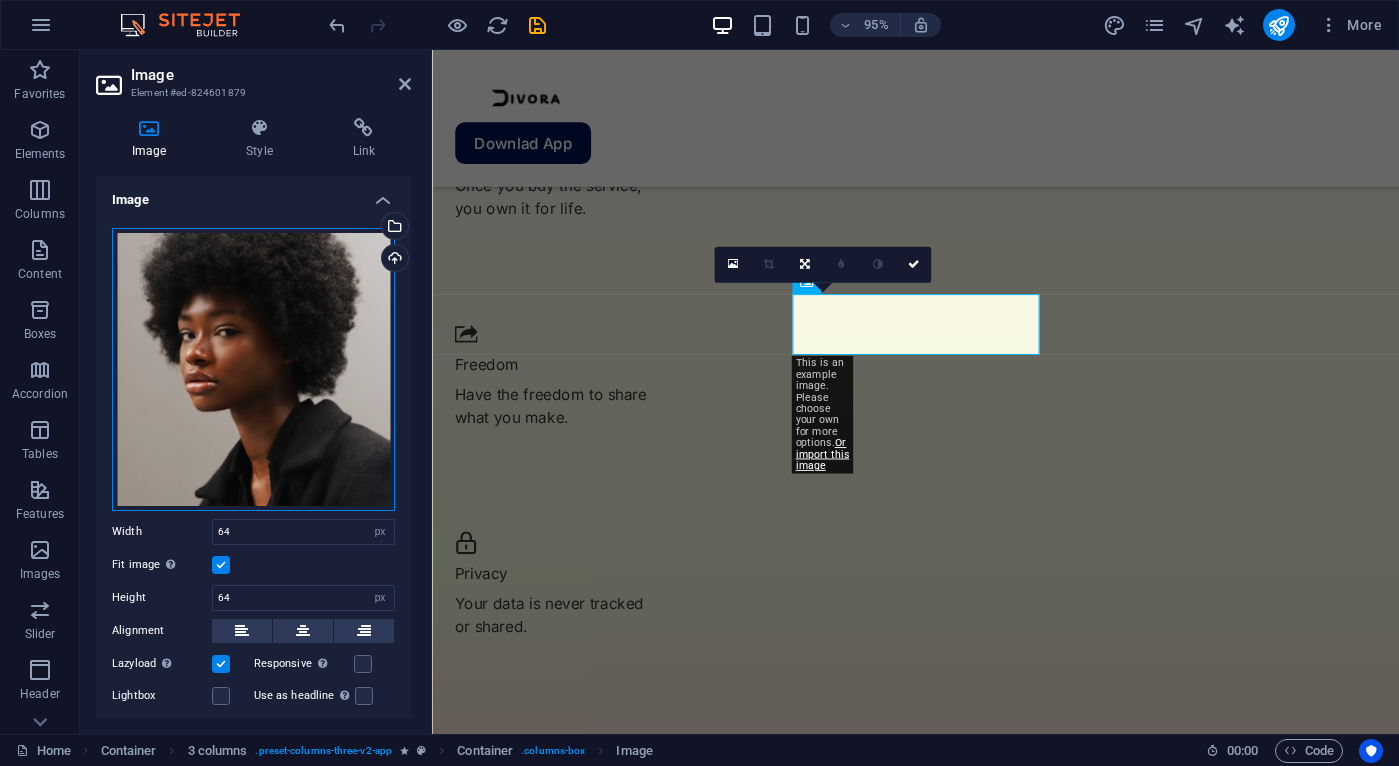 click on "Drag files here, click to choose files or select files from Files or our free stock photos & videos" at bounding box center [253, 369] 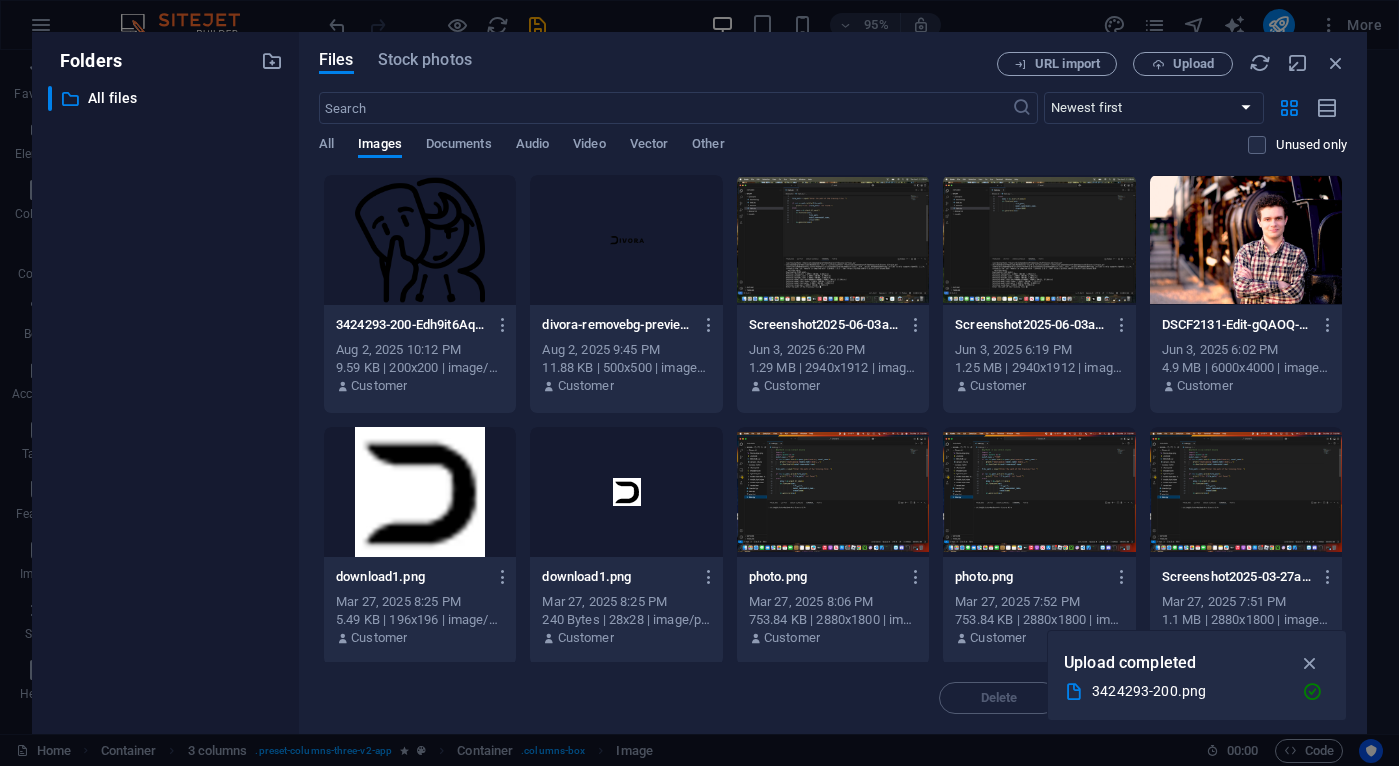 scroll, scrollTop: 2554, scrollLeft: 0, axis: vertical 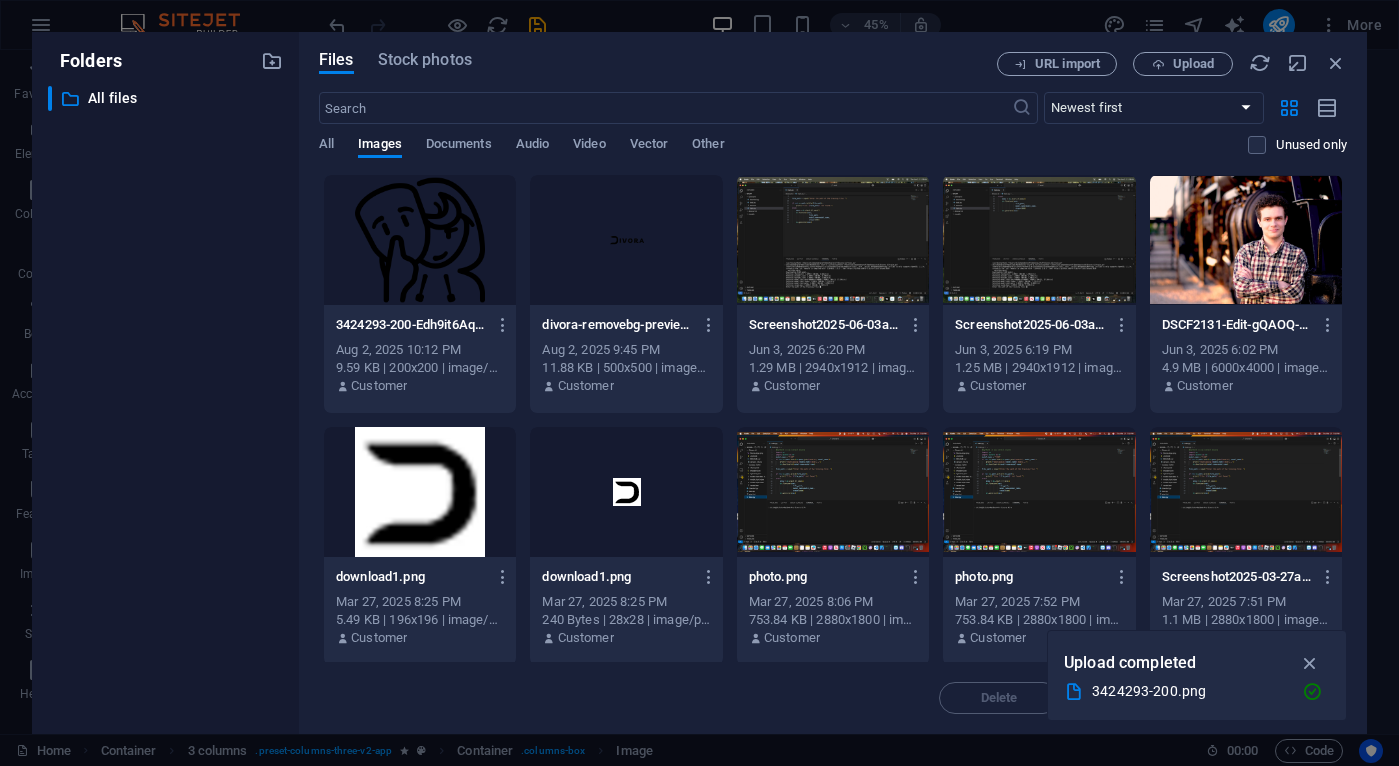 click at bounding box center [420, 240] 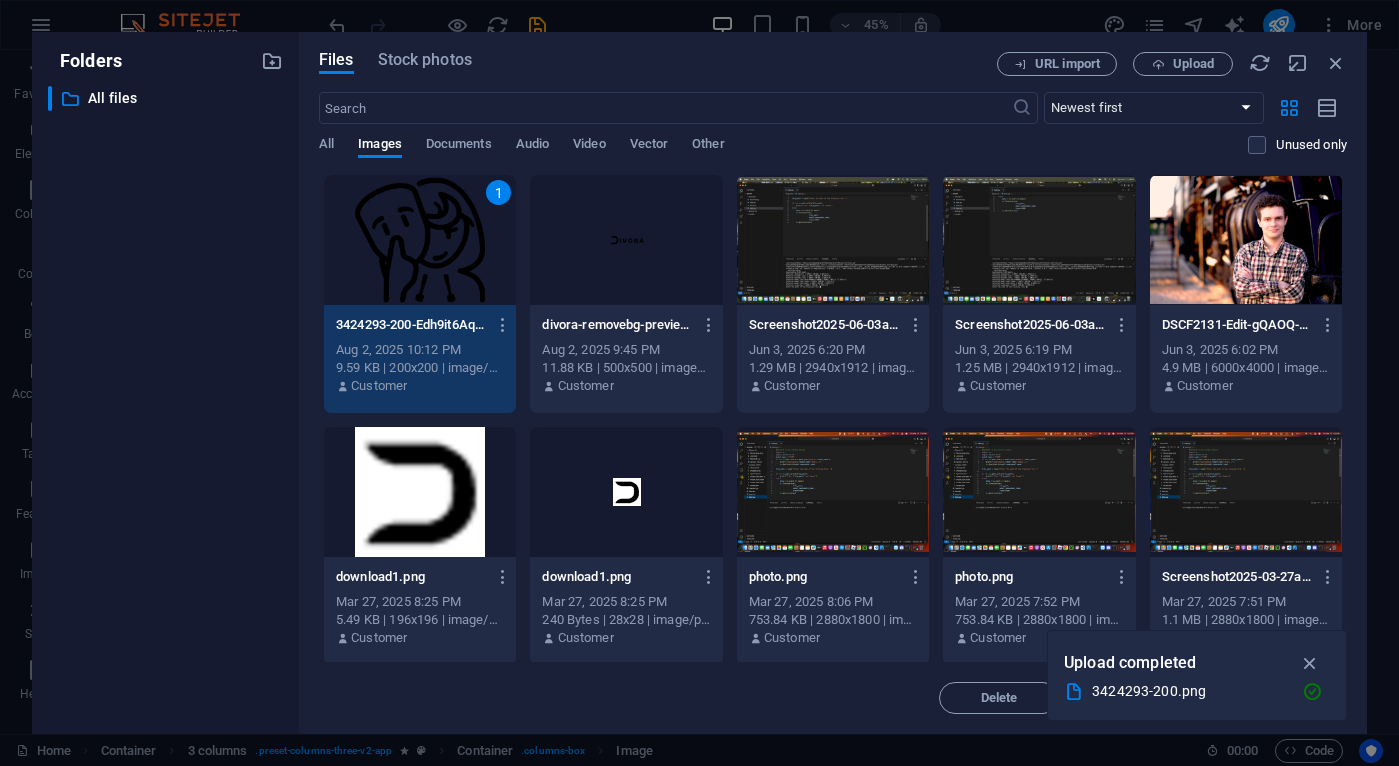 click on "1" at bounding box center (420, 240) 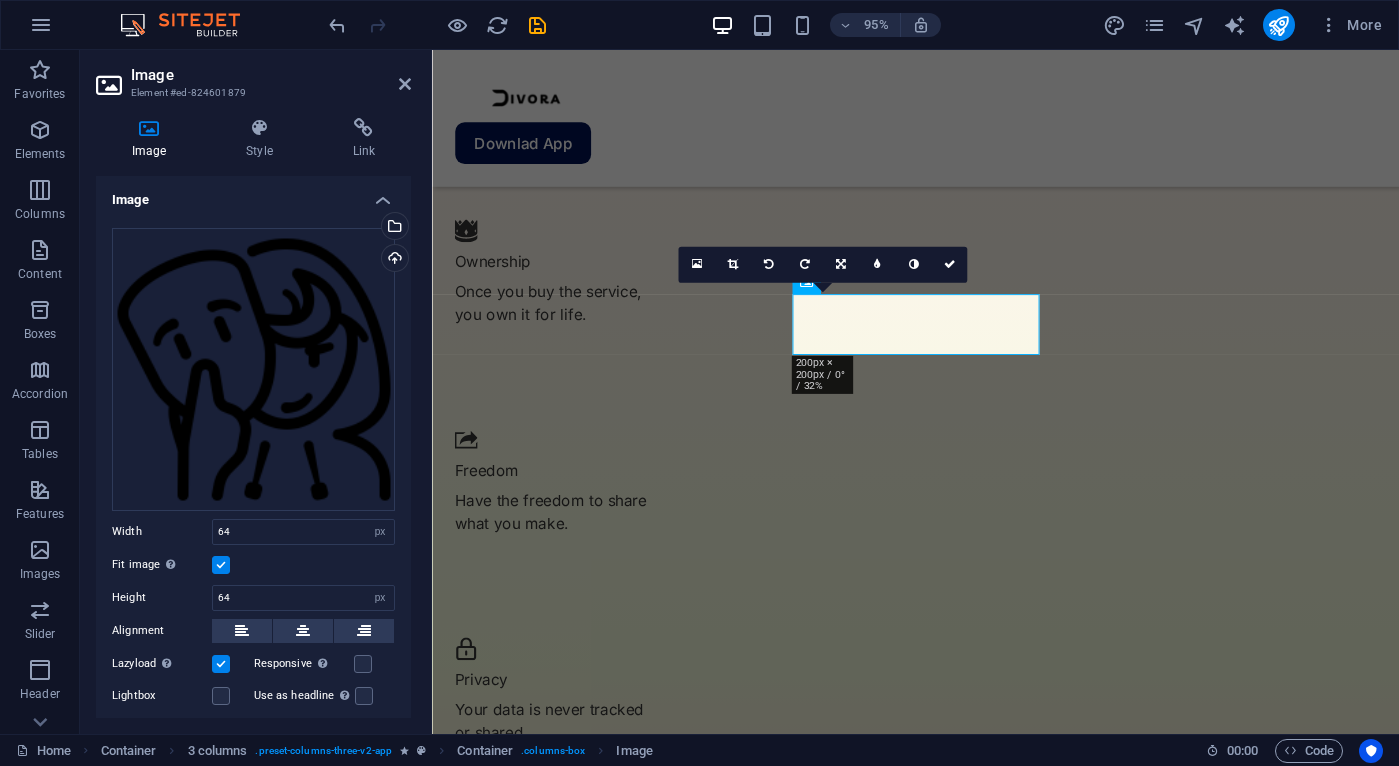 scroll, scrollTop: 2665, scrollLeft: 0, axis: vertical 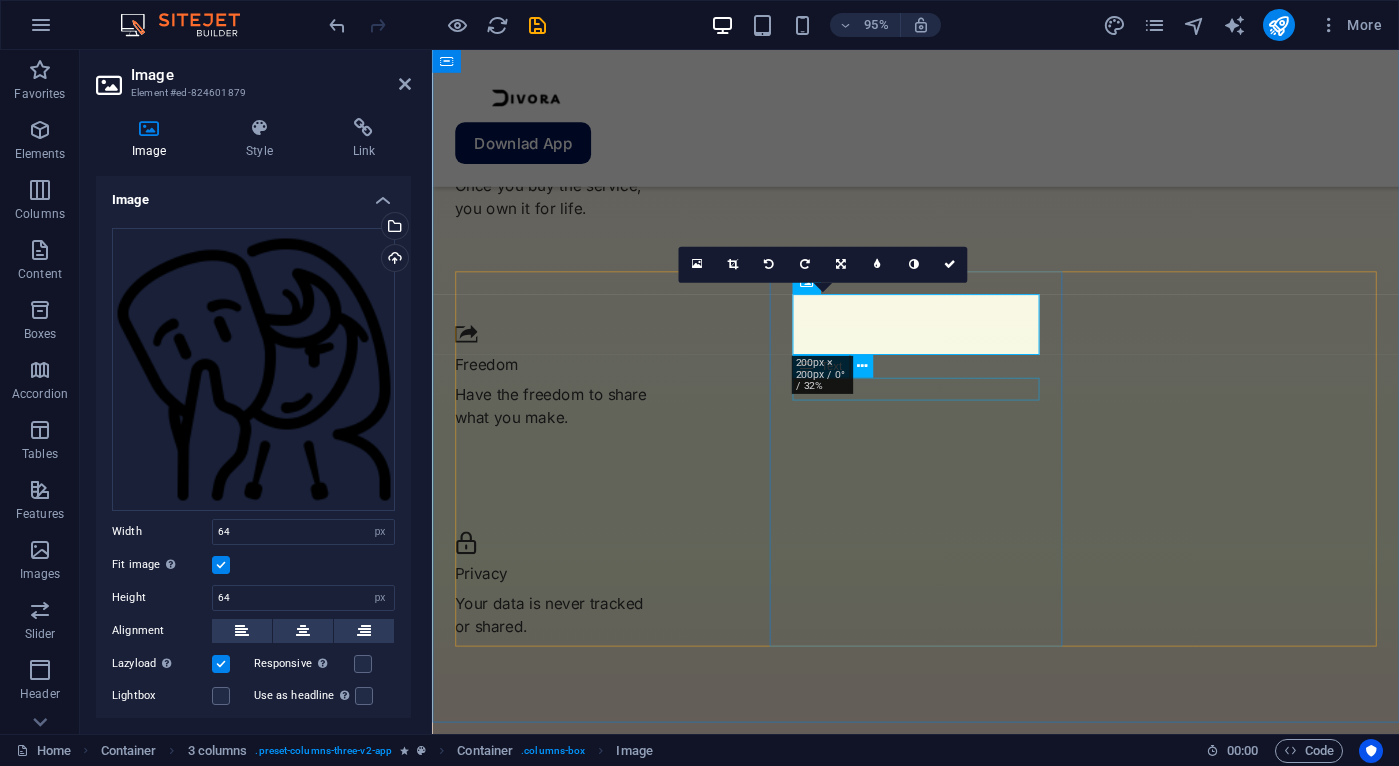 click on "Colton JH" at bounding box center (609, 20043) 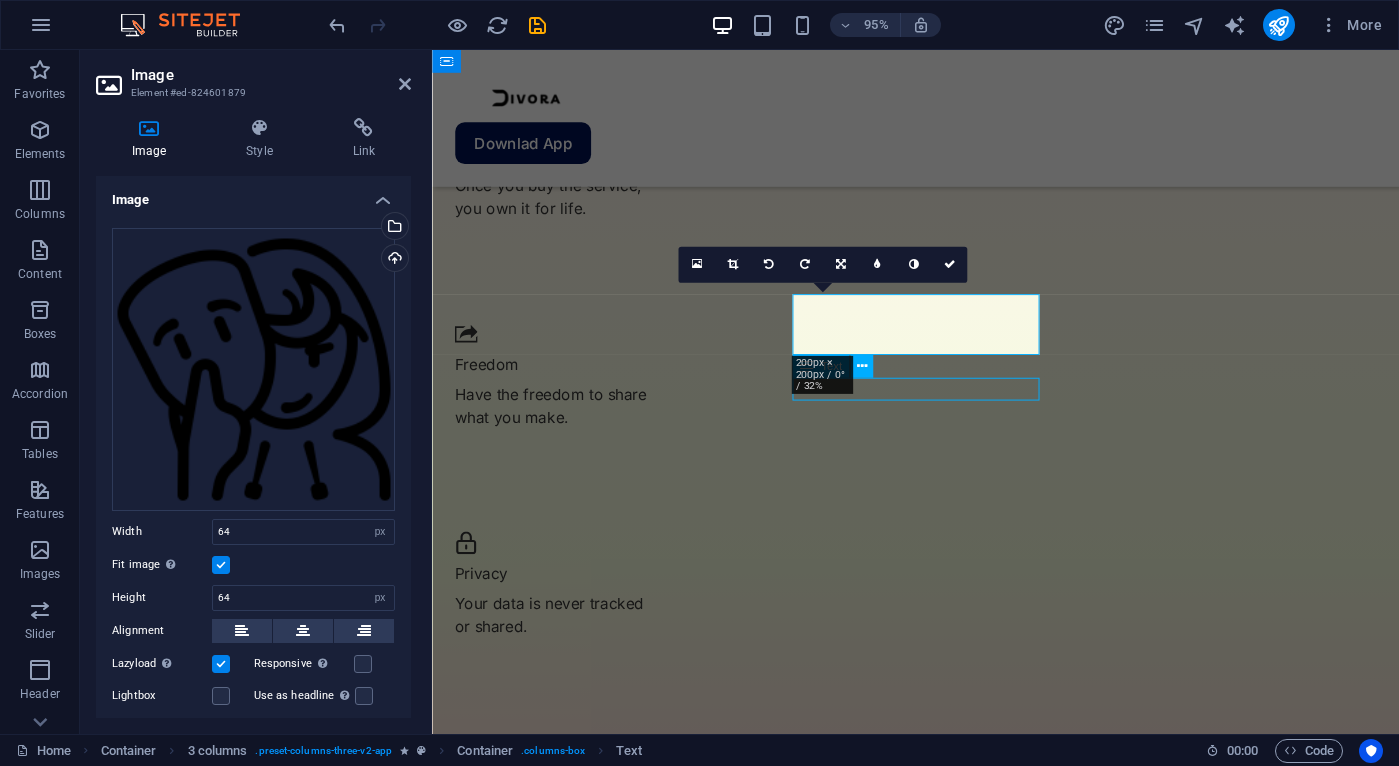 scroll, scrollTop: 2767, scrollLeft: 0, axis: vertical 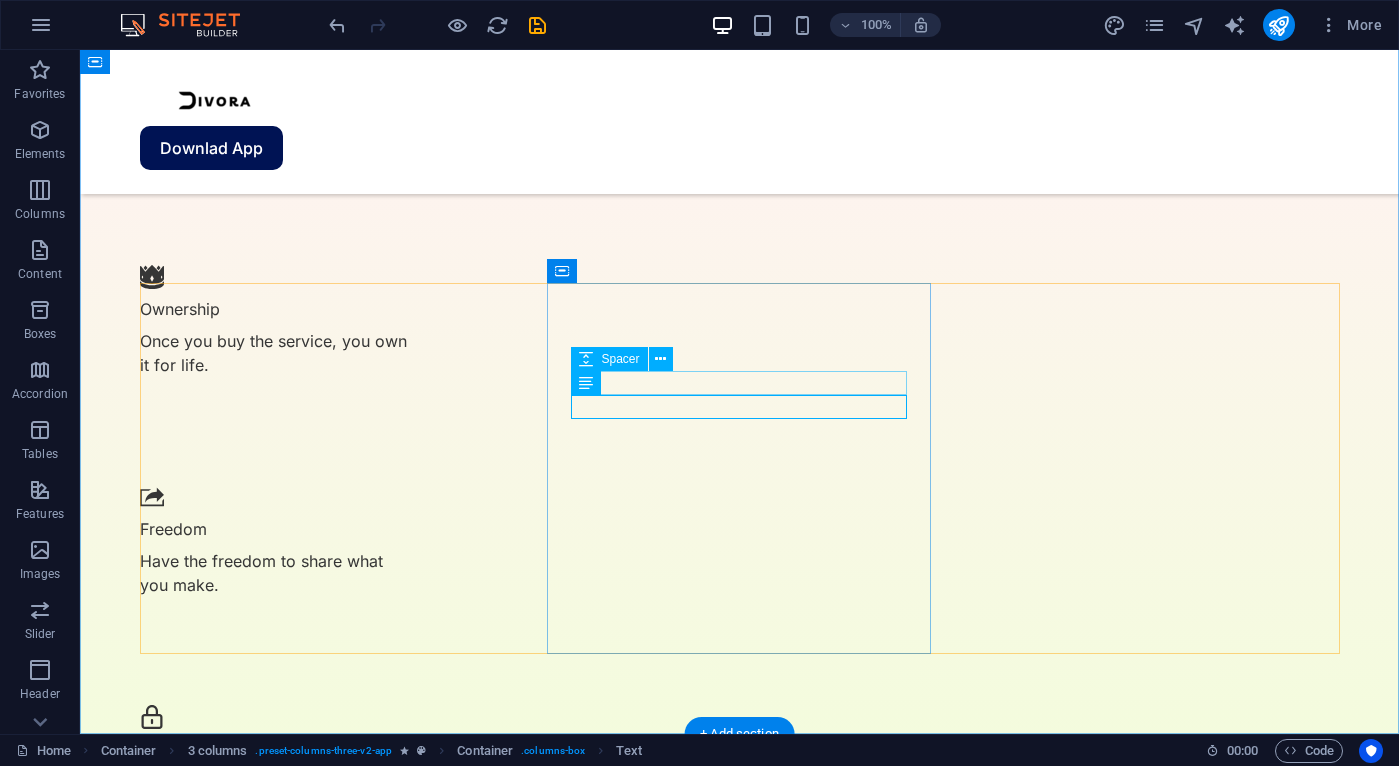 click at bounding box center (332, 24398) 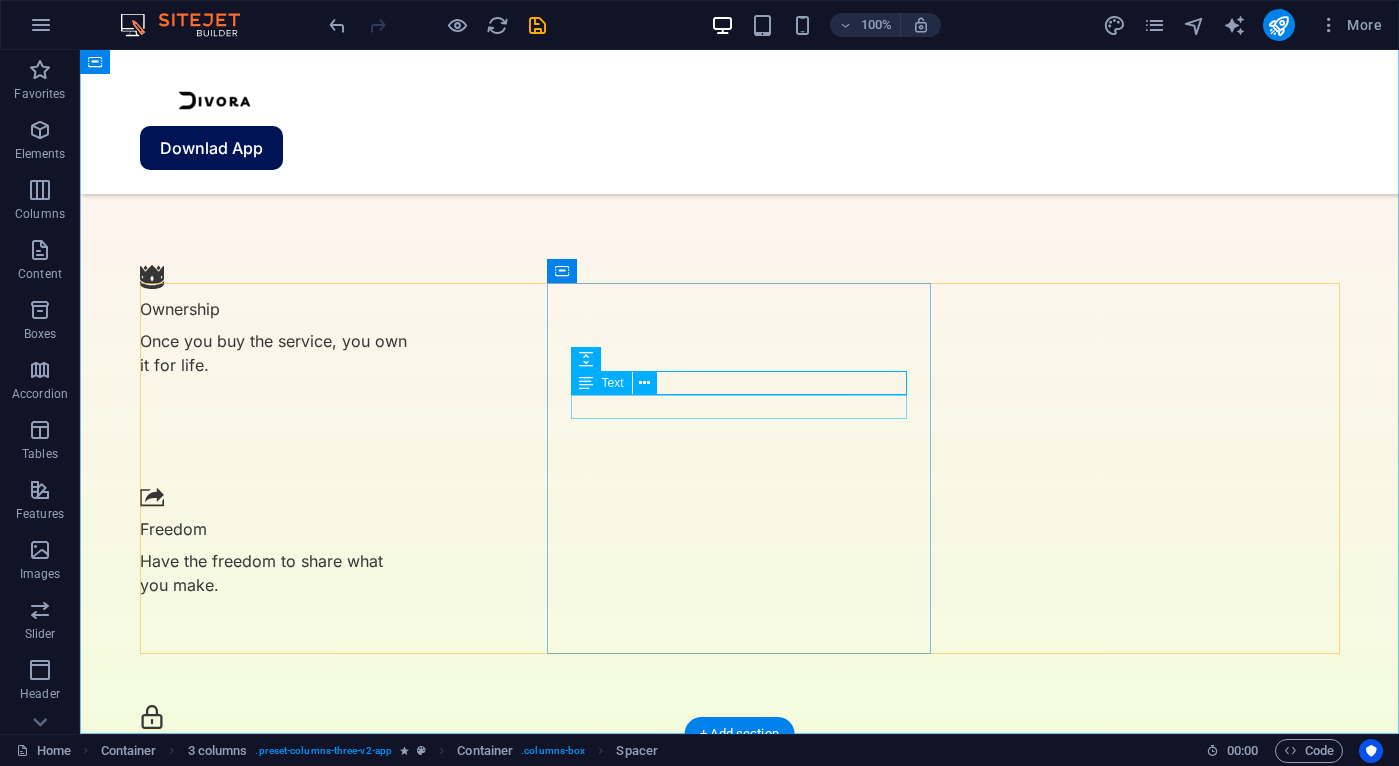 click on "Colton JH" at bounding box center [332, 24422] 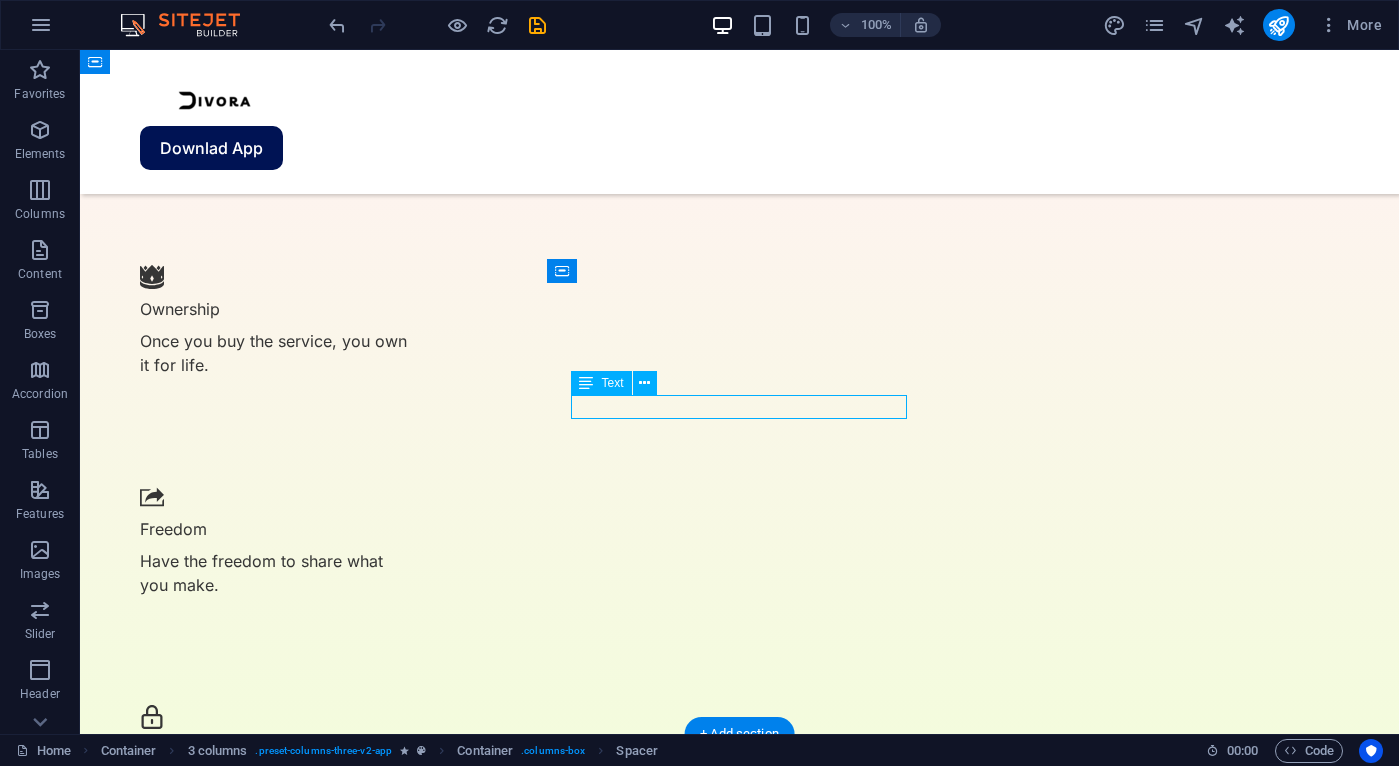 click on "Colton JH" at bounding box center (332, 24422) 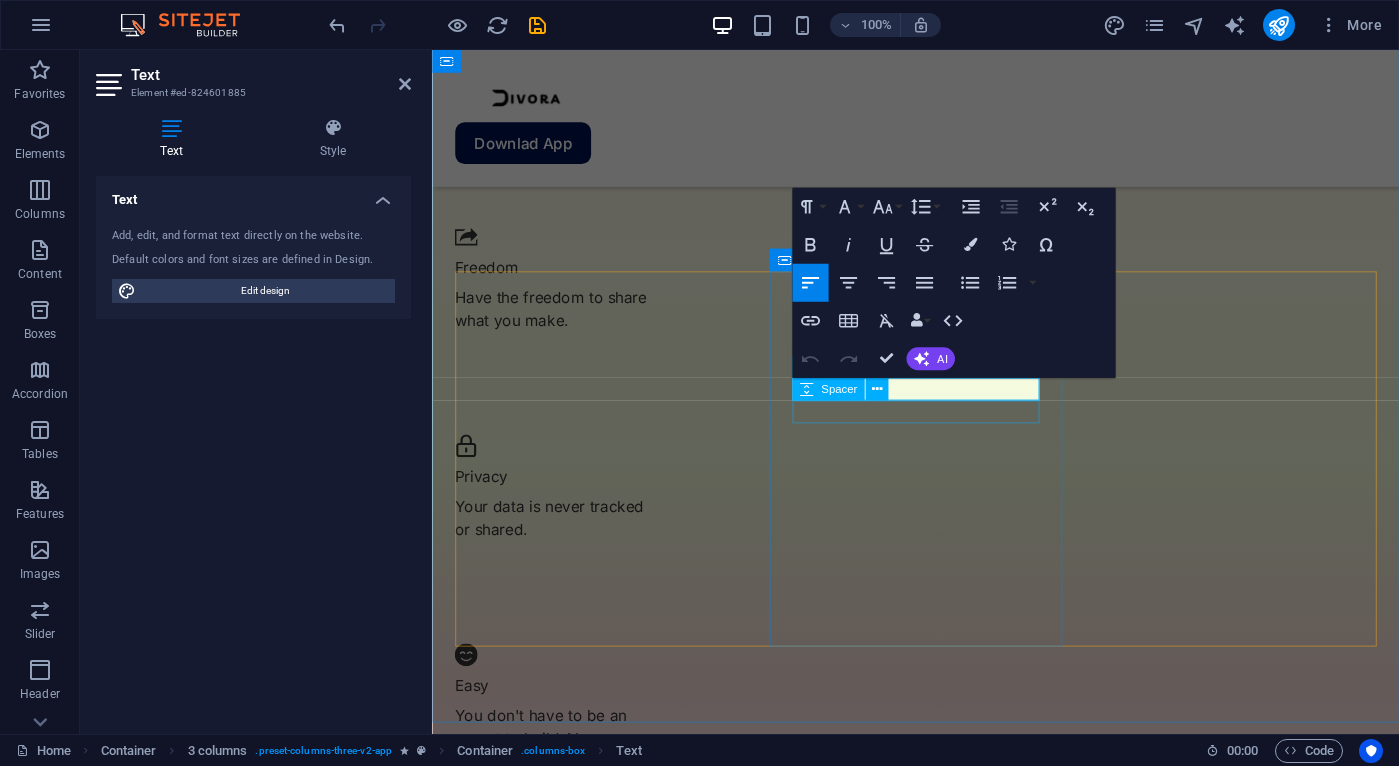 scroll, scrollTop: 2665, scrollLeft: 0, axis: vertical 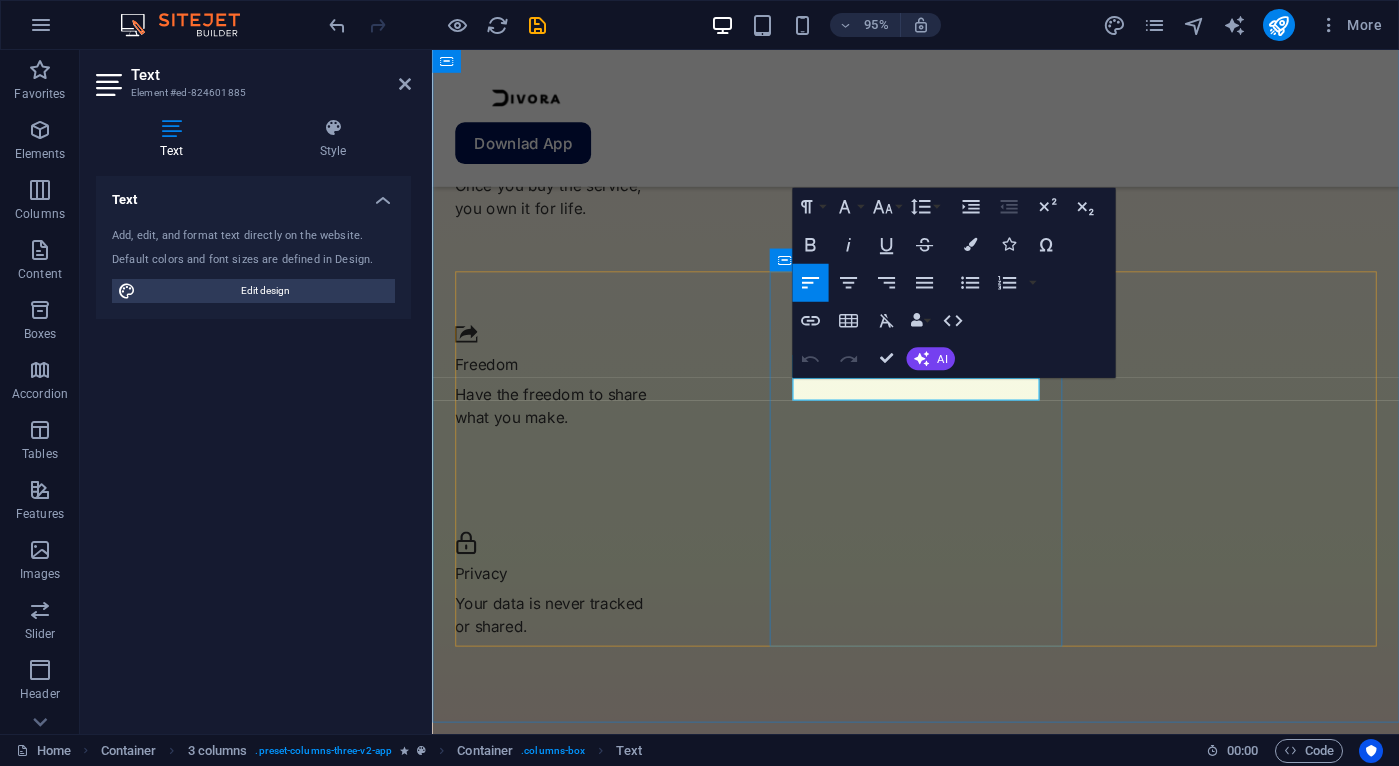 click on "Colton JH" at bounding box center [609, 20043] 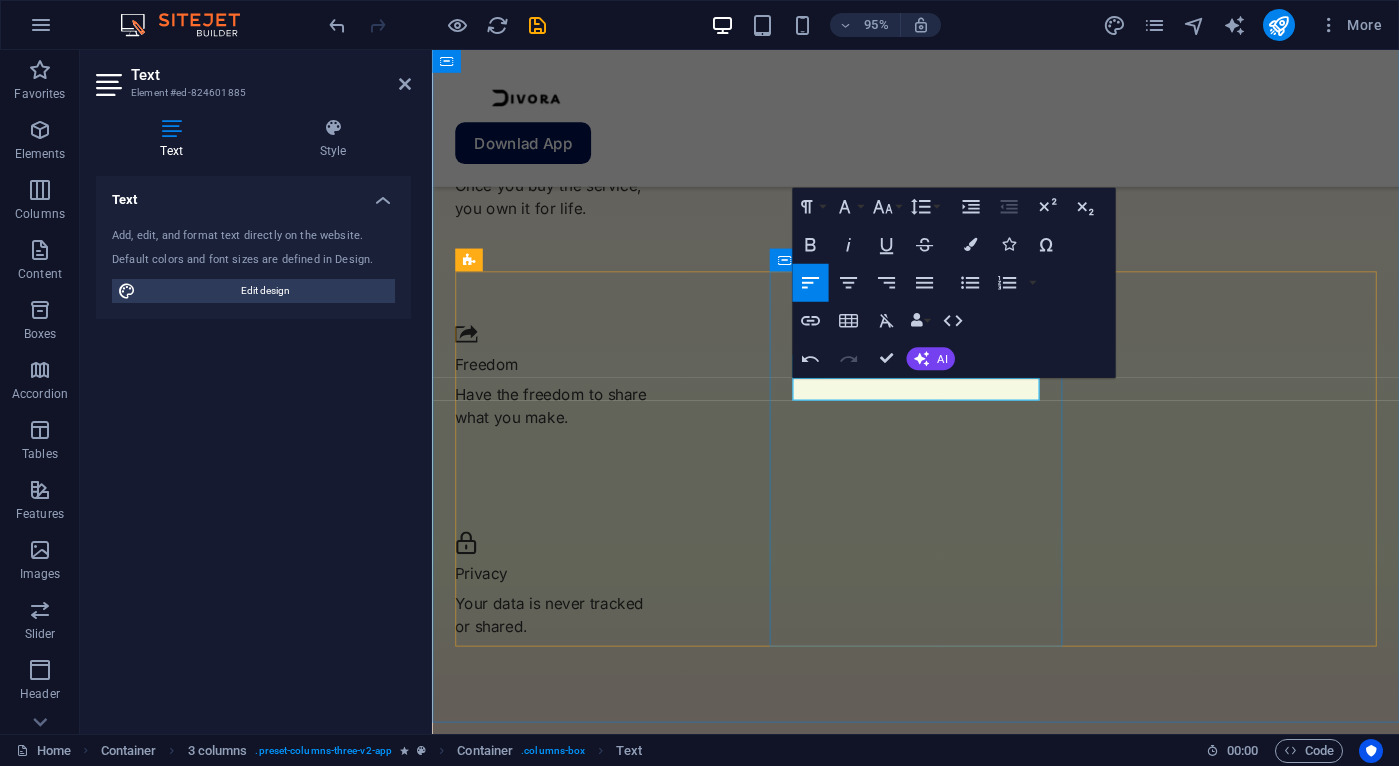 click on "Colton J Lorem ipsum dolor sit amet consectetur eget maecenas sapien fusce egestas risus purus suspendisse turpis. Info: Full name and photo is protected for their benefit and privacy." at bounding box center (609, 20115) 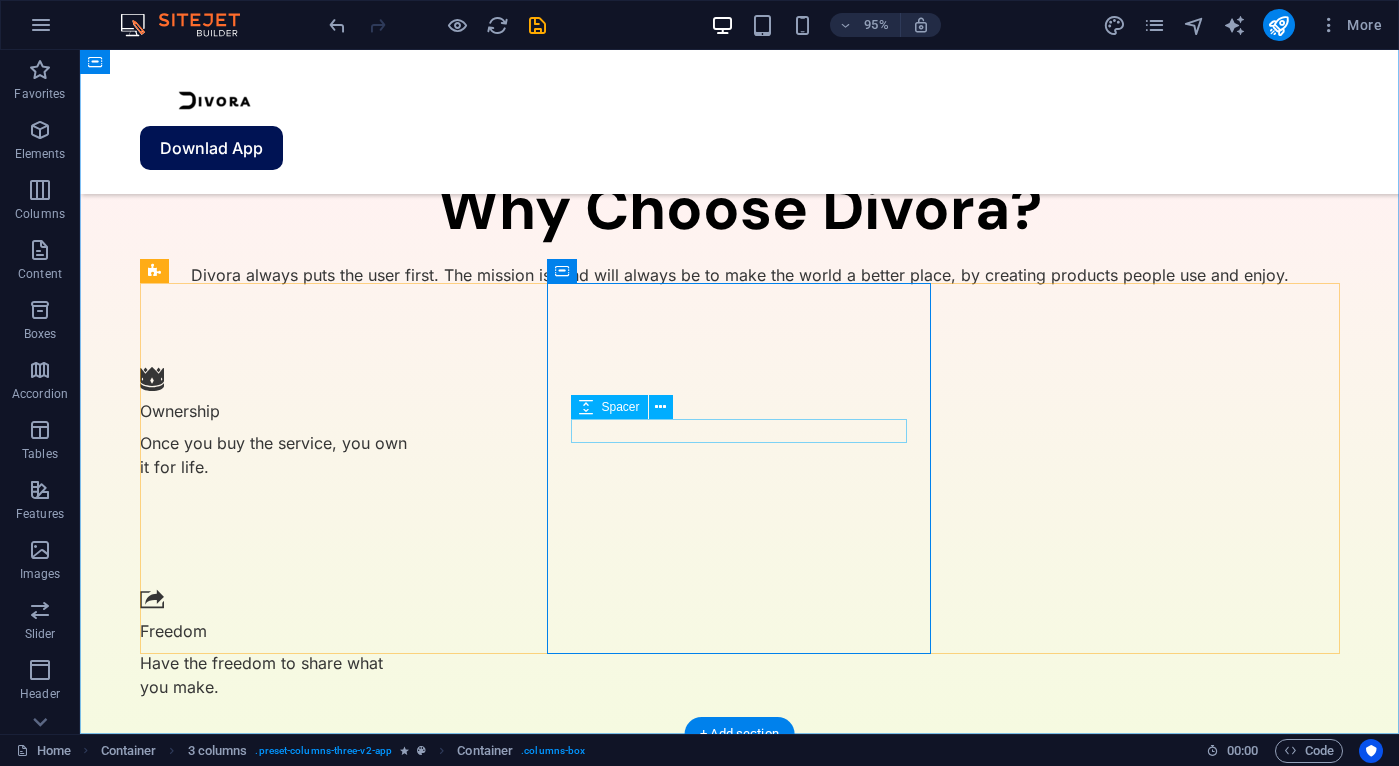 scroll, scrollTop: 2767, scrollLeft: 0, axis: vertical 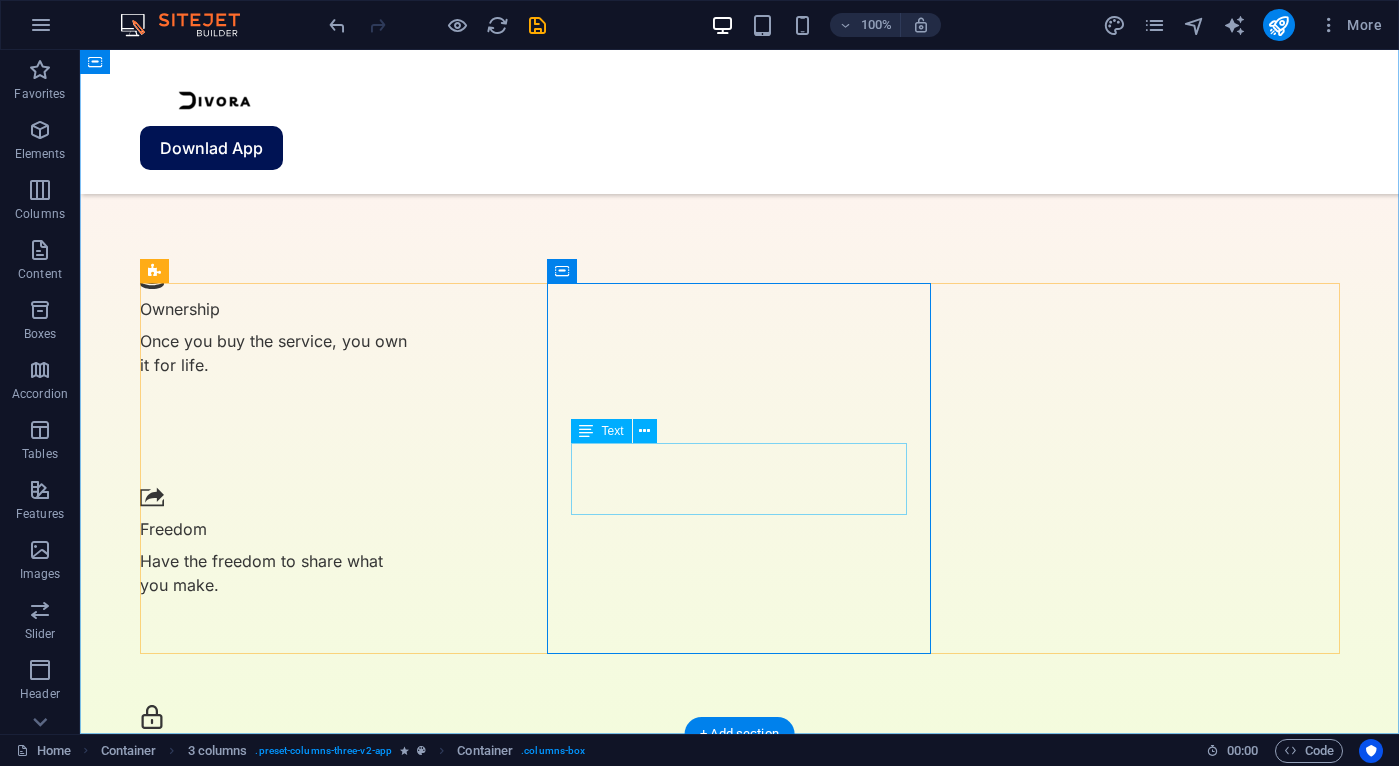 click on "Lorem ipsum dolor sit amet consectetur eget maecenas sapien fusce egestas risus purus suspendisse turpis." at bounding box center (332, 24494) 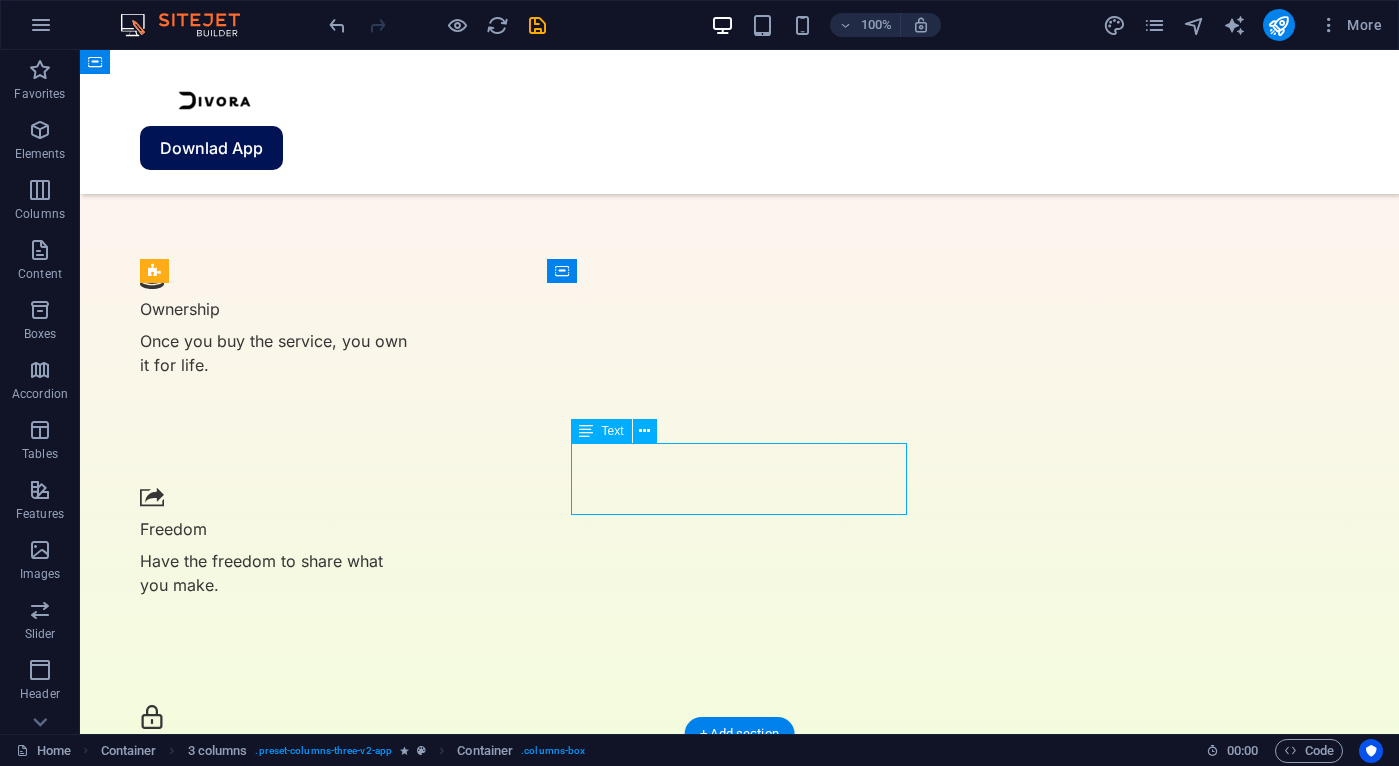click on "Lorem ipsum dolor sit amet consectetur eget maecenas sapien fusce egestas risus purus suspendisse turpis." at bounding box center [332, 24494] 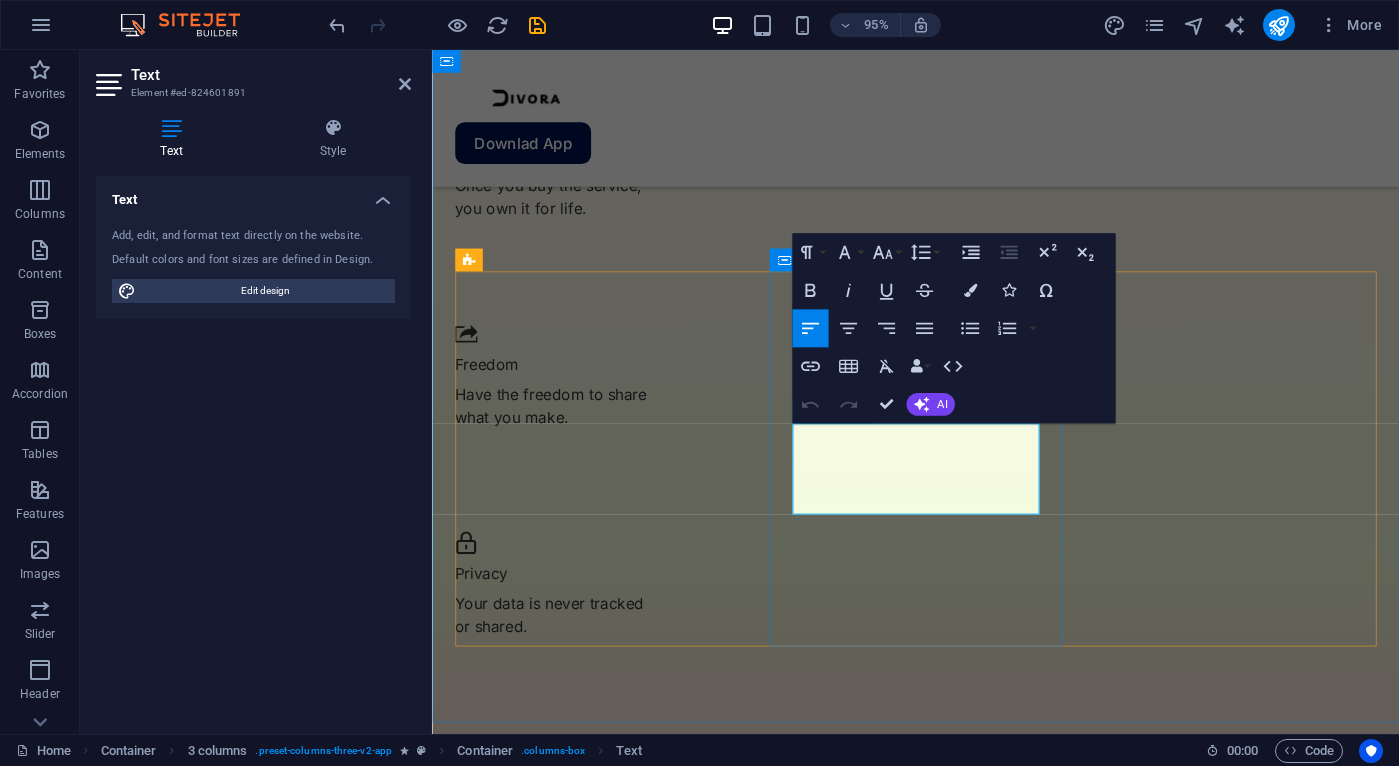 click on "Lorem ipsum dolor sit amet consectetur eget maecenas sapien fusce egestas risus purus suspendisse turpis." at bounding box center (609, 20127) 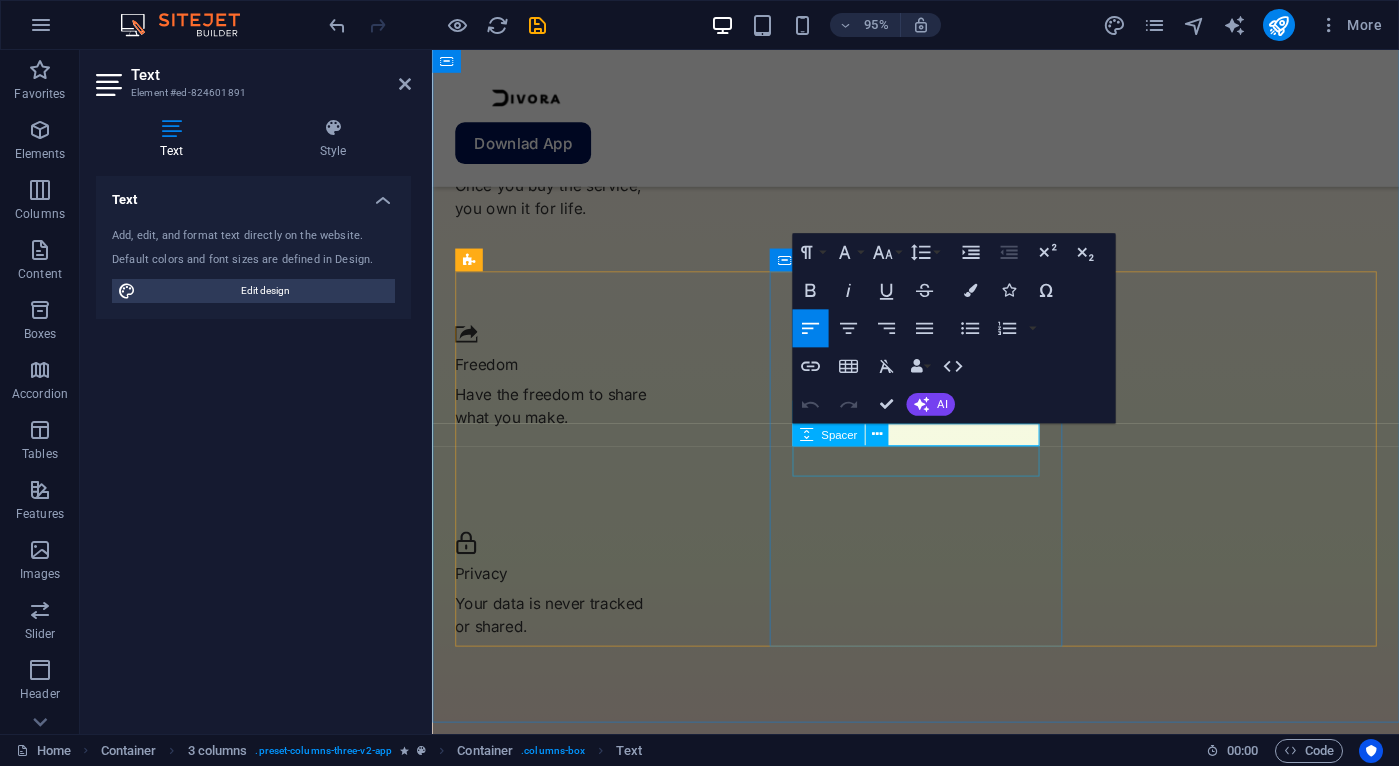 type 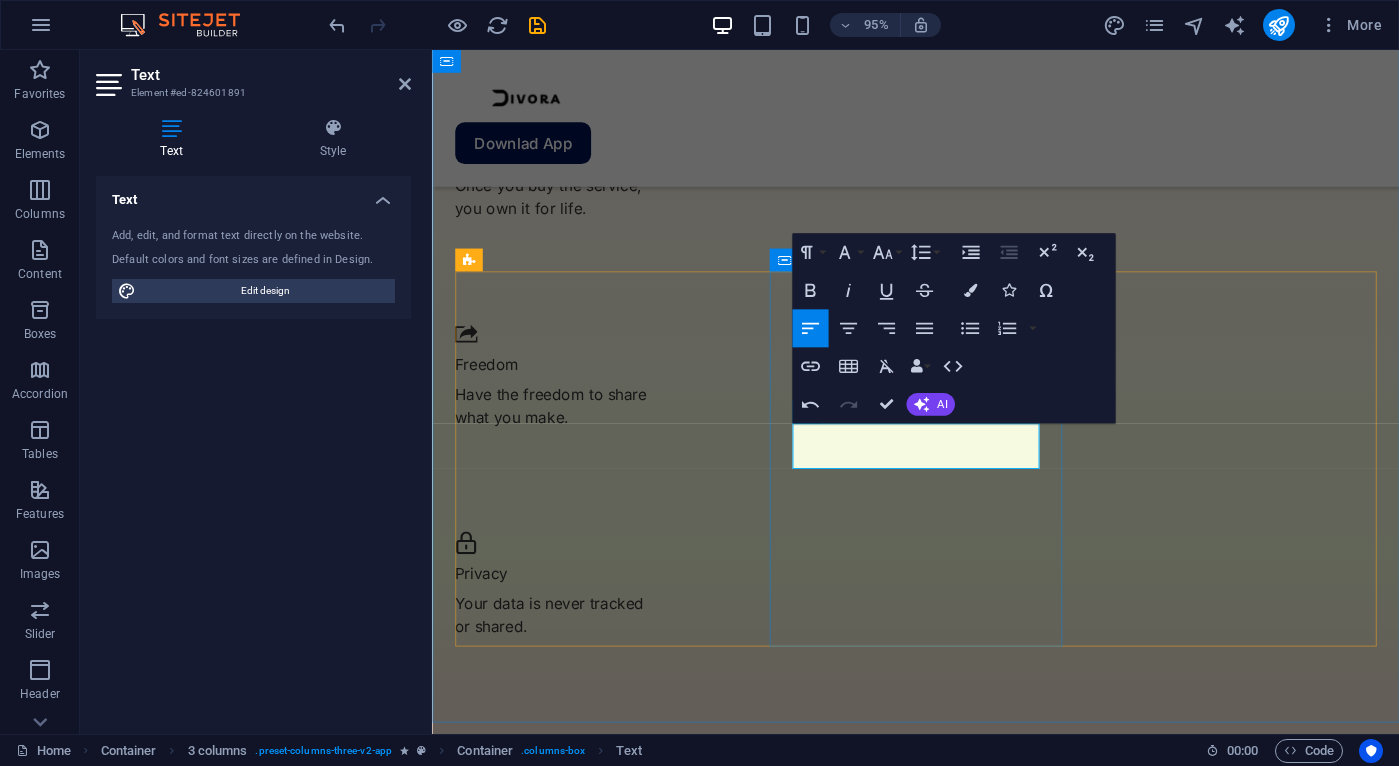 click on "Colton J ​A lot of work was put into it, and it's fun to use. Info: Full name and photo is protected for their benefit and privacy." at bounding box center [609, 20091] 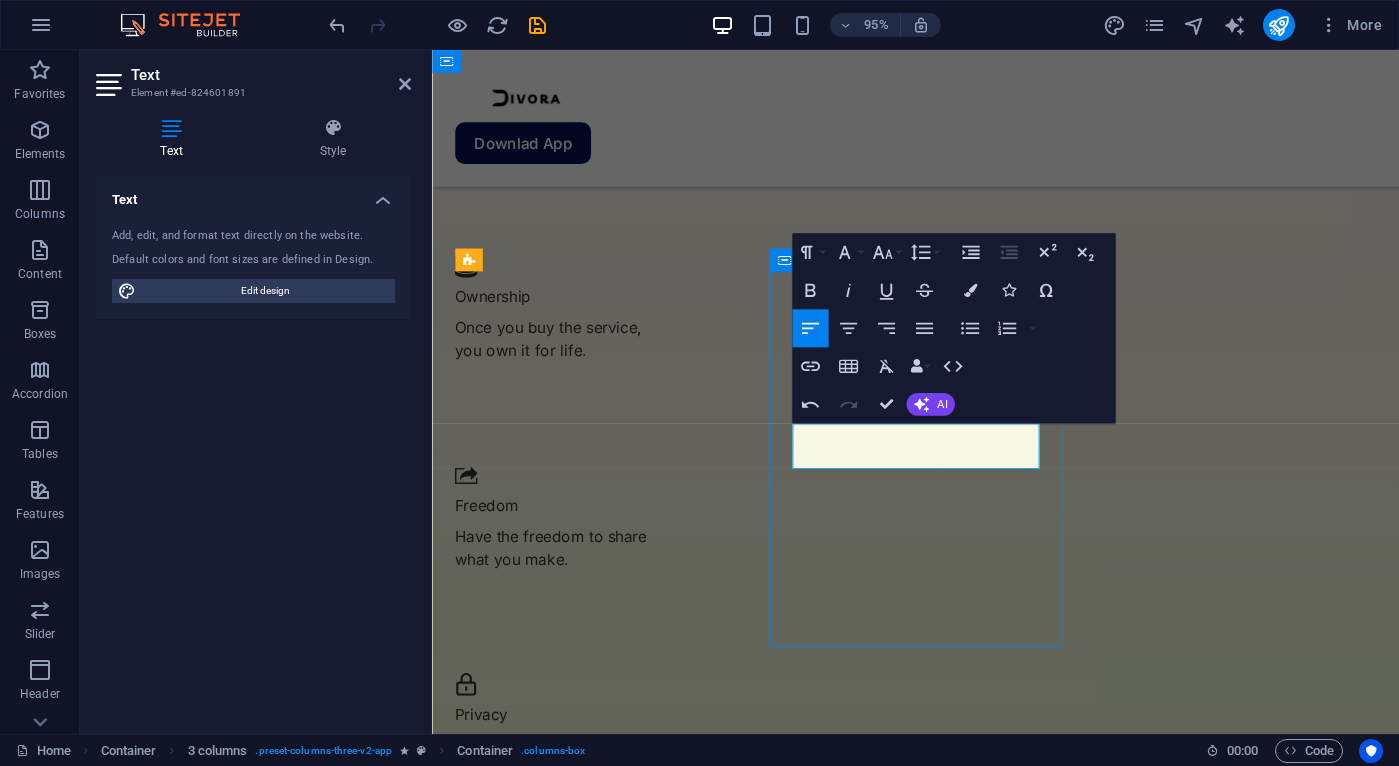 scroll, scrollTop: 2767, scrollLeft: 0, axis: vertical 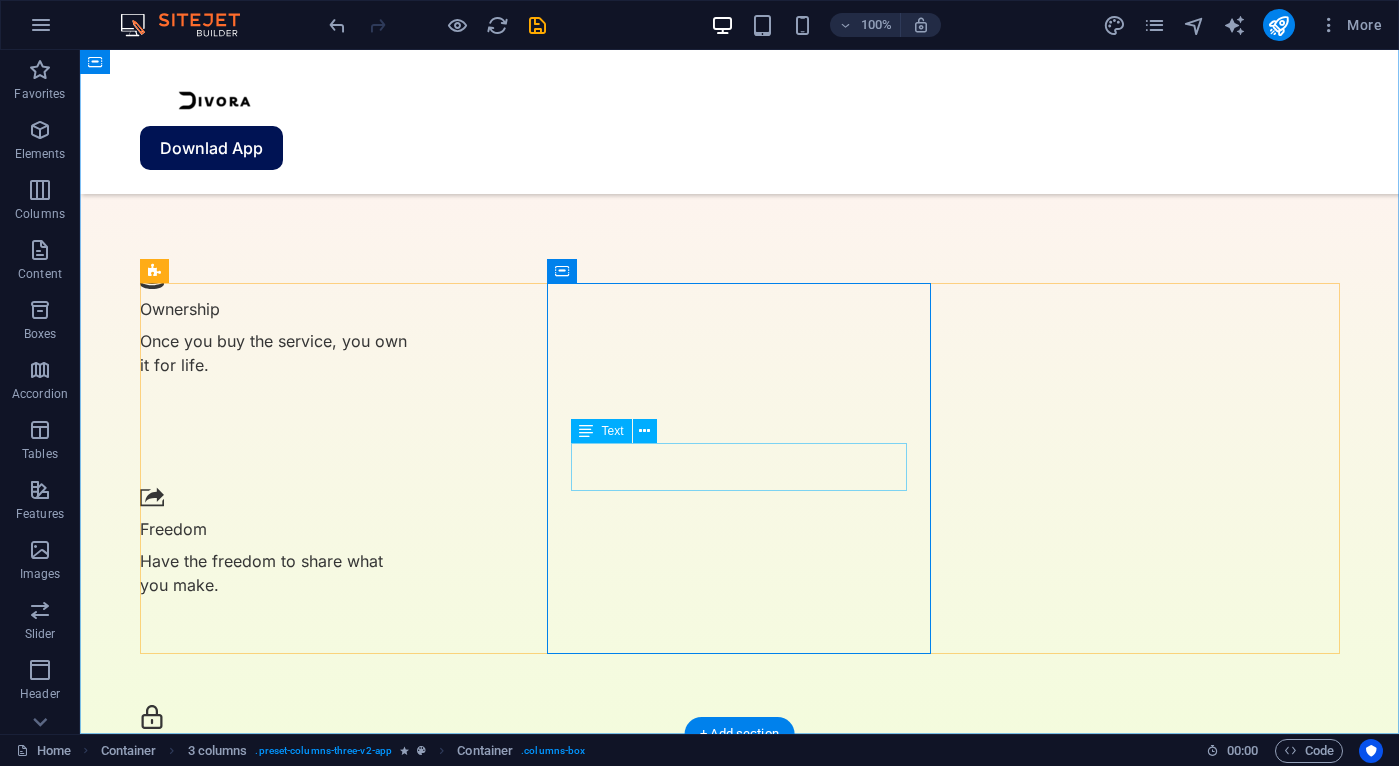 click on "A lot of work was put into it, and it's fun to use." at bounding box center [332, 24482] 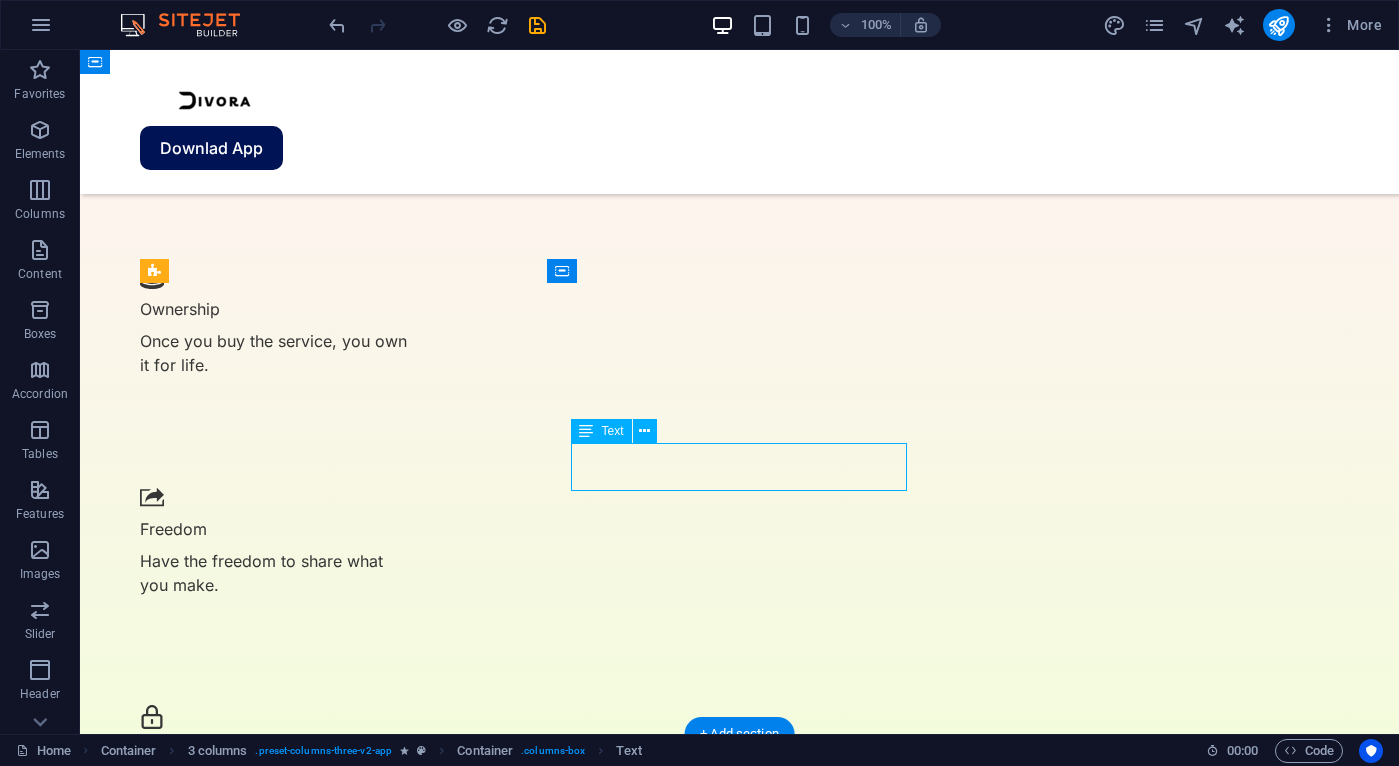 click on "A lot of work was put into it, and it's fun to use." at bounding box center (332, 24482) 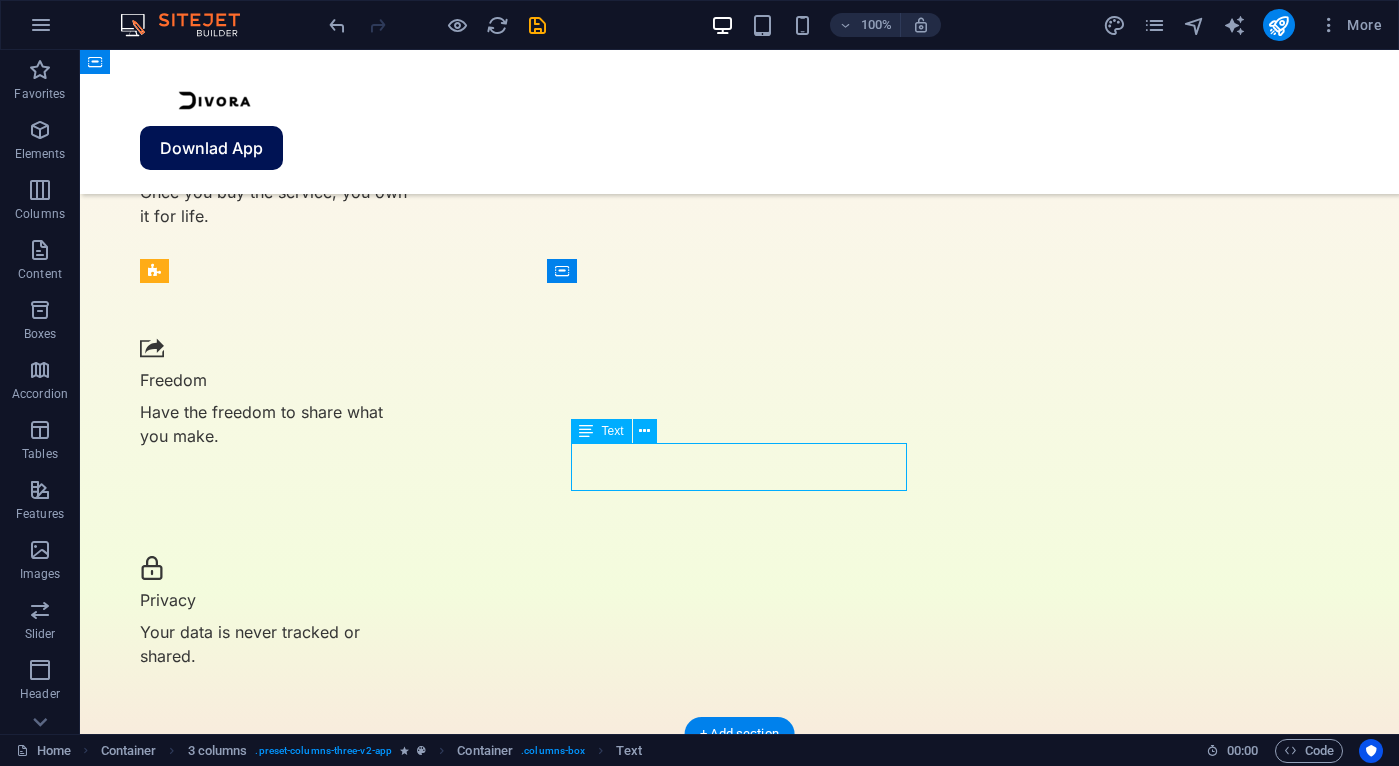 scroll, scrollTop: 2665, scrollLeft: 0, axis: vertical 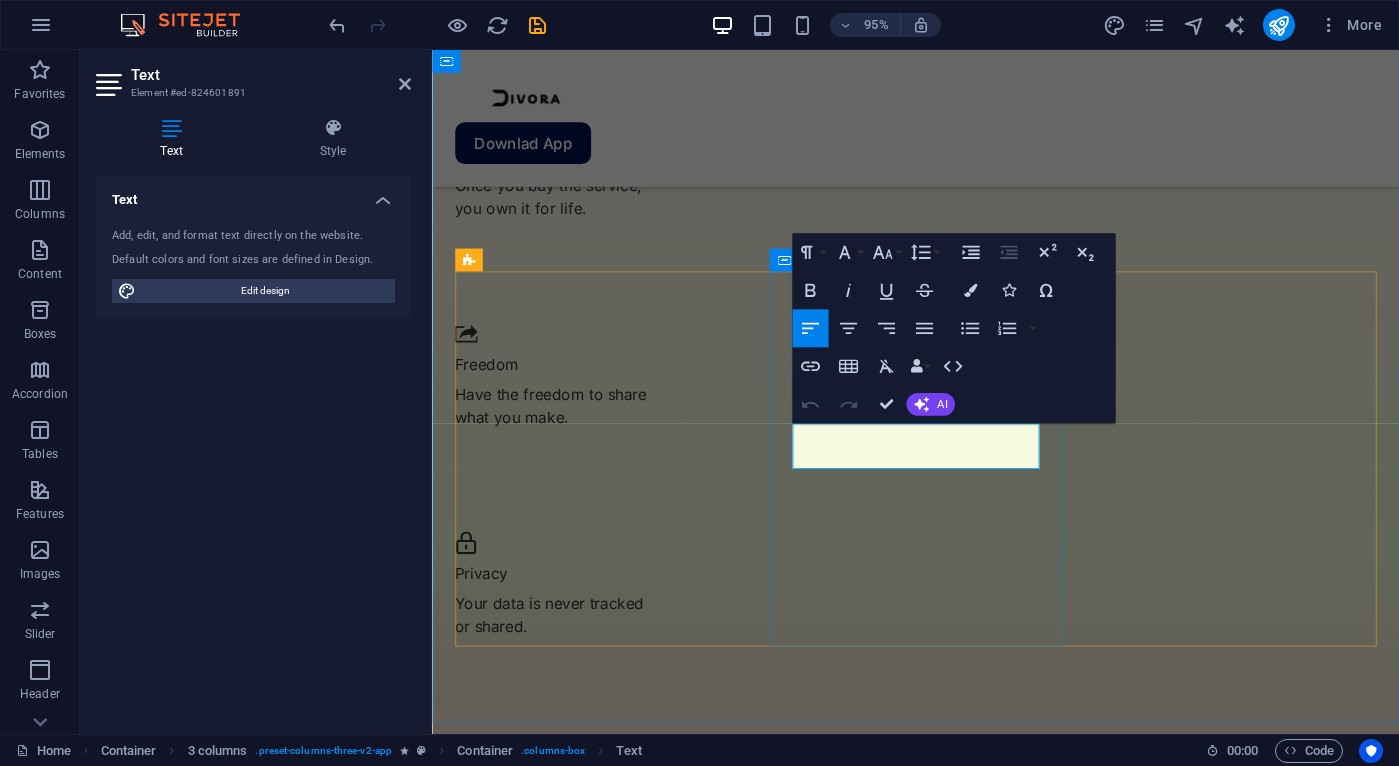 click on "A lot of work was put into it, and it's fun to use." at bounding box center (609, 20103) 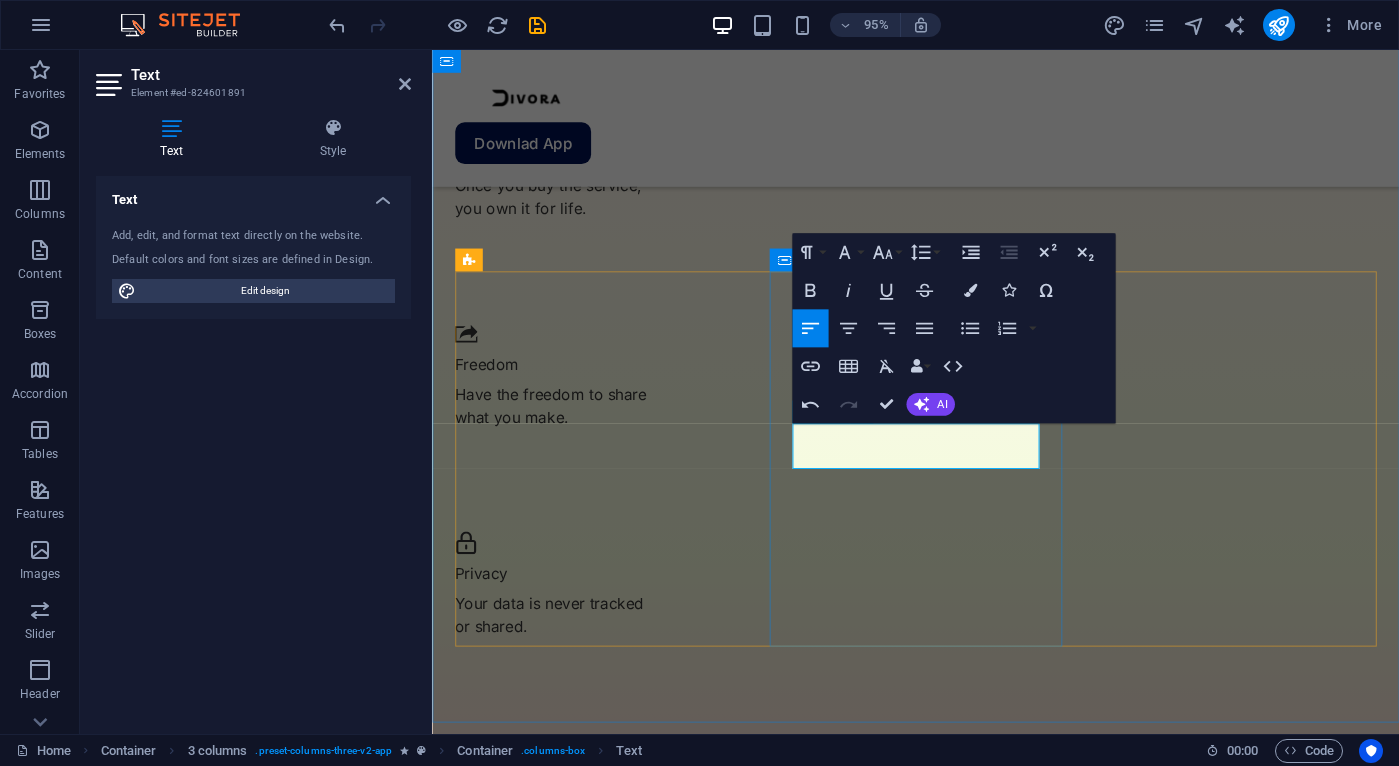 click on "A lot of work was put into it, and it's very  fun to use." at bounding box center [609, 20103] 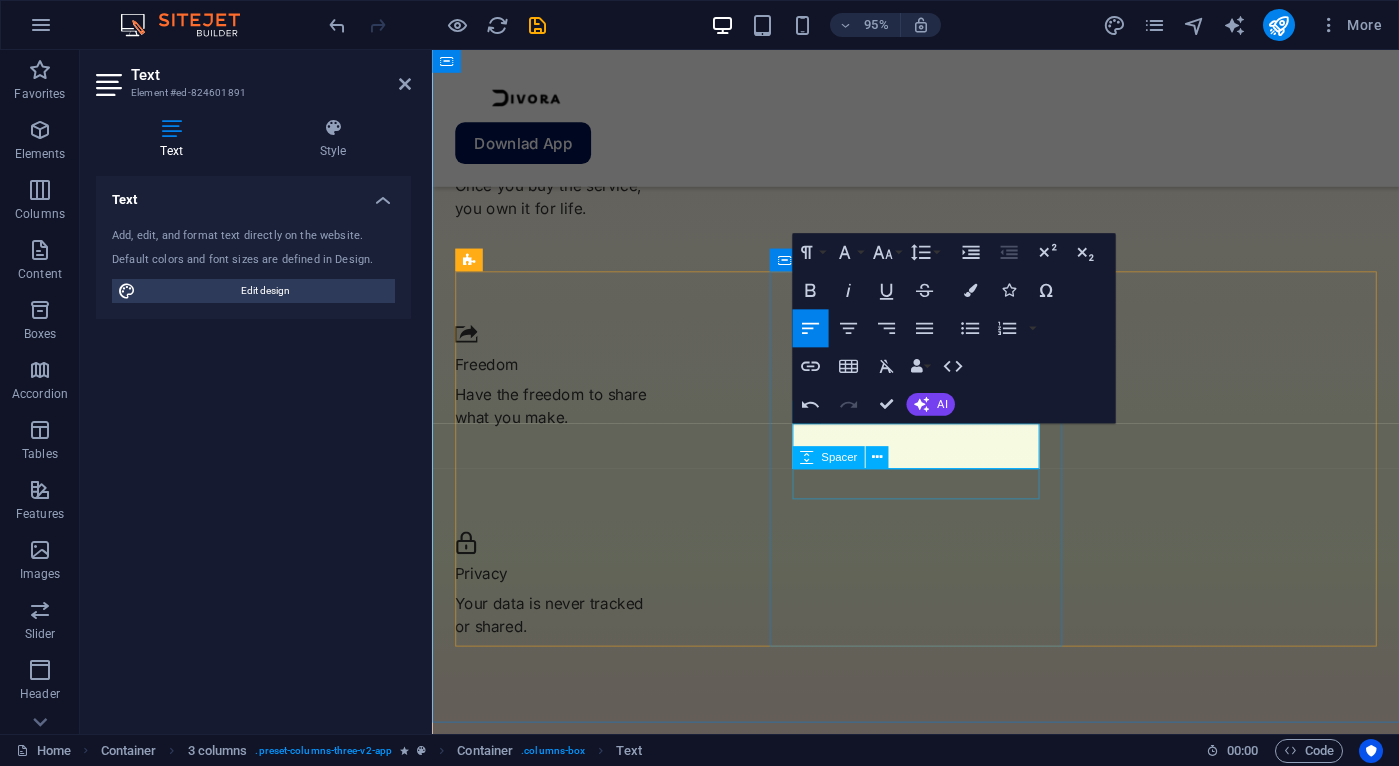 click at bounding box center (609, 20143) 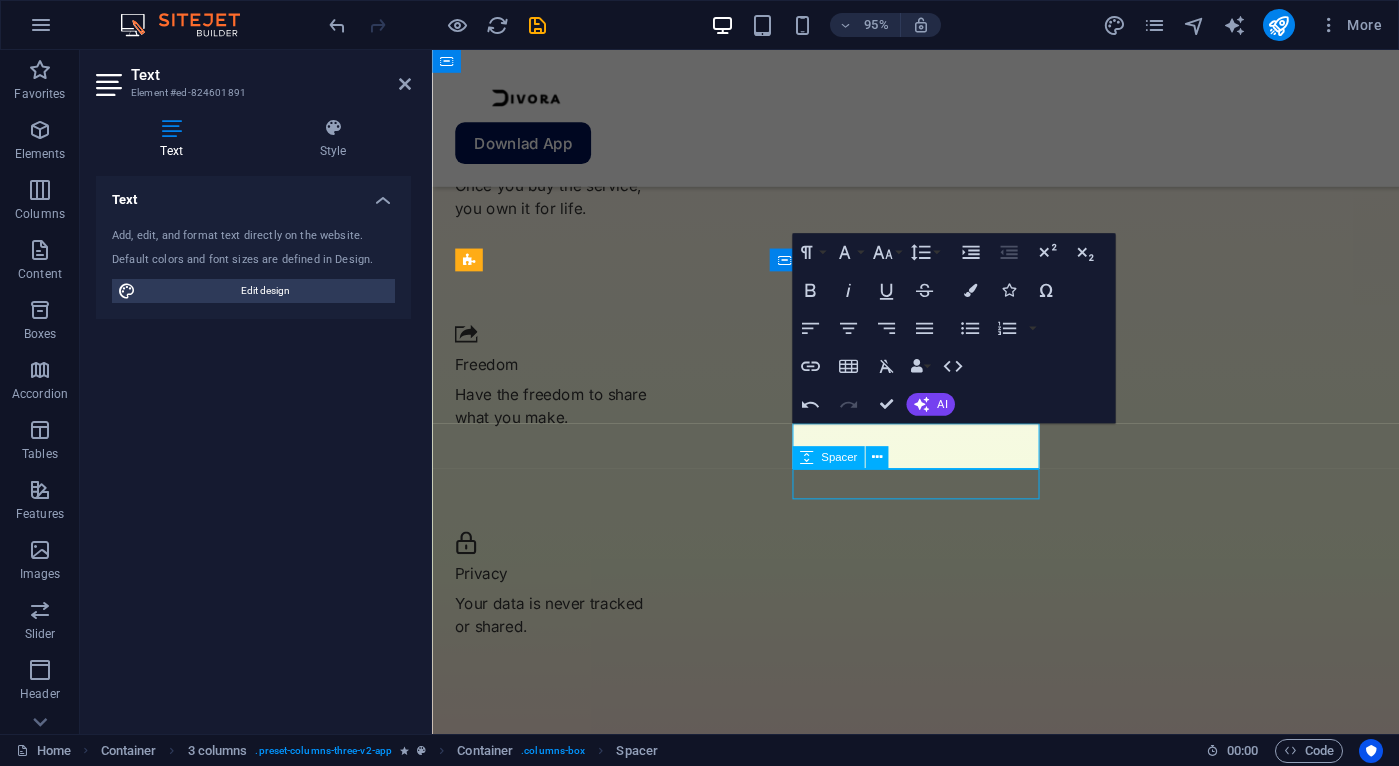 scroll, scrollTop: 2767, scrollLeft: 0, axis: vertical 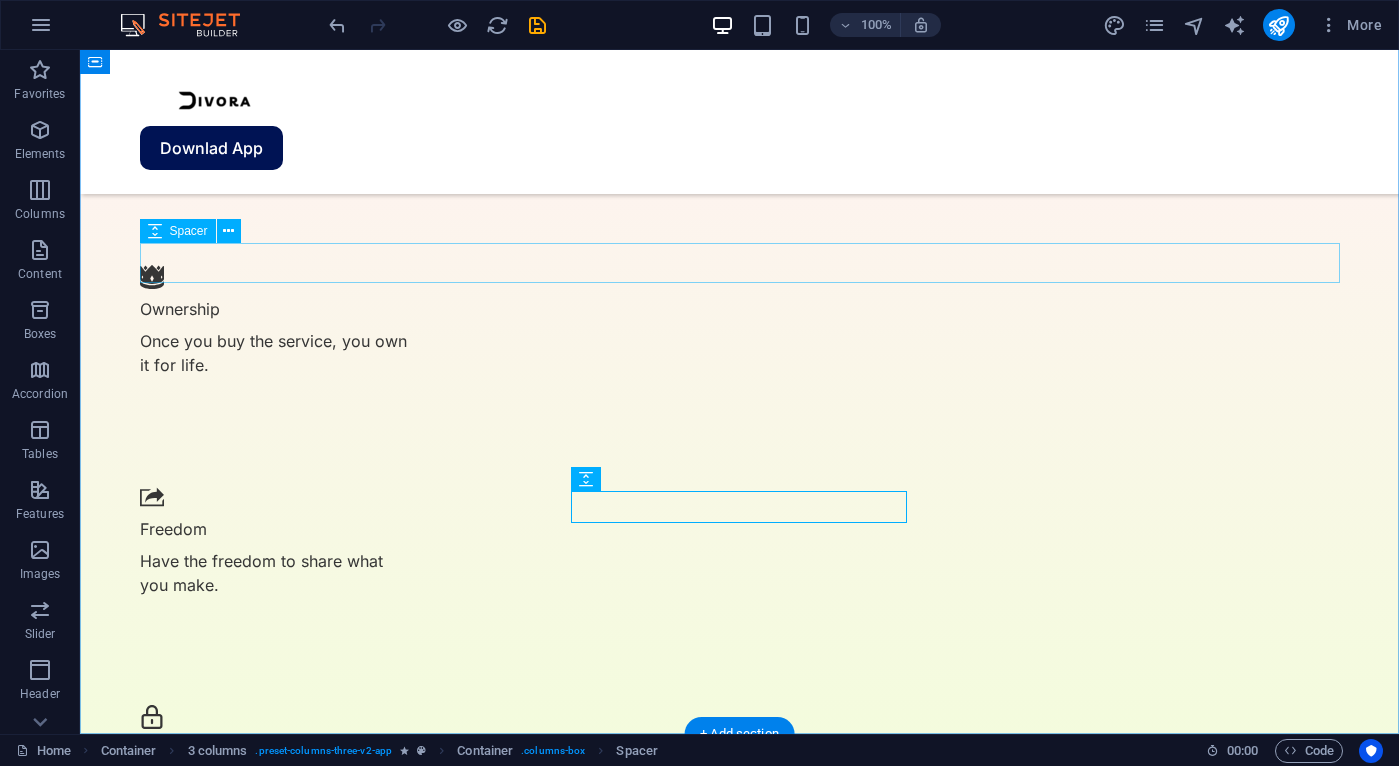 click at bounding box center (740, 23922) 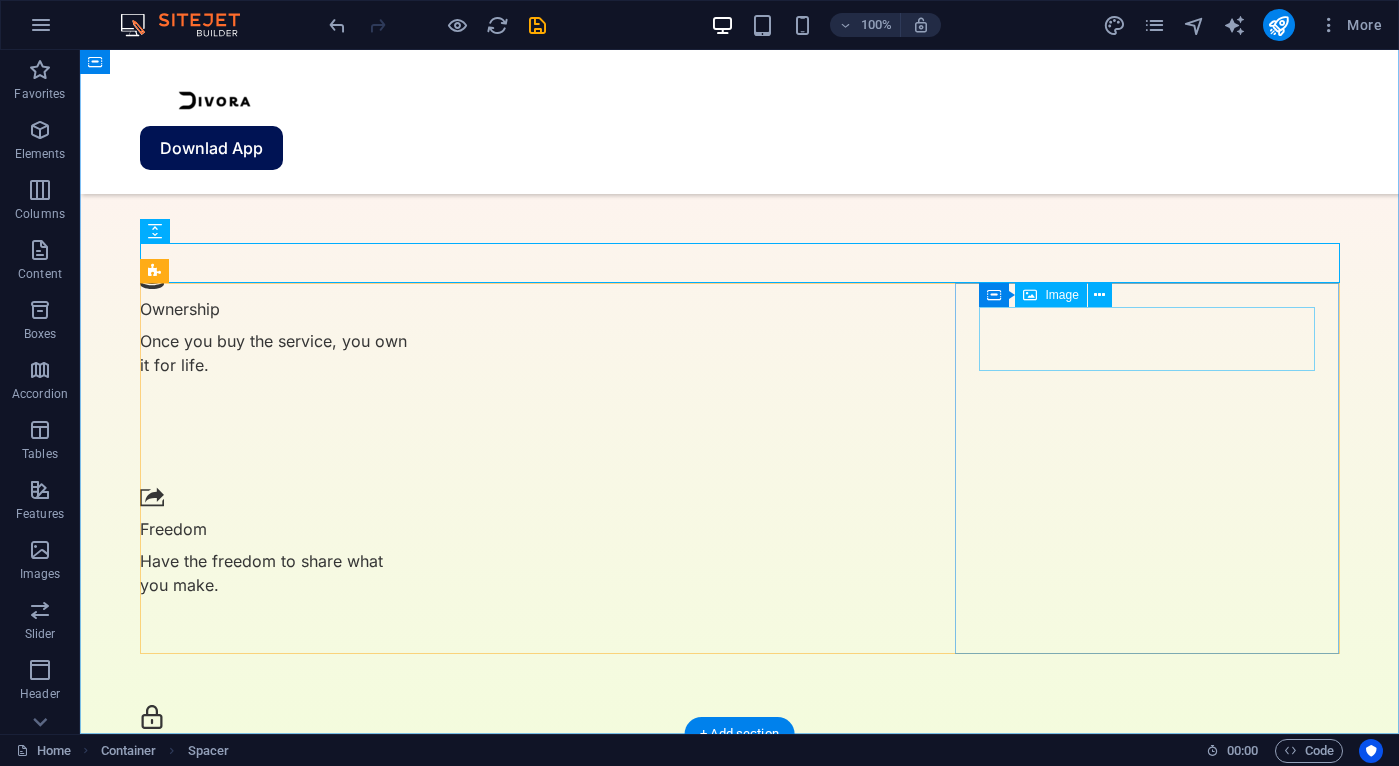 click at bounding box center (332, 24710) 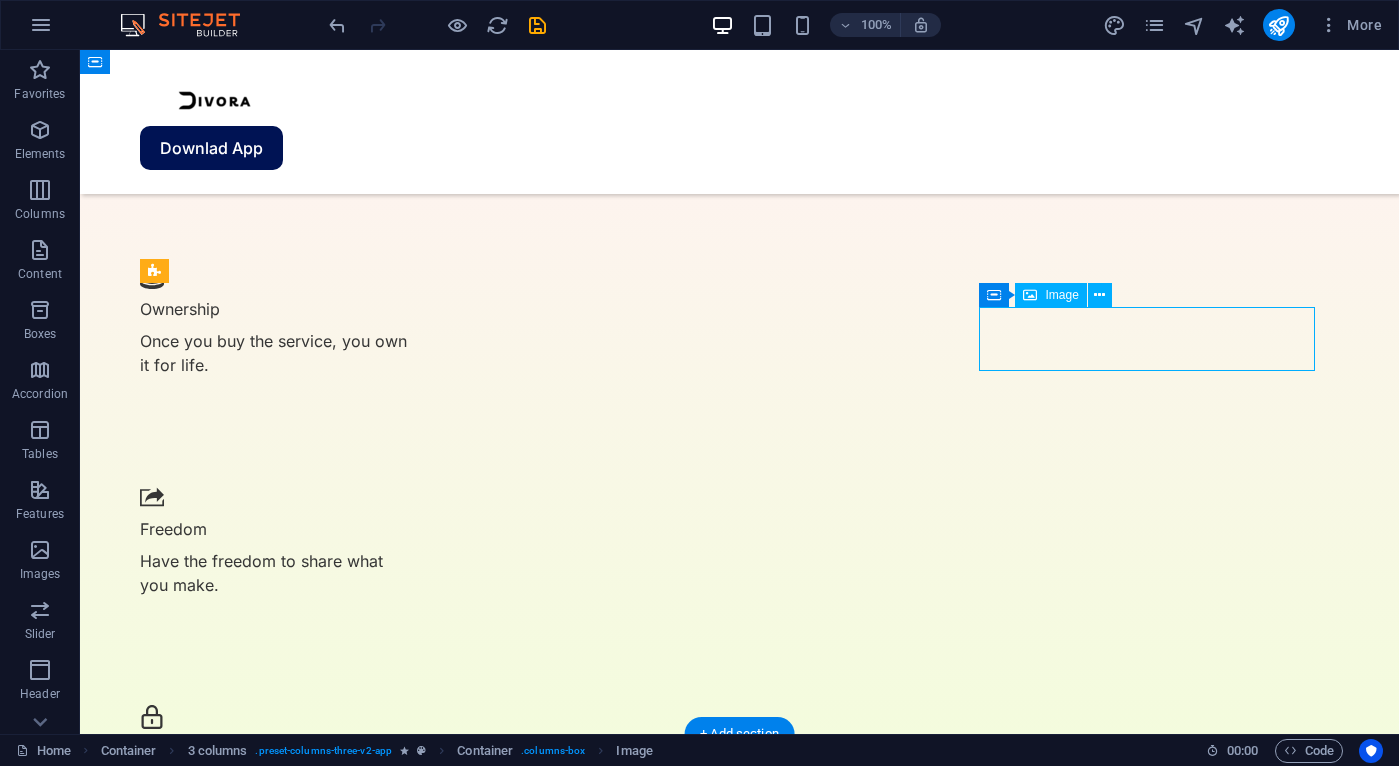 click at bounding box center (332, 24710) 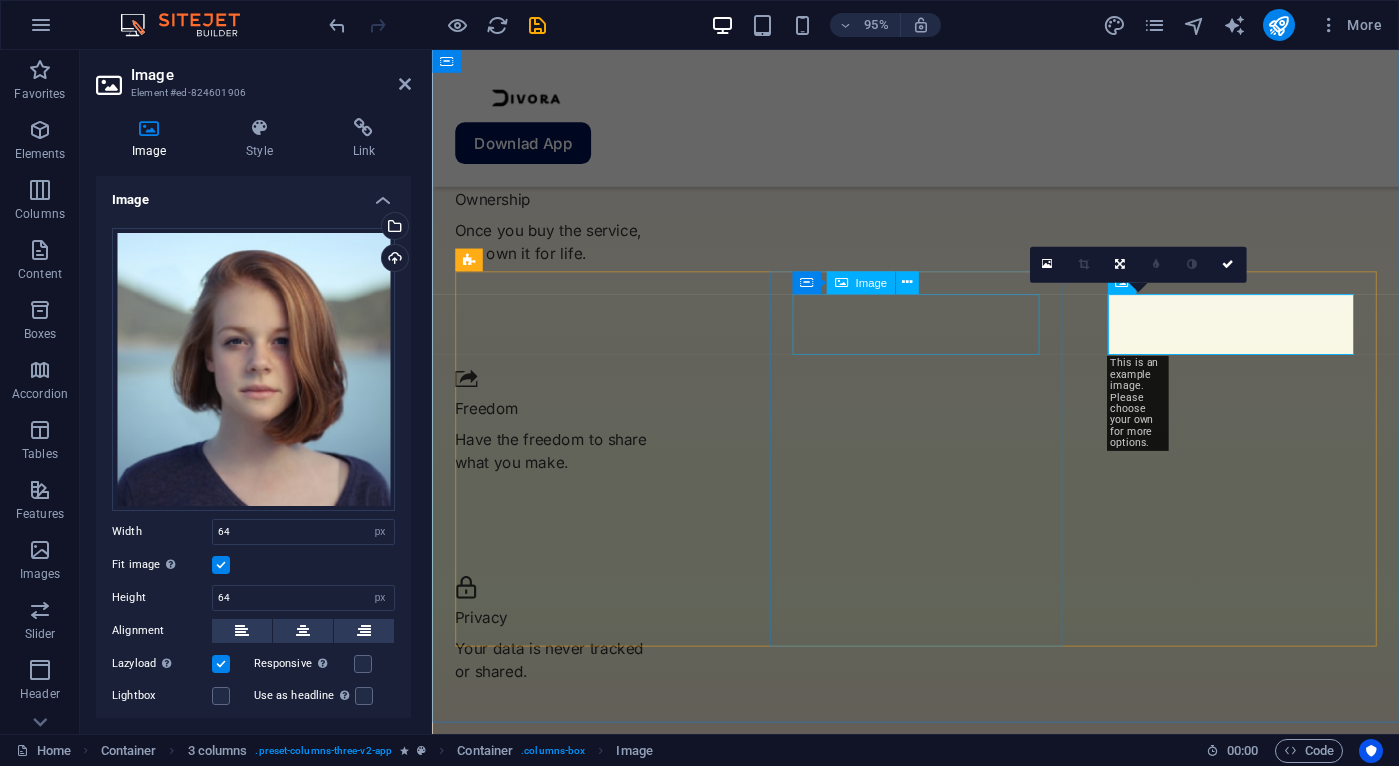 scroll, scrollTop: 2665, scrollLeft: 0, axis: vertical 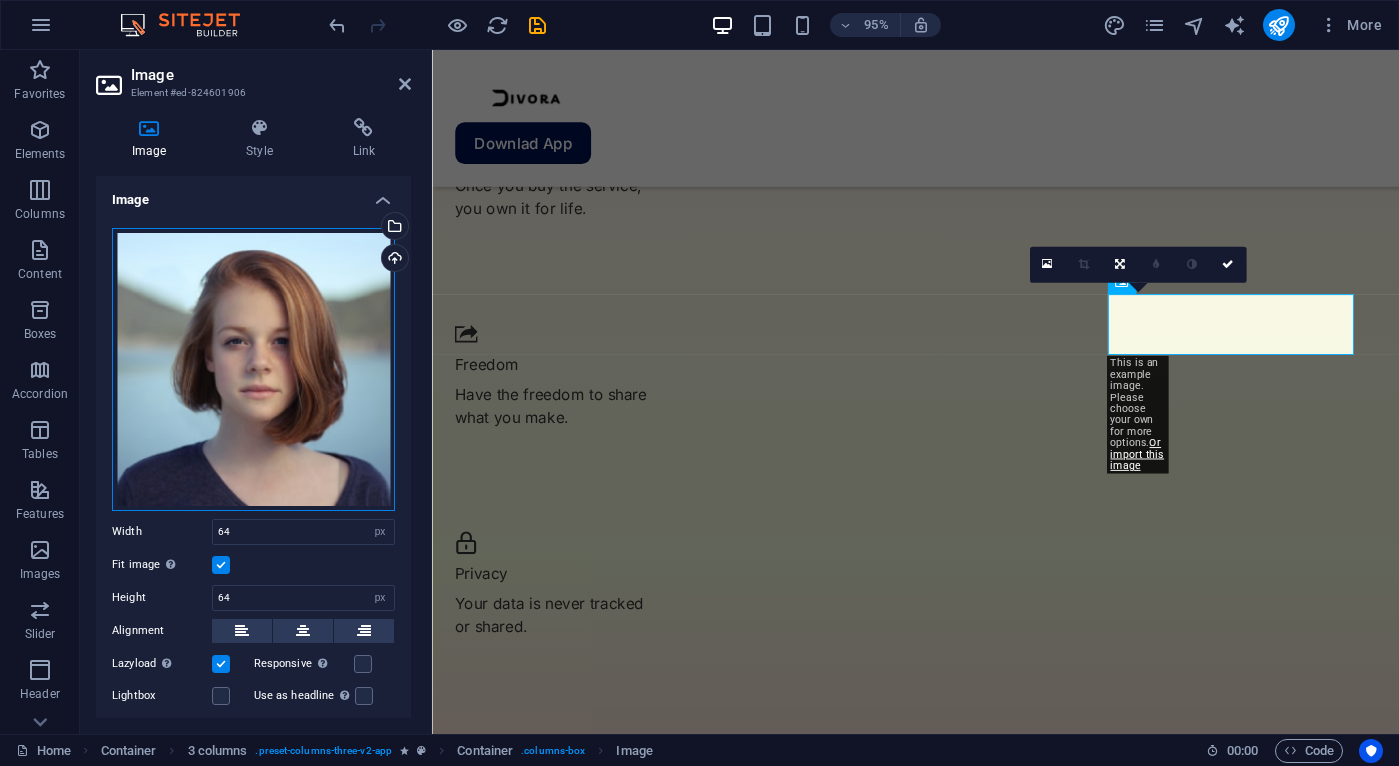 click on "Drag files here, click to choose files or select files from Files or our free stock photos & videos" at bounding box center [253, 369] 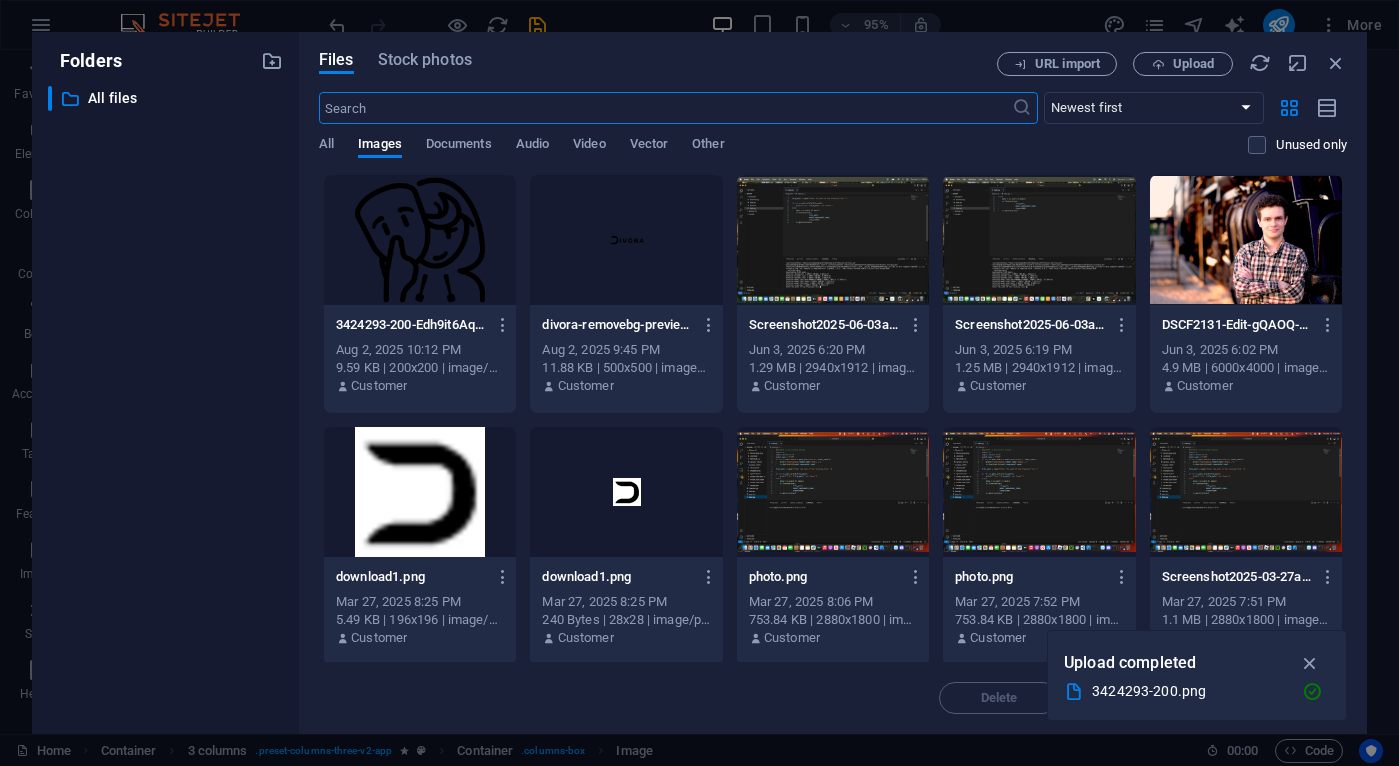 scroll, scrollTop: 2554, scrollLeft: 0, axis: vertical 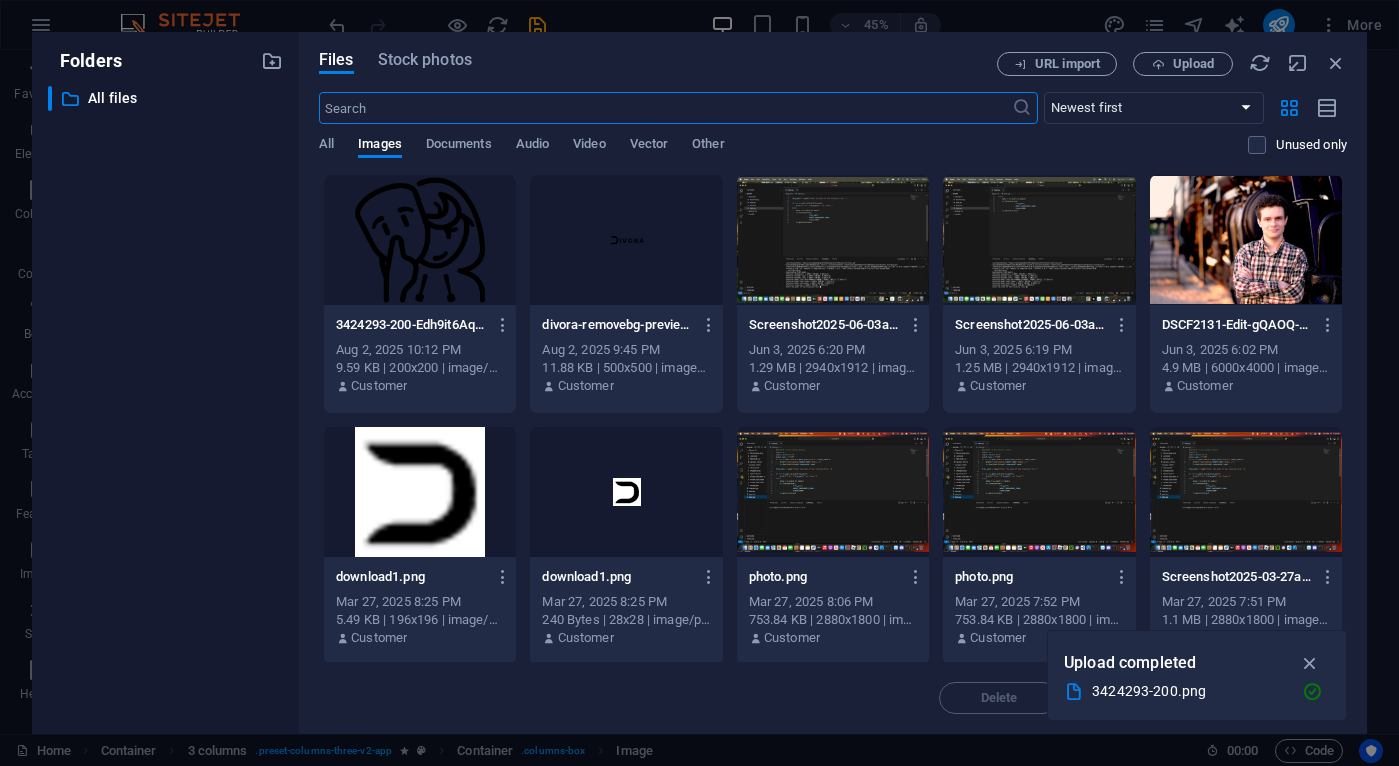 click at bounding box center (420, 240) 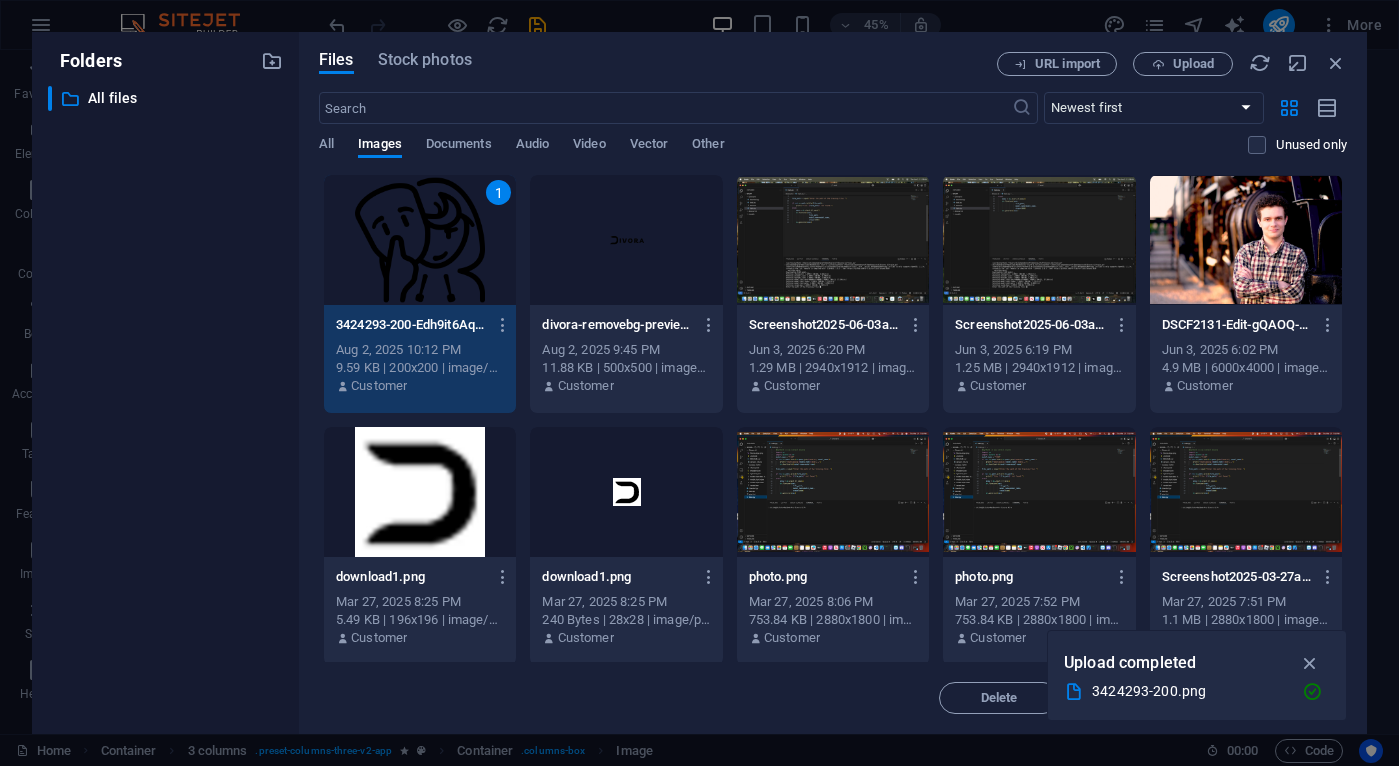 click on "1" at bounding box center (420, 240) 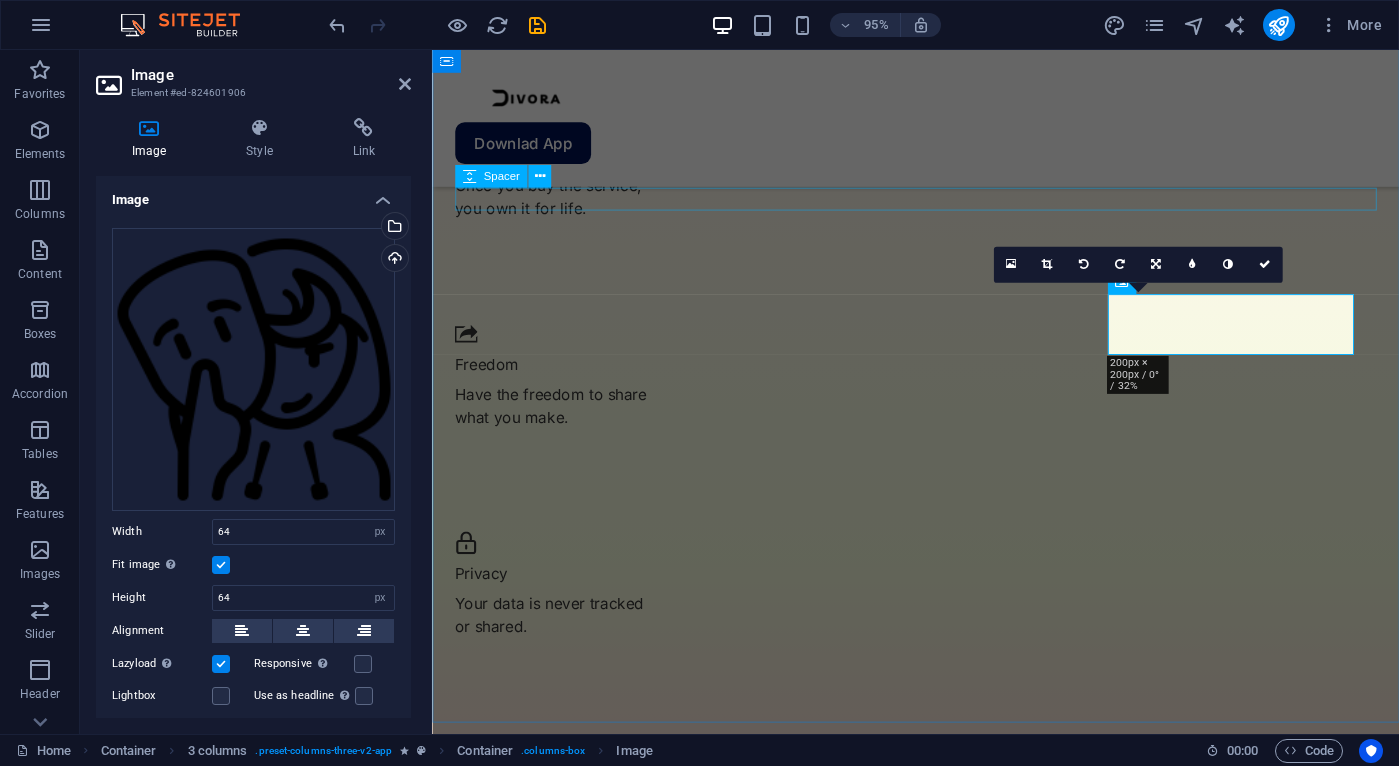 click at bounding box center (941, 19487) 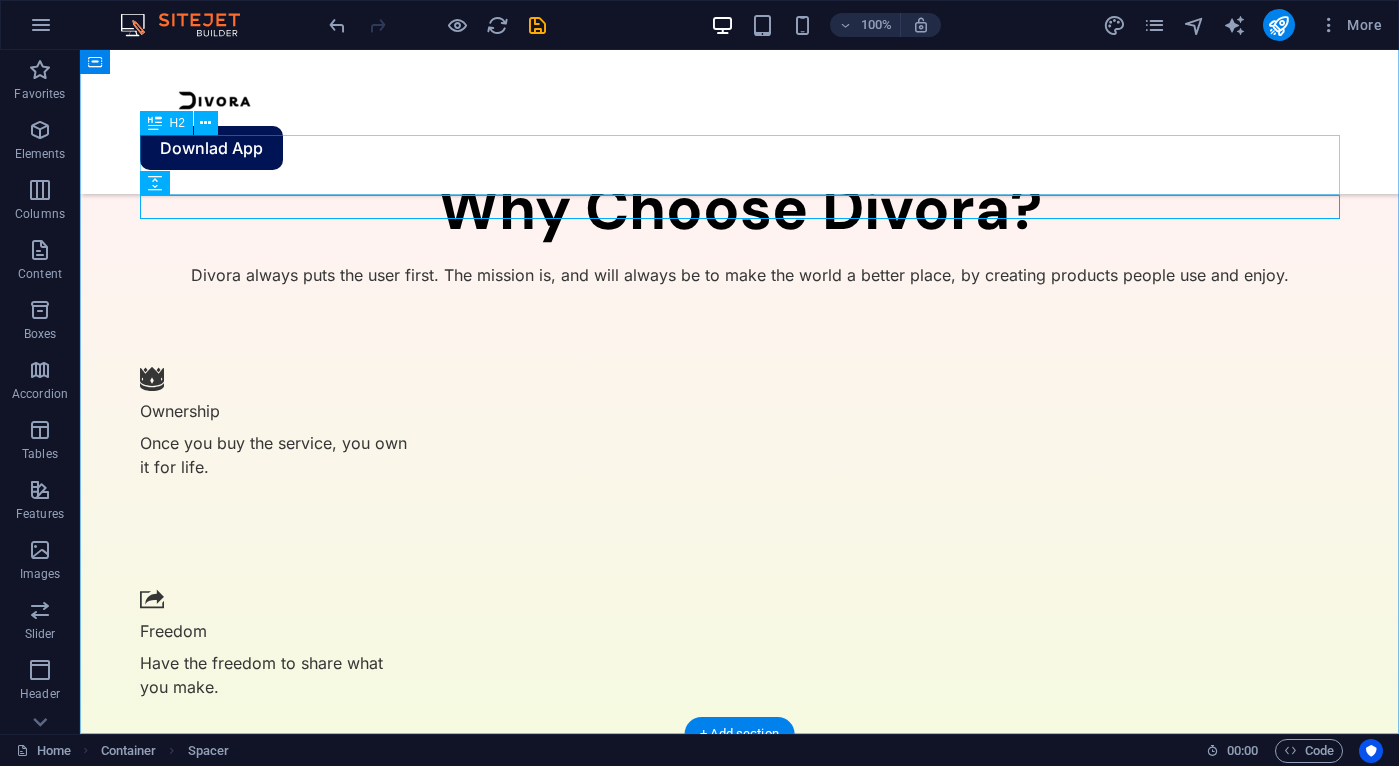 scroll, scrollTop: 2767, scrollLeft: 0, axis: vertical 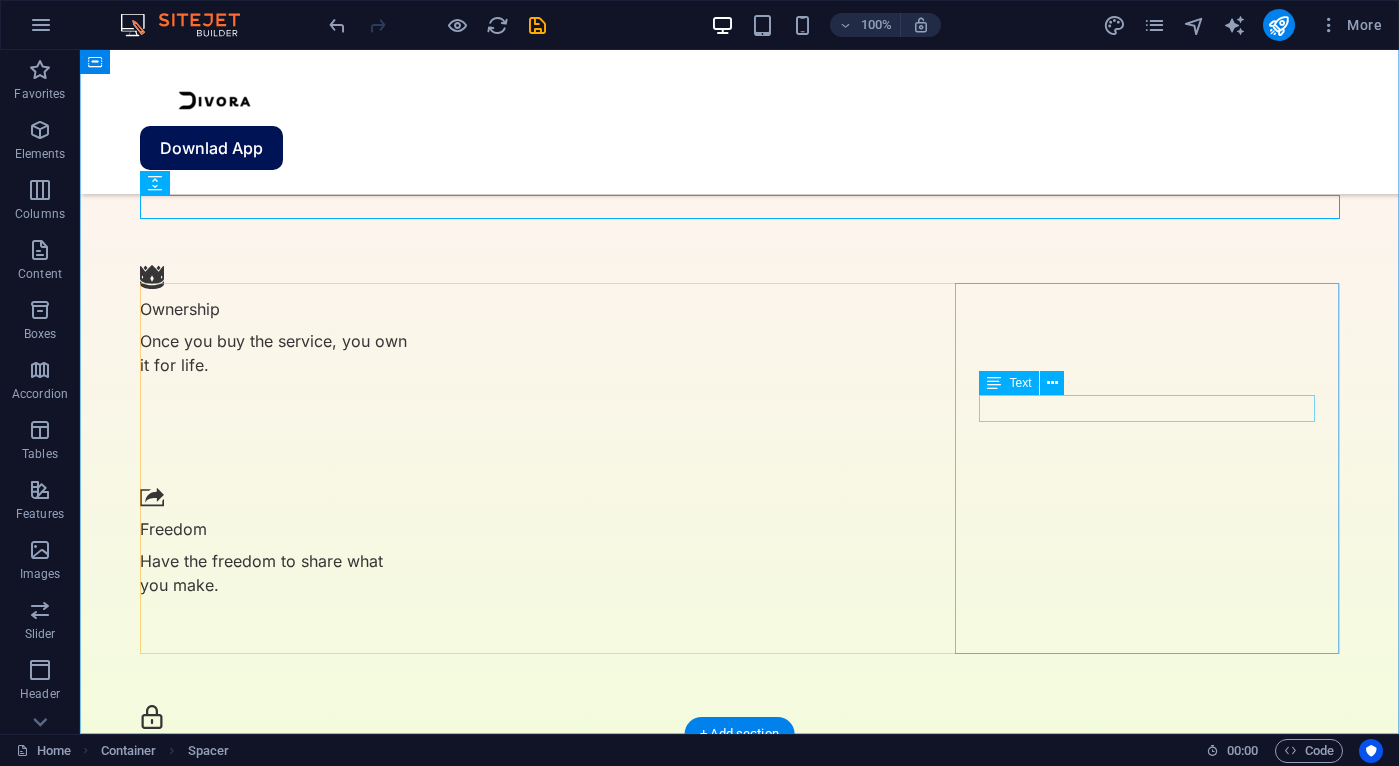 click on "”Best app for productivity”" at bounding box center (332, 24779) 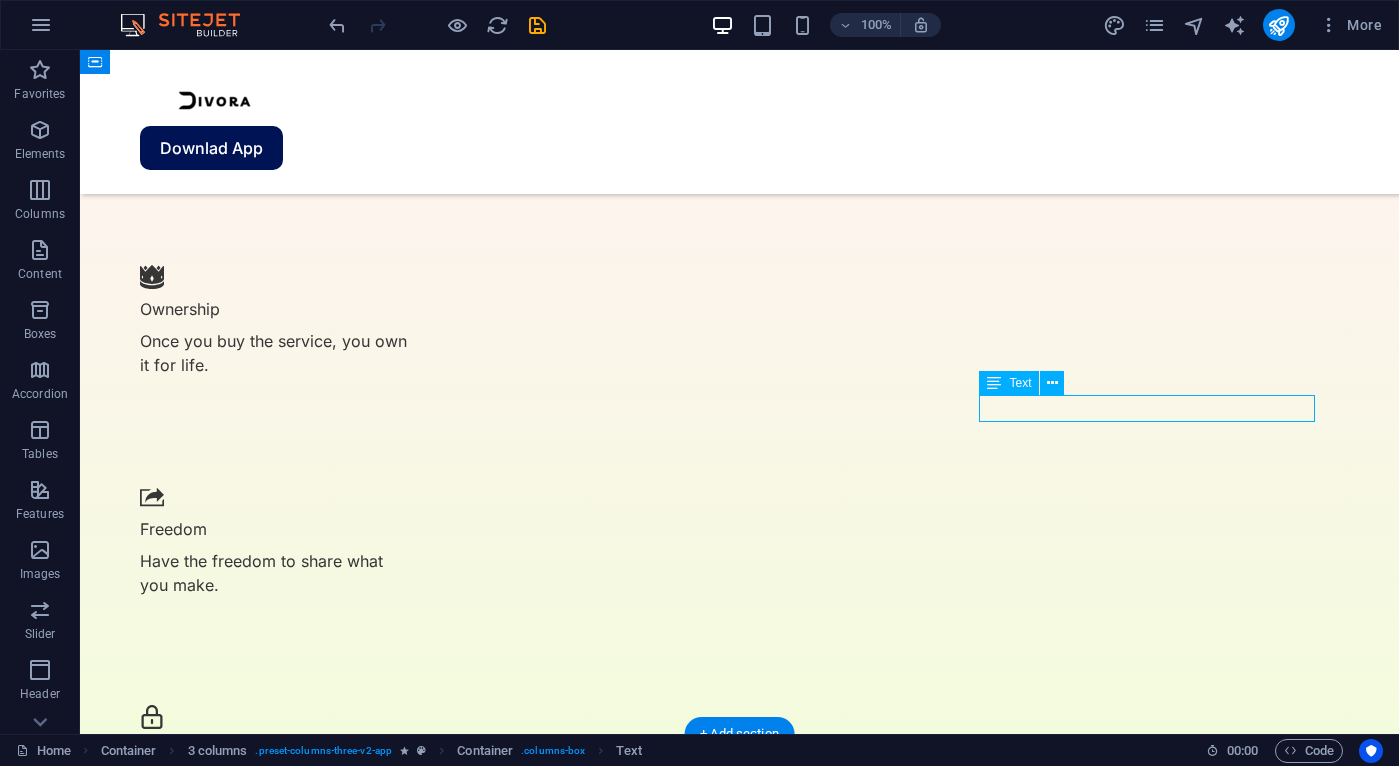 click on "”Best app for productivity”" at bounding box center (332, 24779) 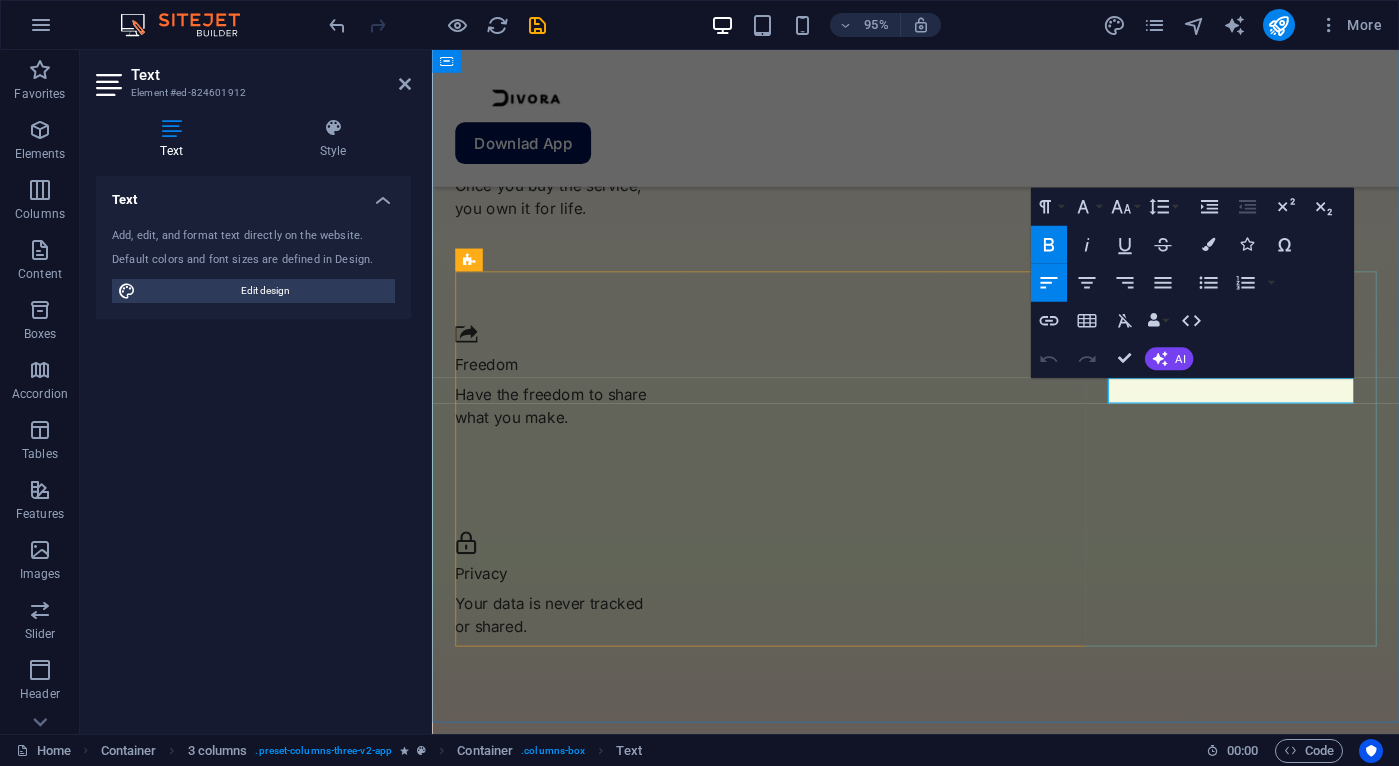 click on "”Best app for productivity”" at bounding box center [599, 20400] 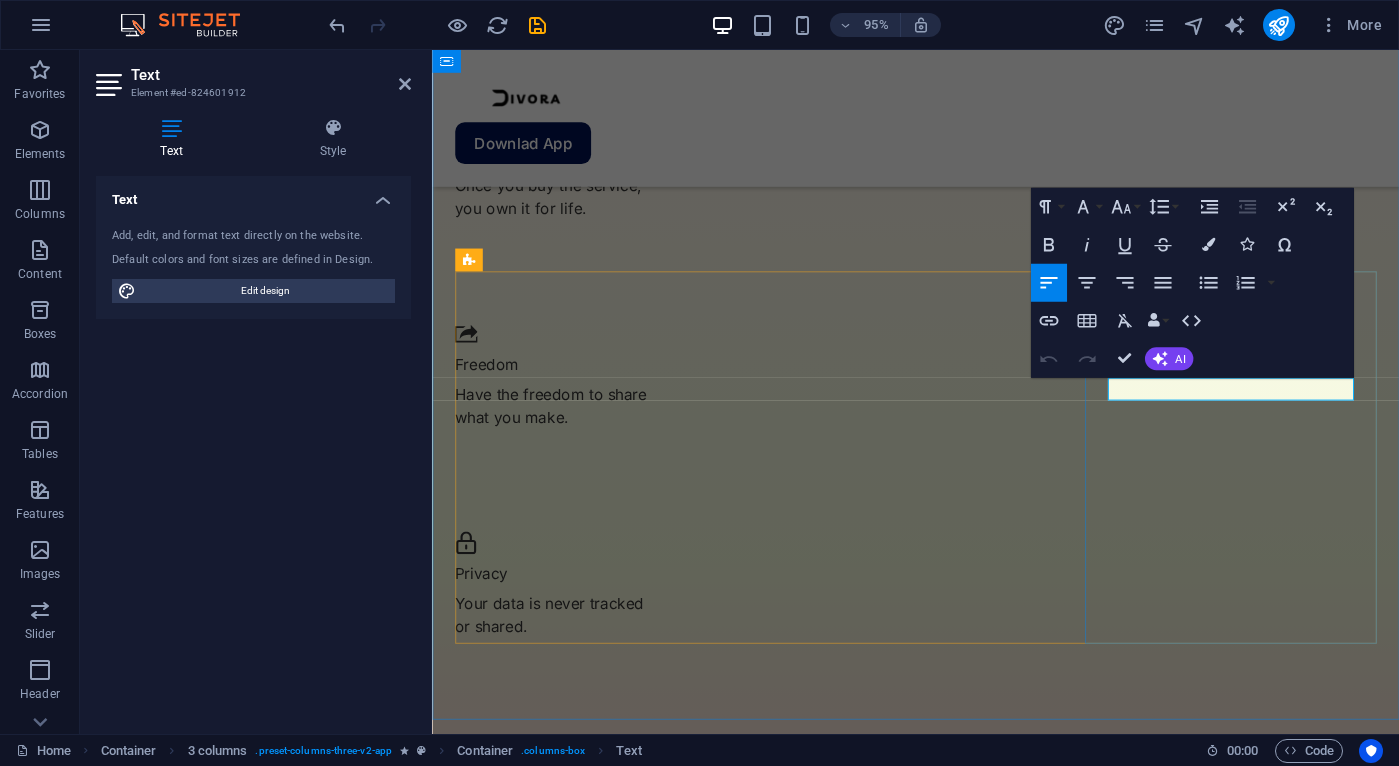 type 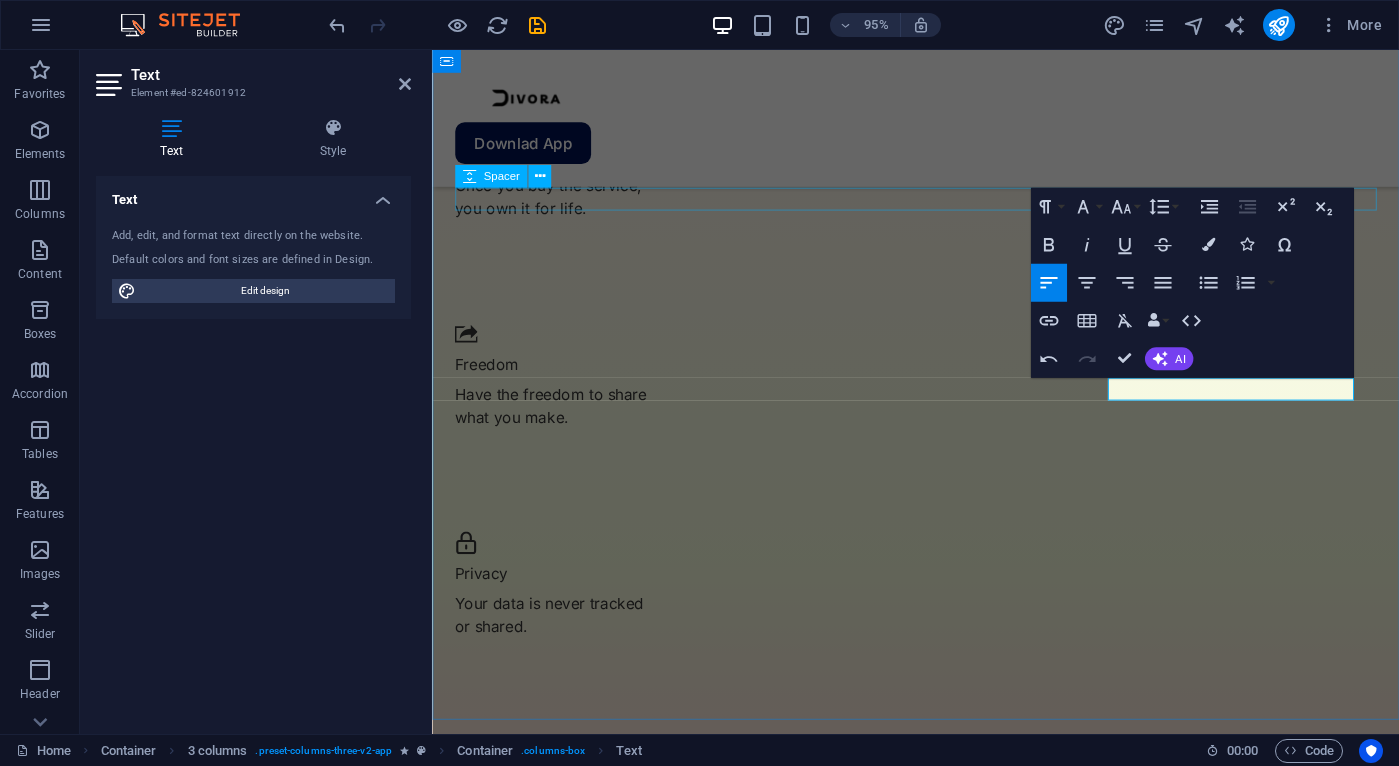 click at bounding box center [941, 19487] 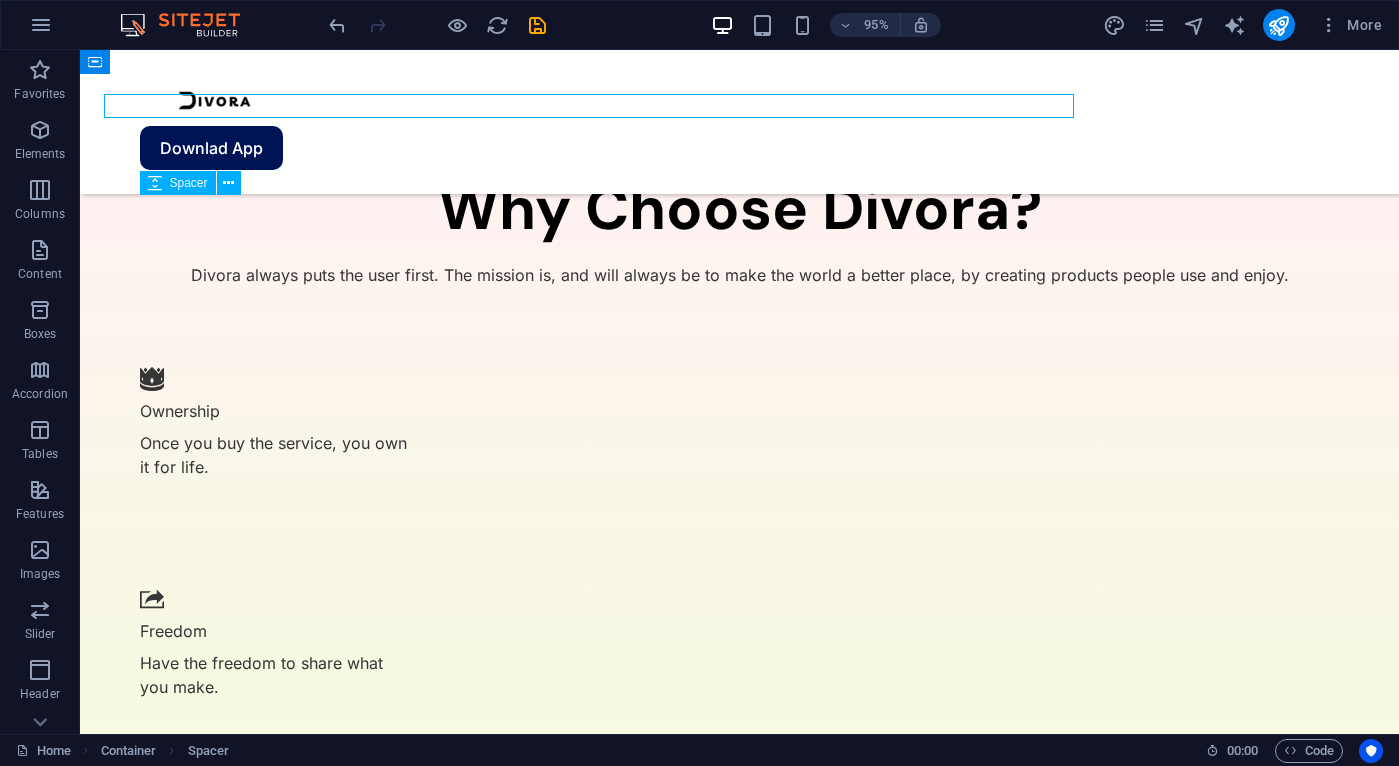 scroll, scrollTop: 2767, scrollLeft: 0, axis: vertical 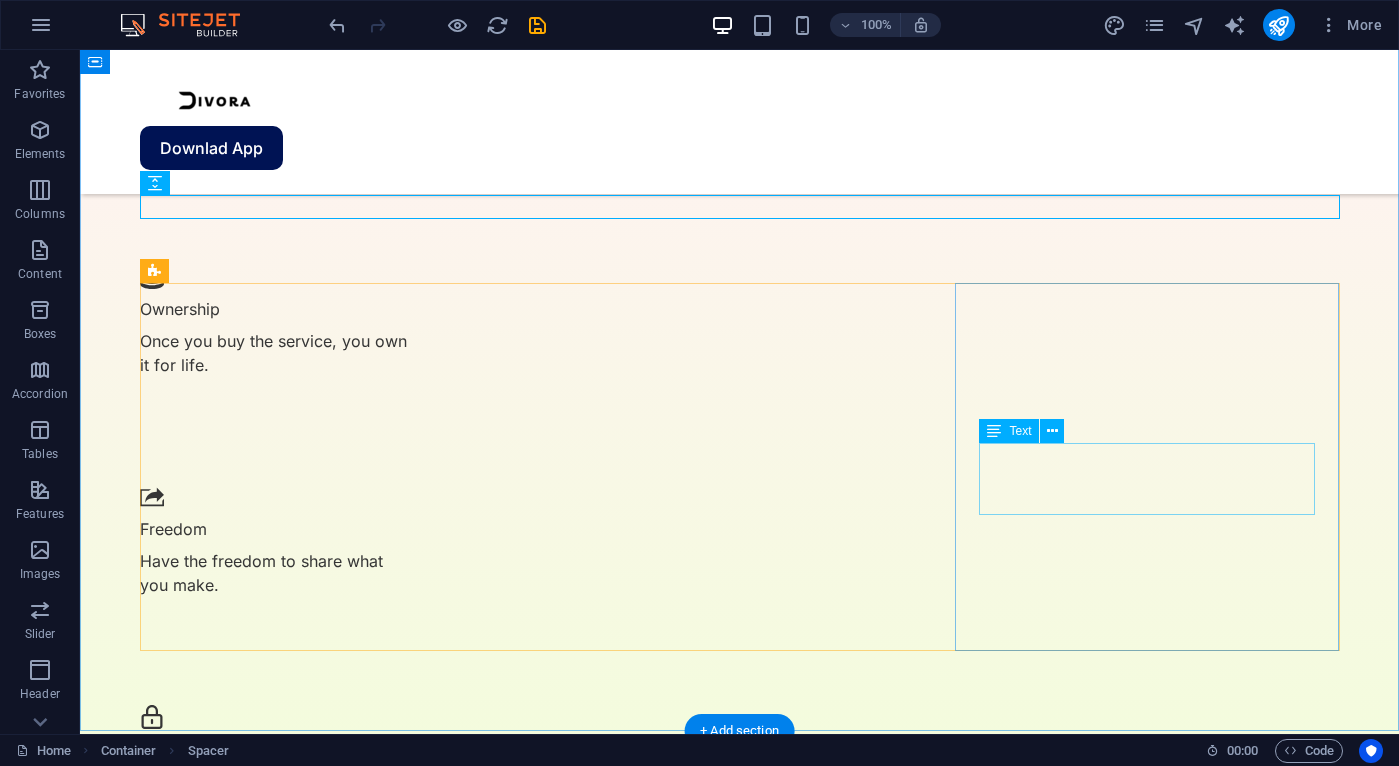 click on "Lorem ipsum dolor sit amet consectetur eget maecenas sapien fusce egestas risus purus suspendisse turpis." at bounding box center [332, 24850] 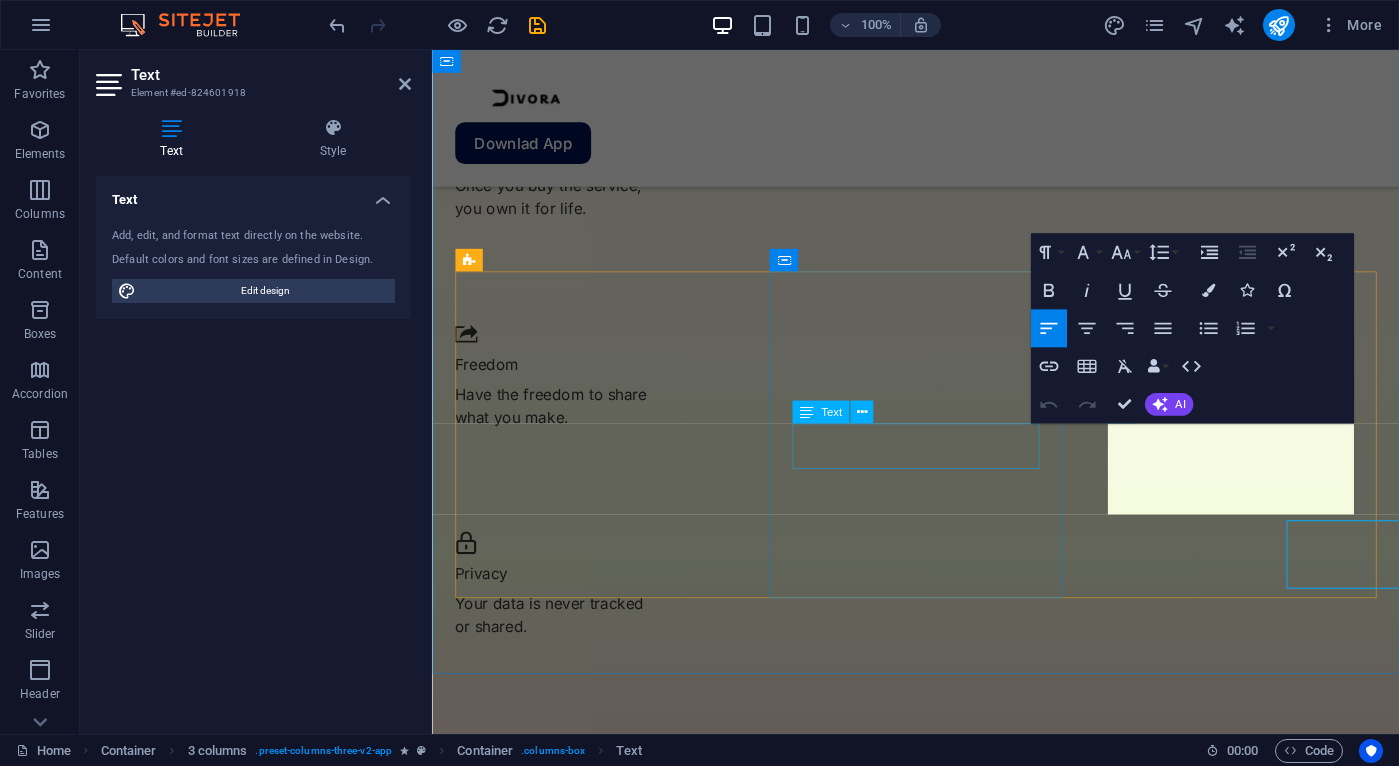 click on "A lot of work was put into it, and it's very fun and simple to use." at bounding box center (609, 20103) 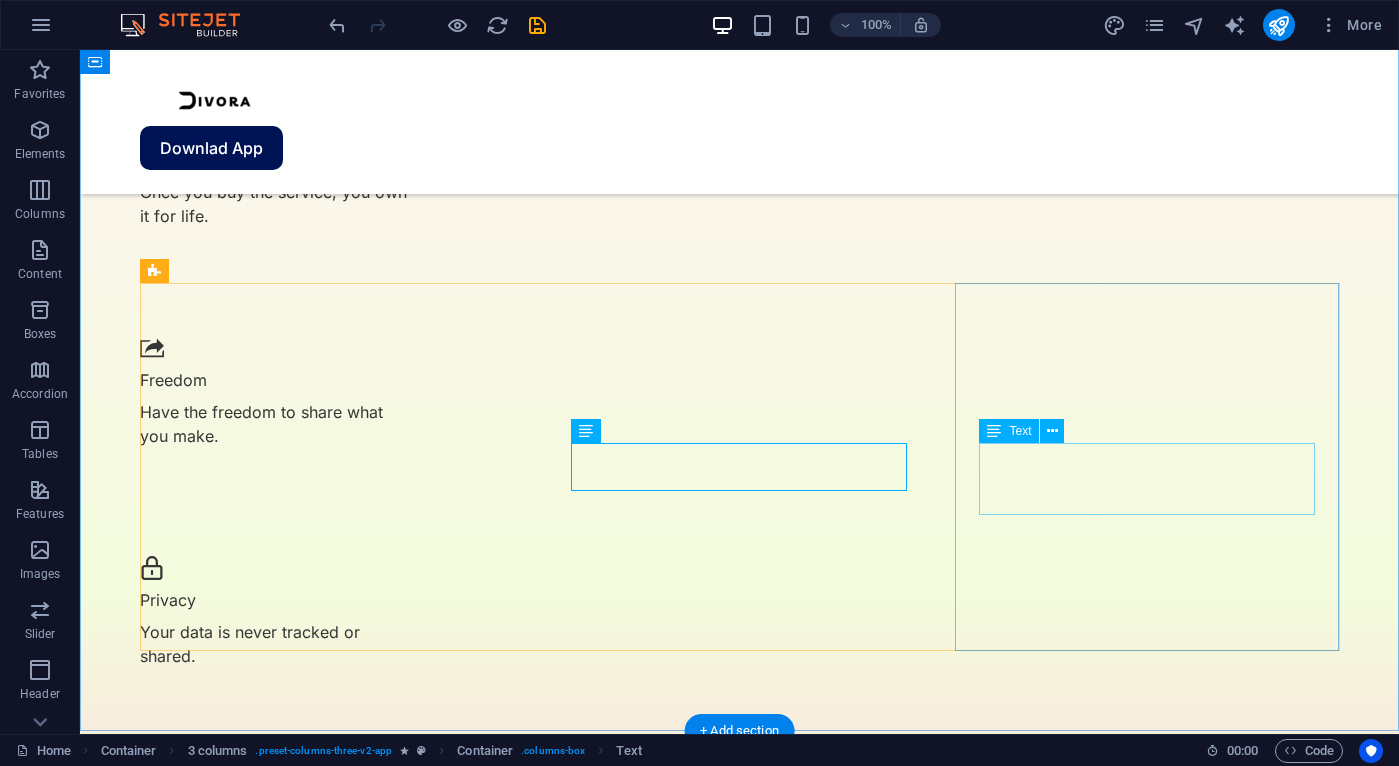 click on "Lorem ipsum dolor sit amet consectetur eget maecenas sapien fusce egestas risus purus suspendisse turpis." at bounding box center (332, 24701) 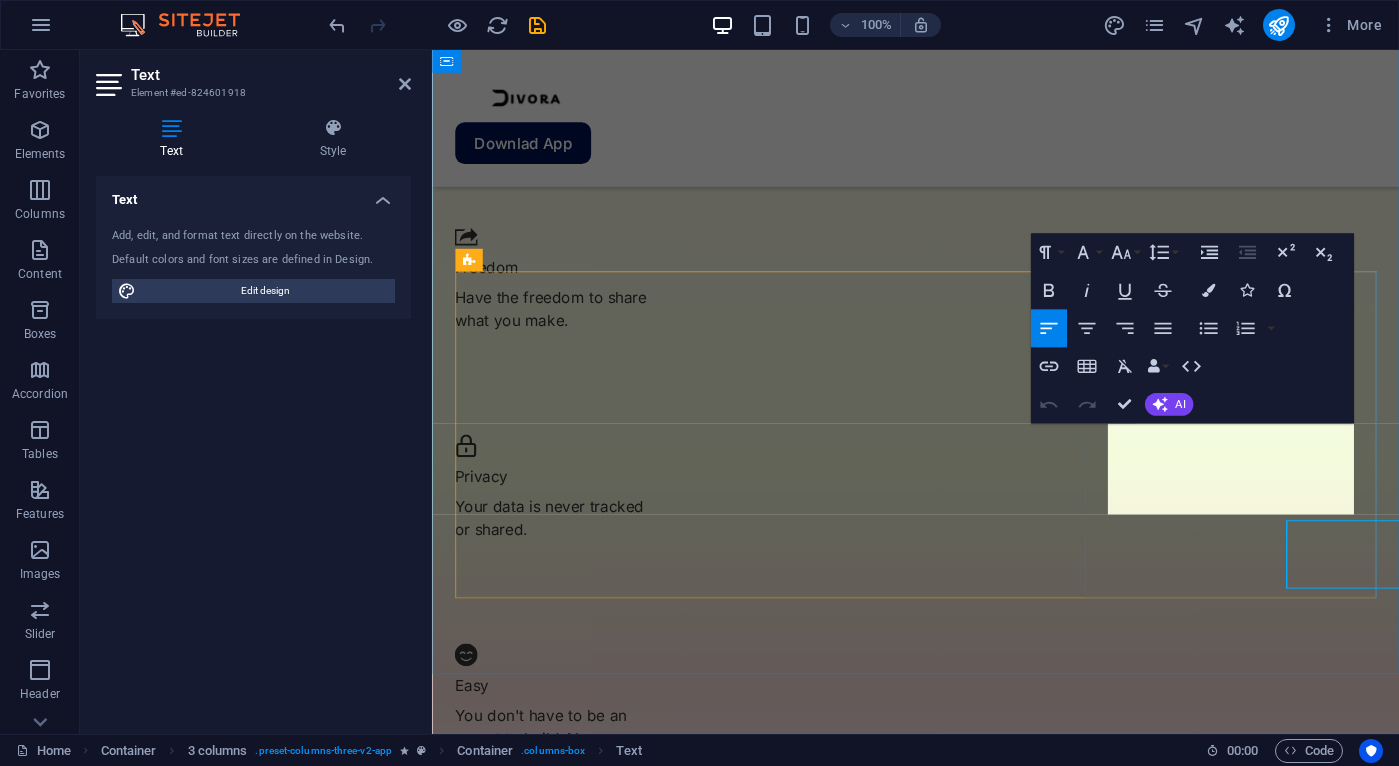scroll, scrollTop: 2665, scrollLeft: 0, axis: vertical 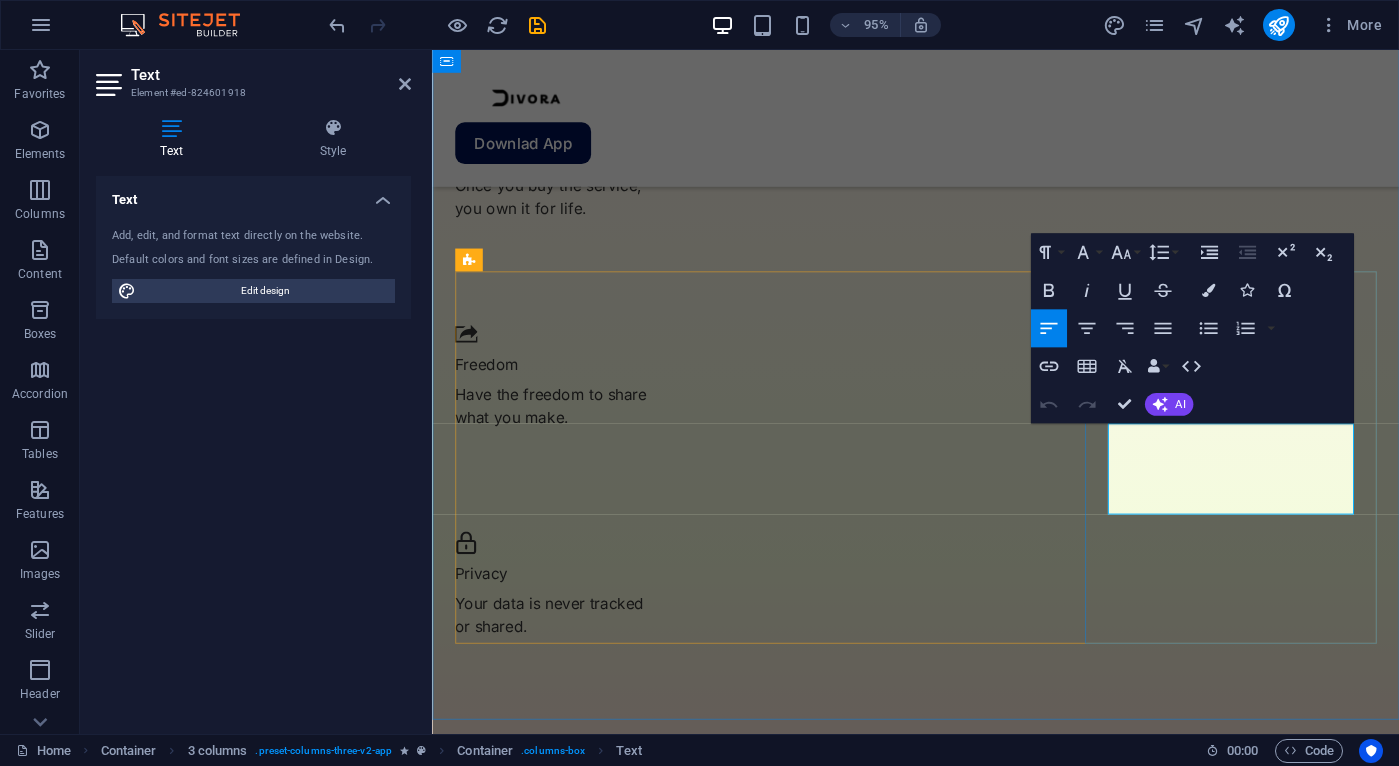 click on "Lorem ipsum dolor sit amet consectetur eget maecenas sapien fusce egestas risus purus suspendisse turpis." at bounding box center [609, 20483] 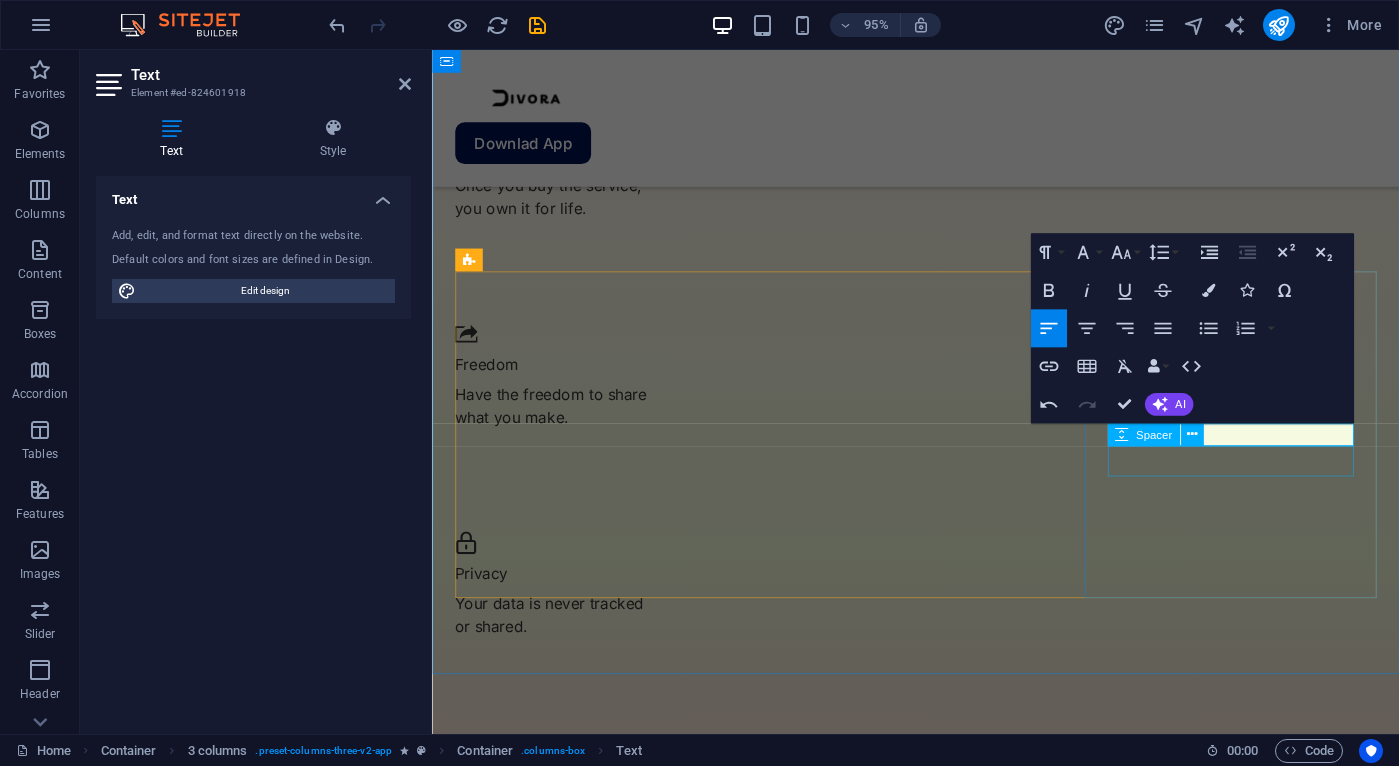 type 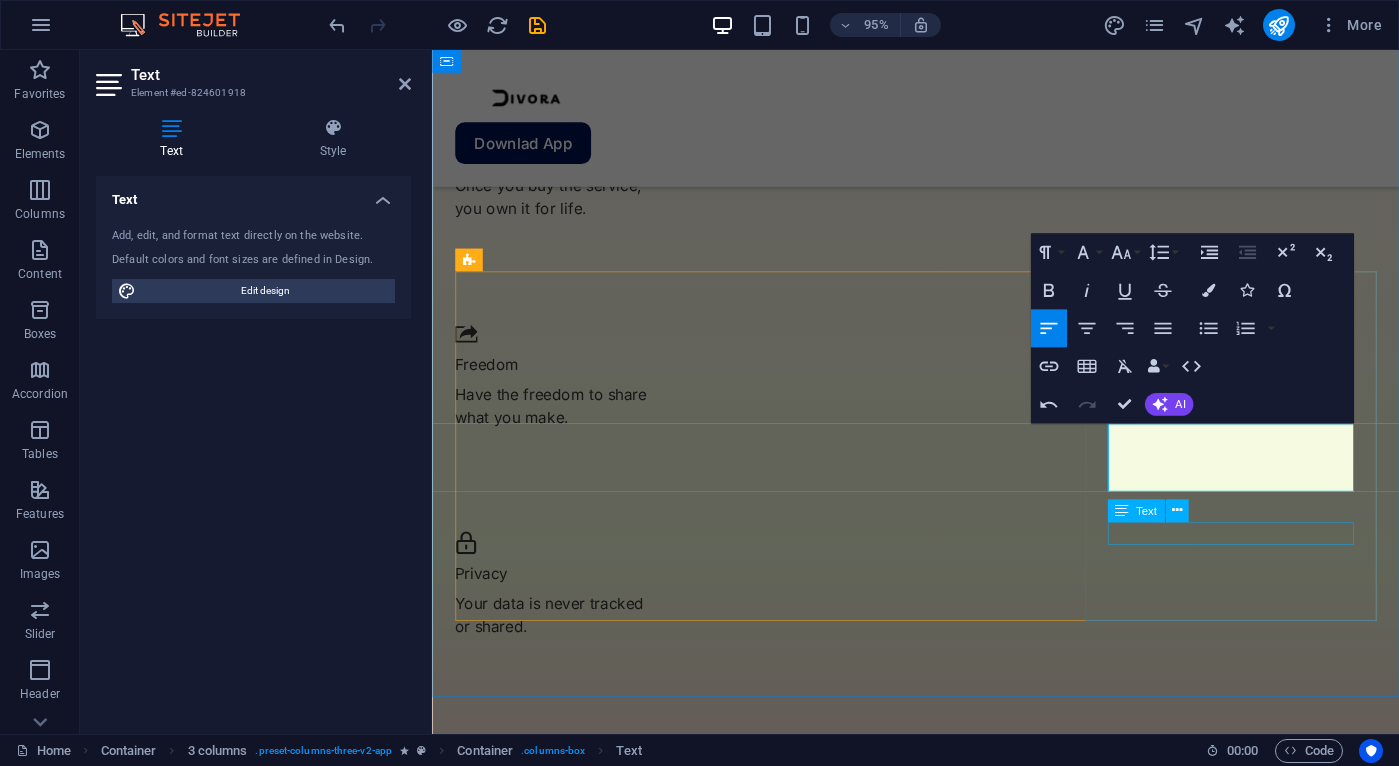 click on "Info:" at bounding box center (609, 20551) 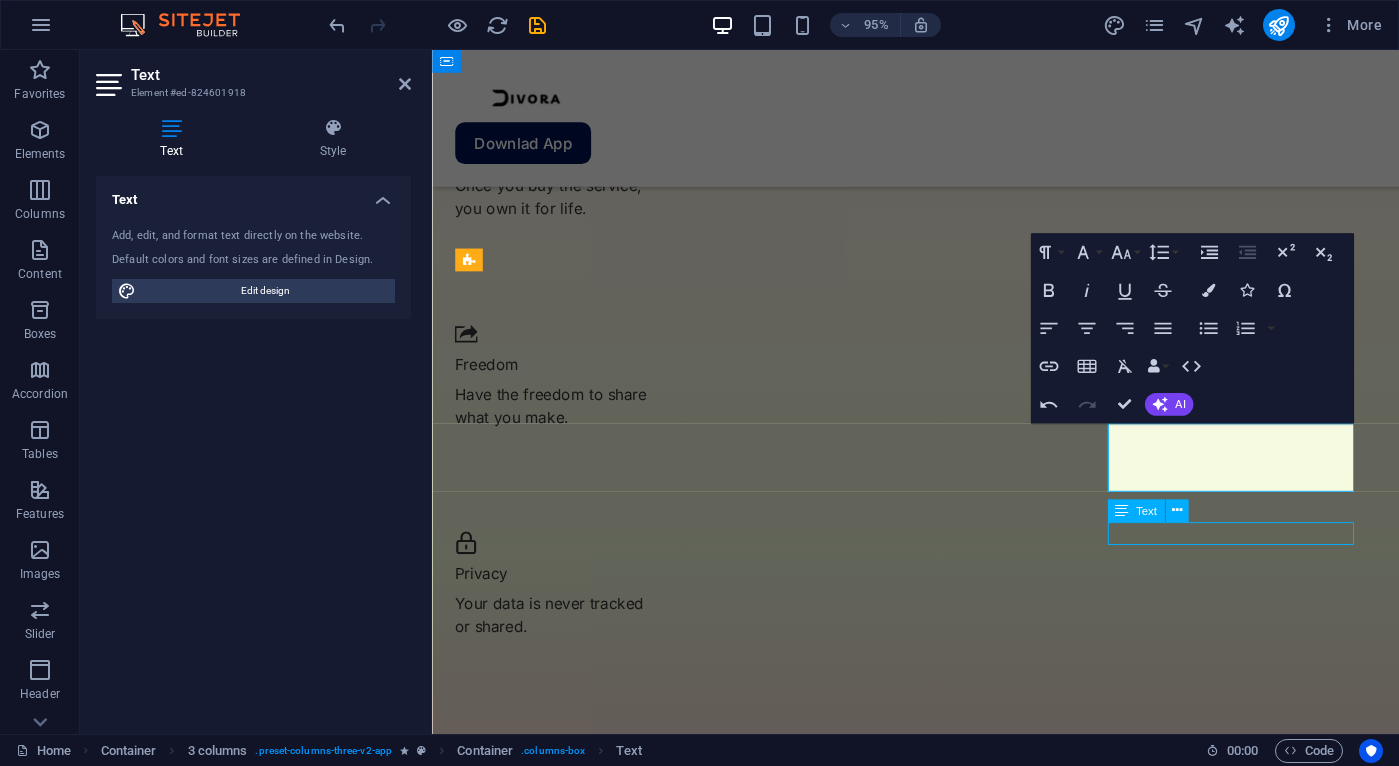 scroll, scrollTop: 2767, scrollLeft: 0, axis: vertical 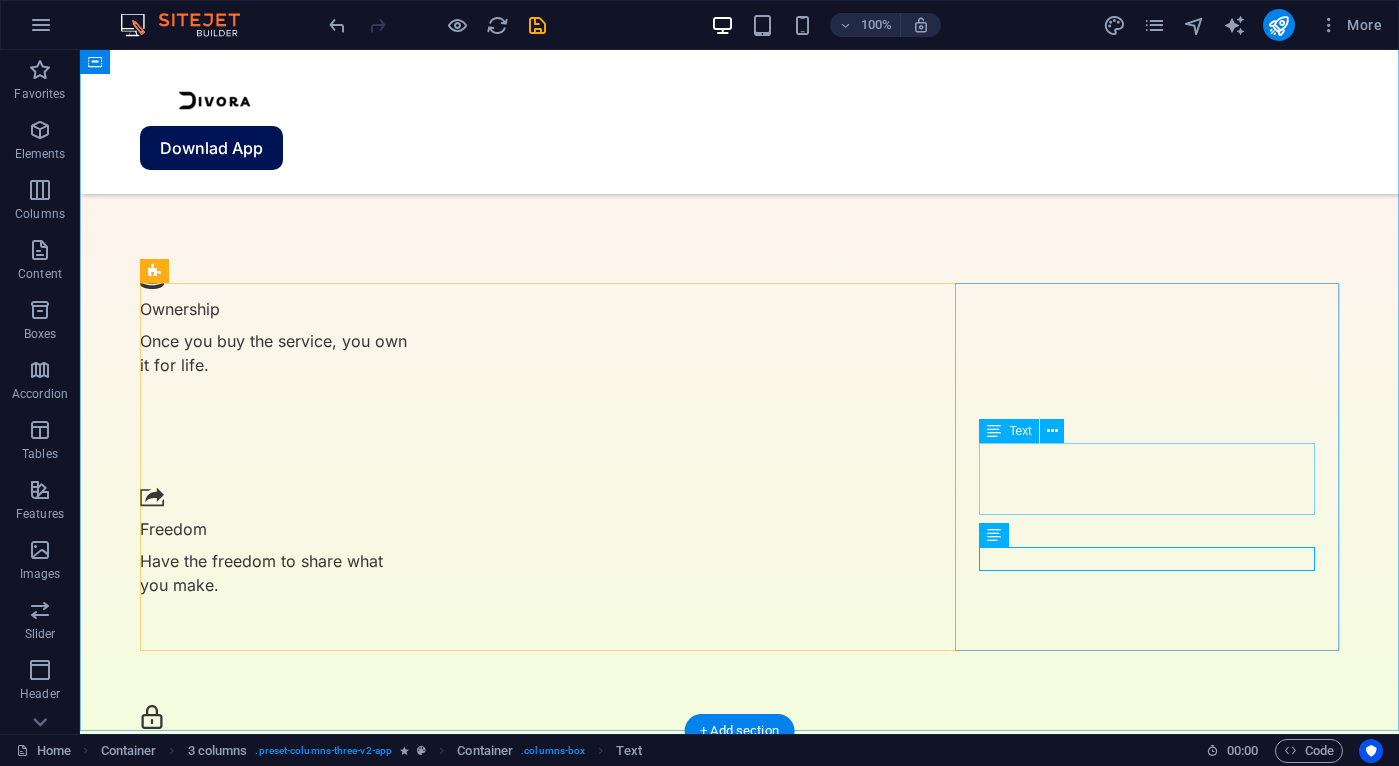 click on "What a awsome project, it's amazing how hard they worked on this, and how it will help help!" at bounding box center [332, 24850] 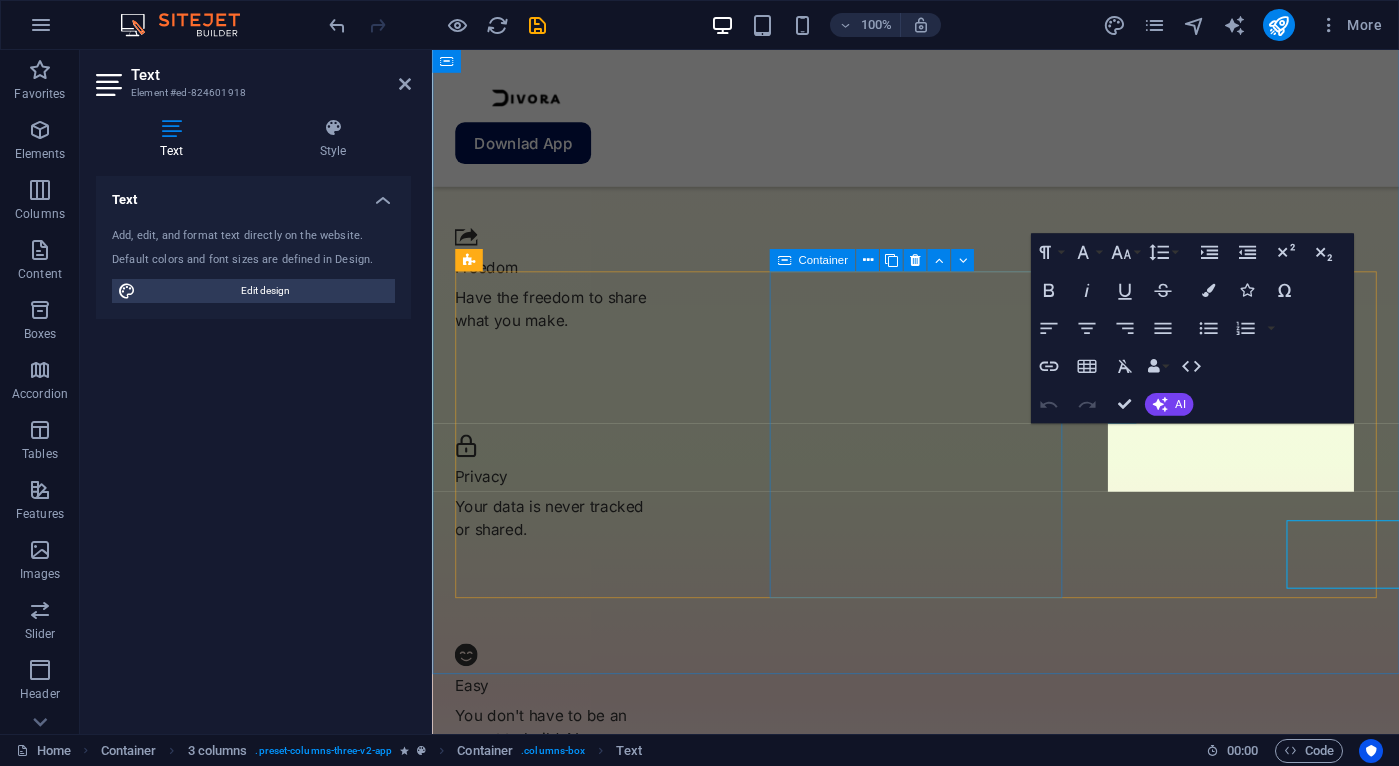 scroll, scrollTop: 2665, scrollLeft: 0, axis: vertical 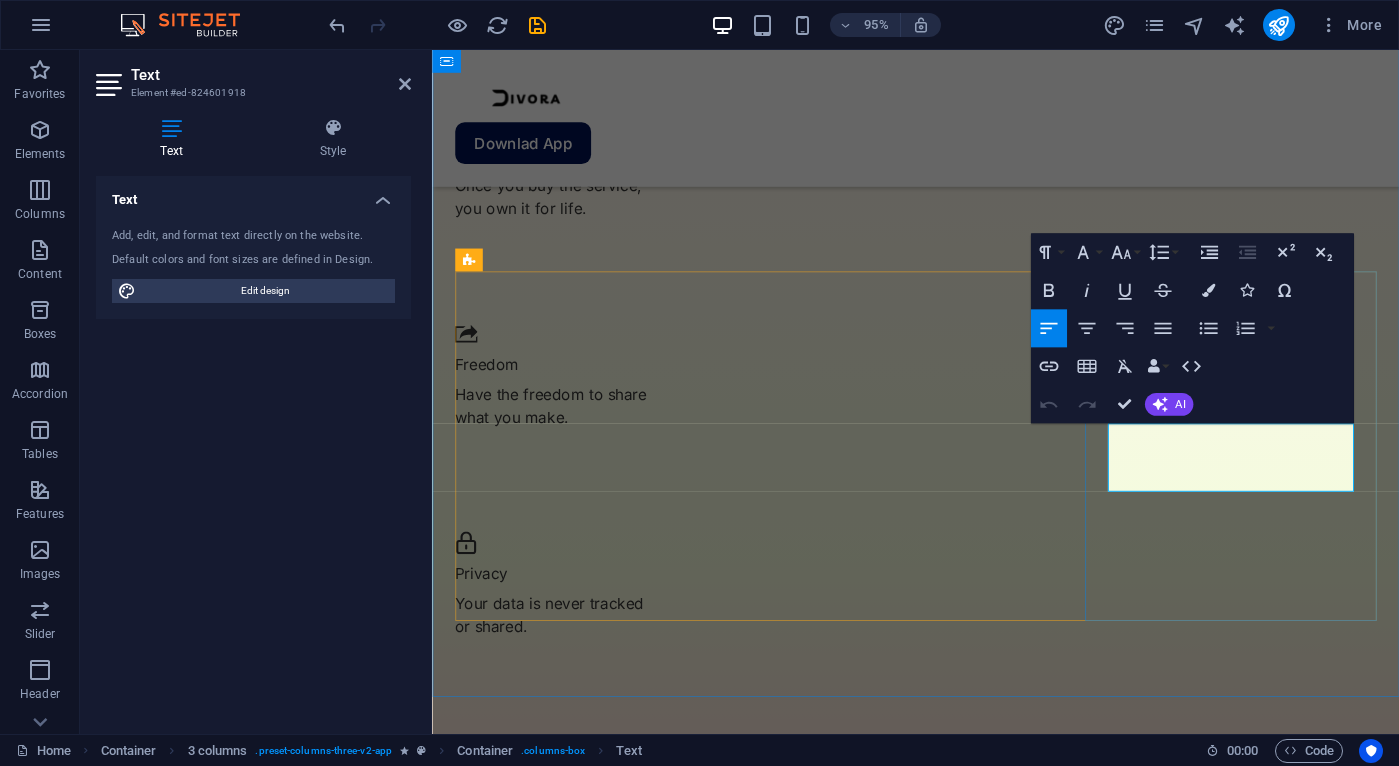 click on "What a awsome project, it's amazing how hard they worked on this, and how it will help help!" at bounding box center (609, 20471) 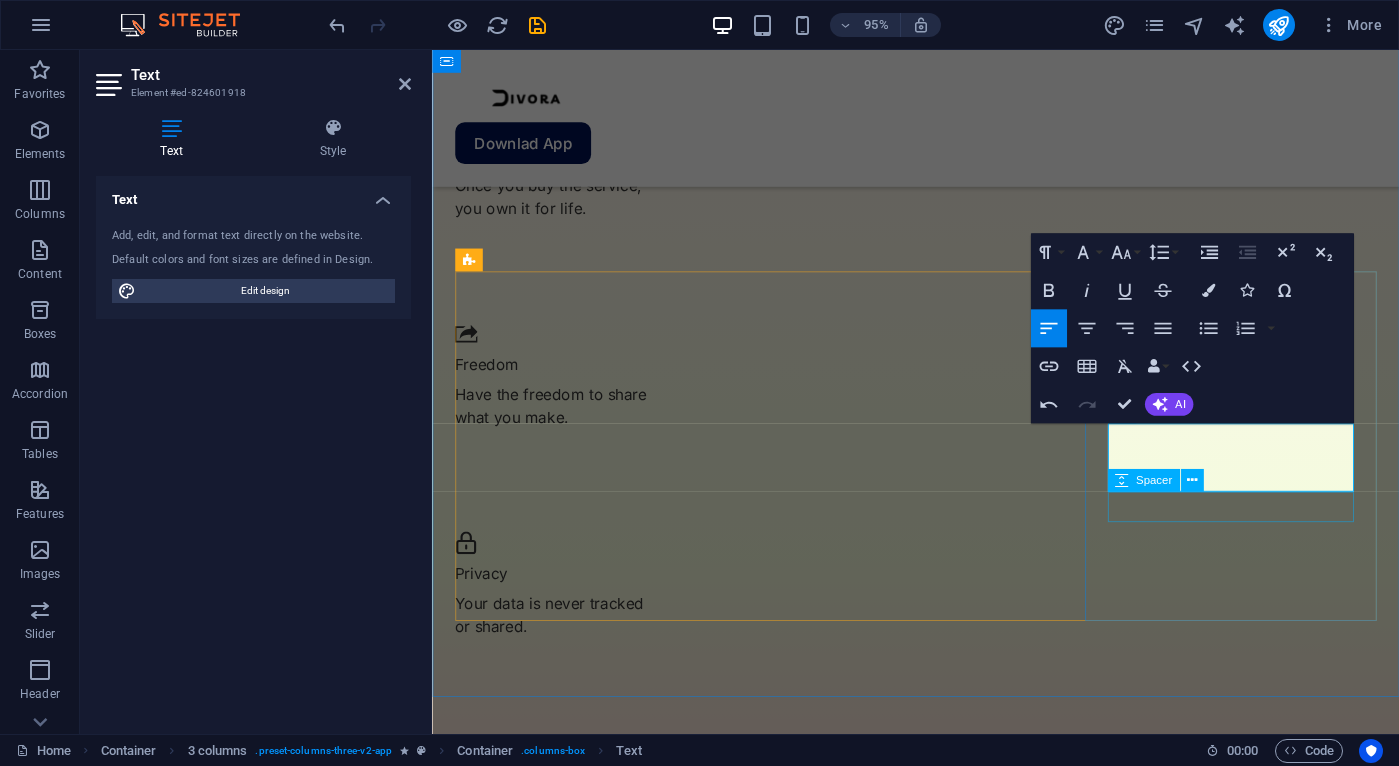 click on "Info:" at bounding box center (609, 20551) 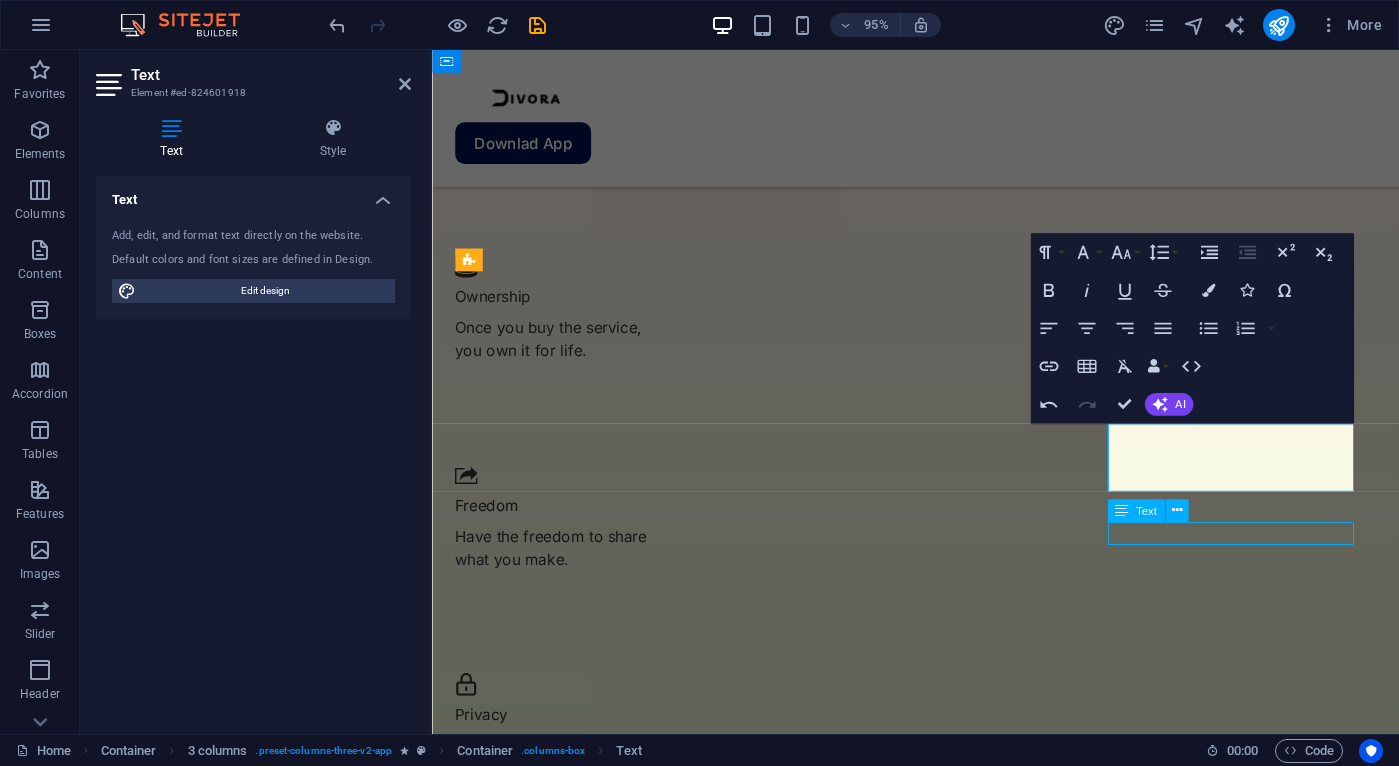scroll, scrollTop: 2767, scrollLeft: 0, axis: vertical 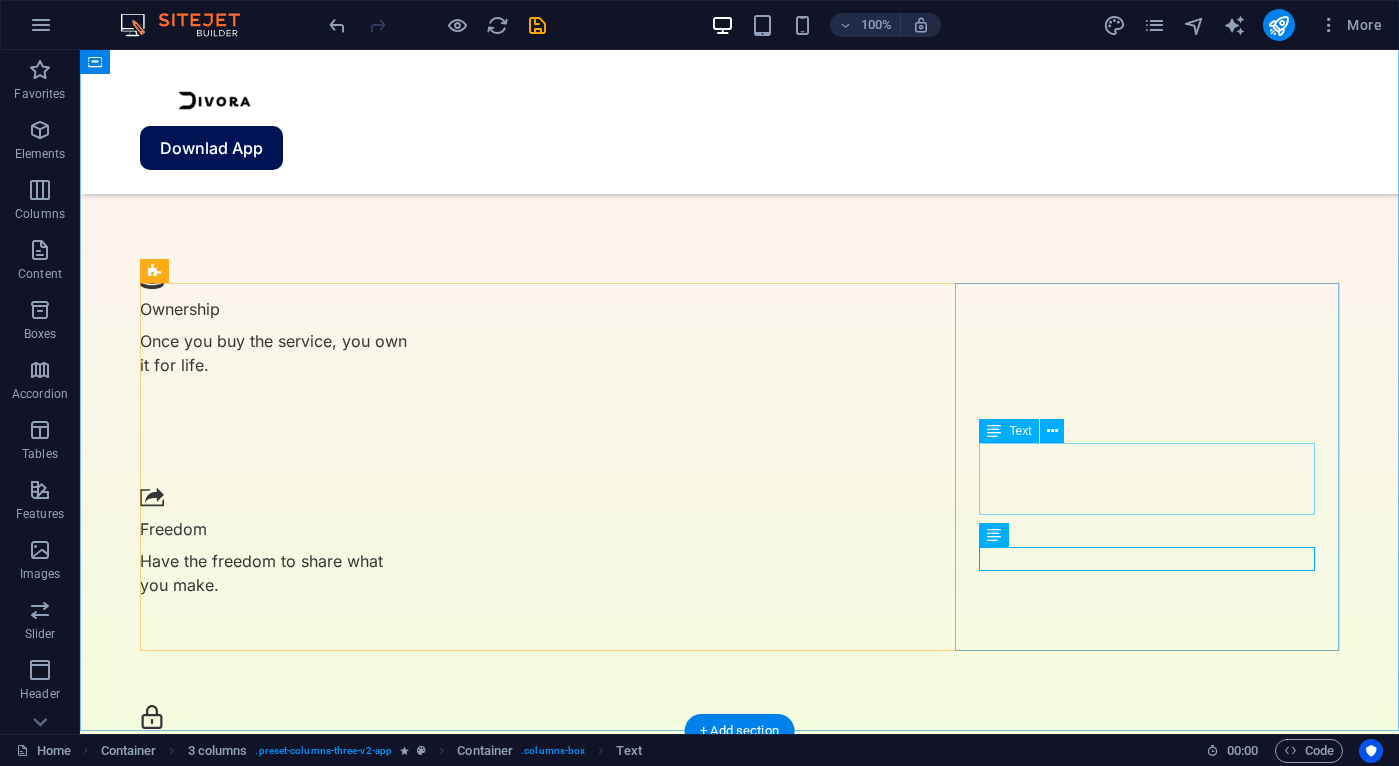 click on "What a awsome project, it's amazing how hard they worked on this, and how it will help!" at bounding box center (332, 24850) 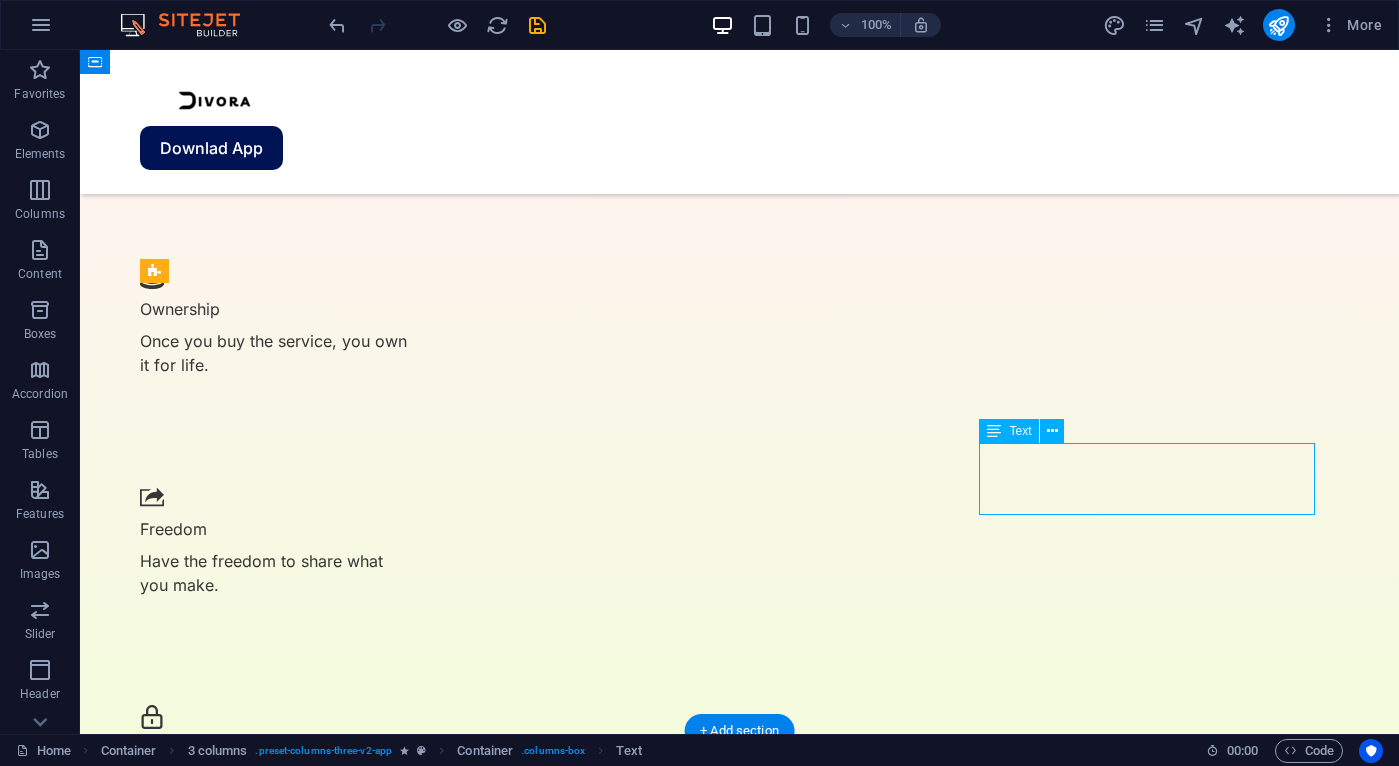 click on "What a awsome project, it's amazing how hard they worked on this, and how it will help!" at bounding box center [332, 24850] 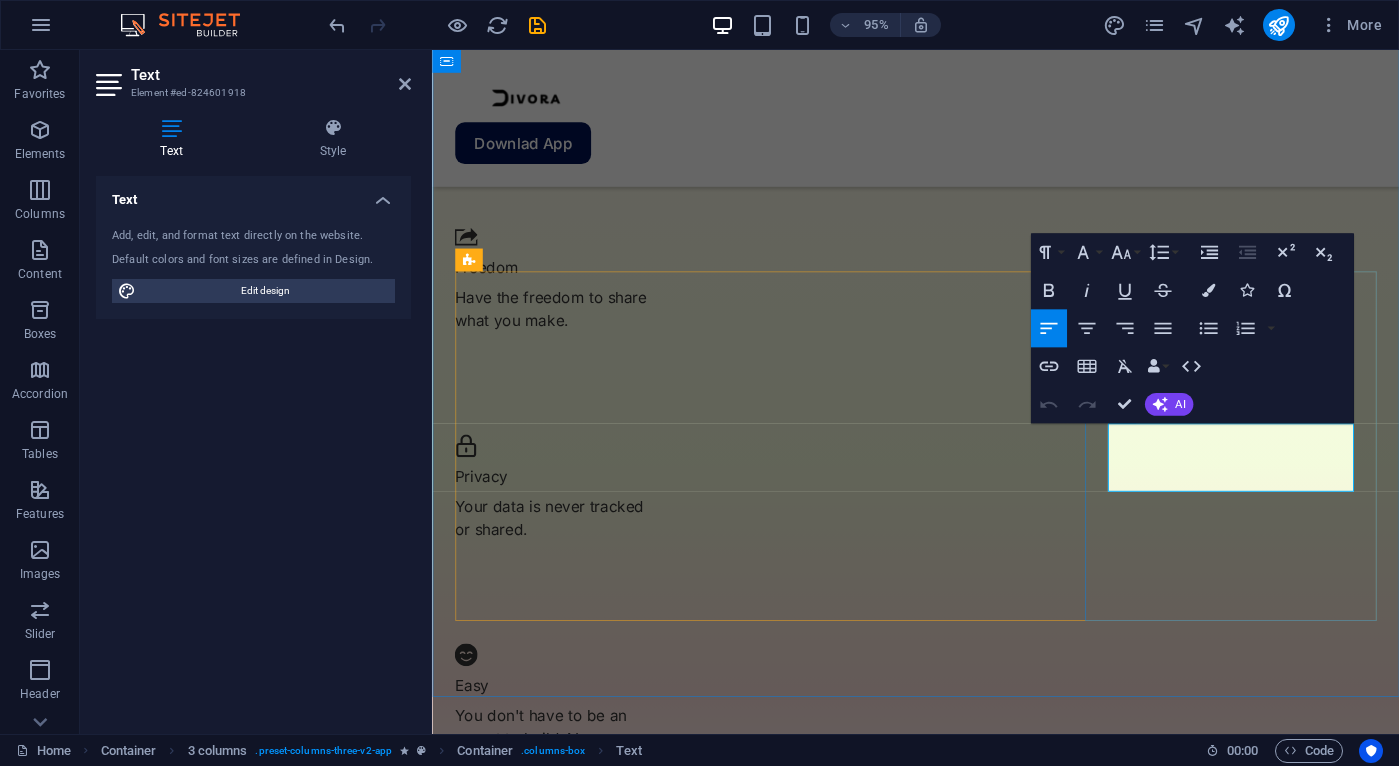 scroll, scrollTop: 2665, scrollLeft: 0, axis: vertical 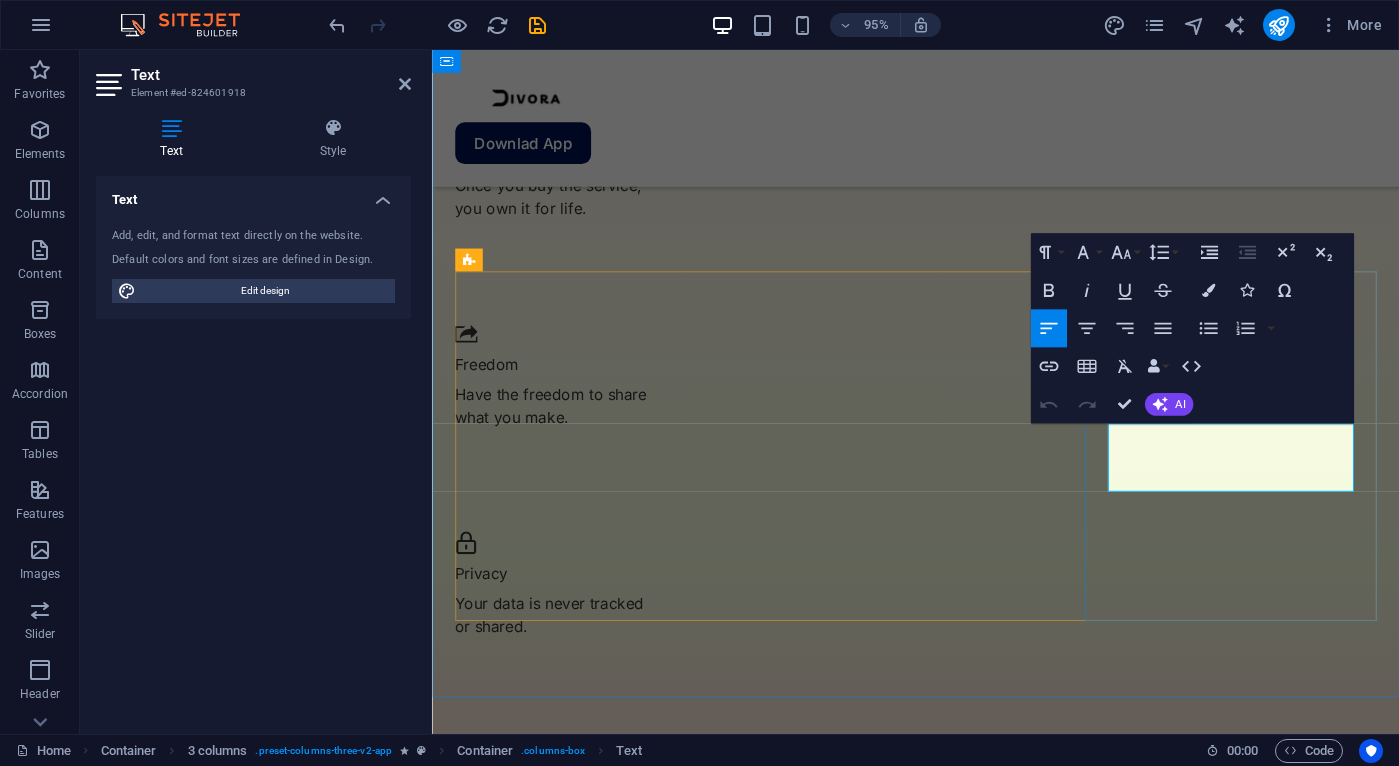 click on "What a awsome project, it's amazing how hard they worked on this, and how it will help!" at bounding box center [609, 20471] 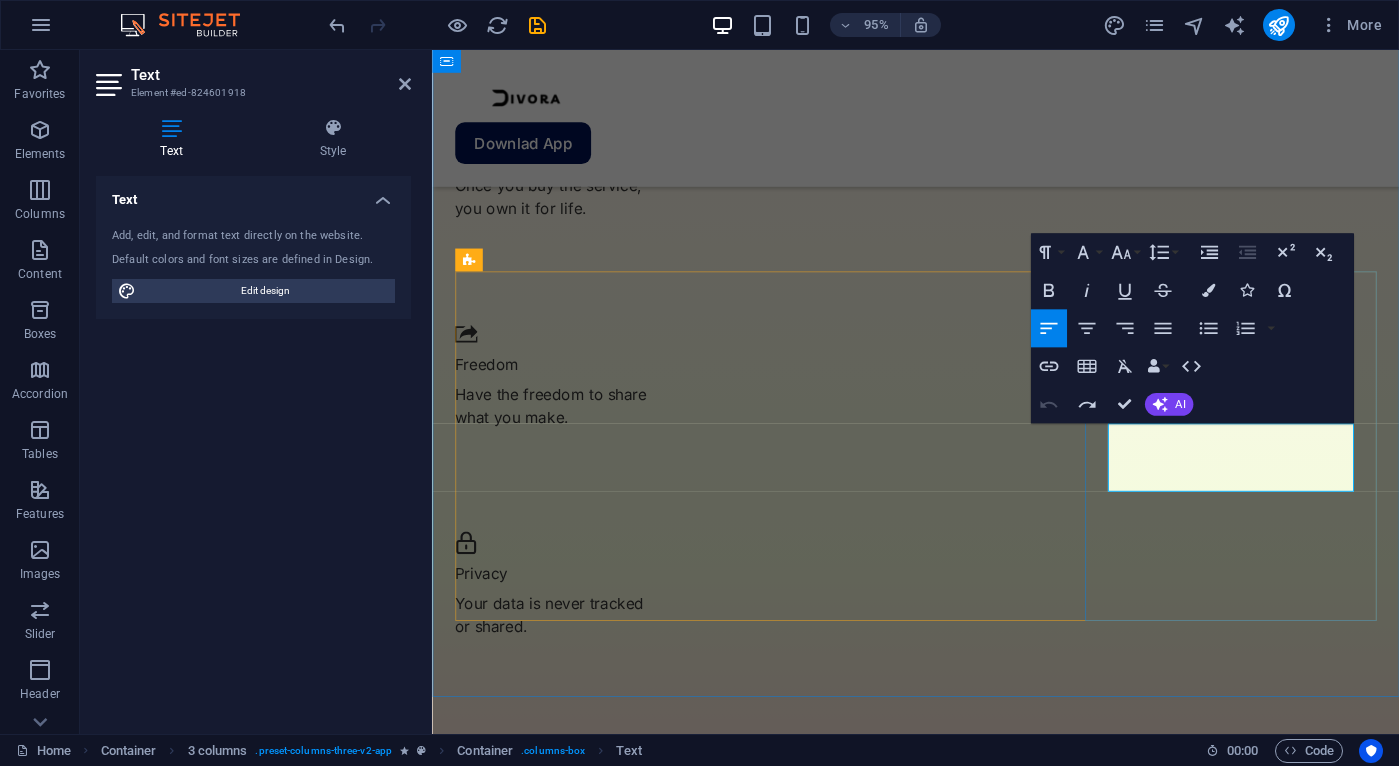 click on "What a awsome project, it's amazing how hard they worked on this, and how it will help!" at bounding box center [609, 20471] 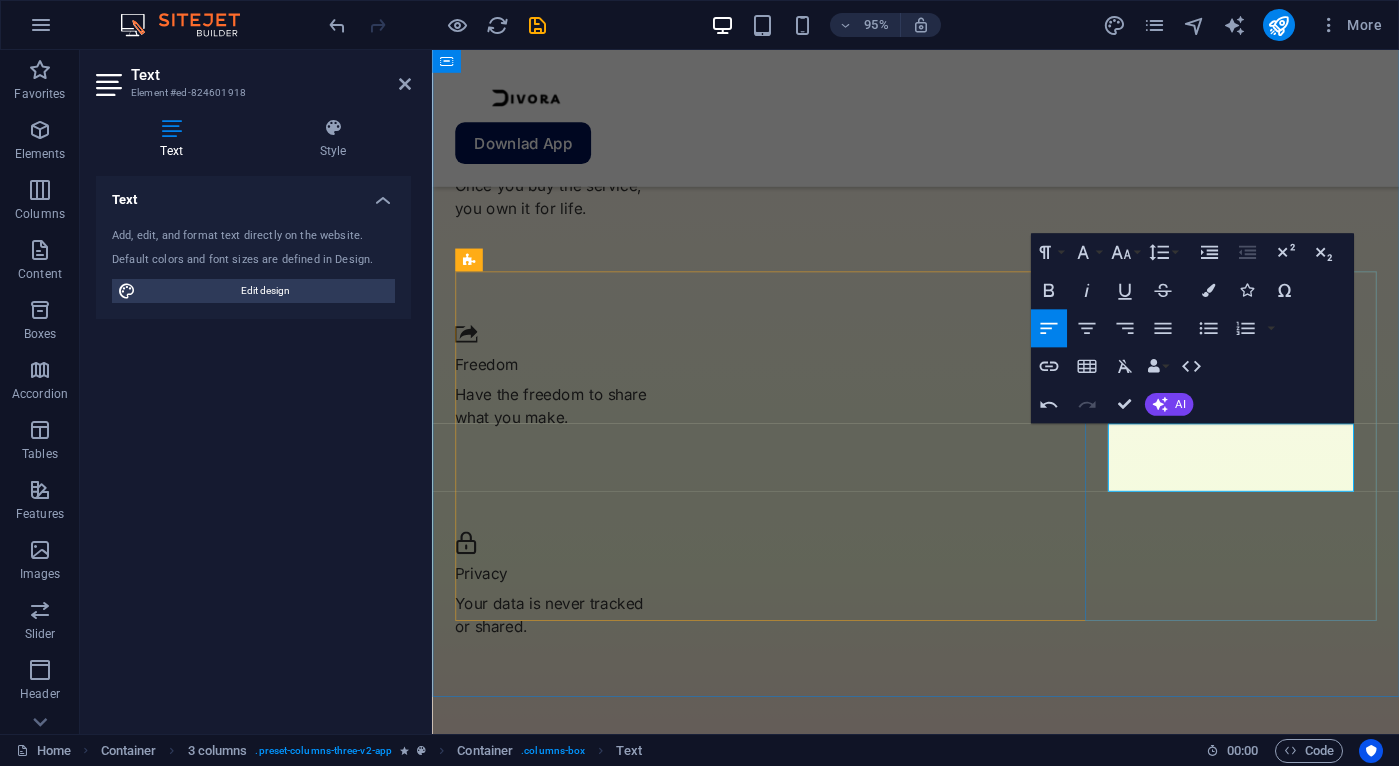 type 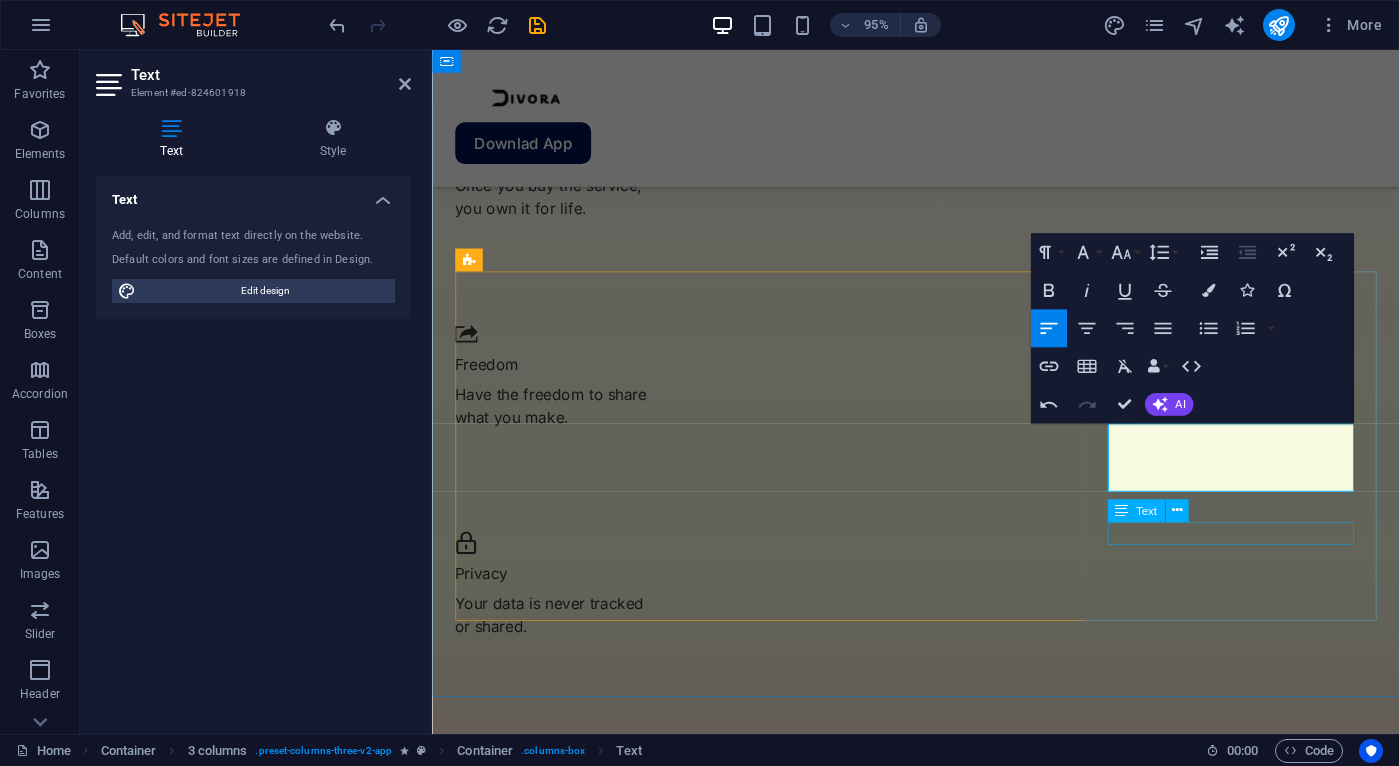 click on "Info:" at bounding box center [609, 20551] 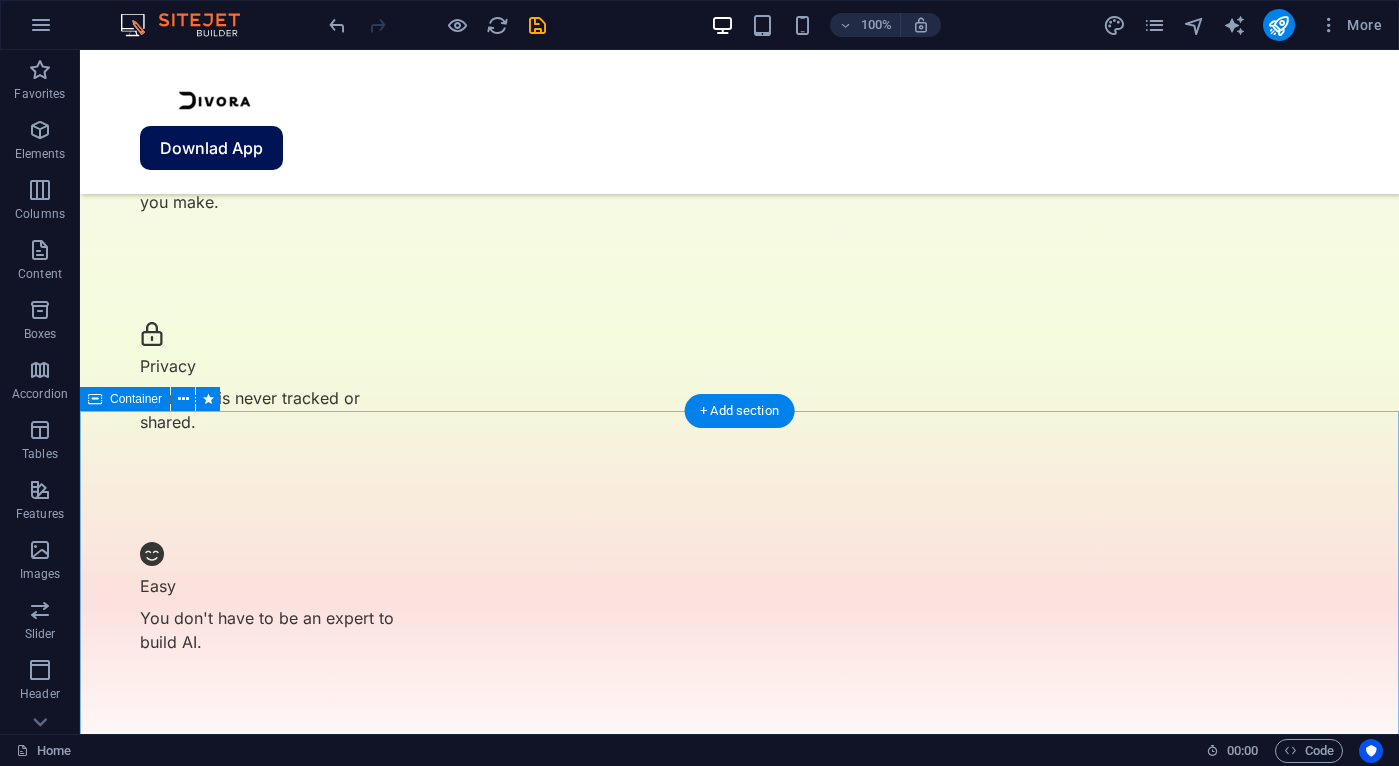 scroll, scrollTop: 3386, scrollLeft: 0, axis: vertical 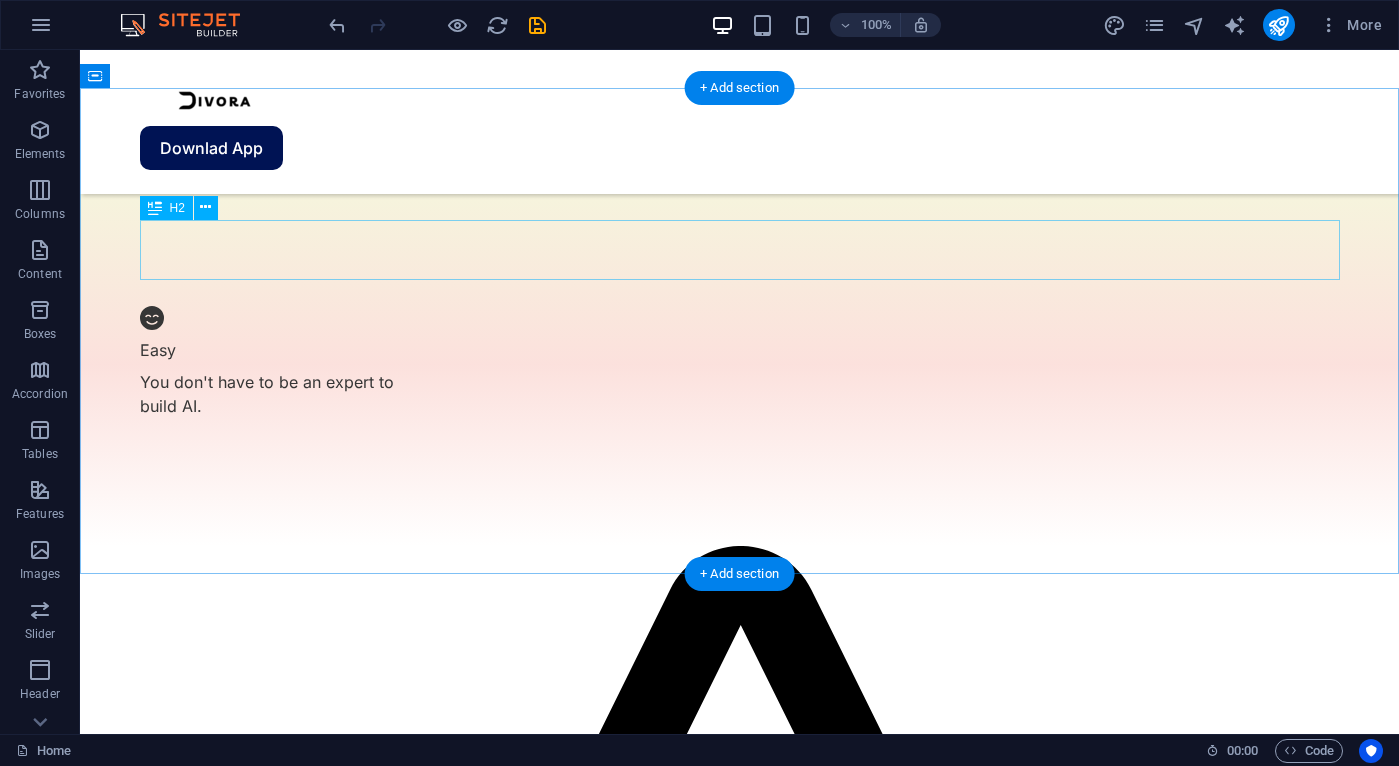 click on "Don’t miss it, download the app" at bounding box center (740, 24621) 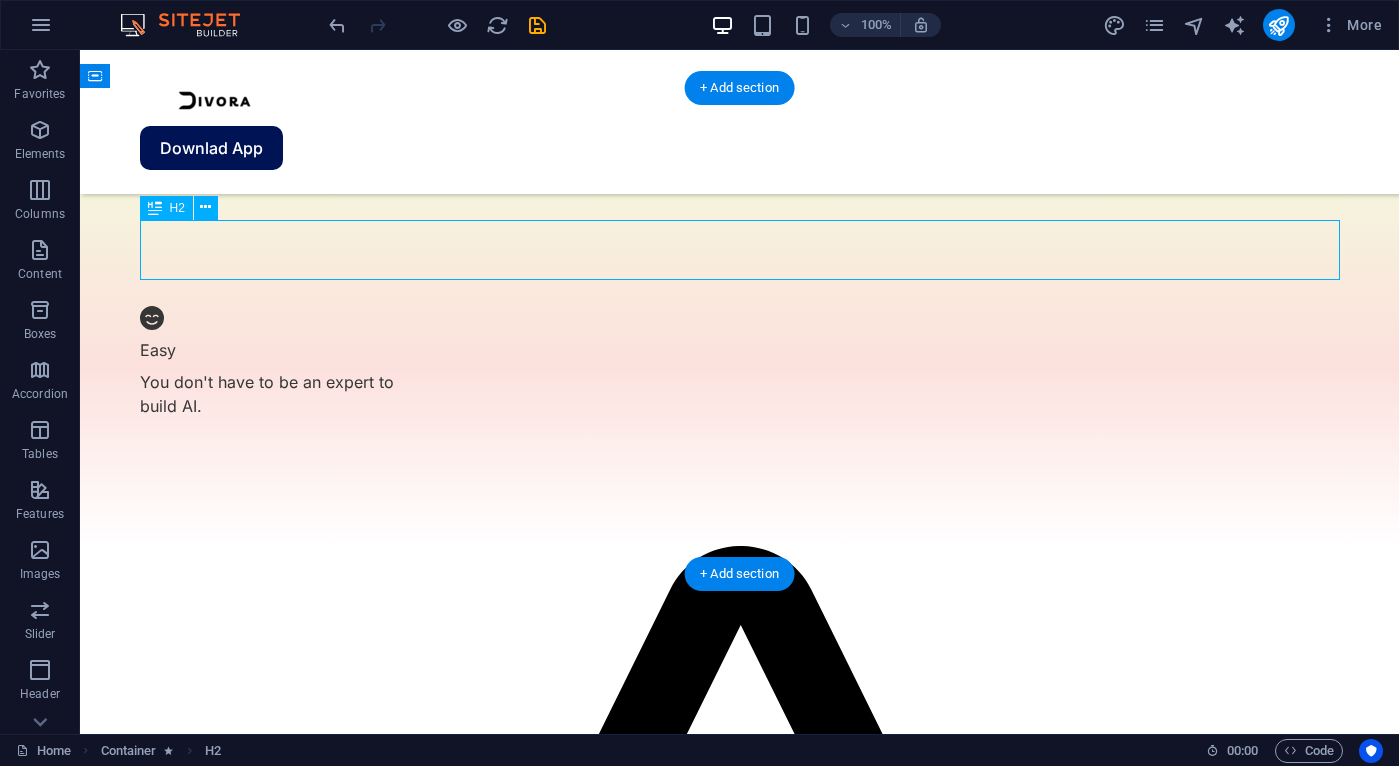 click on "Don’t miss it, download the app" at bounding box center (740, 24621) 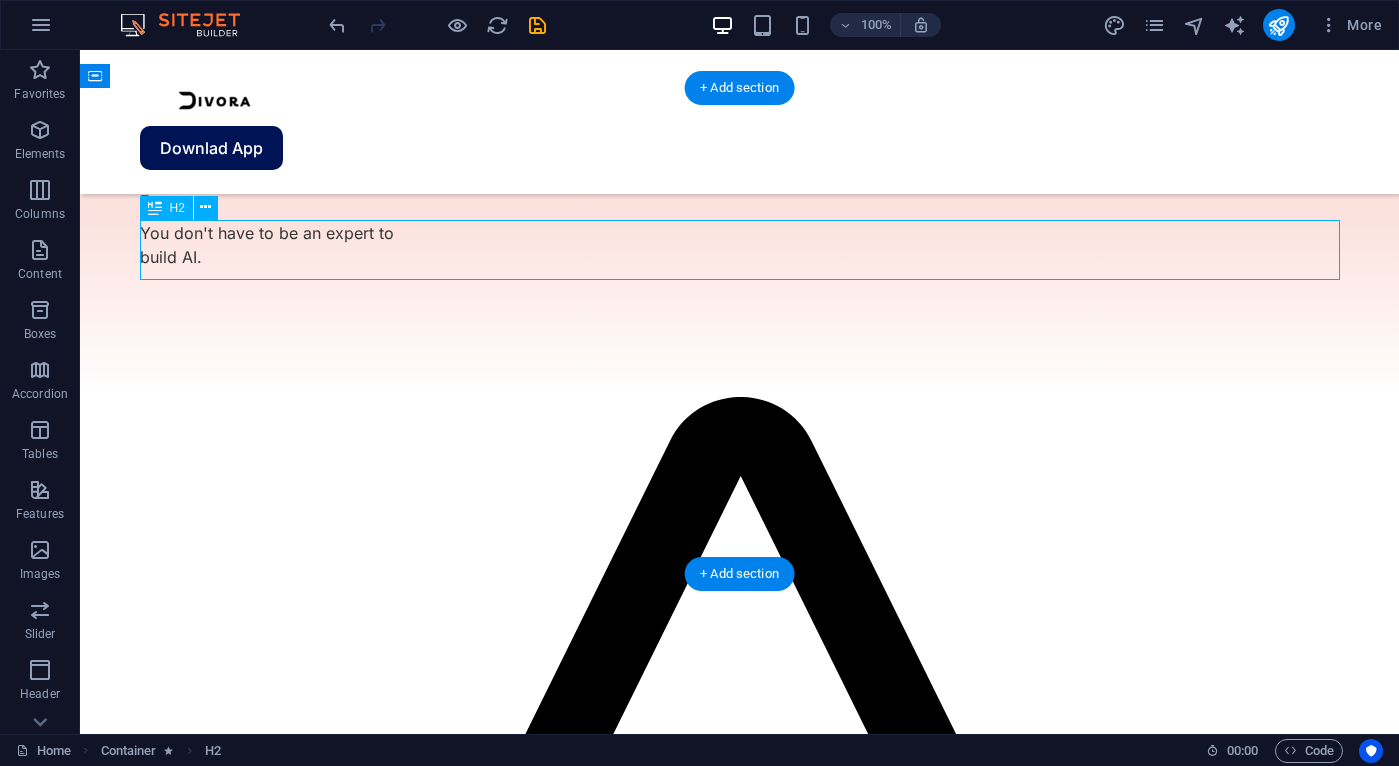 scroll, scrollTop: 3285, scrollLeft: 0, axis: vertical 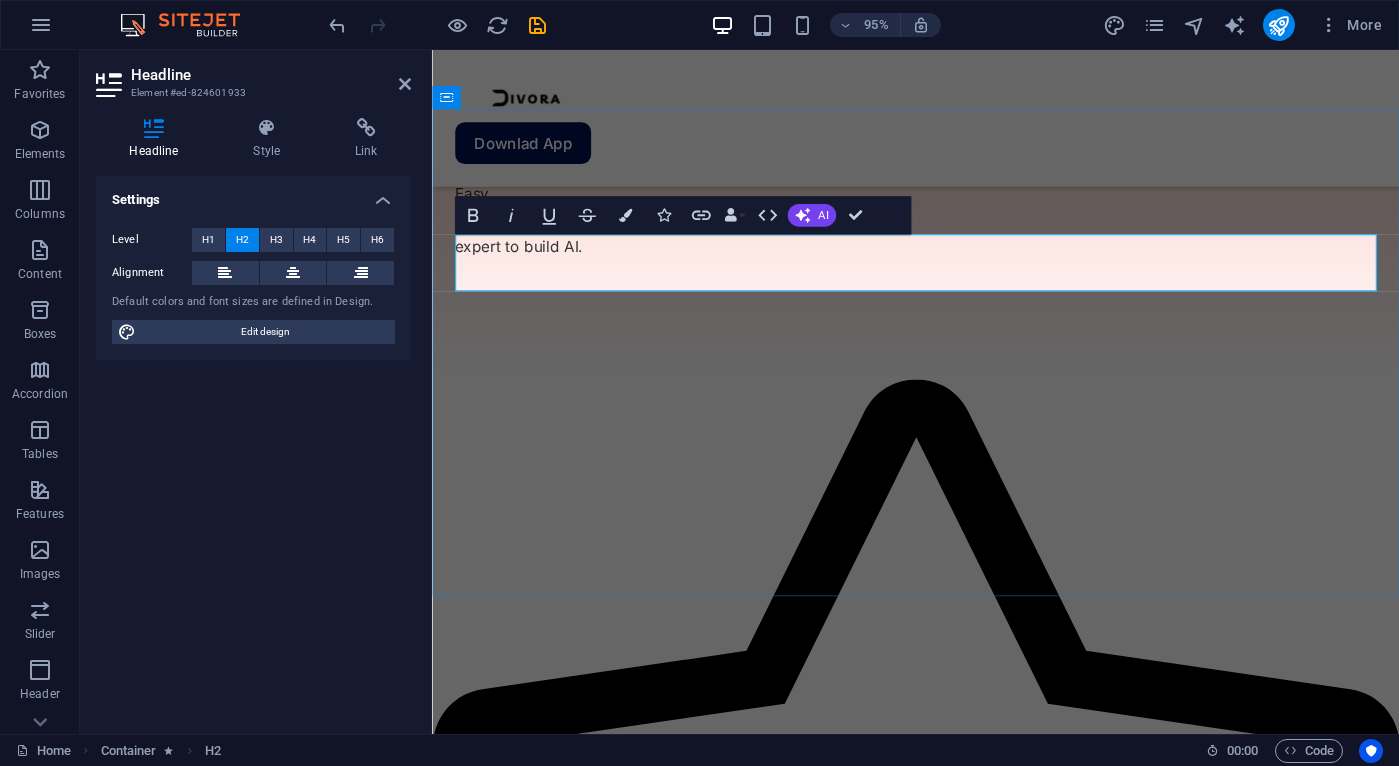 type 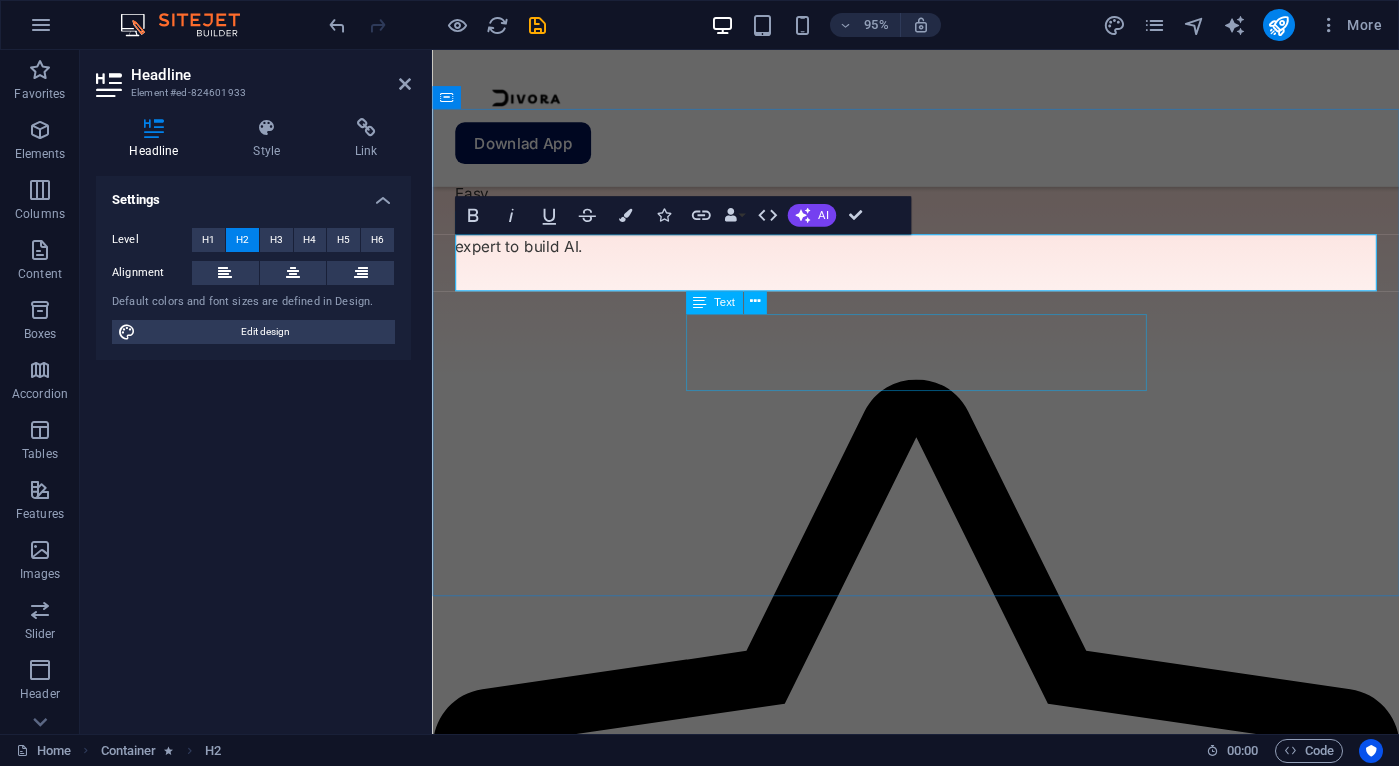 click on "Lorem ipsum dolor sit amet, consectetur adipiscing elit, sed do eiusmod tempor incididunt ut labore et dolore magna aliqua." at bounding box center (941, 20346) 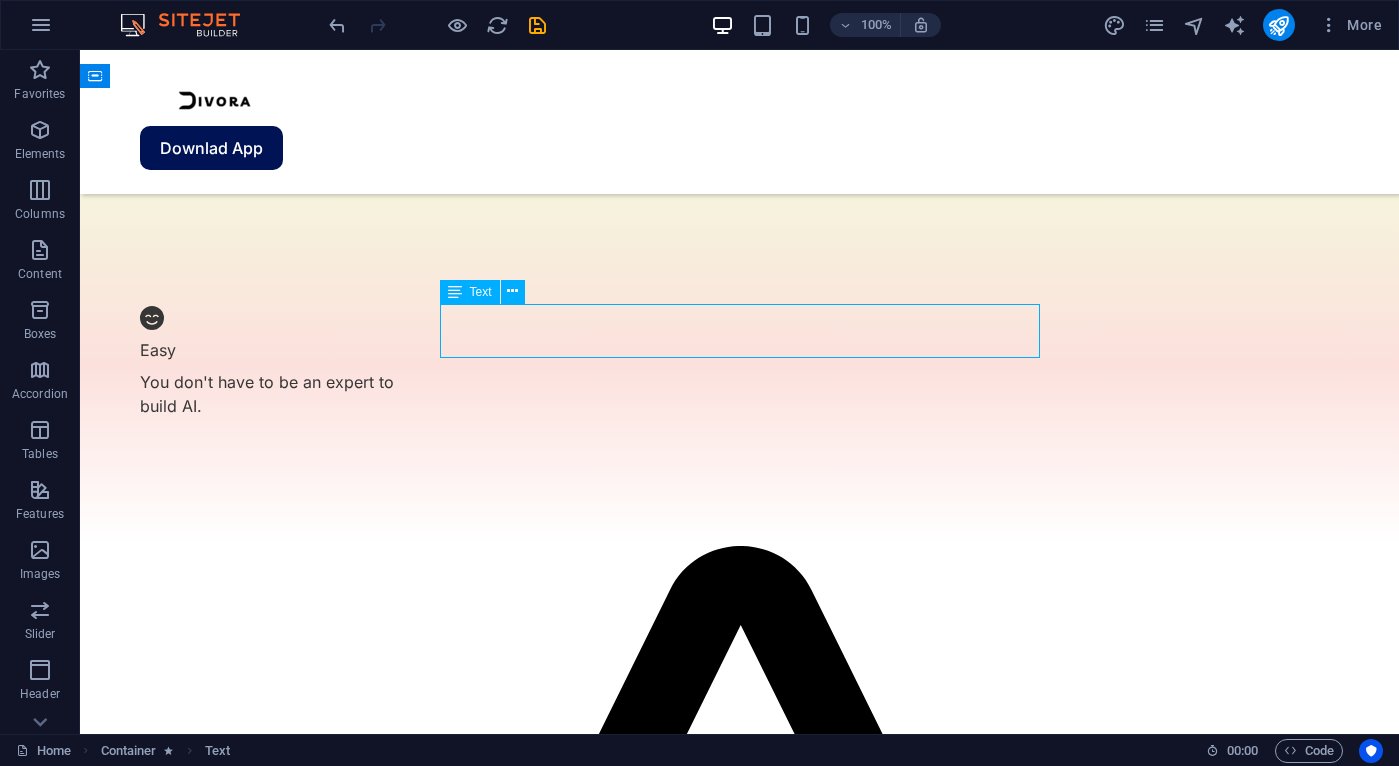 click on "Lorem ipsum dolor sit amet, consectetur adipiscing elit, sed do eiusmod tempor incididunt ut labore et dolore magna aliqua." at bounding box center [740, 24688] 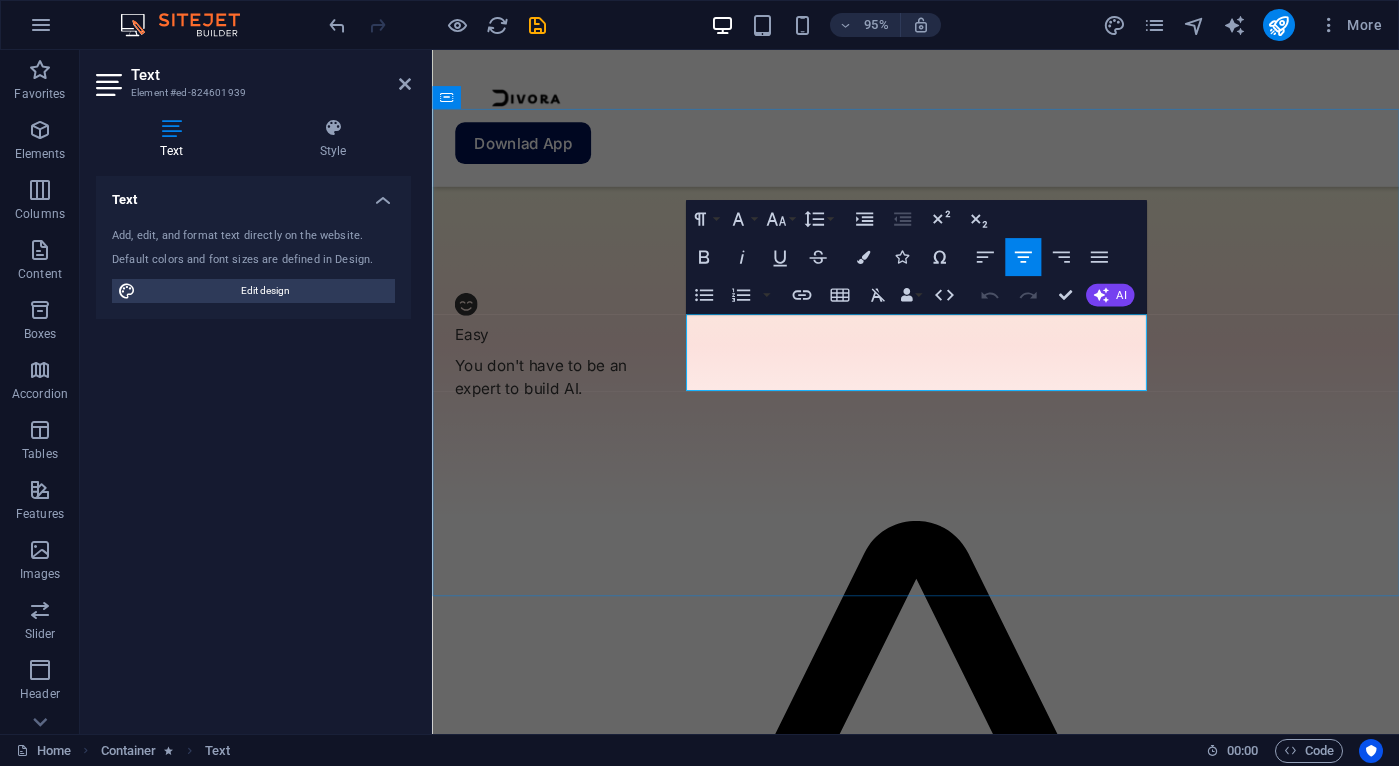 scroll, scrollTop: 3243, scrollLeft: 0, axis: vertical 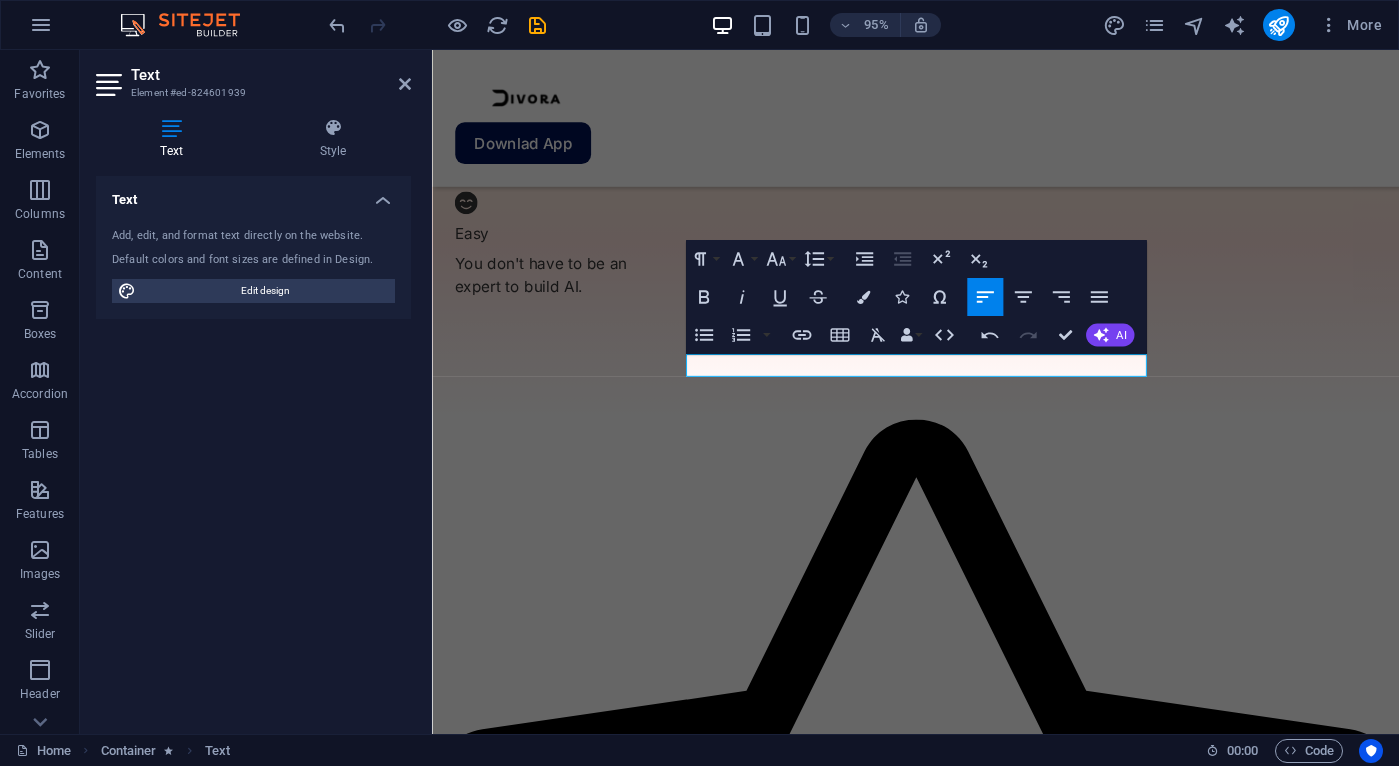 type 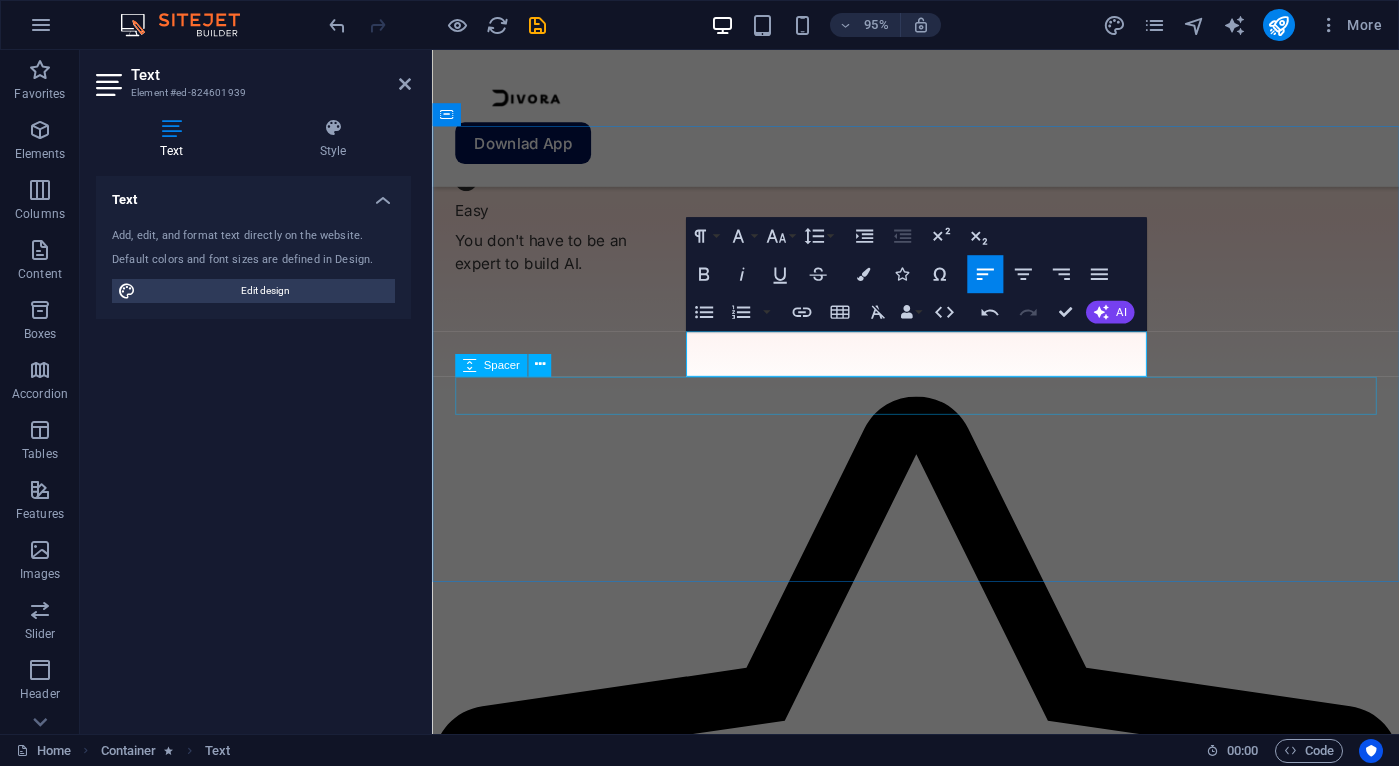 click at bounding box center [941, 20381] 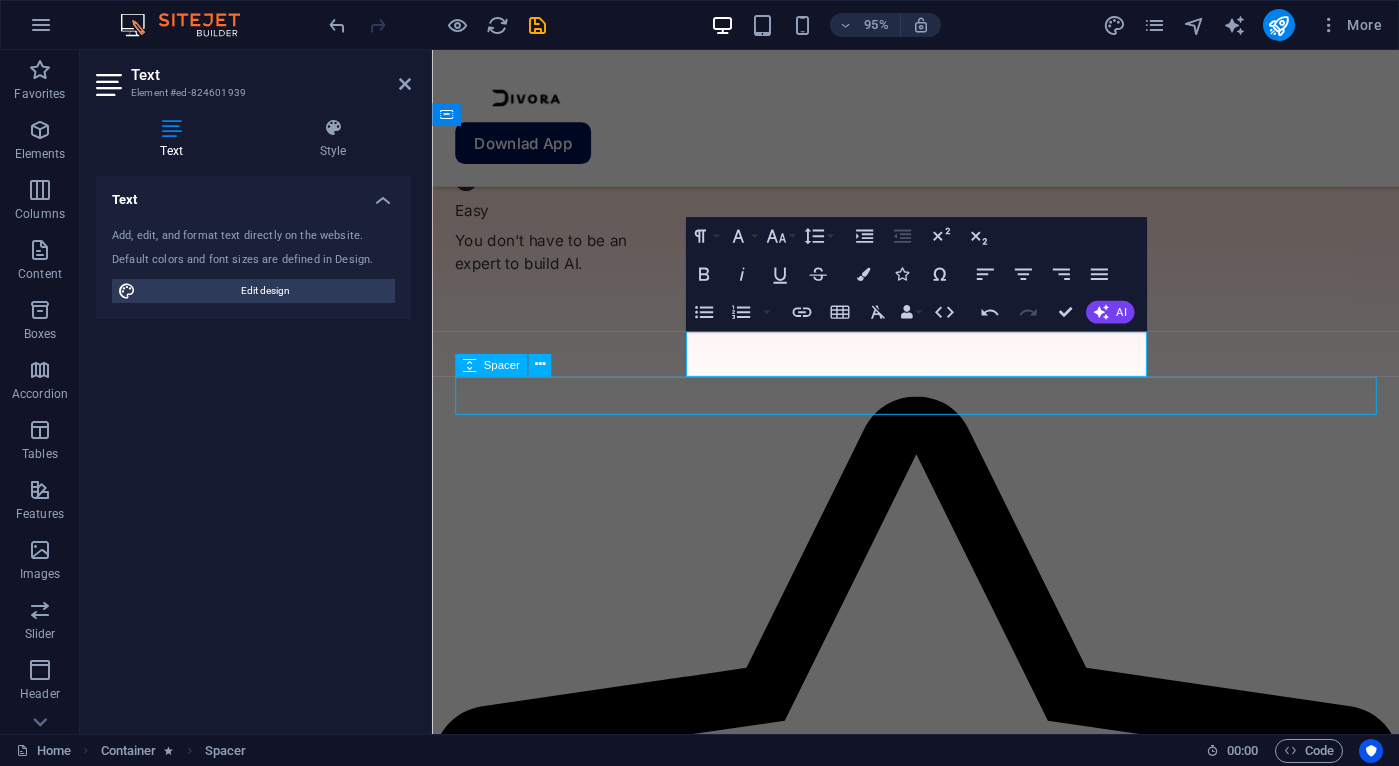 scroll, scrollTop: 3368, scrollLeft: 0, axis: vertical 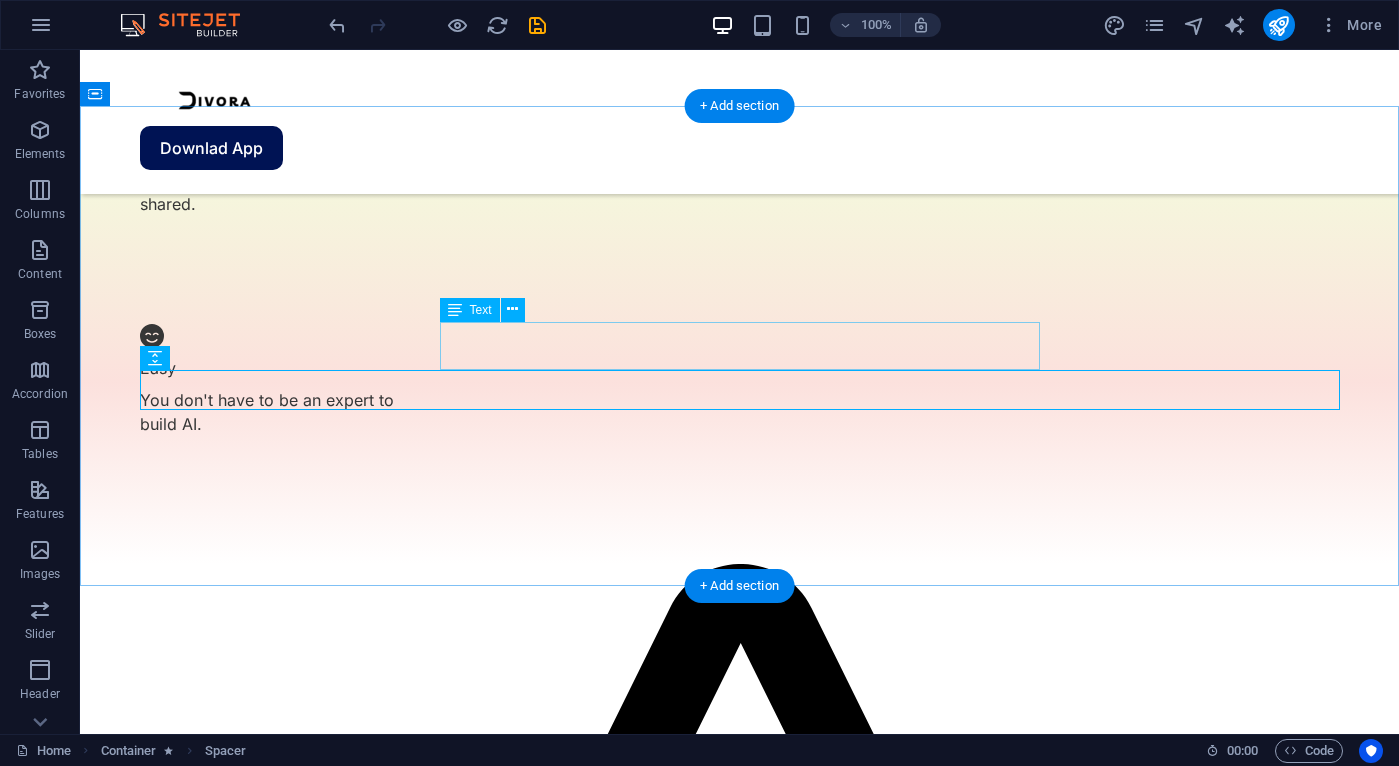 click on "Make sure to get the latest version today, and if you enjoy it, make sure to share it with others, it would help a lot!" at bounding box center (740, 24705) 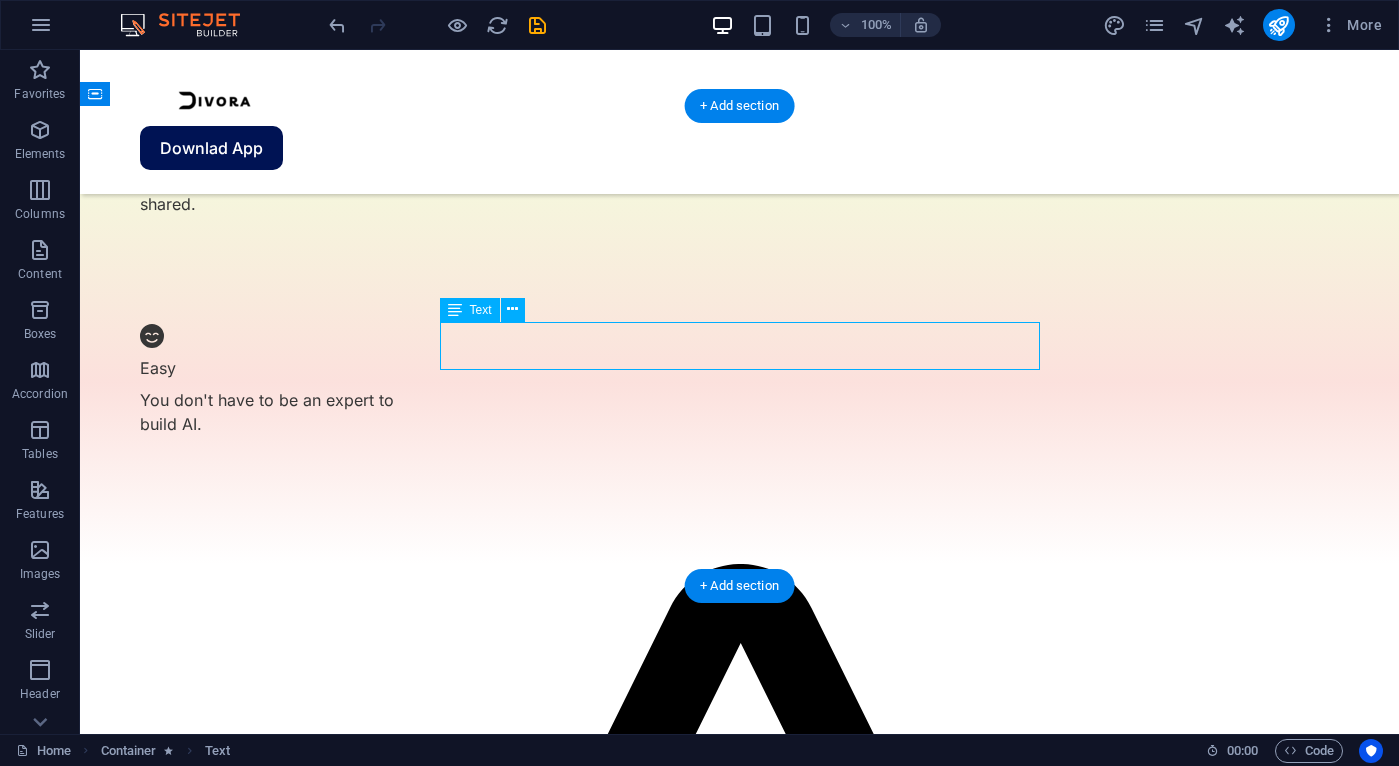 click on "Make sure to get the latest version today, and if you enjoy it, make sure to share it with others, it would help a lot!" at bounding box center (740, 24705) 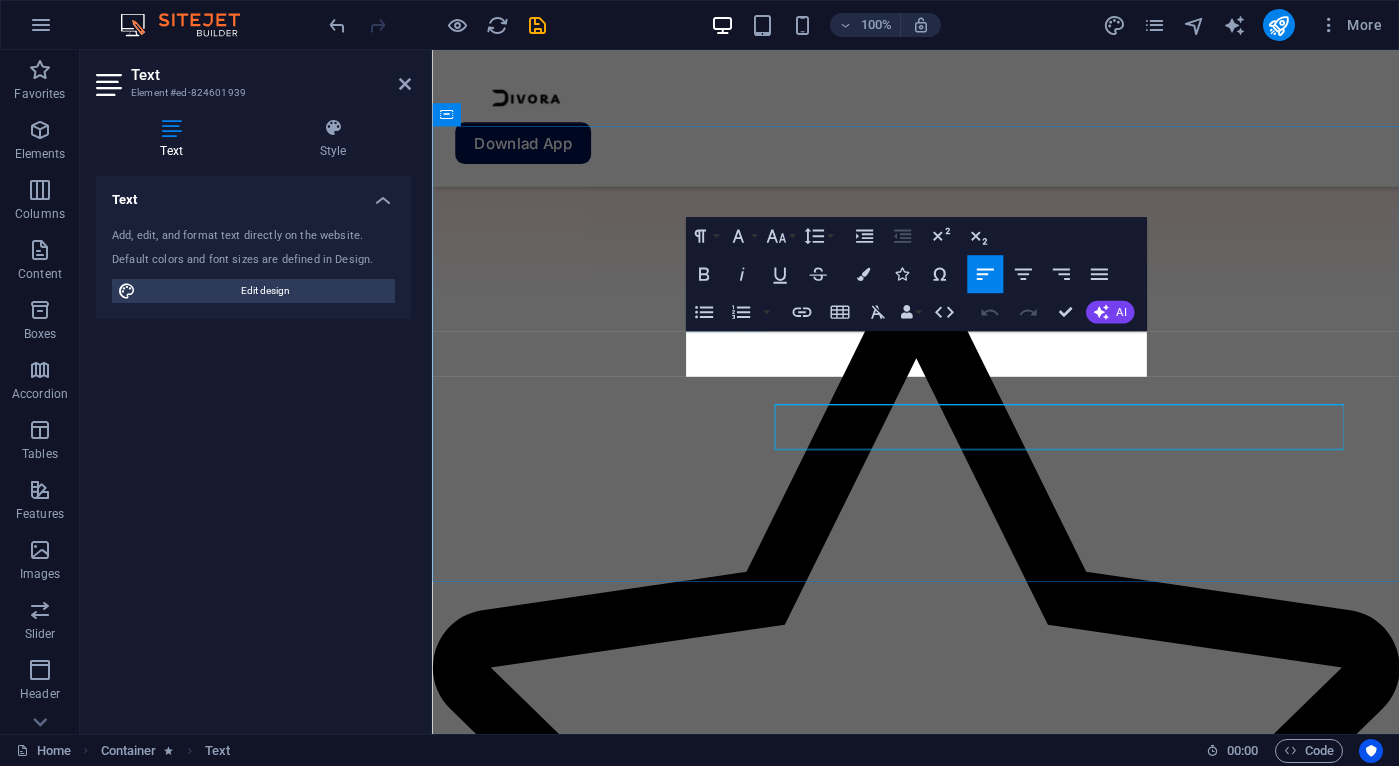 scroll, scrollTop: 3267, scrollLeft: 0, axis: vertical 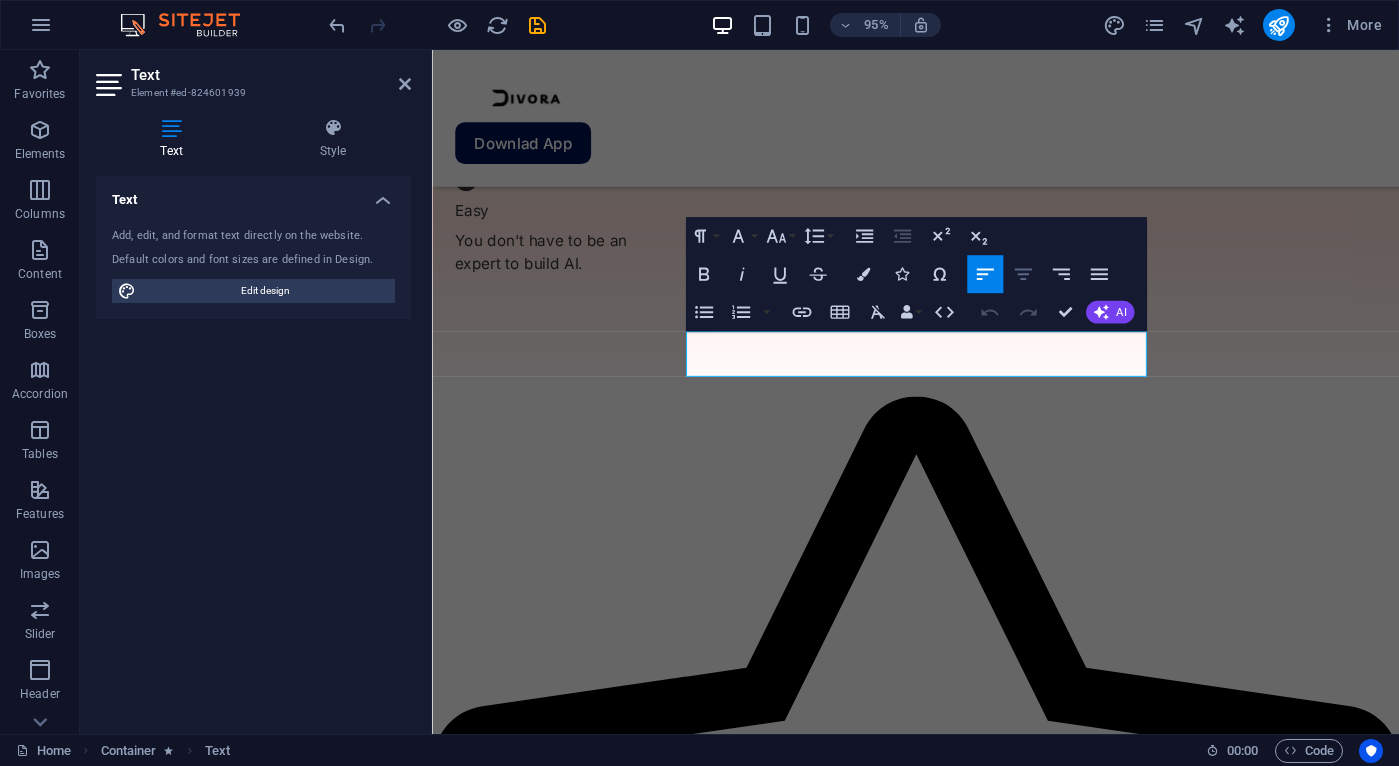 click 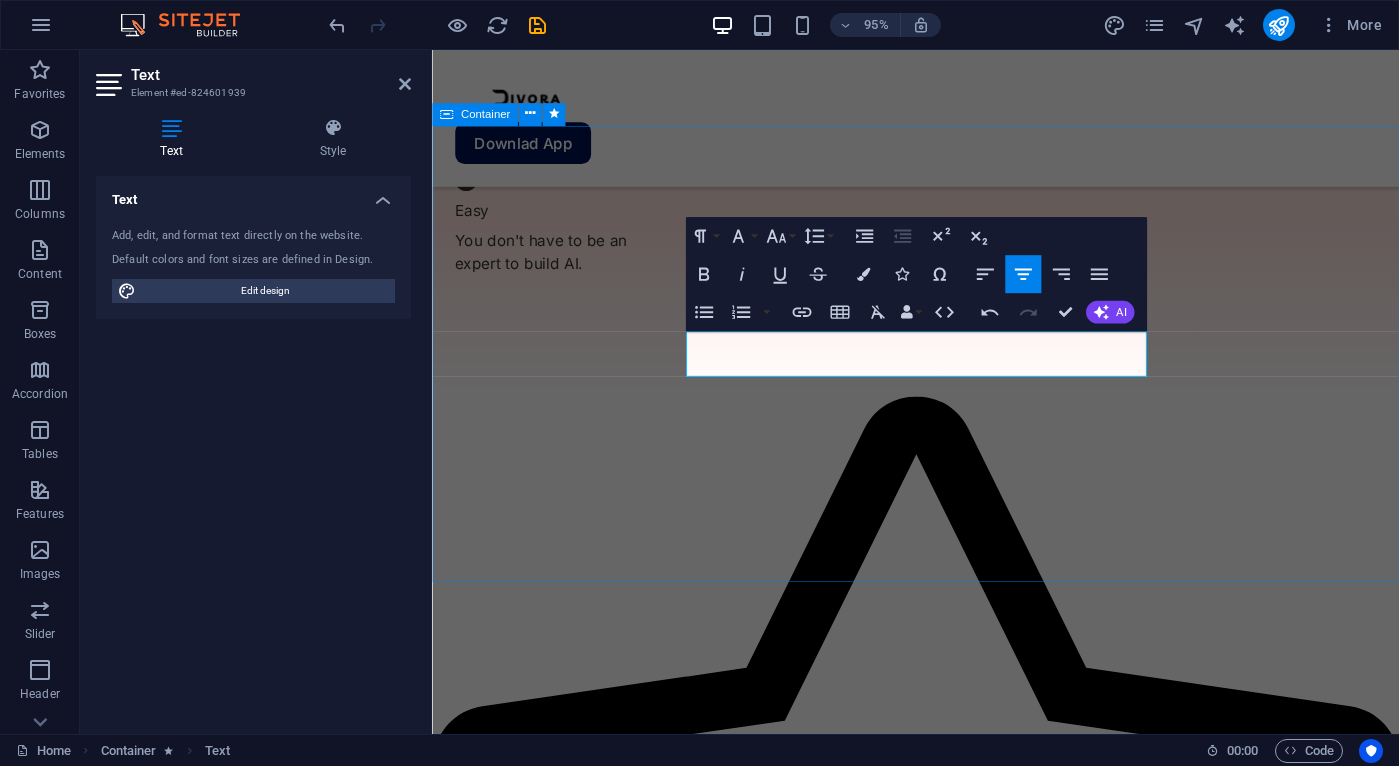 click on "Get The Latest Version Make sure to get the latest version today, and if you enjoy it, make sure to share it with others, it would help a lot! Download App" at bounding box center [941, 20349] 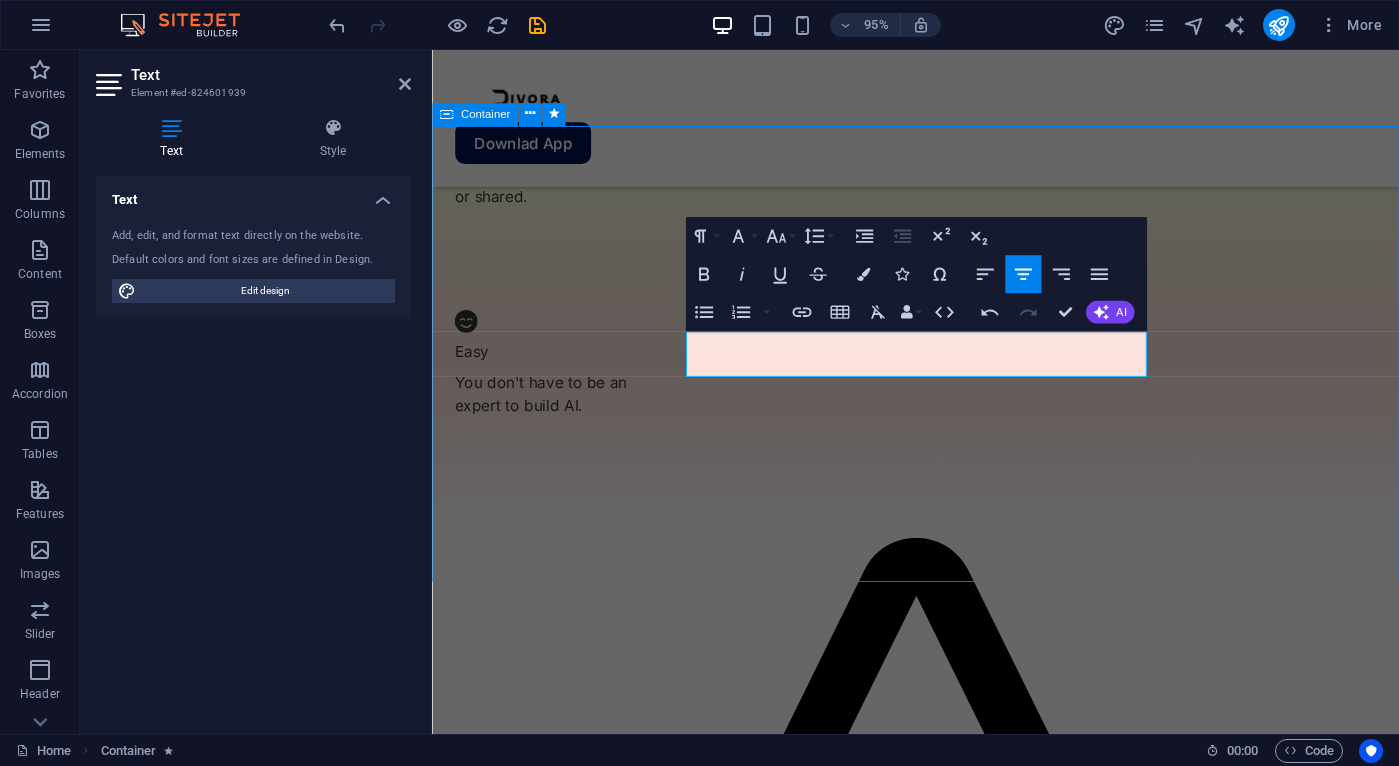 scroll, scrollTop: 3344, scrollLeft: 0, axis: vertical 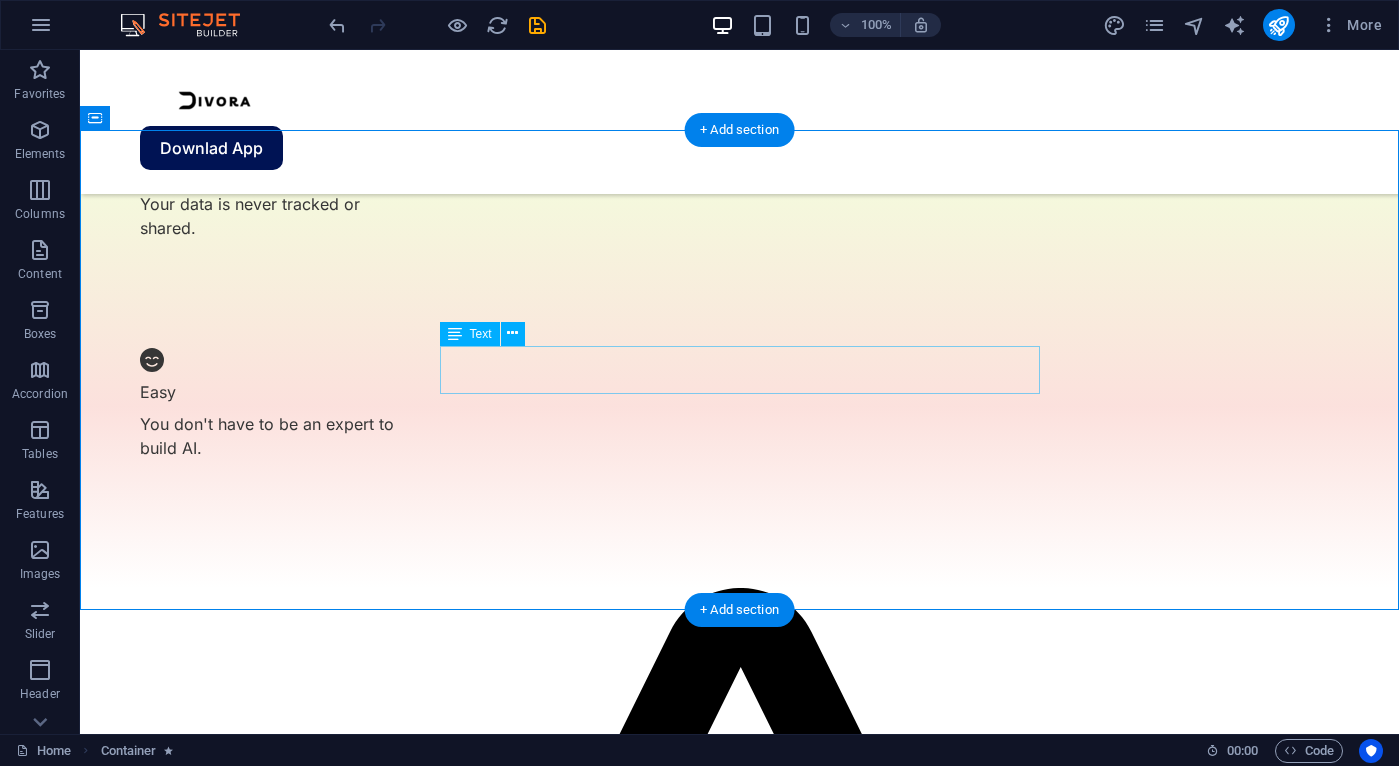 click on "Make sure to get the latest version today, and if you enjoy it, make sure to share it with others, it would help a lot!" at bounding box center (740, 24729) 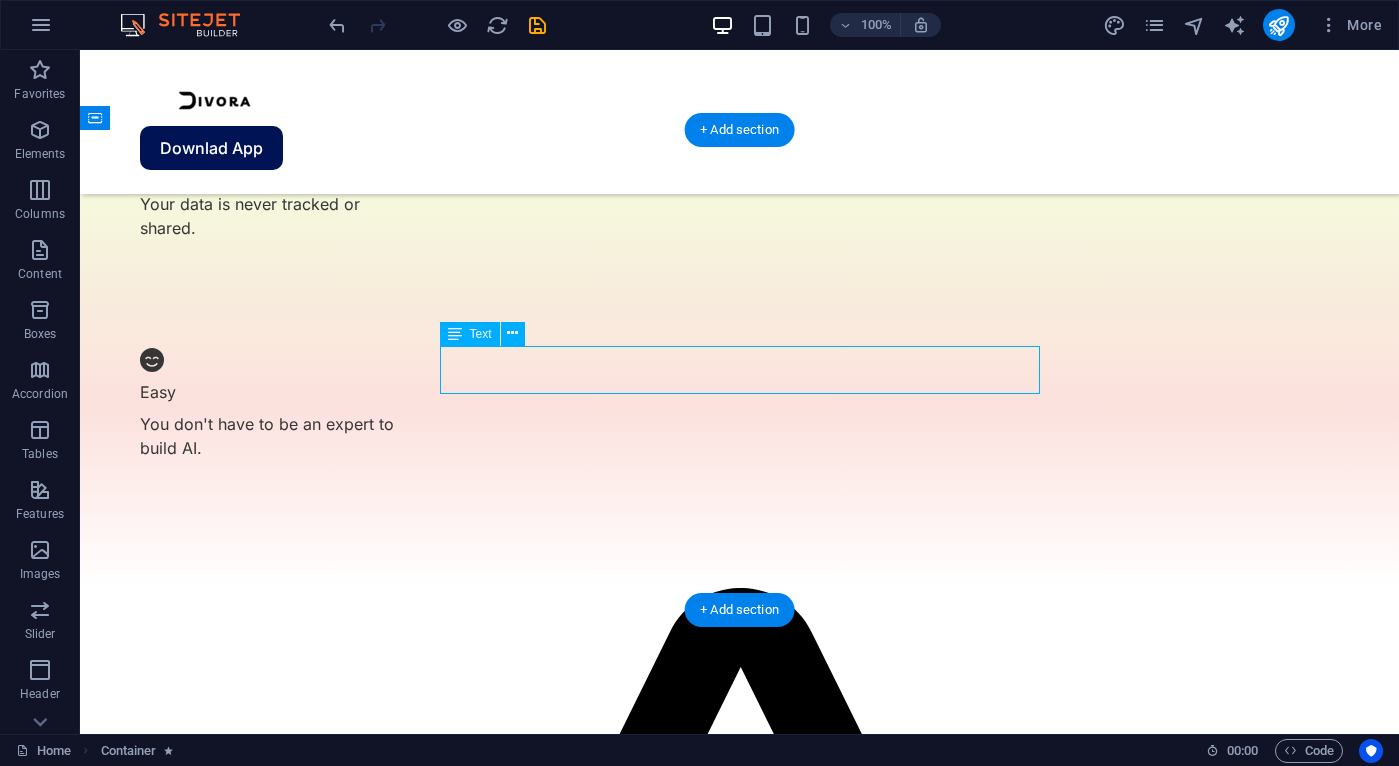 click on "Make sure to get the latest version today, and if you enjoy it, make sure to share it with others, it would help a lot!" at bounding box center [740, 24729] 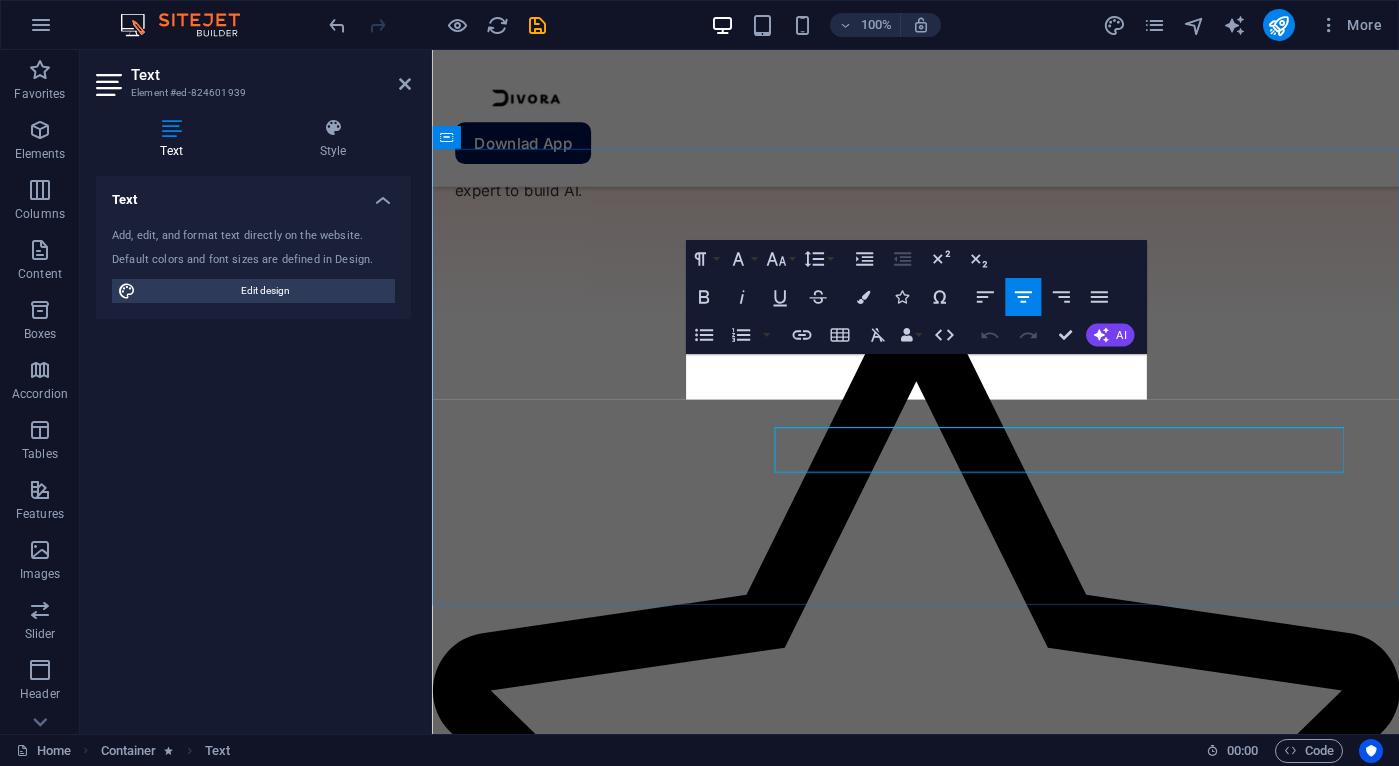 scroll, scrollTop: 3243, scrollLeft: 0, axis: vertical 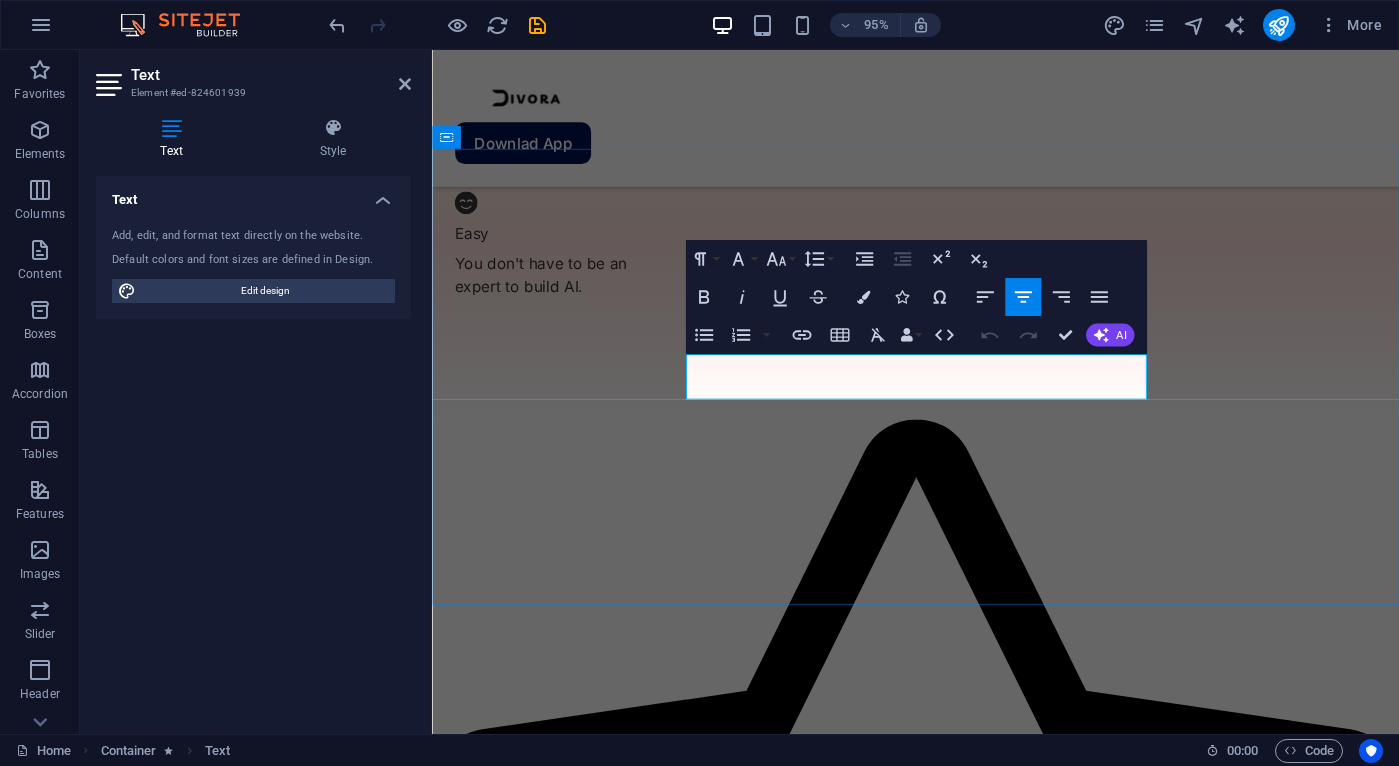 click on "Make sure to get the latest version today, and if you enjoy it, make sure to share it with others, it would help a lot!" at bounding box center (941, 20373) 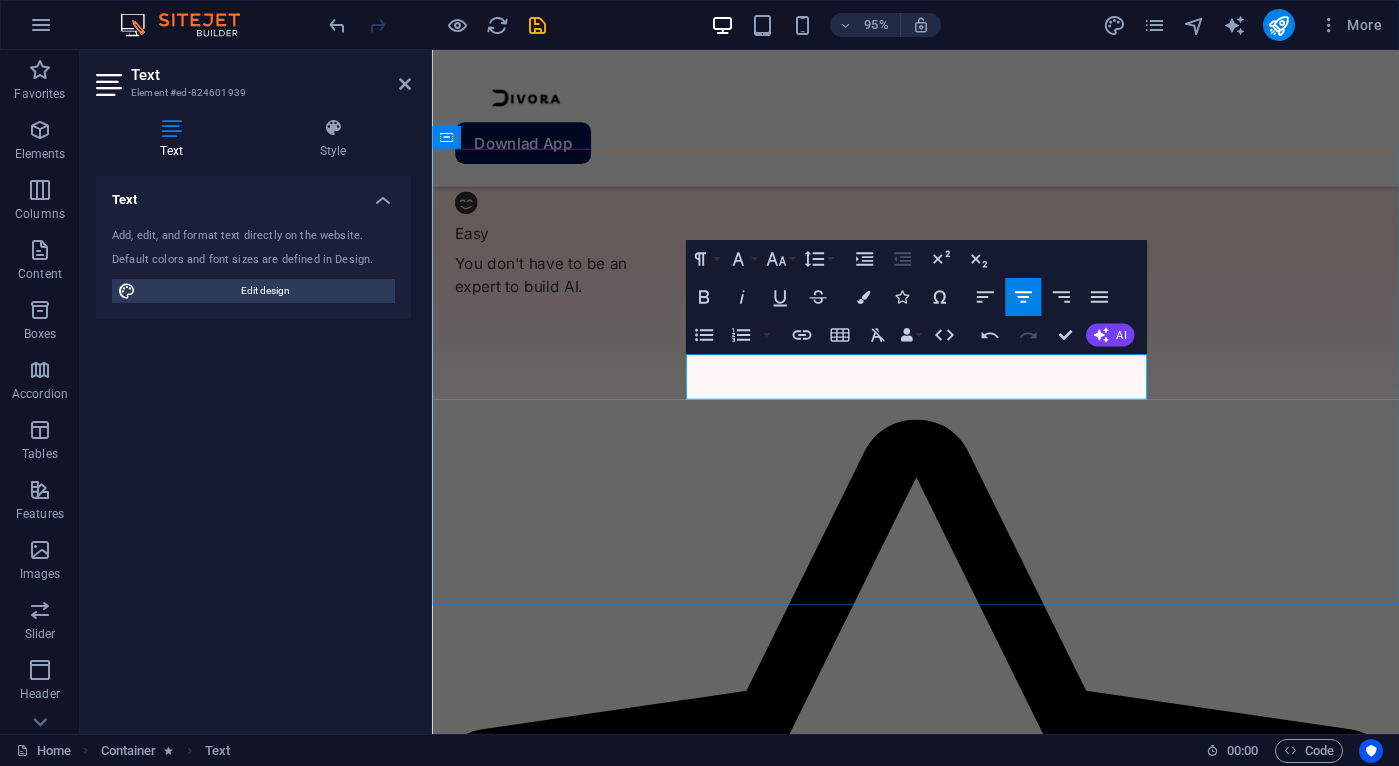 type 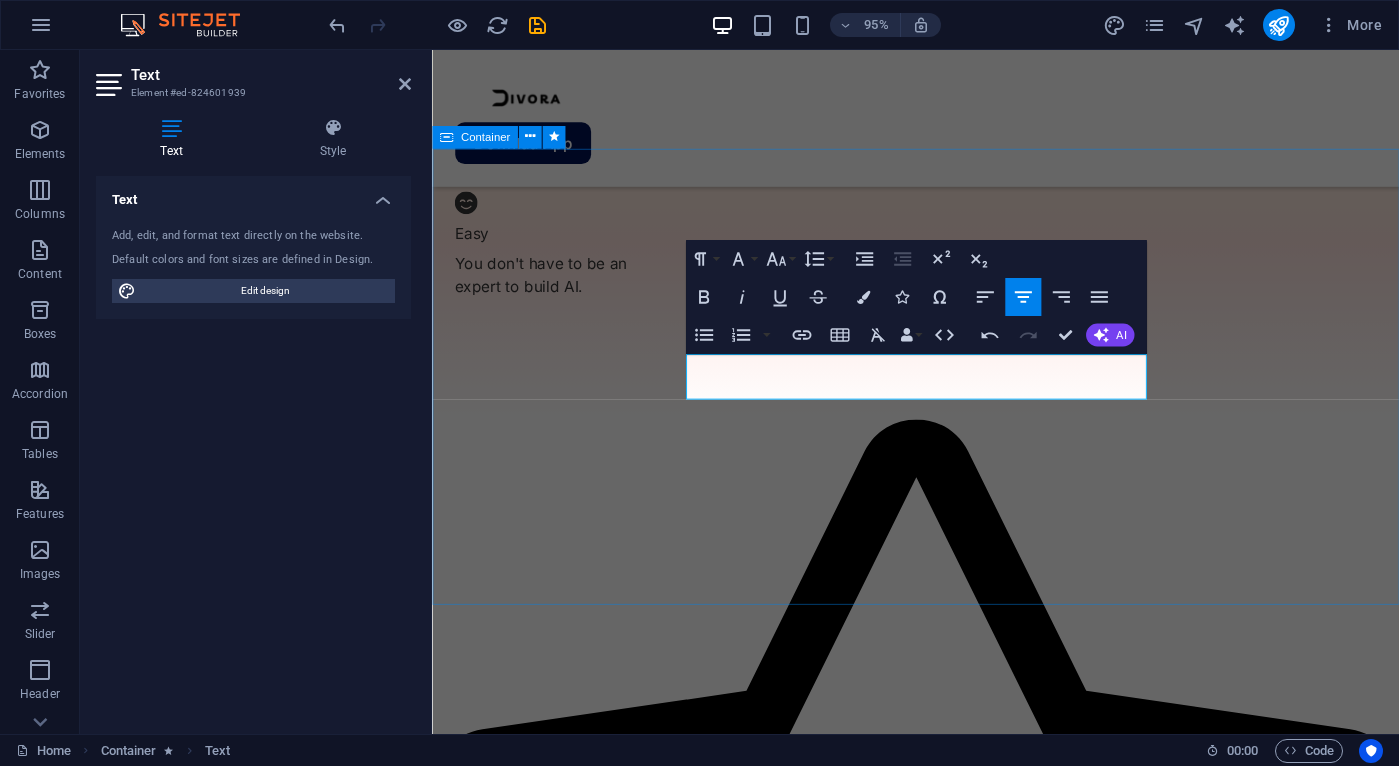 click on "Get The Latest Version Make sure to get the latest version today, and if you enjoy it,  share it with others, it would help a lot! Download App" at bounding box center (941, 20373) 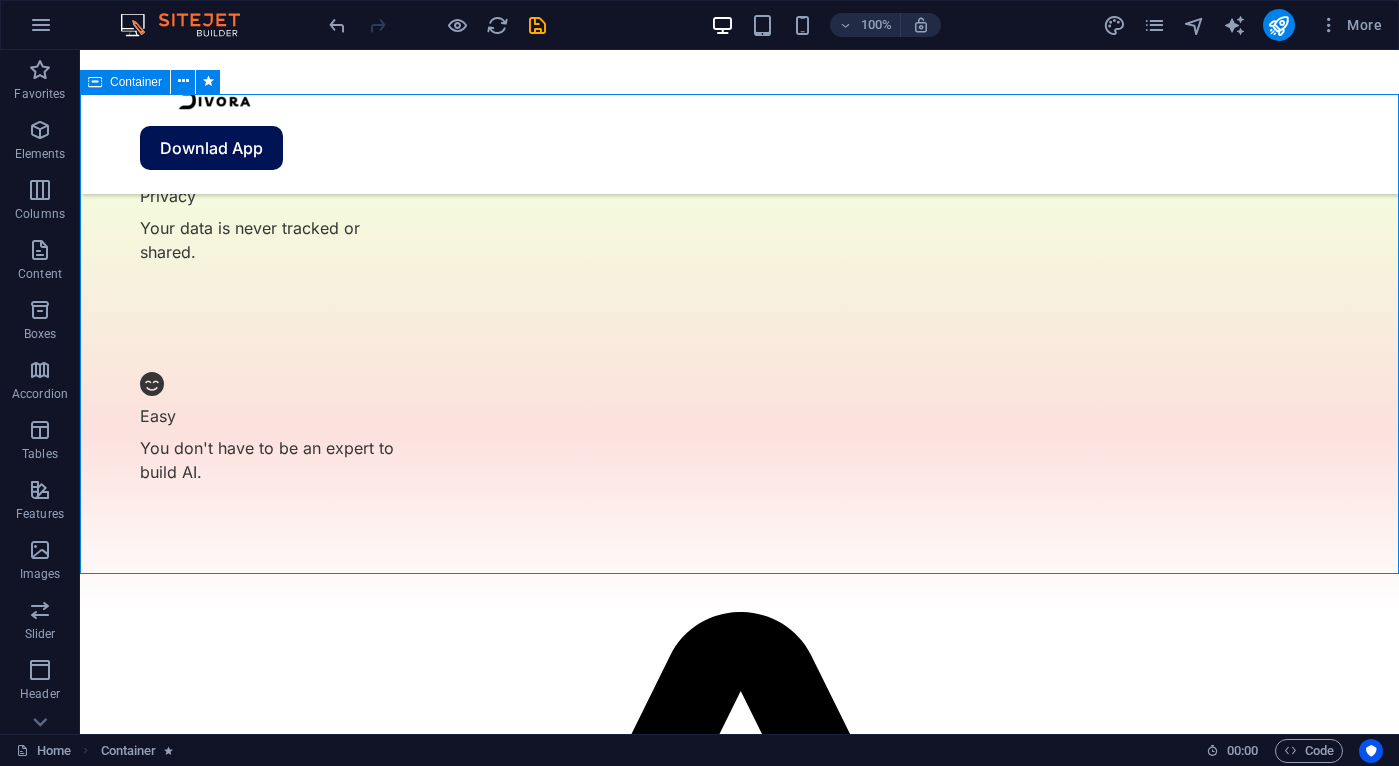 scroll, scrollTop: 3380, scrollLeft: 0, axis: vertical 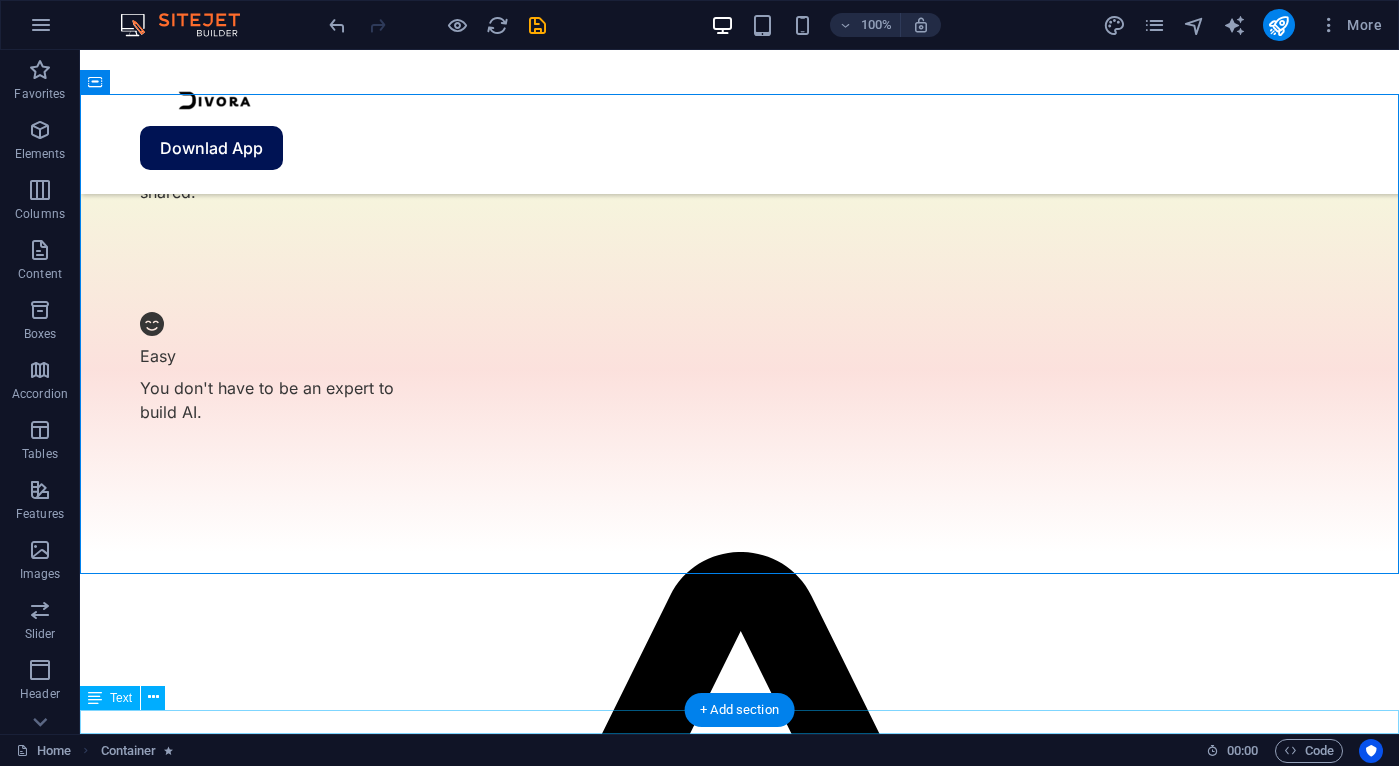 click on "Legal Notice  |  Privacy Policy" at bounding box center [739, 25069] 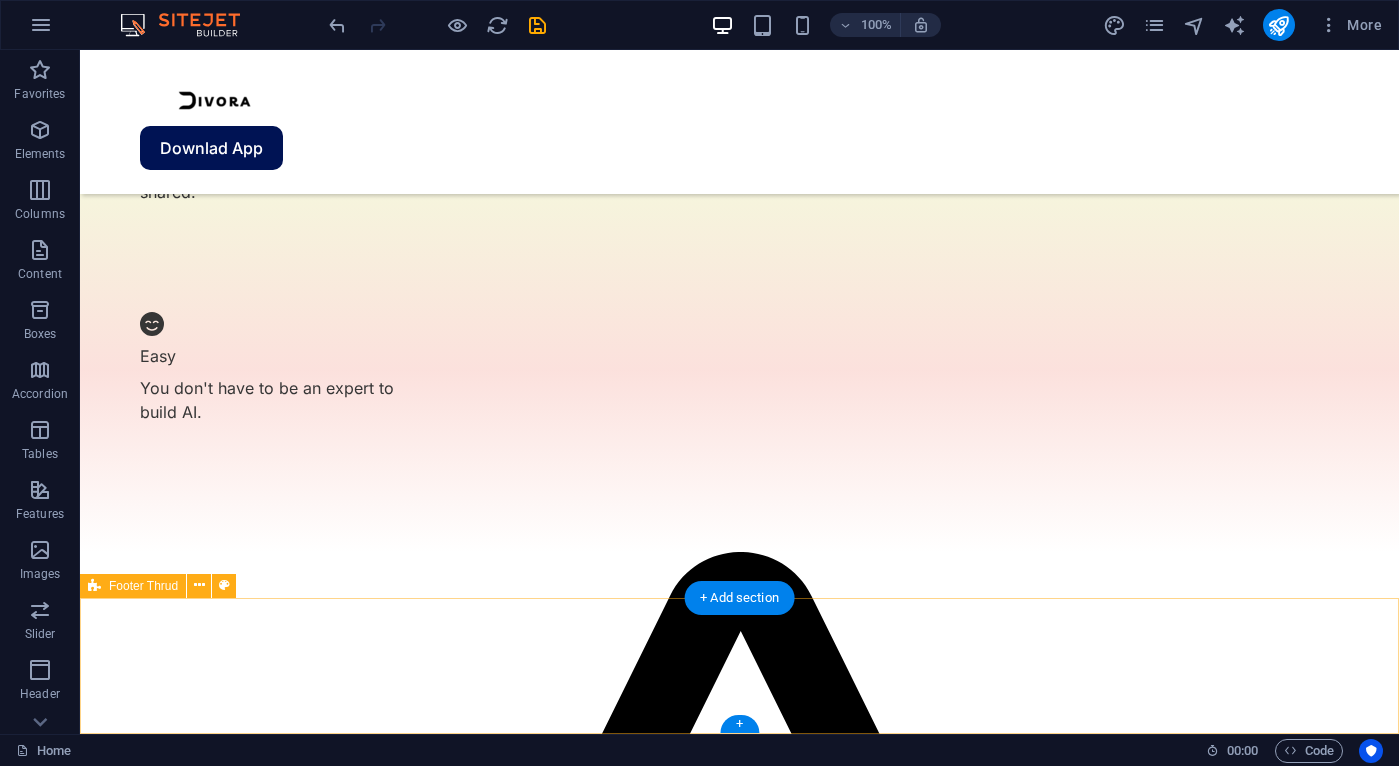 scroll, scrollTop: 3356, scrollLeft: 0, axis: vertical 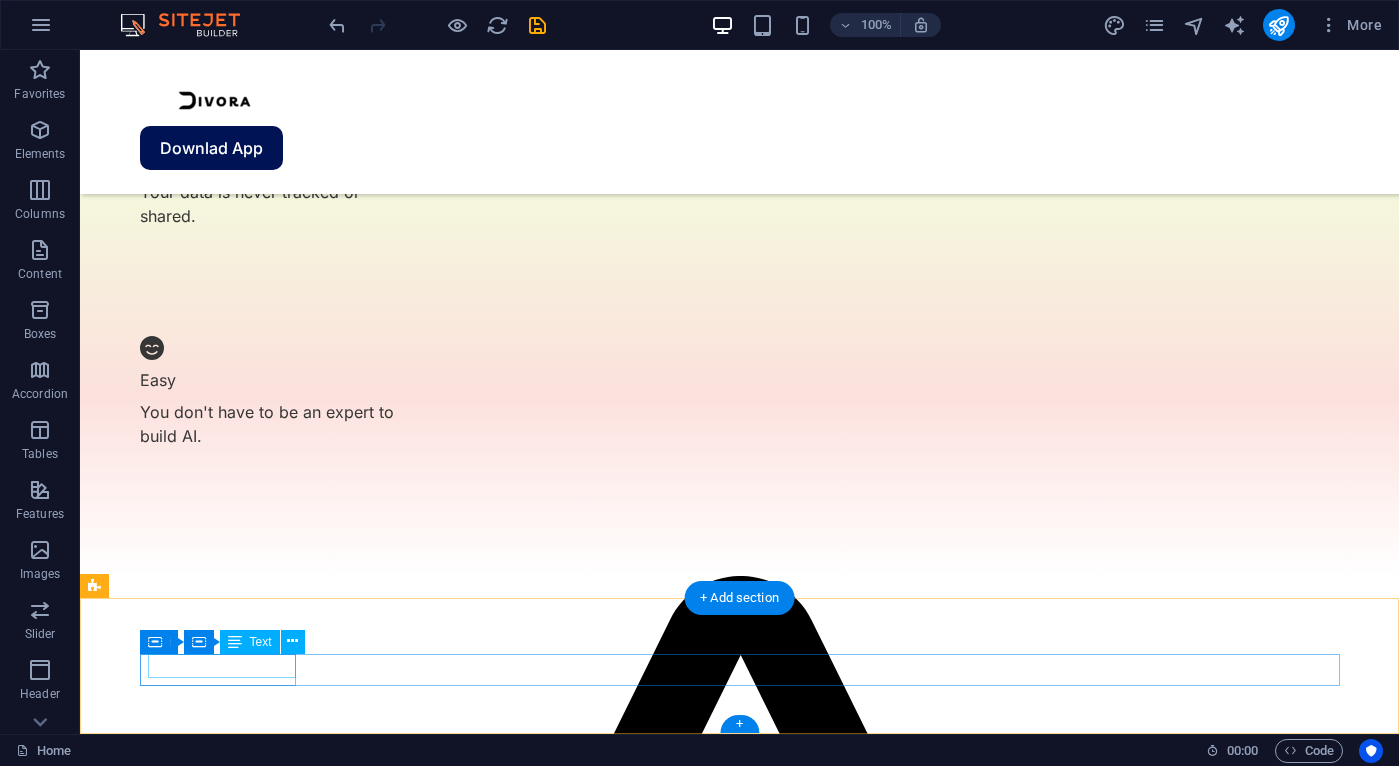 click on "divoratech.com" at bounding box center (740, 25013) 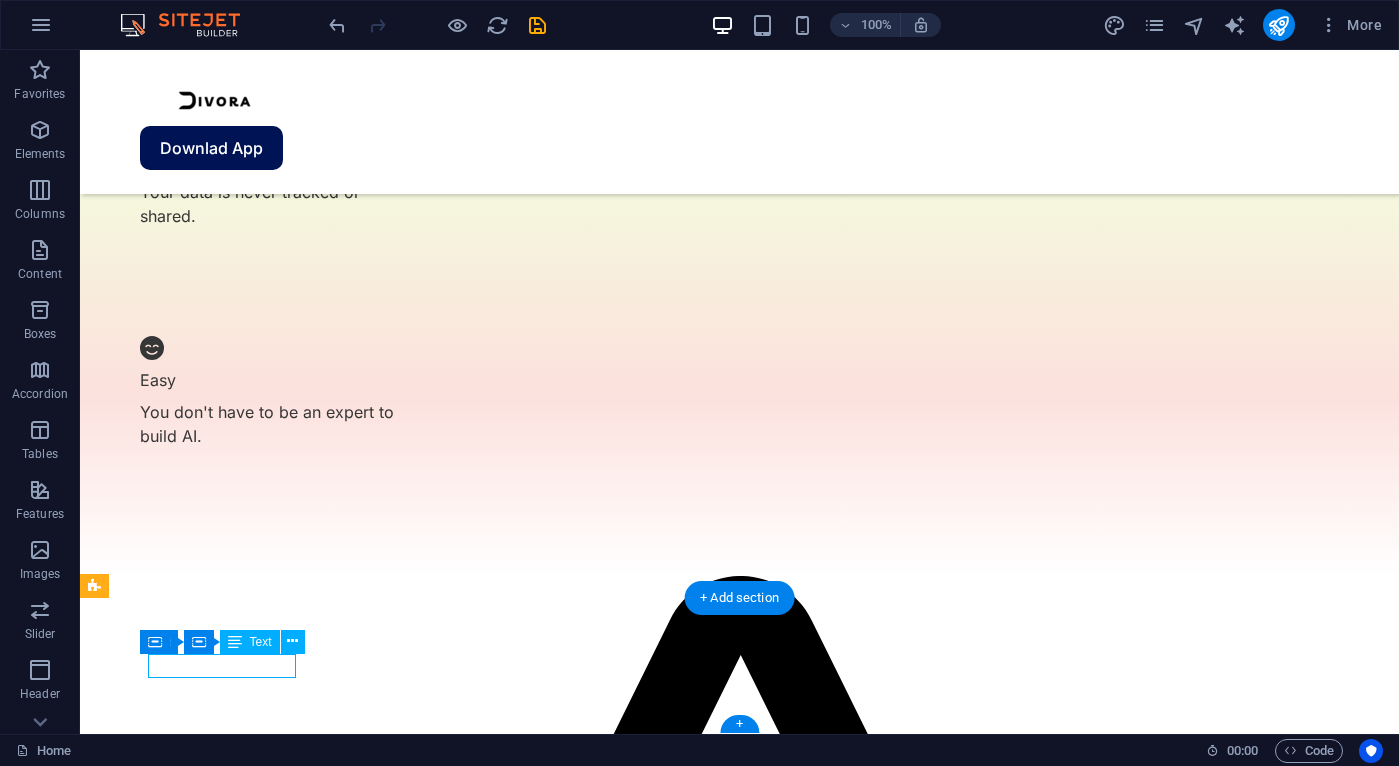 click on "divoratech.com" at bounding box center (740, 25013) 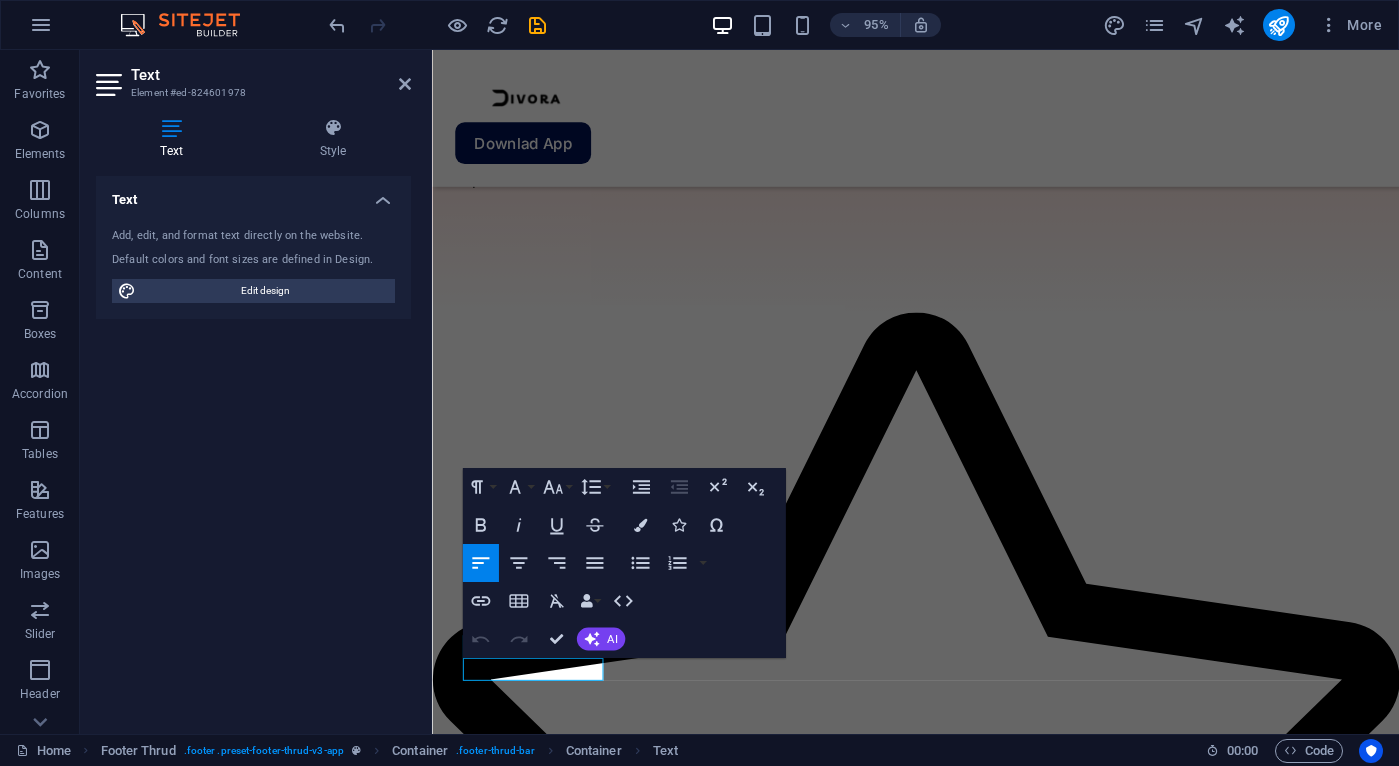 scroll, scrollTop: 3243, scrollLeft: 0, axis: vertical 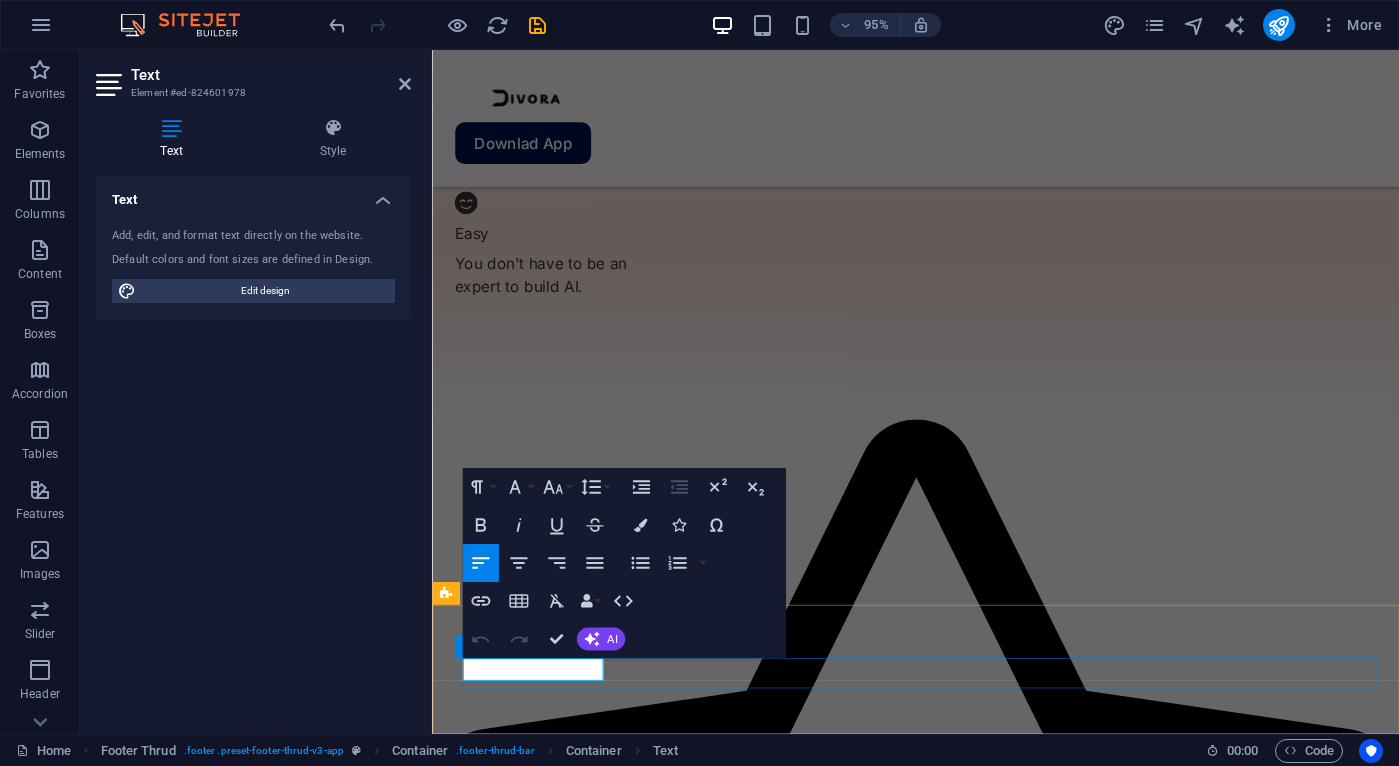 click on "divoratech.com" at bounding box center [941, 20673] 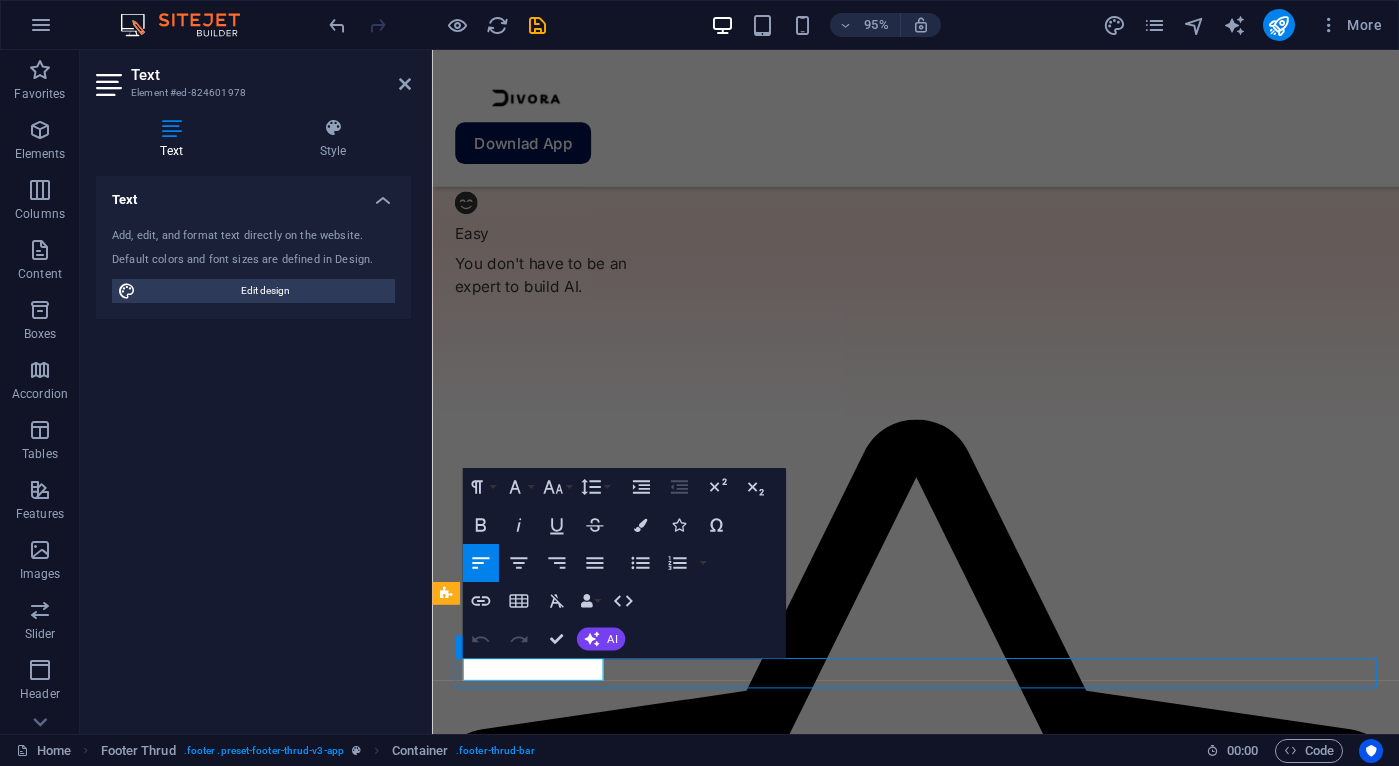 click on "divoratech.com" at bounding box center [941, 20673] 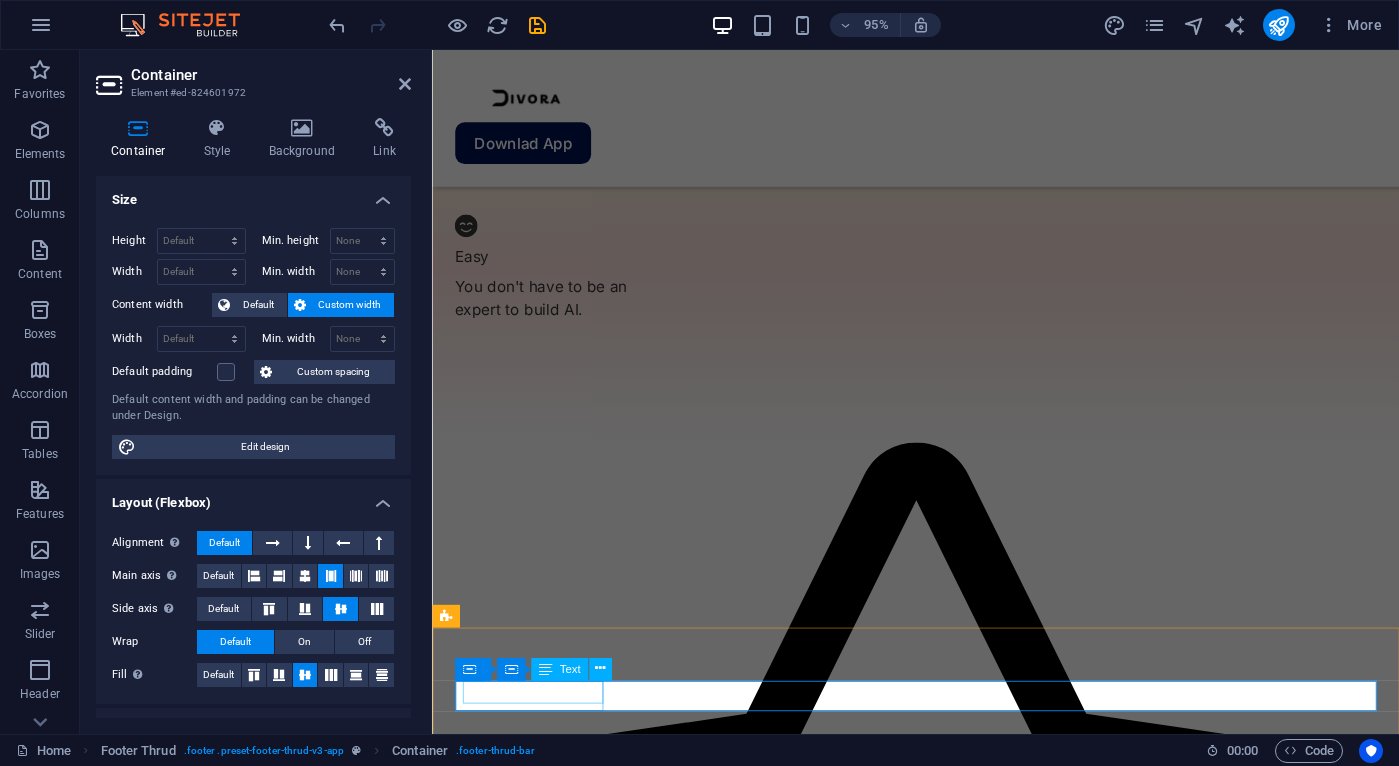 click on "divoratech.com" at bounding box center (941, 20693) 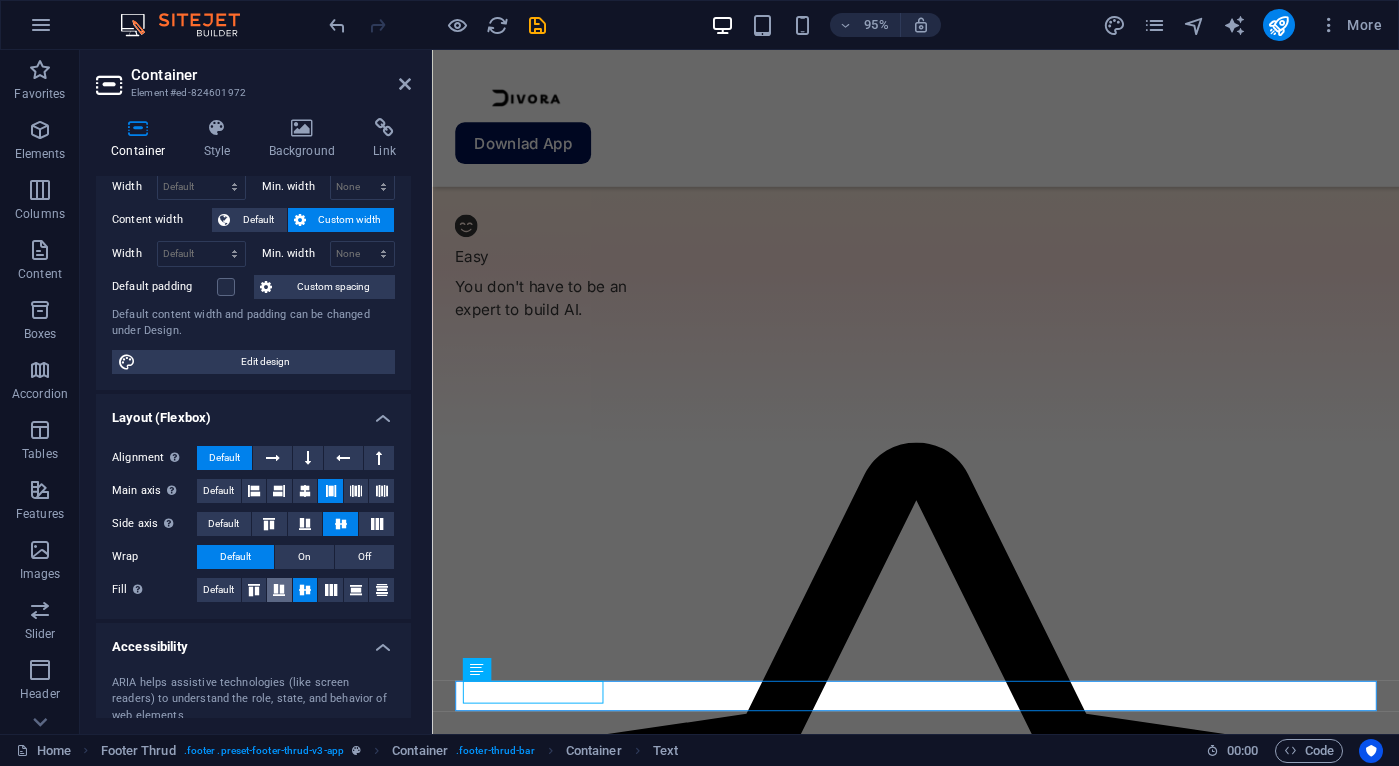 scroll, scrollTop: 0, scrollLeft: 0, axis: both 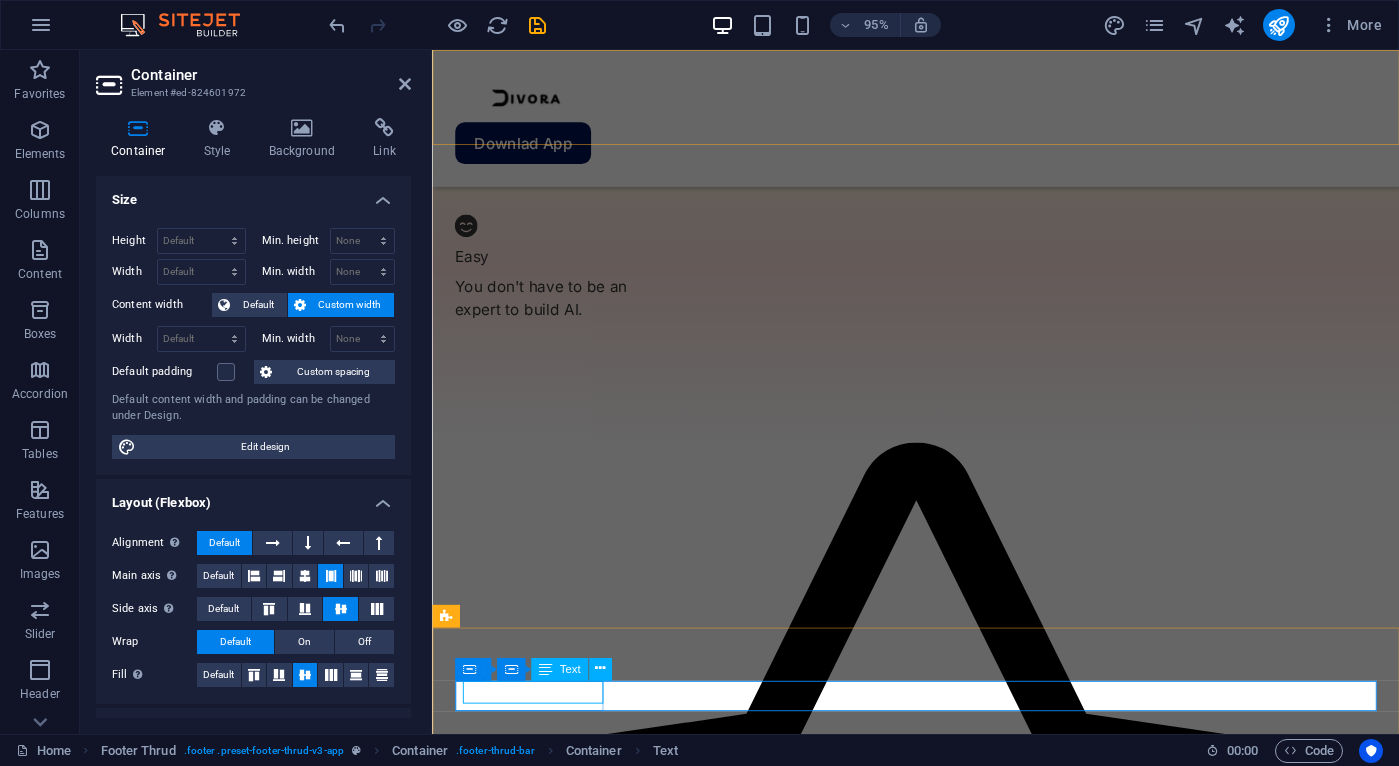 click on "divoratech.com" at bounding box center [941, 20693] 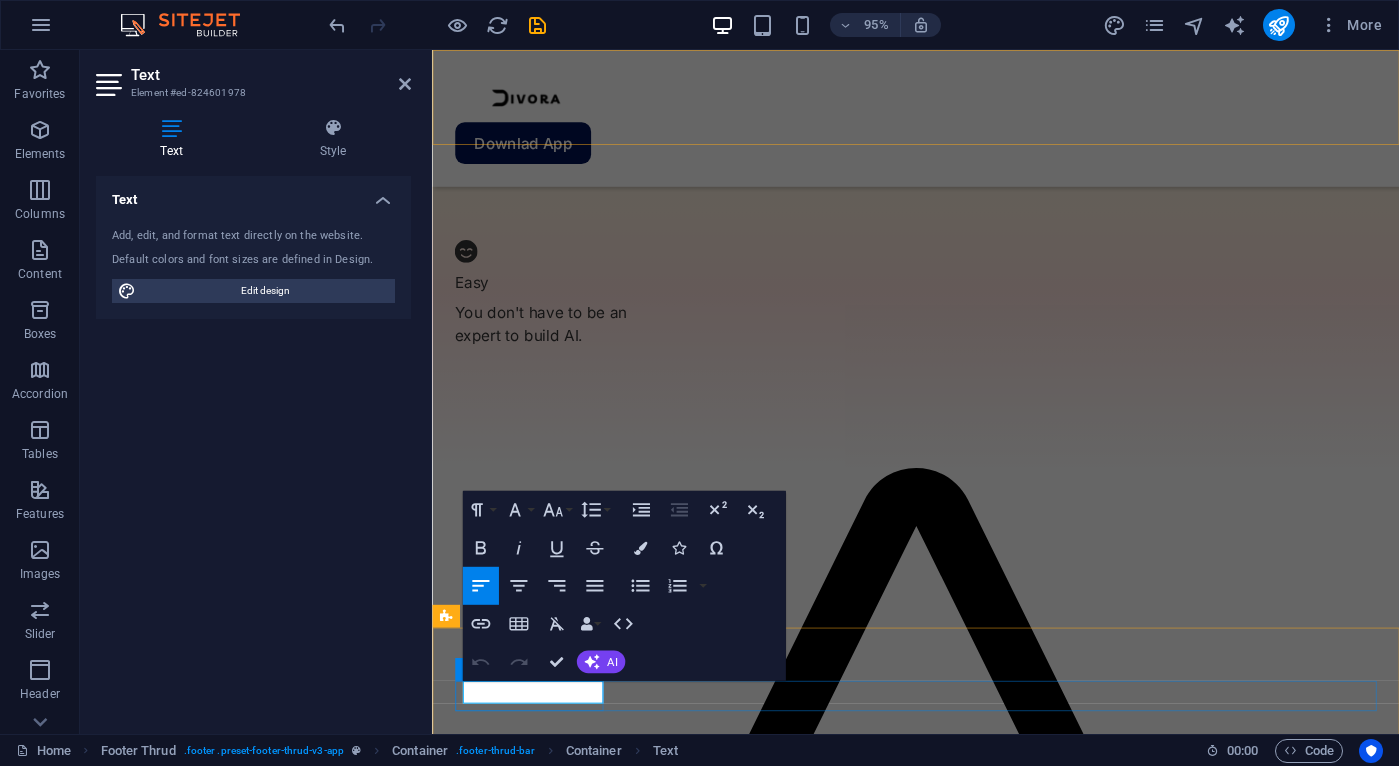 scroll, scrollTop: 2470, scrollLeft: 0, axis: vertical 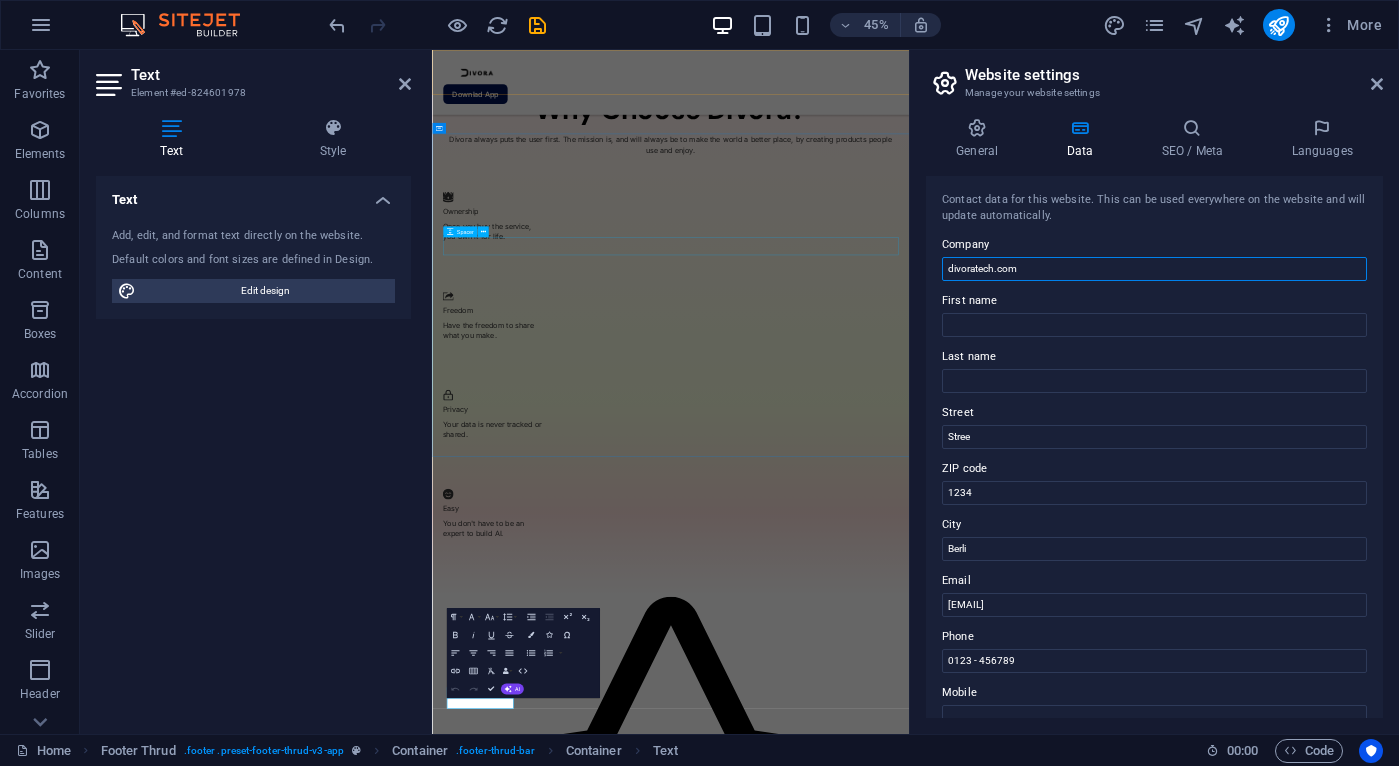 drag, startPoint x: 1467, startPoint y: 320, endPoint x: 1340, endPoint y: 465, distance: 192.75372 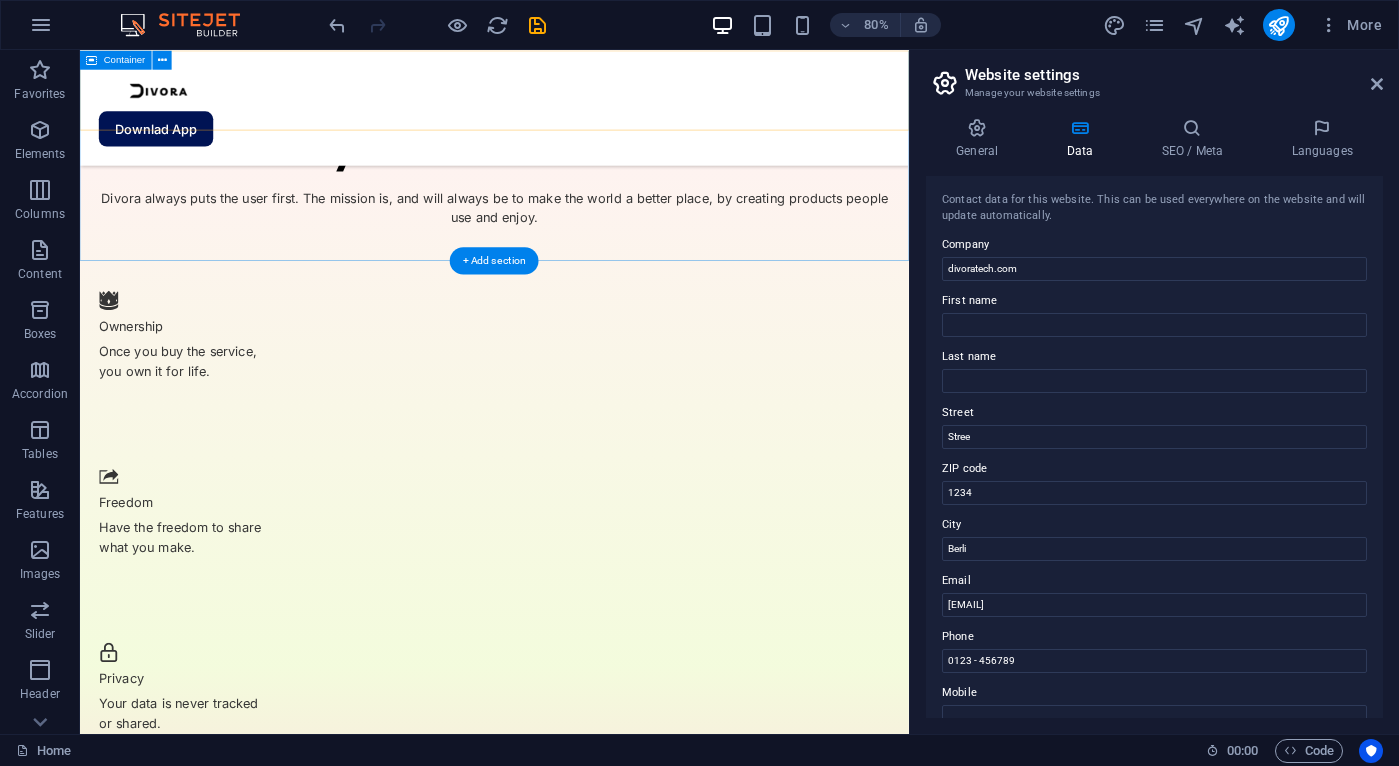 scroll, scrollTop: 3096, scrollLeft: 0, axis: vertical 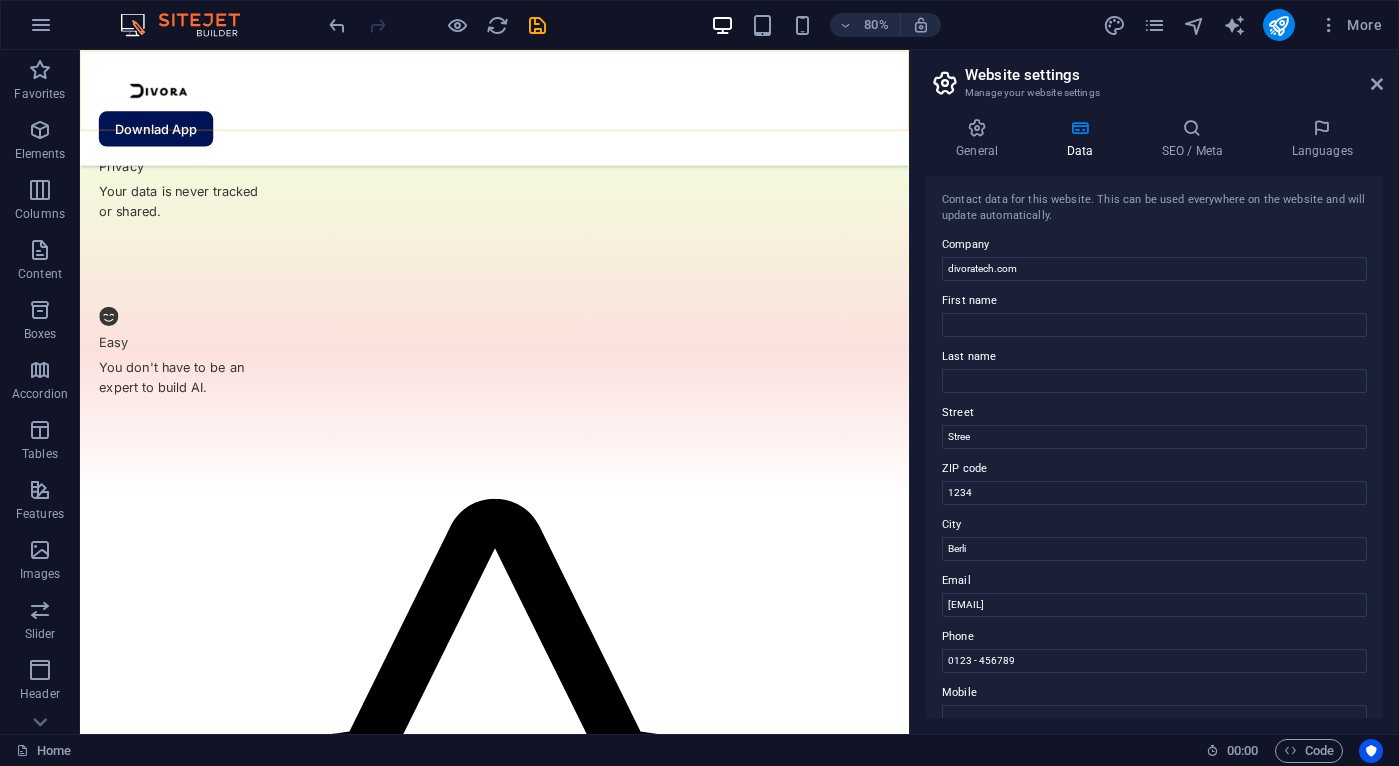 click on "Company" at bounding box center (1154, 245) 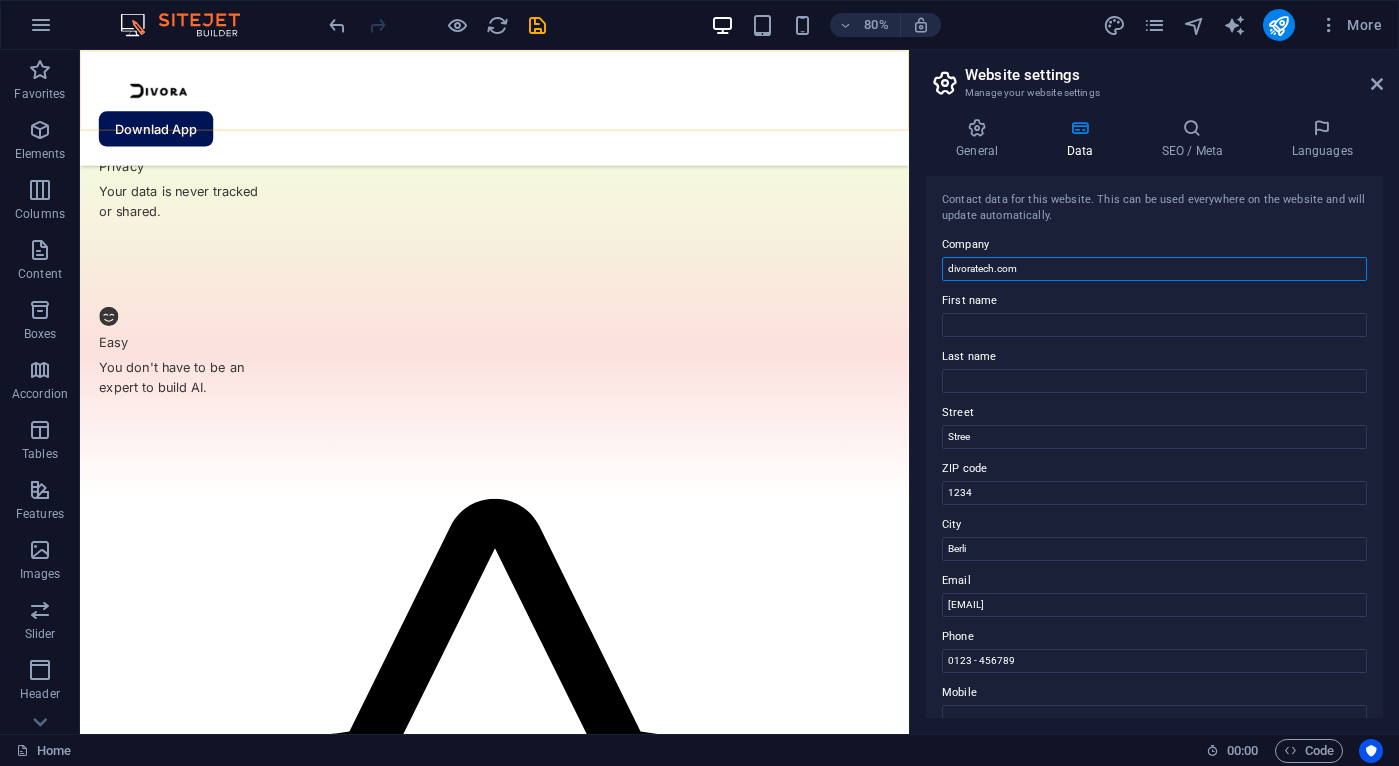 click on "divoratech.com" at bounding box center (1154, 269) 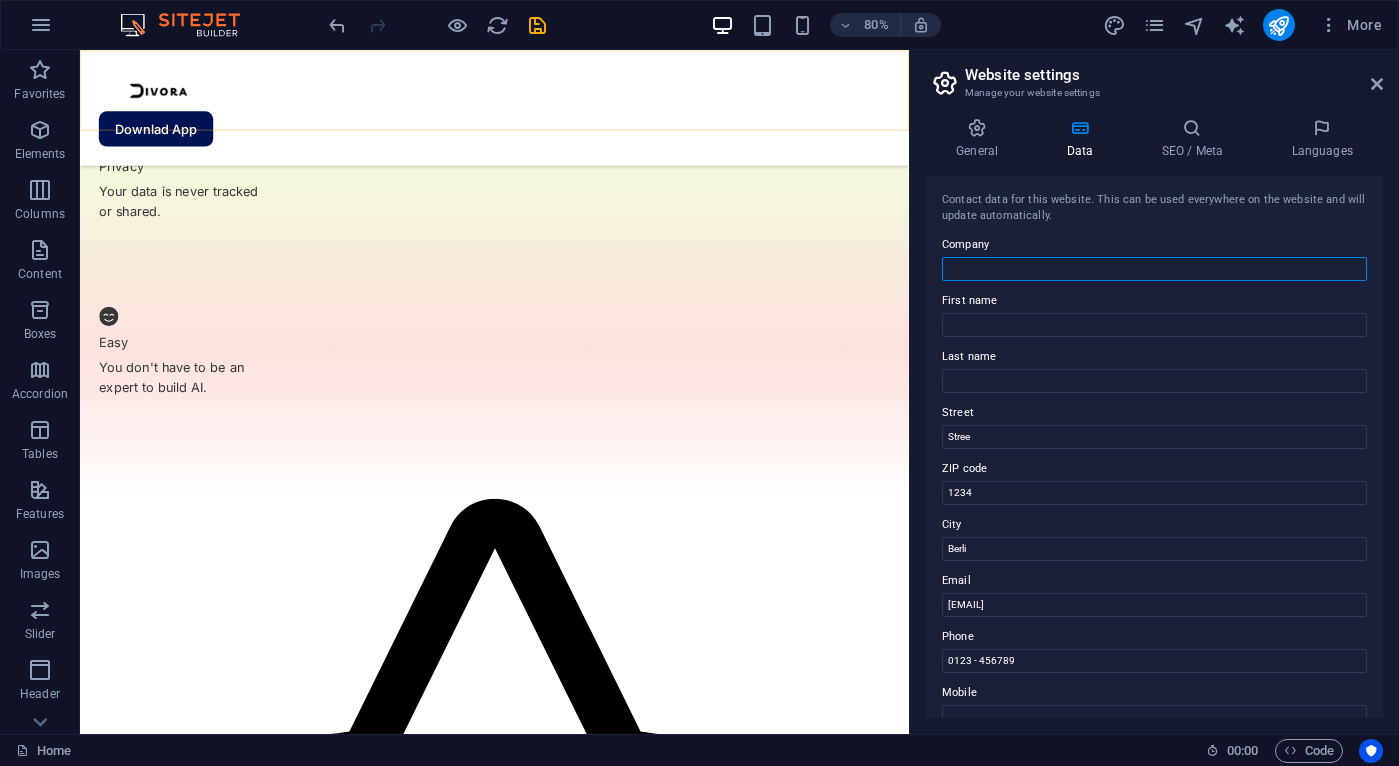 paste on "Copyright © 2025 Bartlesville Public Schools. All rights reserved." 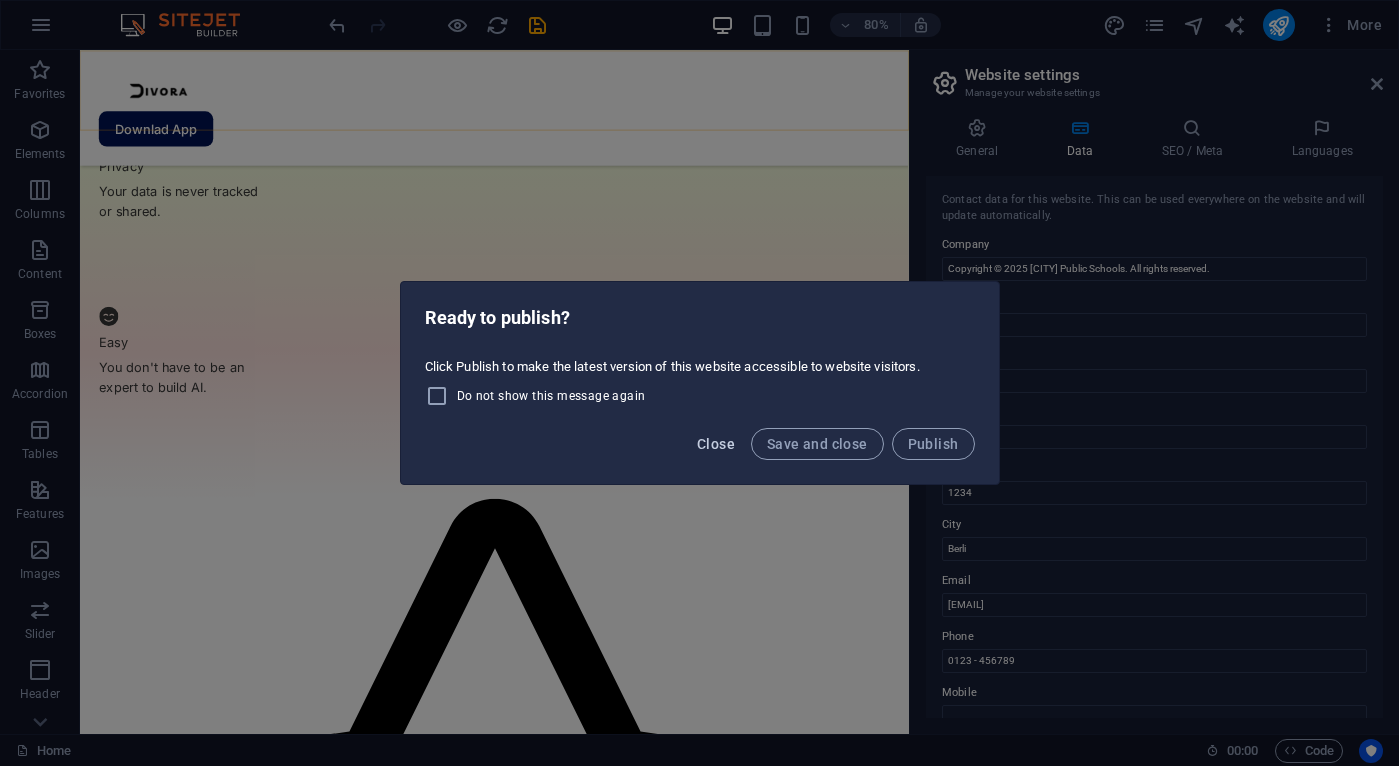 click on "Close" at bounding box center (716, 444) 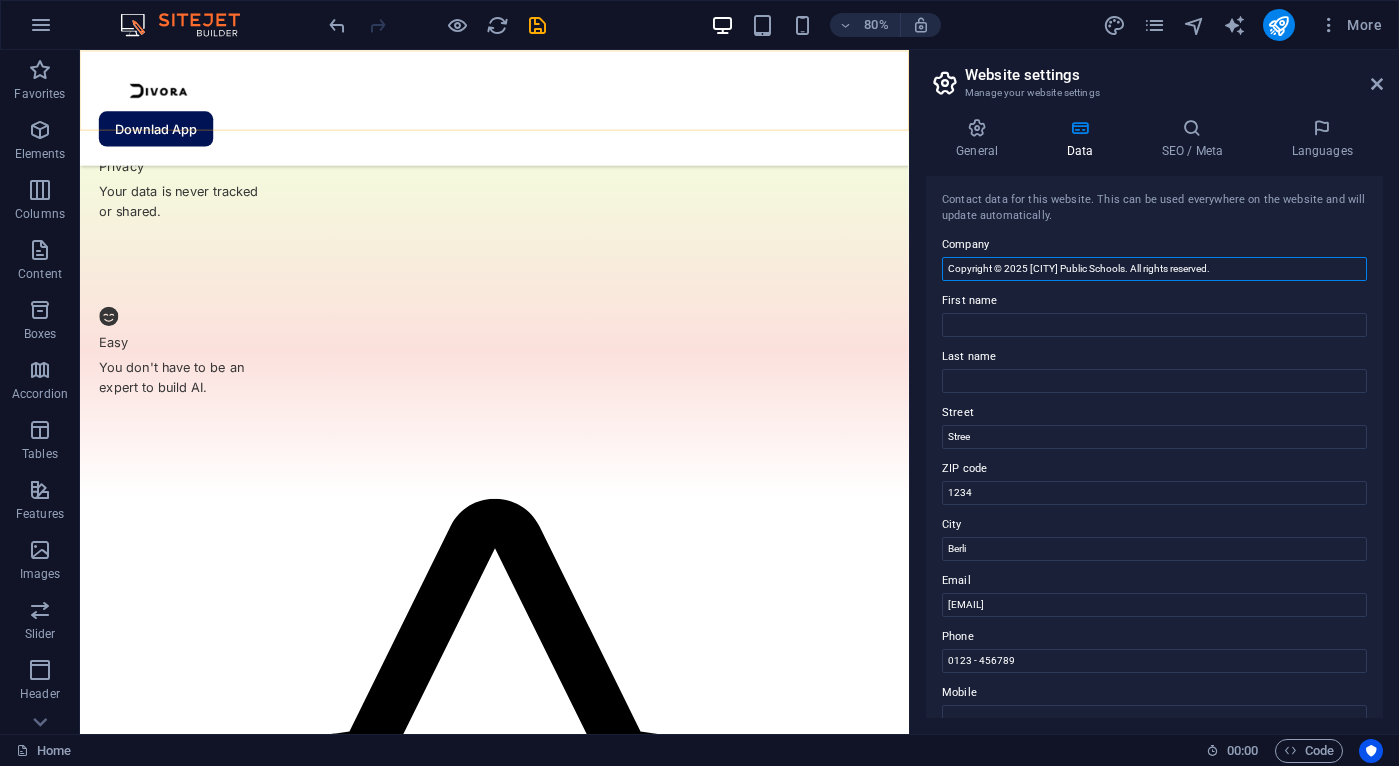 click on "Copyright © 2025 Bartlesville Public Schools. All rights reserved." at bounding box center (1154, 269) 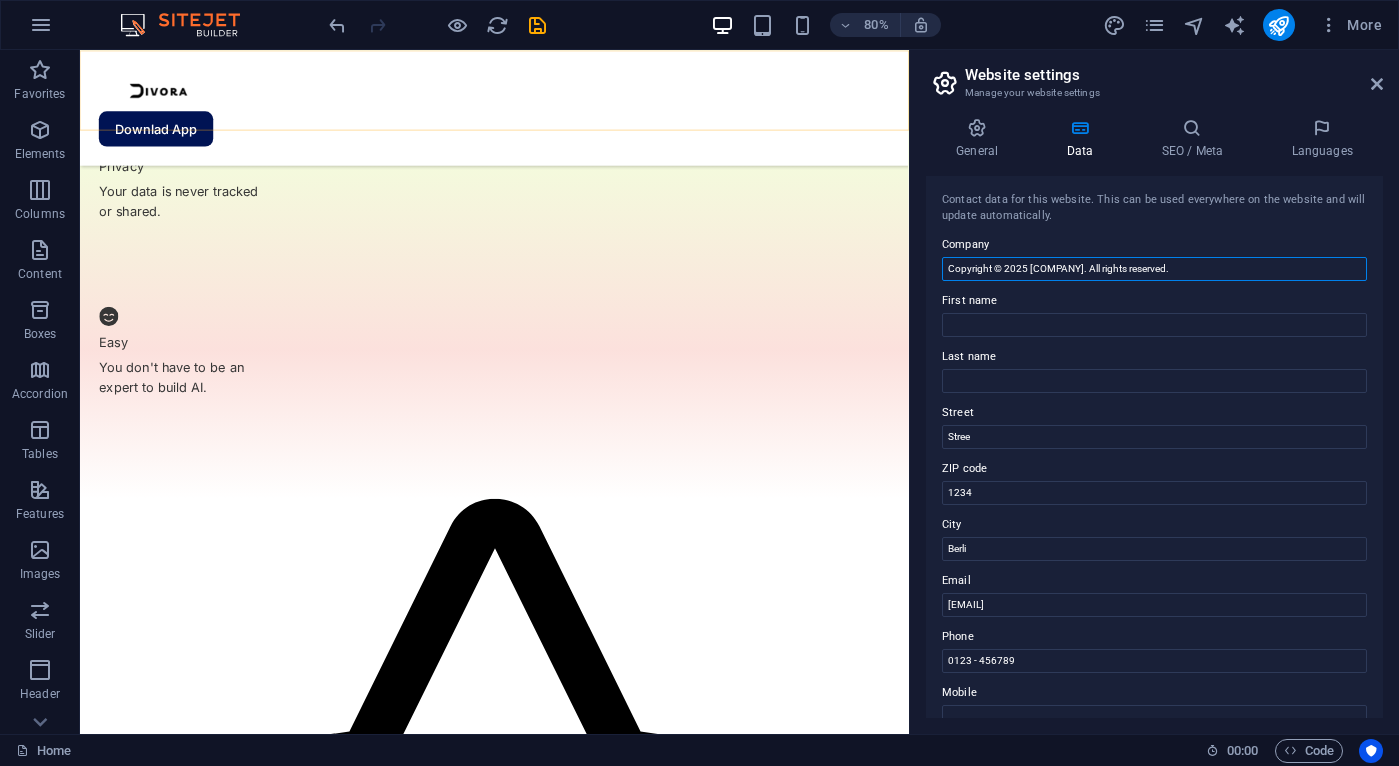 type on "Copyright © 2025 Divora. All rights reserved." 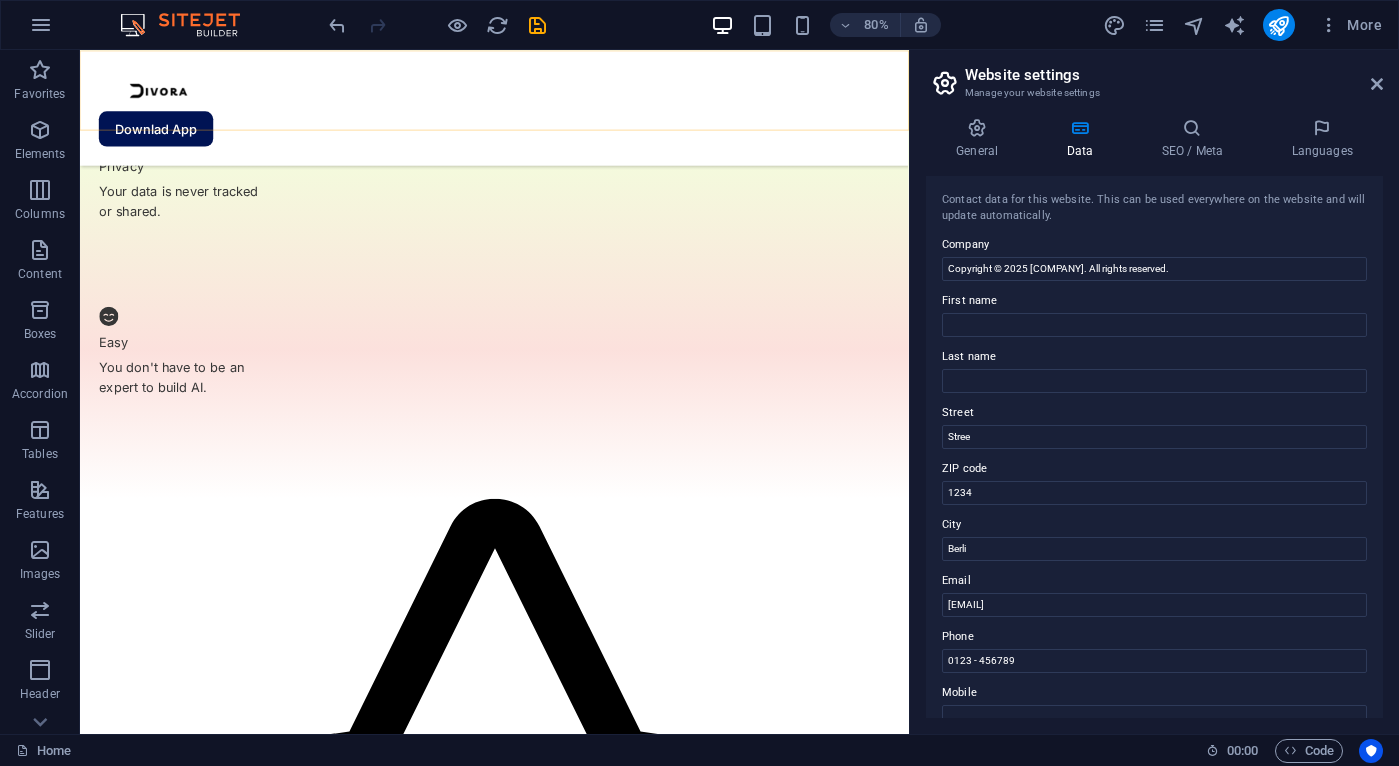 click on "Contact data for this website. This can be used everywhere on the website and will update automatically." at bounding box center (1154, 208) 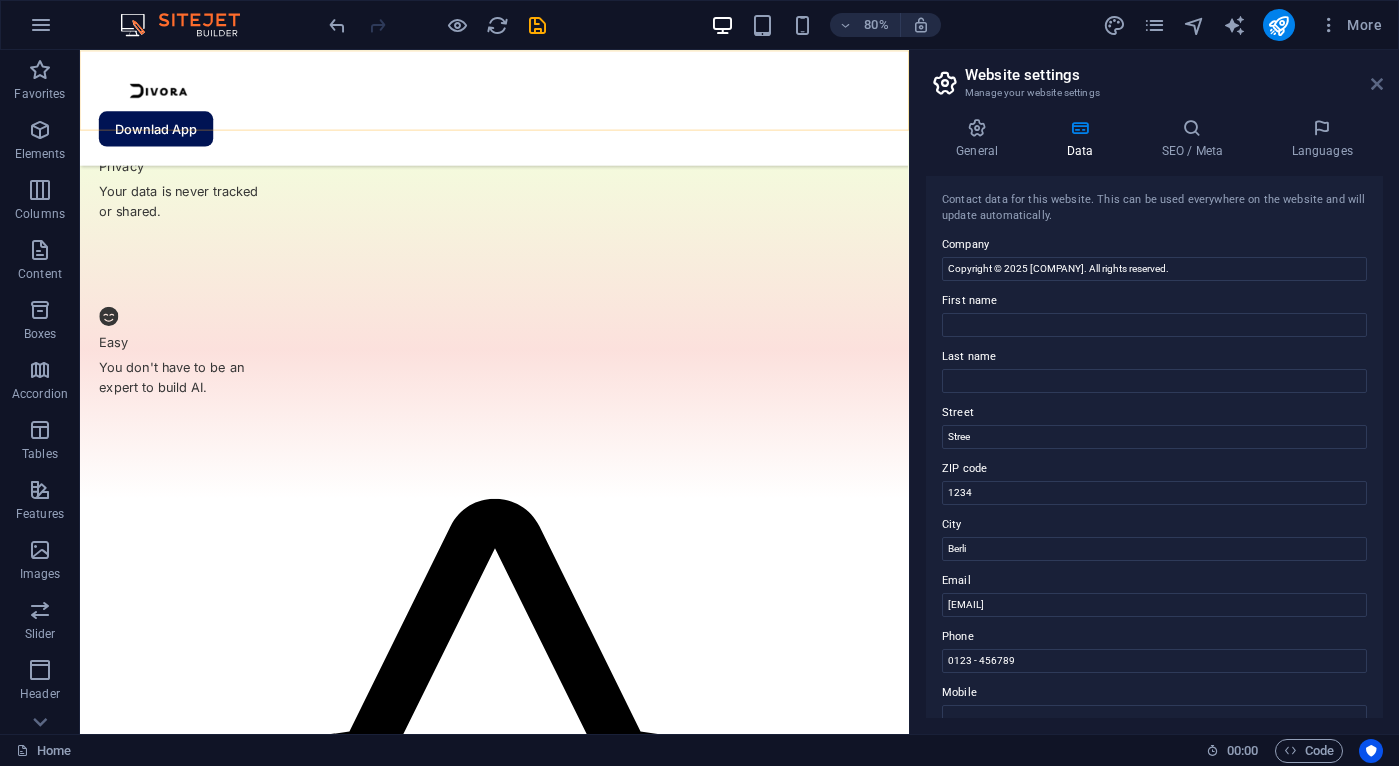 click at bounding box center (1377, 84) 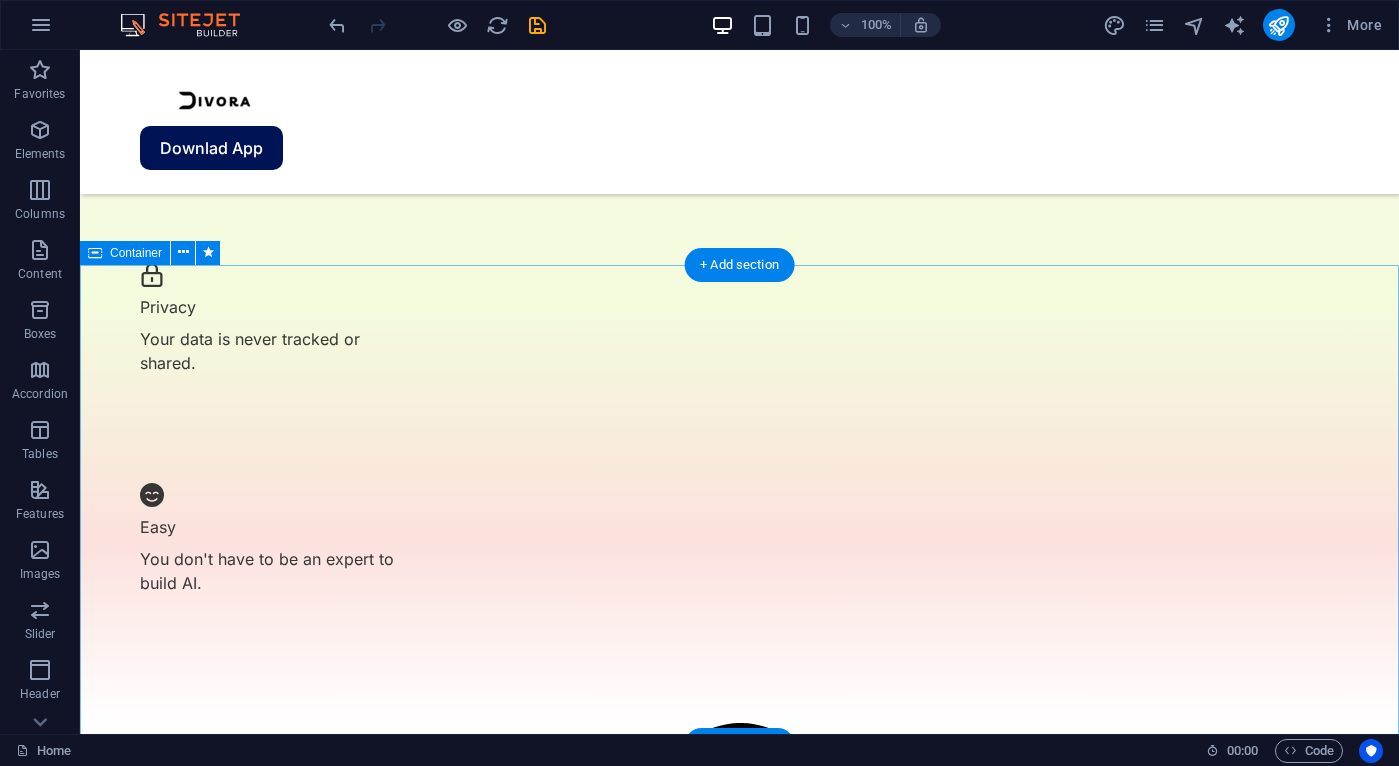 scroll, scrollTop: 3332, scrollLeft: 0, axis: vertical 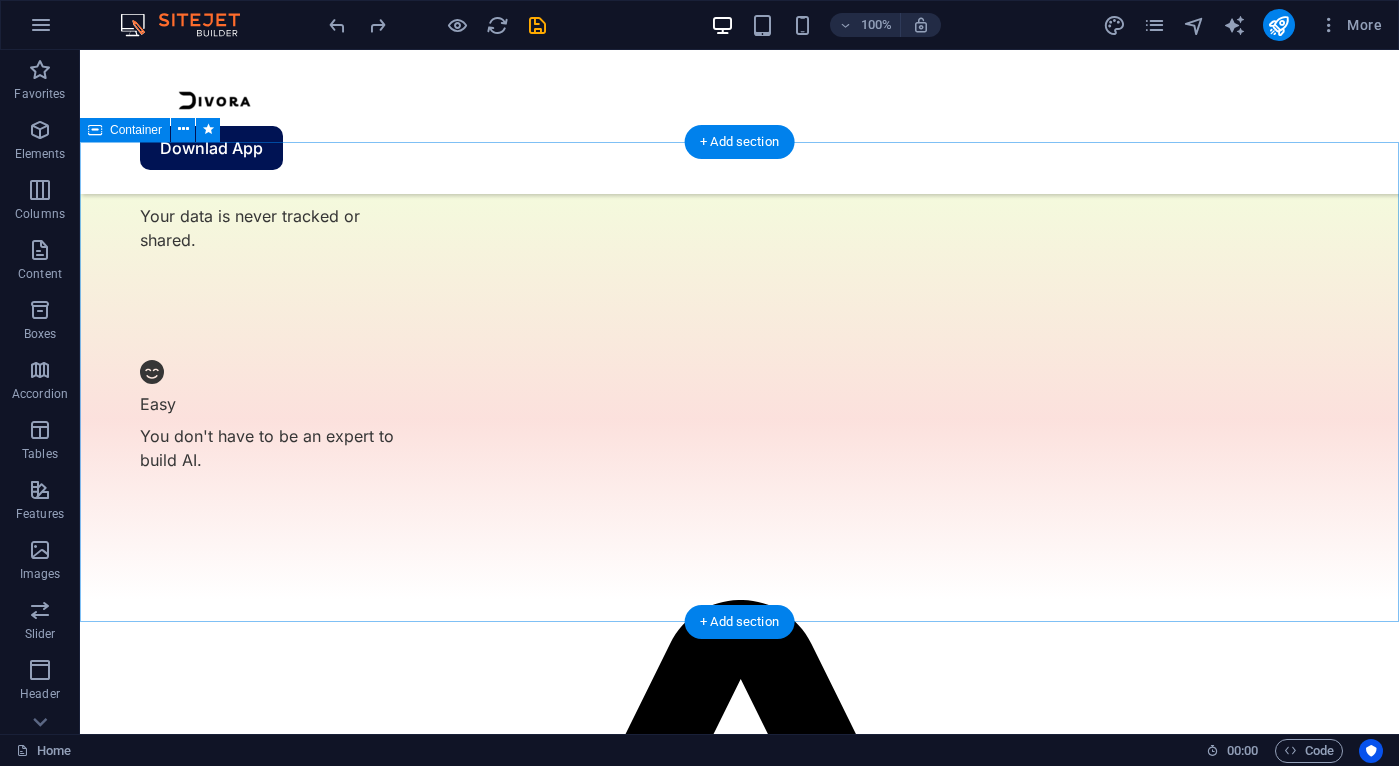 click on "Get The Latest Version Make sure to get the latest version today, and if you enjoy it, share it with others, it would help a lot! Download App" at bounding box center [739, 24741] 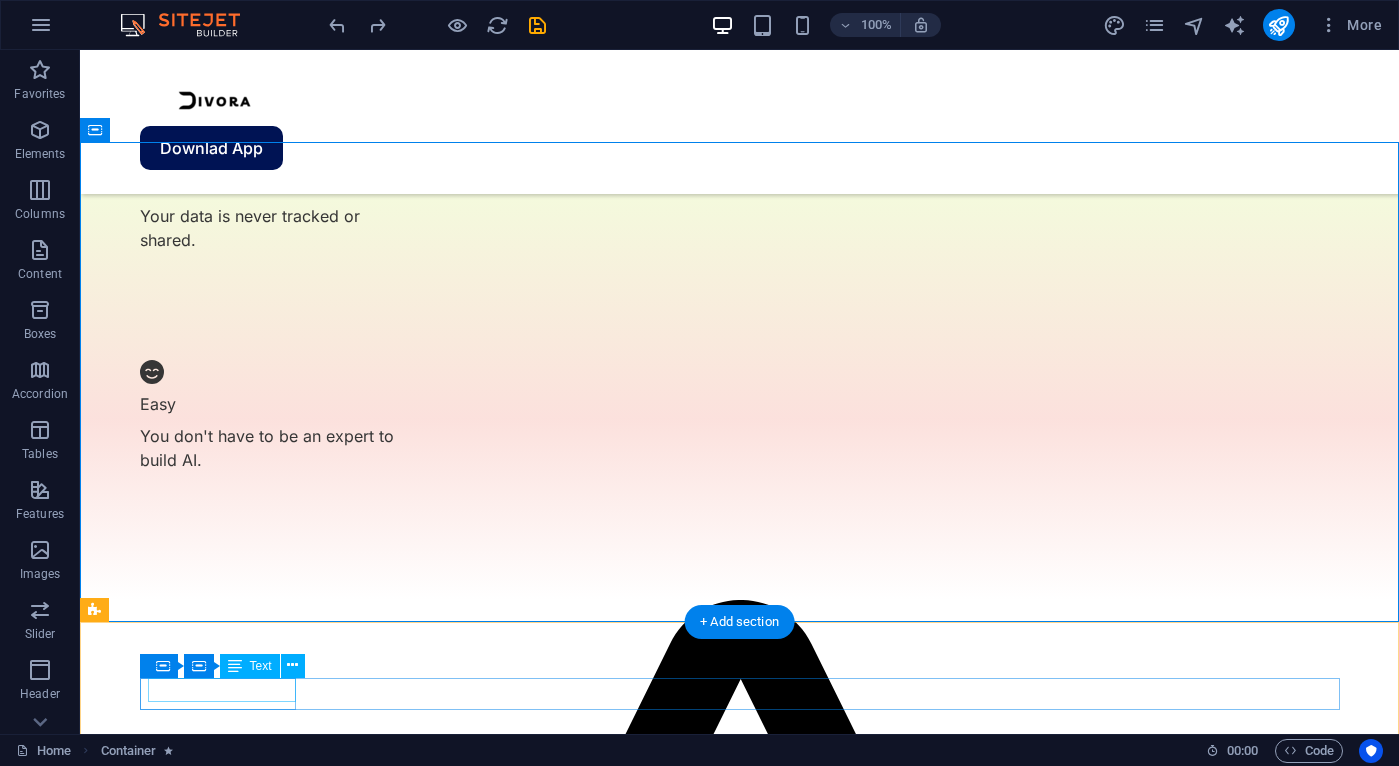 click on "divoratech.com" at bounding box center (740, 25037) 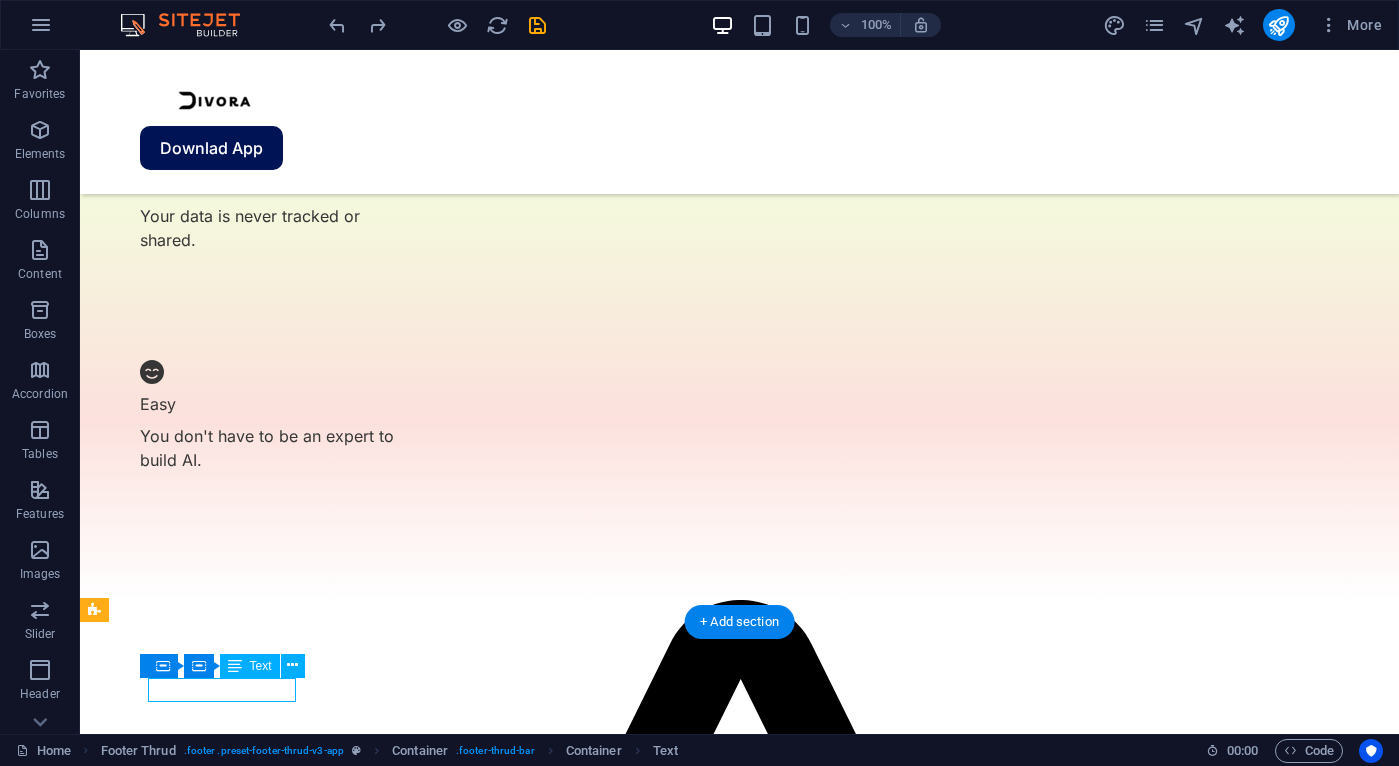 click on "divoratech.com" at bounding box center (740, 25037) 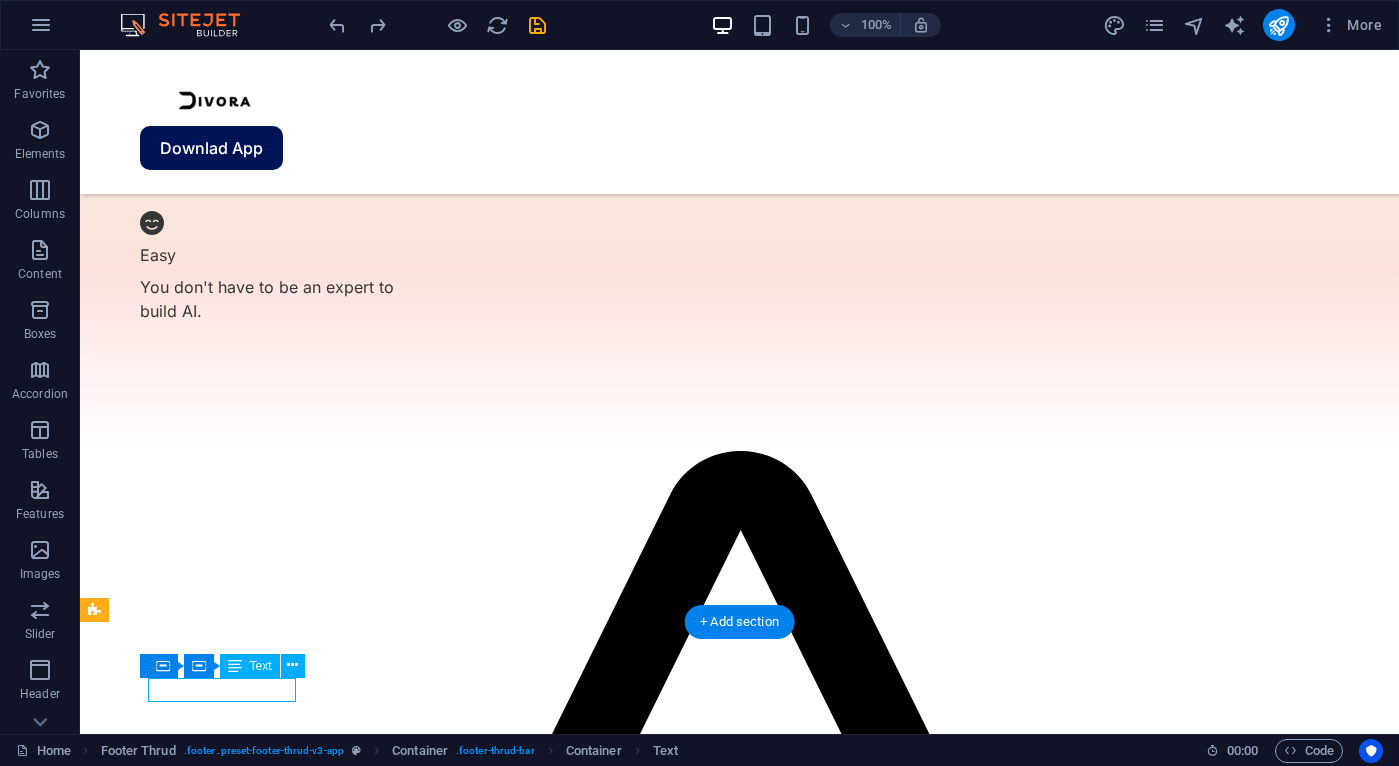 scroll, scrollTop: 3231, scrollLeft: 0, axis: vertical 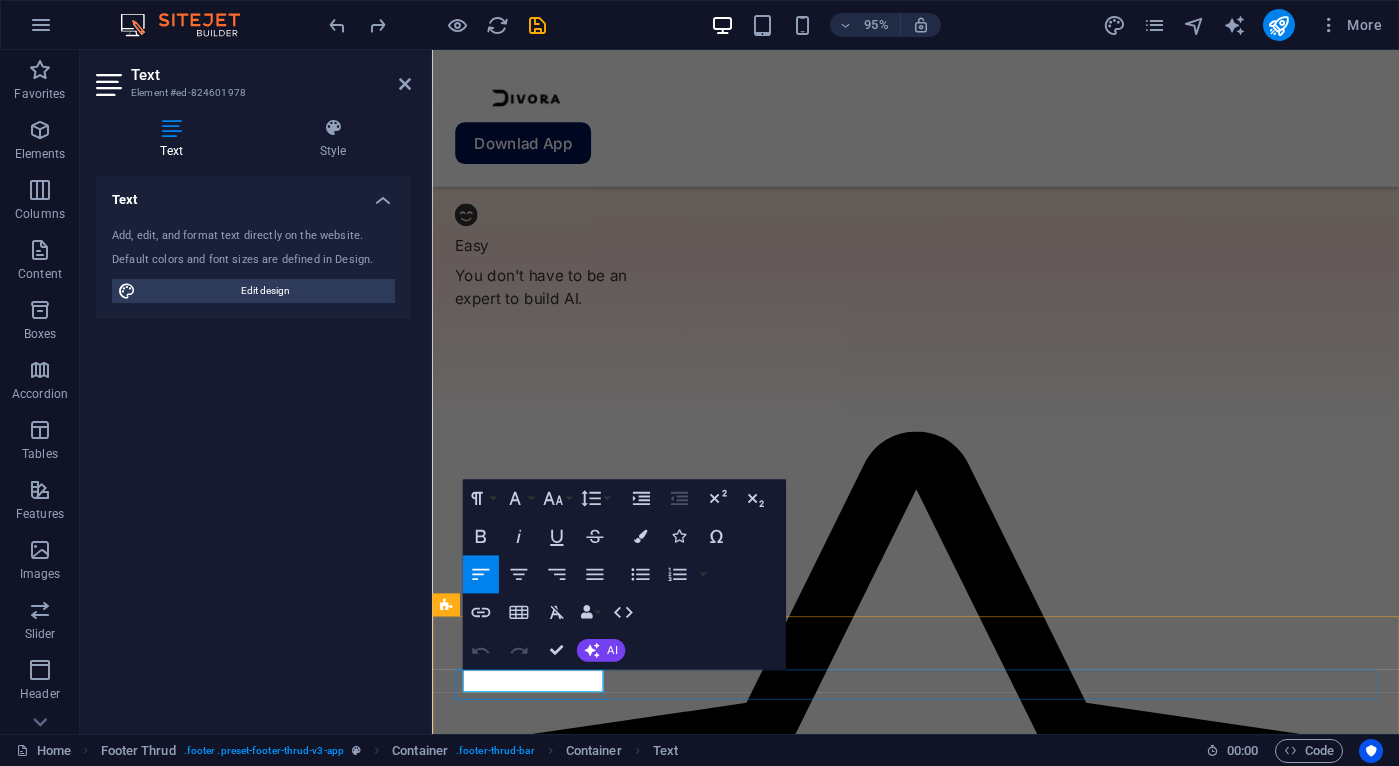 click on "divoratech.com" at bounding box center [523, 20681] 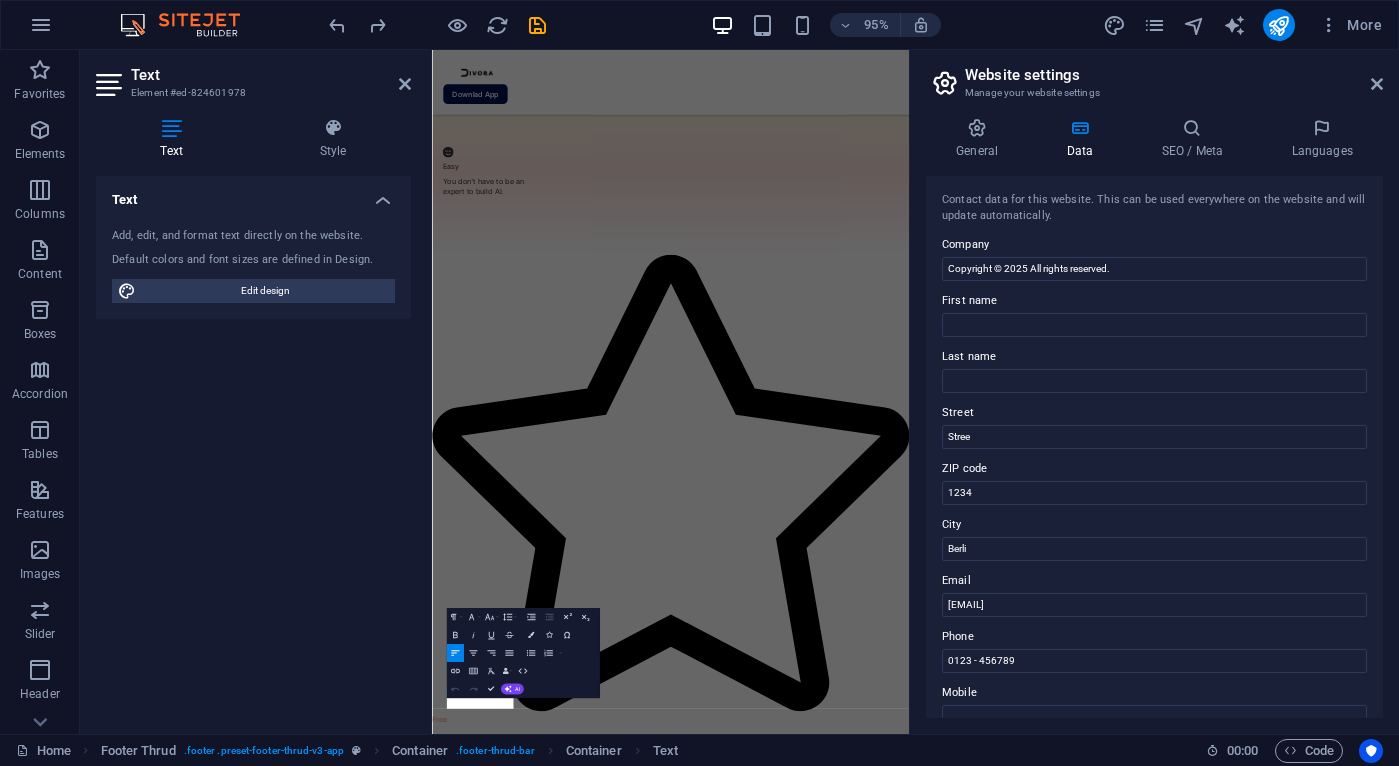 scroll, scrollTop: 2470, scrollLeft: 0, axis: vertical 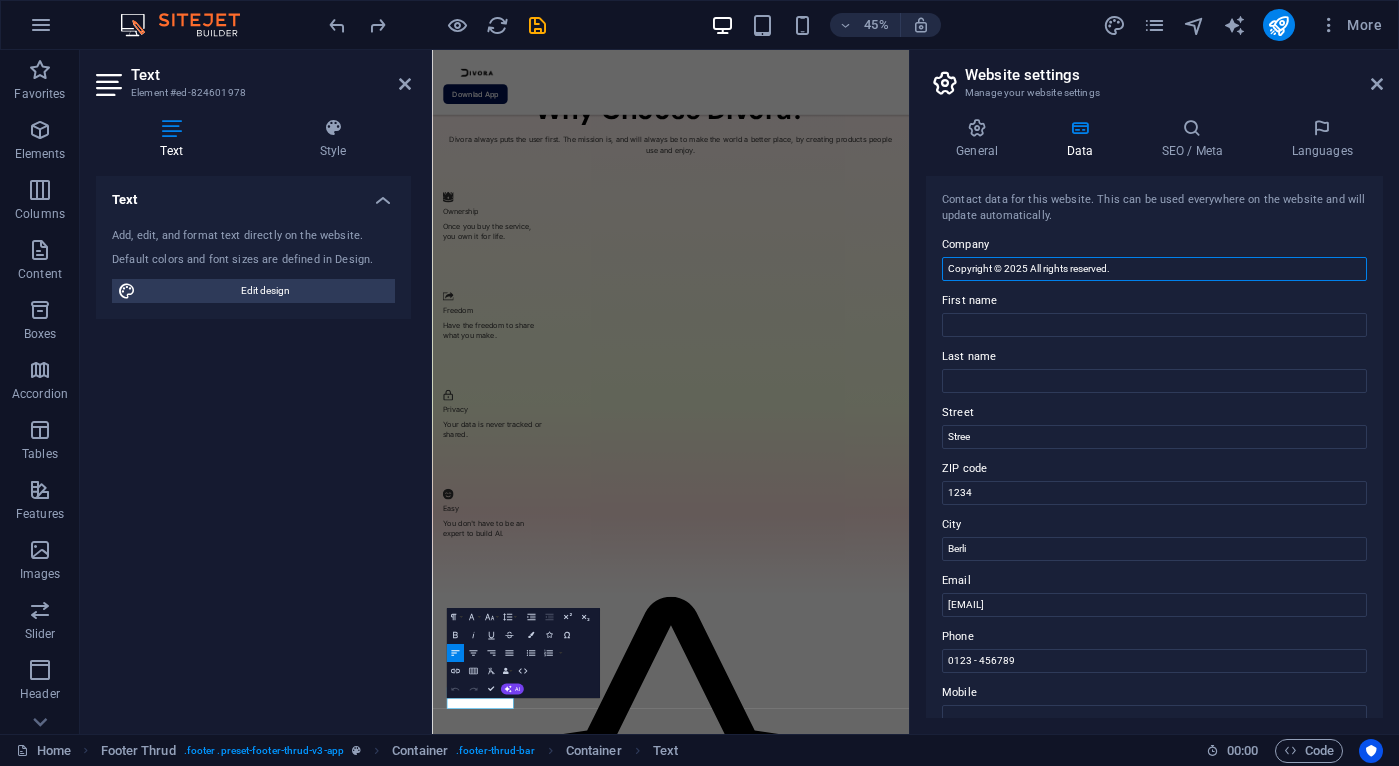 click on "Copyright © 2025 All rights reserved." at bounding box center [1154, 269] 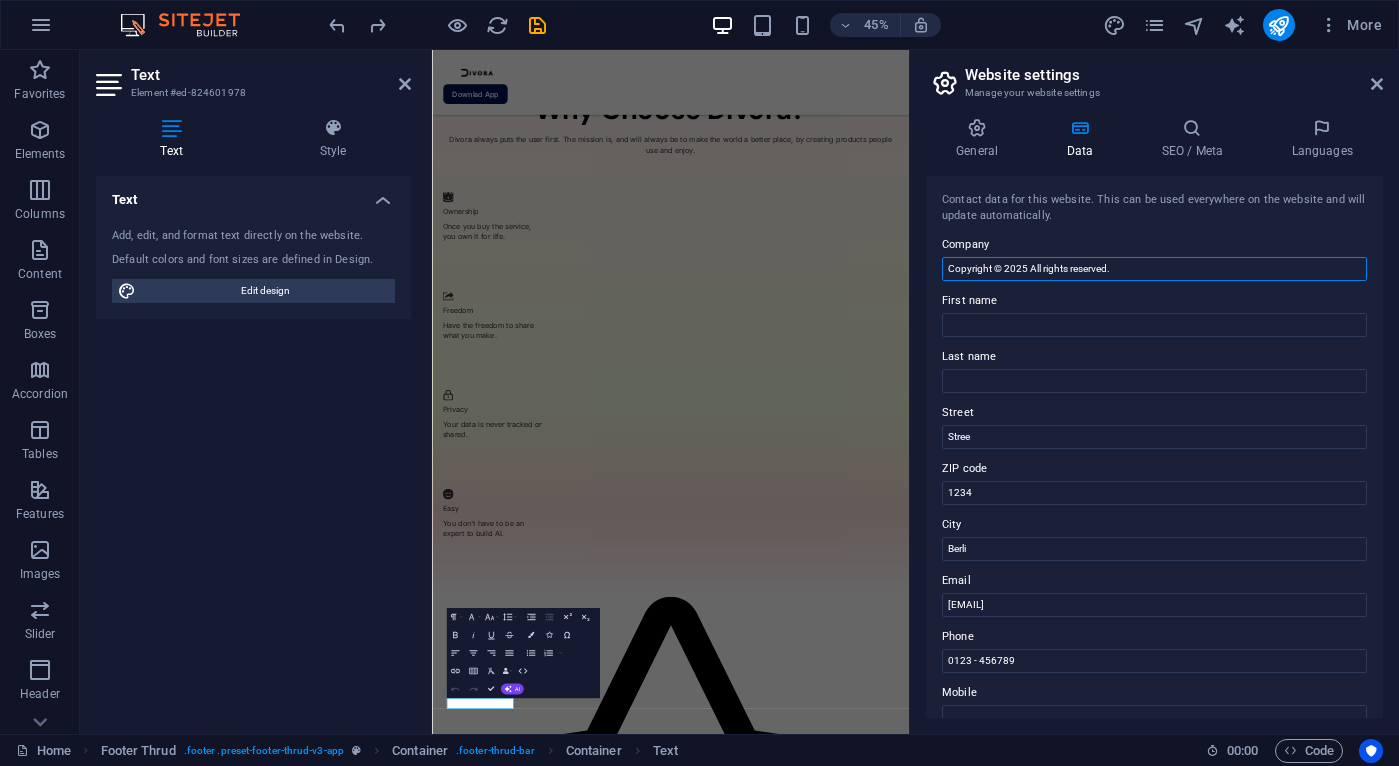 click on "Copyright © 2025 All rights reserved." at bounding box center (1154, 269) 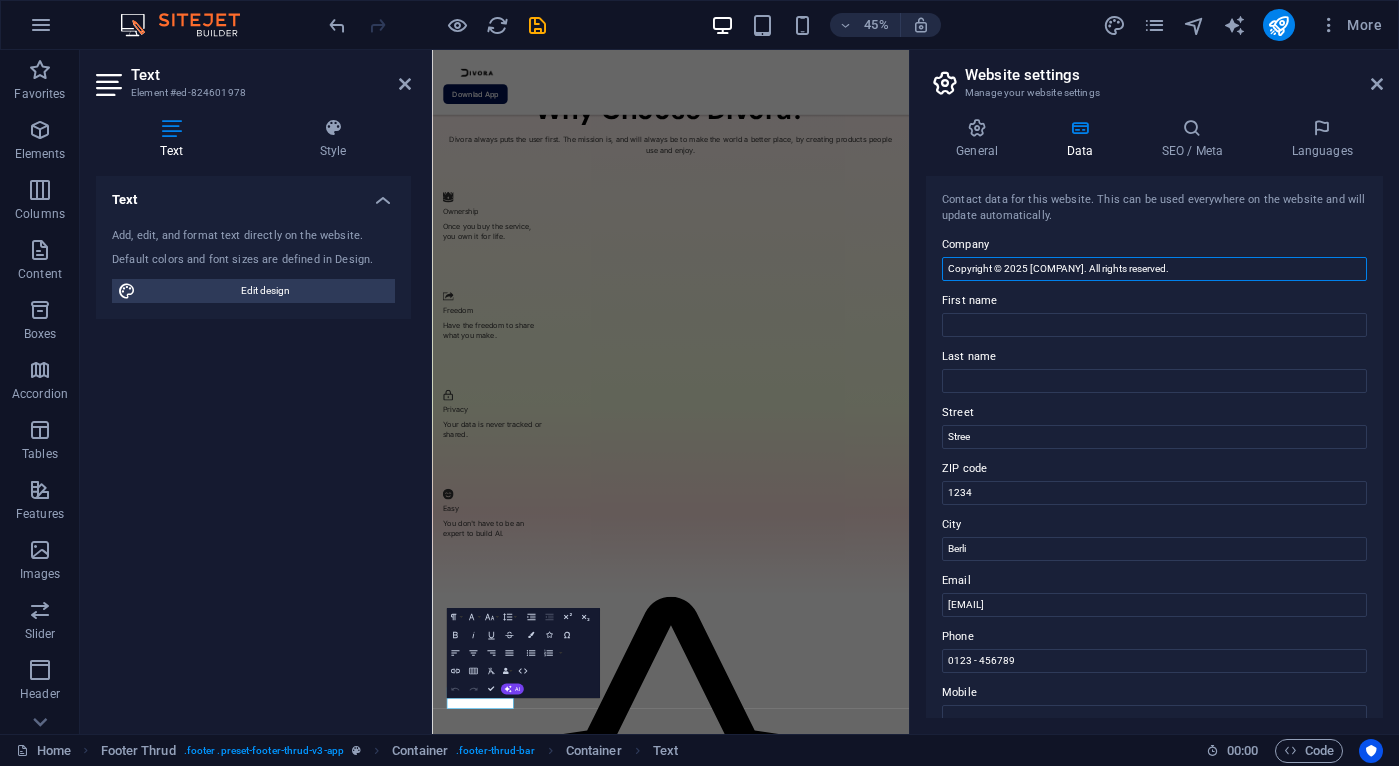 type on "Copyright © 2025 Divora. All rights reserved." 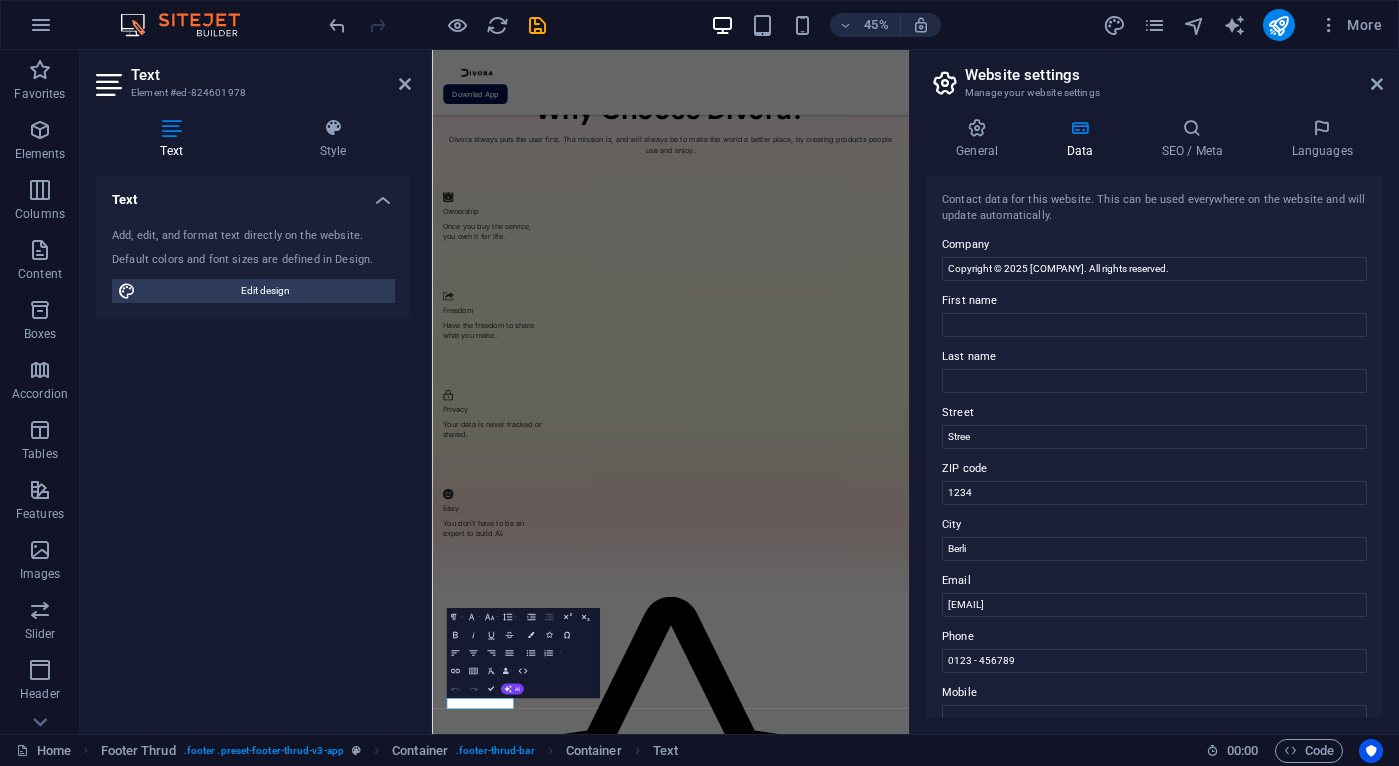 click on "Contact data for this website. This can be used everywhere on the website and will update automatically." at bounding box center [1154, 208] 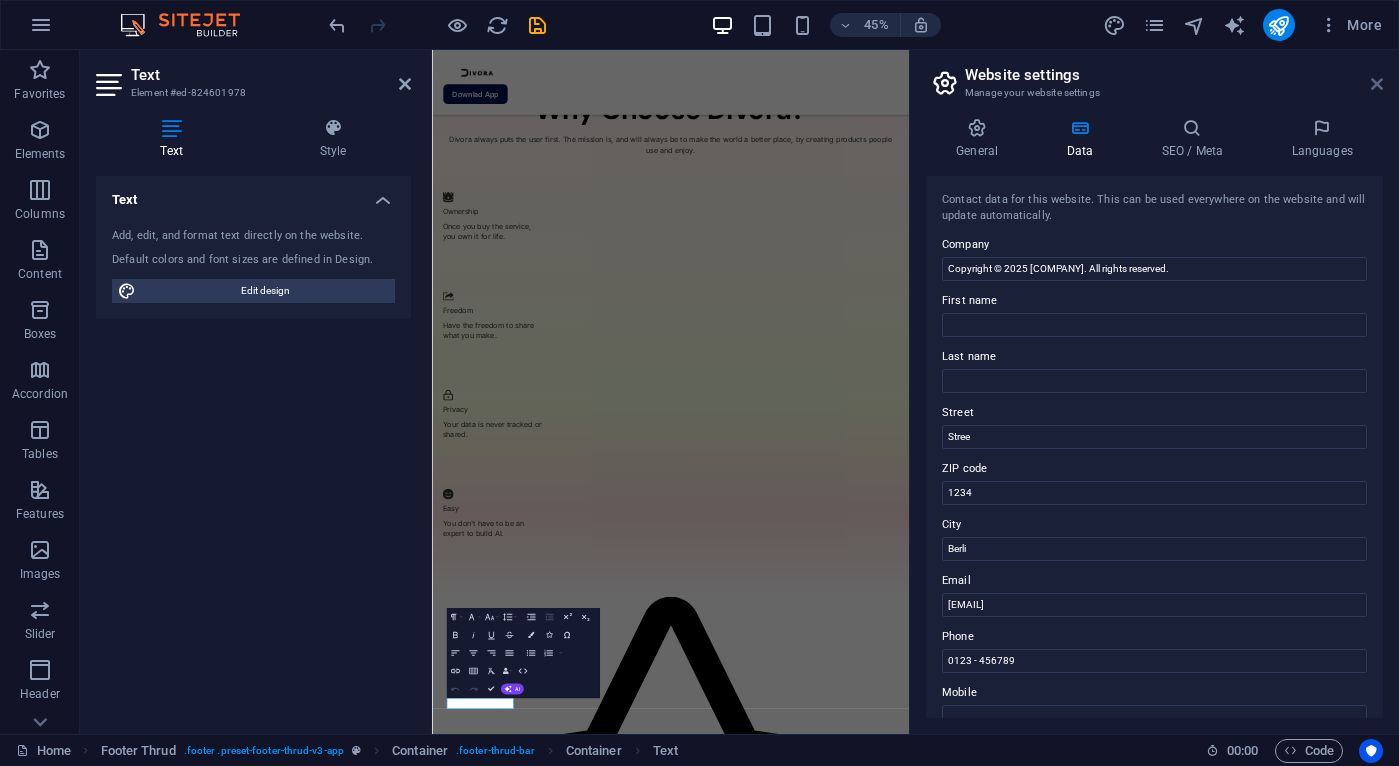 click at bounding box center (1377, 84) 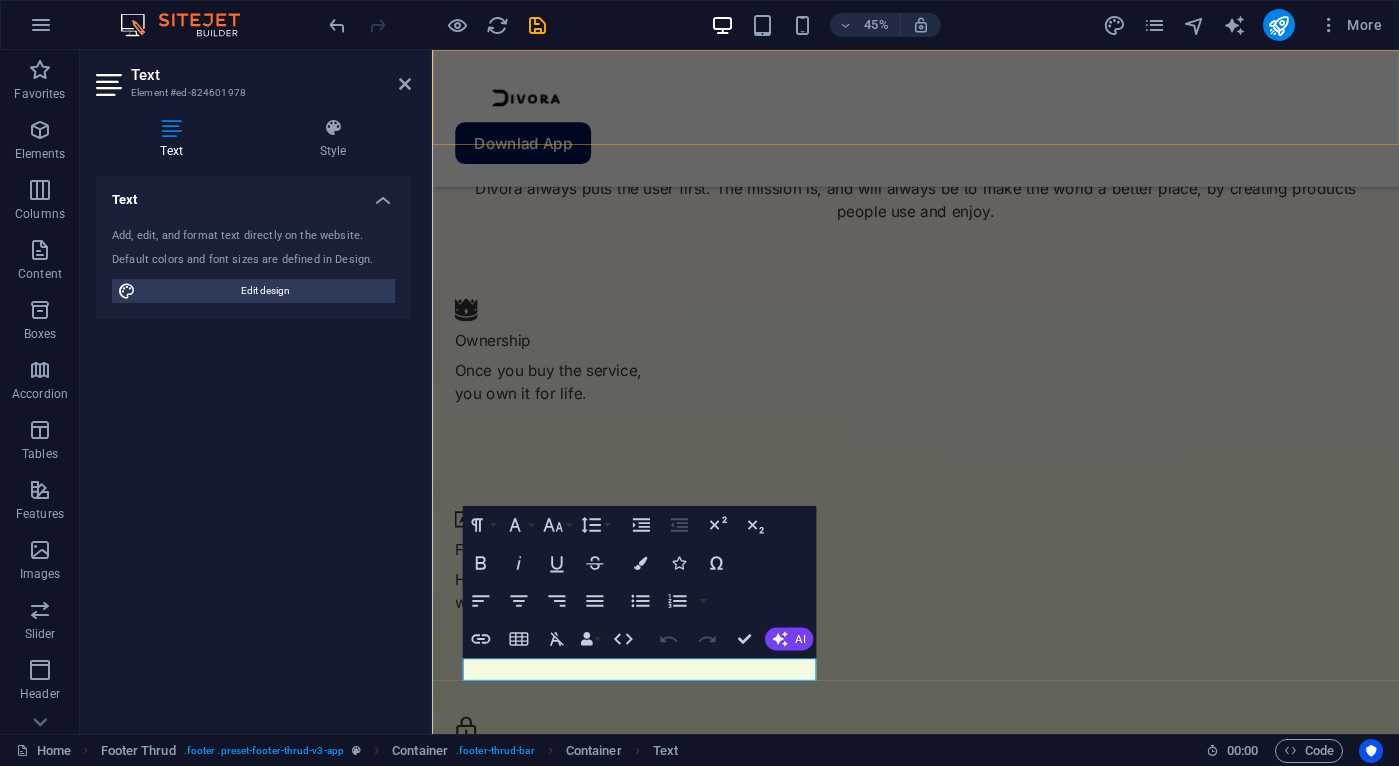 scroll, scrollTop: 3243, scrollLeft: 0, axis: vertical 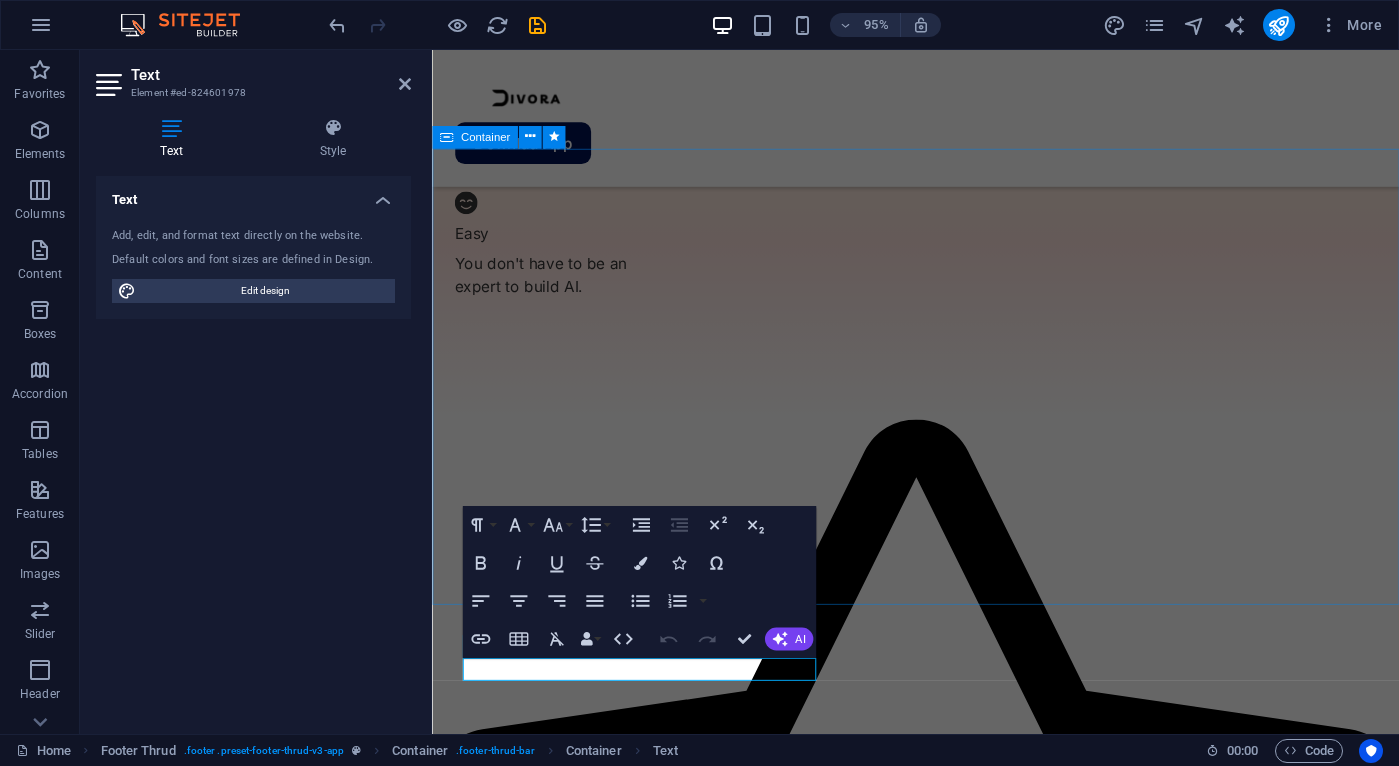 click on "Get The Latest Version Make sure to get the latest version today, and if you enjoy it, share it with others, it would help a lot! Download App" at bounding box center [941, 20373] 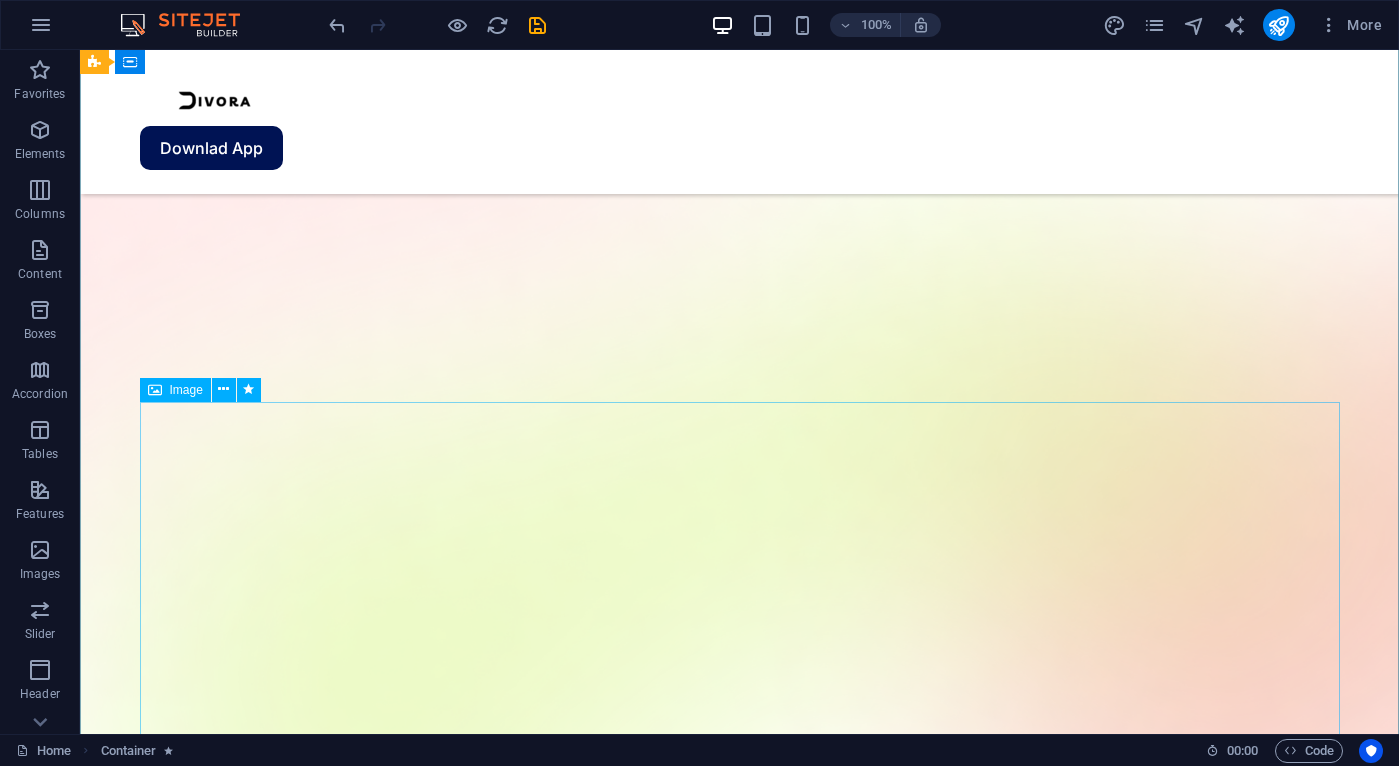 scroll, scrollTop: 0, scrollLeft: 0, axis: both 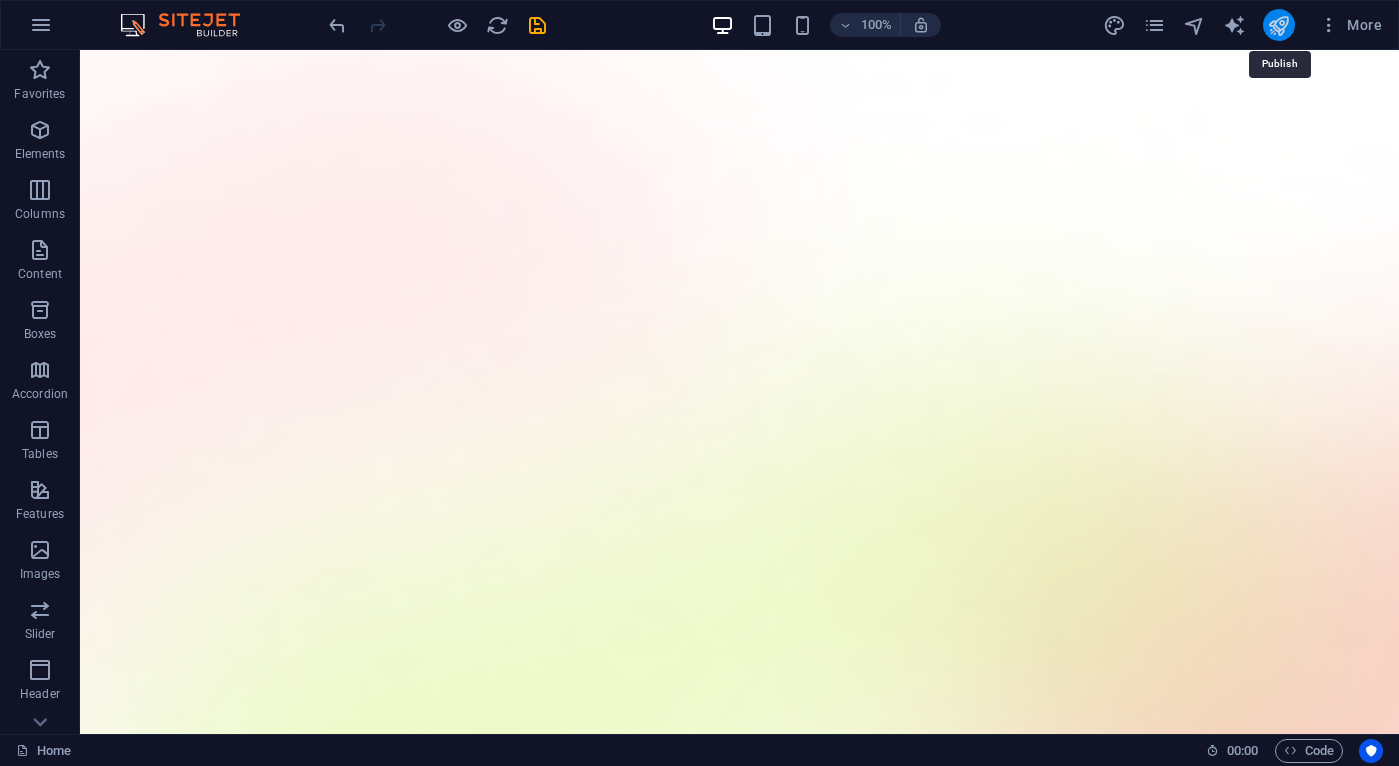 click at bounding box center (1278, 25) 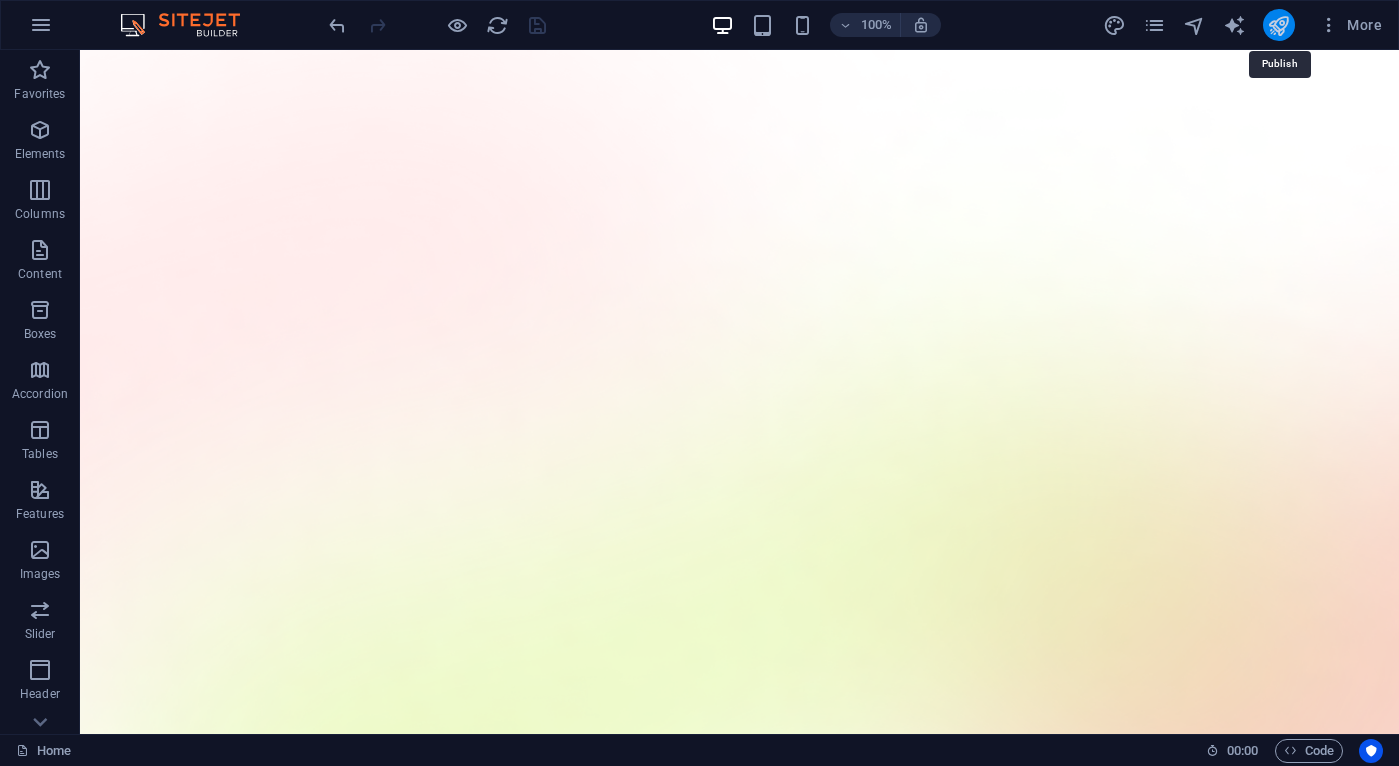 click at bounding box center [1278, 25] 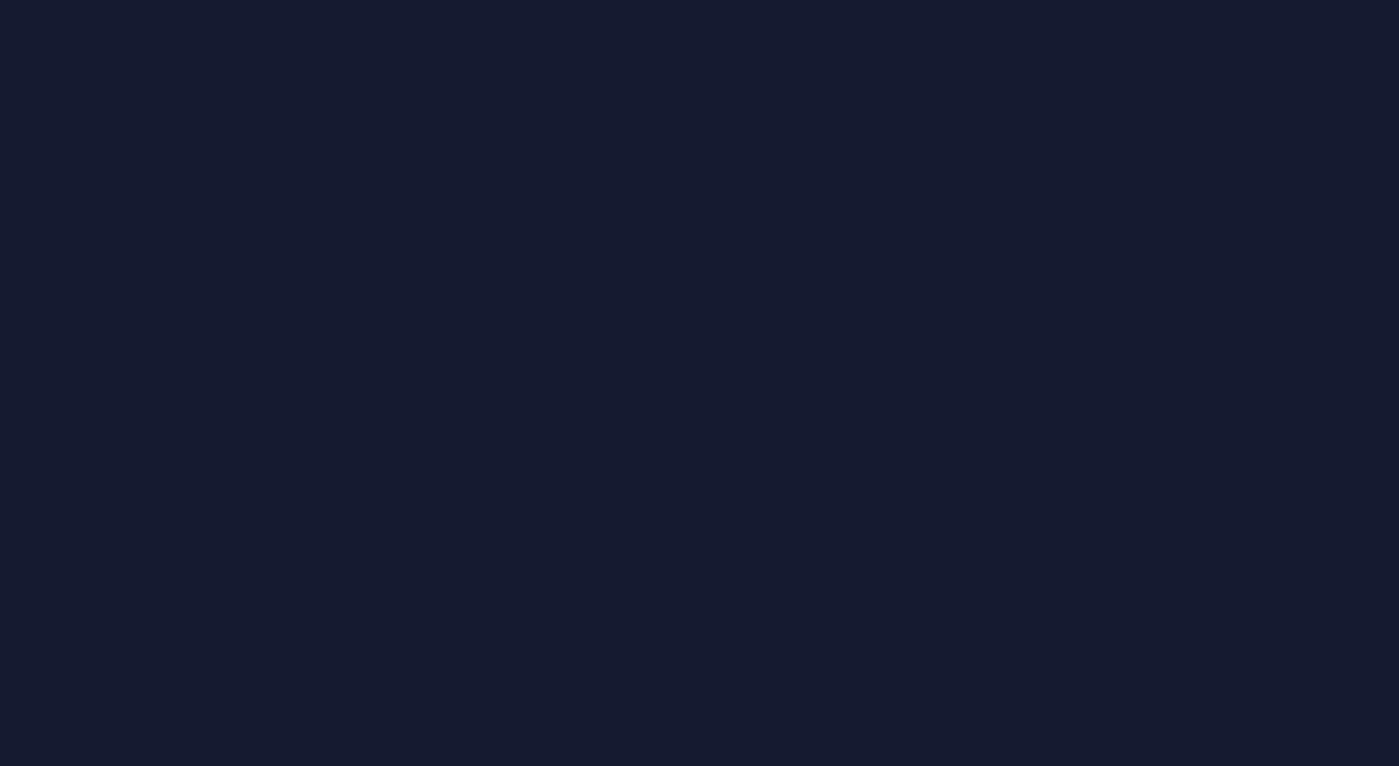 scroll, scrollTop: 0, scrollLeft: 0, axis: both 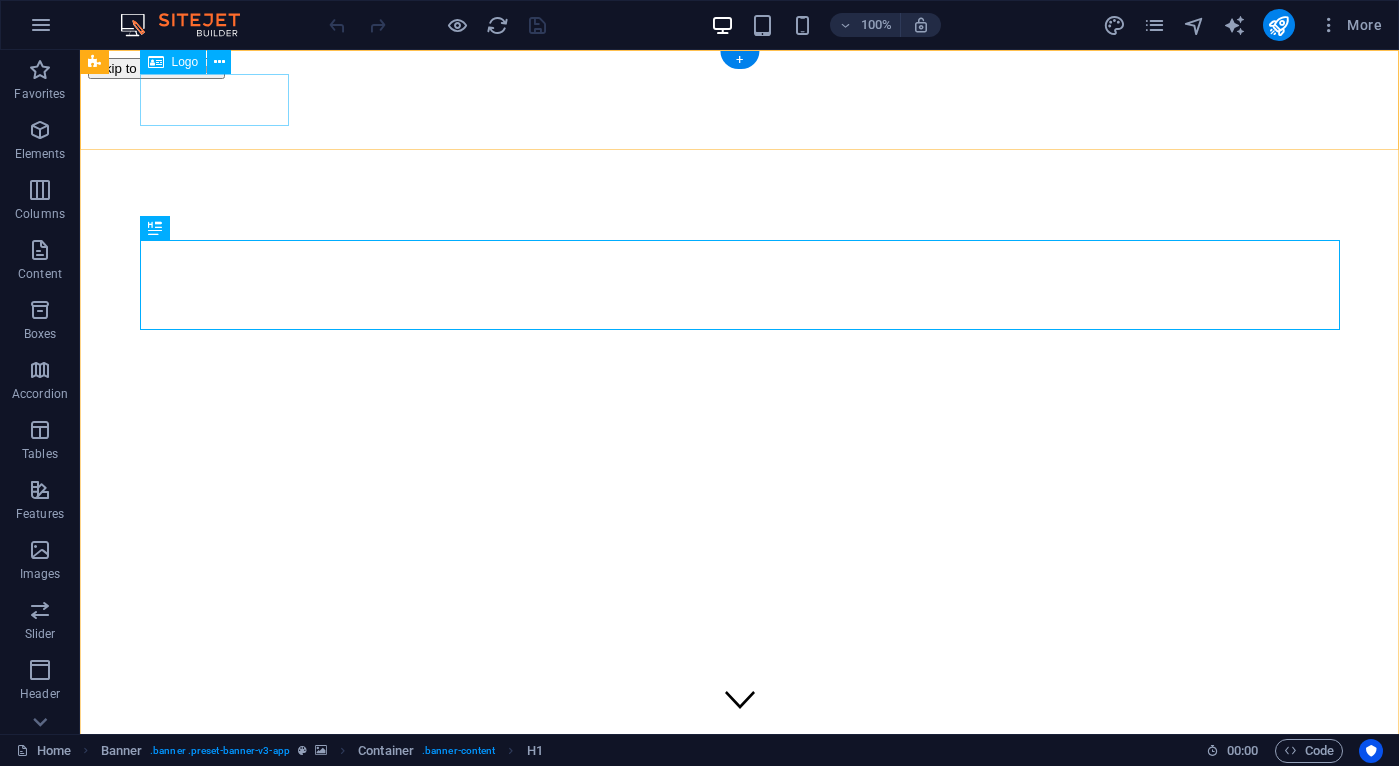 click at bounding box center [739, 1455] 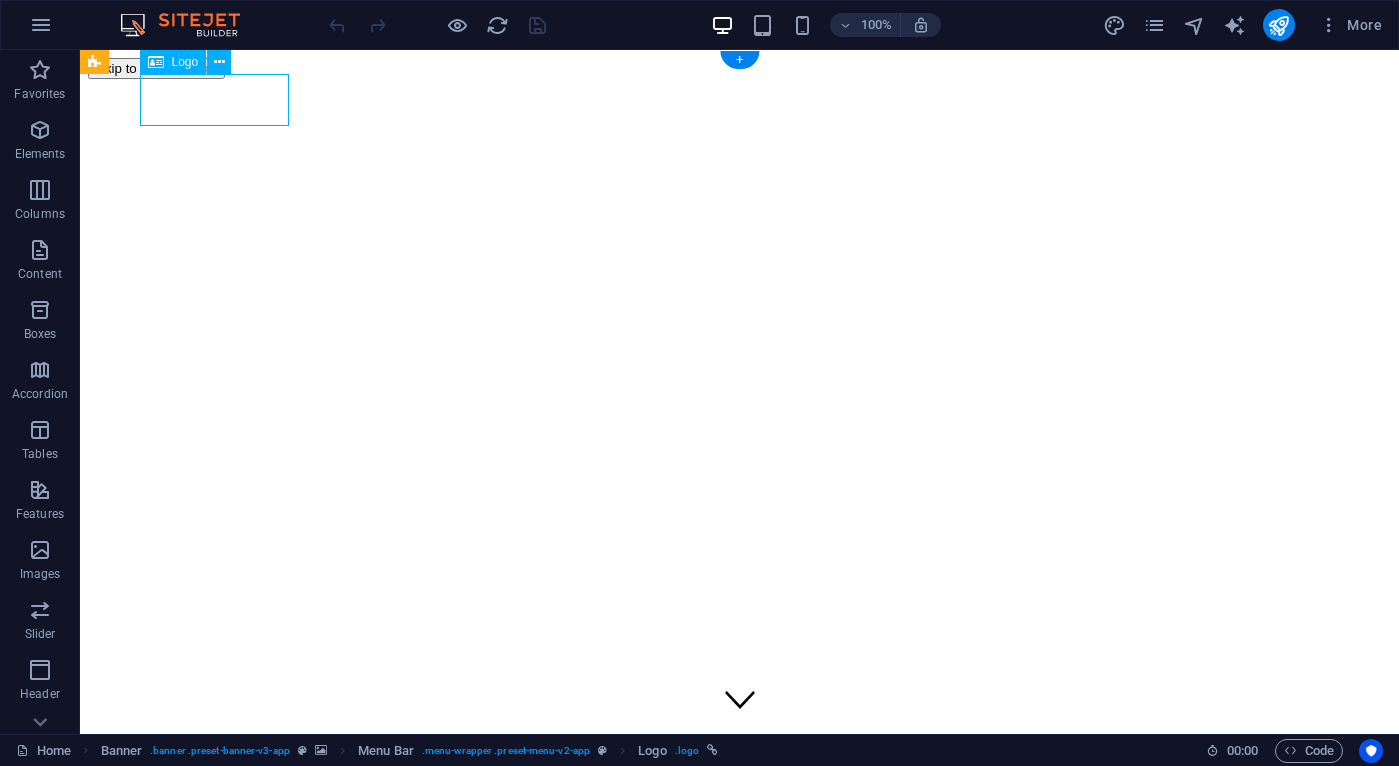 click at bounding box center (739, 1455) 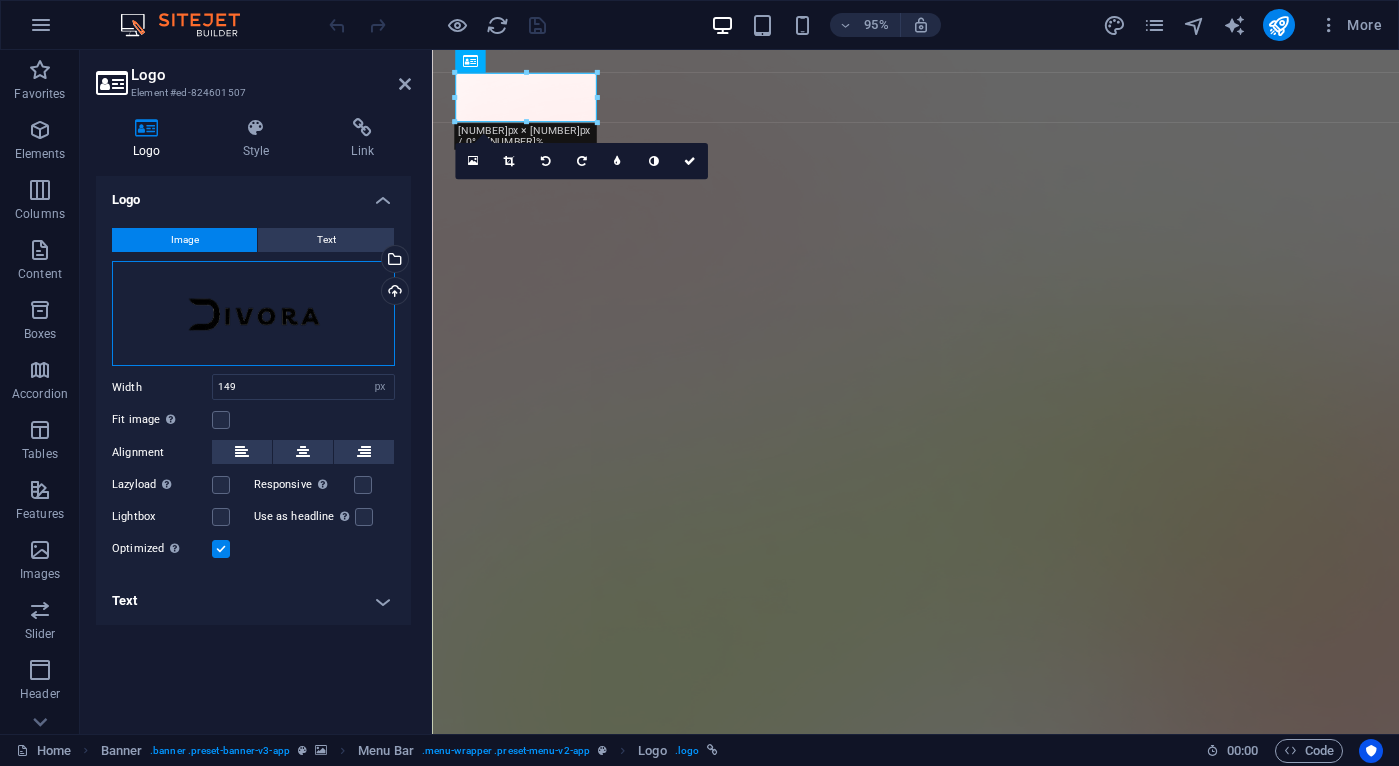 click on "Drag files here, click to choose files or select files from Files or our free stock photos & videos" at bounding box center (253, 314) 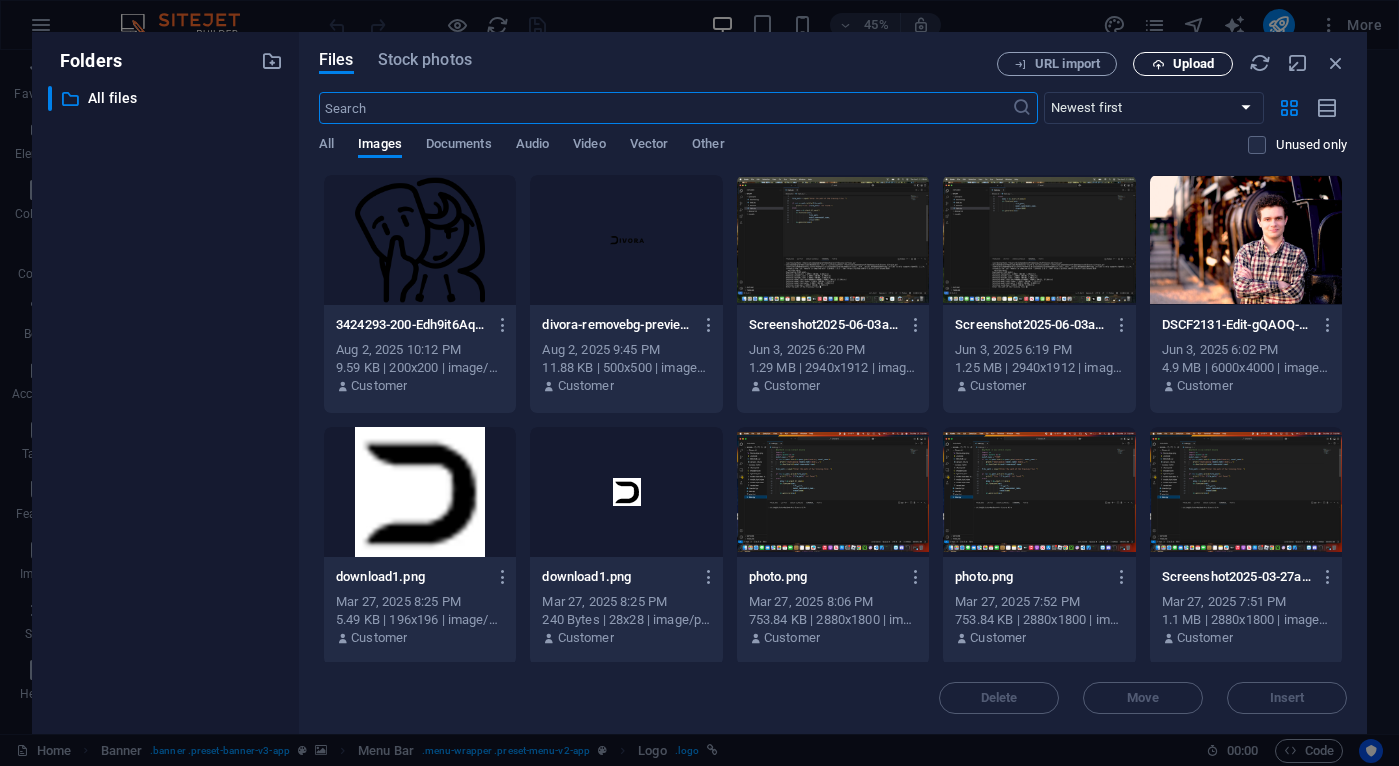 click at bounding box center [1158, 64] 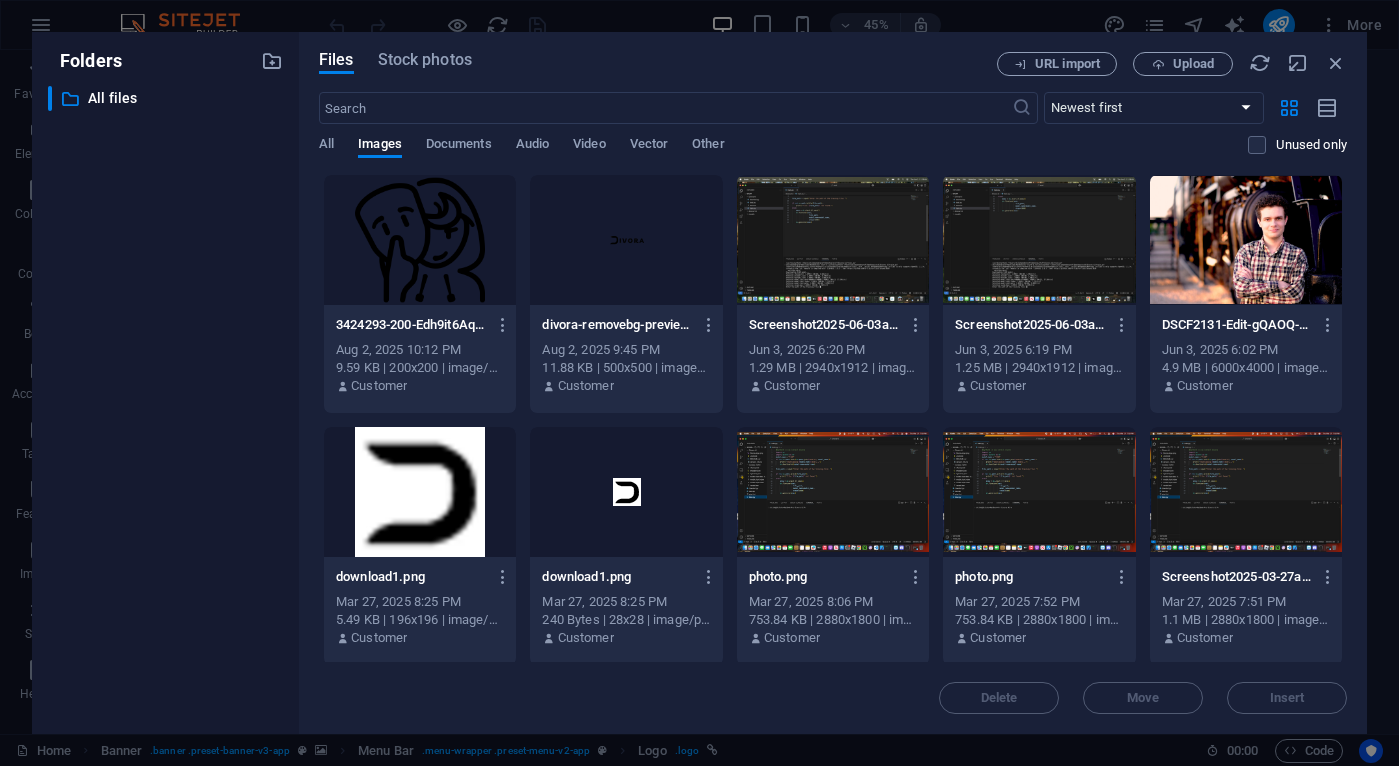 click on "Delete Move Insert" at bounding box center [833, 688] 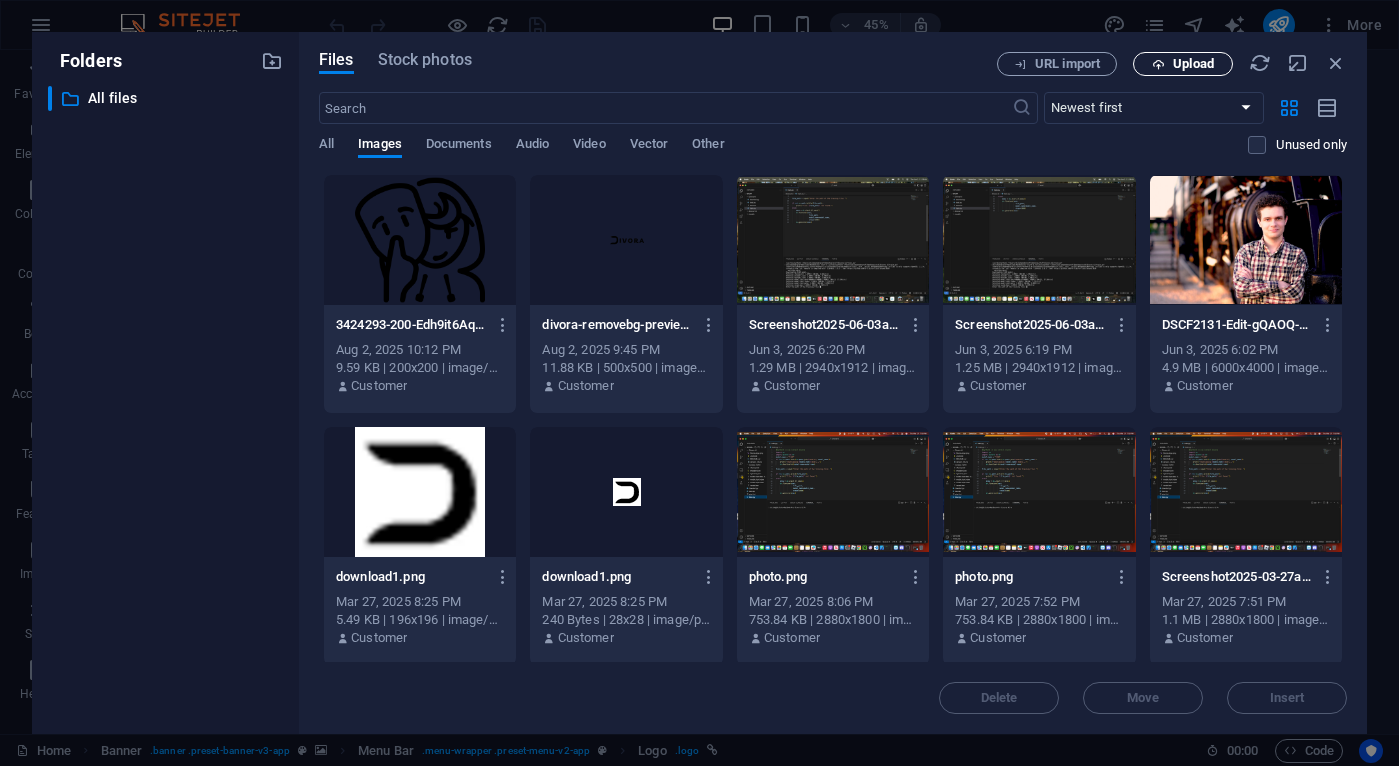 click at bounding box center (1158, 64) 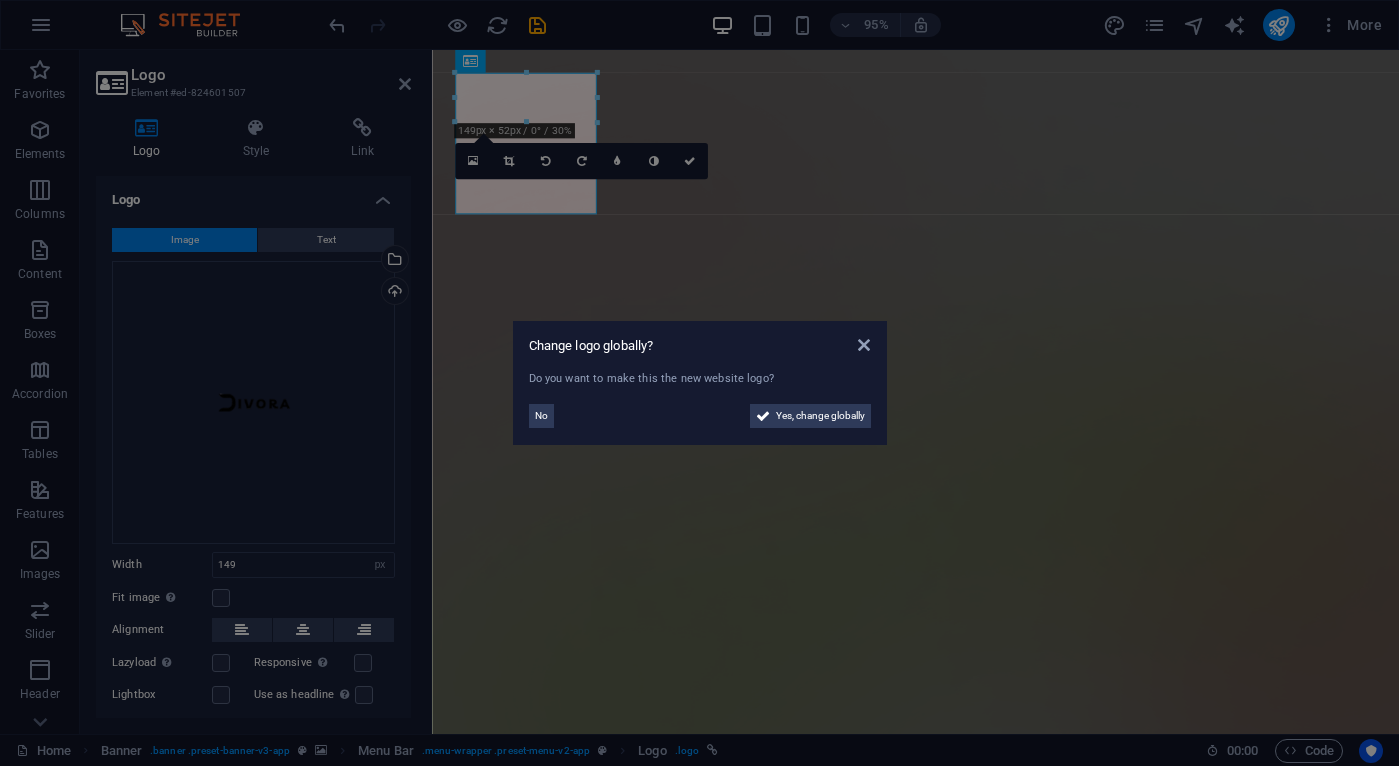 click on "Change logo globally? Do you want to make this the new website logo? No Yes, change globally" at bounding box center (699, 383) 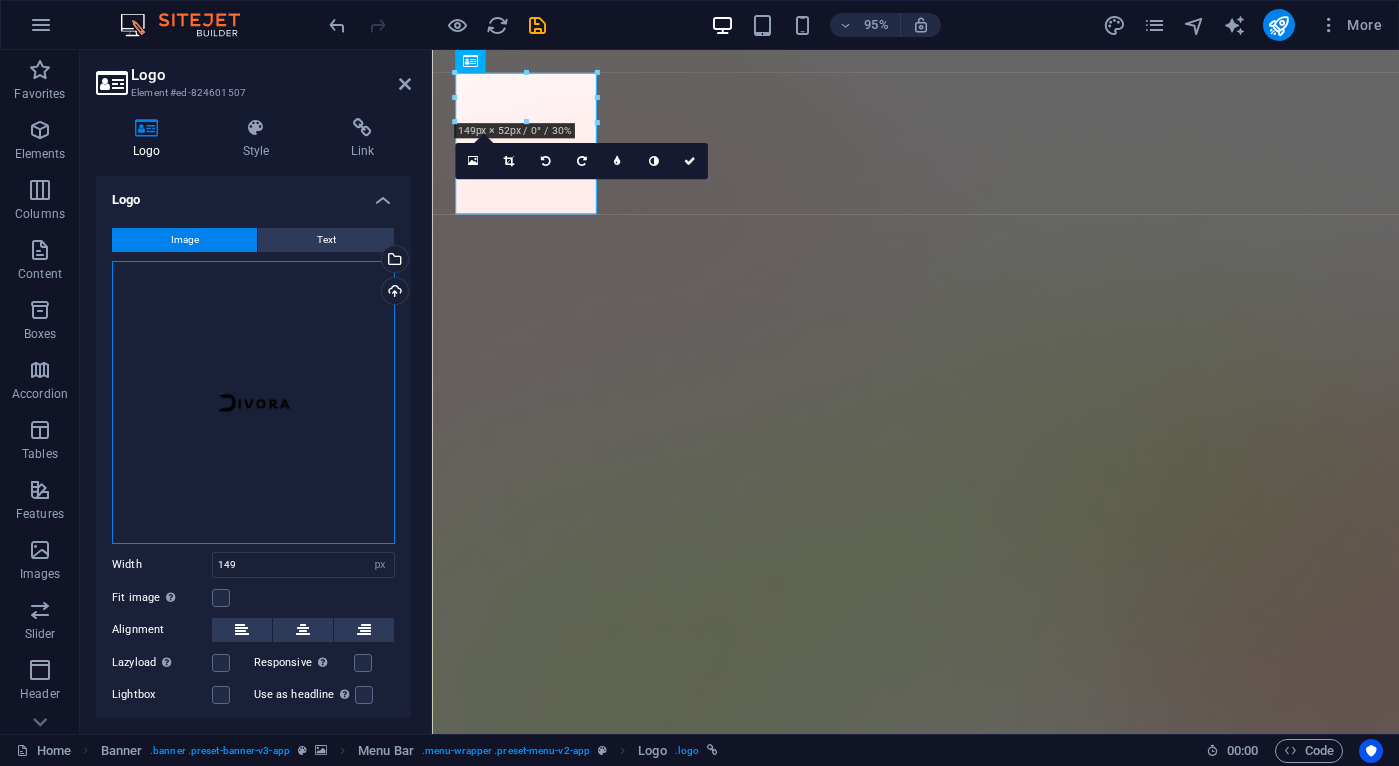 click on "Drag files here, click to choose files or select files from Files or our free stock photos & videos" at bounding box center (253, 402) 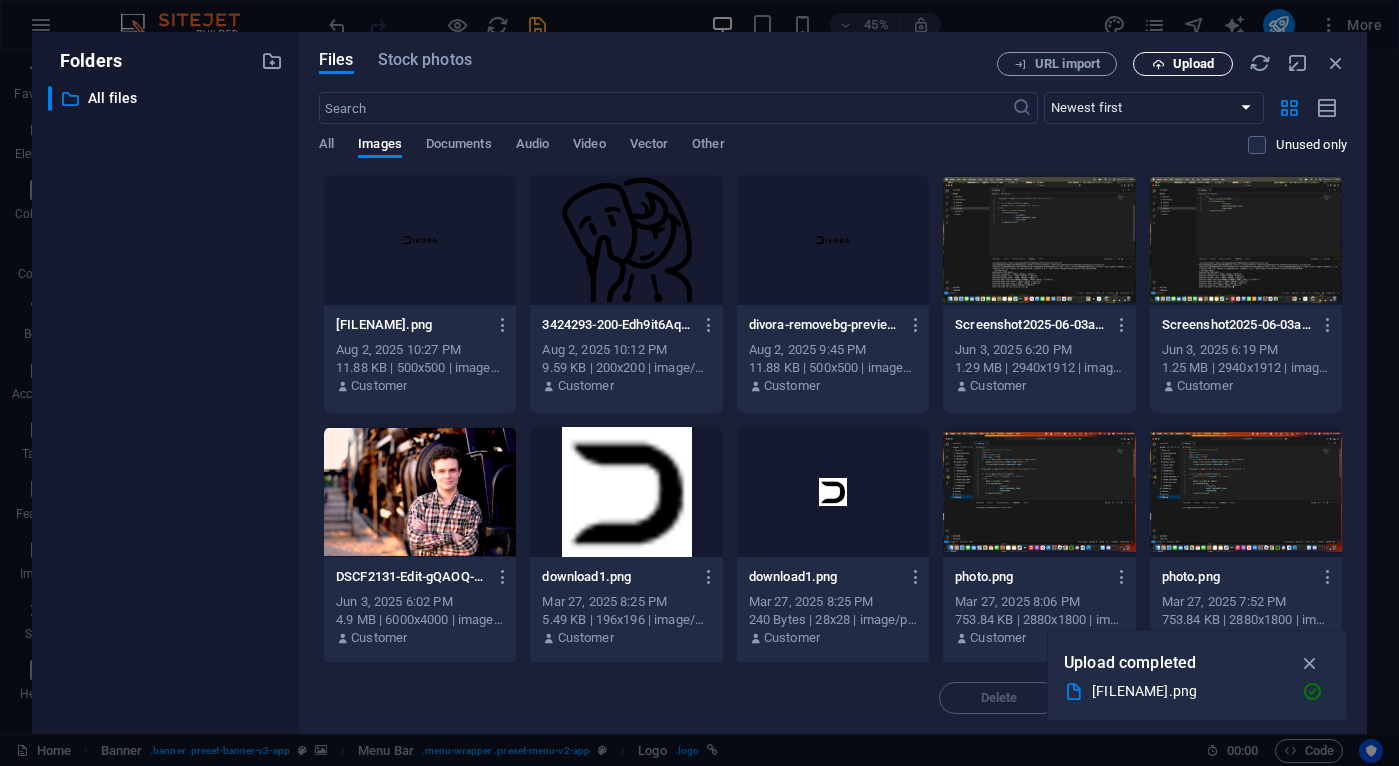 click on "Upload" at bounding box center [1183, 64] 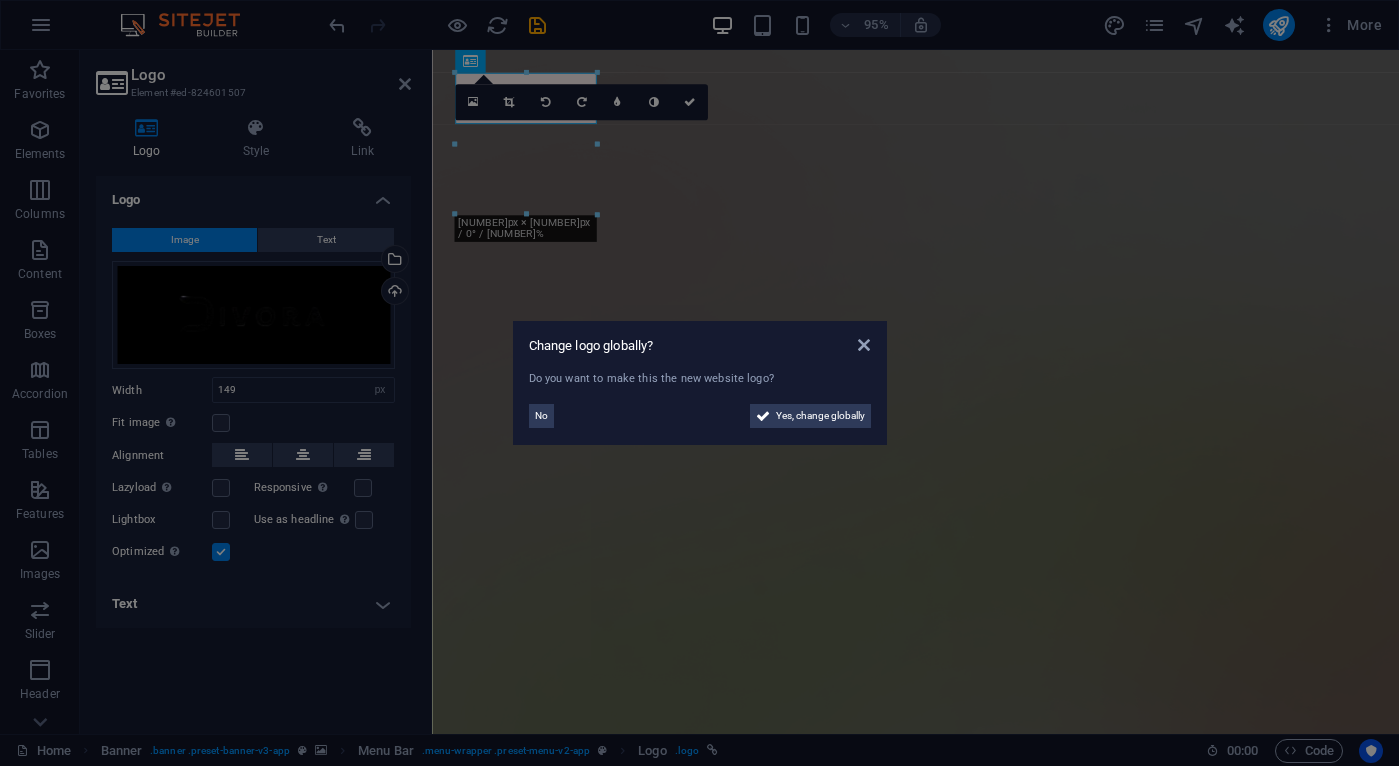 click on "No Yes, change globally" at bounding box center [700, 412] 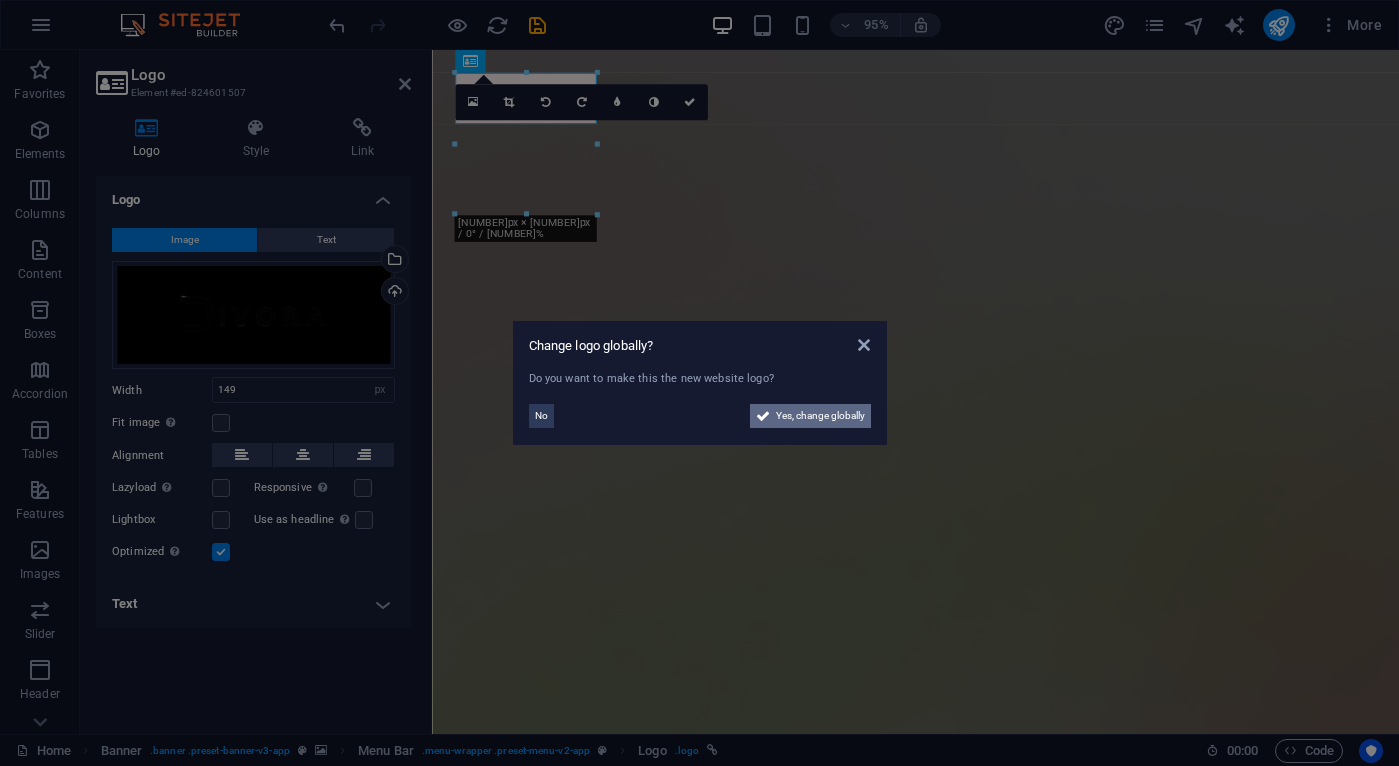 click on "Yes, change globally" at bounding box center [820, 416] 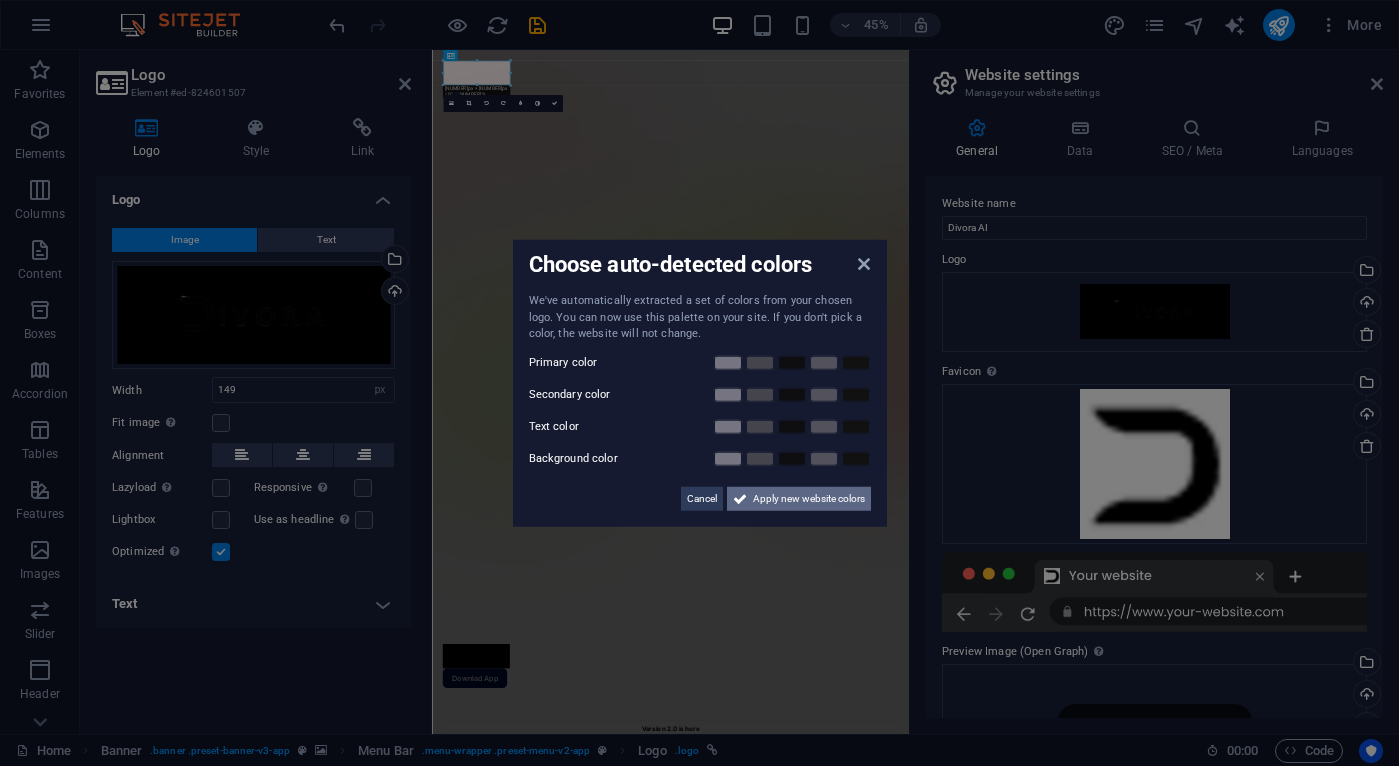 click on "Apply new website colors" at bounding box center [809, 498] 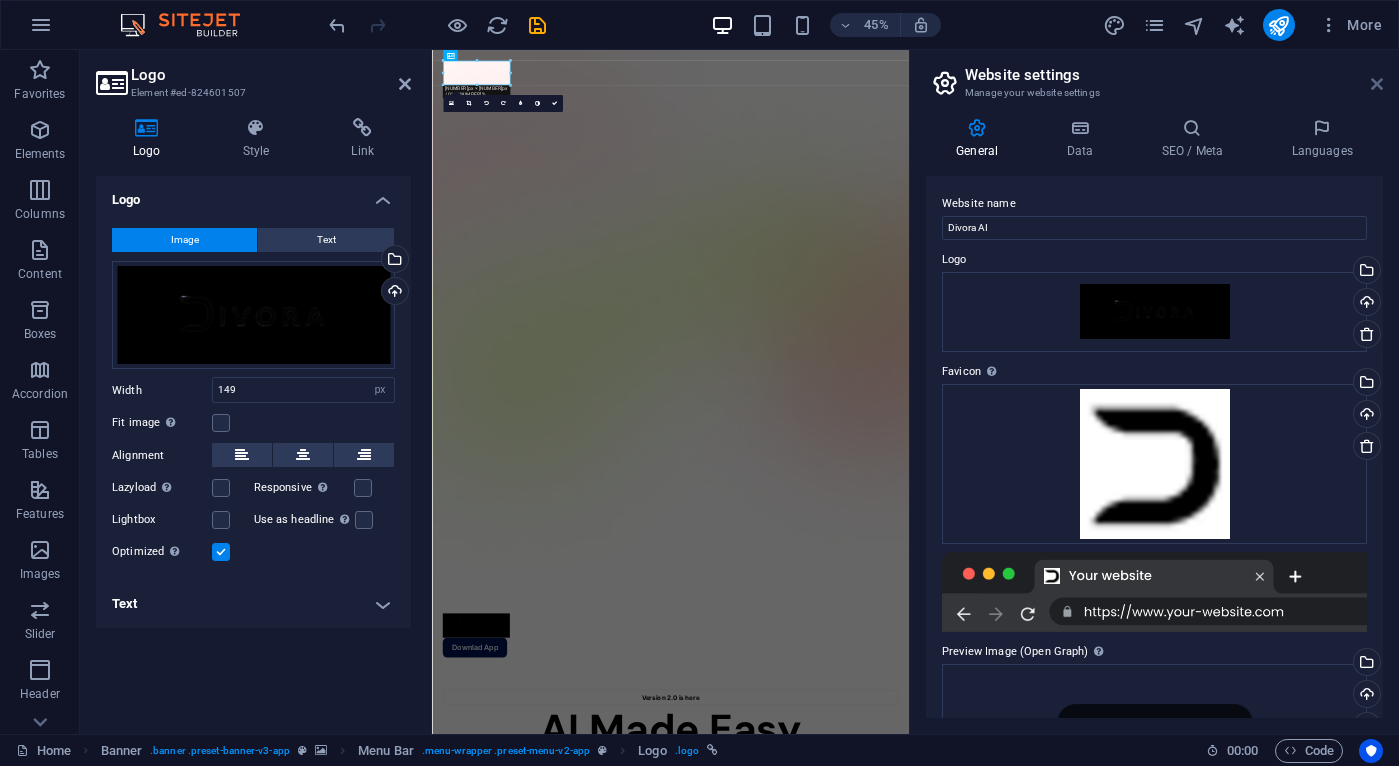 click at bounding box center [1377, 84] 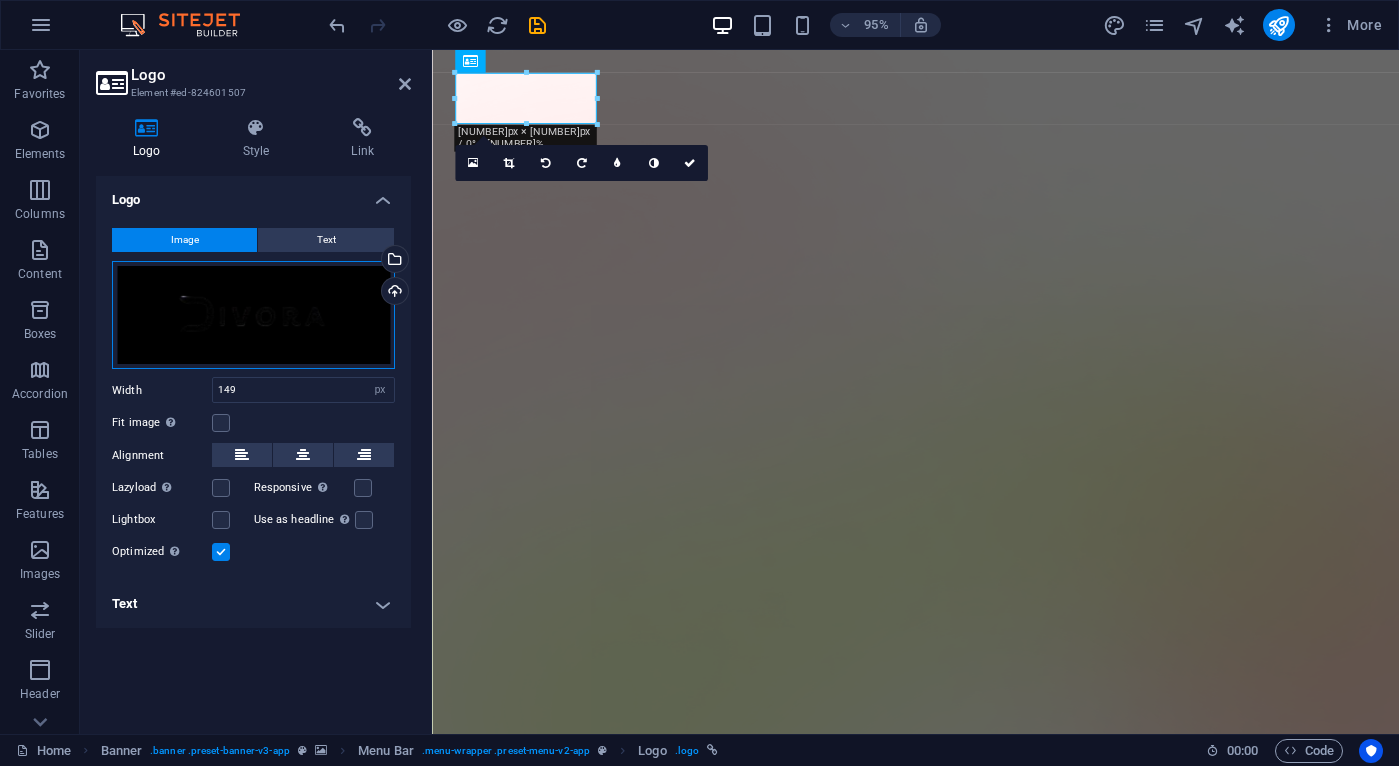 click on "Drag files here, click to choose files or select files from Files or our free stock photos & videos" at bounding box center [253, 315] 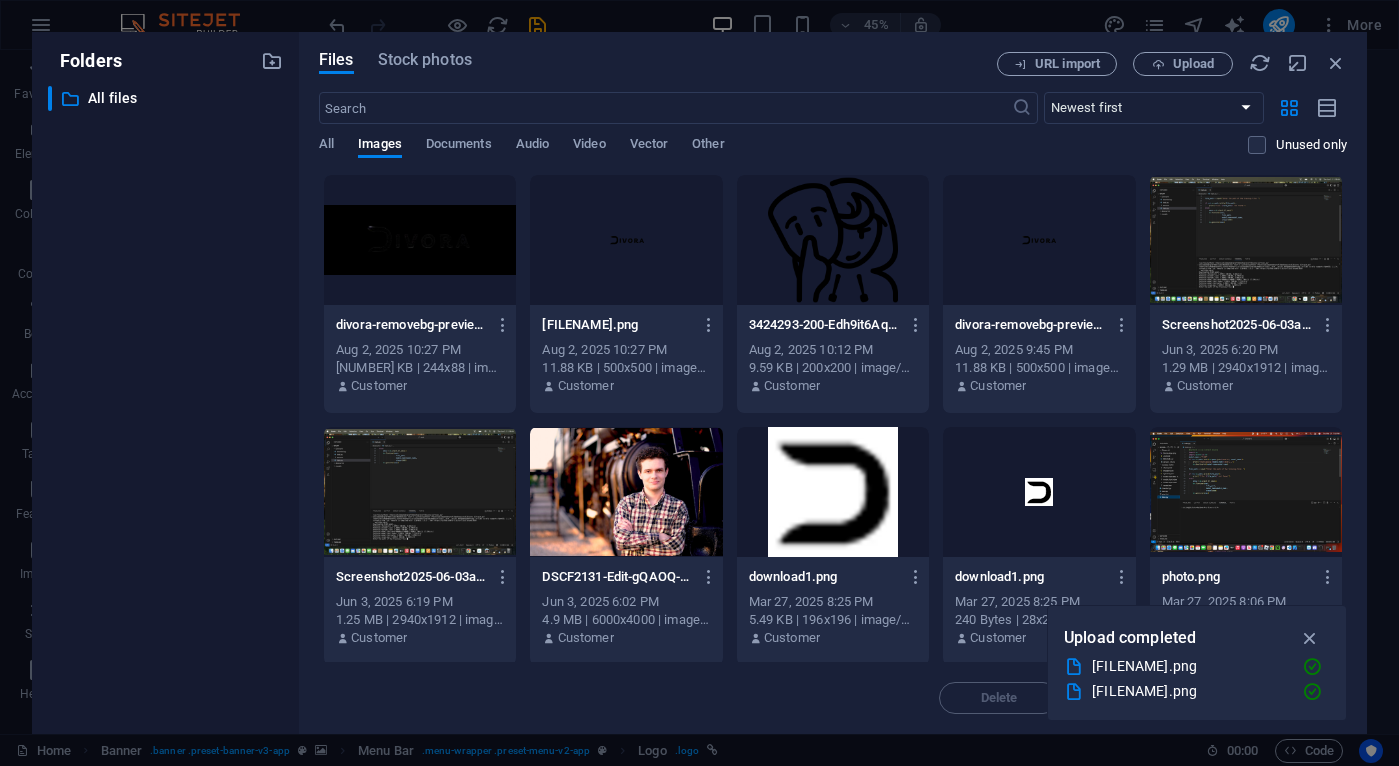 click at bounding box center [1039, 240] 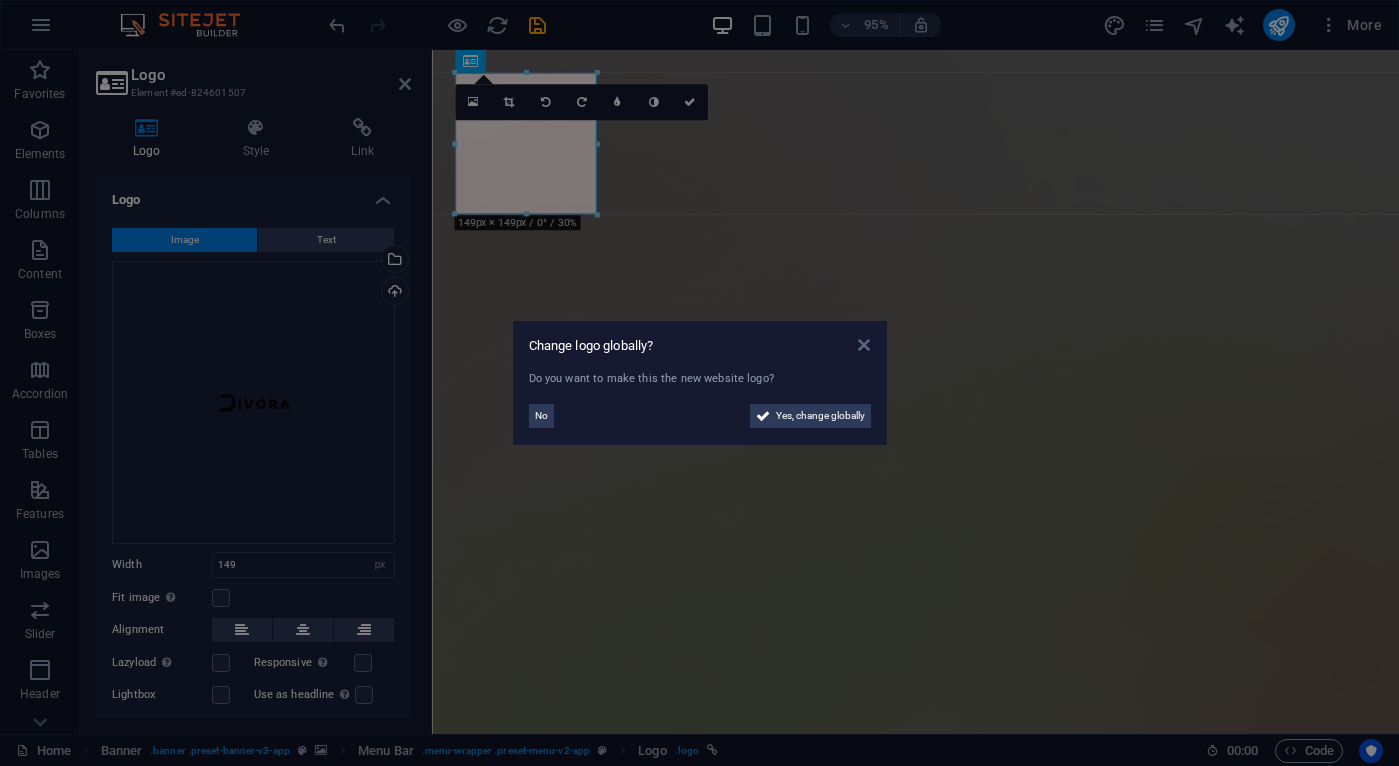 click at bounding box center [864, 345] 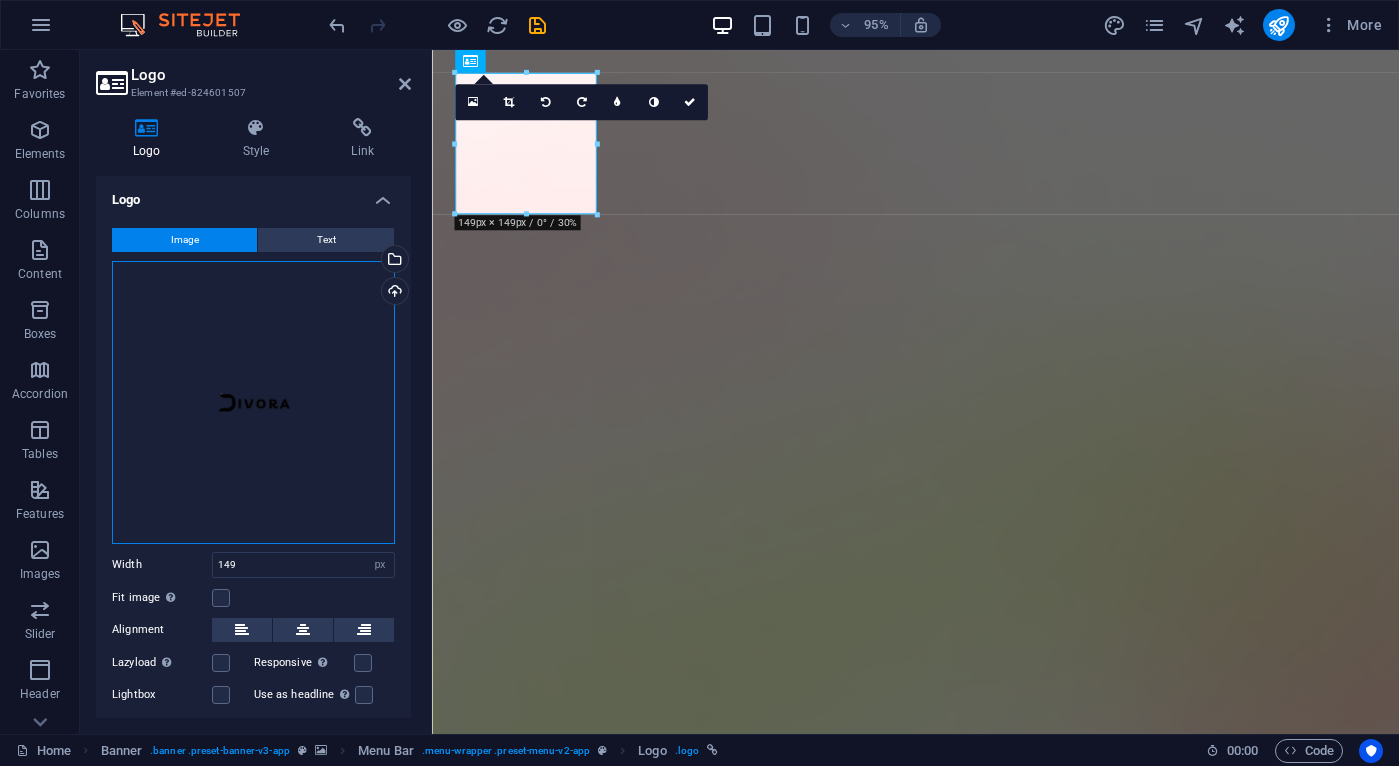 click on "Drag files here, click to choose files or select files from Files or our free stock photos & videos" at bounding box center (253, 402) 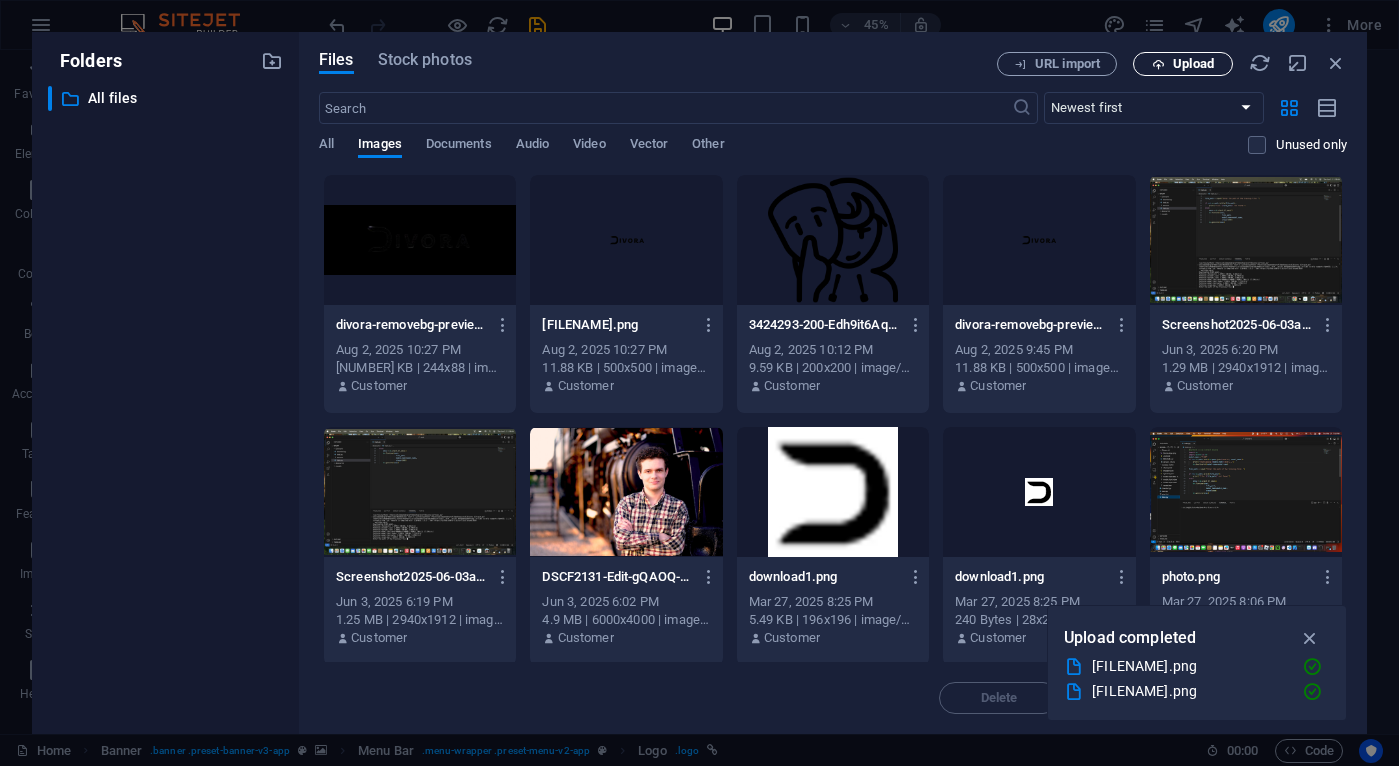 click on "Upload" at bounding box center [1193, 64] 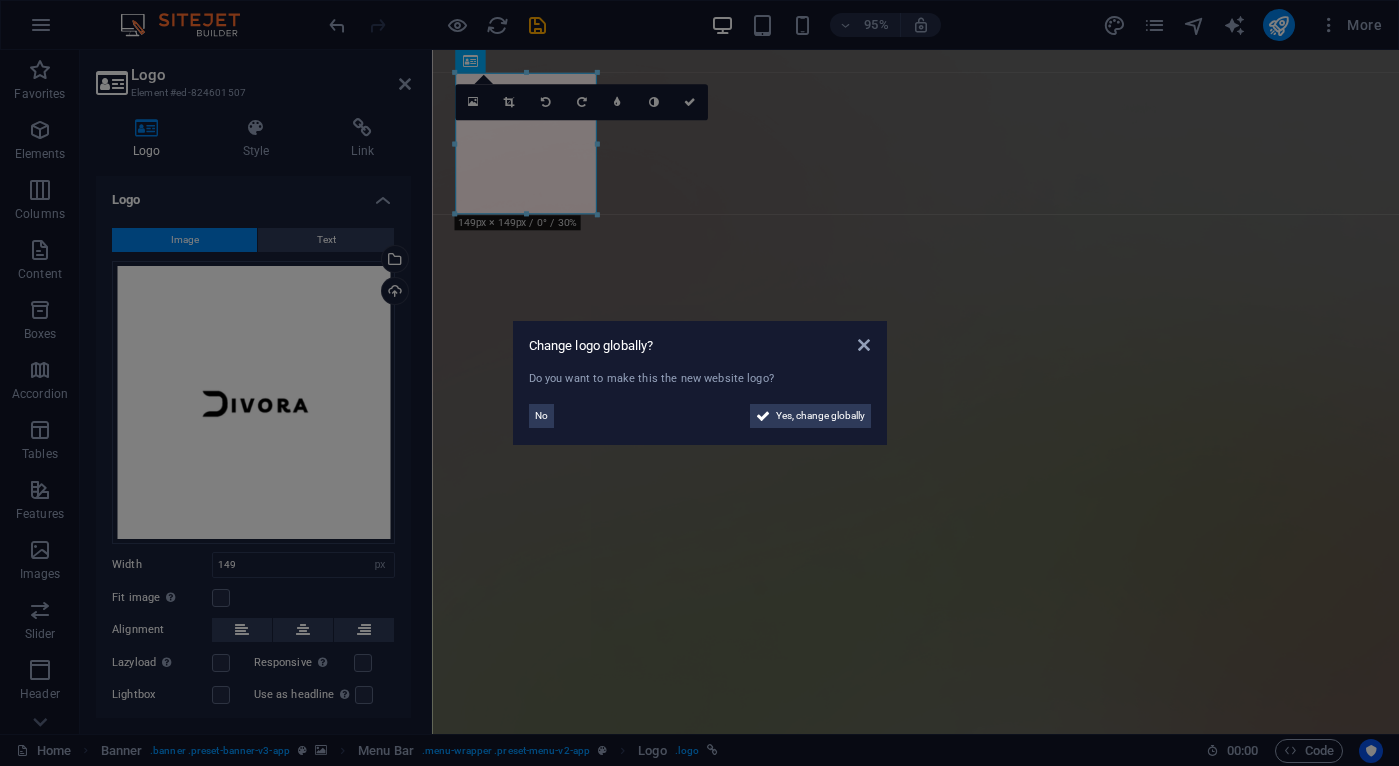 click on "Change logo globally? Do you want to make this the new website logo? No Yes, change globally" at bounding box center [699, 383] 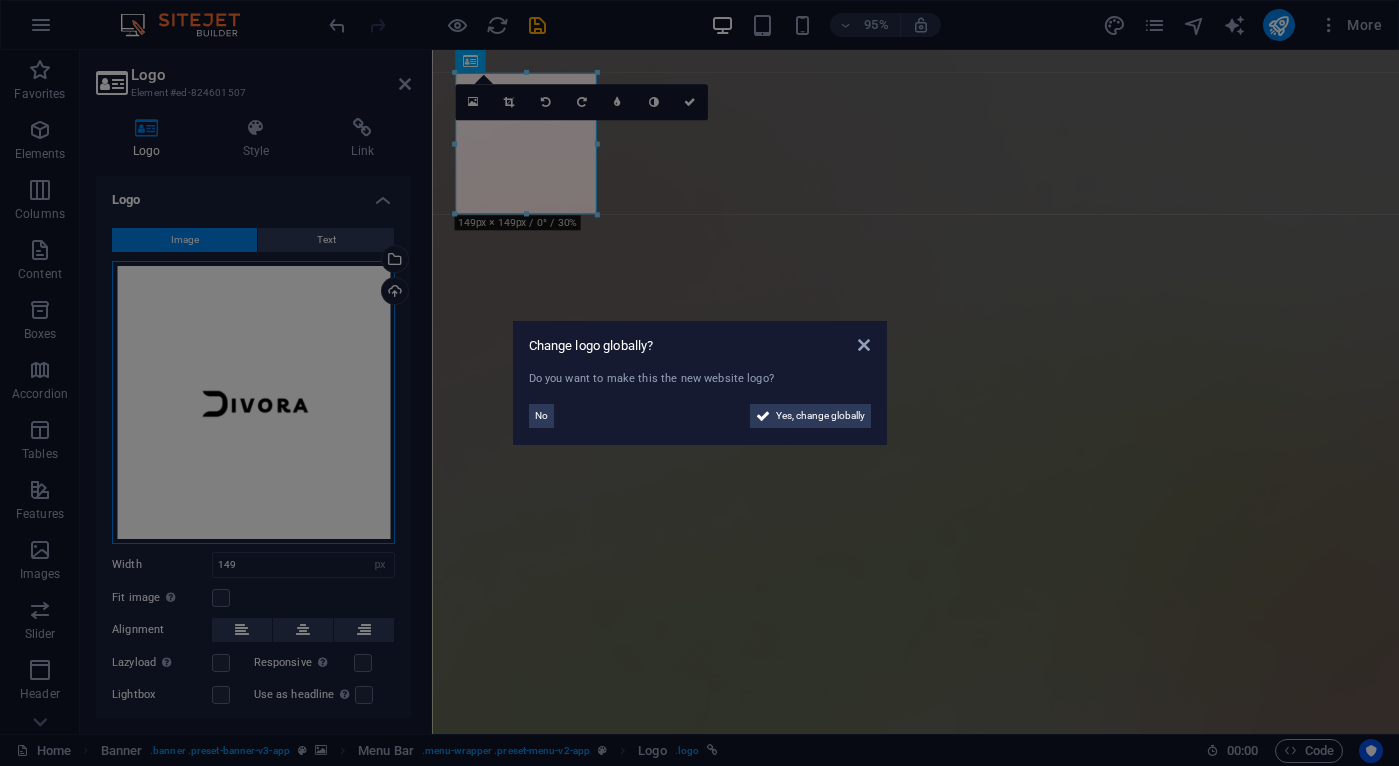 click on "Drag files here, click to choose files or select files from Files or our free stock photos & videos" at bounding box center (253, 402) 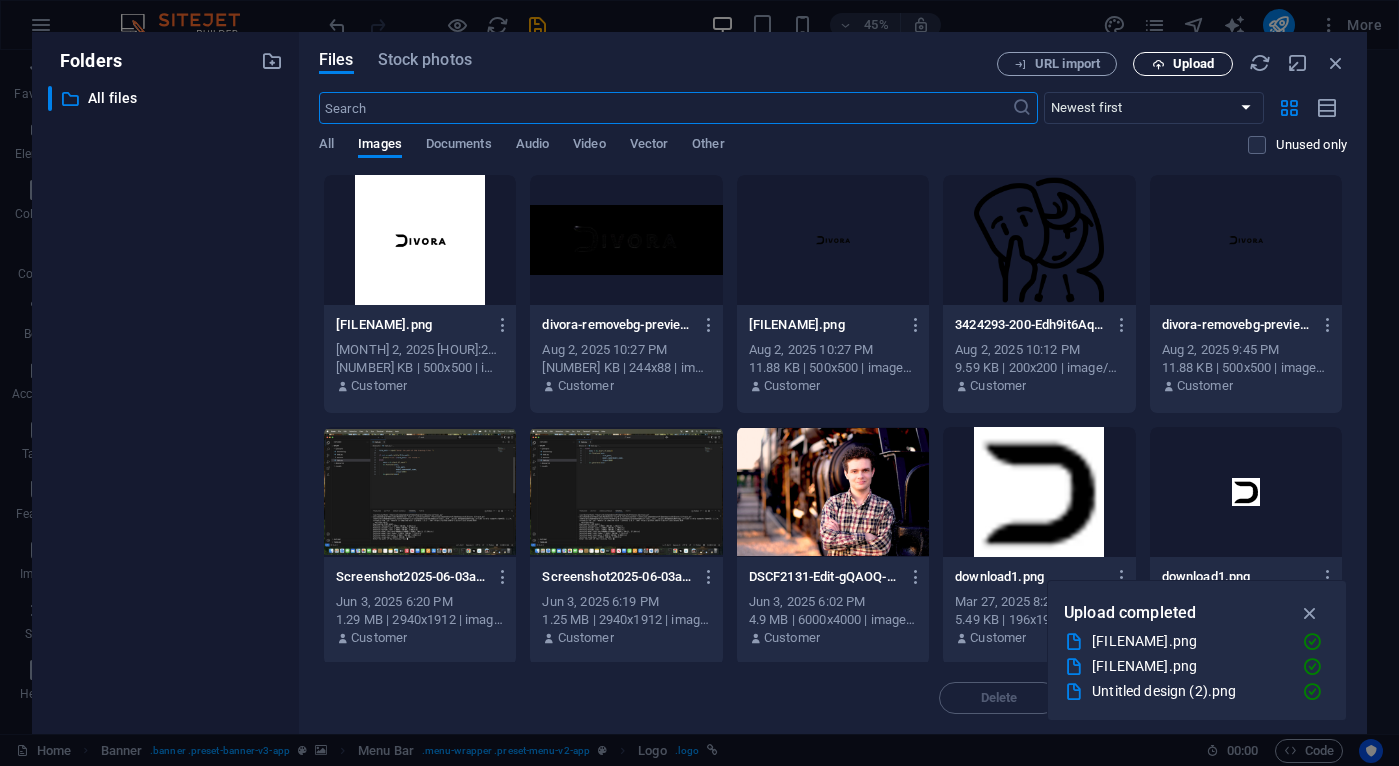 click at bounding box center (1158, 64) 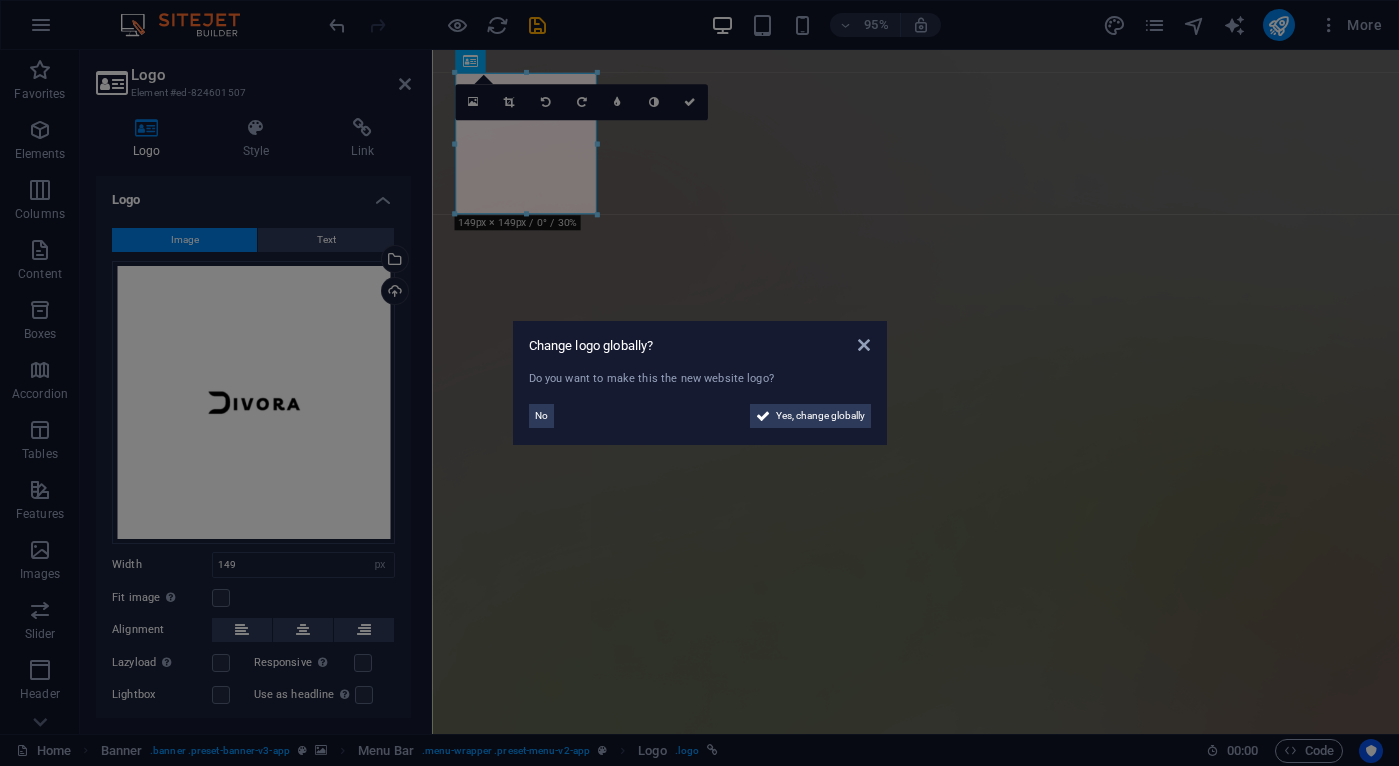 click on "Change logo globally? Do you want to make this the new website logo? No Yes, change globally" at bounding box center [699, 383] 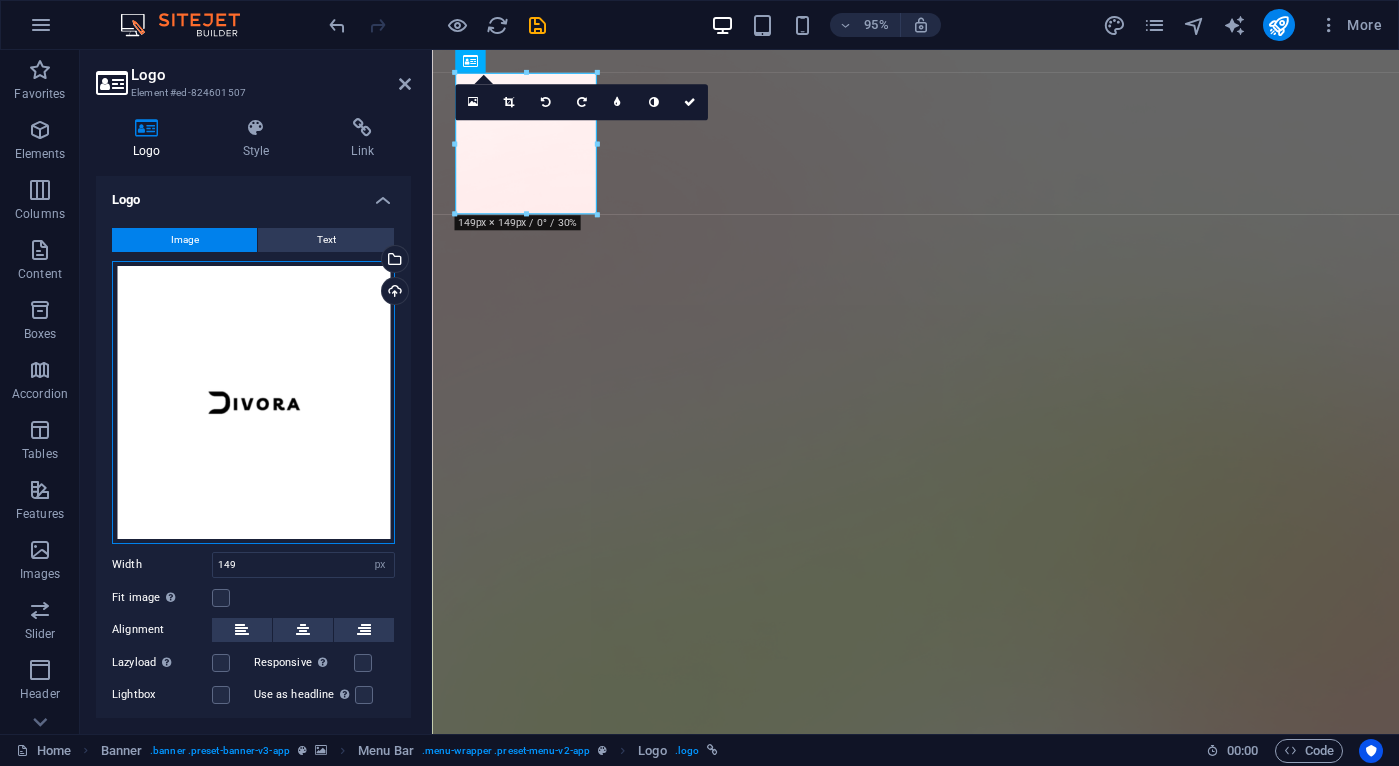 click on "Drag files here, click to choose files or select files from Files or our free stock photos & videos" at bounding box center [253, 402] 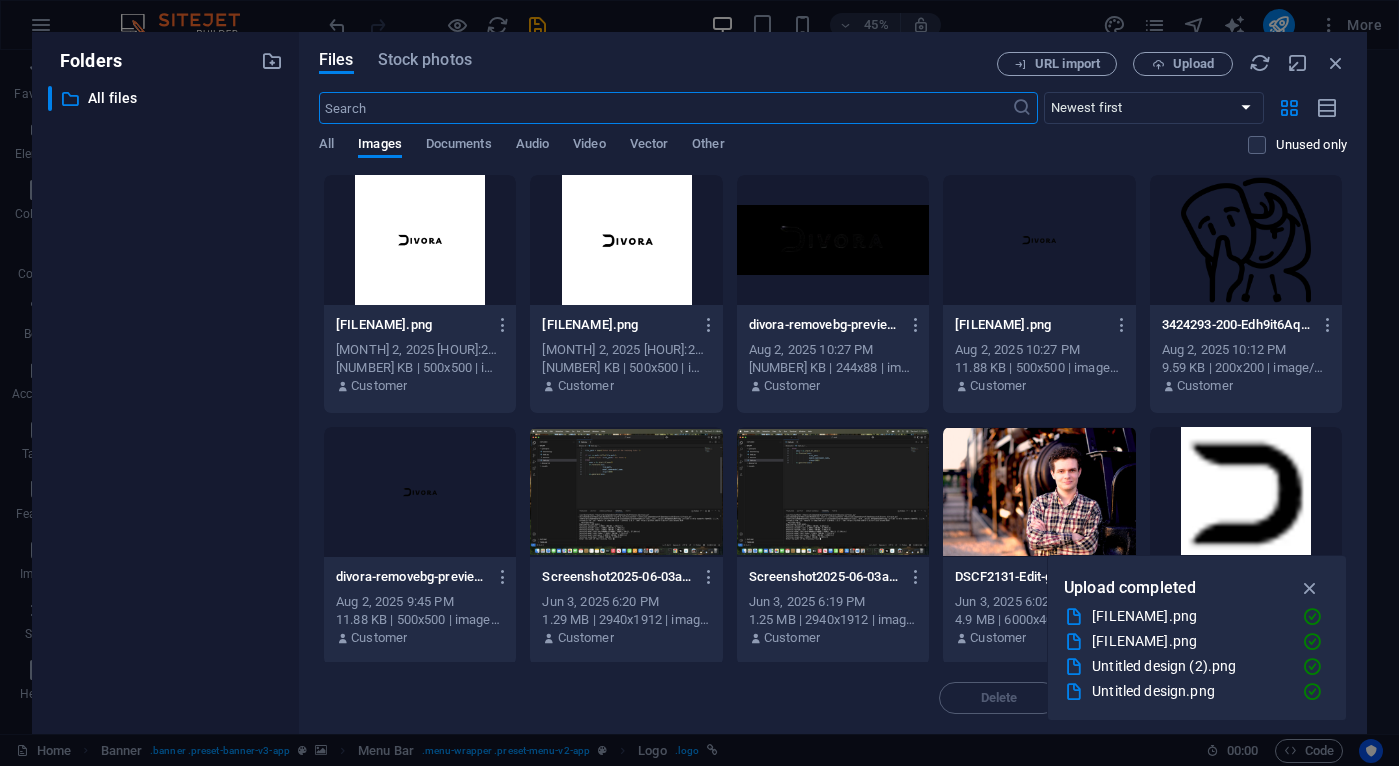 click at bounding box center (420, 240) 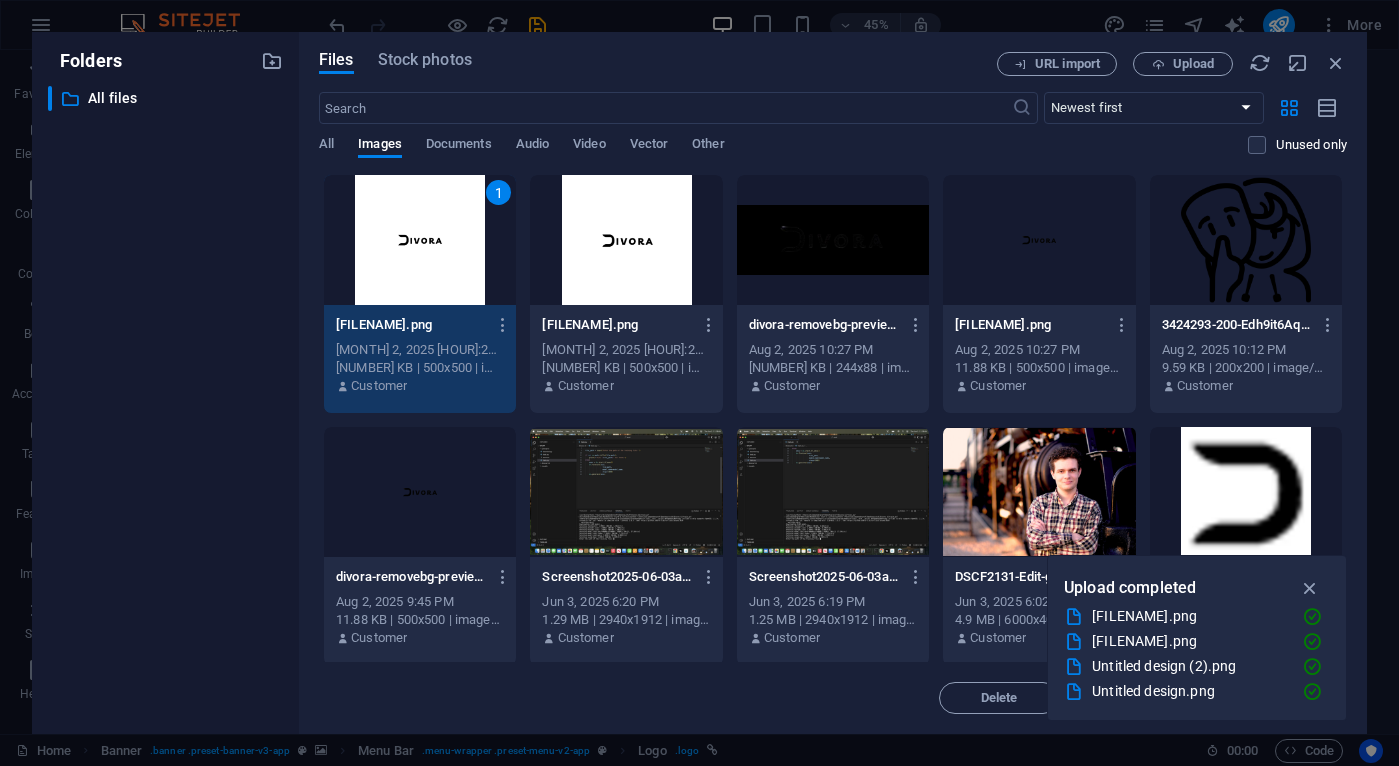 click on "1" at bounding box center (420, 240) 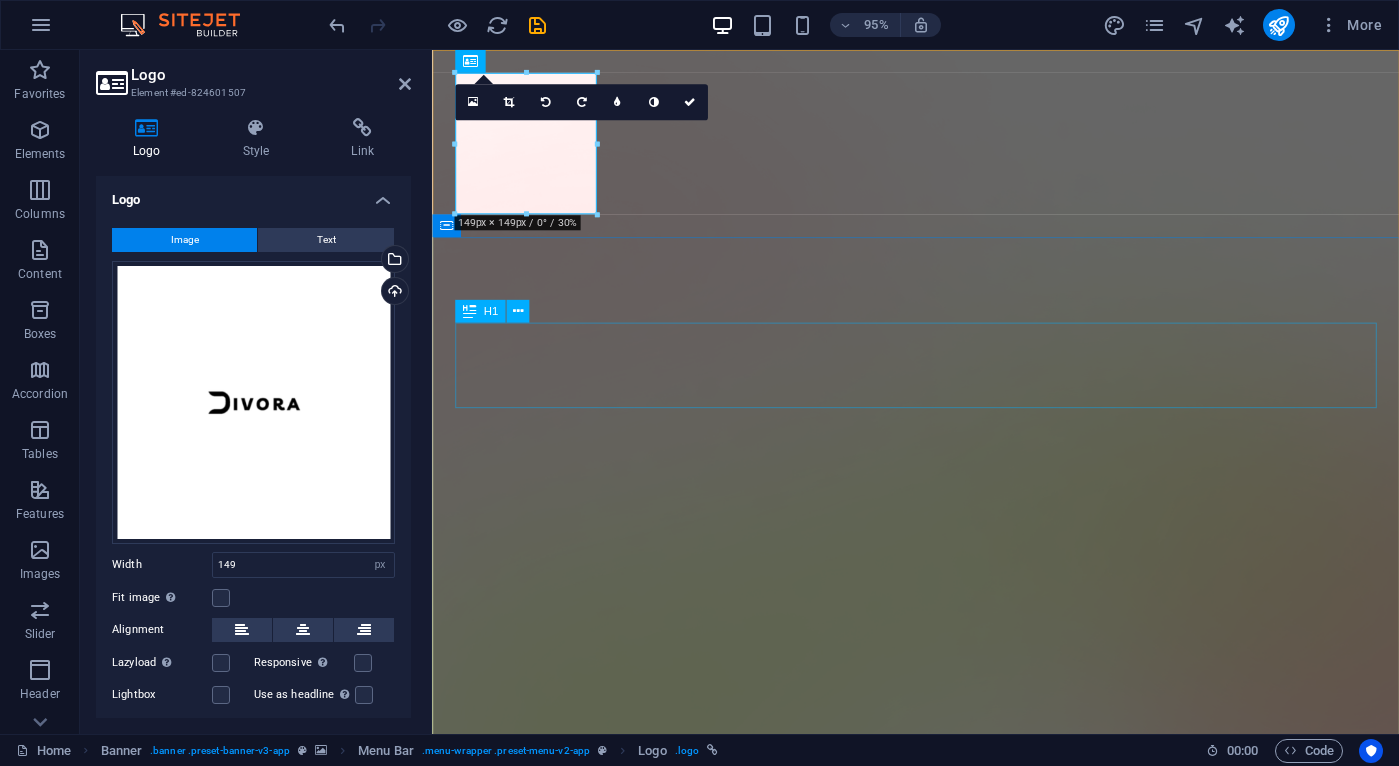 click on "AI Made Easy" at bounding box center [941, 1722] 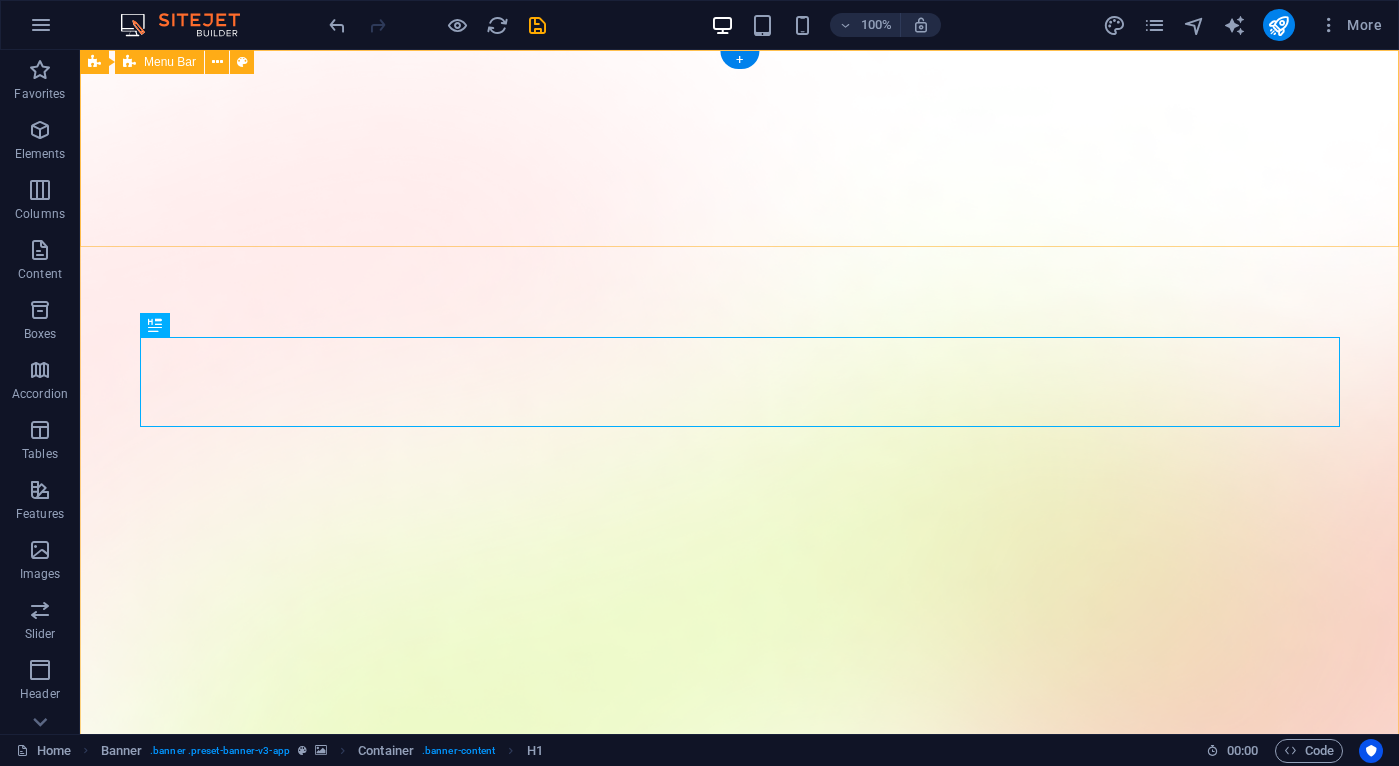 click on "Downlad App" at bounding box center [739, 1466] 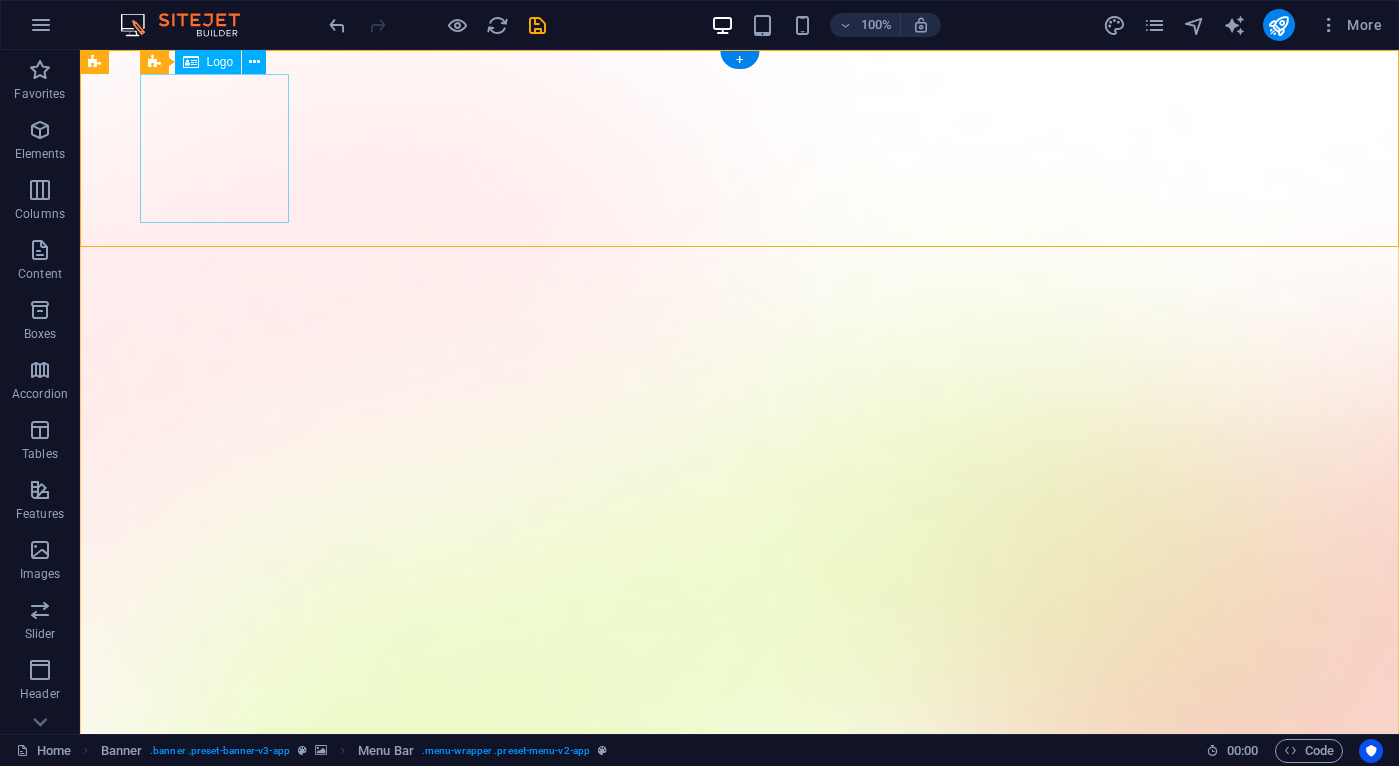click at bounding box center (740, 1444) 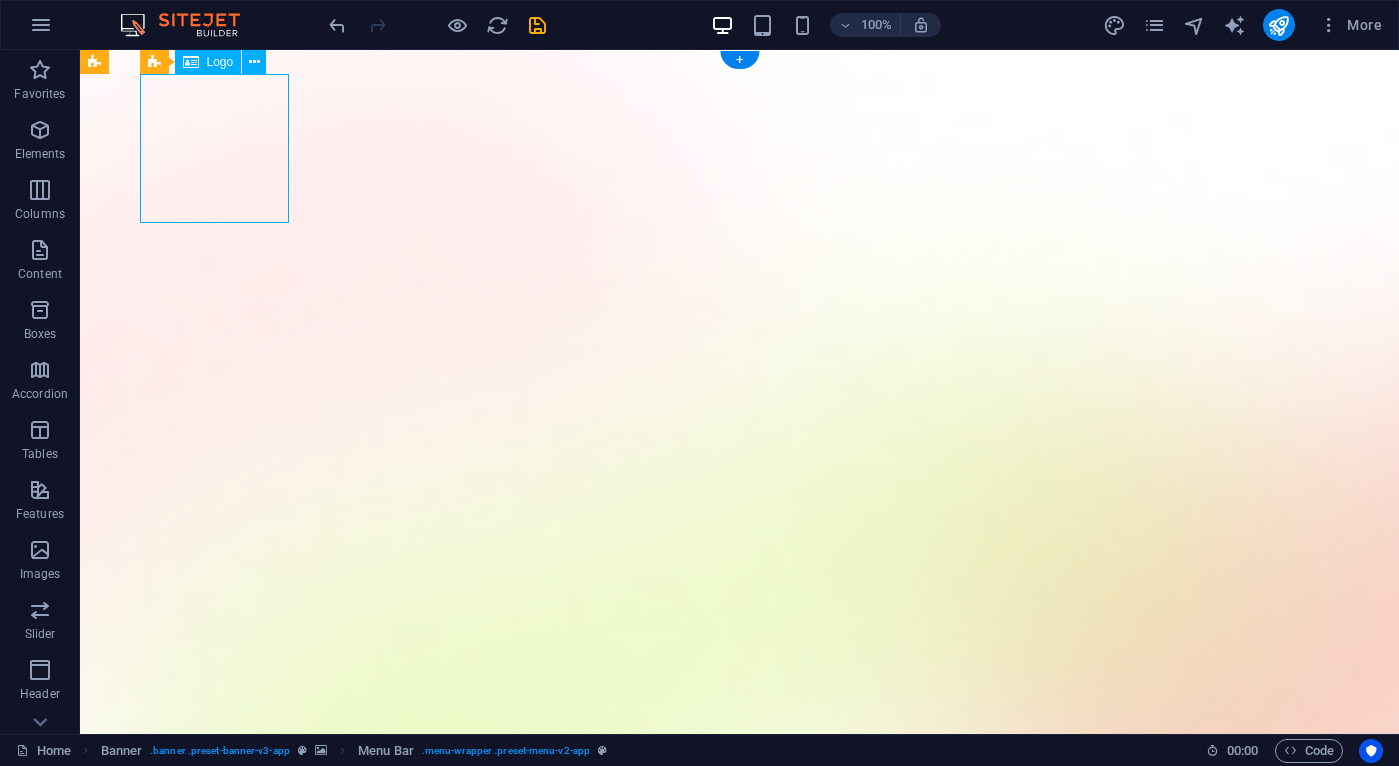 click at bounding box center (740, 1444) 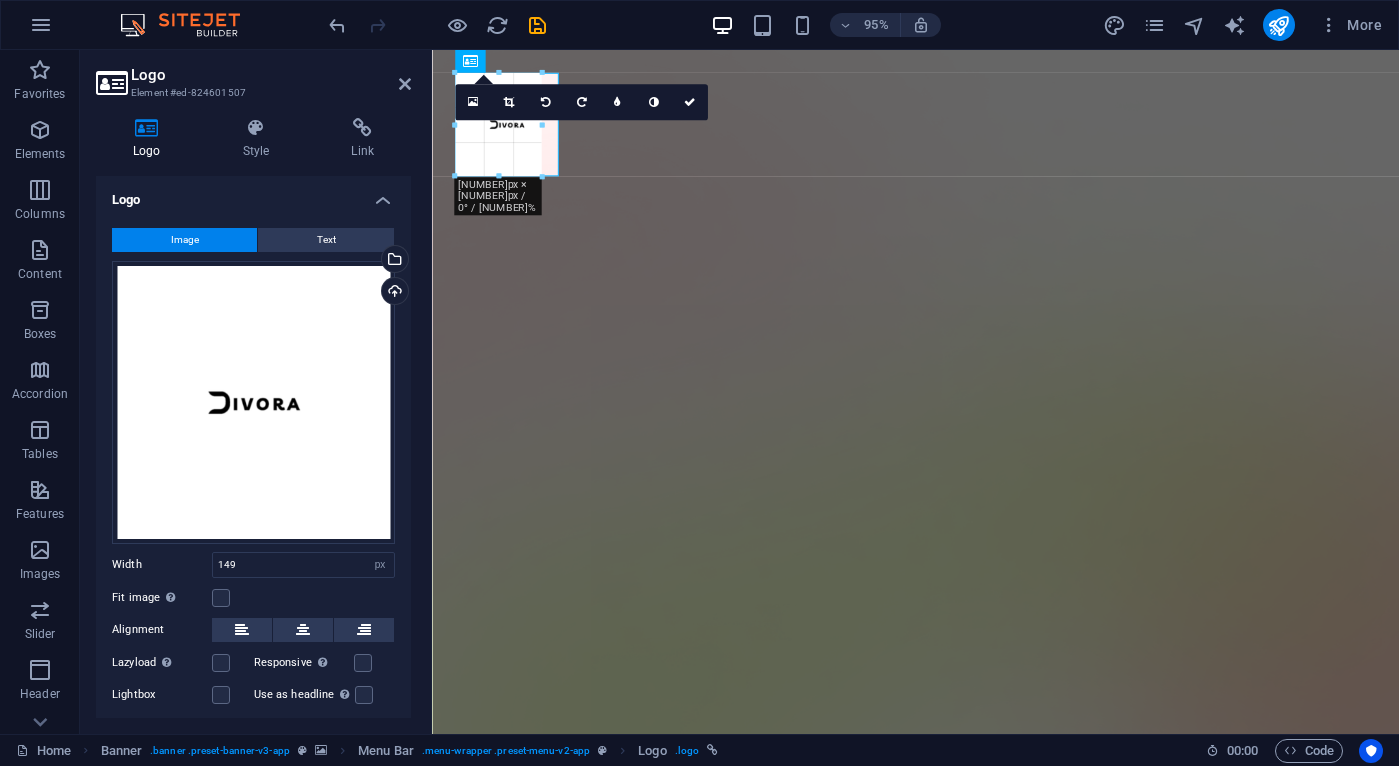 drag, startPoint x: 529, startPoint y: 215, endPoint x: 521, endPoint y: 157, distance: 58.549126 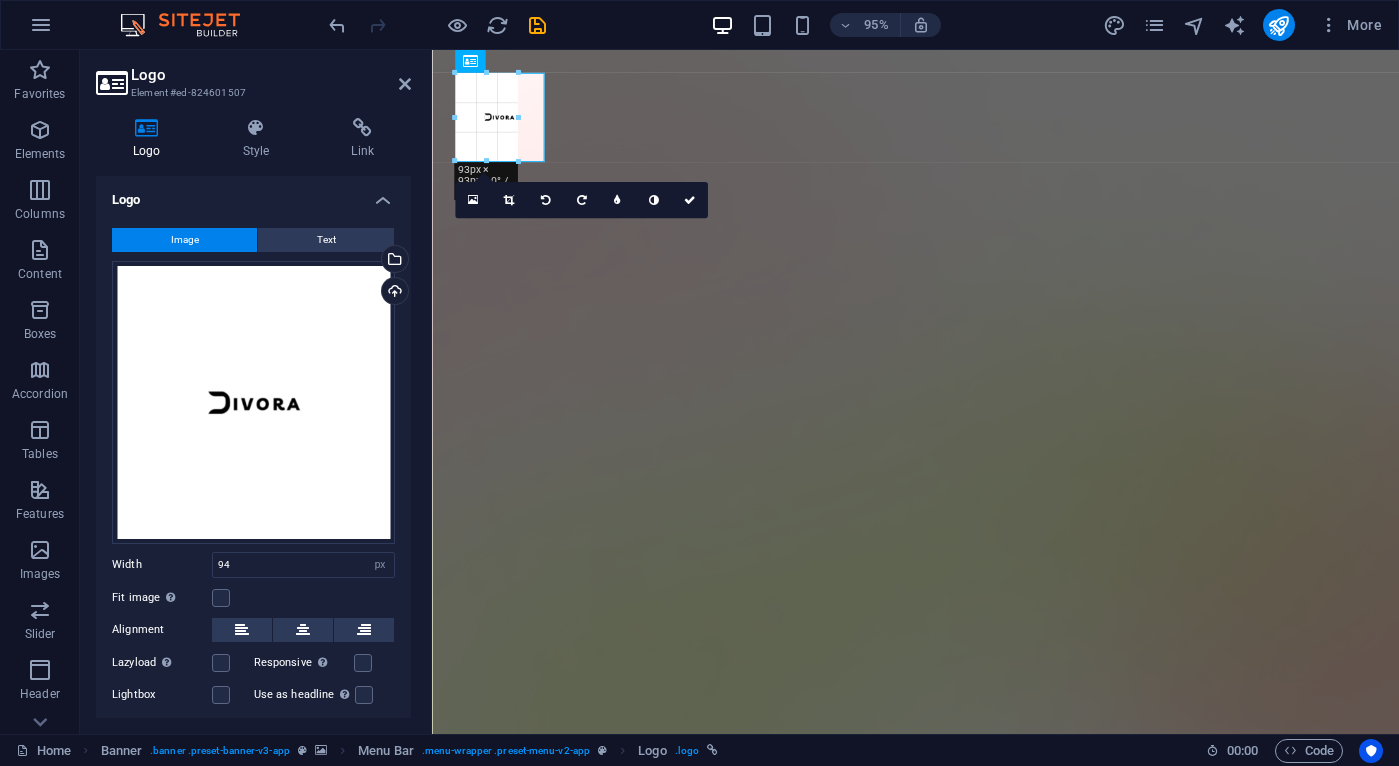 drag, startPoint x: 501, startPoint y: 73, endPoint x: 499, endPoint y: 103, distance: 30.066593 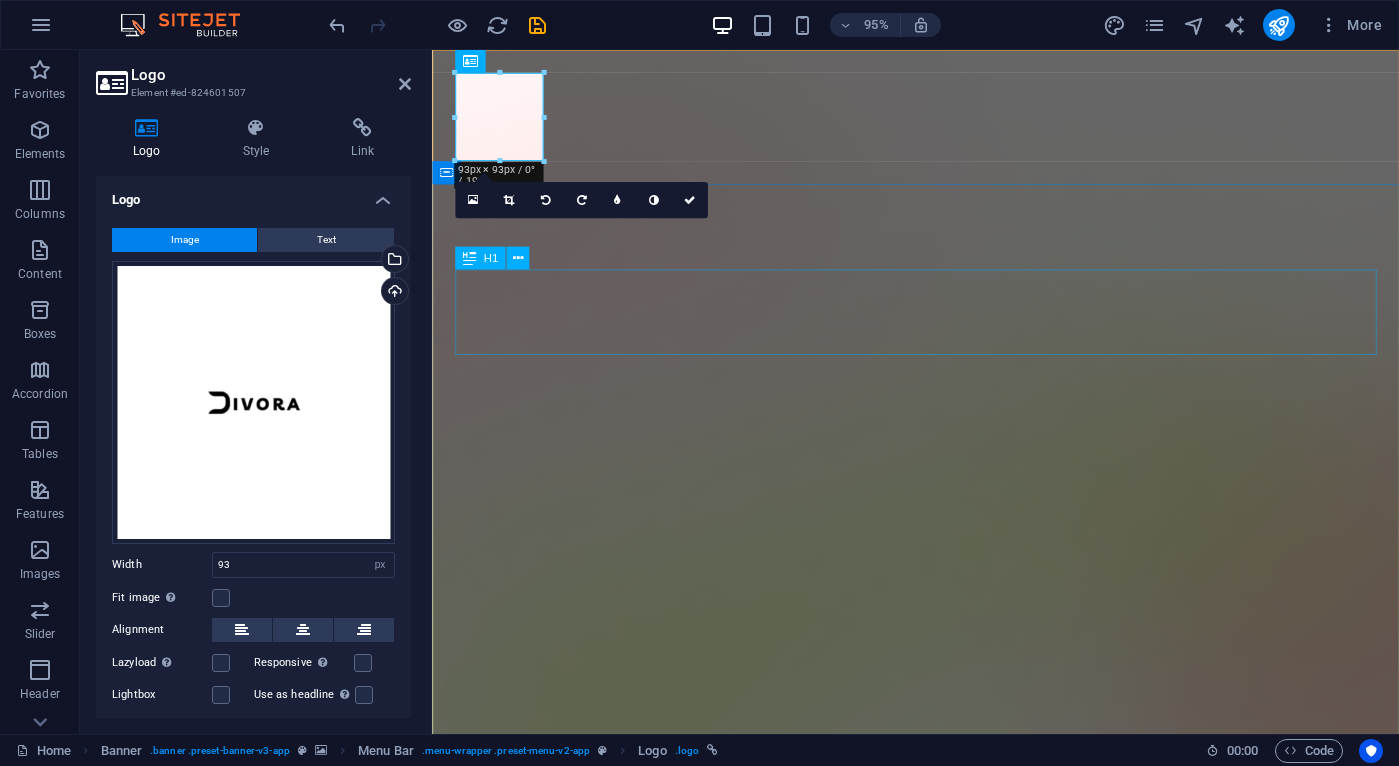 click on "AI Made Easy" at bounding box center [941, 1610] 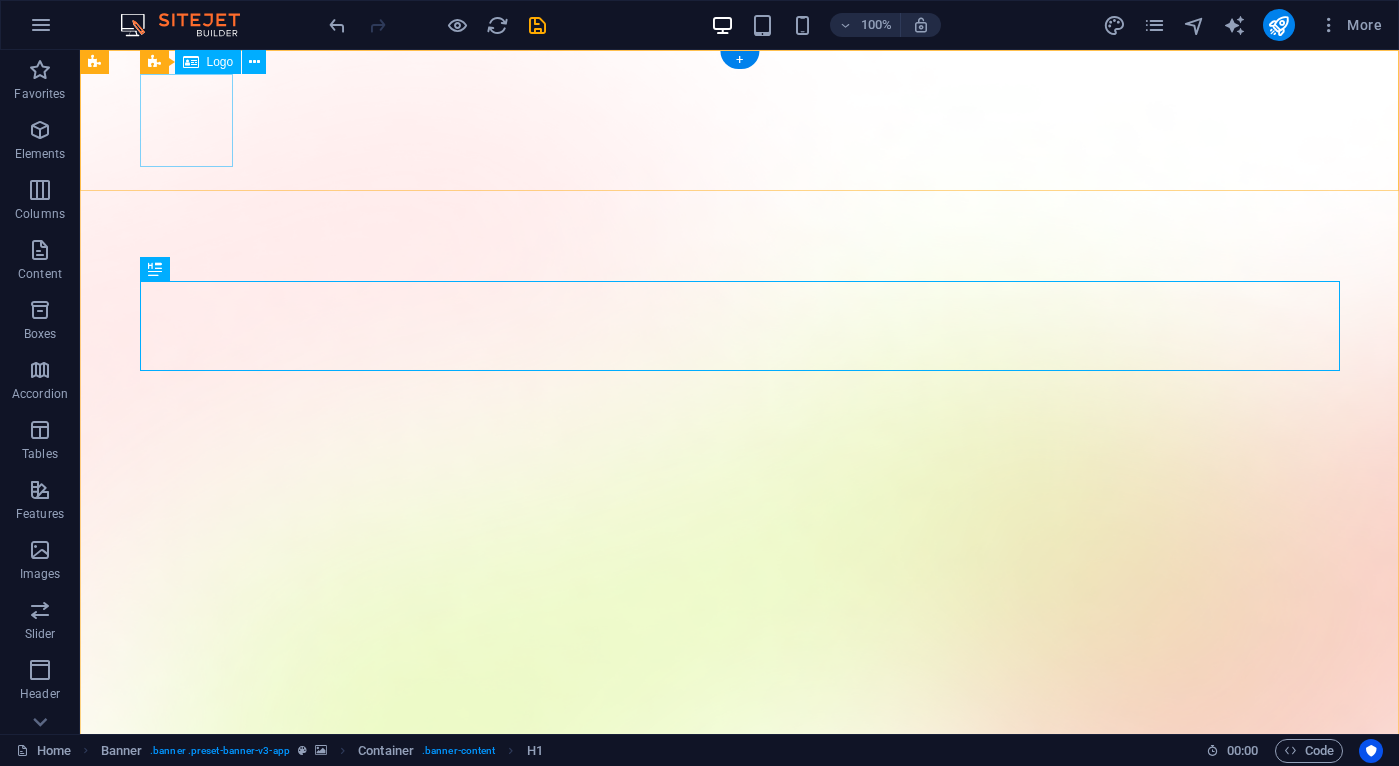 click at bounding box center [740, 1360] 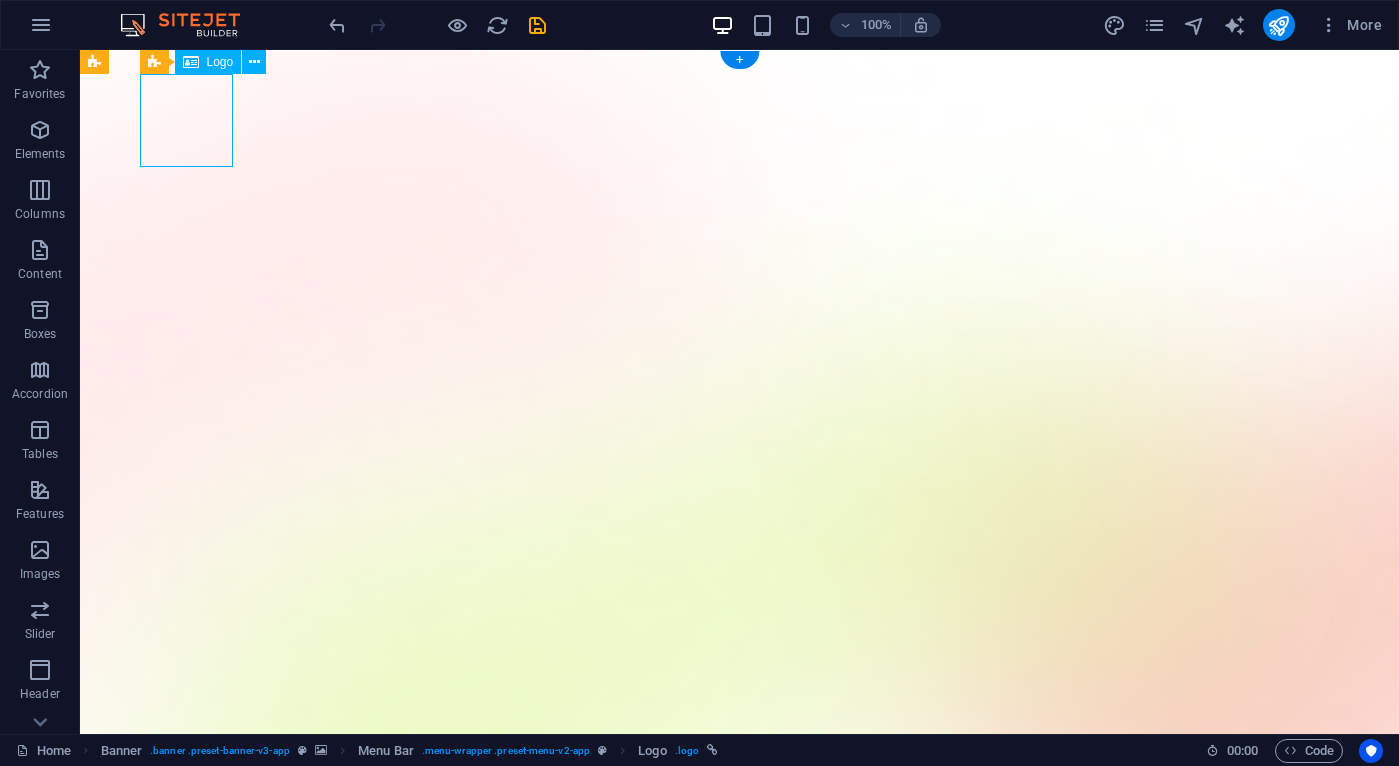 click at bounding box center [740, 1360] 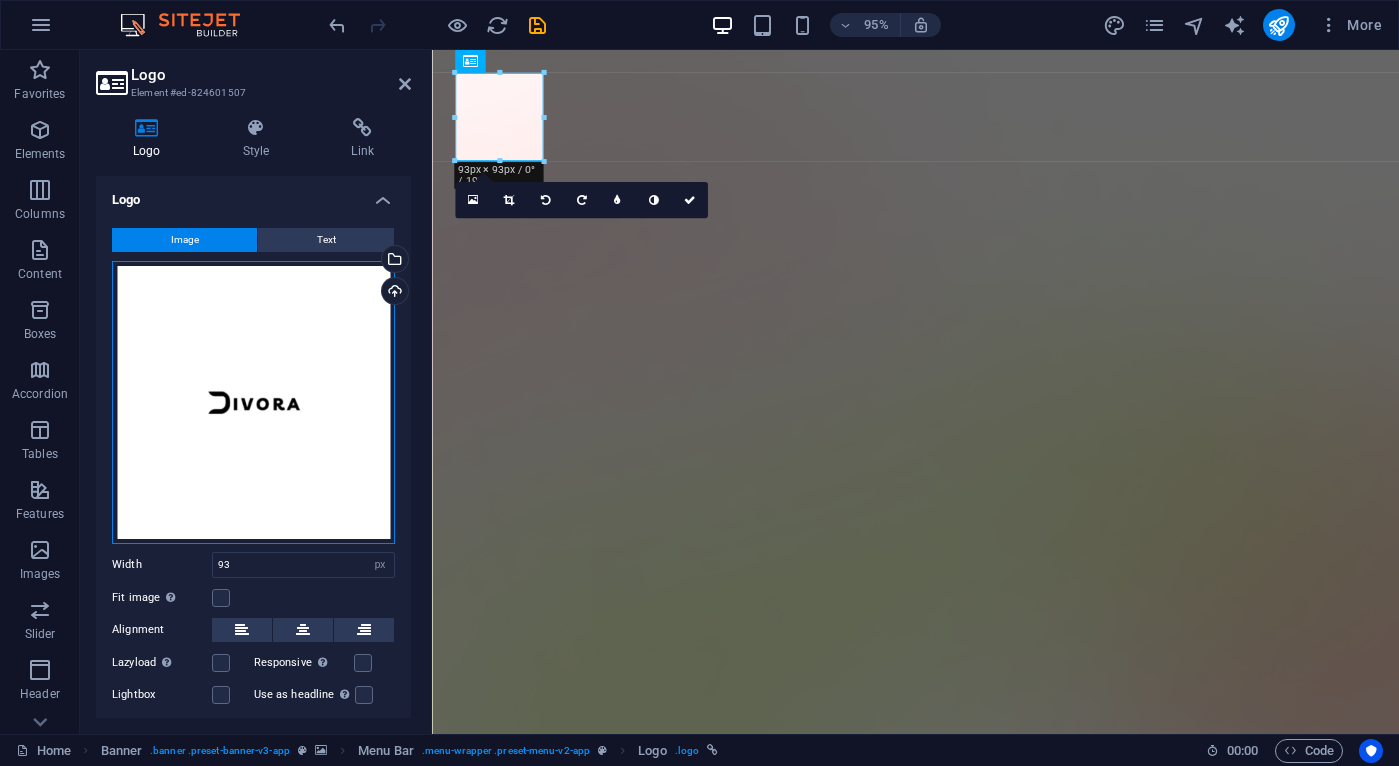 click on "Drag files here, click to choose files or select files from Files or our free stock photos & videos" at bounding box center (253, 402) 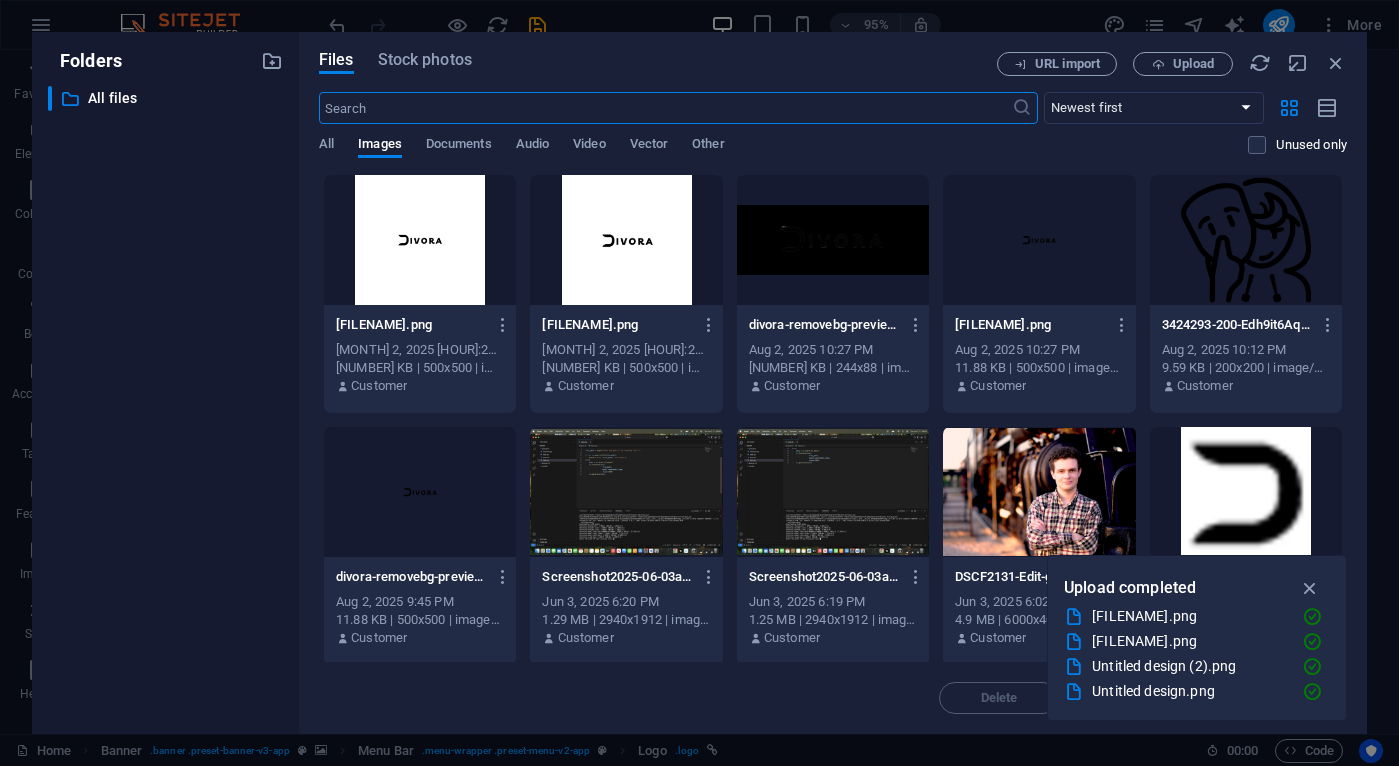 click on "​ All files All files" at bounding box center (165, 402) 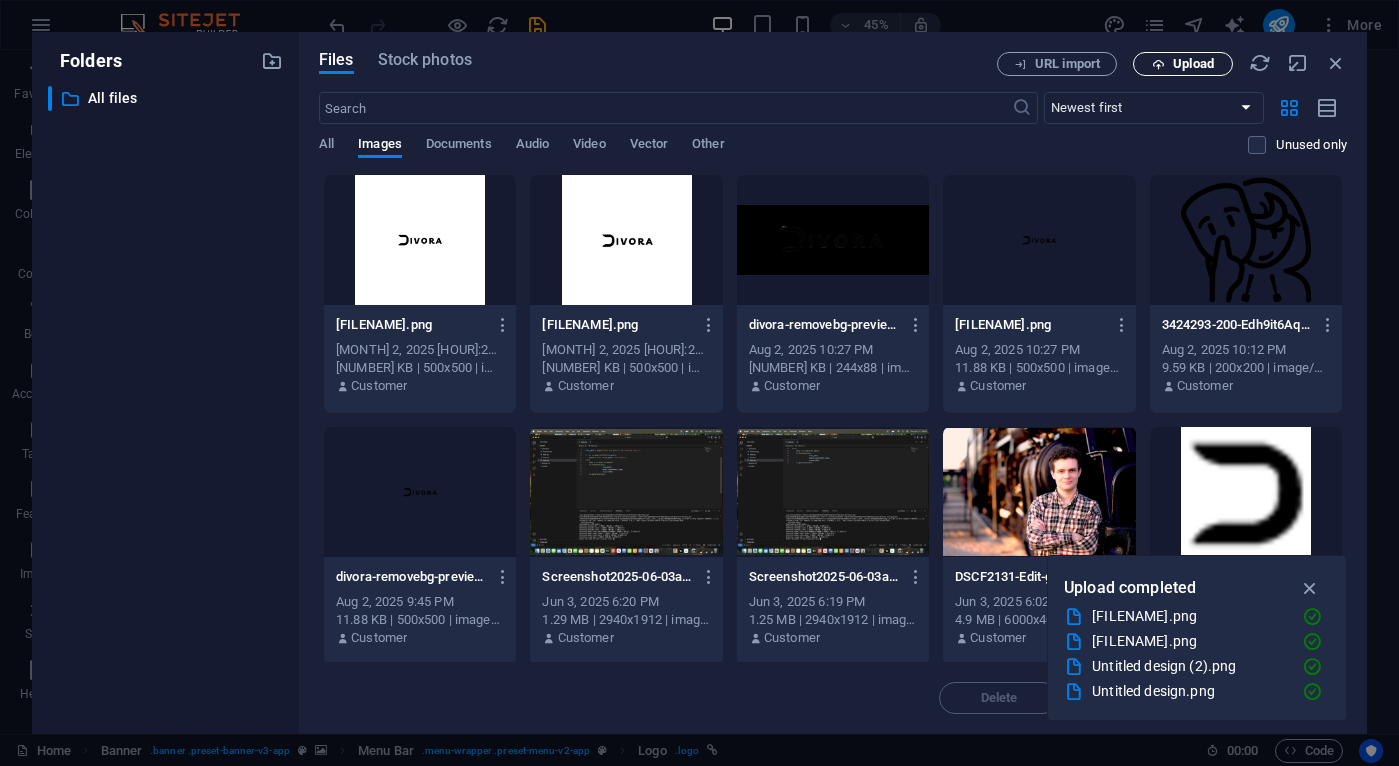 click on "Upload" at bounding box center [1183, 64] 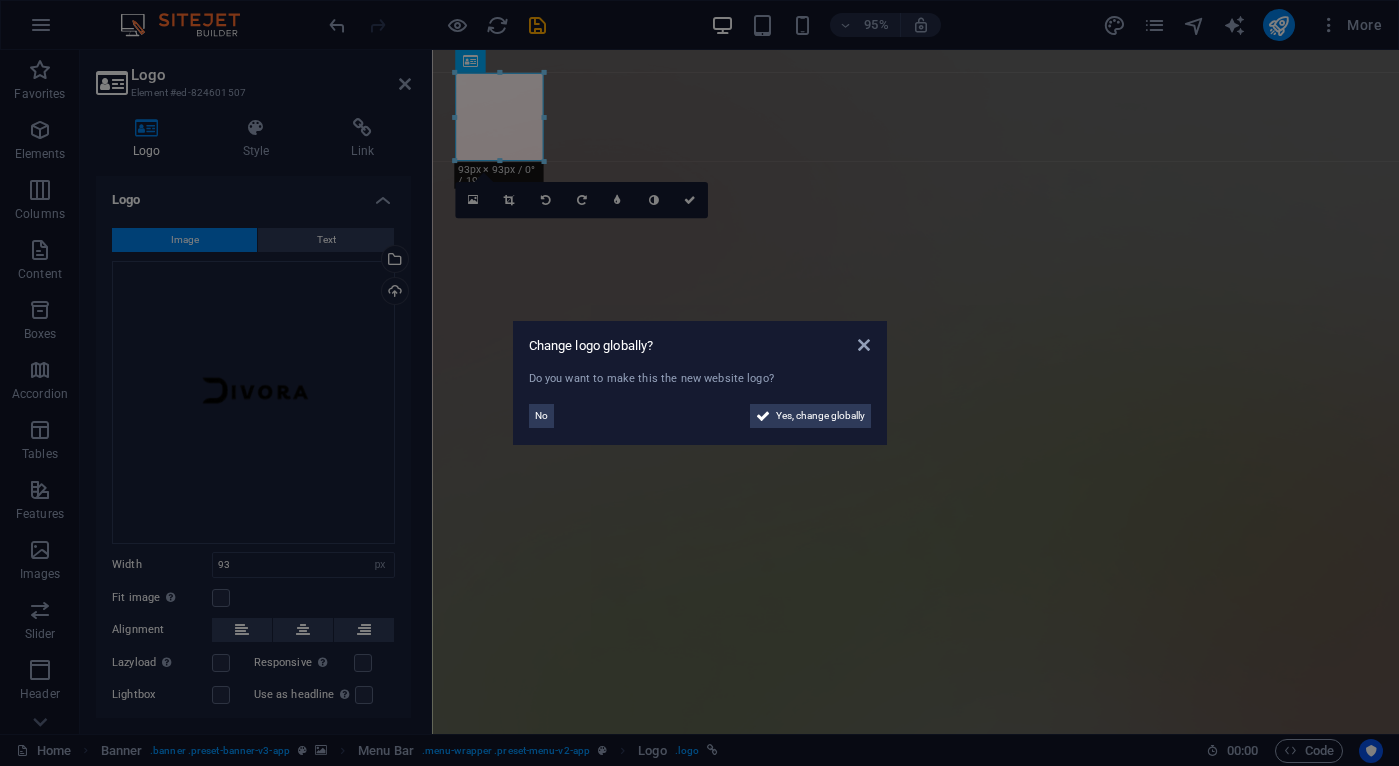 click on "Change logo globally? Do you want to make this the new website logo? No Yes, change globally" at bounding box center (699, 383) 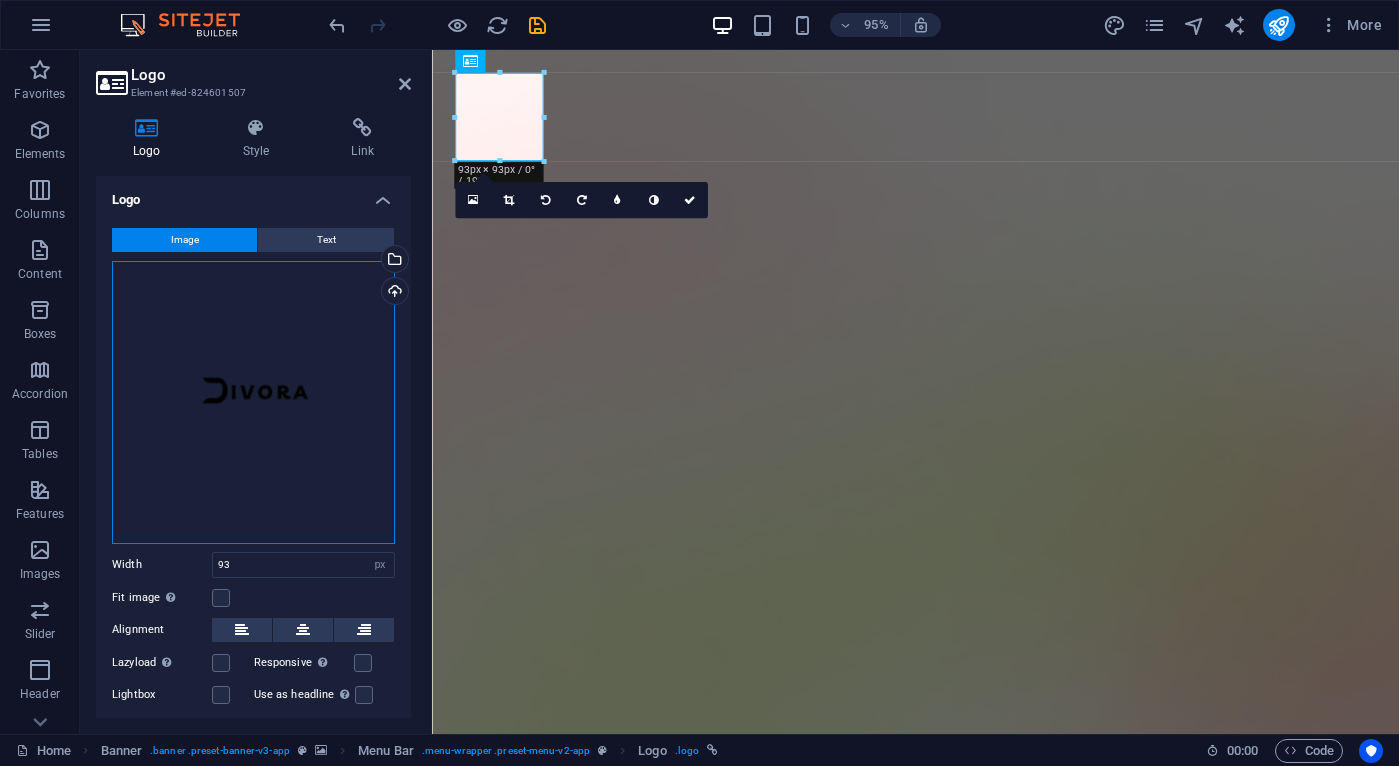 click on "Drag files here, click to choose files or select files from Files or our free stock photos & videos" at bounding box center (253, 402) 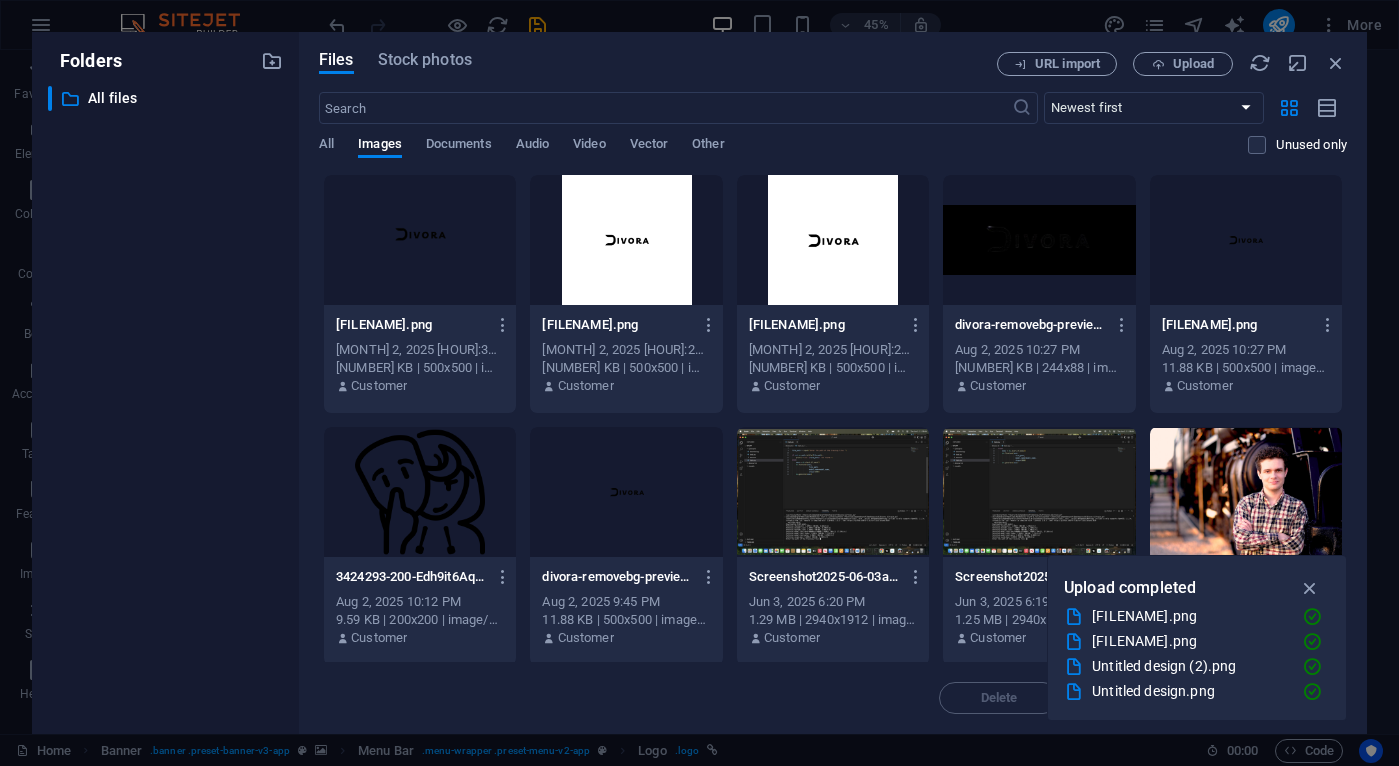 click on "Folders ​ All files All files" at bounding box center (165, 383) 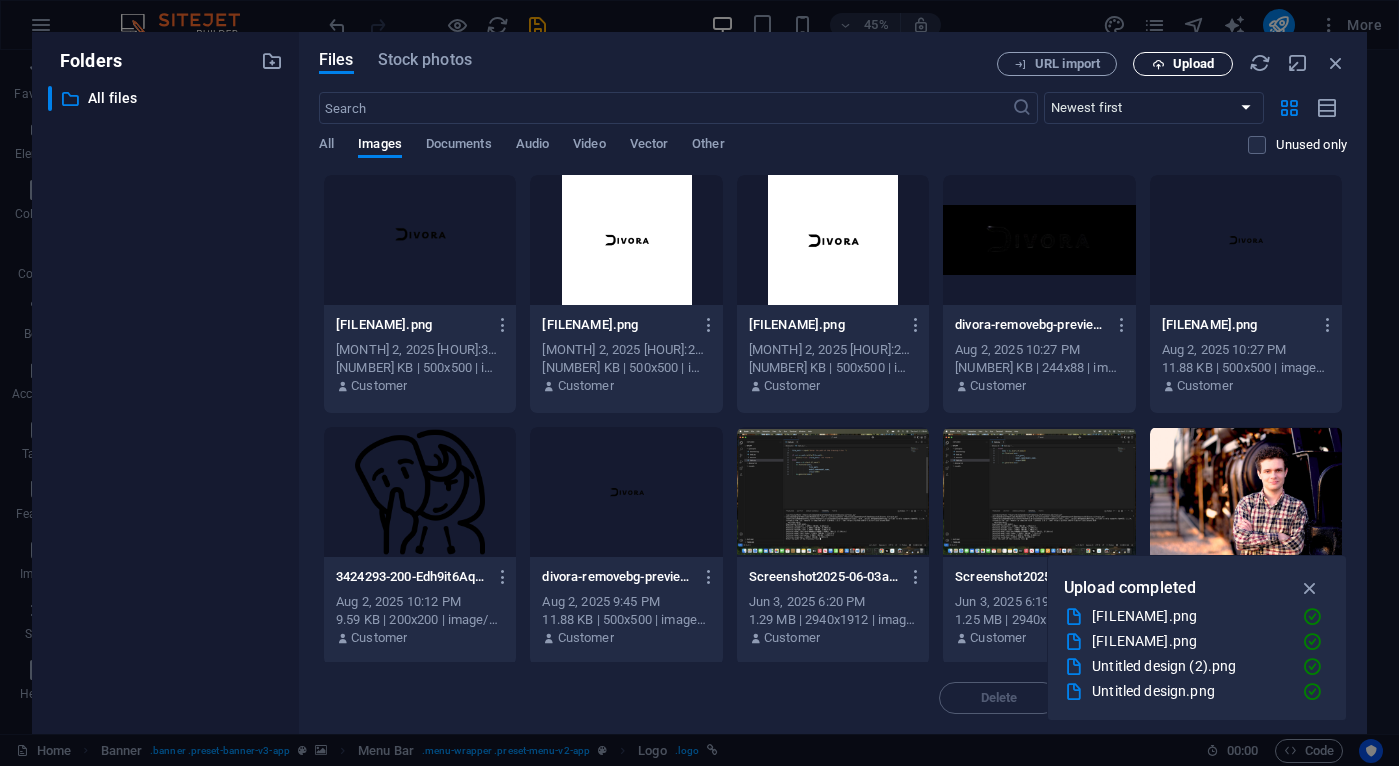 click on "Upload" at bounding box center [1183, 64] 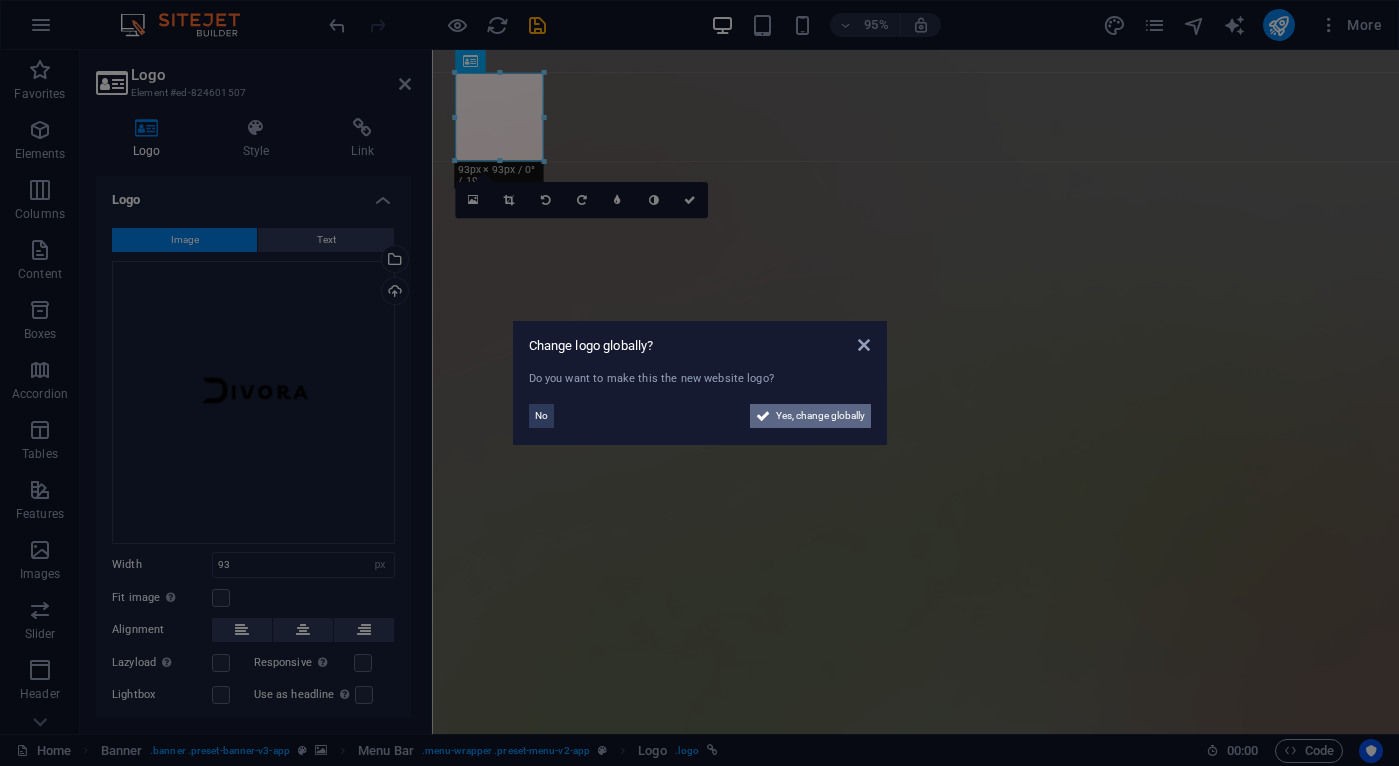click on "Yes, change globally" at bounding box center (810, 416) 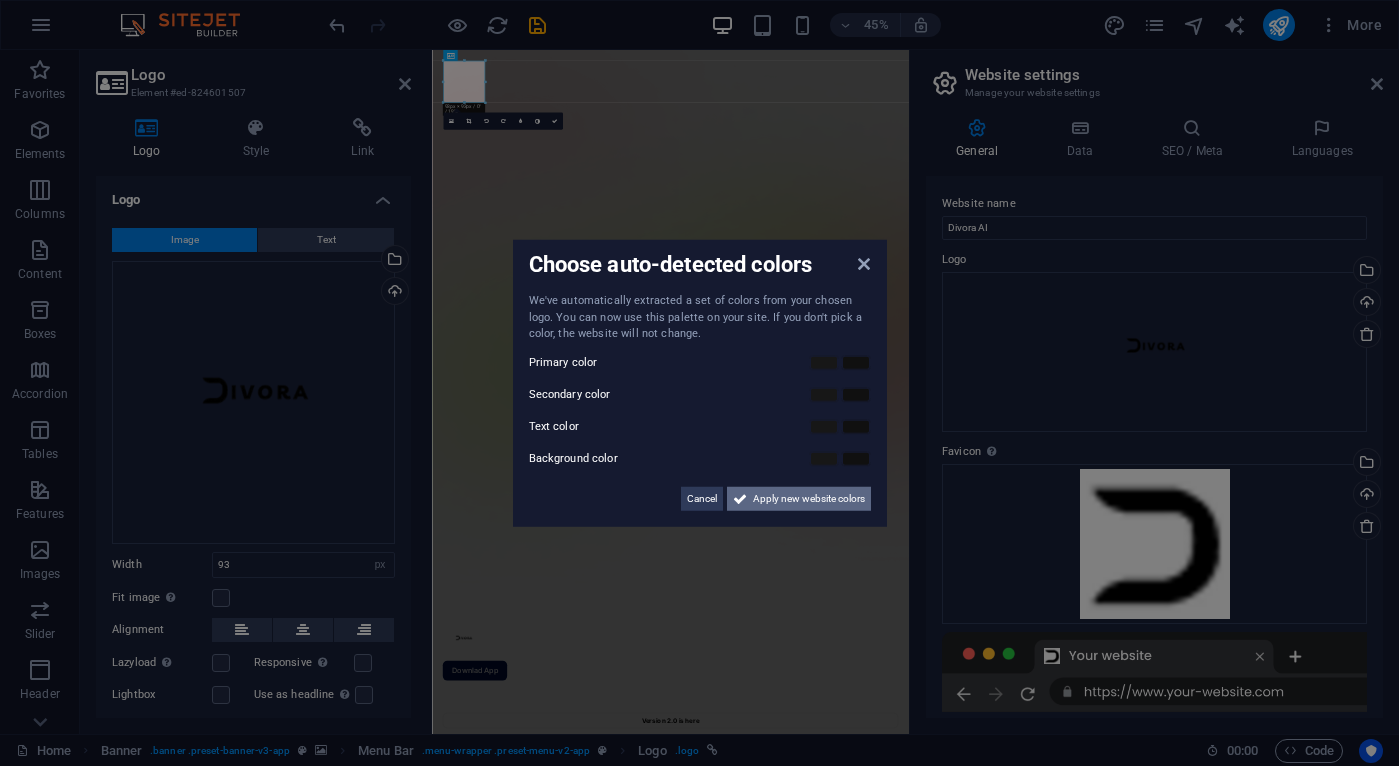 click on "Apply new website colors" at bounding box center [809, 498] 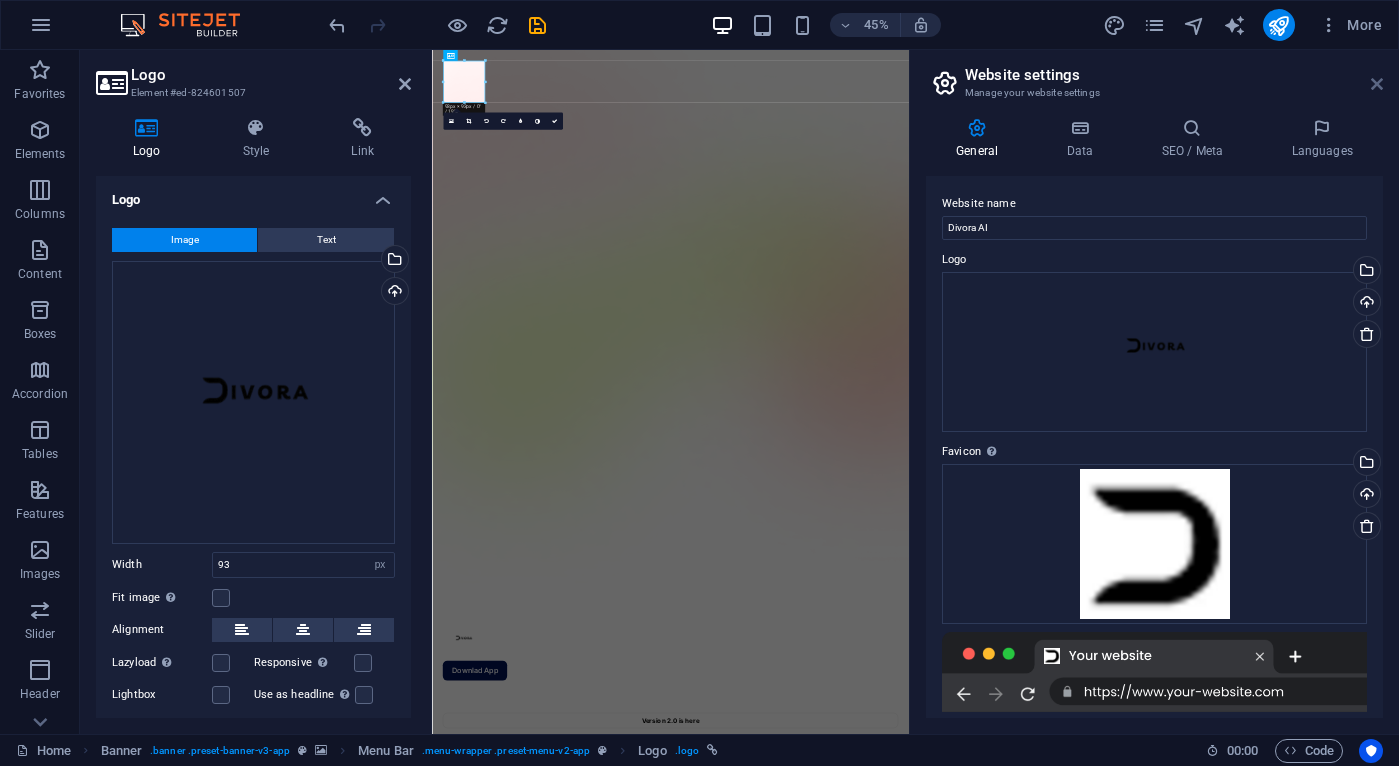 click at bounding box center [1377, 84] 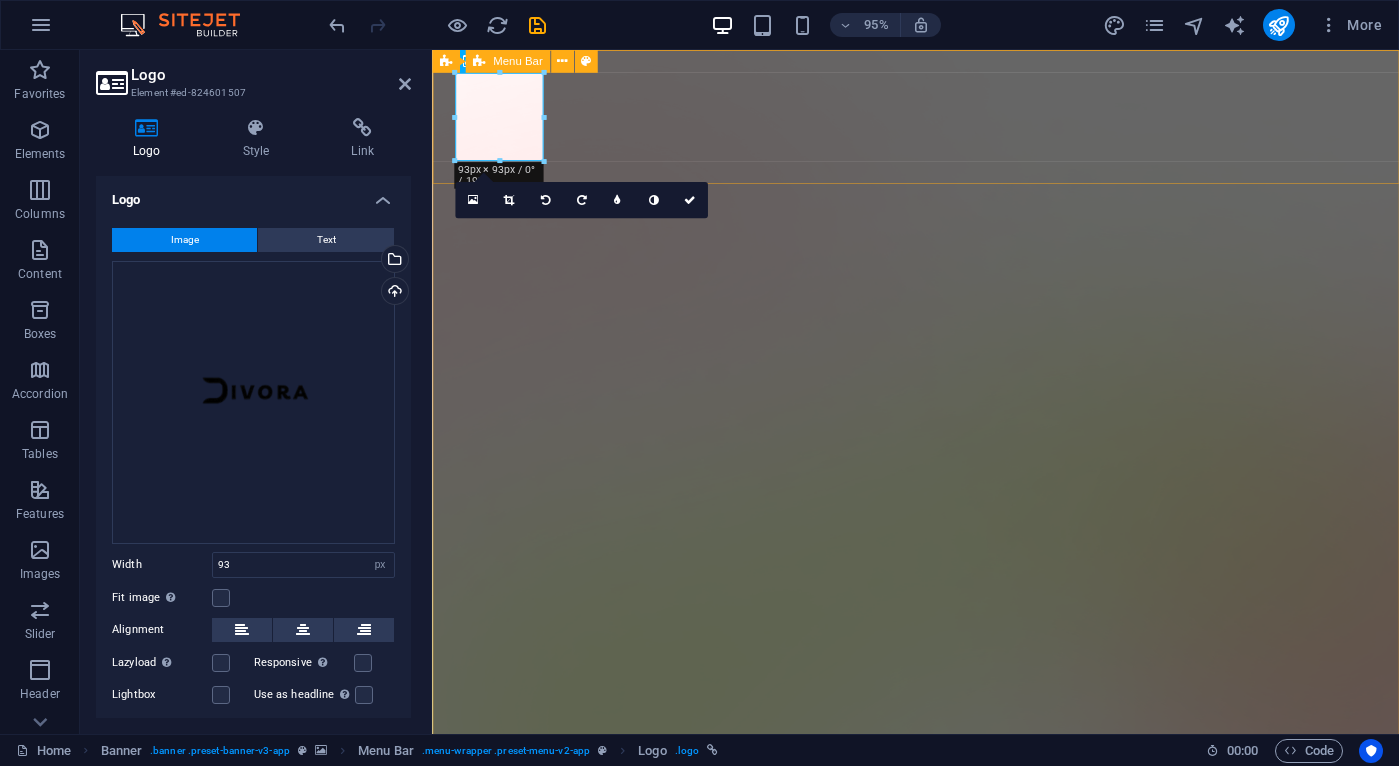 click on "Downlad App" at bounding box center [941, 1382] 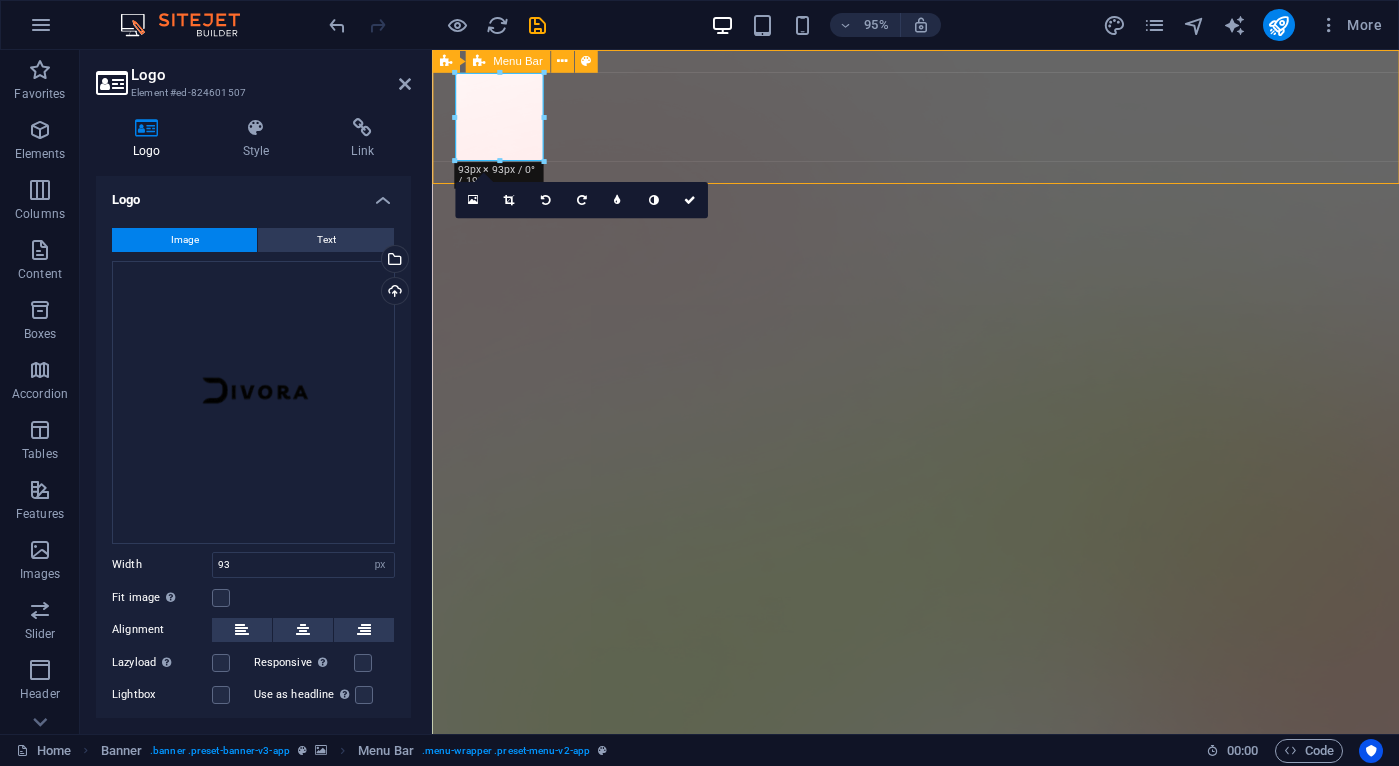 click on "Downlad App" at bounding box center [941, 1382] 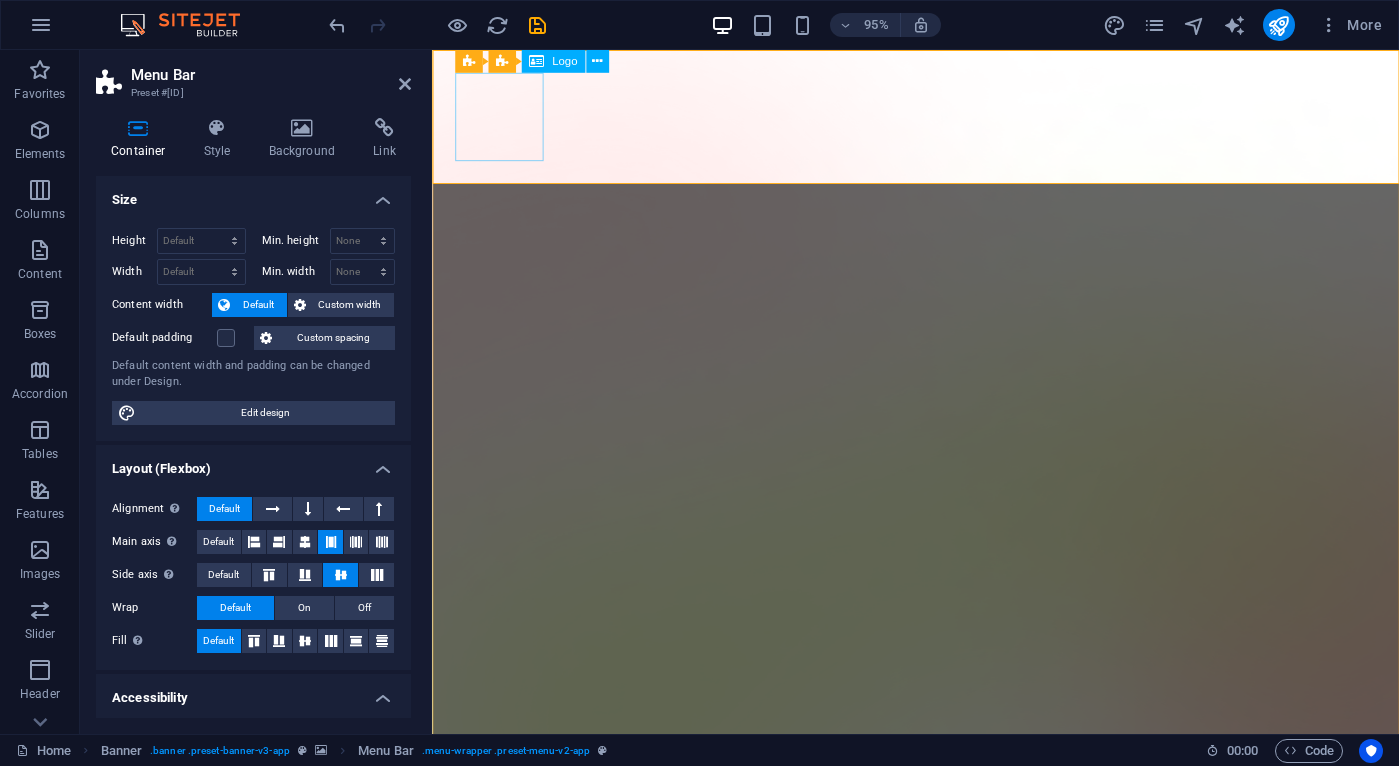 click at bounding box center (941, 1360) 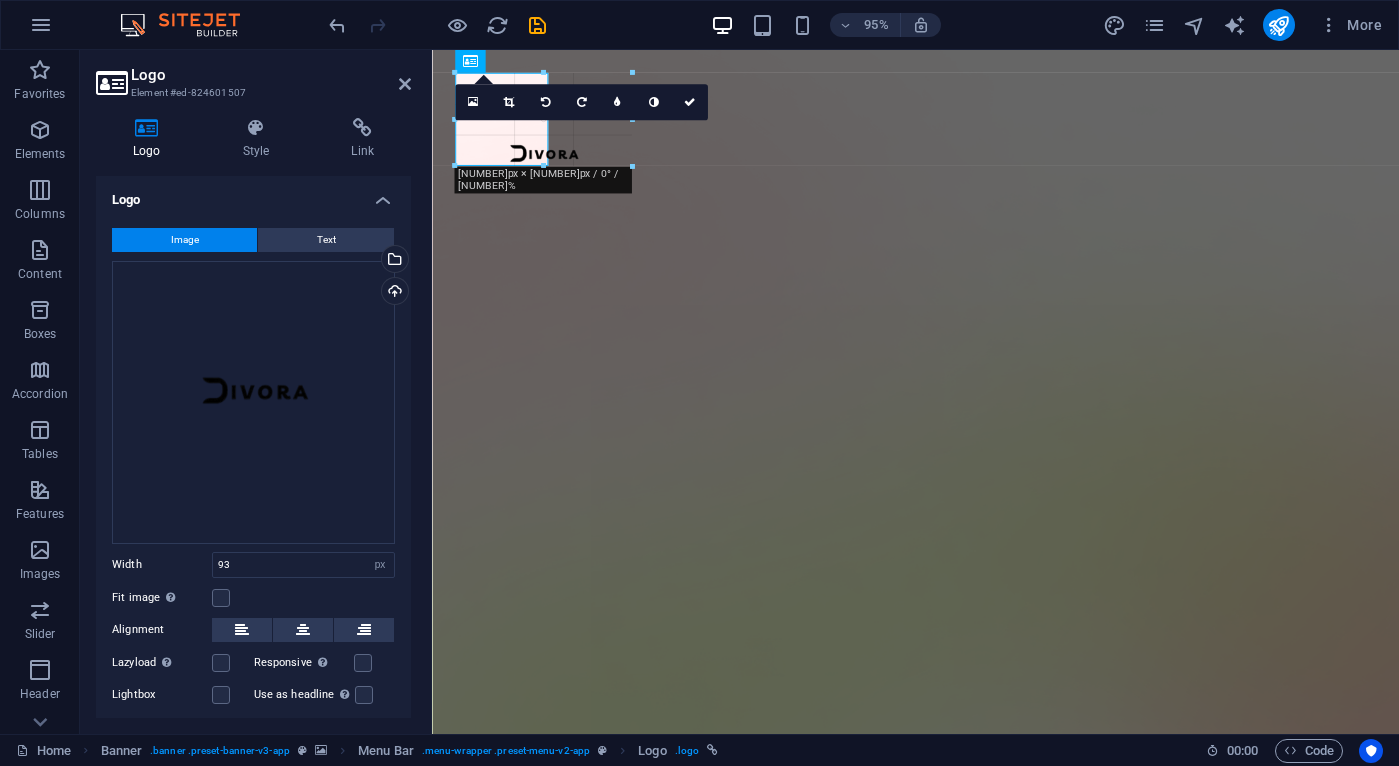 drag, startPoint x: 544, startPoint y: 114, endPoint x: 546, endPoint y: 139, distance: 25.079872 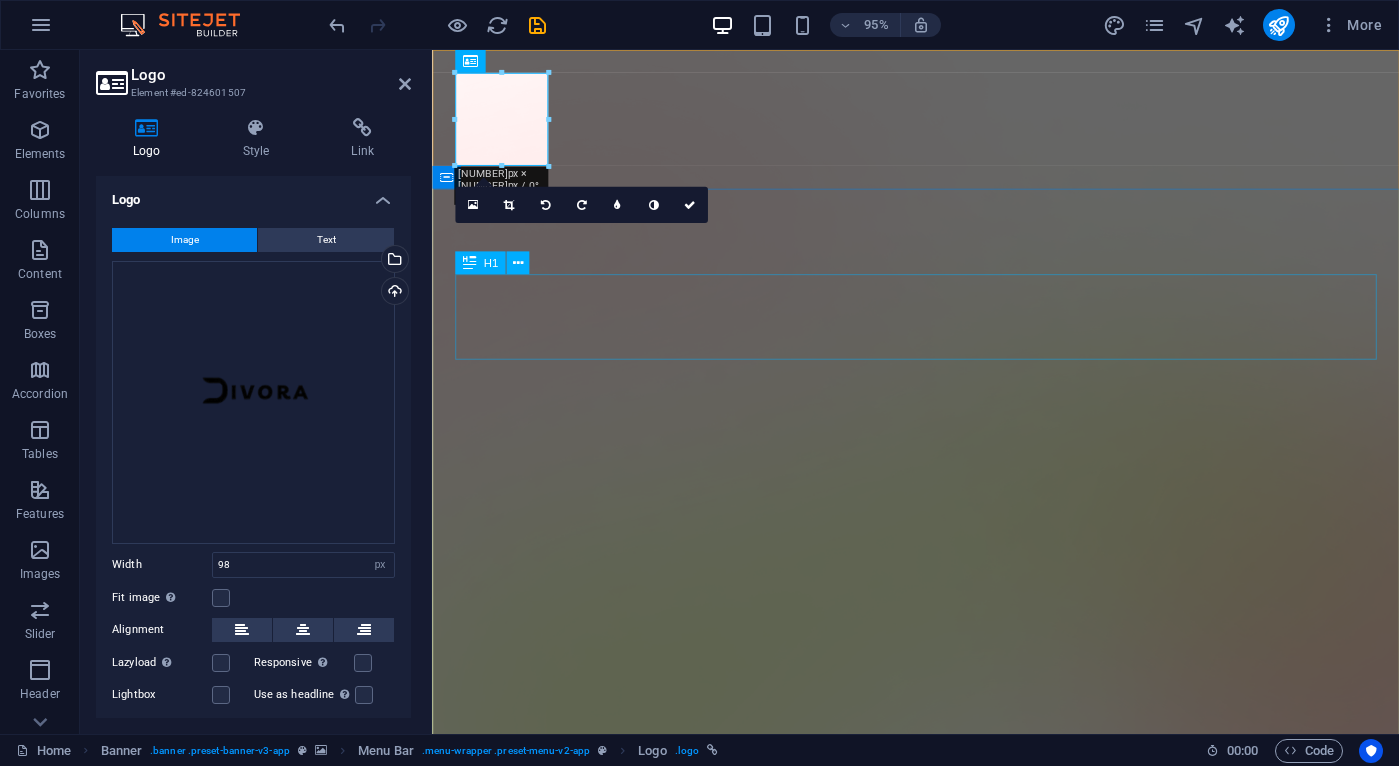 click on "AI Made Easy" at bounding box center (941, 1620) 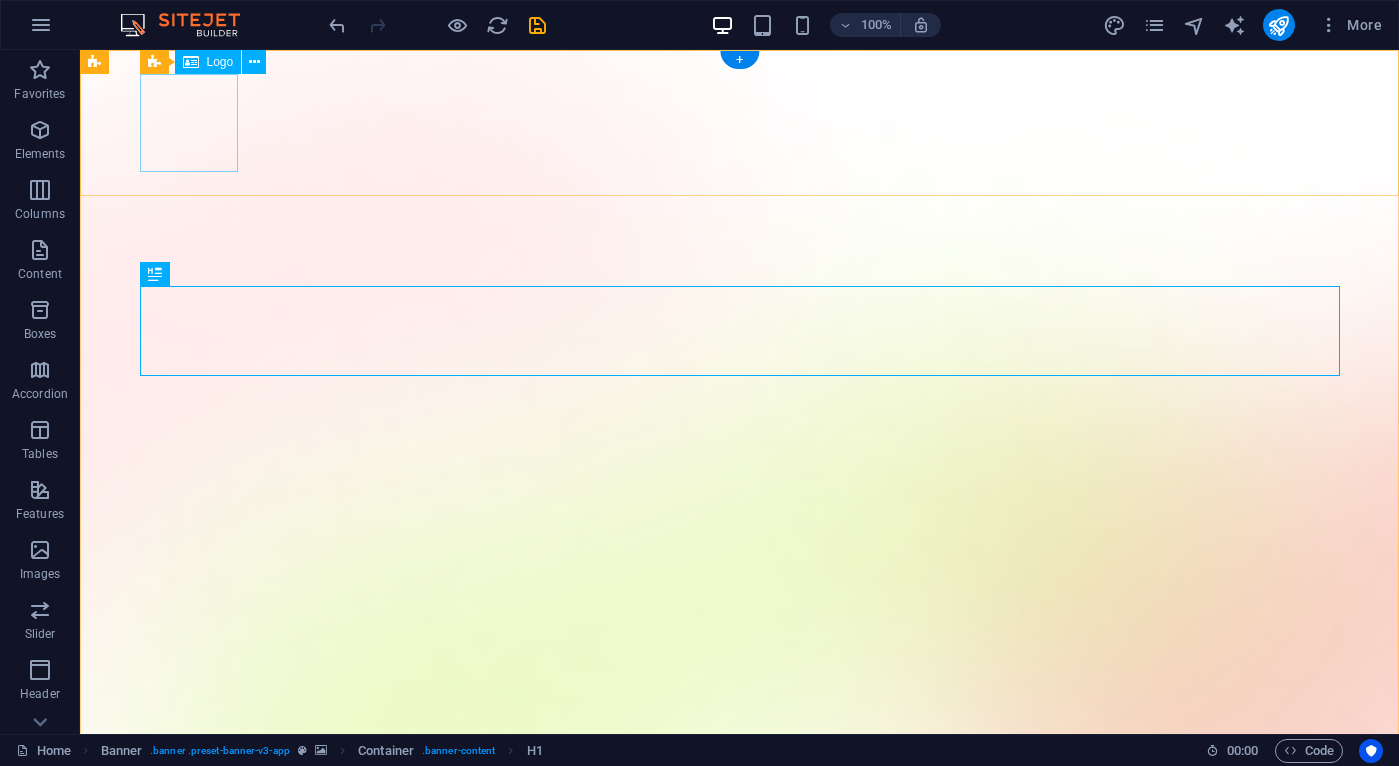 click at bounding box center [740, 1368] 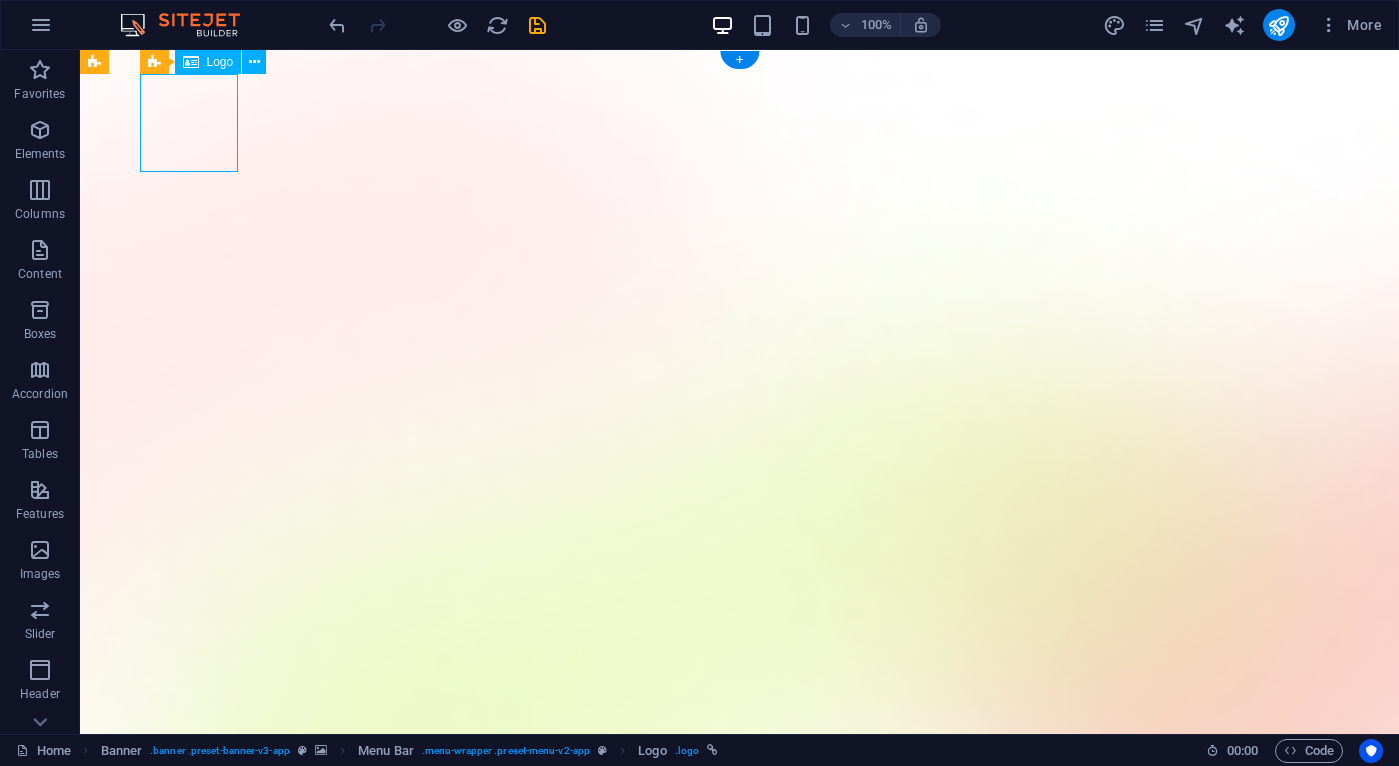 click at bounding box center [740, 1368] 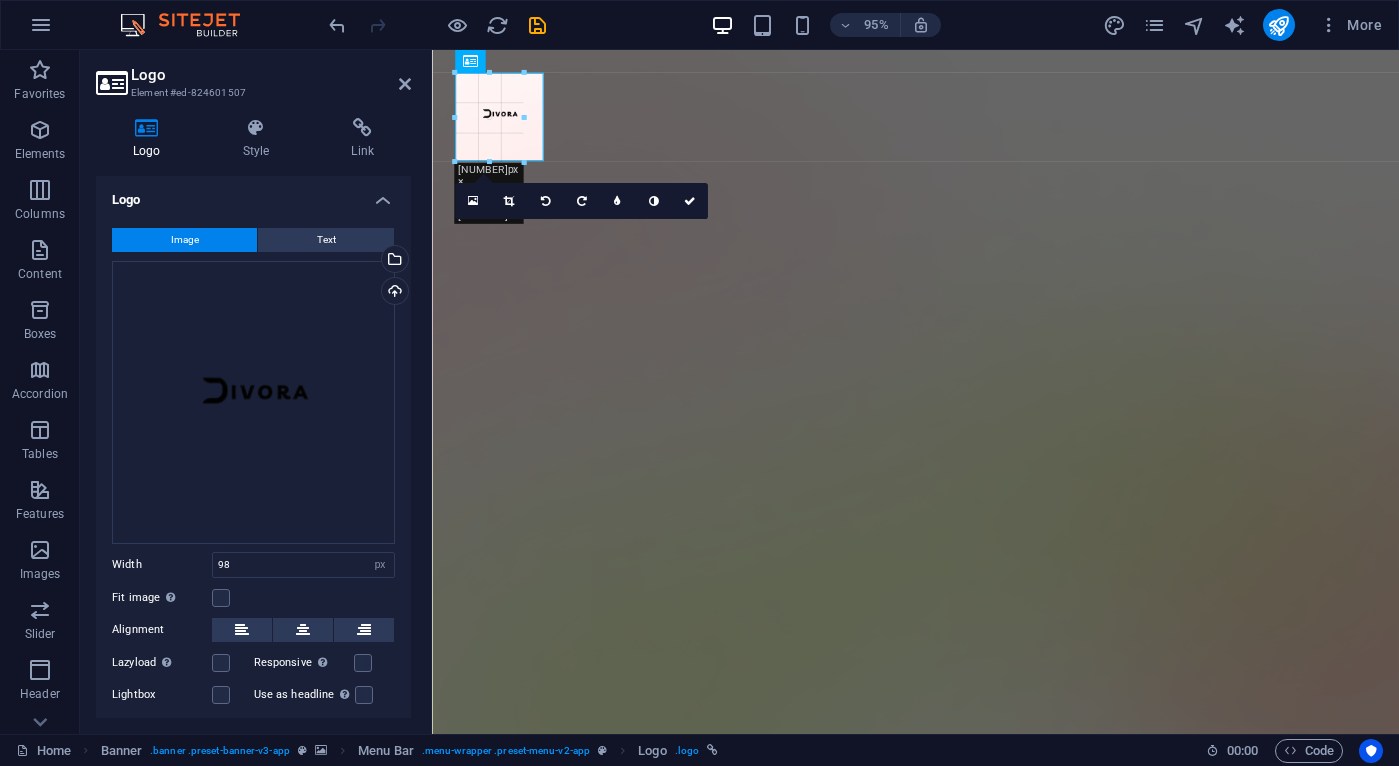 drag, startPoint x: 499, startPoint y: 71, endPoint x: 498, endPoint y: 97, distance: 26.019224 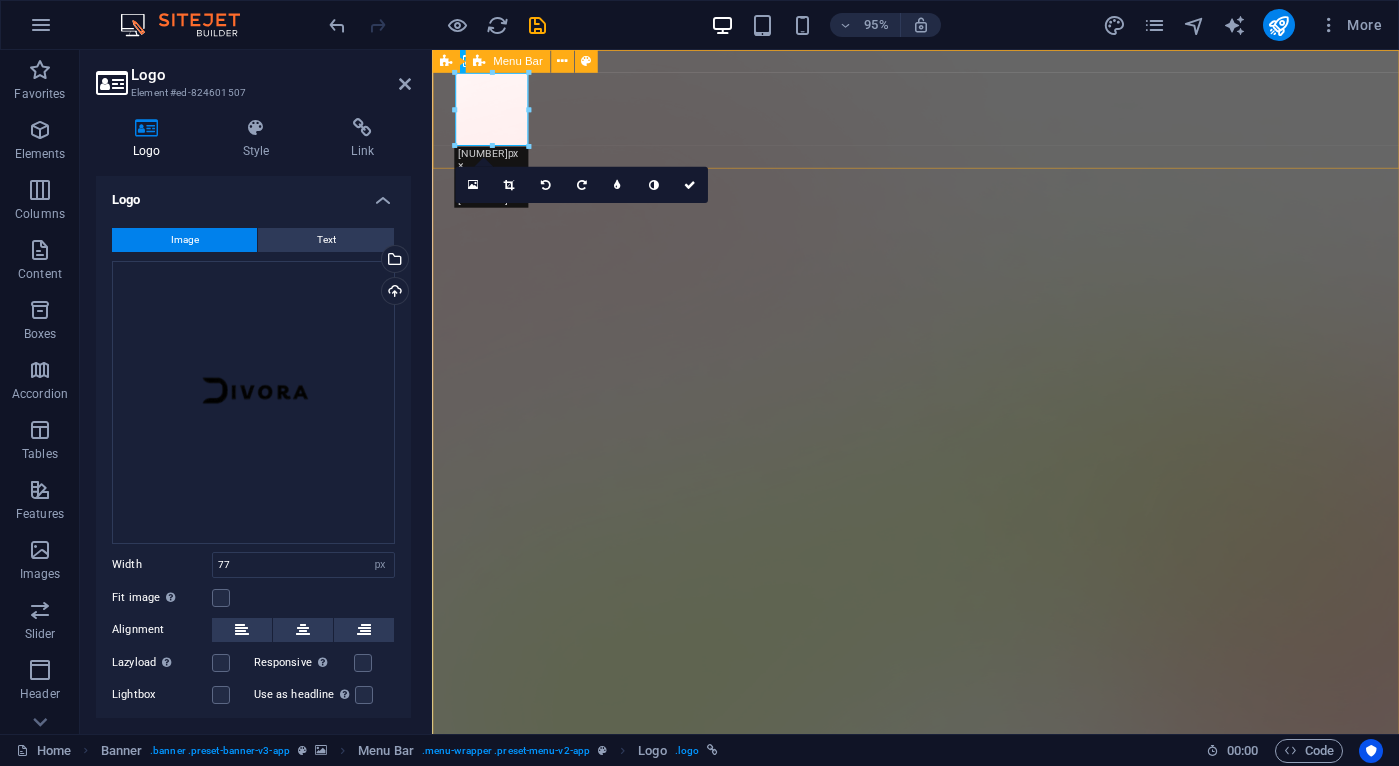 drag, startPoint x: 963, startPoint y: 158, endPoint x: 619, endPoint y: 108, distance: 347.61472 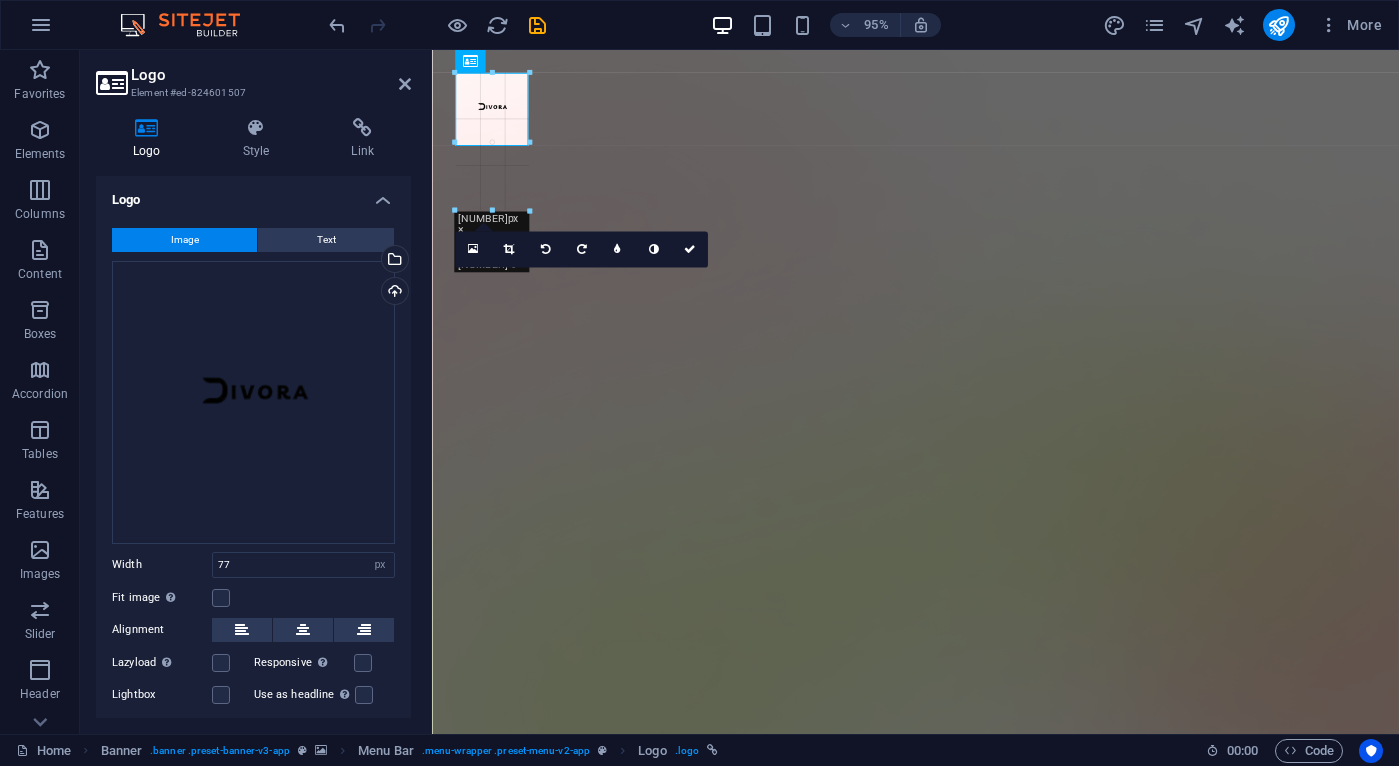 drag, startPoint x: 525, startPoint y: 109, endPoint x: 659, endPoint y: 117, distance: 134.23859 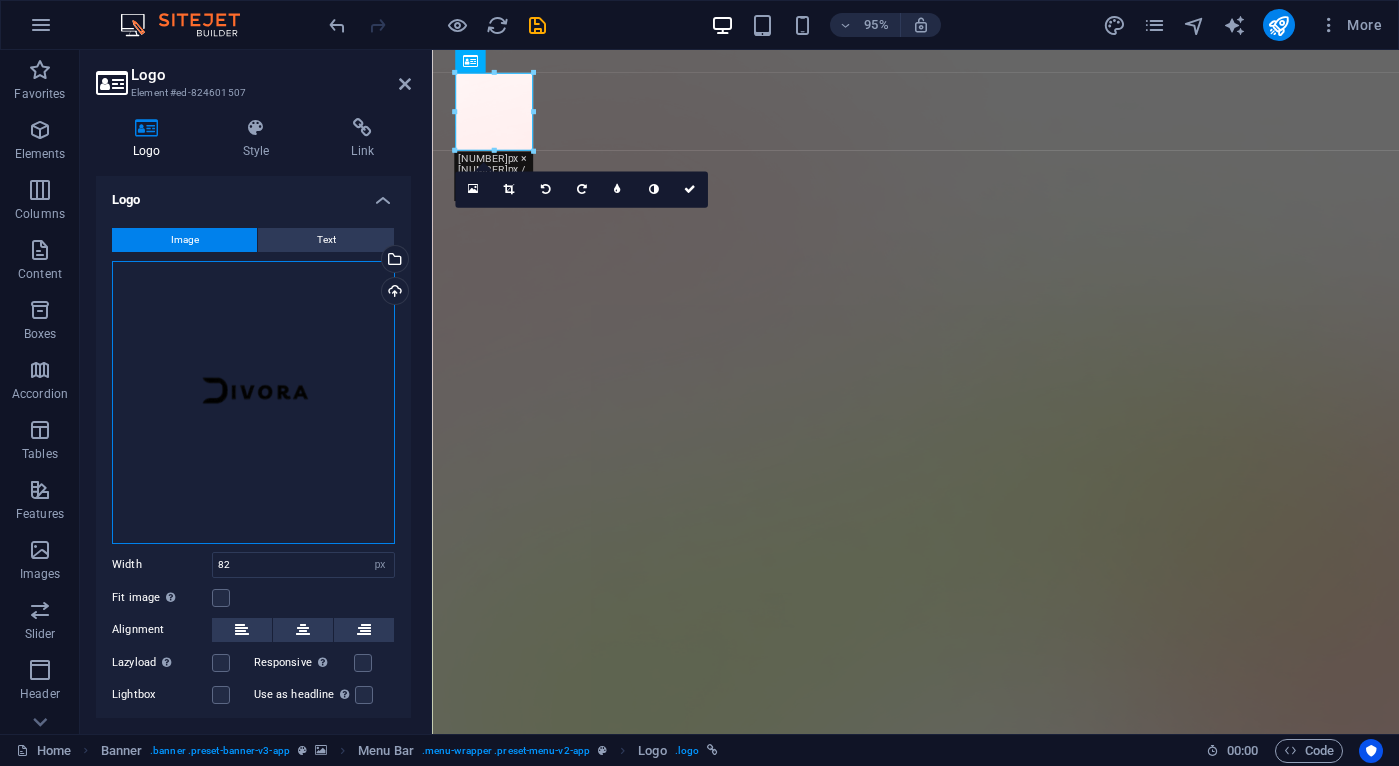 click on "Drag files here, click to choose files or select files from Files or our free stock photos & videos" at bounding box center [253, 402] 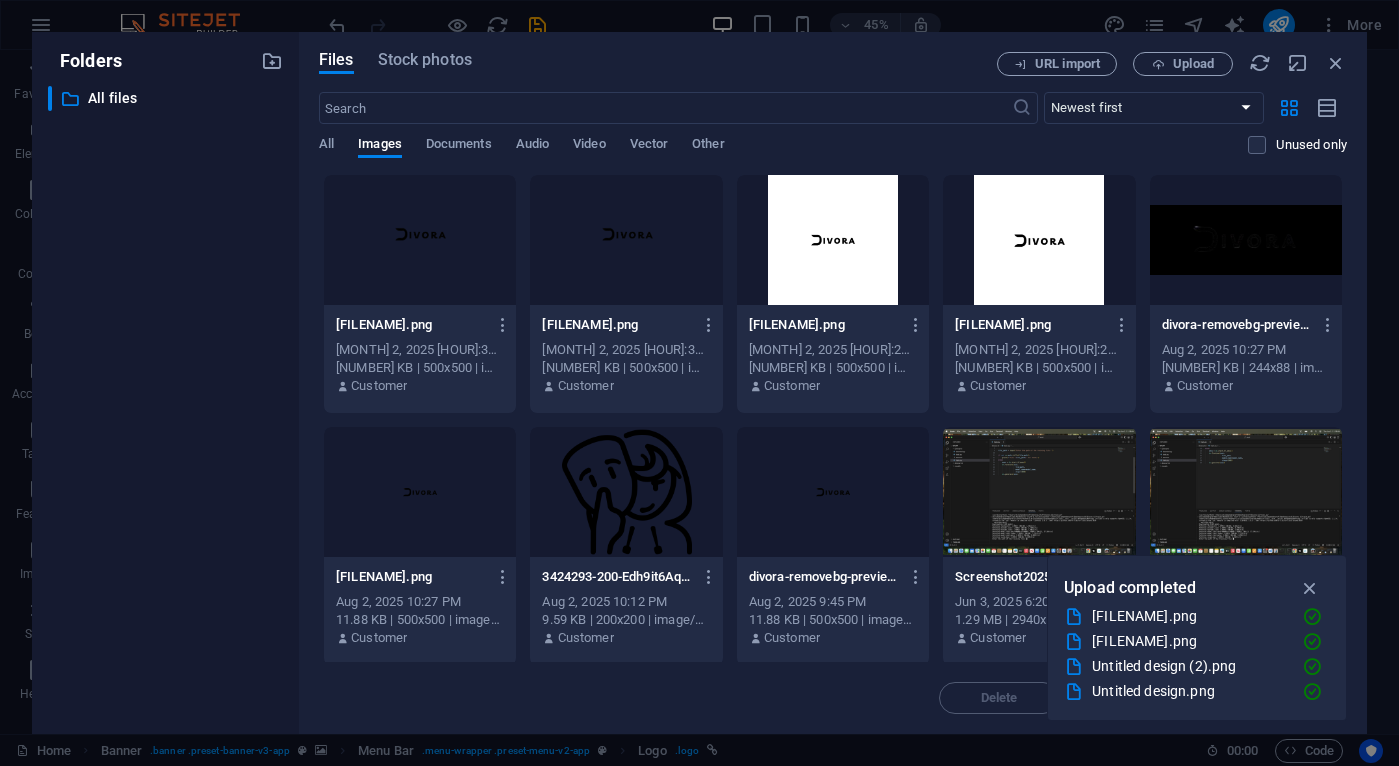 click on "​ All files All files" at bounding box center [165, 402] 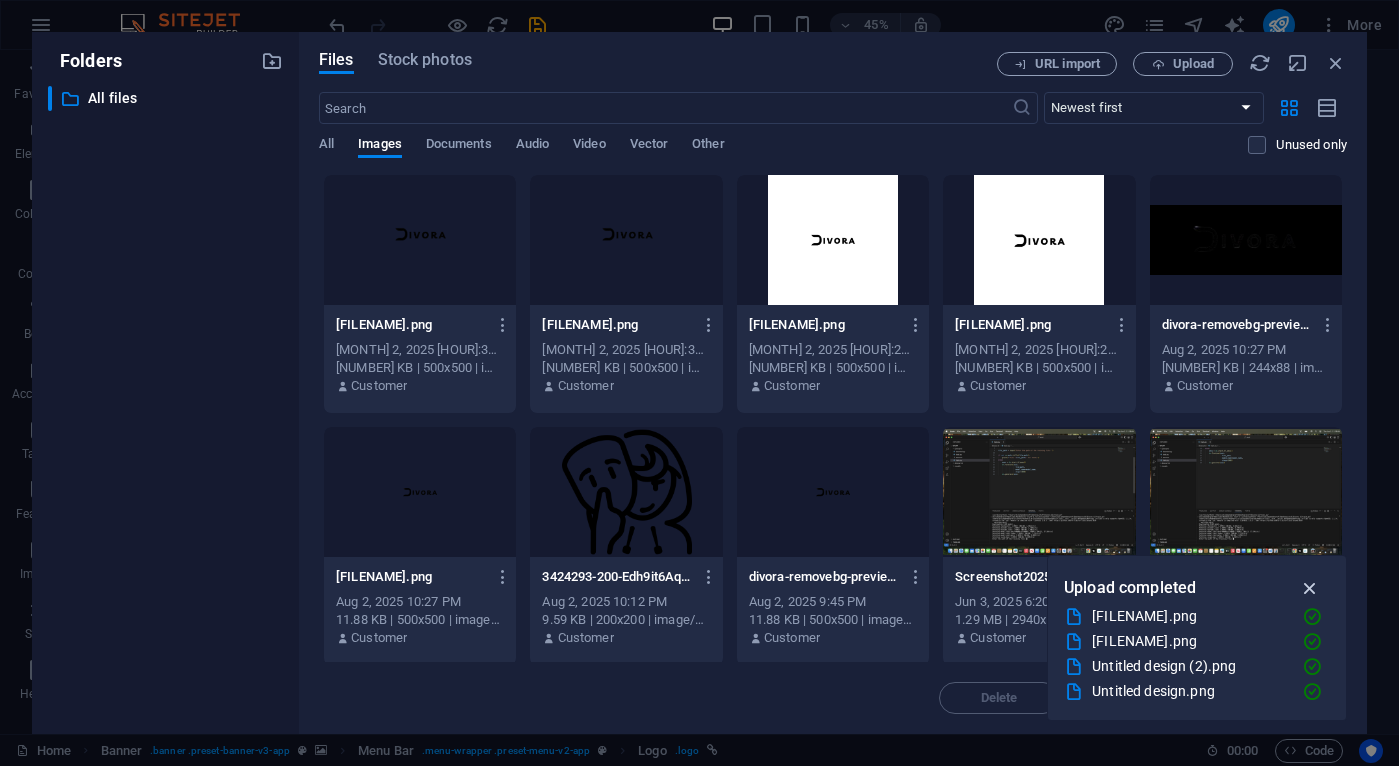 click at bounding box center [1310, 588] 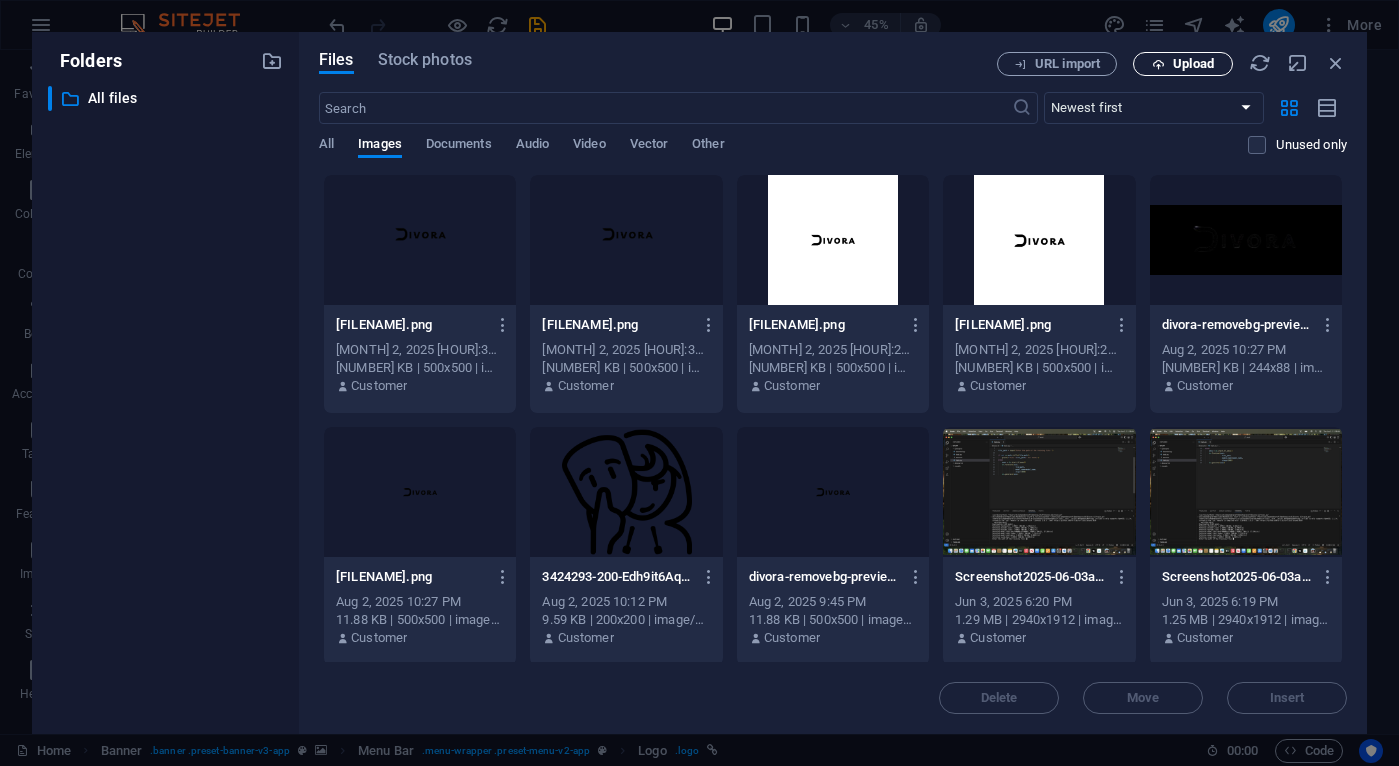 click on "Upload" at bounding box center (1183, 64) 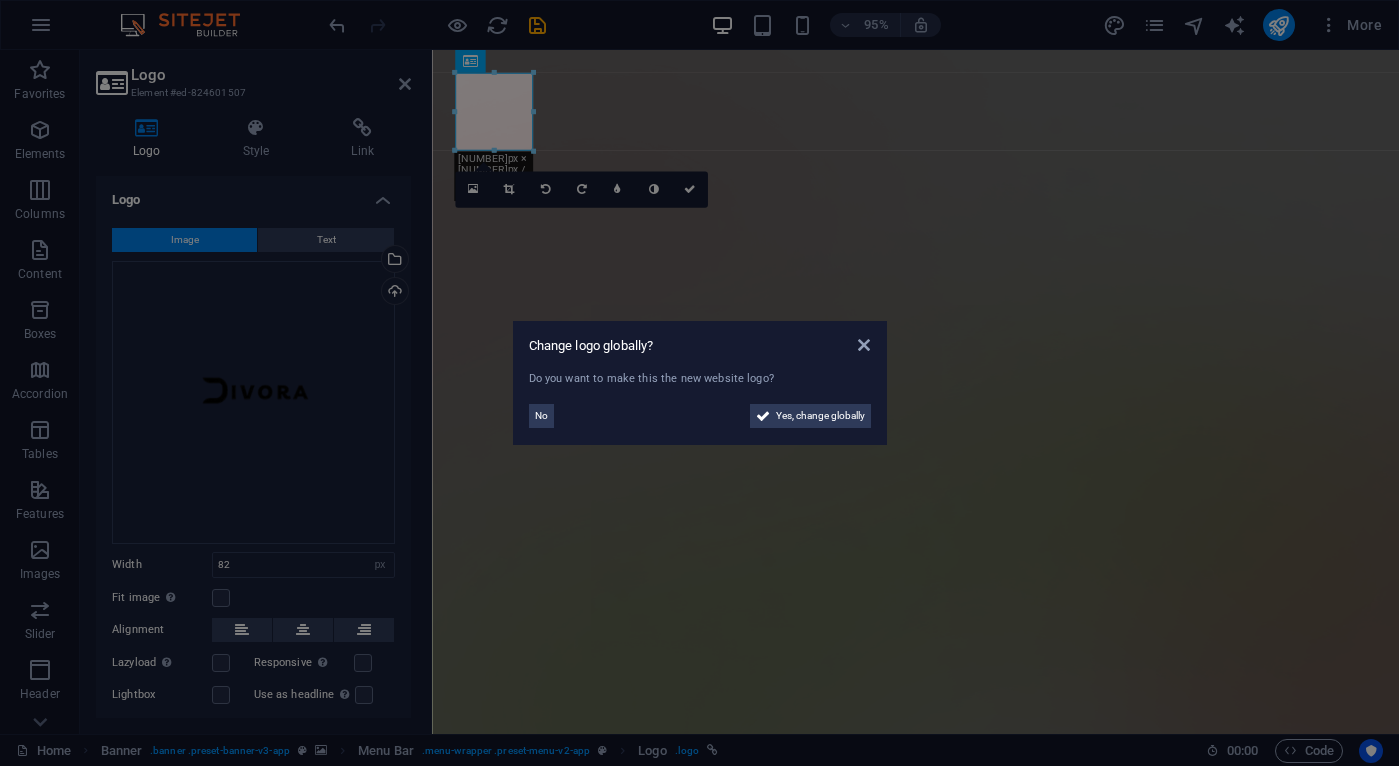 click on "Change logo globally? Do you want to make this the new website logo? No Yes, change globally" at bounding box center (700, 383) 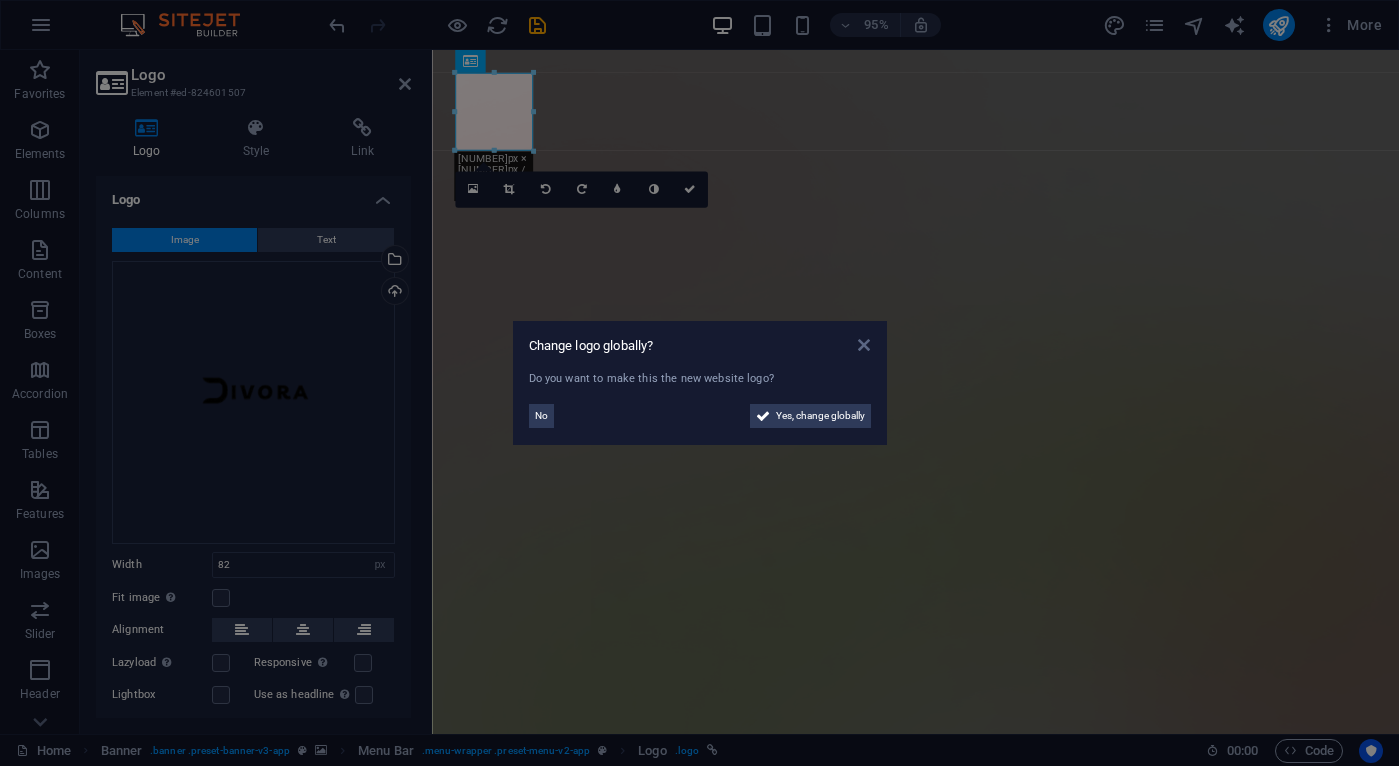 click at bounding box center [864, 345] 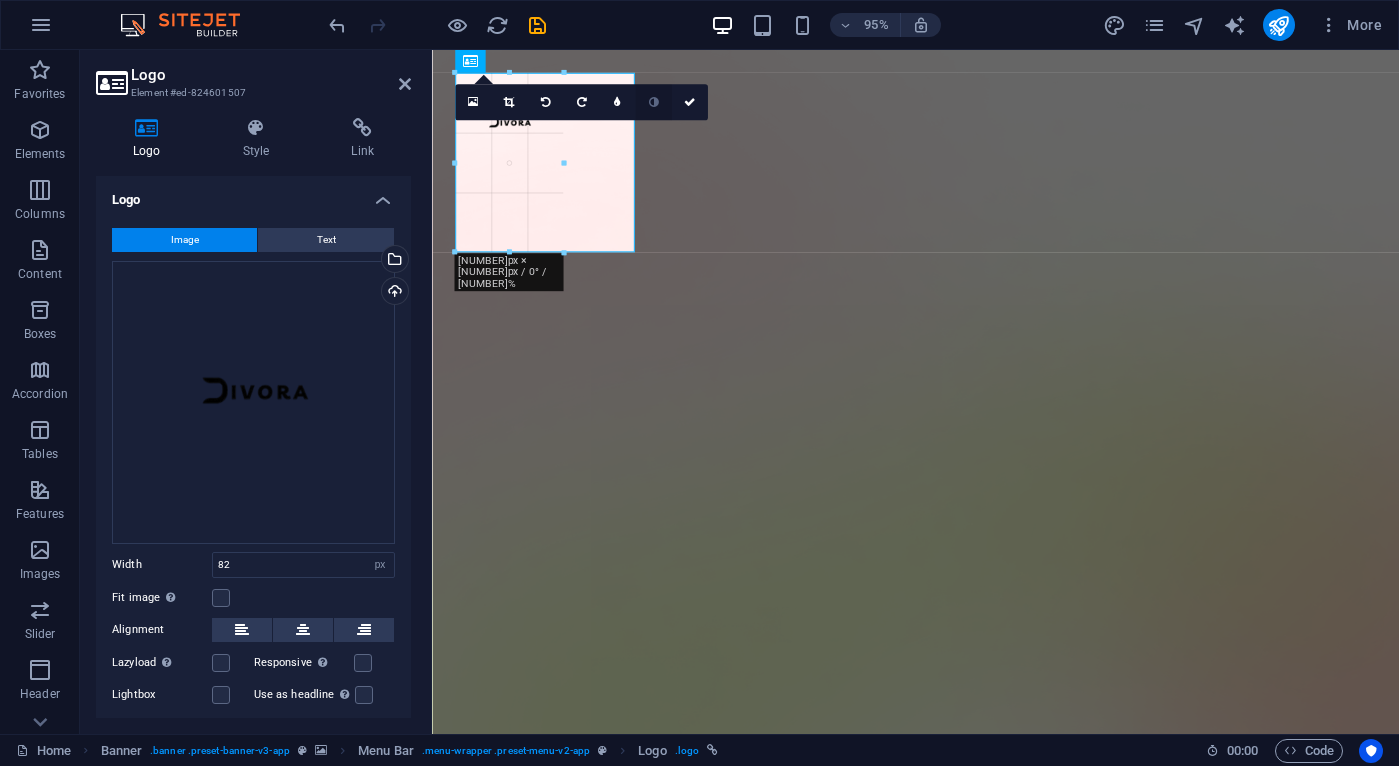 drag, startPoint x: 534, startPoint y: 112, endPoint x: 641, endPoint y: 113, distance: 107.00467 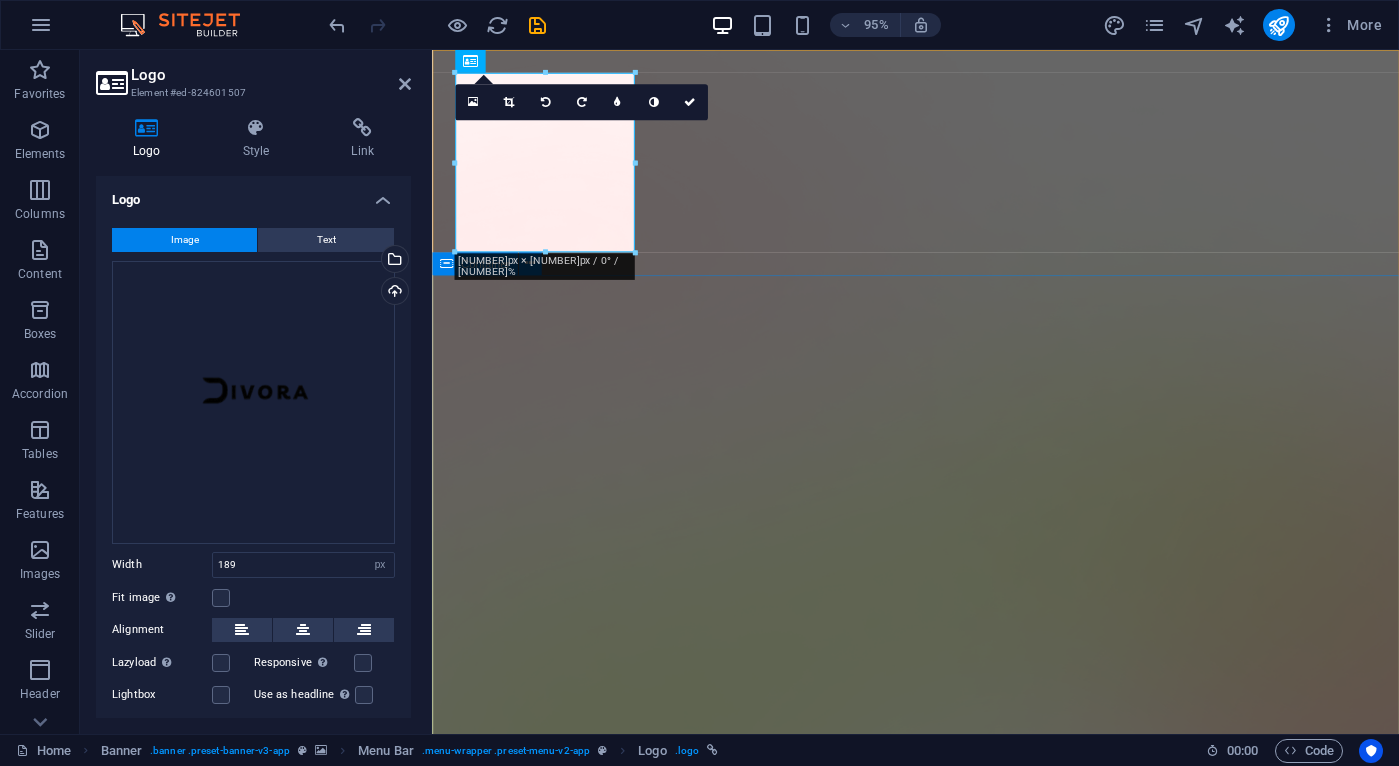click on "Version 2.0 is here AI Made Easy Everyone should have the power to build their AI models from the ground up without being an expert, or dealing with complicated code. Download App" at bounding box center [941, 2216] 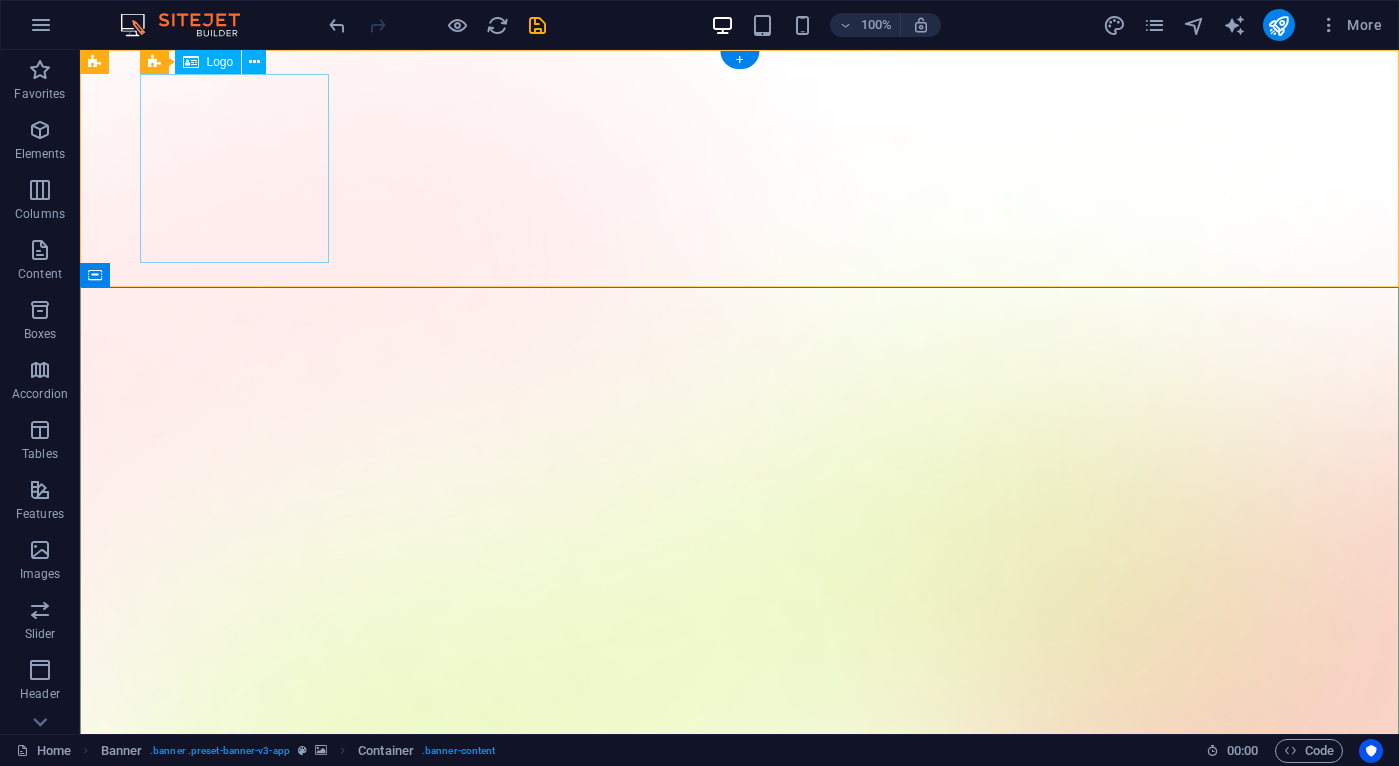 click at bounding box center [740, 1504] 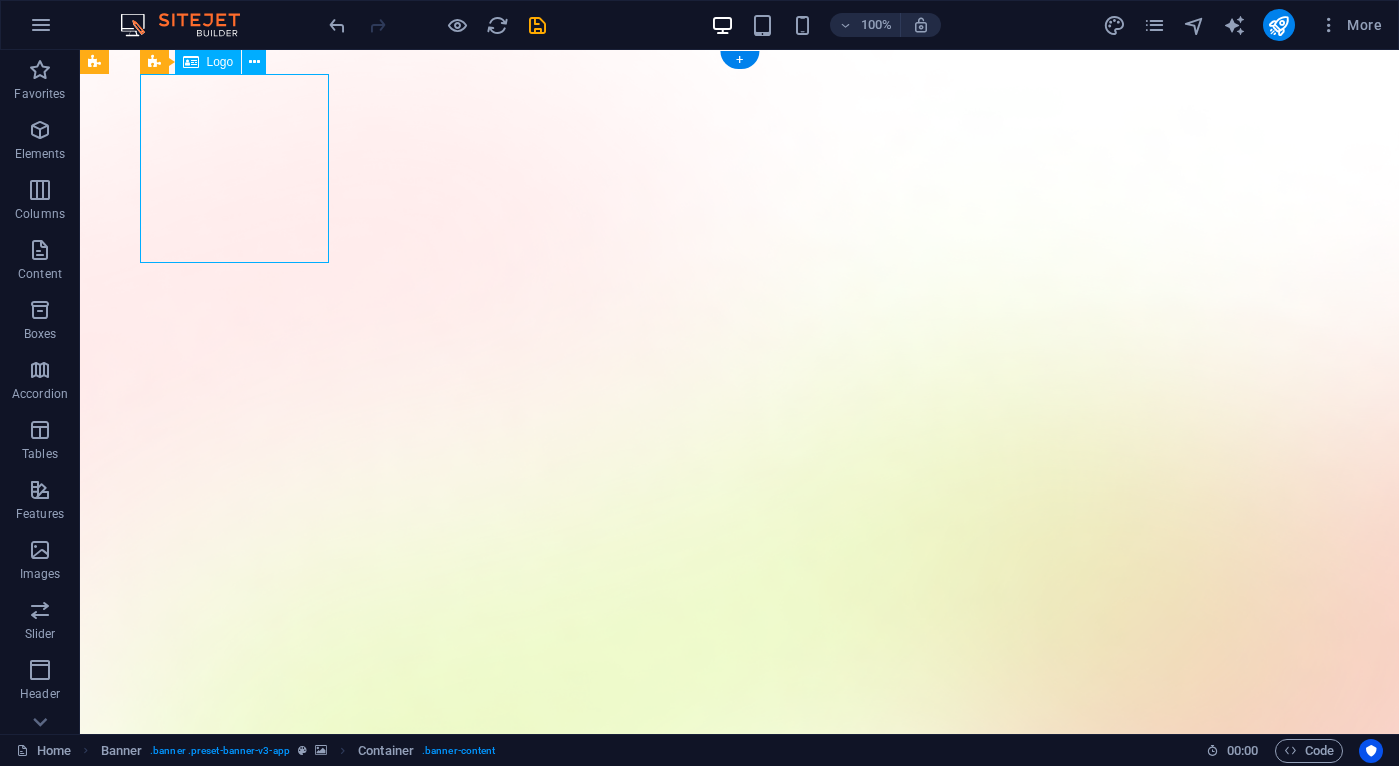 click at bounding box center [740, 1504] 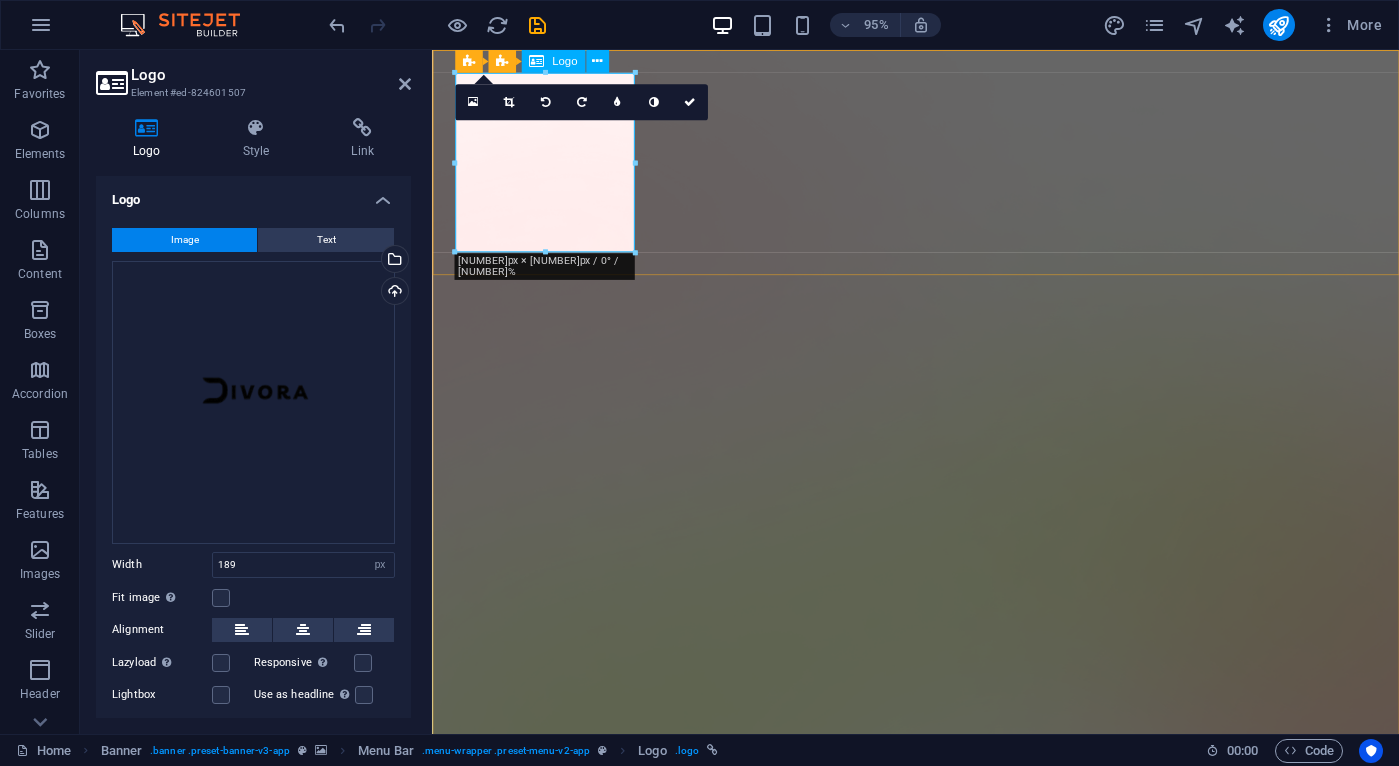 click at bounding box center [941, 1504] 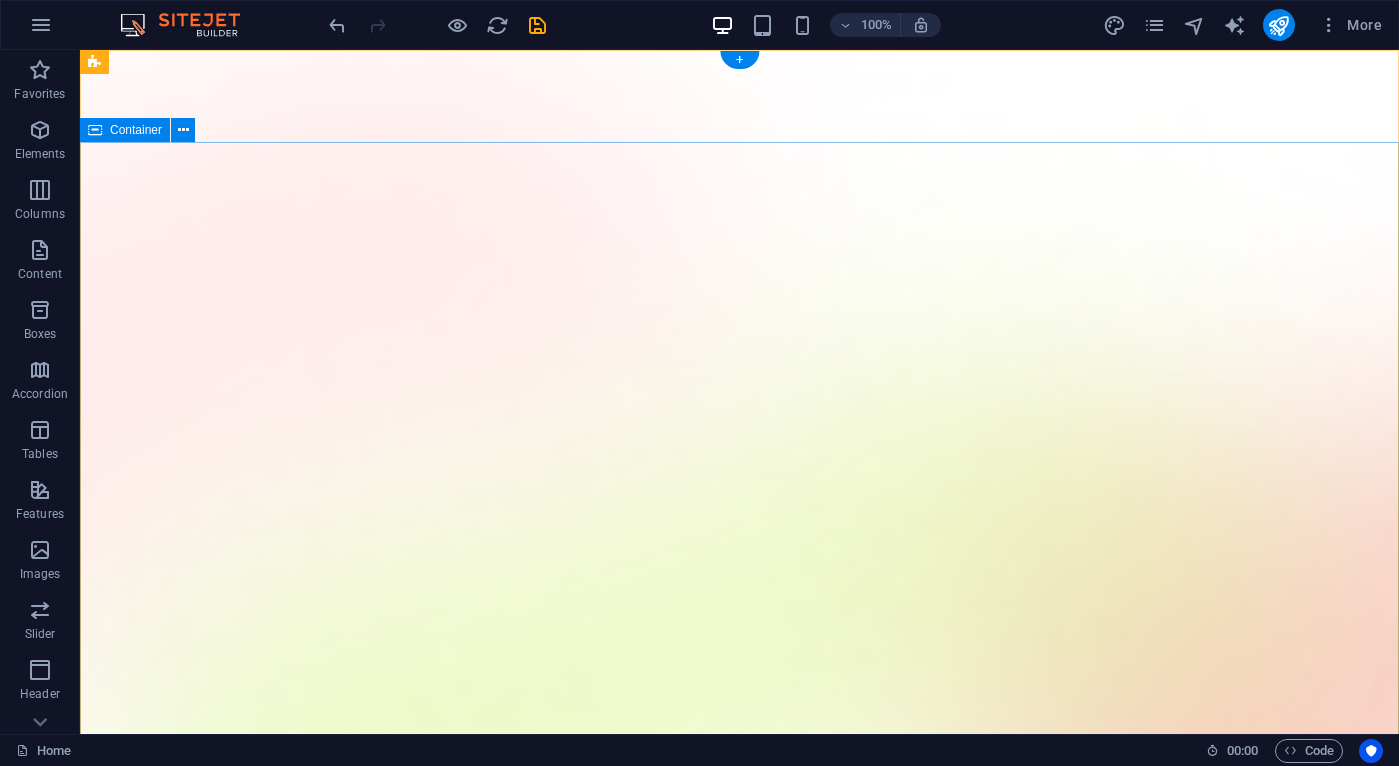 click on "Version 2.0 is here AI Made Easy Everyone should have the power to build their AI models from the ground up without being an expert, or dealing with complicated code. Download App" at bounding box center [739, 2094] 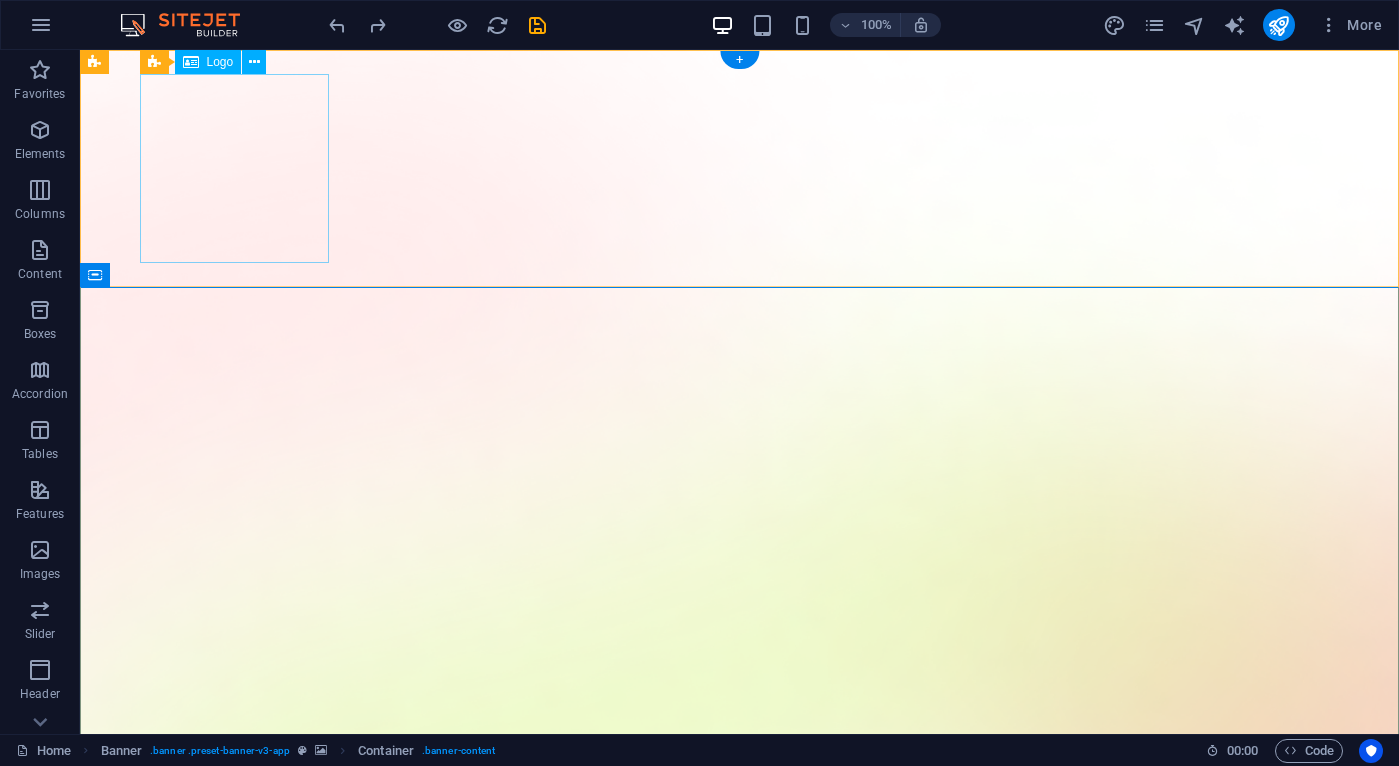 click at bounding box center (740, 1653) 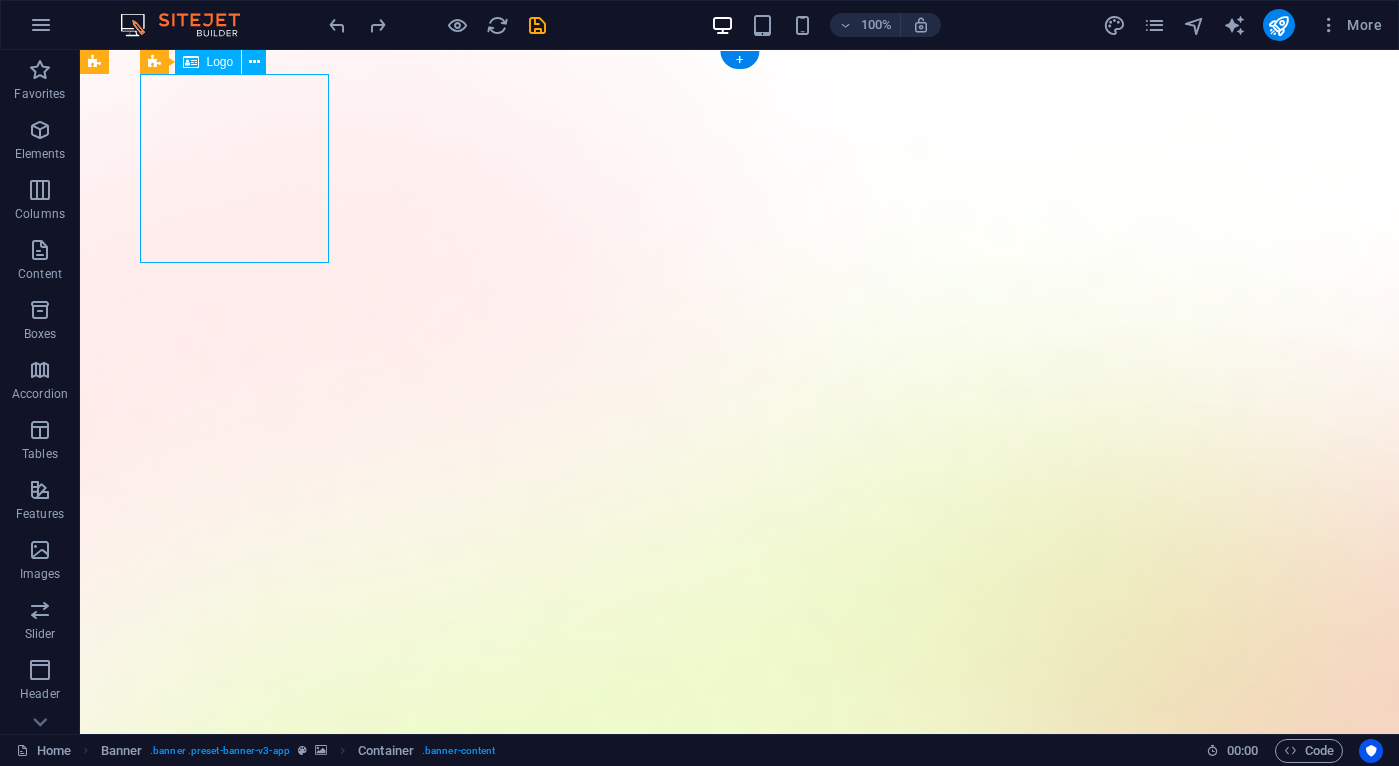 click at bounding box center [740, 1653] 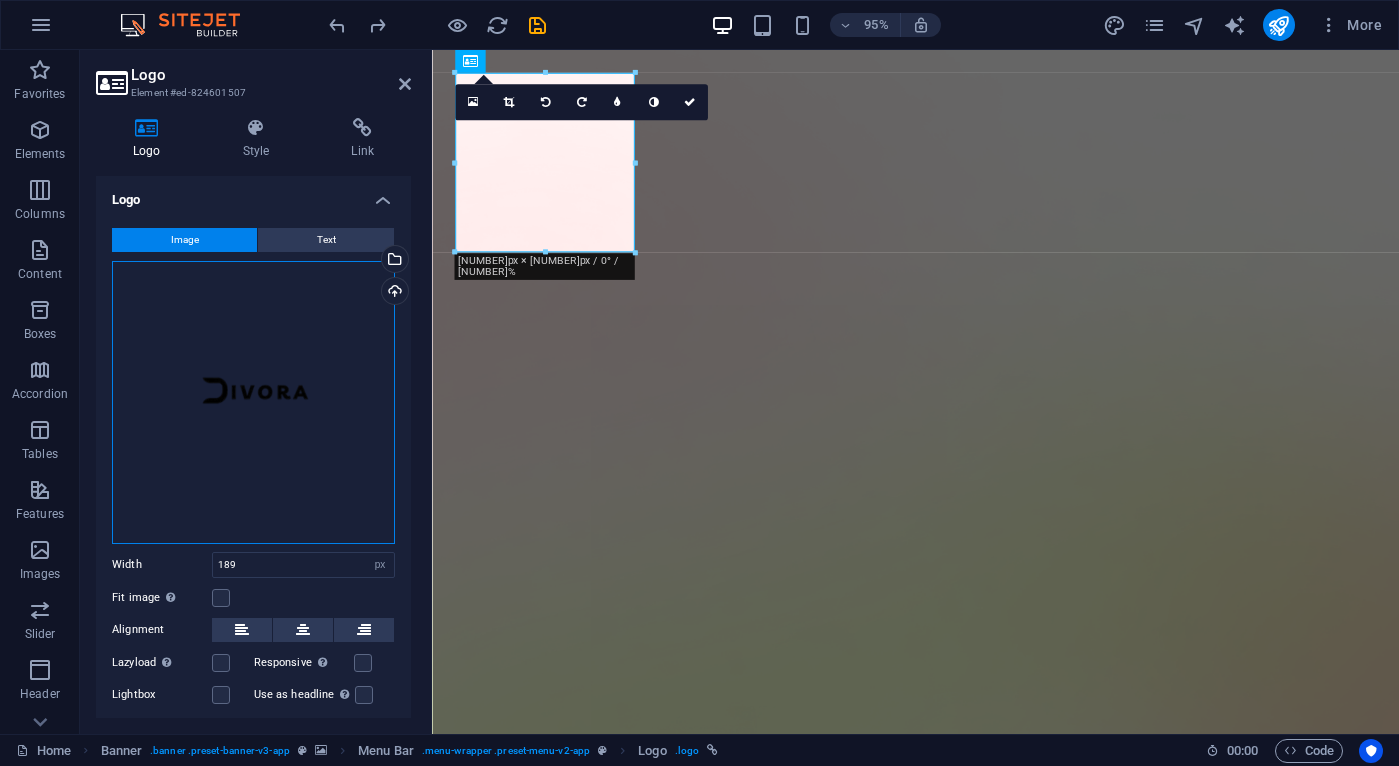 click on "Drag files here, click to choose files or select files from Files or our free stock photos & videos" at bounding box center (253, 402) 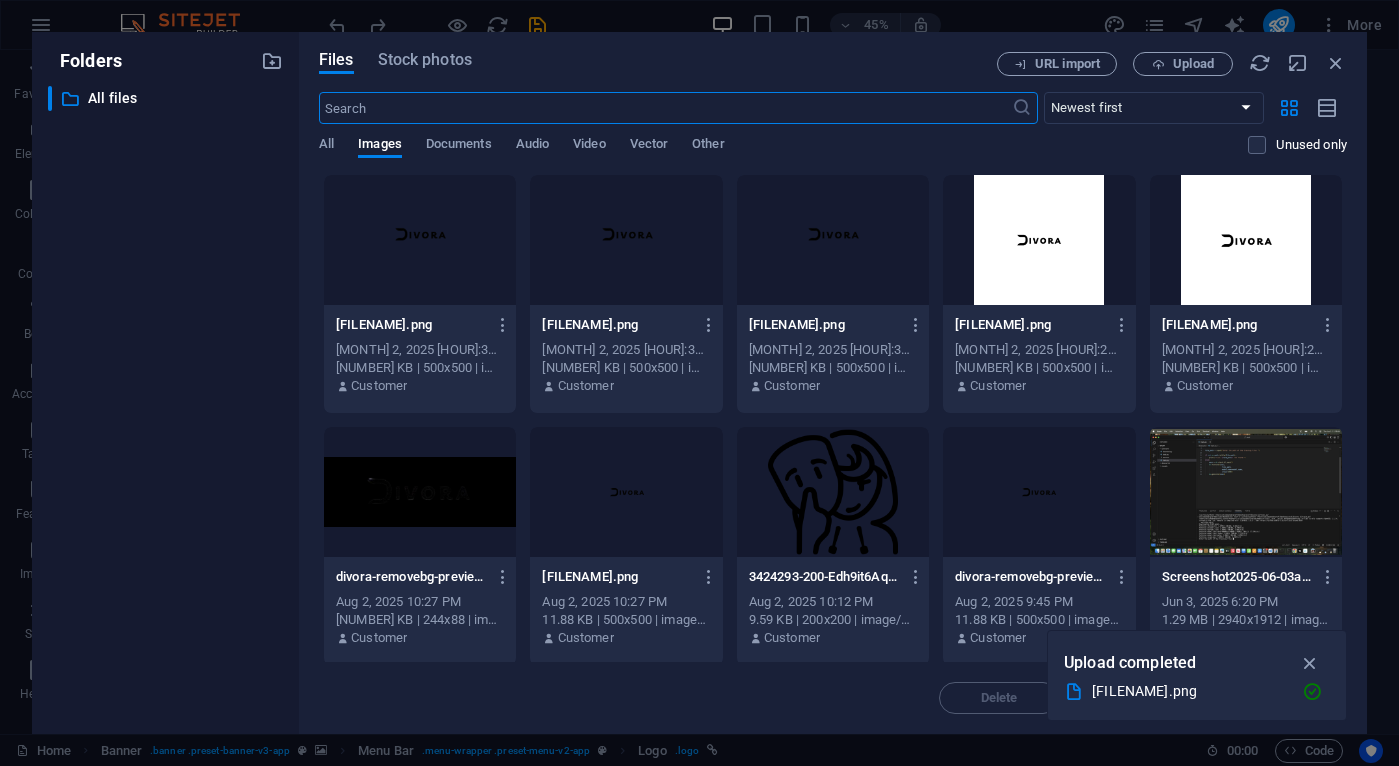 click on "Files Stock photos URL import Upload ​ Newest first Oldest first Name (A-Z) Name (Z-A) Size (0-9) Size (9-0) Resolution (0-9) Resolution (9-0) All Images Documents Audio Video Vector Other Unused only Drop files here to upload them instantly Untitled_design__3_-removebg-preview-ZC4kpozV_b2nPoOeIGI10Q.png Untitled_design__3_-removebg-preview-ZC4kpozV_b2nPoOeIGI10Q.png Aug 2, 2025 10:32 PM 15.77 KB | 500x500 | image/png Customer Untitled_design__3_-removebg-preview-RLXgquzamS7R3_mCzw5izA.png Untitled_design__3_-removebg-preview-RLXgquzamS7R3_mCzw5izA.png Aug 2, 2025 10:31 PM 15.77 KB | 500x500 | image/png Customer Untitled_design__3_-removebg-preview-E9_BIIUBvZxYaeBvu966QQ.png Untitled_design__3_-removebg-preview-E9_BIIUBvZxYaeBvu966QQ.png Aug 2, 2025 10:31 PM 15.77 KB | 500x500 | image/png Customer Untitleddesign-4OSTyhfkIdMKGHkb7OFU4Q.png Untitleddesign-4OSTyhfkIdMKGHkb7OFU4Q.png Aug 2, 2025 10:29 PM 9.68 KB | 500x500 | image/png Customer Untitleddesign2-5IqeChtBTO97PR6pZjPc9Q.png Aug 2, 2025 10:29 PM Move" at bounding box center [833, 383] 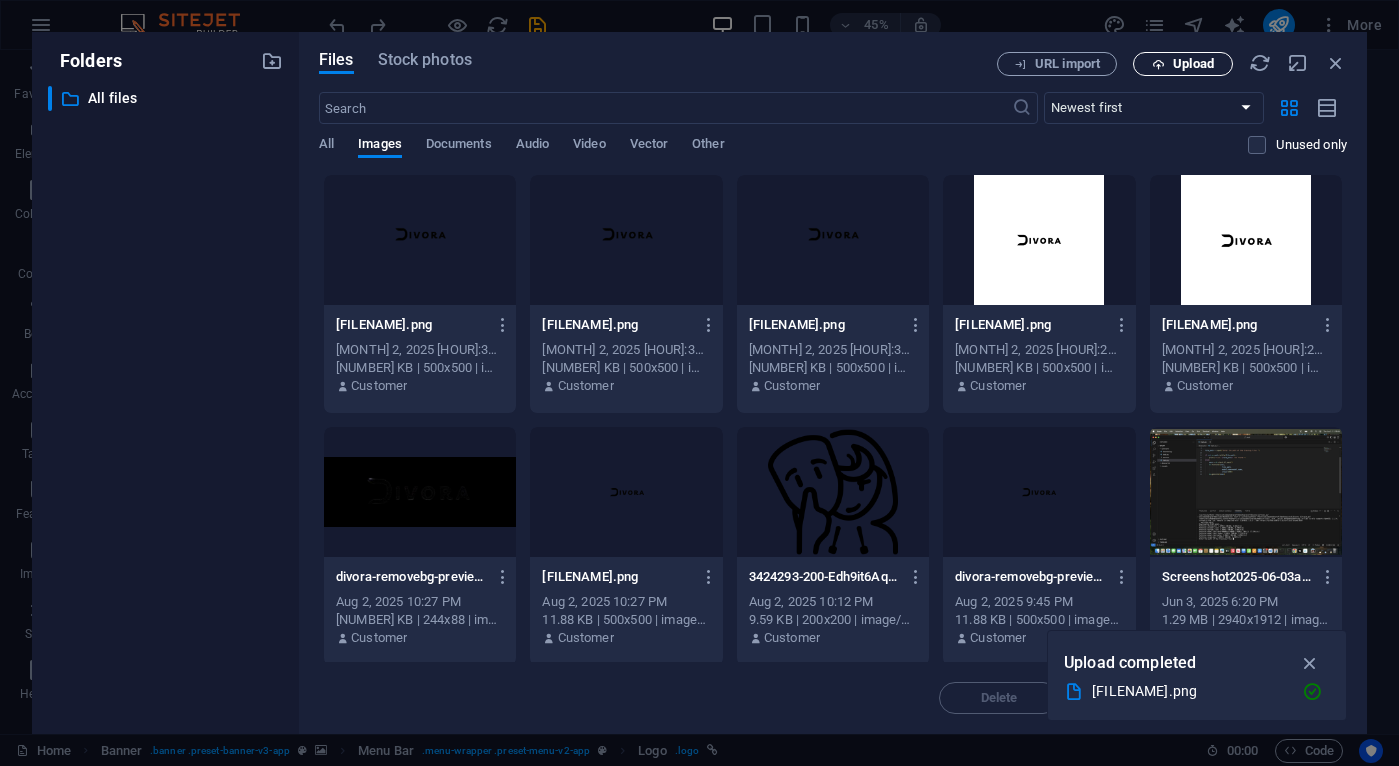 click on "Upload" at bounding box center (1183, 64) 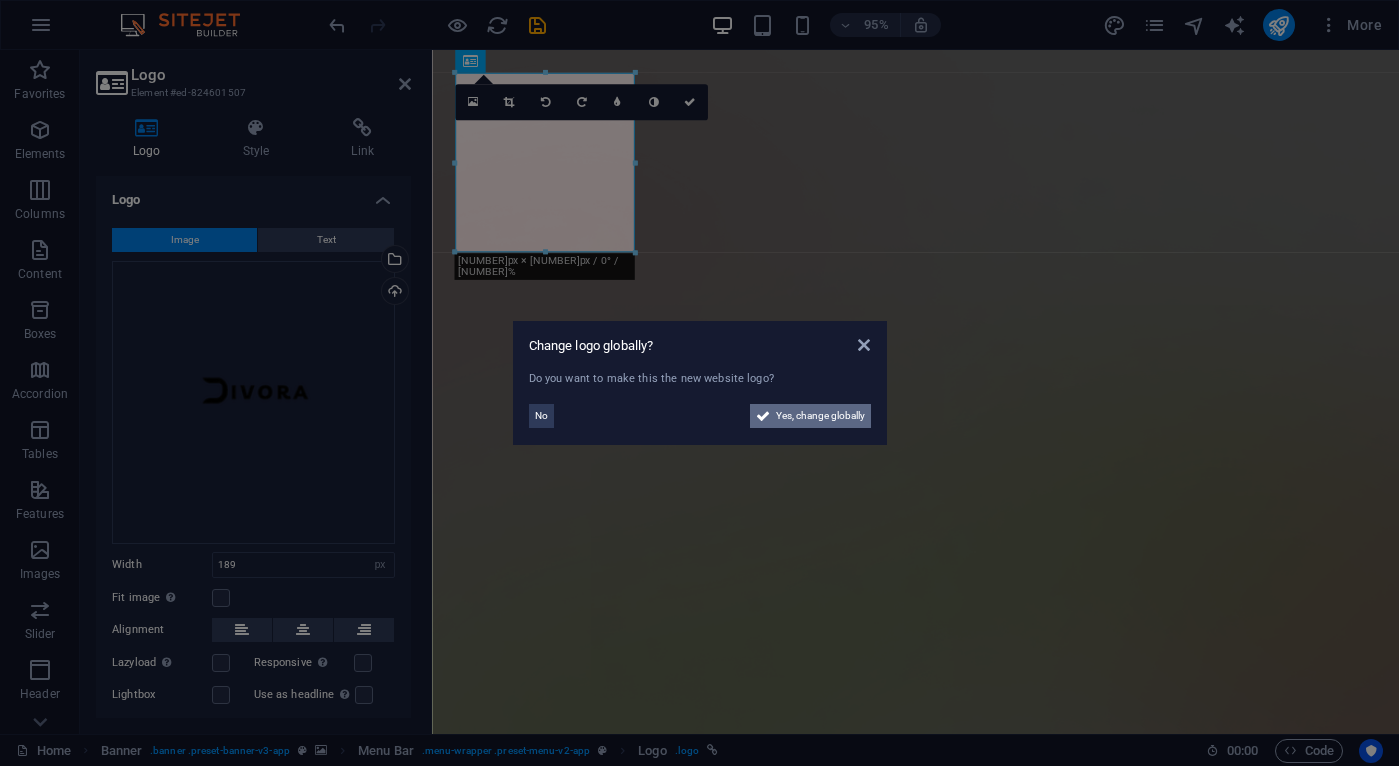 click on "Yes, change globally" at bounding box center [820, 416] 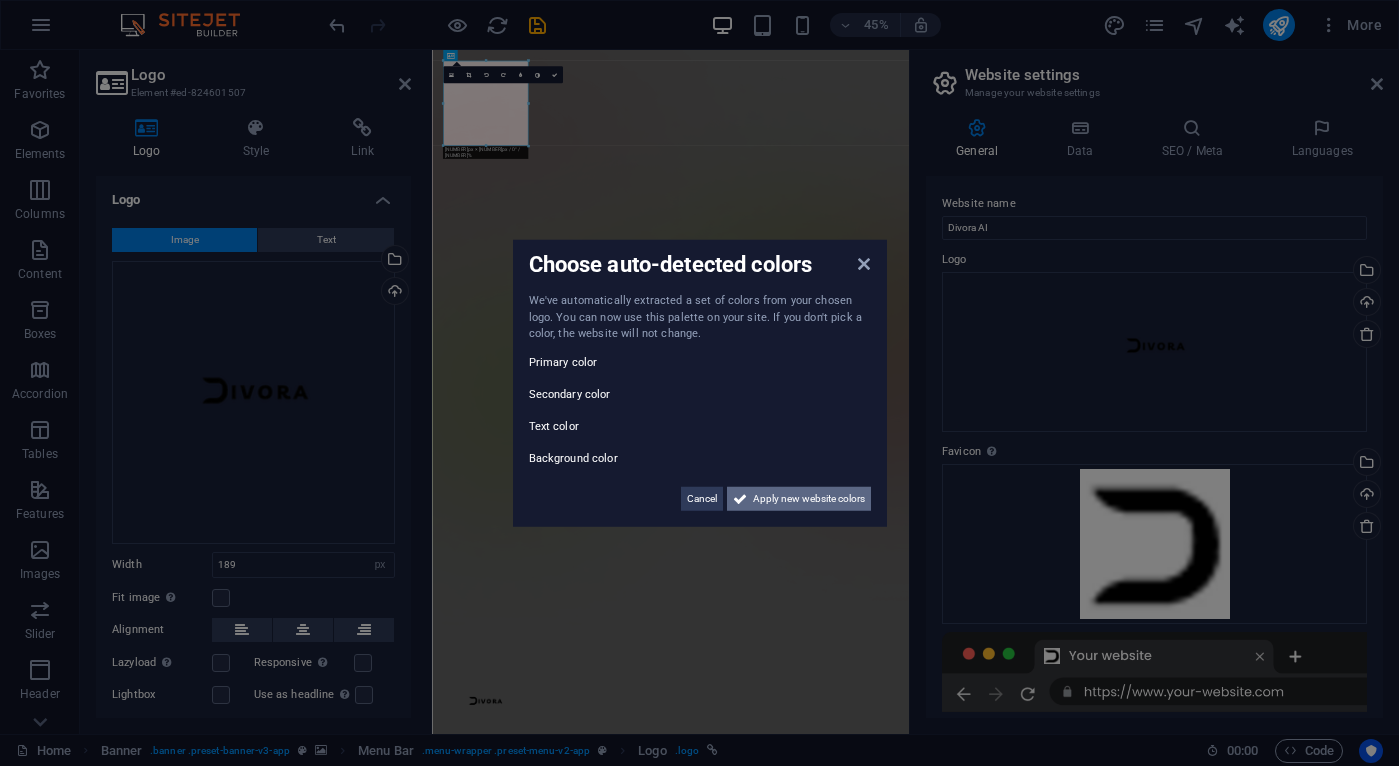 click on "Apply new website colors" at bounding box center (809, 498) 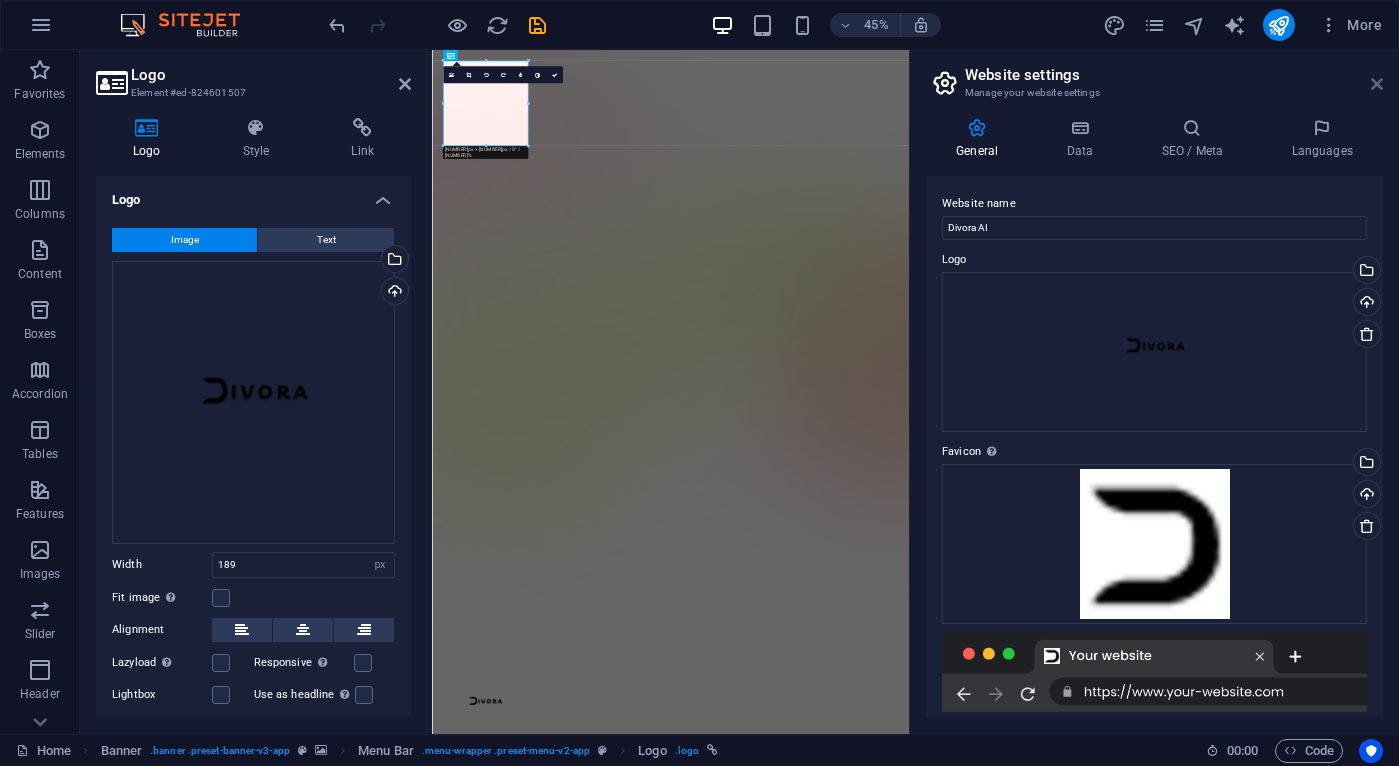 click at bounding box center (1377, 84) 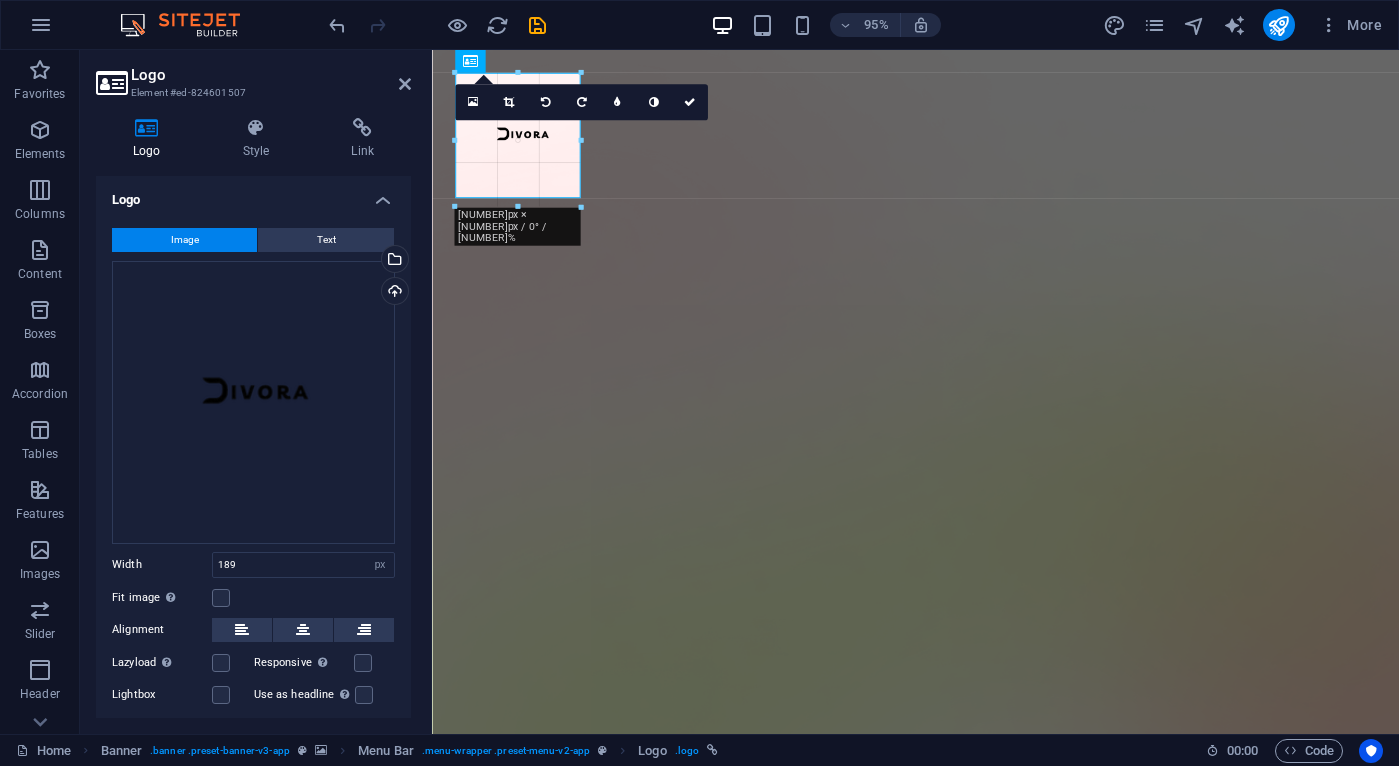 drag, startPoint x: 544, startPoint y: 250, endPoint x: 518, endPoint y: 193, distance: 62.649822 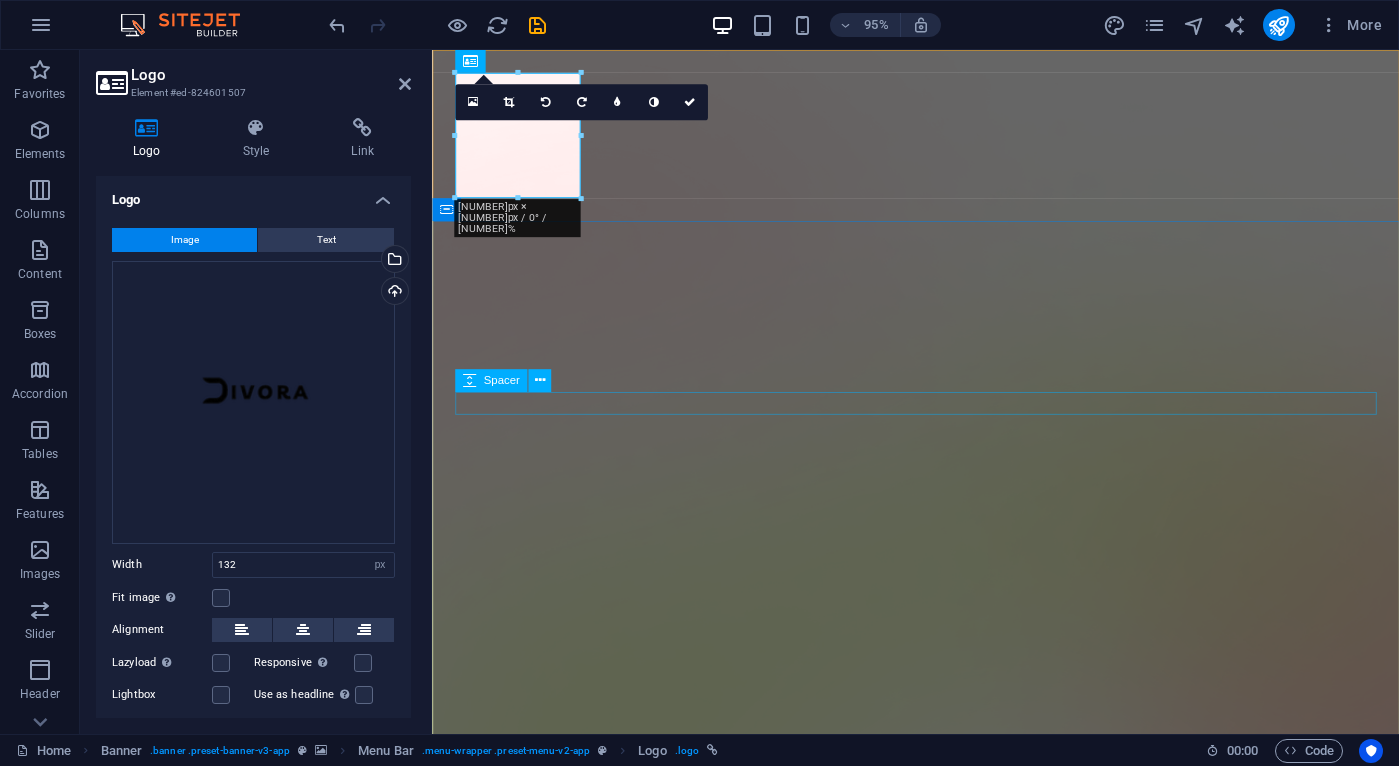click at bounding box center [941, 1745] 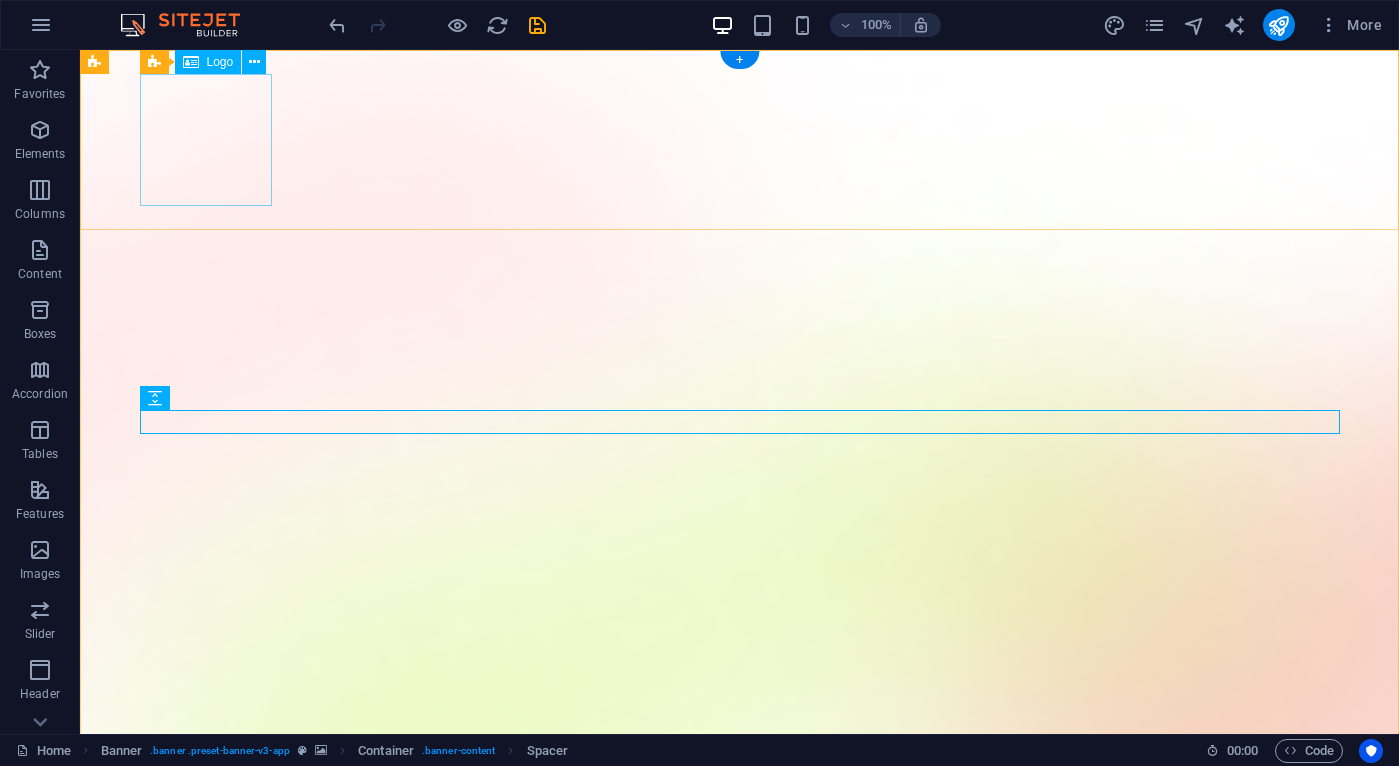 click at bounding box center (740, 1419) 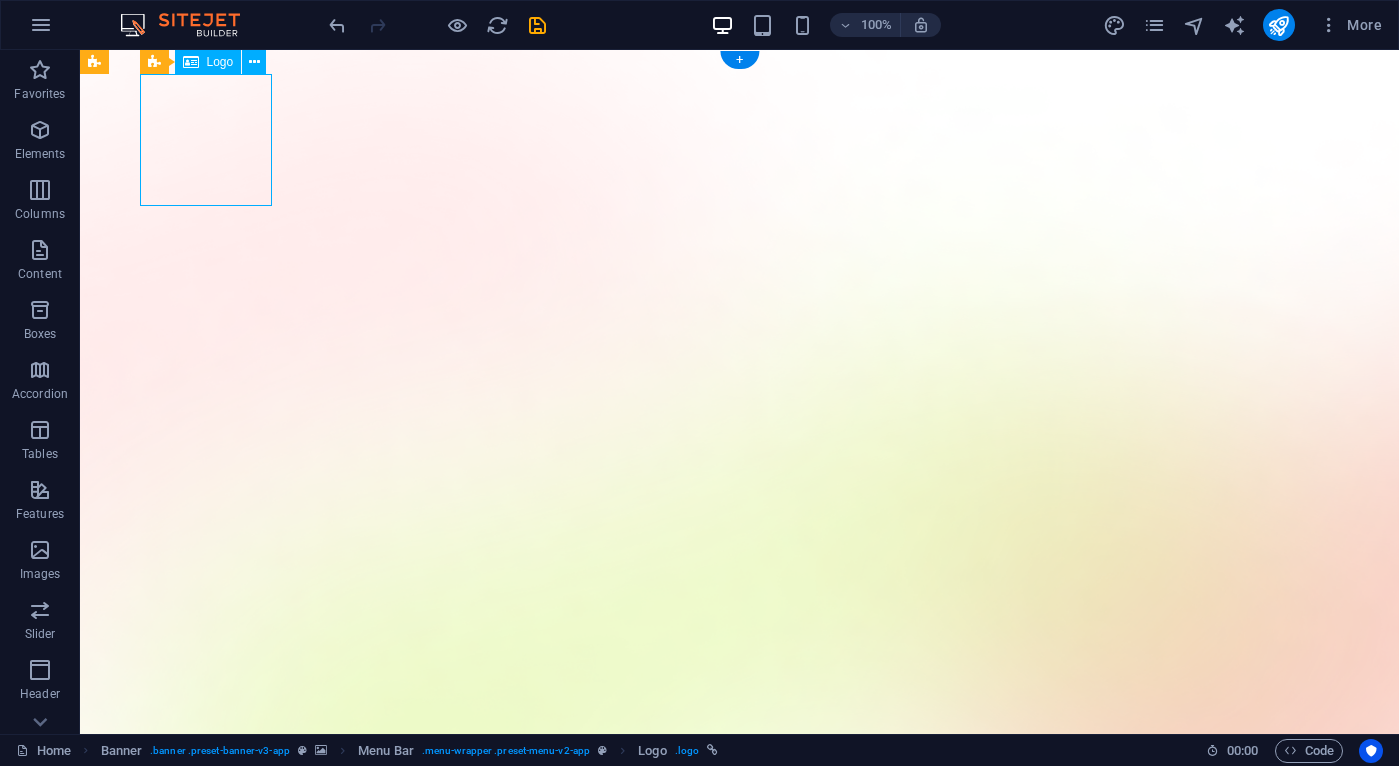 click at bounding box center (740, 1419) 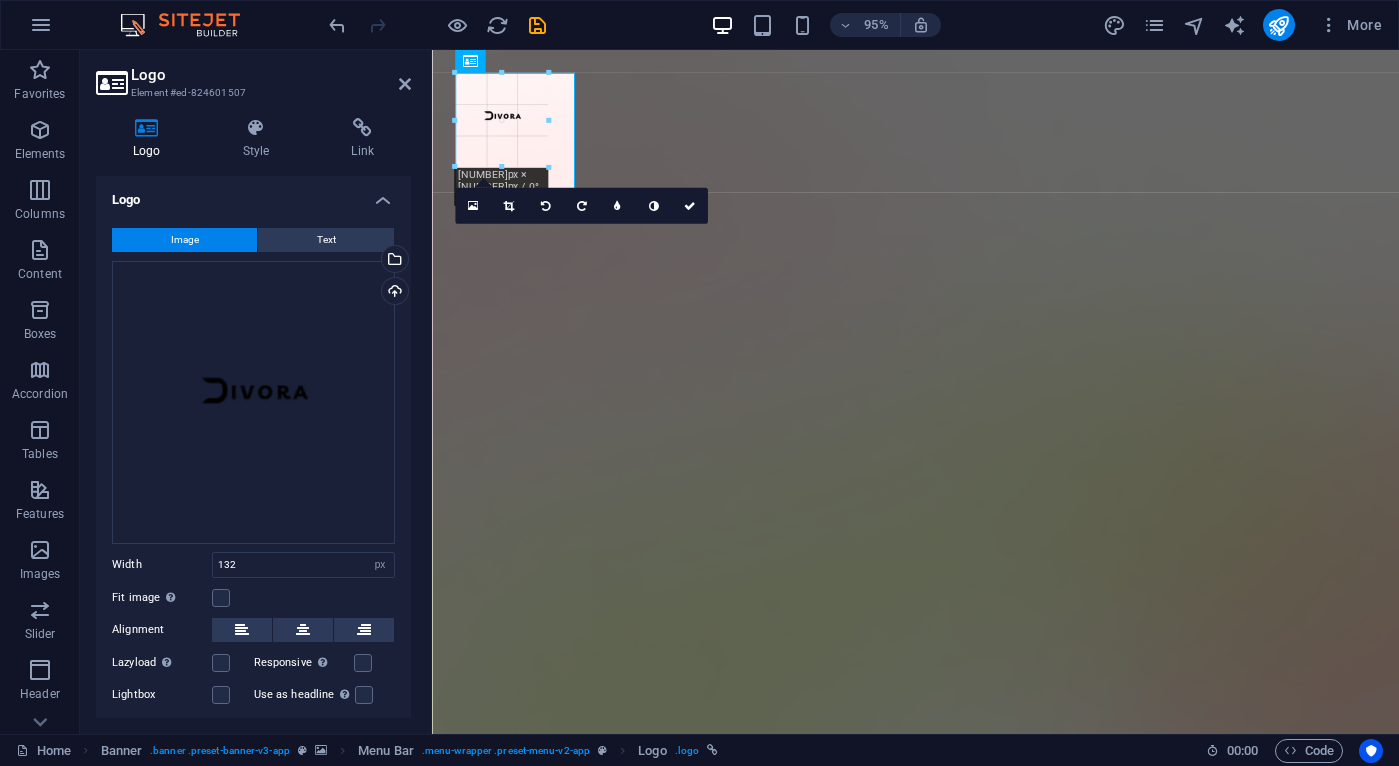 drag, startPoint x: 516, startPoint y: 72, endPoint x: 517, endPoint y: 105, distance: 33.01515 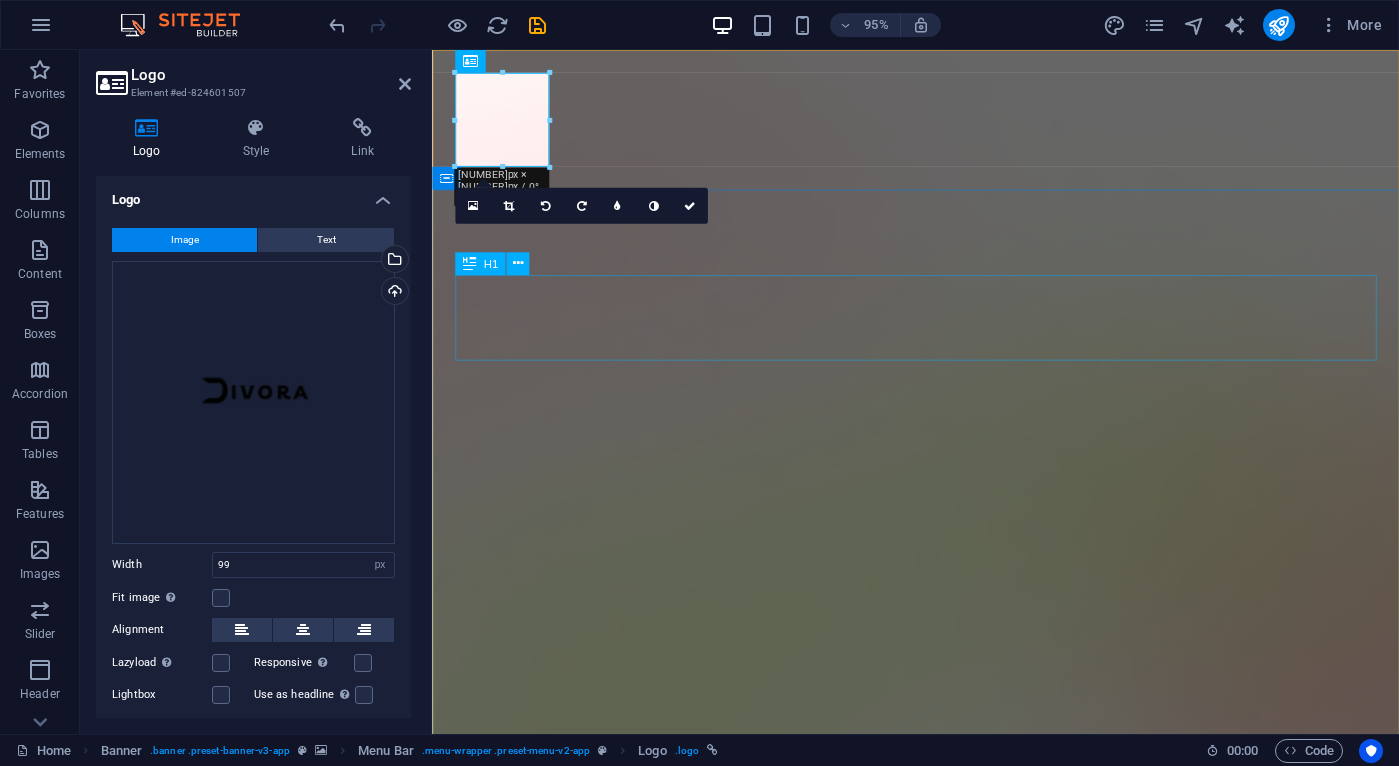 click on "AI Made Easy" at bounding box center (941, 1622) 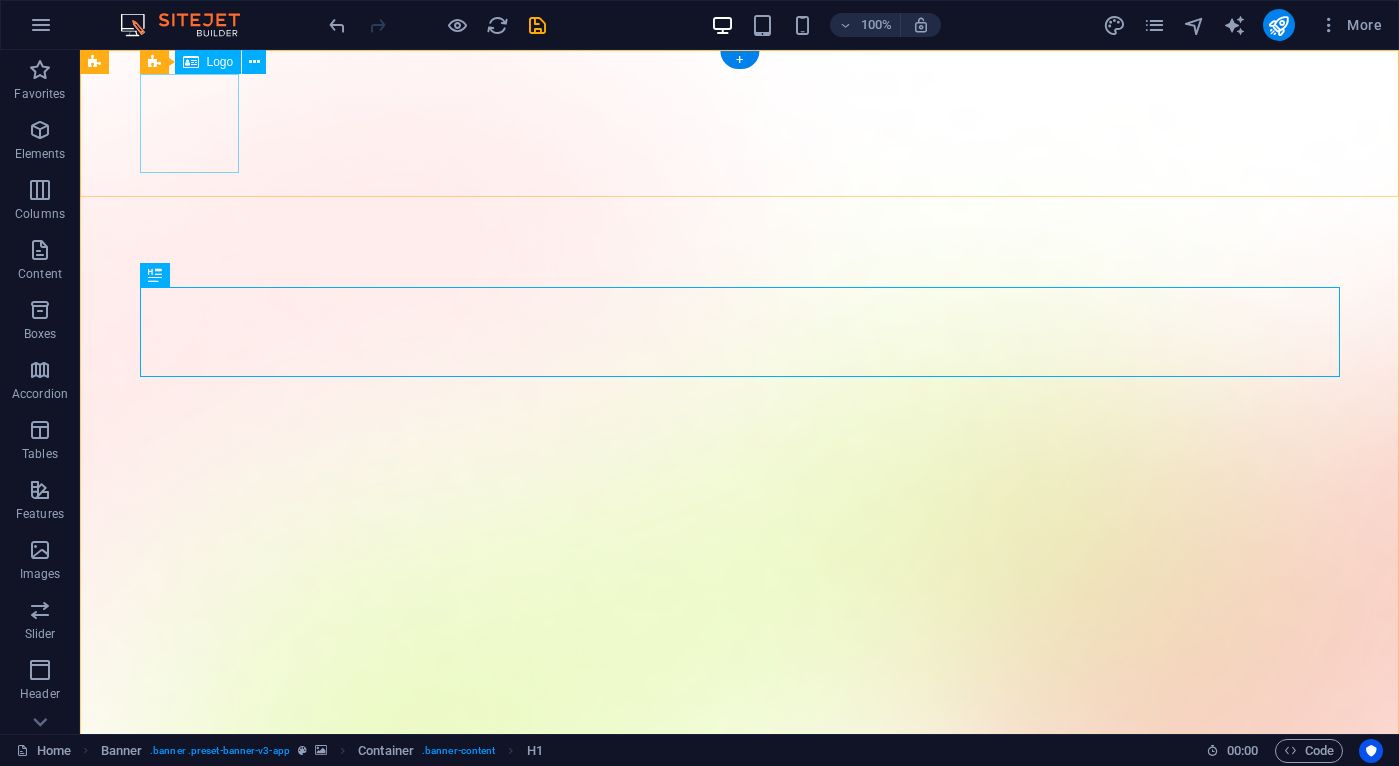 click at bounding box center [740, 1369] 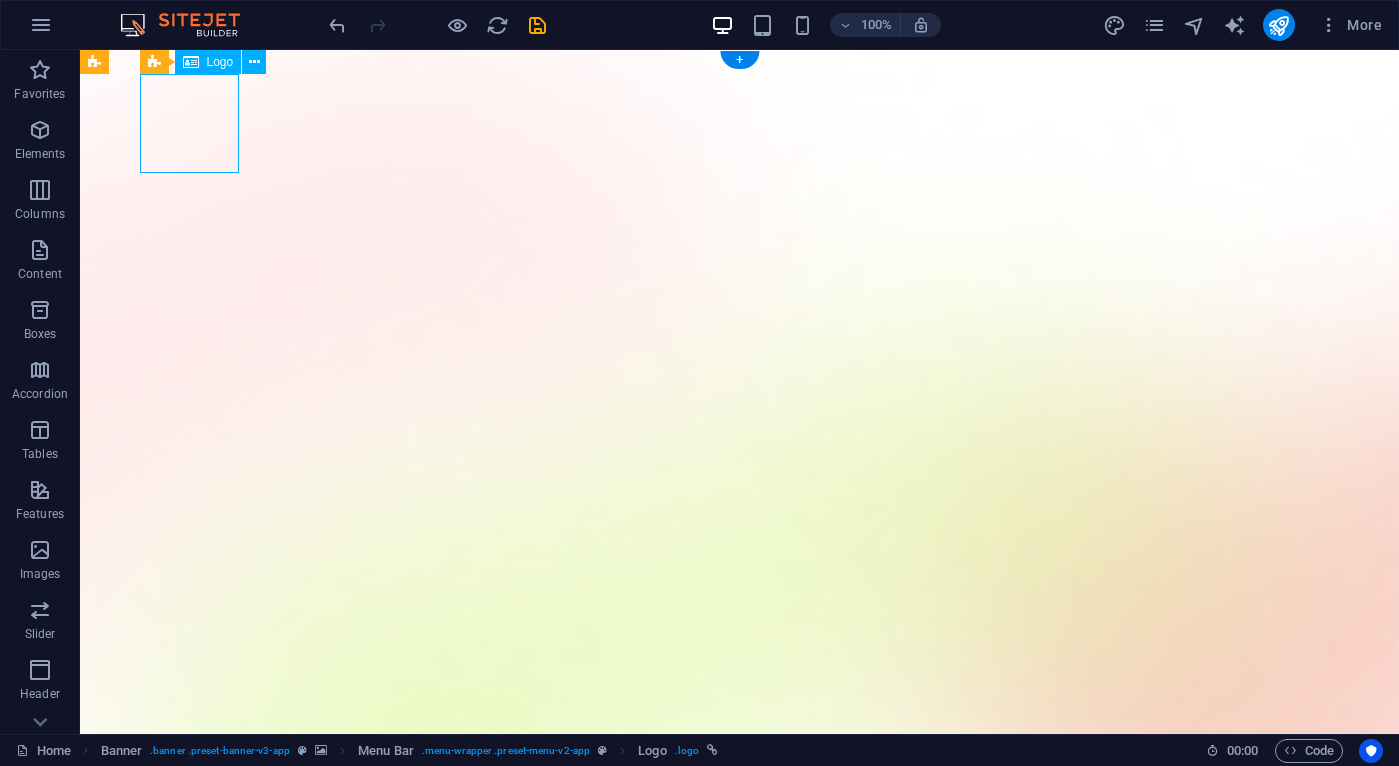 click at bounding box center (740, 1369) 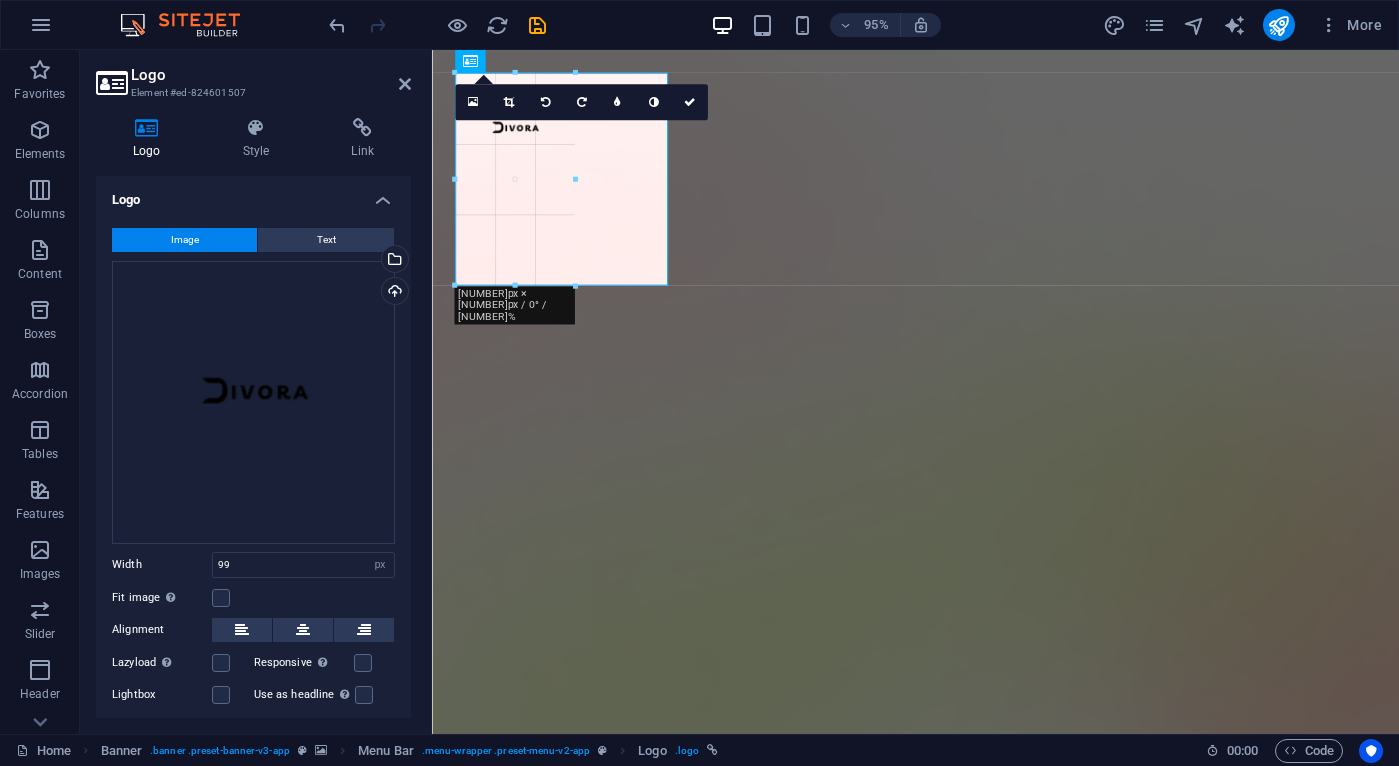 drag, startPoint x: 549, startPoint y: 123, endPoint x: 674, endPoint y: 137, distance: 125.781555 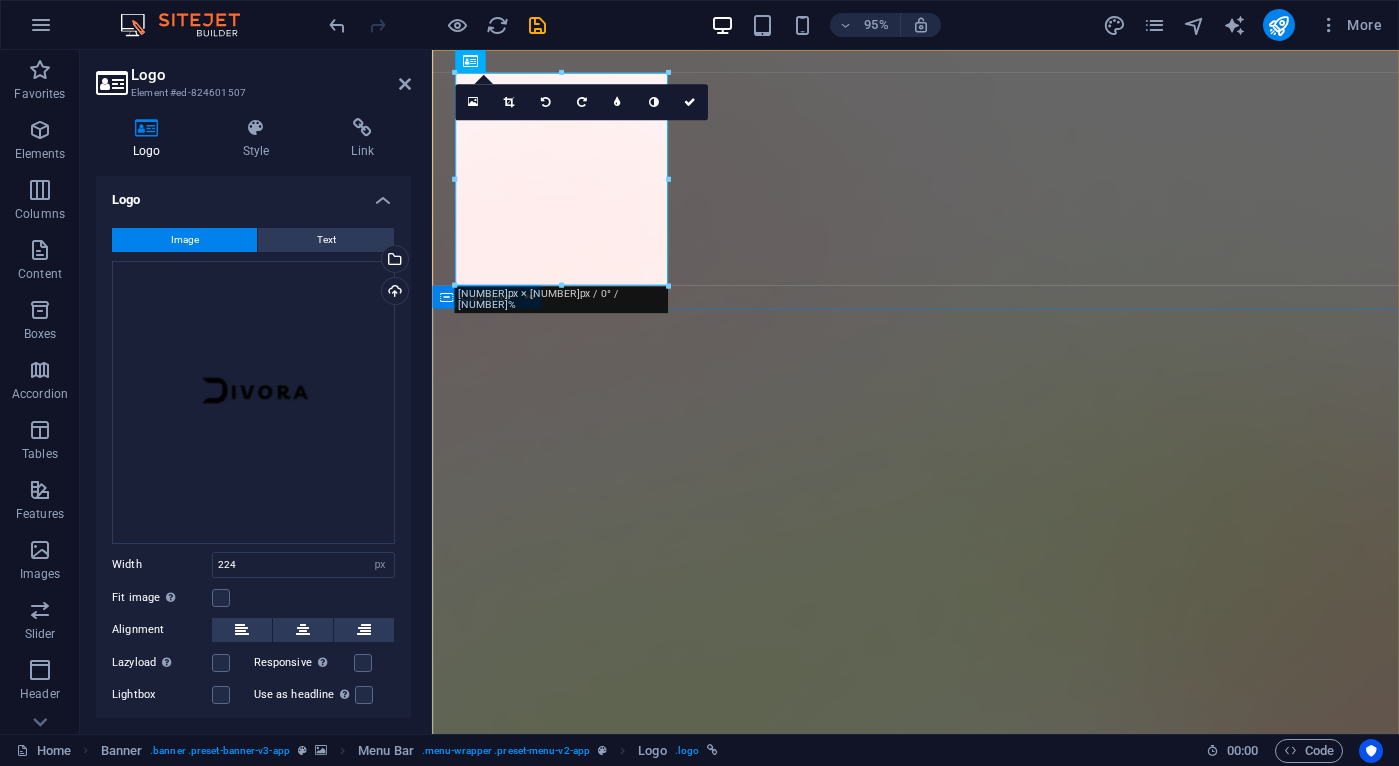 click on "Version 2.0 is here AI Made Easy Everyone should have the power to build their AI models from the ground up without being an expert, or dealing with complicated code. Download App" at bounding box center [941, 2286] 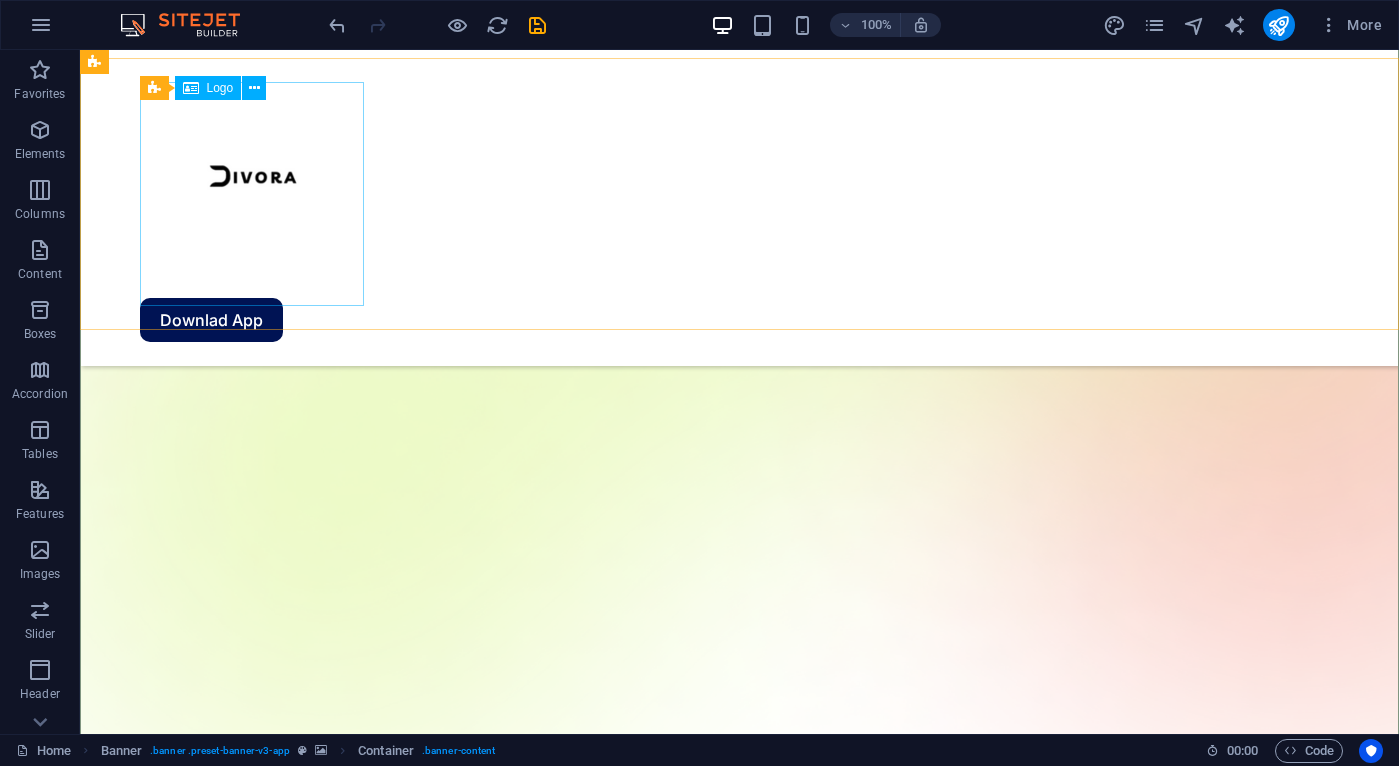 scroll, scrollTop: 0, scrollLeft: 0, axis: both 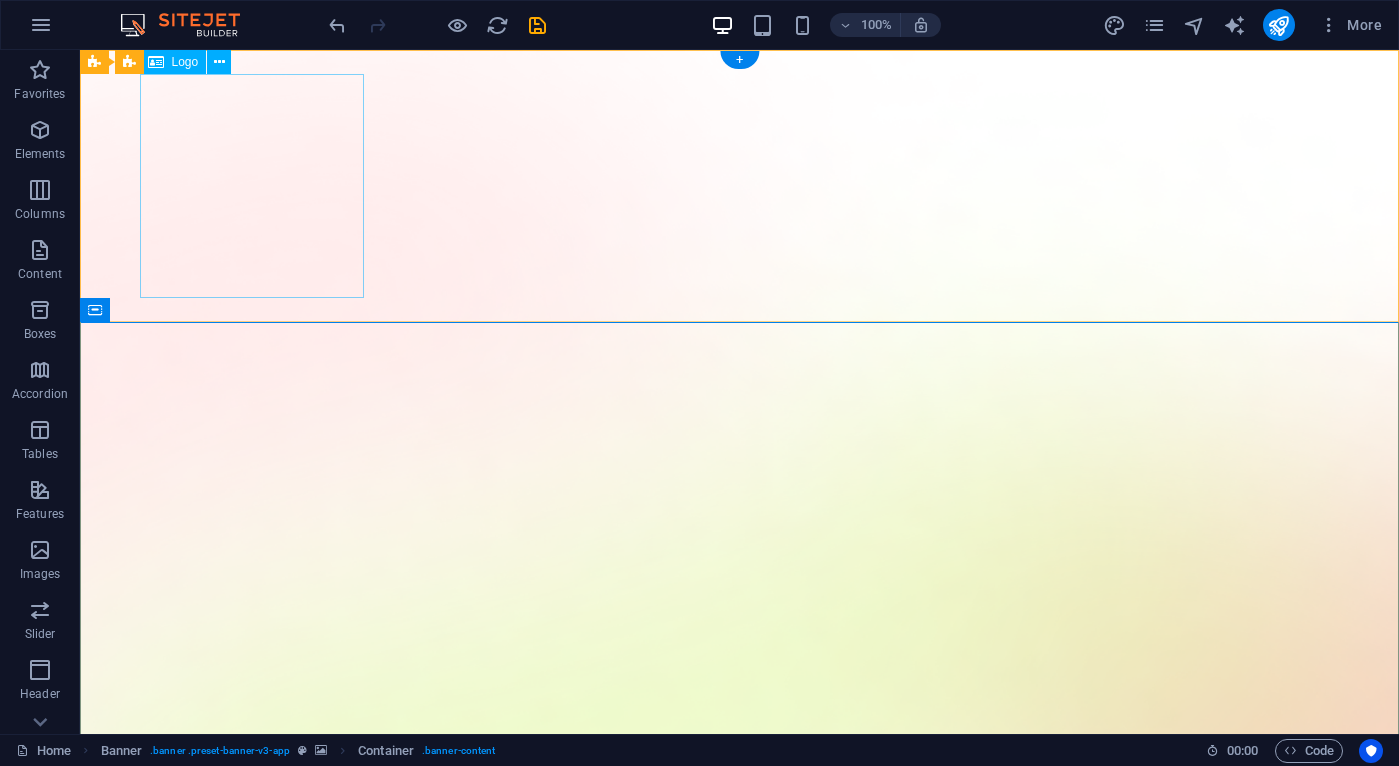 click at bounding box center (740, 1706) 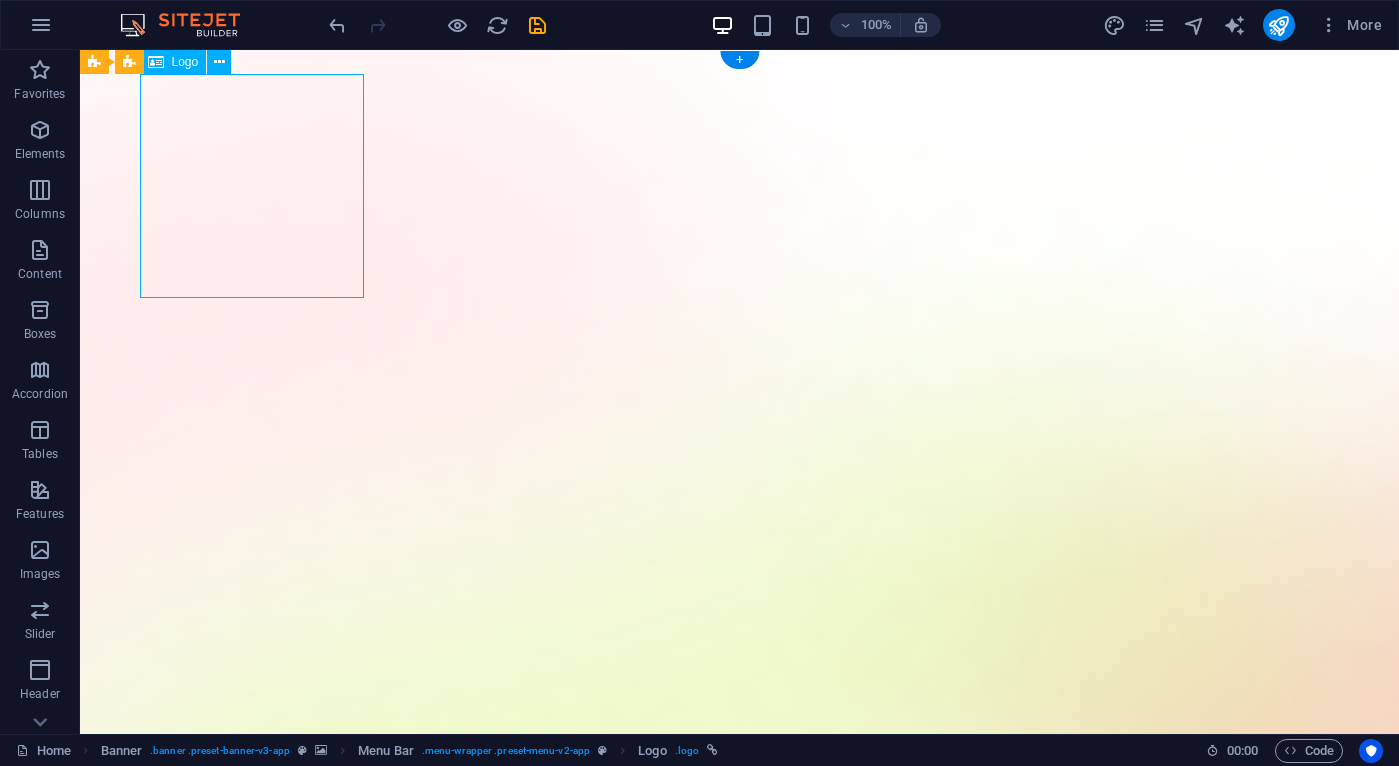 click at bounding box center (740, 1706) 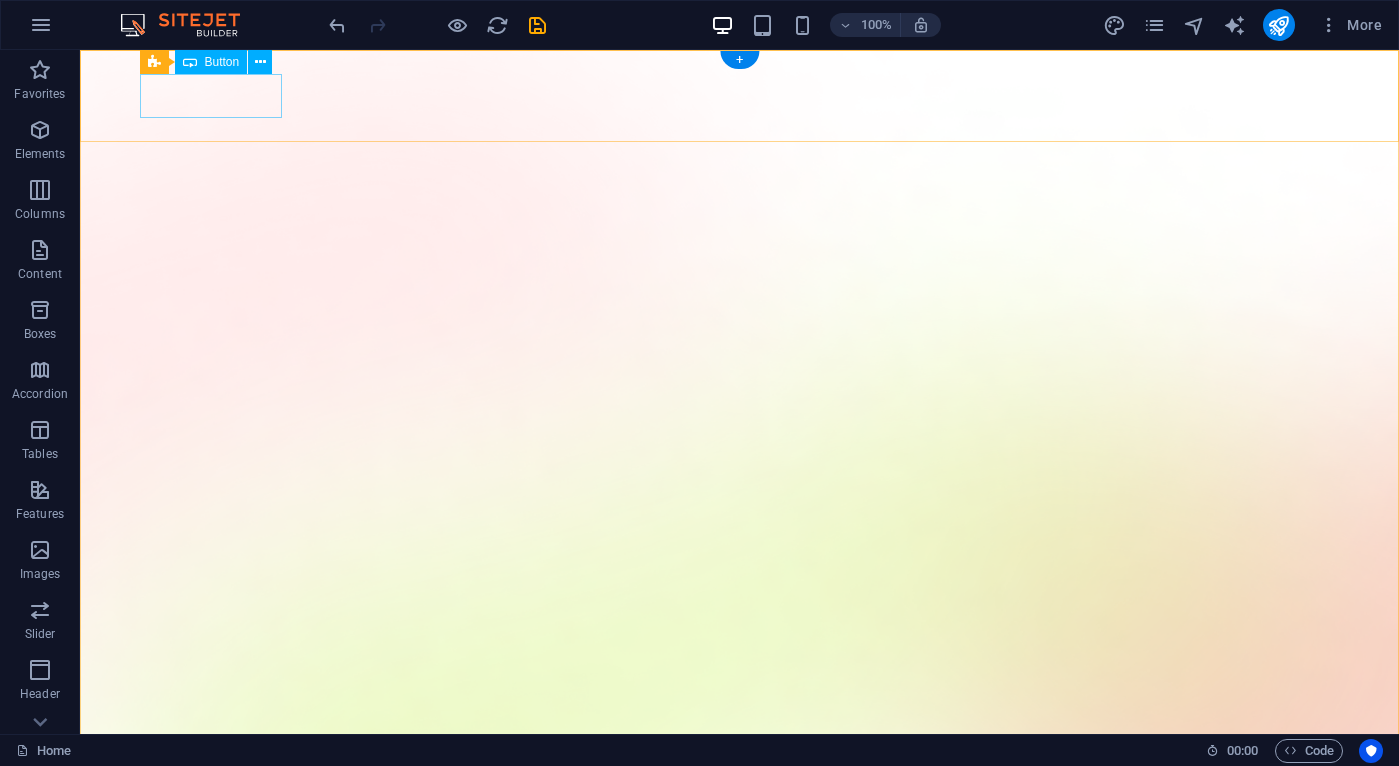 click on "Downlad App" at bounding box center [740, 1436] 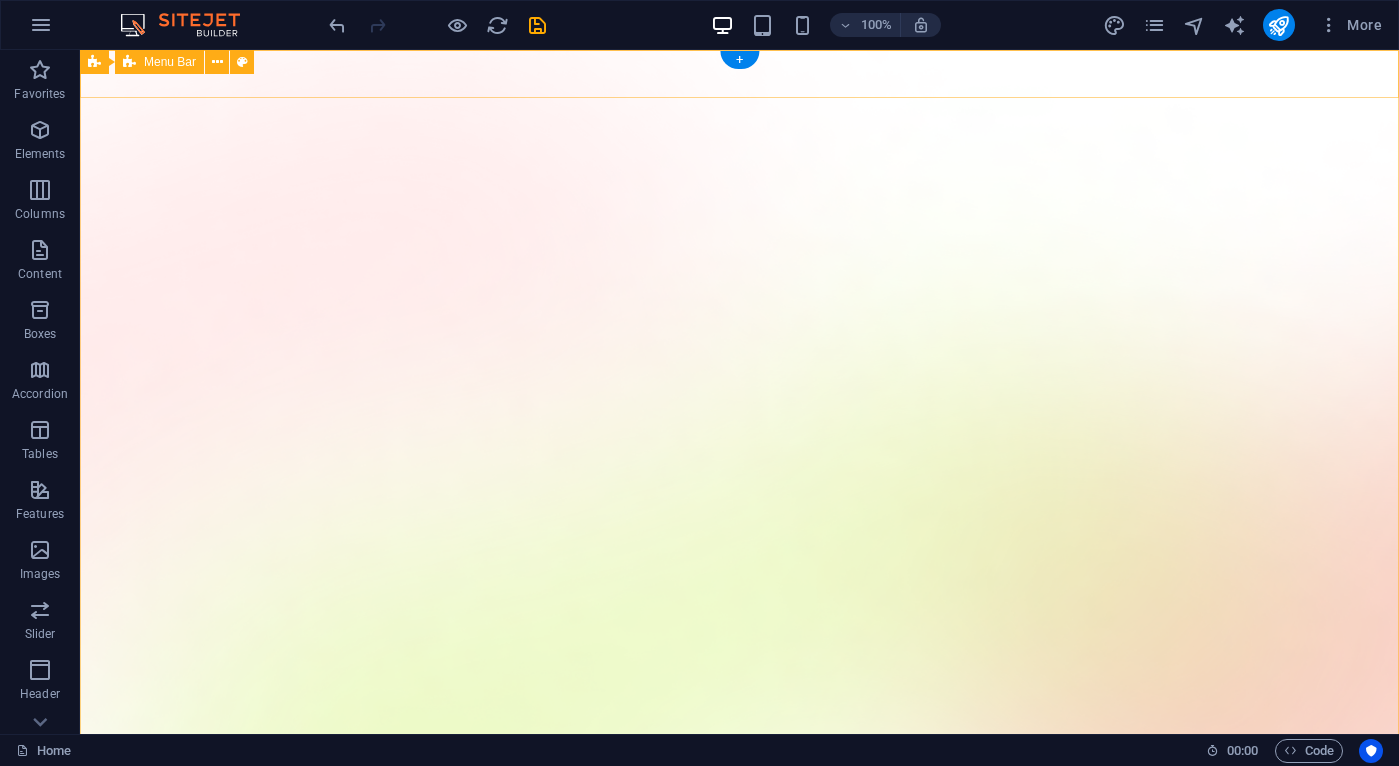 click at bounding box center (739, 1370) 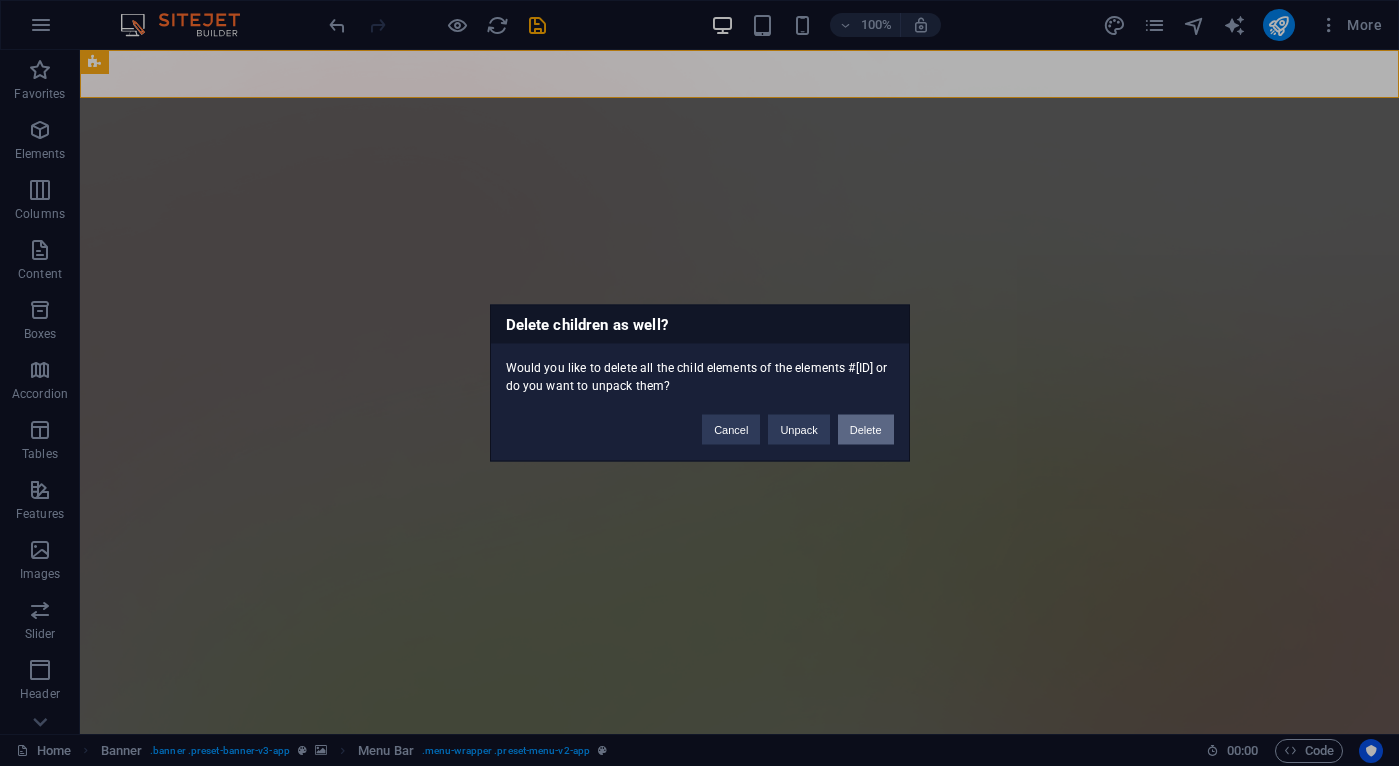 click on "Delete" at bounding box center [866, 430] 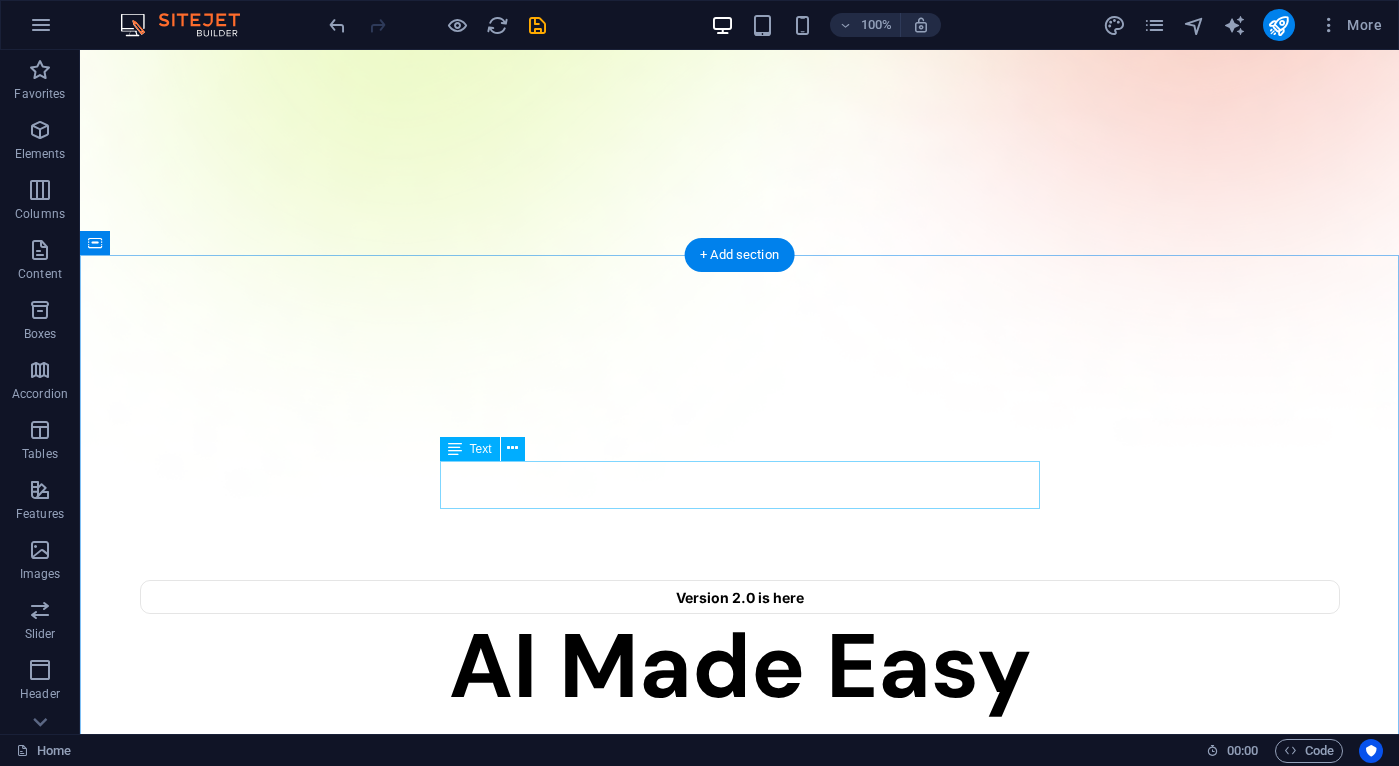 scroll, scrollTop: 0, scrollLeft: 0, axis: both 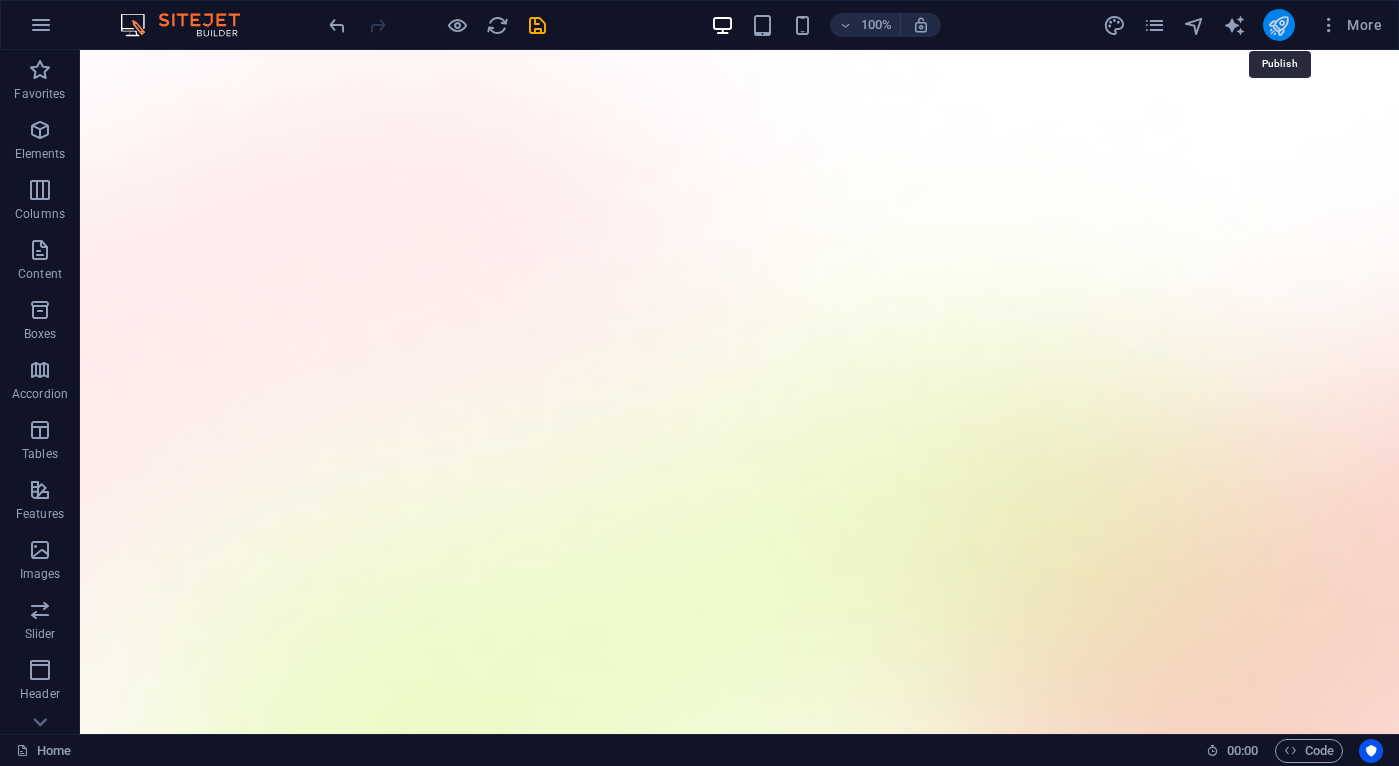 click at bounding box center (1278, 25) 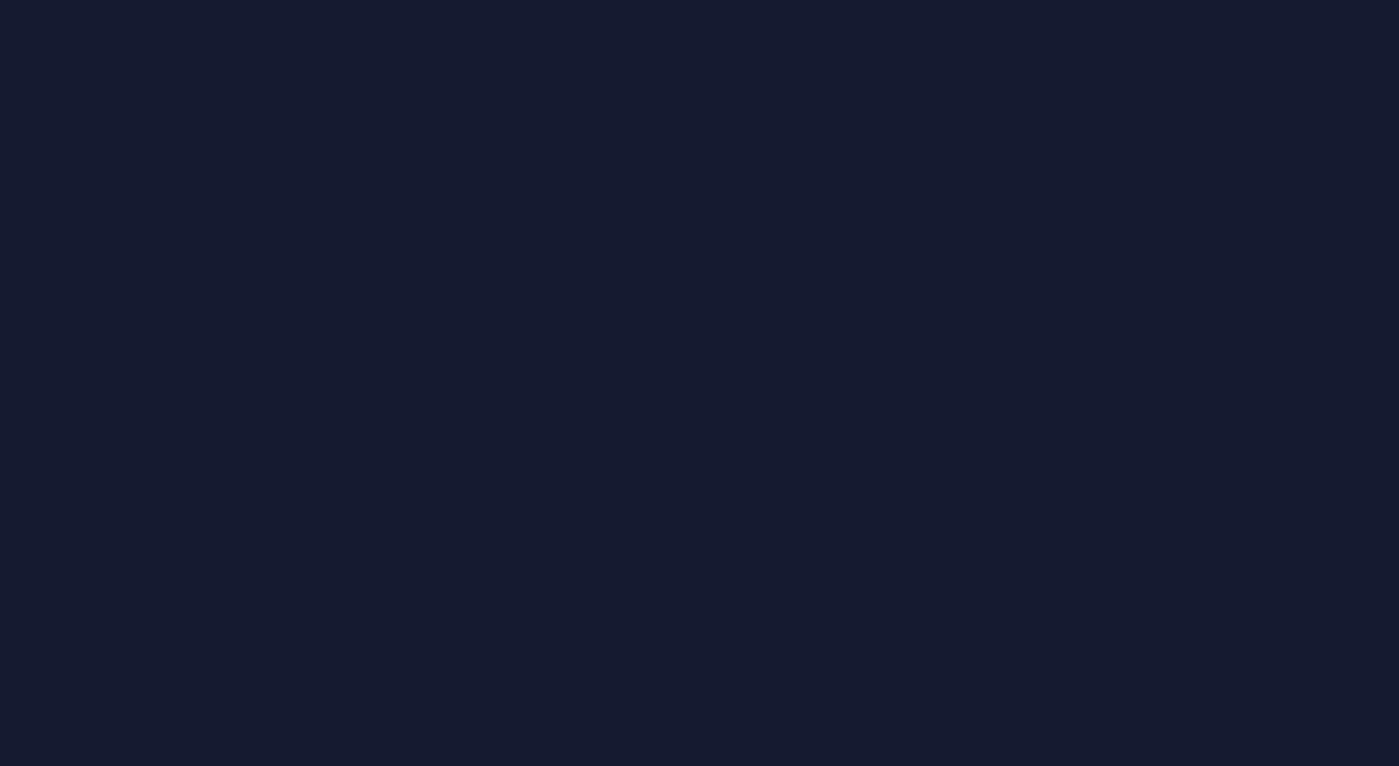 scroll, scrollTop: 0, scrollLeft: 0, axis: both 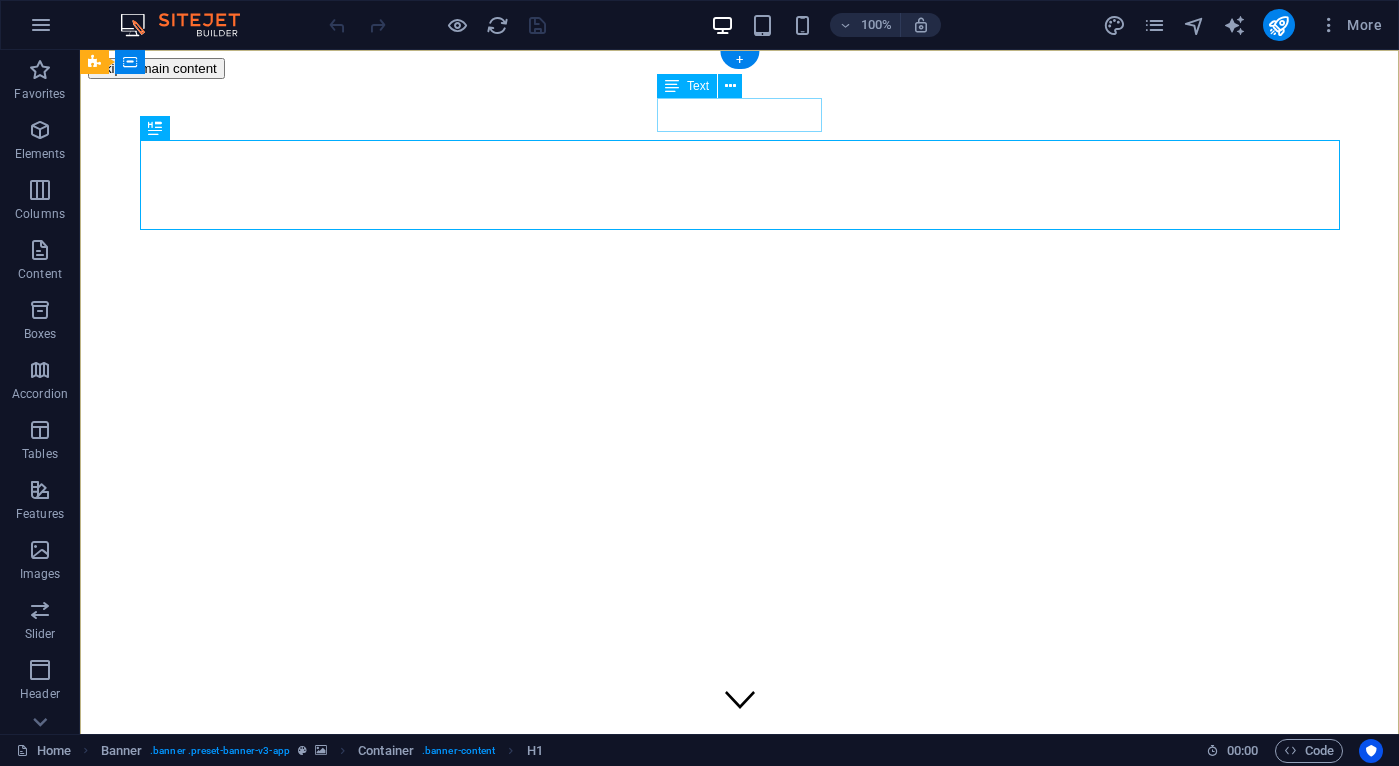 click on "Version 2.0 is here" at bounding box center [739, 1405] 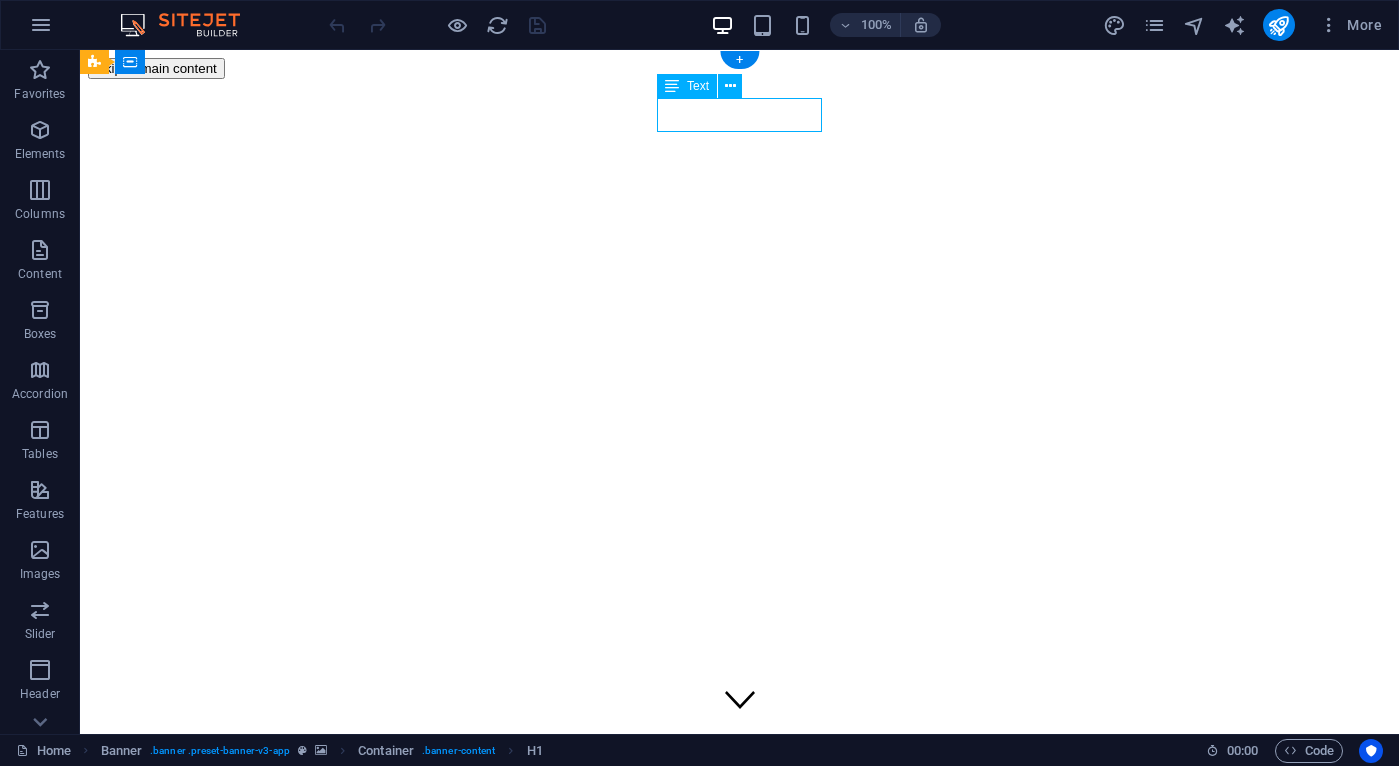 click on "Version 2.0 is here" at bounding box center (739, 1405) 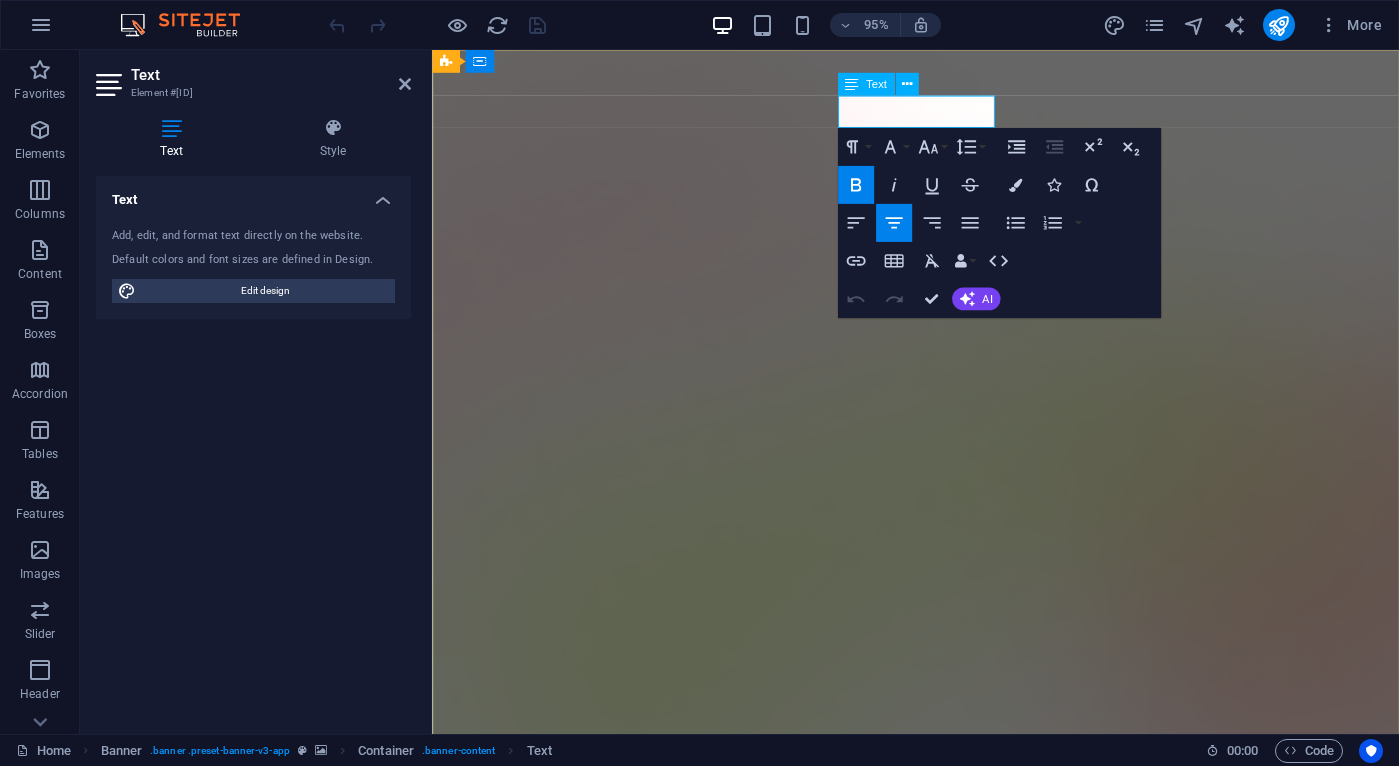 click on "Version 2.0 is here" at bounding box center (941, 1214) 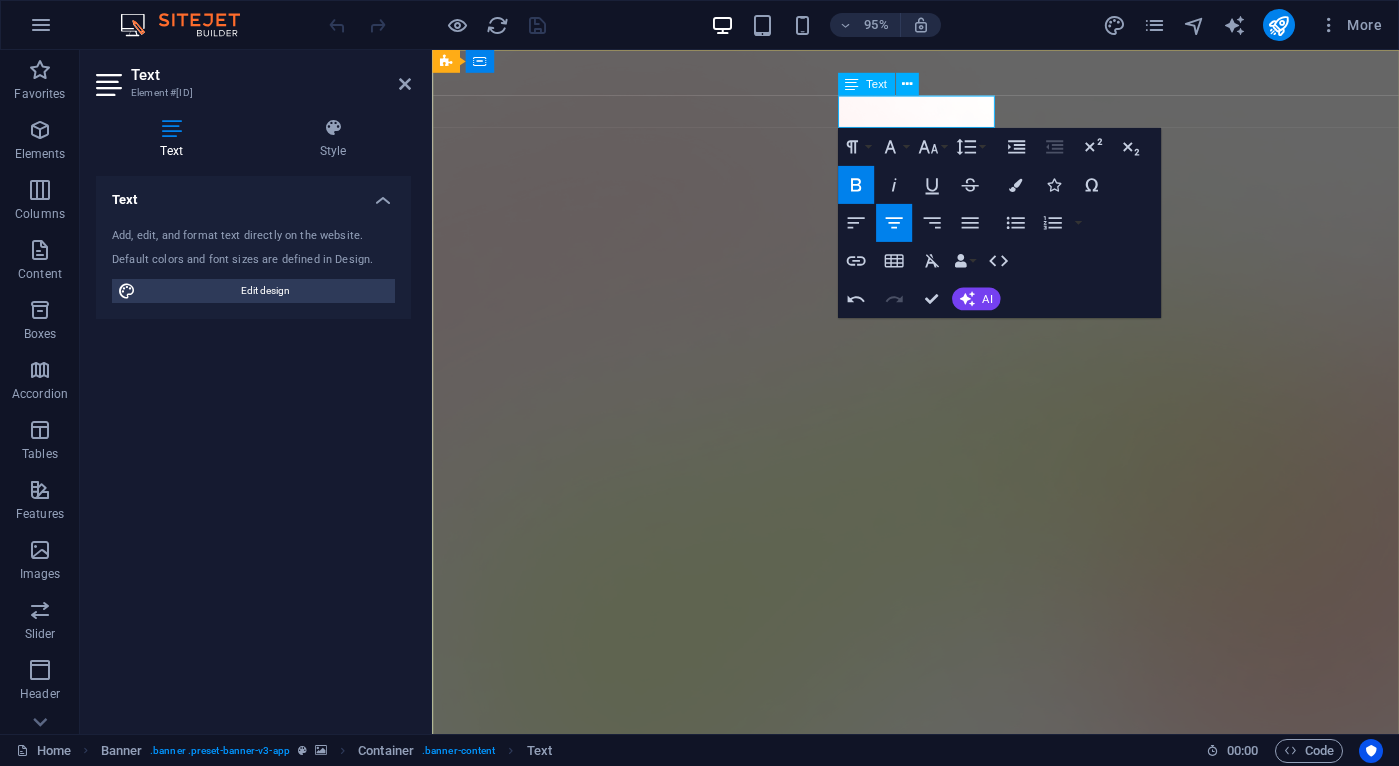 click on "Version 1.0 is here" at bounding box center [941, 1214] 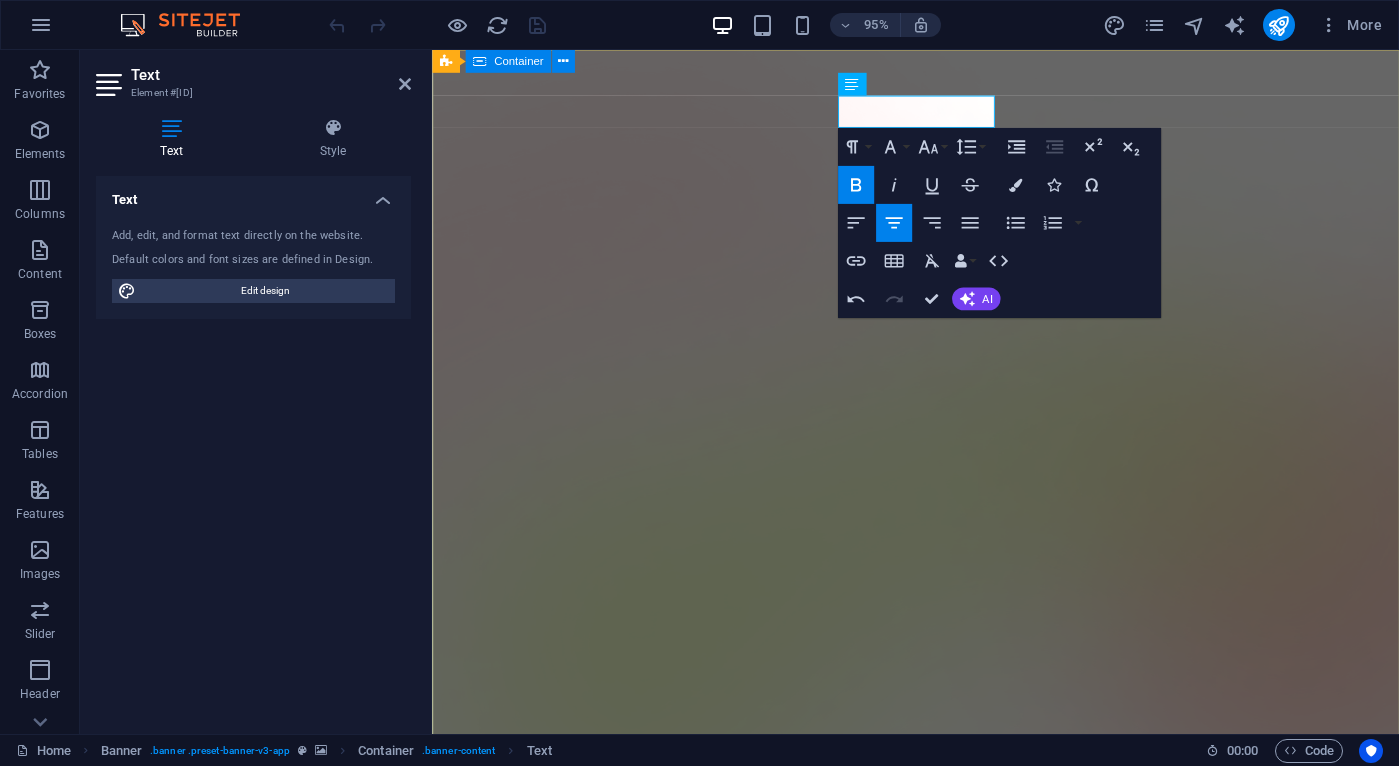 click on "Version 1.6 is here AI Made Easy Everyone should have the power to build their AI models from the ground up without being an expert, or dealing with complicated code. Download App" at bounding box center [941, 1698] 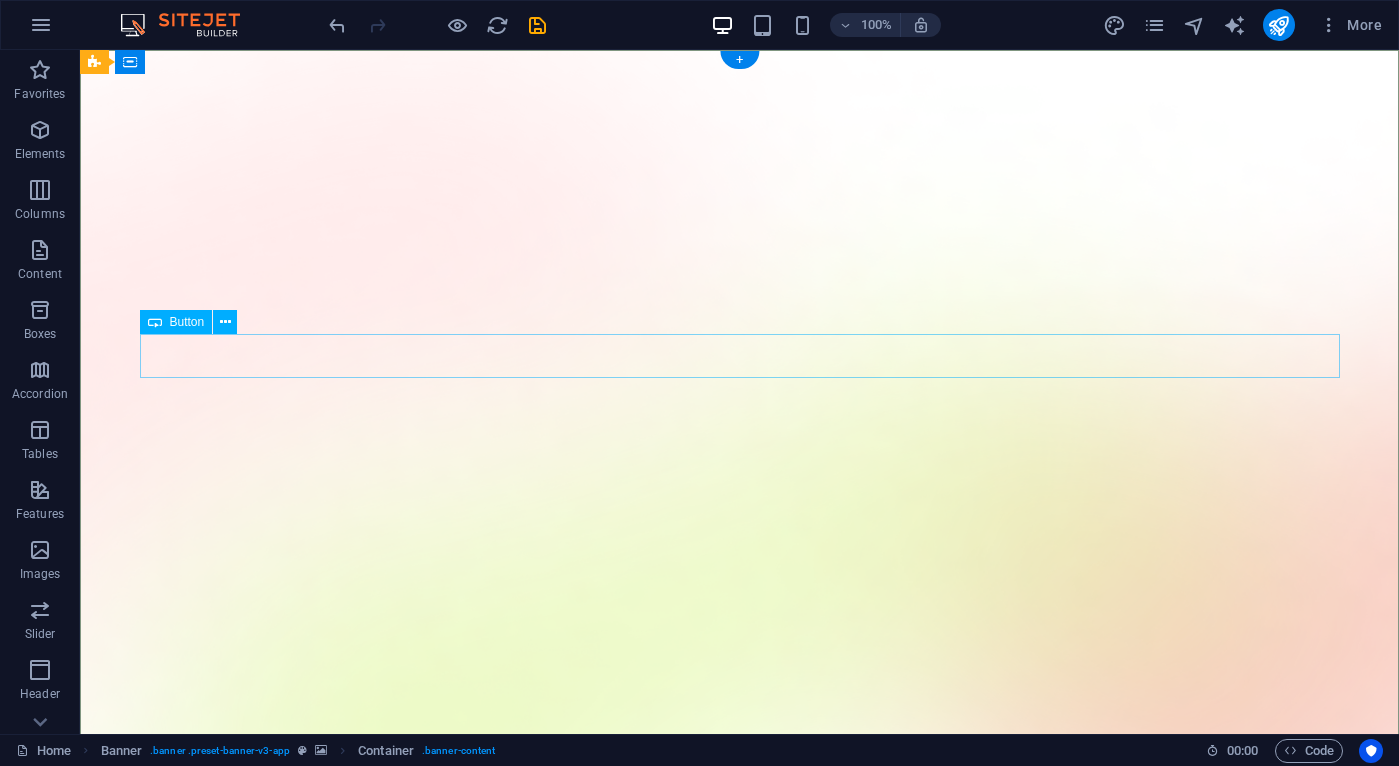 click on "Download App" at bounding box center [740, 1580] 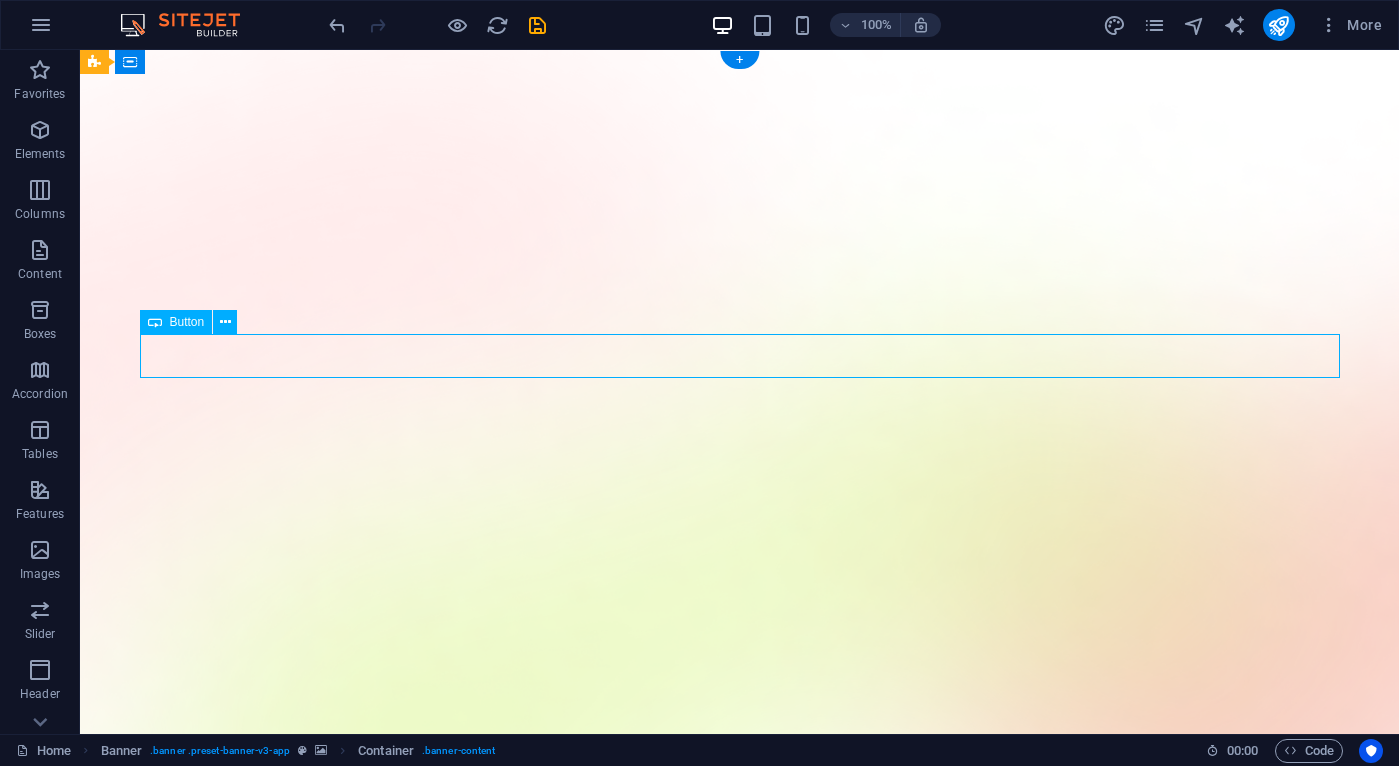click on "Download App" at bounding box center (740, 1580) 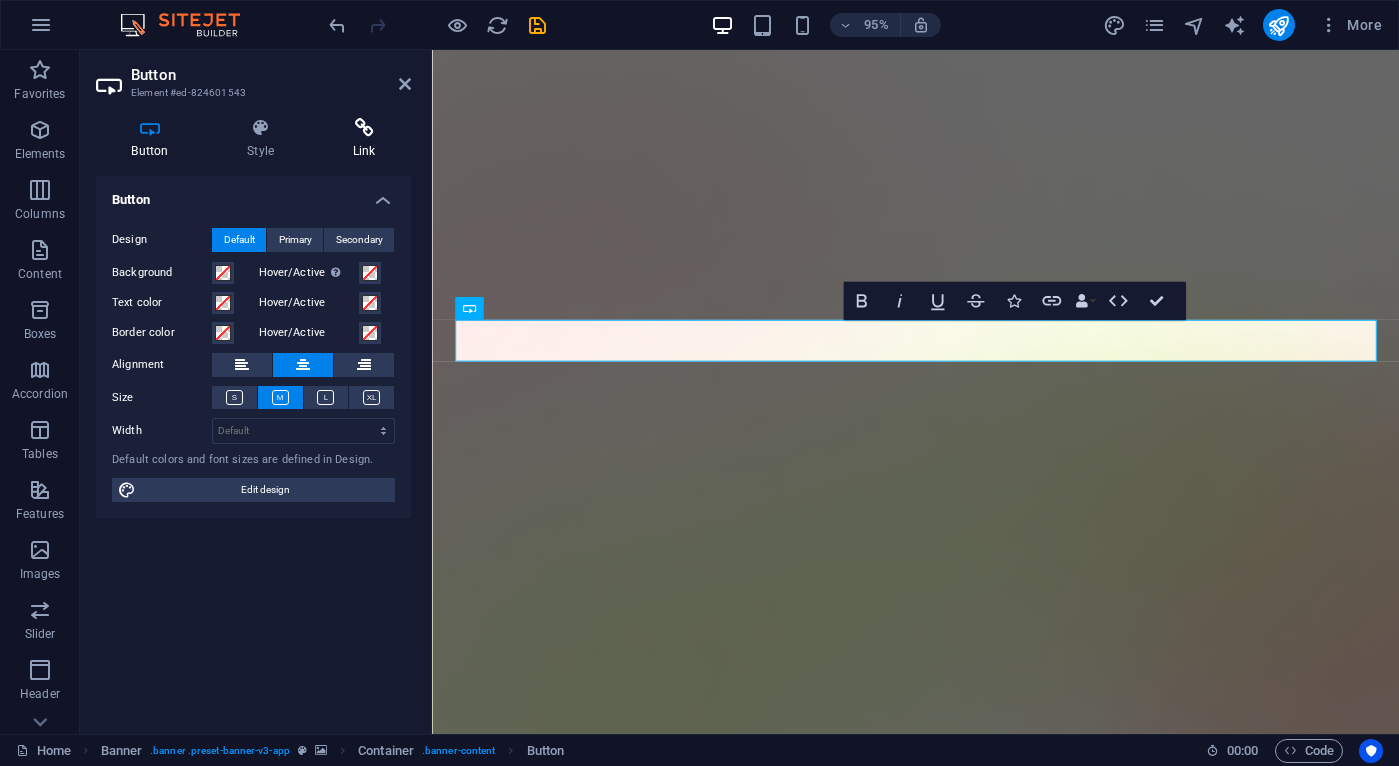 click on "Link" at bounding box center (364, 139) 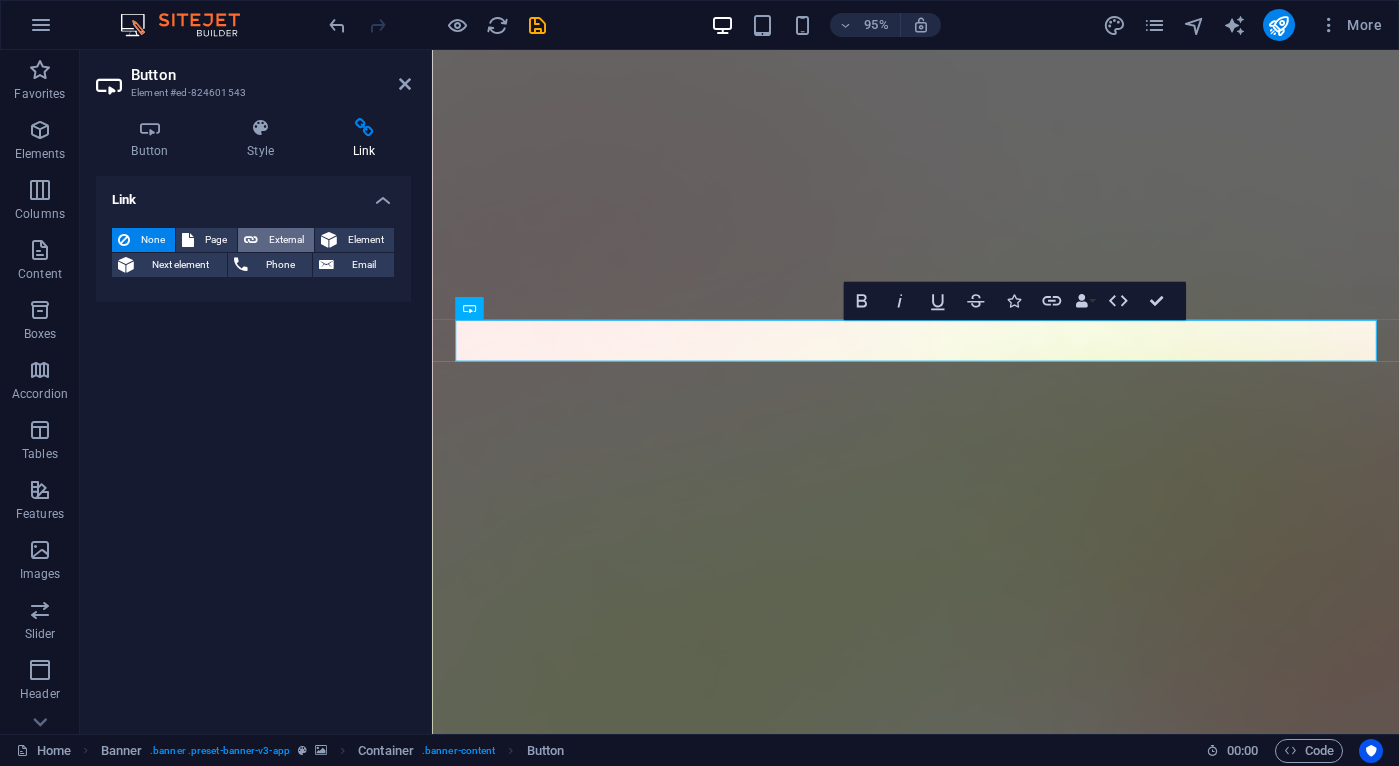 click on "External" at bounding box center (286, 240) 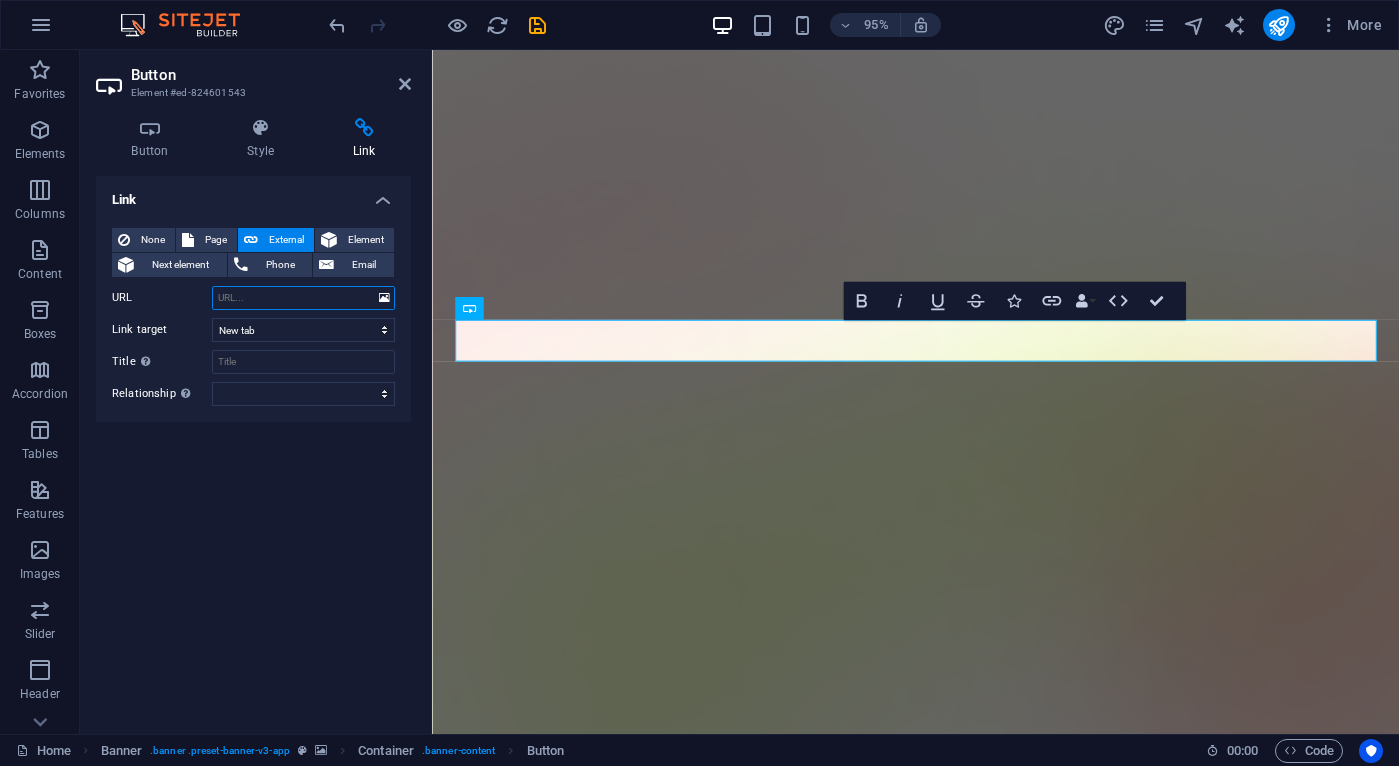 paste on "https://www.paypal.com/ncp/payment/[TRANSACTION_ID]" 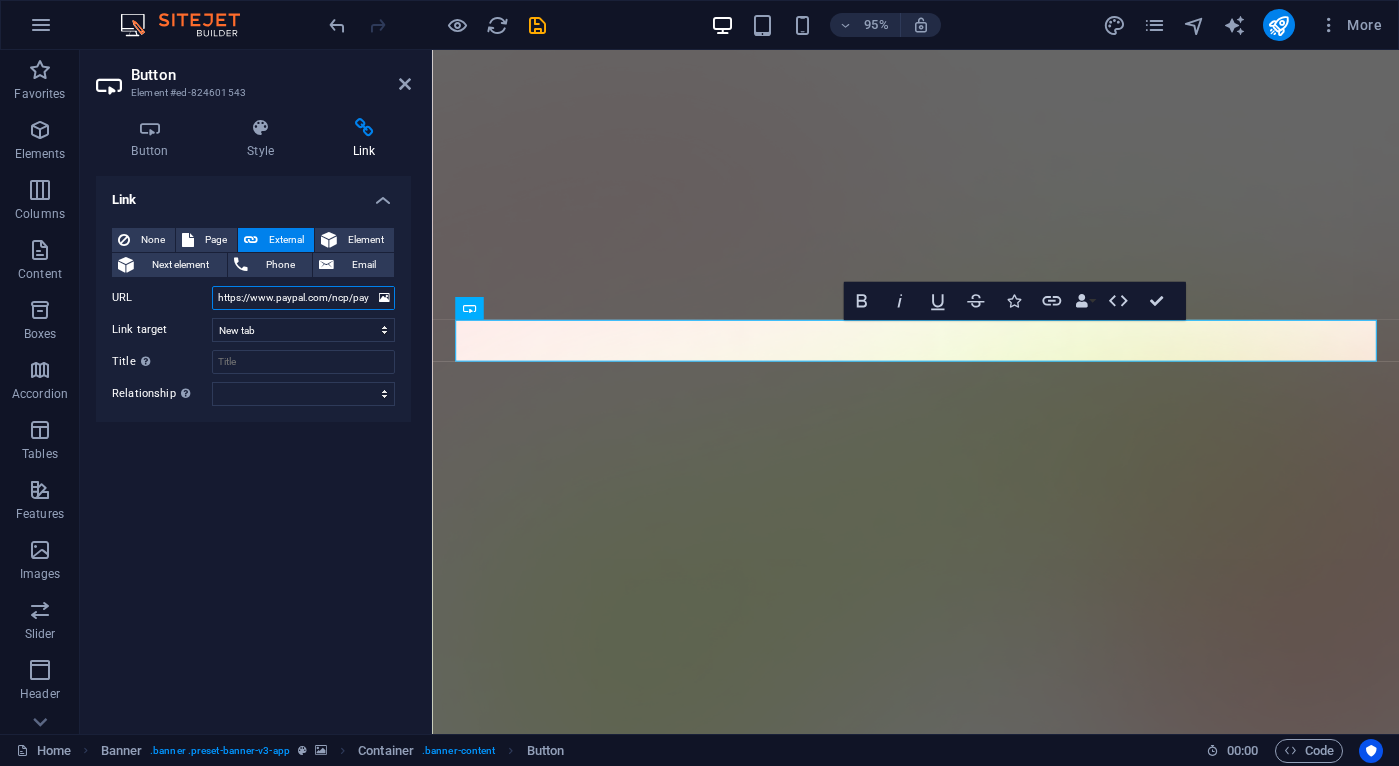 scroll, scrollTop: 0, scrollLeft: 106, axis: horizontal 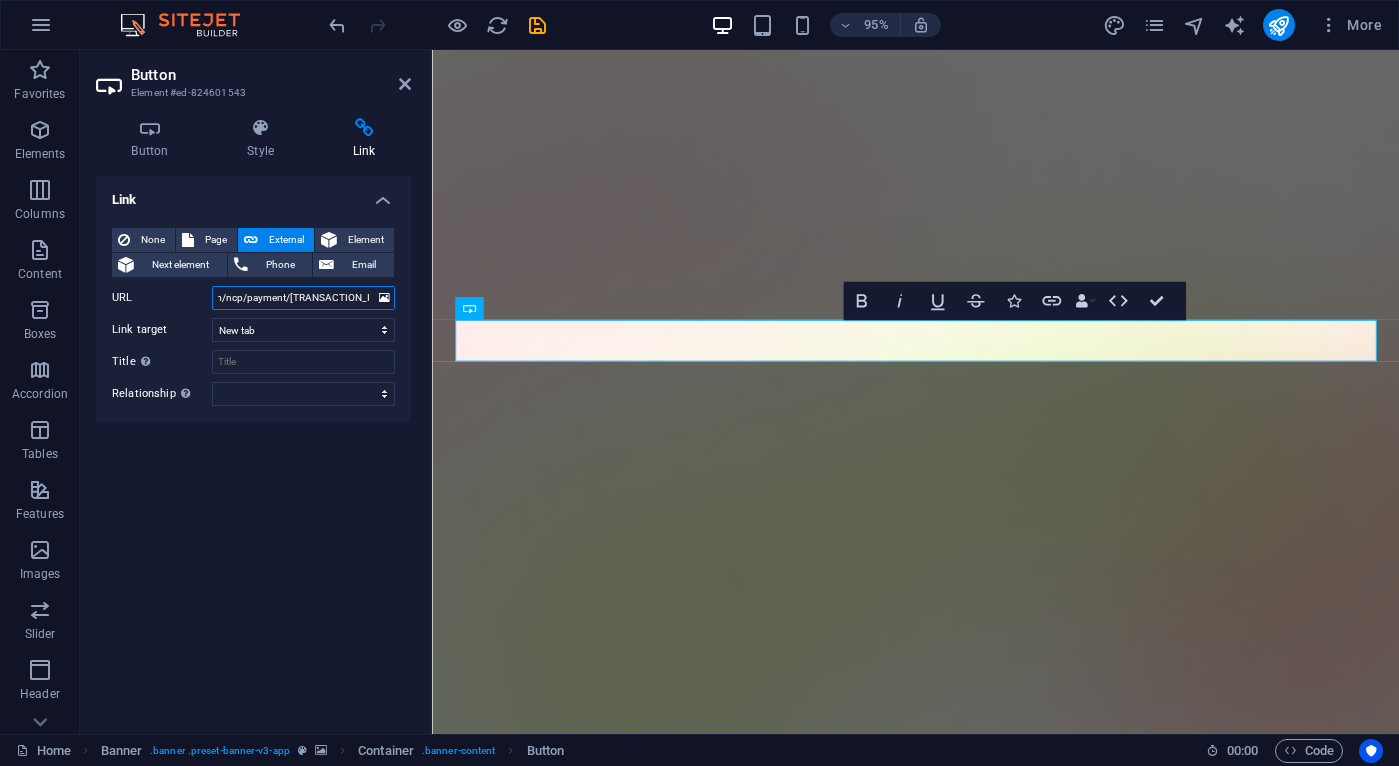 type on "https://www.paypal.com/ncp/payment/[TRANSACTION_ID]" 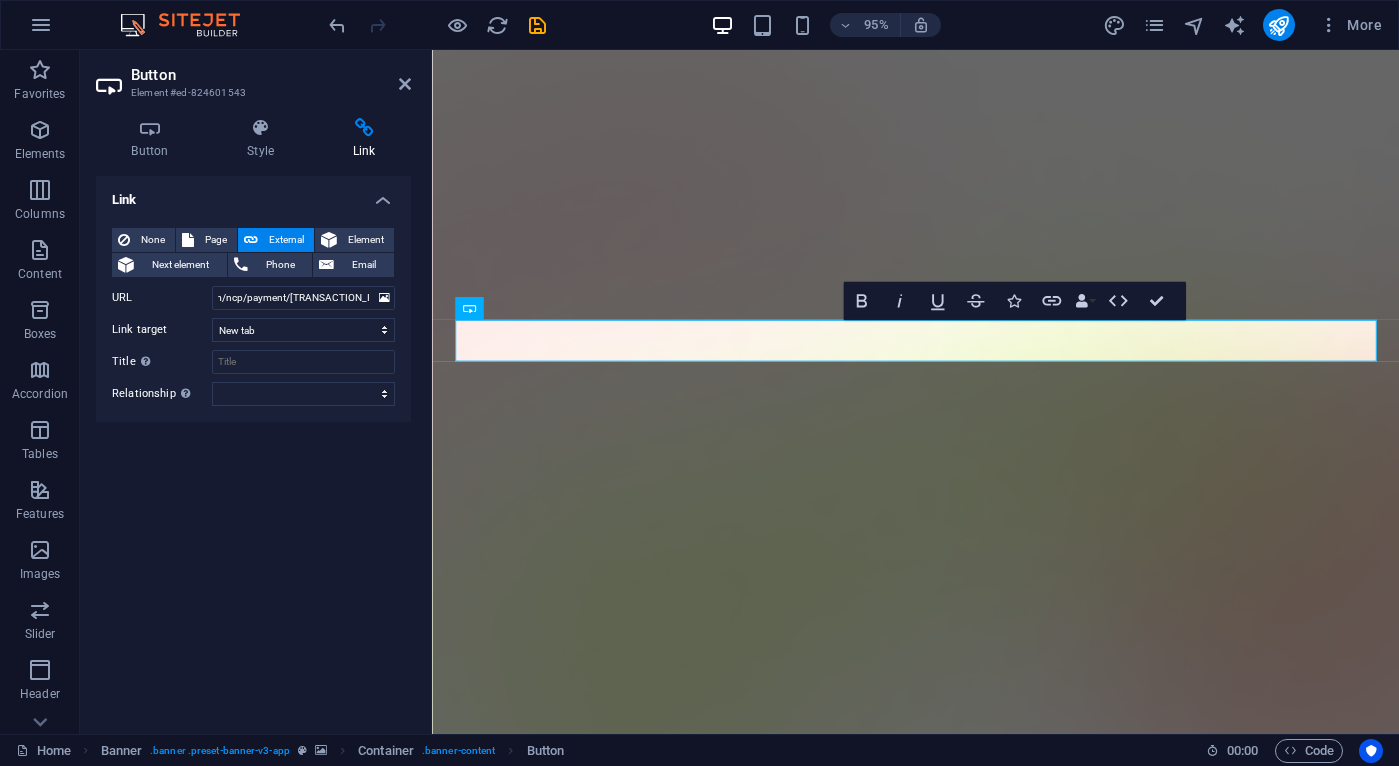 scroll, scrollTop: 0, scrollLeft: 0, axis: both 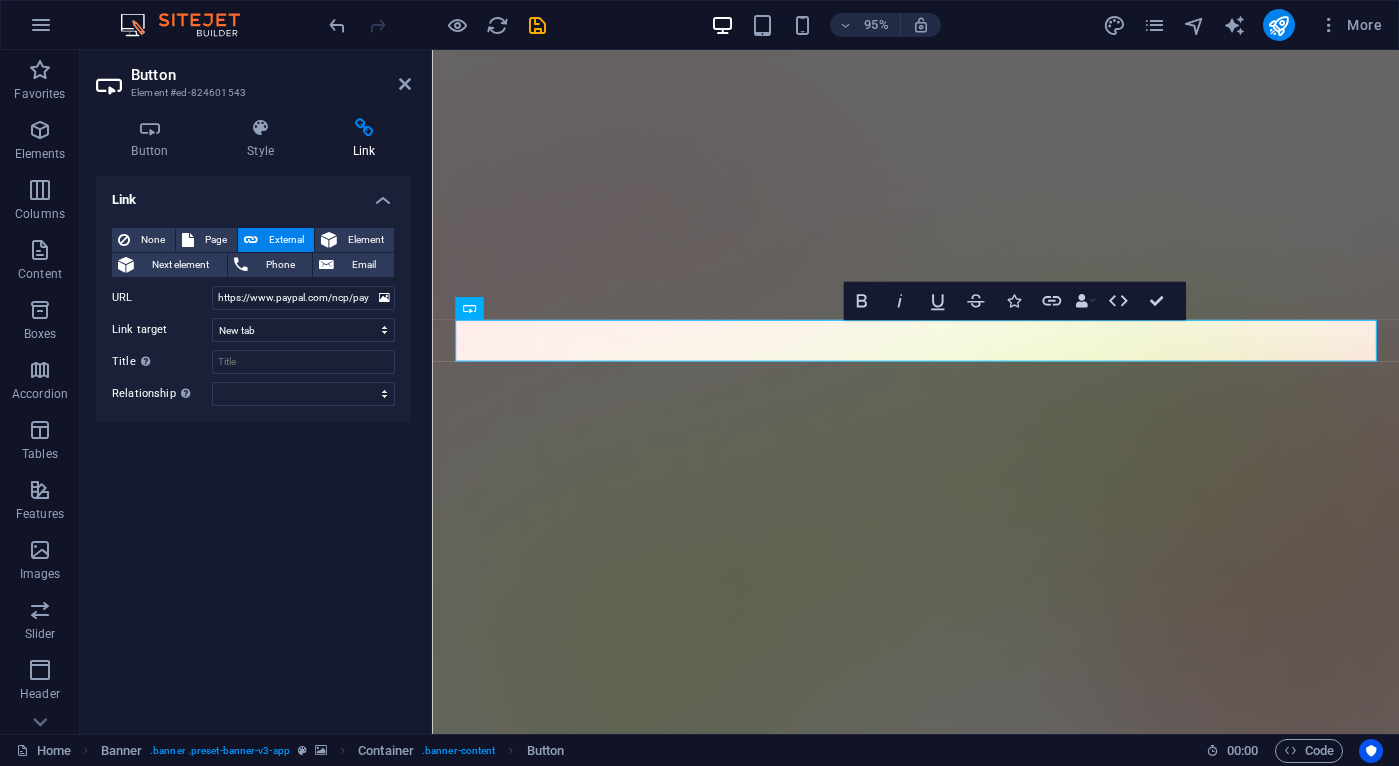 click on "Link None Page External Element Next element Phone Email Page Home Features Pricing Blog Contact Privacy Legal Notice Element
URL https://www.paypal.com/ncp/payment/[TRANSACTION_ID] Phone Email Link target New tab Same tab Overlay Title Additional link description, should not be the same as the link text. The title is most often shown as a tooltip text when the mouse moves over the element. Leave empty if uncertain. Relationship Sets the  relationship of this link to the link target . For example, the value "nofollow" instructs search engines not to follow the link. Can be left empty. alternate author bookmark external help license next nofollow noreferrer noopener prev search tag" at bounding box center (253, 447) 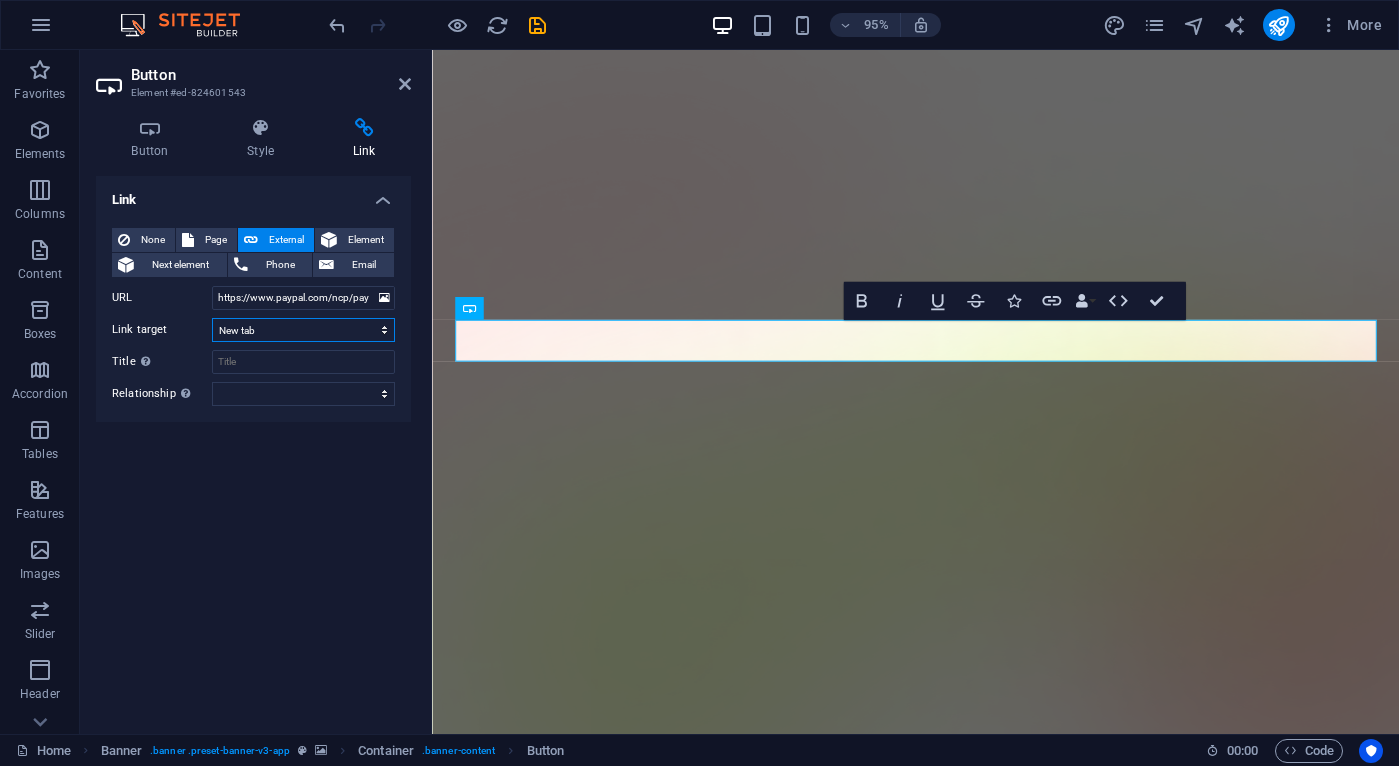 click on "New tab Same tab Overlay" at bounding box center [303, 330] 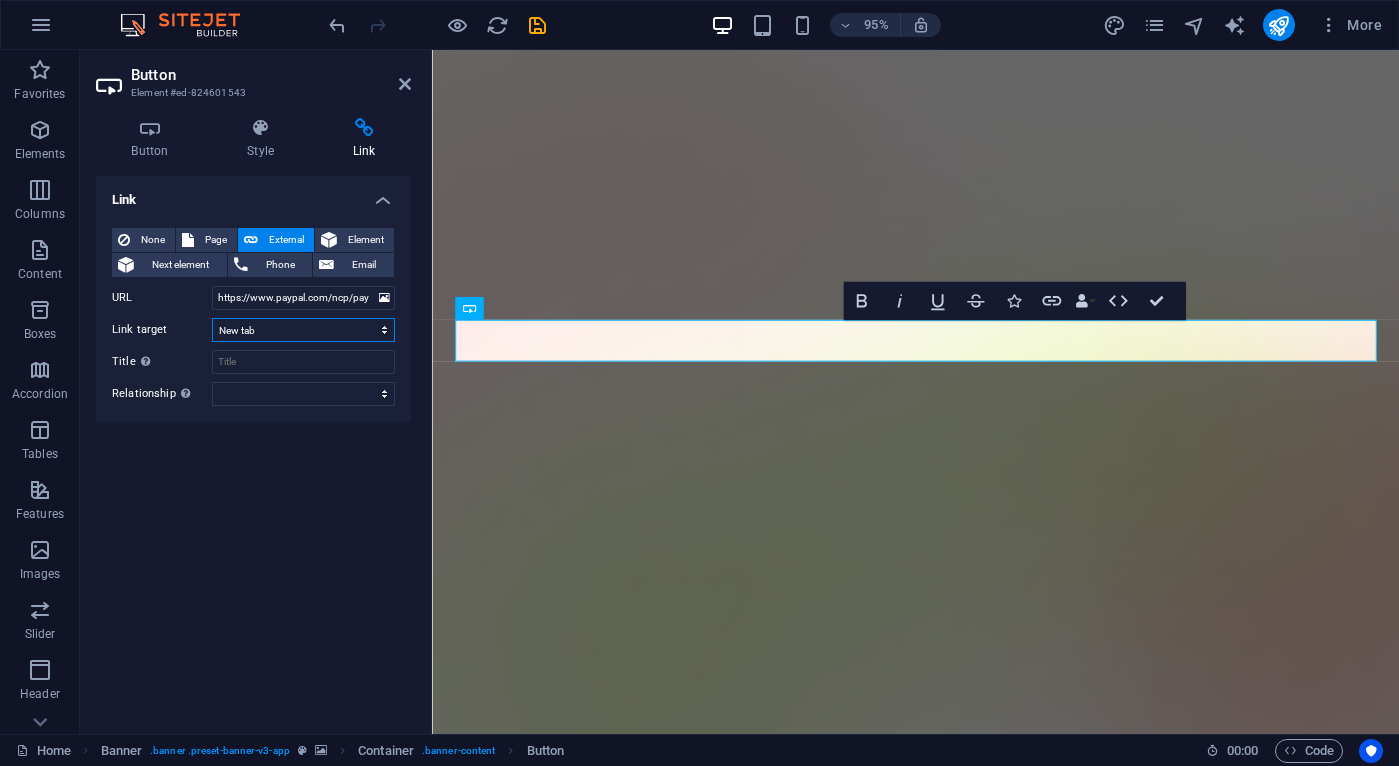 select 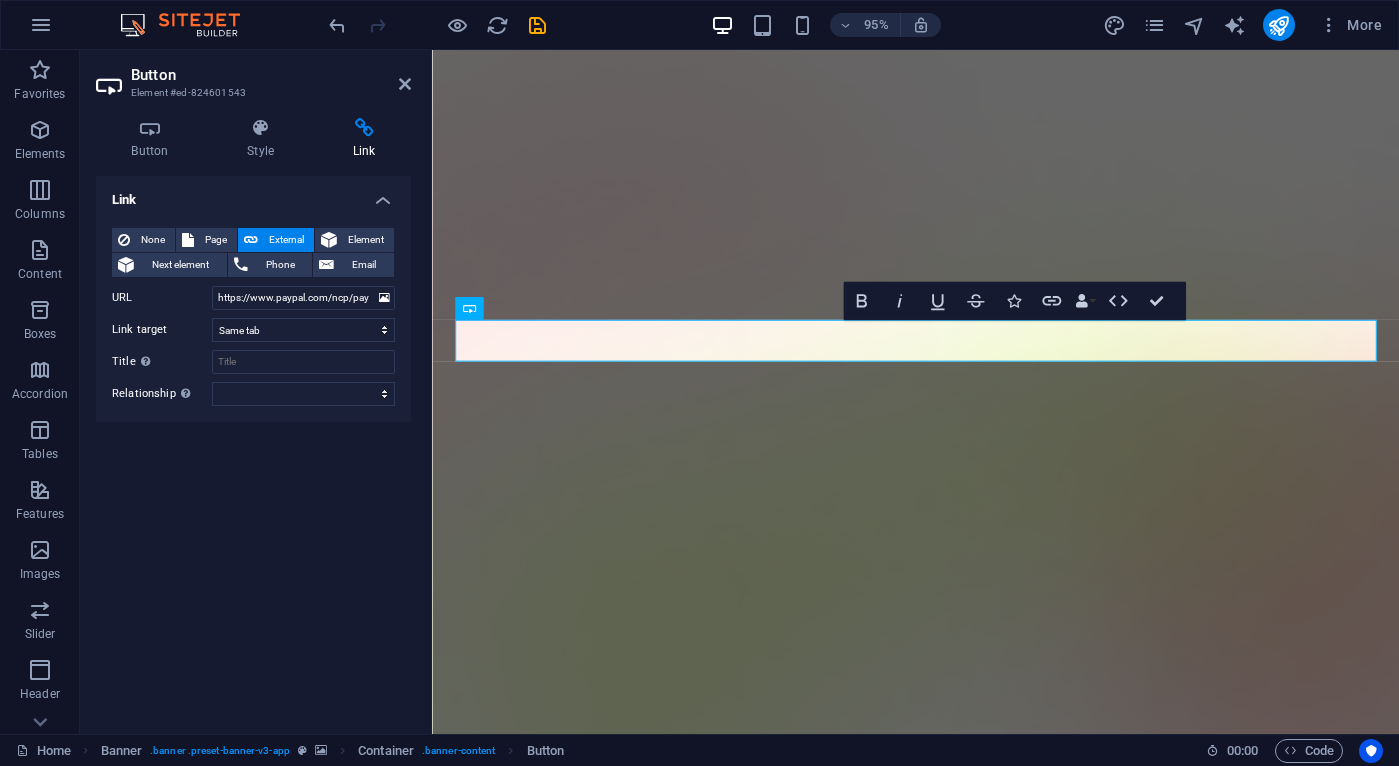 click on "Link None Page External Element Next element Phone Email Page Home Features Pricing Blog Contact Privacy Legal Notice Element
URL https://www.paypal.com/ncp/payment/[TRANSACTION_ID] Phone Email Link target New tab Same tab Overlay Title Additional link description, should not be the same as the link text. The title is most often shown as a tooltip text when the mouse moves over the element. Leave empty if uncertain. Relationship Sets the  relationship of this link to the link target . For example, the value "nofollow" instructs search engines not to follow the link. Can be left empty. alternate author bookmark external help license next nofollow noreferrer noopener prev search tag" at bounding box center [253, 447] 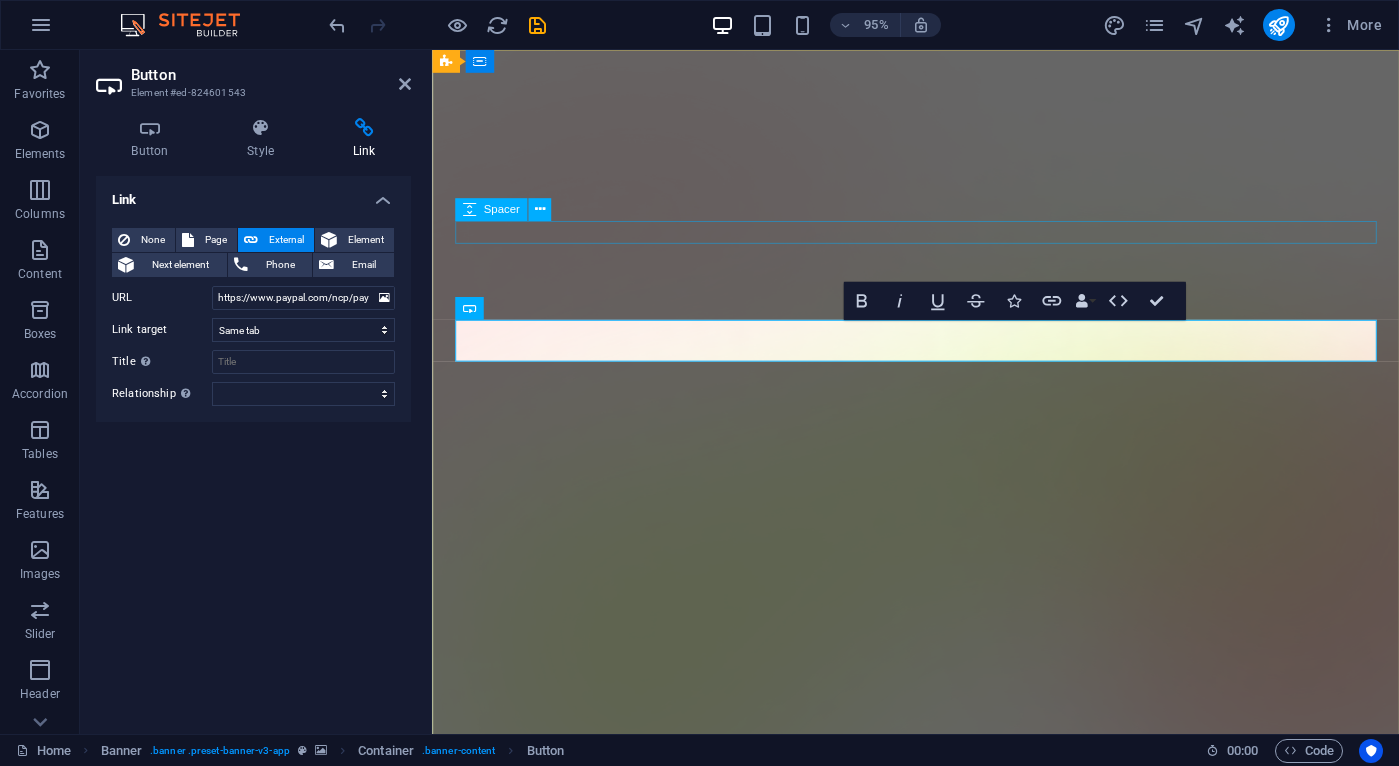 click at bounding box center (941, 1341) 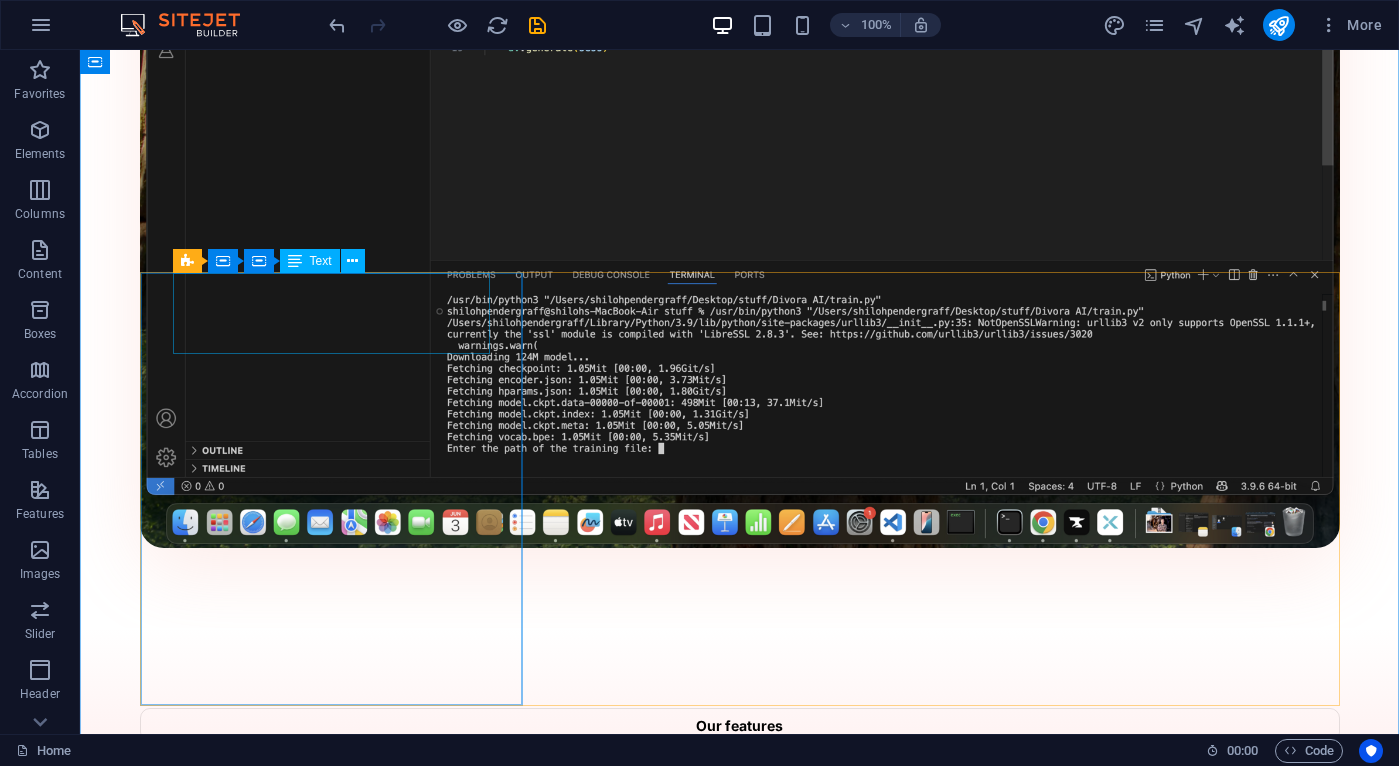 scroll, scrollTop: 1902, scrollLeft: 0, axis: vertical 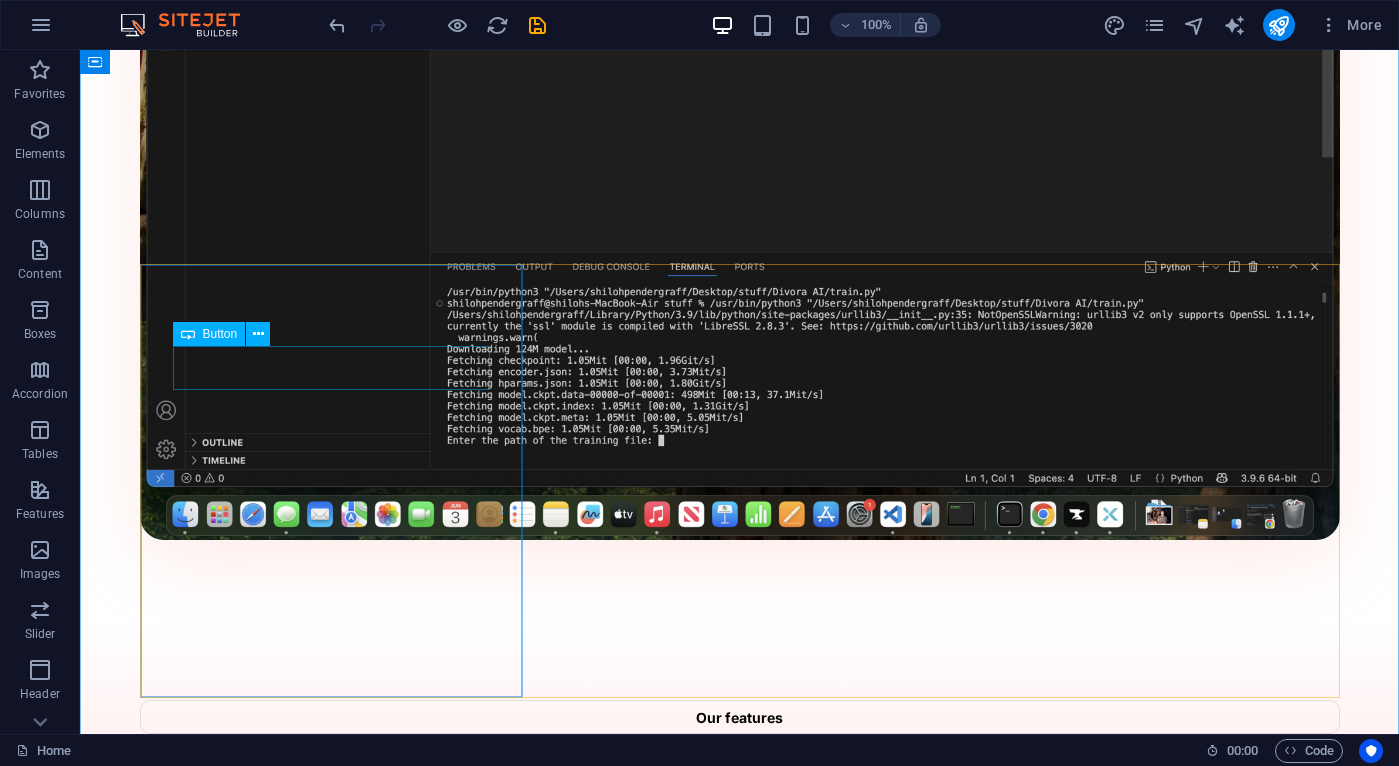click on "Get Now" at bounding box center [740, 3497] 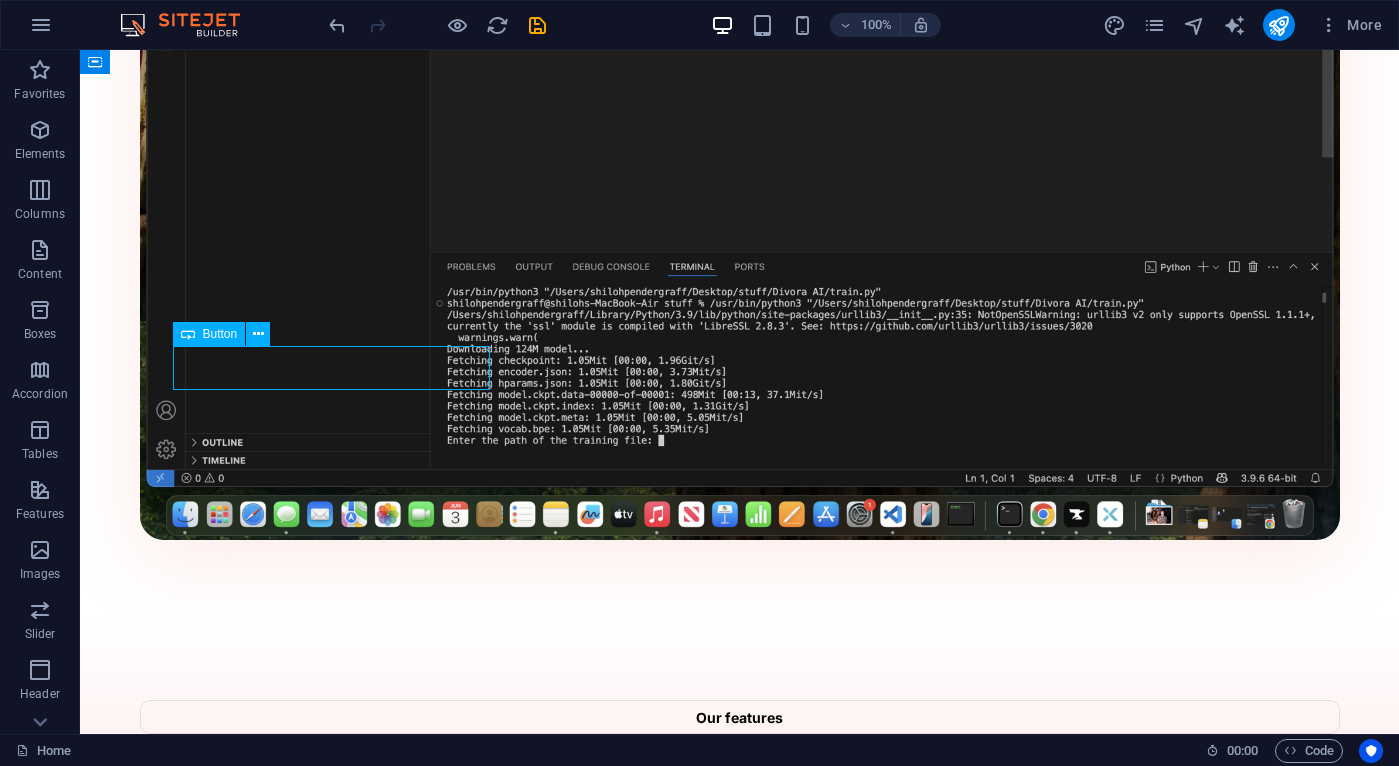 click on "Get Now" at bounding box center [740, 3497] 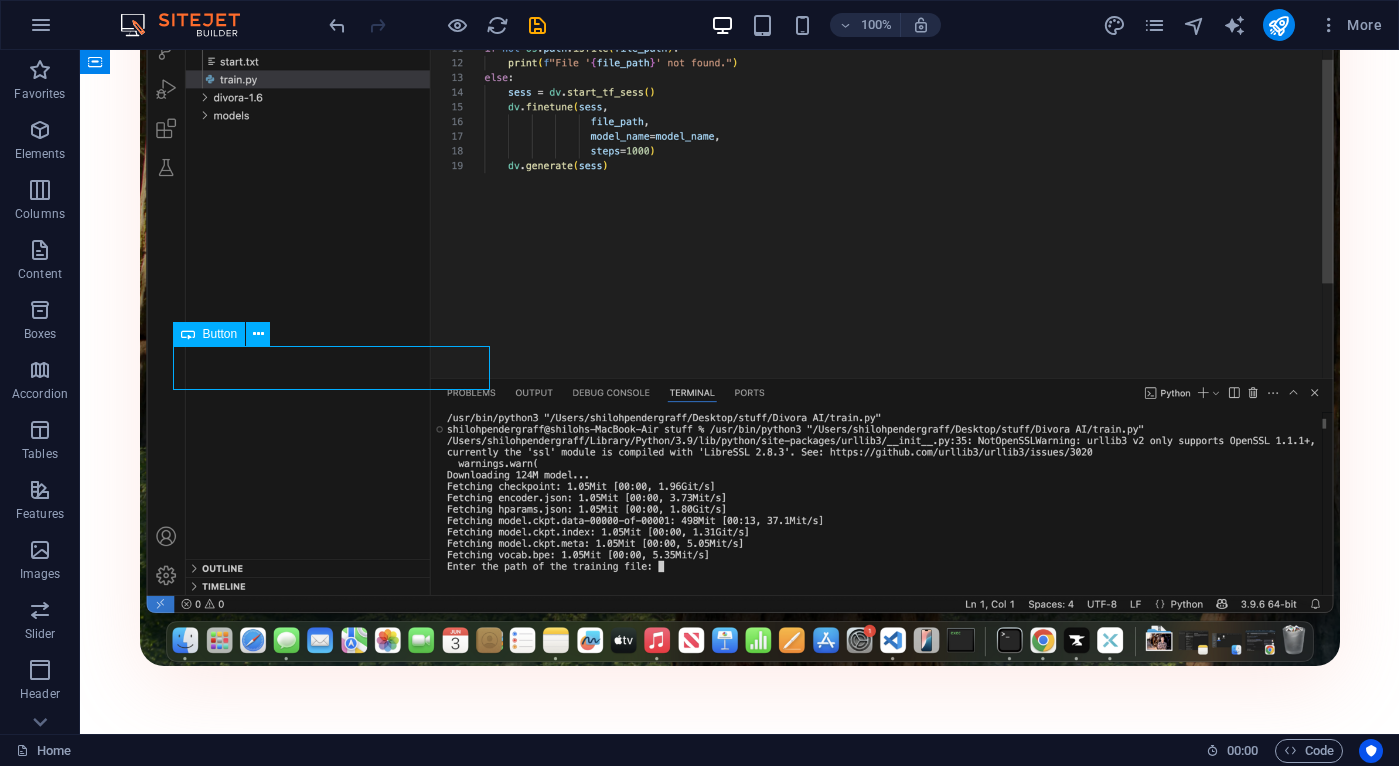 select on "%" 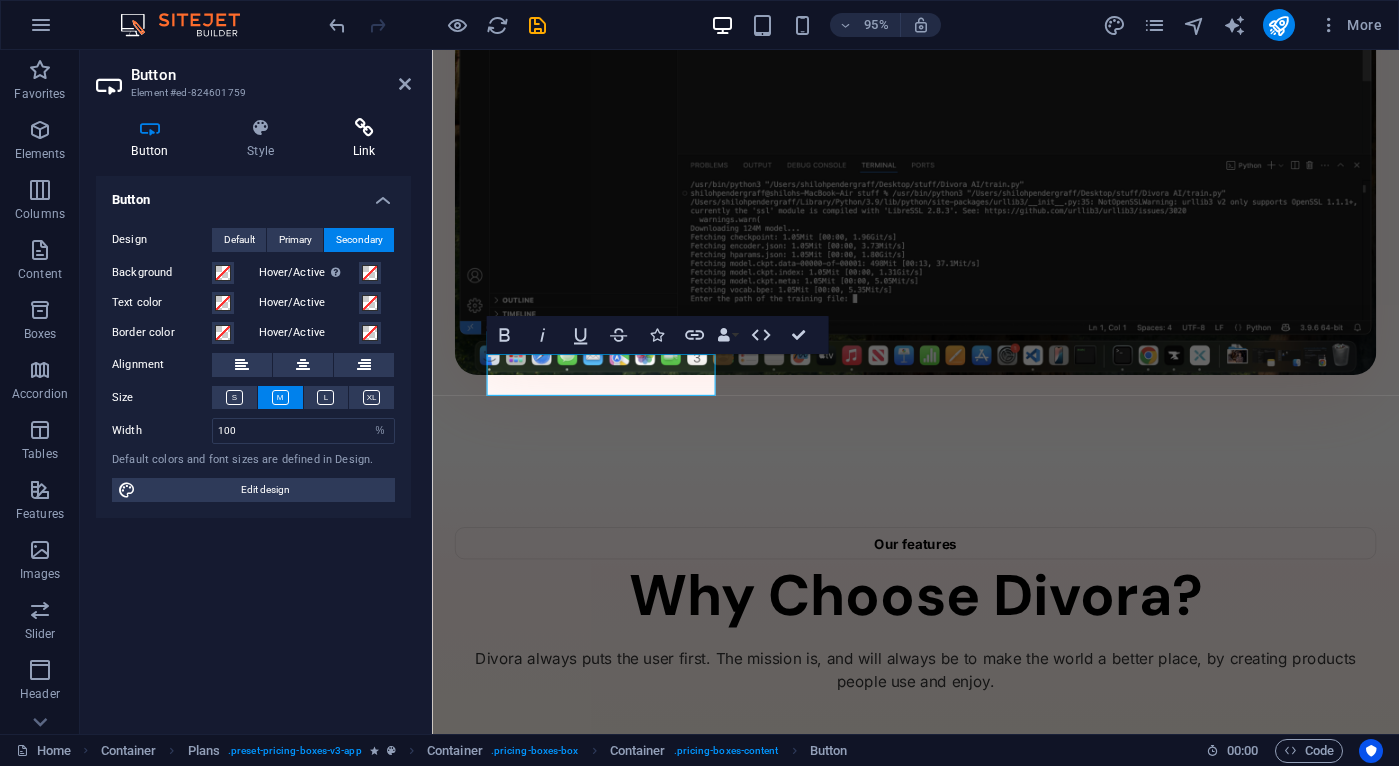 click at bounding box center [364, 128] 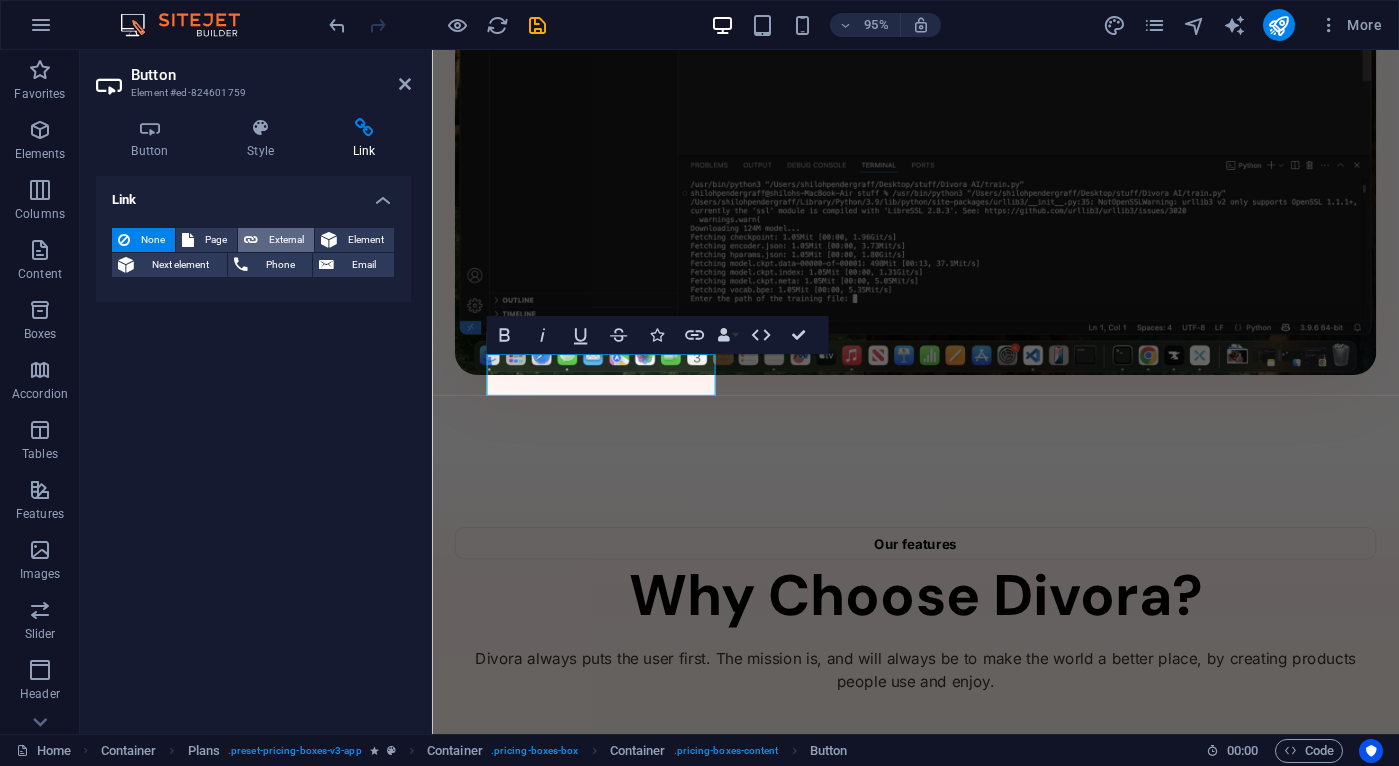 click on "External" at bounding box center (286, 240) 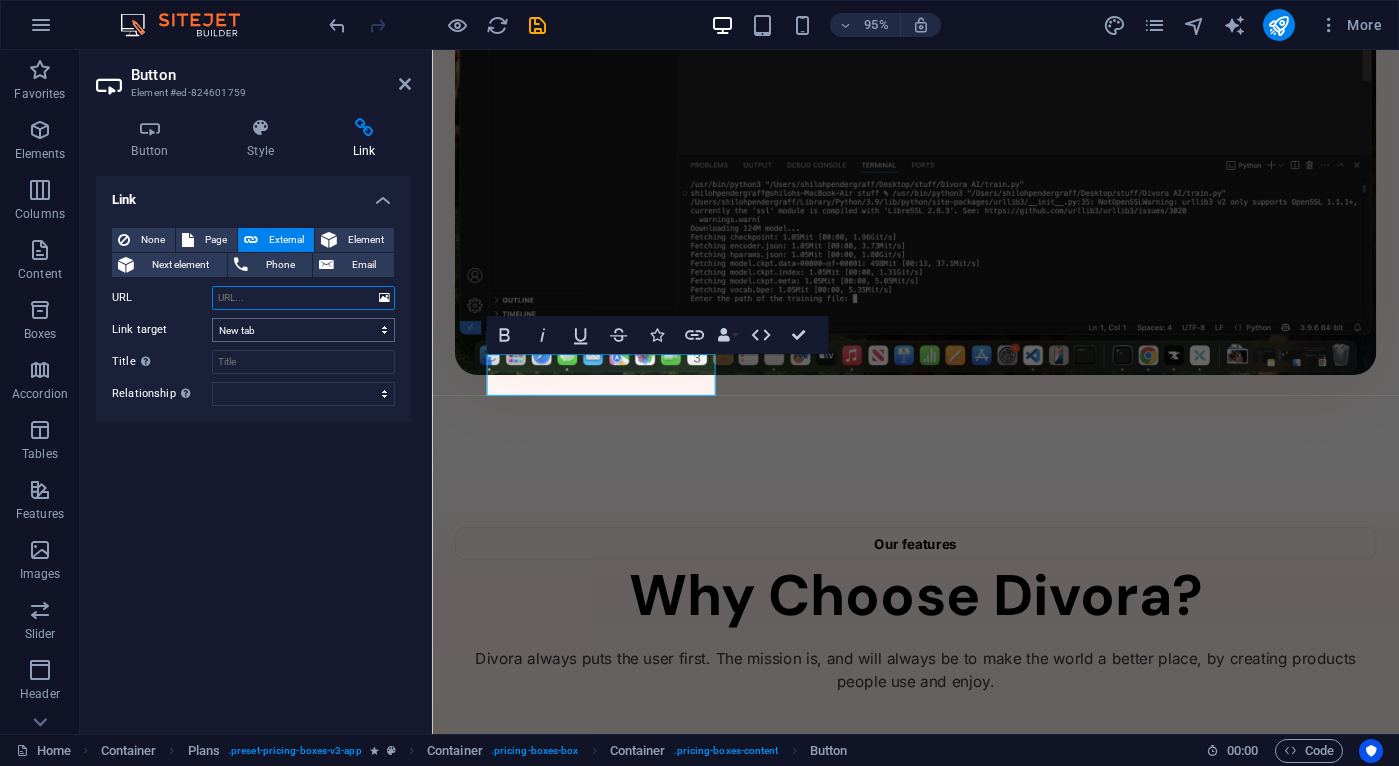 paste on "https://www.paypal.com/ncp/payment/[TRANSACTION_ID]" 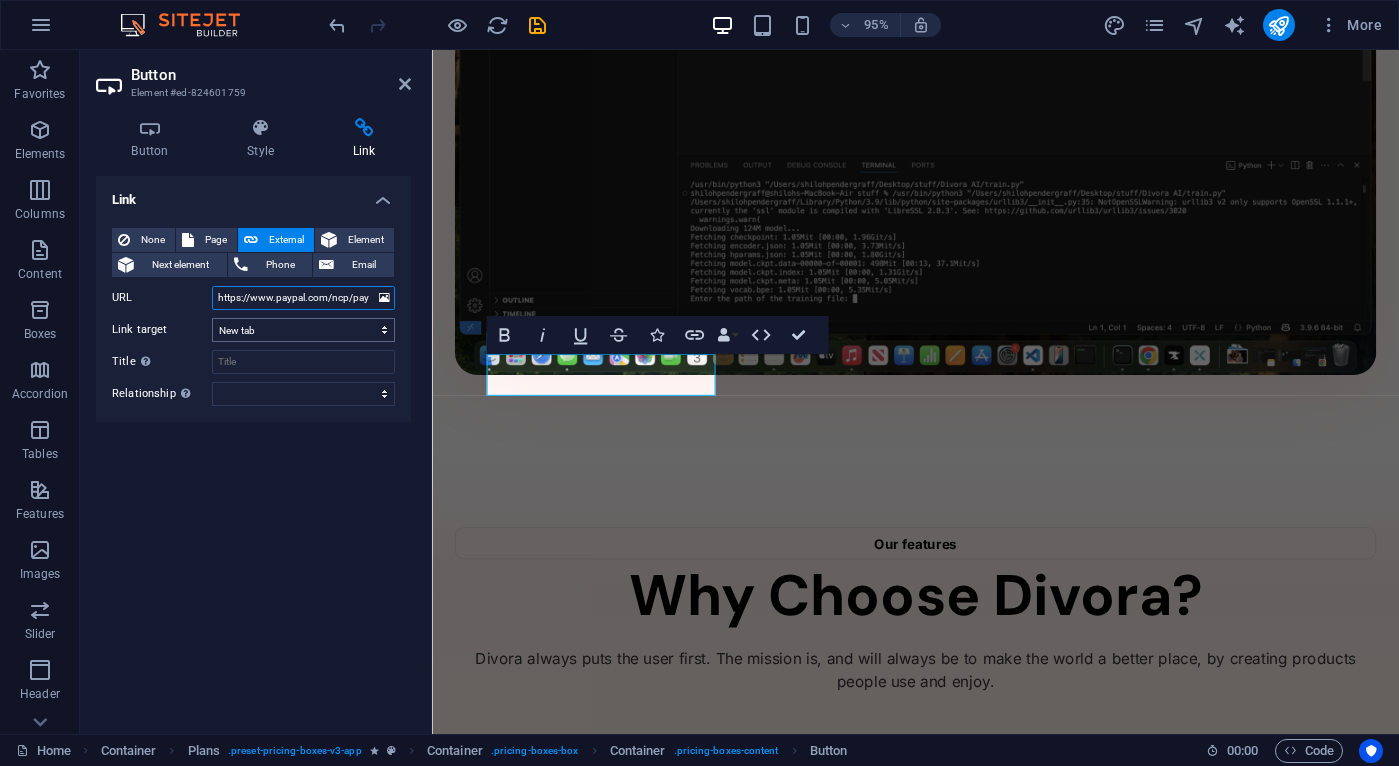 scroll, scrollTop: 0, scrollLeft: 106, axis: horizontal 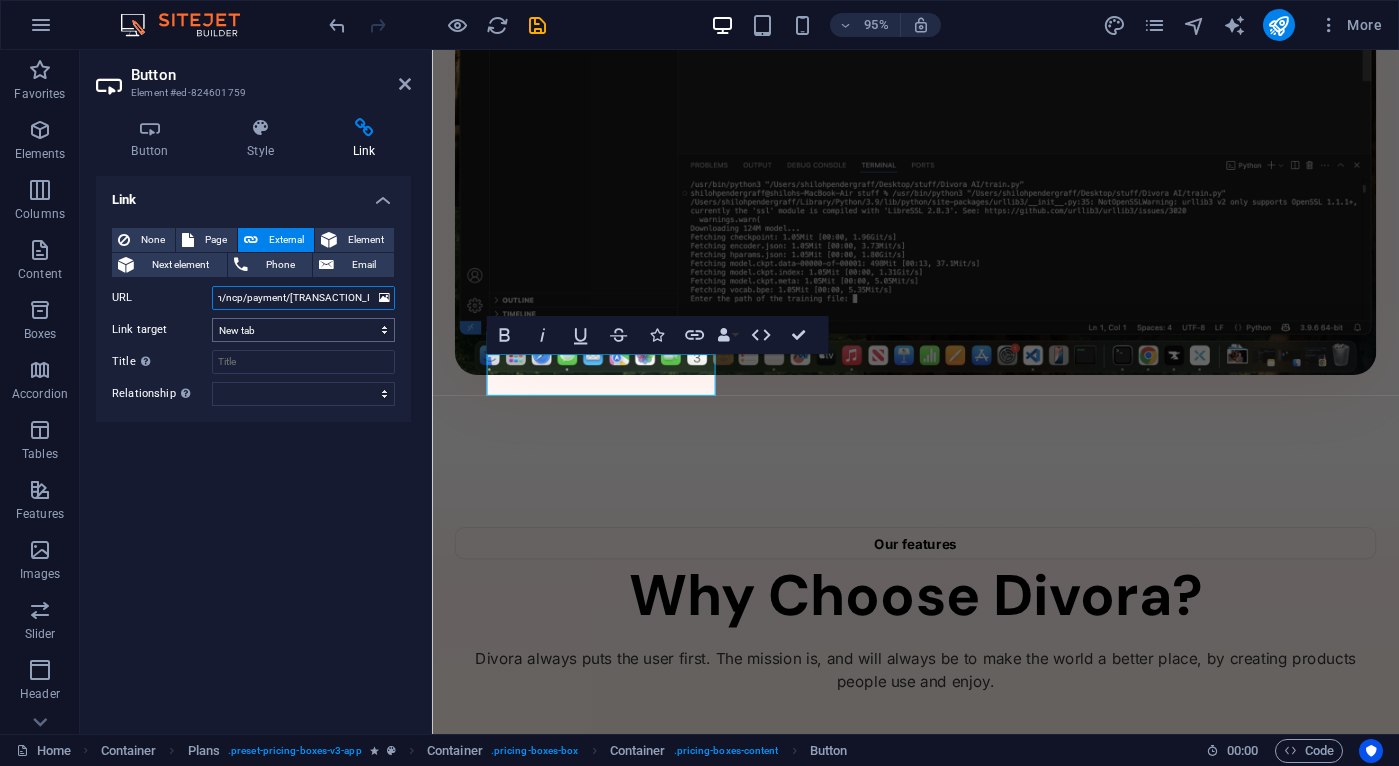 type on "https://www.paypal.com/ncp/payment/[TRANSACTION_ID]" 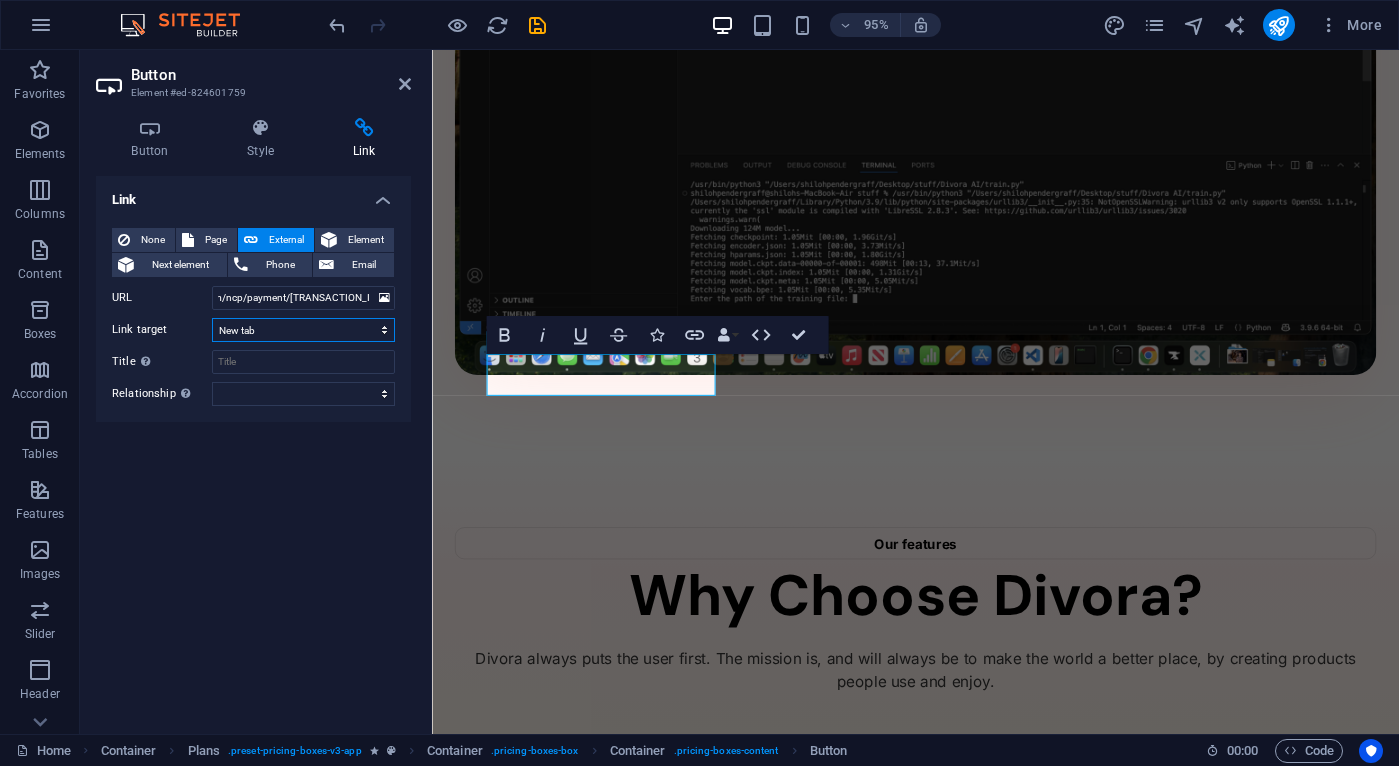 click on "New tab Same tab Overlay" at bounding box center [303, 330] 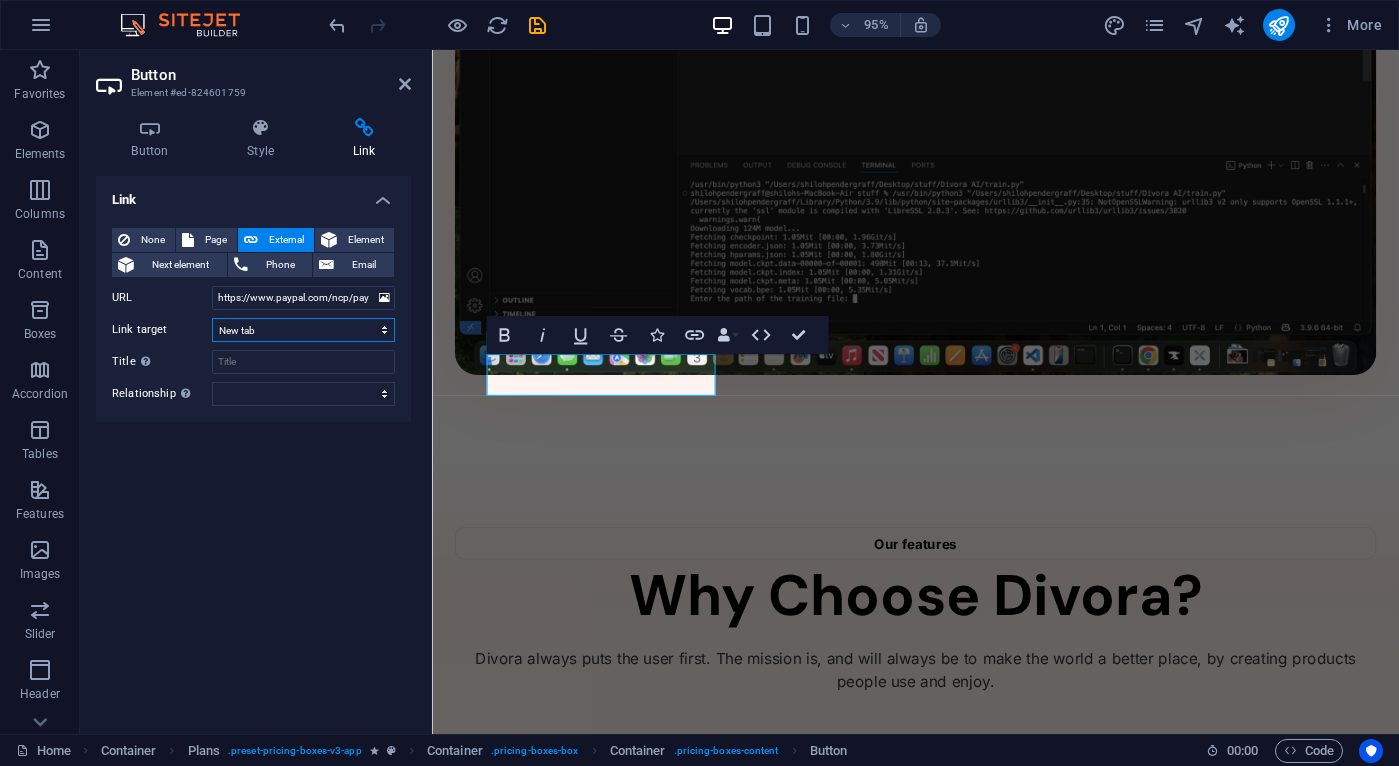 select 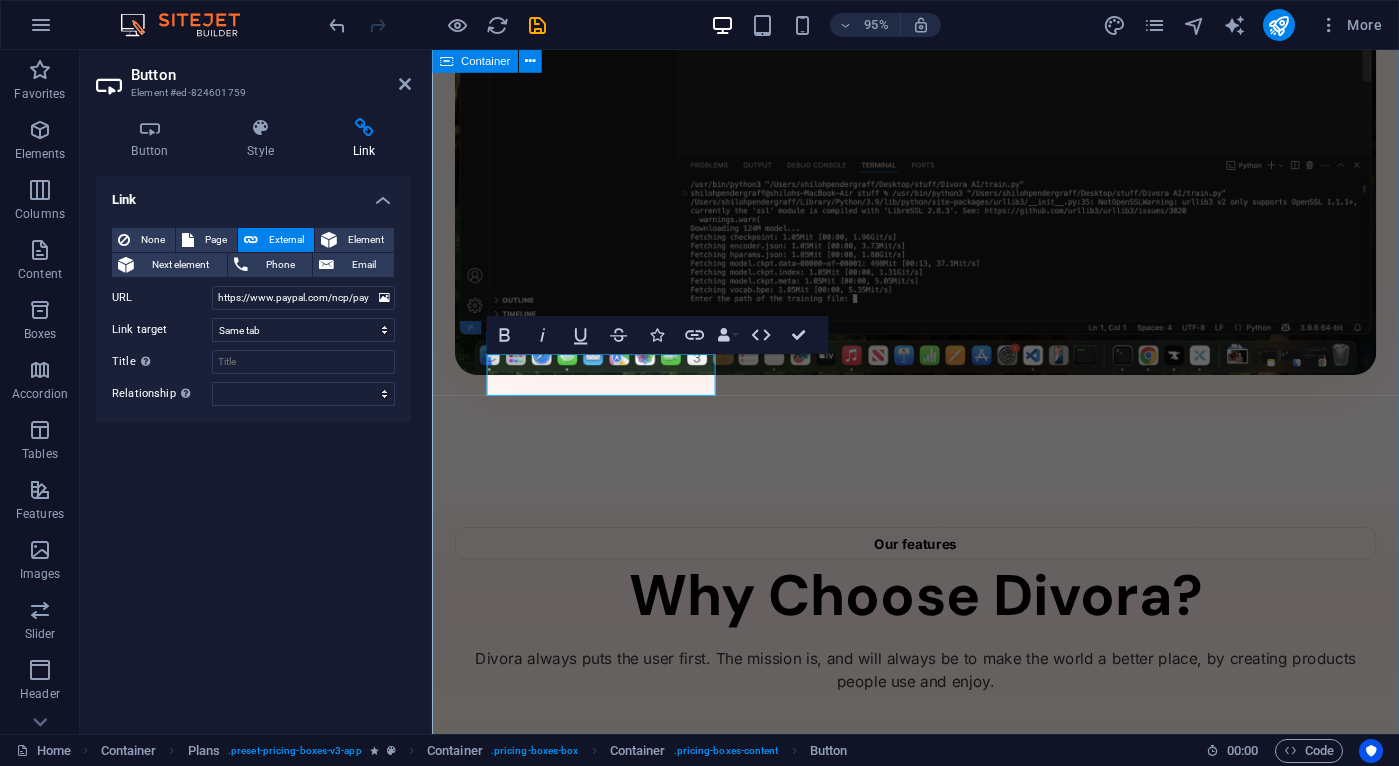 click on "Pricing Pay Once You only have to pay once to use. Once you purchase it, you keep it for life. $145 /Life Get Now       AI for non experts       Easy to use       True Ownership       Pay Once       For Life $145 /Life Get Now       AI for non experts       Easy to use       True Ownership       Pay Once       For Life $145 /Life Get Now       AI for non experts       Easy to use       True Ownership       Pay Once       For Life" at bounding box center (941, 11346) 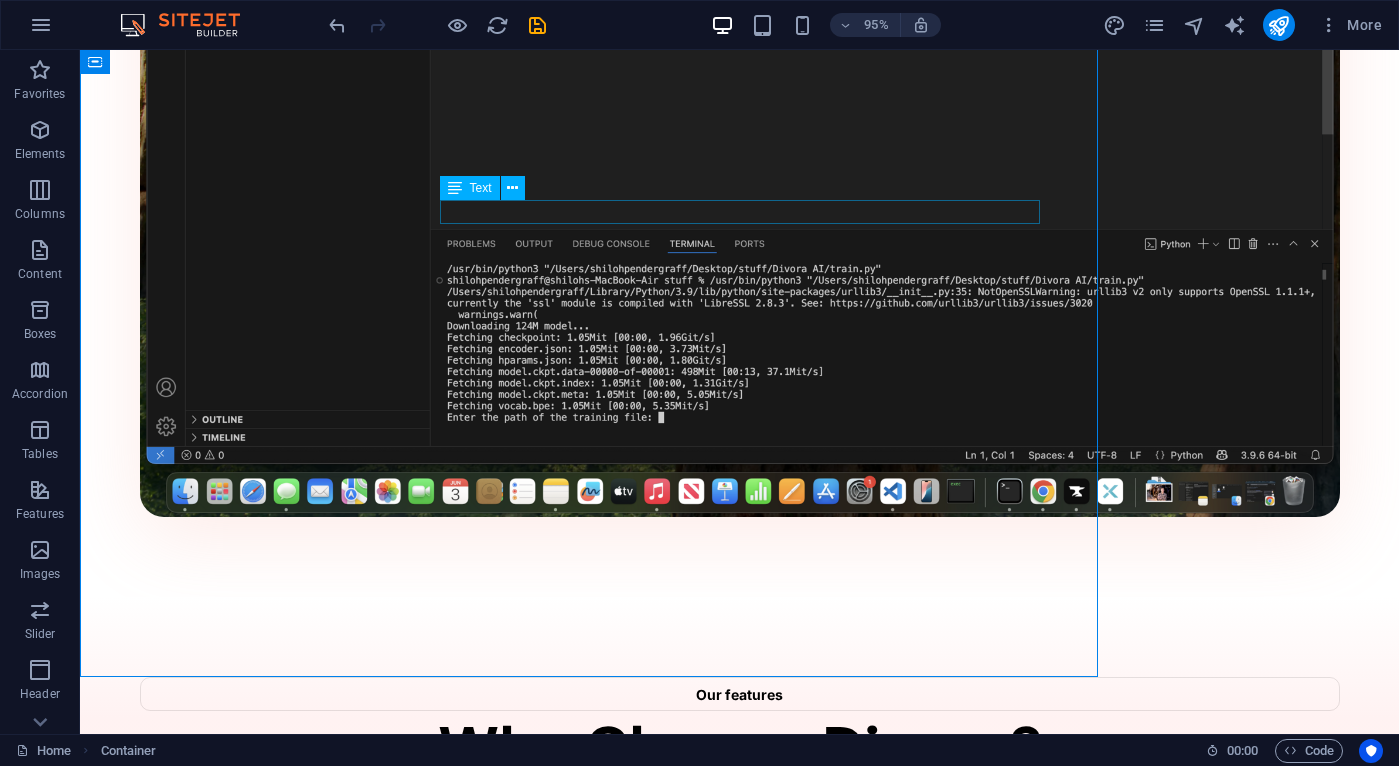 scroll, scrollTop: 1902, scrollLeft: 0, axis: vertical 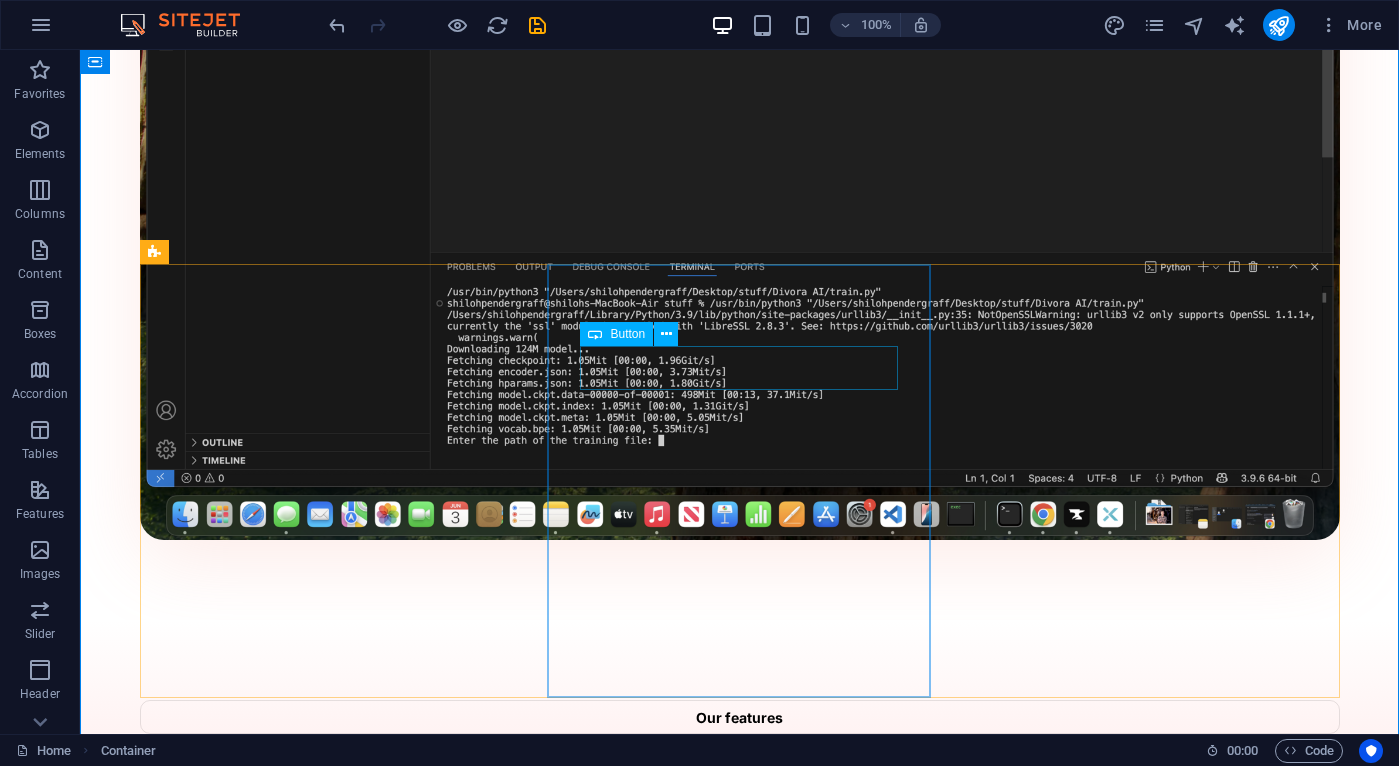 click on "Get Now" at bounding box center [740, 10456] 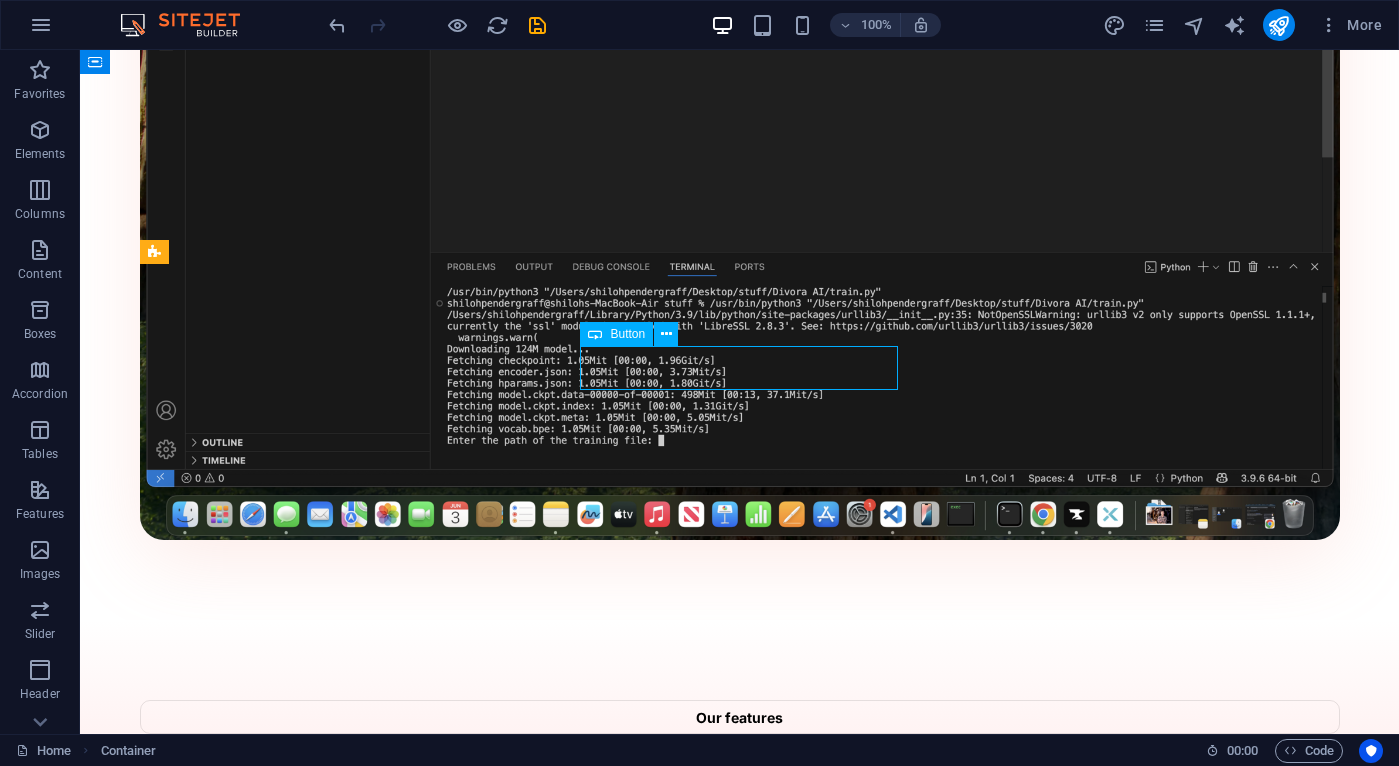 click on "Get Now" at bounding box center (740, 10456) 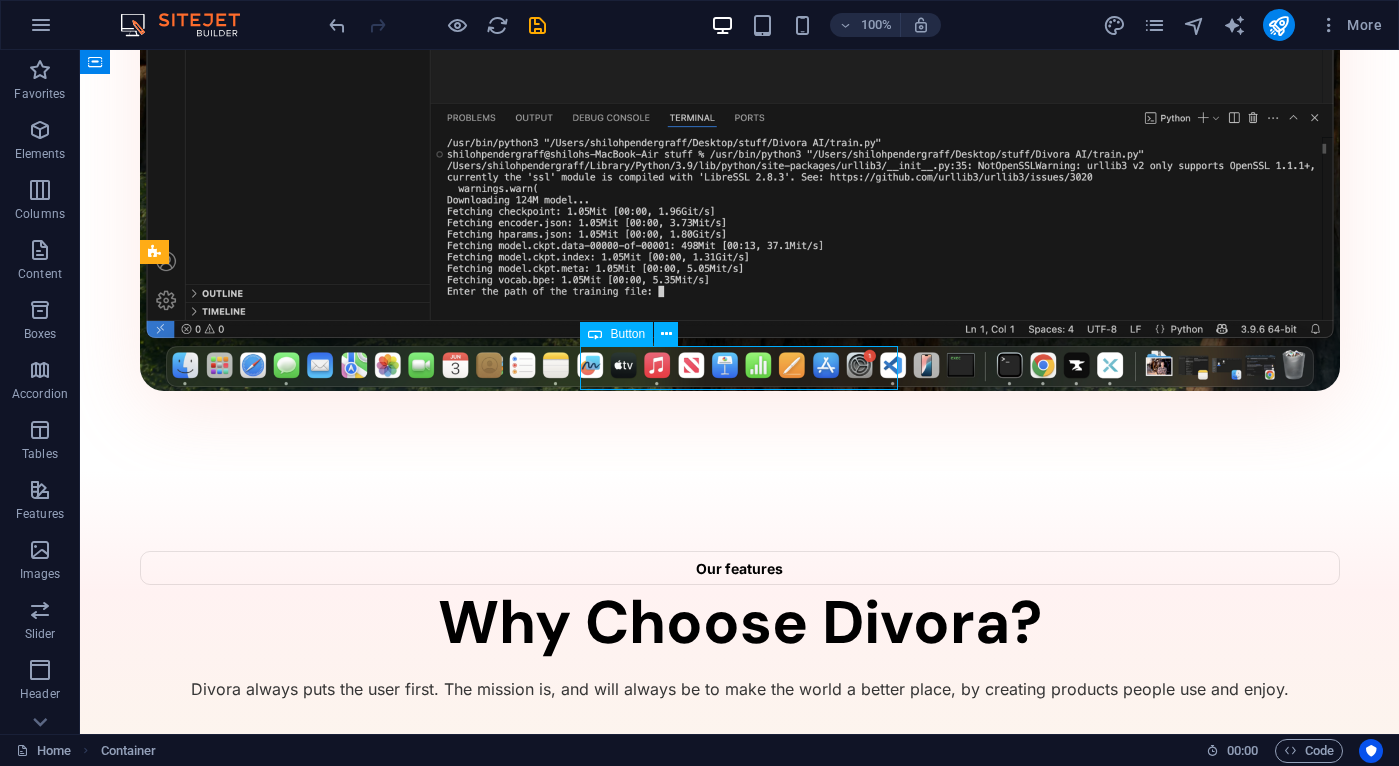 scroll, scrollTop: 1776, scrollLeft: 0, axis: vertical 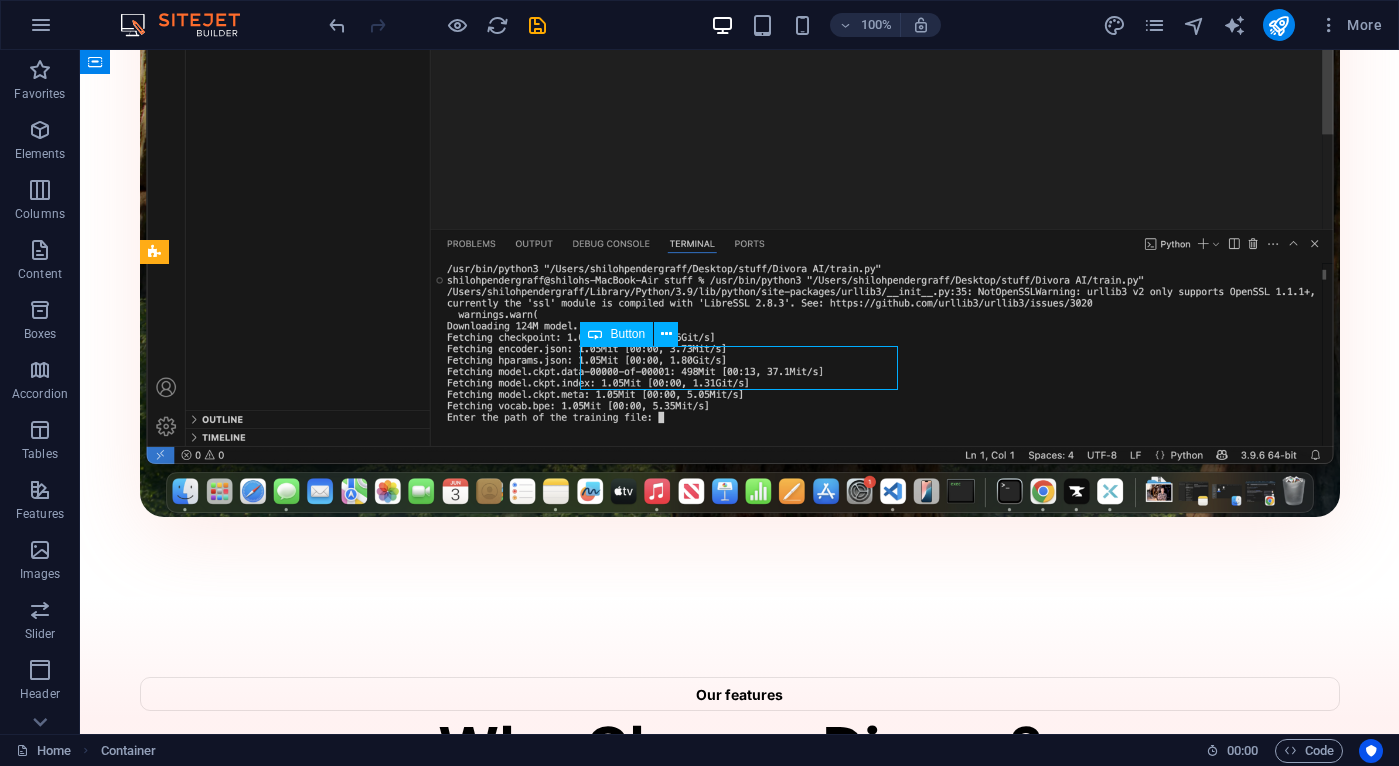 select on "%" 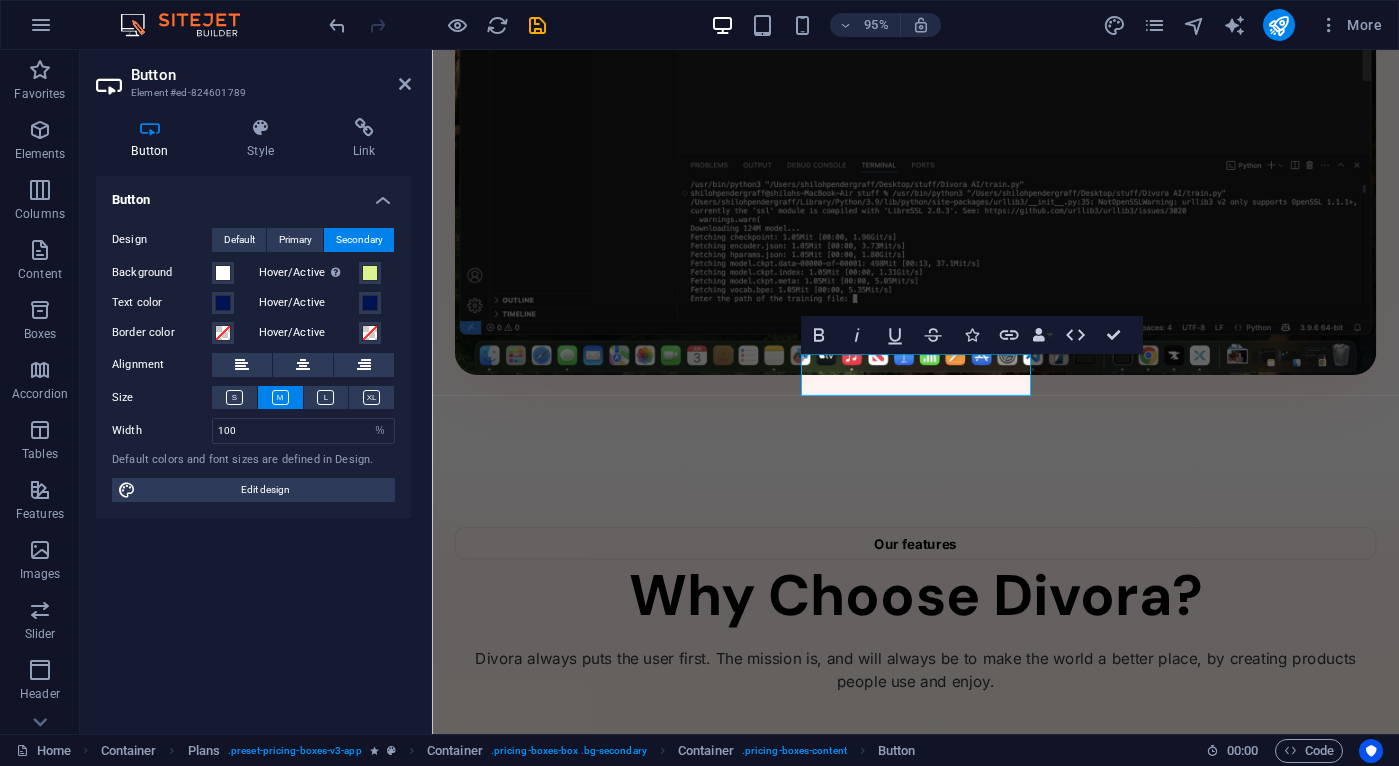 click on "Button Style Link Button Design Default Primary Secondary Background Hover/Active Switch to preview mode to test the active/hover state Text color Hover/Active Border color Hover/Active Alignment Size Width 100 Default px rem % em vh vw Default colors and font sizes are defined in Design. Edit design Plans Element Layout How this element expands within the layout (Flexbox). Size Default auto px % 1/1 1/2 1/3 1/4 1/5 1/6 1/7 1/8 1/9 1/10 Grow Shrink Order Container layout Visible Visible Opacity 100 % Overflow Spacing Margin Default auto px % rem vw vh Custom Custom auto px % rem vw vh auto px % rem vw vh auto px % rem vw vh auto px % rem vw vh Padding Default px rem % vh vw Custom Custom px rem % vh vw px rem % vh vw px rem % vh vw px rem % vh vw Border Style              - Width 1 auto px rem % vh vw Custom Custom 1 auto px rem % vh vw 1 auto px rem % vh vw 1 auto px rem % vh vw 1 auto px rem % vh vw  - Color Round corners Default px rem % vh vw Custom Custom px rem % vh vw px rem % vh vw px rem %" at bounding box center (253, 418) 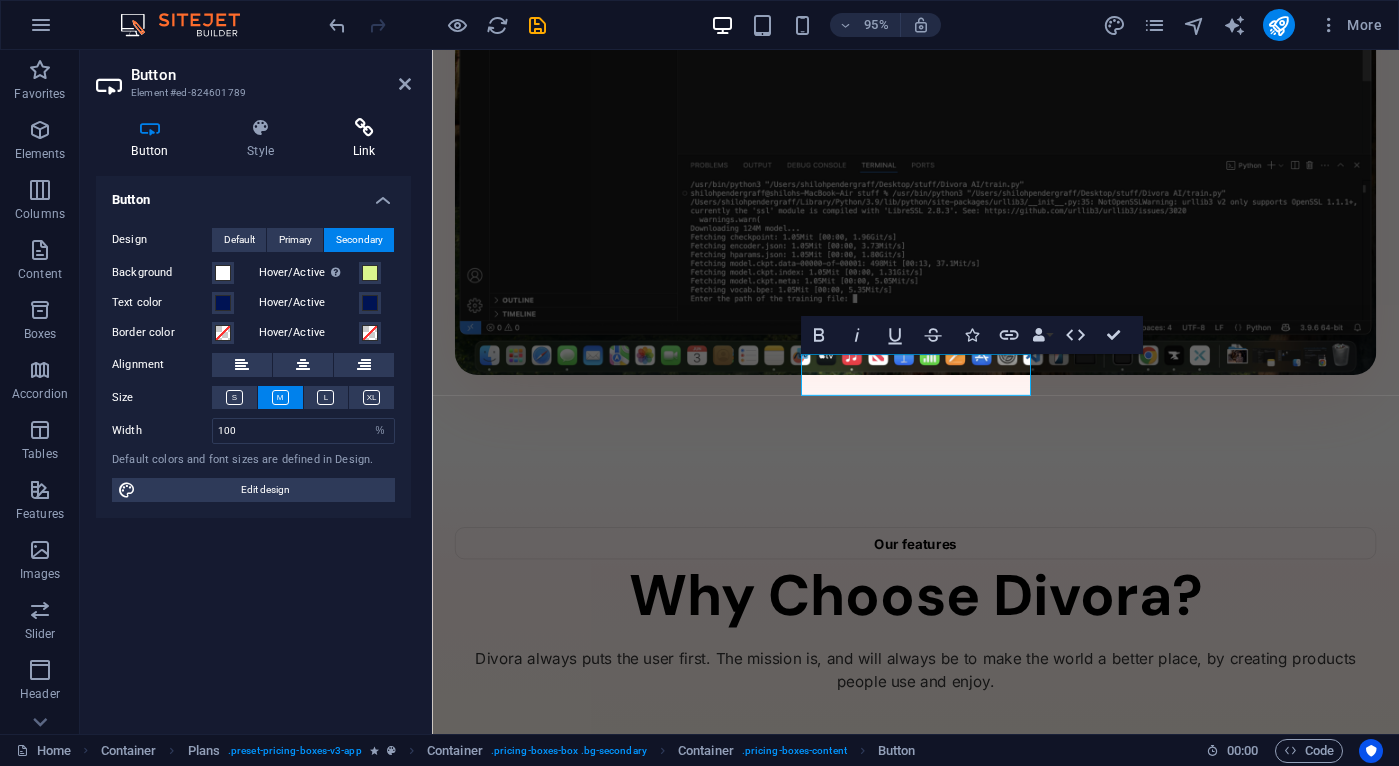 click at bounding box center (364, 128) 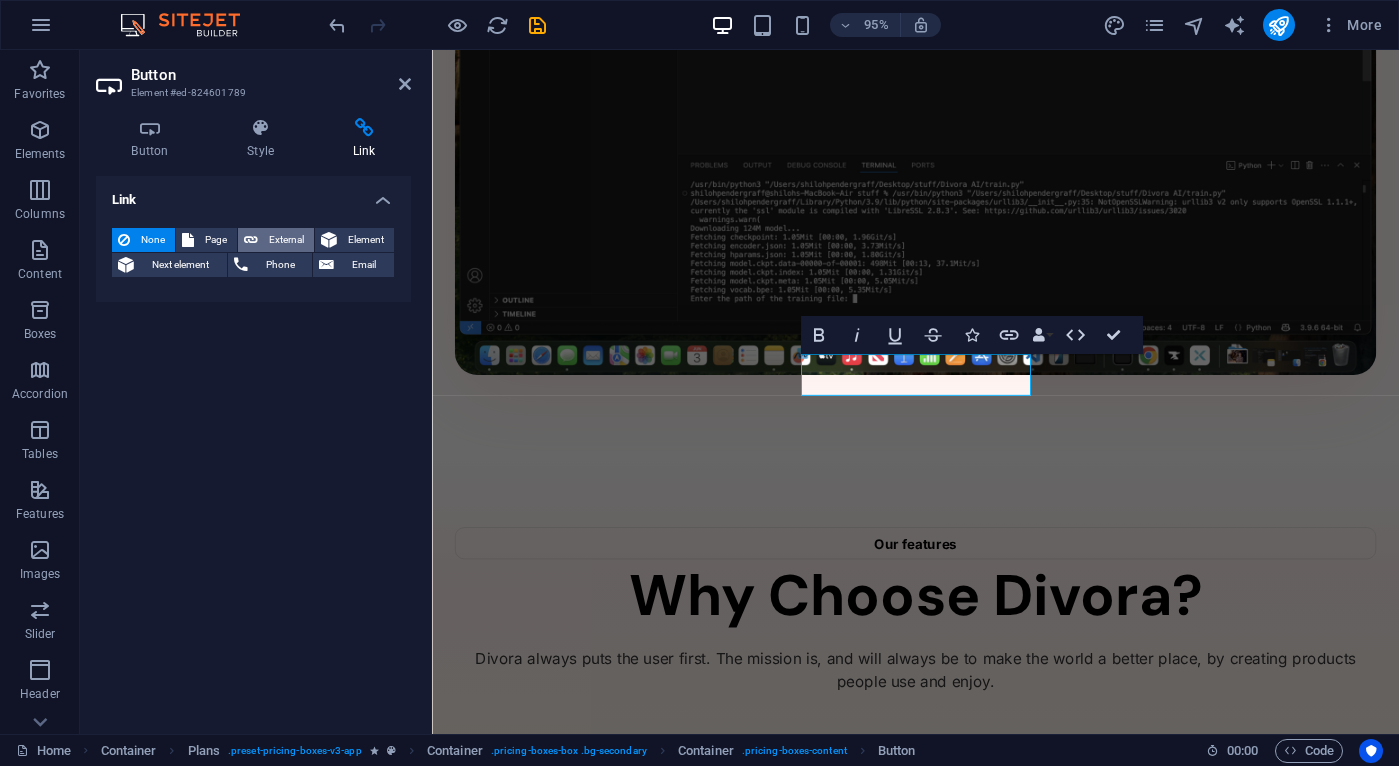 click on "External" at bounding box center [286, 240] 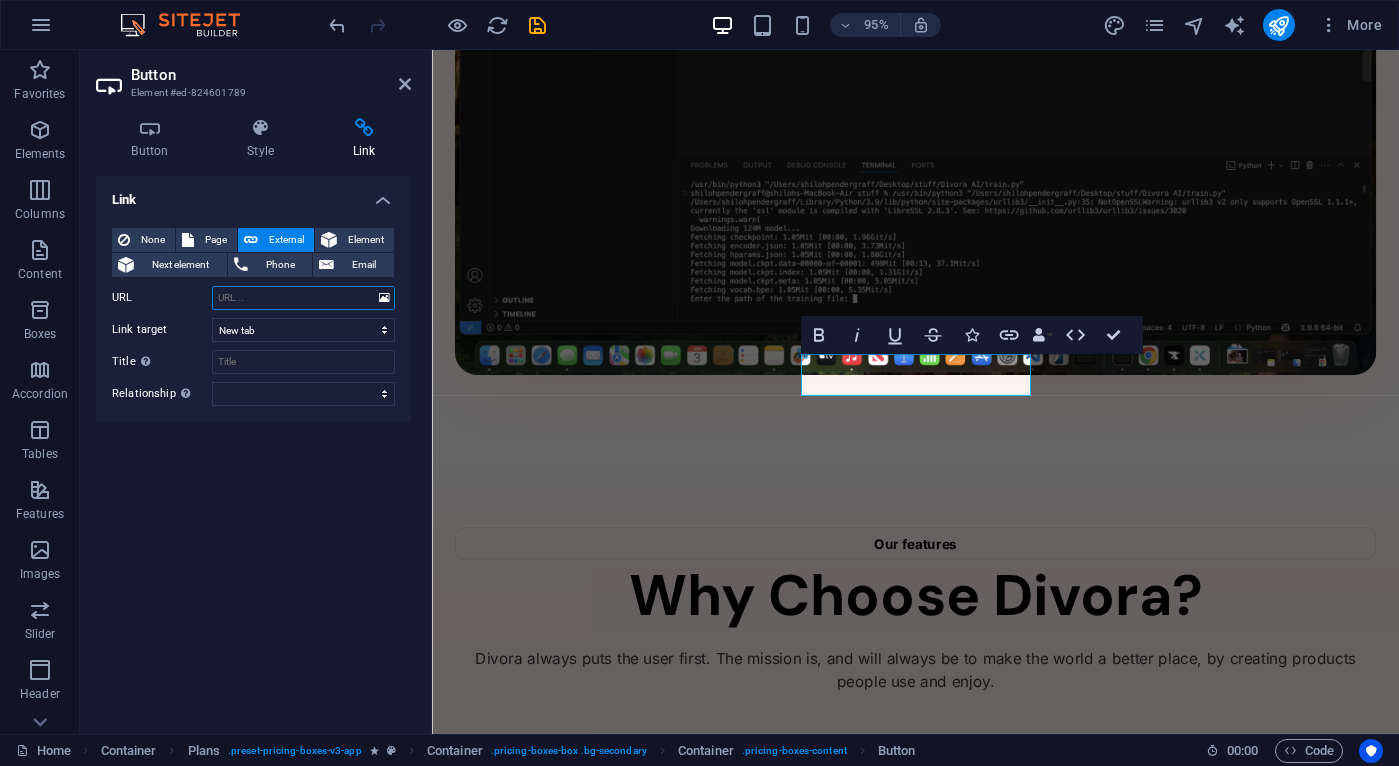 paste on "https://www.paypal.com/ncp/payment/[TRANSACTION_ID]" 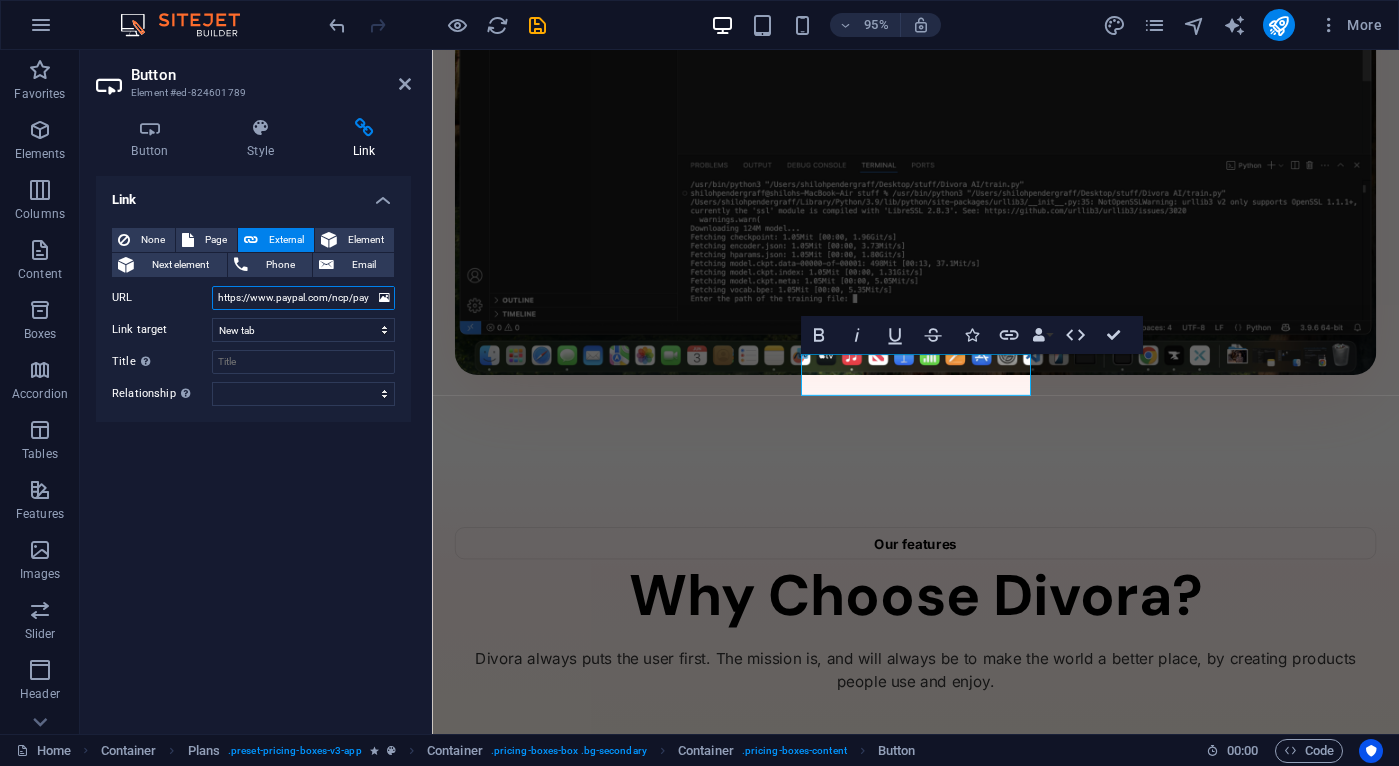 scroll, scrollTop: 0, scrollLeft: 106, axis: horizontal 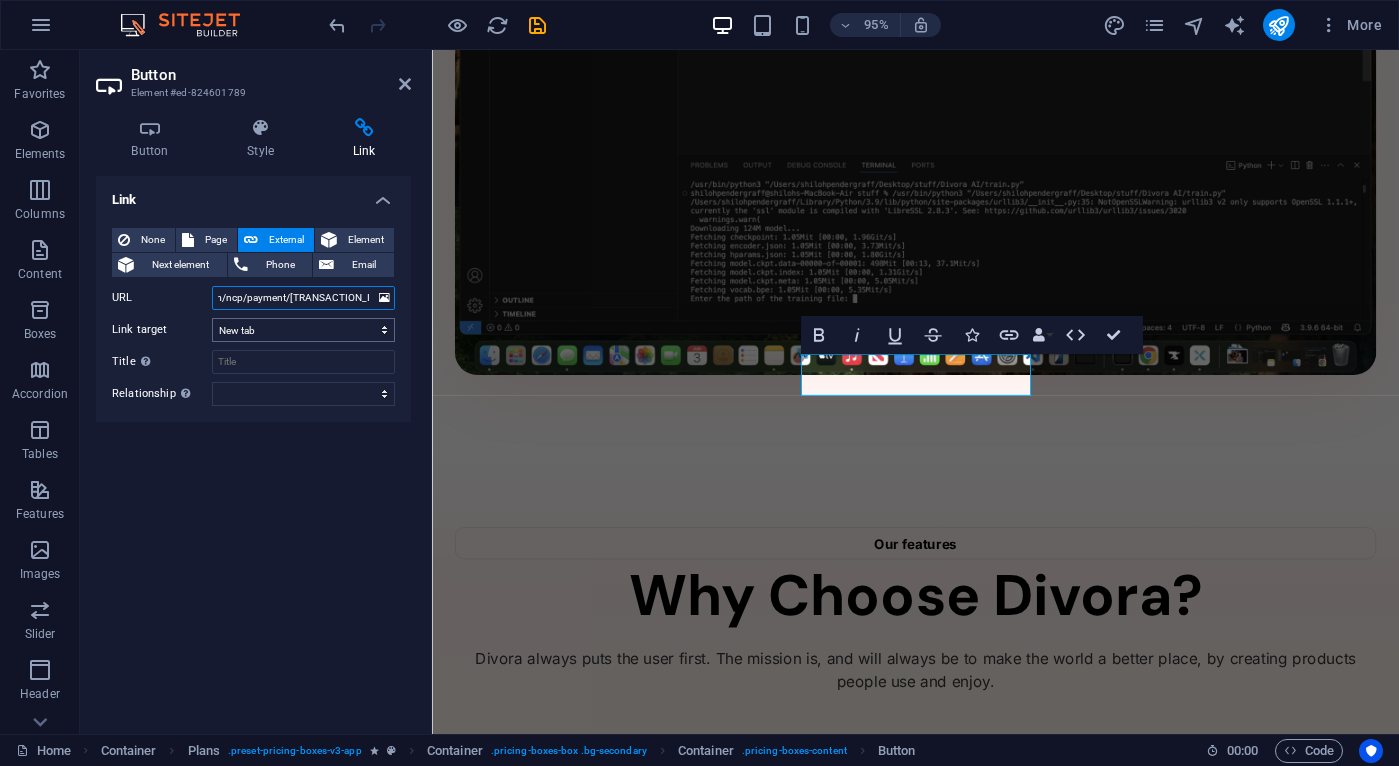 type on "https://www.paypal.com/ncp/payment/[TRANSACTION_ID]" 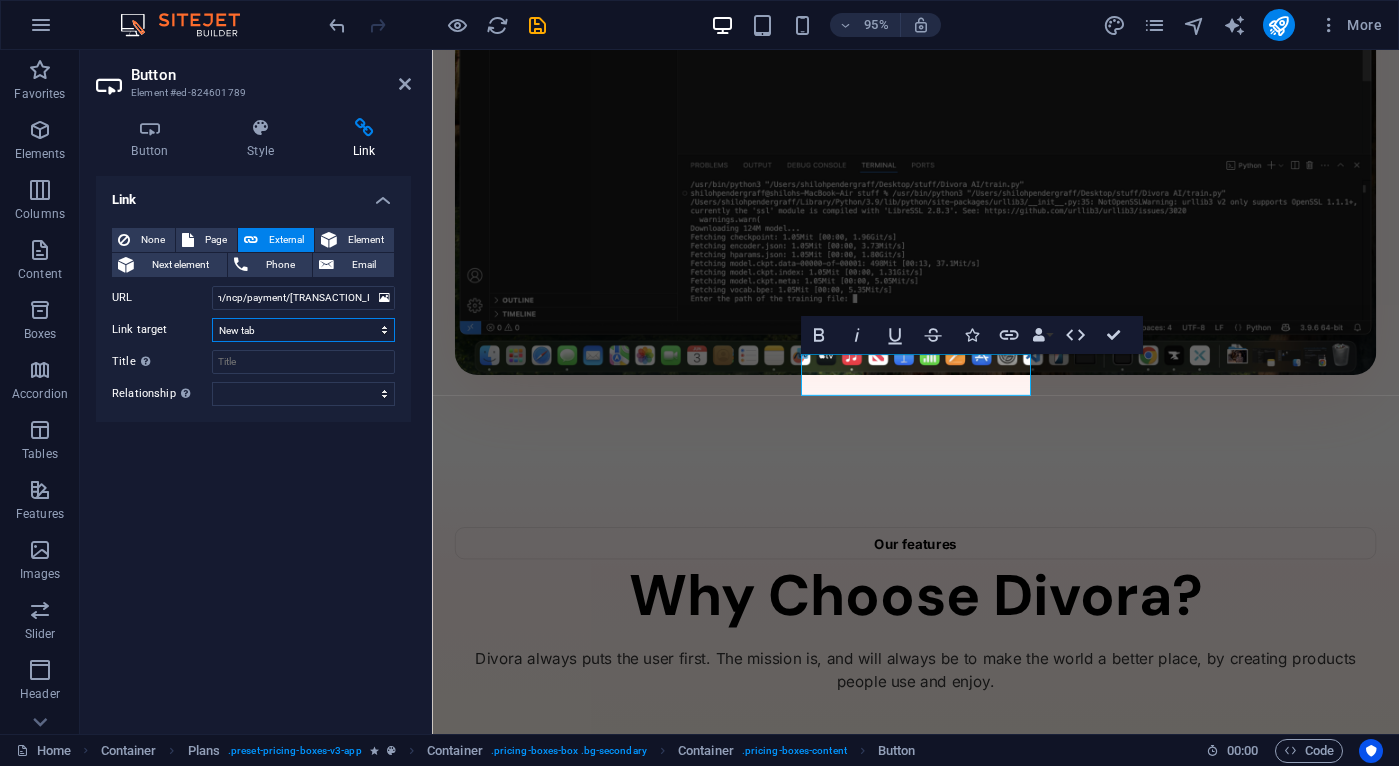 click on "New tab Same tab Overlay" at bounding box center (303, 330) 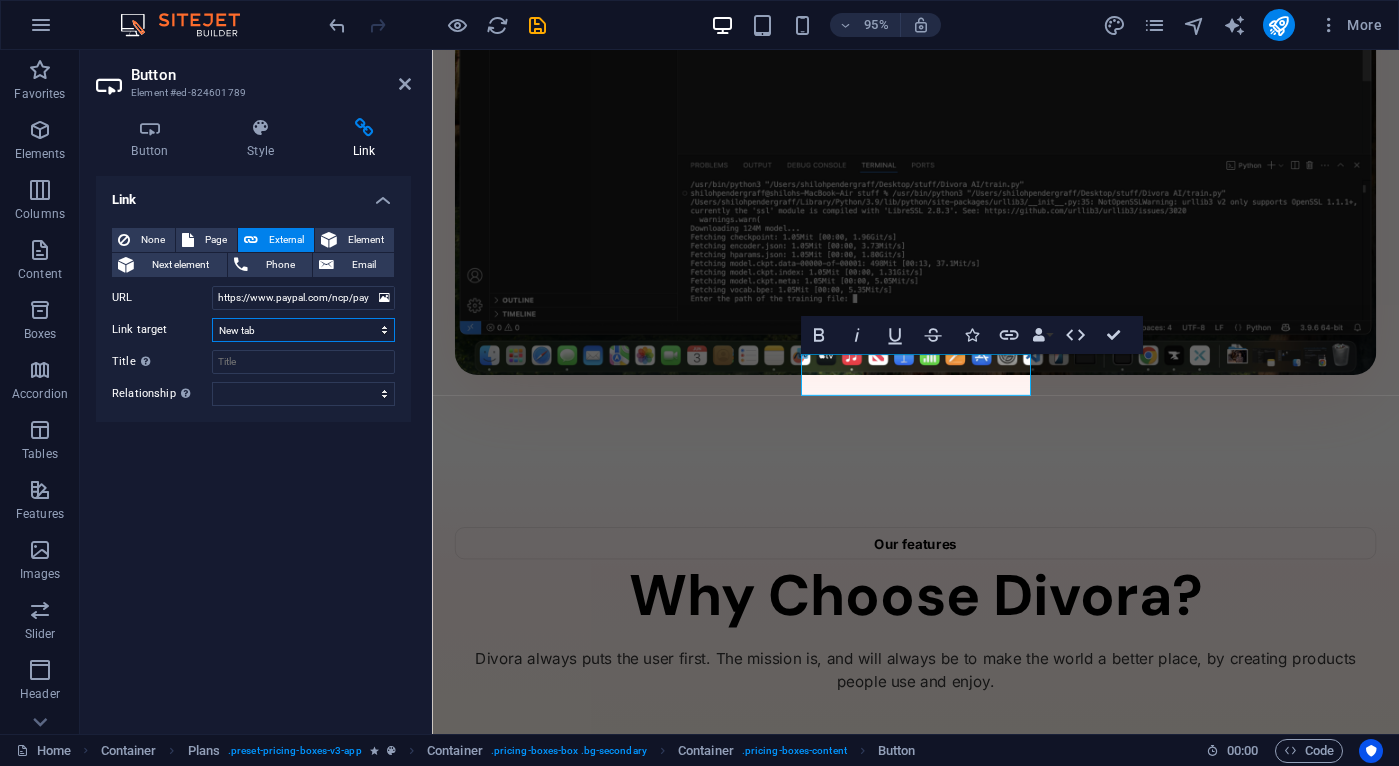 select 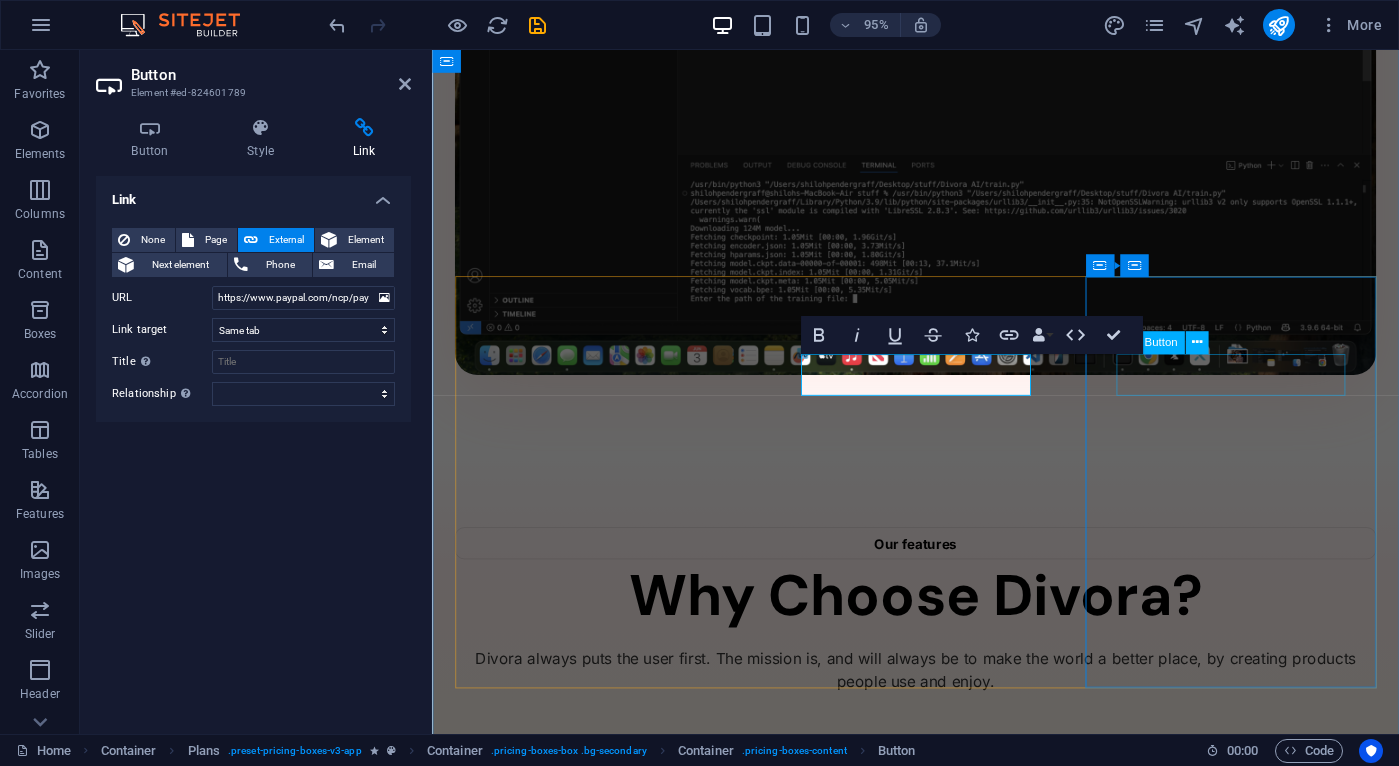 click on "Get Now" at bounding box center (941, 14373) 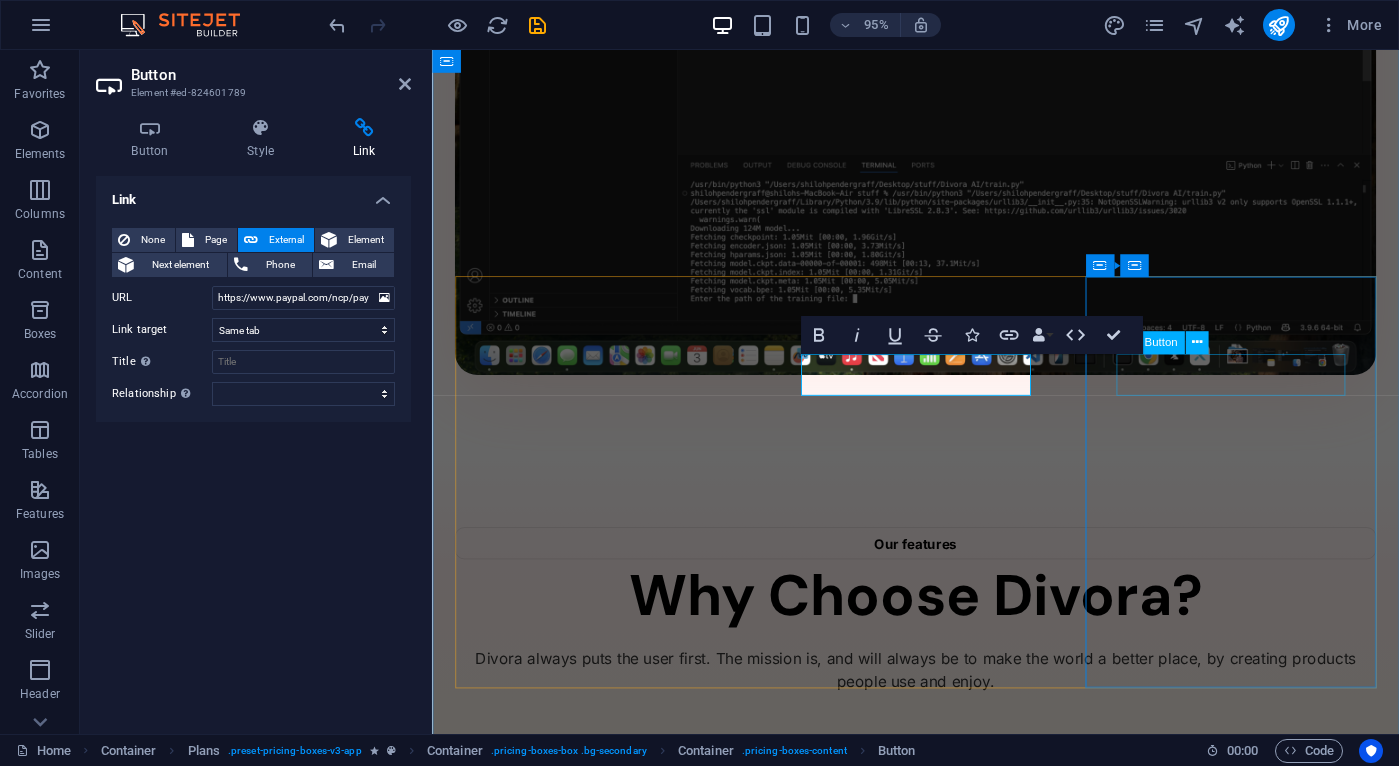 click on "Get Now" at bounding box center (941, 14373) 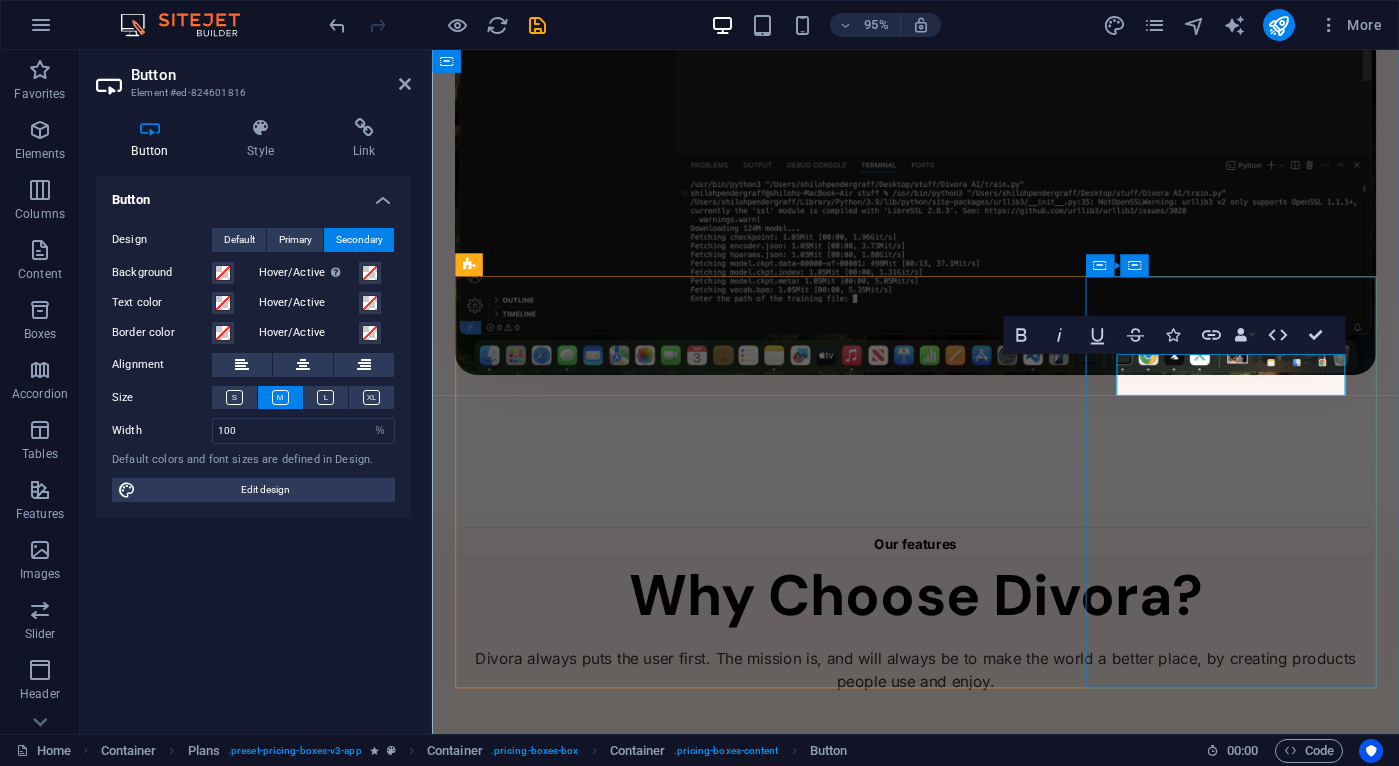click on "Get Now" at bounding box center [941, 14373] 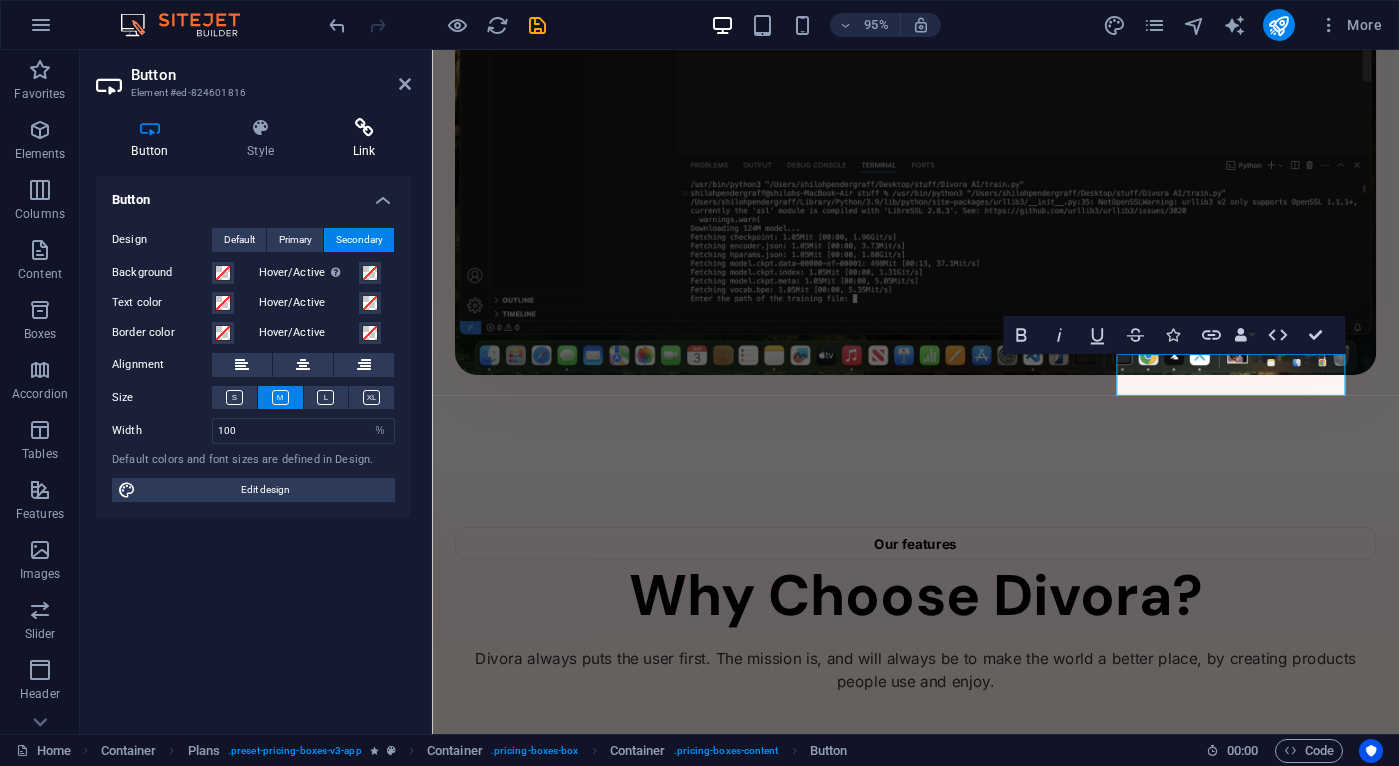 click at bounding box center (364, 128) 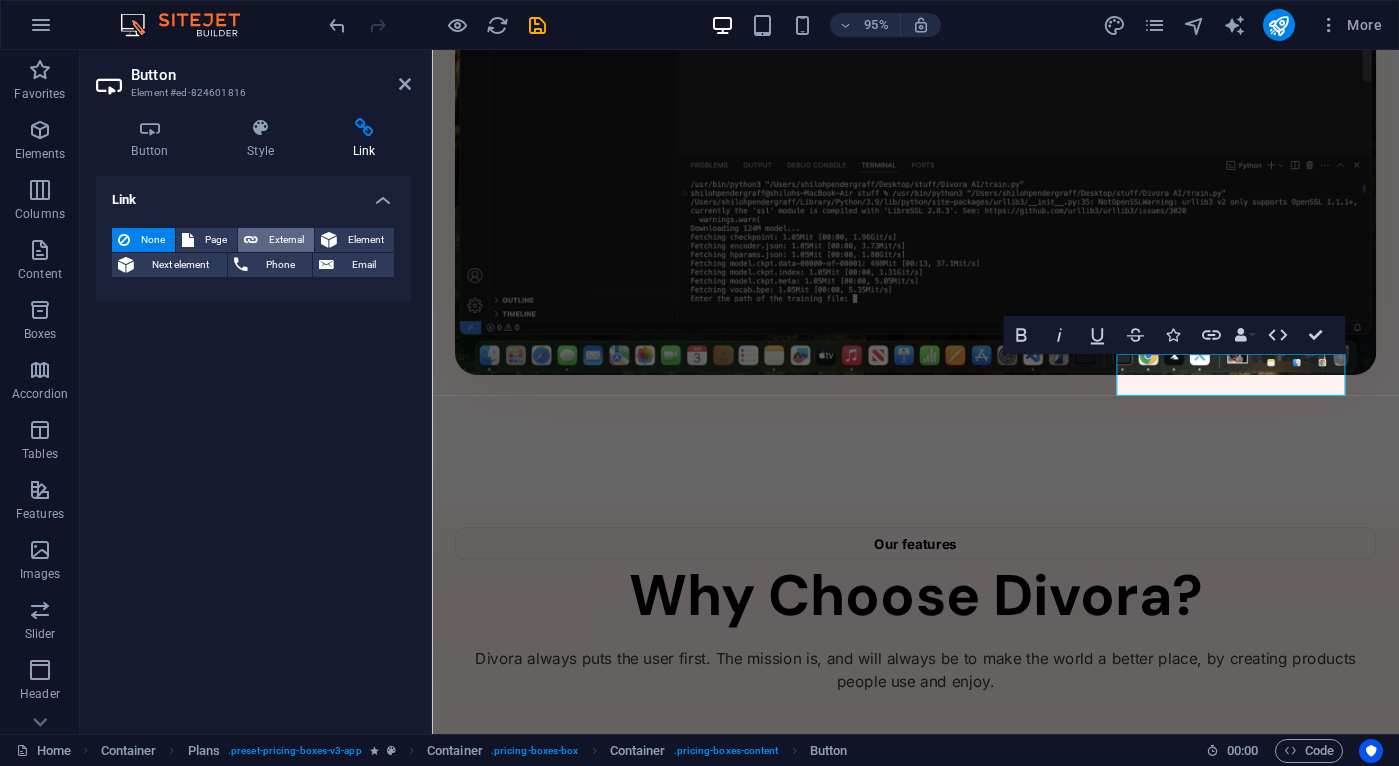 click on "External" at bounding box center (286, 240) 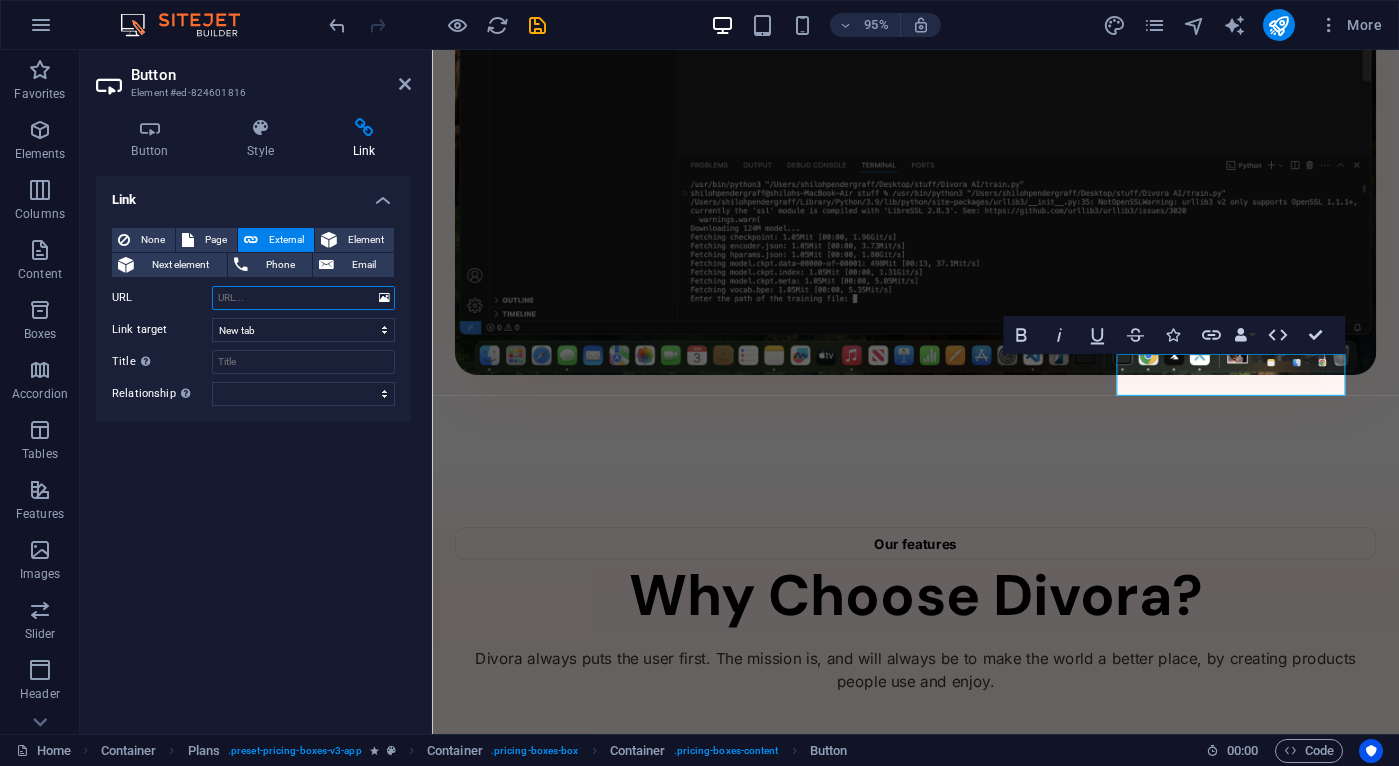 paste on "https://www.paypal.com/ncp/payment/[TRANSACTION_ID]" 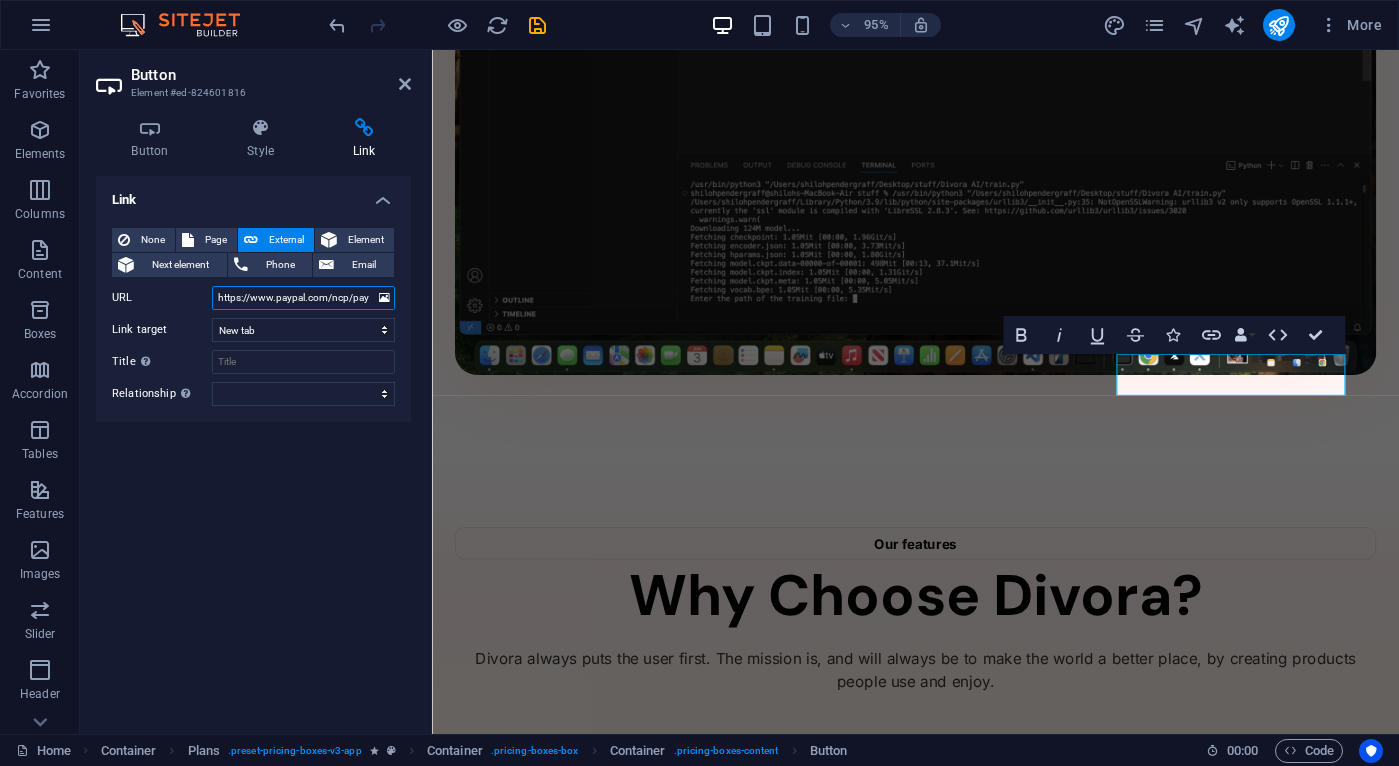 scroll, scrollTop: 0, scrollLeft: 106, axis: horizontal 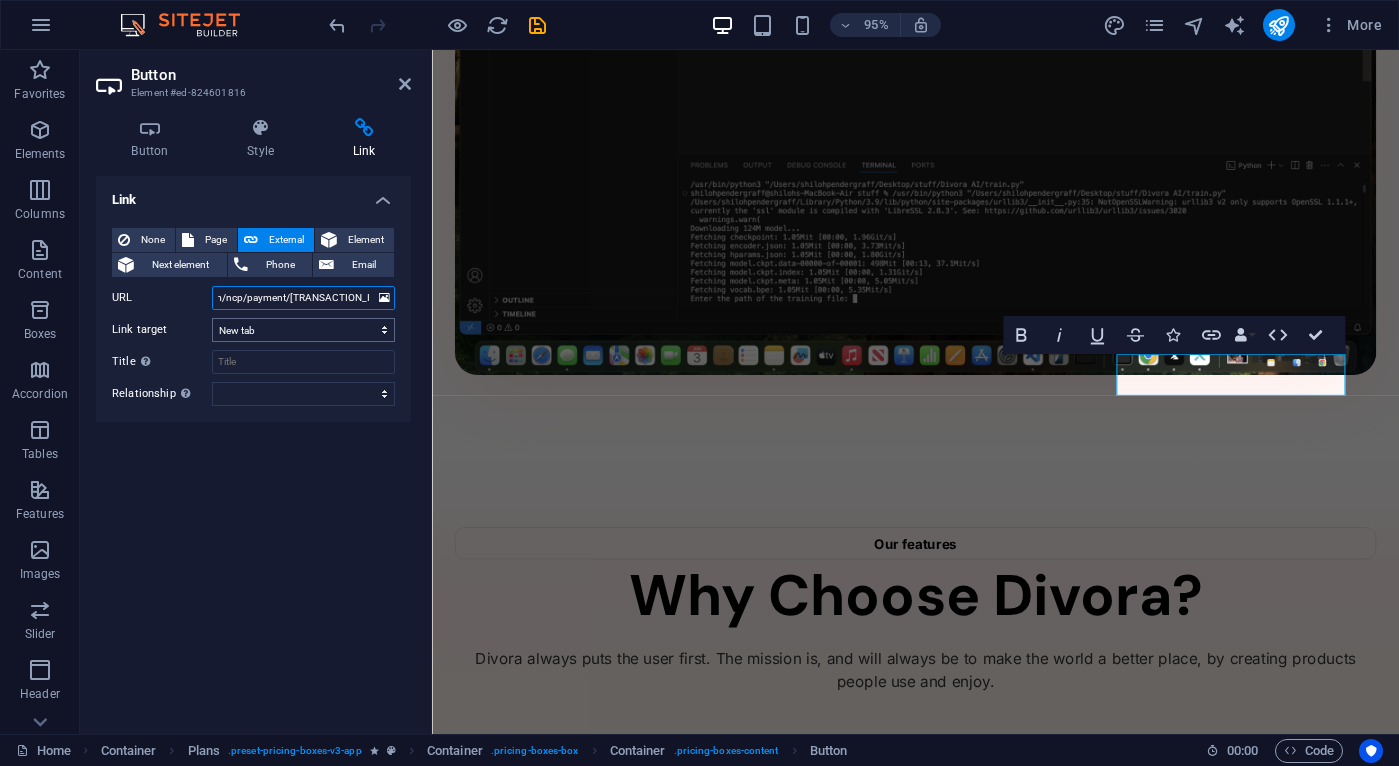 type on "https://www.paypal.com/ncp/payment/[TRANSACTION_ID]" 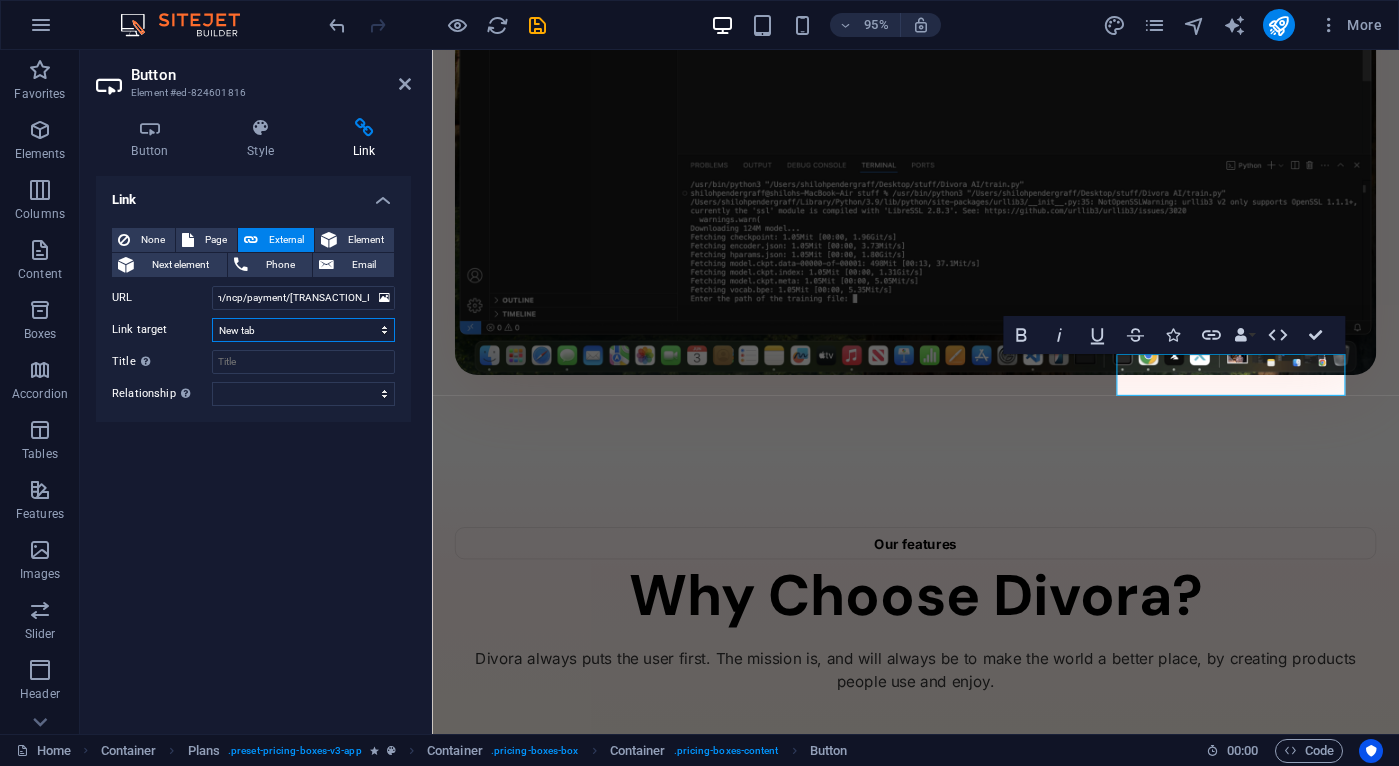 click on "New tab Same tab Overlay" at bounding box center [303, 330] 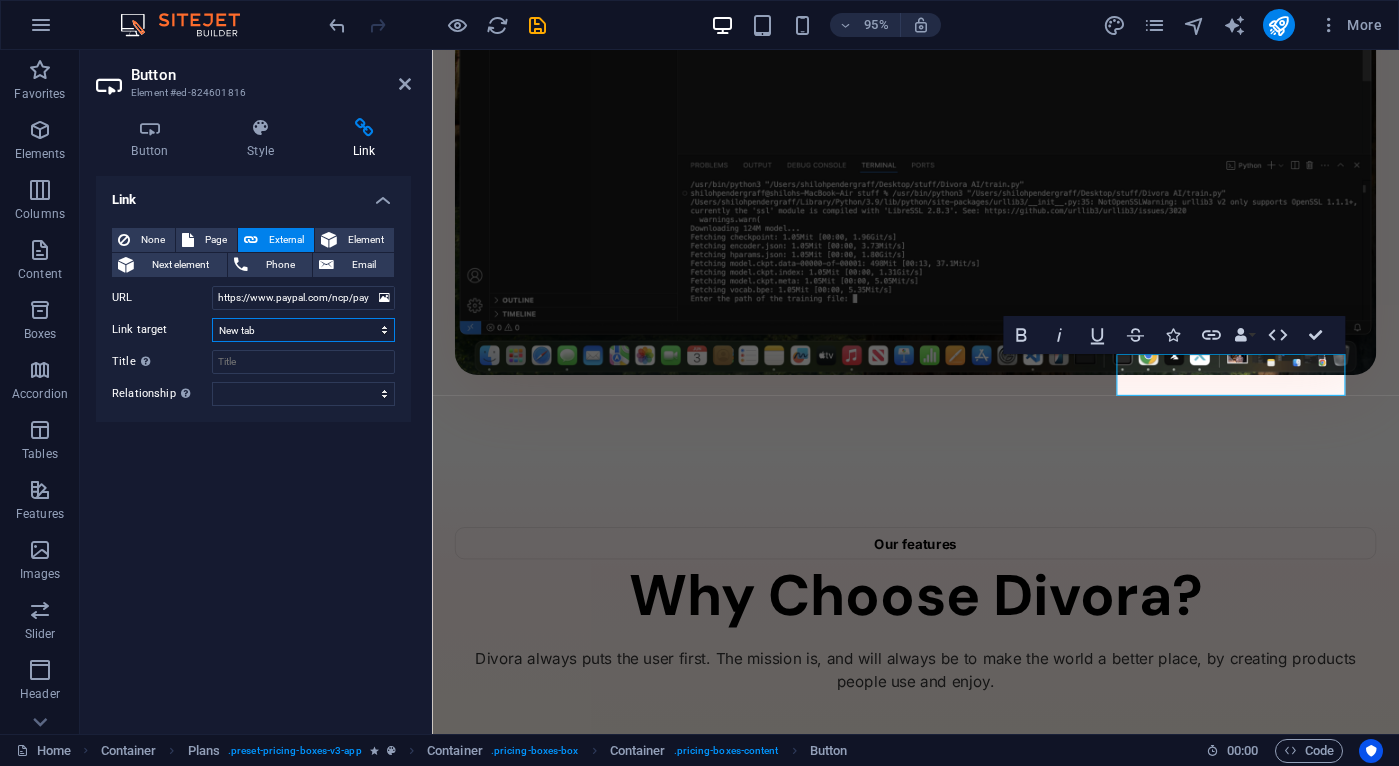select 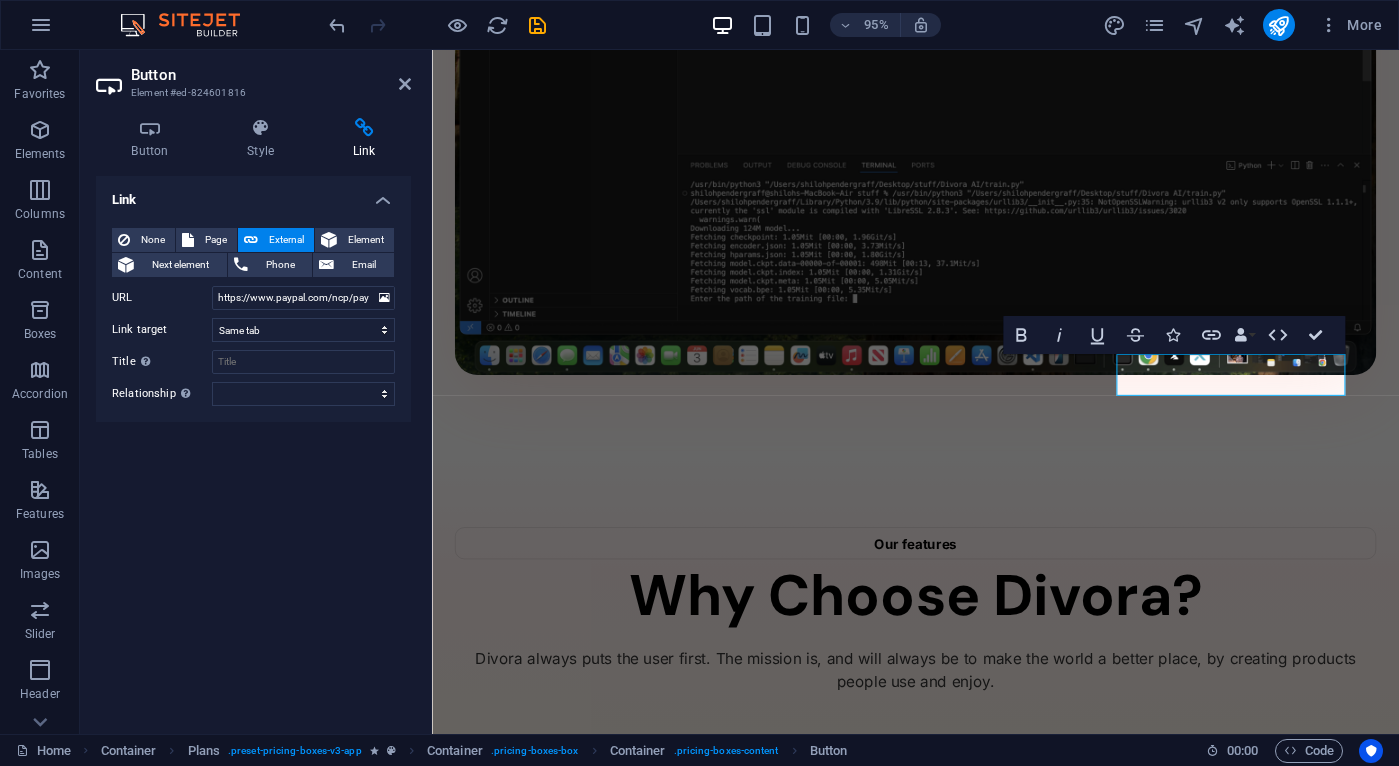 click on "Pricing Pay Once You only have to pay once to use. Once you purchase it, you keep it for life. $145 /Life Get Now       AI for non experts       Easy to use       True Ownership       Pay Once       For Life $145 /Life Get Now       AI for non experts       Easy to use       True Ownership       Pay Once       For Life $145 /Life Get Now       AI for non experts       Easy to use       True Ownership       Pay Once       For Life" at bounding box center (941, 11346) 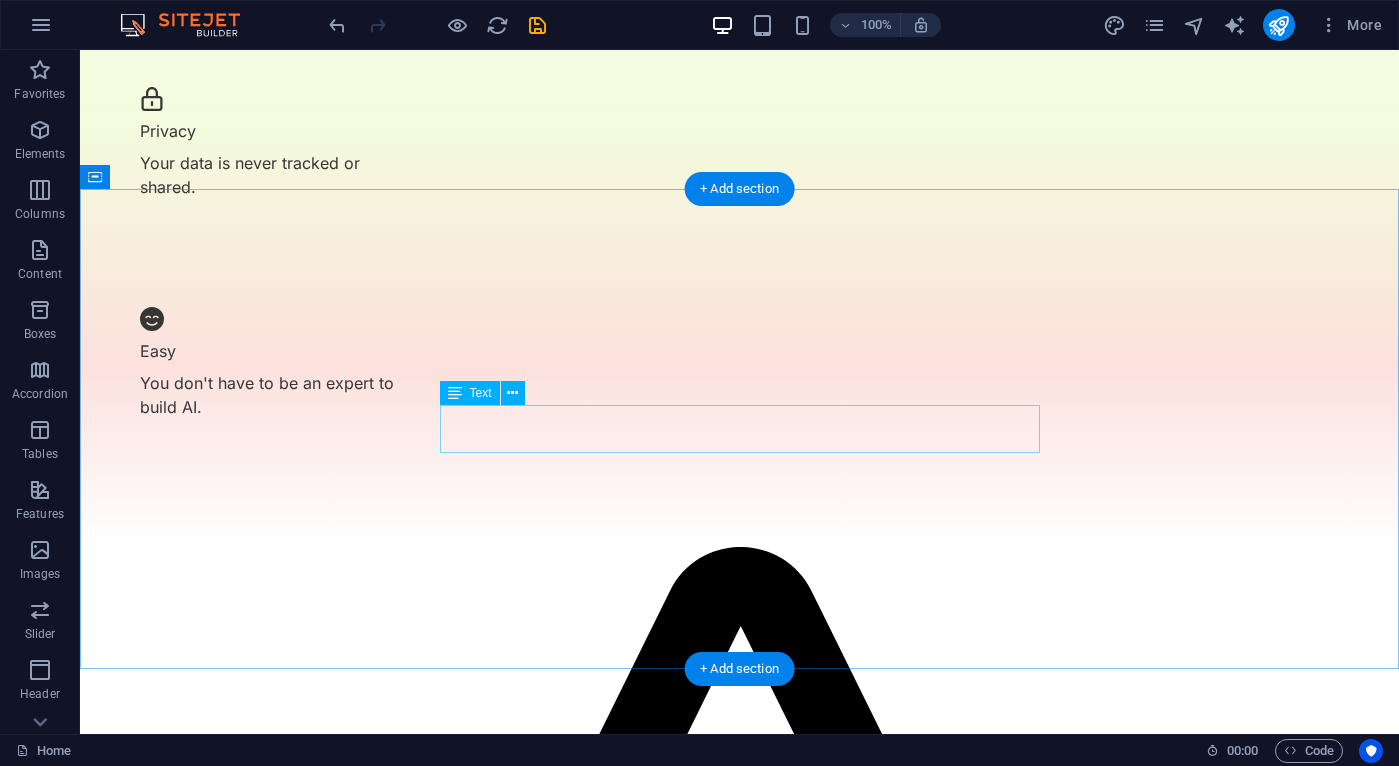 scroll, scrollTop: 3255, scrollLeft: 0, axis: vertical 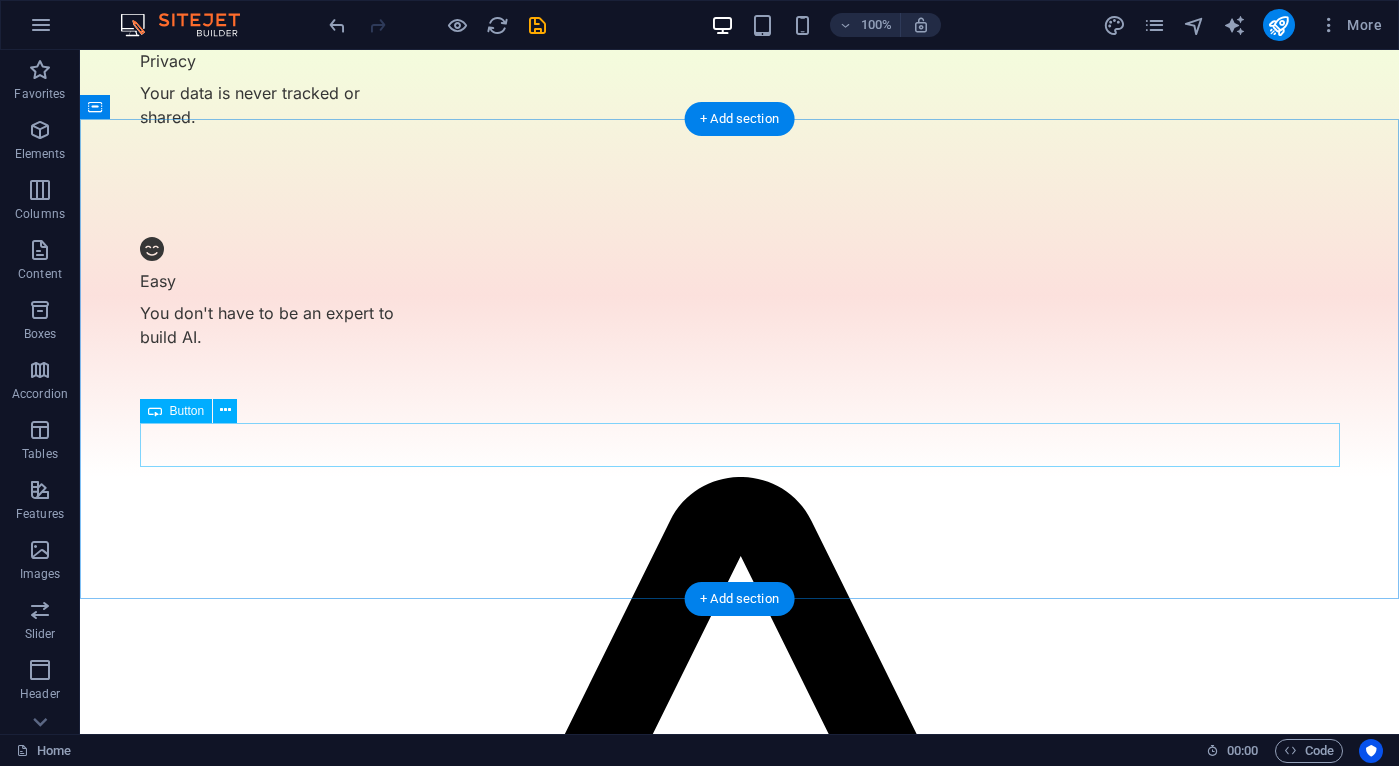 click on "Download App" at bounding box center [740, 24692] 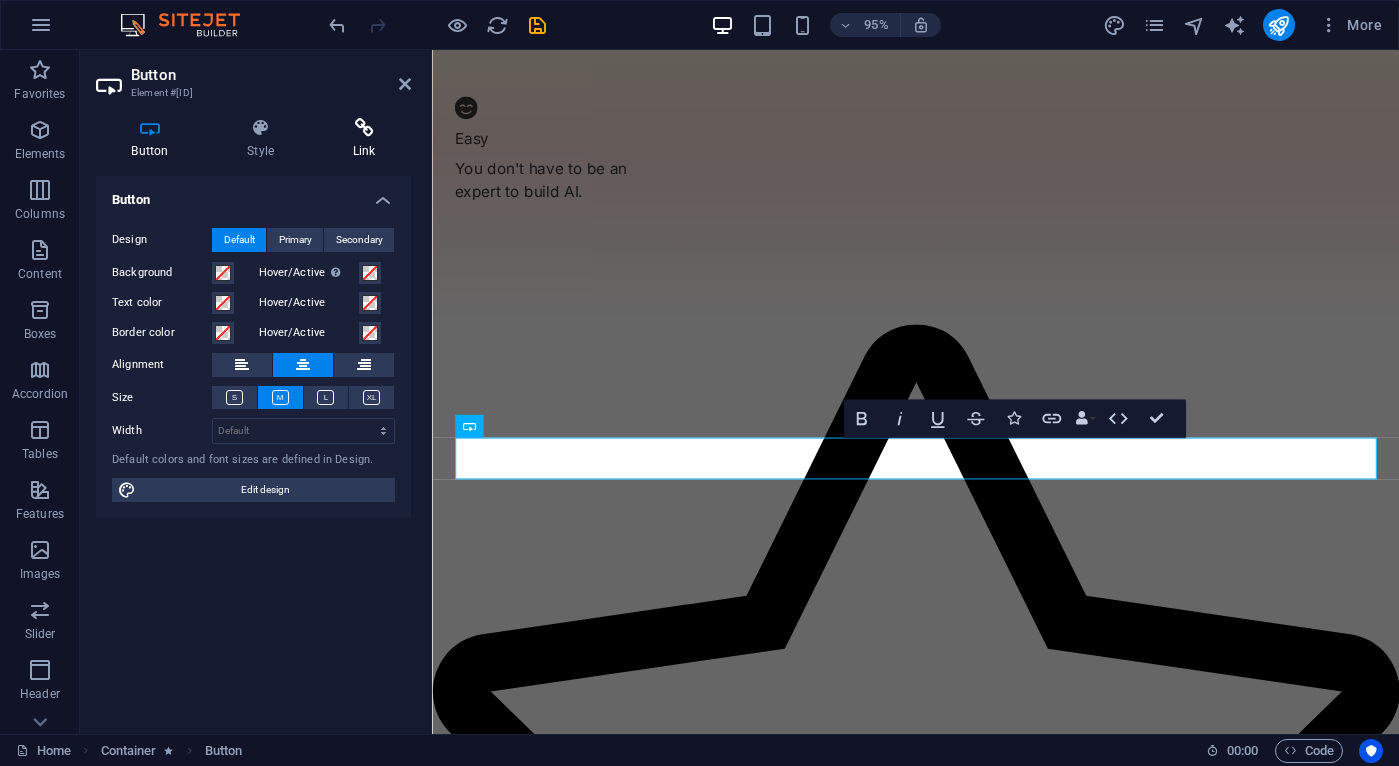 click on "Link" at bounding box center [364, 139] 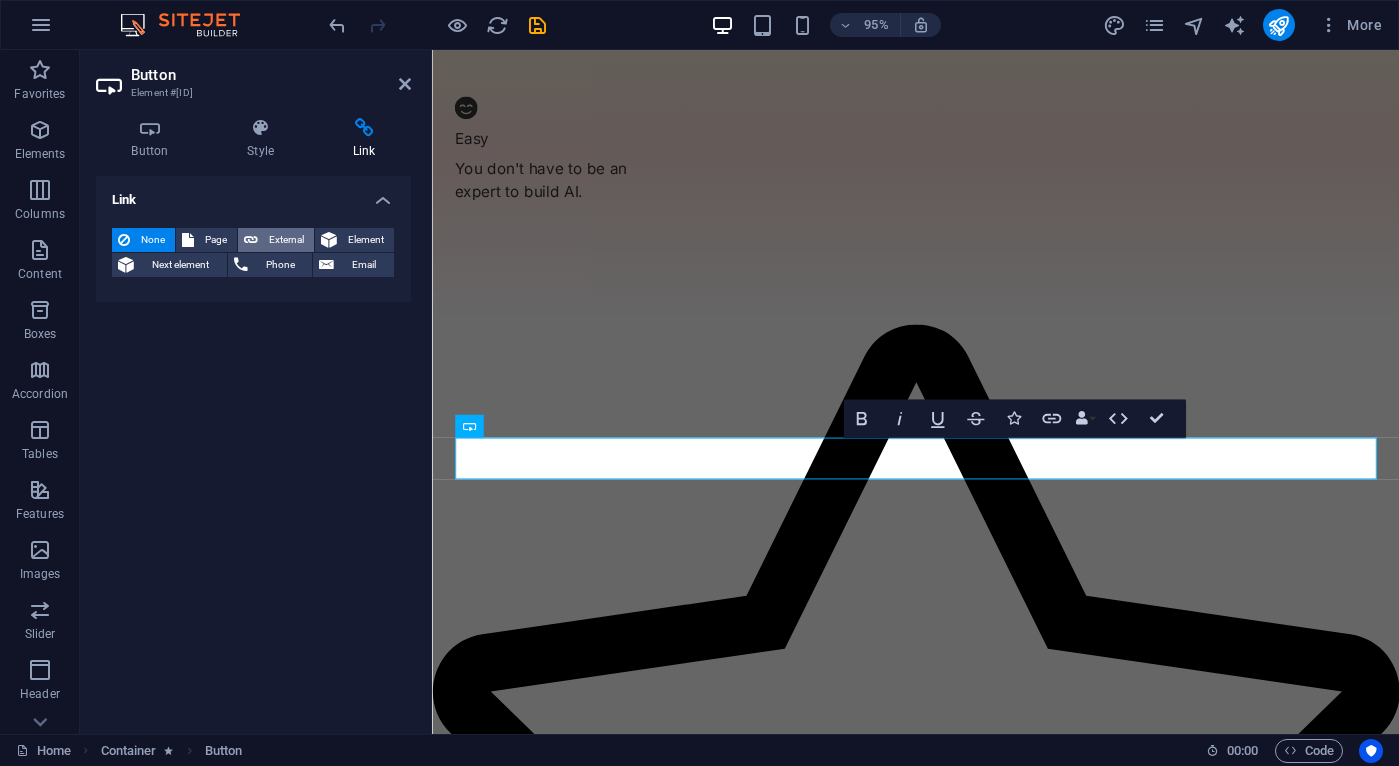 click on "External" at bounding box center (286, 240) 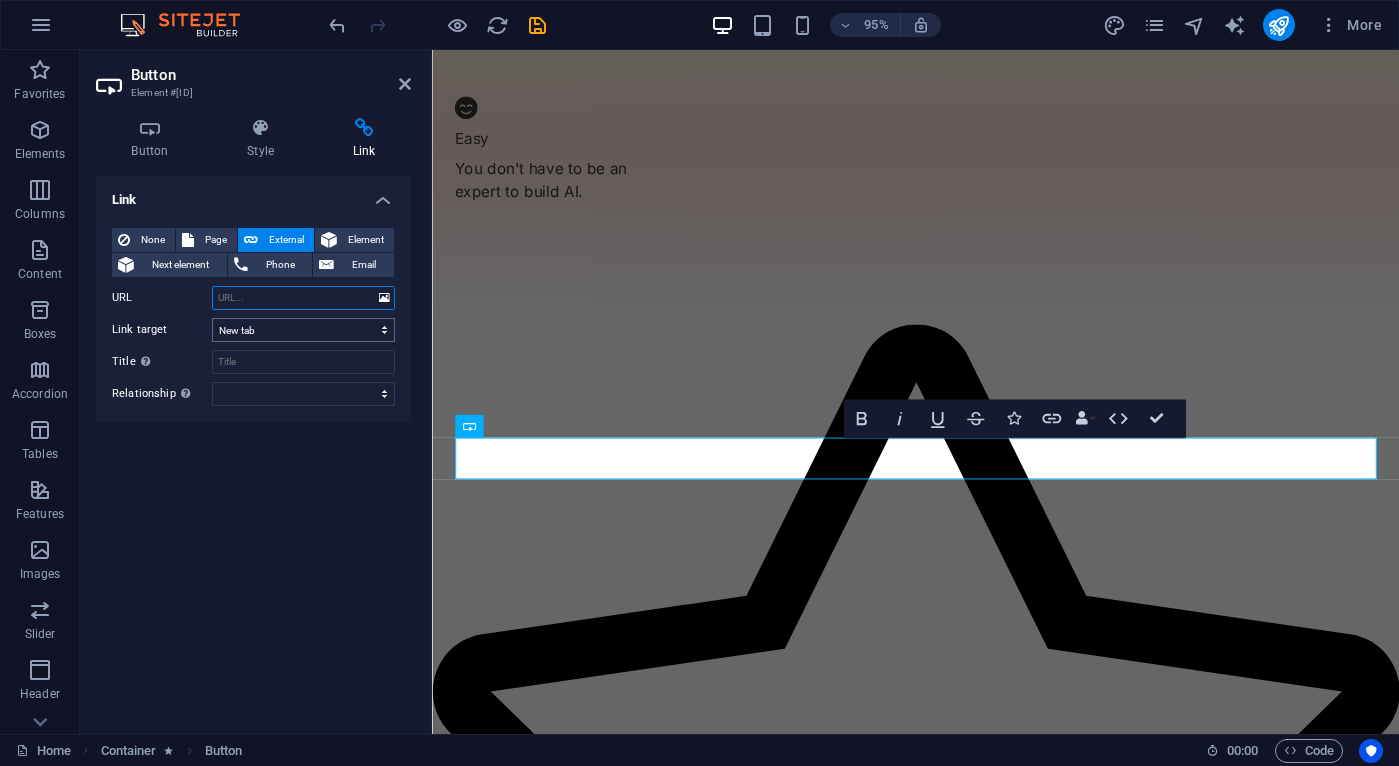 paste on "https://www.paypal.com/ncp/payment/[TRANSACTION_ID]" 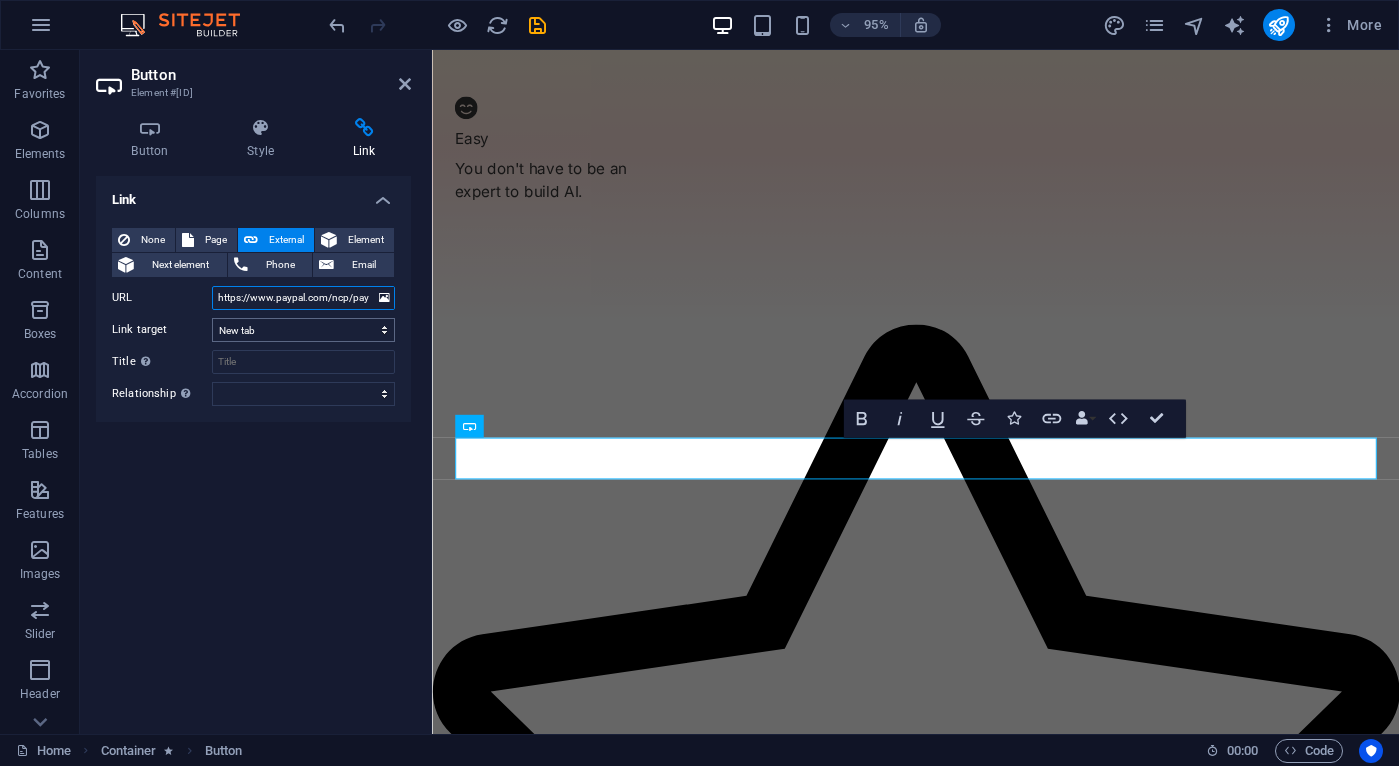 scroll, scrollTop: 0, scrollLeft: 106, axis: horizontal 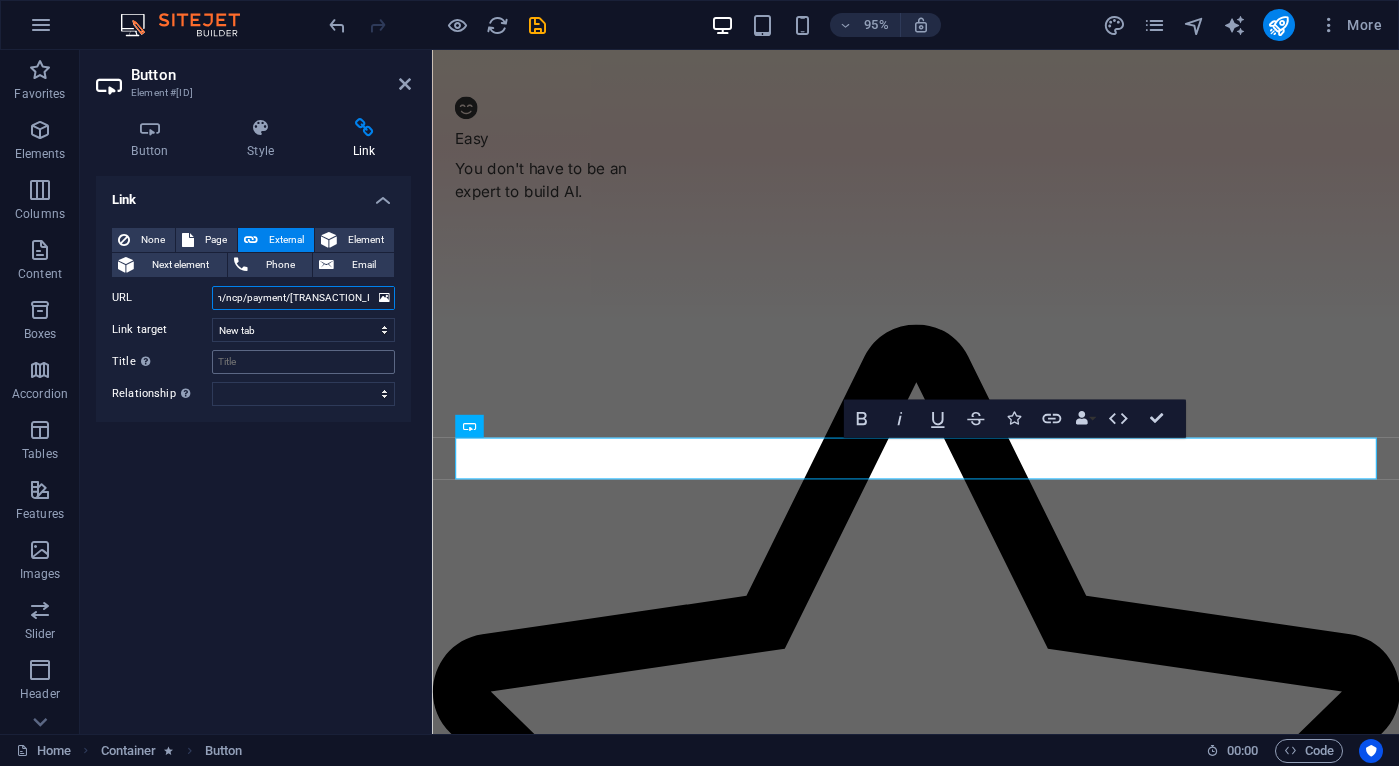 type on "https://www.paypal.com/ncp/payment/[TRANSACTION_ID]" 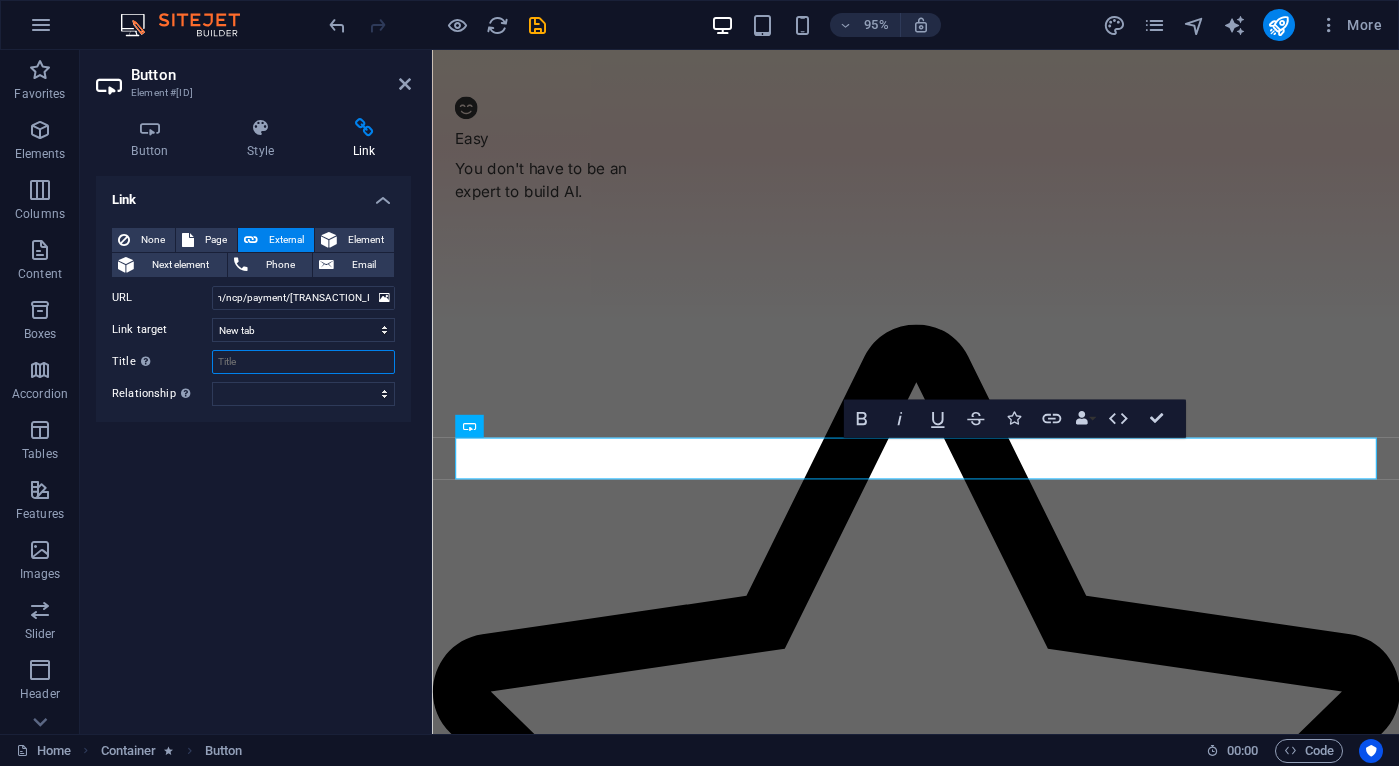 scroll, scrollTop: 0, scrollLeft: 0, axis: both 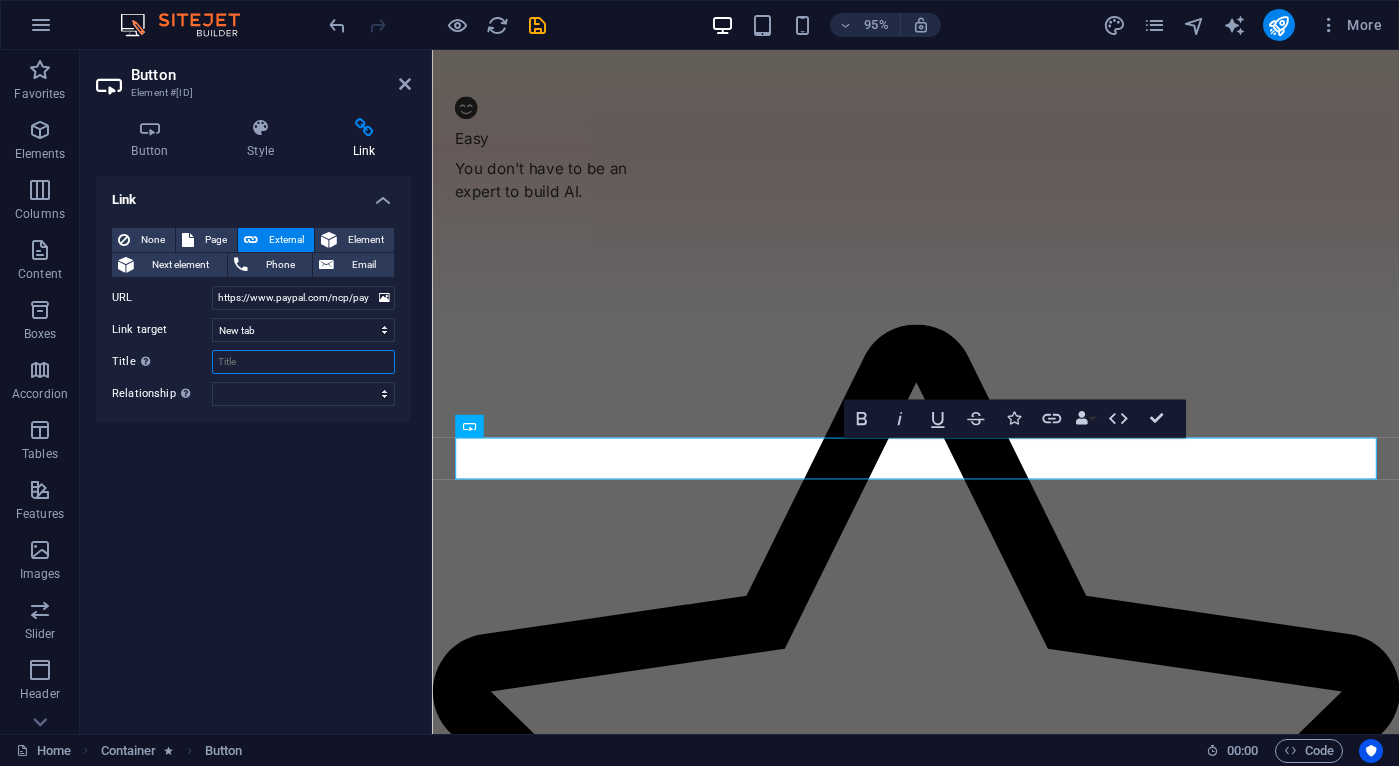 click on "Title Additional link description, should not be the same as the link text. The title is most often shown as a tooltip text when the mouse moves over the element. Leave empty if uncertain." at bounding box center (303, 362) 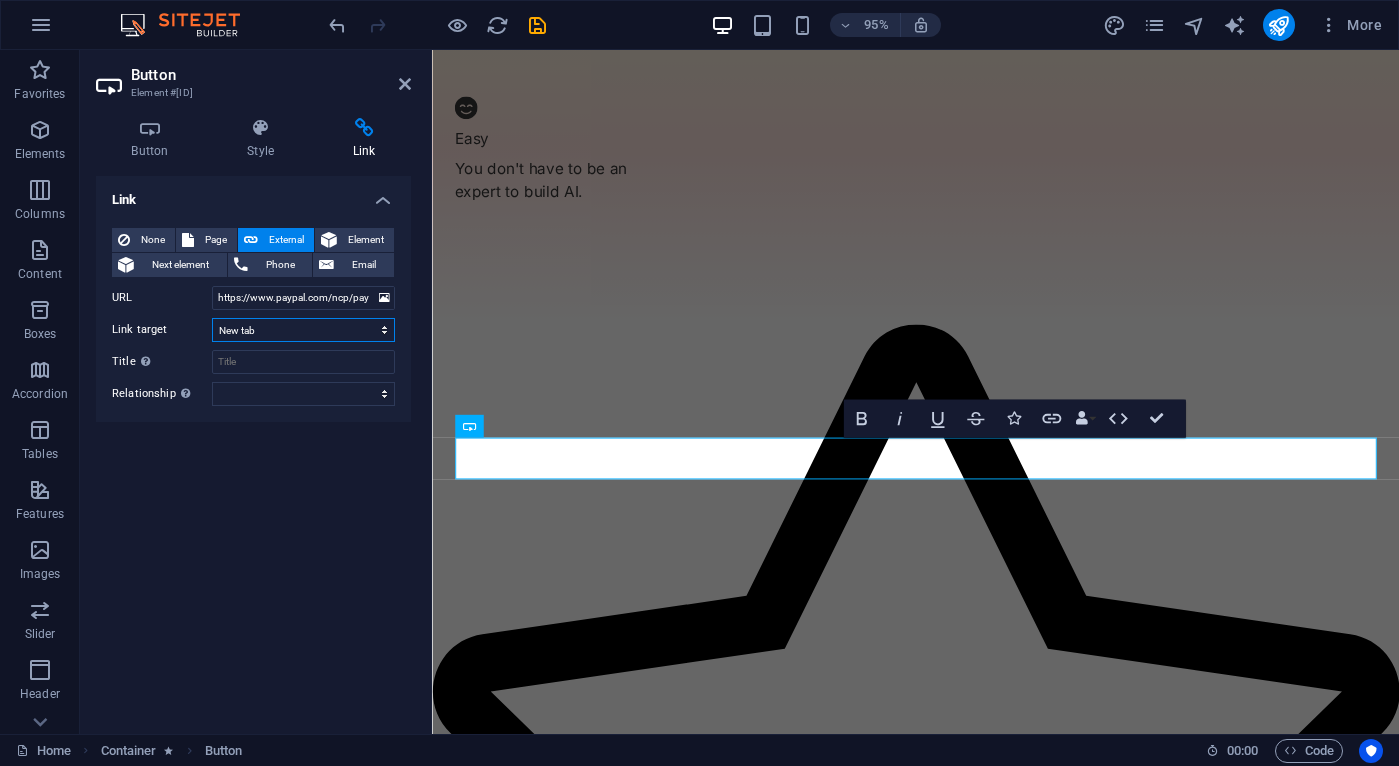 click on "New tab Same tab Overlay" at bounding box center (303, 330) 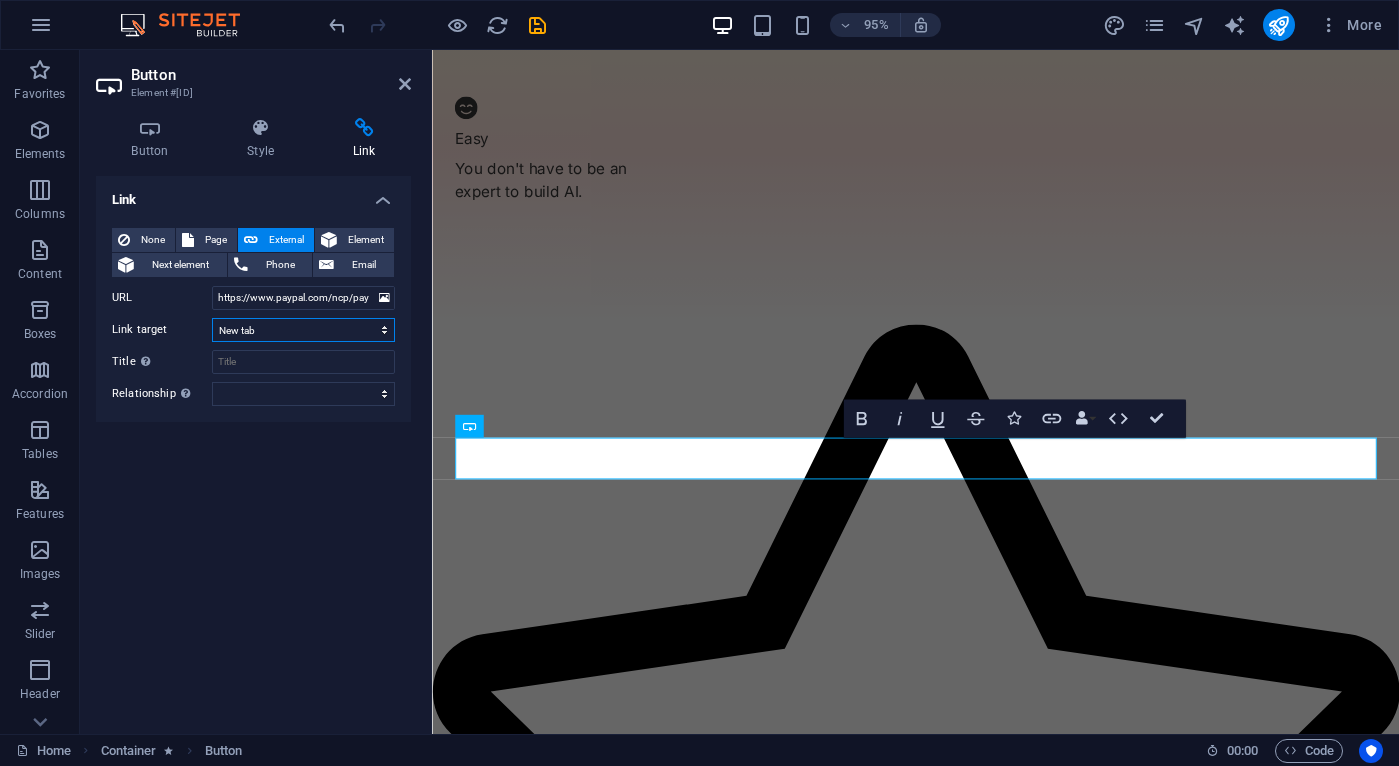 select 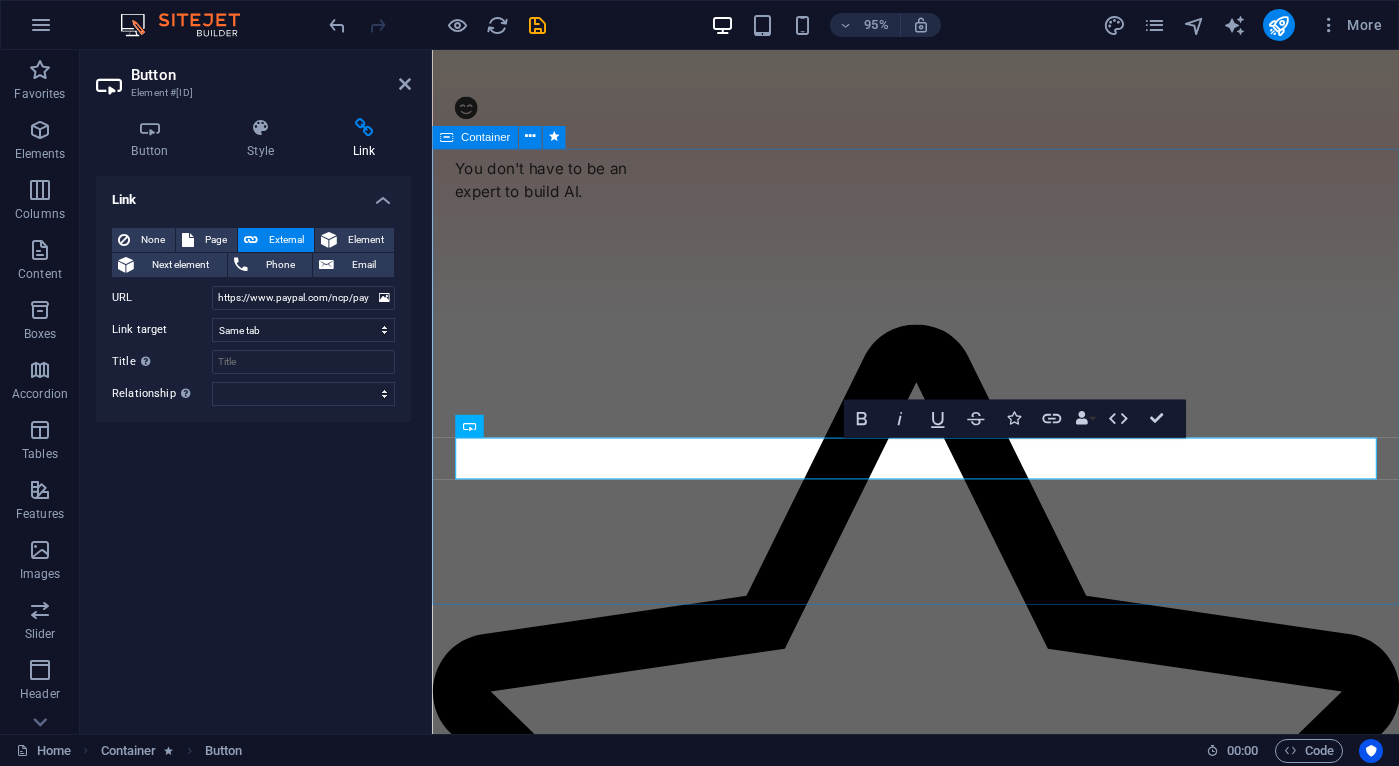 click on "Get The Latest Version Make sure to get the latest version today, and if you enjoy it, share it with others, it would help a lot! Download App" at bounding box center (941, 20273) 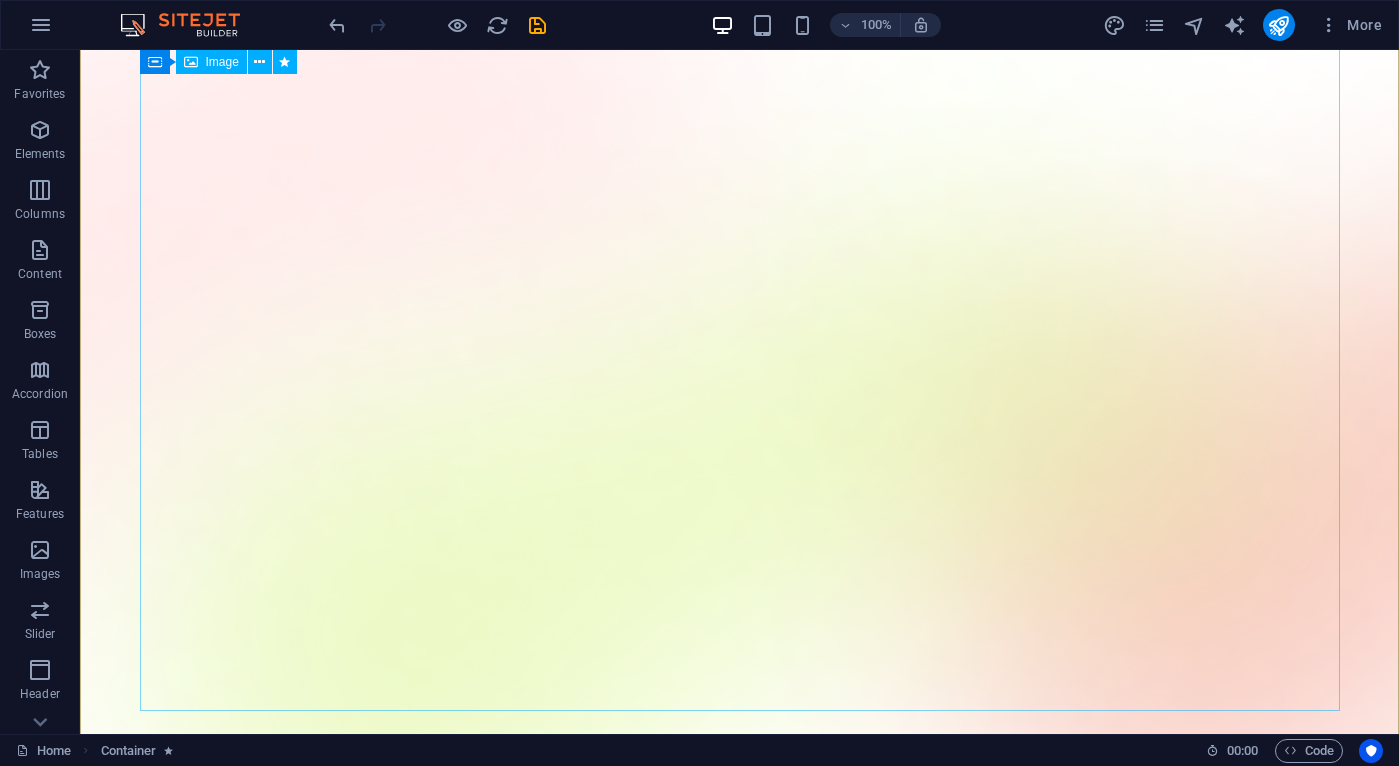 scroll, scrollTop: 0, scrollLeft: 0, axis: both 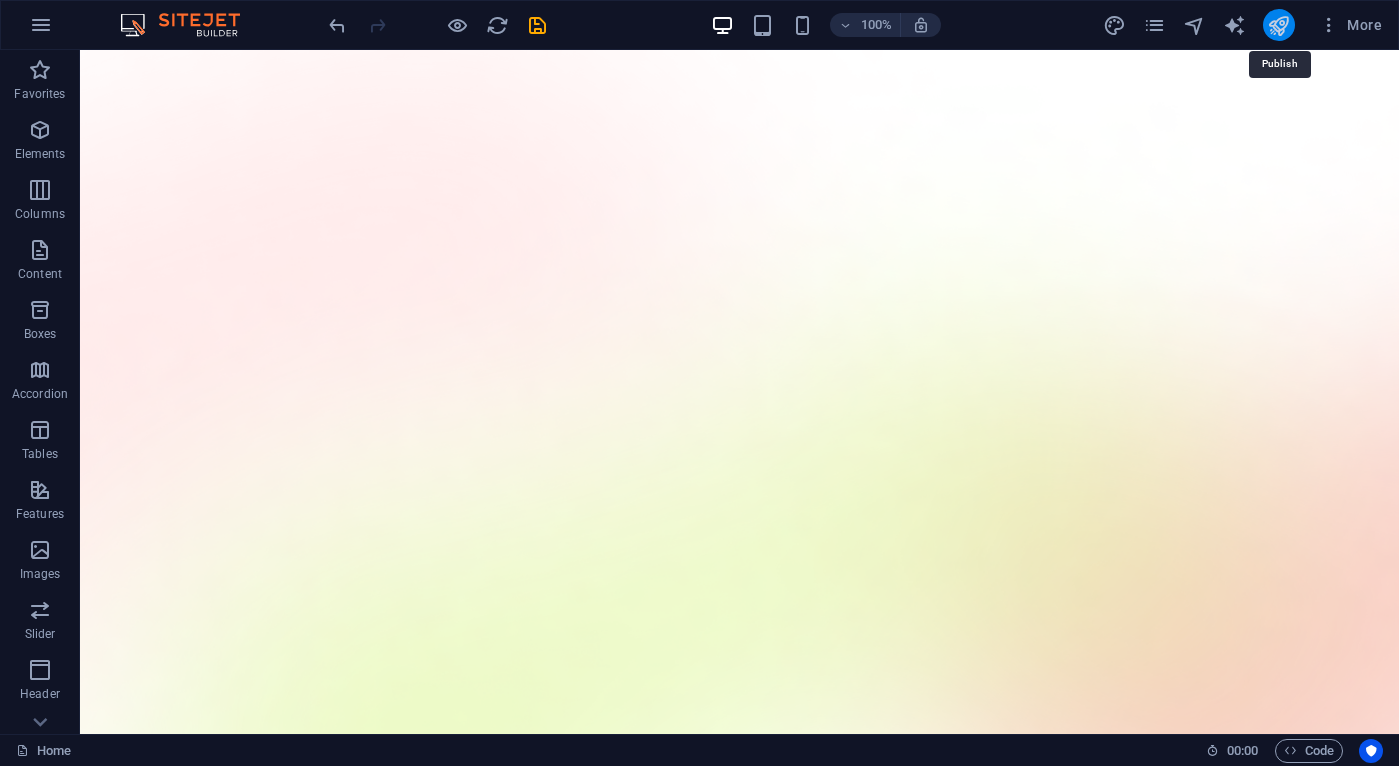 click at bounding box center (1278, 25) 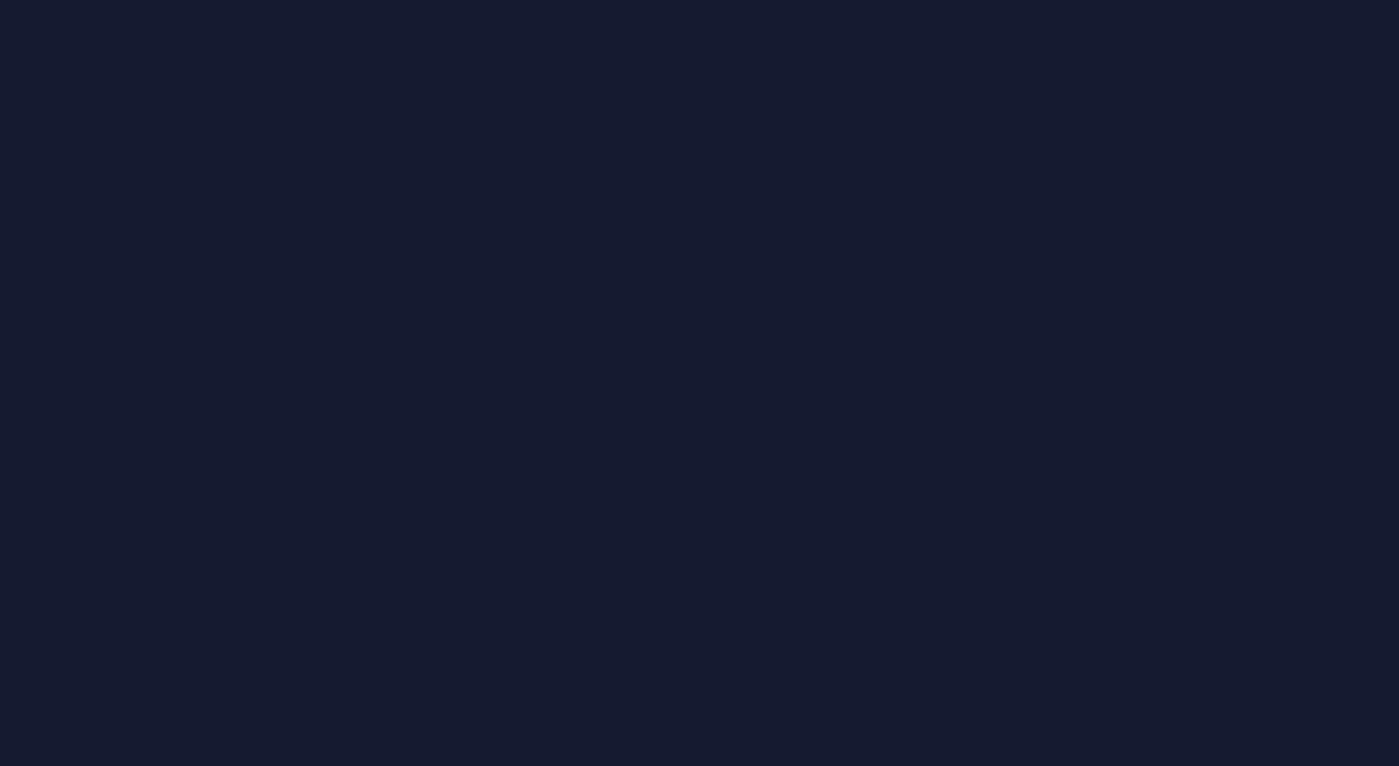 scroll, scrollTop: 0, scrollLeft: 0, axis: both 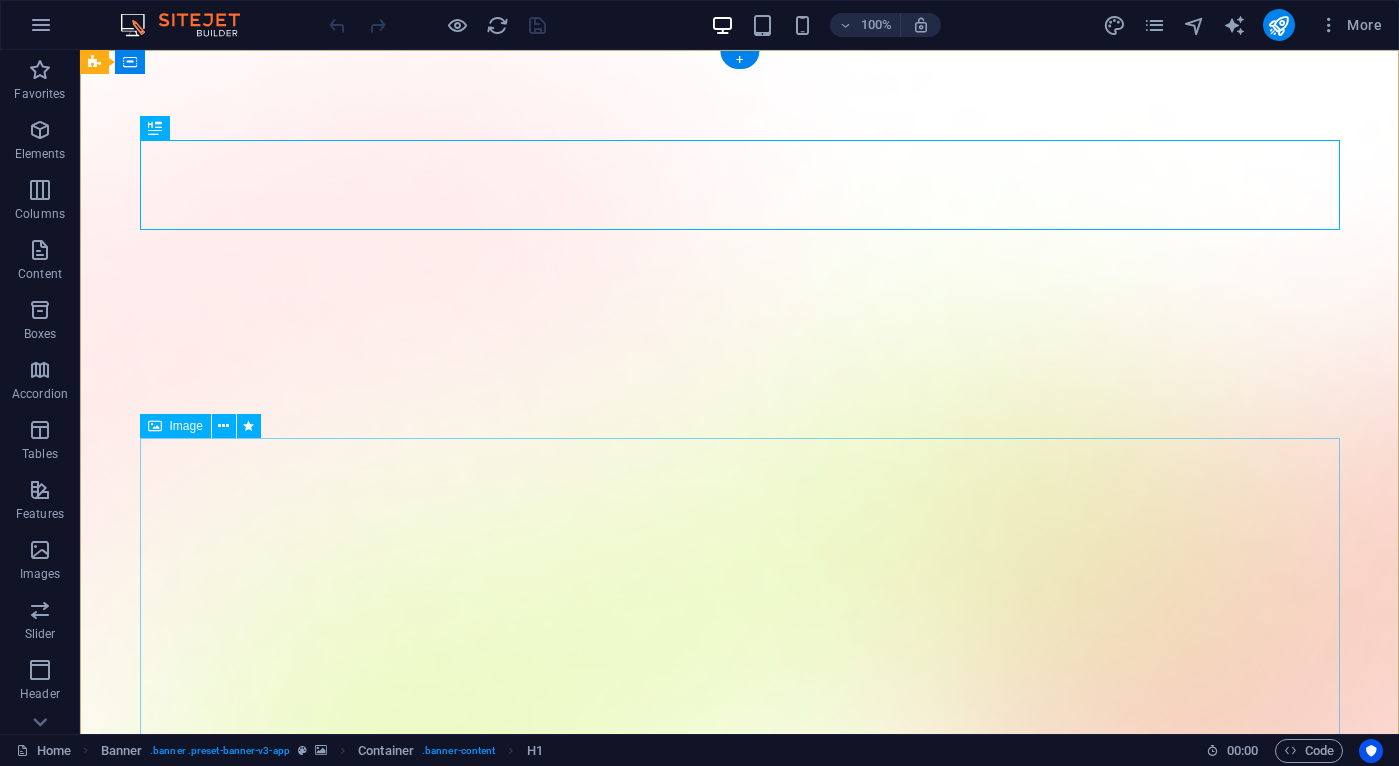 click at bounding box center (740, 2052) 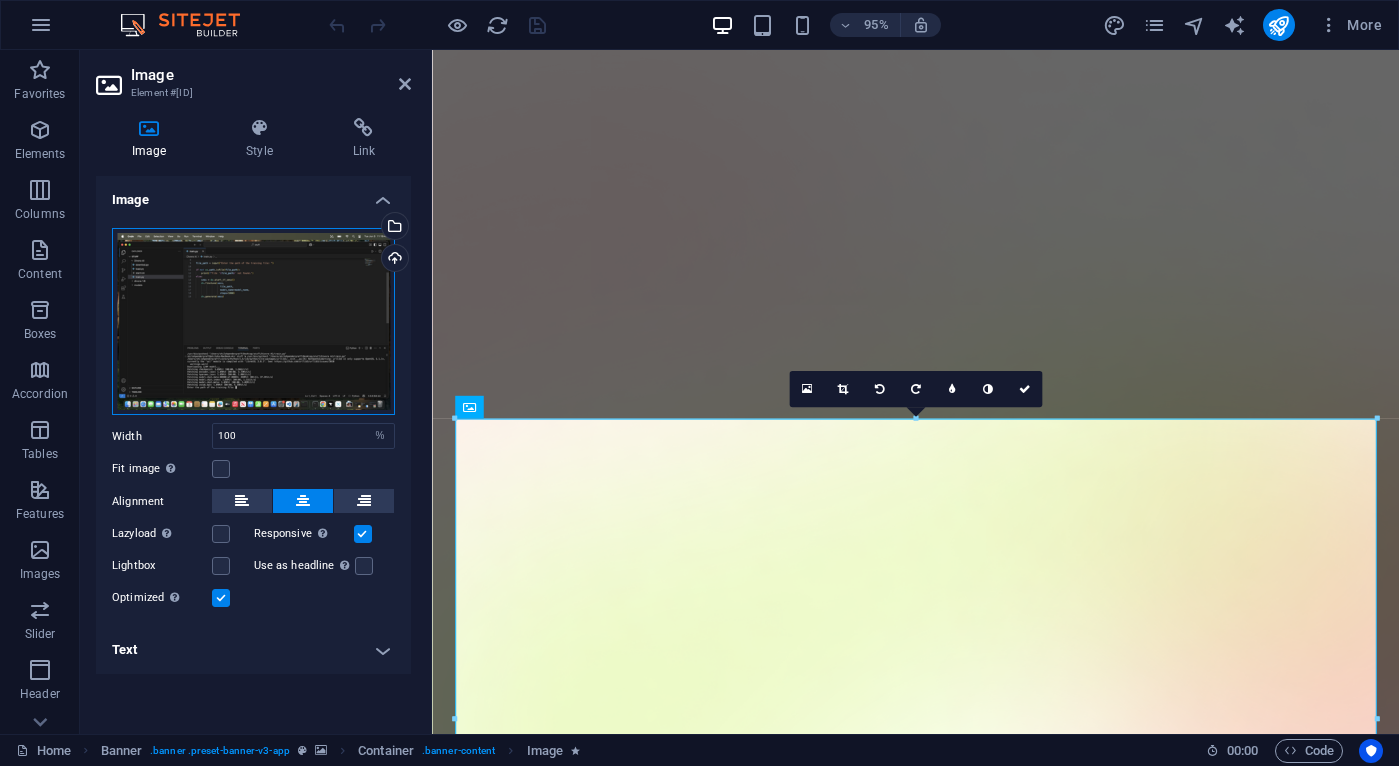 click on "Drag files here, click to choose files or select files from Files or our free stock photos & videos" at bounding box center (253, 321) 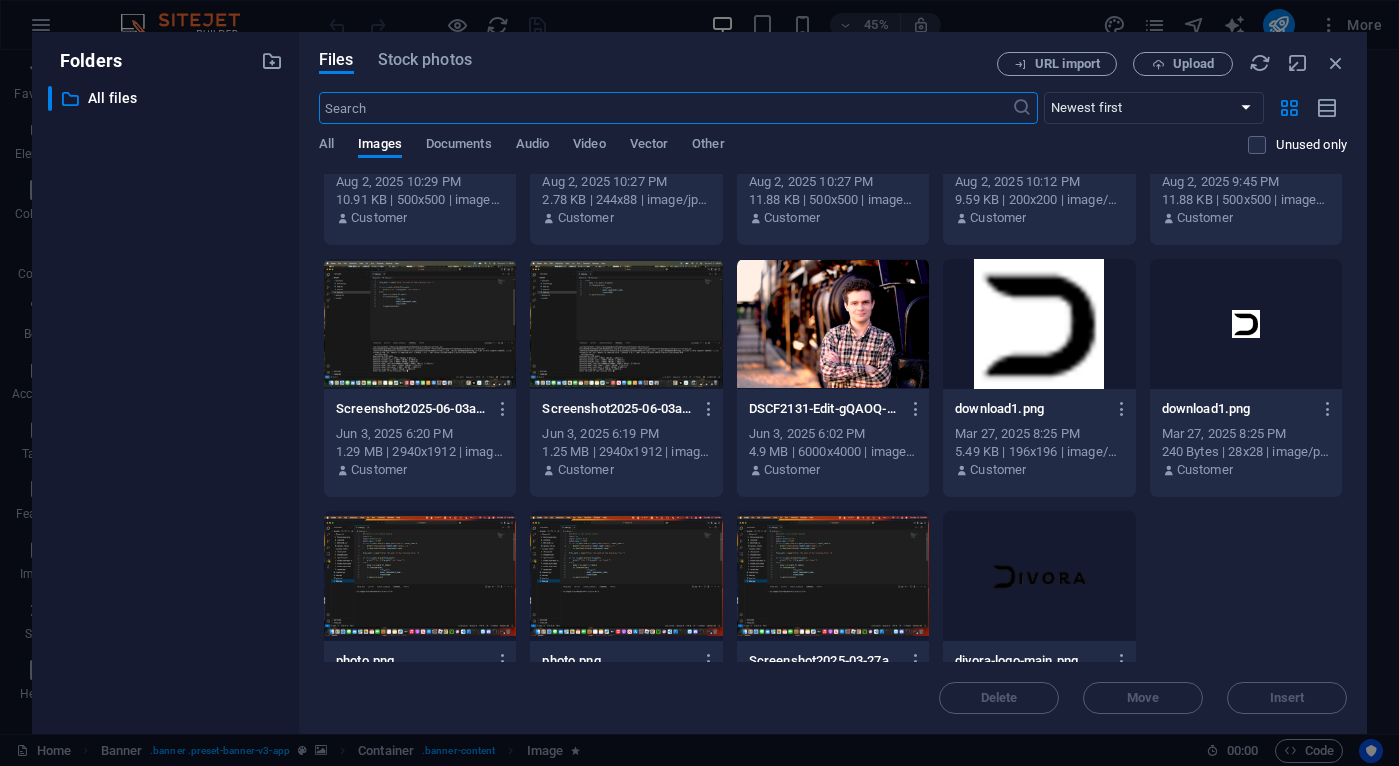 scroll, scrollTop: 508, scrollLeft: 0, axis: vertical 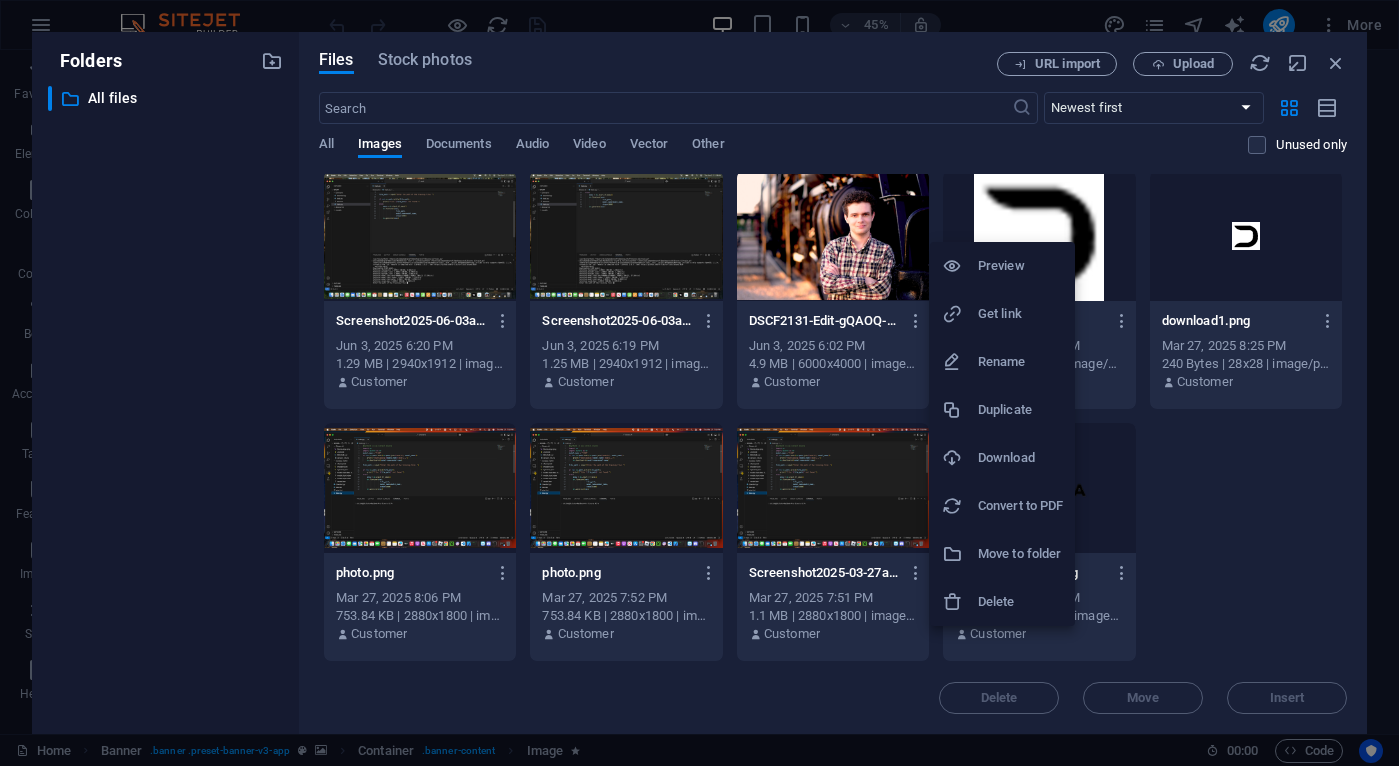 click at bounding box center (960, 458) 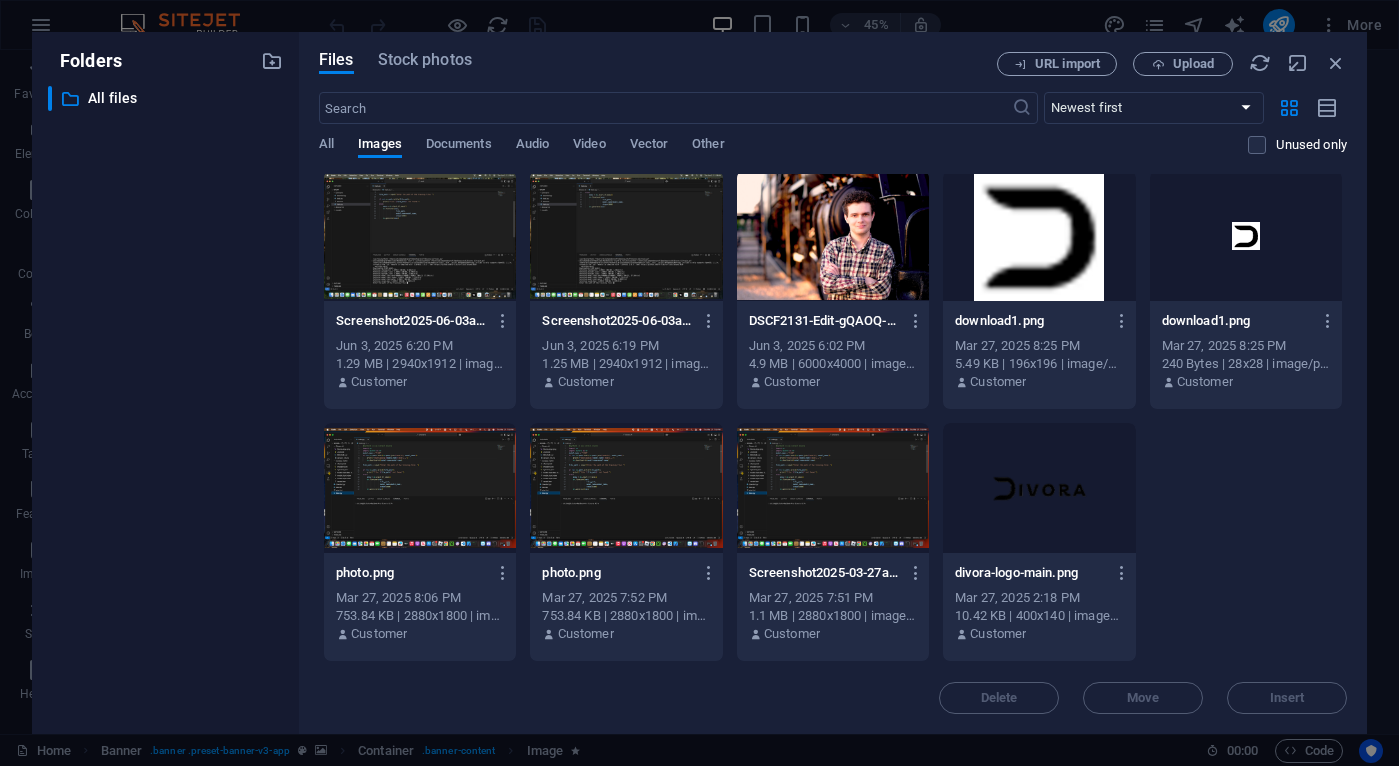click on "rsz_untitled_design__3_-removebg-preview-[ID].png rsz_untitled_design__3_-removebg-preview-[ID].png [DATE] [TIME] 6.17 KB | 250x250 | image/png Customer Untitled_design__3_-removebg-preview-[ID].png Untitled_design__3_-removebg-preview-[ID].png [DATE] [TIME] 15.77 KB | 500x500 | image/png Customer Untitled_design__3_-removebg-preview-[ID].png Untitled_design__3_-removebg-preview-[ID].png [DATE] [TIME] 15.77 KB | 500x500 | image/png Customer Untitled_design__3_-removebg-preview-[ID].png Untitled_design__3_-removebg-preview-[ID].png [DATE] [TIME] 15.77 KB | 500x500 | image/png Customer Untitleddesign-4OSTyhfkIdMKGHkb7OFU4Q.png Untitleddesign-4OSTyhfkIdMKGHkb7OFU4Q.png [DATE] [TIME] 9.68 KB | 500x500 | image/png Customer Untitleddesign2-[ID].png Untitleddesign2-[ID].png [DATE] [TIME] Customer" at bounding box center (833, 164) 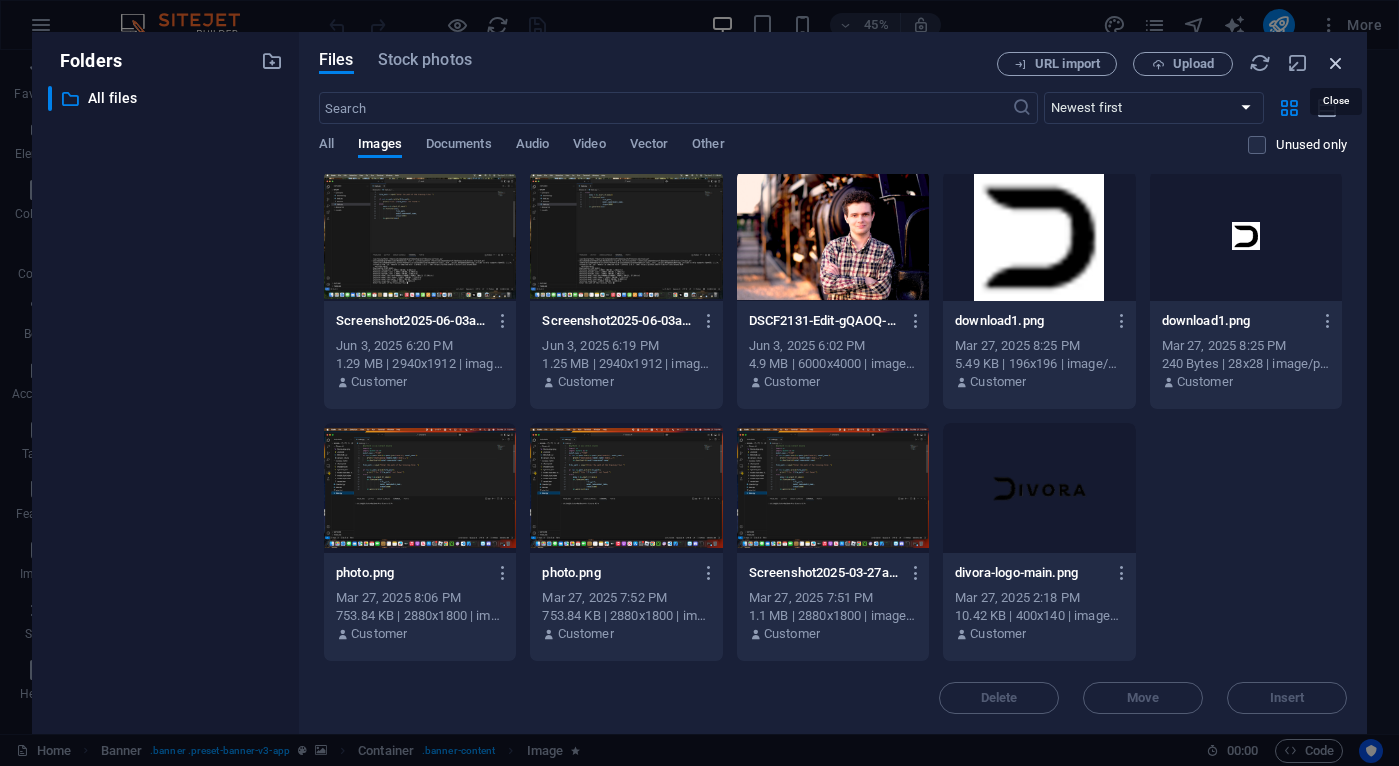 click at bounding box center [1336, 63] 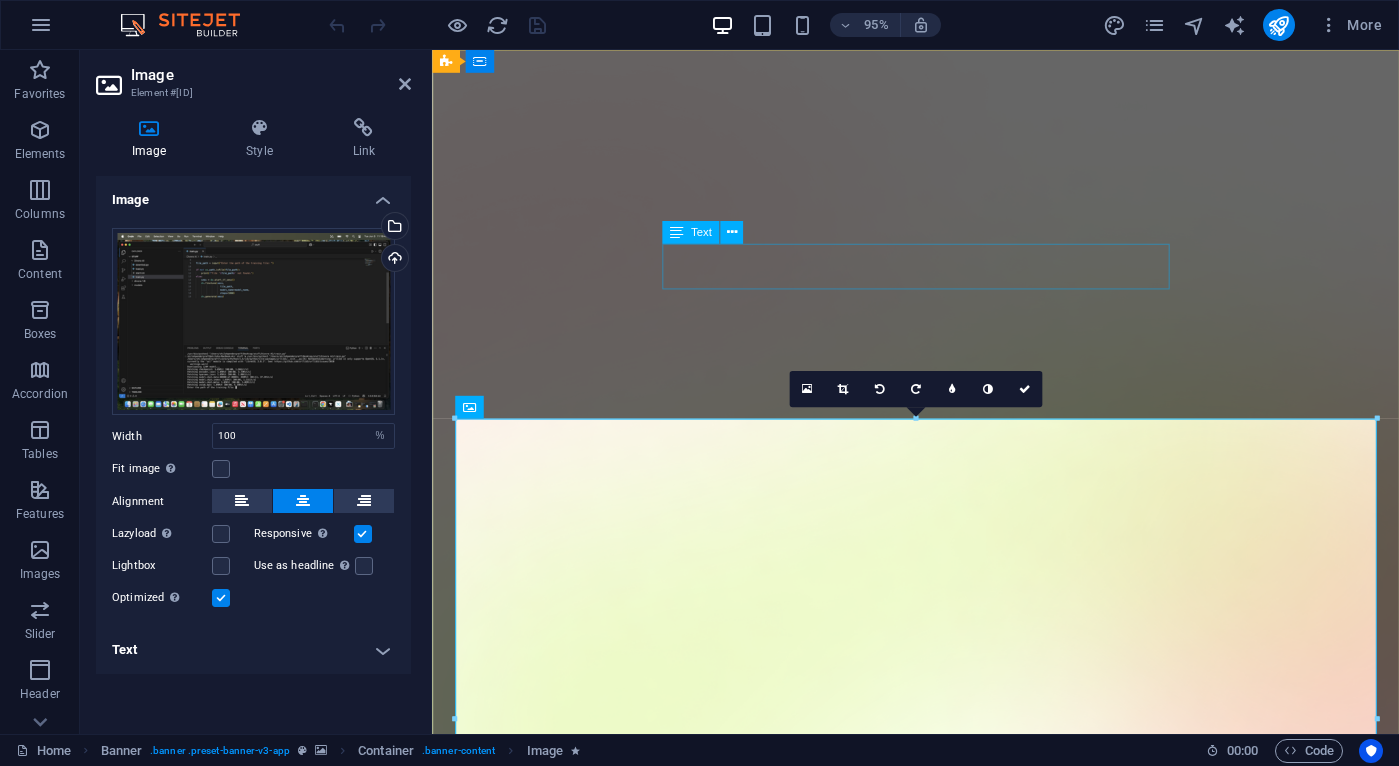 click on "Everyone should have the power to build their AI models from the ground up without being an expert, or dealing with complicated code." at bounding box center [941, 1526] 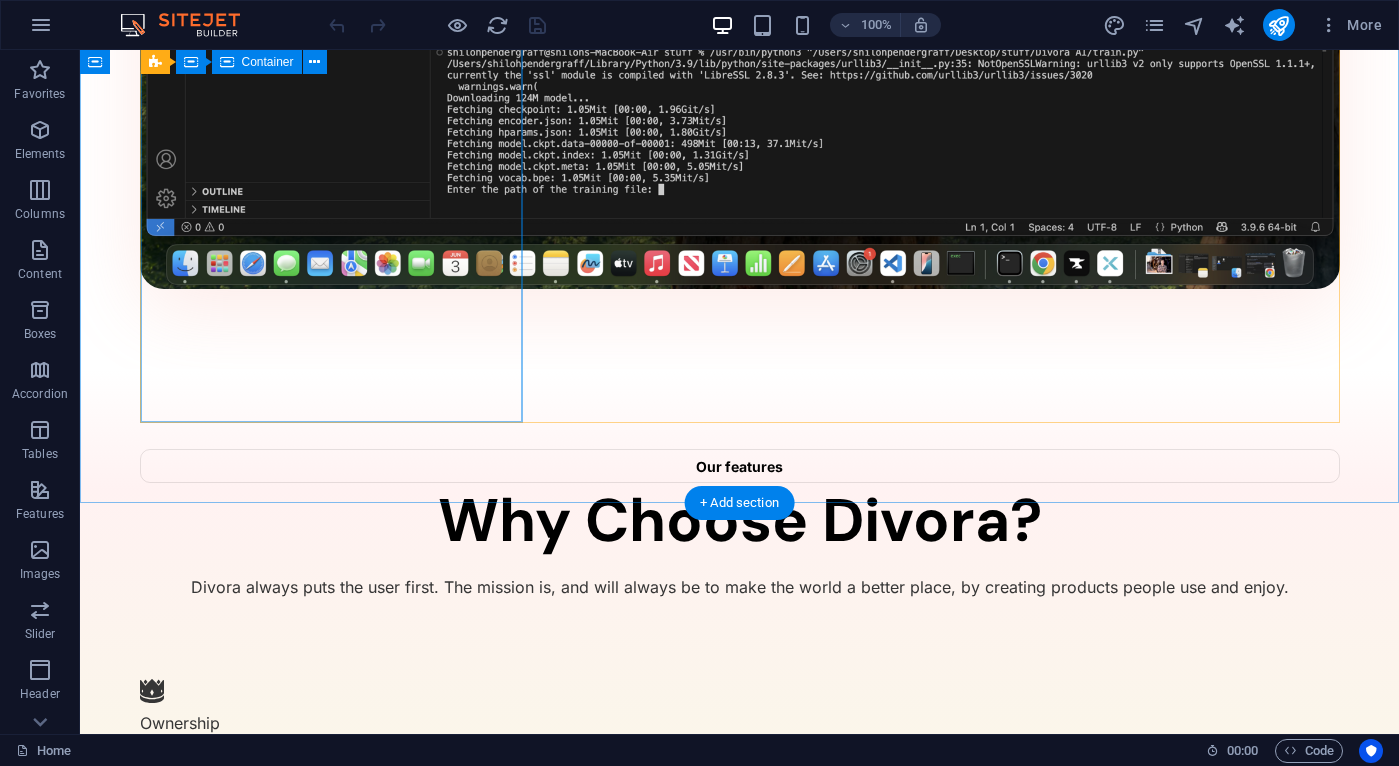 scroll, scrollTop: 2151, scrollLeft: 0, axis: vertical 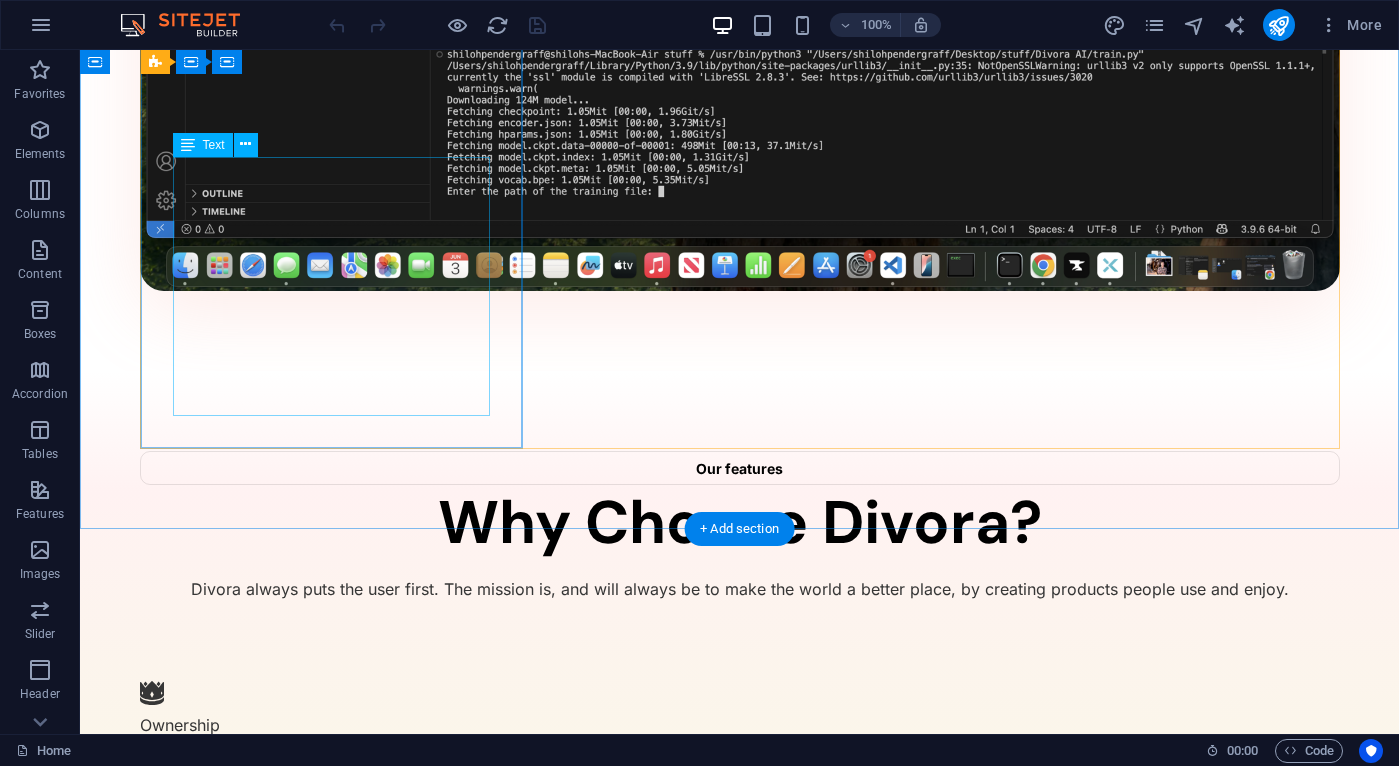 click 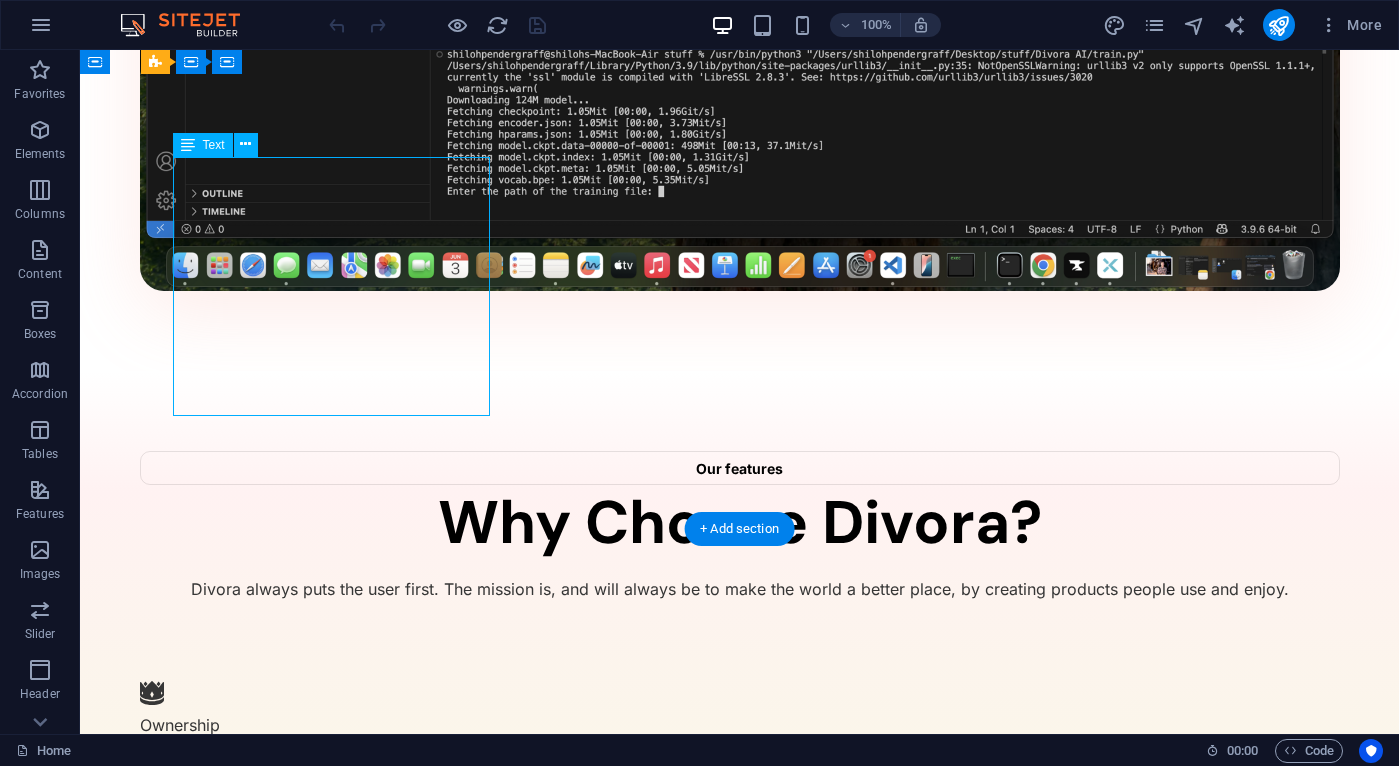 click 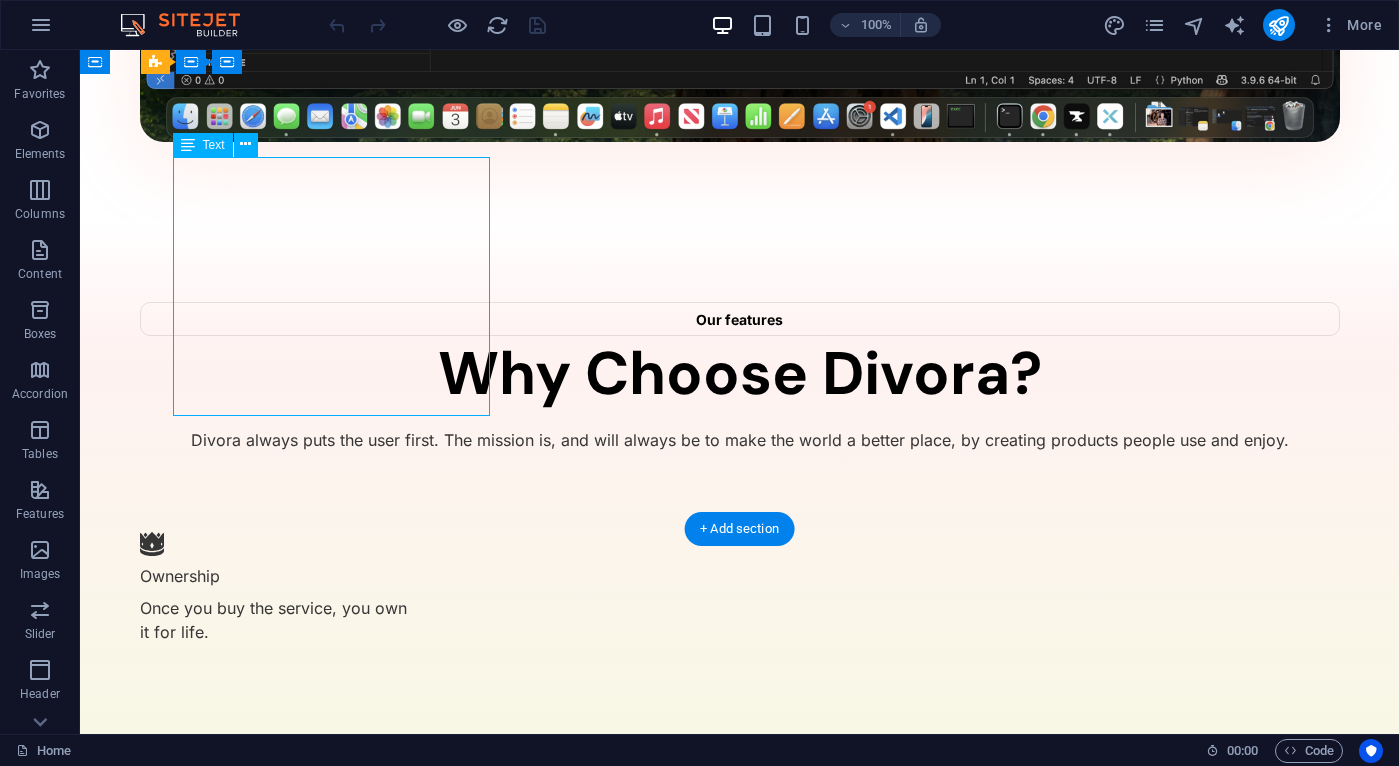 scroll, scrollTop: 2050, scrollLeft: 0, axis: vertical 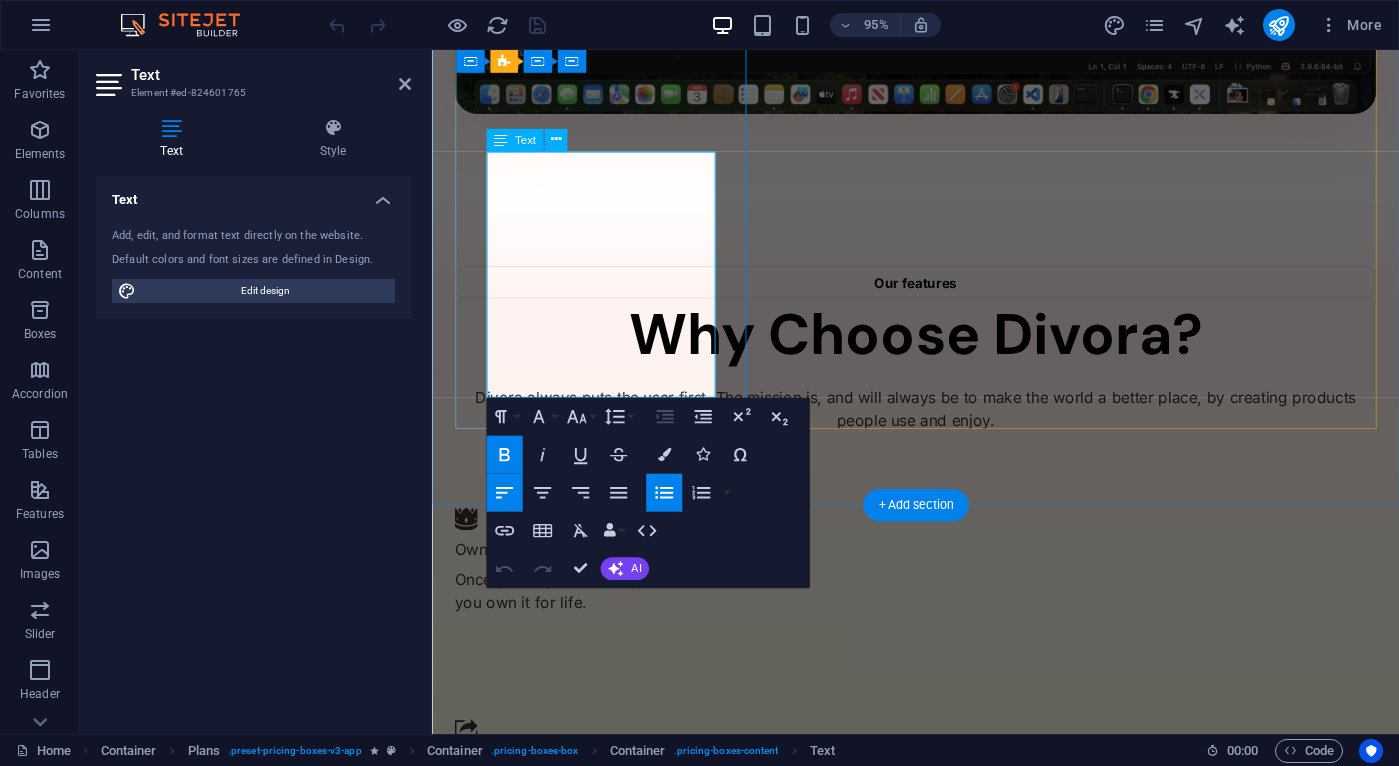 click at bounding box center (941, 3393) 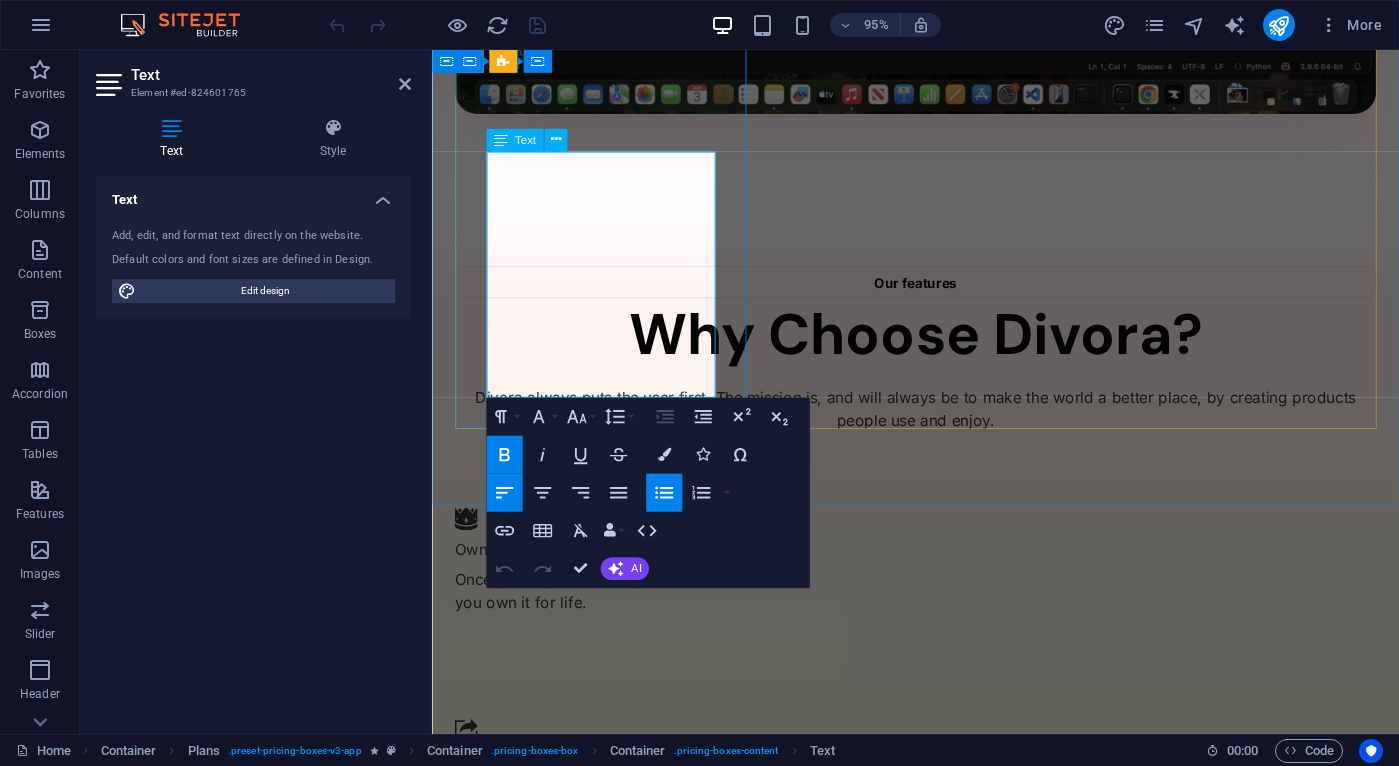 click at bounding box center [504, 3913] 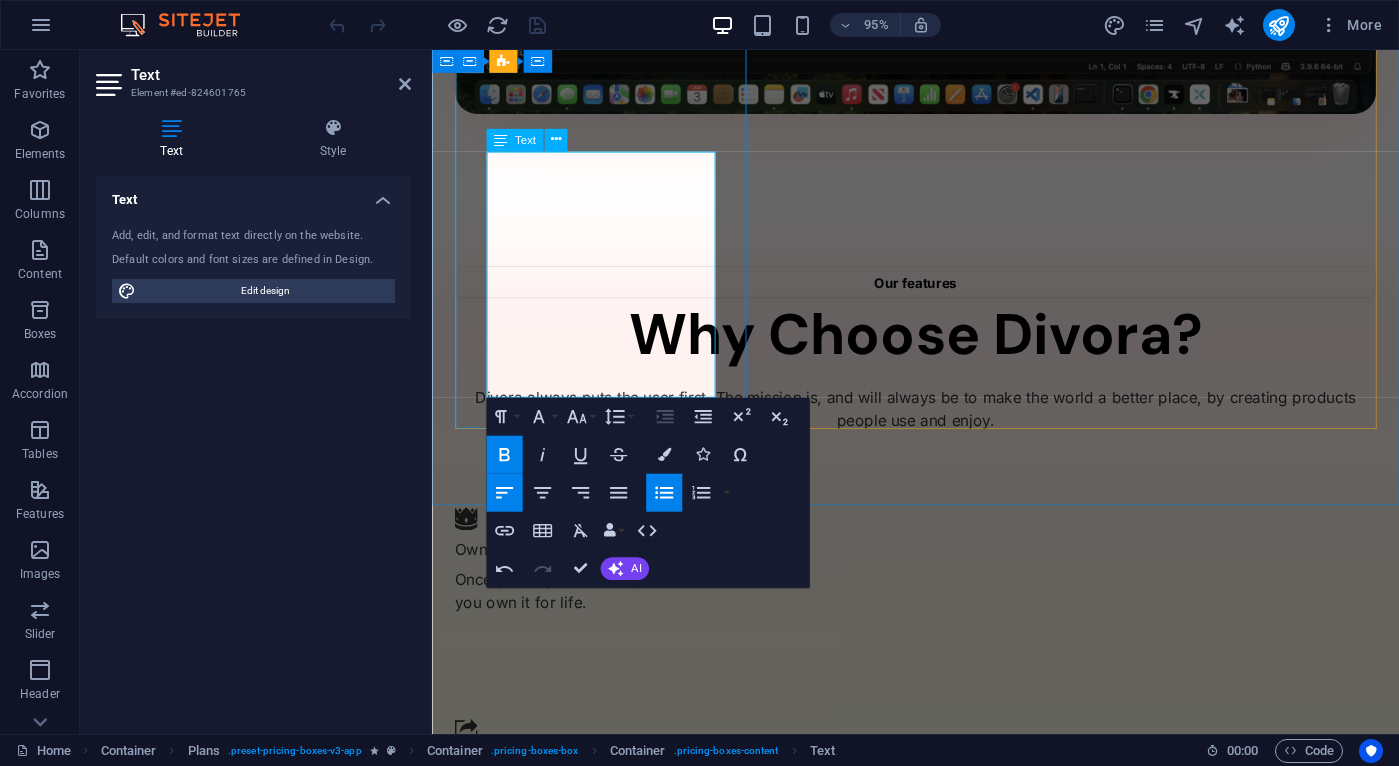 scroll, scrollTop: 0, scrollLeft: 12, axis: horizontal 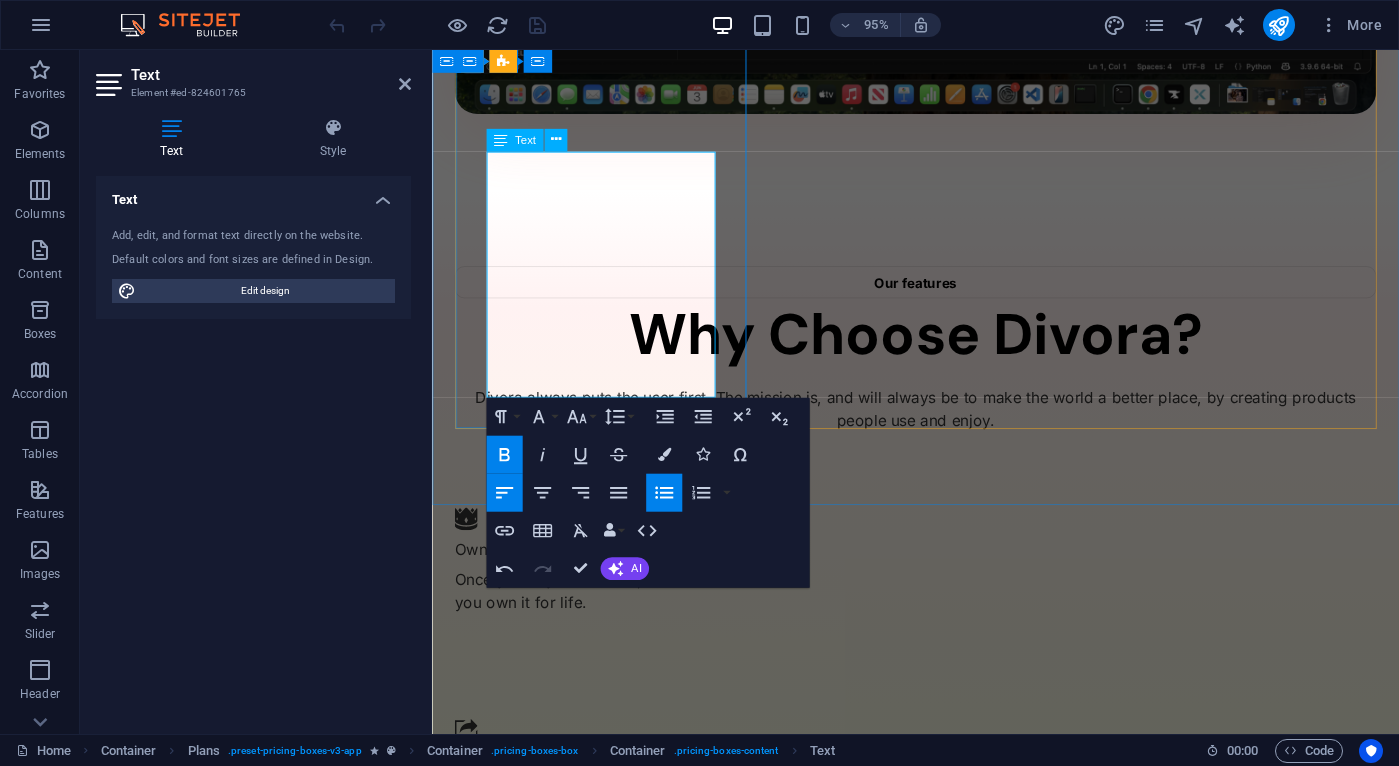 click at bounding box center (504, 4017) 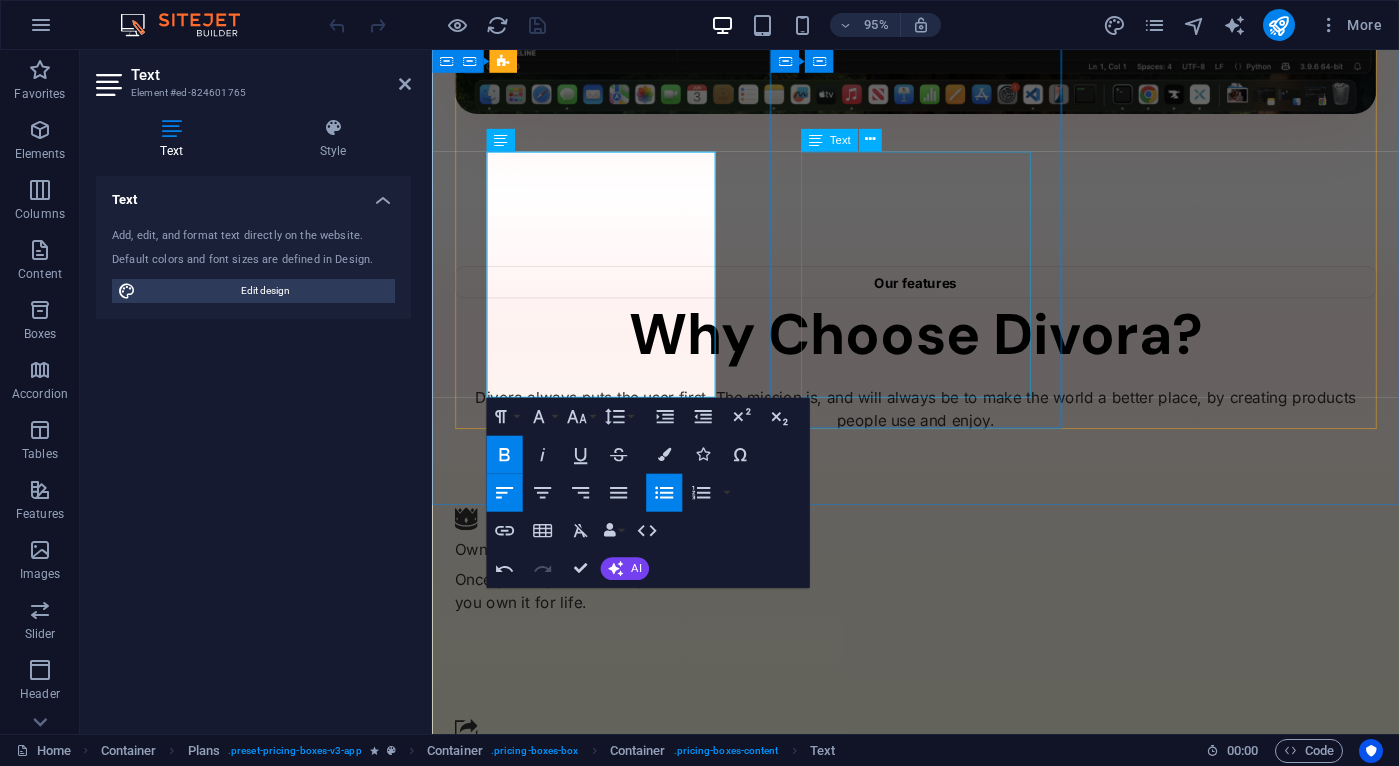 click on "AI for non experts       Easy to use       True Ownership       Pay Once       For Life" at bounding box center [941, 6023] 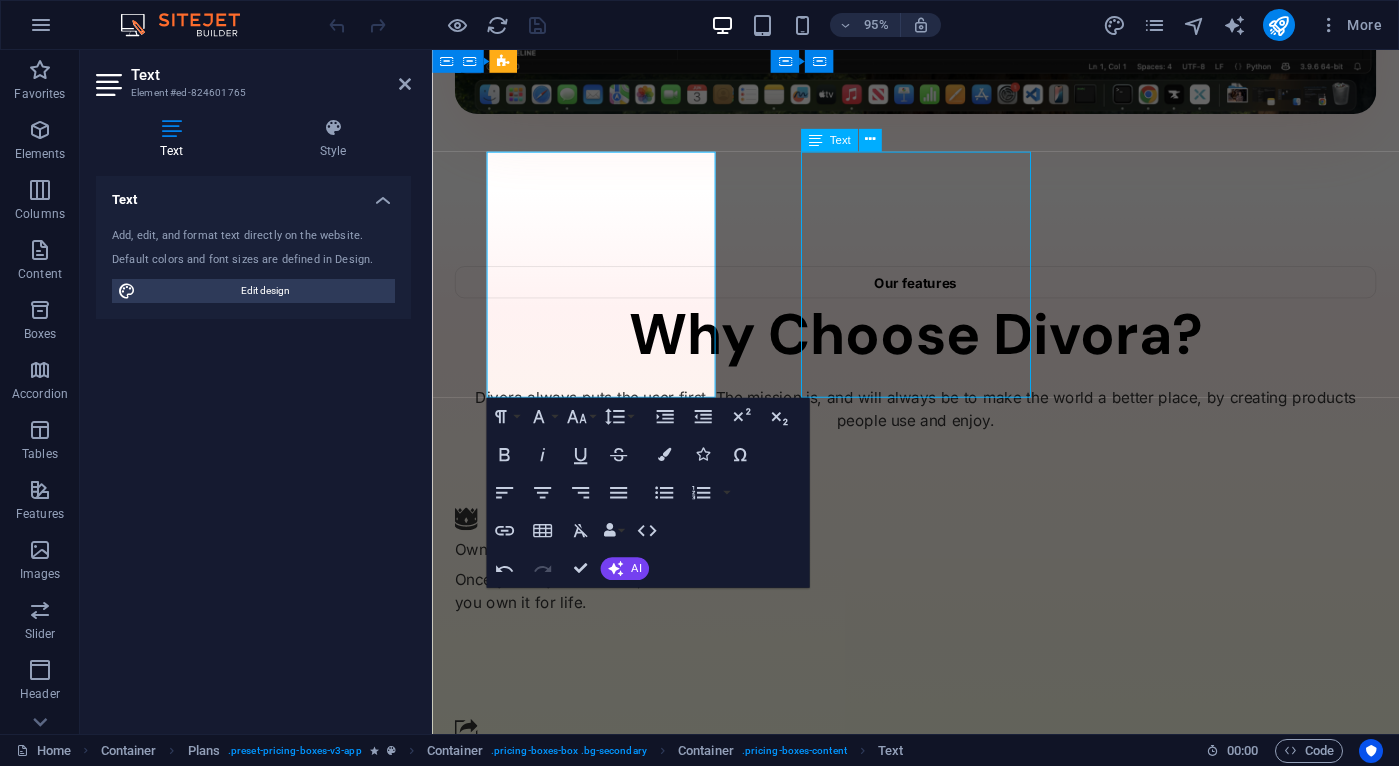 scroll, scrollTop: 2151, scrollLeft: 0, axis: vertical 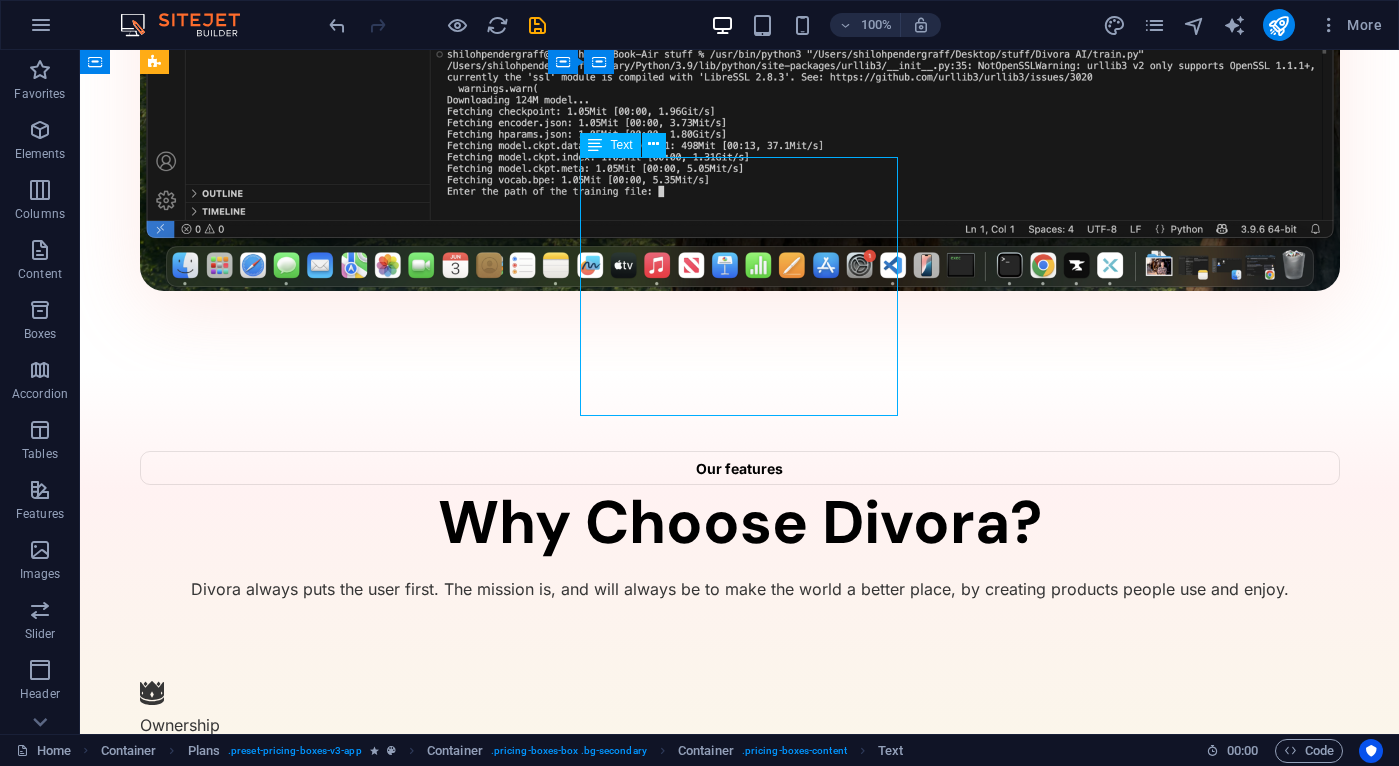click at bounding box center (740, 4409) 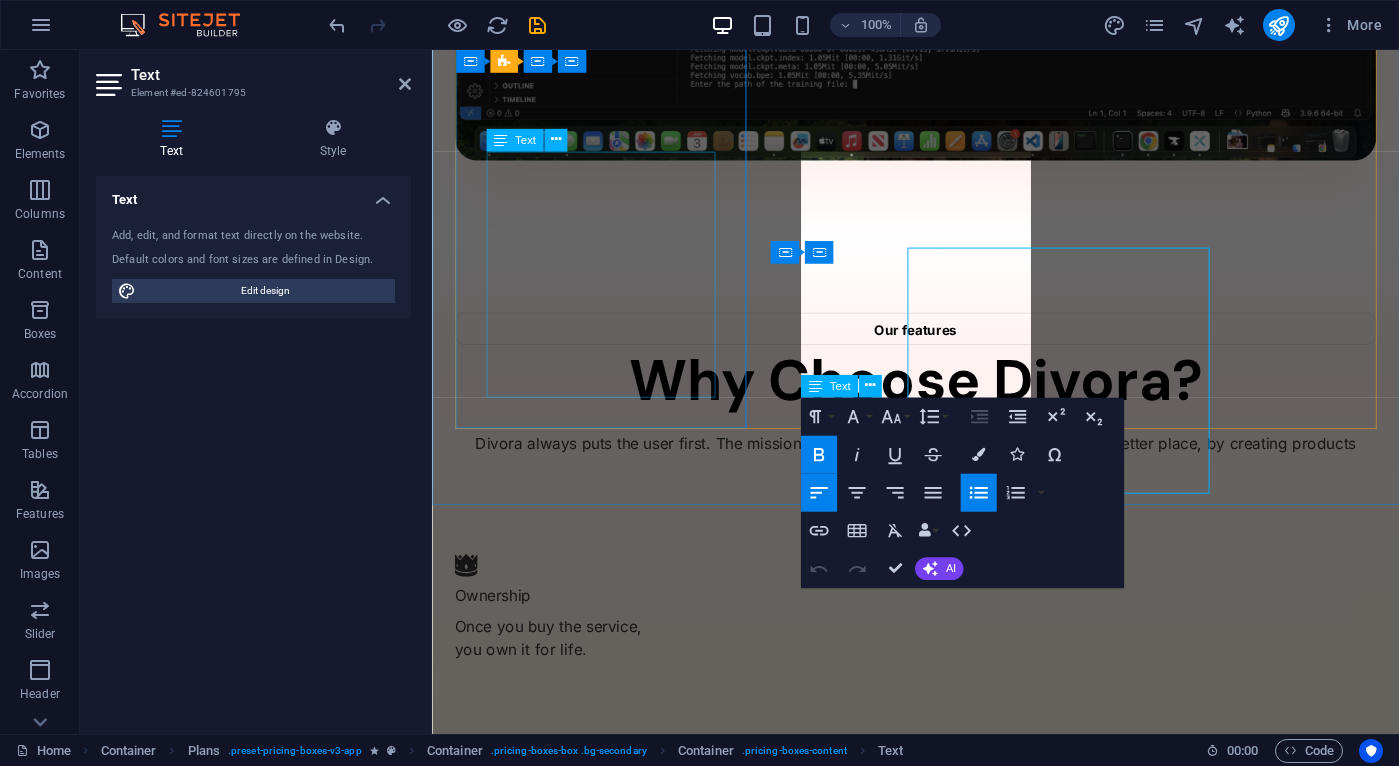 scroll, scrollTop: 2050, scrollLeft: 0, axis: vertical 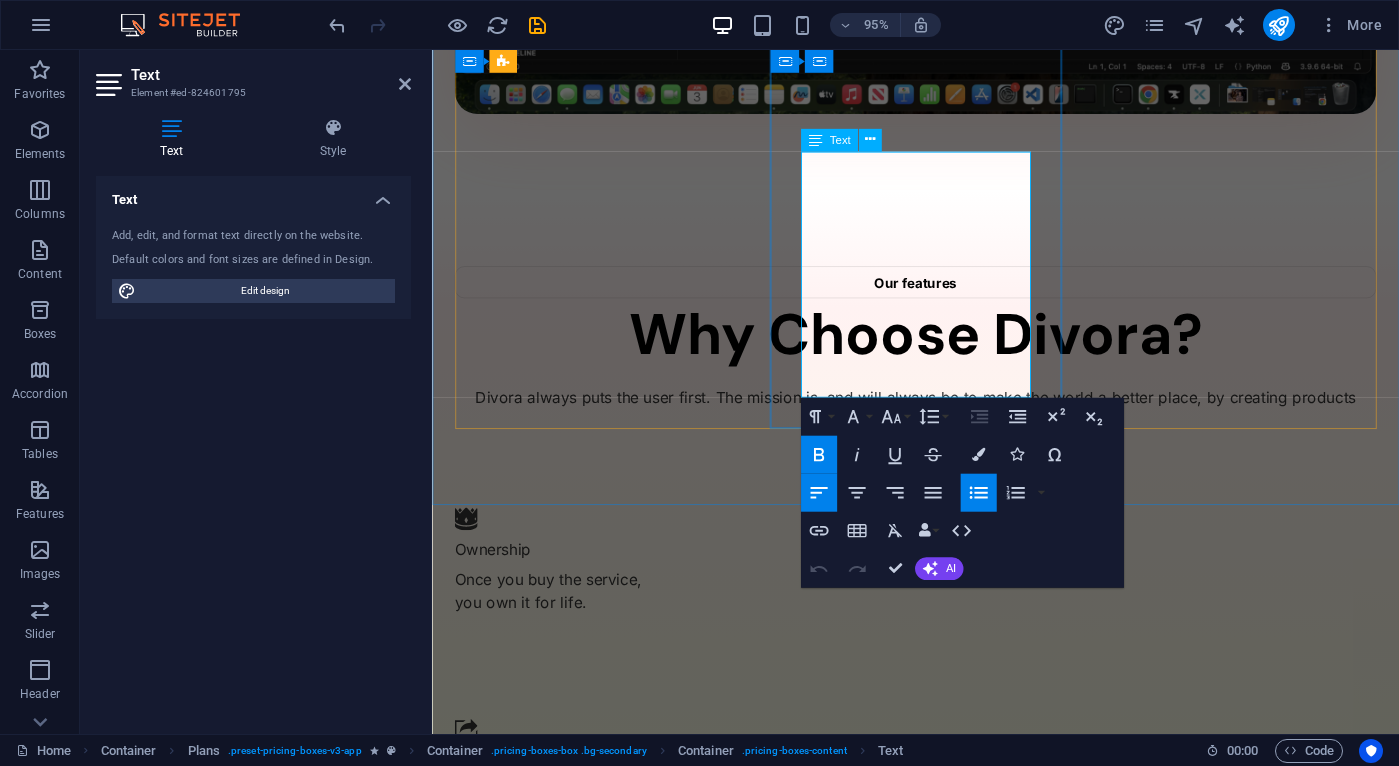 click at bounding box center [941, 3839] 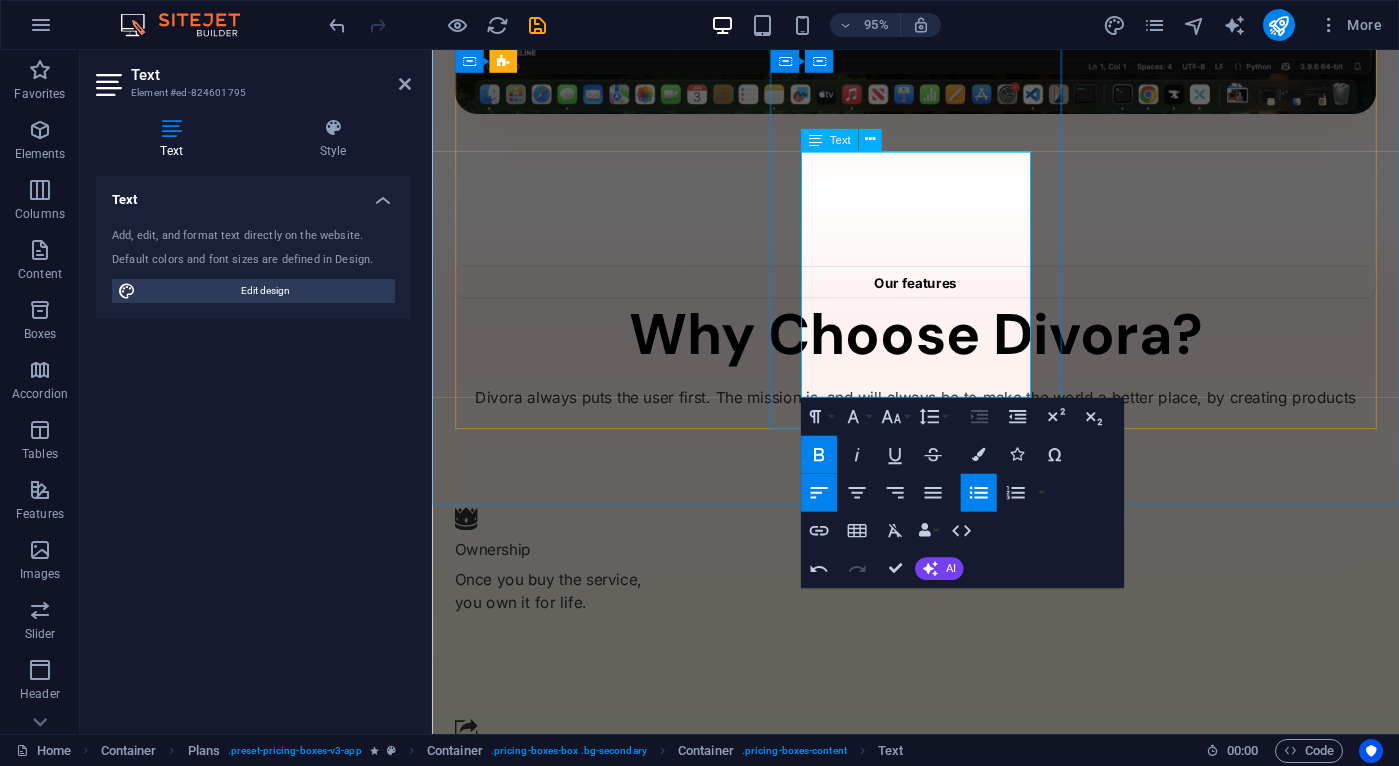 scroll, scrollTop: 0, scrollLeft: 12, axis: horizontal 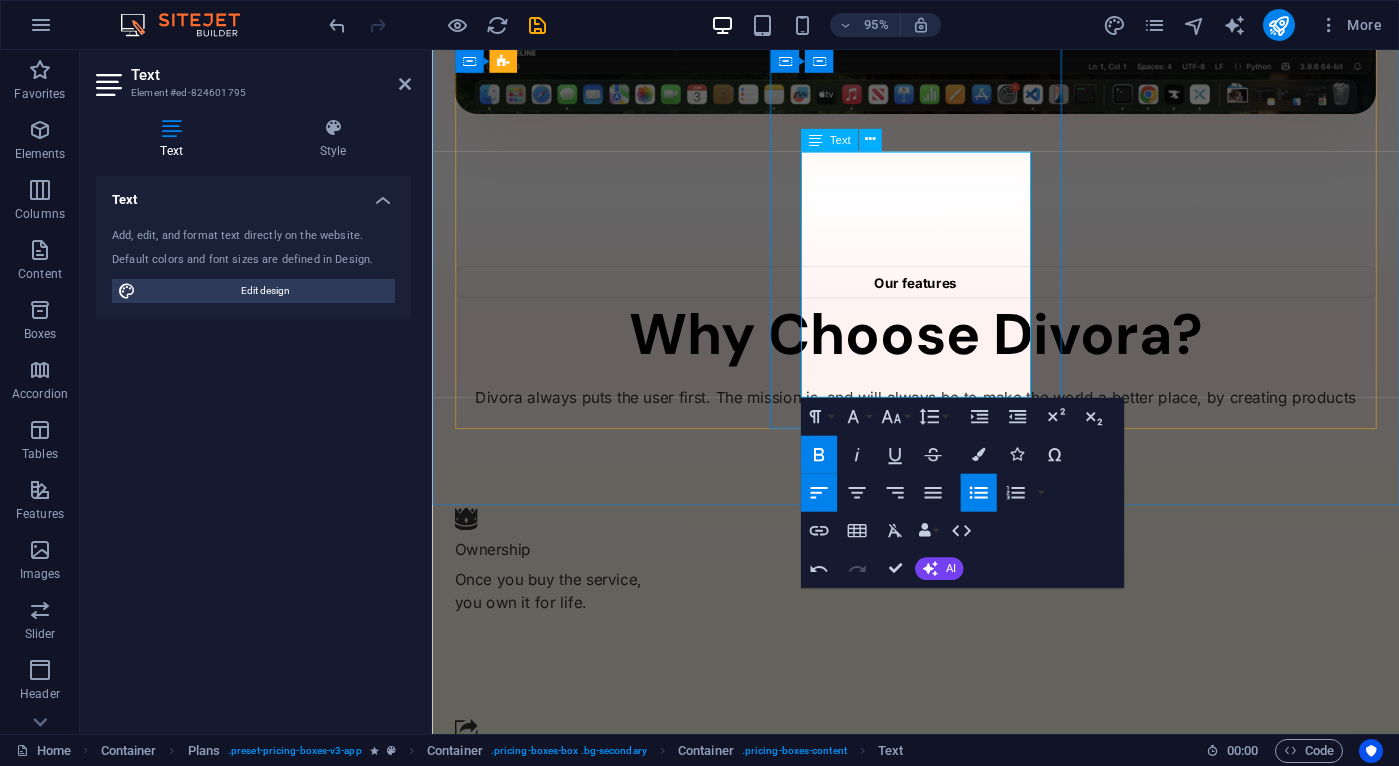 click 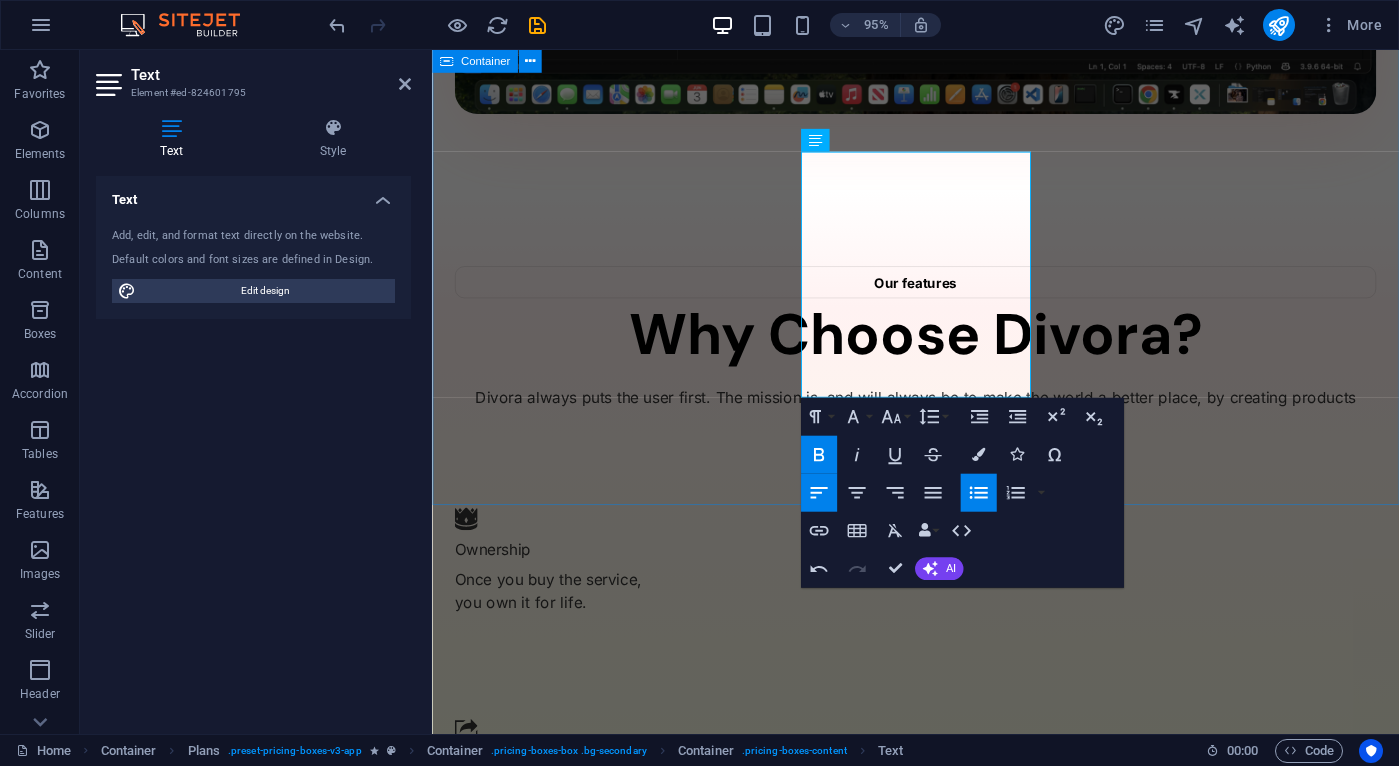 click on "Pricing Pay Once You only have to pay once to use. Once you purchase it, you keep it for life. $145 /Life Get Now ✔  AI for non experts ✔  Easy to use ✔  True Ownership ✔   Pay Once ✔  For Life $145 /Life Get Now ✔   AI for non experts ✔   Easy to use ✔  True Ownership ✔   Pay Once ✔  For Life ✔ $145 /Life Get Now       AI for non experts       Easy to use       True Ownership       Pay Once       For Life" at bounding box center [941, 5873] 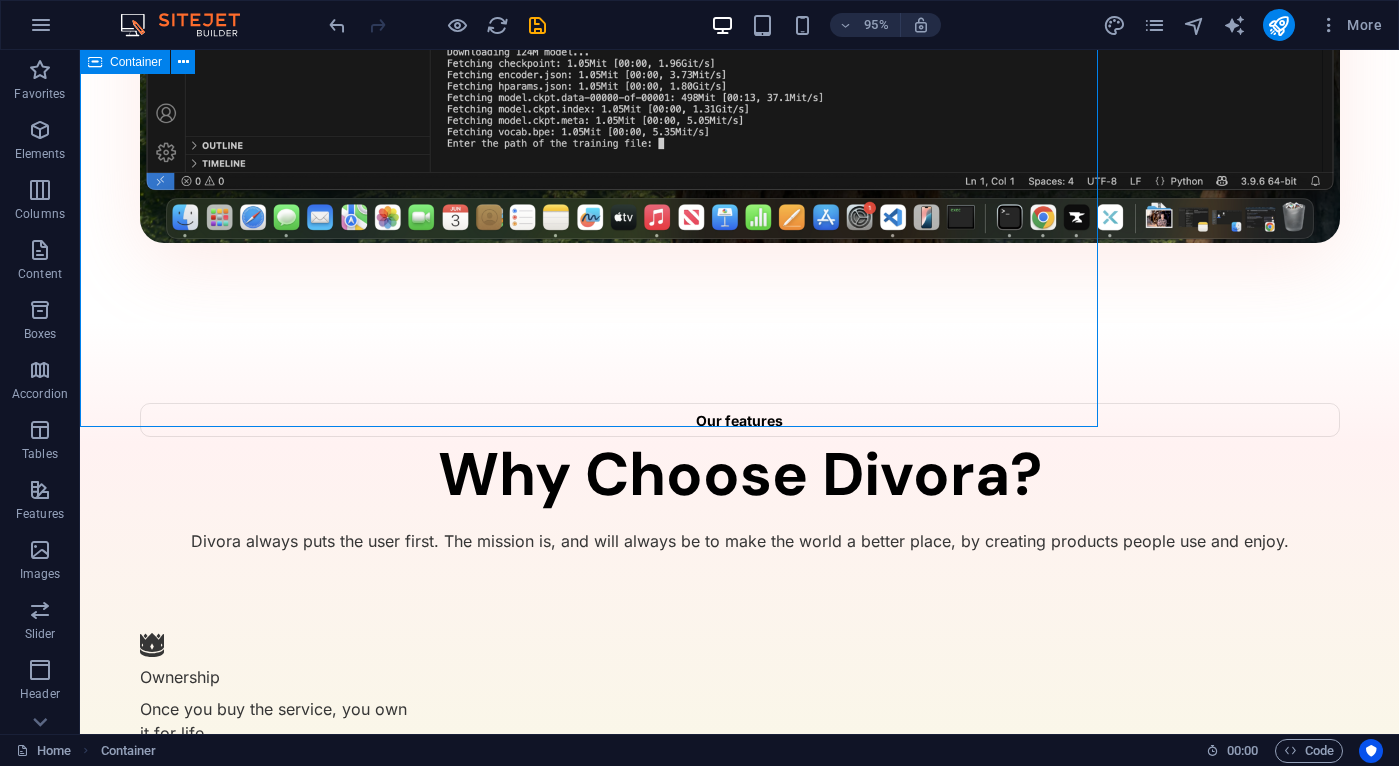 scroll, scrollTop: 2151, scrollLeft: 0, axis: vertical 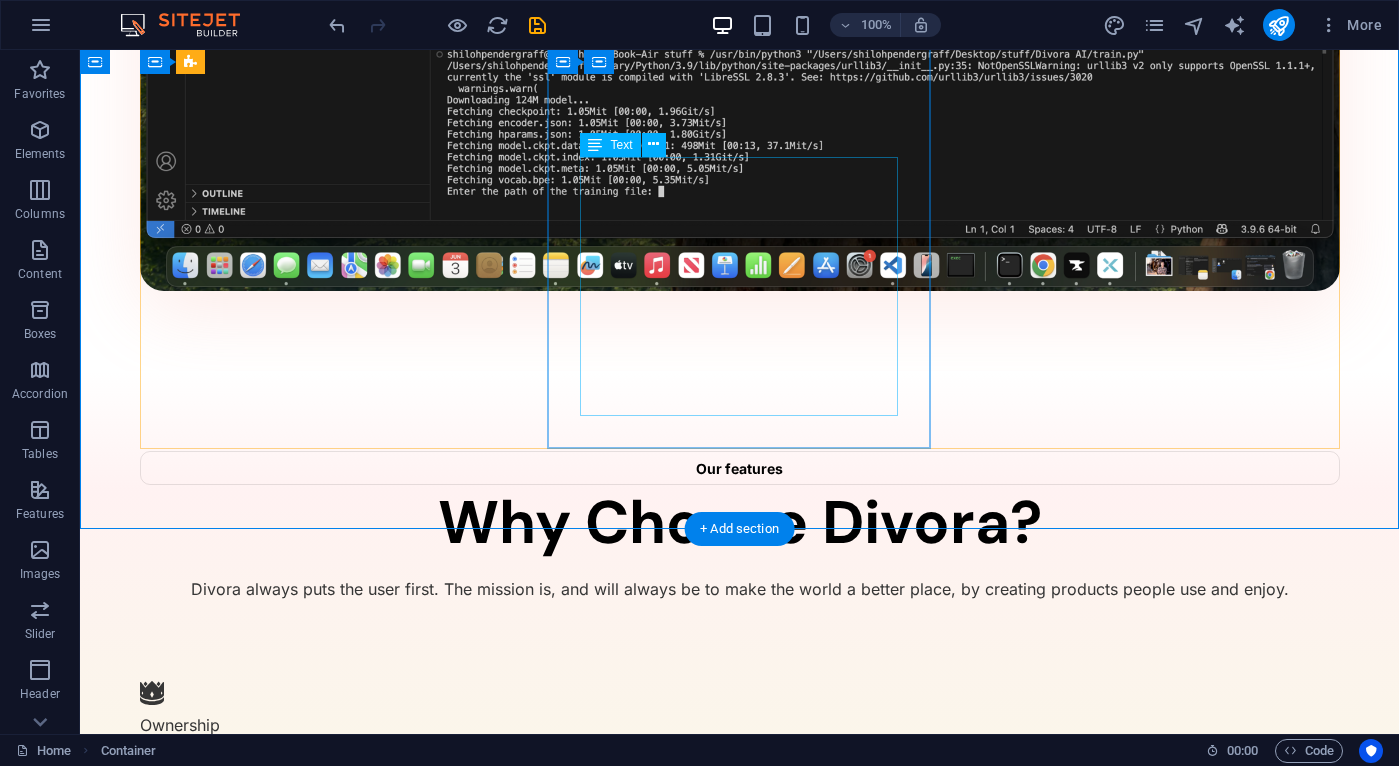 click on "✔   AI for non experts ✔   Easy to use ✔  True Ownership ✔   Pay Once ✔  For Life" at bounding box center (740, 3861) 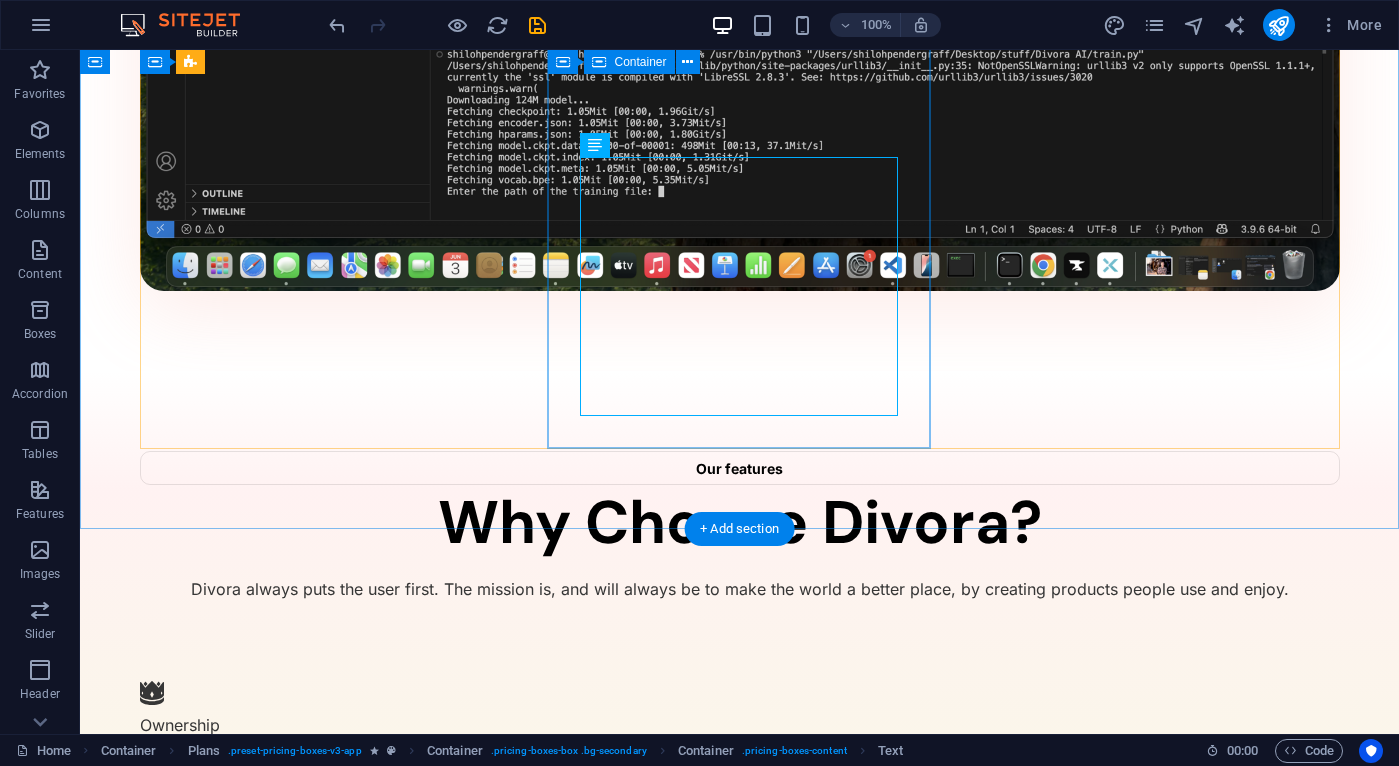 click on "$145 /Life Get Now ✔   AI for non experts ✔   Easy to use ✔  True Ownership ✔   Pay Once ✔  For Life" at bounding box center (740, 3807) 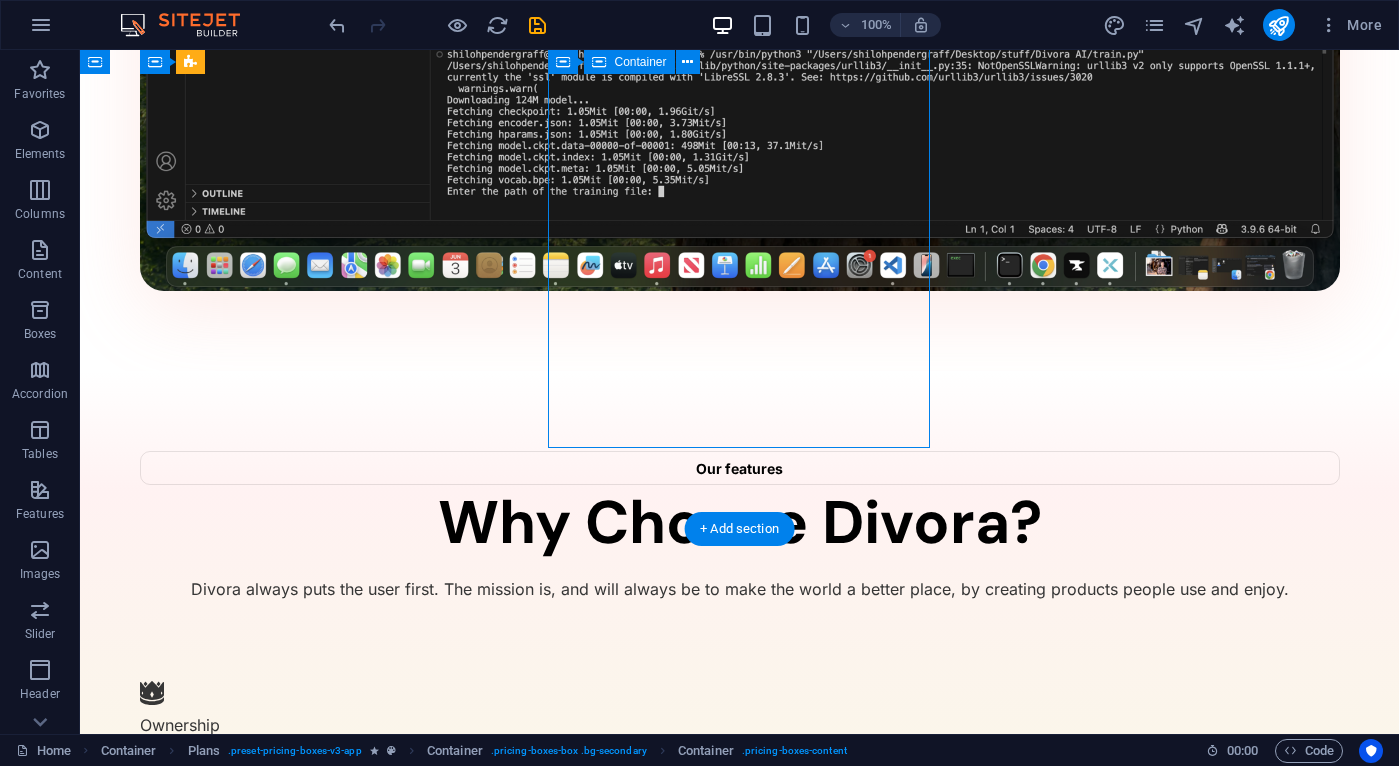 click on "$145 /Life Get Now ✔   AI for non experts ✔   Easy to use ✔  True Ownership ✔   Pay Once ✔  For Life" at bounding box center (740, 3807) 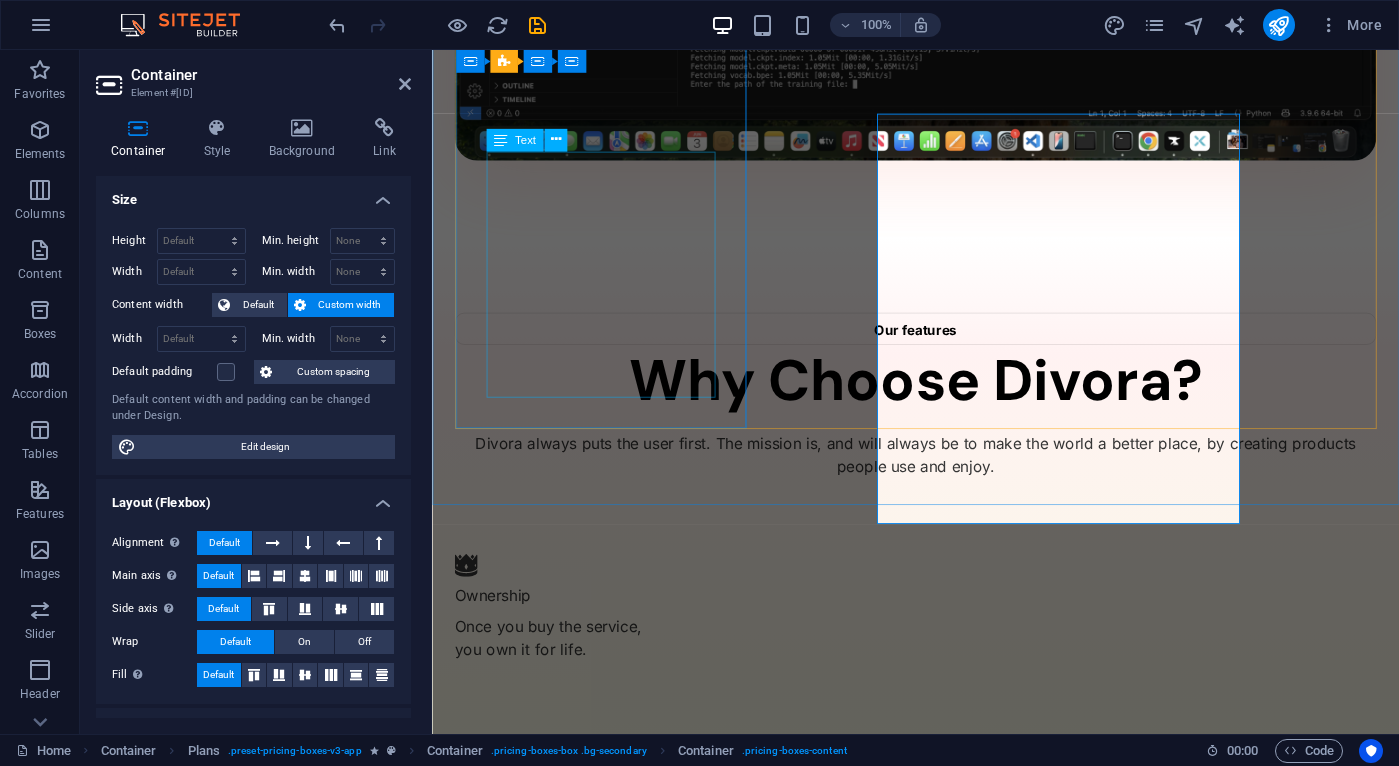 scroll, scrollTop: 2050, scrollLeft: 0, axis: vertical 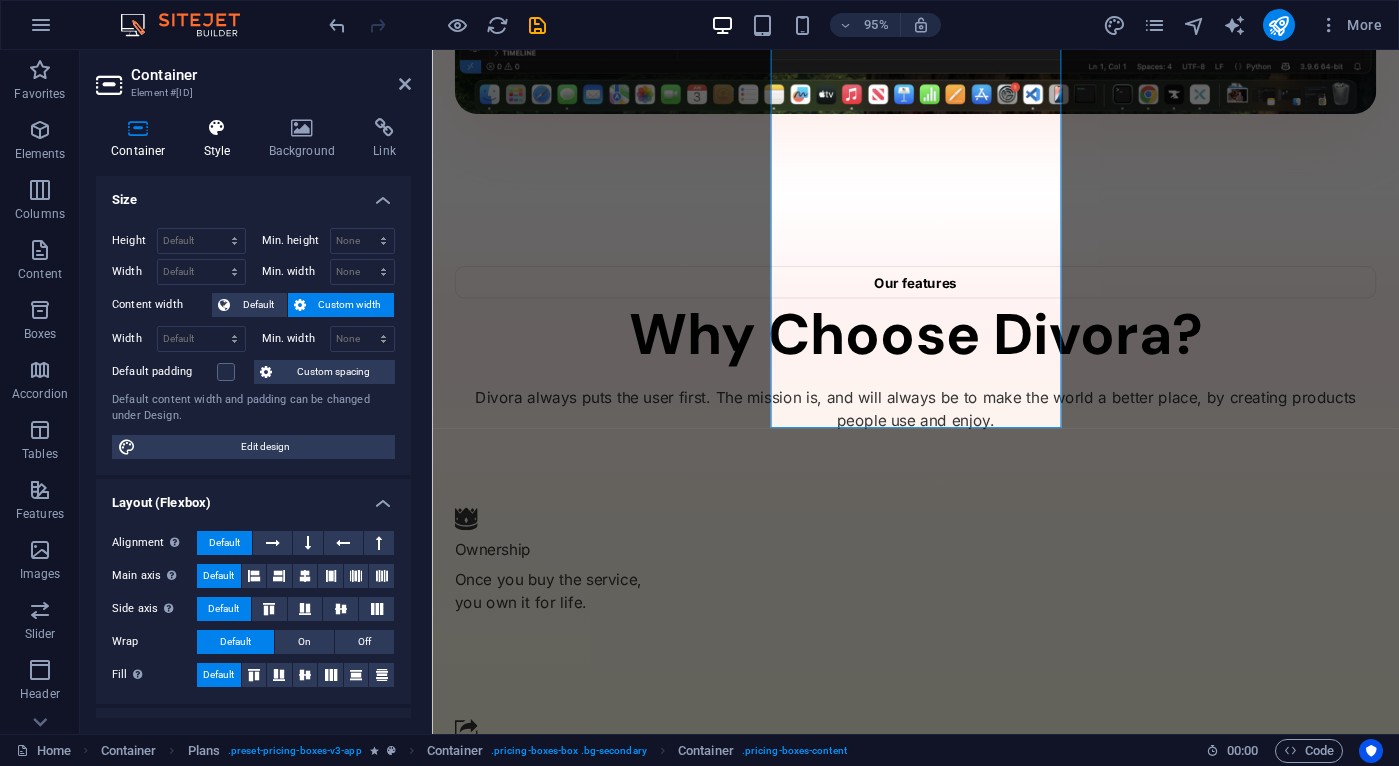 click at bounding box center [217, 128] 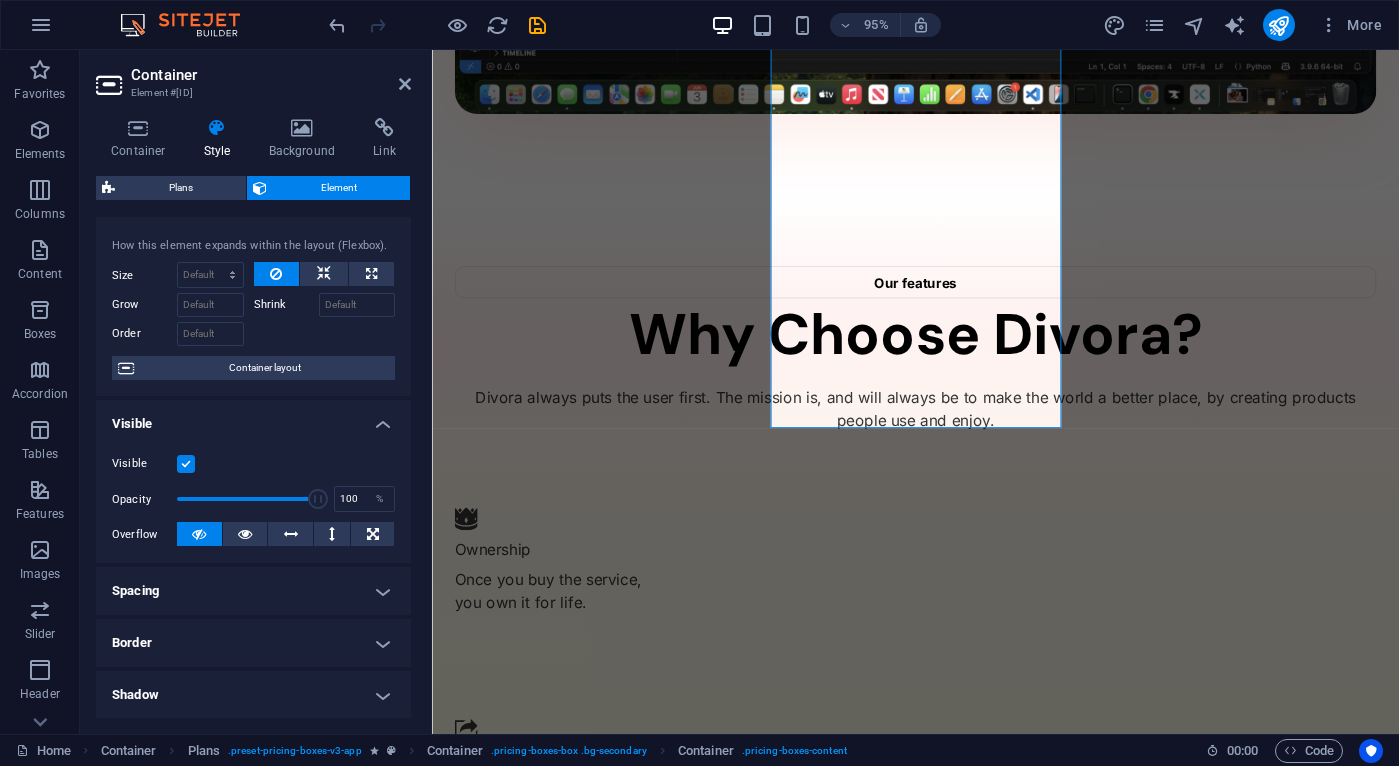 scroll, scrollTop: 0, scrollLeft: 0, axis: both 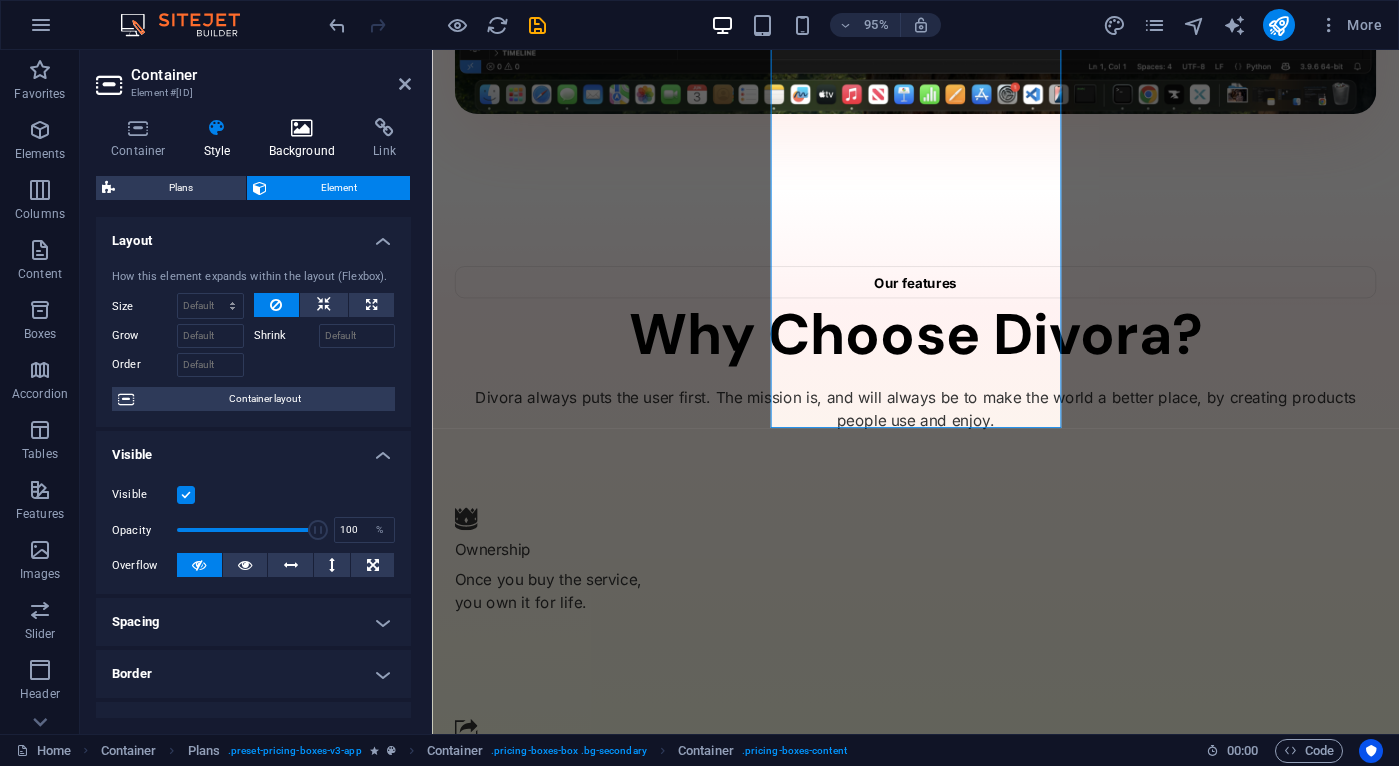 click on "Background" at bounding box center [306, 139] 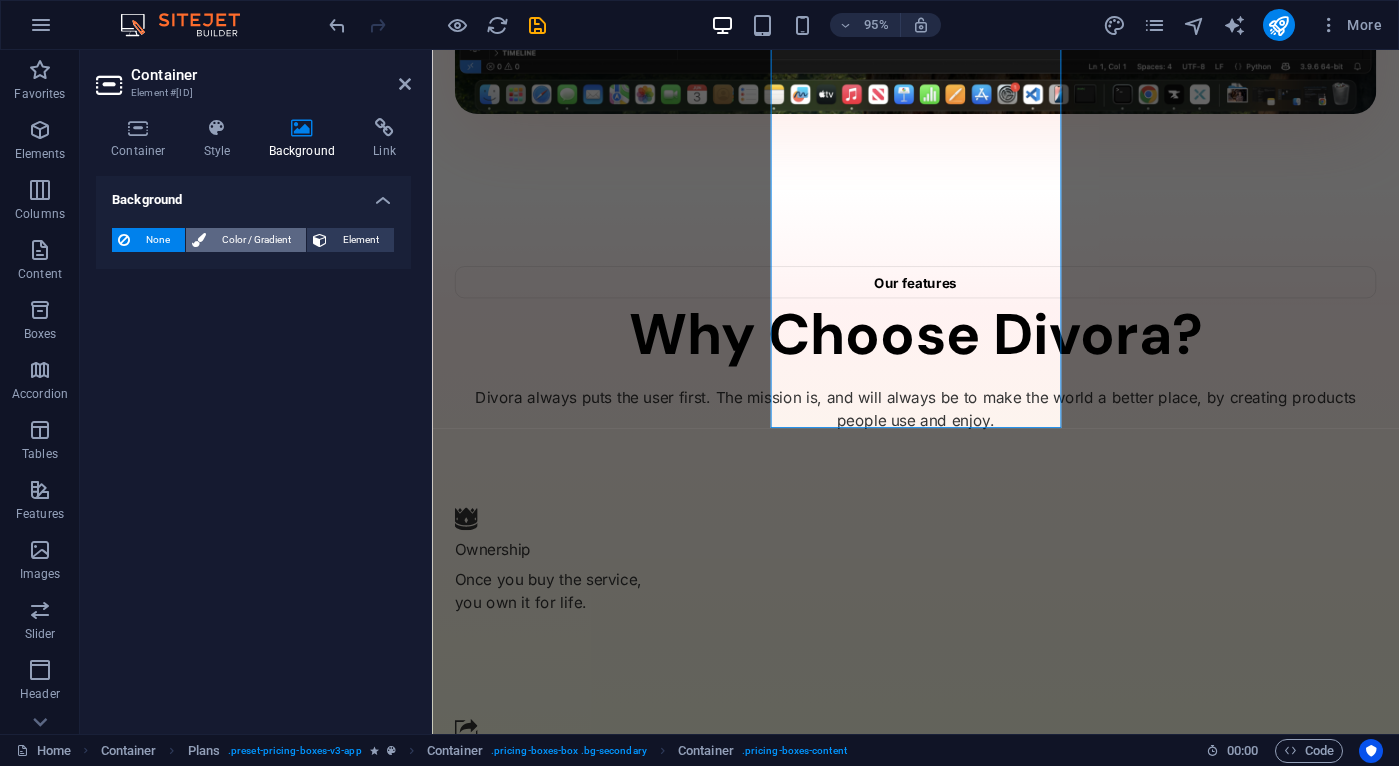 click on "Color / Gradient" at bounding box center [256, 240] 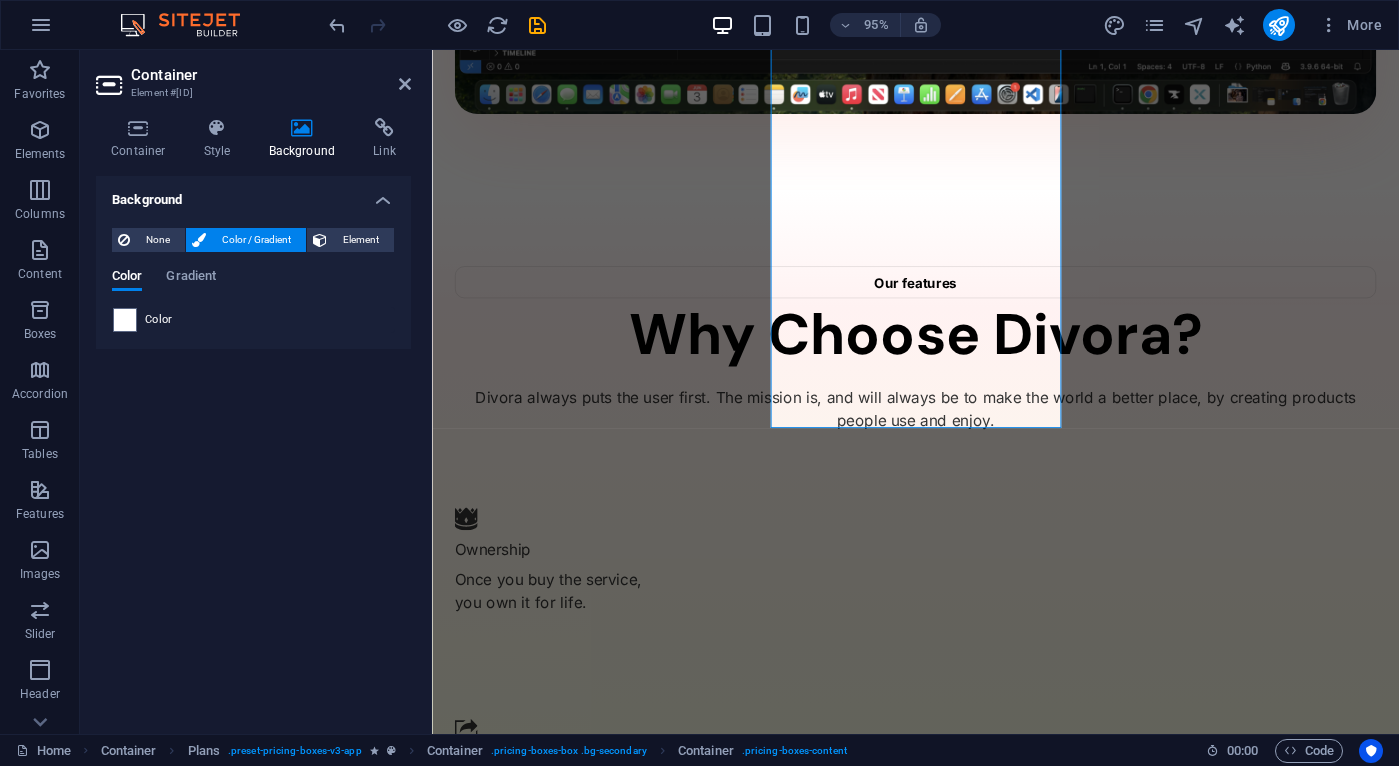 click on "Color" at bounding box center [253, 320] 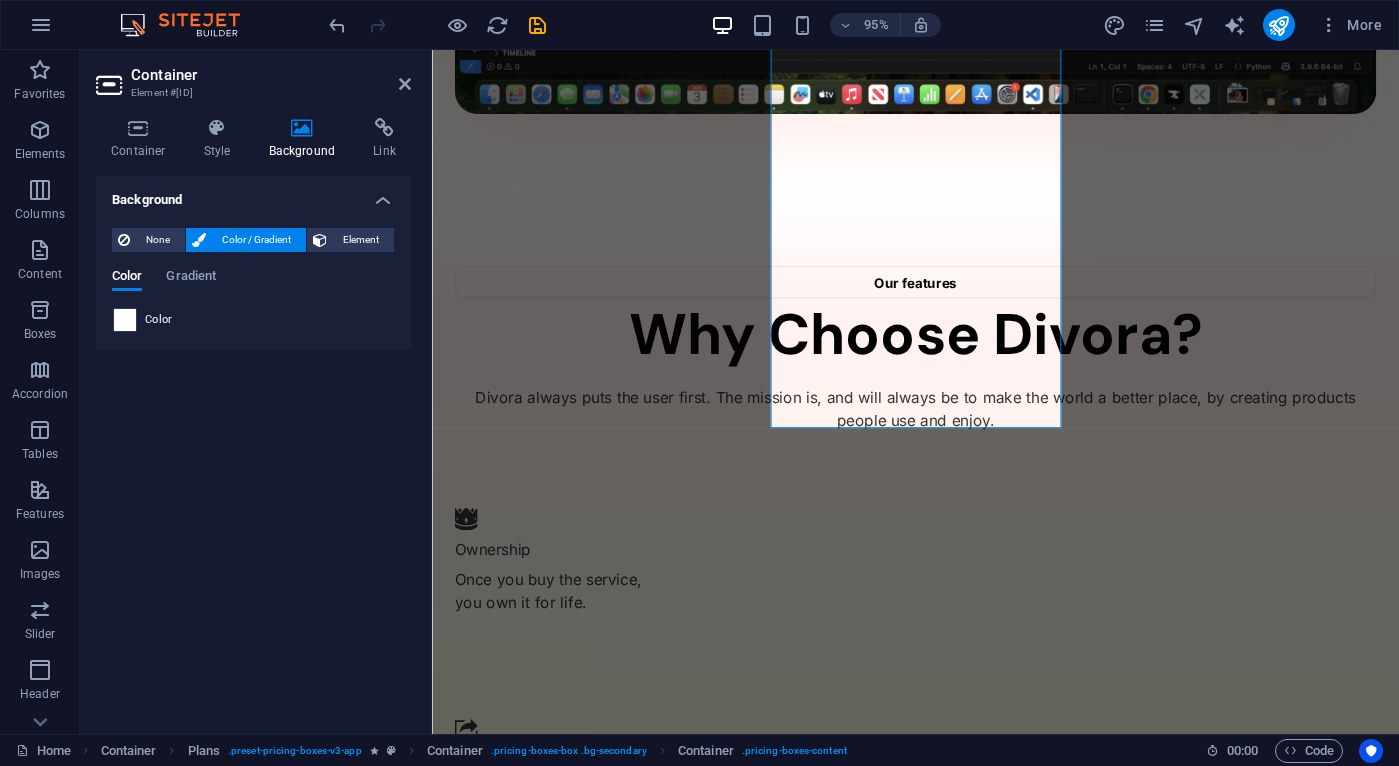 click at bounding box center [125, 320] 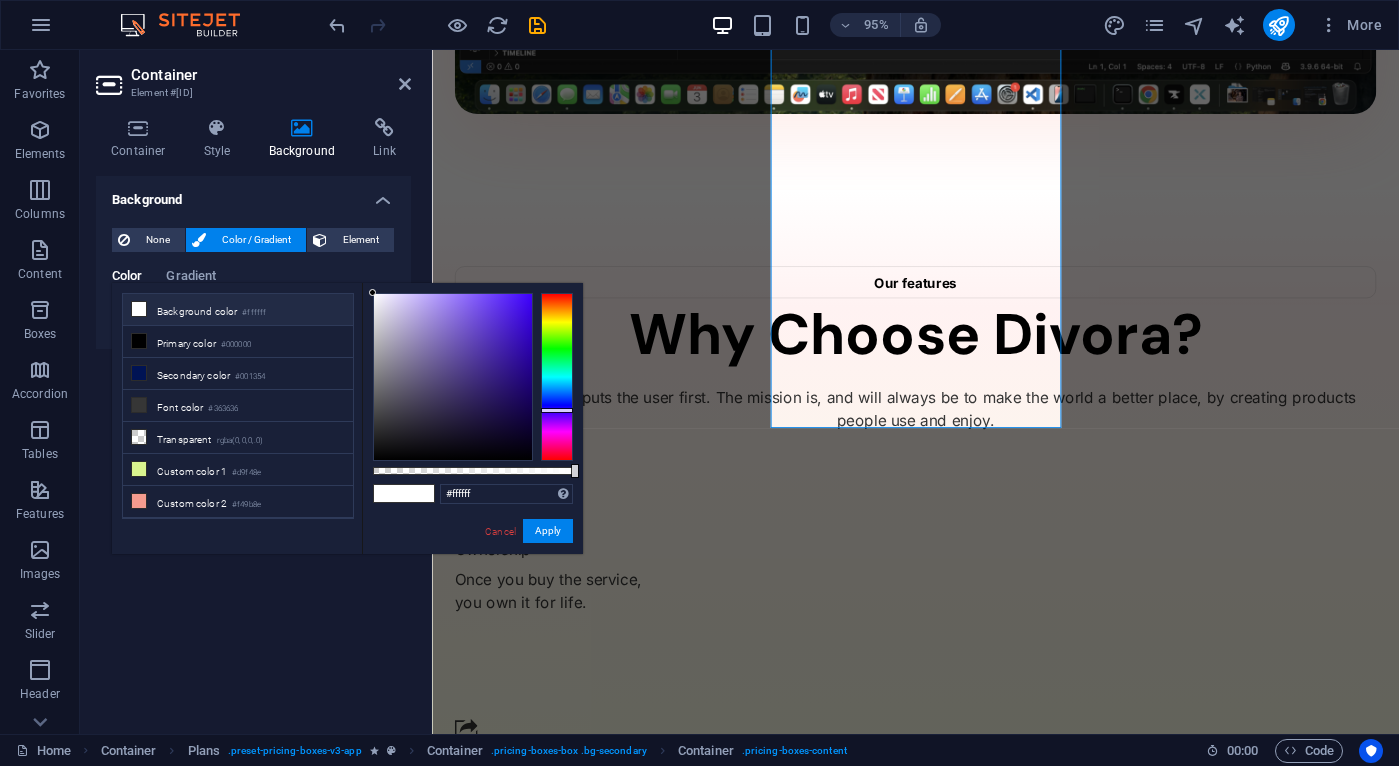 drag, startPoint x: 554, startPoint y: 393, endPoint x: 554, endPoint y: 410, distance: 17 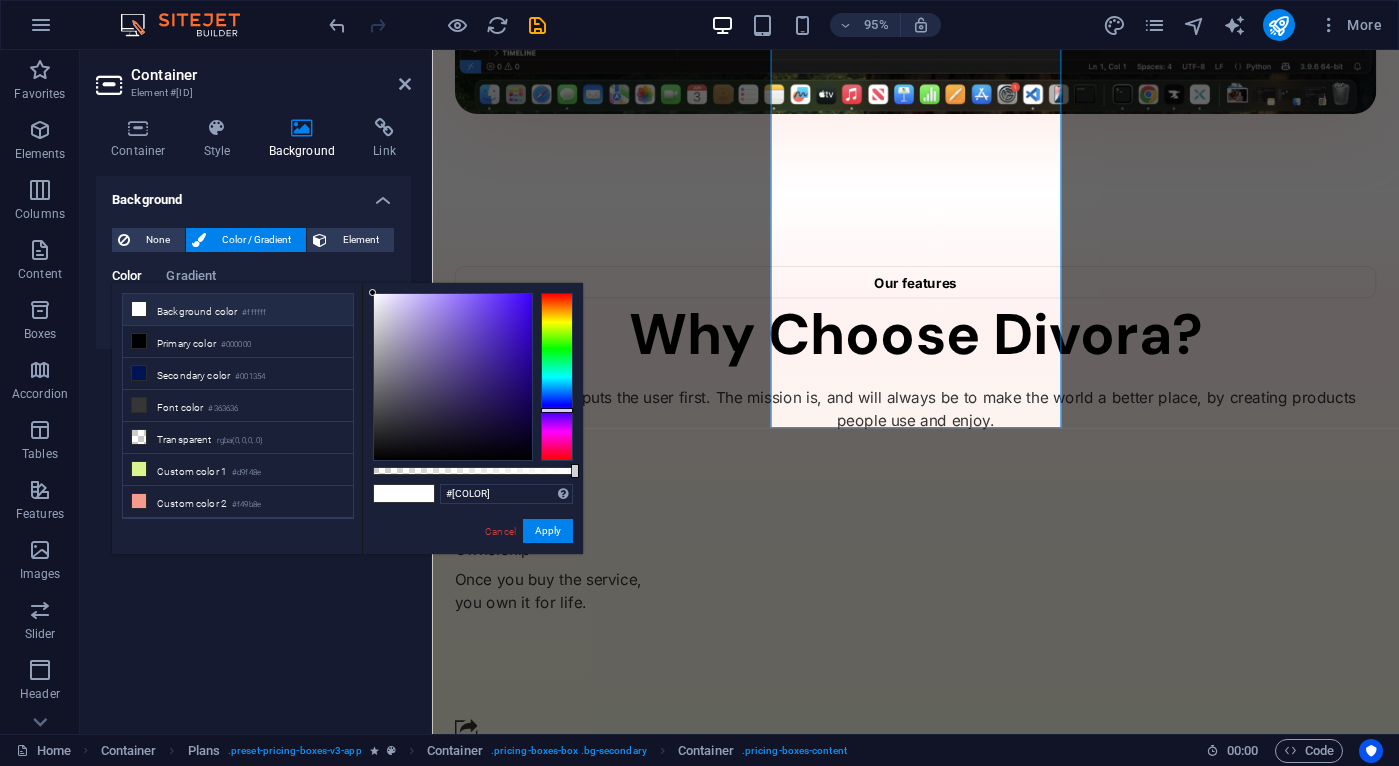 click at bounding box center (453, 377) 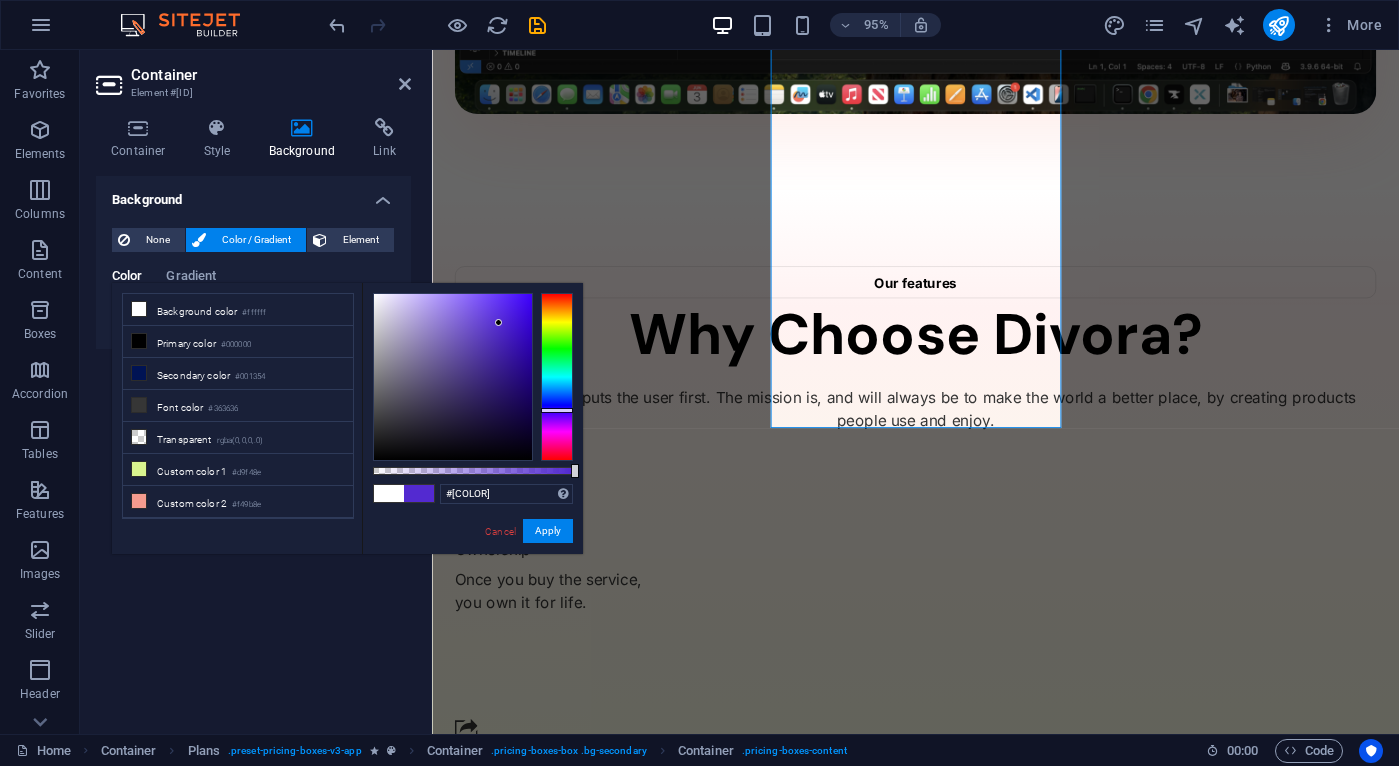 click at bounding box center [453, 377] 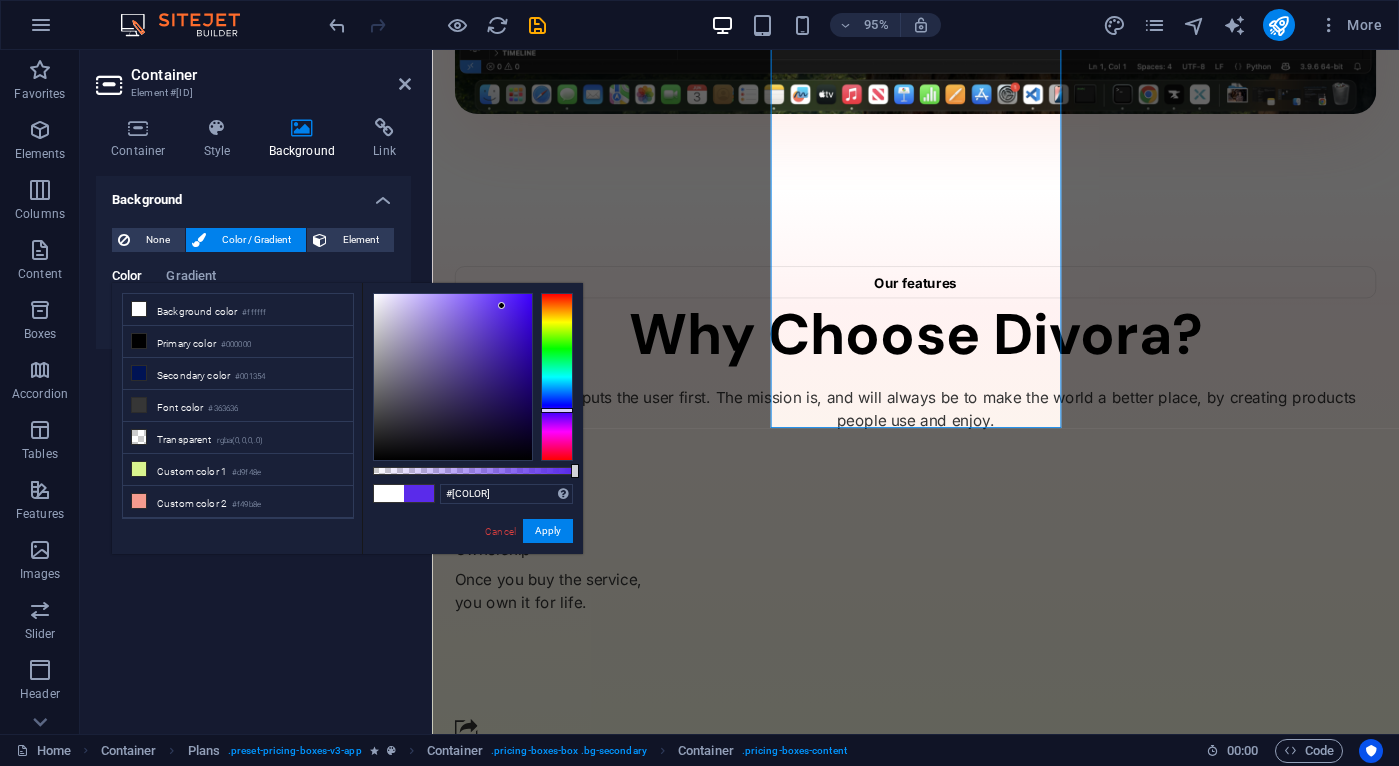 click at bounding box center [453, 377] 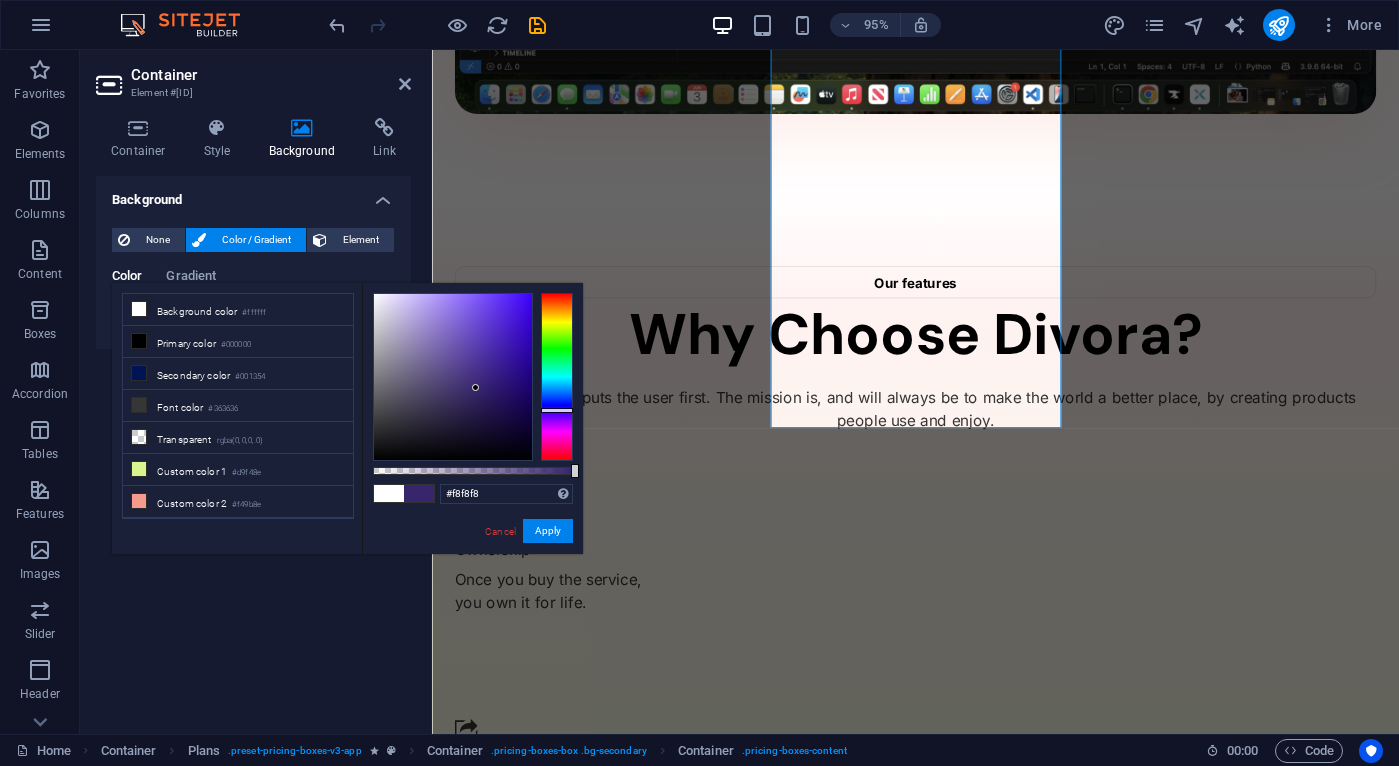 type on "#ffffff" 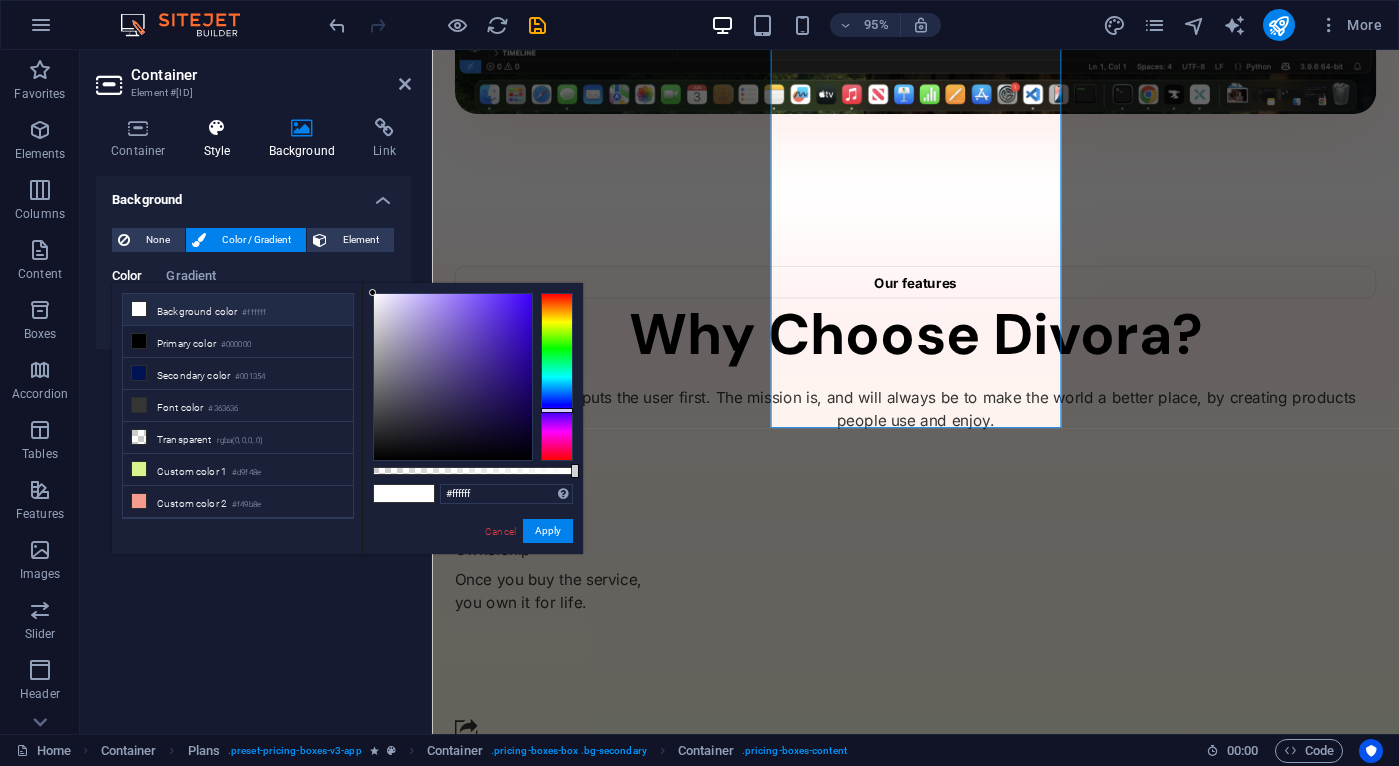 drag, startPoint x: 471, startPoint y: 319, endPoint x: 234, endPoint y: 126, distance: 305.6436 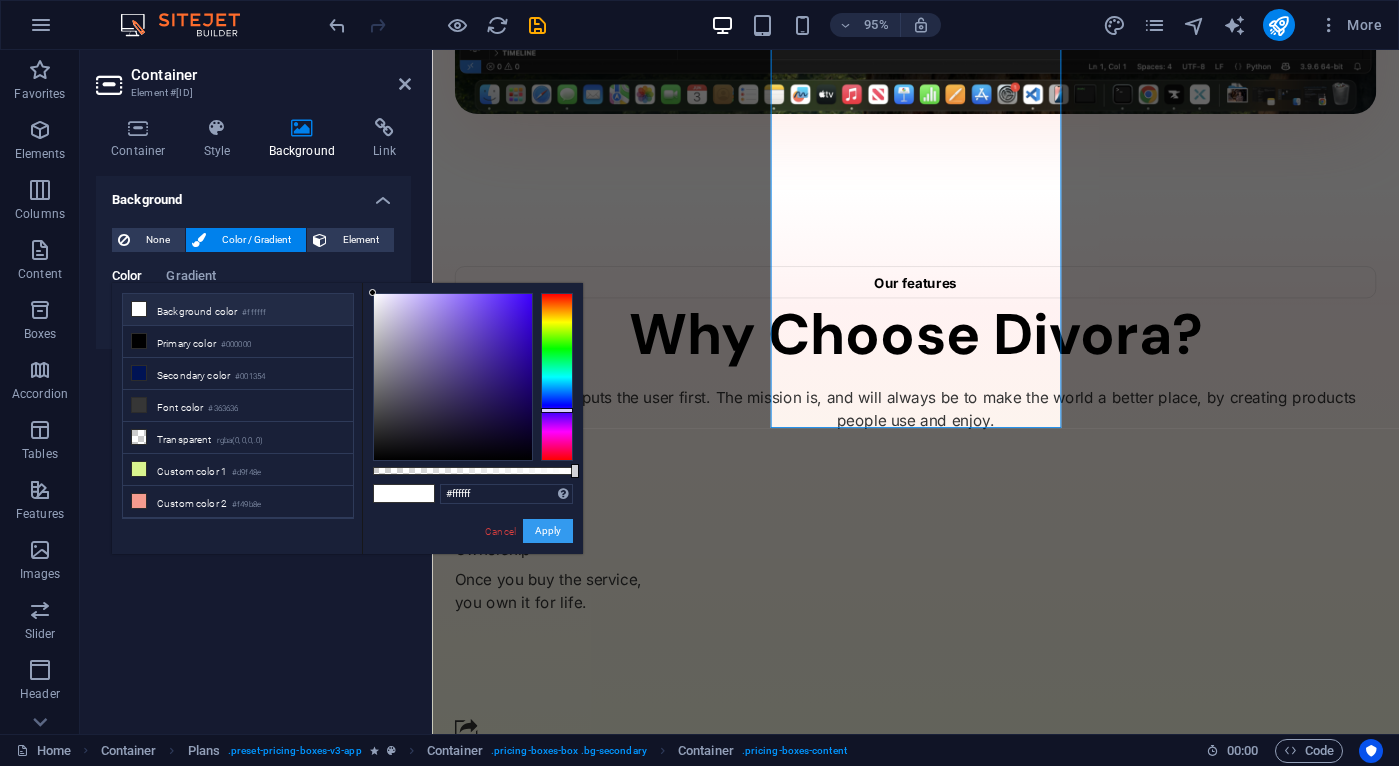 click on "Apply" at bounding box center [548, 531] 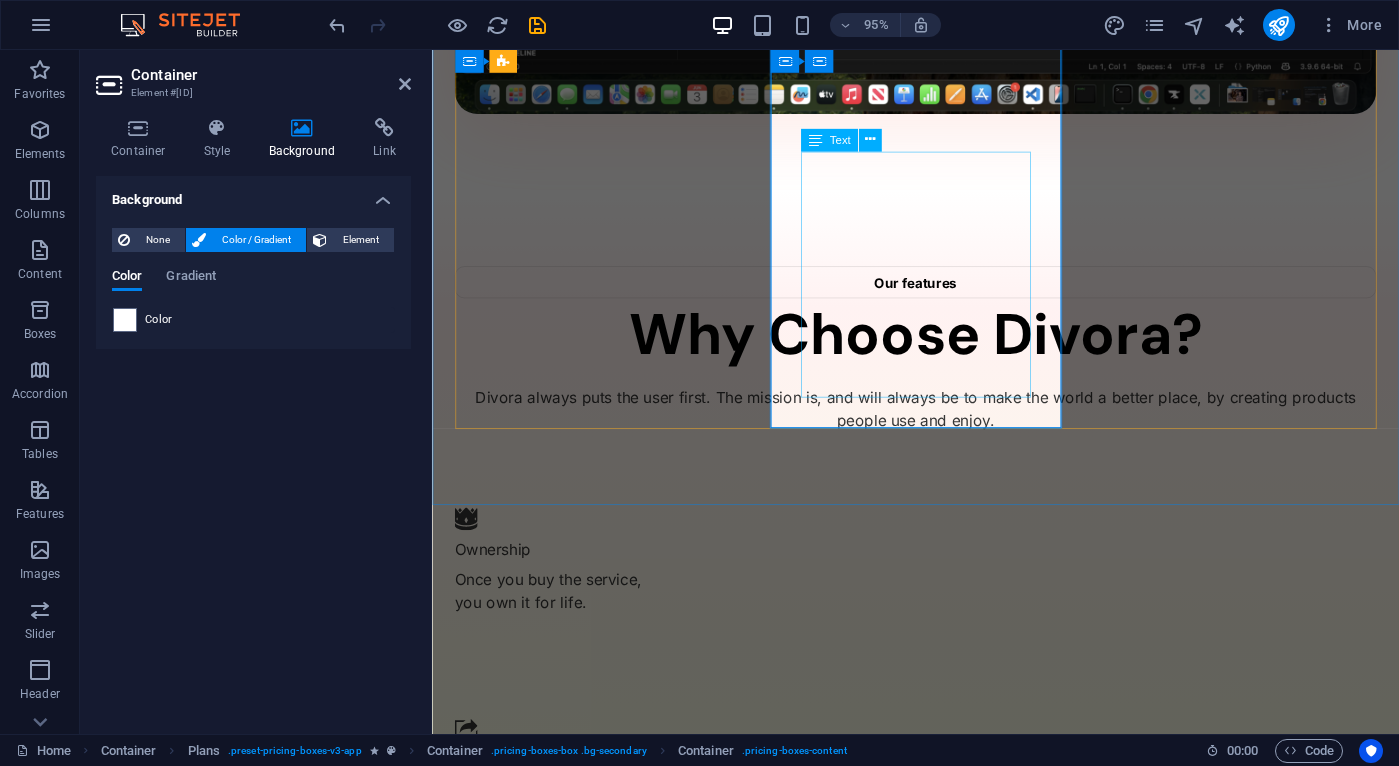 click on "✔   AI for non experts ✔   Easy to use ✔  True Ownership ✔   Pay Once ✔  For Life" at bounding box center (941, 3423) 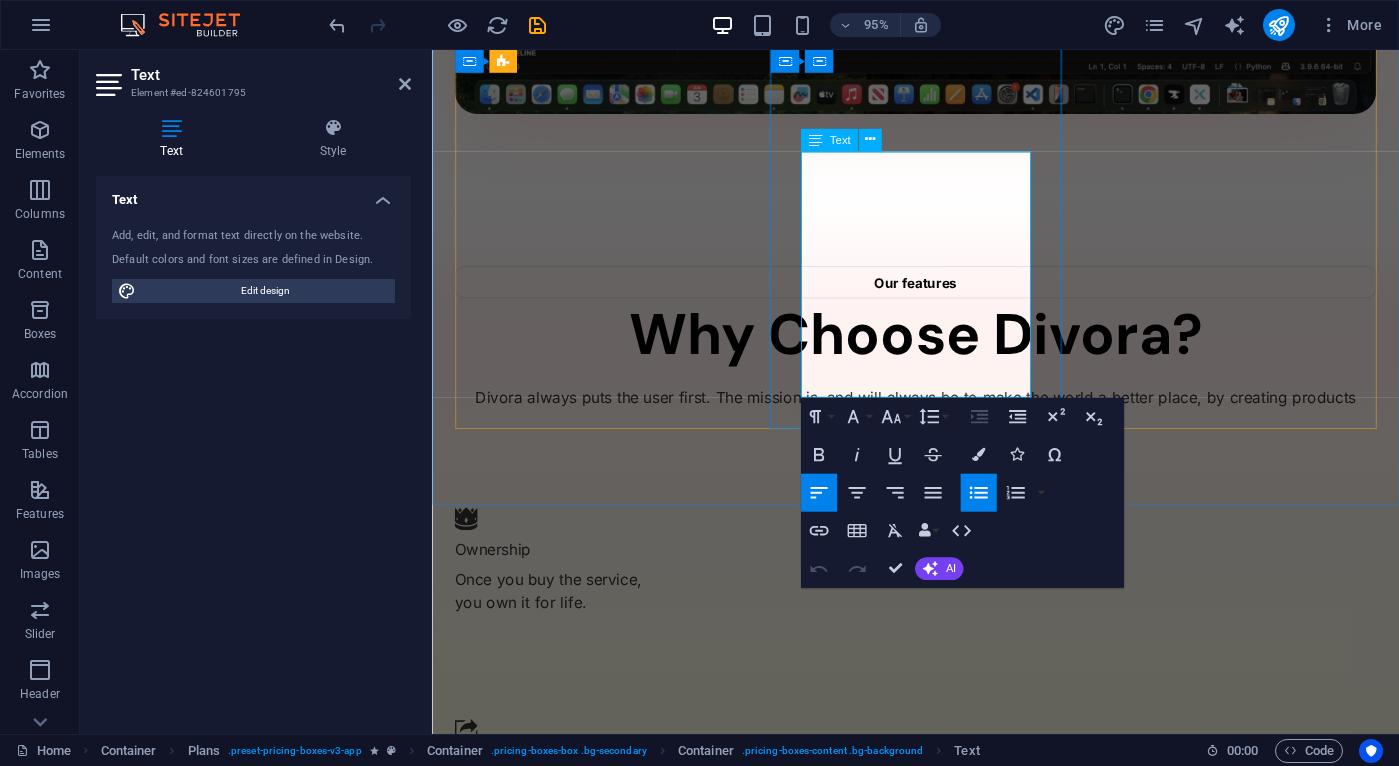click on "AI for non experts" at bounding box center (578, 3320) 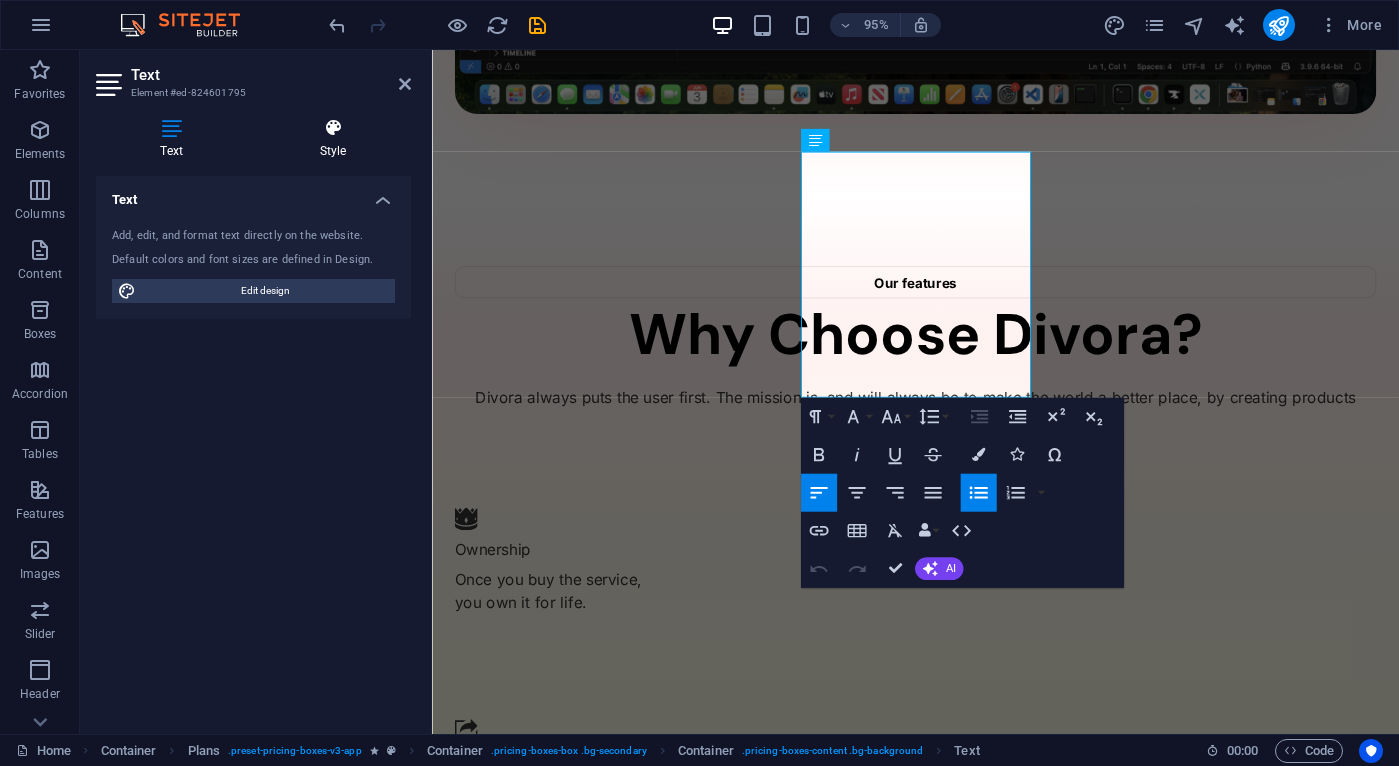 click on "Style" at bounding box center (333, 139) 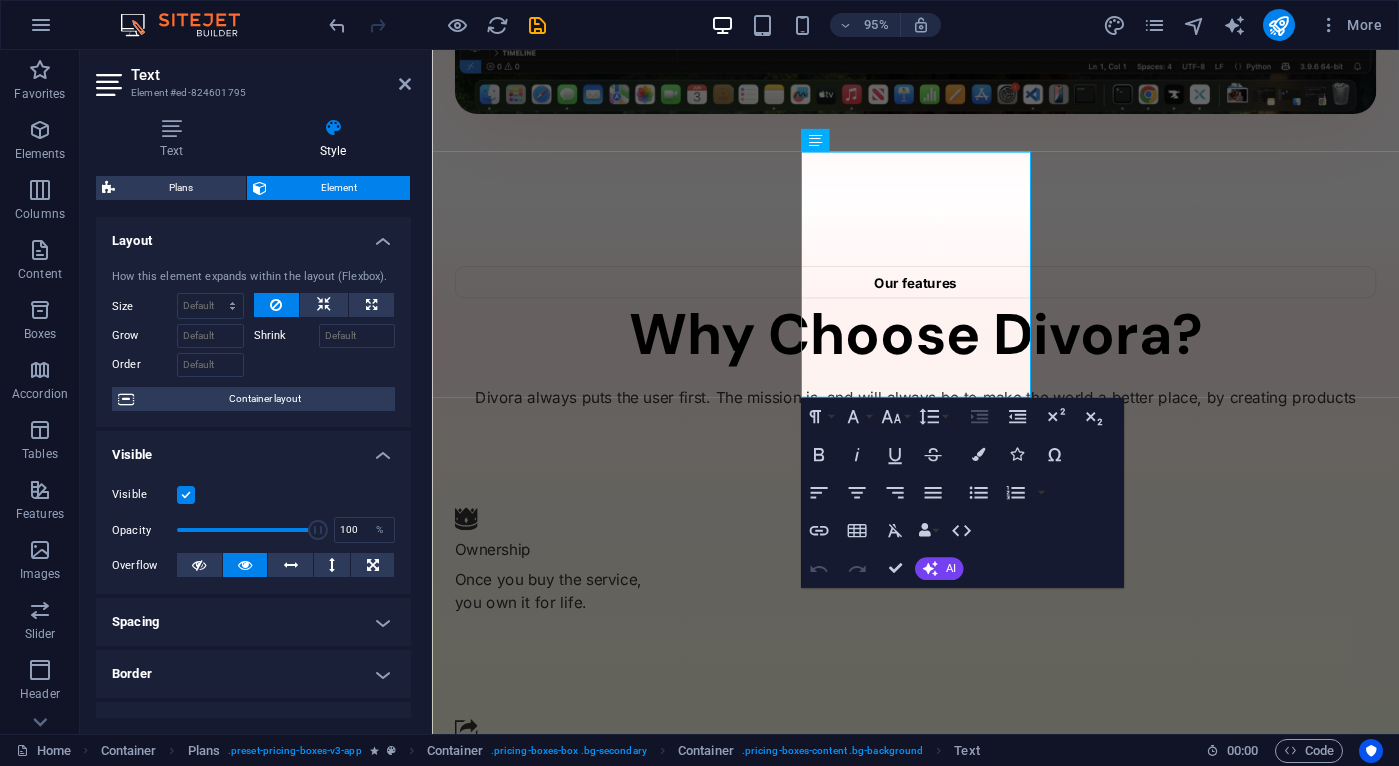 scroll, scrollTop: 344, scrollLeft: 0, axis: vertical 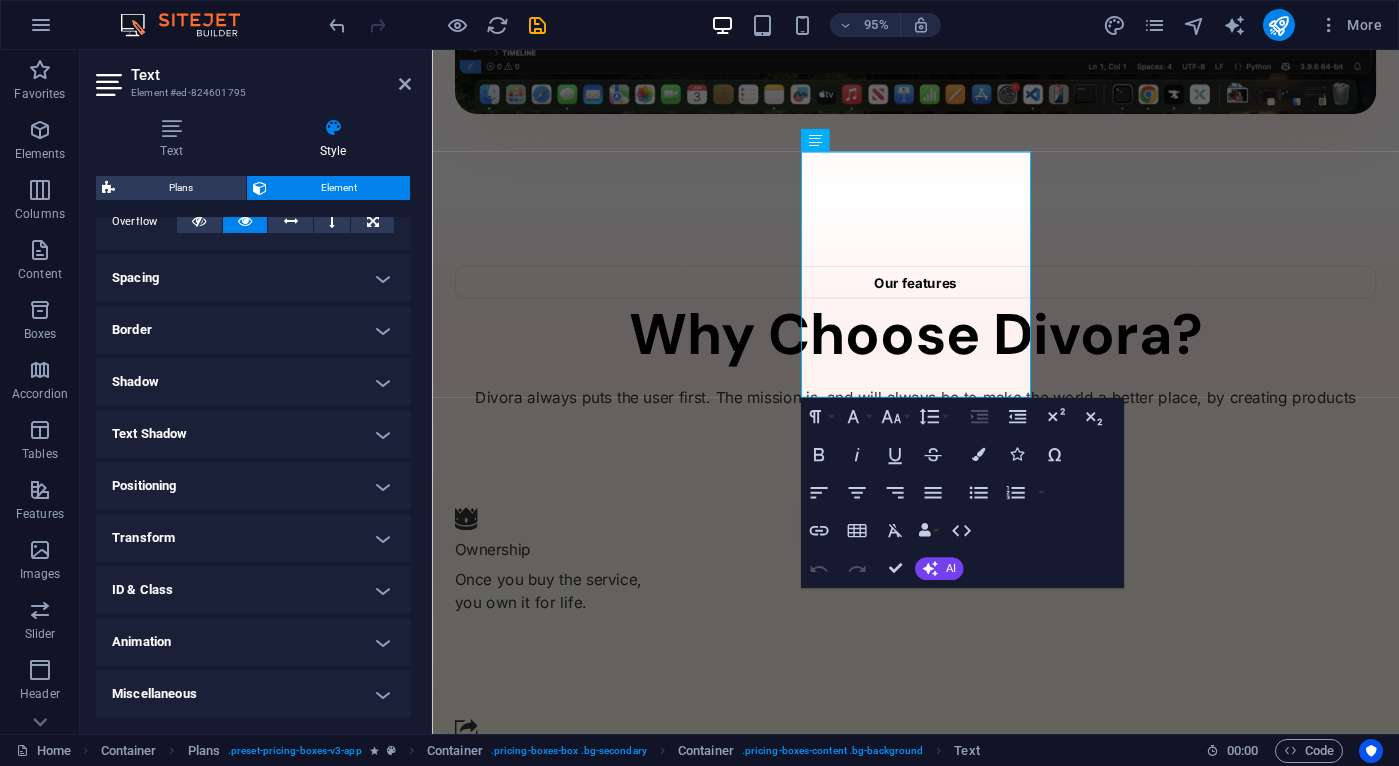 click on "Animation" at bounding box center (253, 642) 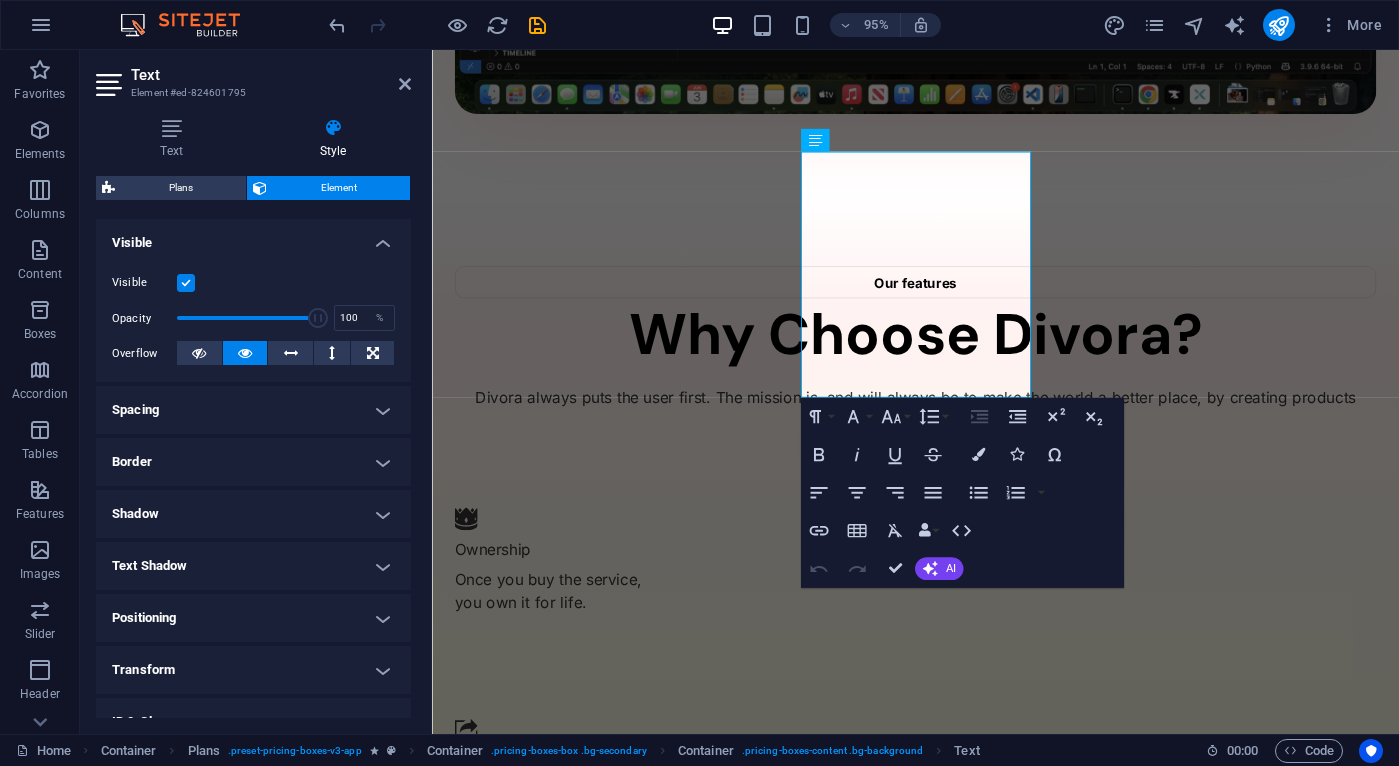 scroll, scrollTop: 409, scrollLeft: 0, axis: vertical 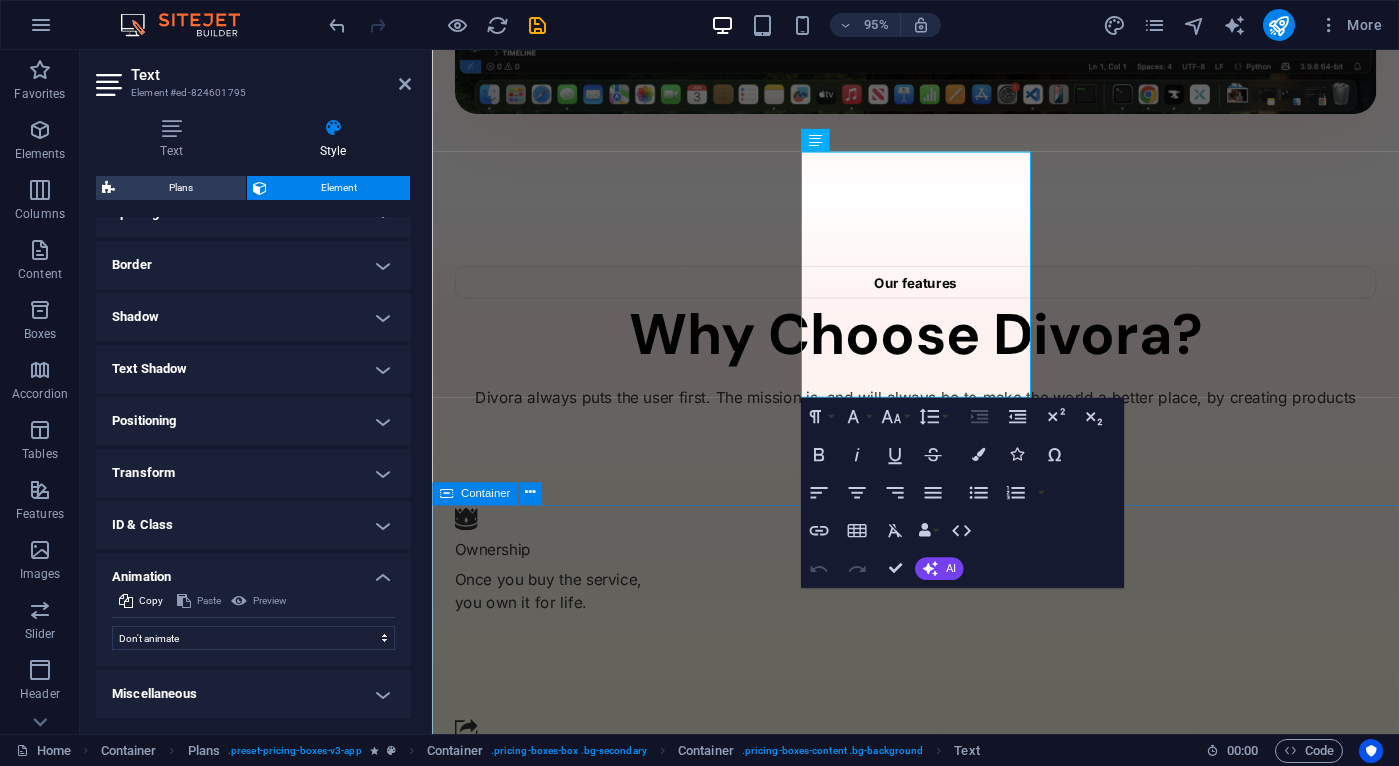 click on "Testimonials What our users said Ever wonder what people actually think about it? [FIRST] [LAST] It's simple and easy to use! I think people will enjoy using it. Info: Full name and photo is protected for their benefit and privacy. [FIRST] [LAST] A lot of work was put into it, and it's very fun and simple to use. Info: Full name and photo is protected for their benefit and privacy. [FIRST] [LAST] What a awsome project, it's amazing how hard they worked on this, and how it helps! Info: Full name and photo is protected for their benefit and privacy." at bounding box center (941, 10026) 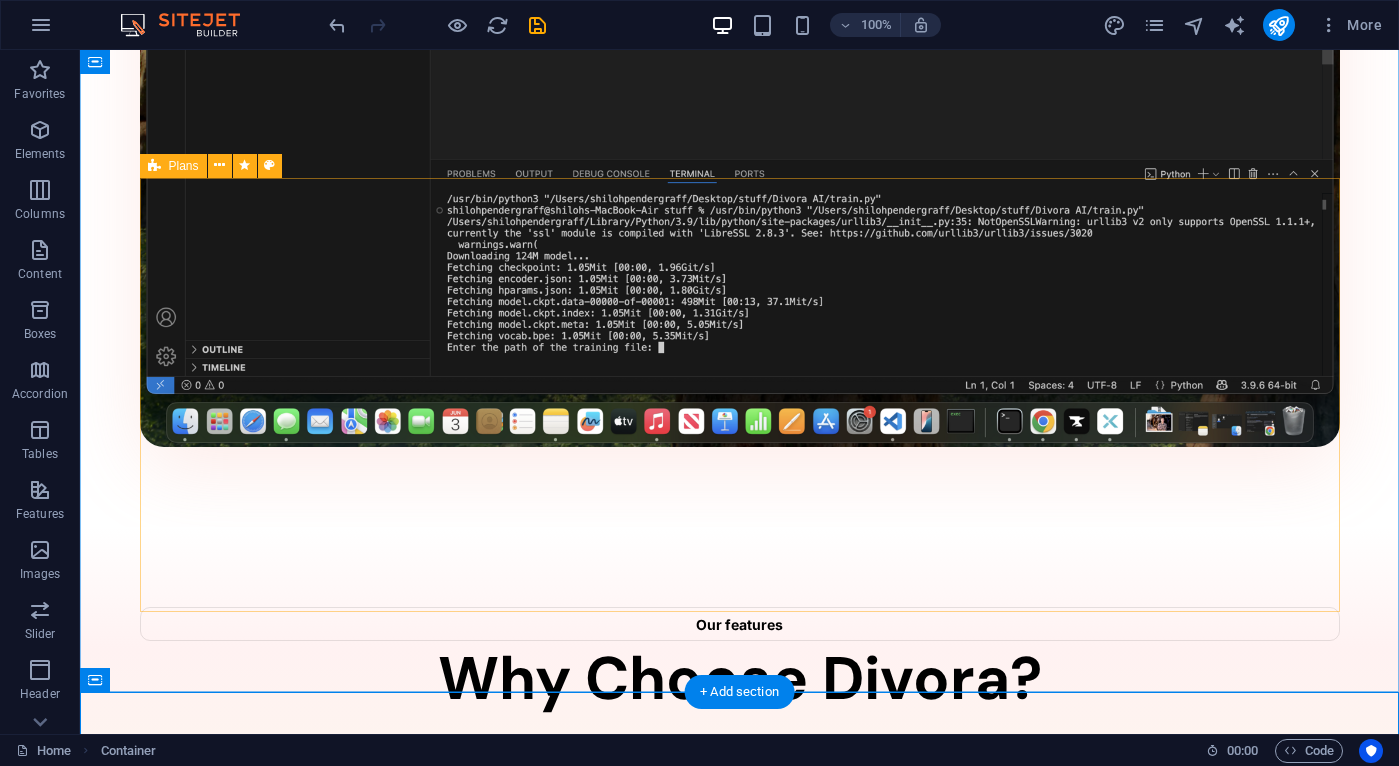 scroll, scrollTop: 1987, scrollLeft: 0, axis: vertical 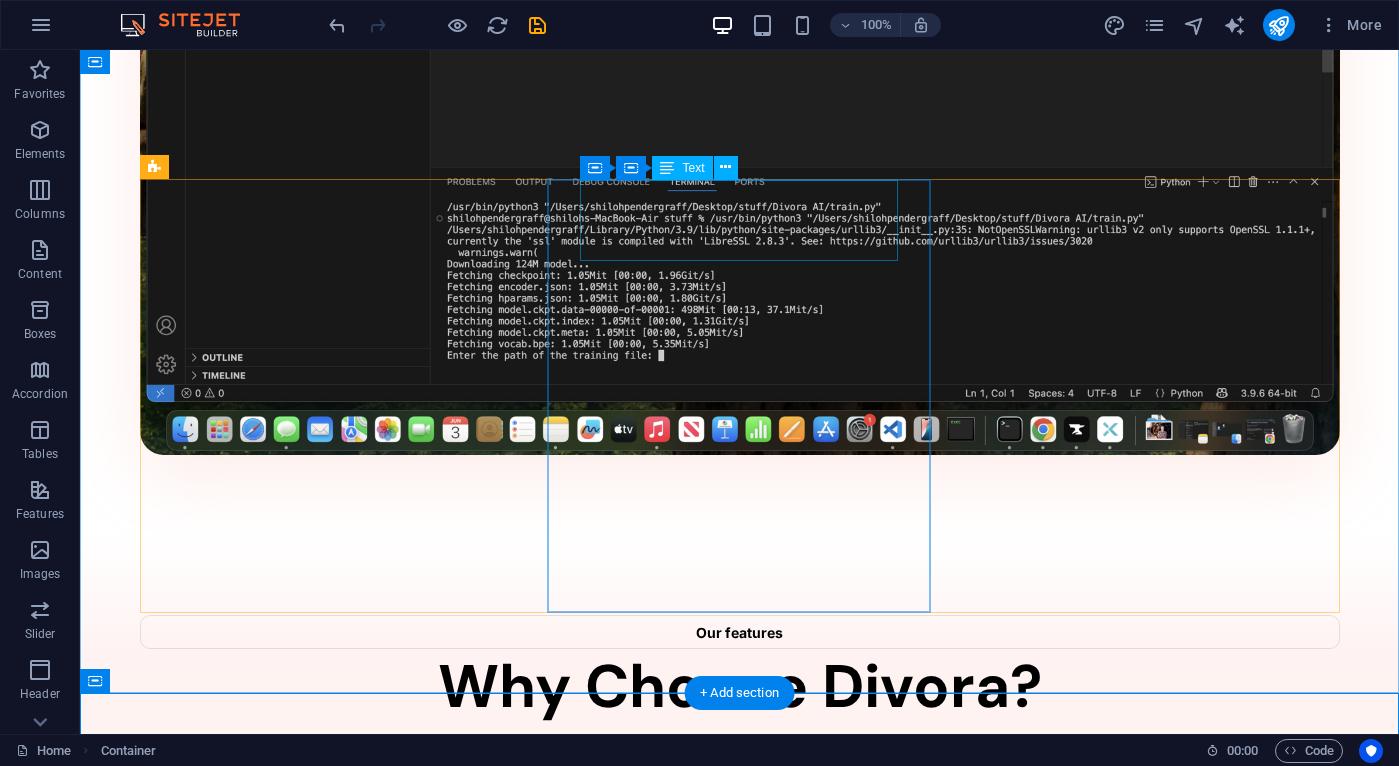 click on "$145 /Life" at bounding box center [740, 3795] 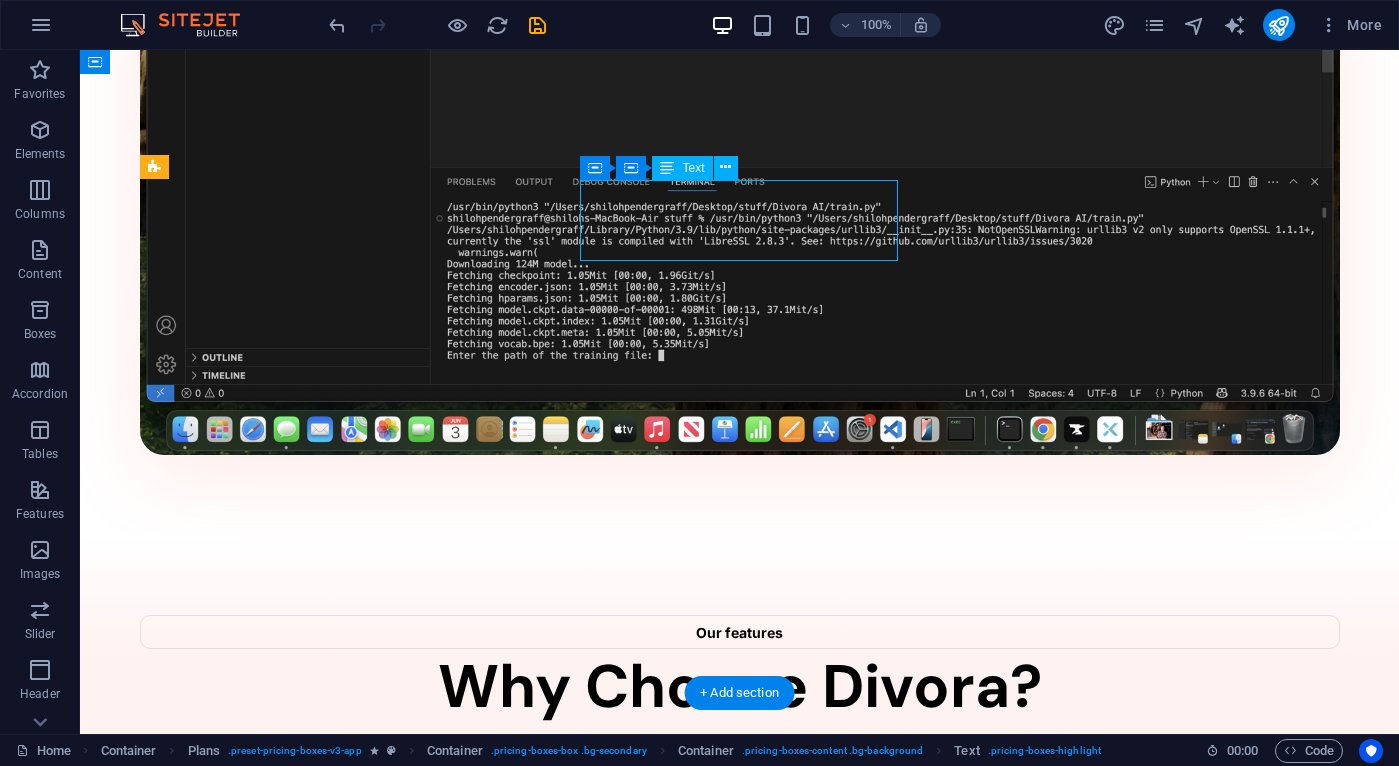 click on "$145 /Life" at bounding box center [740, 3795] 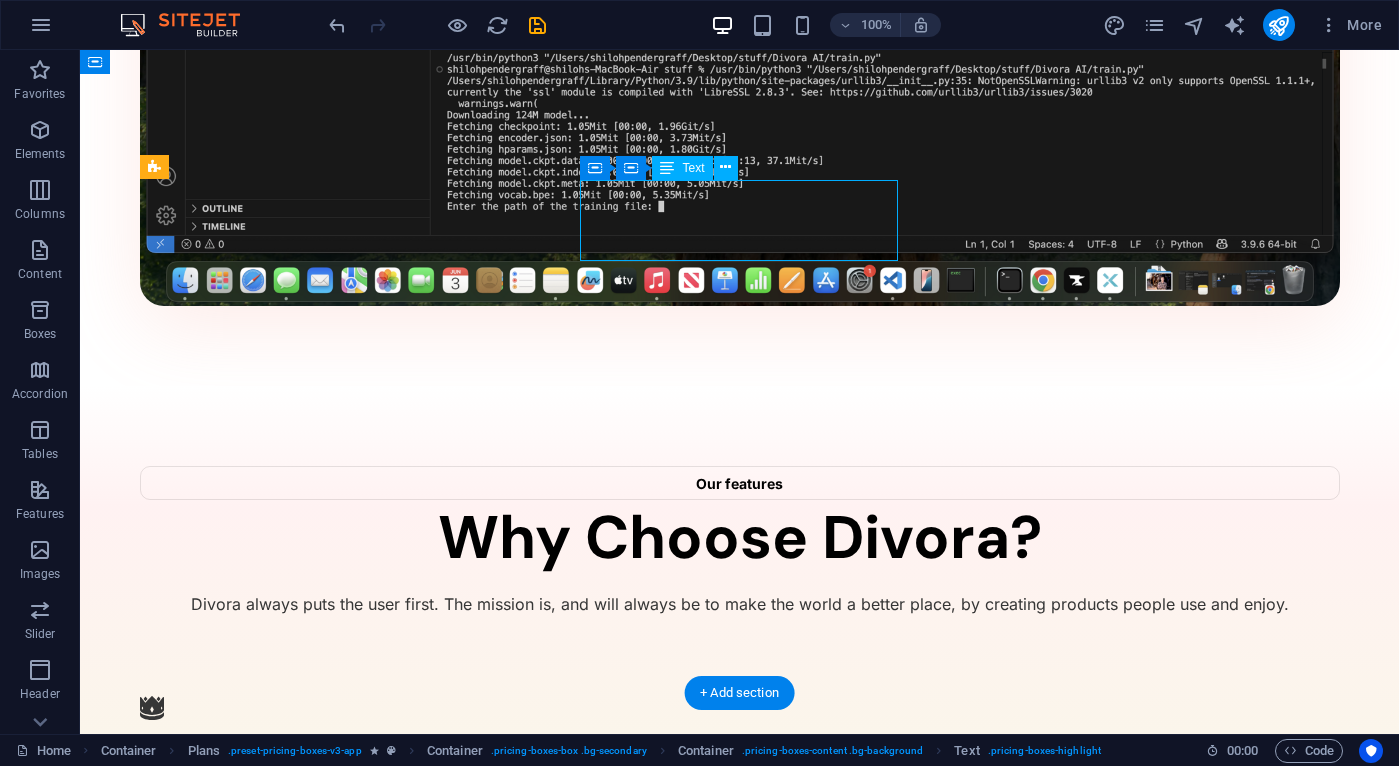 scroll, scrollTop: 1862, scrollLeft: 0, axis: vertical 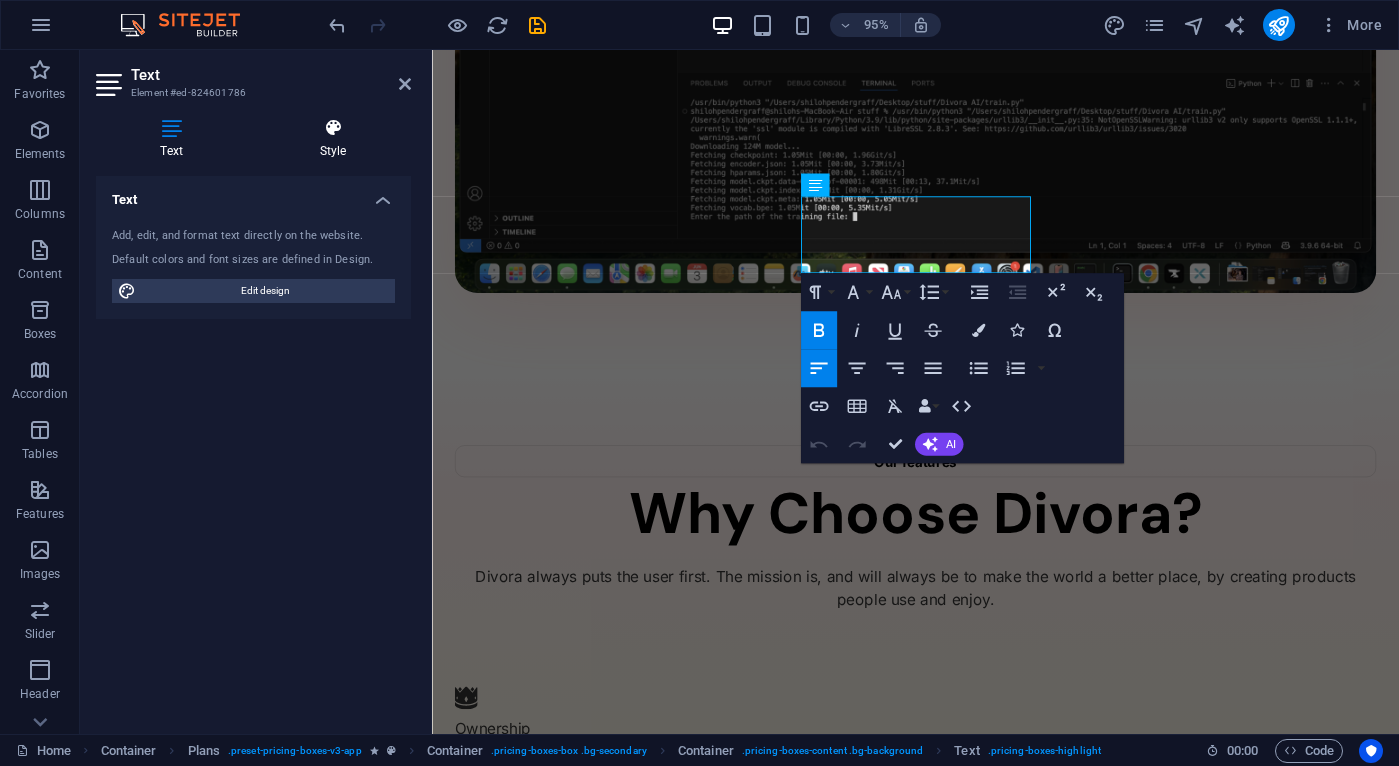 click at bounding box center (333, 128) 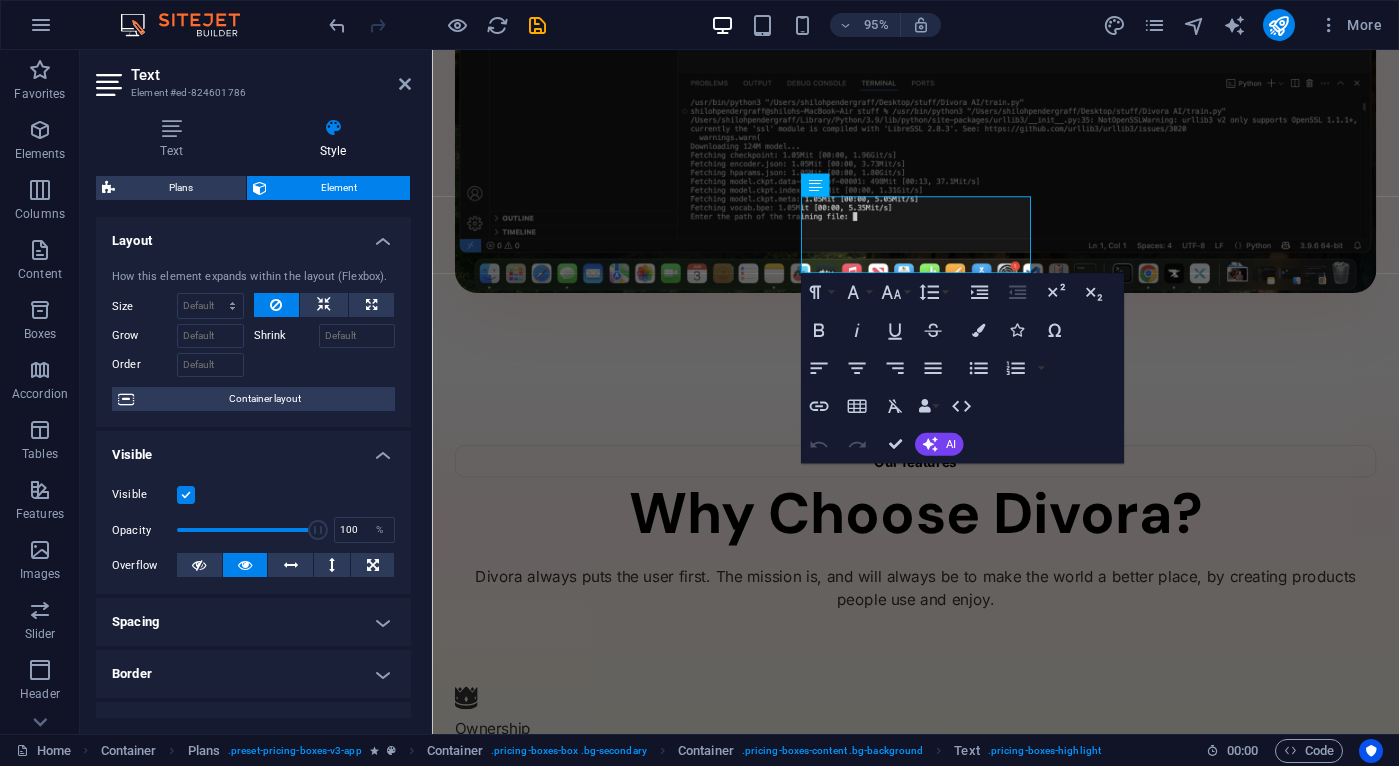scroll, scrollTop: 344, scrollLeft: 0, axis: vertical 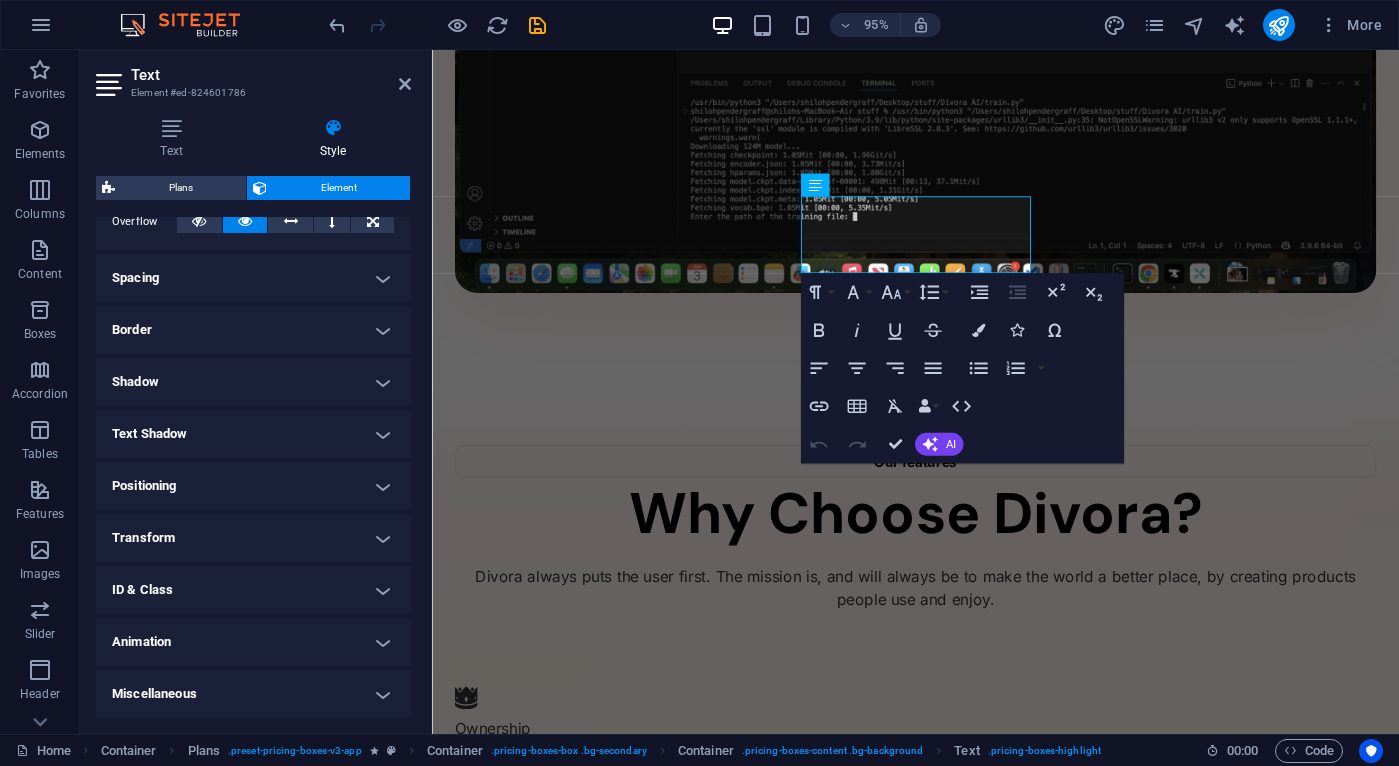click on "Animation" at bounding box center (253, 642) 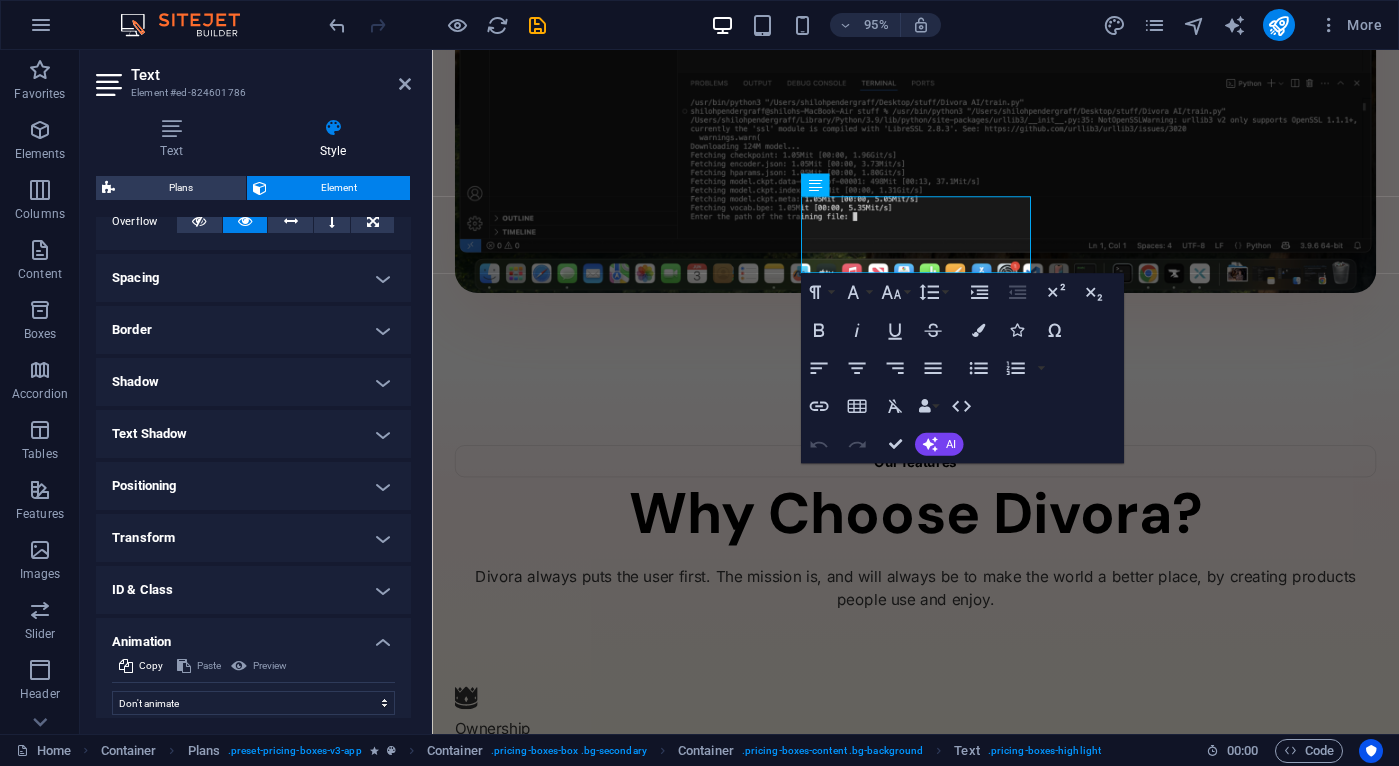 scroll, scrollTop: 409, scrollLeft: 0, axis: vertical 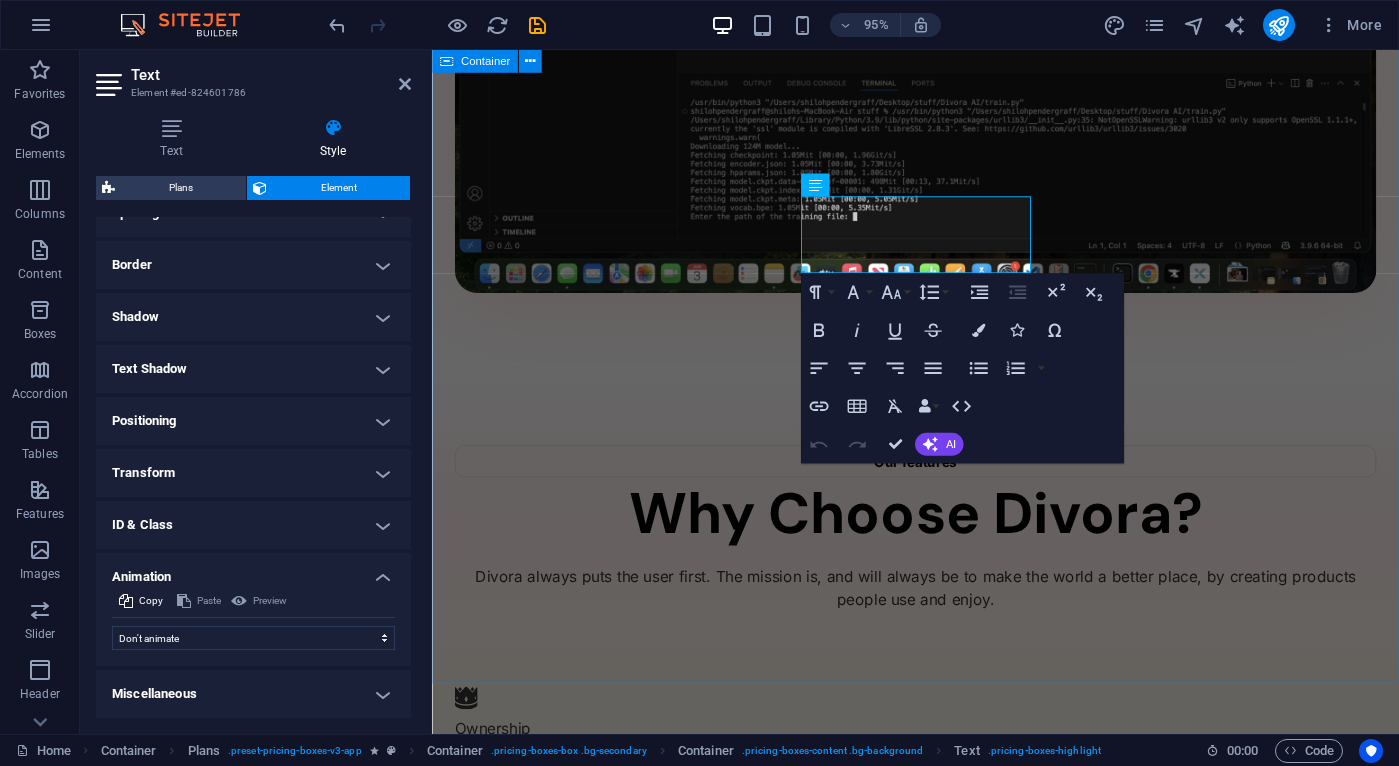 click on "Pricing Pay Once You only have to pay once to use. Once you purchase it, you keep it for life. $145 /Life Get Now ✔  AI for non experts ✔  Easy to use ✔  True Ownership ✔   Pay Once ✔  For Life $145 /Life Get Now ✔   AI for non experts ✔   Easy to use ✔  True Ownership ✔   Pay Once ✔  For Life $145 /Life Get Now       AI for non experts       Easy to use       True Ownership       Pay Once       For Life" at bounding box center [941, 6061] 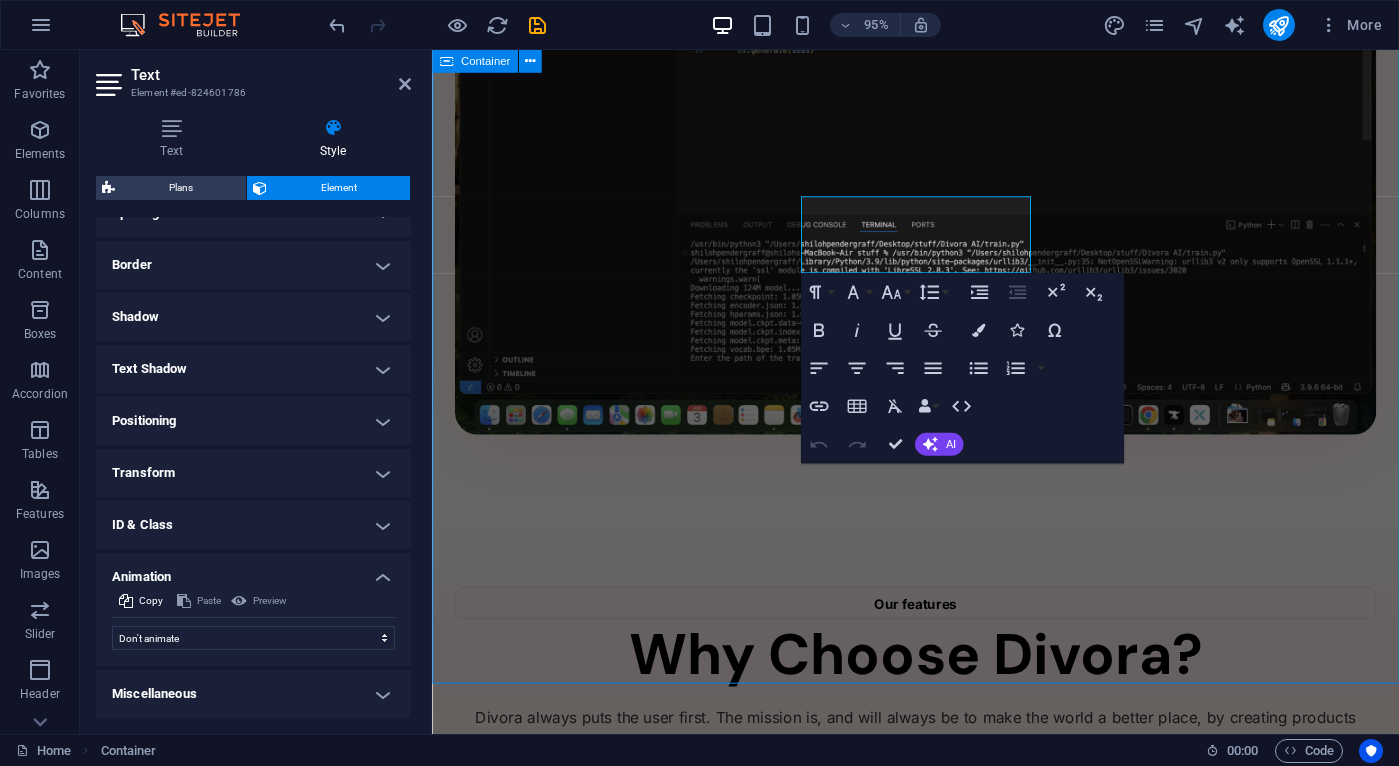 scroll, scrollTop: 1987, scrollLeft: 0, axis: vertical 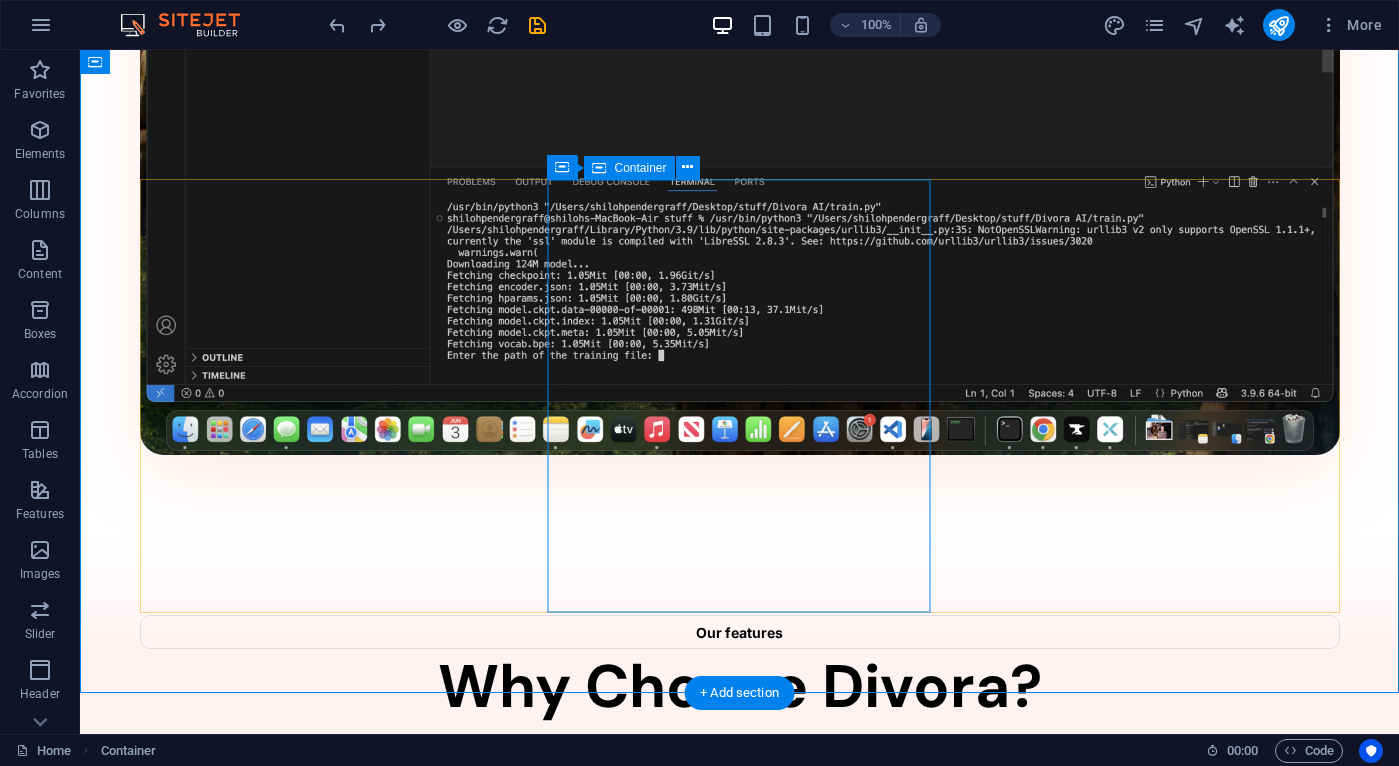 click on "$145 /Life Get Now ✔   AI for non experts ✔   Easy to use ✔  True Ownership ✔   Pay Once ✔  For Life" at bounding box center (740, 3971) 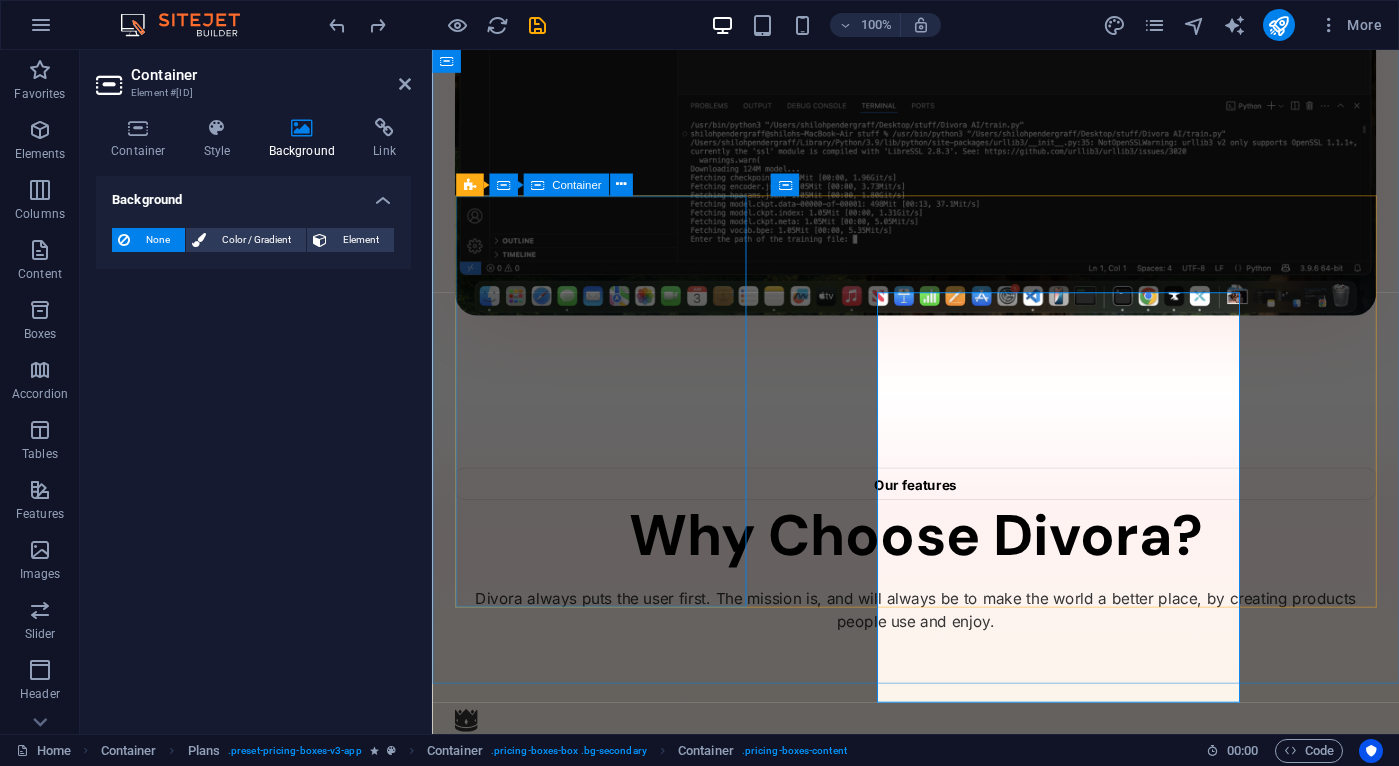 scroll, scrollTop: 1862, scrollLeft: 0, axis: vertical 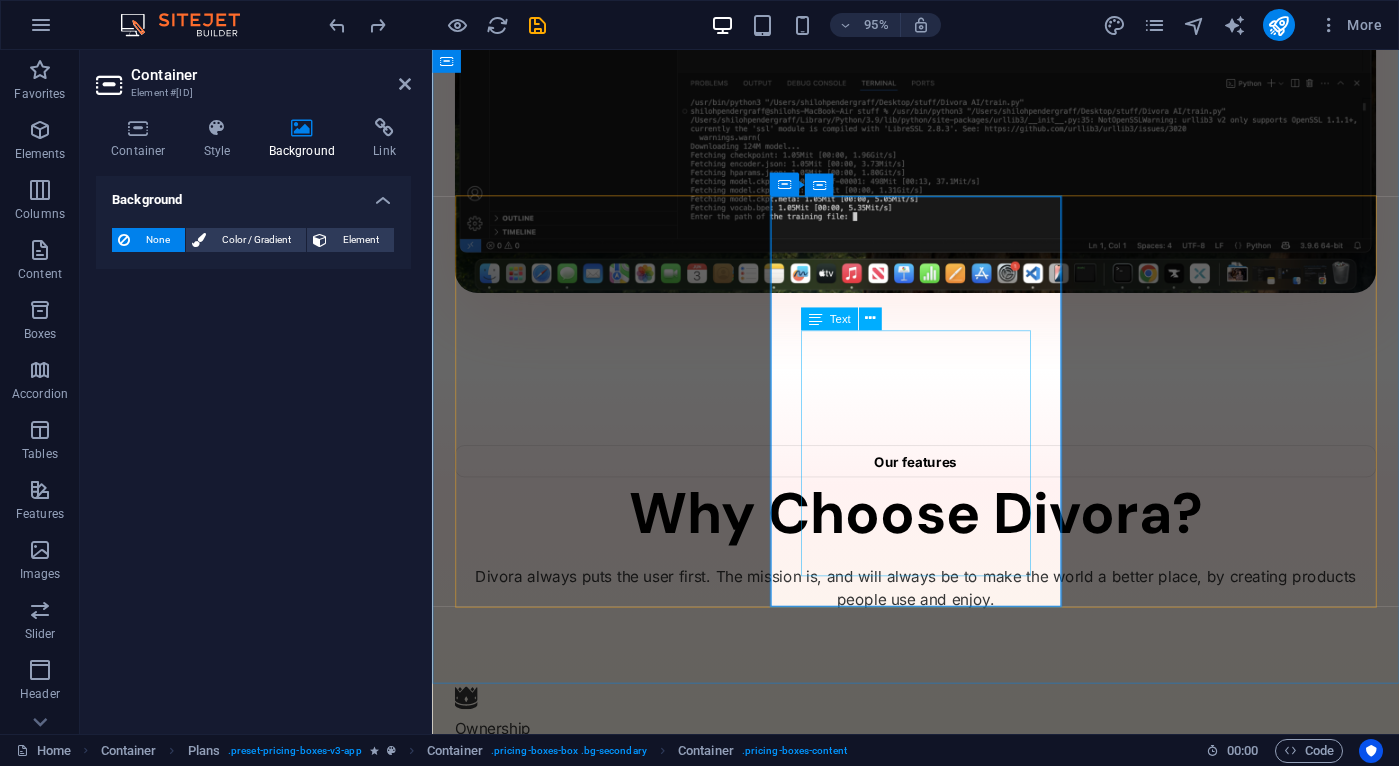 click on "✔   AI for non experts ✔   Easy to use ✔  True Ownership ✔   Pay Once ✔  For Life" at bounding box center [941, 3611] 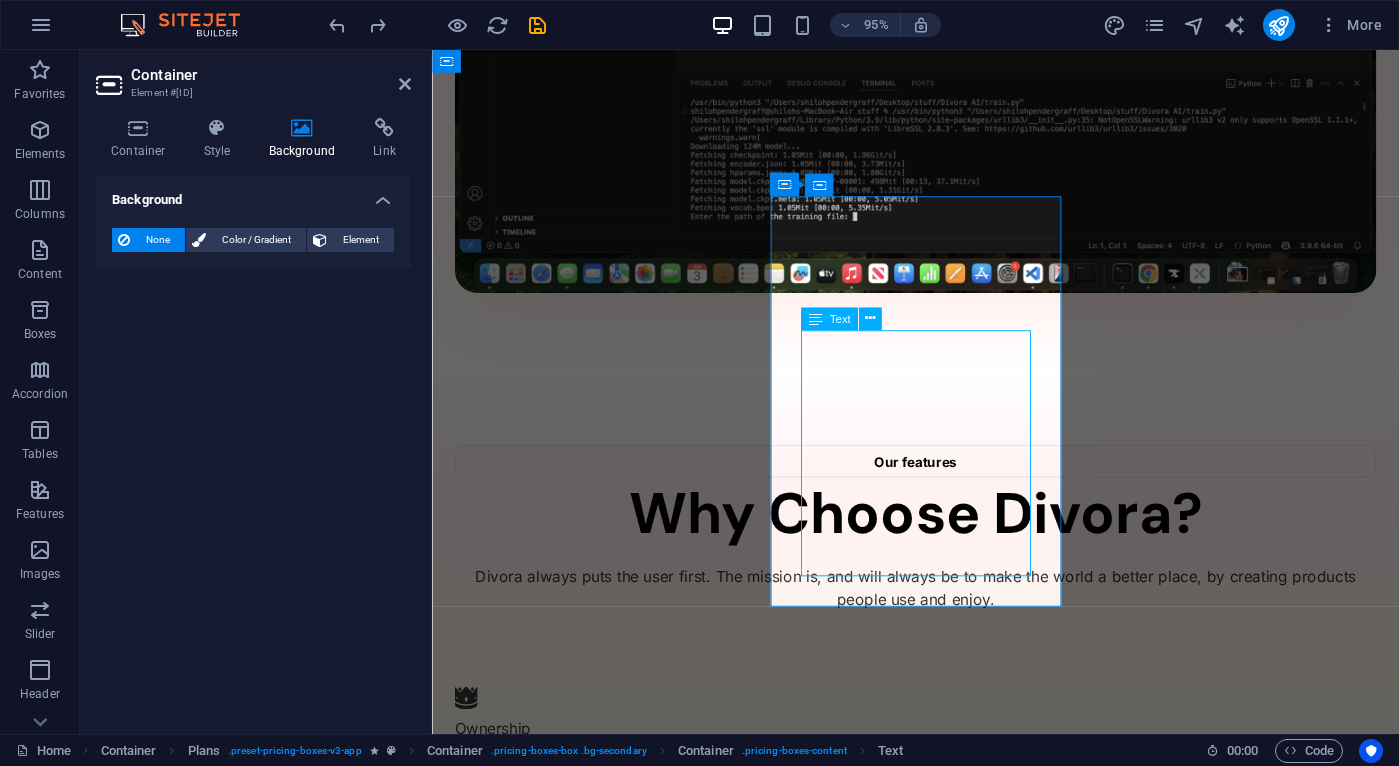 click on "✔   AI for non experts ✔   Easy to use ✔  True Ownership ✔   Pay Once ✔  For Life" at bounding box center [941, 3611] 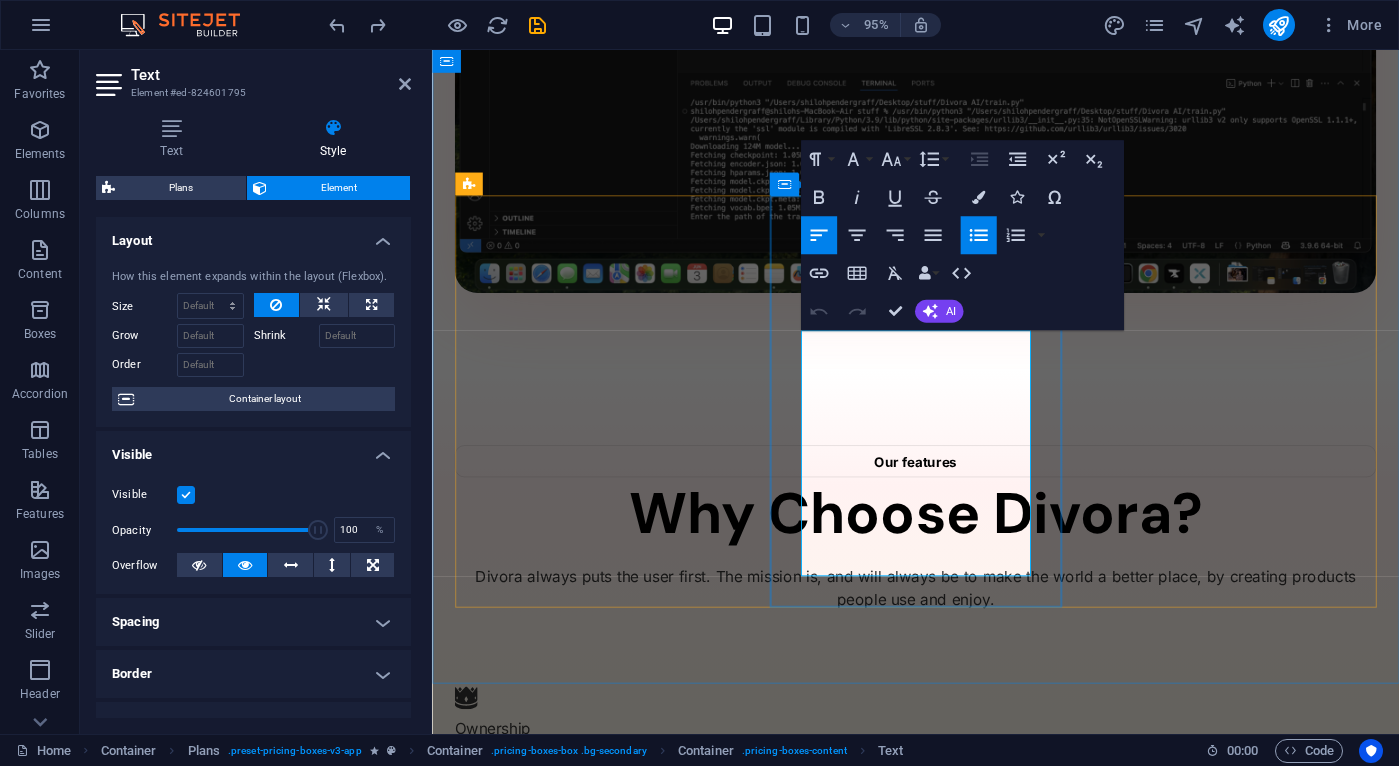 click on "$145 /Life Get Now ✔   AI for non experts ✔   Easy to use ✔  True Ownership ✔   Pay Once ✔  For Life" at bounding box center (941, 3557) 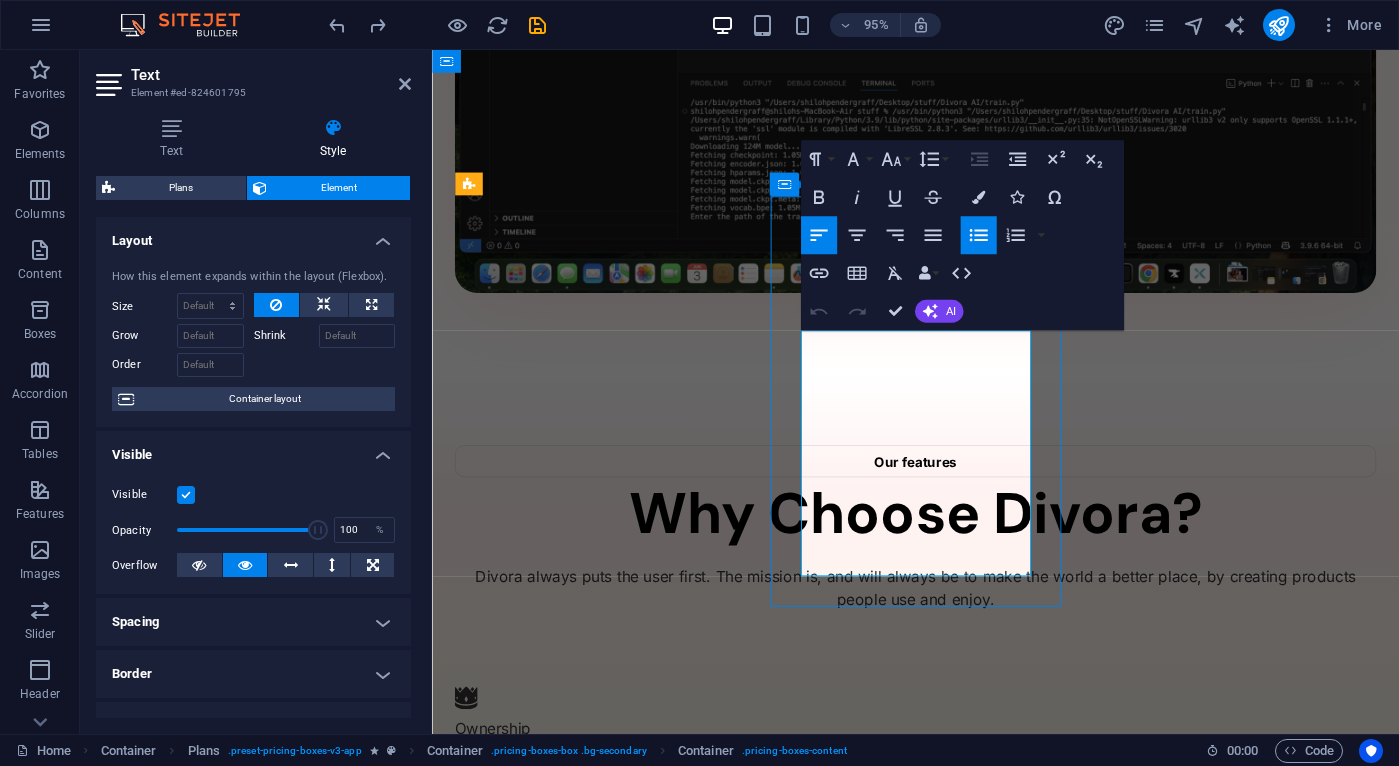 scroll, scrollTop: 1963, scrollLeft: 0, axis: vertical 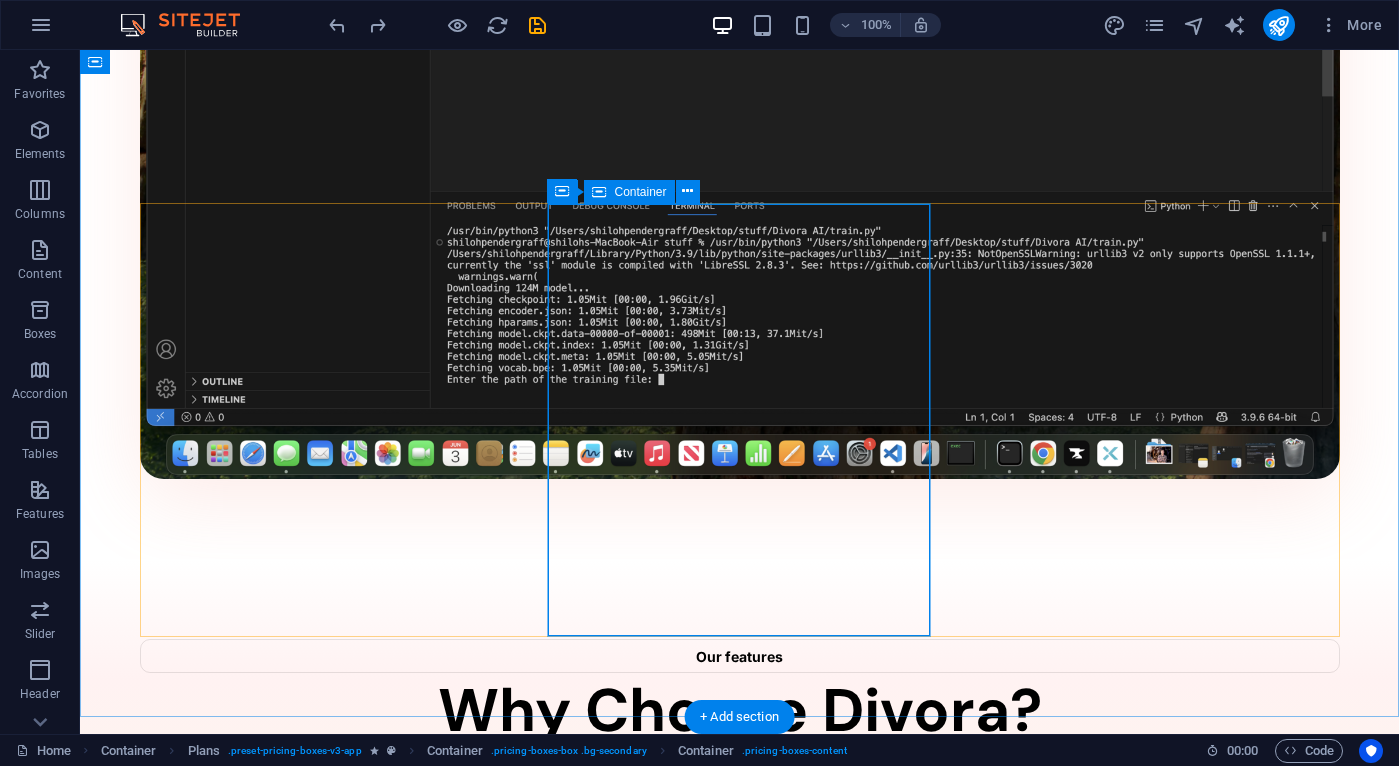 click on "$145 /Life Get Now ✔   AI for non experts ✔   Easy to use ✔  True Ownership ✔   Pay Once ✔  For Life" at bounding box center [740, 3995] 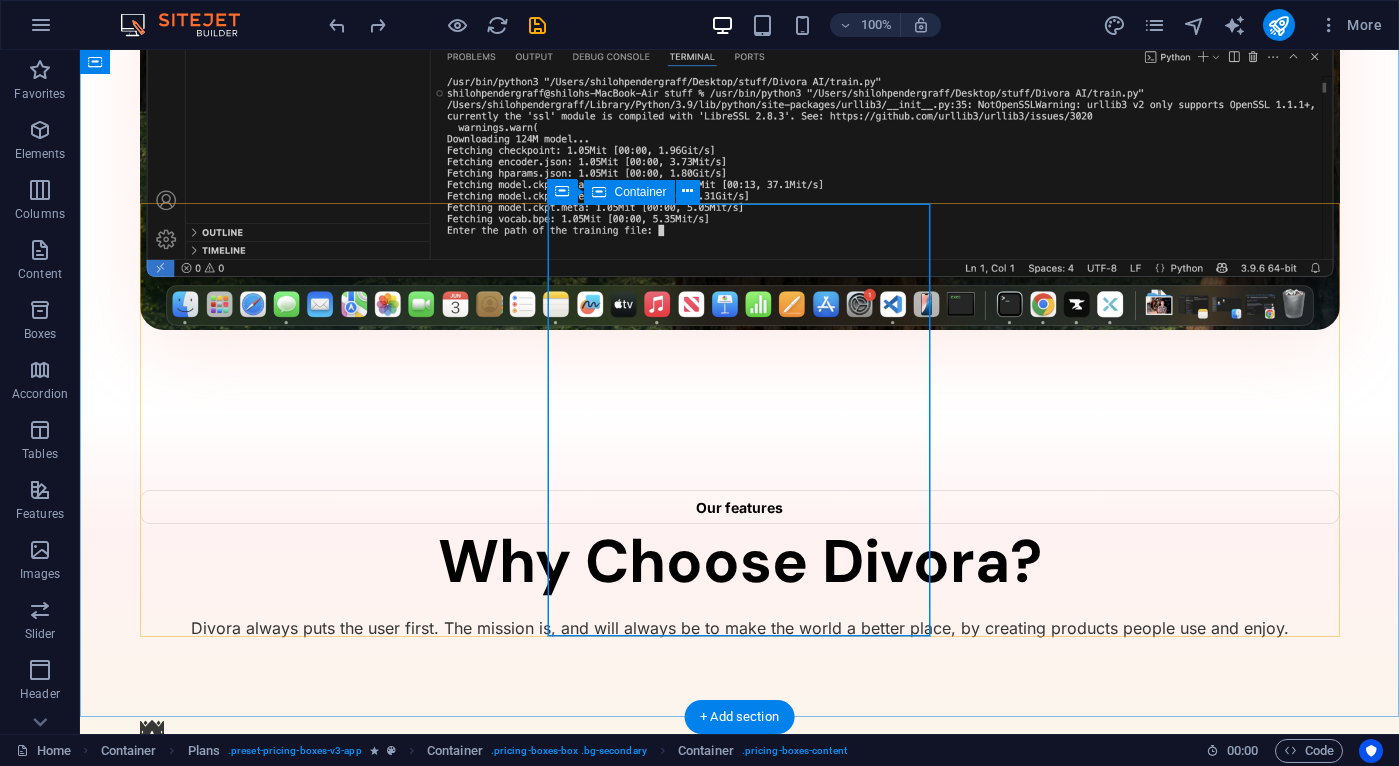 scroll, scrollTop: 1838, scrollLeft: 0, axis: vertical 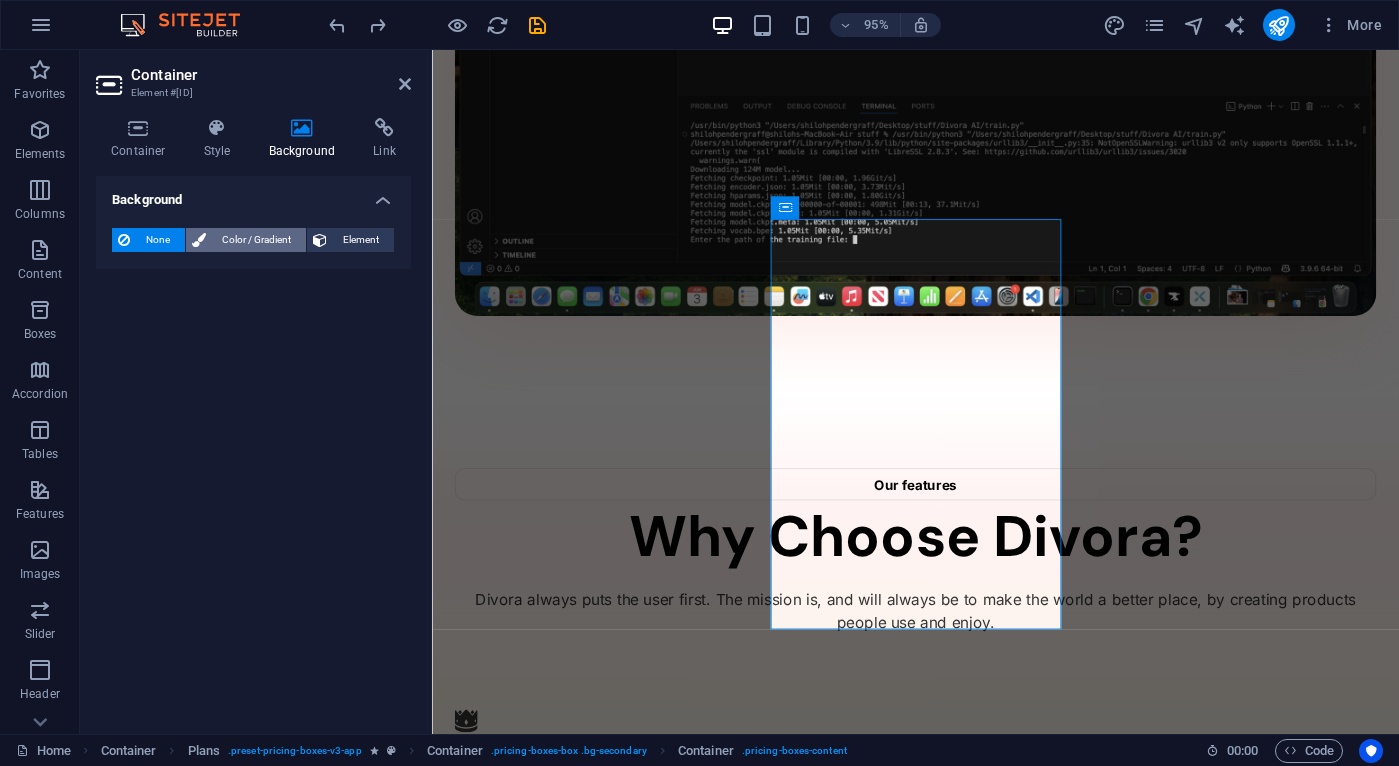 click on "Color / Gradient" at bounding box center (256, 240) 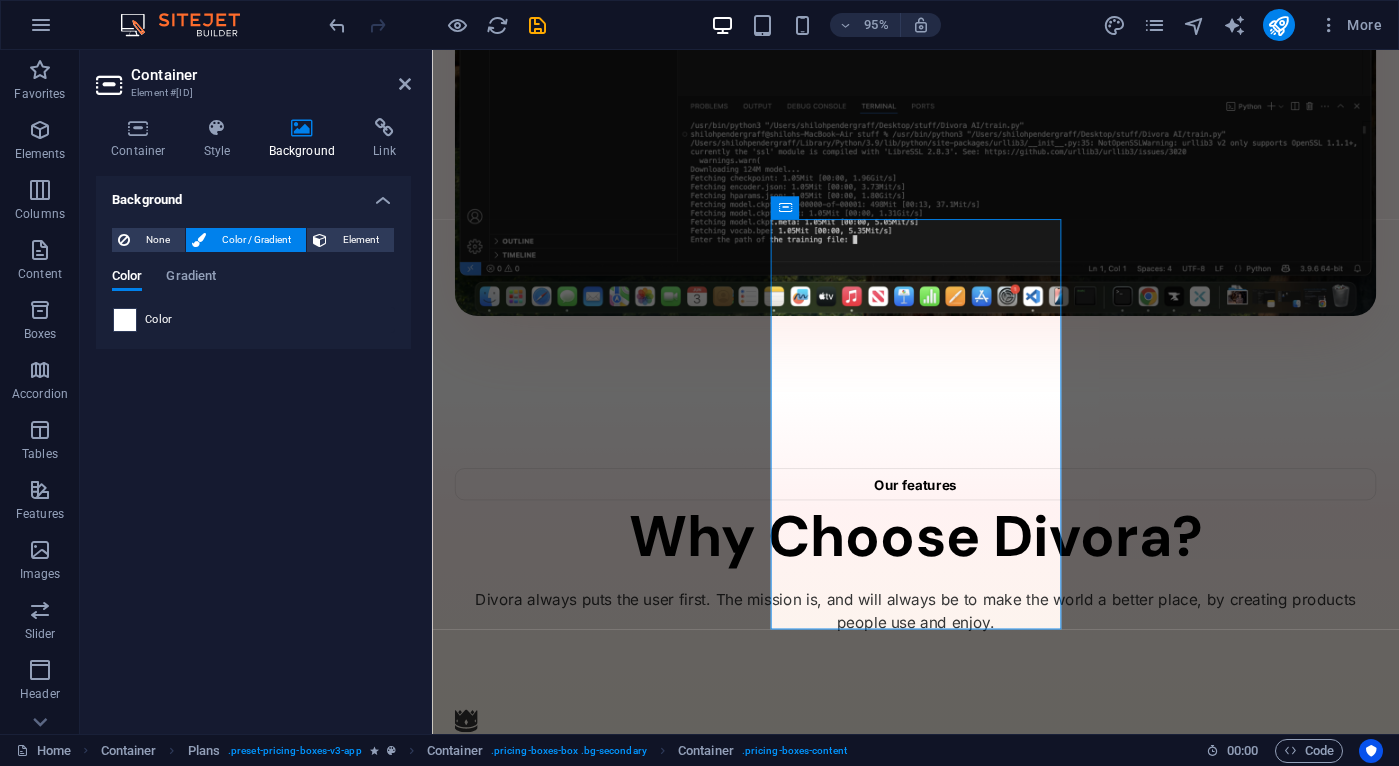 click at bounding box center [125, 320] 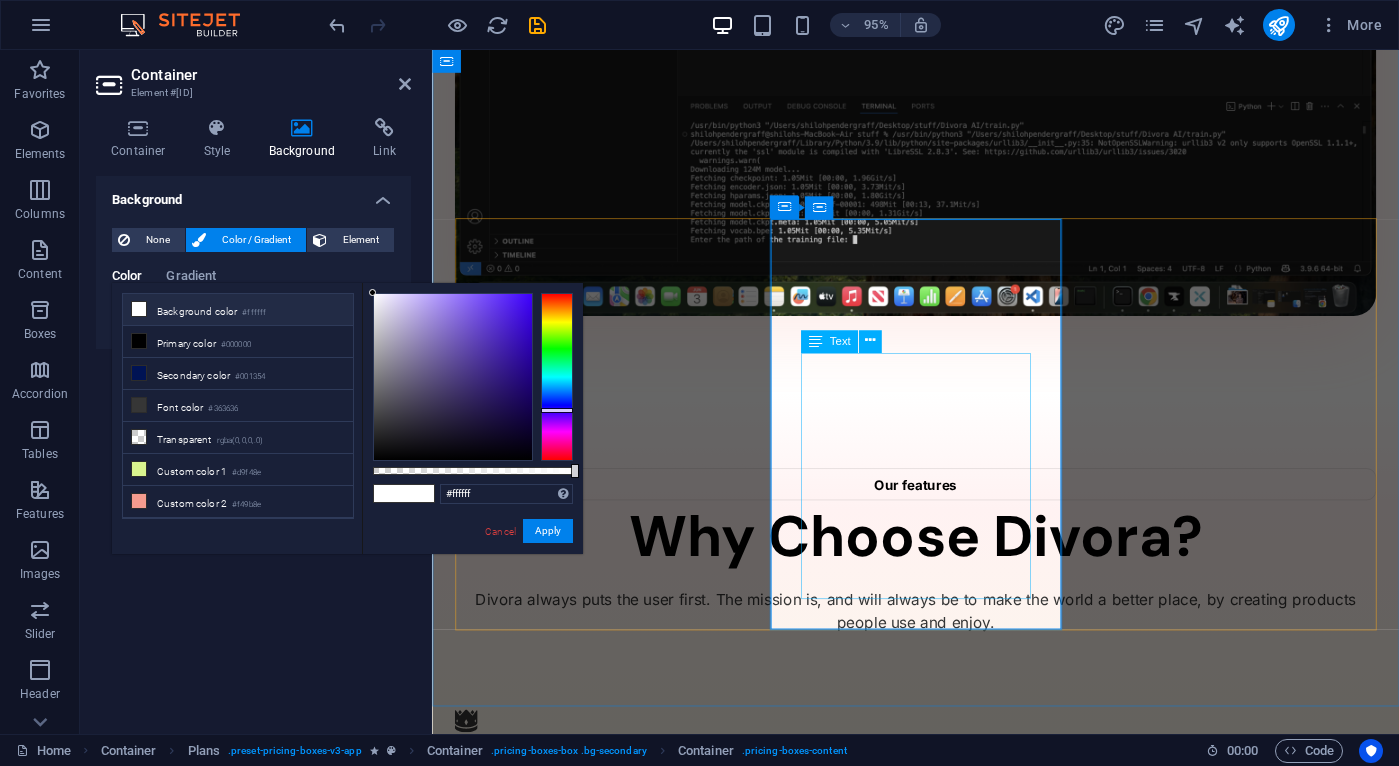 click on "✔   AI for non experts ✔   Easy to use ✔  True Ownership ✔   Pay Once ✔  For Life" at bounding box center (941, 3635) 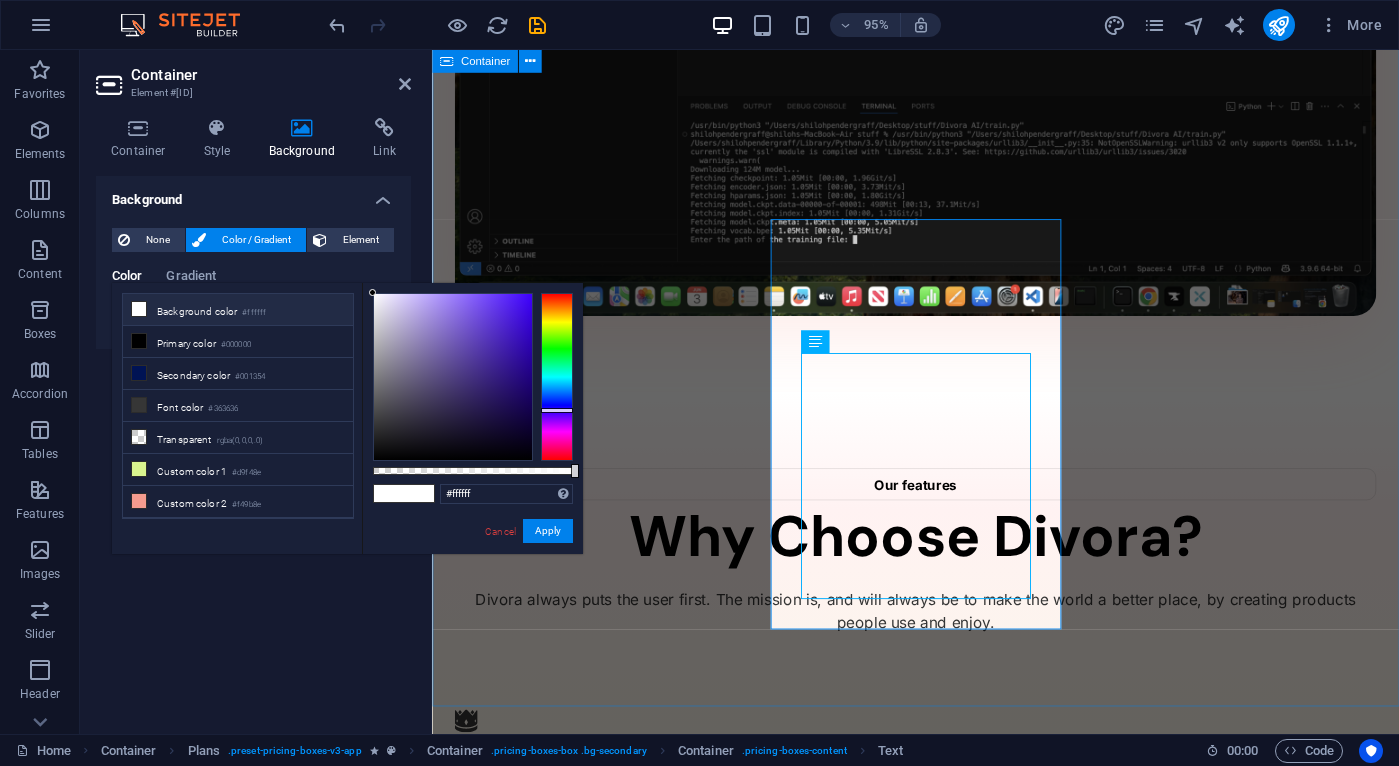 click on "Pricing Pay Once You only have to pay once to use. Once you purchase it, you keep it for life. $145 /Life Get Now ✔  AI for non experts ✔  Easy to use ✔  True Ownership ✔   Pay Once ✔  For Life $145 /Life Get Now ✔   AI for non experts ✔   Easy to use ✔  True Ownership ✔   Pay Once ✔  For Life $145 /Life Get Now       AI for non experts       Easy to use       True Ownership       Pay Once       For Life" at bounding box center [941, 6085] 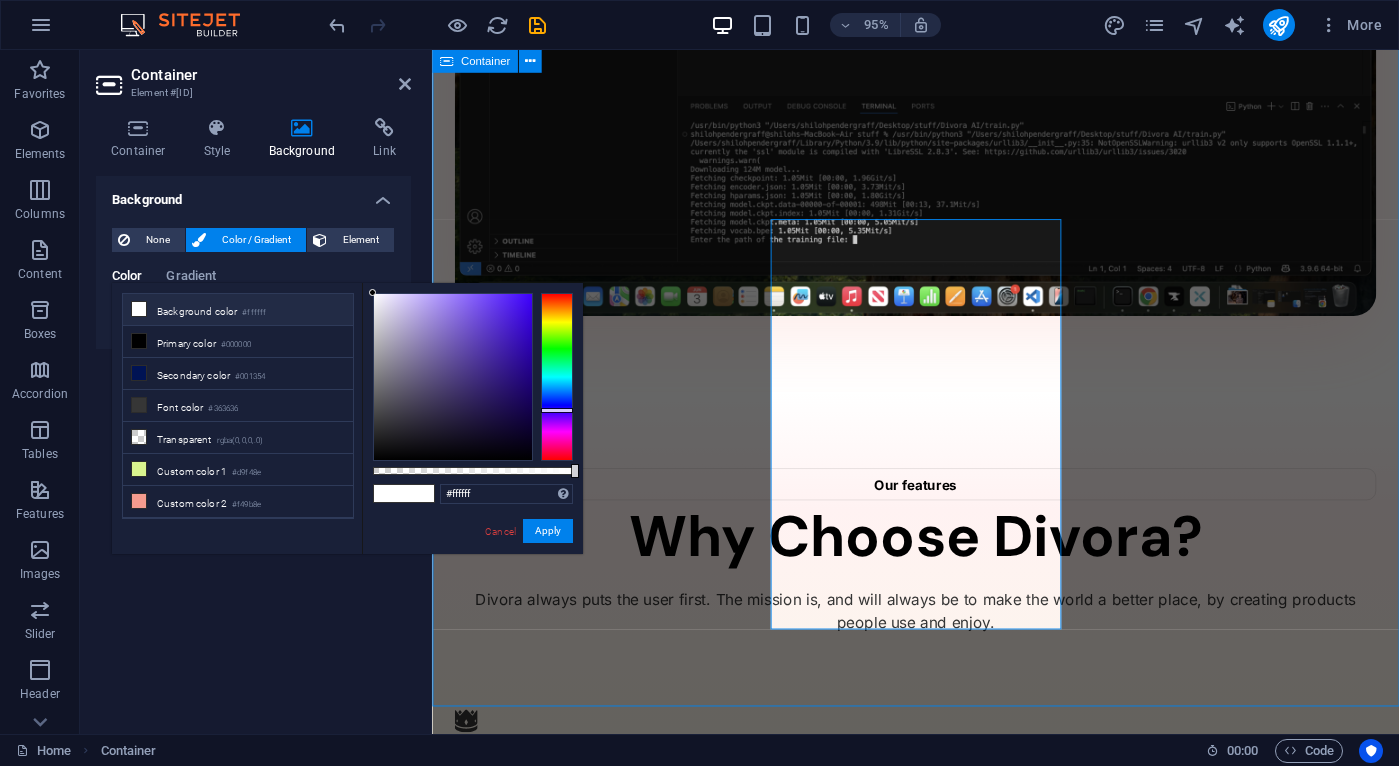 scroll, scrollTop: 1963, scrollLeft: 0, axis: vertical 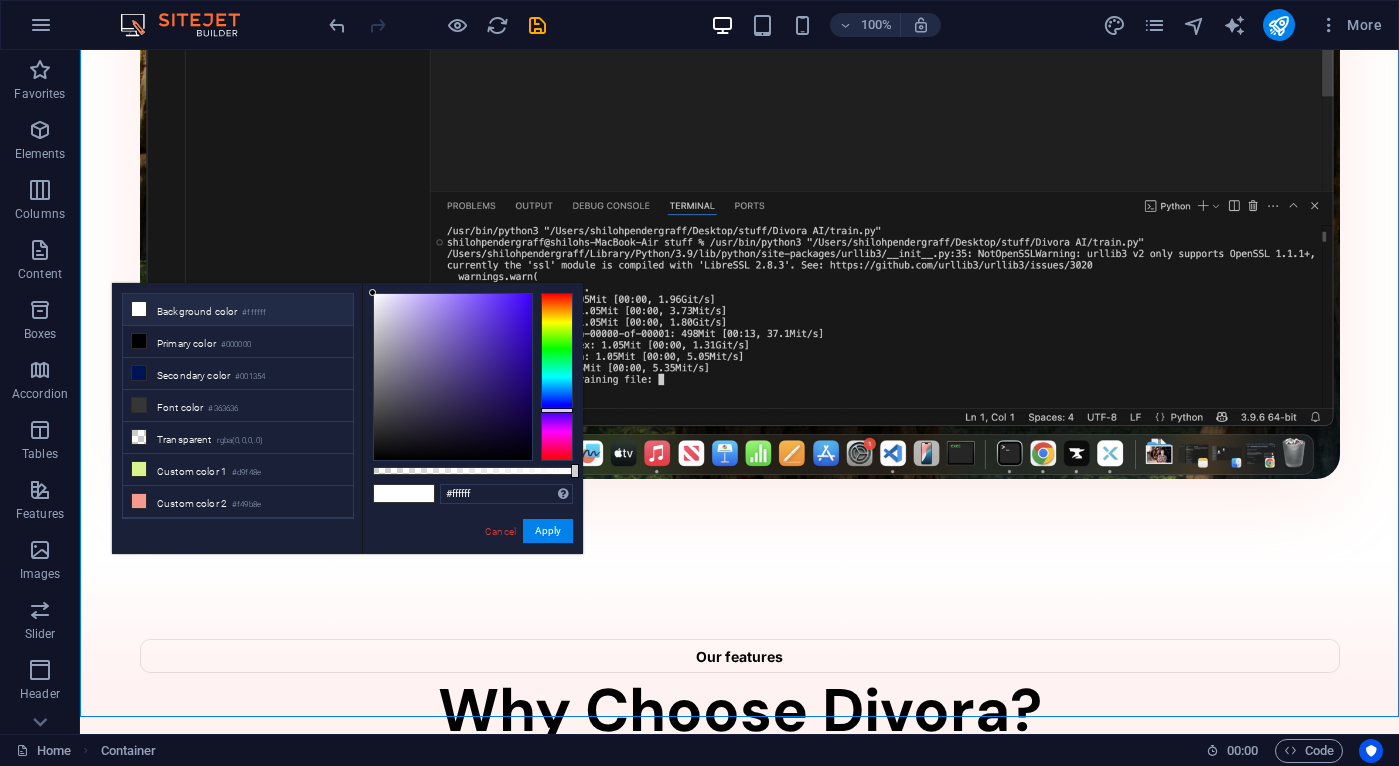 click on "Cancel Apply" at bounding box center [528, 531] 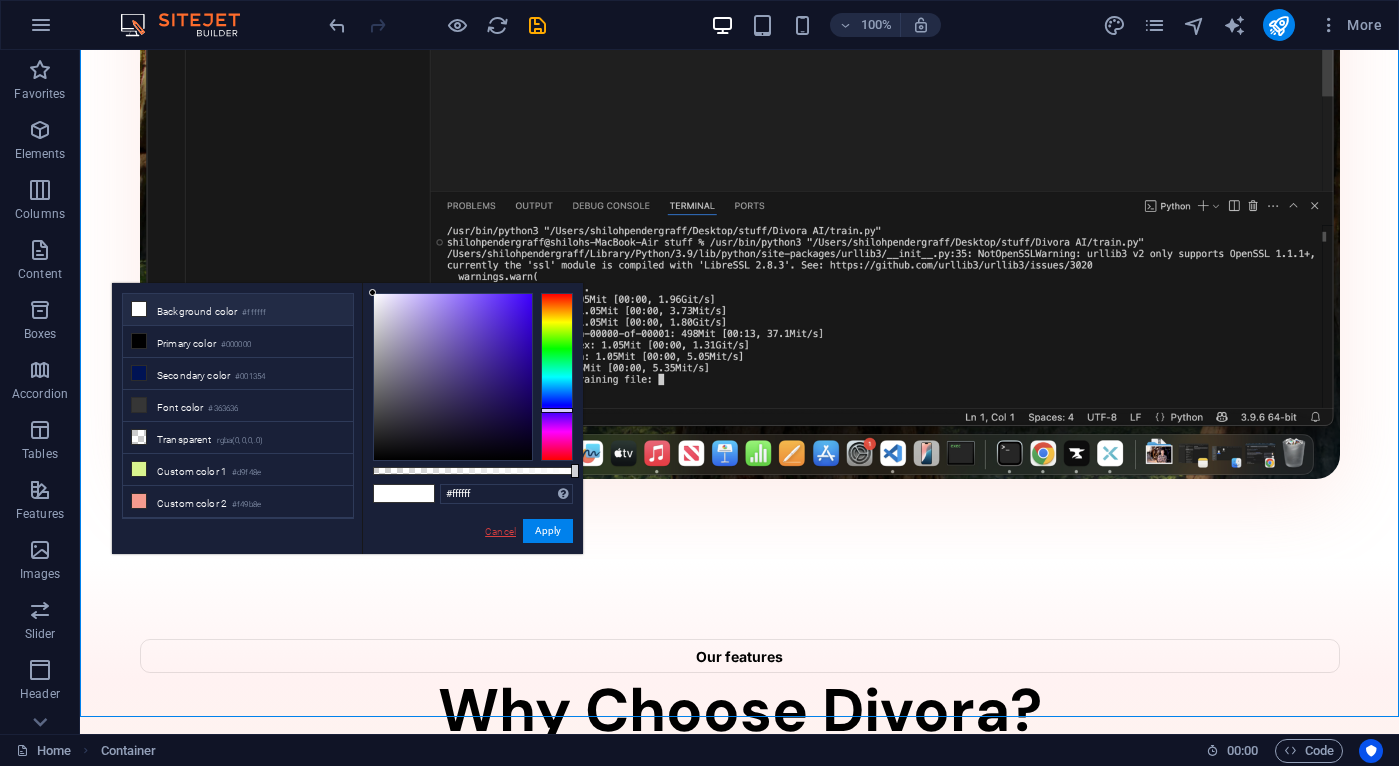 click on "Cancel" at bounding box center (500, 531) 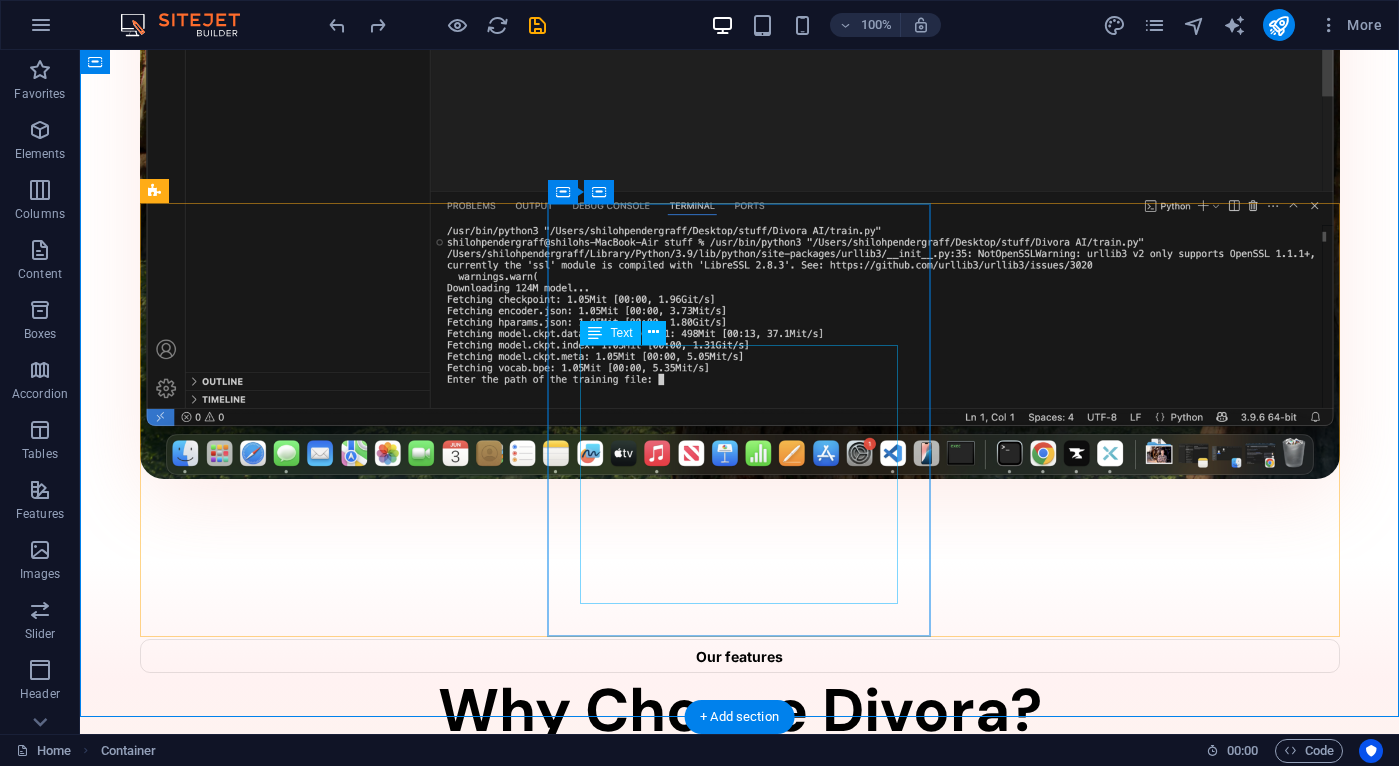 click on "✔   AI for non experts ✔   Easy to use ✔  True Ownership ✔   Pay Once ✔  For Life" at bounding box center (740, 4049) 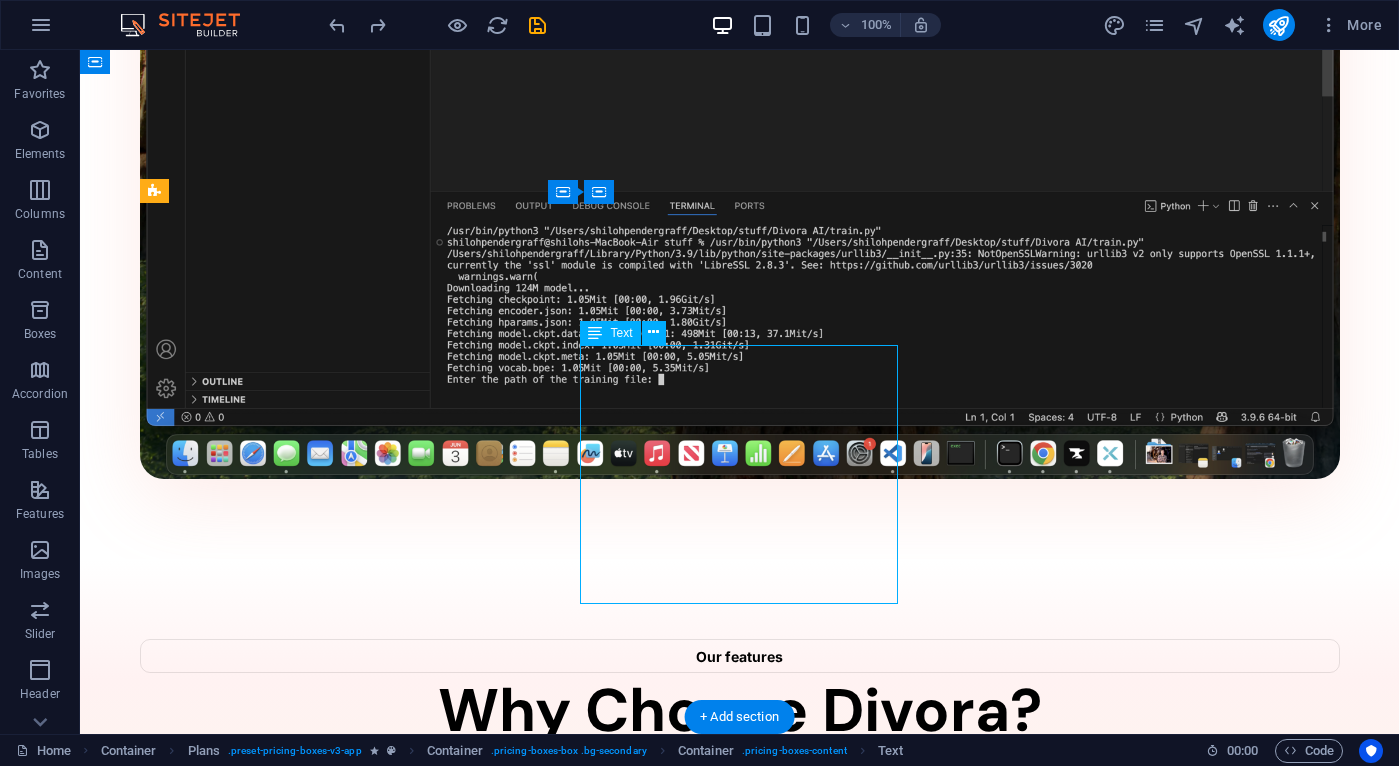 click on "✔   AI for non experts ✔   Easy to use ✔  True Ownership ✔   Pay Once ✔  For Life" at bounding box center [740, 4049] 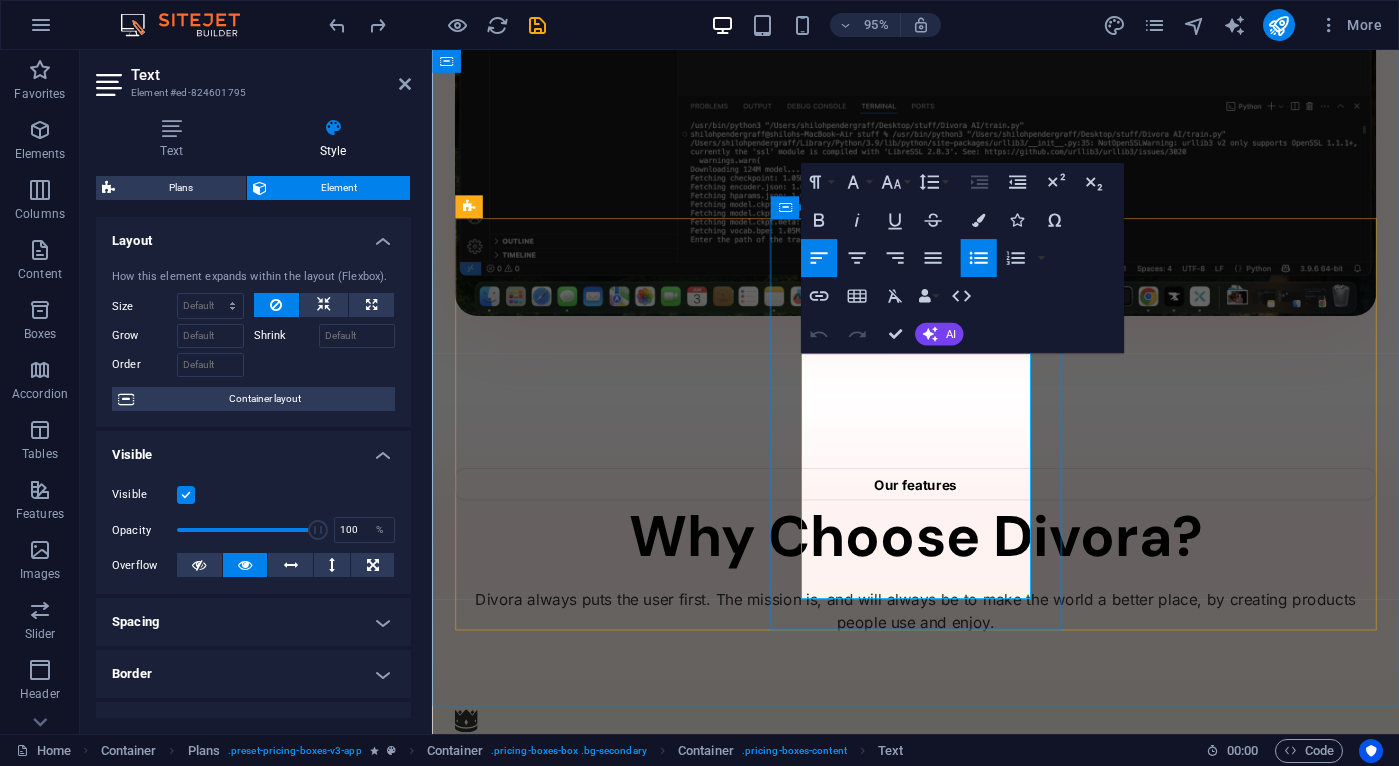 click at bounding box center (517, 3583) 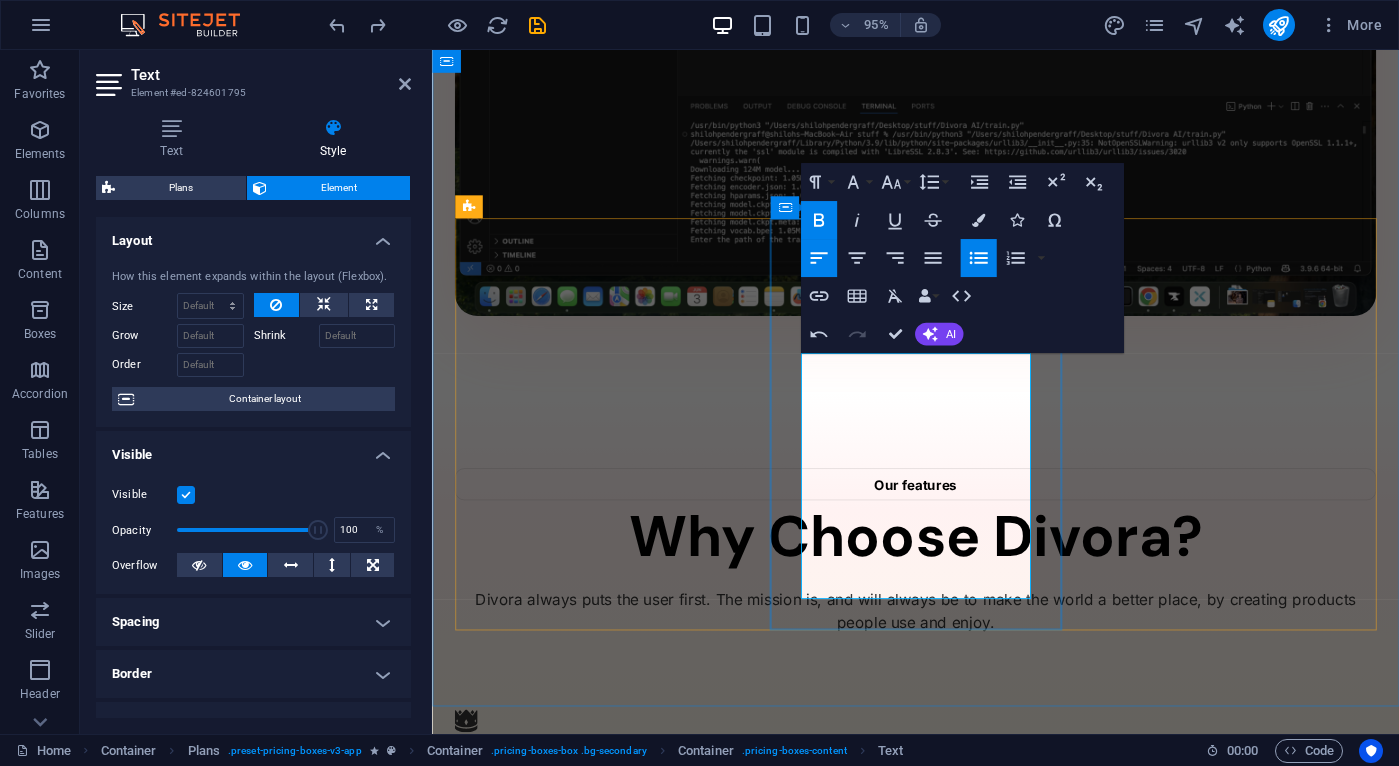 scroll, scrollTop: 0, scrollLeft: 12, axis: horizontal 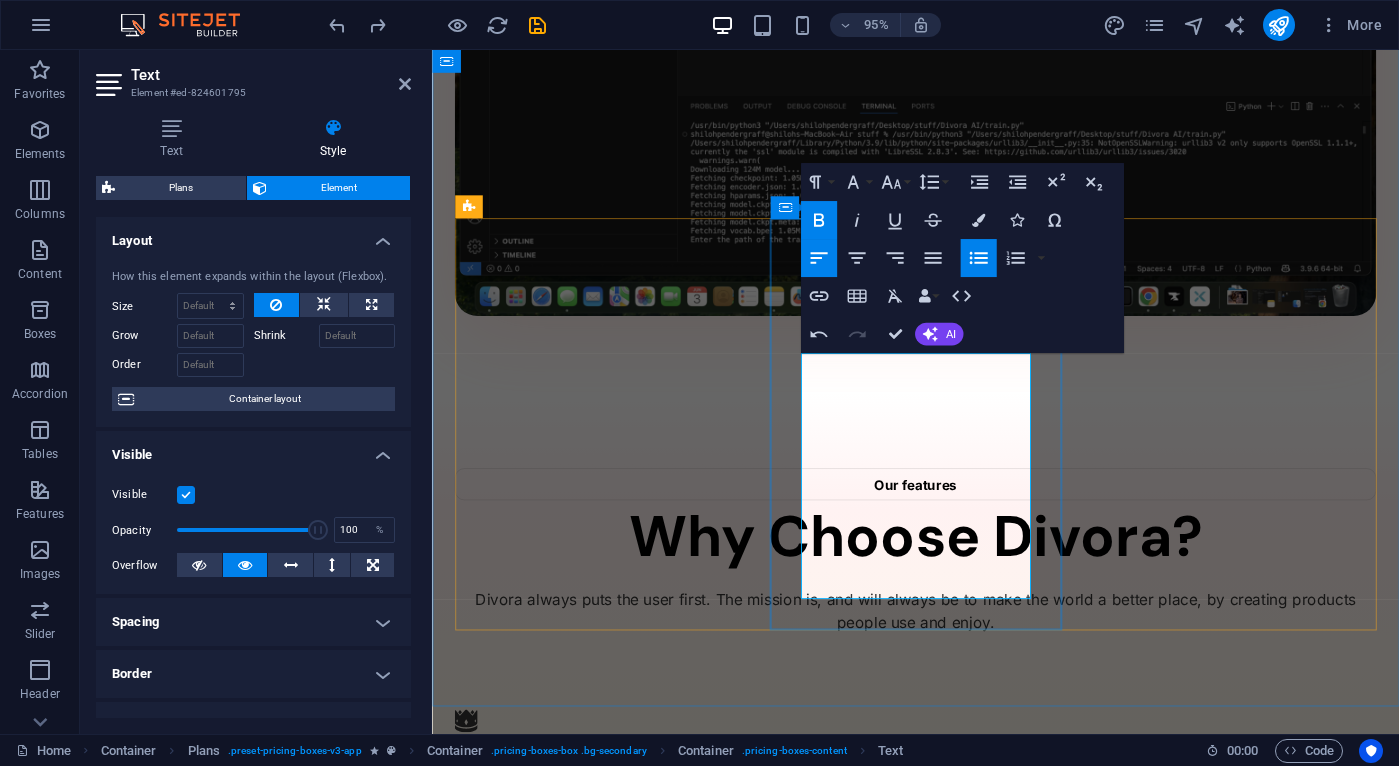 click at bounding box center [517, 3583] 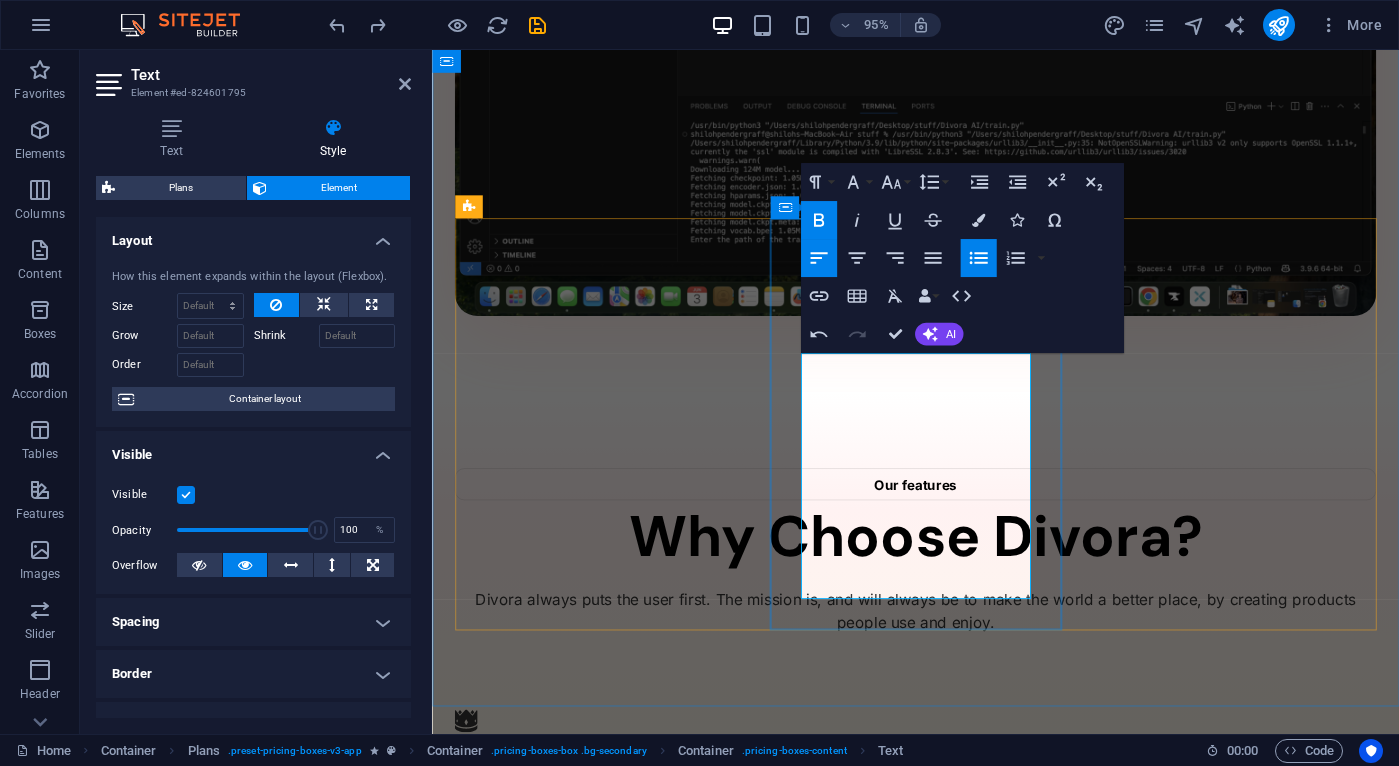 click at bounding box center [517, 3583] 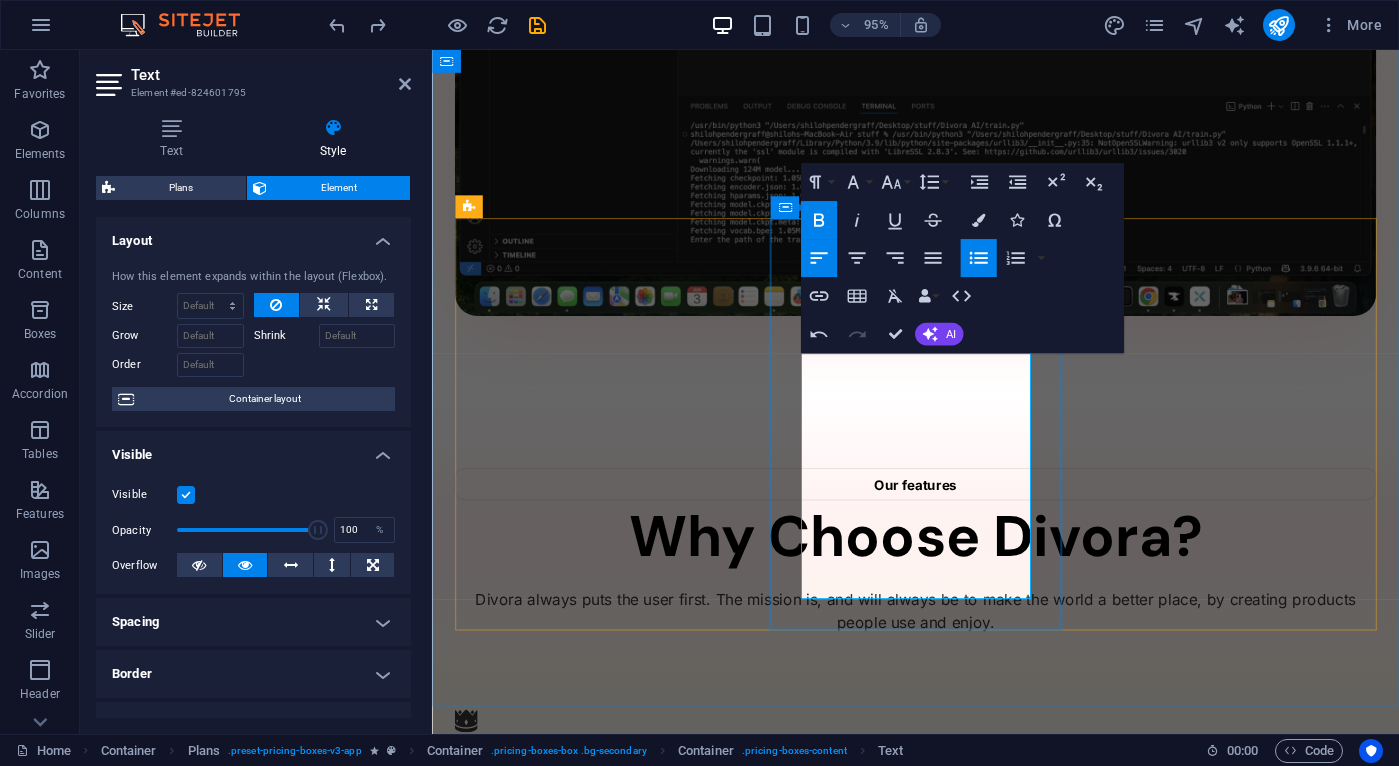 click at bounding box center (517, 3583) 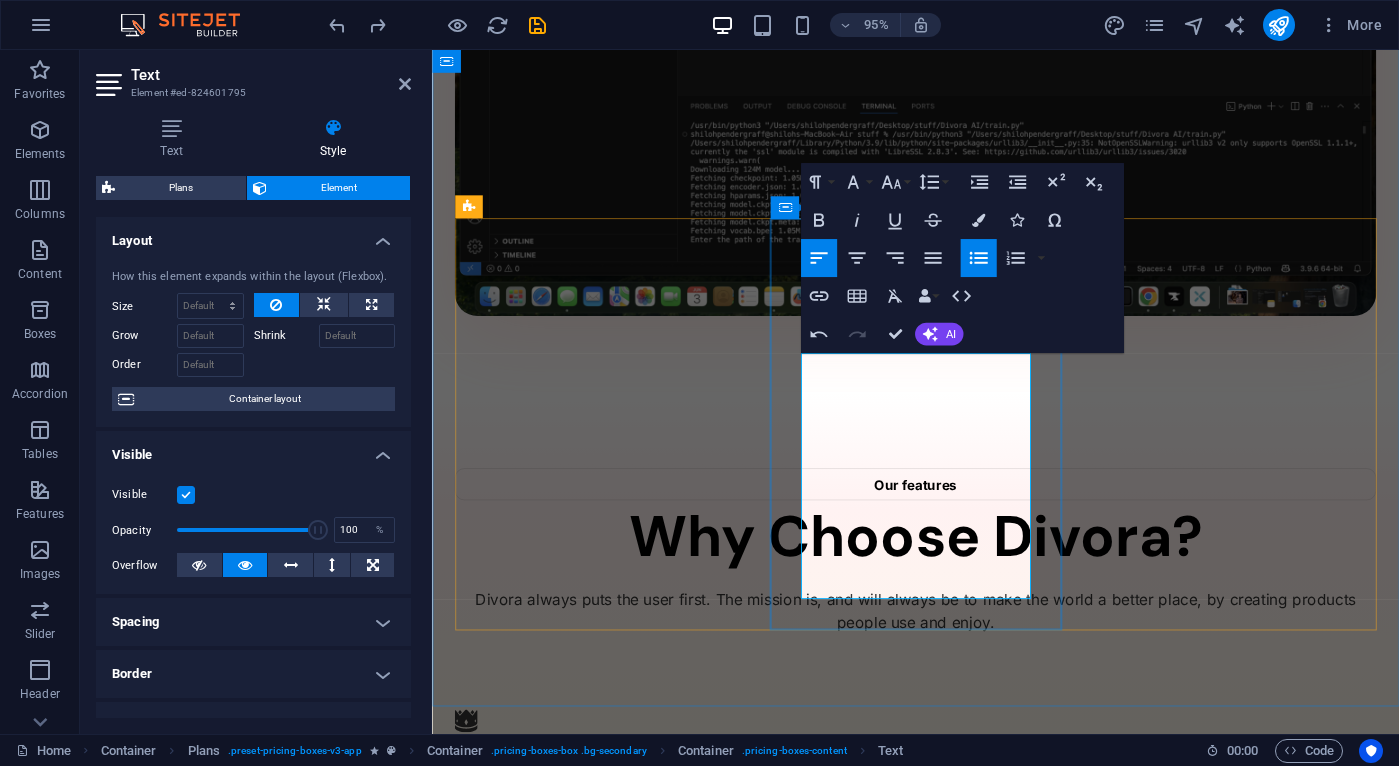 click at bounding box center [517, 3583] 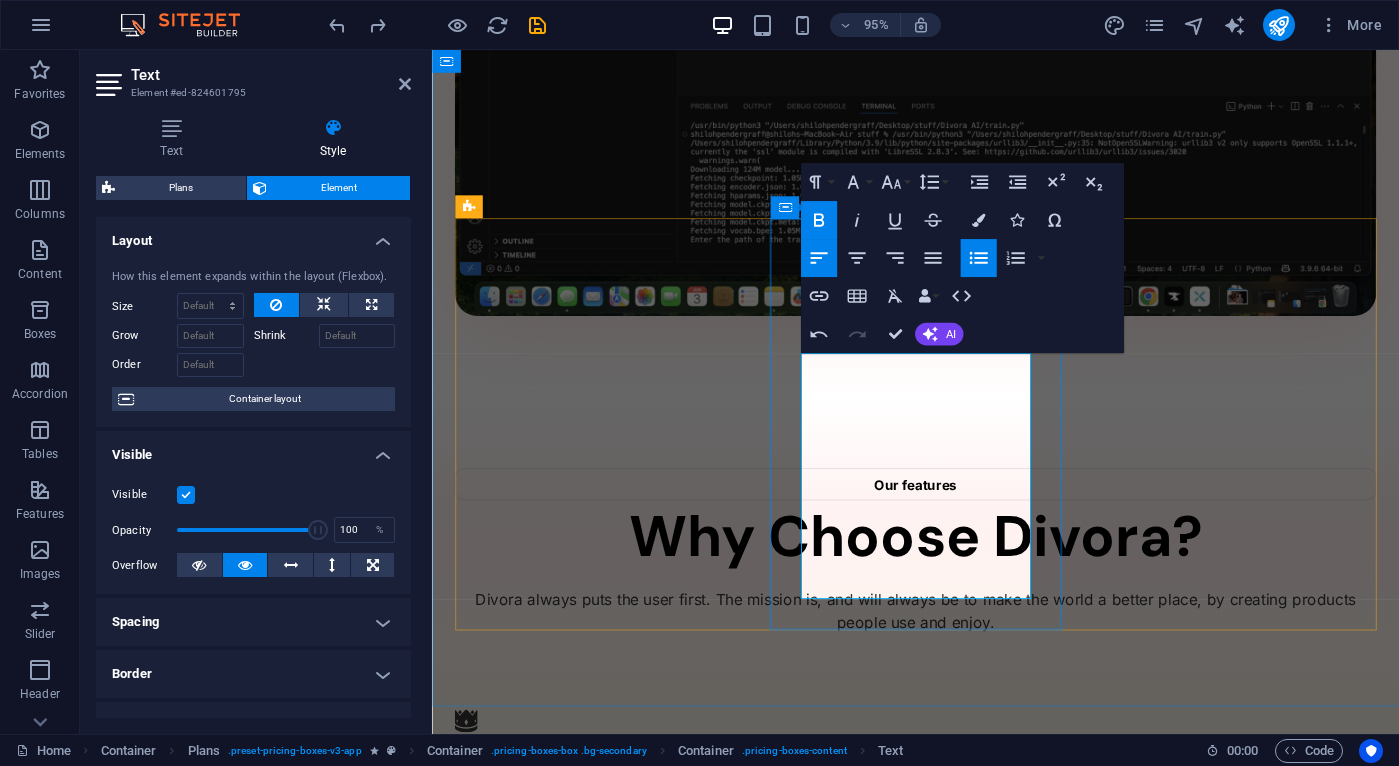 click at bounding box center (517, 3583) 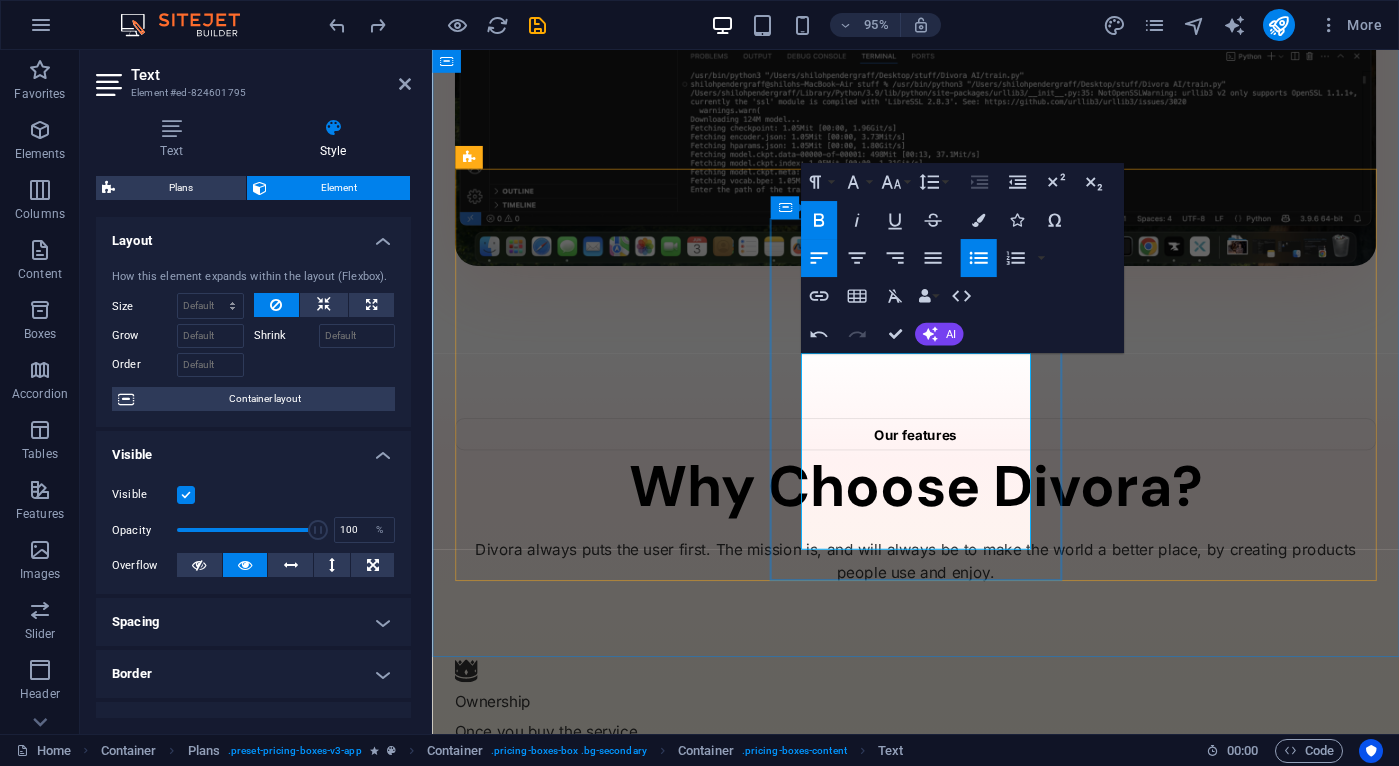 scroll, scrollTop: 1838, scrollLeft: 0, axis: vertical 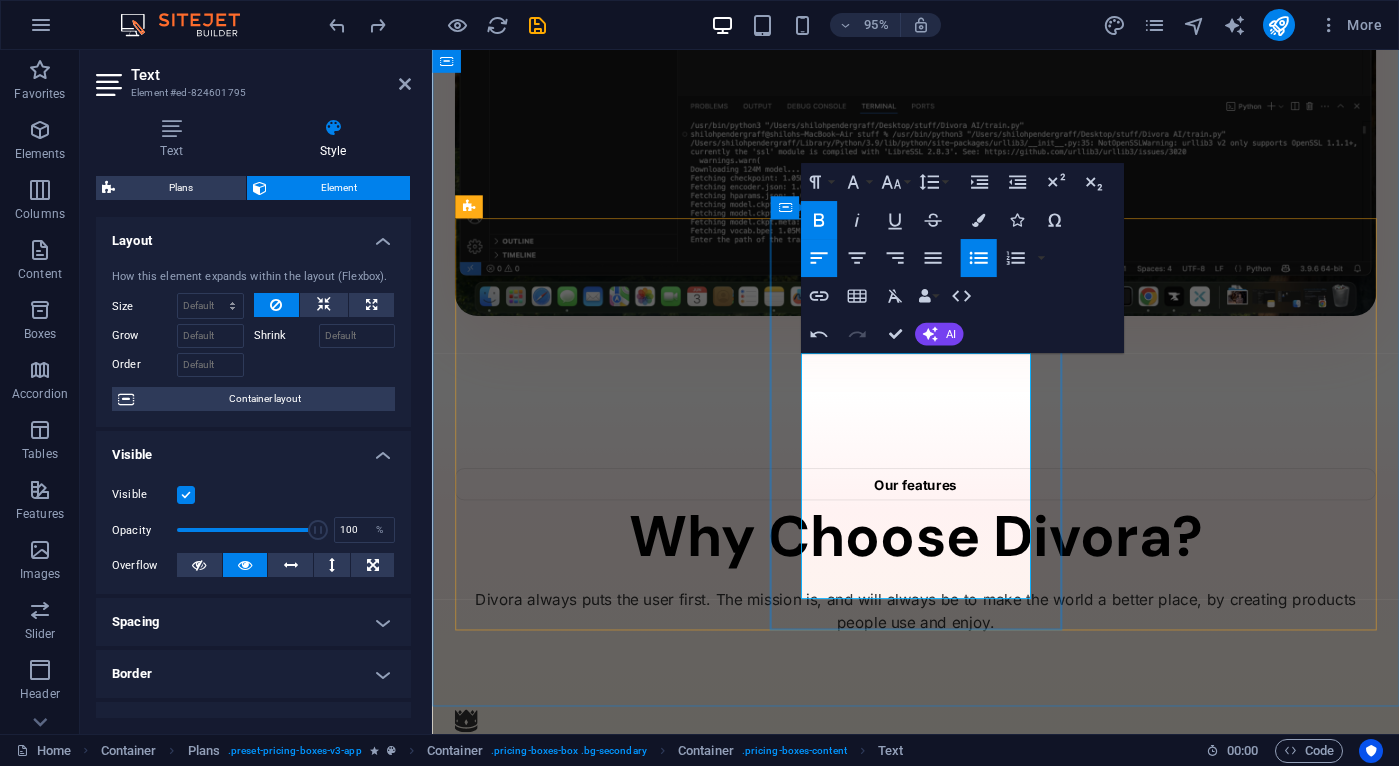 type 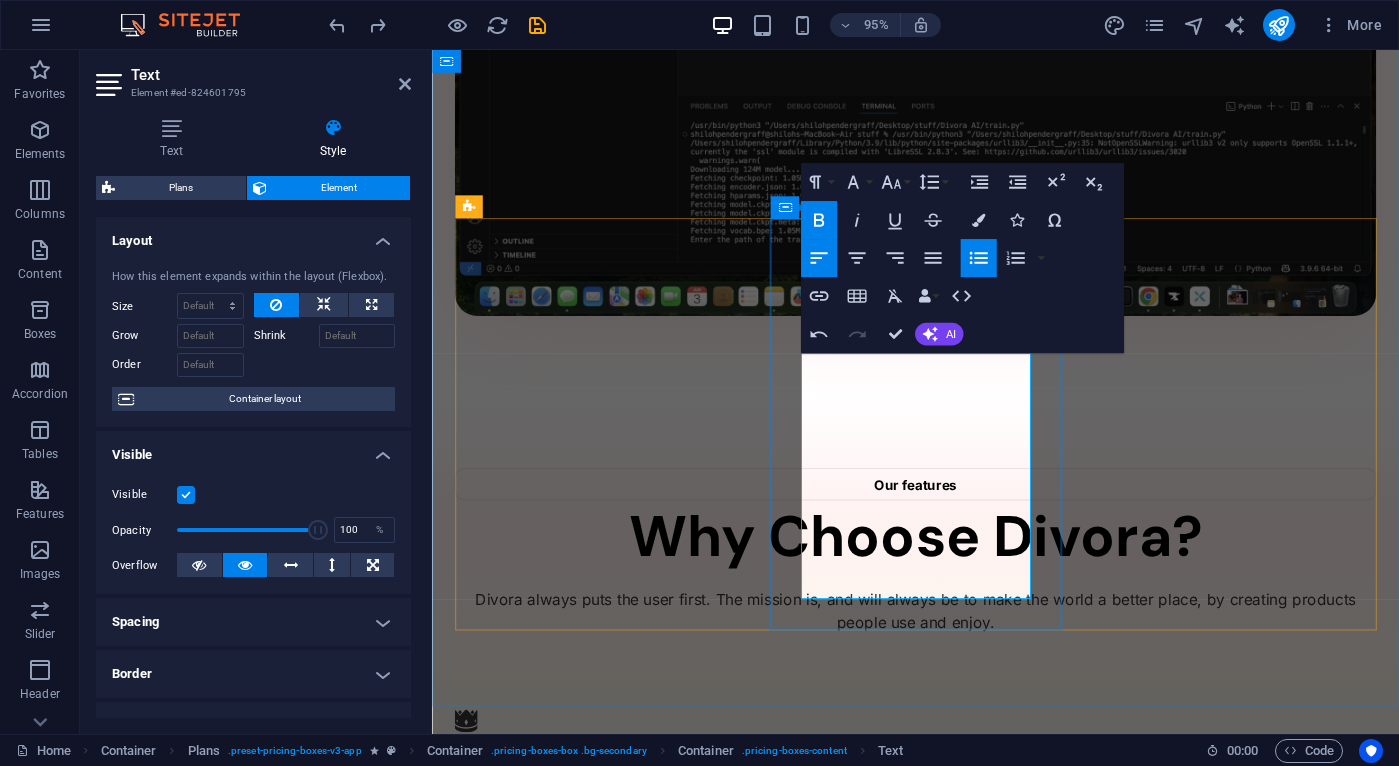 click on "$145 /Life Get Now ✔   AI for non experts ✔   Easy to use ✔  True Ownership ✔   Pay Once ✔  For Life ✔" at bounding box center [941, 3581] 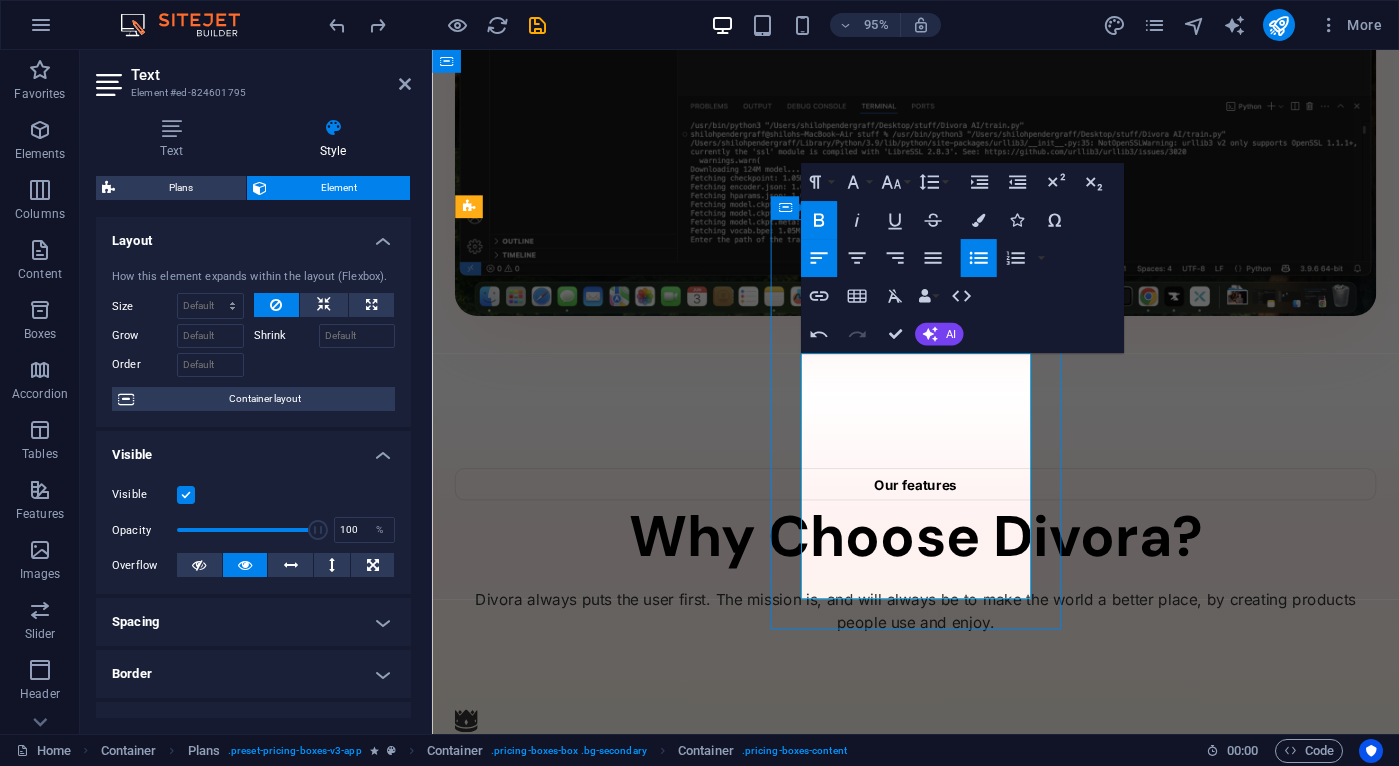 click on "$145 /Life Get Now ✔   AI for non experts ✔   Easy to use ✔  True Ownership ✔   Pay Once ✔  For Life ✔" at bounding box center [941, 3581] 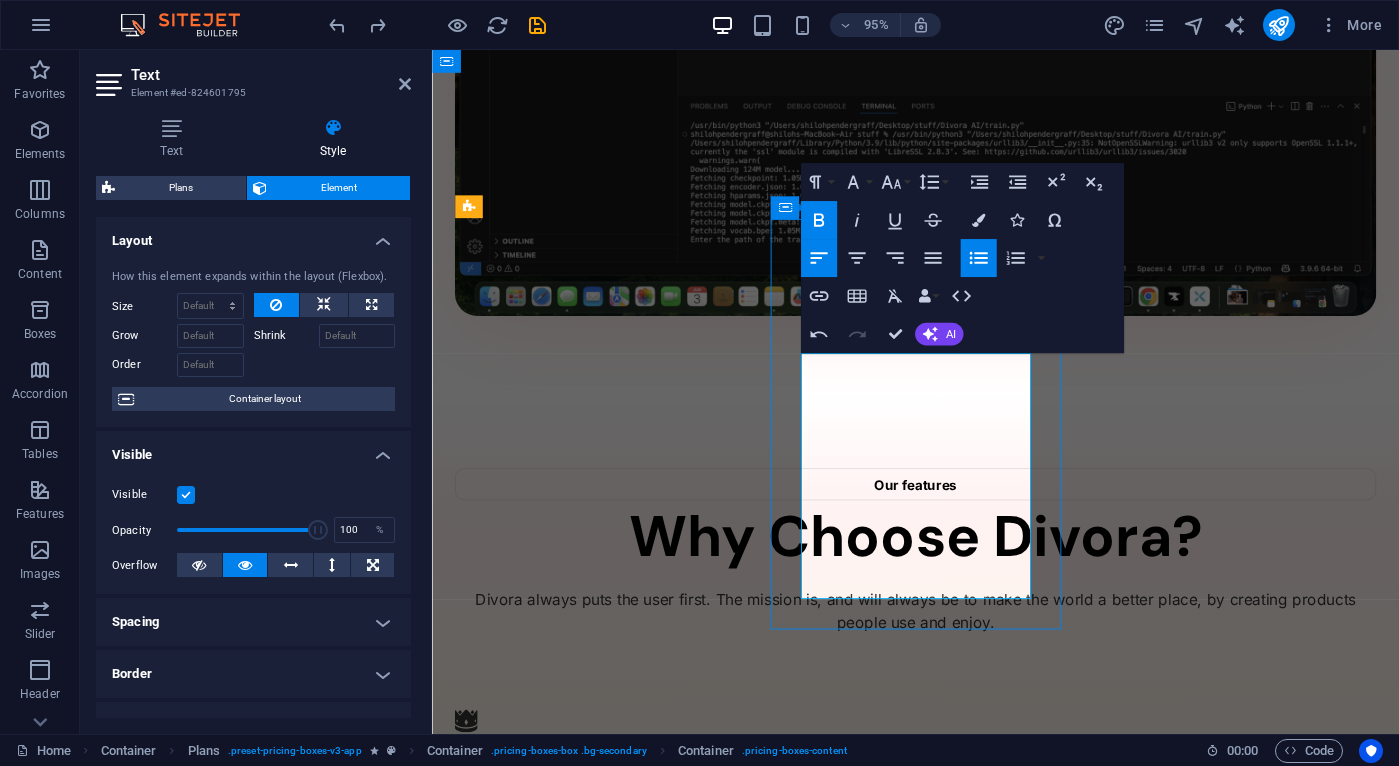scroll, scrollTop: 1814, scrollLeft: 0, axis: vertical 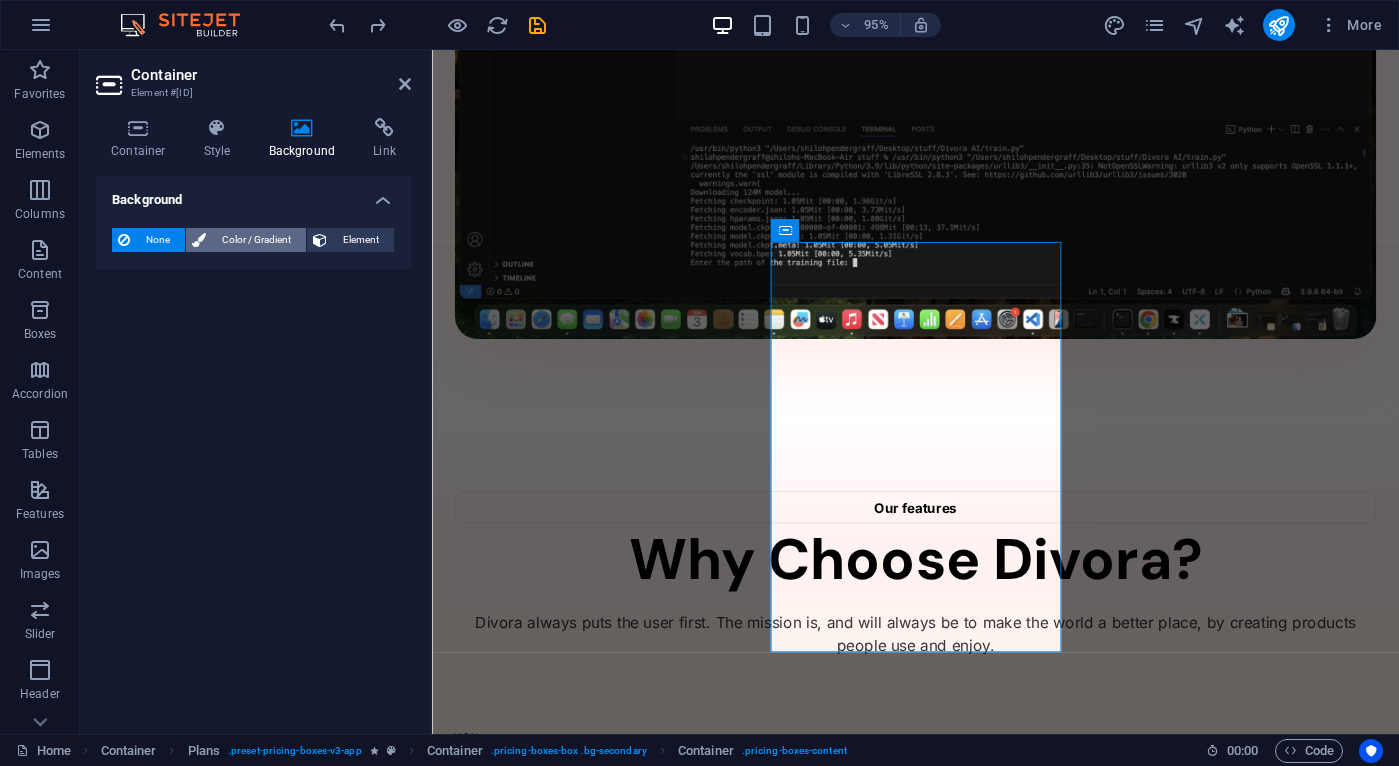 click on "Color / Gradient" at bounding box center (256, 240) 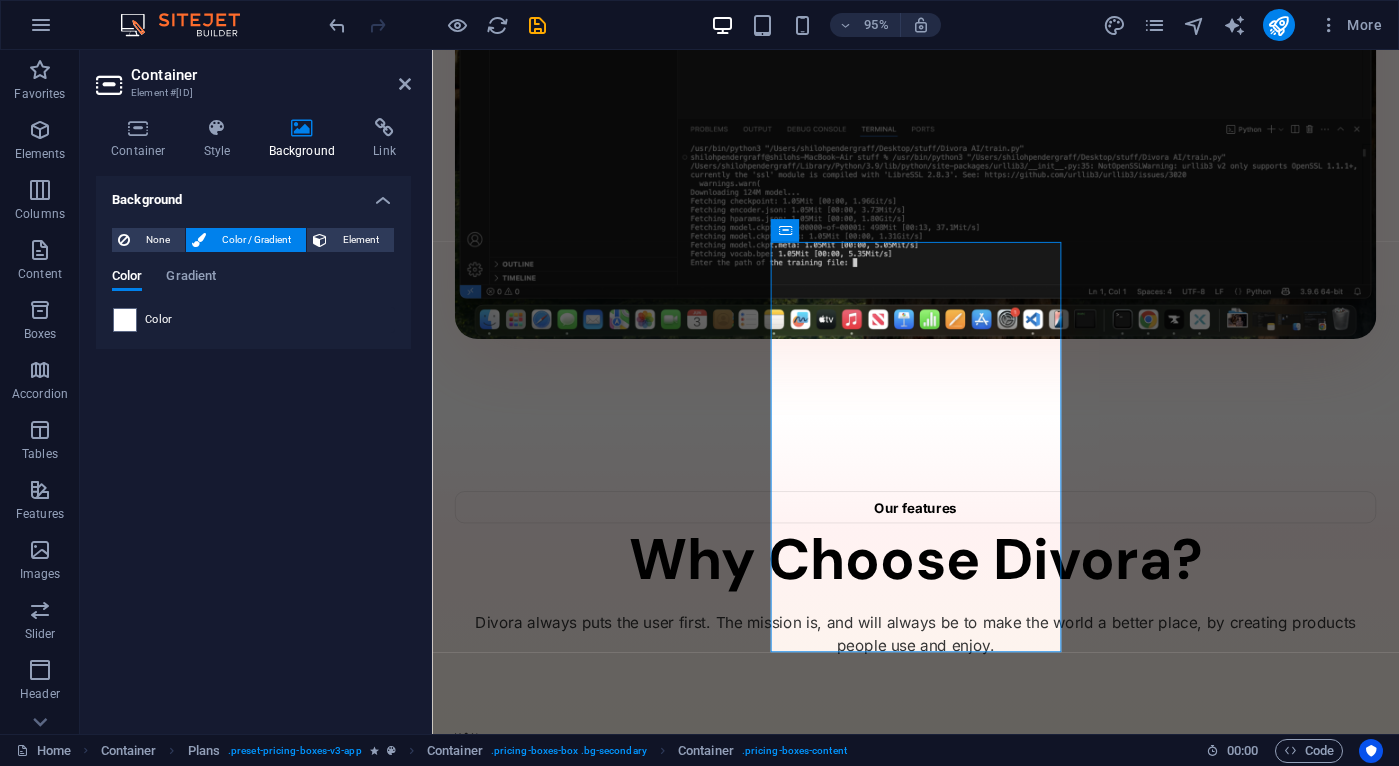 click on "Color" at bounding box center (253, 320) 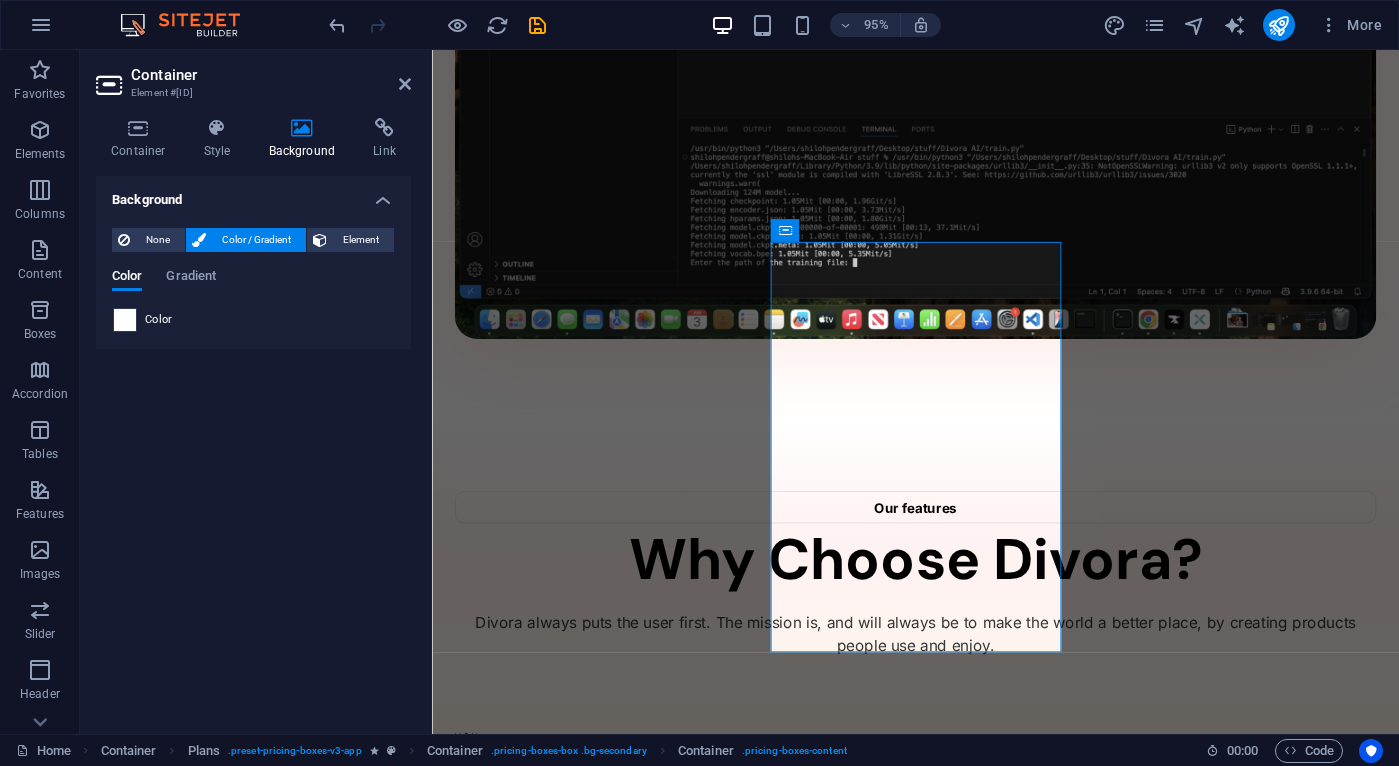 click at bounding box center [125, 320] 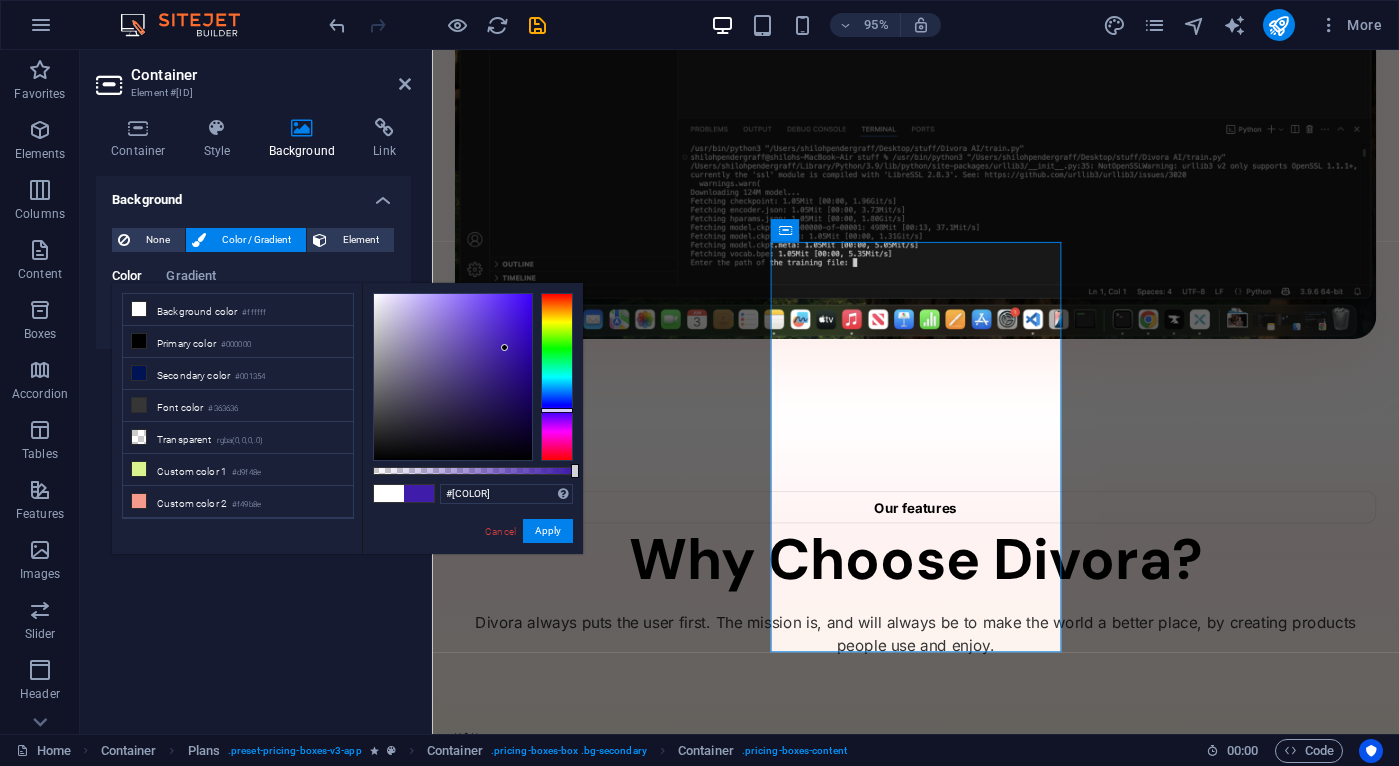 drag, startPoint x: 395, startPoint y: 306, endPoint x: 521, endPoint y: 328, distance: 127.90621 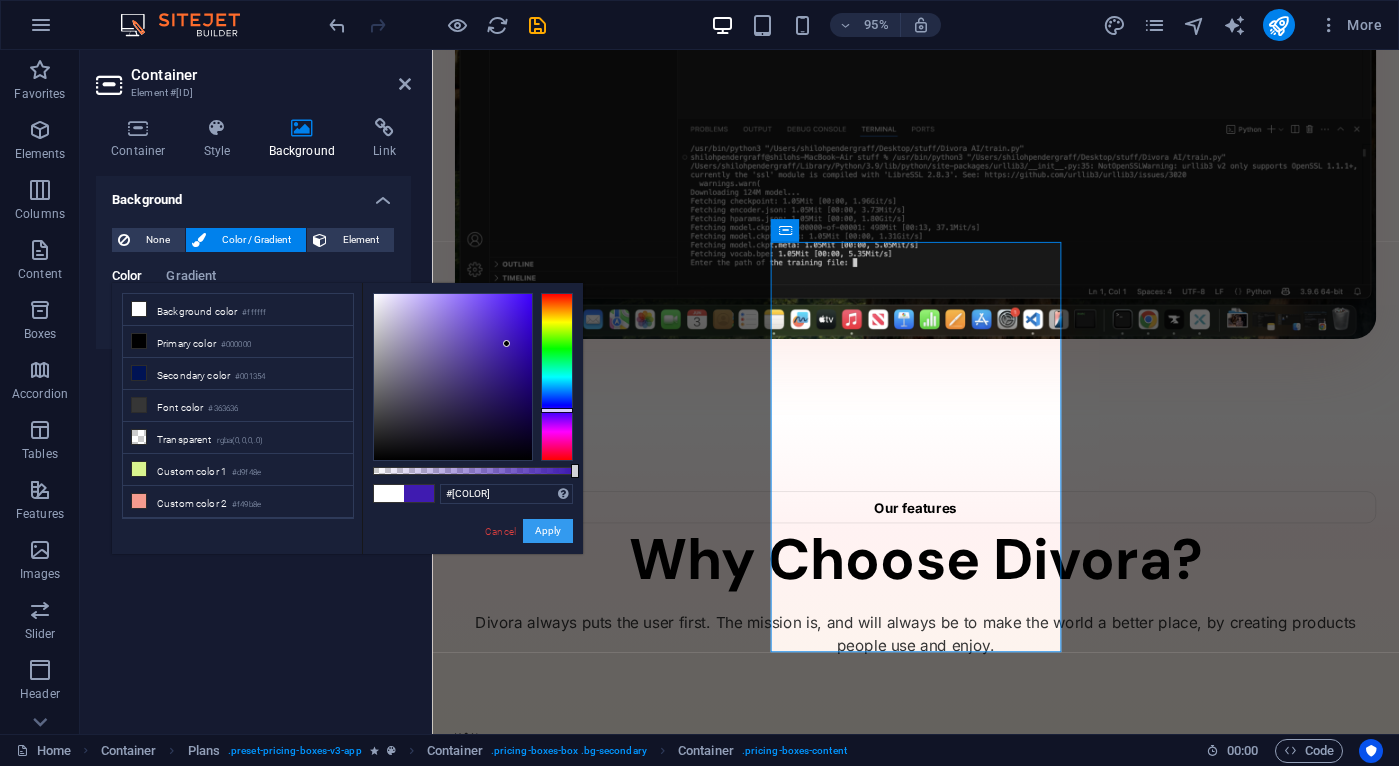 click on "Apply" at bounding box center (548, 531) 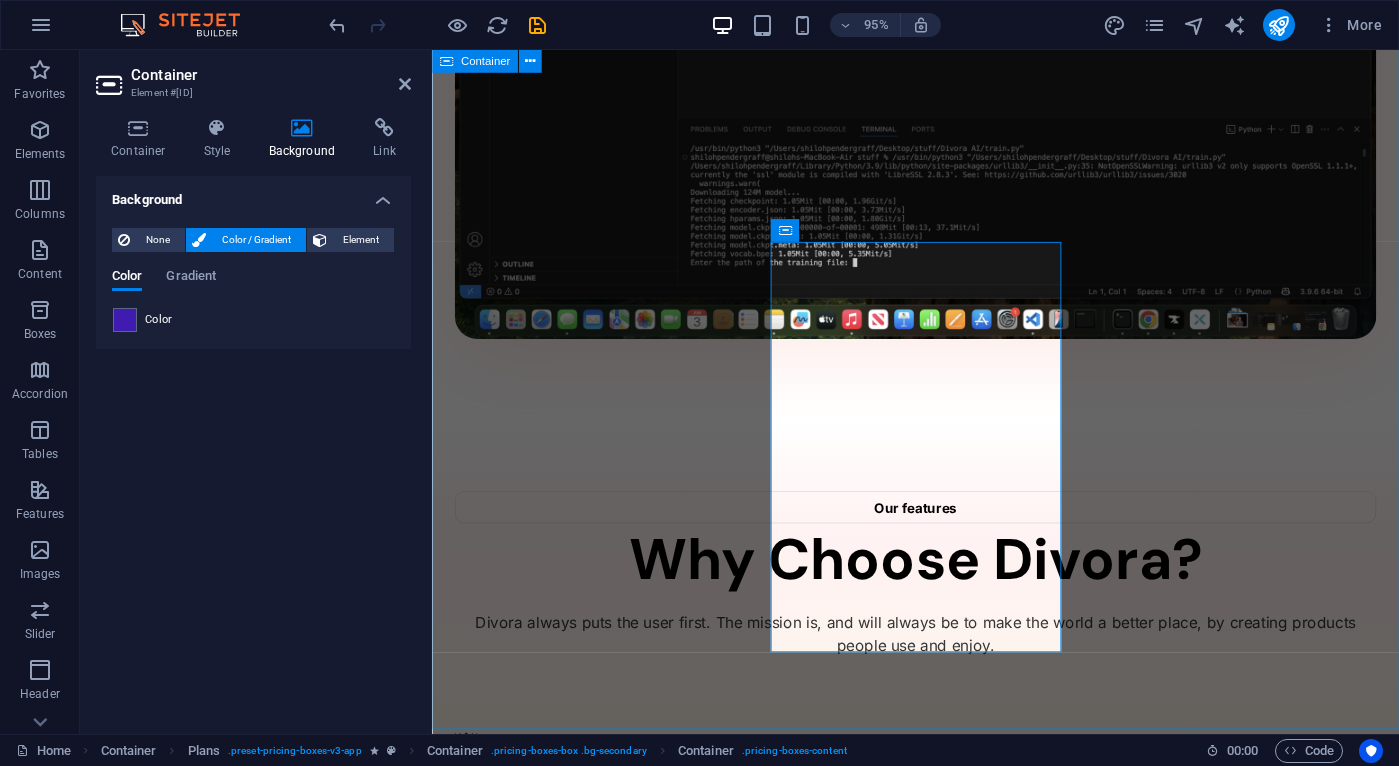 click on "Pricing Pay Once You only have to pay once to use. Once you purchase it, you keep it for life. $145 /Life Get Now ✔  AI for non experts ✔  Easy to use ✔  True Ownership ✔   Pay Once ✔  For Life $145 /Life Get Now ✔   AI for non experts ✔   Easy to use ✔  True Ownership ✔   Pay Once ✔  For Life $145 /Life Get Now       AI for non experts       Easy to use       True Ownership       Pay Once       For Life" at bounding box center [941, 6109] 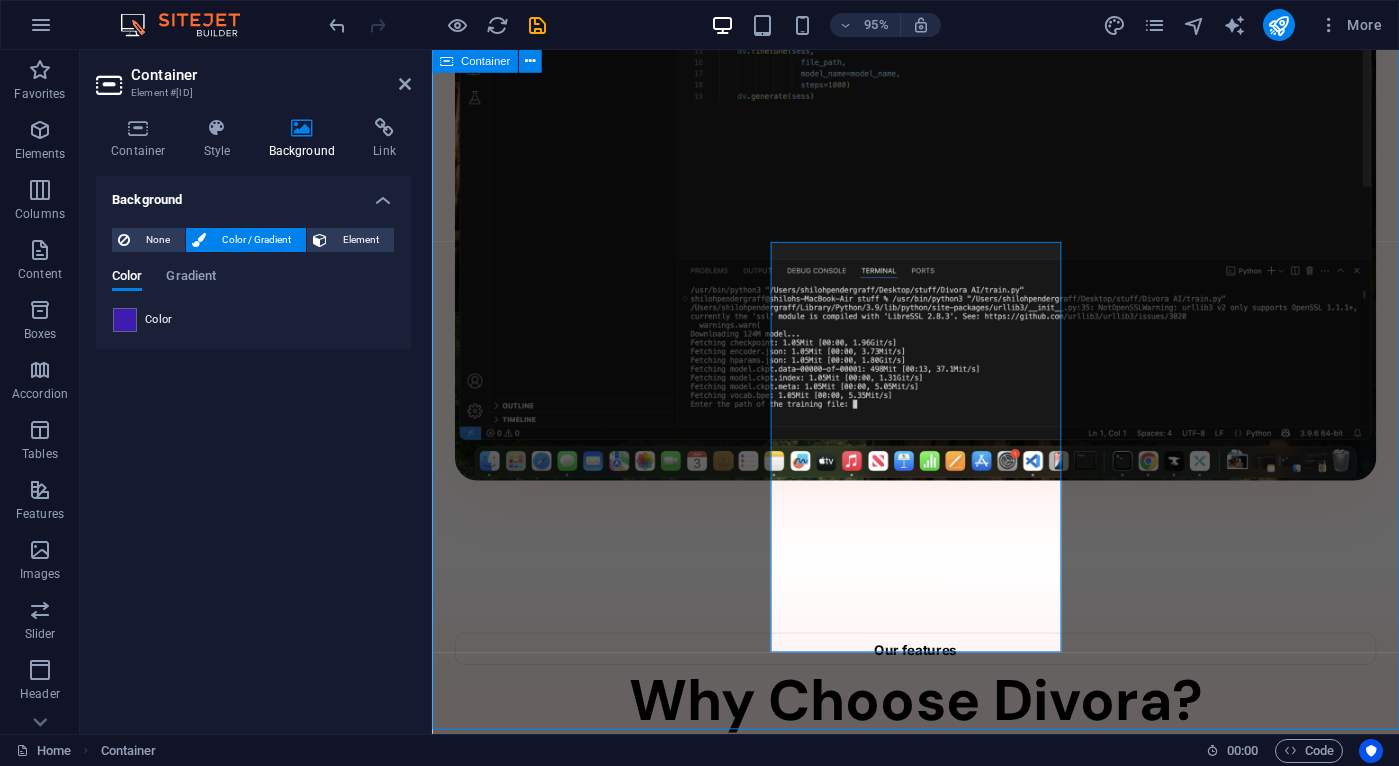 scroll, scrollTop: 1939, scrollLeft: 0, axis: vertical 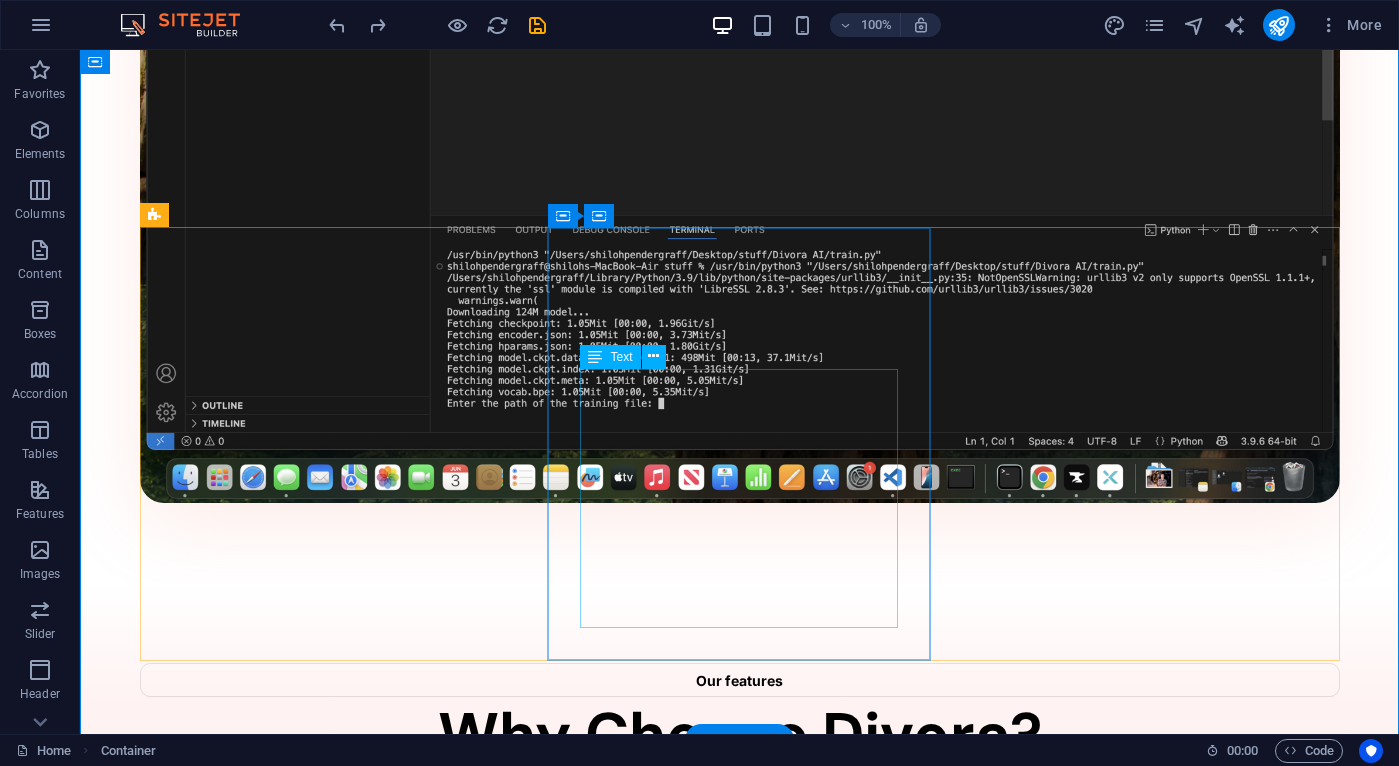 click on "✔   AI for non experts ✔   Easy to use ✔  True Ownership ✔   Pay Once ✔  For Life" at bounding box center [740, 4073] 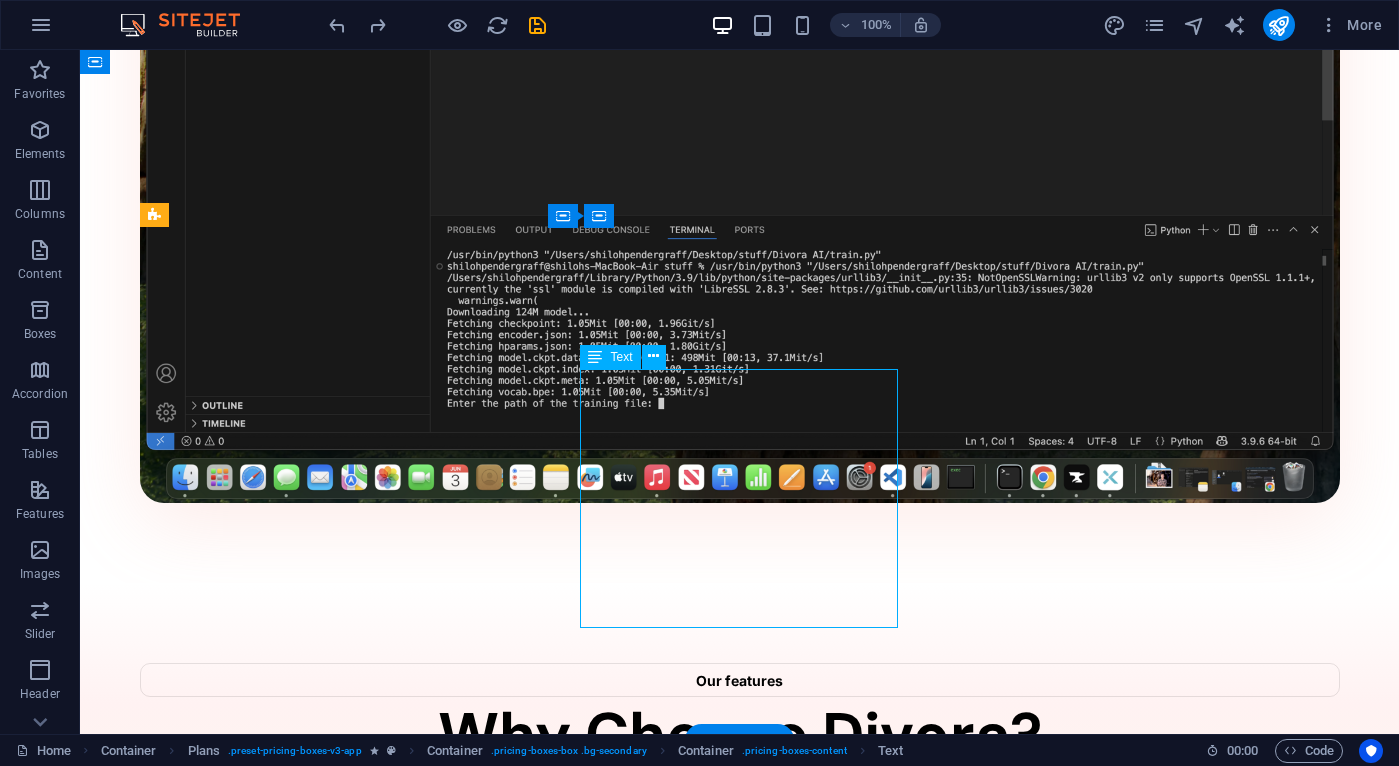 click on "✔   AI for non experts ✔   Easy to use ✔  True Ownership ✔   Pay Once ✔  For Life" at bounding box center (740, 4073) 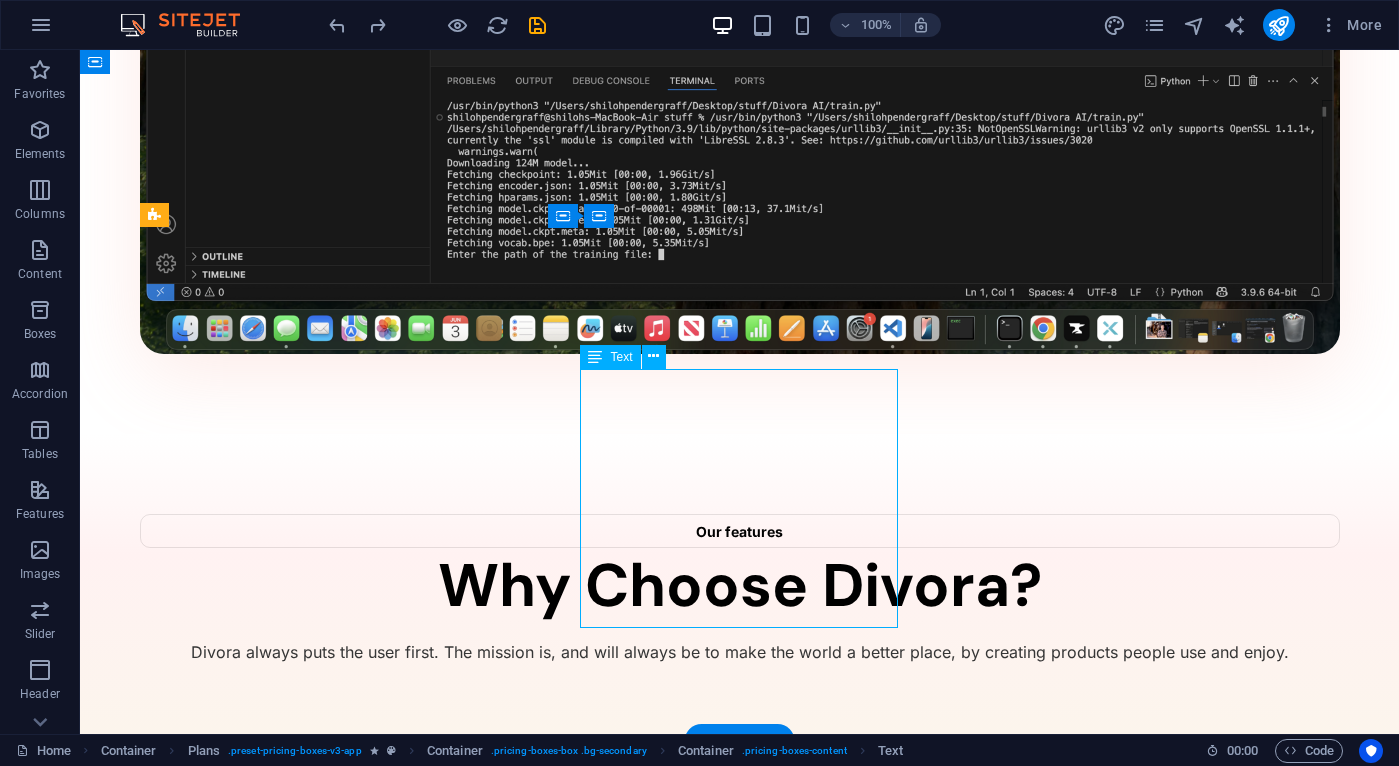scroll, scrollTop: 1814, scrollLeft: 0, axis: vertical 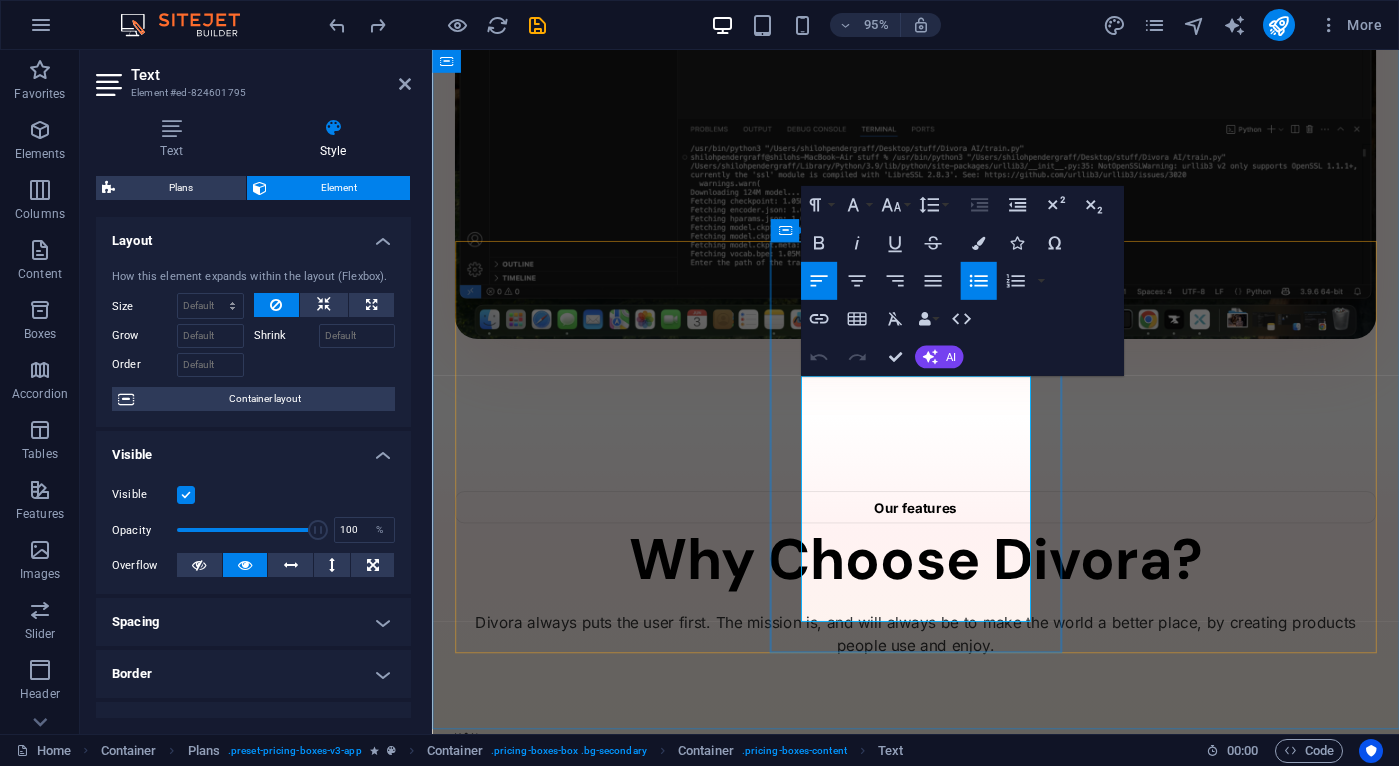click at bounding box center (517, 3711) 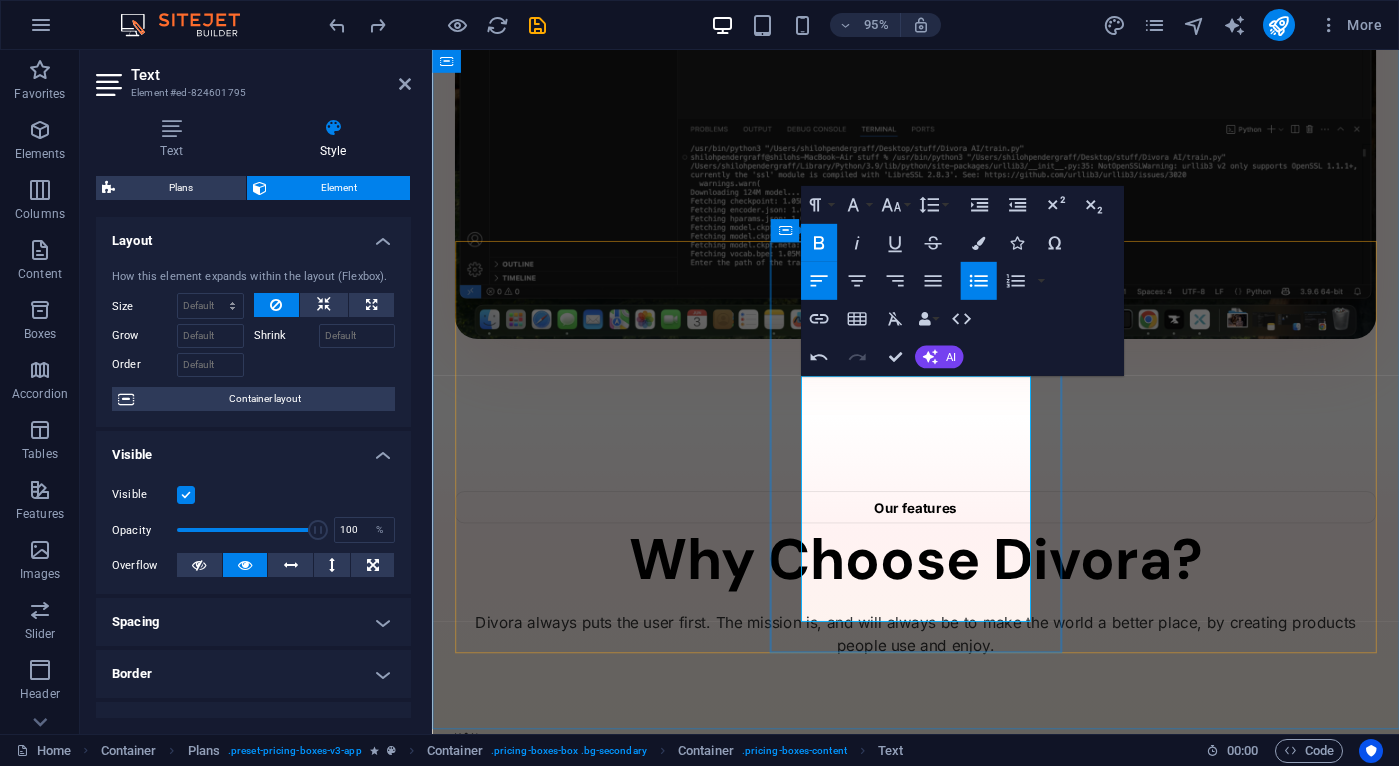 scroll, scrollTop: 0, scrollLeft: 12, axis: horizontal 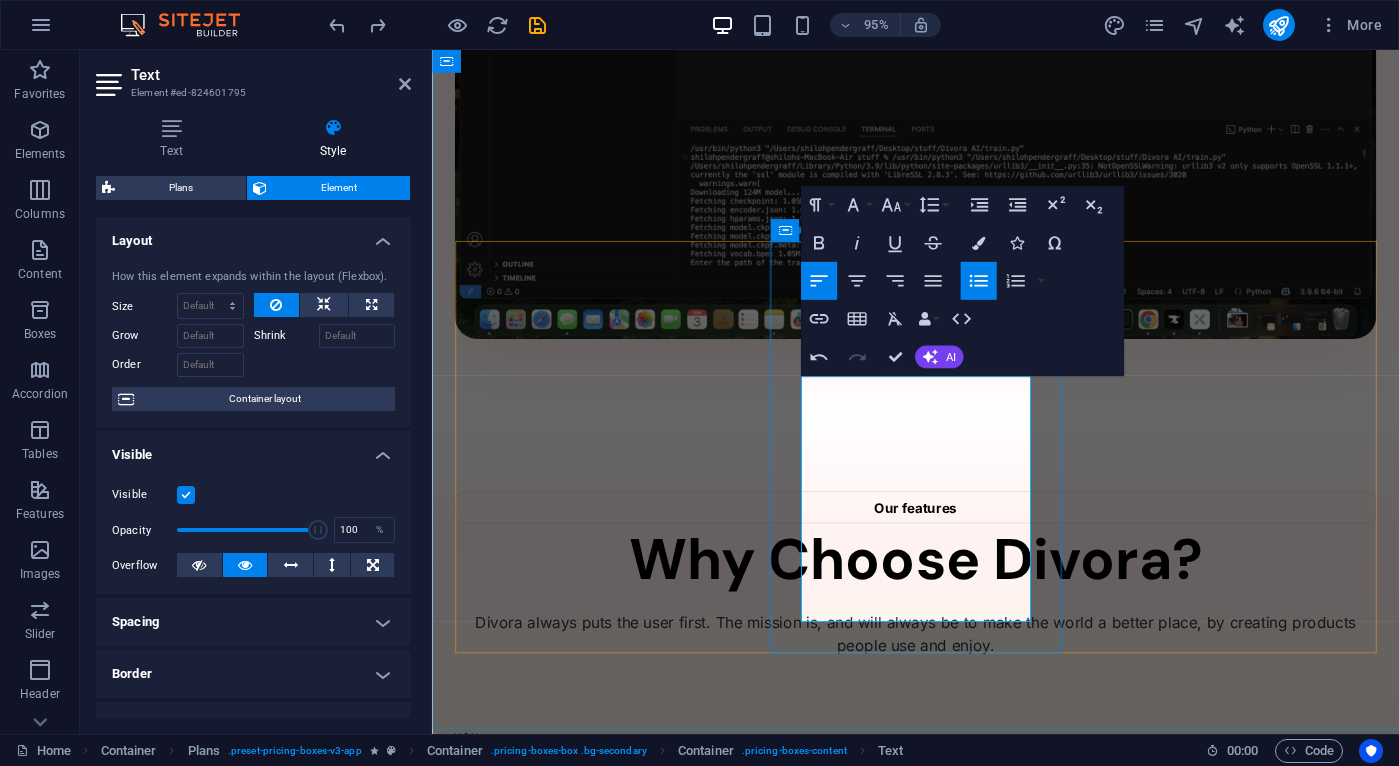click on "Pay Once" at bounding box center (941, 3712) 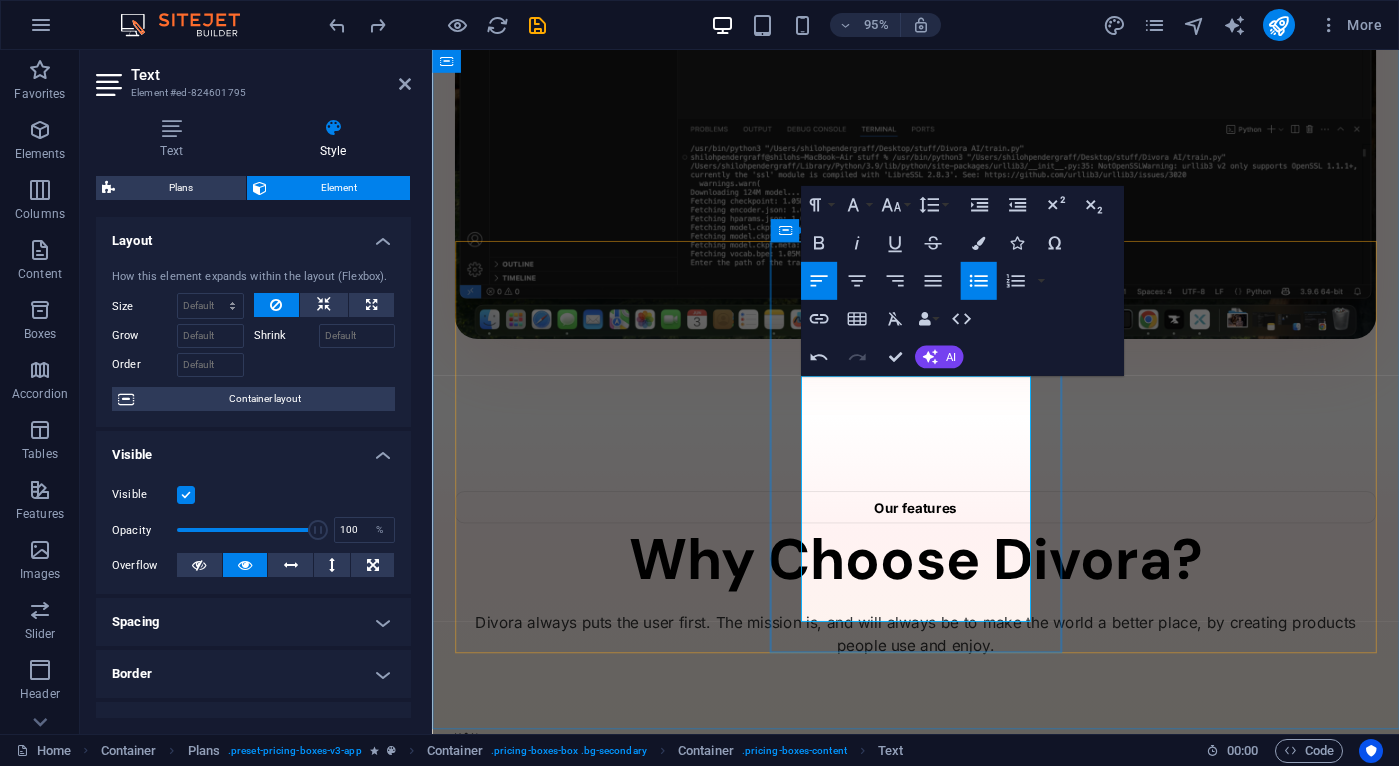 click on "Easy to use" at bounding box center (556, 3608) 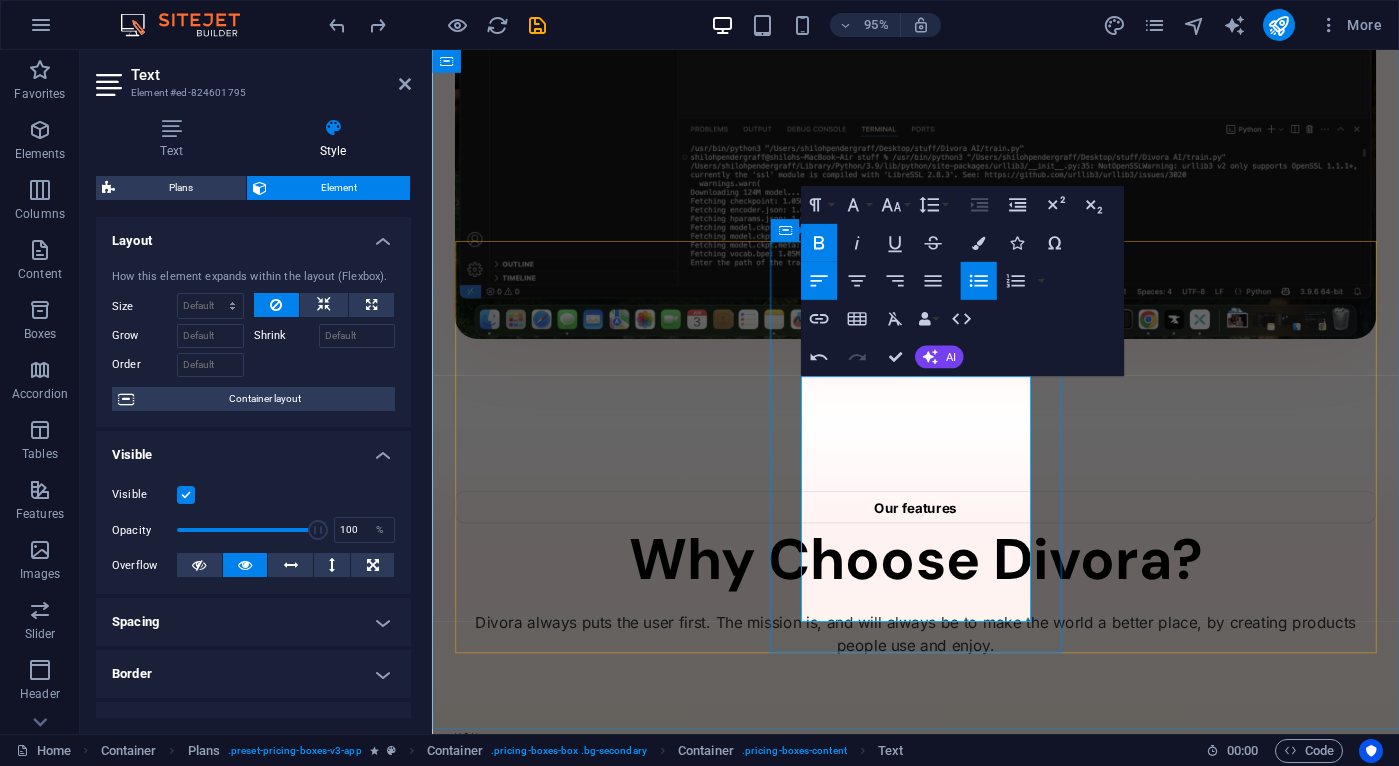 click on "AI for non experts" at bounding box center (560, 3556) 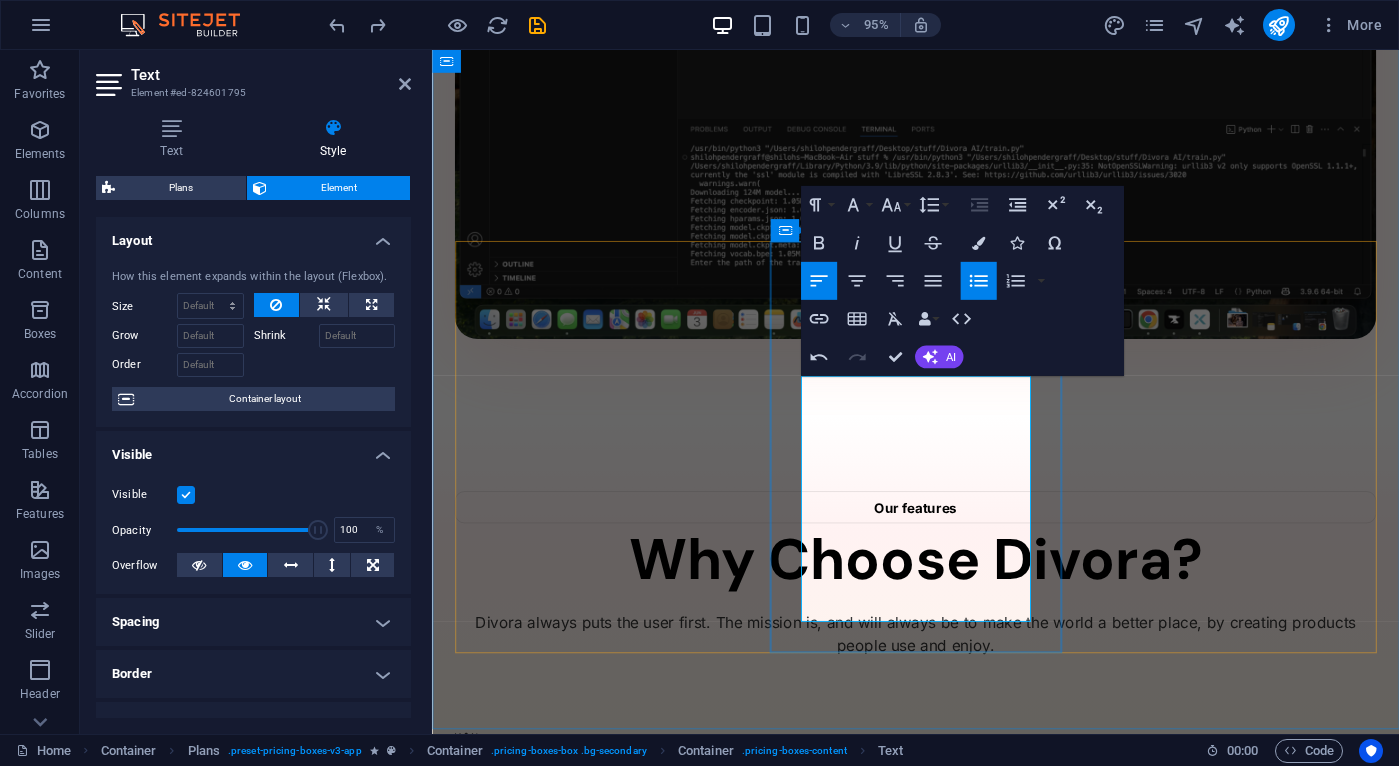 click on "AI for non experts" at bounding box center (941, 3556) 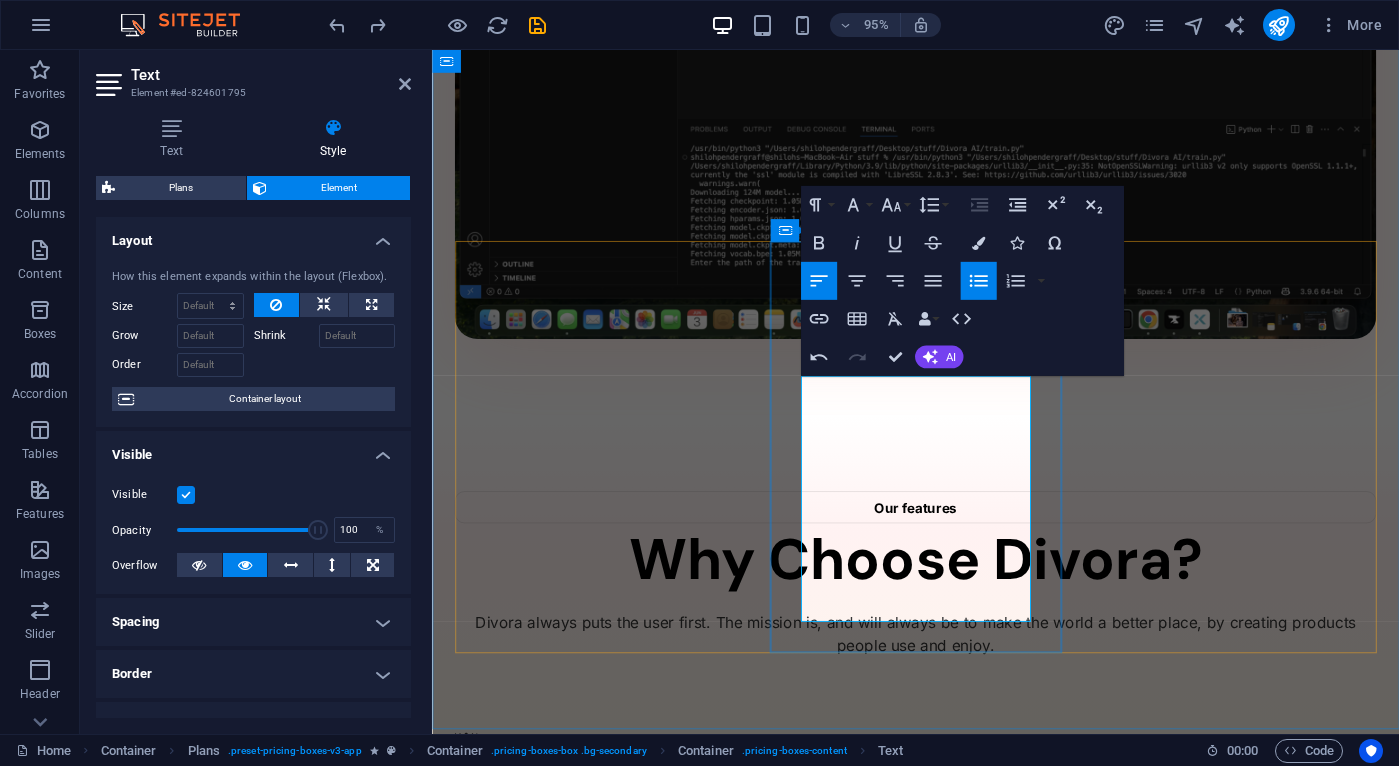 click on "$145 /Life Get Now ✔ AI for non experts ✔ Easy to use ✔  True Ownership ✔ Pay Once ✔  For Life ✔" at bounding box center (941, 3605) 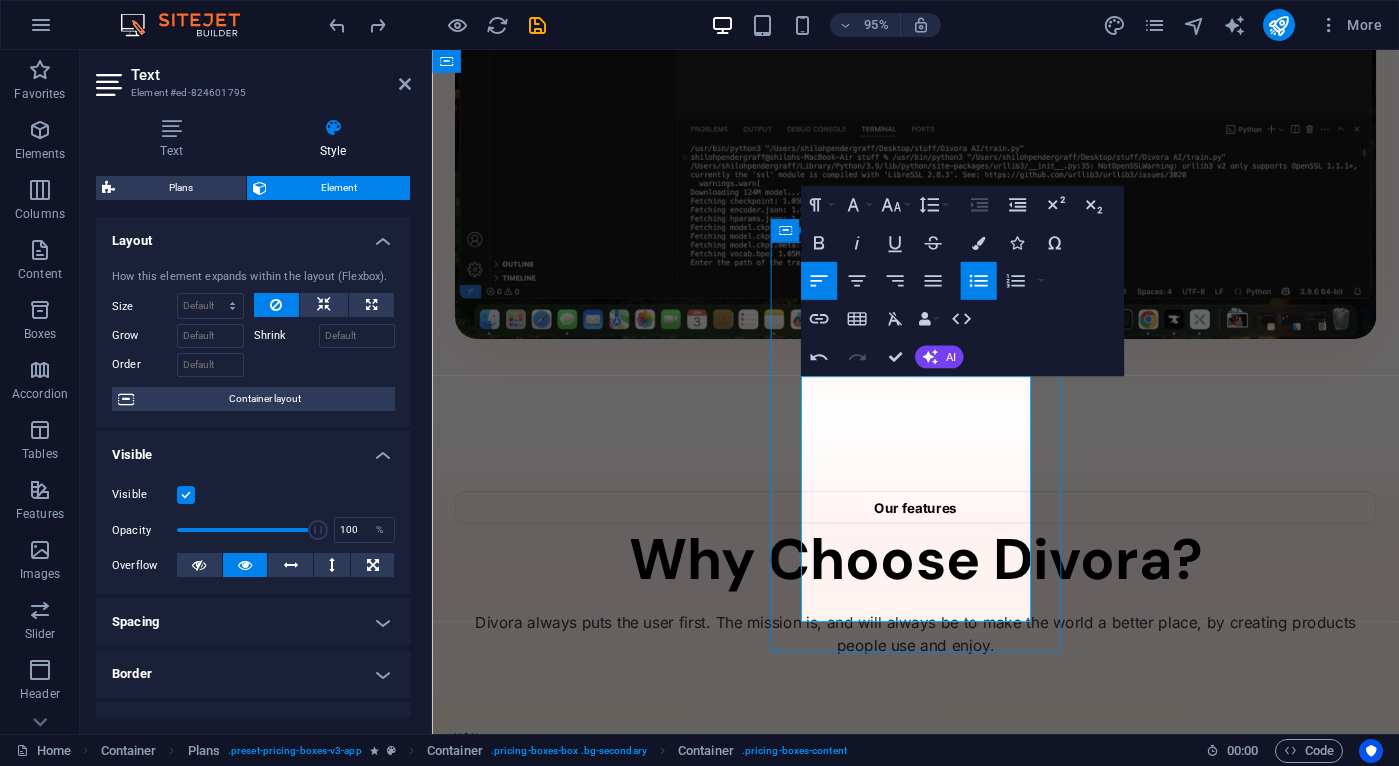 scroll, scrollTop: 1915, scrollLeft: 0, axis: vertical 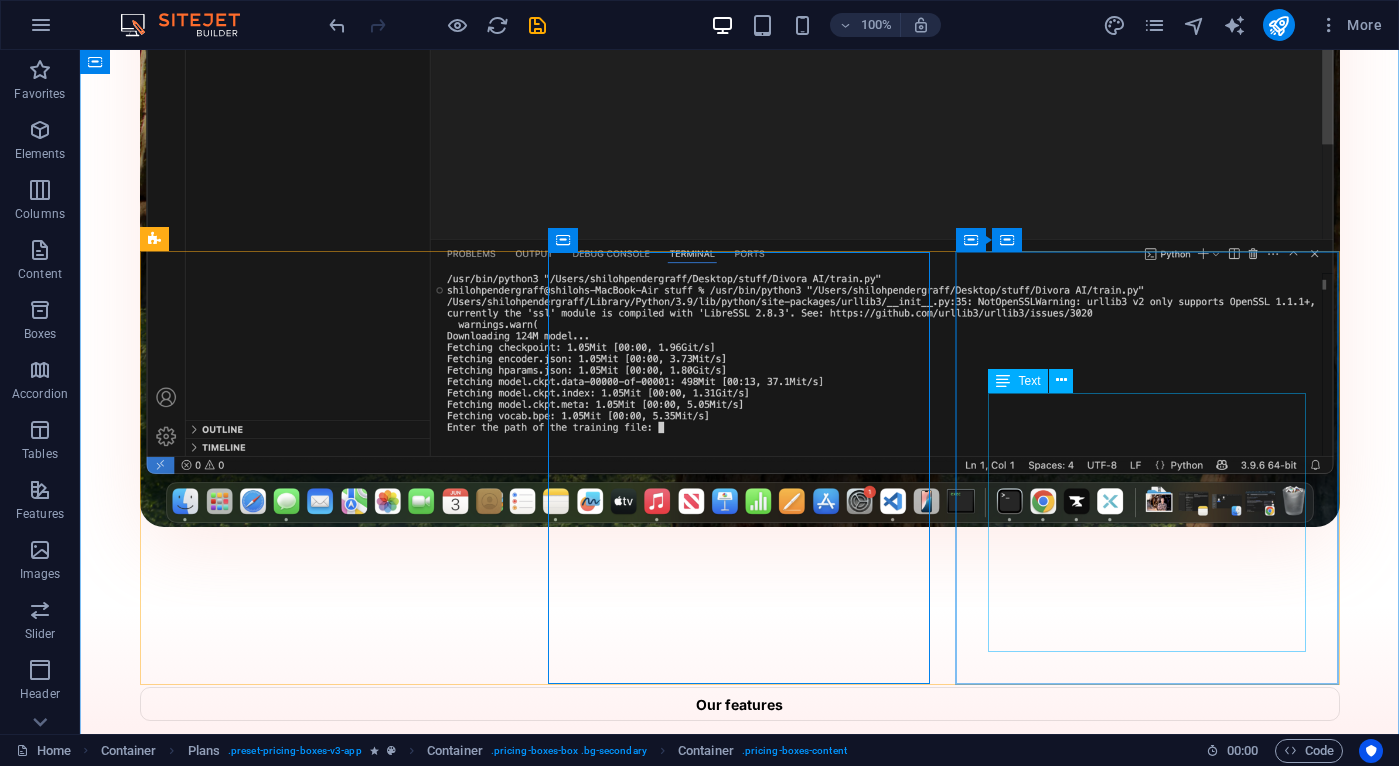 click 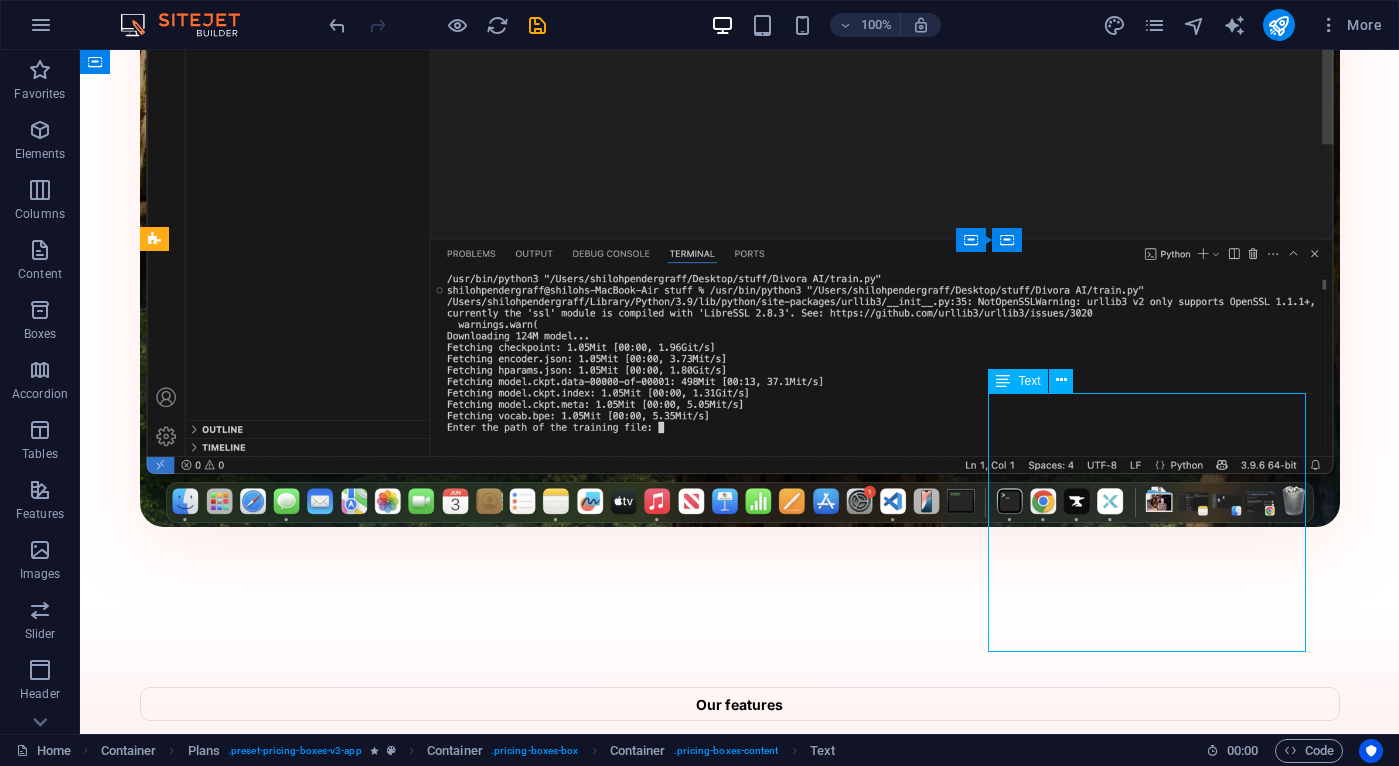 click at bounding box center [740, 5091] 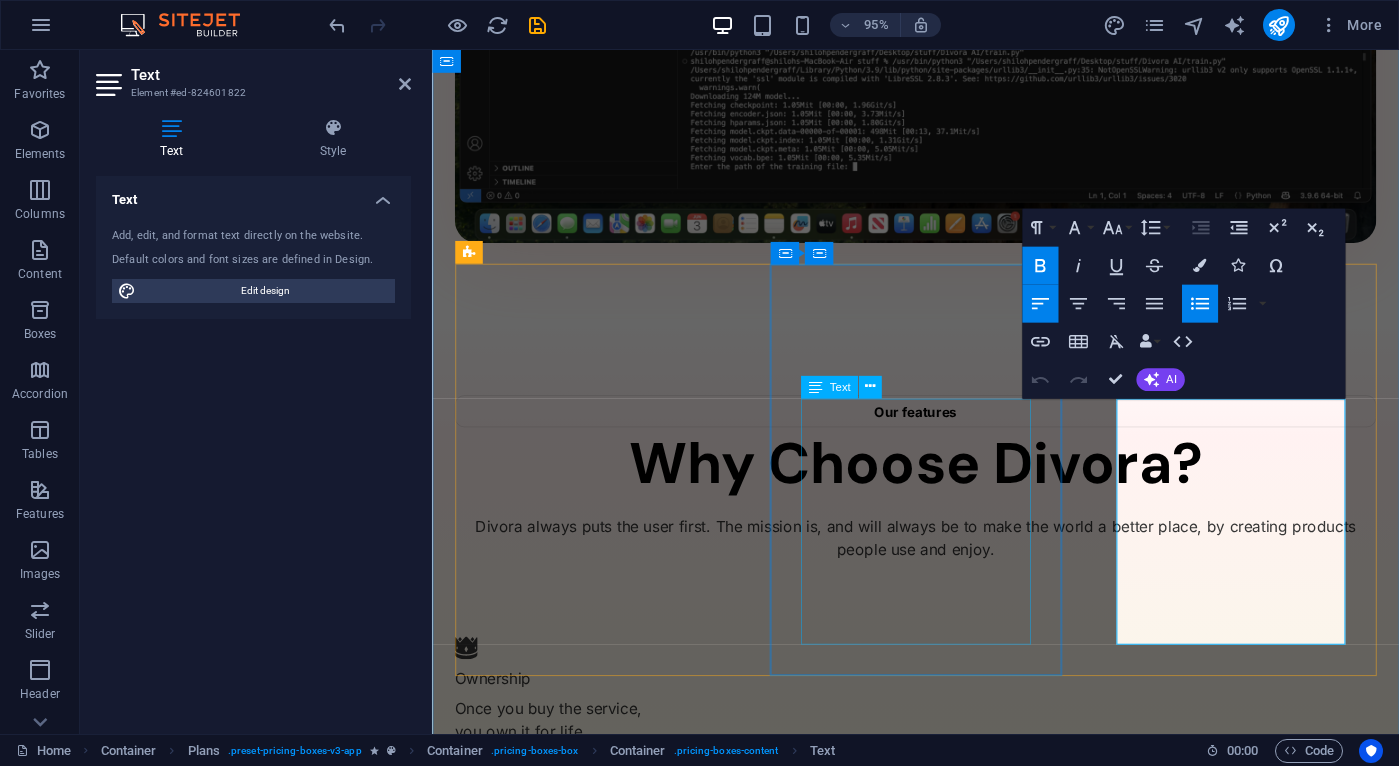 scroll, scrollTop: 1790, scrollLeft: 0, axis: vertical 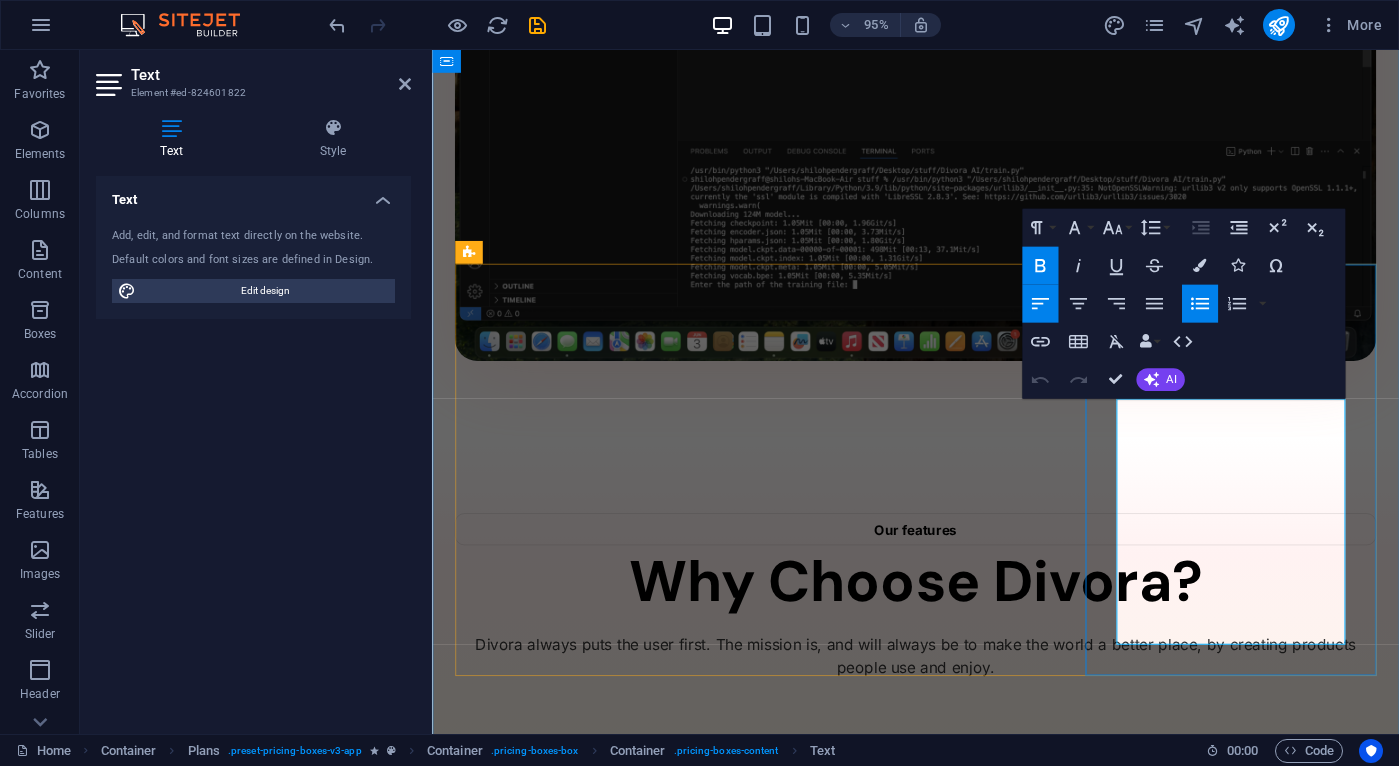 click on "AI for non experts" at bounding box center (565, 5066) 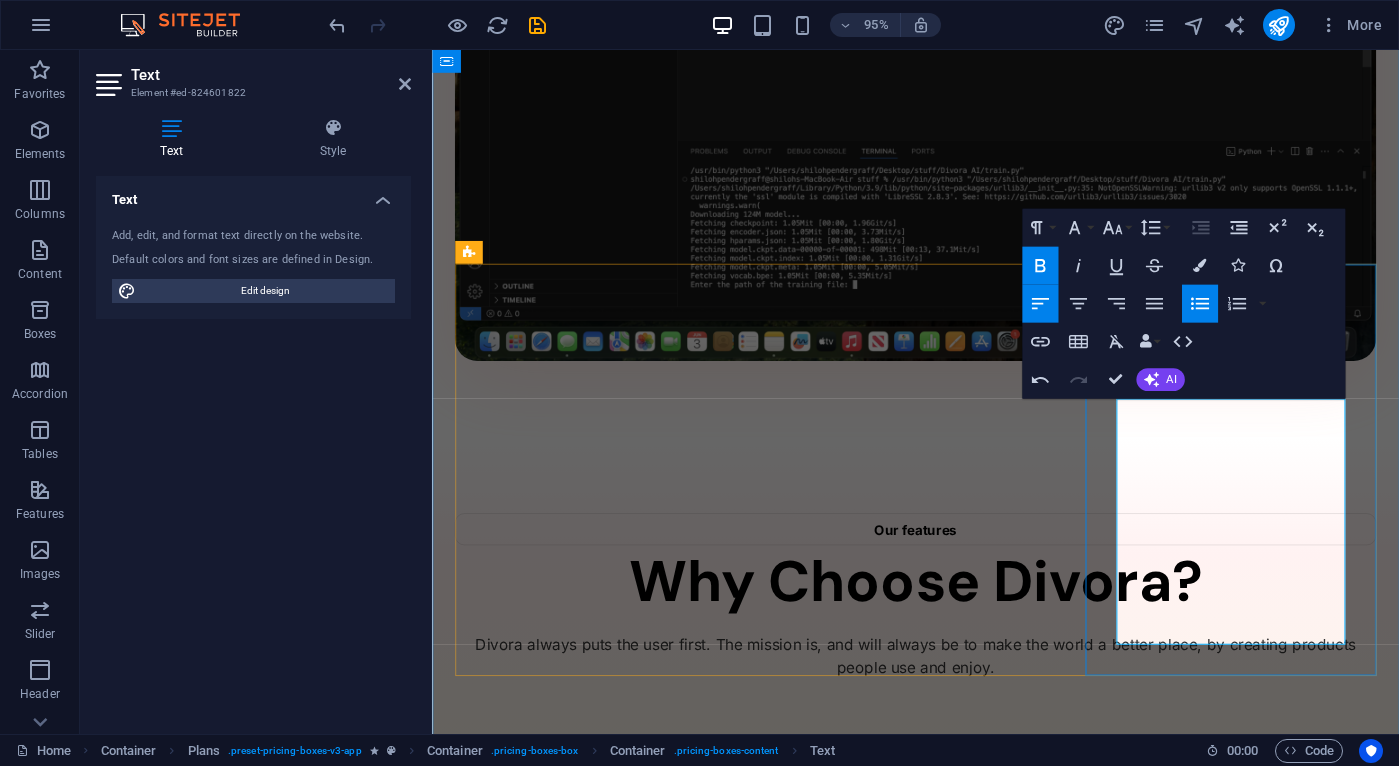 type 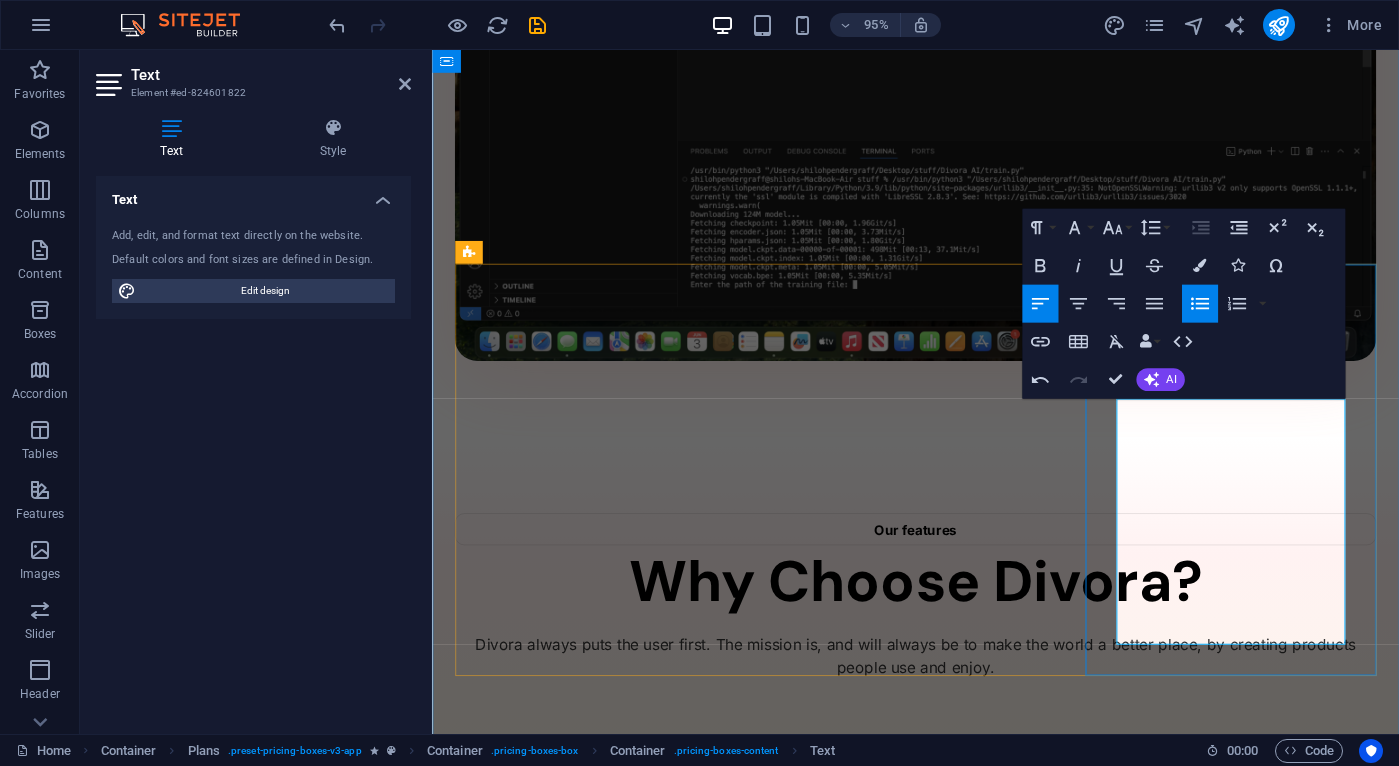 click on "AI for non experts" at bounding box center [941, 4026] 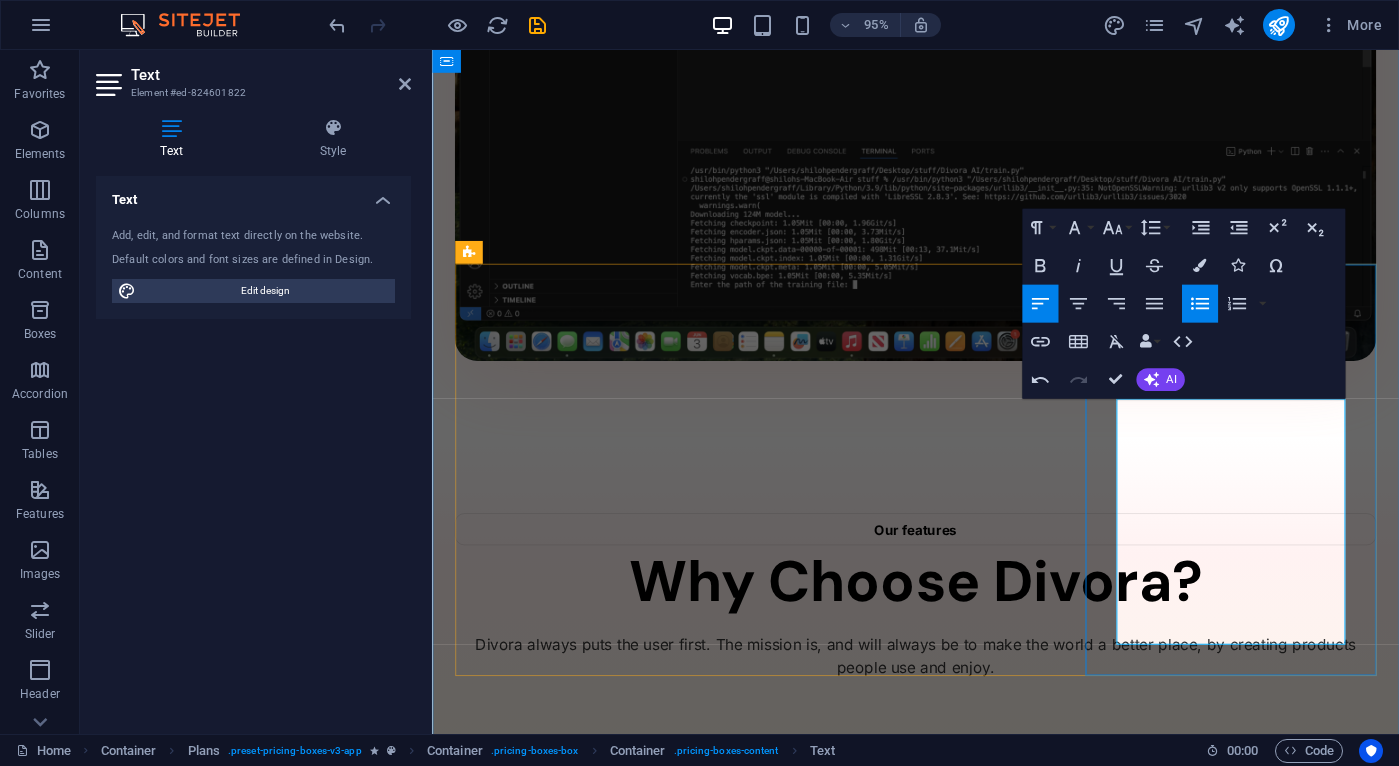 click on "Easy to use" at bounding box center [941, 4078] 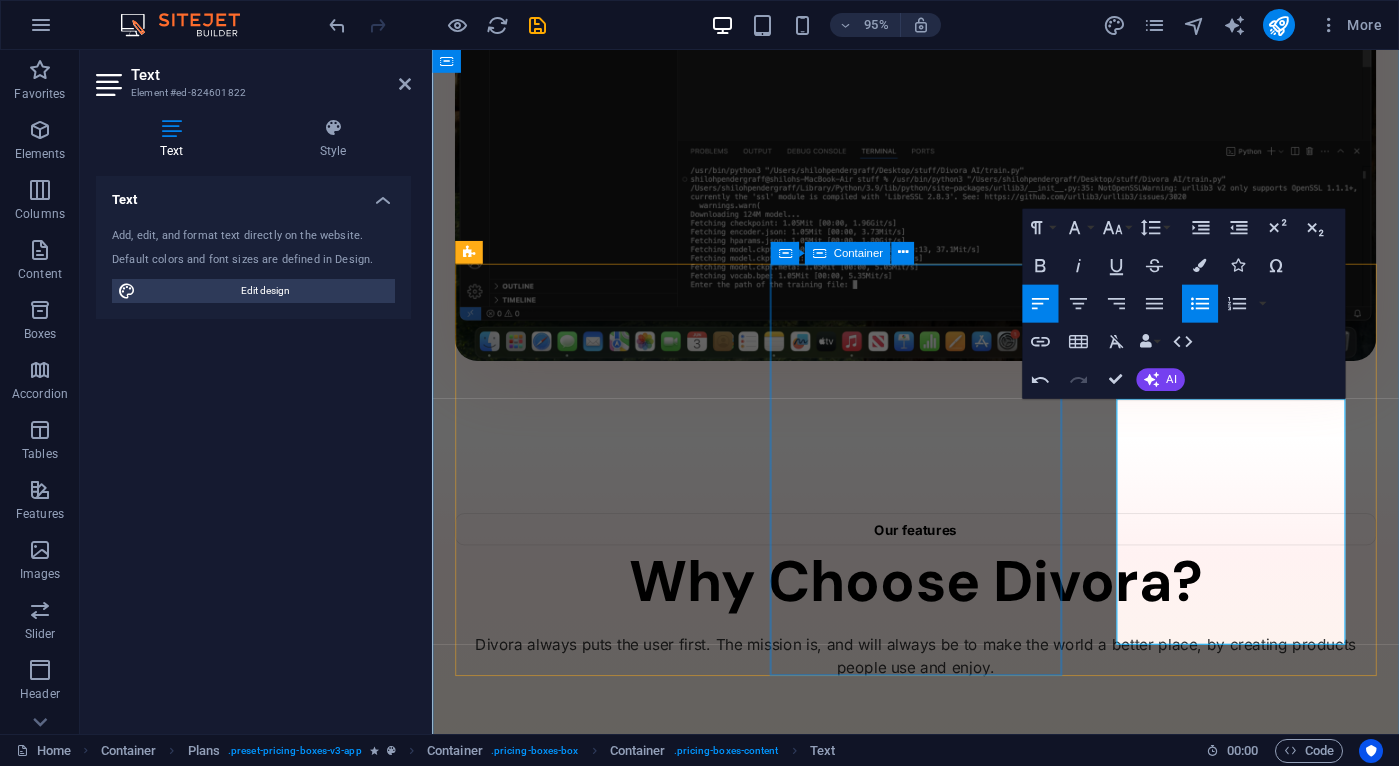 click on "$145 /Life Get Now ✔ AI for non experts ✔ Easy to use ✔  True Ownership ✔ Pay Once ✔  For Life" at bounding box center [941, 3629] 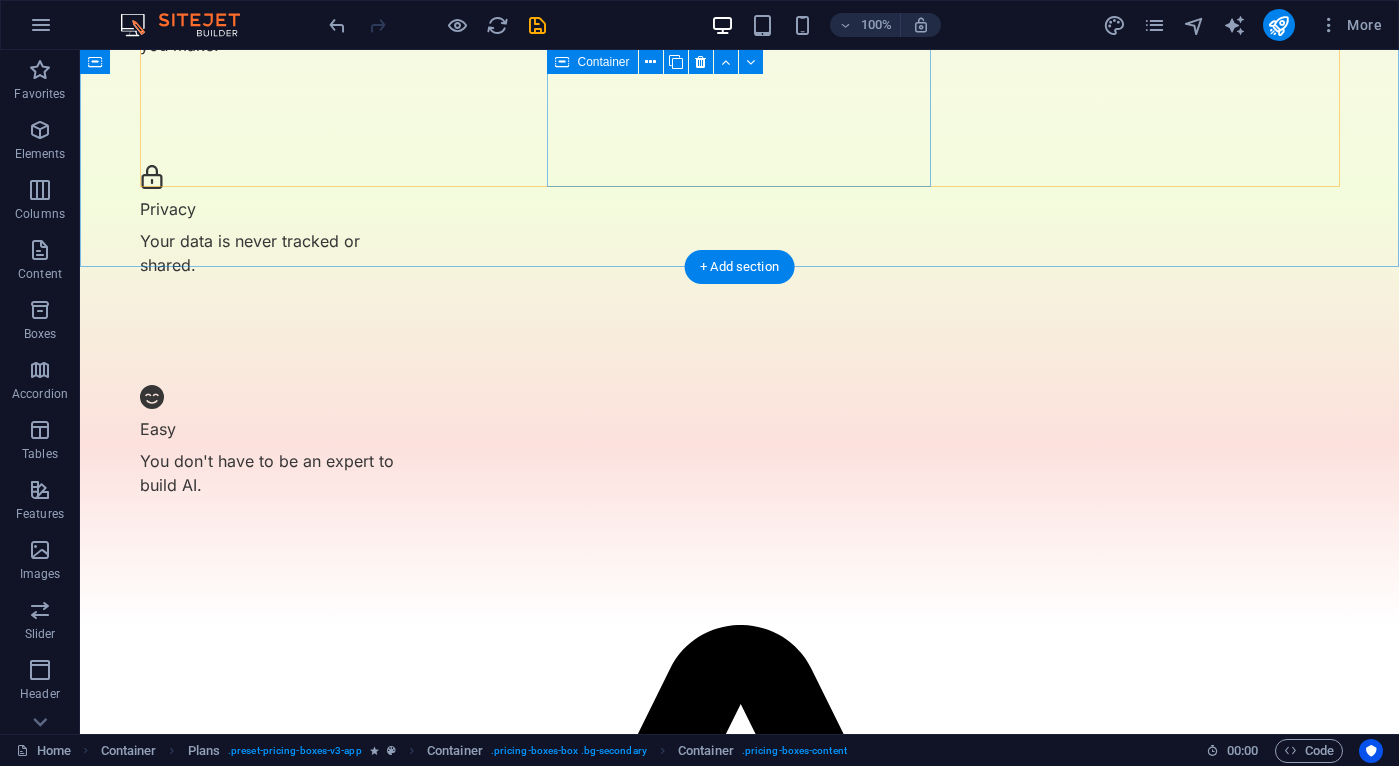 scroll, scrollTop: 3256, scrollLeft: 0, axis: vertical 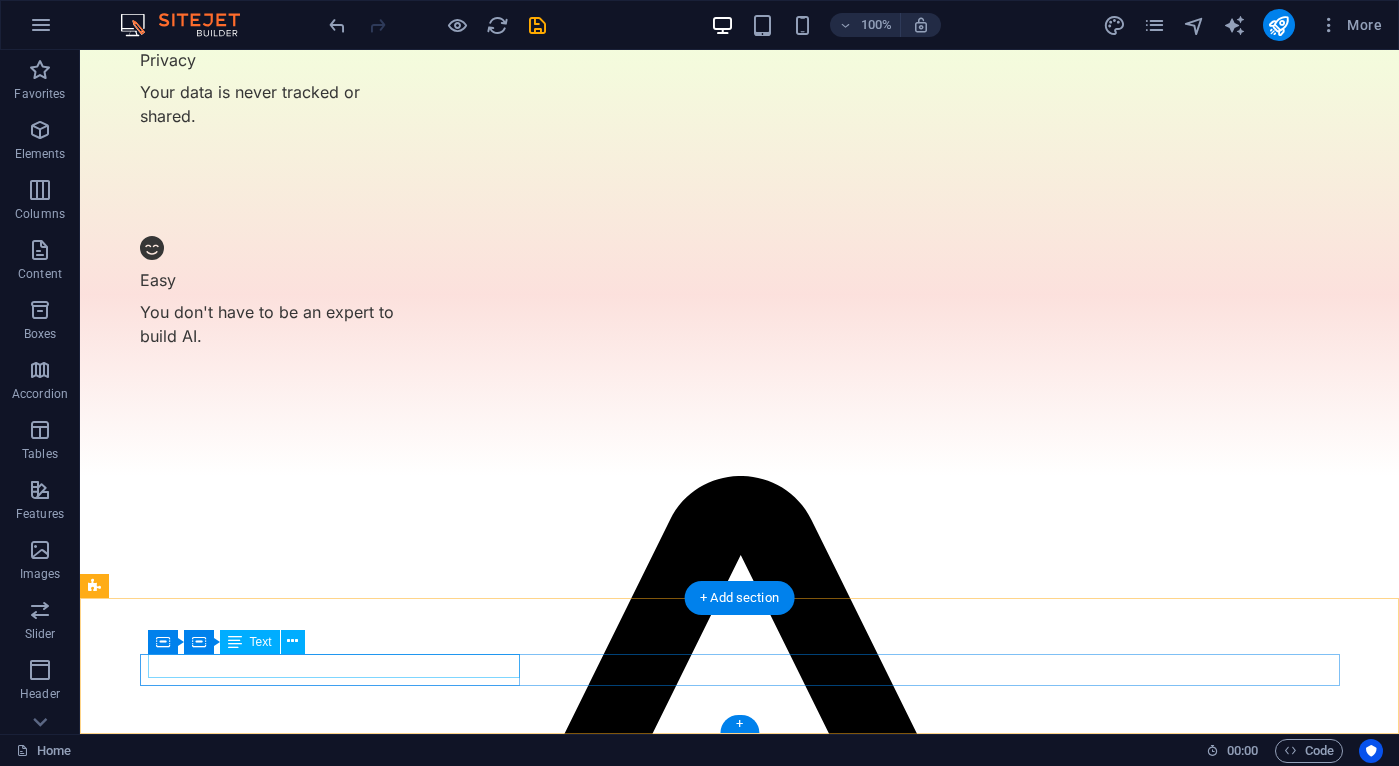 click on "Copyright © 2025 Divora. All rights reserved." at bounding box center (740, 5375) 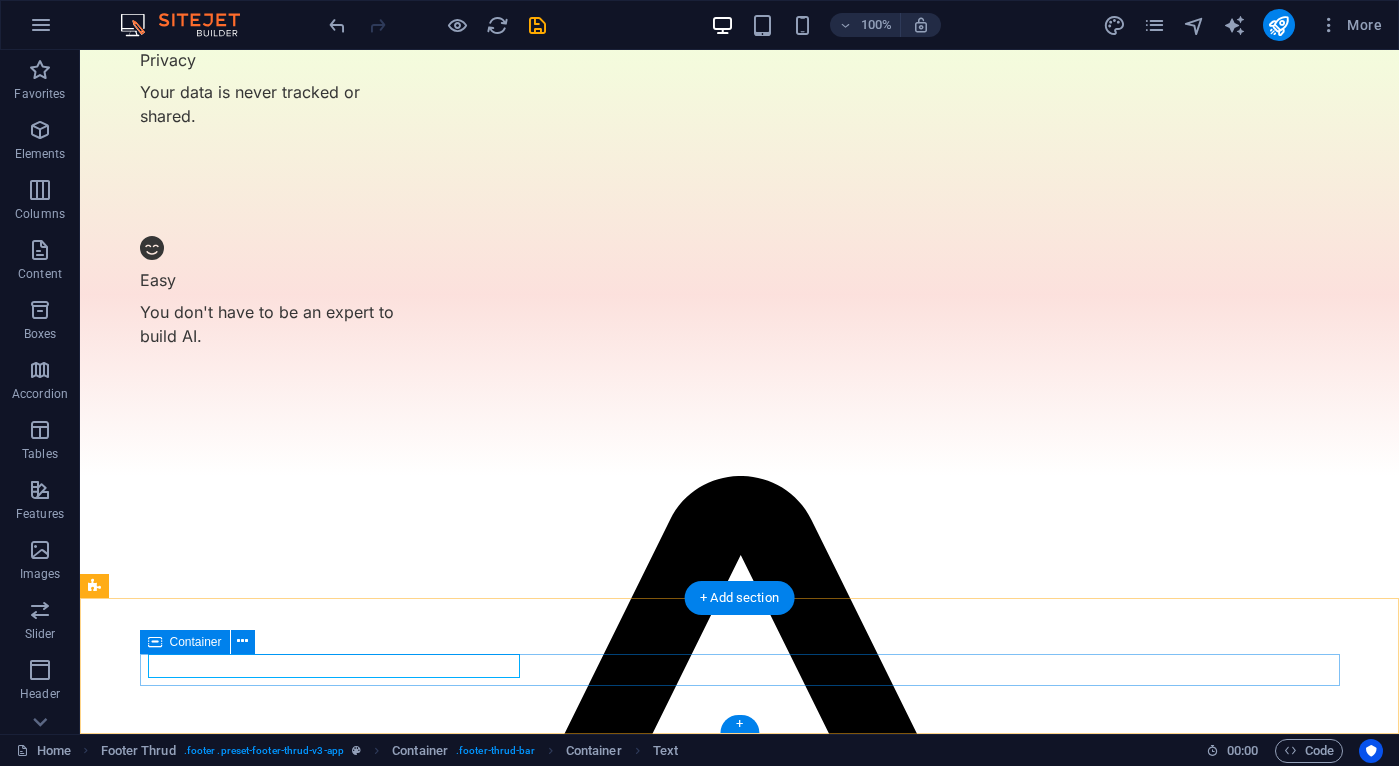click on "Copyright © 2025 Divora. All rights reserved." at bounding box center (740, 5379) 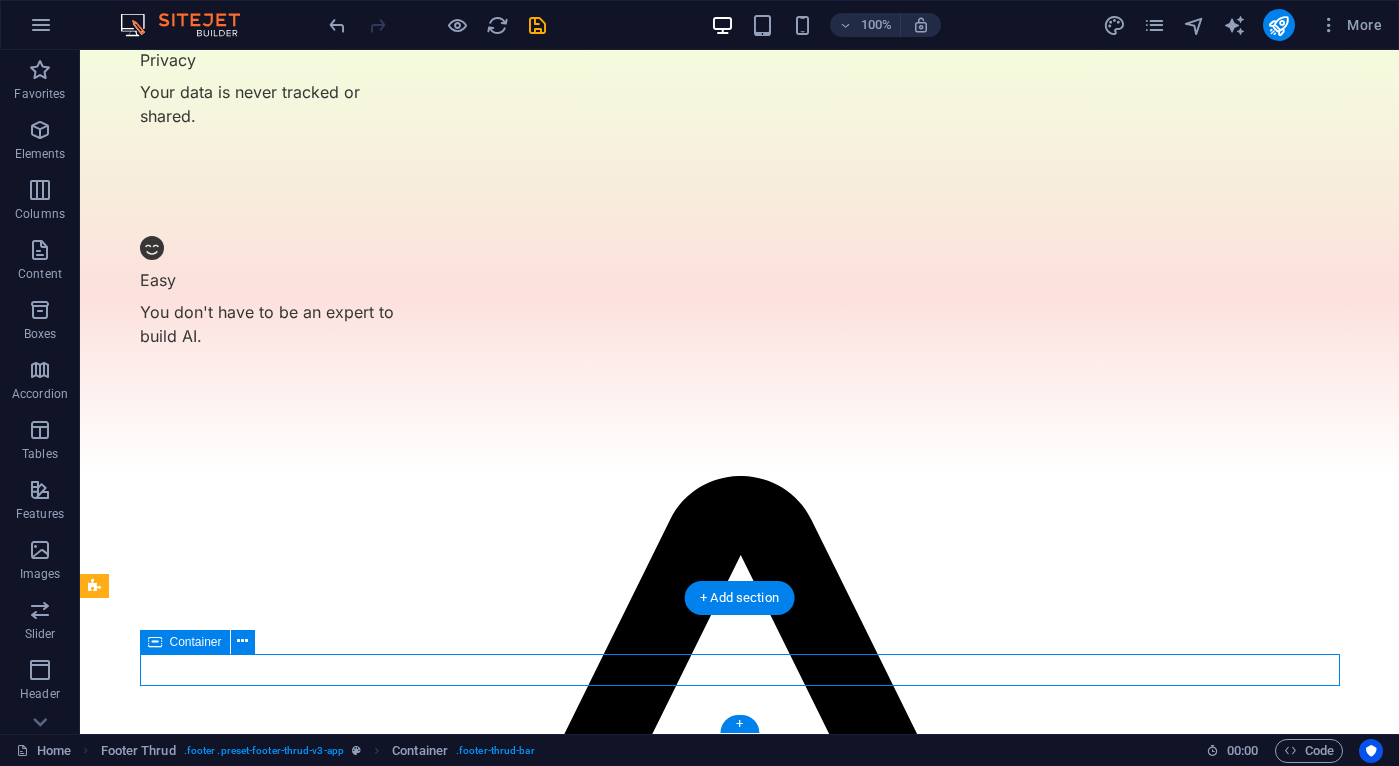 click on "Copyright © 2025 Divora. All rights reserved." at bounding box center [740, 5379] 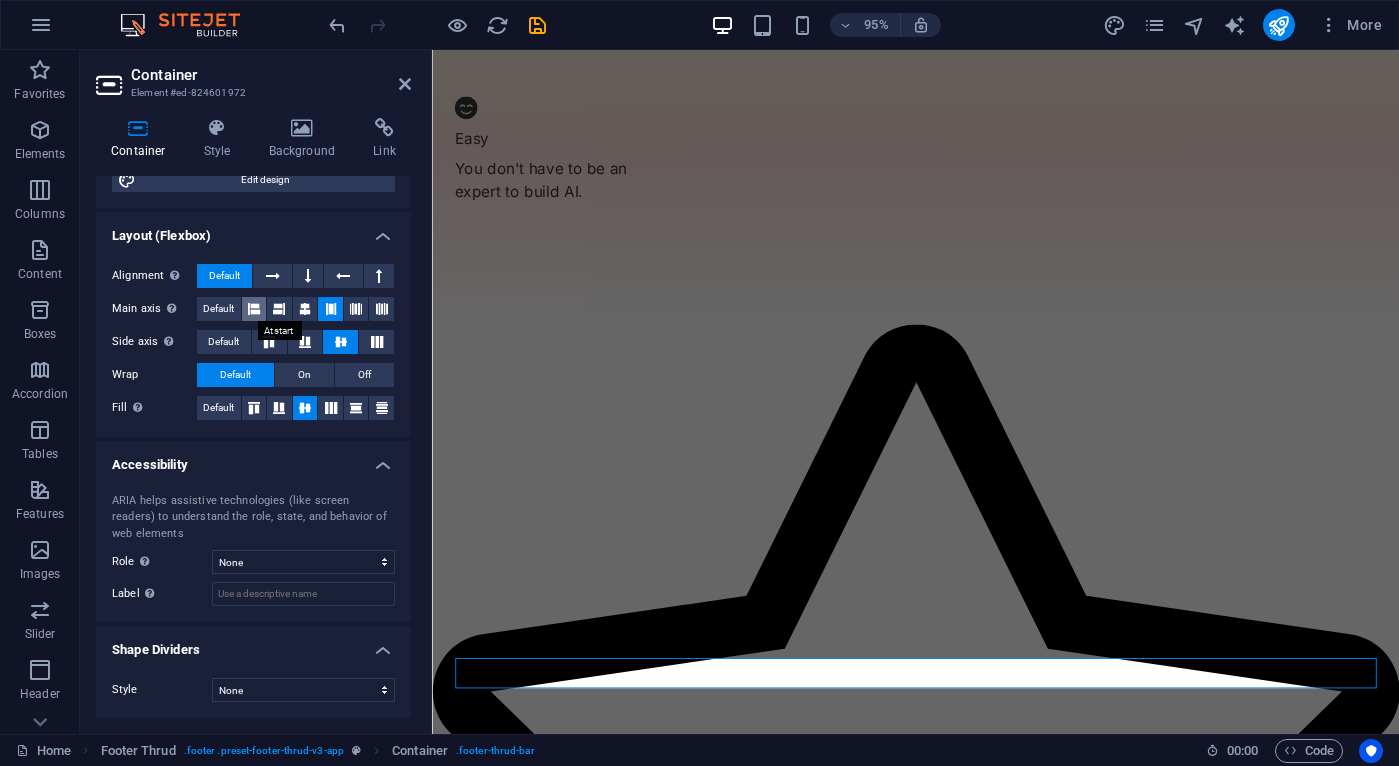 scroll, scrollTop: 240, scrollLeft: 0, axis: vertical 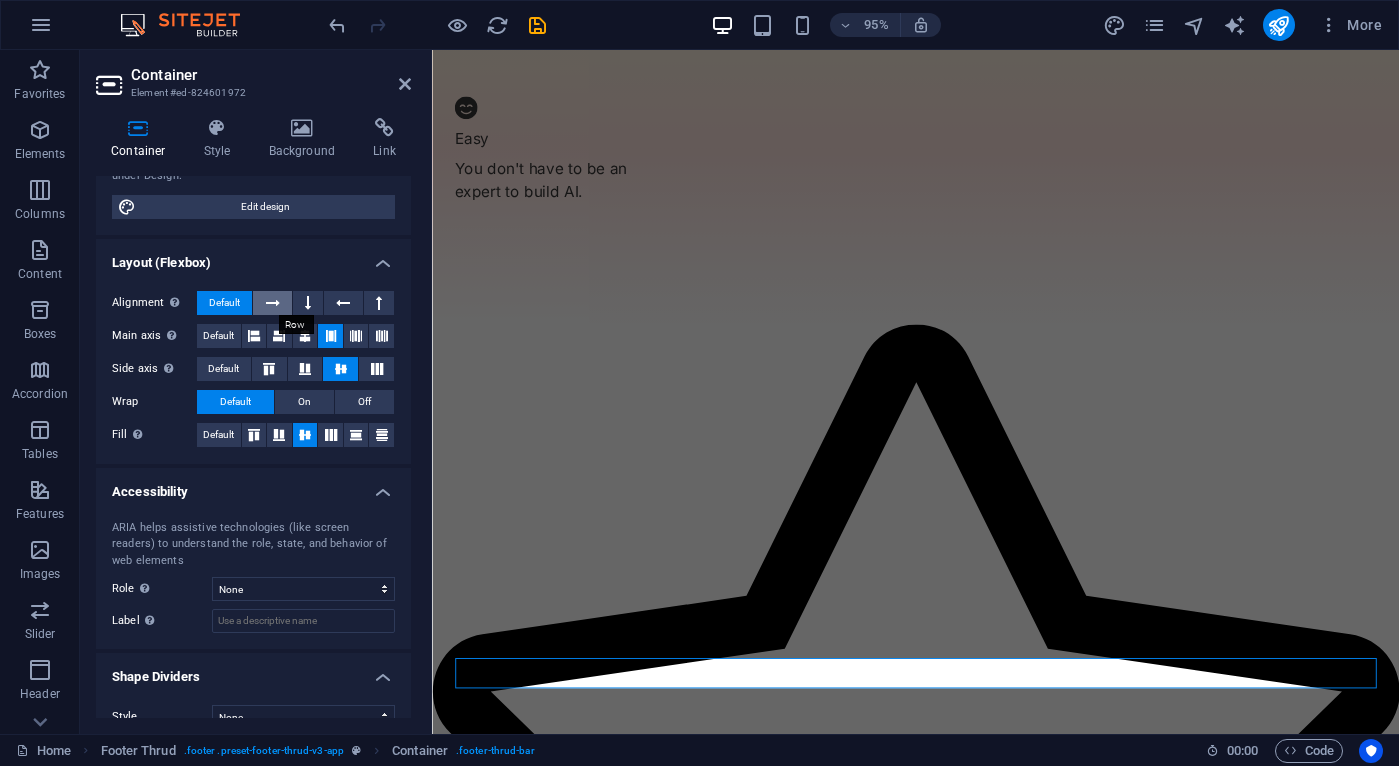 click at bounding box center (273, 303) 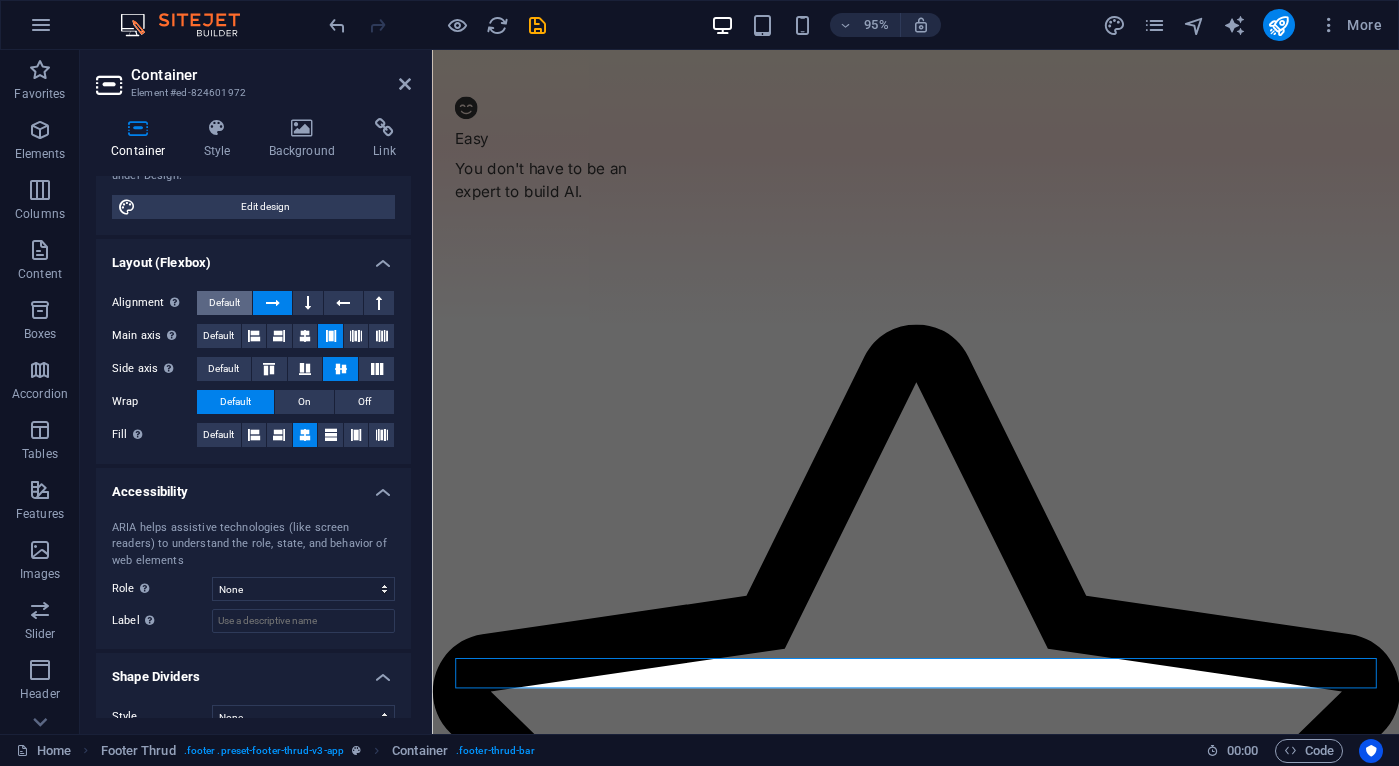 click on "Default" at bounding box center (224, 303) 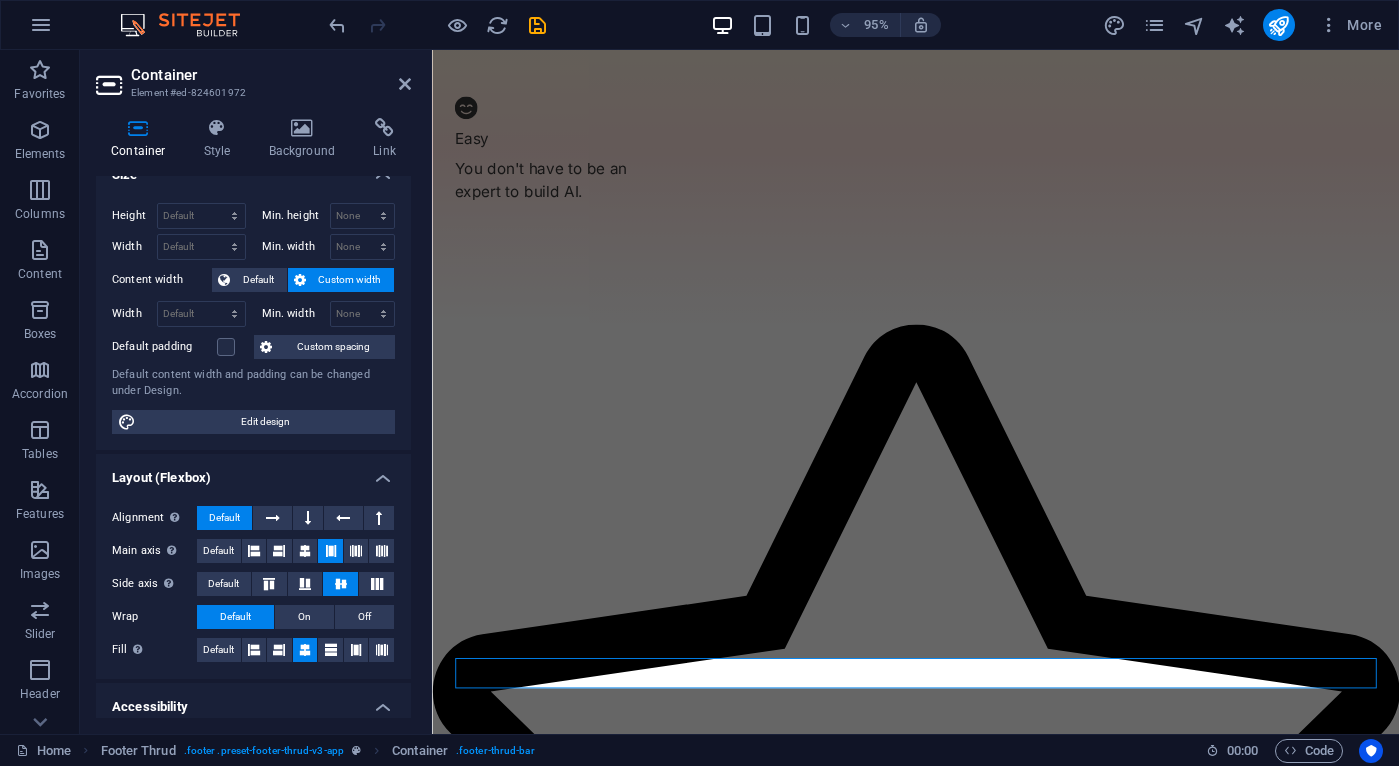 scroll, scrollTop: 0, scrollLeft: 0, axis: both 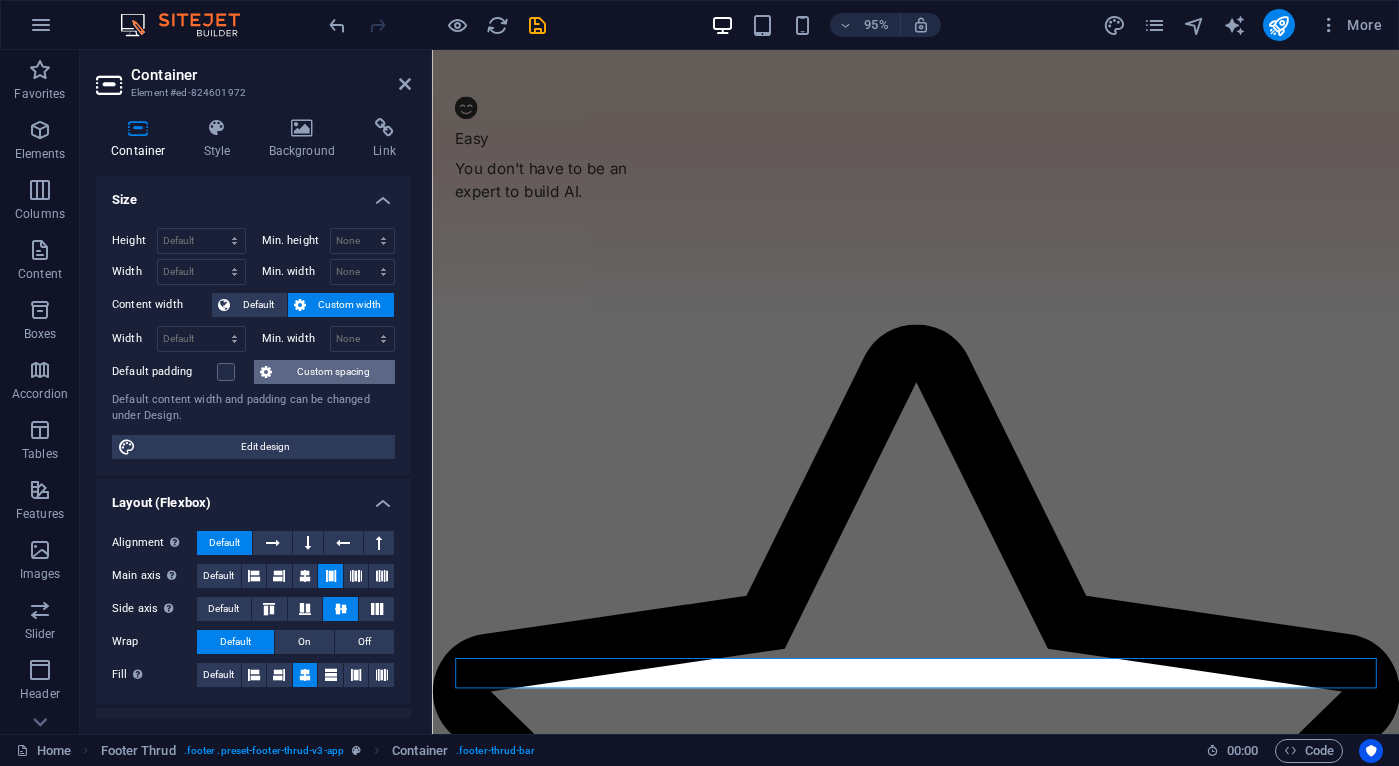click on "Custom spacing" at bounding box center (333, 372) 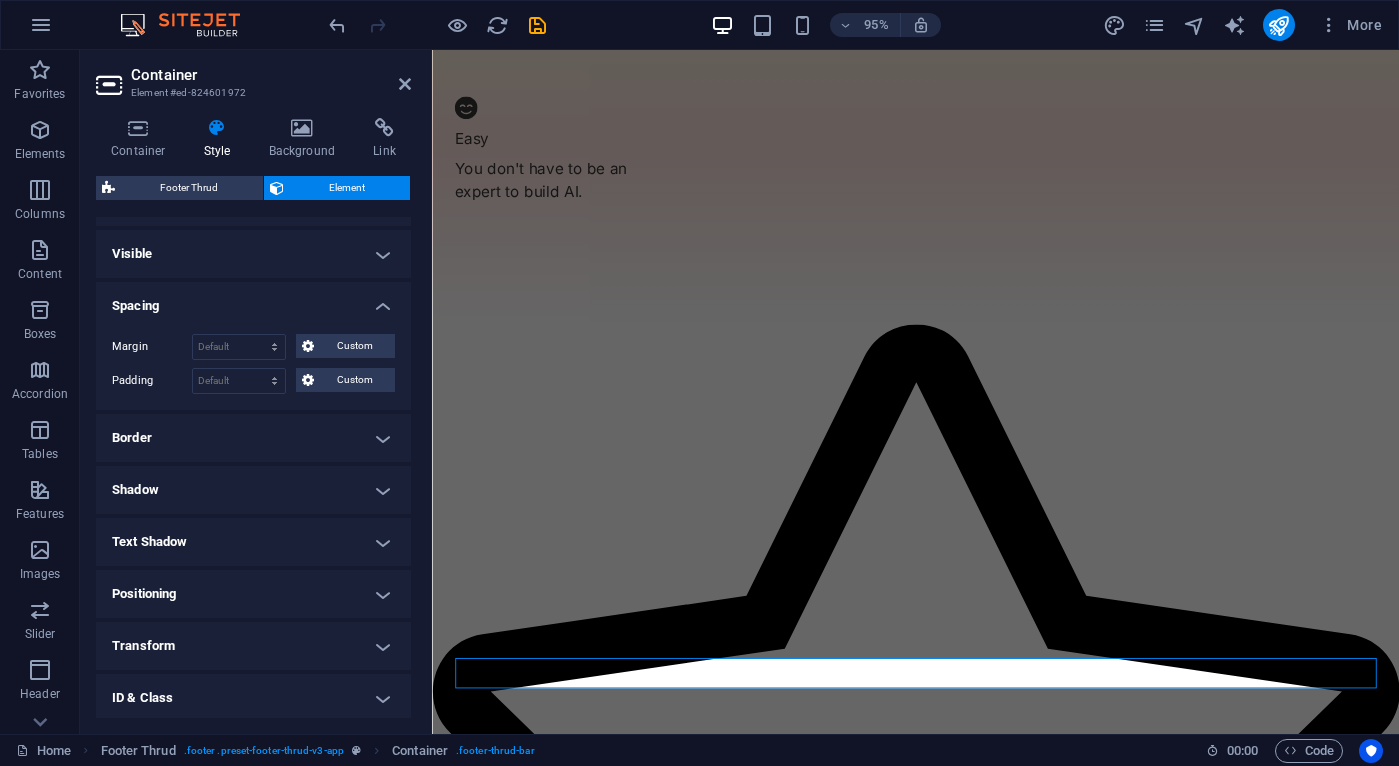 scroll, scrollTop: 0, scrollLeft: 0, axis: both 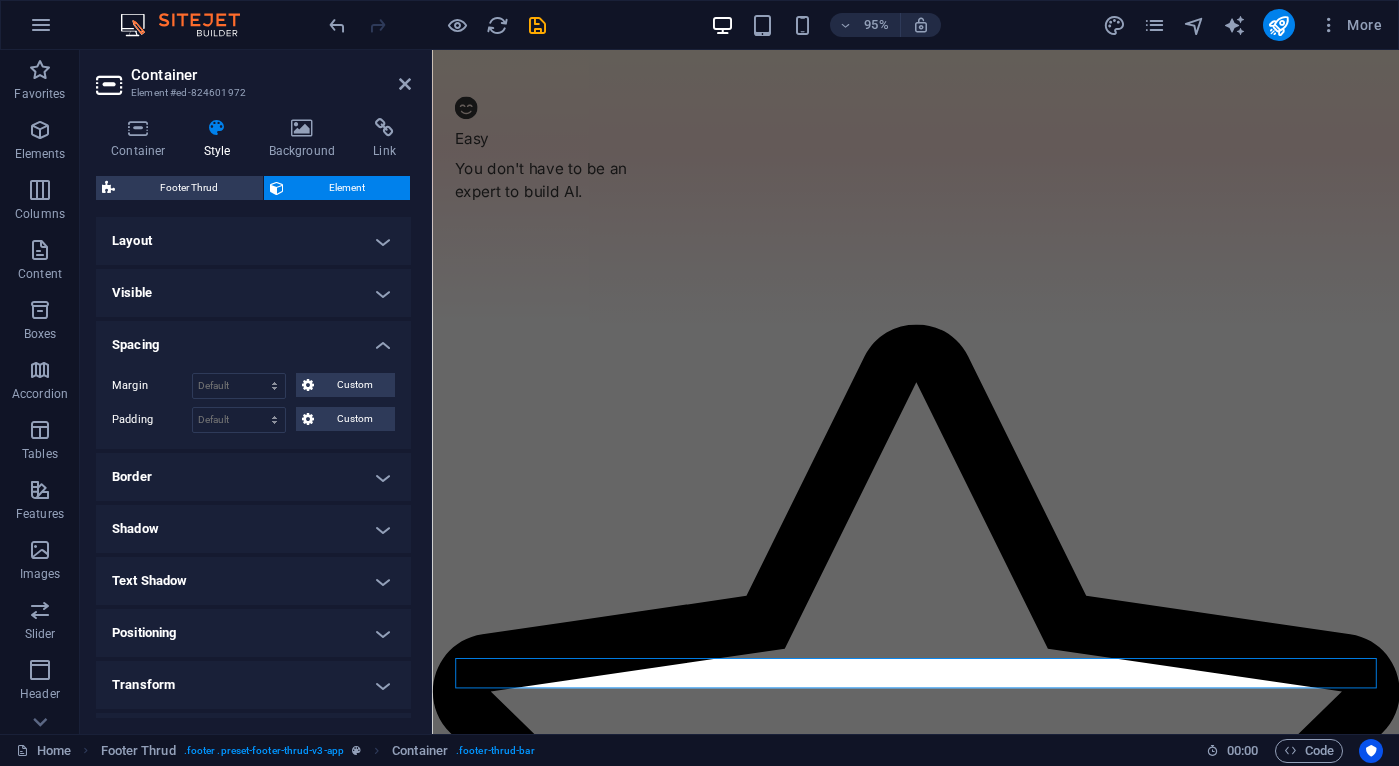 click on "Layout" at bounding box center [253, 241] 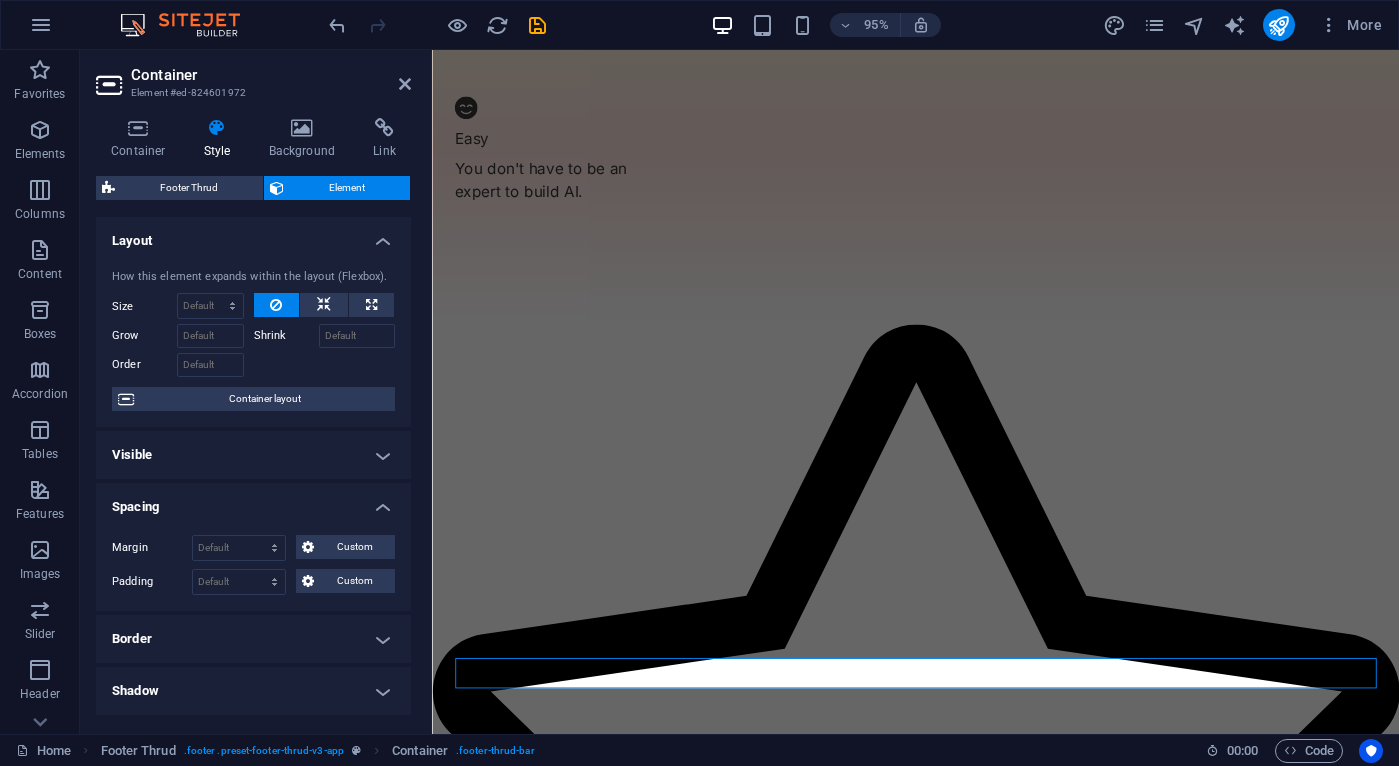 click on "Footer Thrud Element Layout How this element expands within the layout (Flexbox). Size Default auto px % 1/1 1/2 1/3 1/4 1/5 1/6 1/7 1/8 1/9 1/10 Grow Shrink Order Container layout Visible Visible Opacity 100 % Overflow Spacing Margin Default auto px % rem vw vh Custom Custom auto px % rem vw vh auto px % rem vw vh auto px % rem vw vh auto px % rem vw vh Padding Default px rem % vh vw Custom Custom px rem % vh vw px rem % vh vw px rem % vh vw px rem % vh vw Border Style              - Width 1 auto px rem % vh vw Custom Custom 1 auto px rem % vh vw 1 auto px rem % vh vw 1 auto px rem % vh vw 1 auto px rem % vh vw  - Color Round corners For background overlay and background images, the overflow must be hidden so that the round corners are visible Default px rem % vh vw Custom Custom px rem % vh vw px rem % vh vw px rem % vh vw px rem % vh vw Shadow Default None Outside Inside Color X offset 0 px rem vh vw Y offset 0 px rem vh vw Blur 0 px rem % vh vw Spread 0 px rem vh vw Text Shadow Default None 0 px" at bounding box center (253, 447) 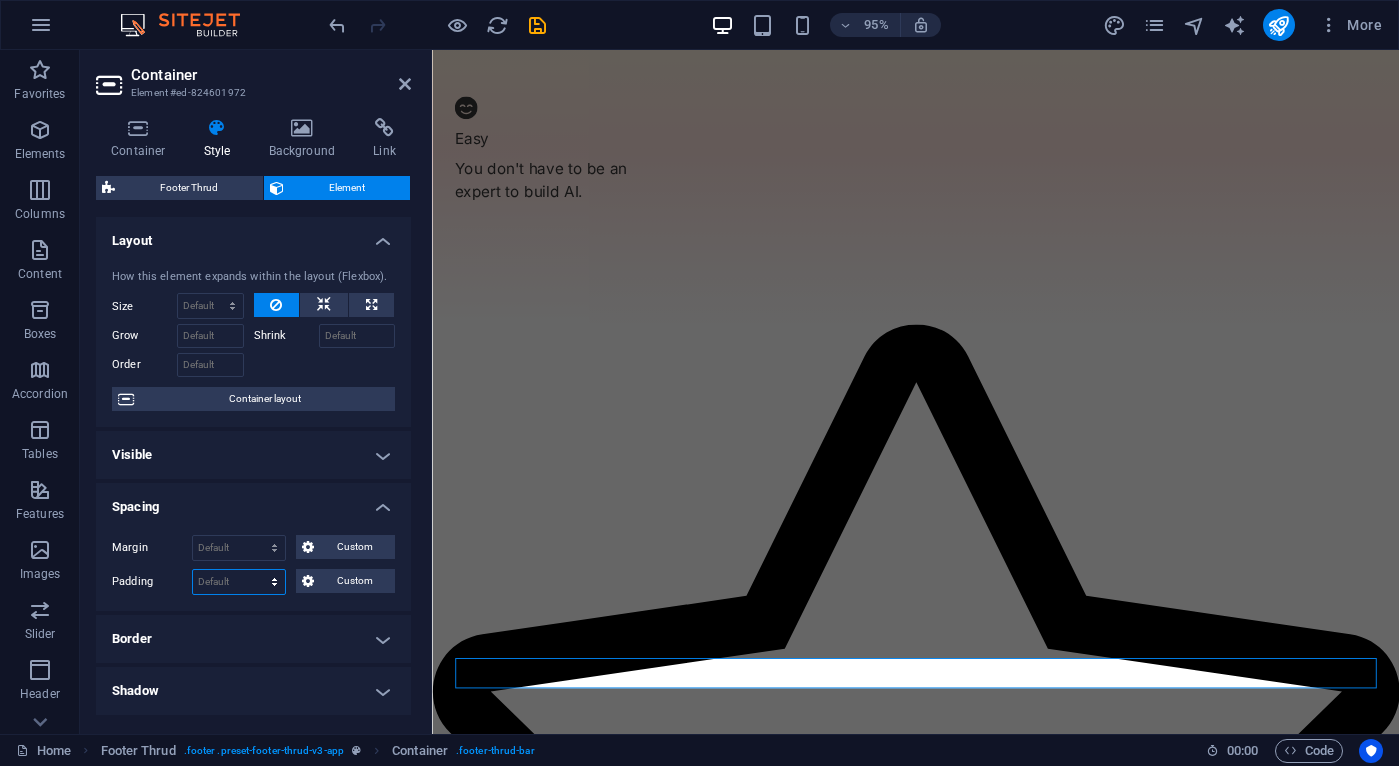 click on "Default px rem % vh vw Custom" at bounding box center (239, 582) 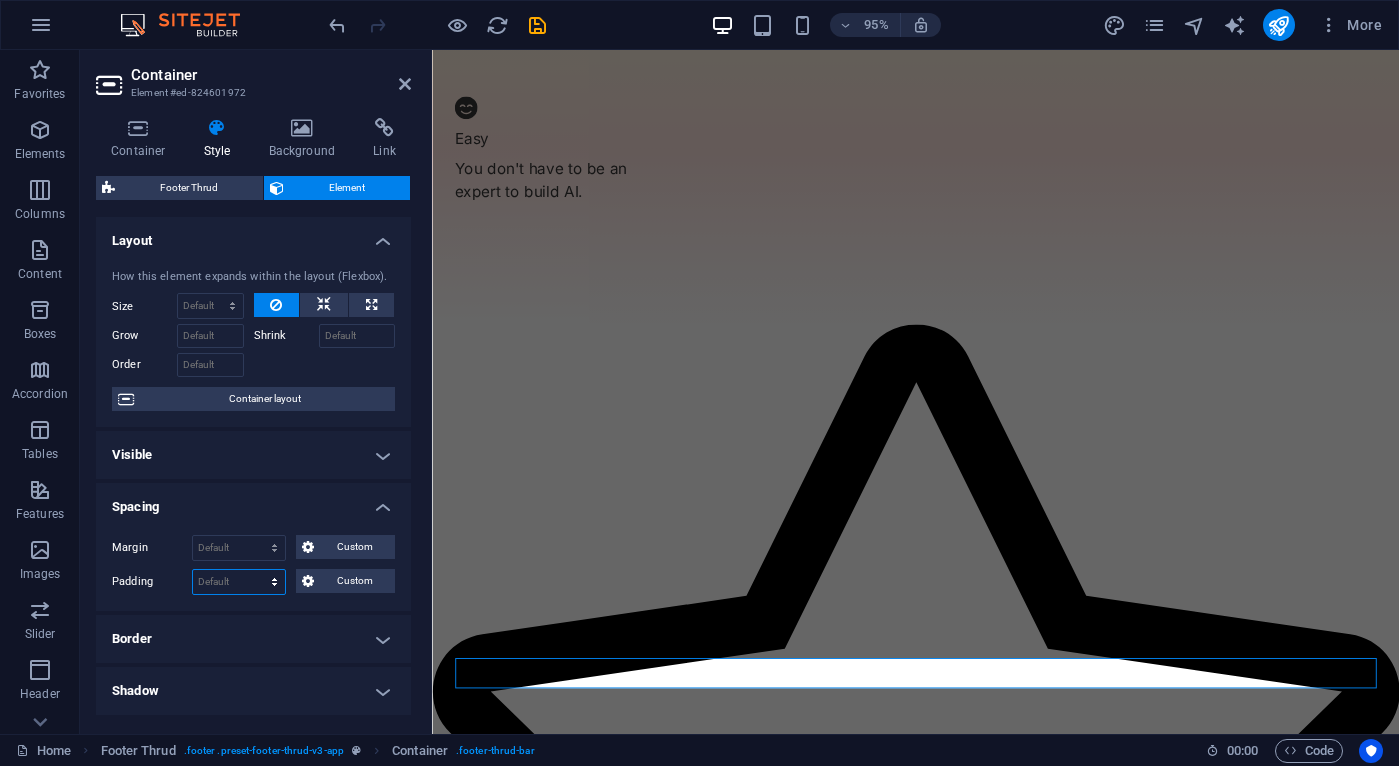 select on "px" 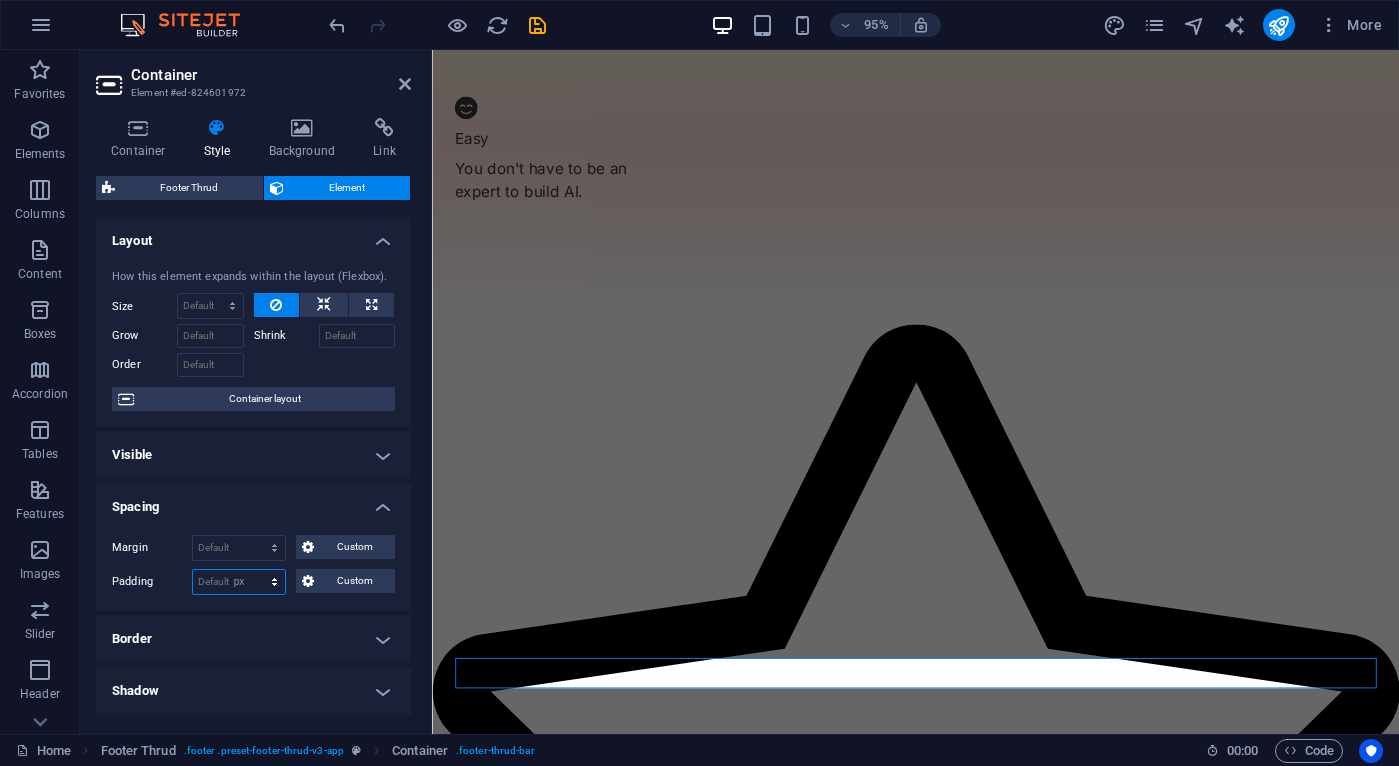 type on "0" 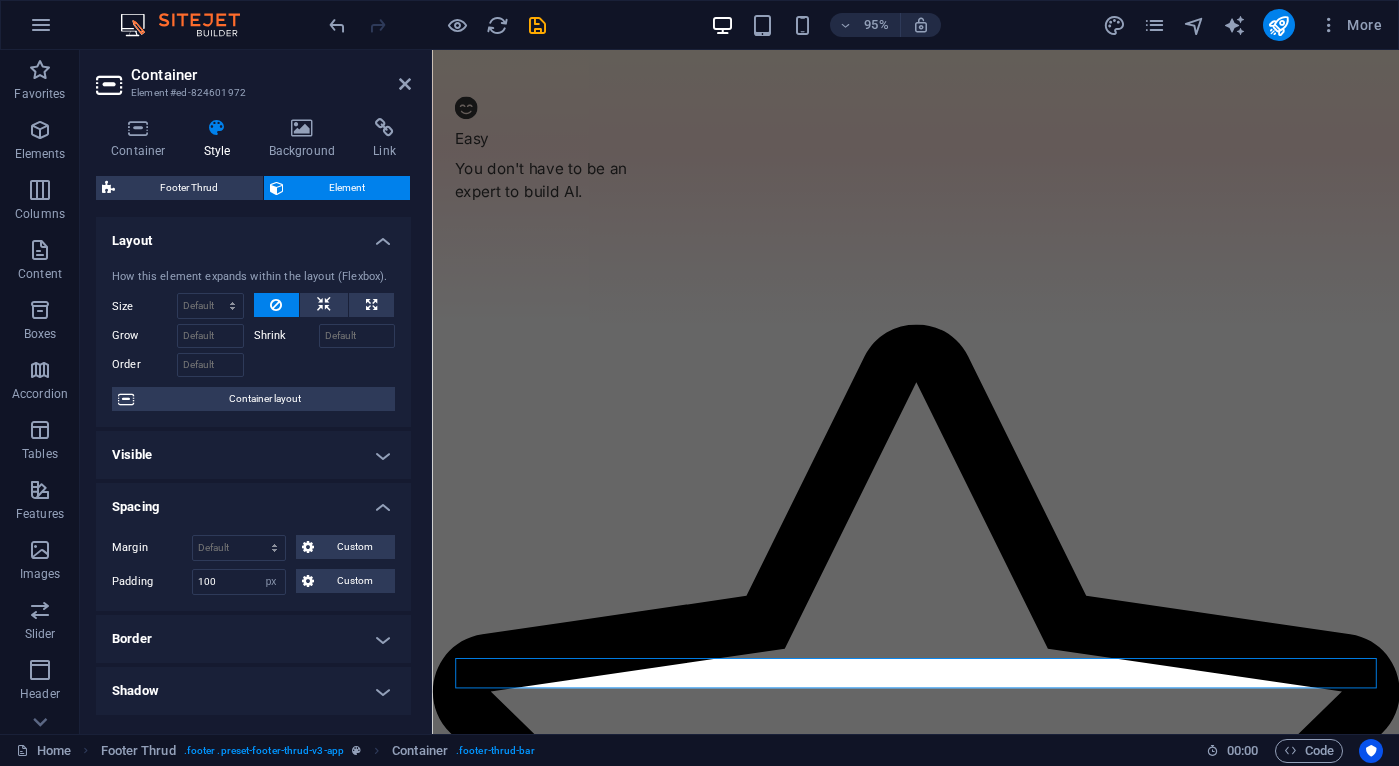 scroll, scrollTop: 3155, scrollLeft: 0, axis: vertical 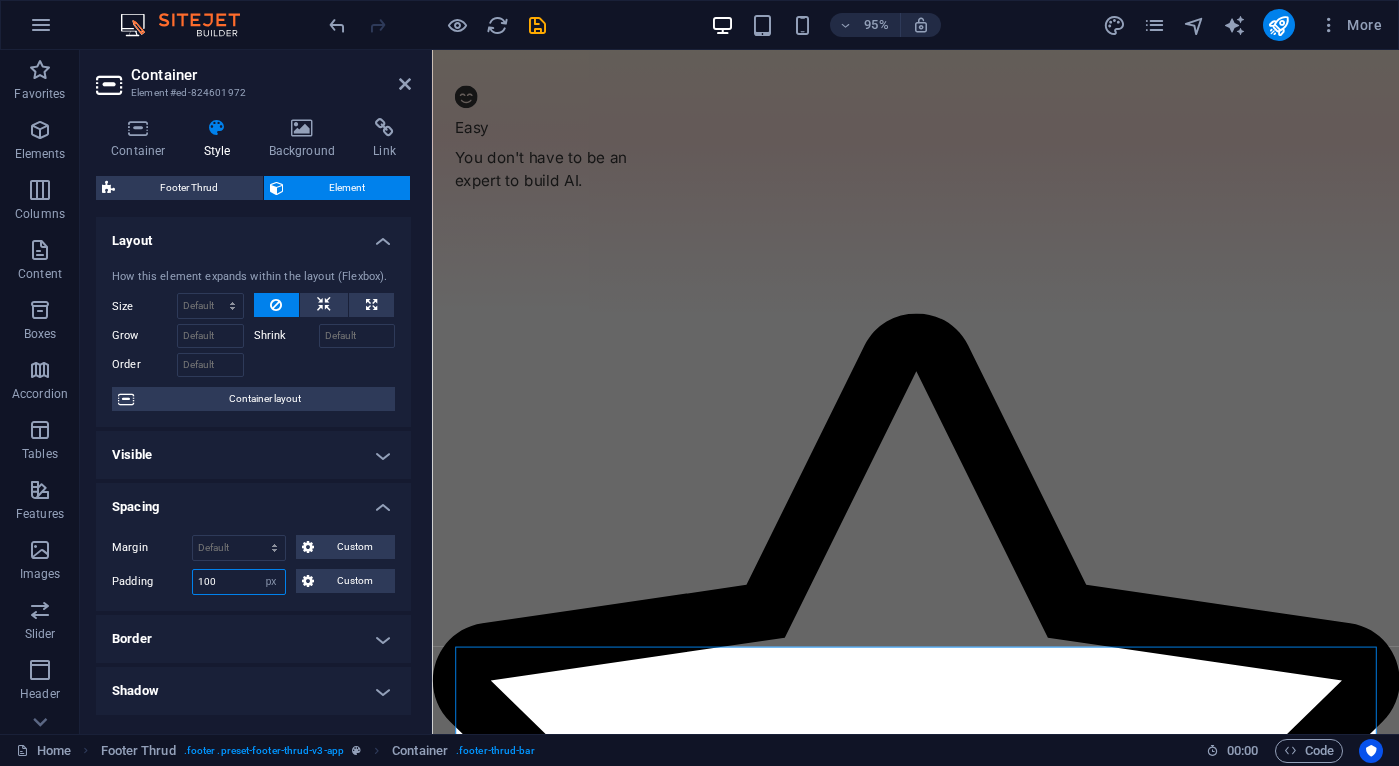 click on "100" at bounding box center [239, 582] 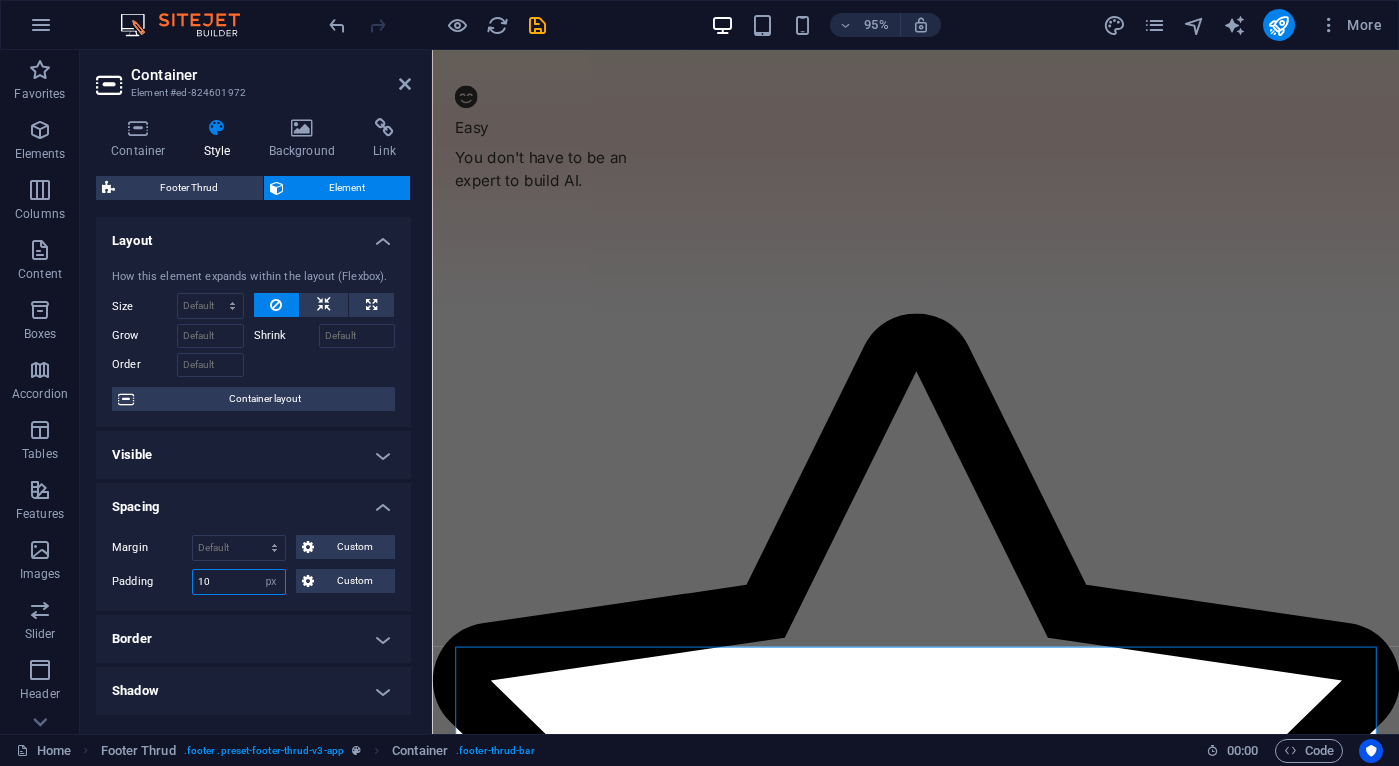 type on "1" 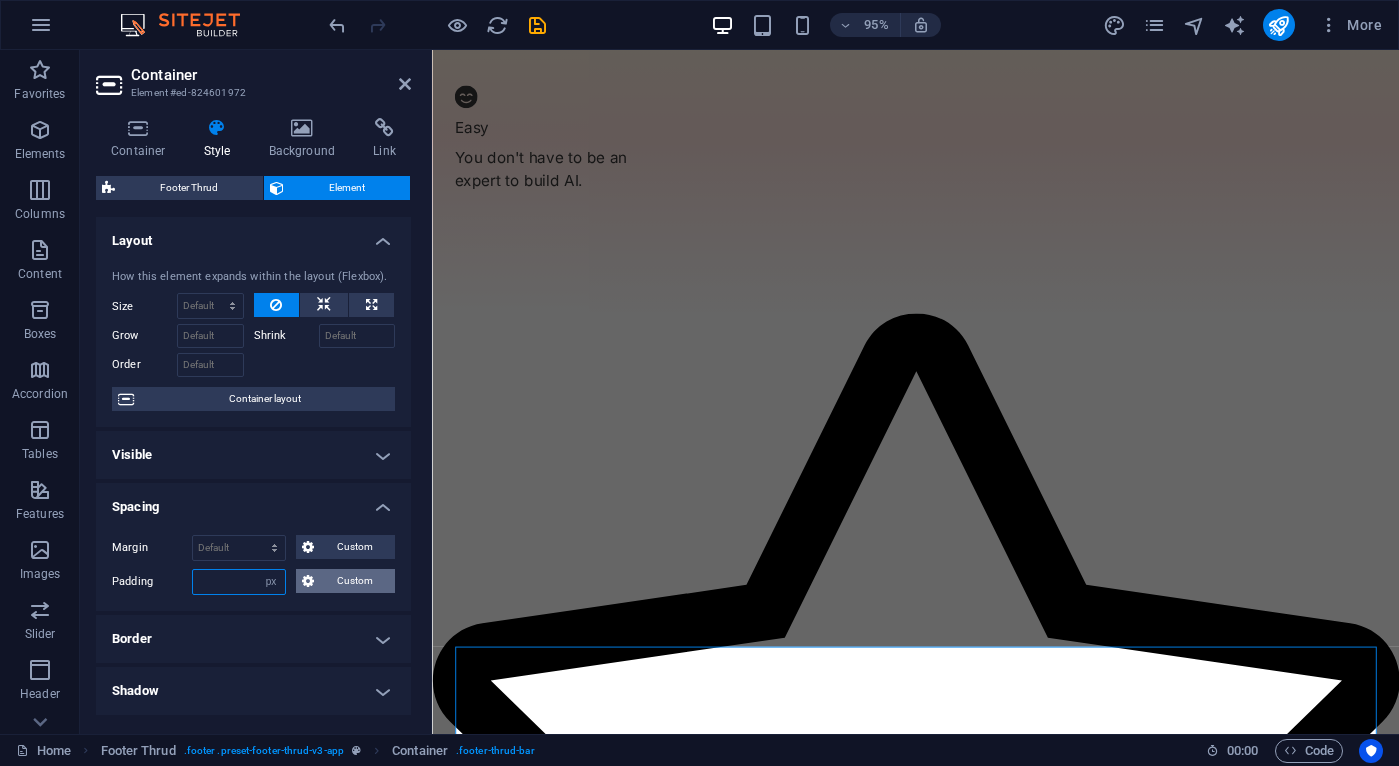 type 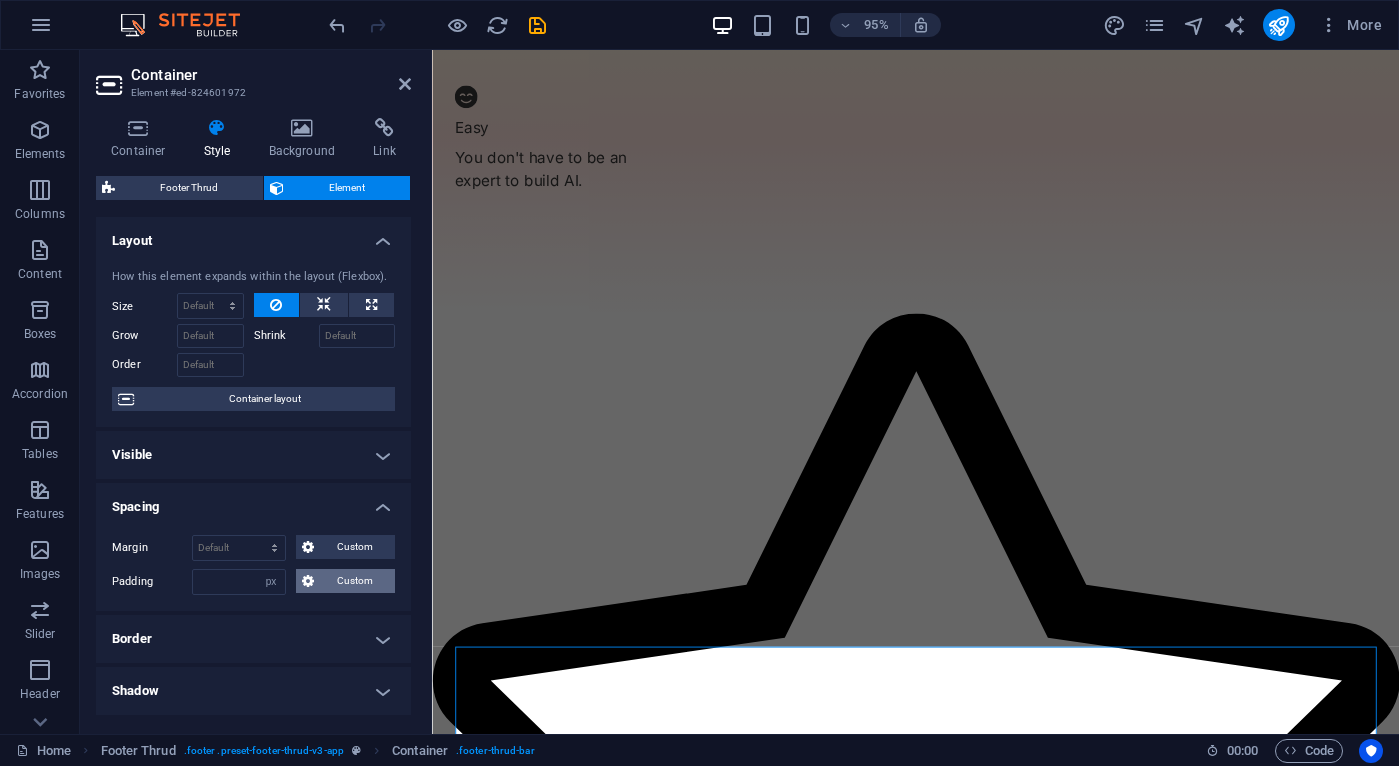 click on "Custom" at bounding box center (354, 581) 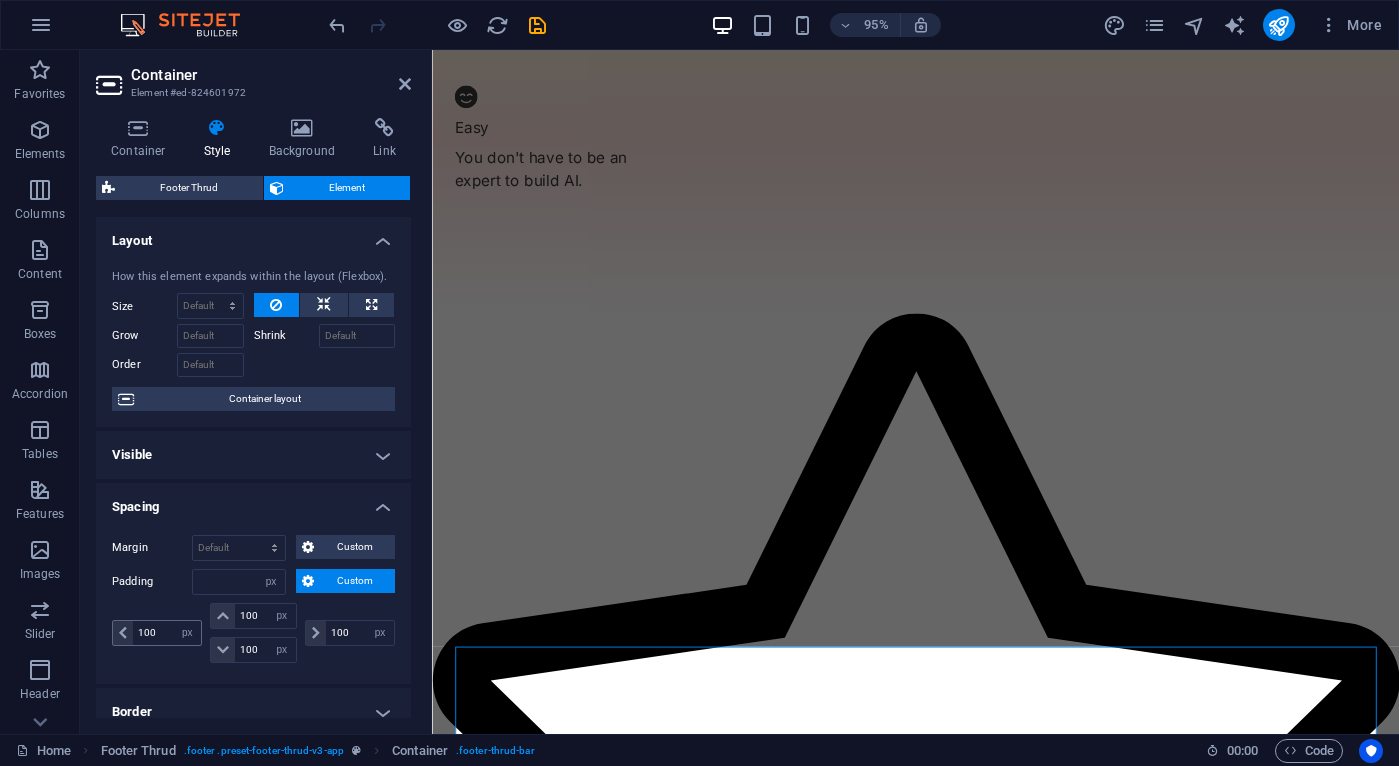click at bounding box center [123, 633] 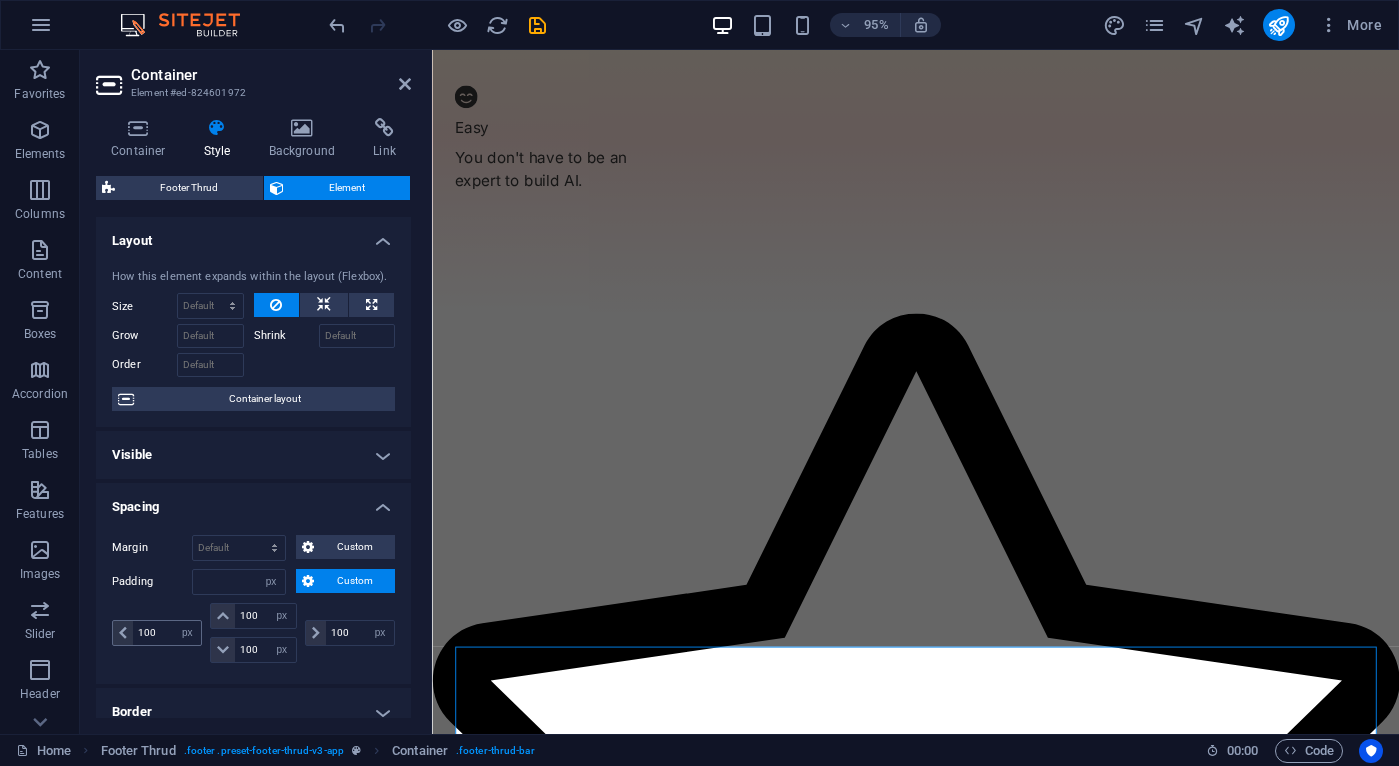 click at bounding box center [123, 633] 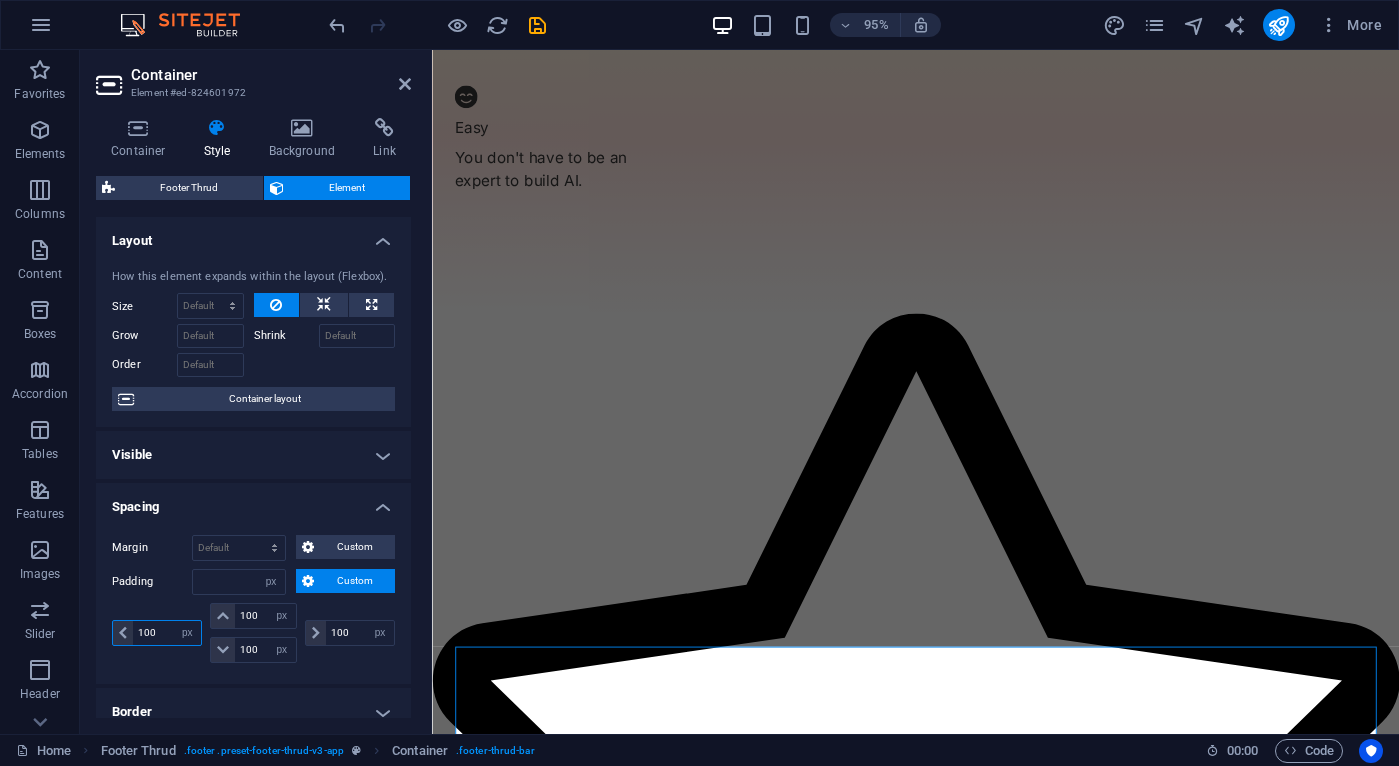 click on "100" at bounding box center [167, 633] 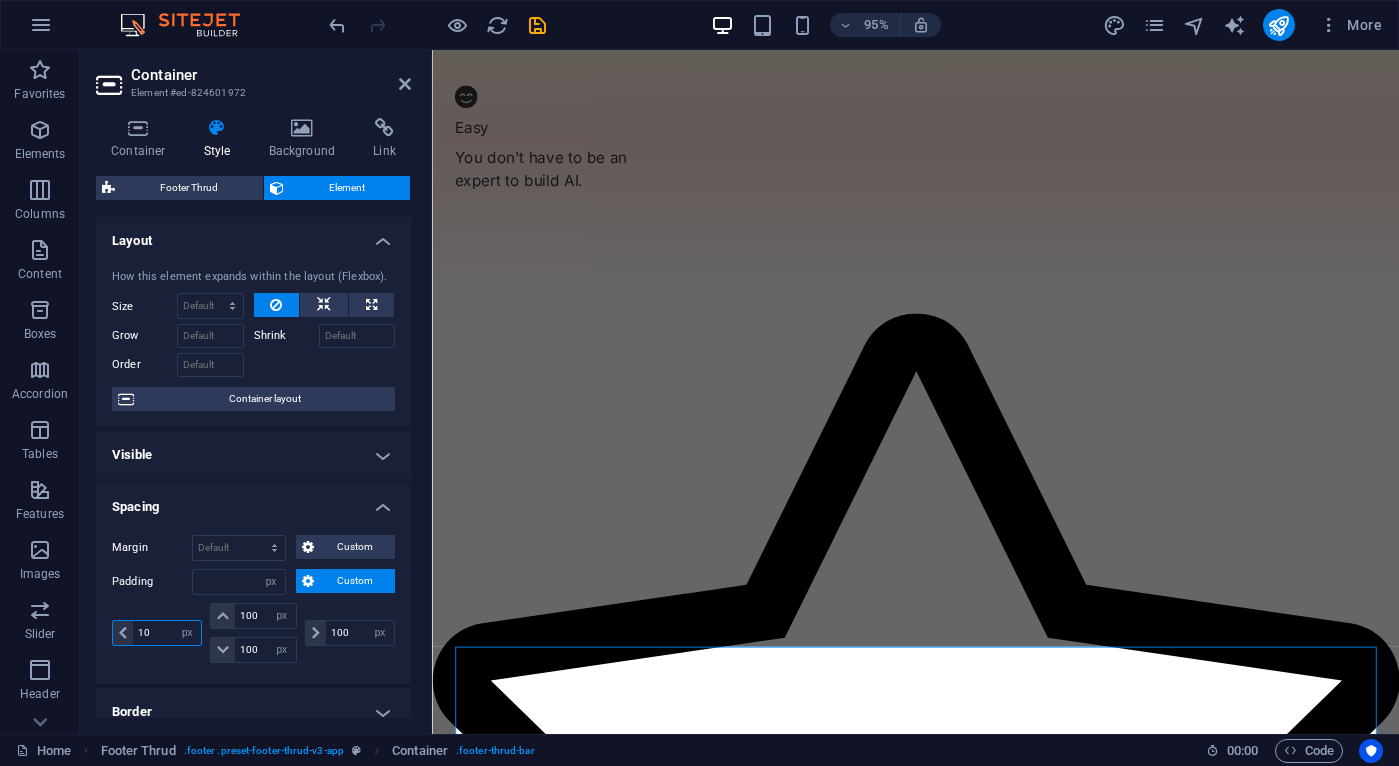 type on "1" 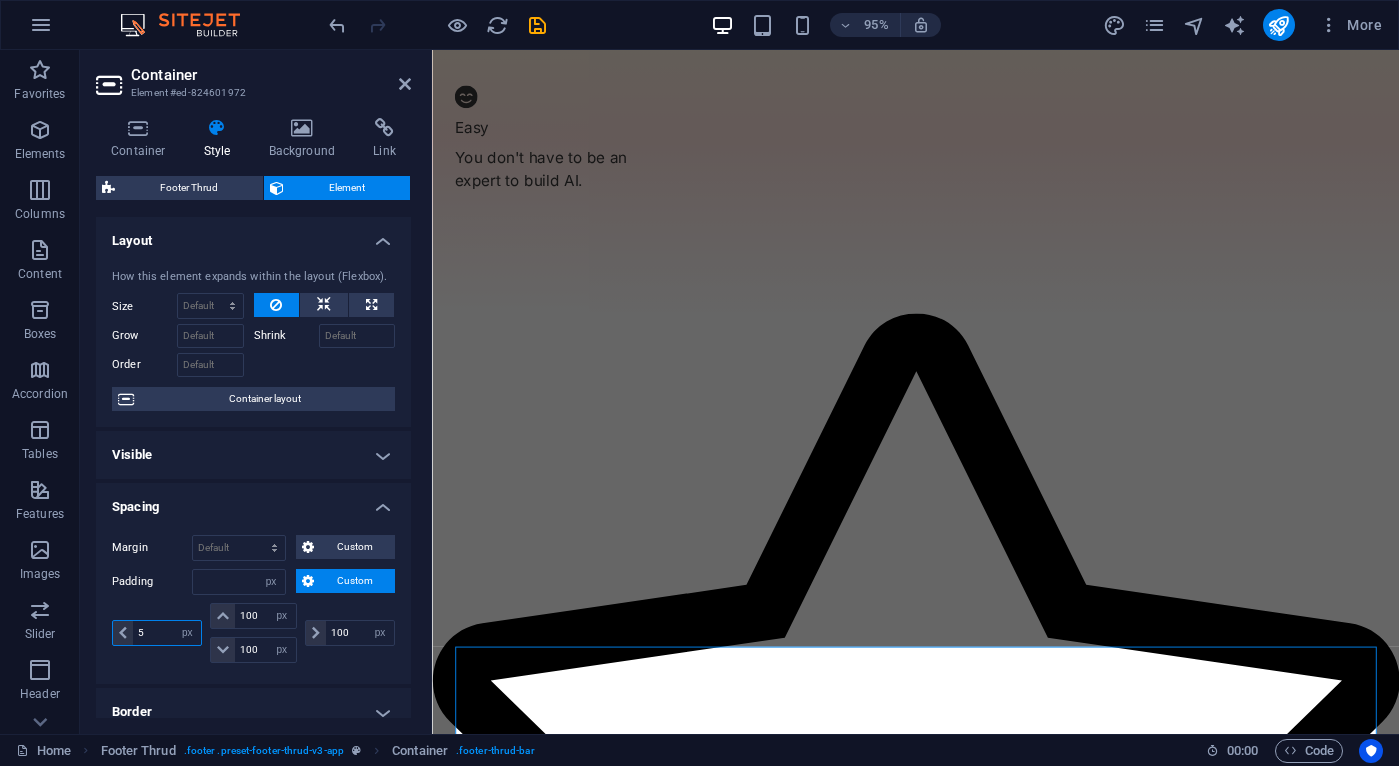 type on "5" 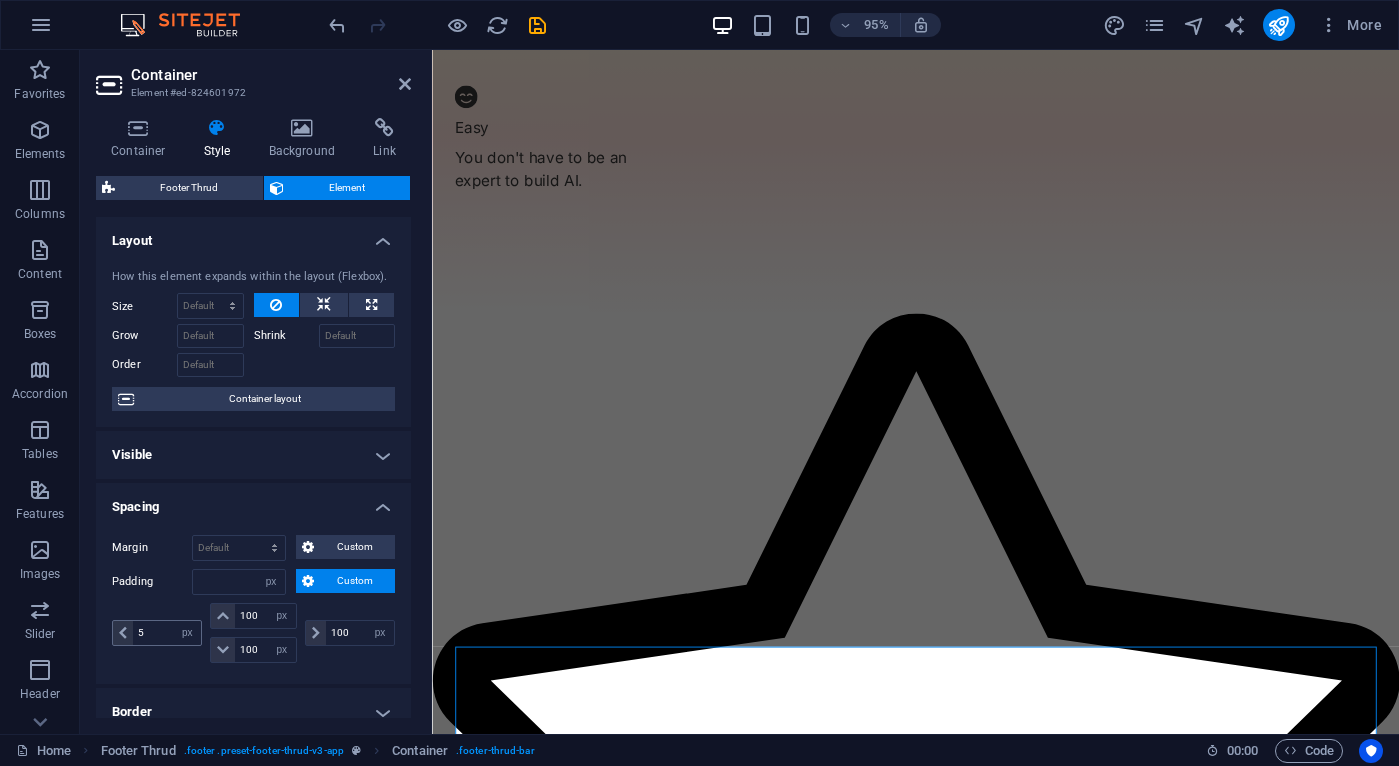 select on "DISABLED_OPTION_VALUE" 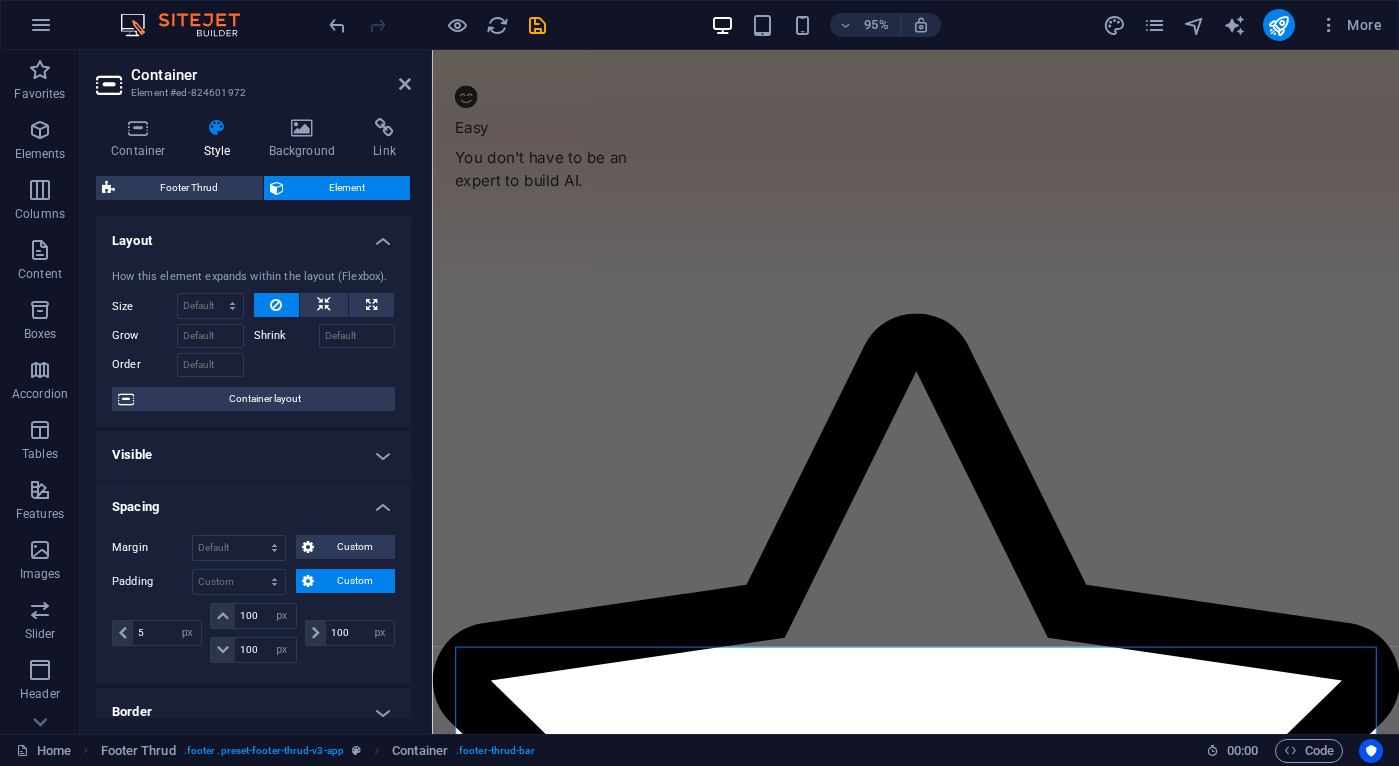 click on "Padding" at bounding box center [152, 582] 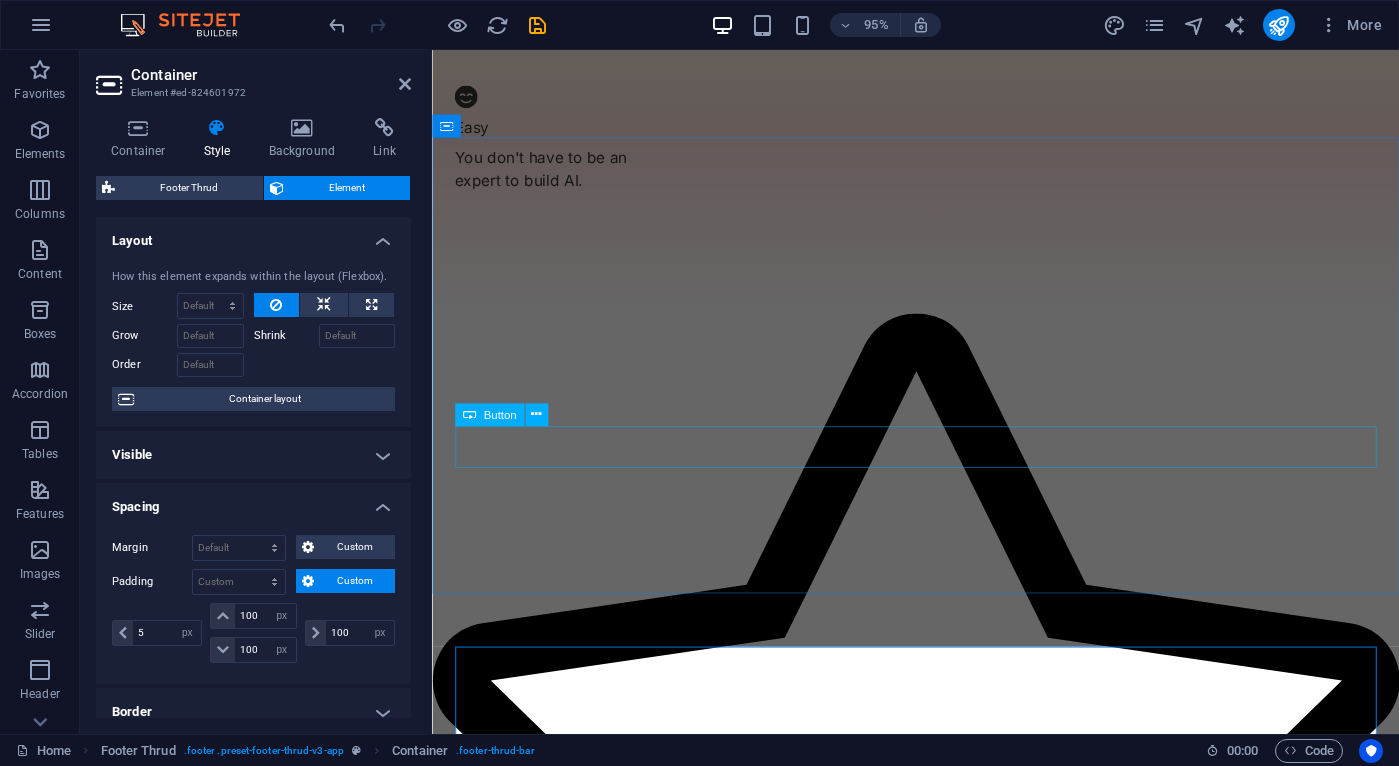 scroll, scrollTop: 3343, scrollLeft: 0, axis: vertical 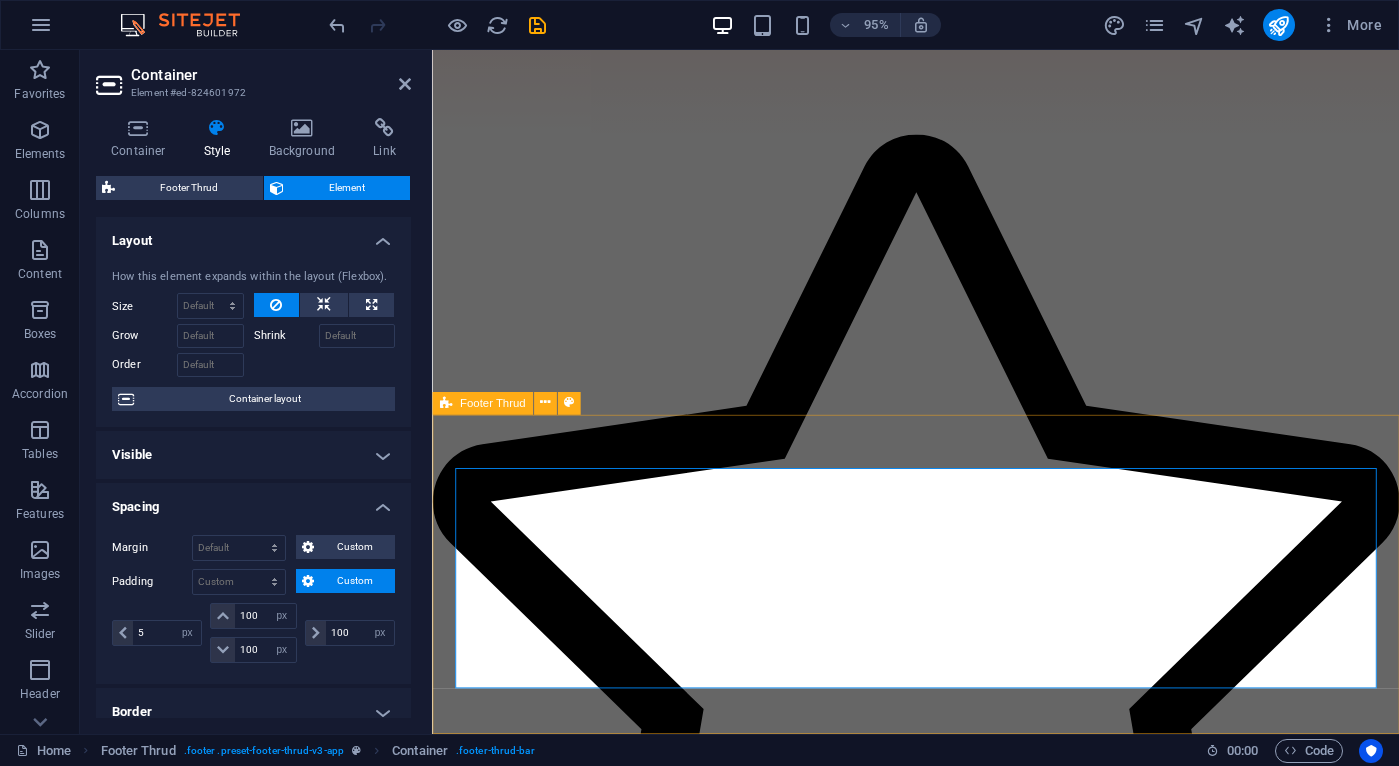 click on "Copyright © 2025 Divora. All rights reserved." at bounding box center (941, 4873) 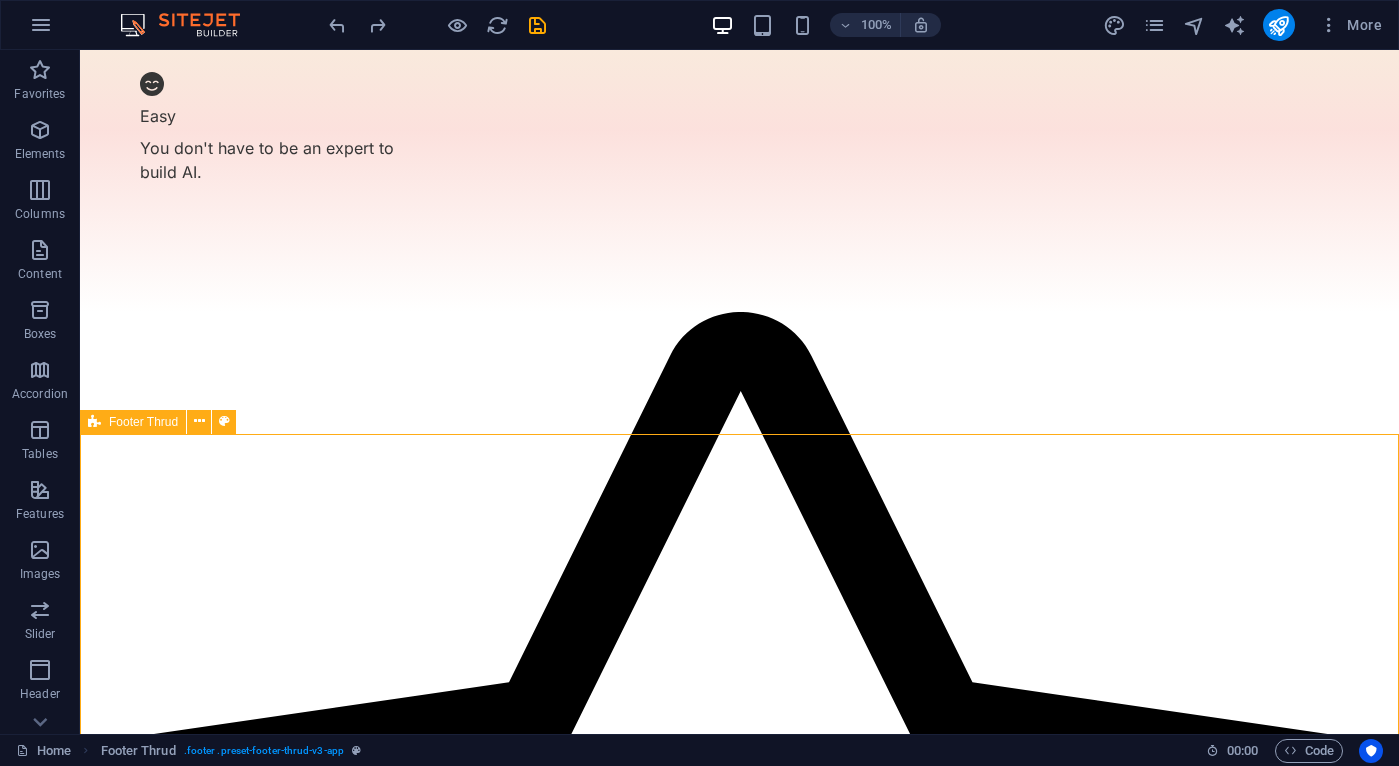 scroll, scrollTop: 3256, scrollLeft: 0, axis: vertical 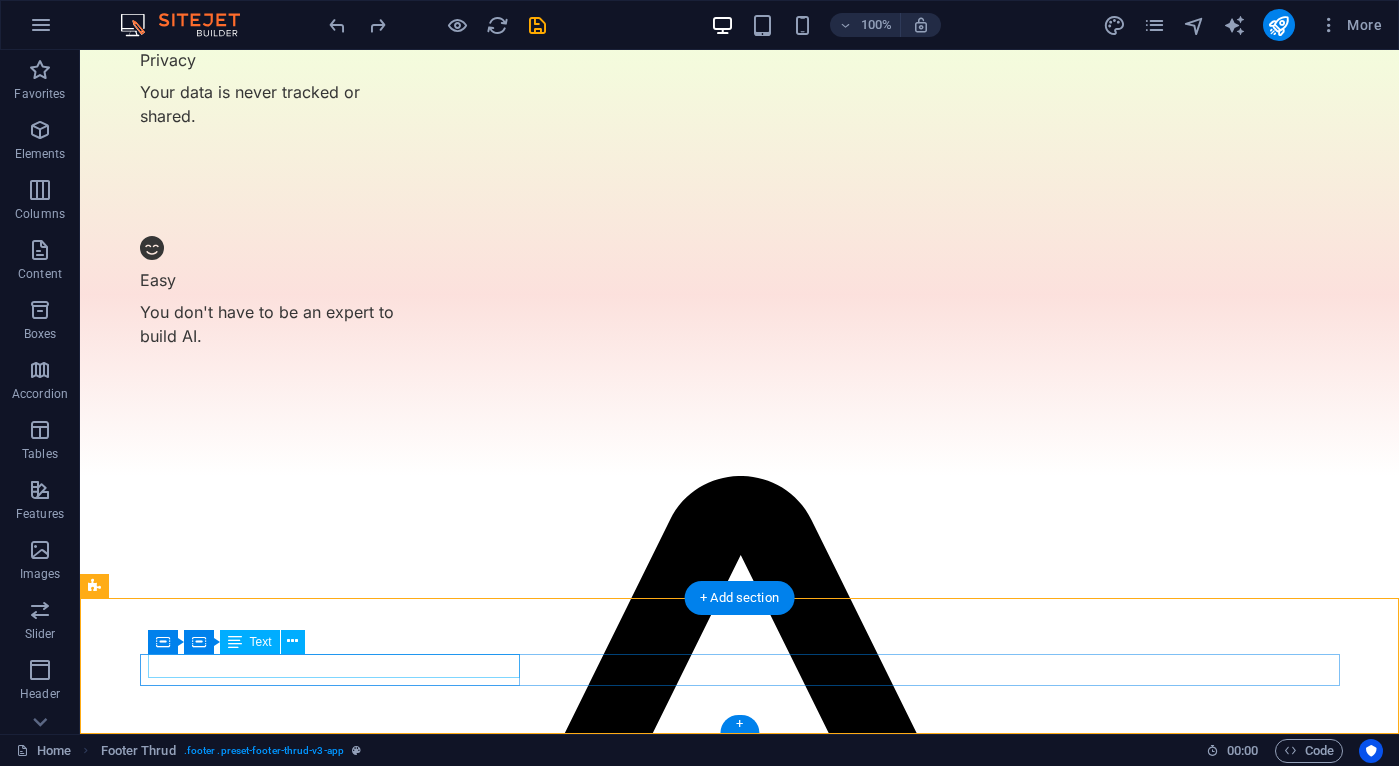 click on "Copyright © 2025 Divora. All rights reserved." at bounding box center [740, 5375] 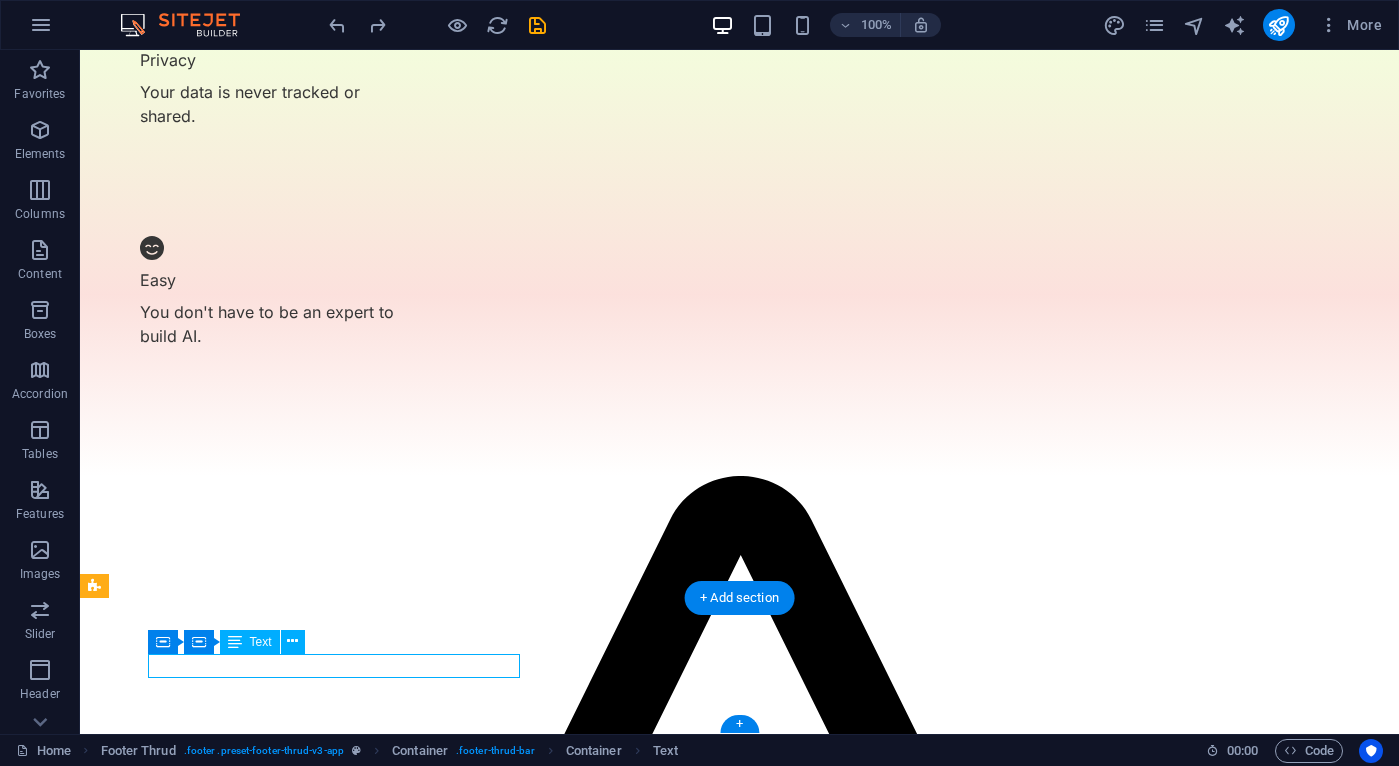 click on "Copyright © 2025 Divora. All rights reserved." at bounding box center [740, 5375] 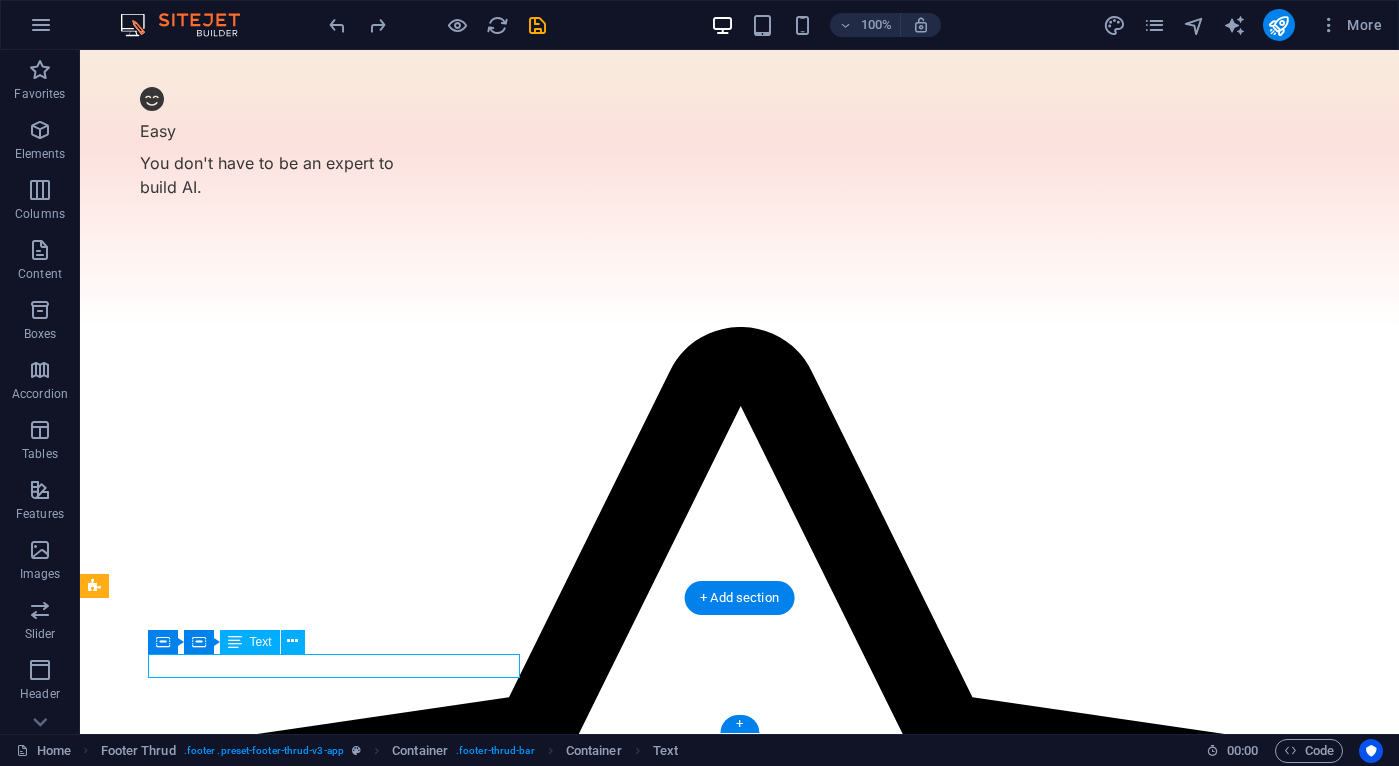 scroll, scrollTop: 3143, scrollLeft: 0, axis: vertical 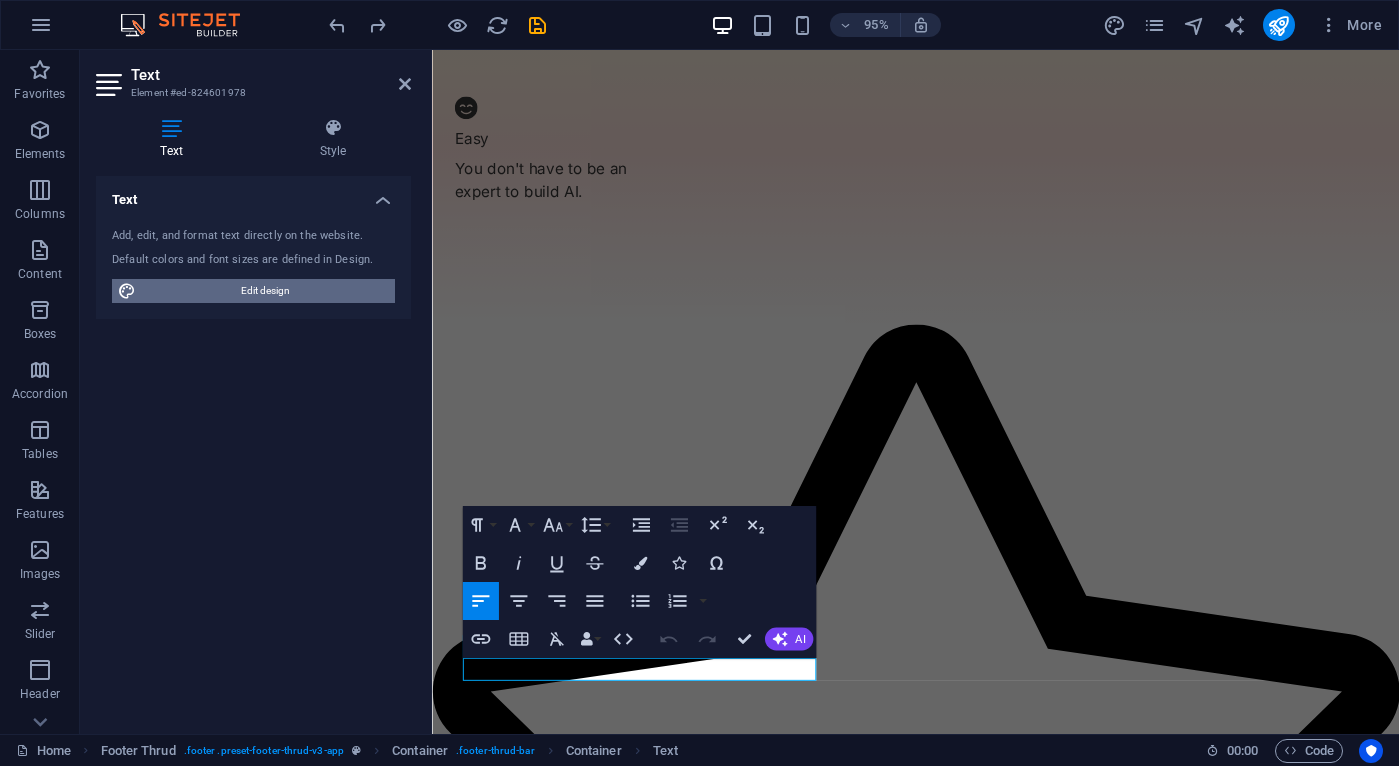 click on "Edit design" at bounding box center [265, 291] 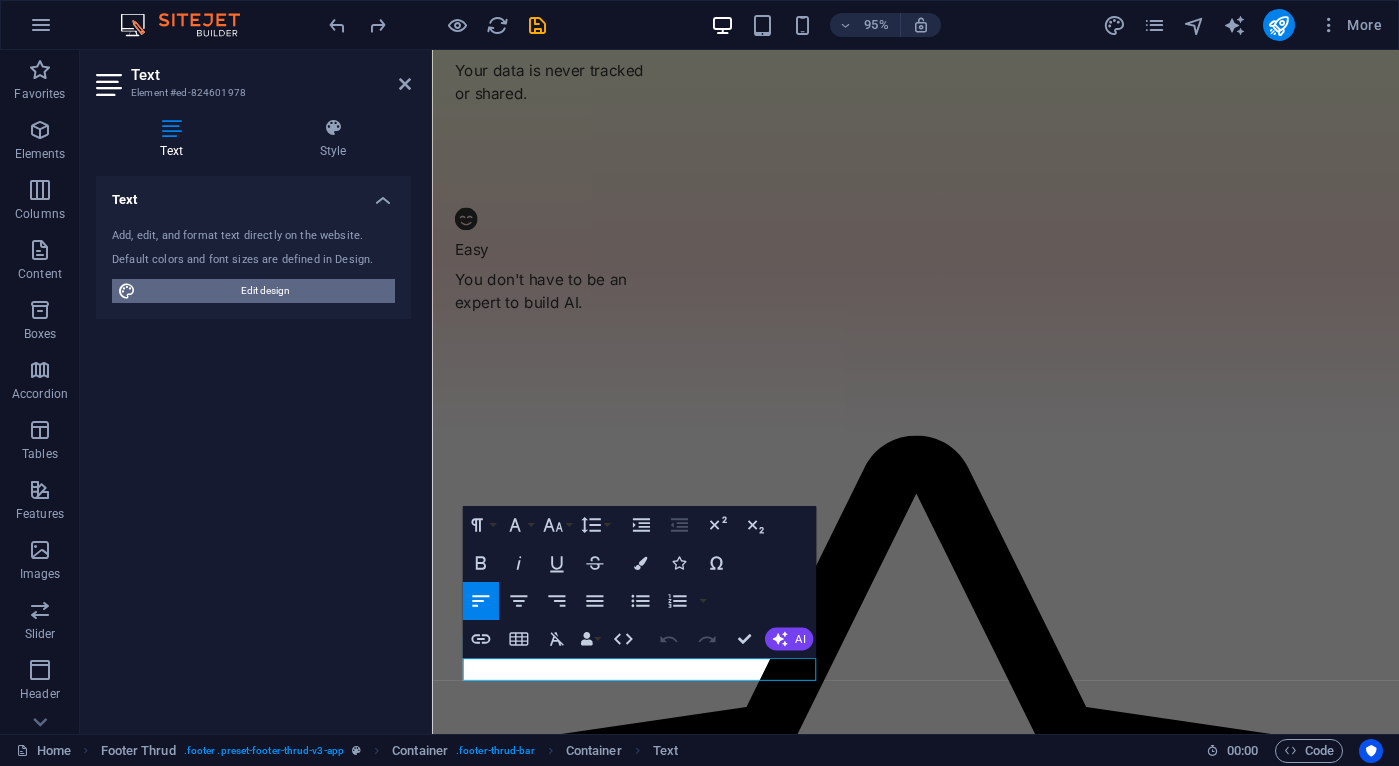 select on "600" 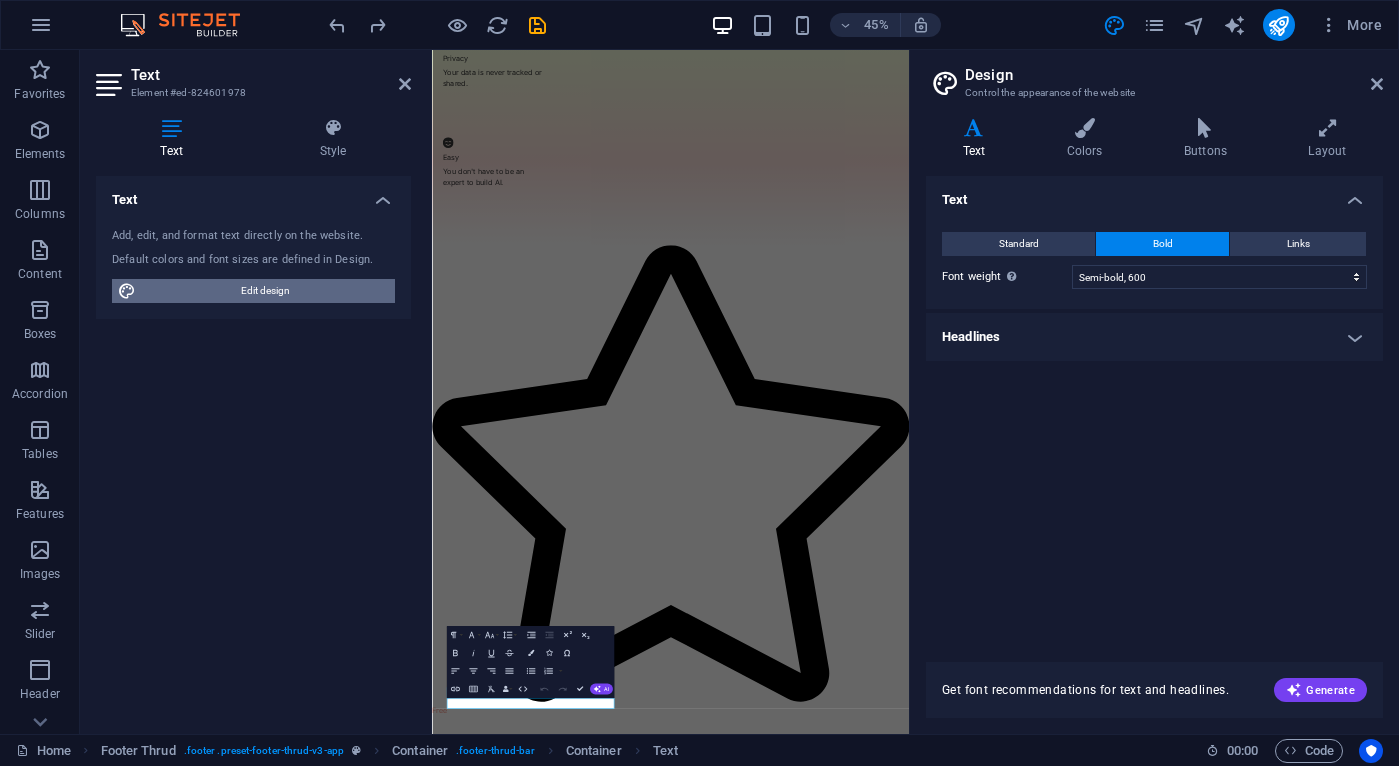 scroll, scrollTop: 2460, scrollLeft: 0, axis: vertical 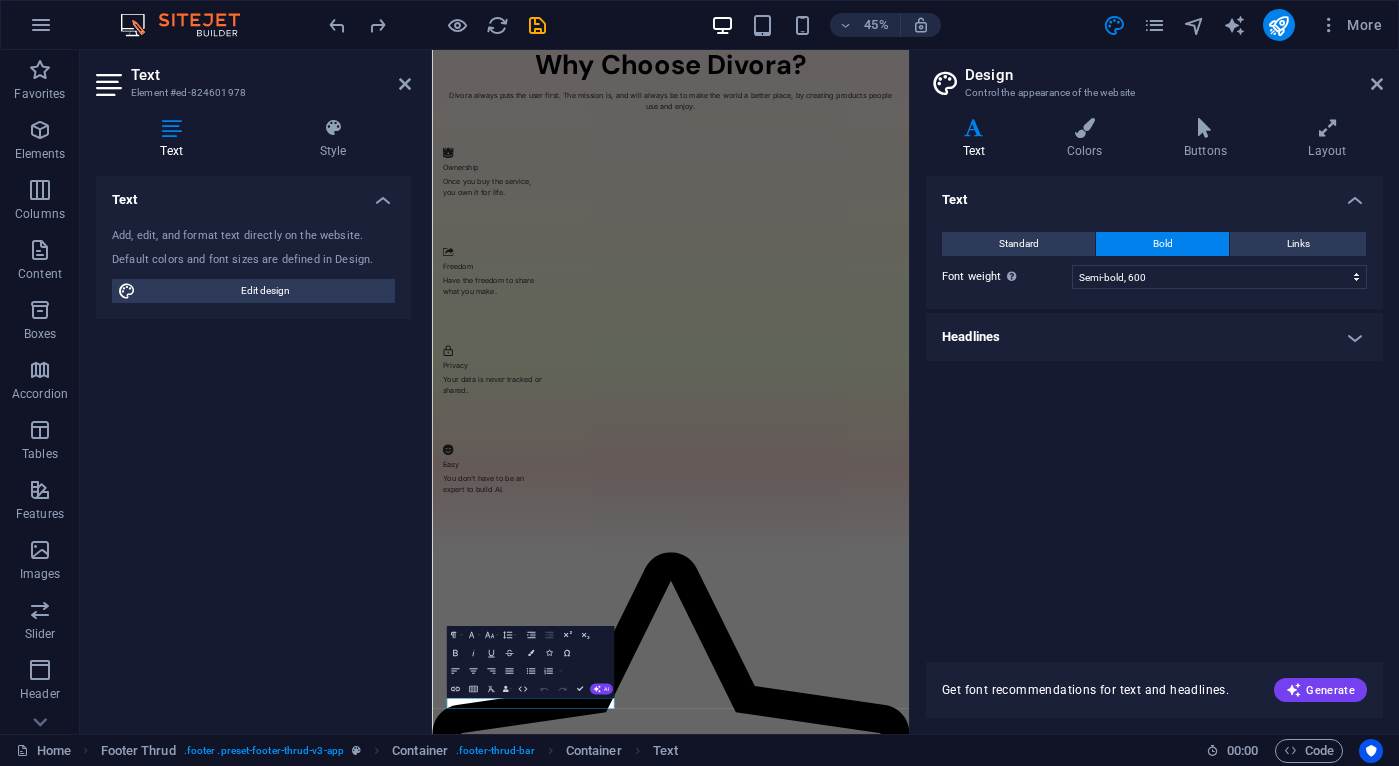 click on "Headlines" at bounding box center [1154, 337] 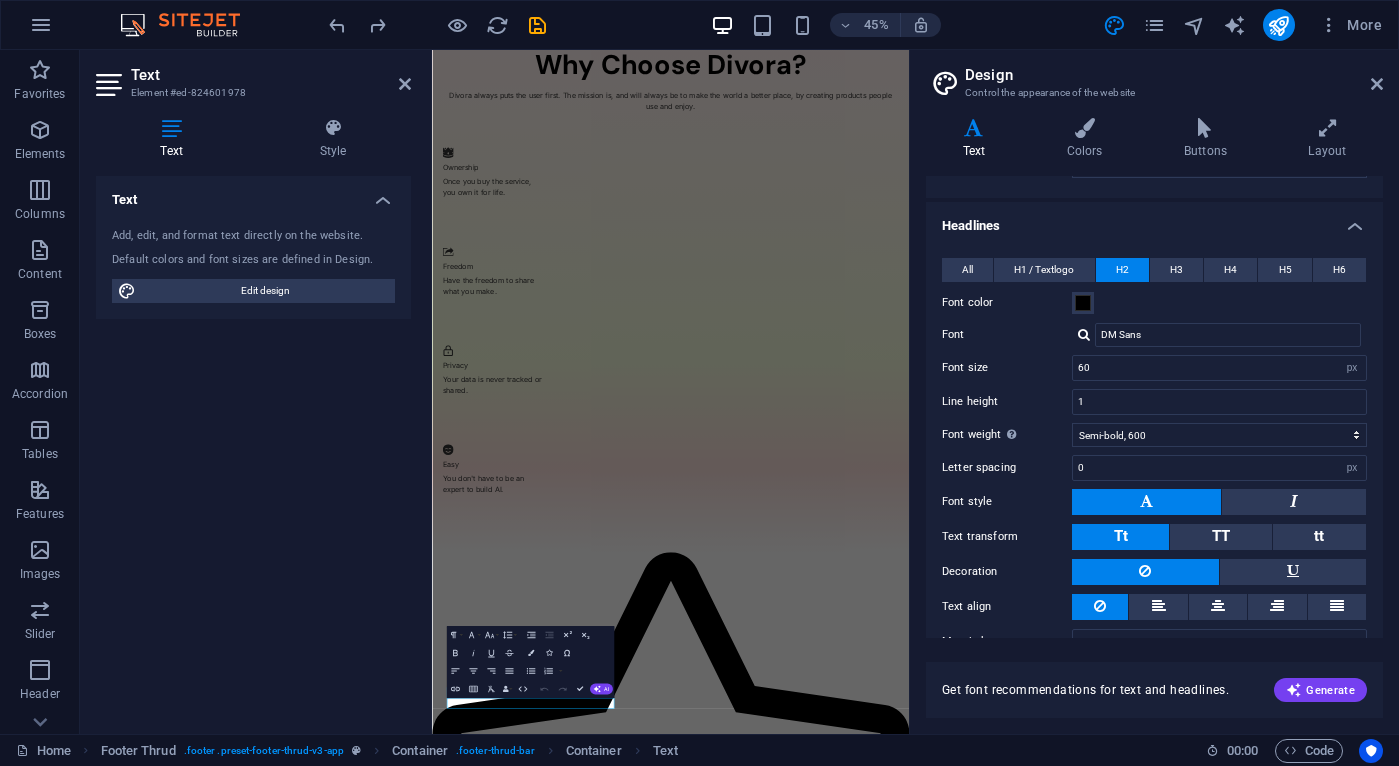 scroll, scrollTop: 145, scrollLeft: 0, axis: vertical 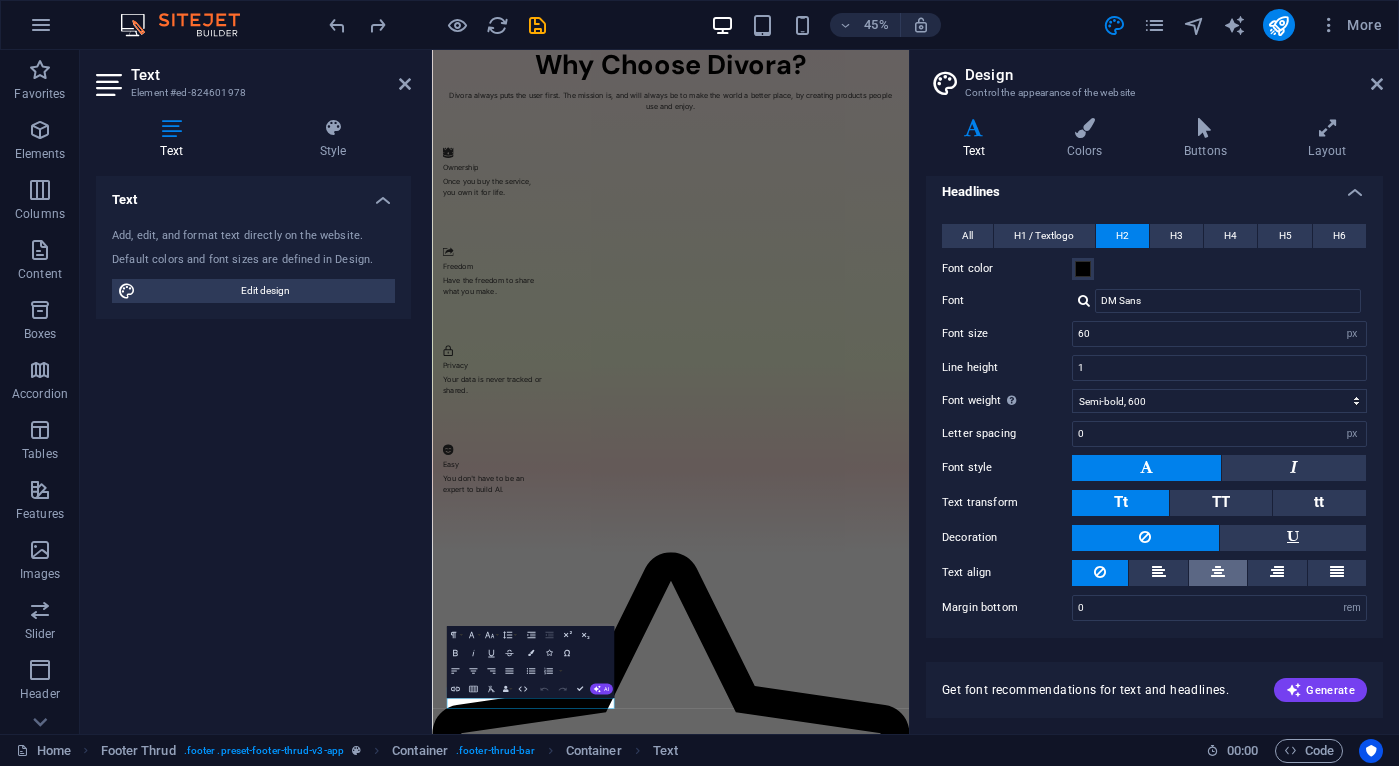 click at bounding box center (1218, 572) 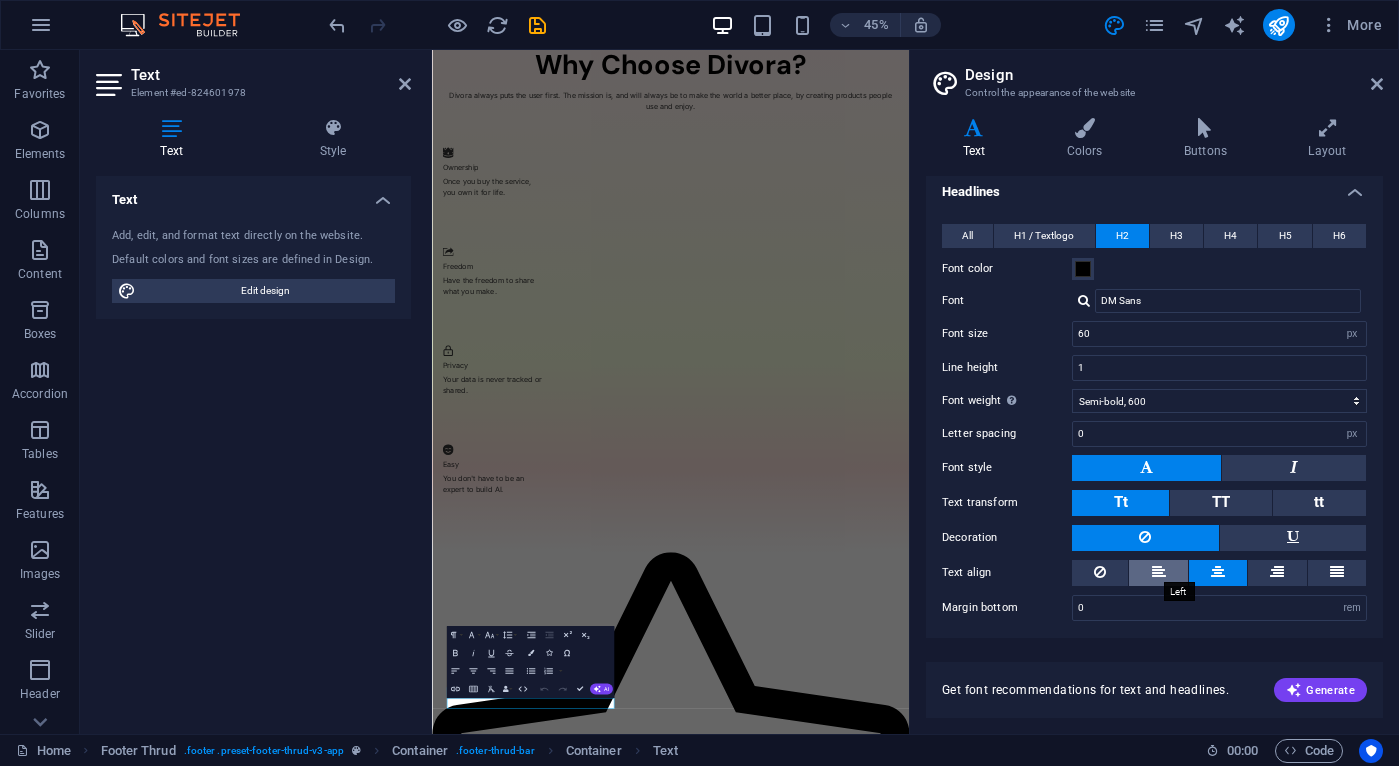 click at bounding box center [1159, 572] 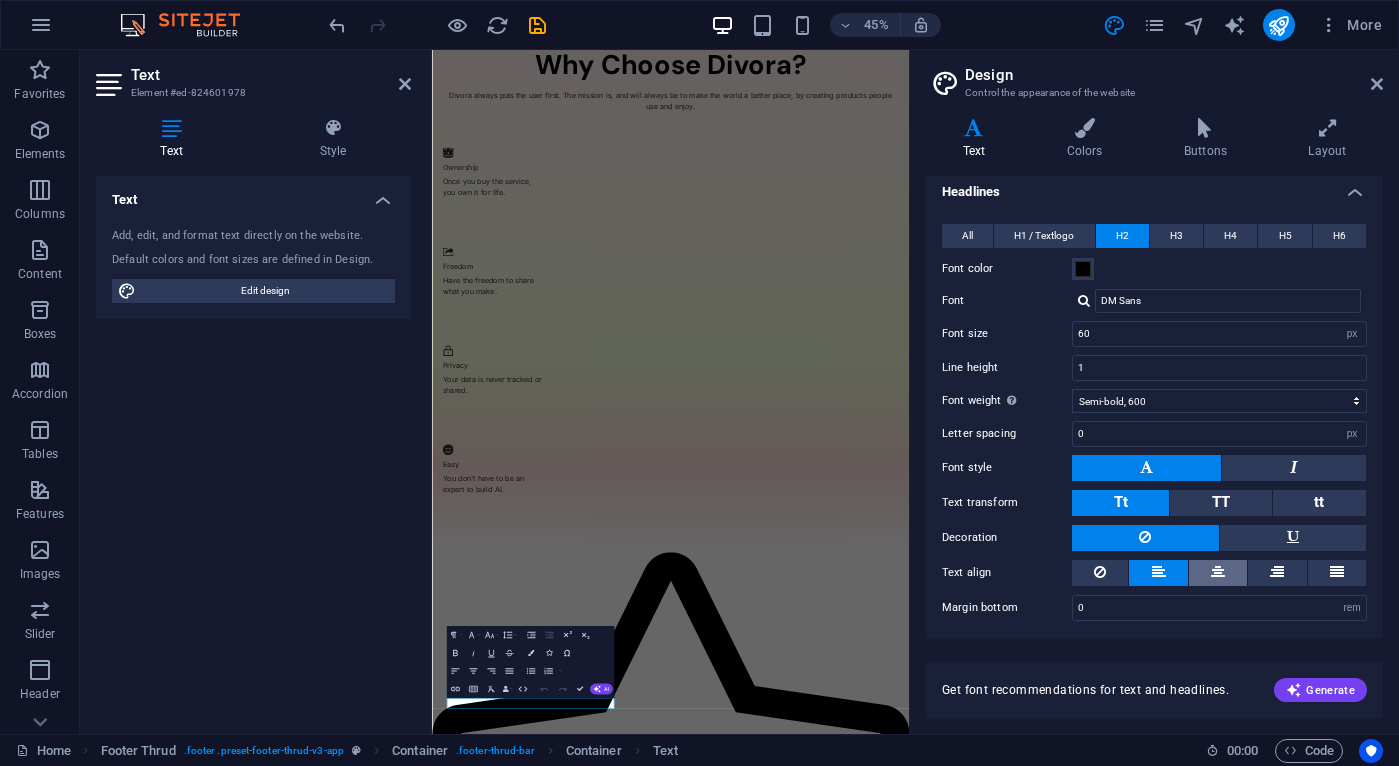 click at bounding box center [1218, 573] 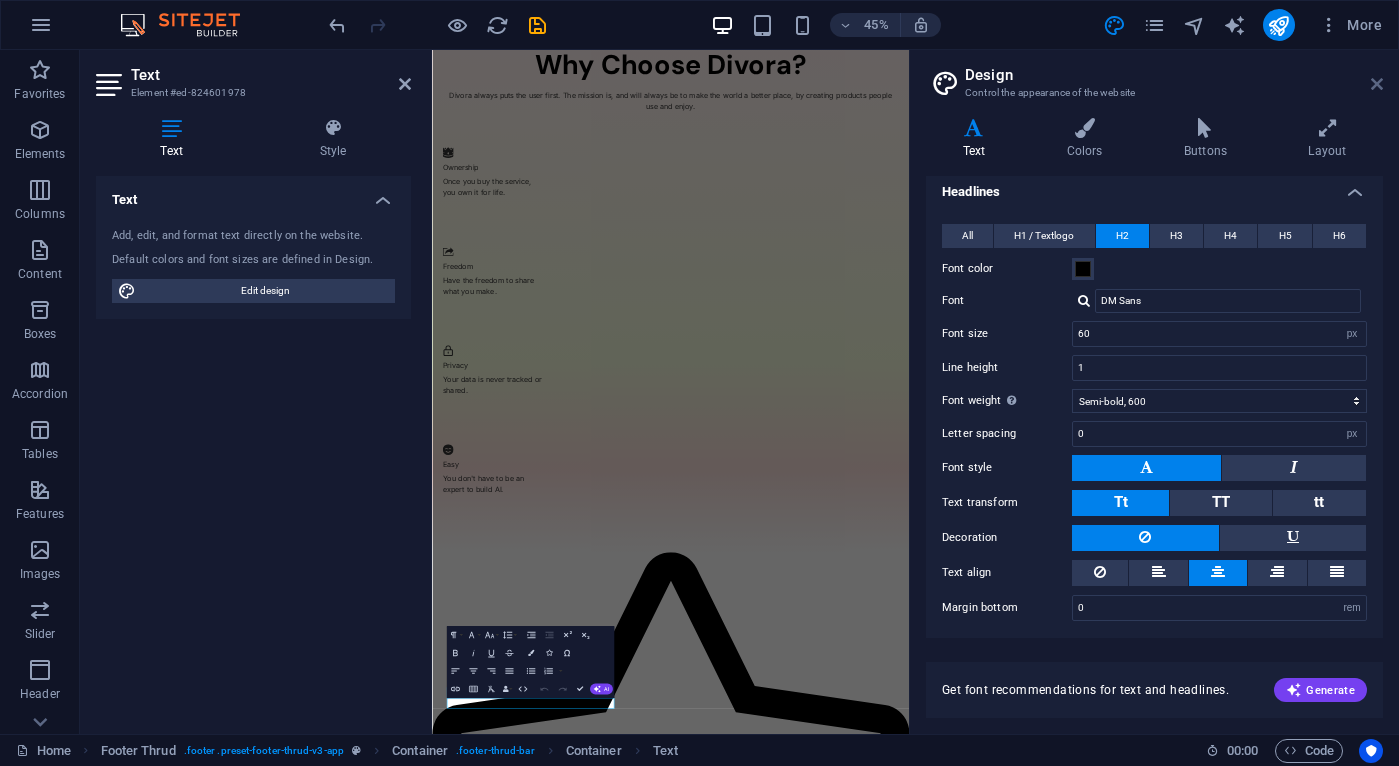 click at bounding box center (1377, 84) 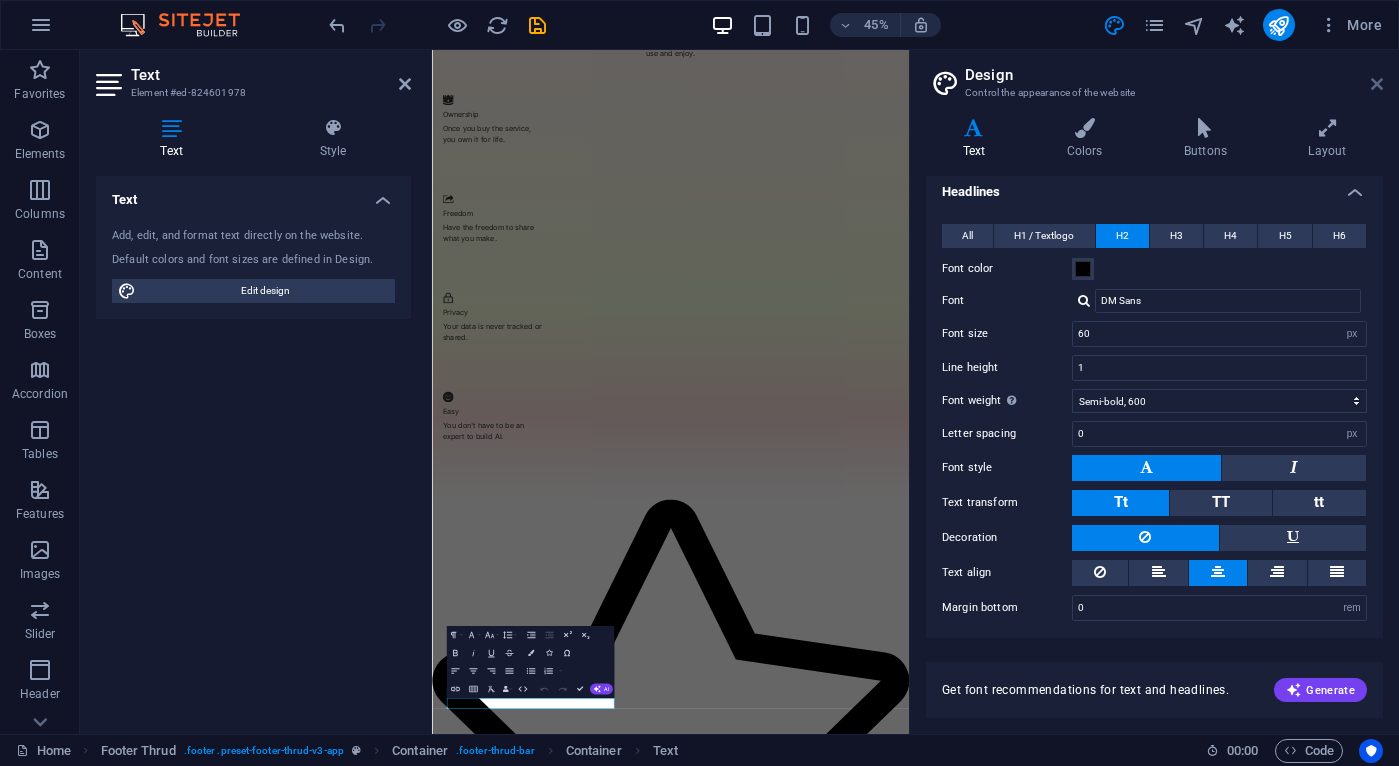scroll, scrollTop: 3143, scrollLeft: 0, axis: vertical 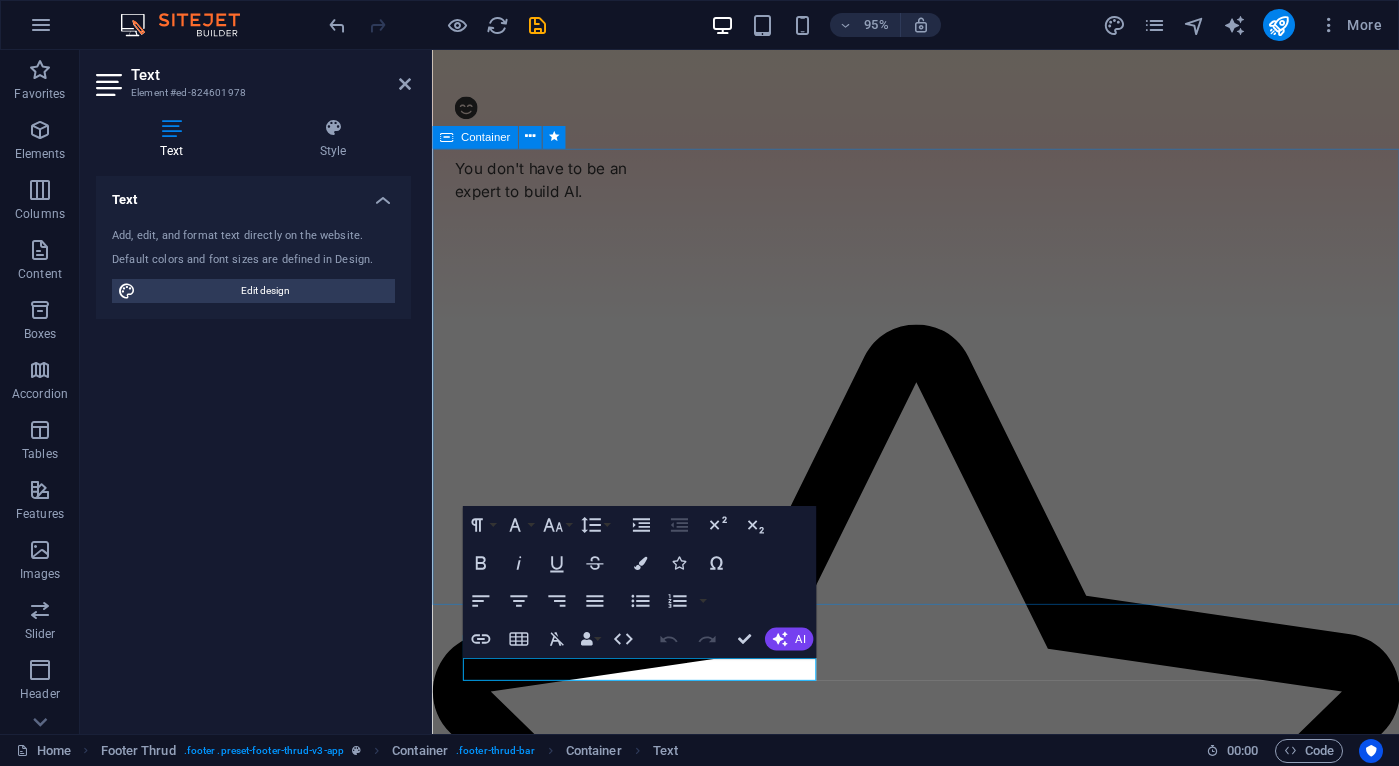 click on "Get The Latest Version Make sure to get the latest version today, and if you enjoy it, share it with others, it would help a lot! Download App" at bounding box center (941, 4677) 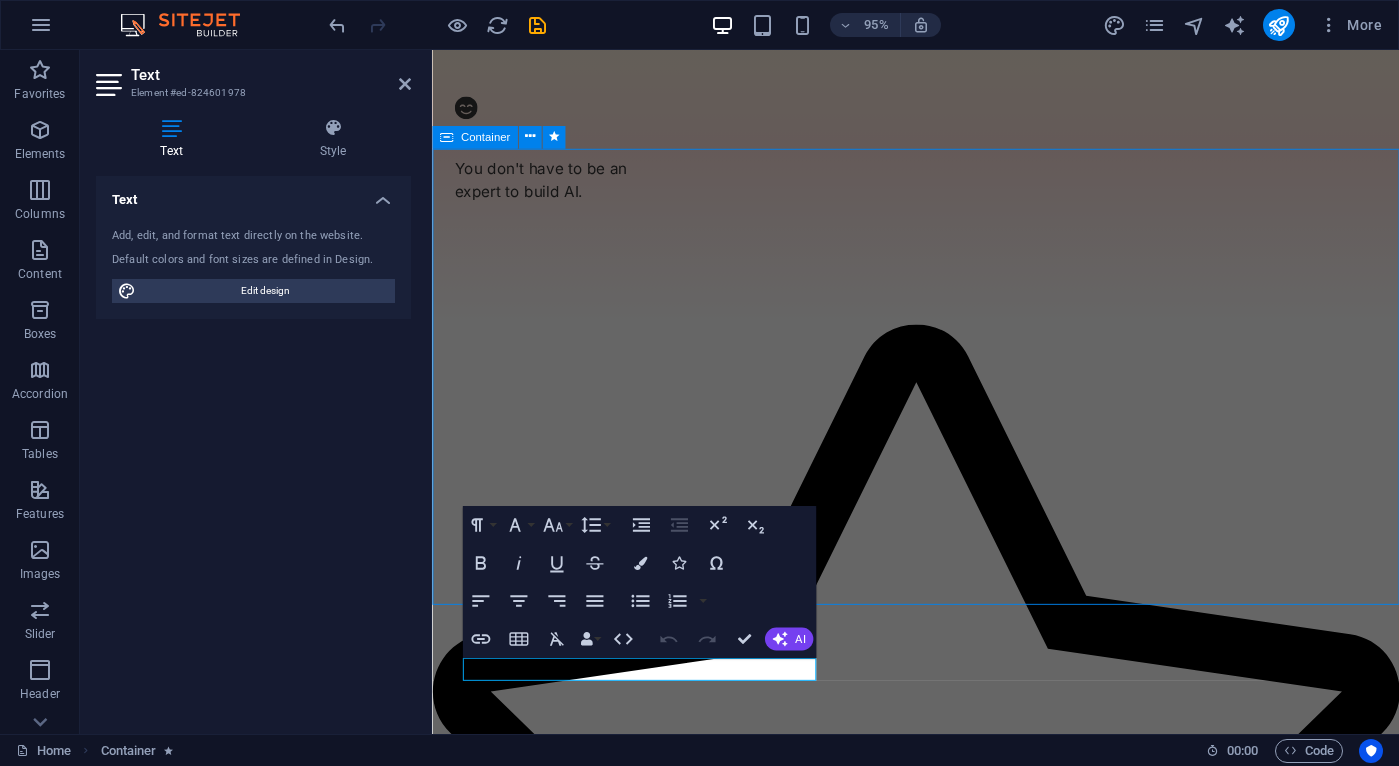 scroll, scrollTop: 3244, scrollLeft: 0, axis: vertical 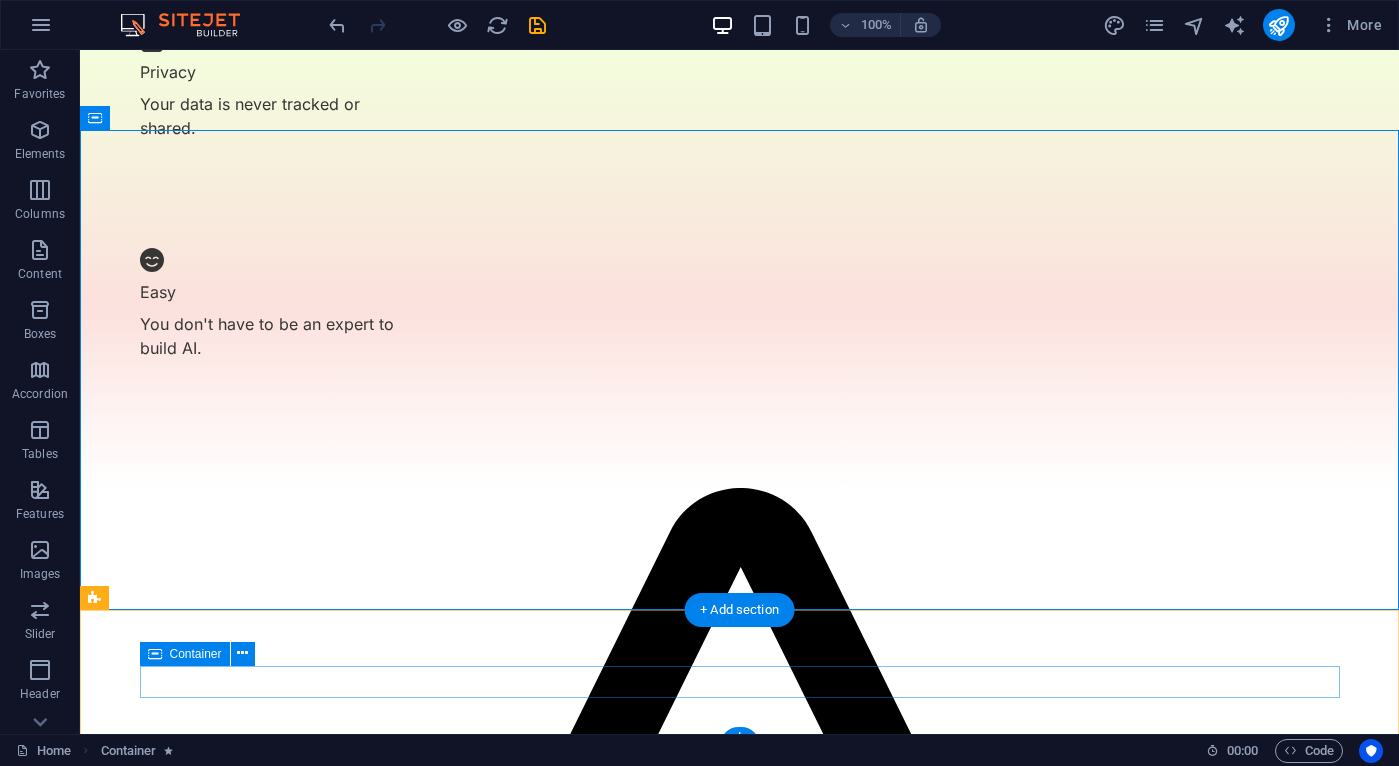 click on "Copyright © 2025 Divora. All rights reserved." at bounding box center (740, 5391) 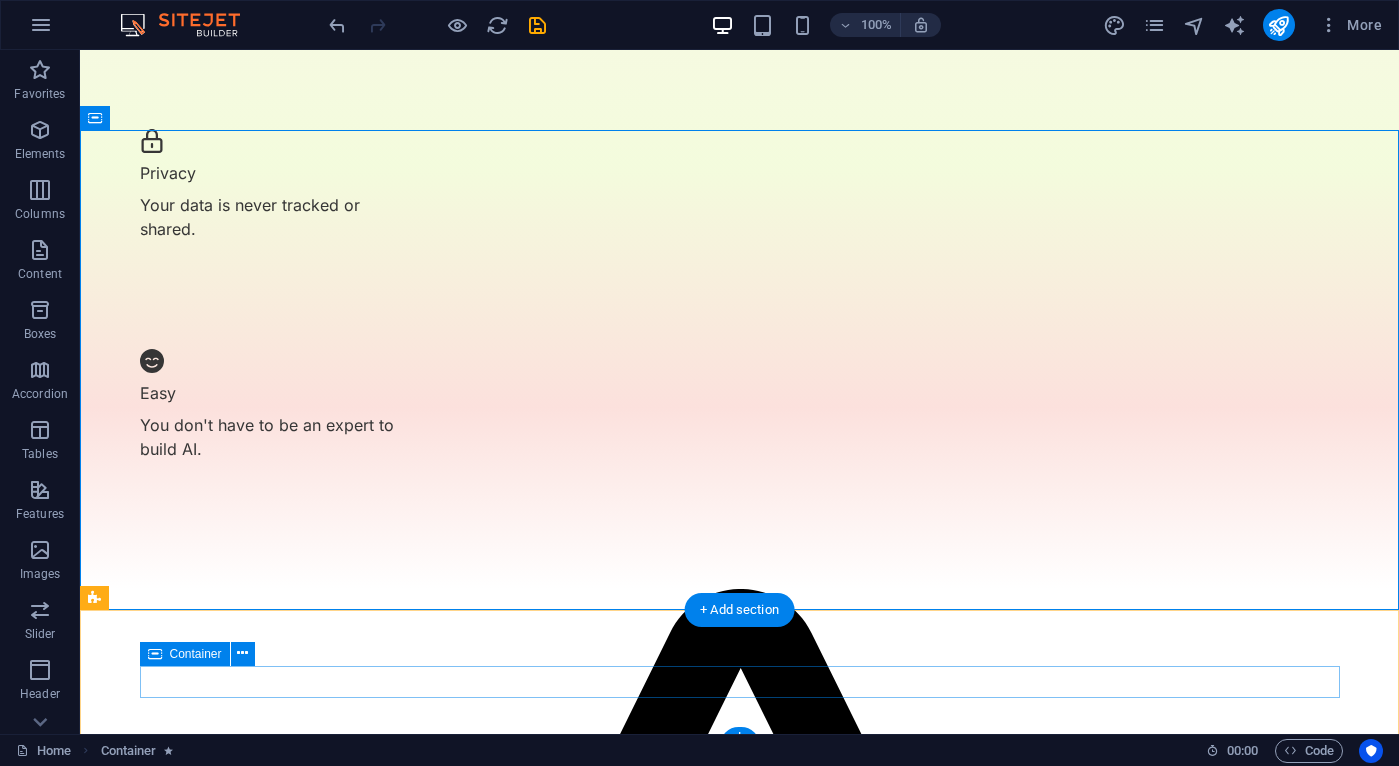 select on "px" 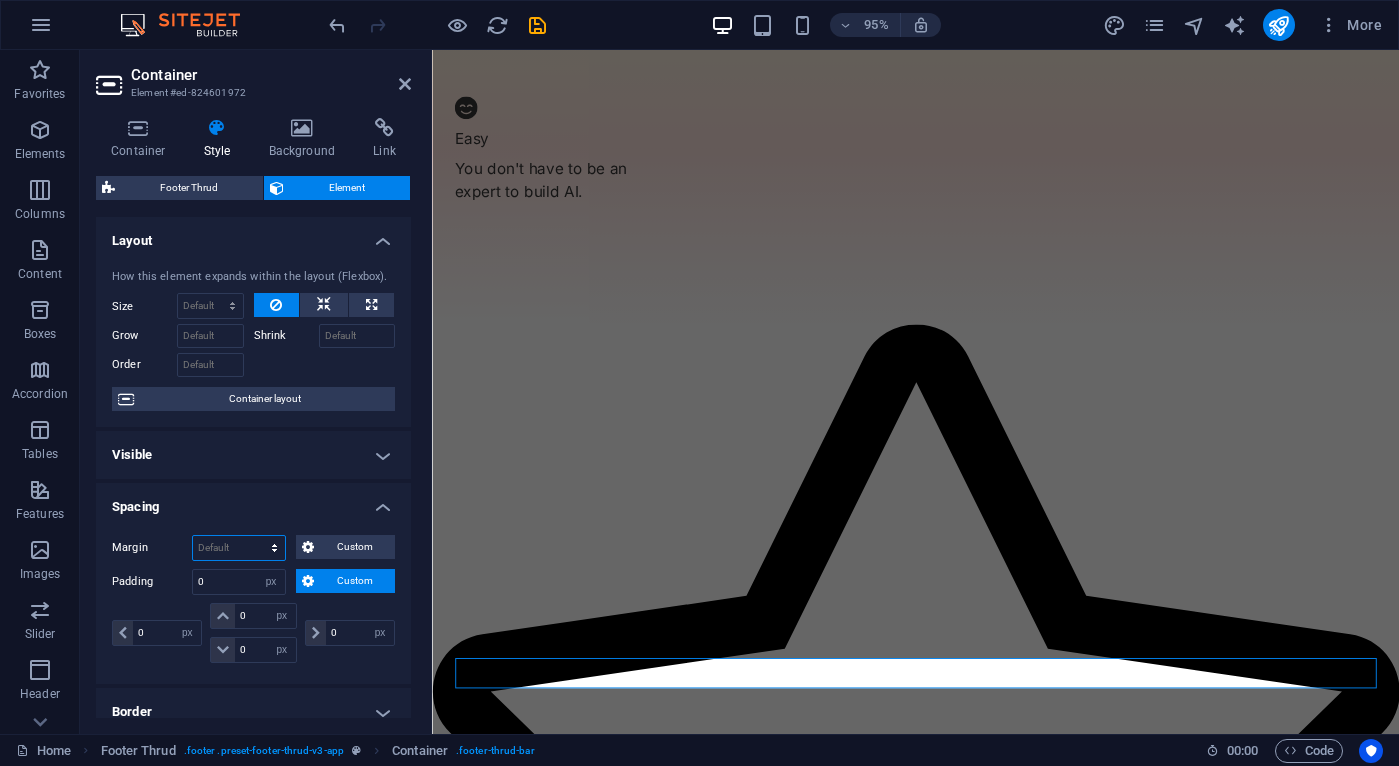 click on "Default auto px % rem vw vh Custom" at bounding box center [239, 548] 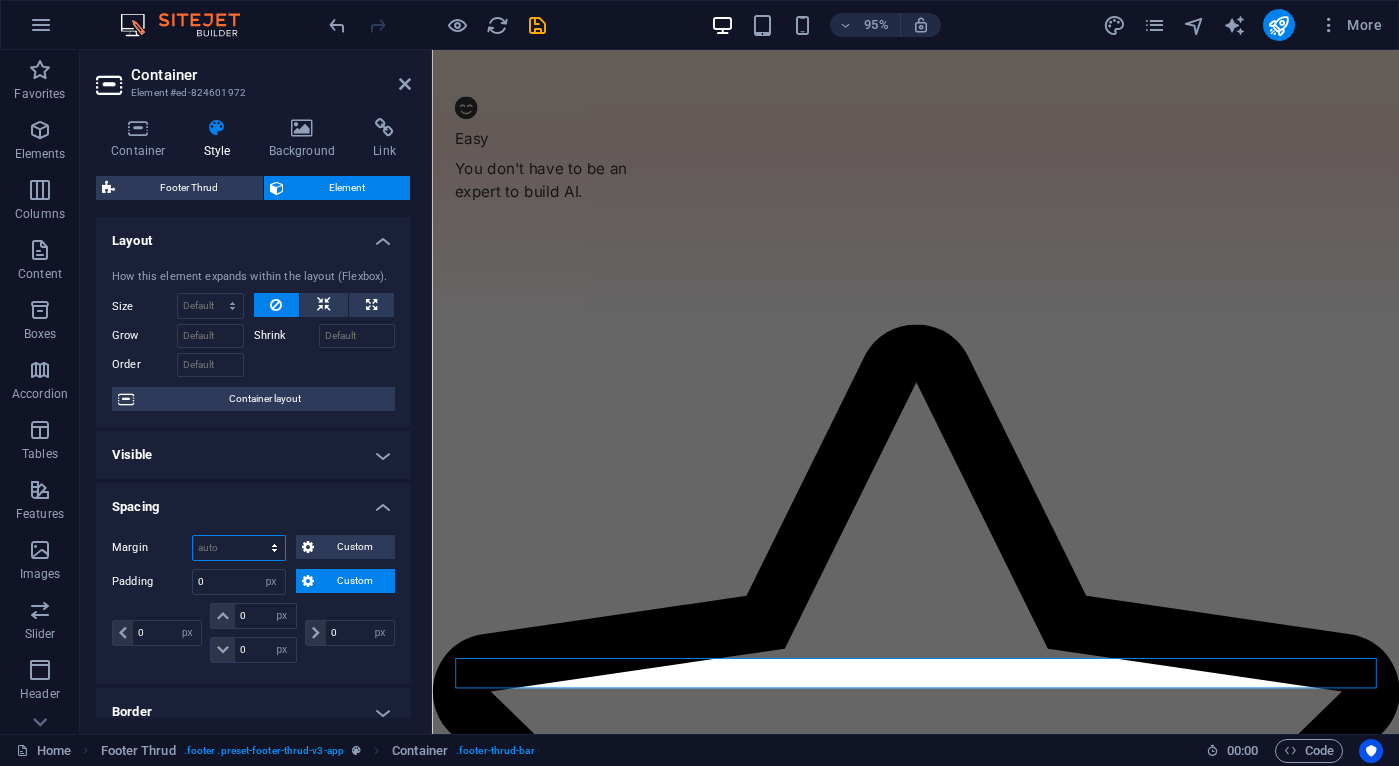 click on "Default auto px % rem vw vh Custom" at bounding box center [239, 548] 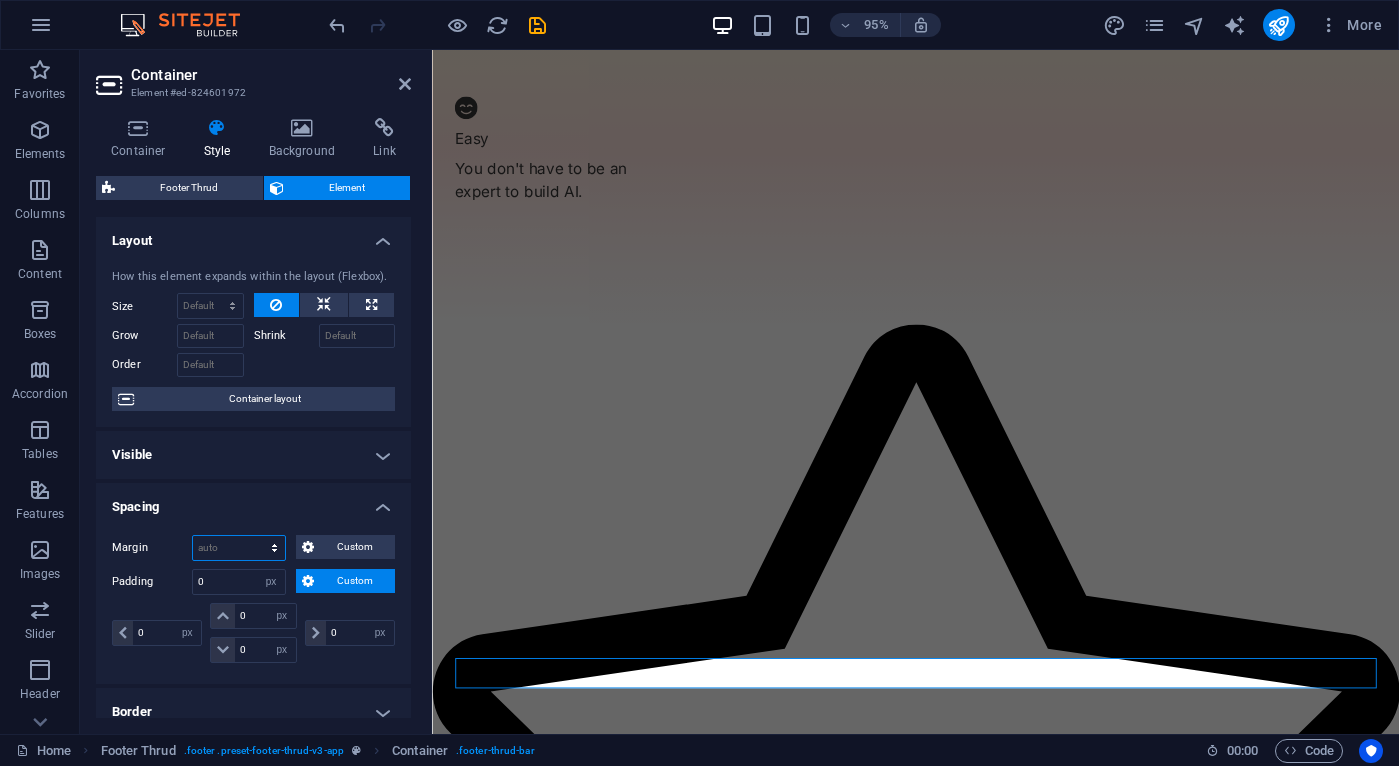 select on "%" 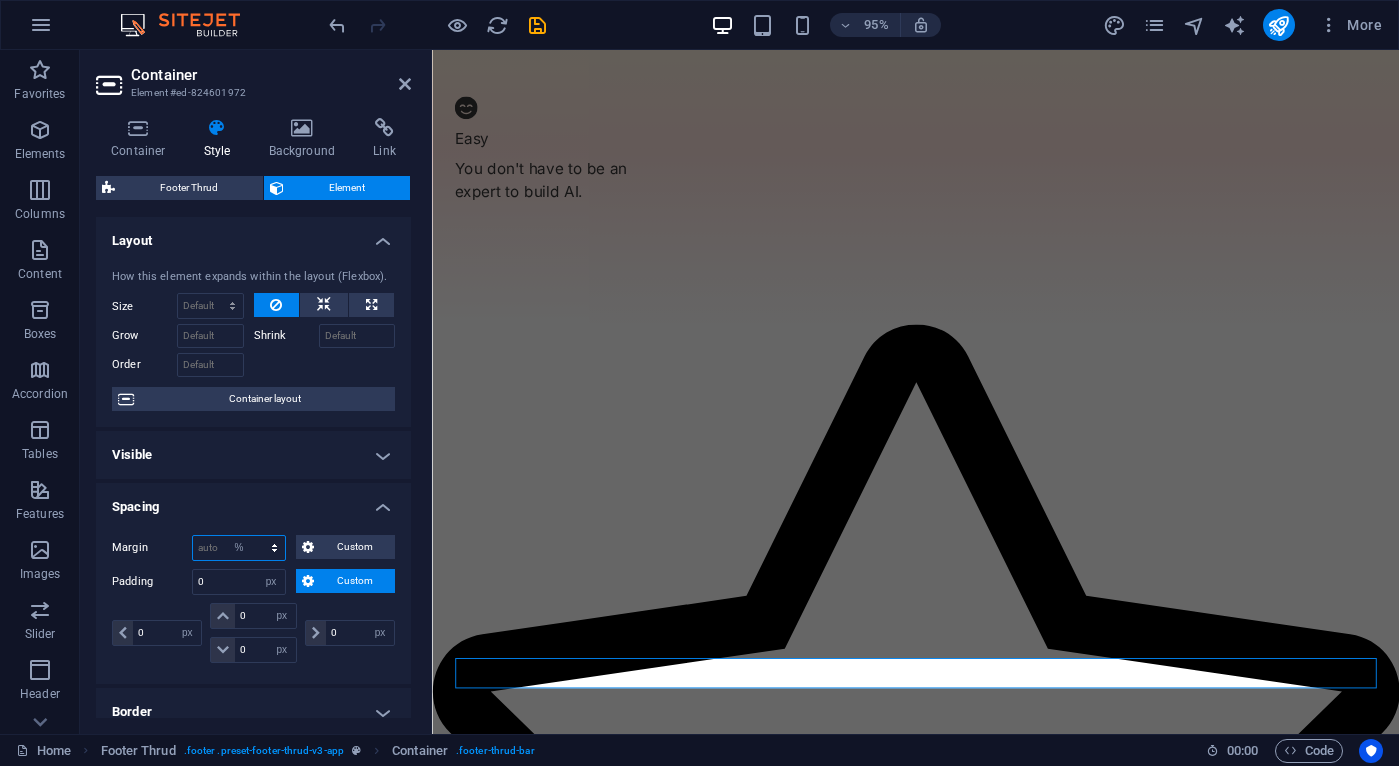 type on "100" 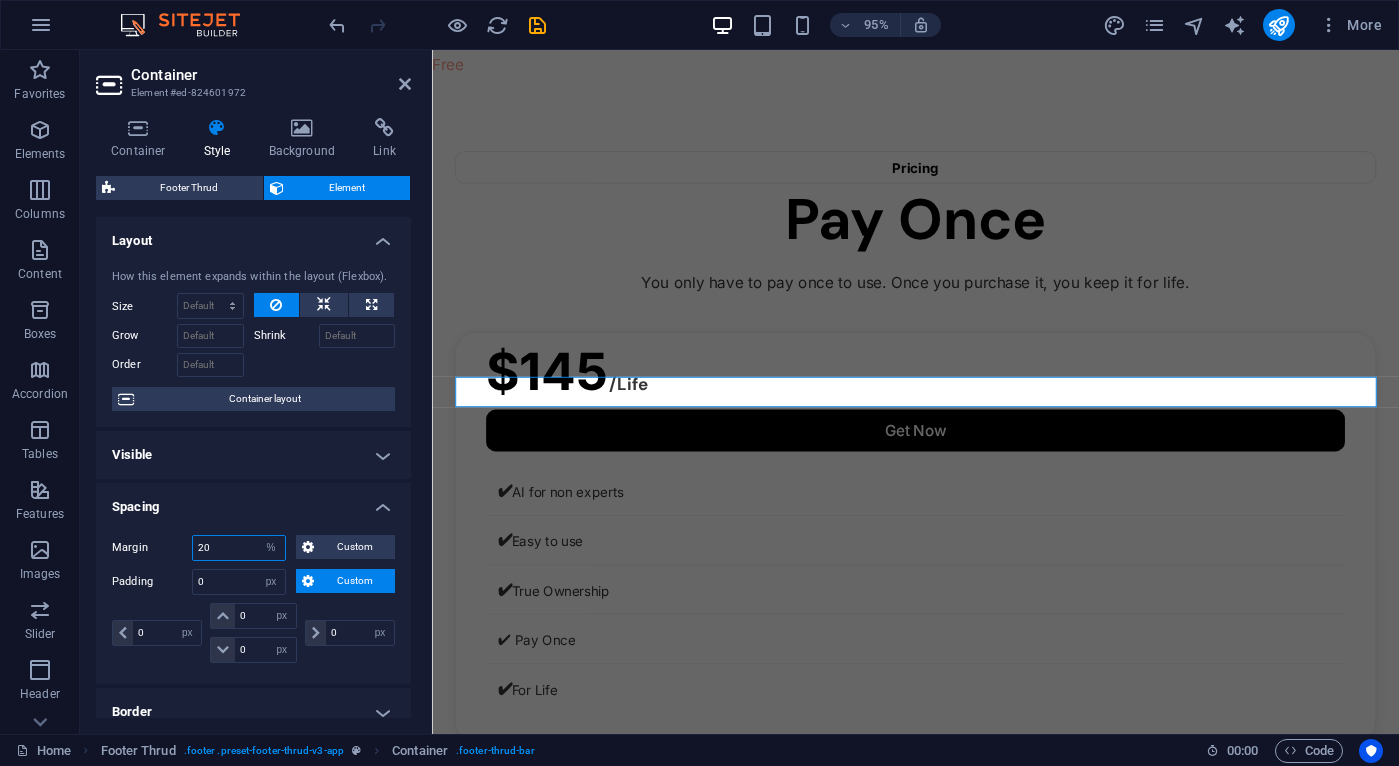 scroll, scrollTop: 3531, scrollLeft: 0, axis: vertical 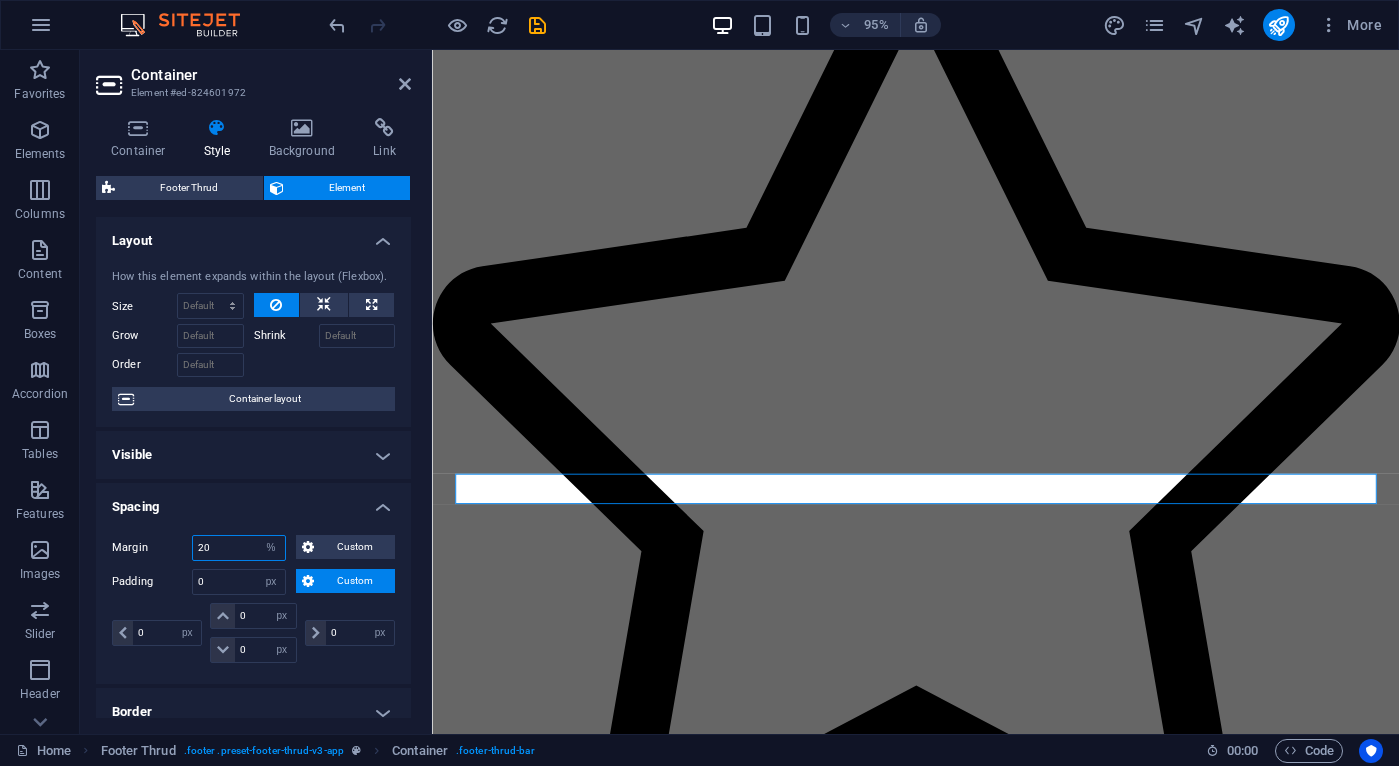 type on "2" 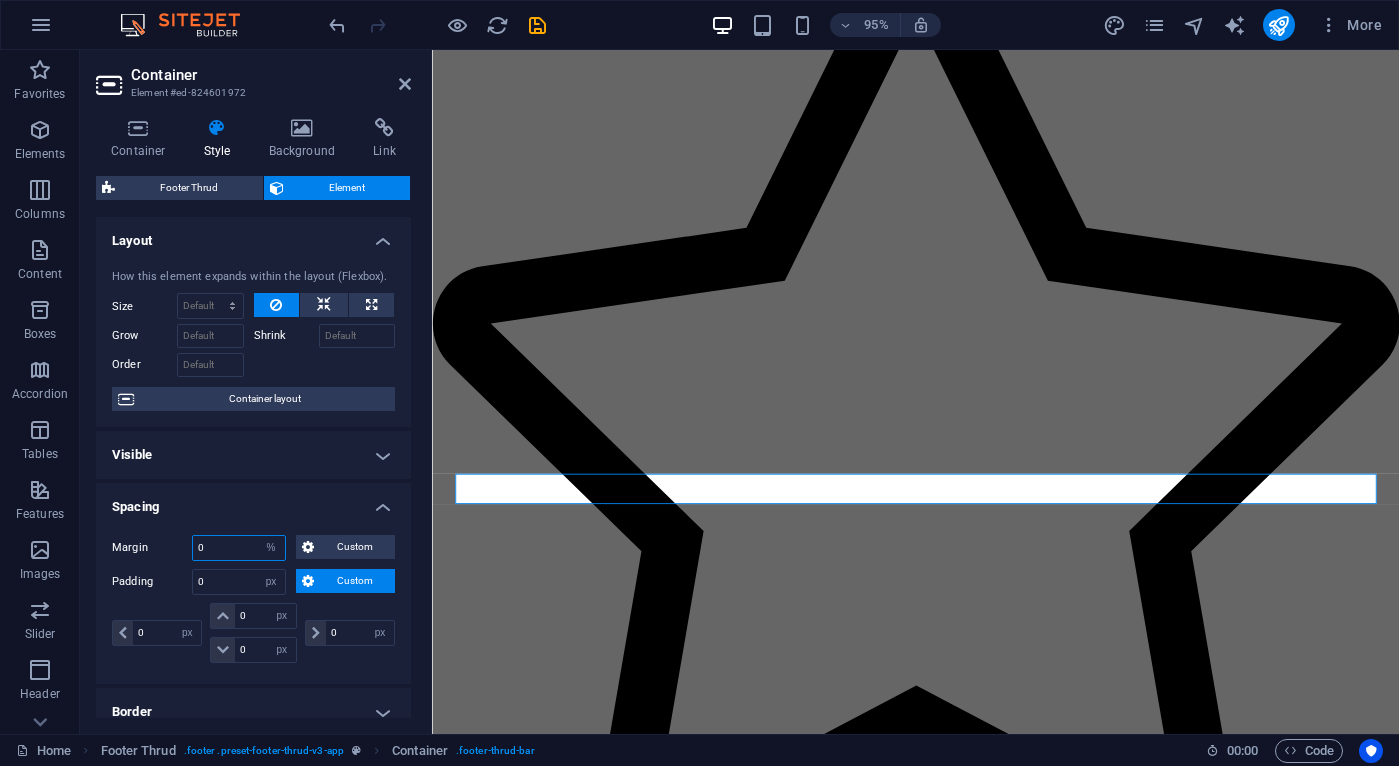 scroll, scrollTop: 3143, scrollLeft: 0, axis: vertical 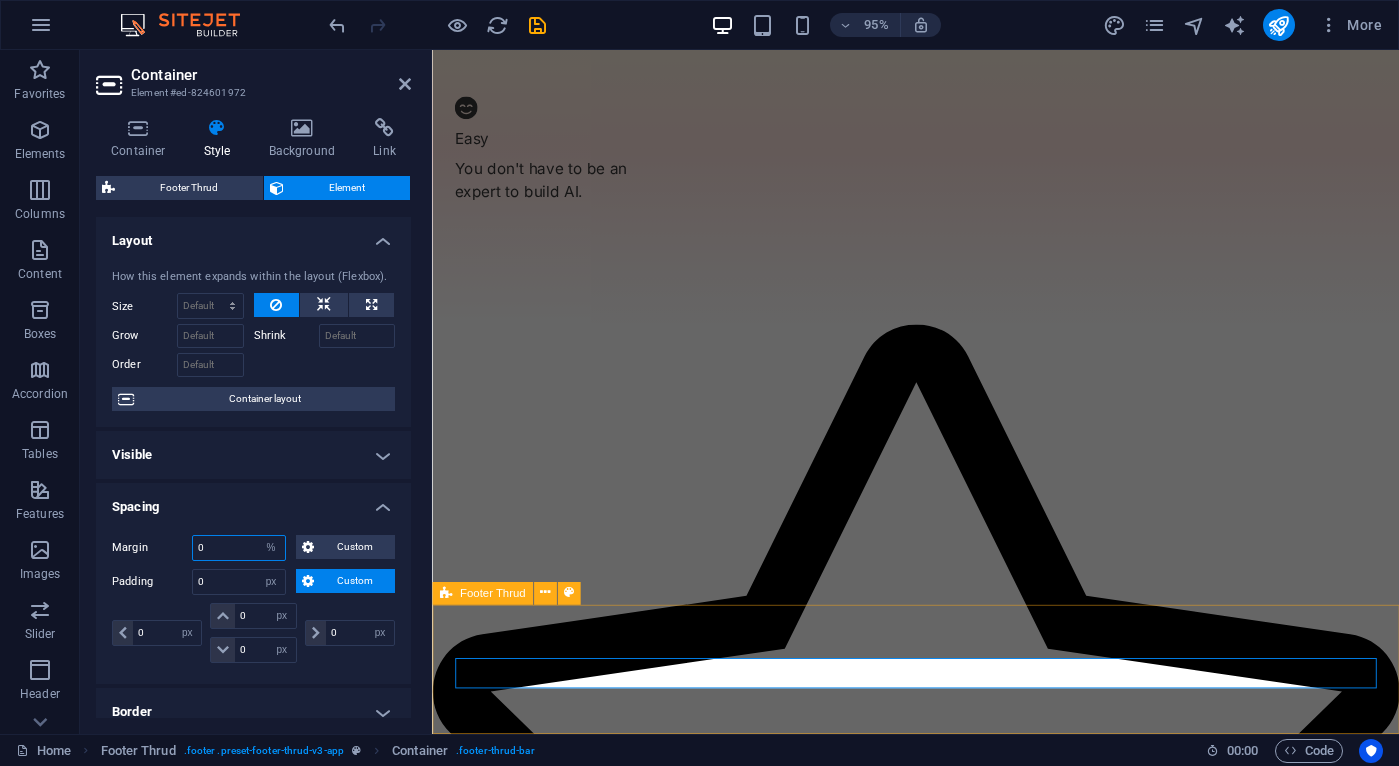 type on "0" 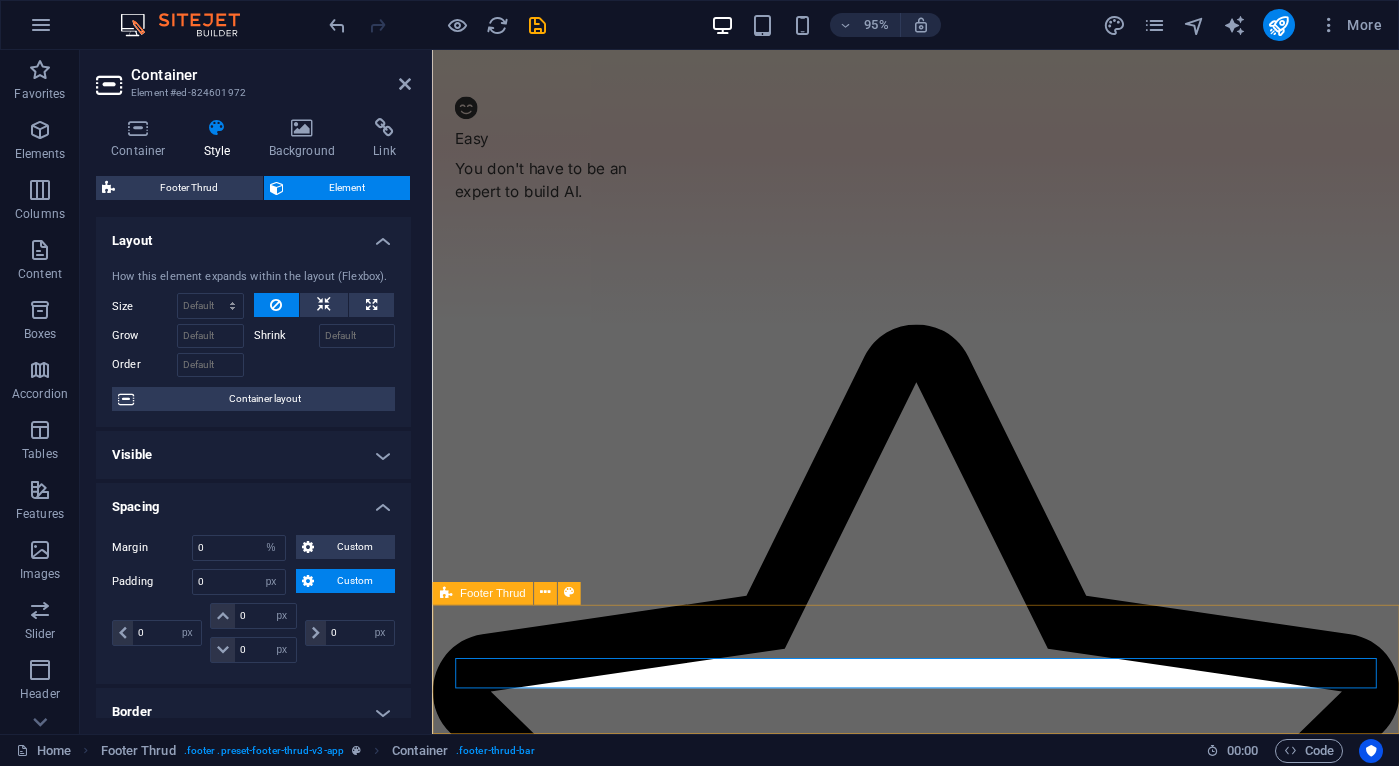 click on "Copyright © 2025 Divora. All rights reserved." at bounding box center (941, 4973) 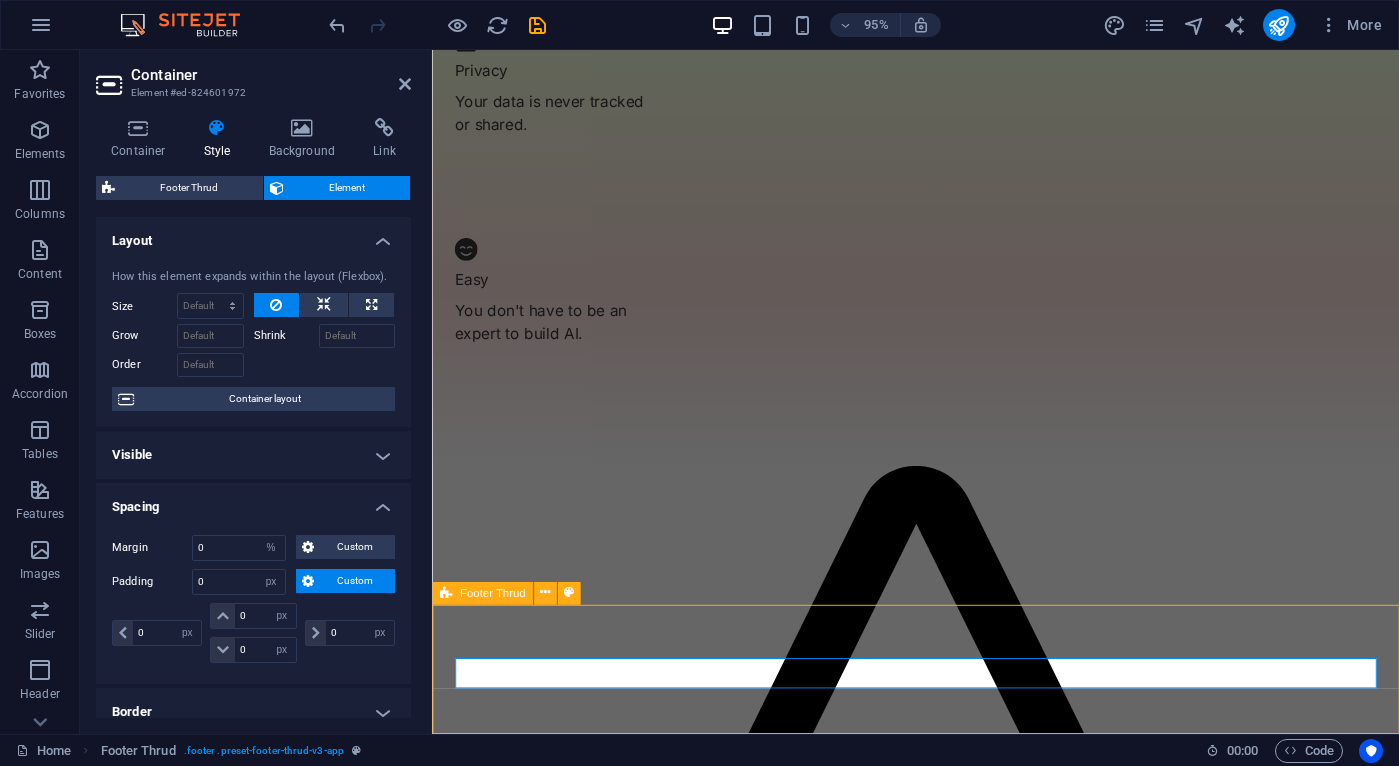 scroll, scrollTop: 3256, scrollLeft: 0, axis: vertical 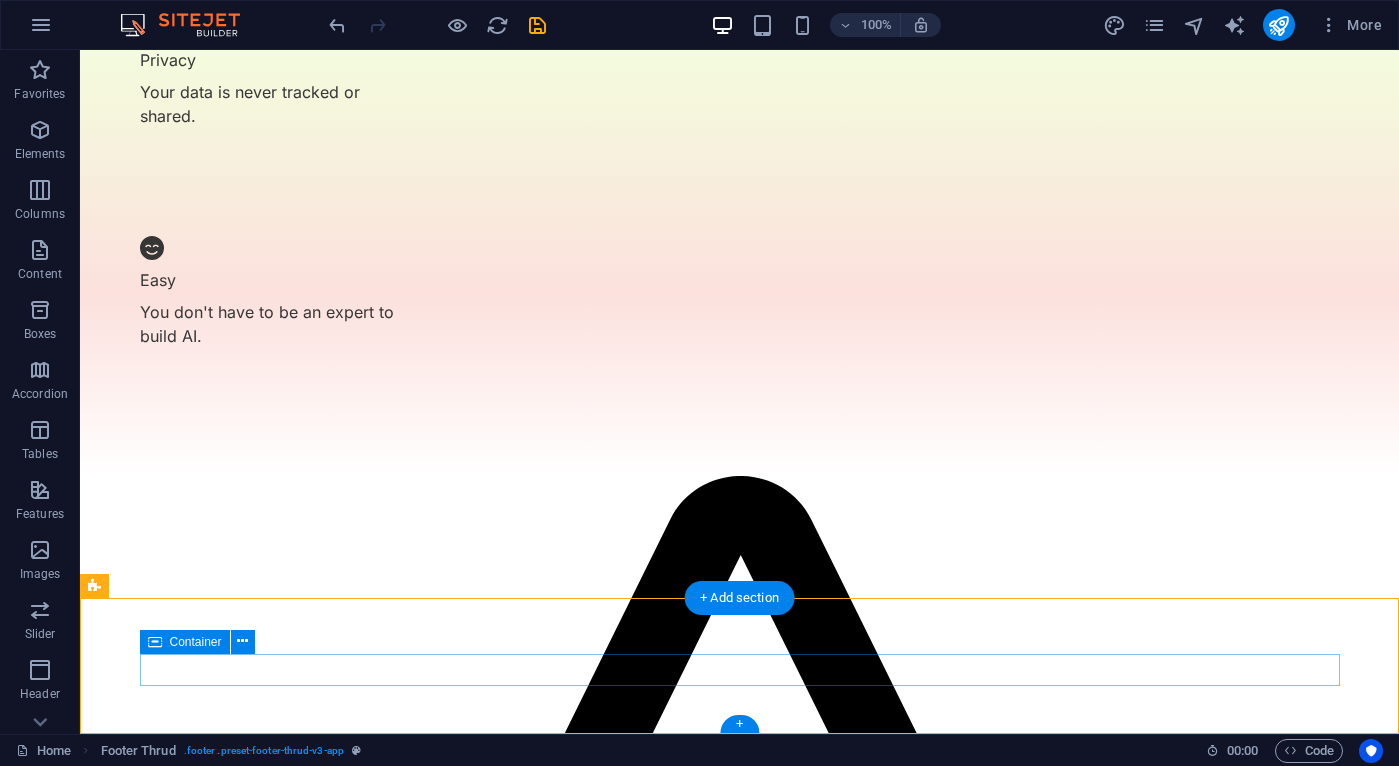 click on "Copyright © 2025 Divora. All rights reserved." at bounding box center (740, 5379) 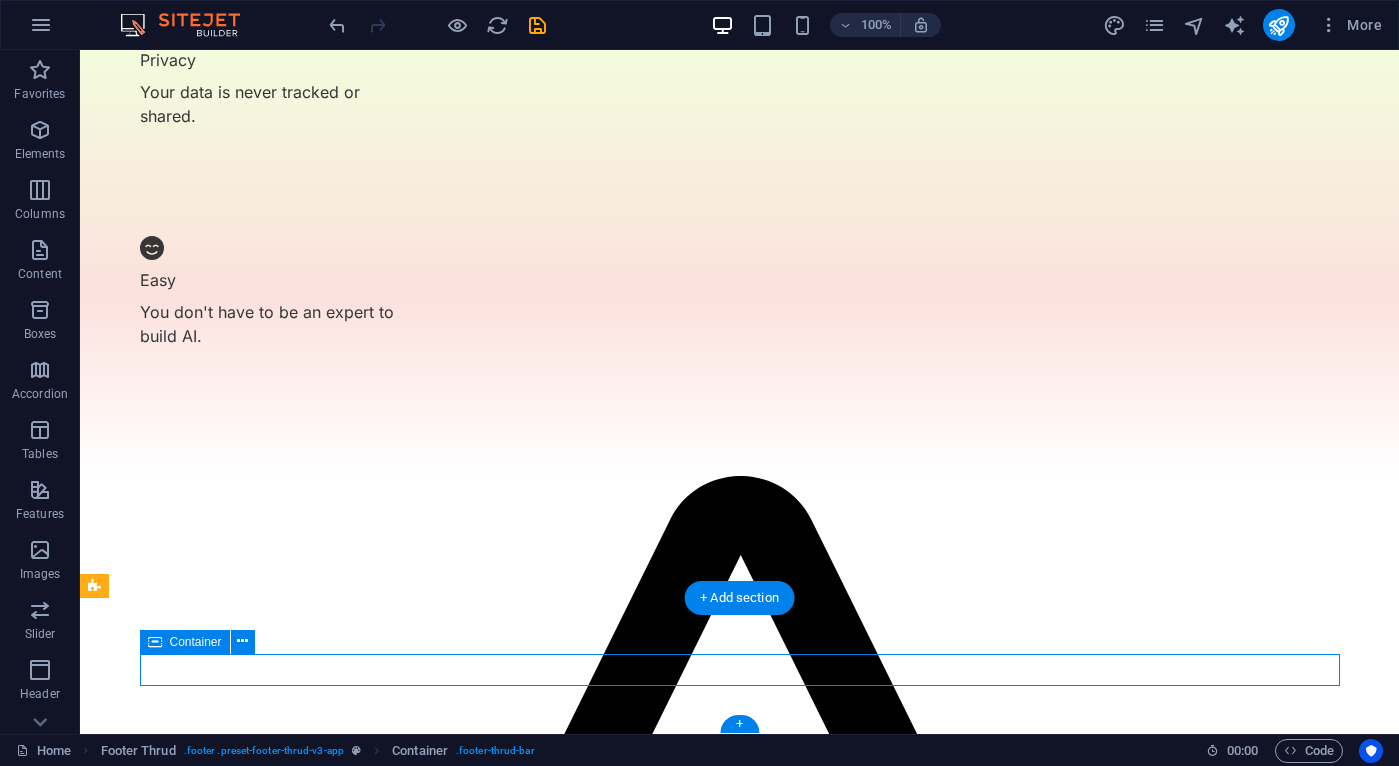 click on "Copyright © 2025 Divora. All rights reserved." at bounding box center (740, 5379) 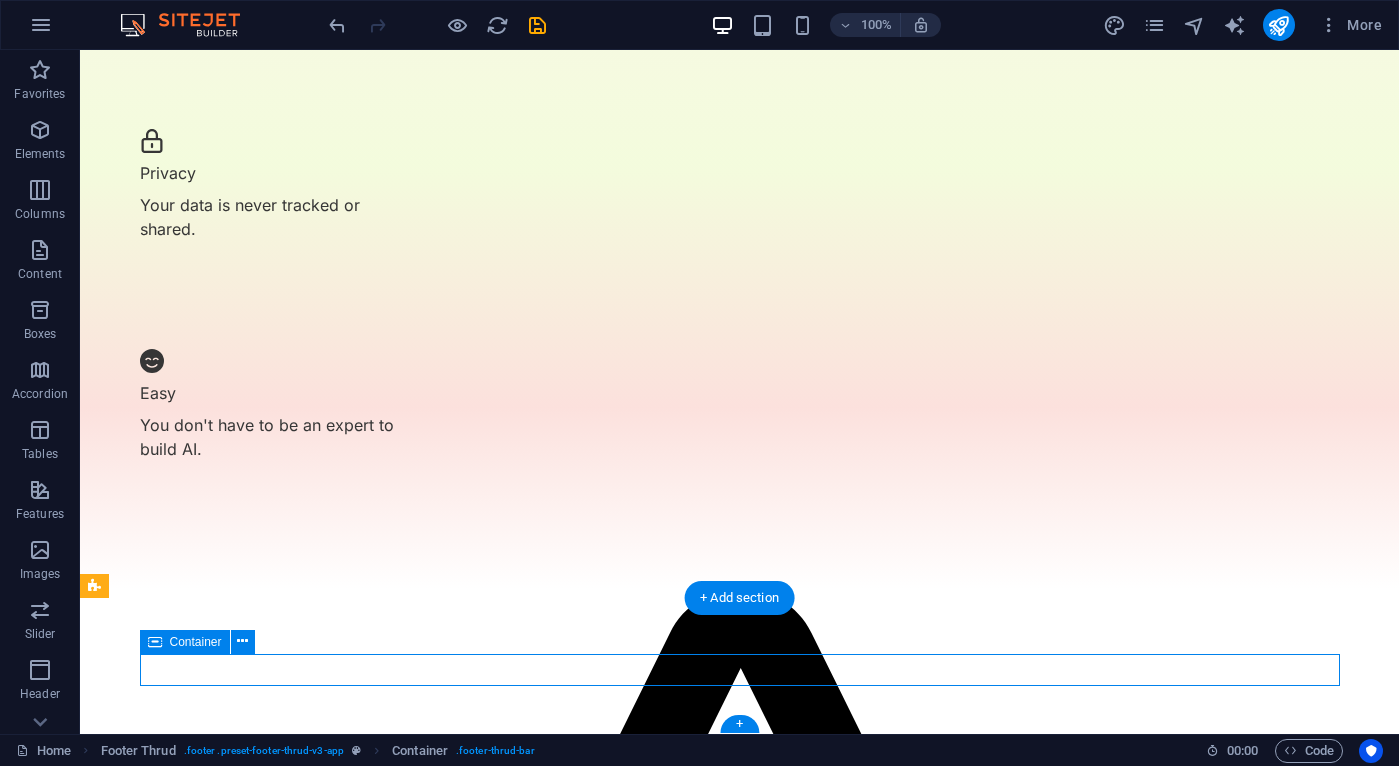 select on "%" 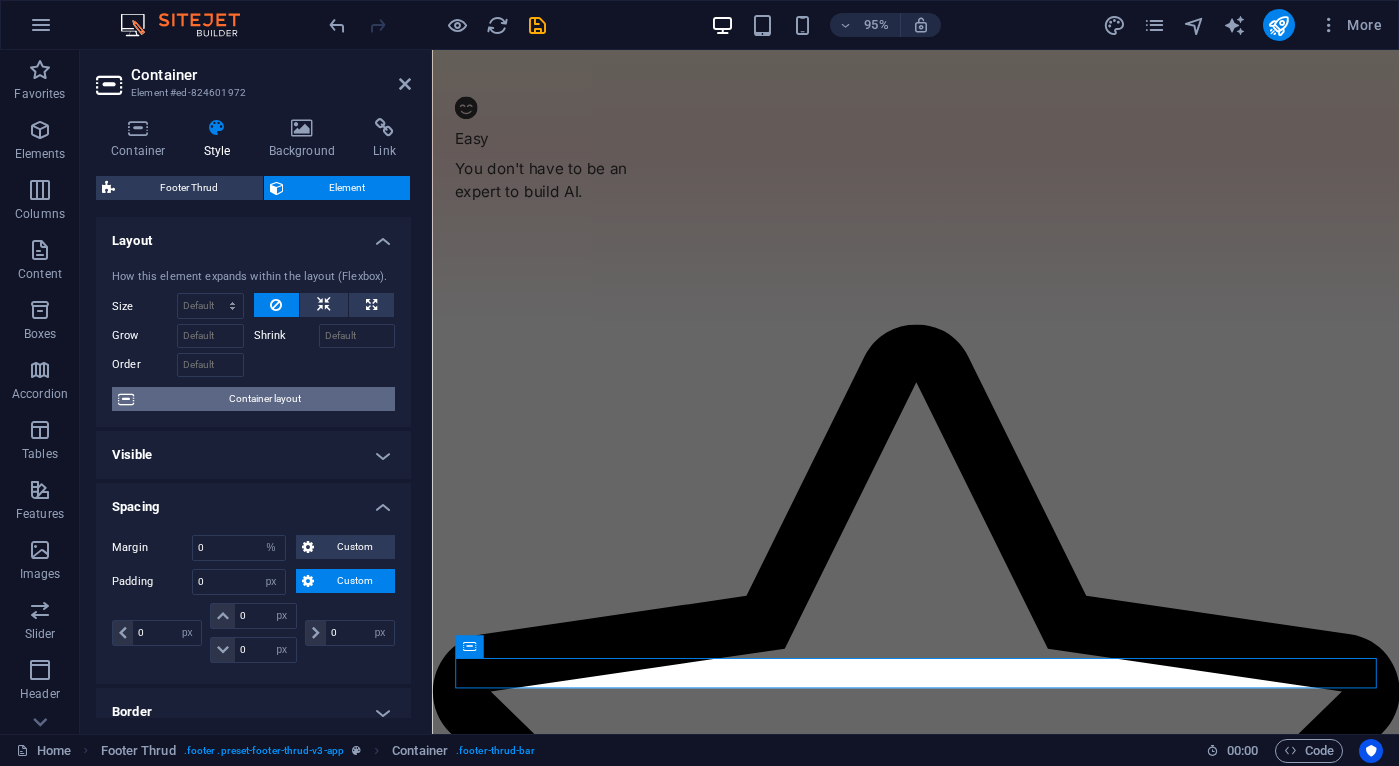 click on "Container layout" at bounding box center (264, 399) 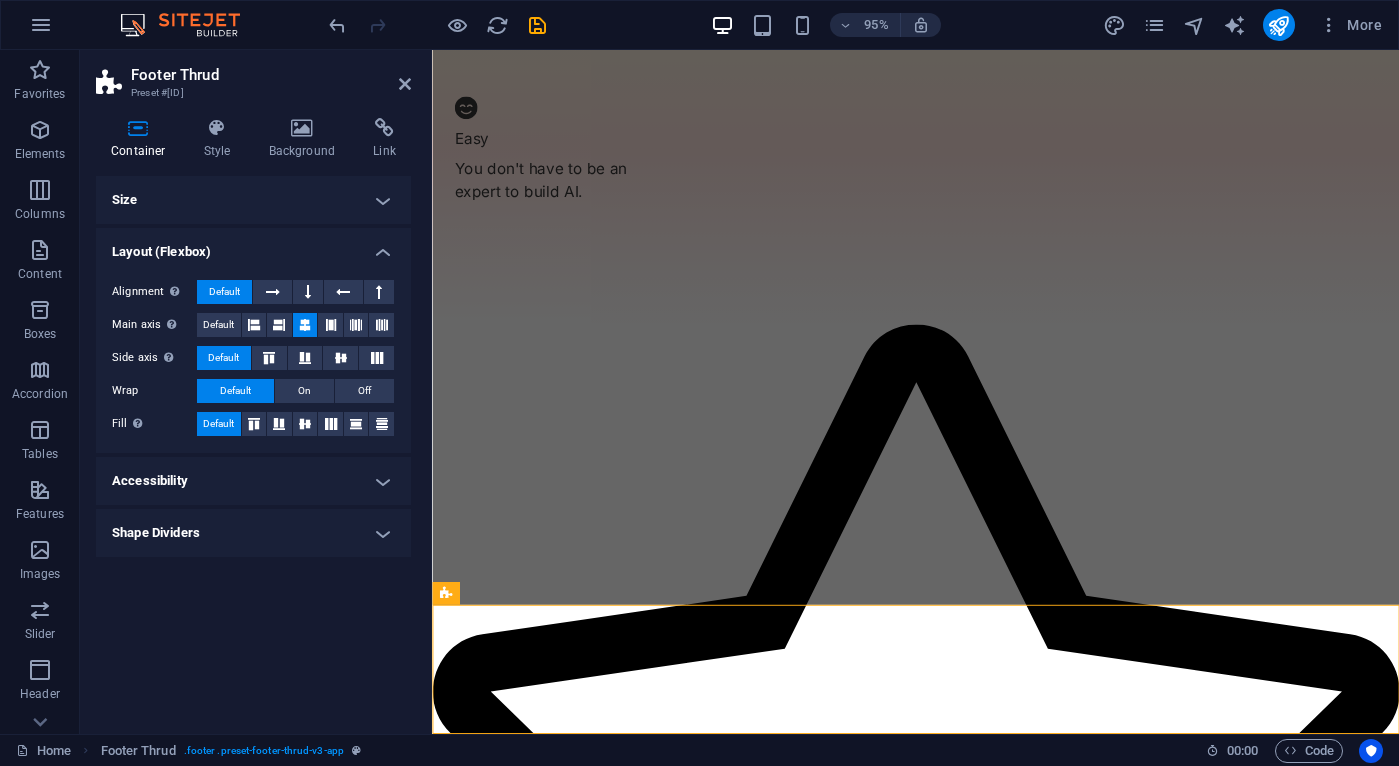 click on "Footer Thrud Preset #[ID]
Container Style Background Link Size Height Default px rem % vh vw Min. height None px rem % vh vw Width Default px rem % em vh vw Min. width None px rem % vh vw Content width Default Custom width Width Default px rem % em vh vw Min. width None px rem % vh vw Default padding Custom spacing Default content width and padding can be changed under Design. Edit design Layout (Flexbox) Alignment Determines the flex direction. Default Main axis Determine how elements should behave along the main axis inside this container (justify content). Default Side axis Control the vertical direction of the element inside of the container (align items). Default Wrap Default On Off Fill Controls the distances and direction of elements on the y-axis across several lines (align content). Default Accessibility ARIA helps assistive technologies (like screen readers) to understand the role, state, and behavior of web elements Role The ARIA role defines the purpose of an element.  Fan" at bounding box center (256, 392) 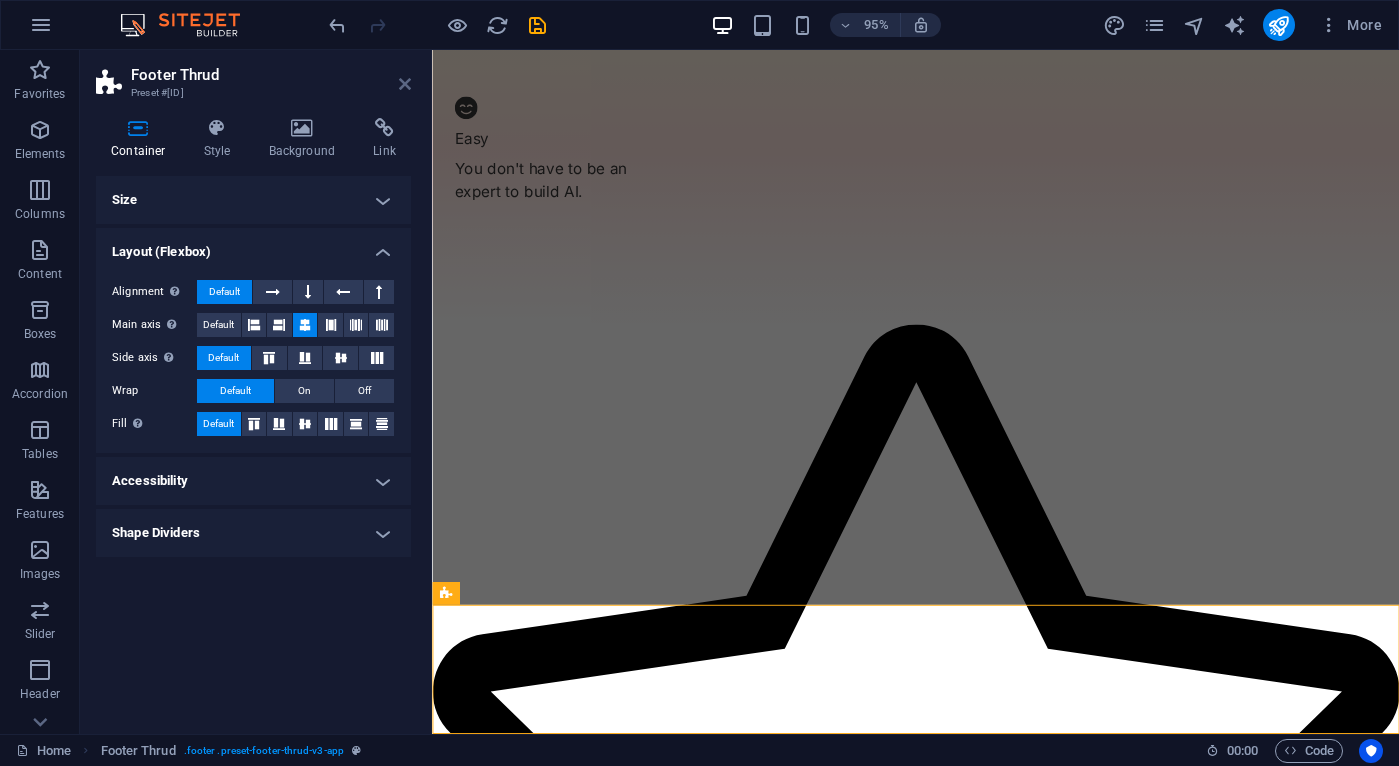 click at bounding box center [405, 84] 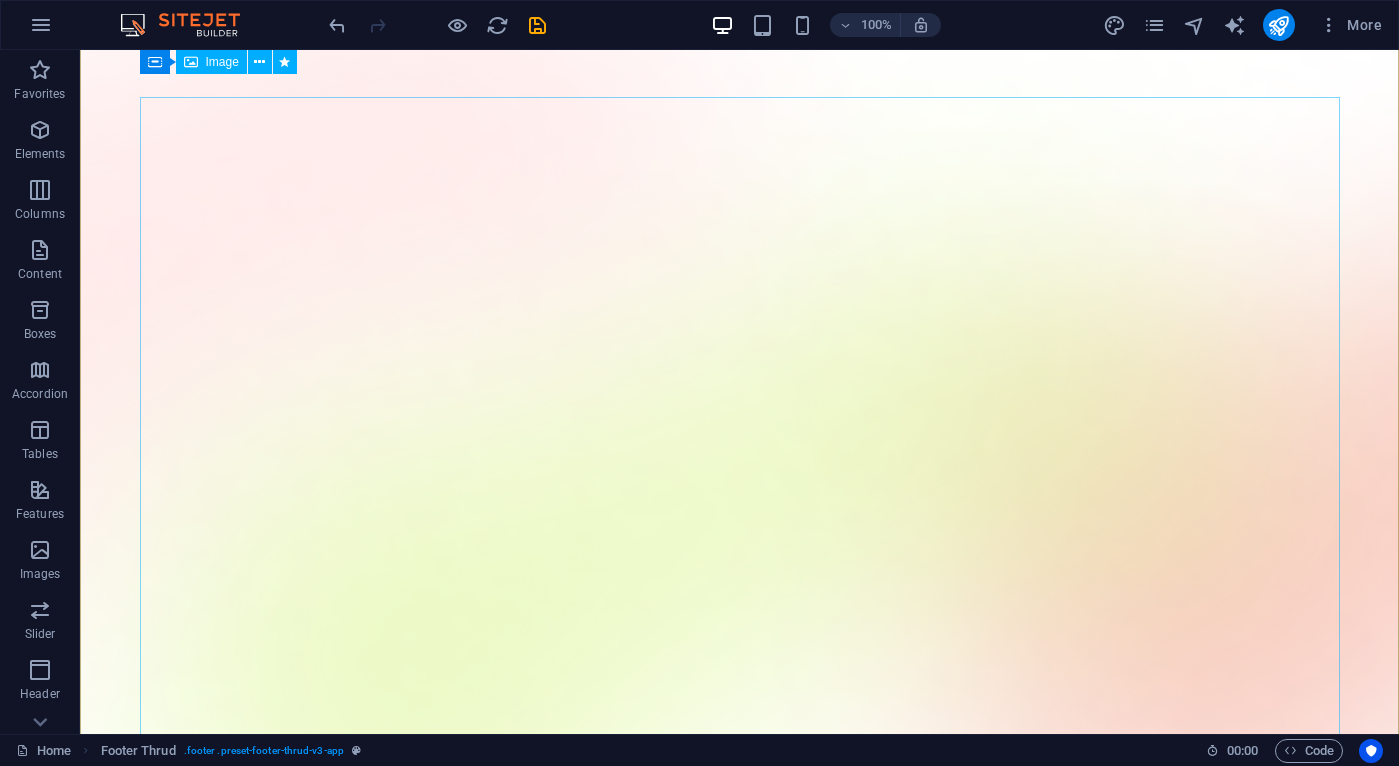 scroll, scrollTop: 0, scrollLeft: 0, axis: both 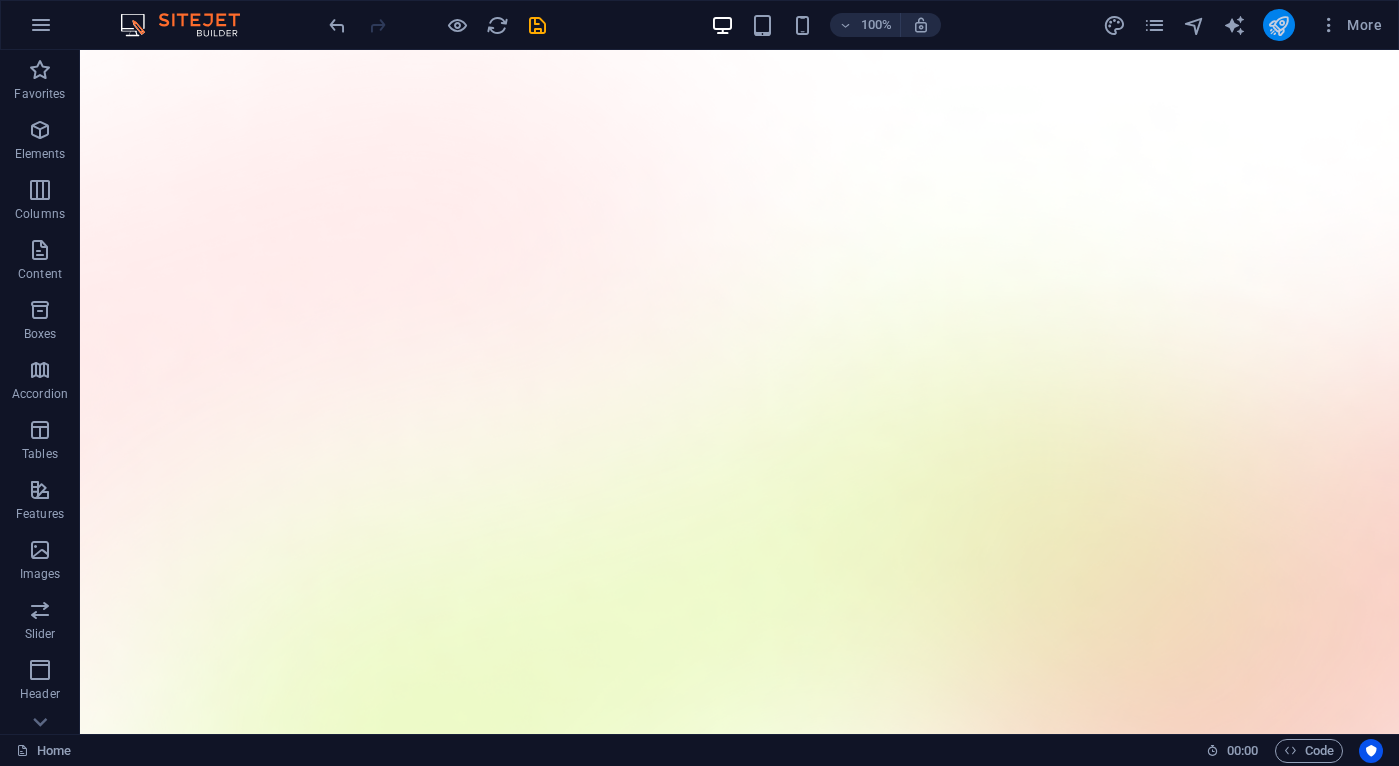 click at bounding box center (1279, 25) 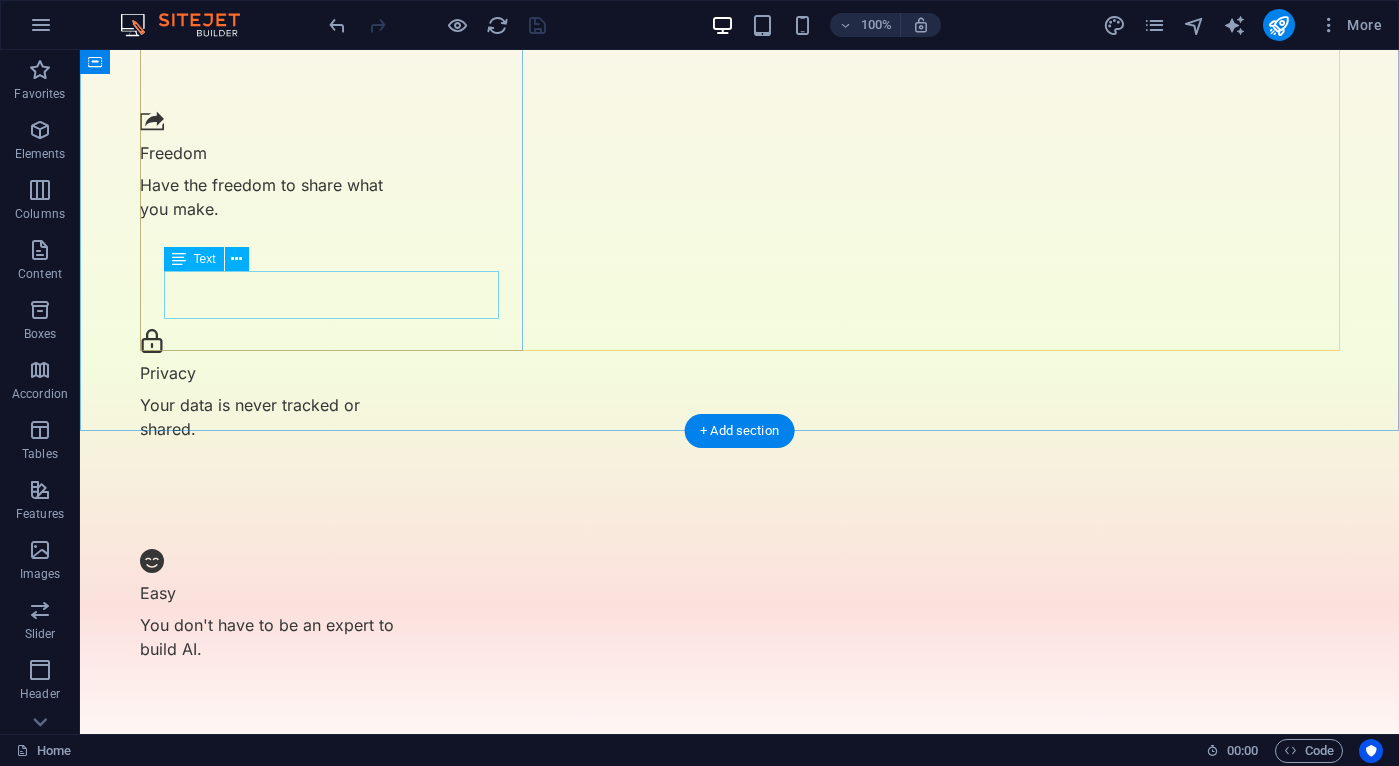 scroll, scrollTop: 3256, scrollLeft: 0, axis: vertical 